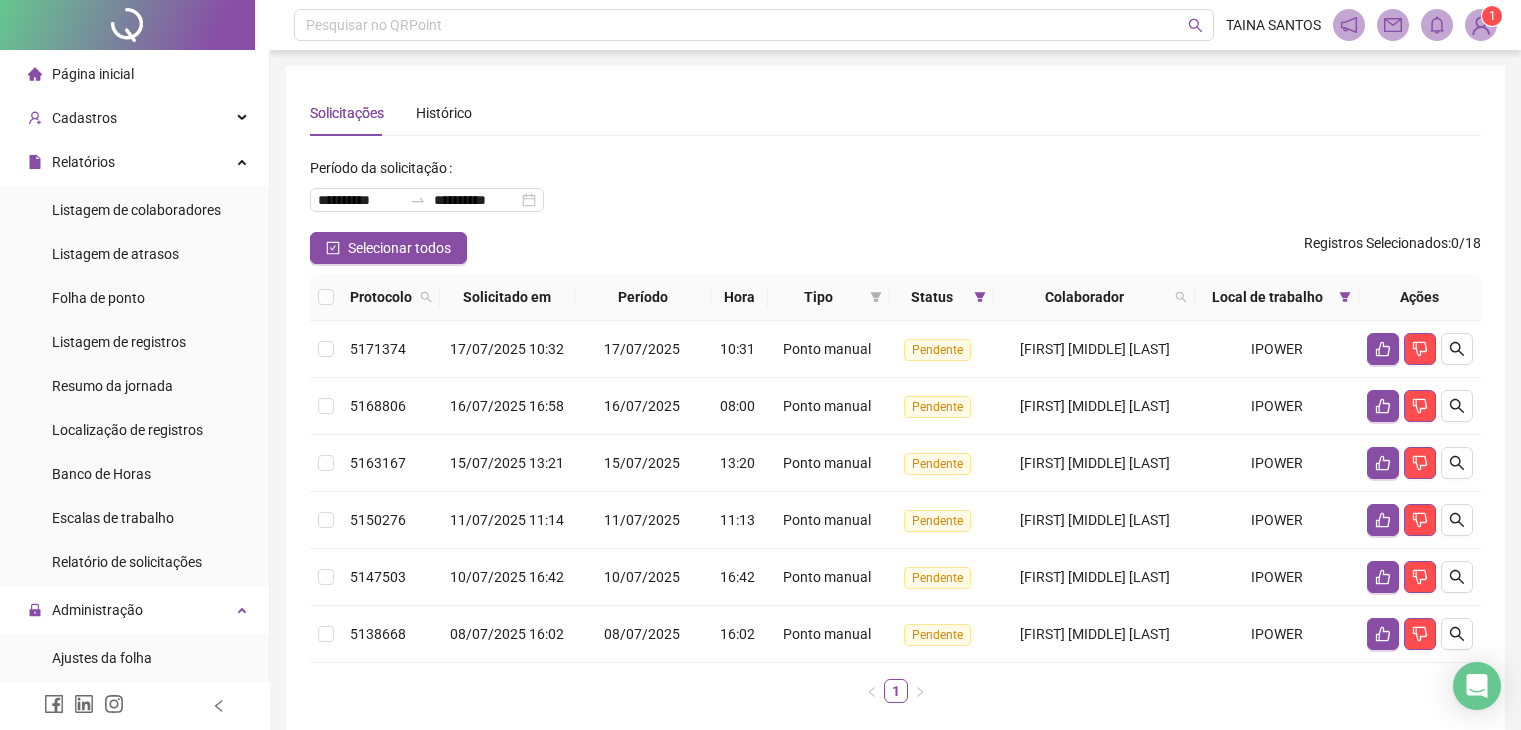 scroll, scrollTop: 0, scrollLeft: 0, axis: both 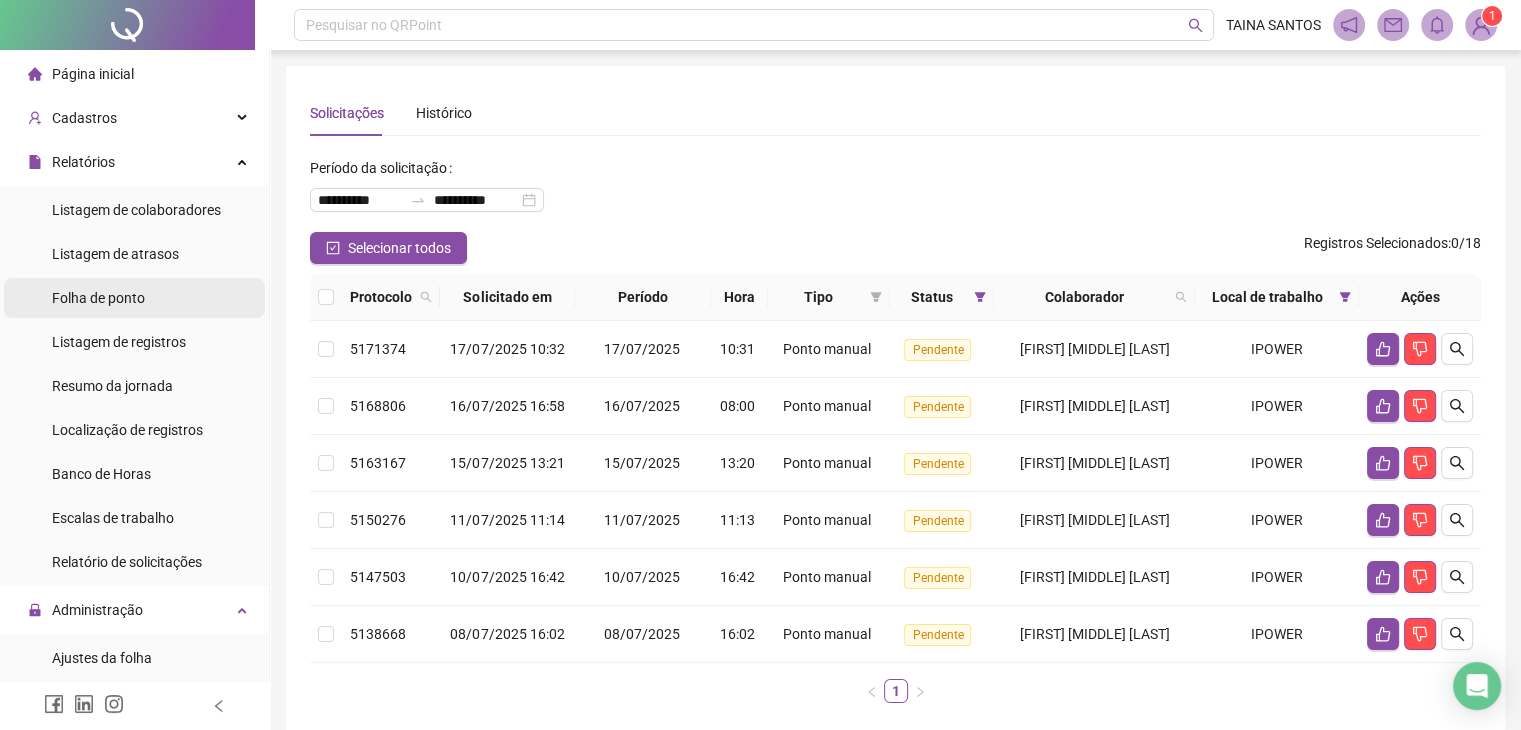 click on "Folha de ponto" at bounding box center (98, 298) 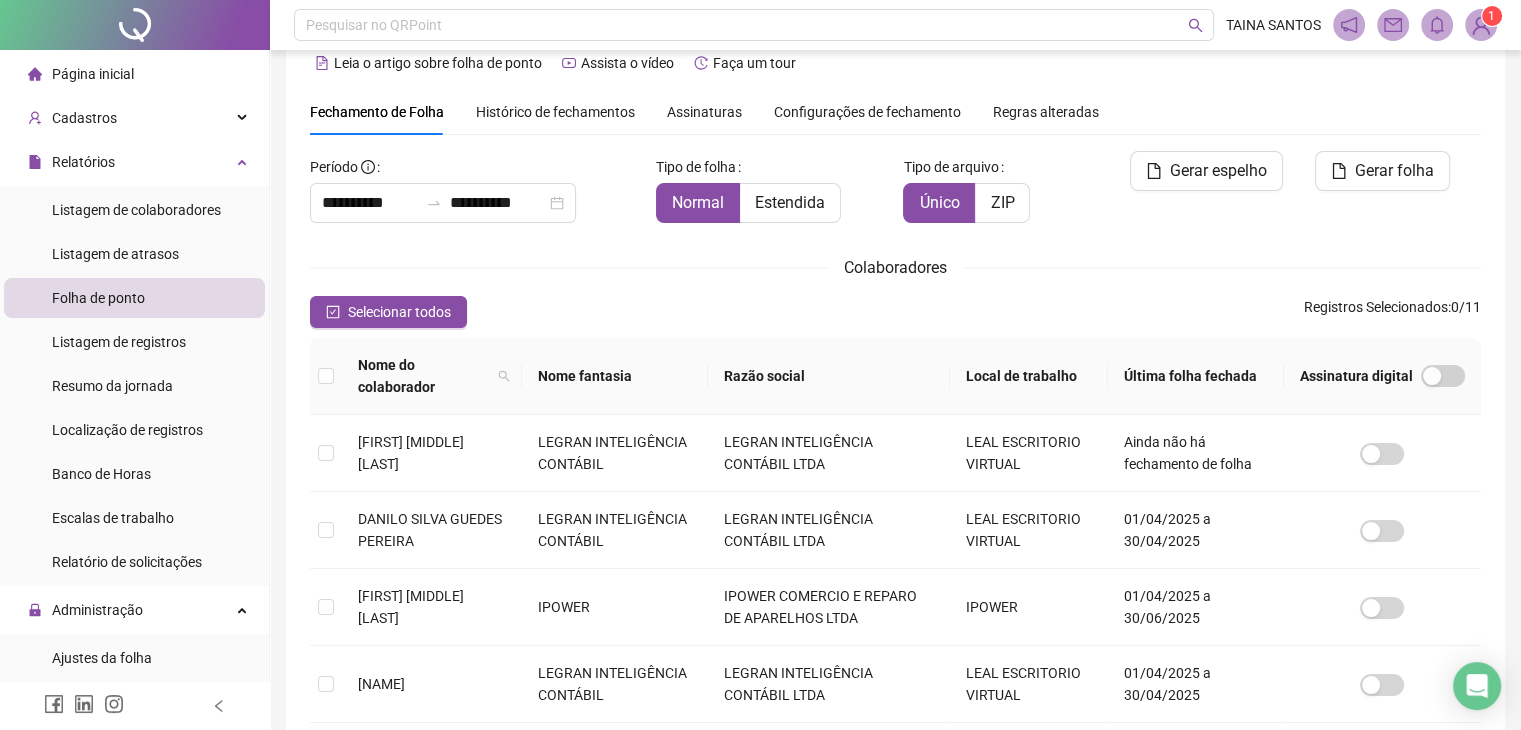 scroll, scrollTop: 44, scrollLeft: 0, axis: vertical 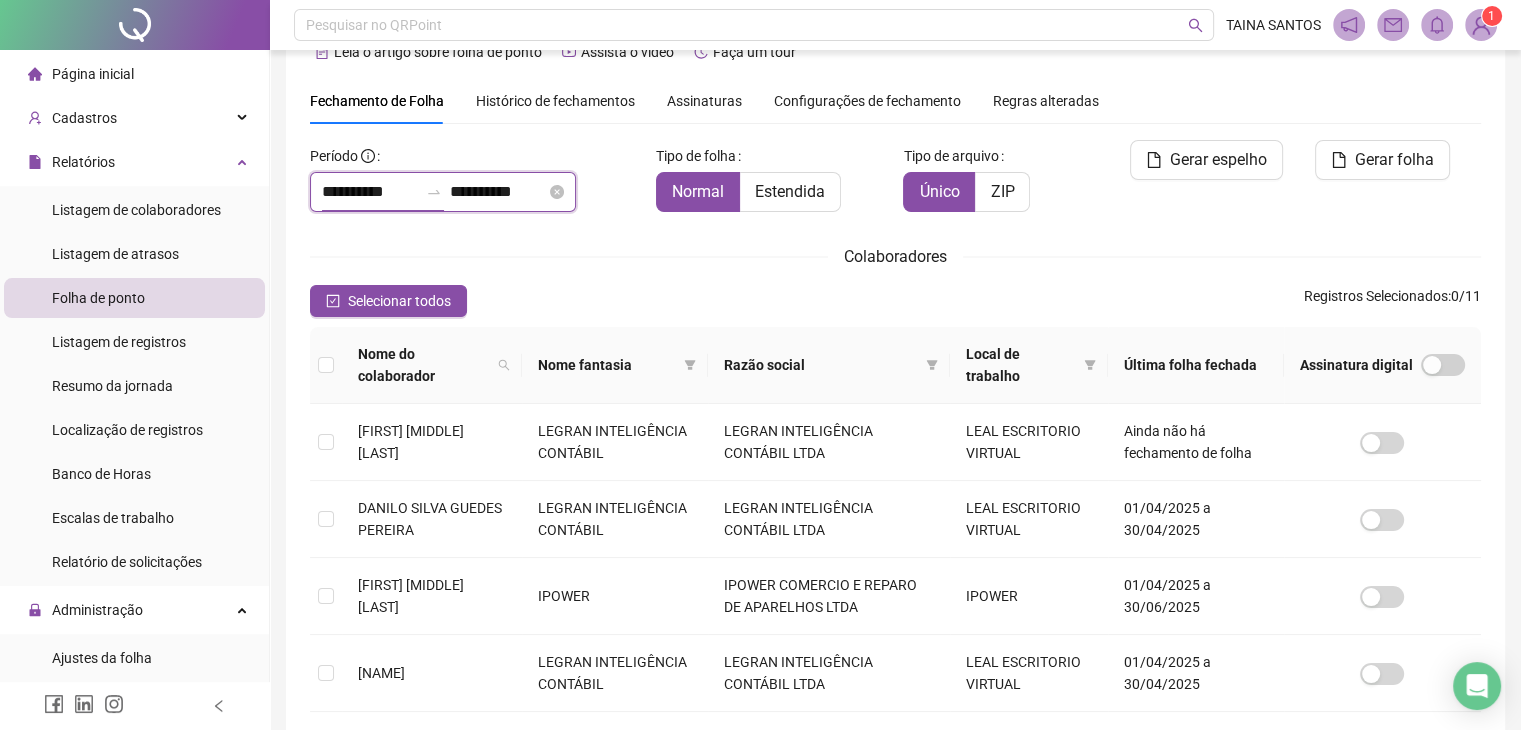 click on "**********" at bounding box center [370, 192] 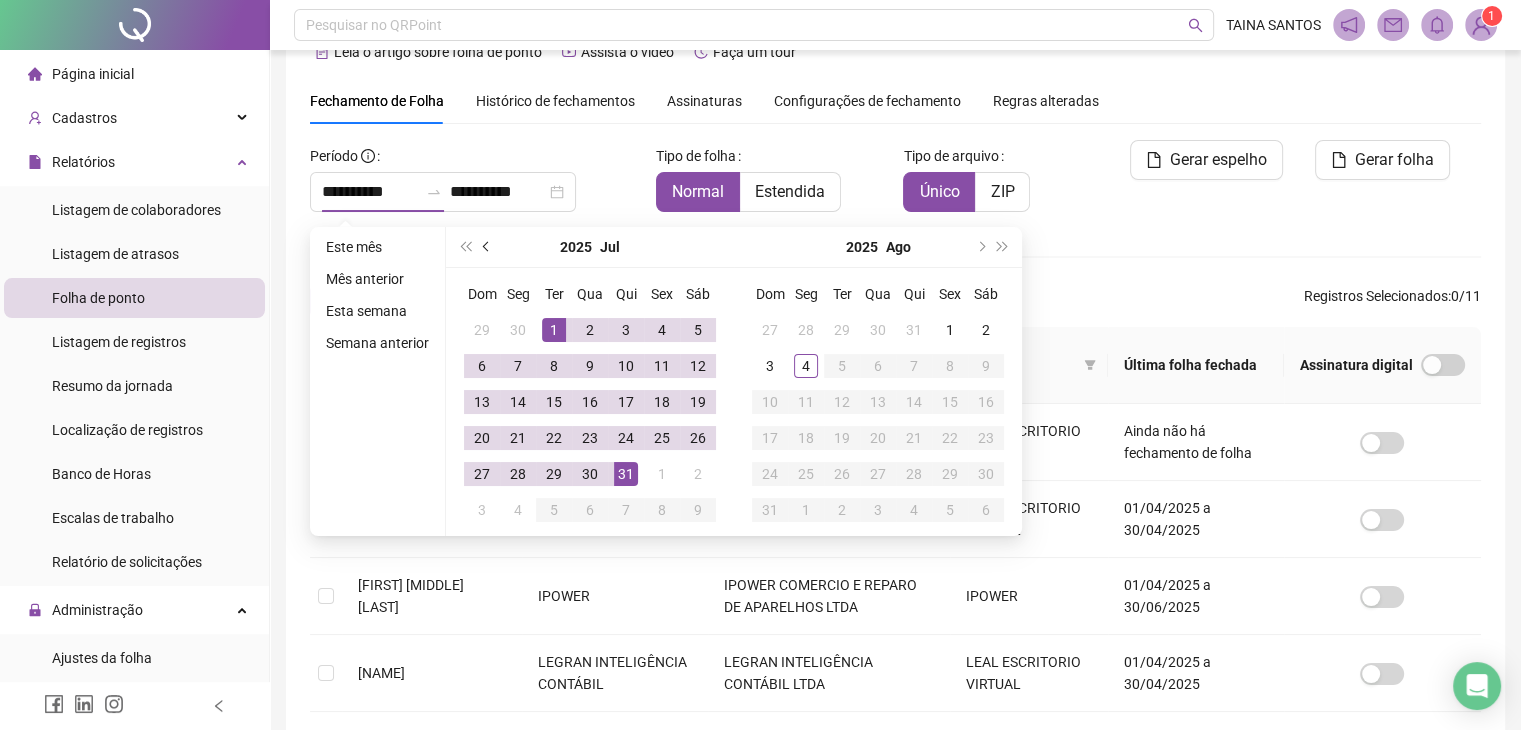 click at bounding box center (487, 247) 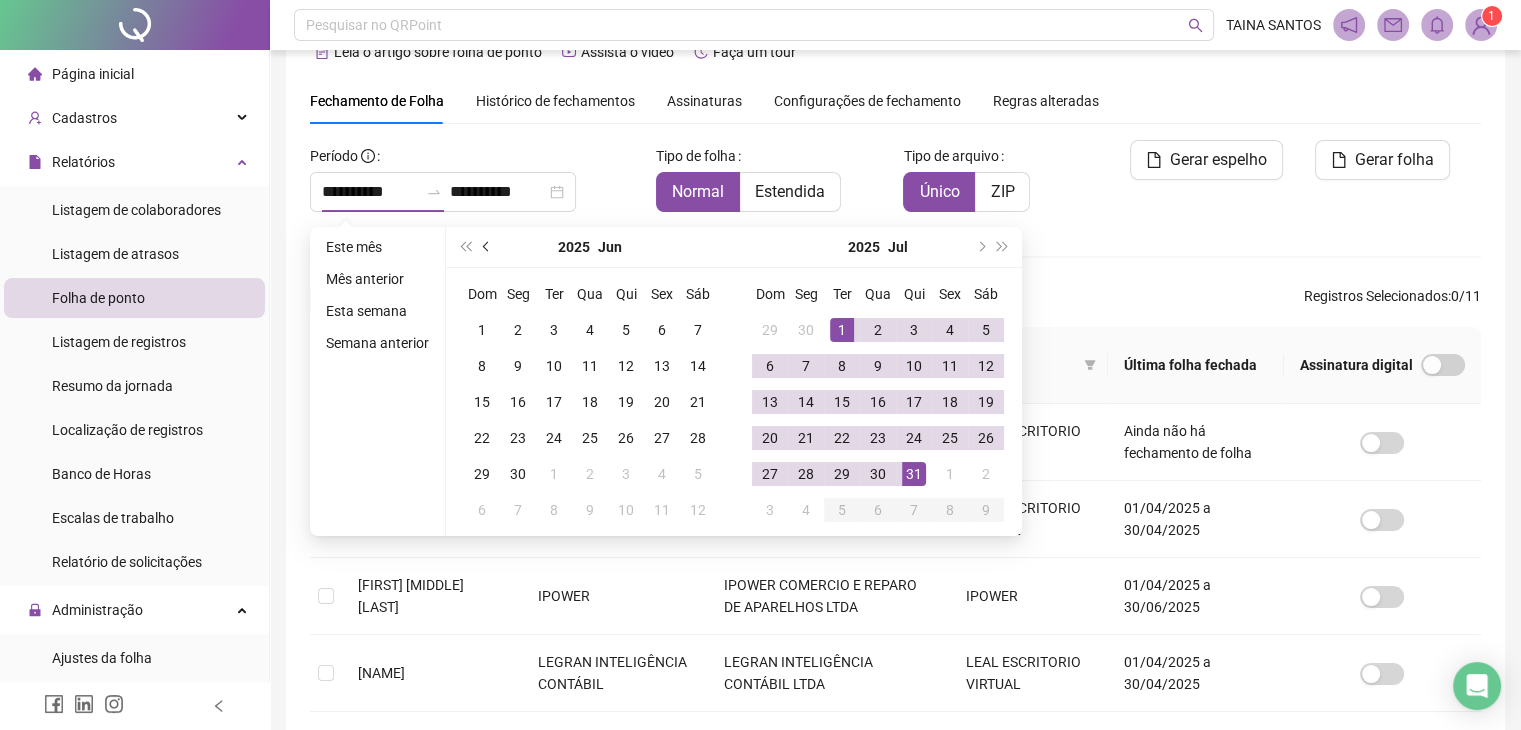 click at bounding box center [487, 247] 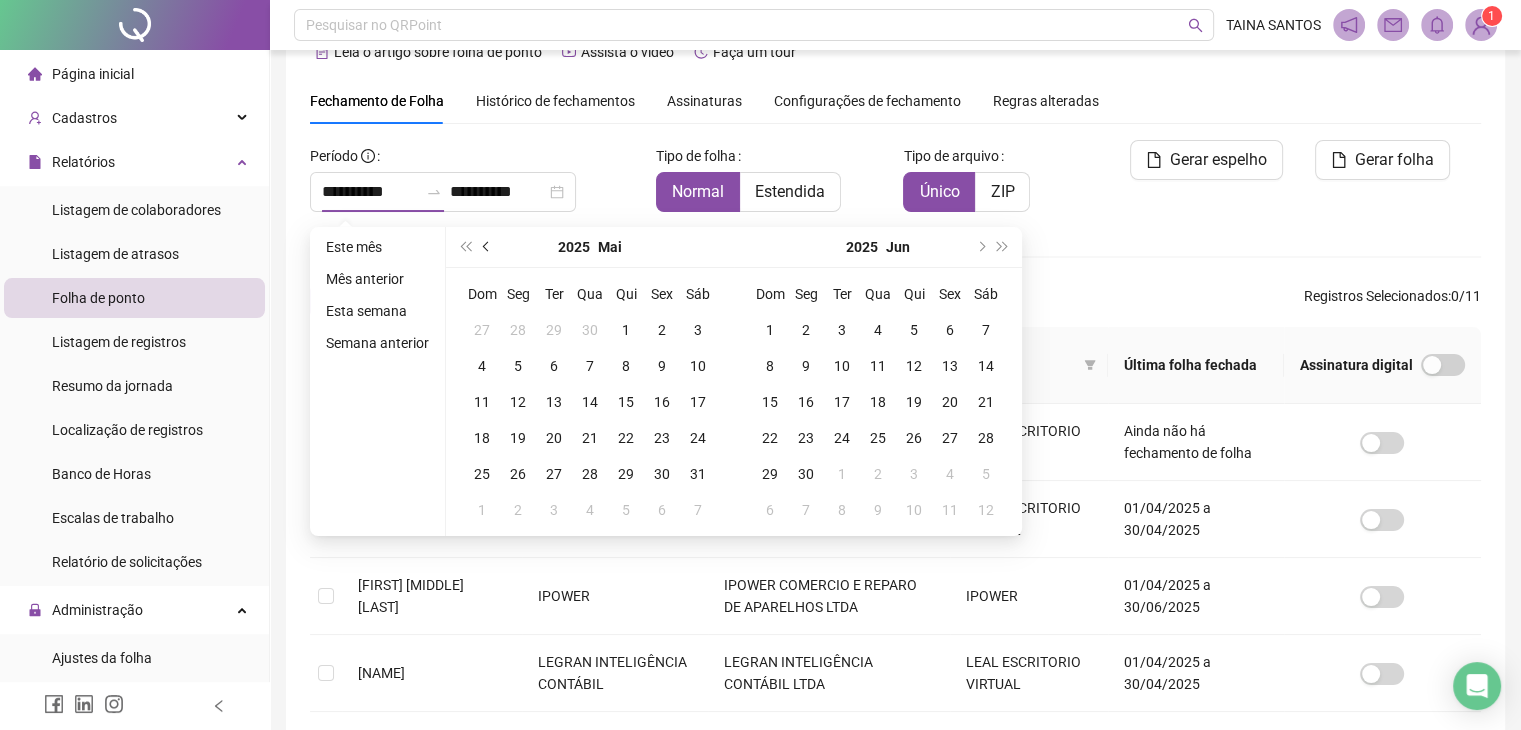 click at bounding box center [487, 247] 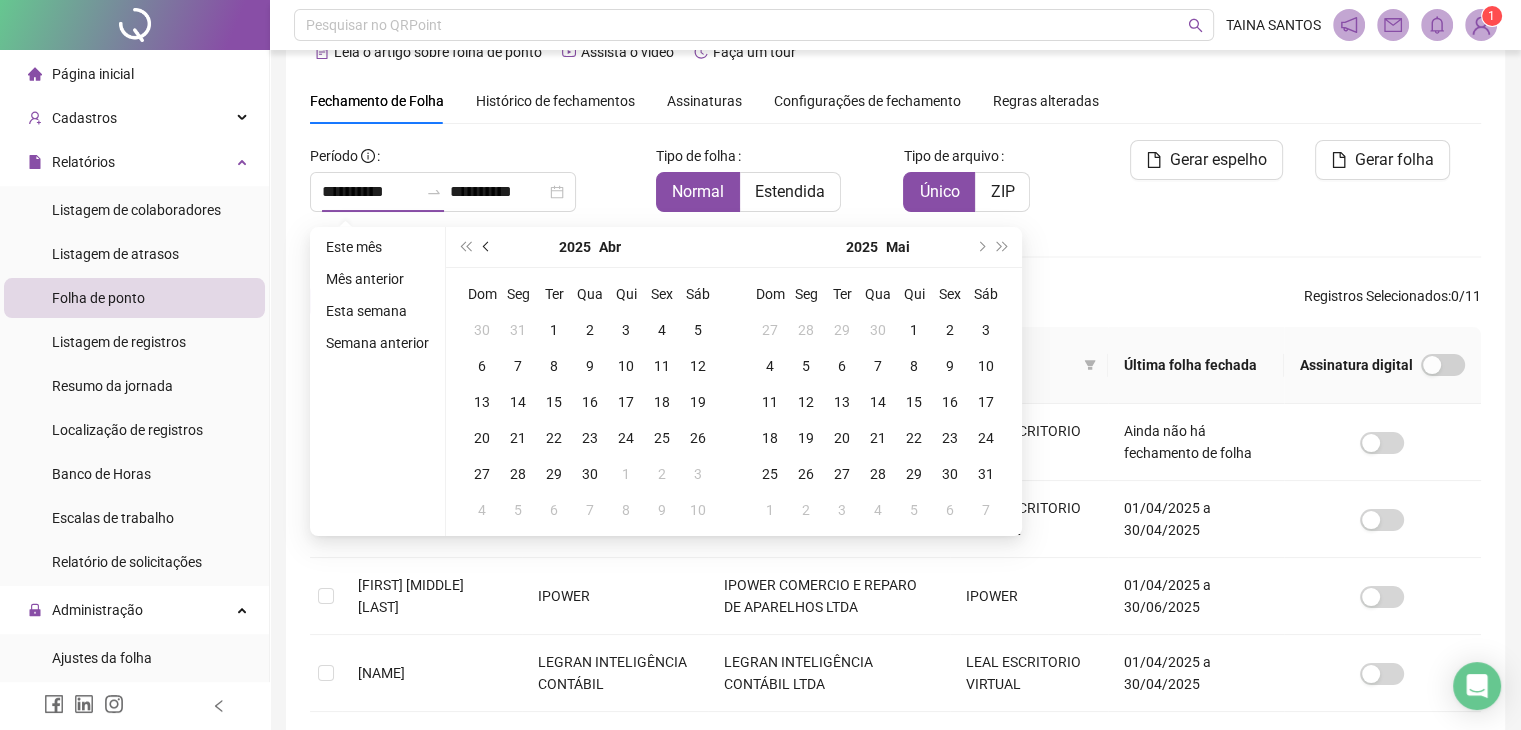 click at bounding box center [487, 247] 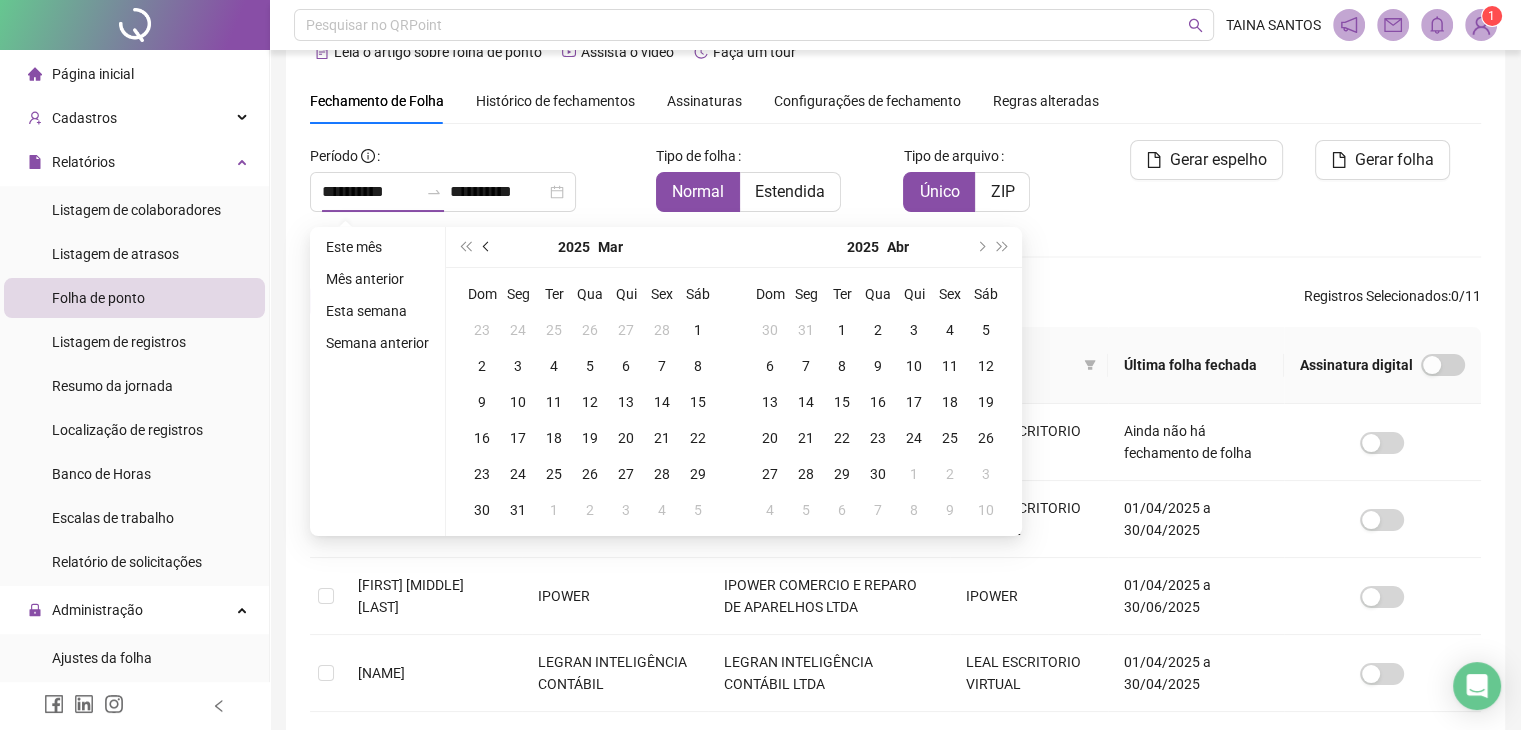 click at bounding box center [487, 247] 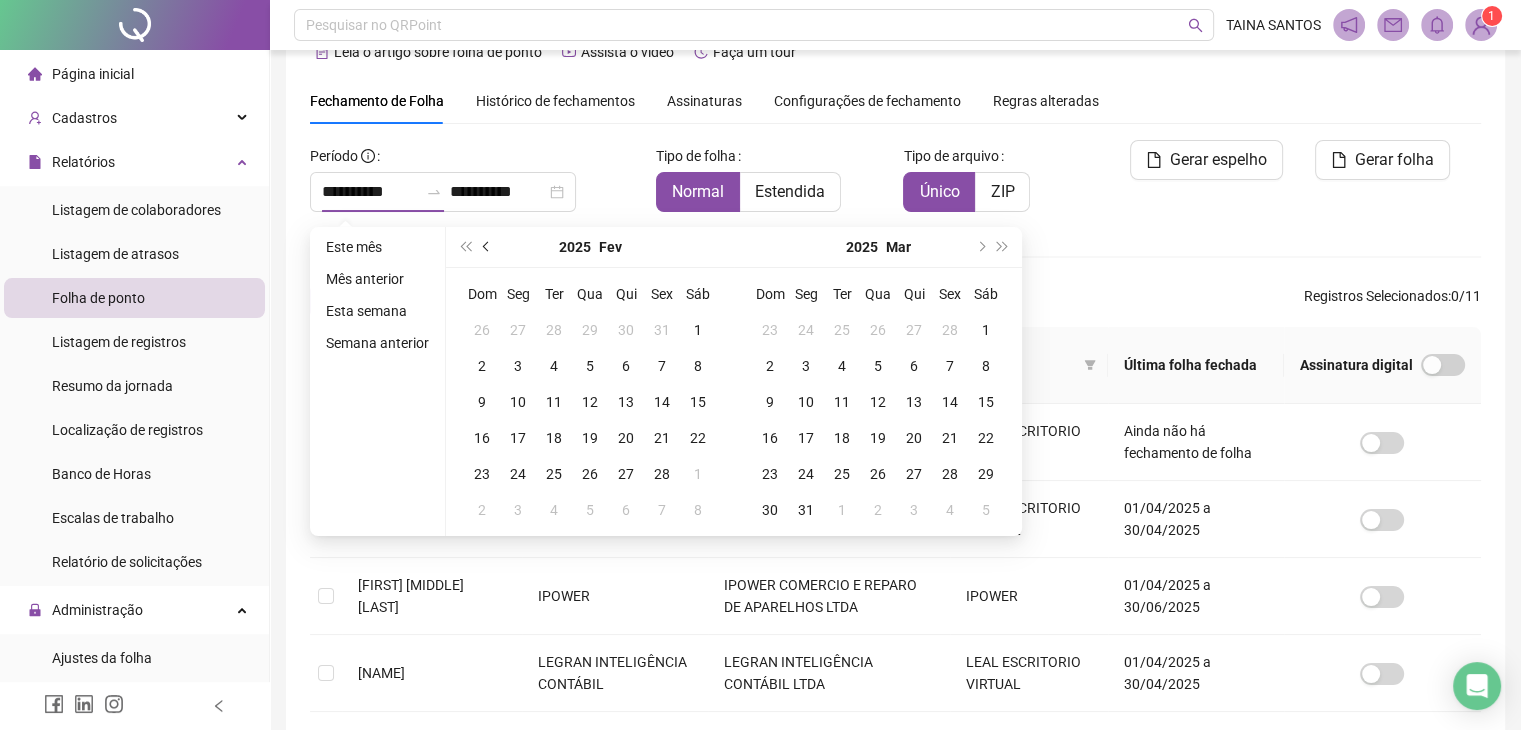 click at bounding box center [487, 247] 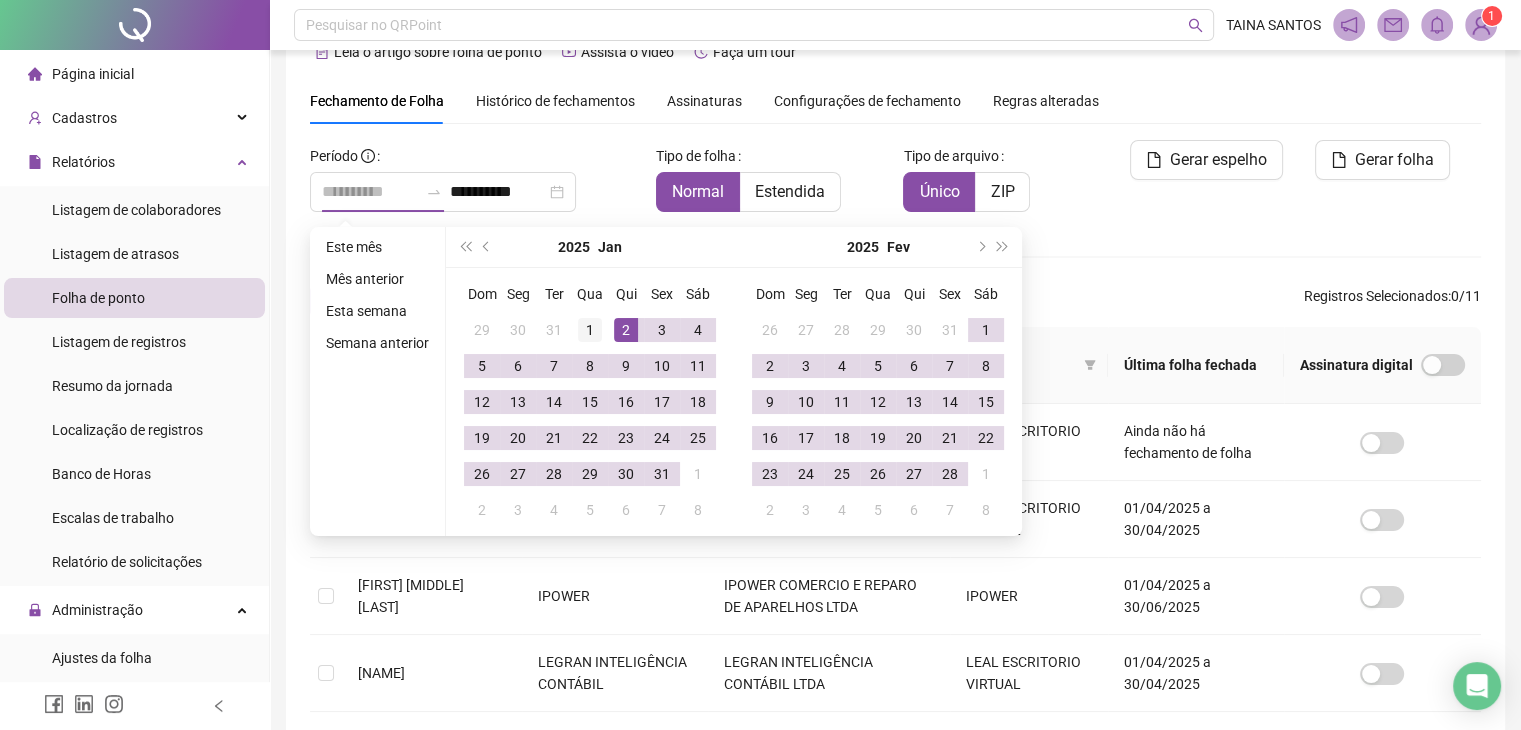 type on "**********" 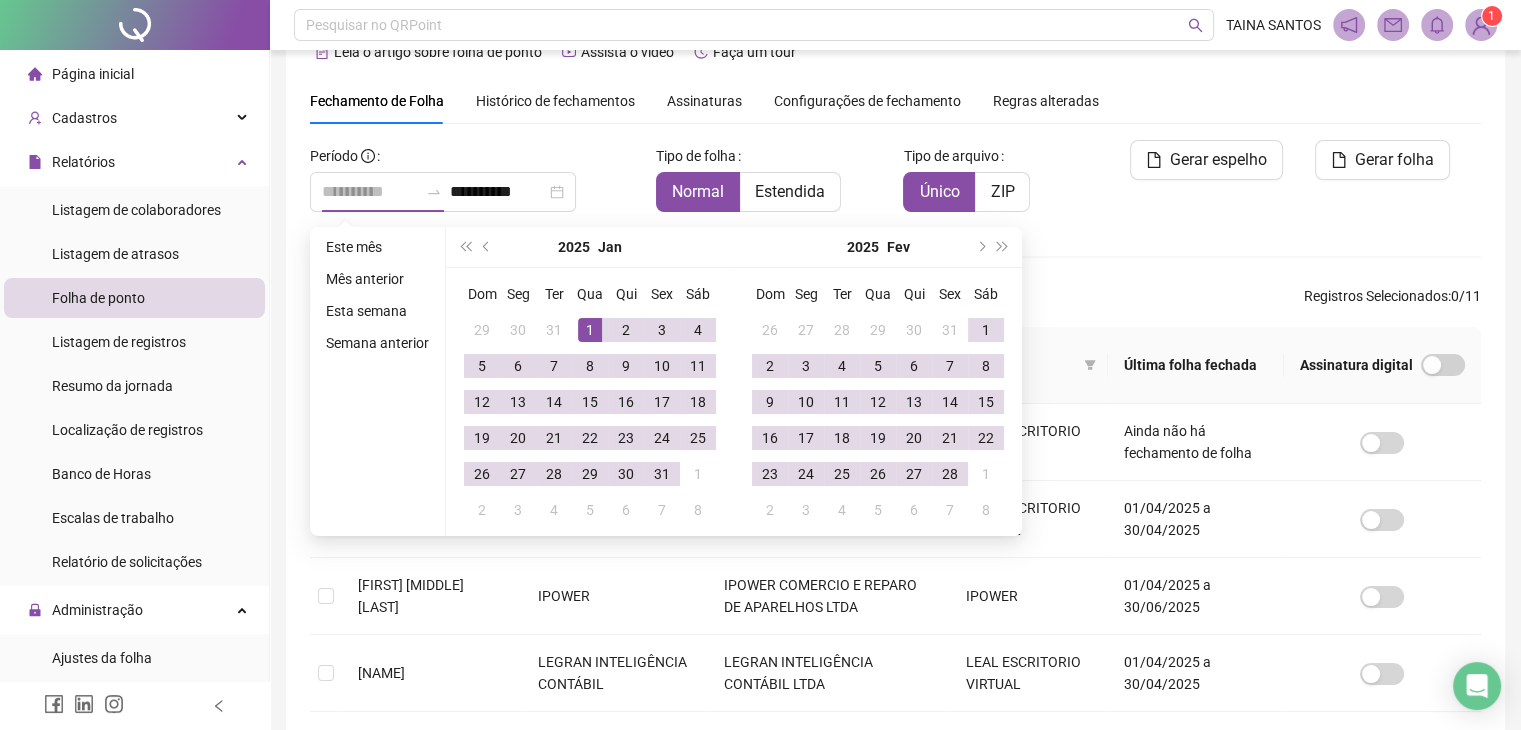 click on "1" at bounding box center [590, 330] 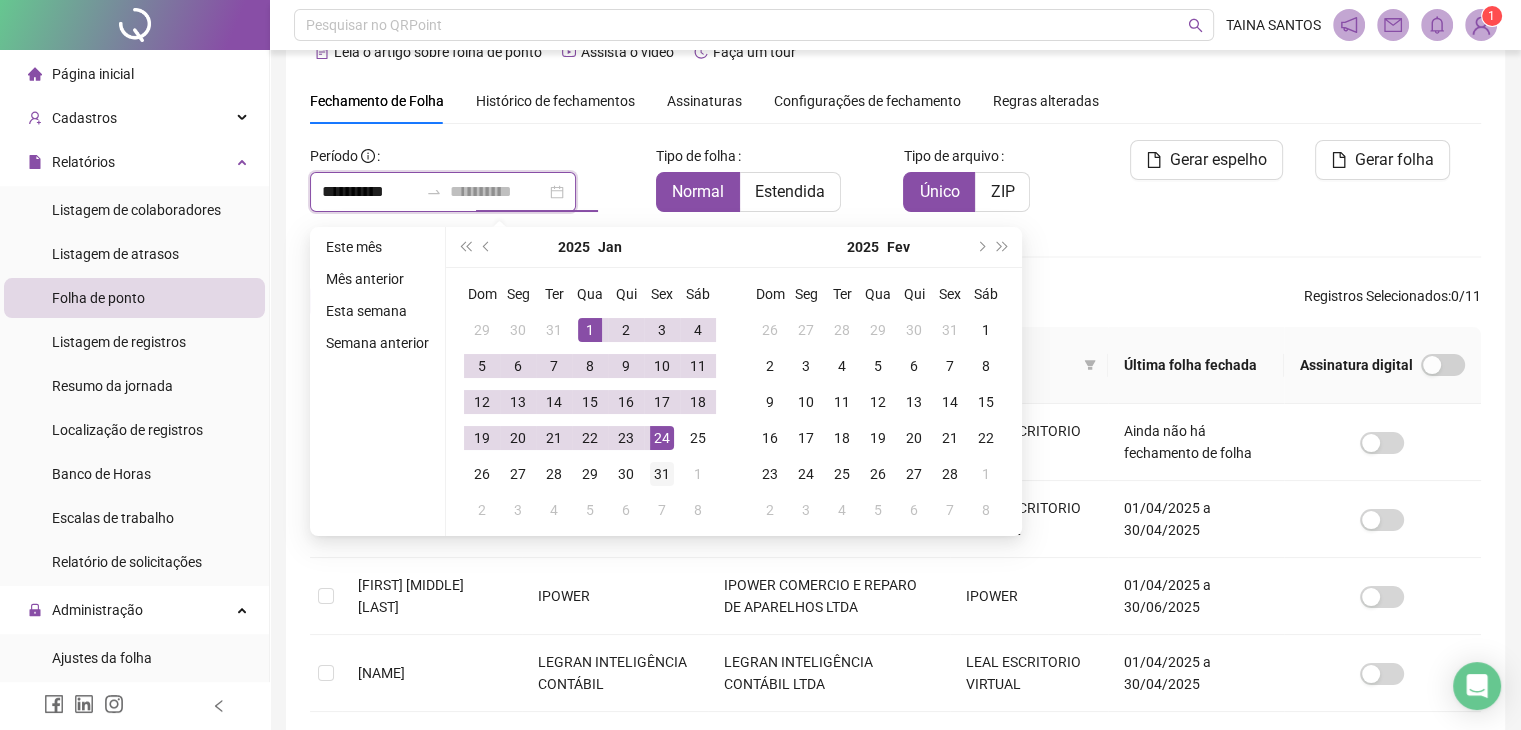 type on "**********" 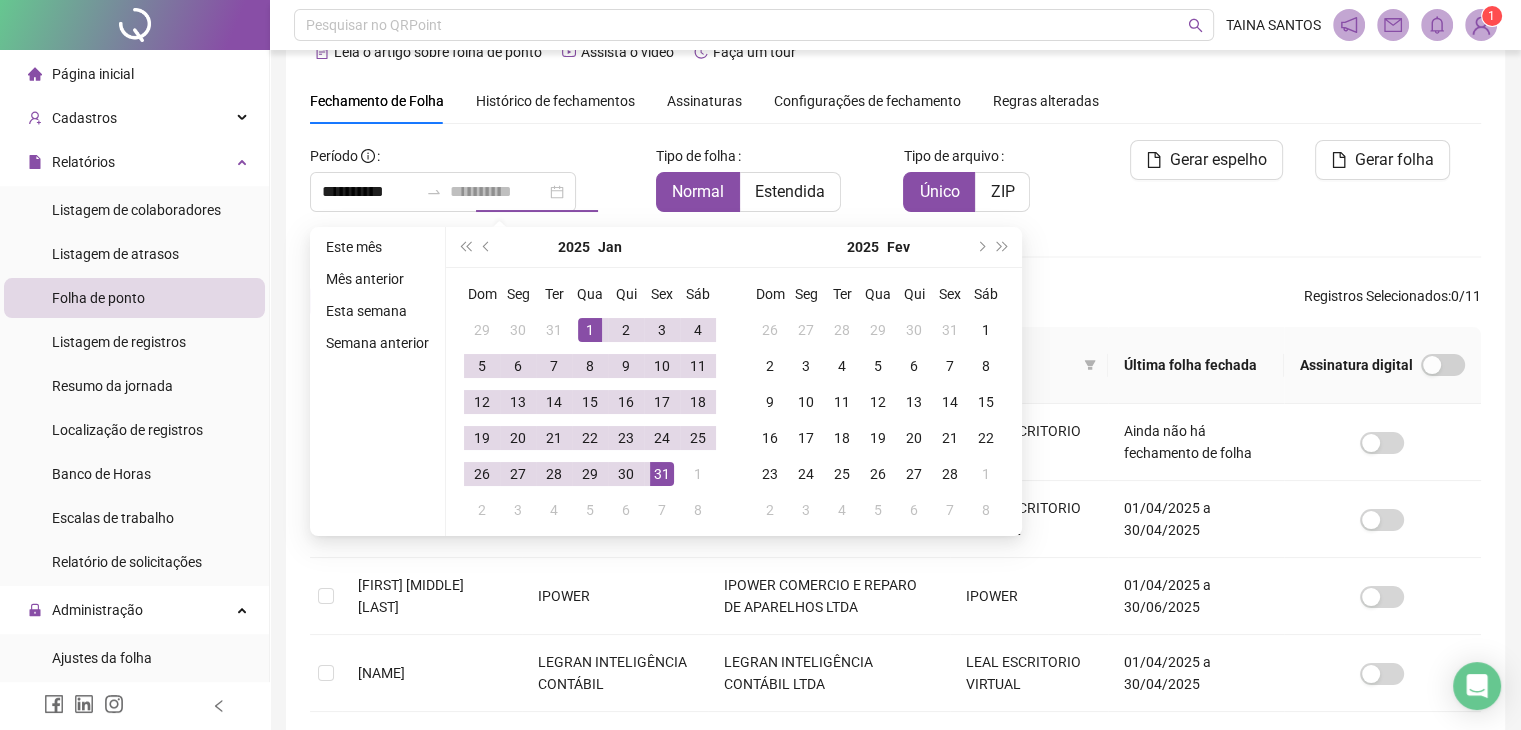 click on "31" at bounding box center [662, 474] 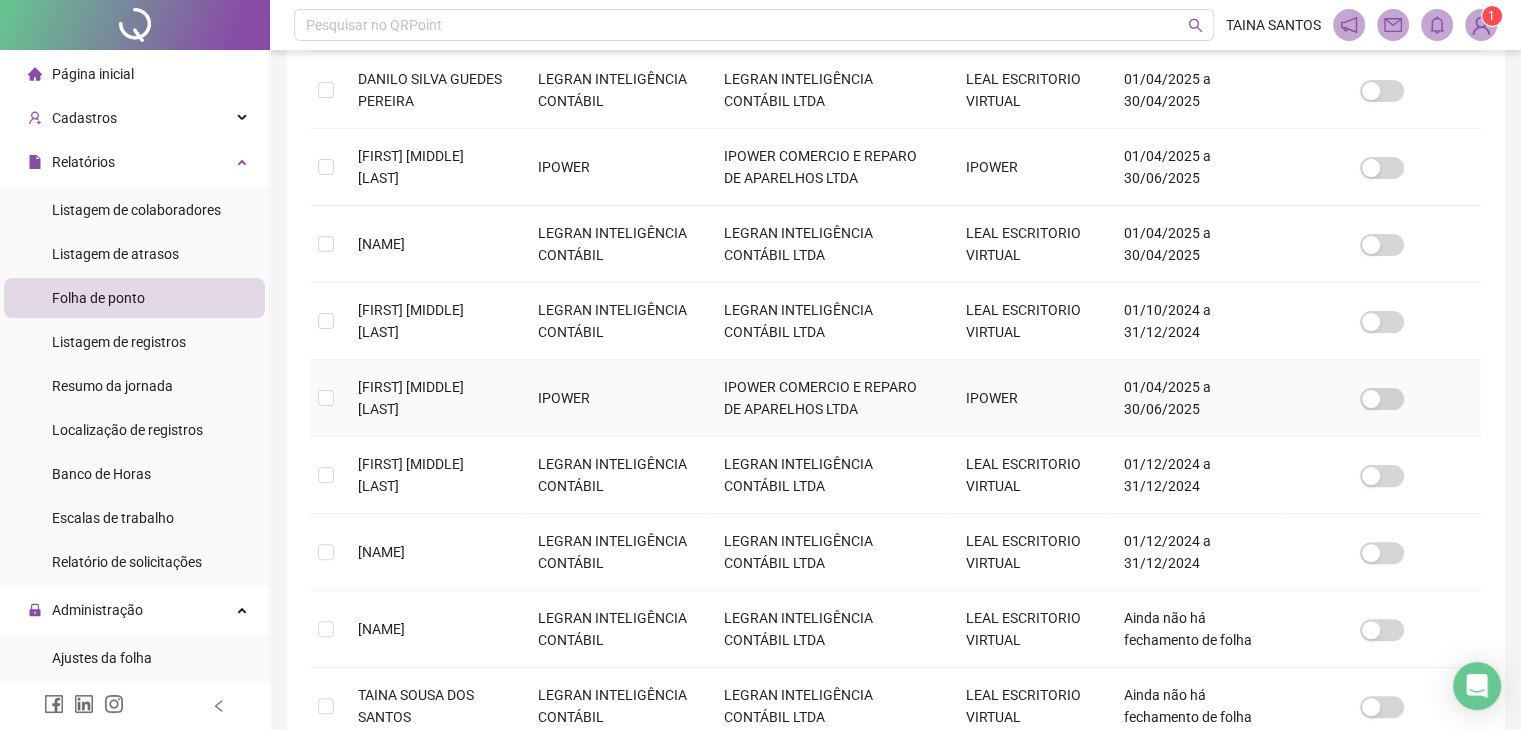 scroll, scrollTop: 660, scrollLeft: 0, axis: vertical 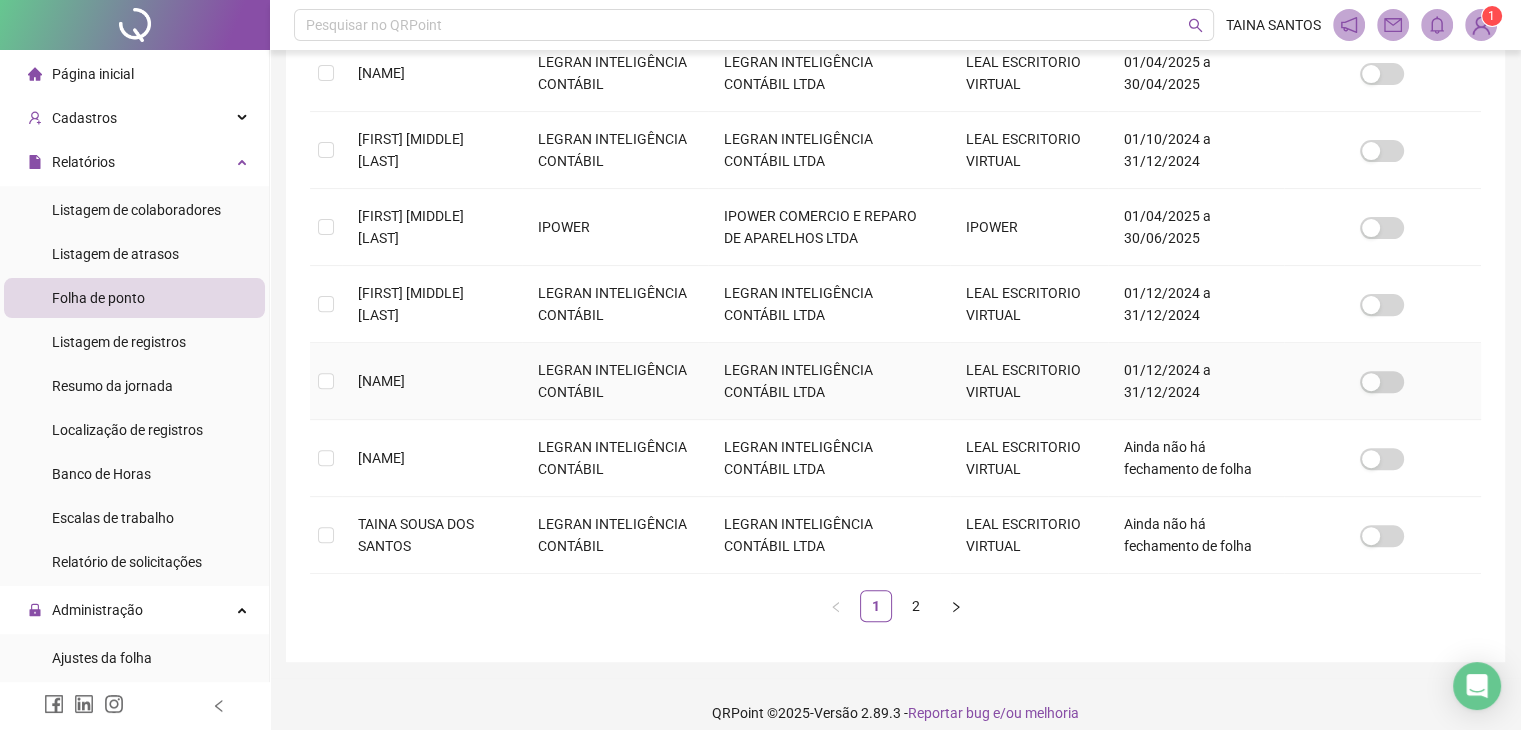 click at bounding box center (326, 381) 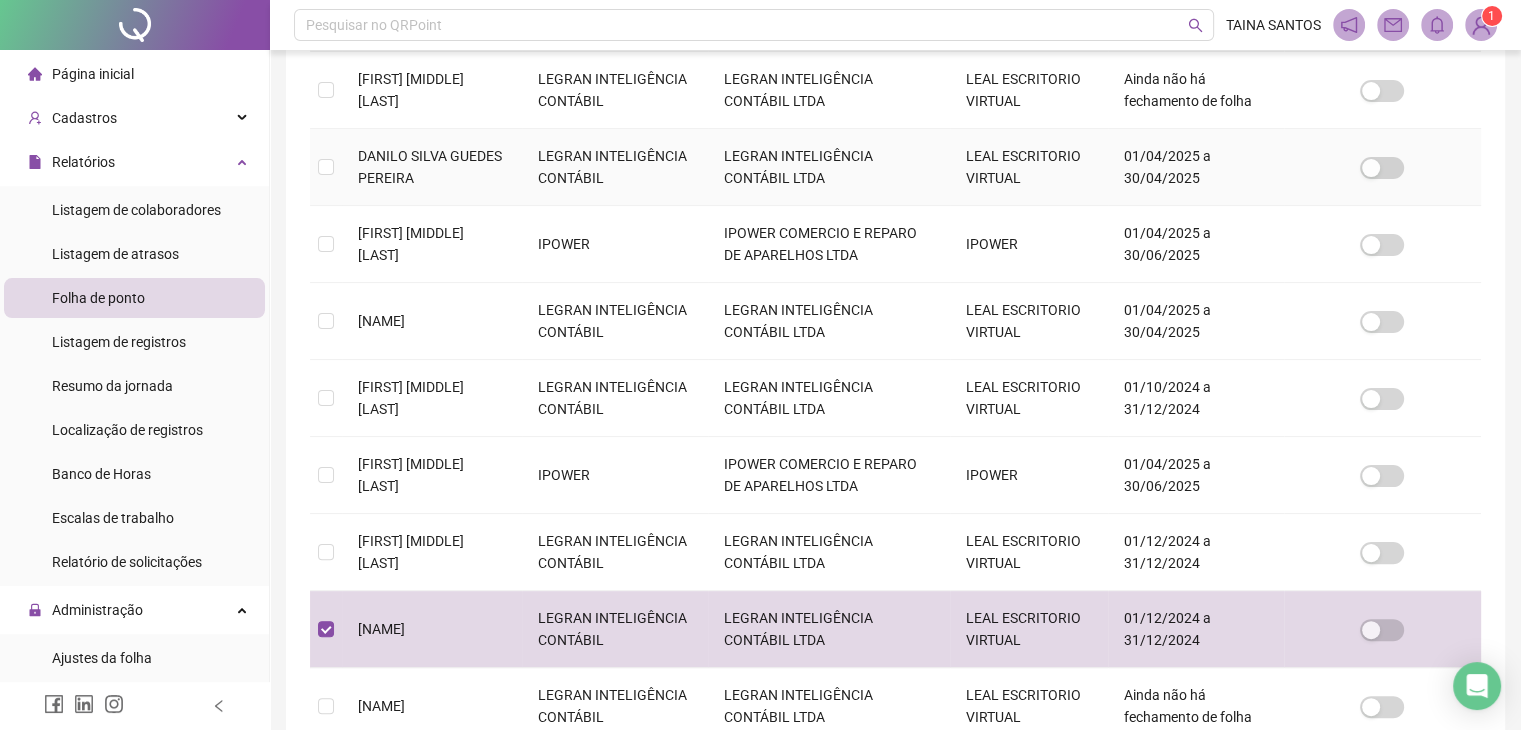 scroll, scrollTop: 644, scrollLeft: 0, axis: vertical 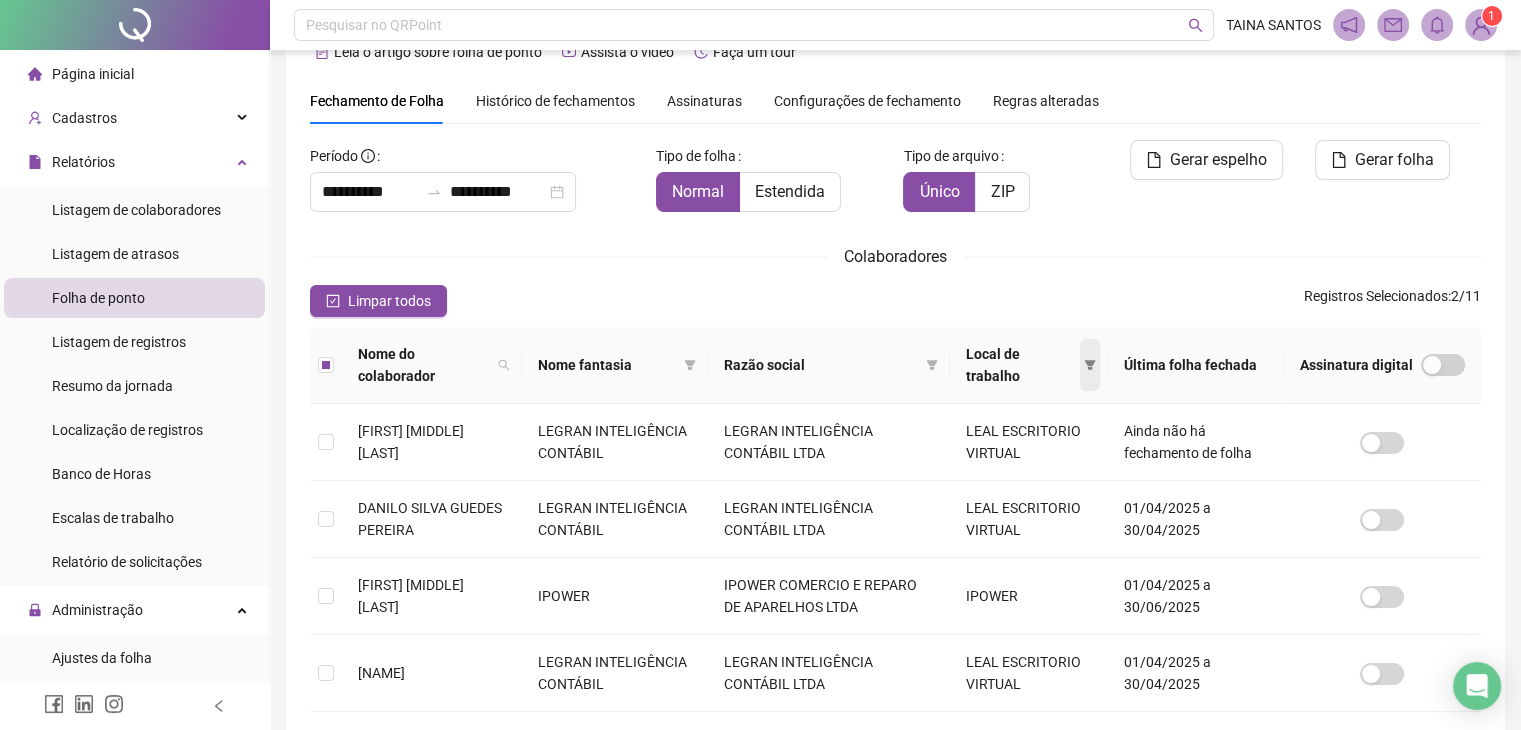 click 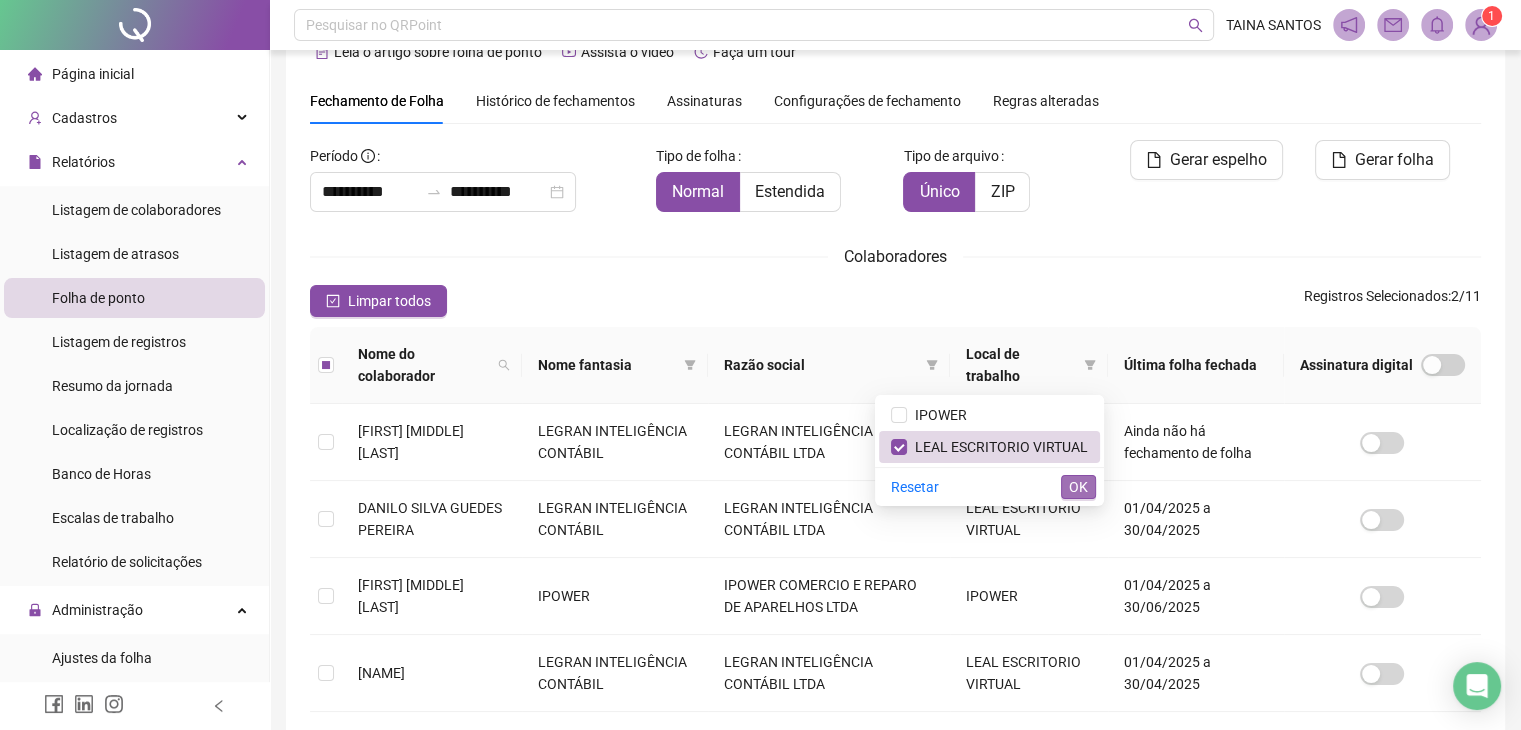 click on "OK" at bounding box center [1078, 487] 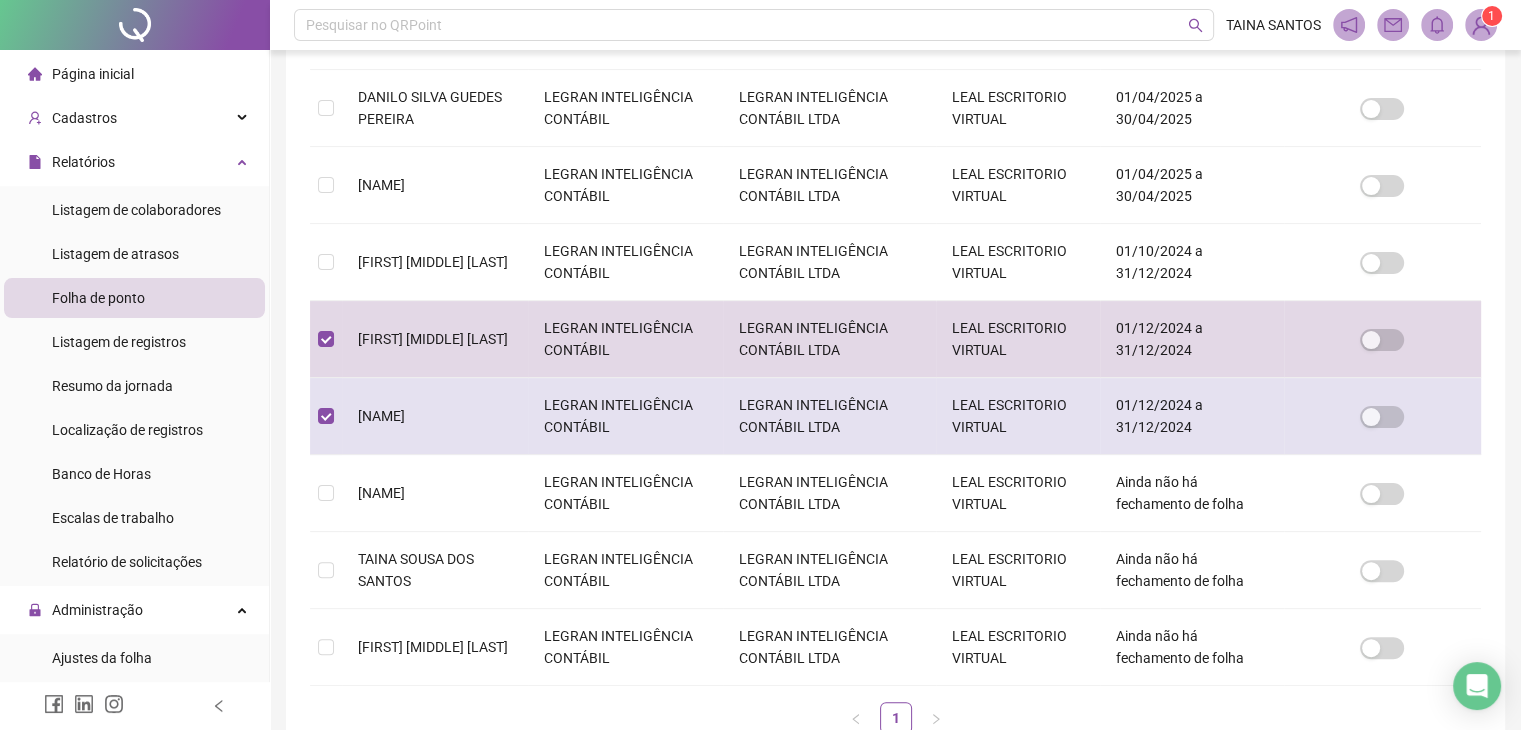 scroll, scrollTop: 333, scrollLeft: 0, axis: vertical 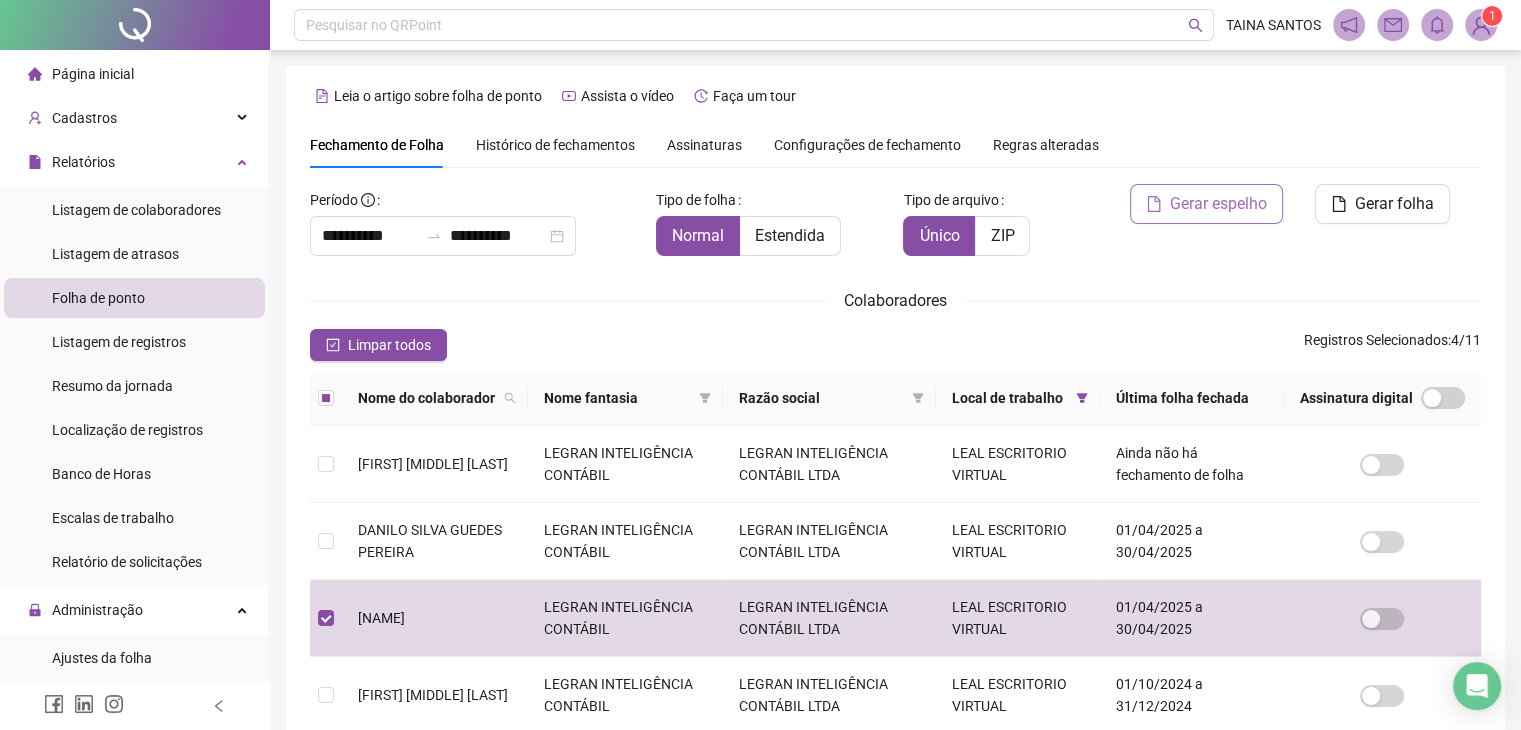 click on "Gerar espelho" at bounding box center (1206, 204) 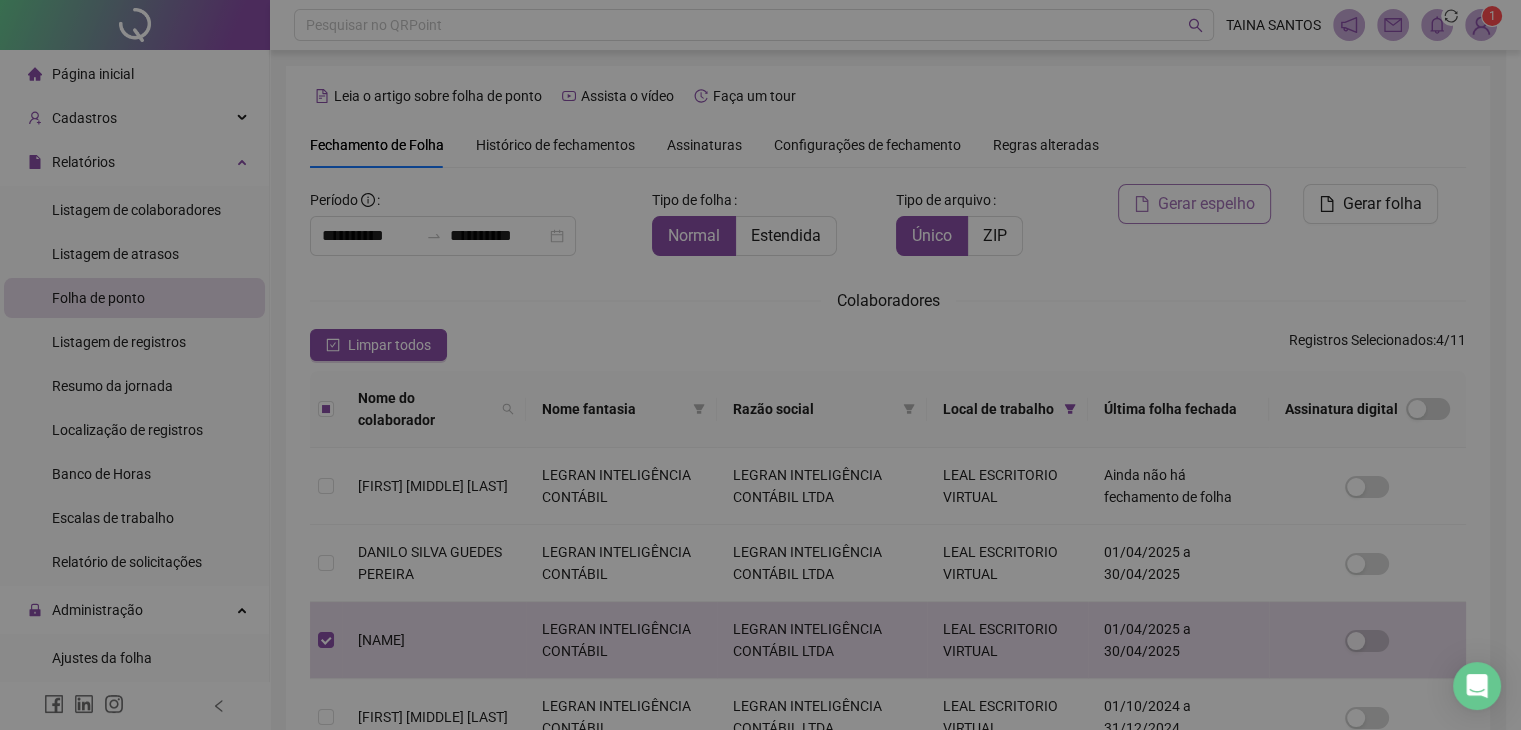 scroll, scrollTop: 33, scrollLeft: 0, axis: vertical 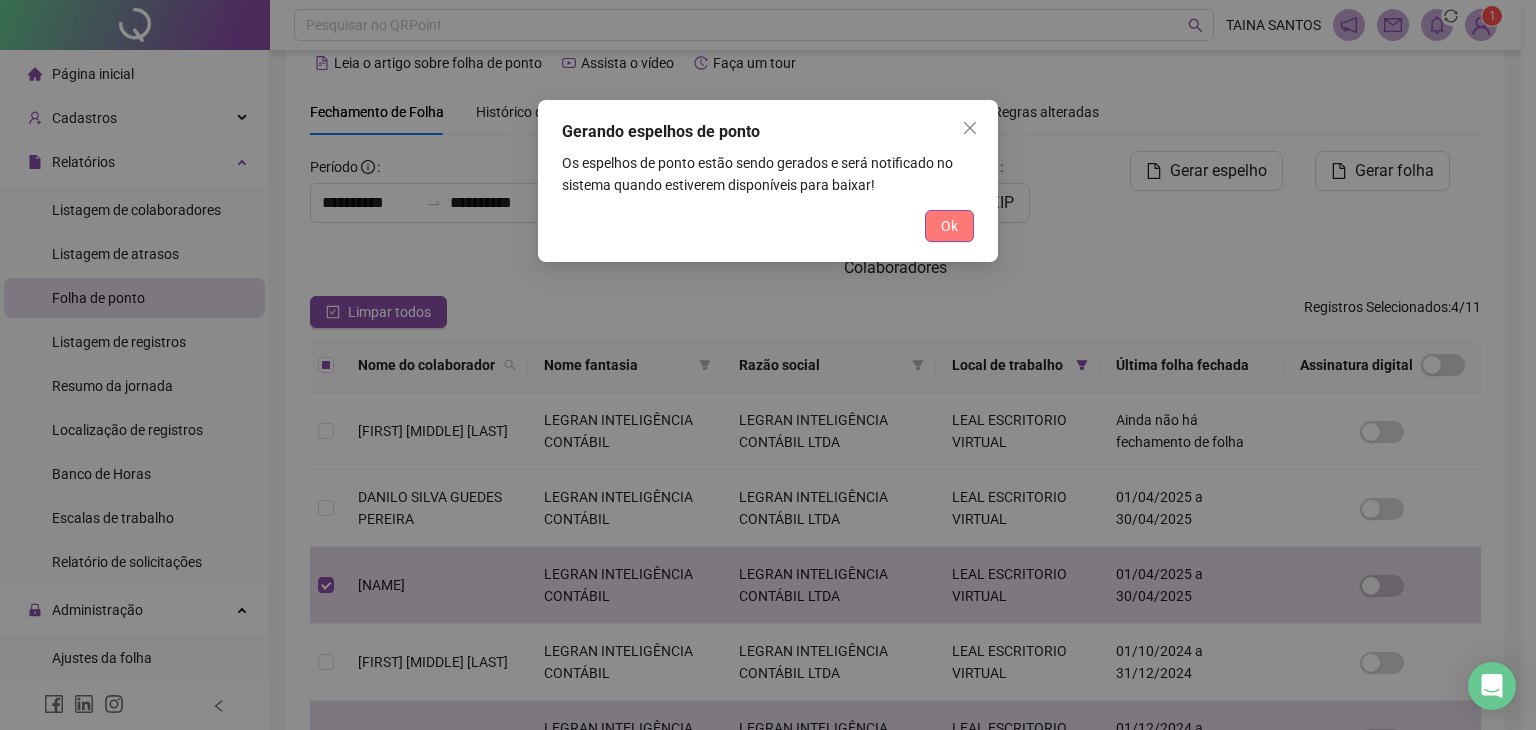 drag, startPoint x: 961, startPoint y: 216, endPoint x: 950, endPoint y: 213, distance: 11.401754 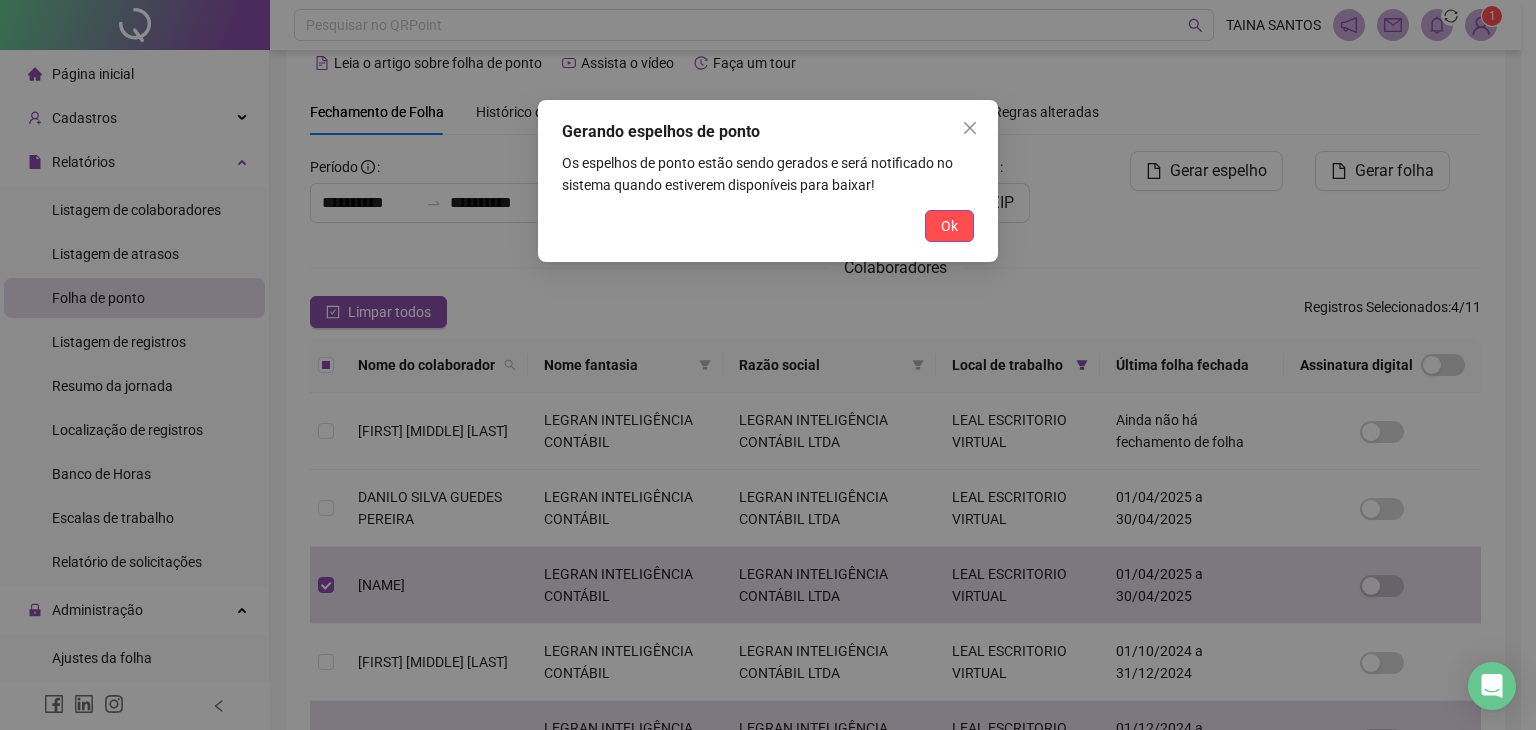 click on "Ok" at bounding box center [949, 226] 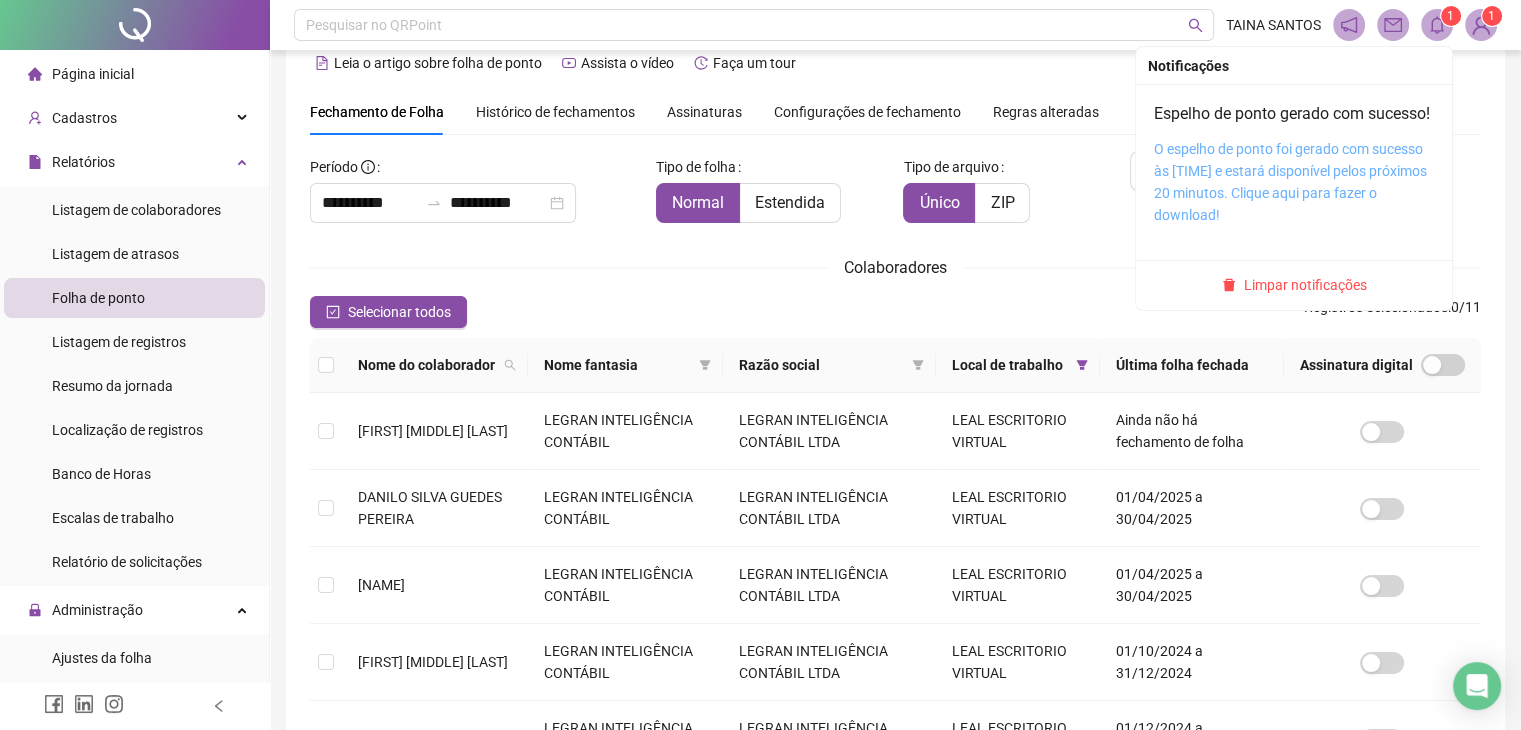 click on "O espelho de ponto foi gerado com sucesso às [TIME] e estará disponível pelos próximos 20 minutos.
Clique aqui para fazer o download!" at bounding box center [1290, 182] 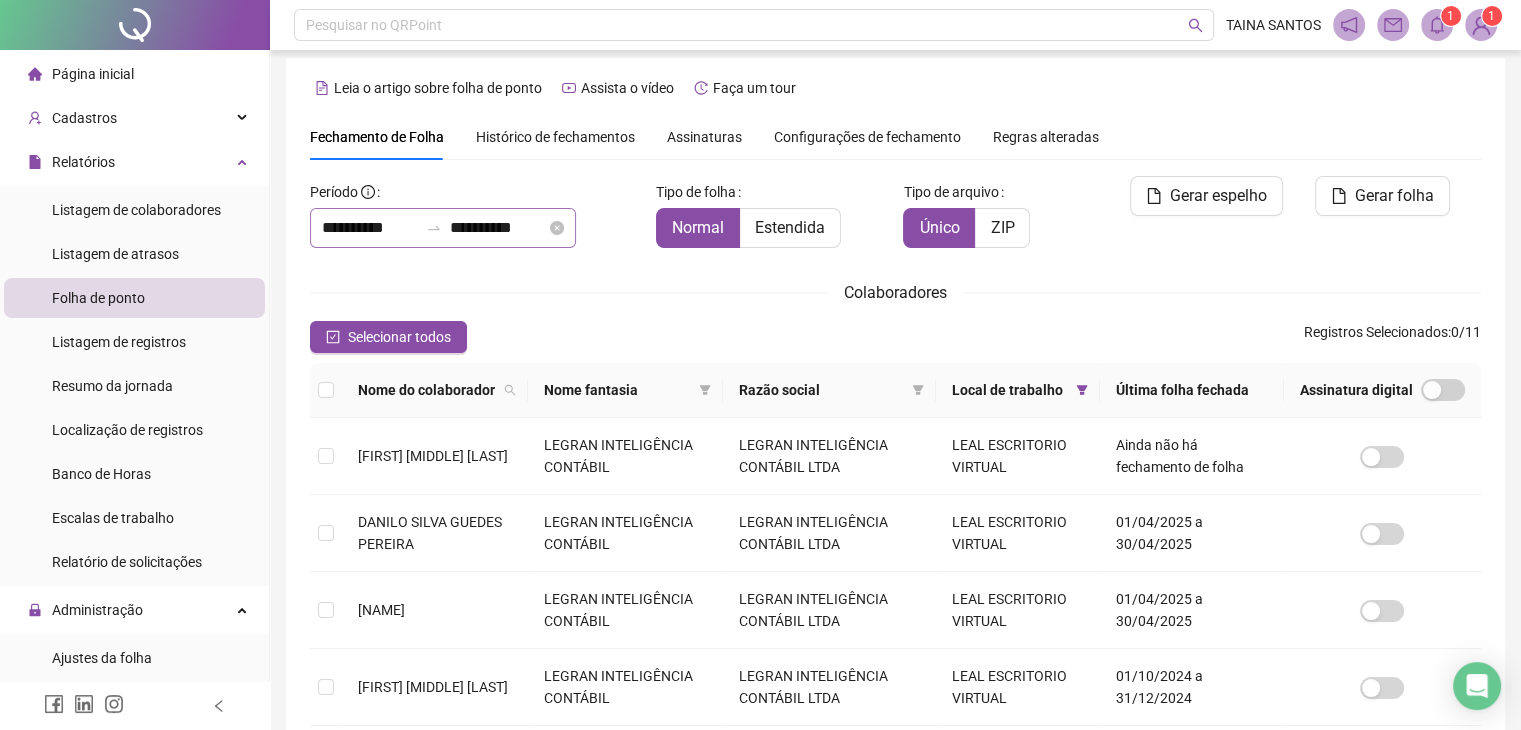 scroll, scrollTop: 0, scrollLeft: 0, axis: both 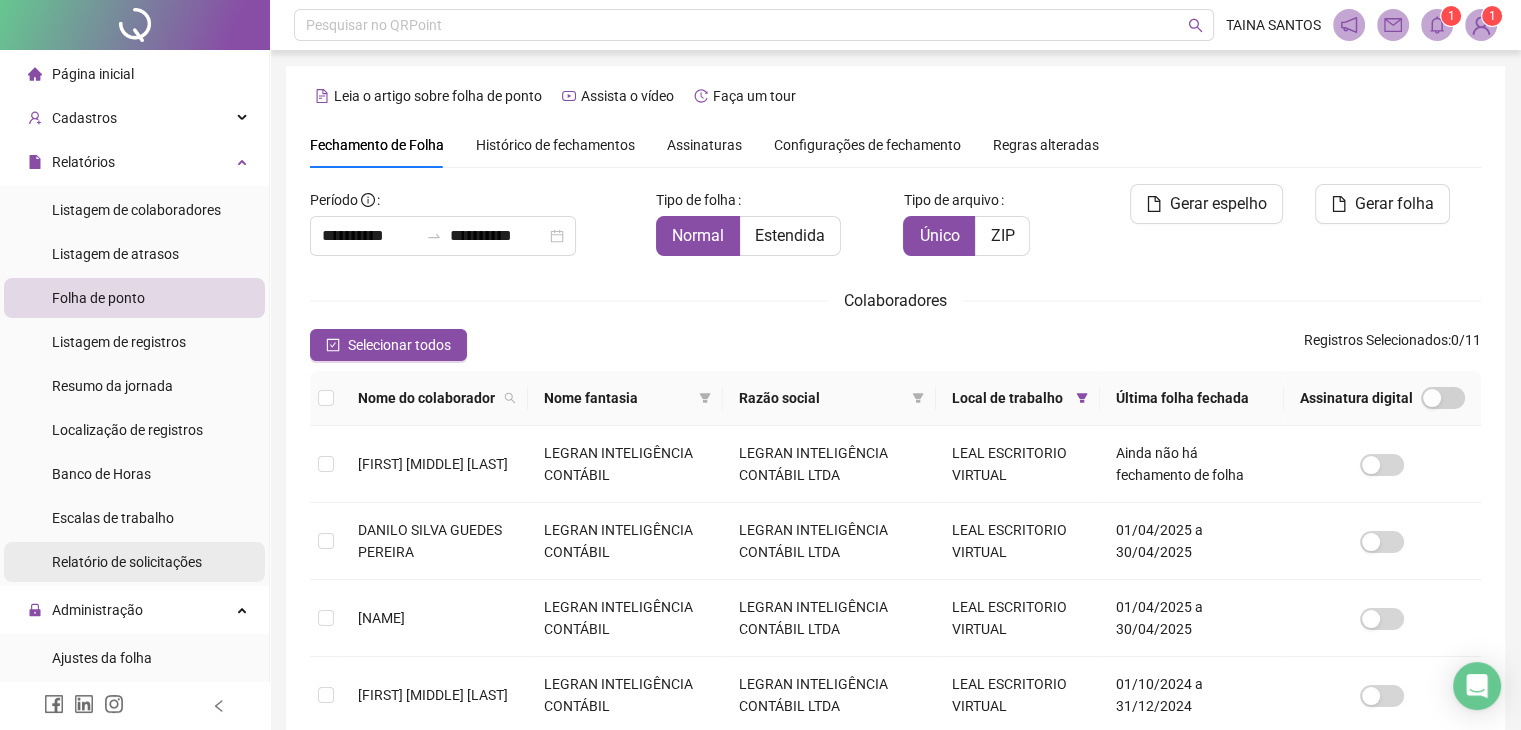 click on "Relatório de solicitações" at bounding box center (127, 562) 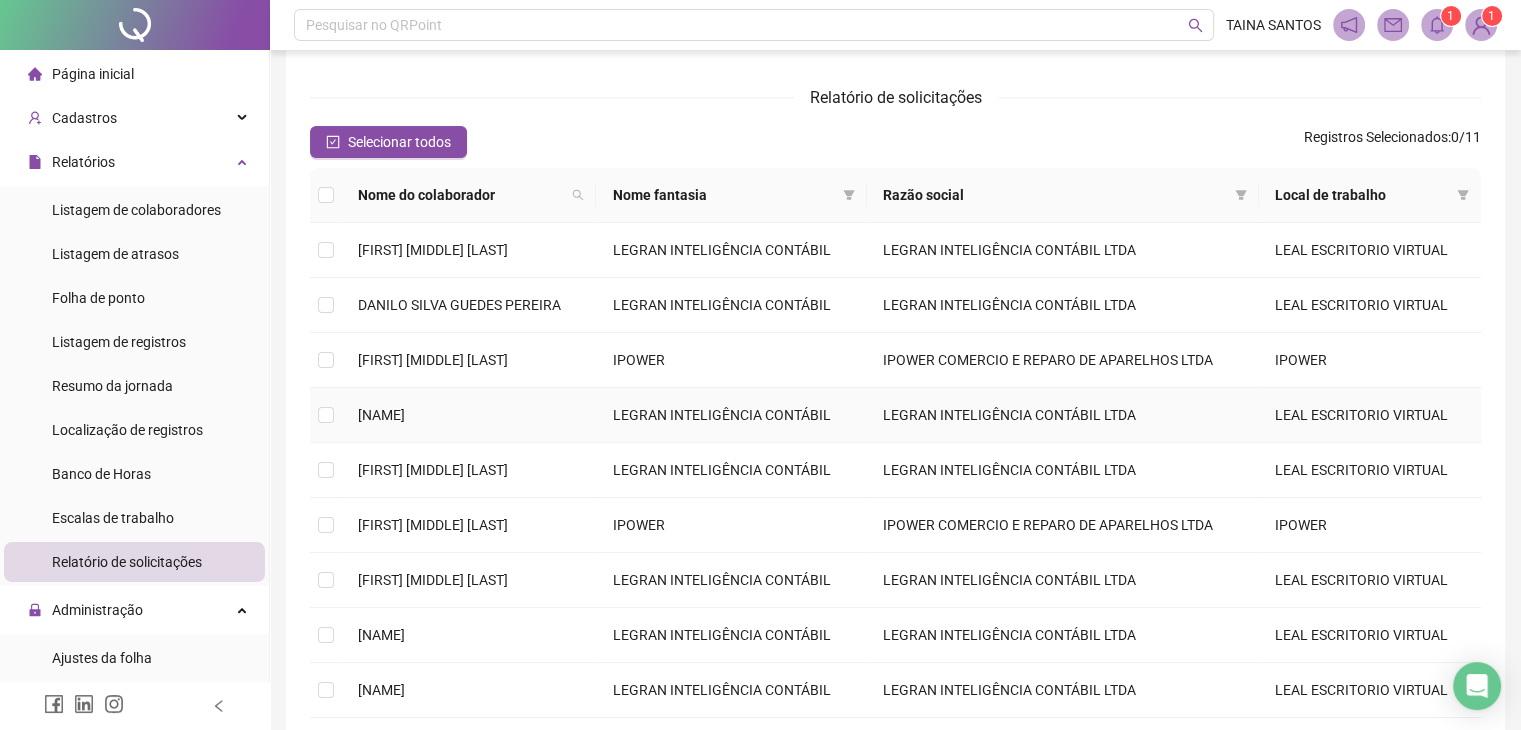 scroll, scrollTop: 330, scrollLeft: 0, axis: vertical 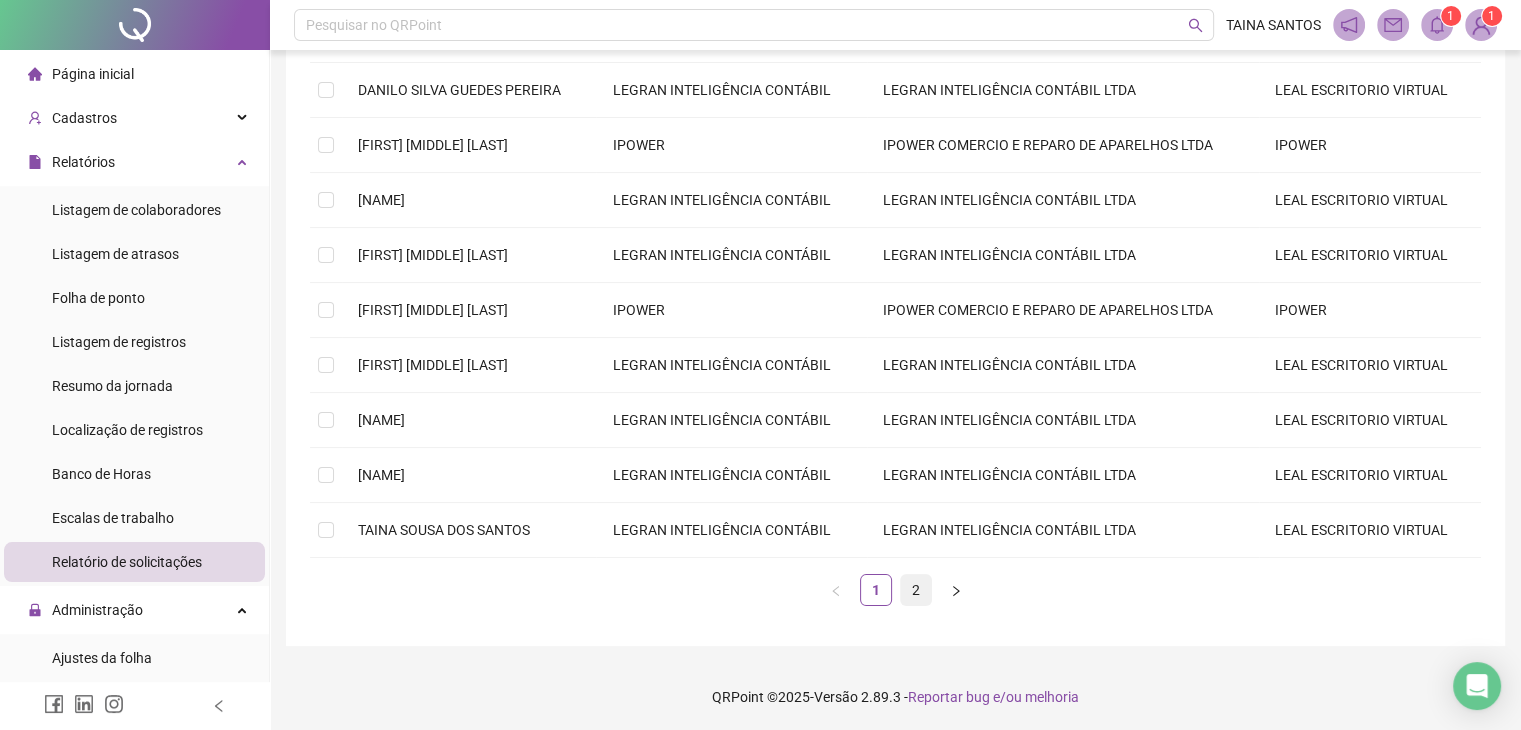 click on "2" at bounding box center (916, 590) 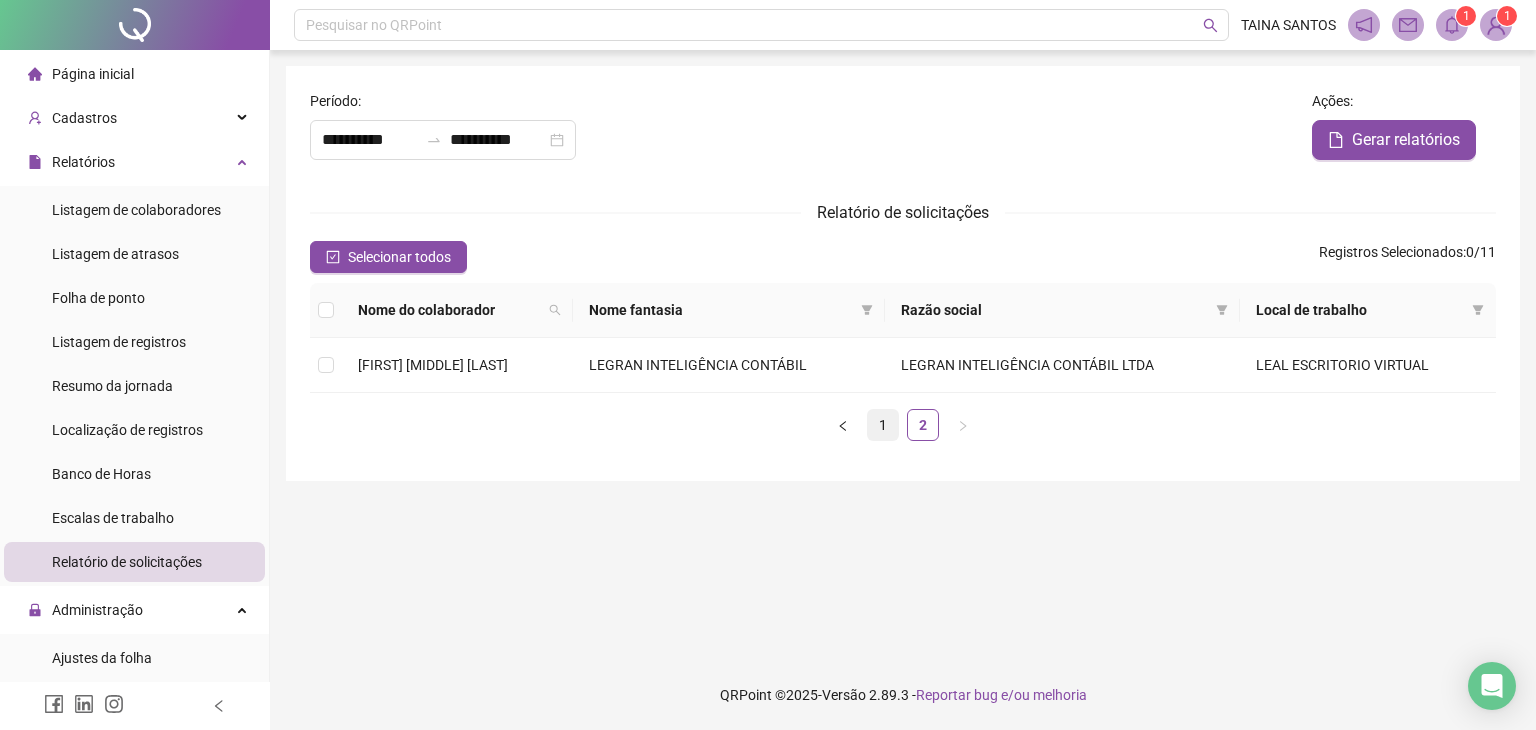 click on "1" at bounding box center (883, 425) 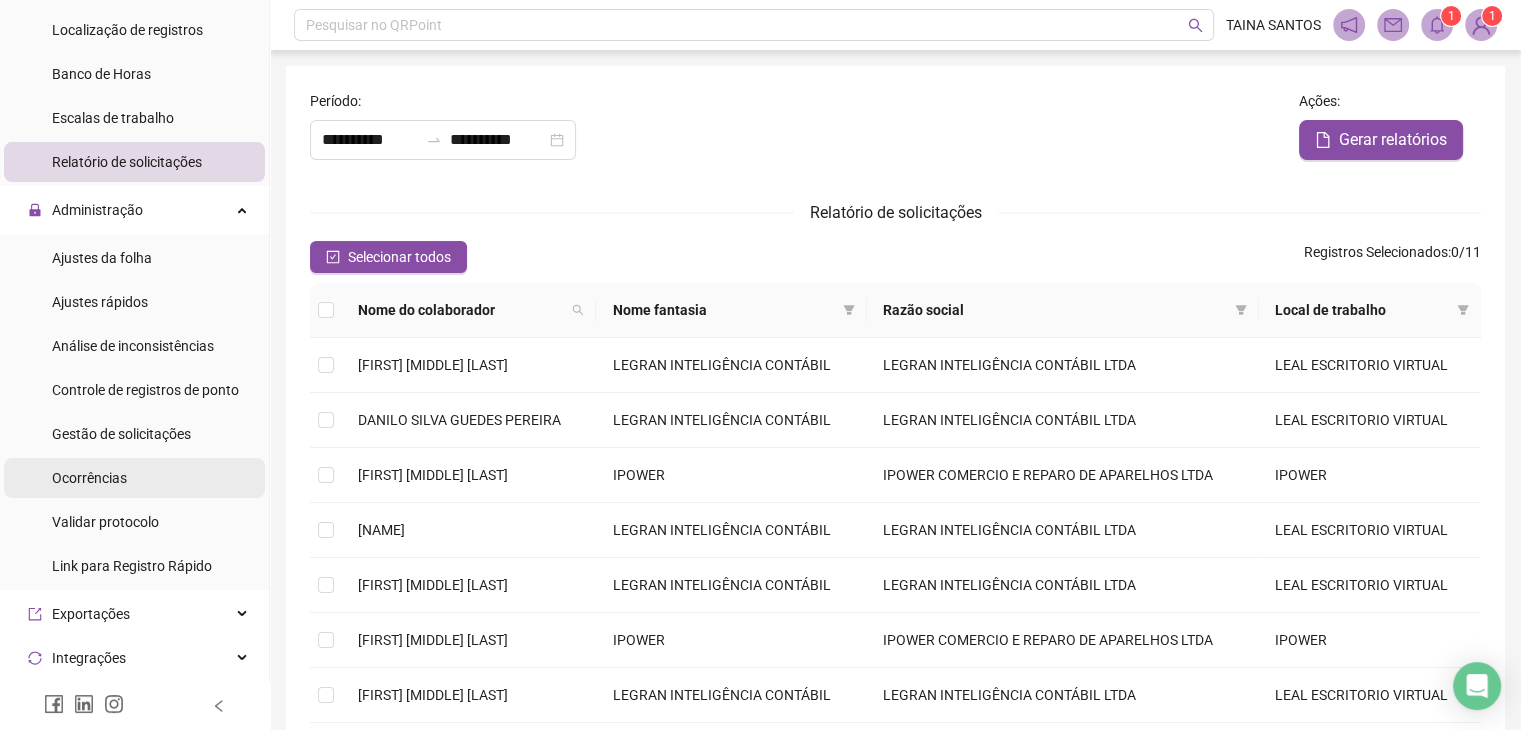 scroll, scrollTop: 572, scrollLeft: 0, axis: vertical 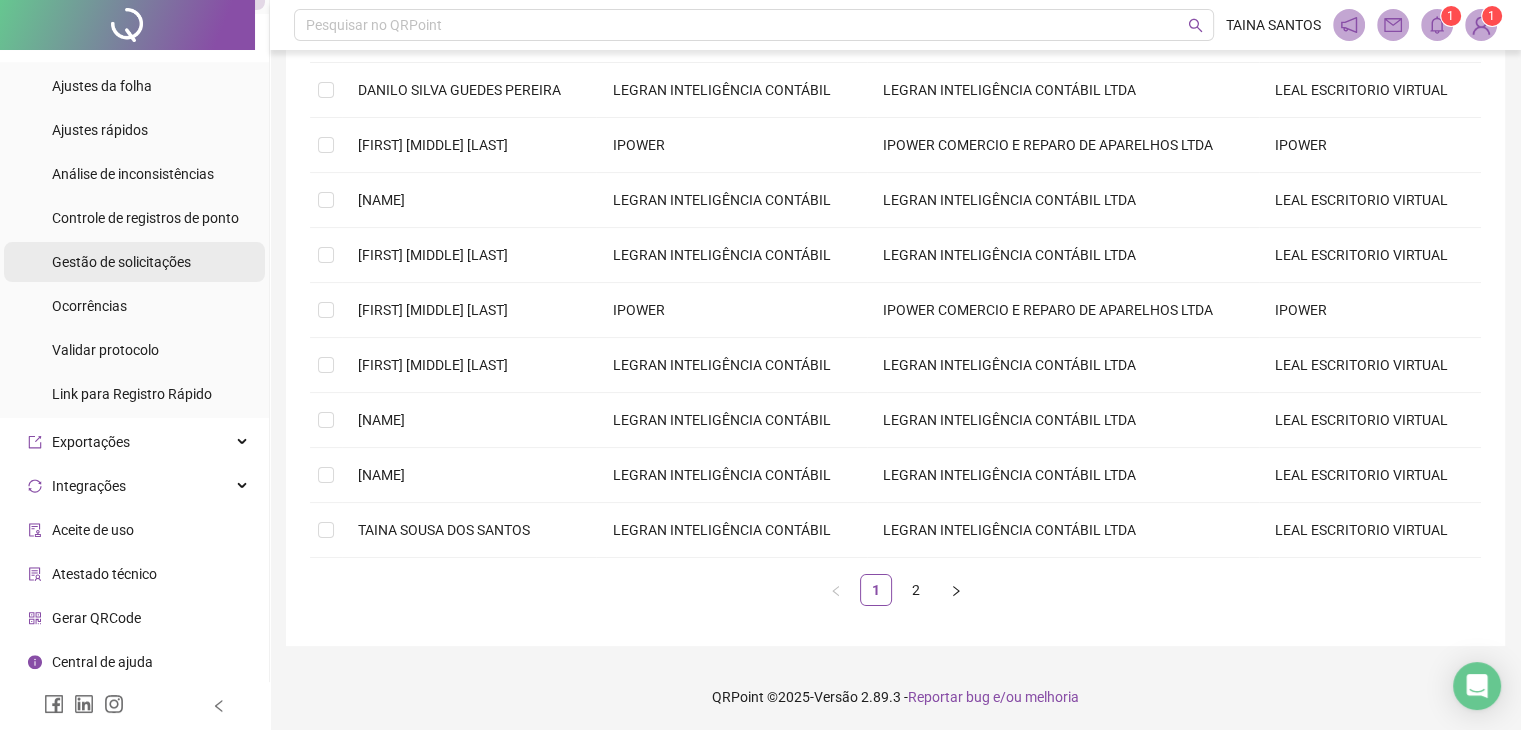 drag, startPoint x: 133, startPoint y: 251, endPoint x: 133, endPoint y: 267, distance: 16 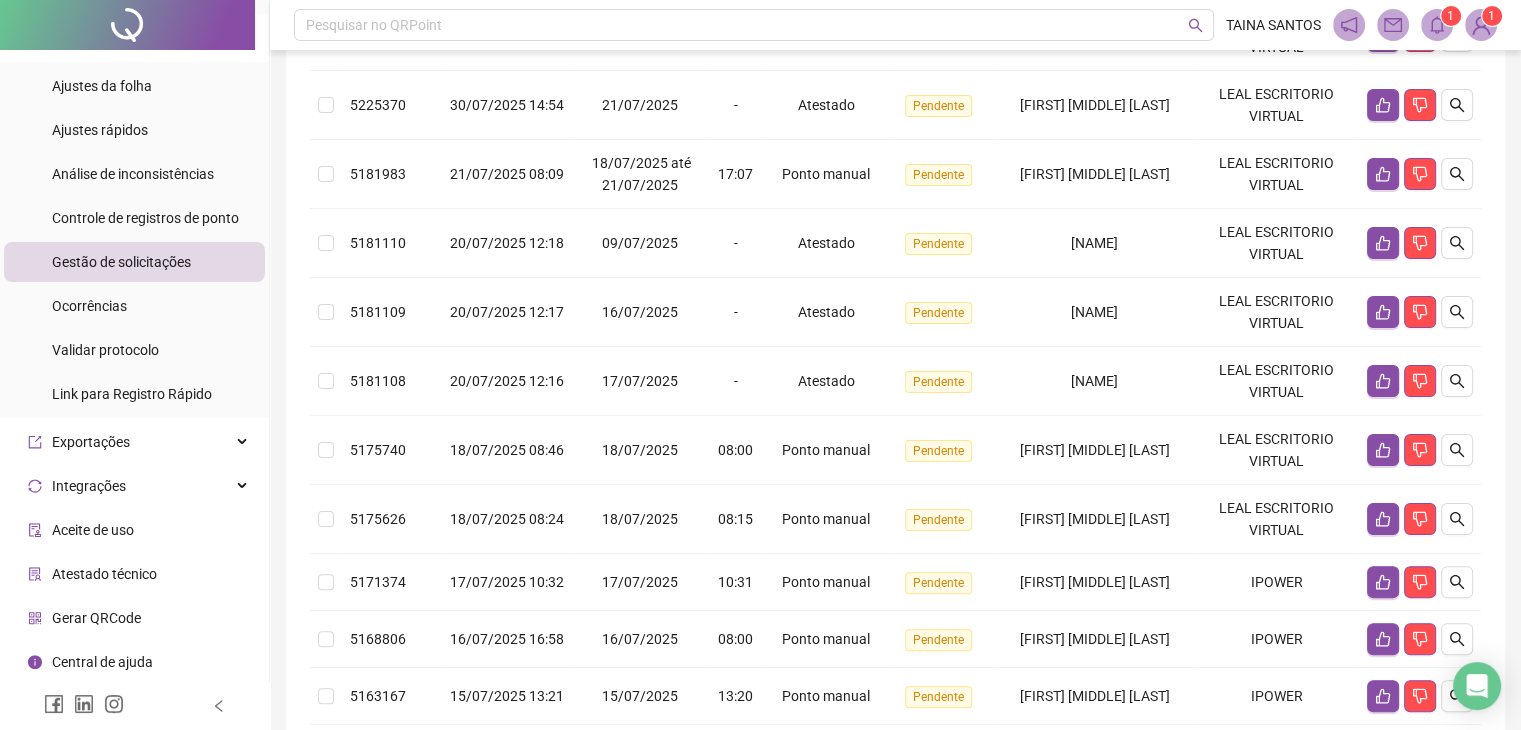 scroll, scrollTop: 183, scrollLeft: 0, axis: vertical 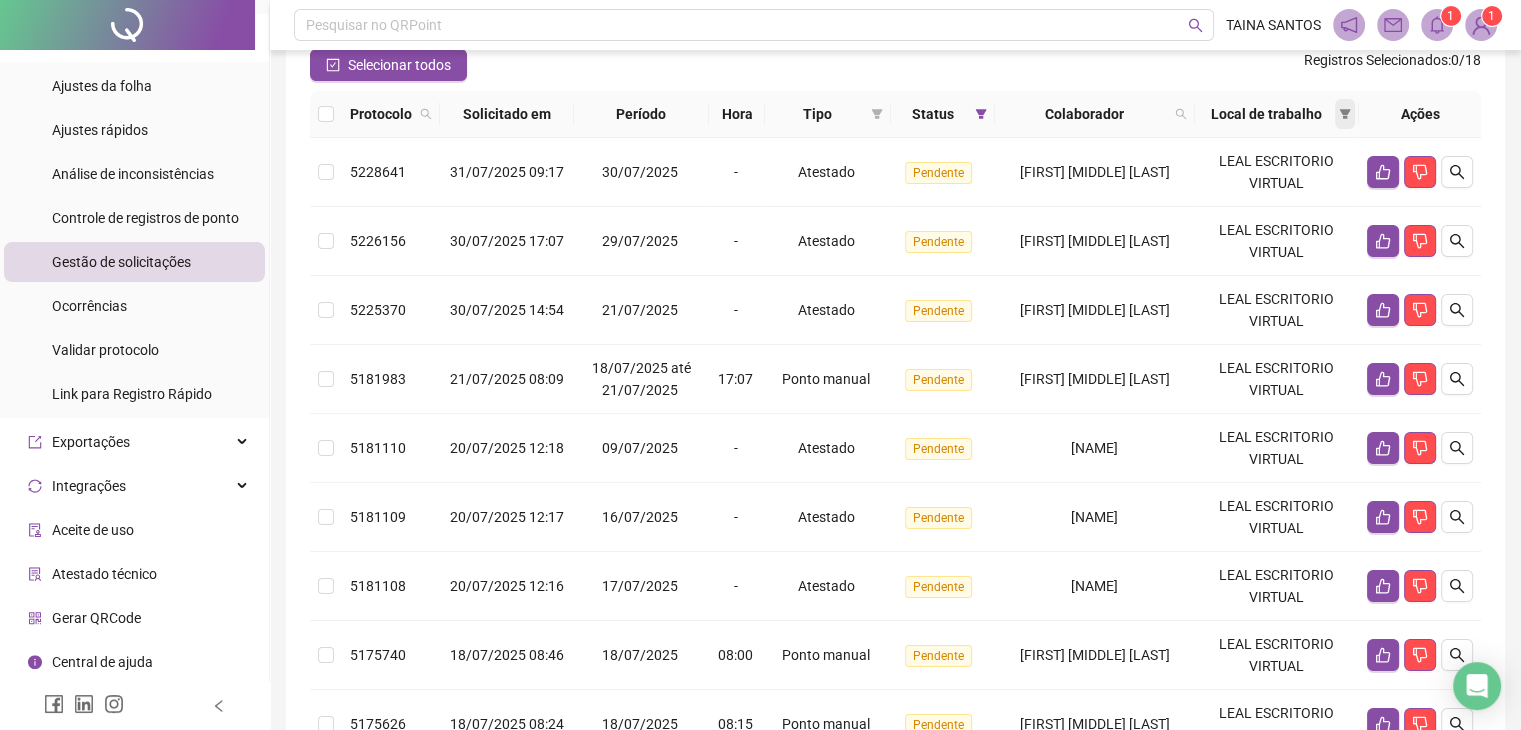 click 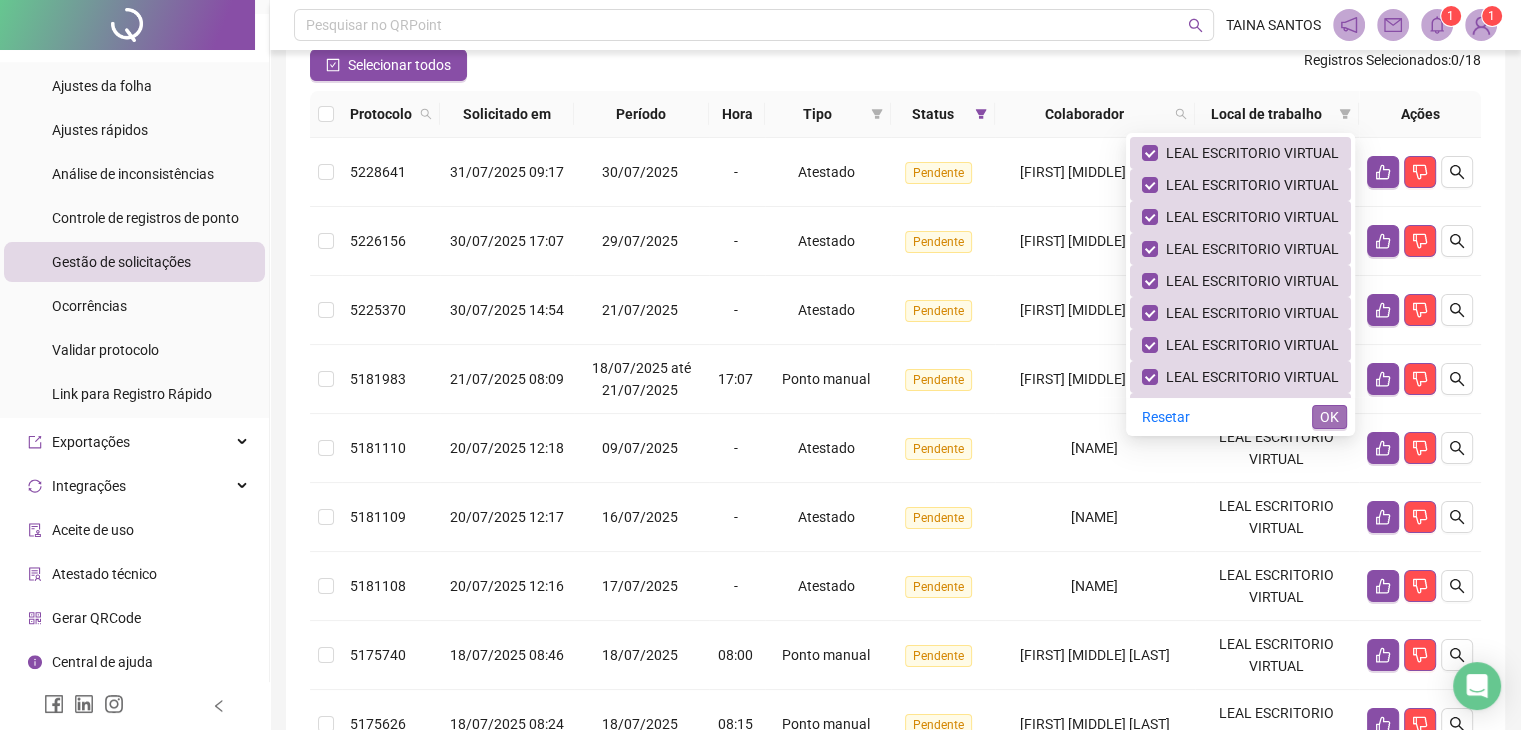 click on "OK" at bounding box center (1329, 417) 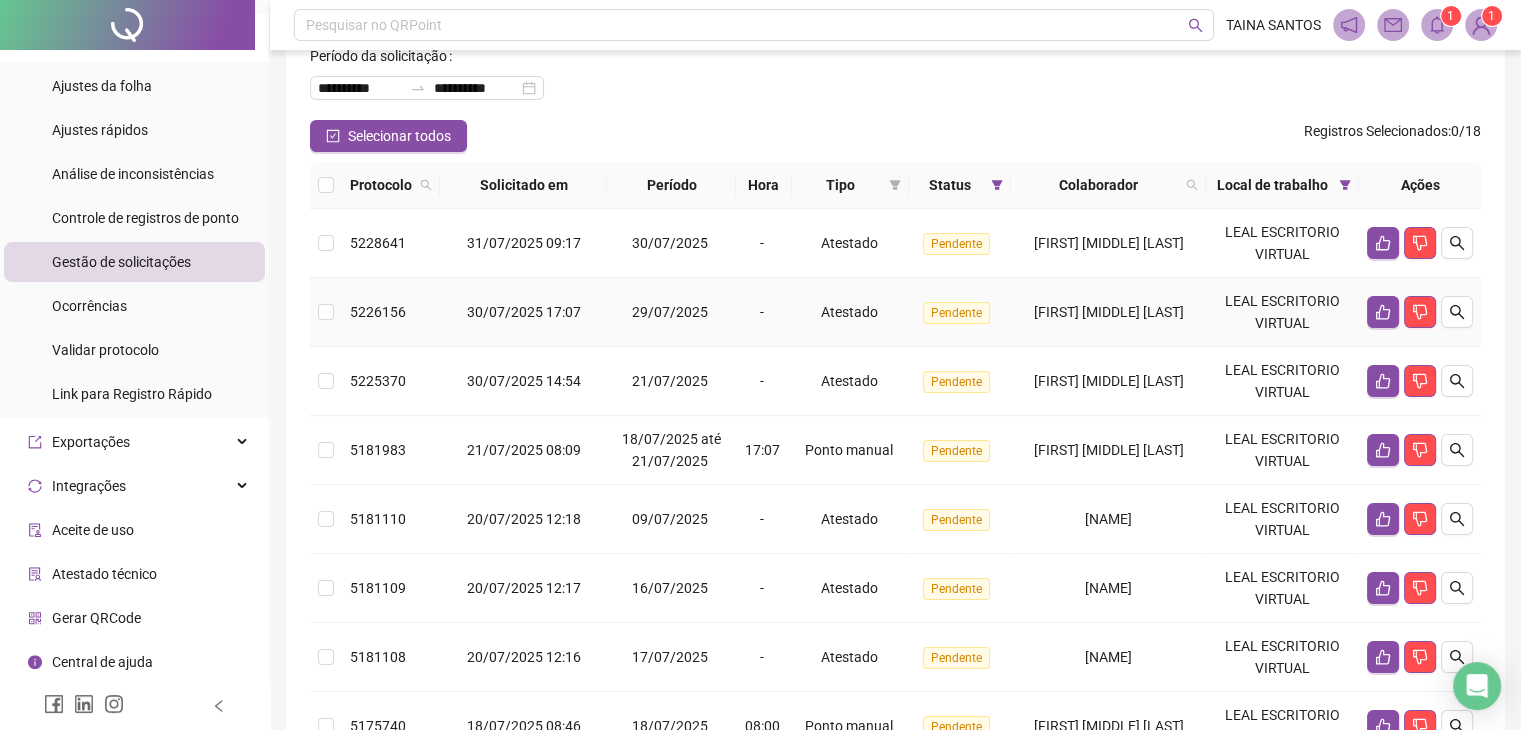 scroll, scrollTop: 0, scrollLeft: 0, axis: both 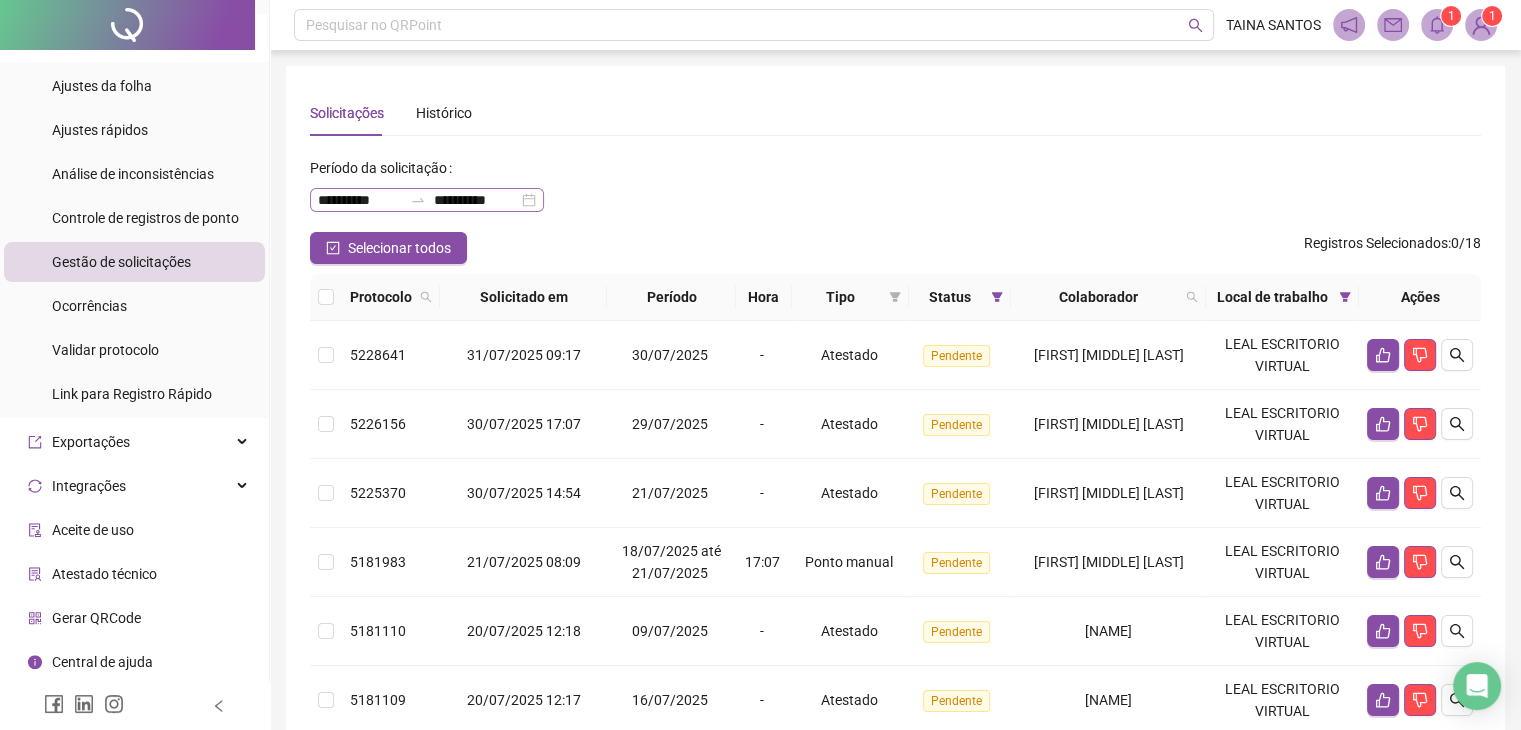 click on "**********" at bounding box center [427, 200] 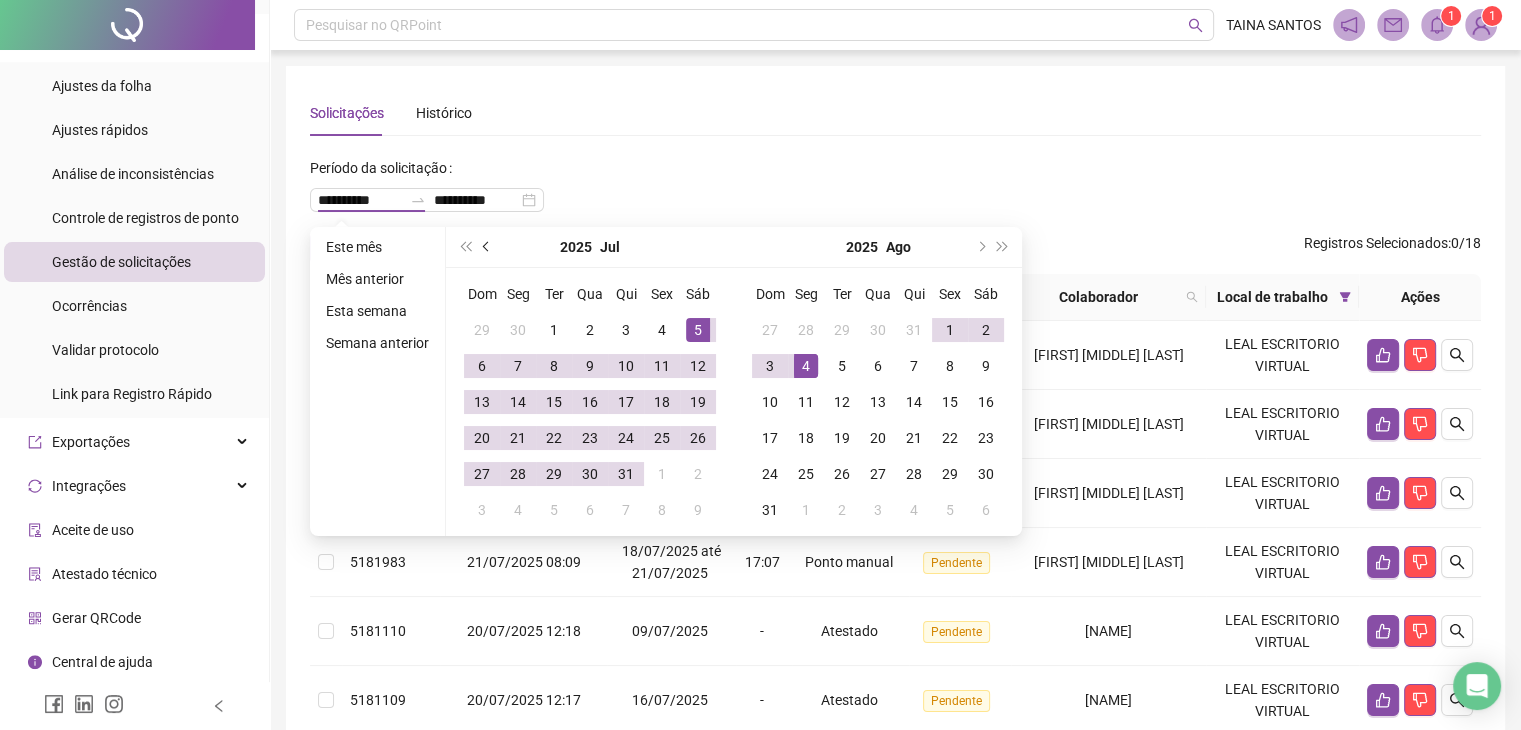 click at bounding box center (487, 247) 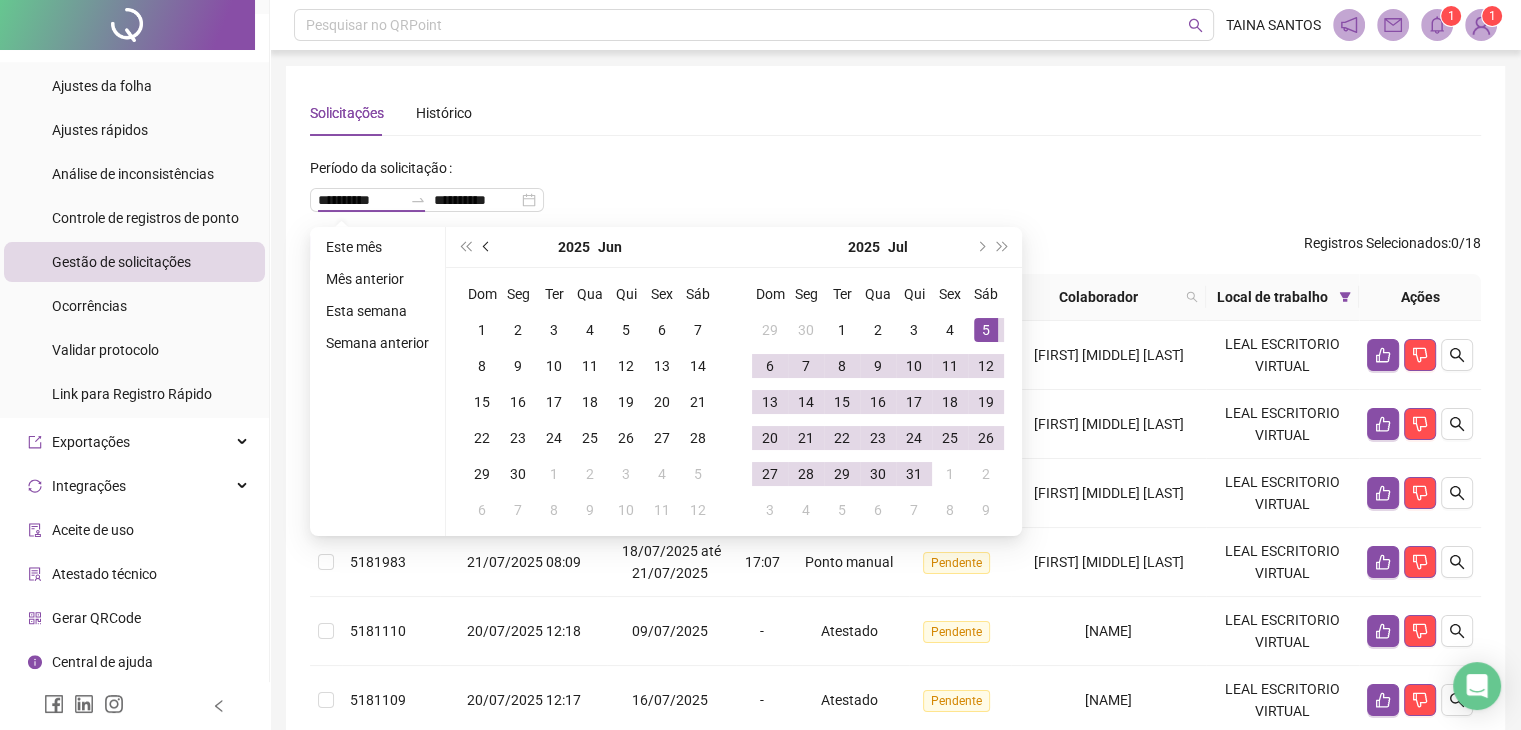 click at bounding box center [488, 247] 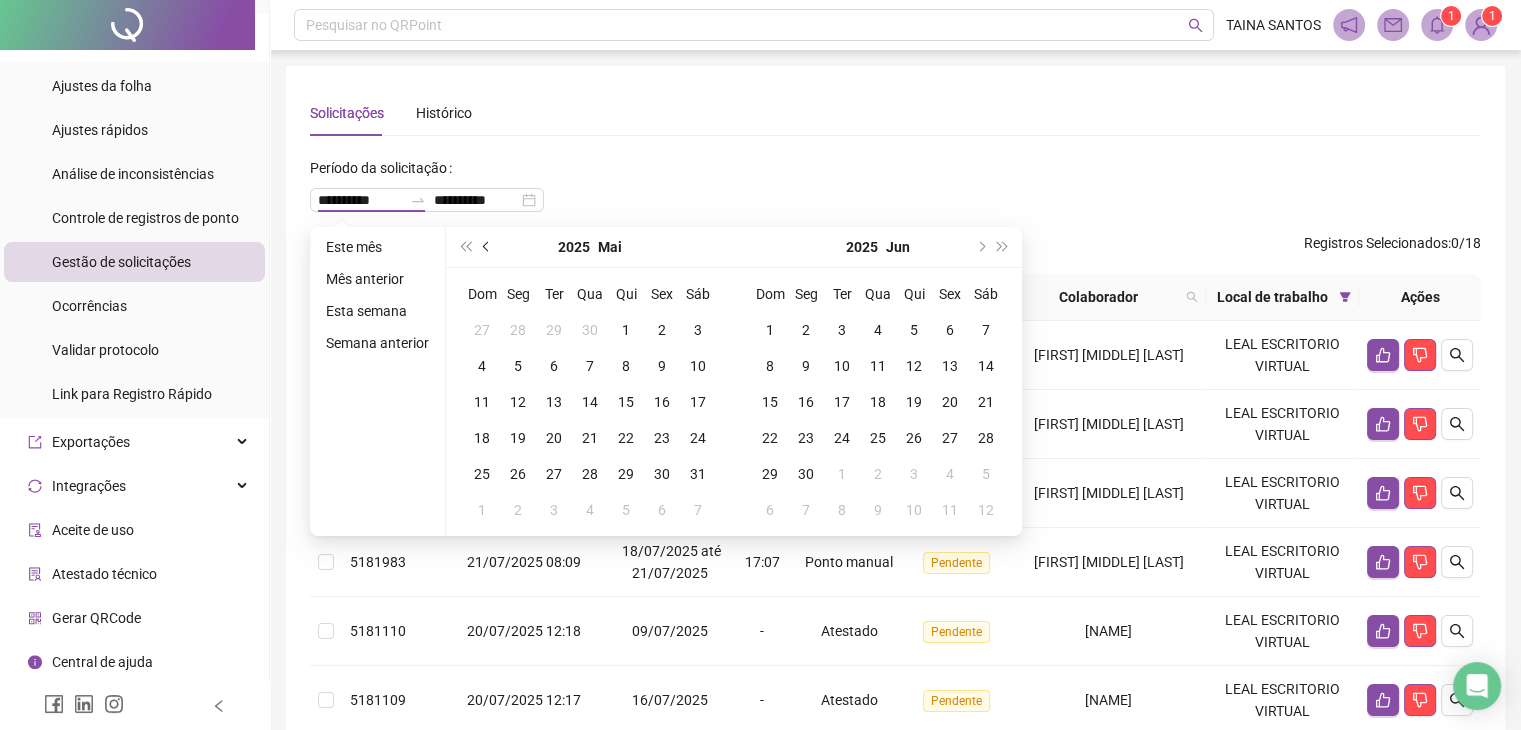 click at bounding box center (488, 247) 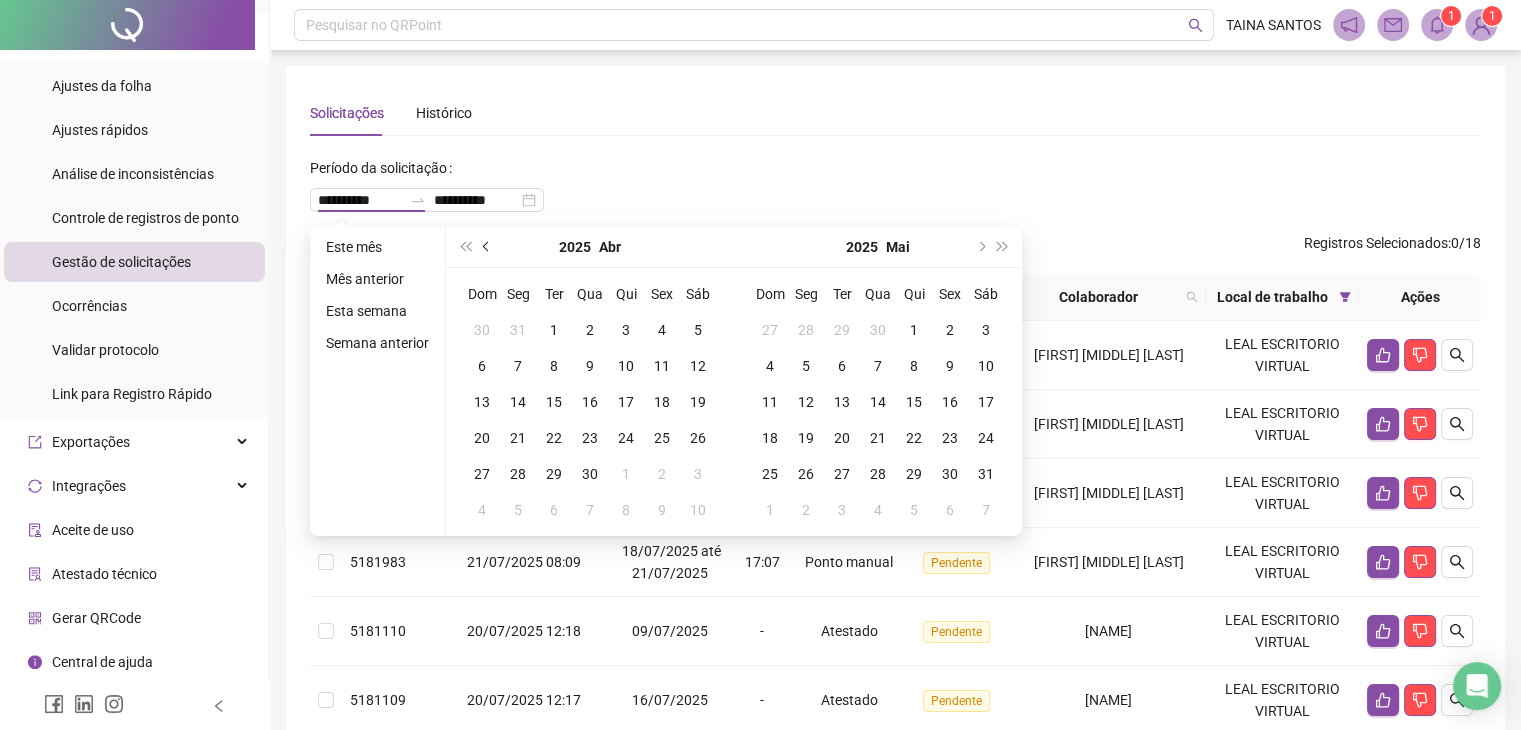 click at bounding box center (488, 247) 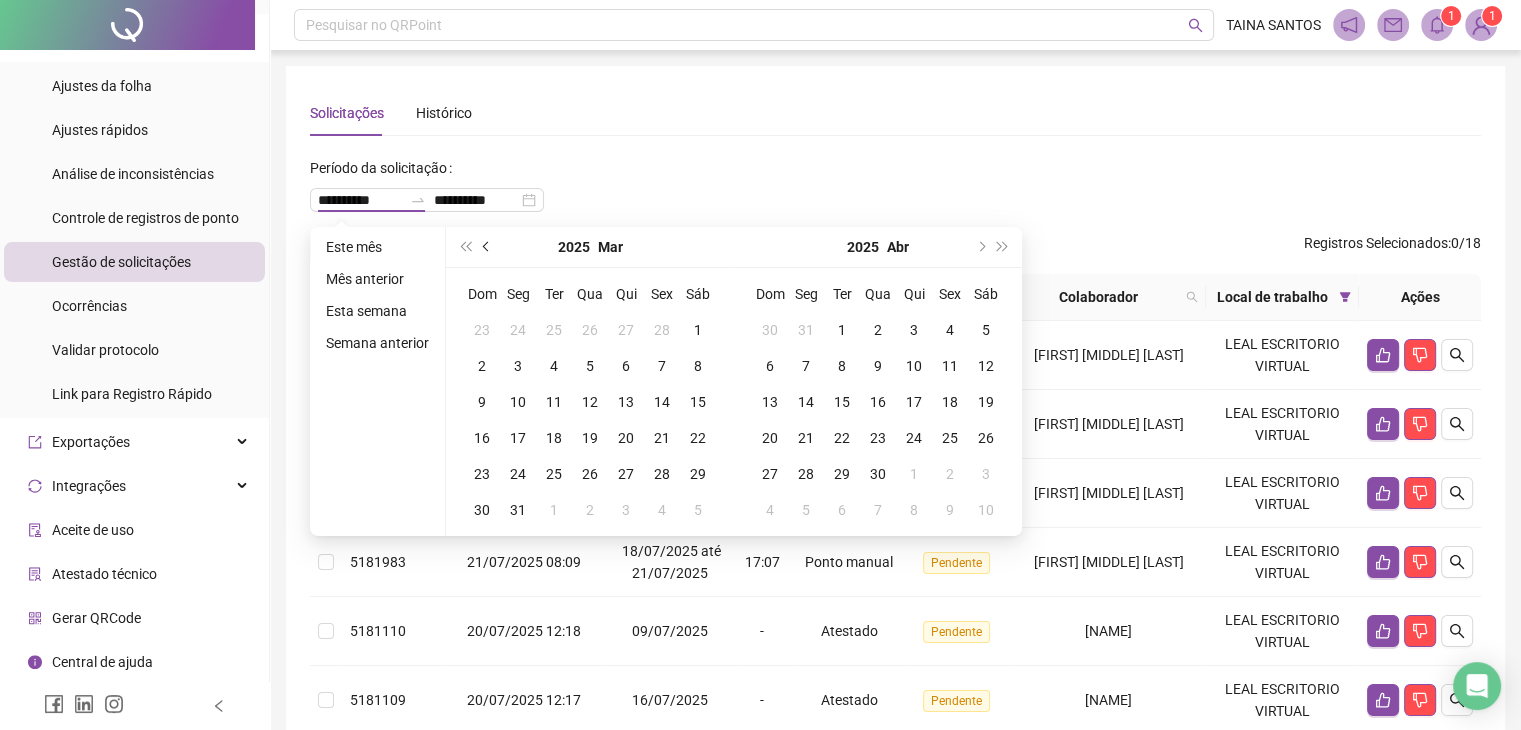 click at bounding box center [488, 247] 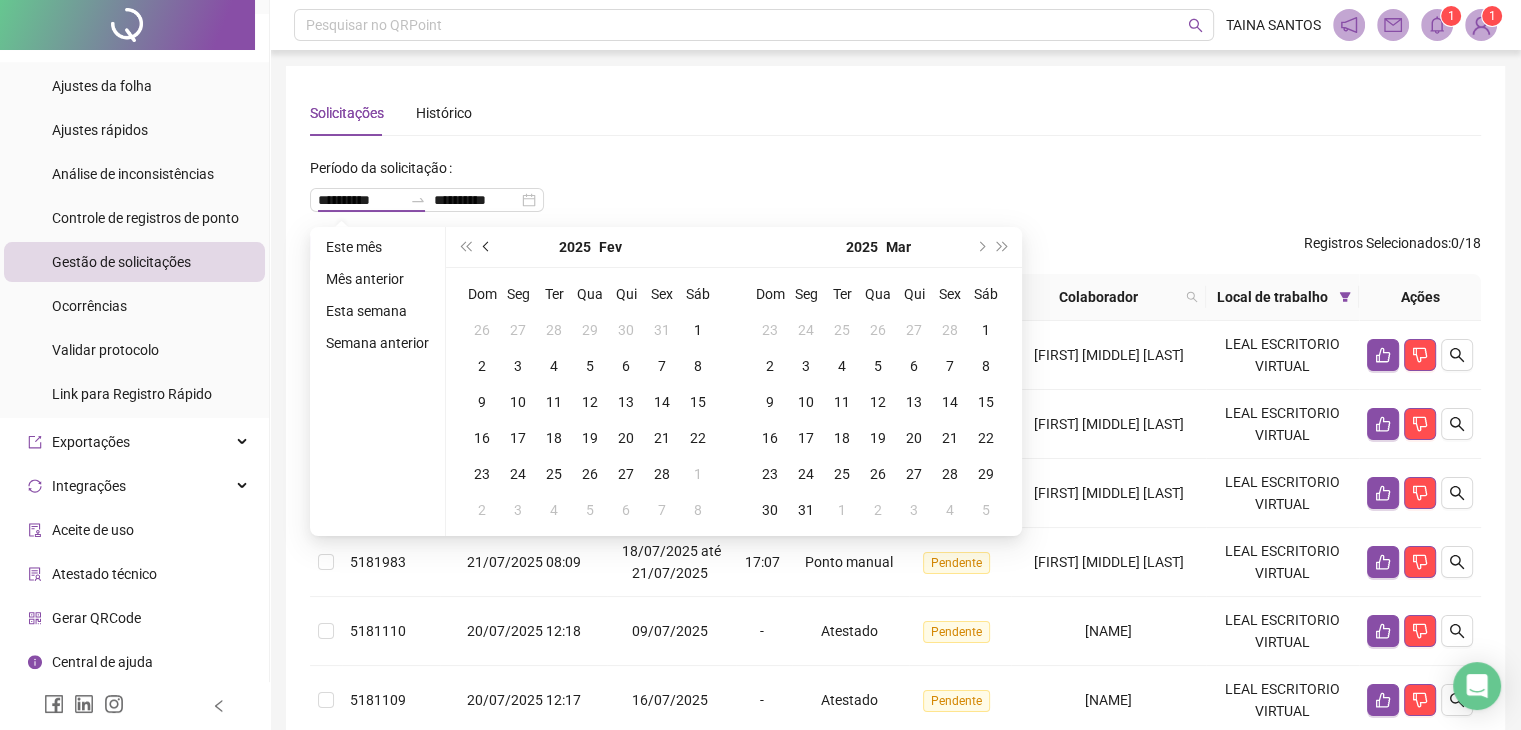 click at bounding box center [488, 247] 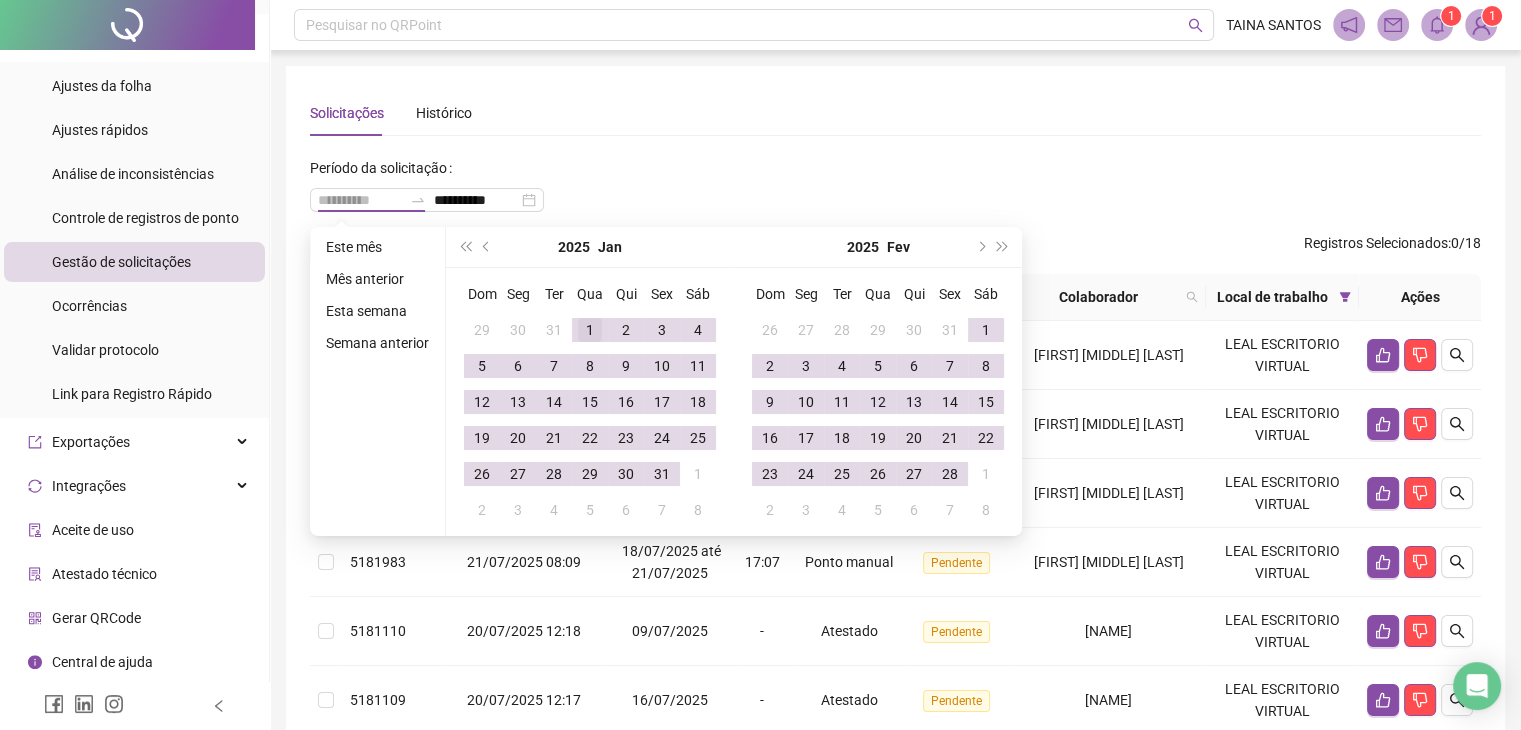 type on "**********" 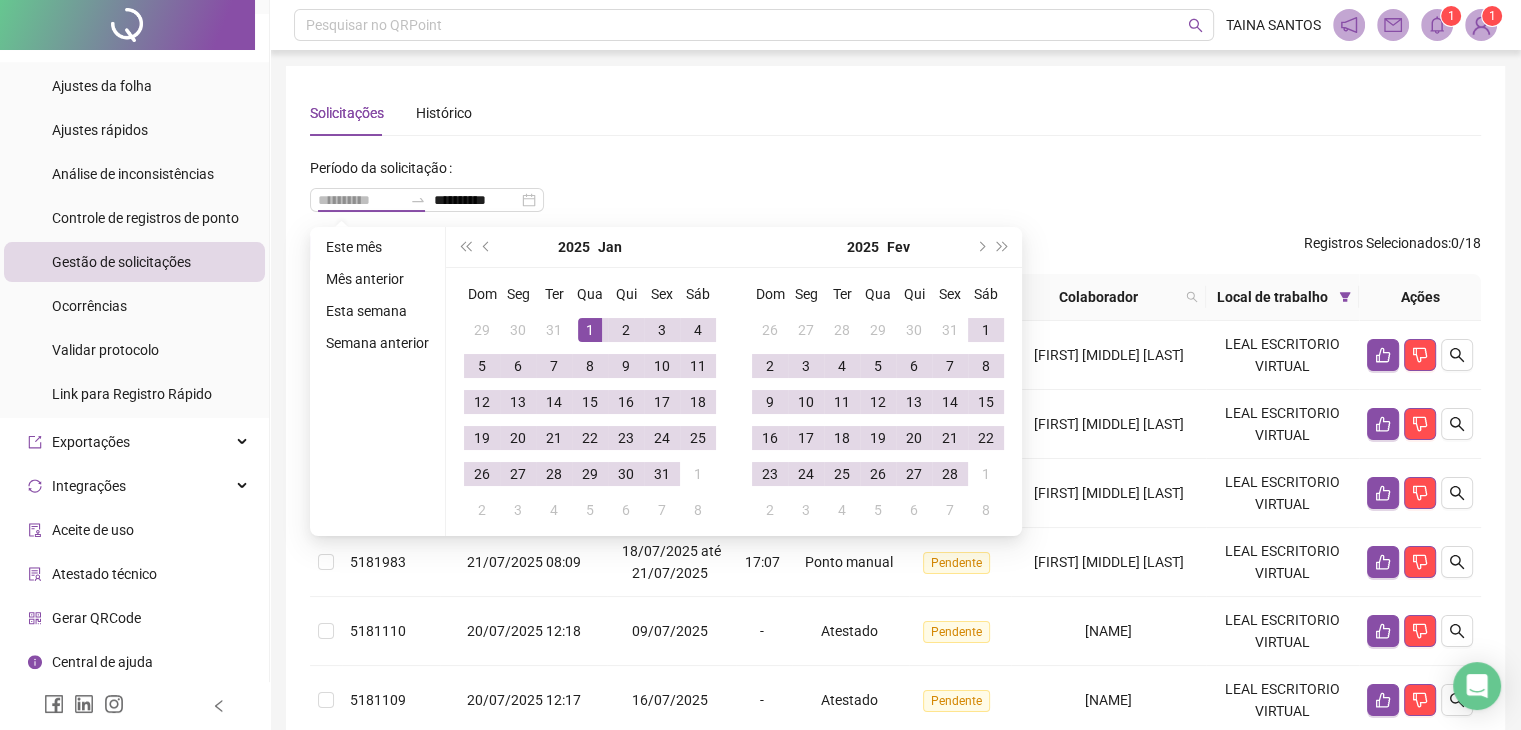 click on "1" at bounding box center (590, 330) 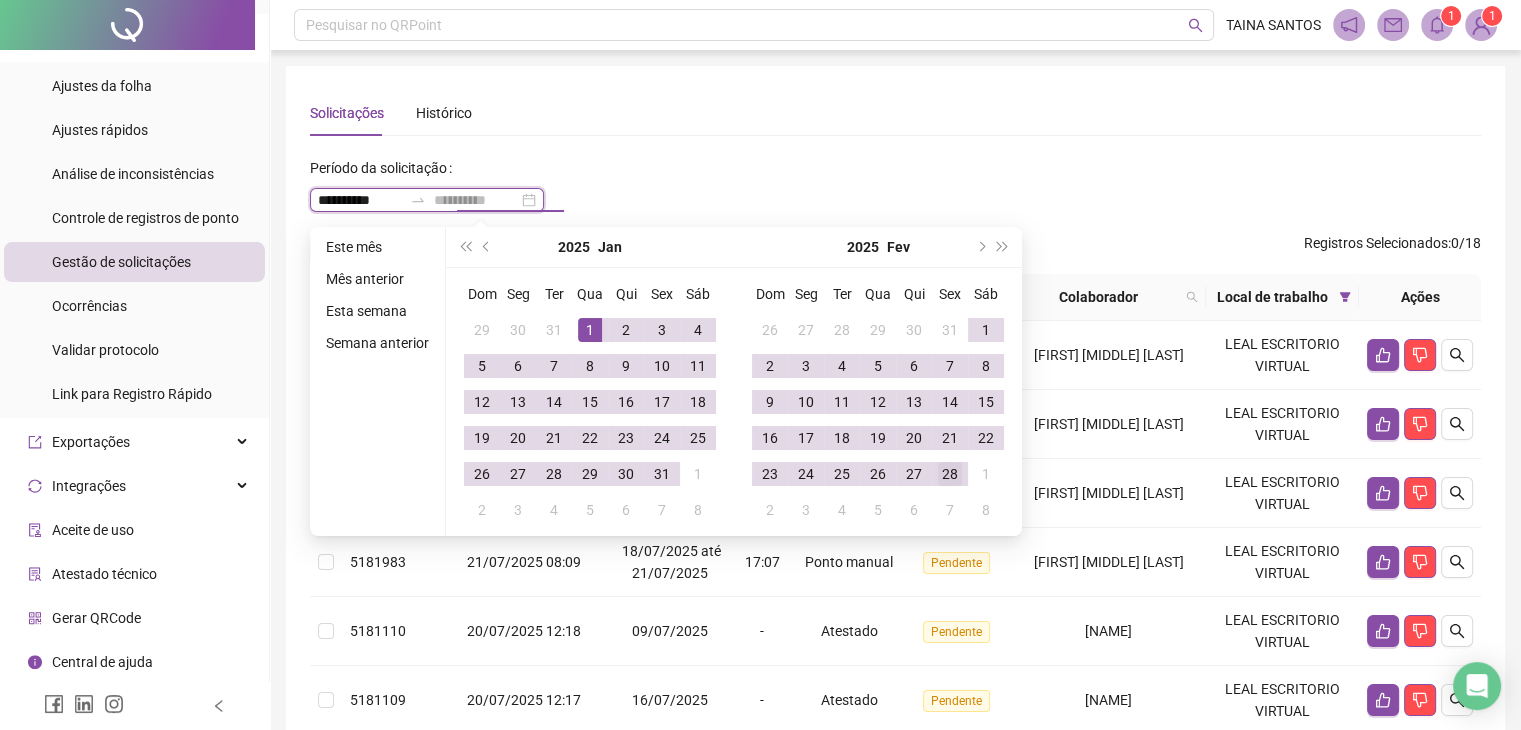 type on "**********" 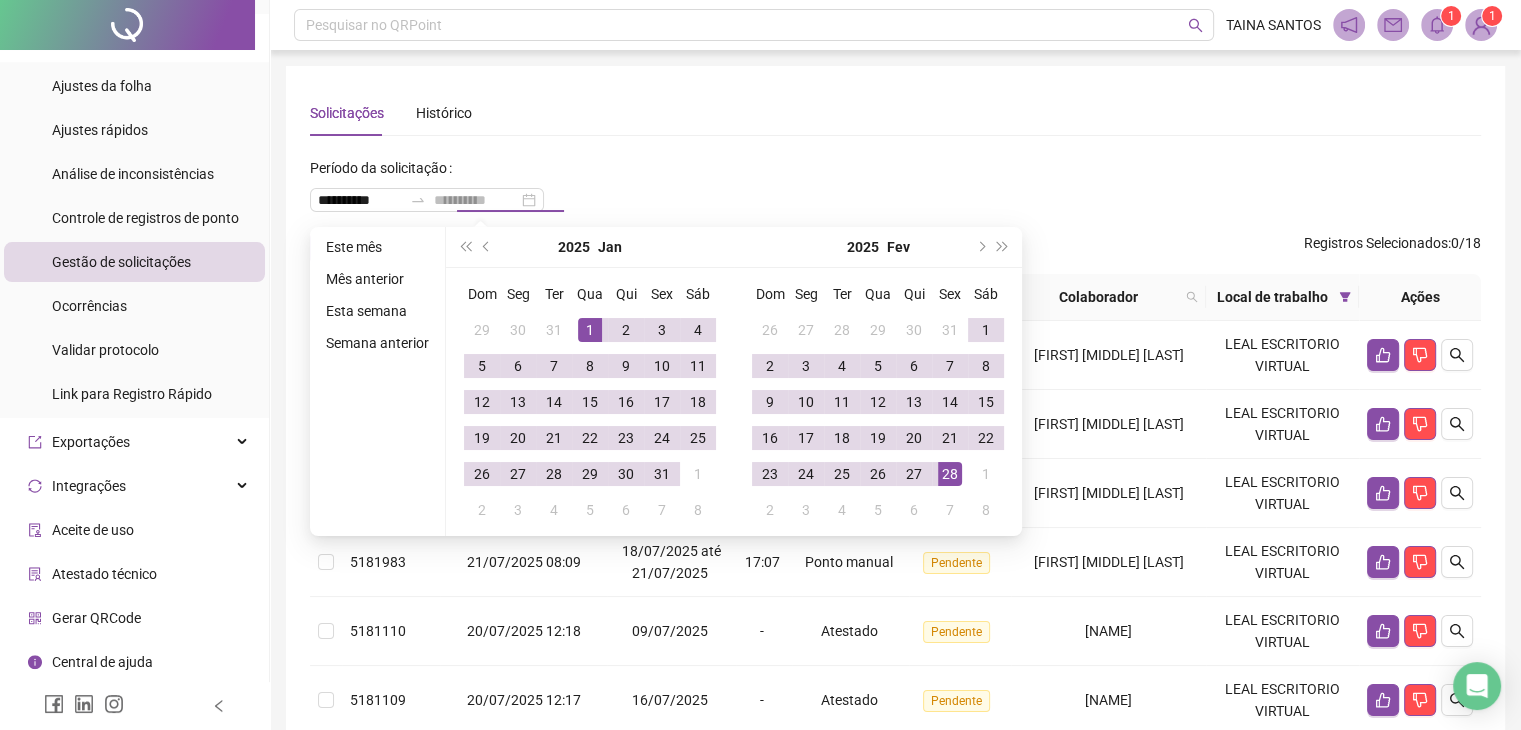 click on "28" at bounding box center [950, 474] 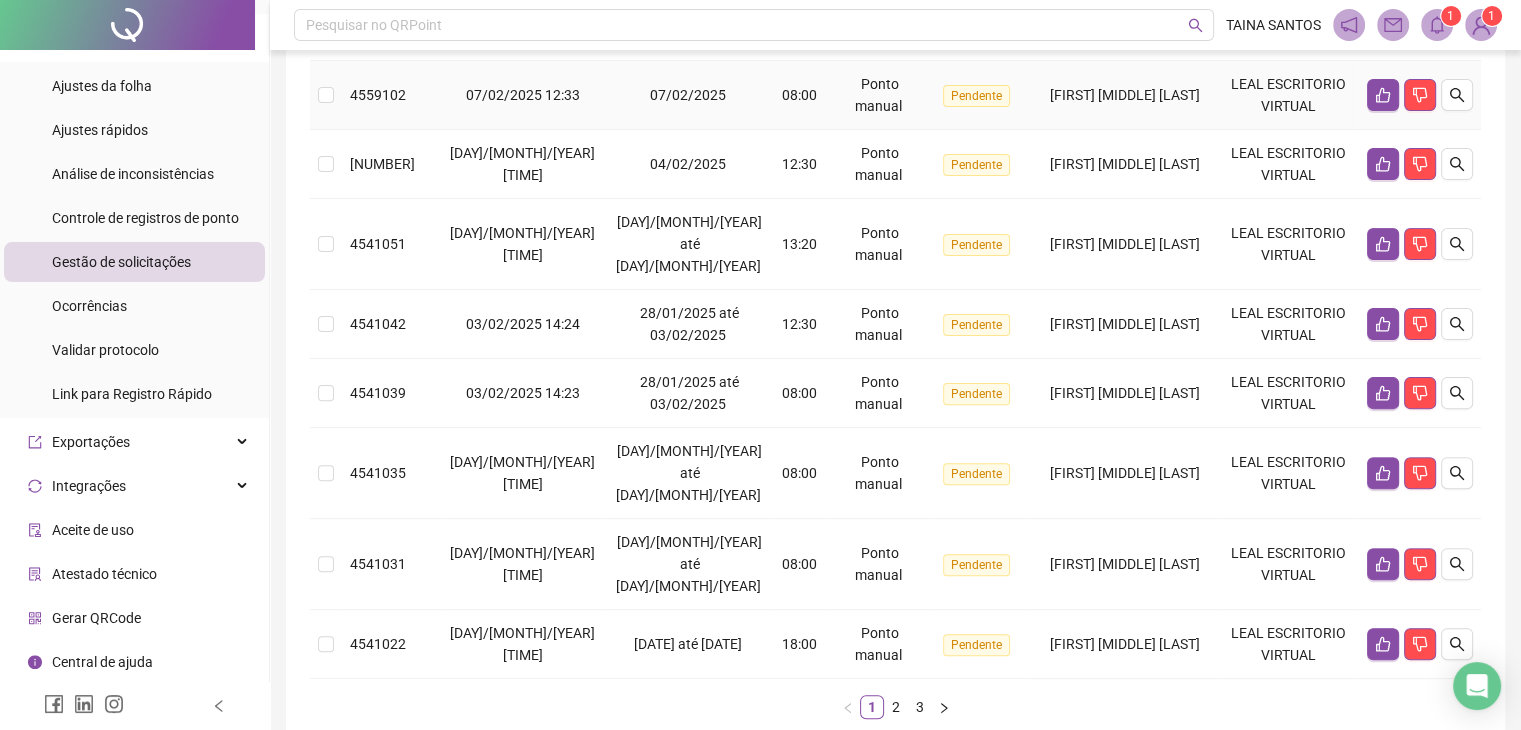 scroll, scrollTop: 583, scrollLeft: 0, axis: vertical 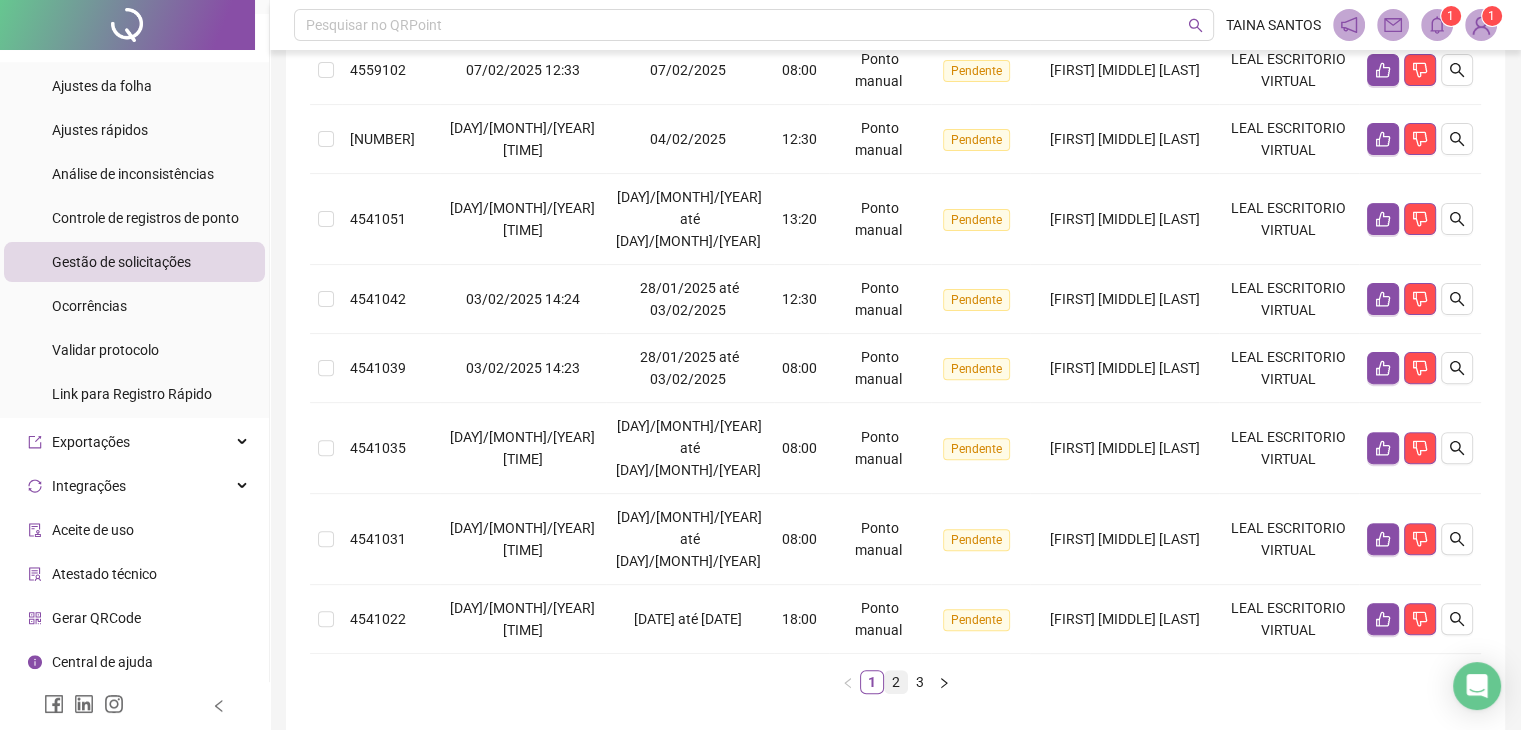 click on "2" at bounding box center [896, 682] 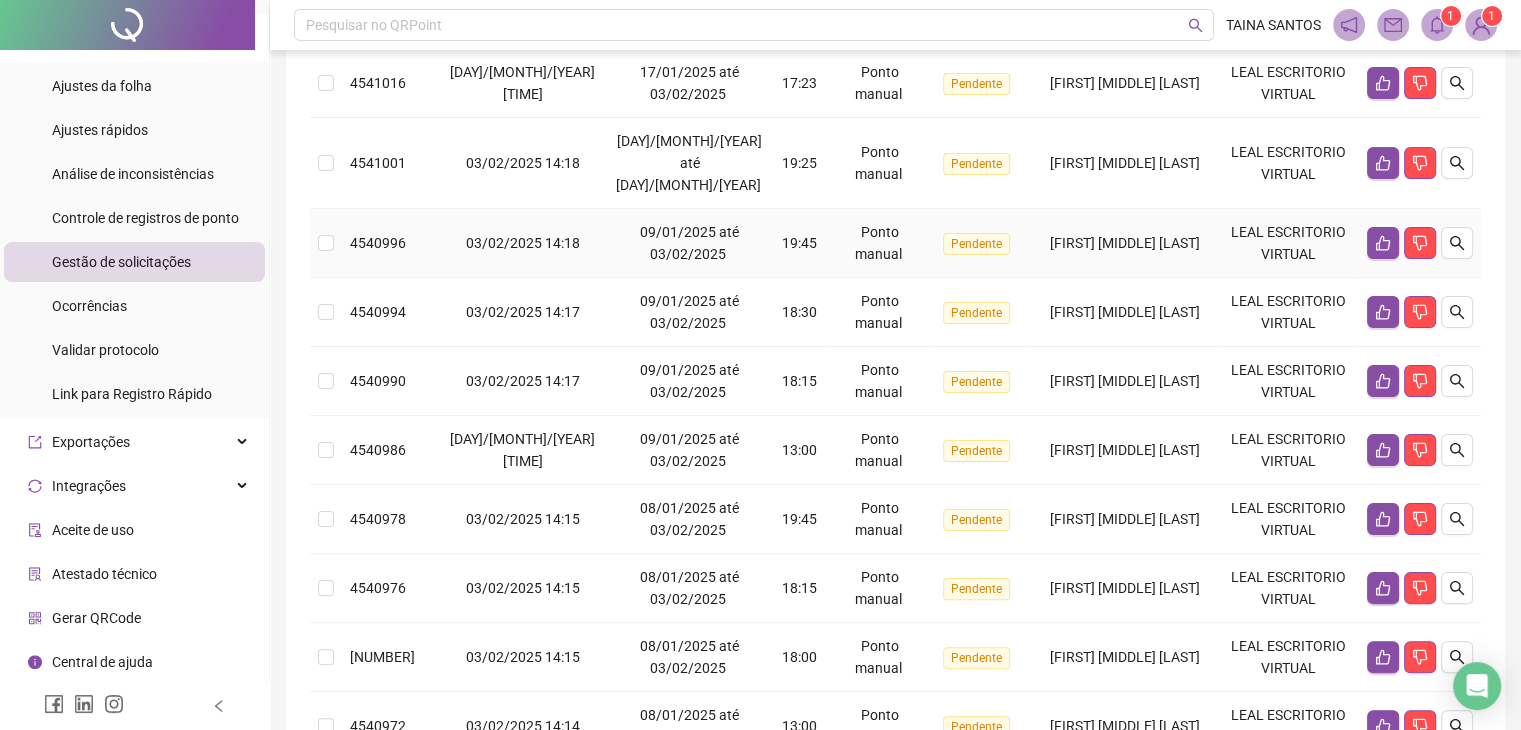 scroll, scrollTop: 583, scrollLeft: 0, axis: vertical 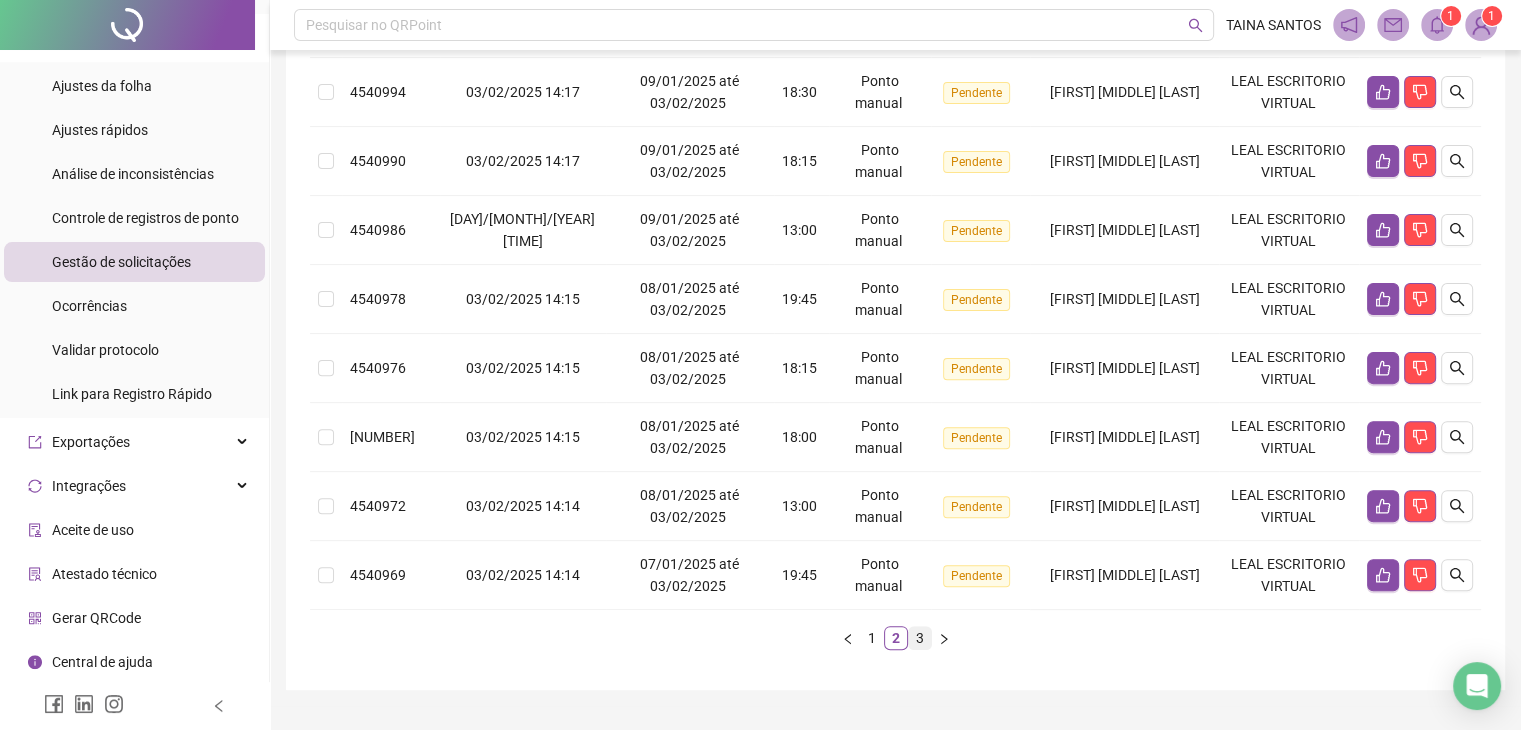 click on "3" at bounding box center [920, 638] 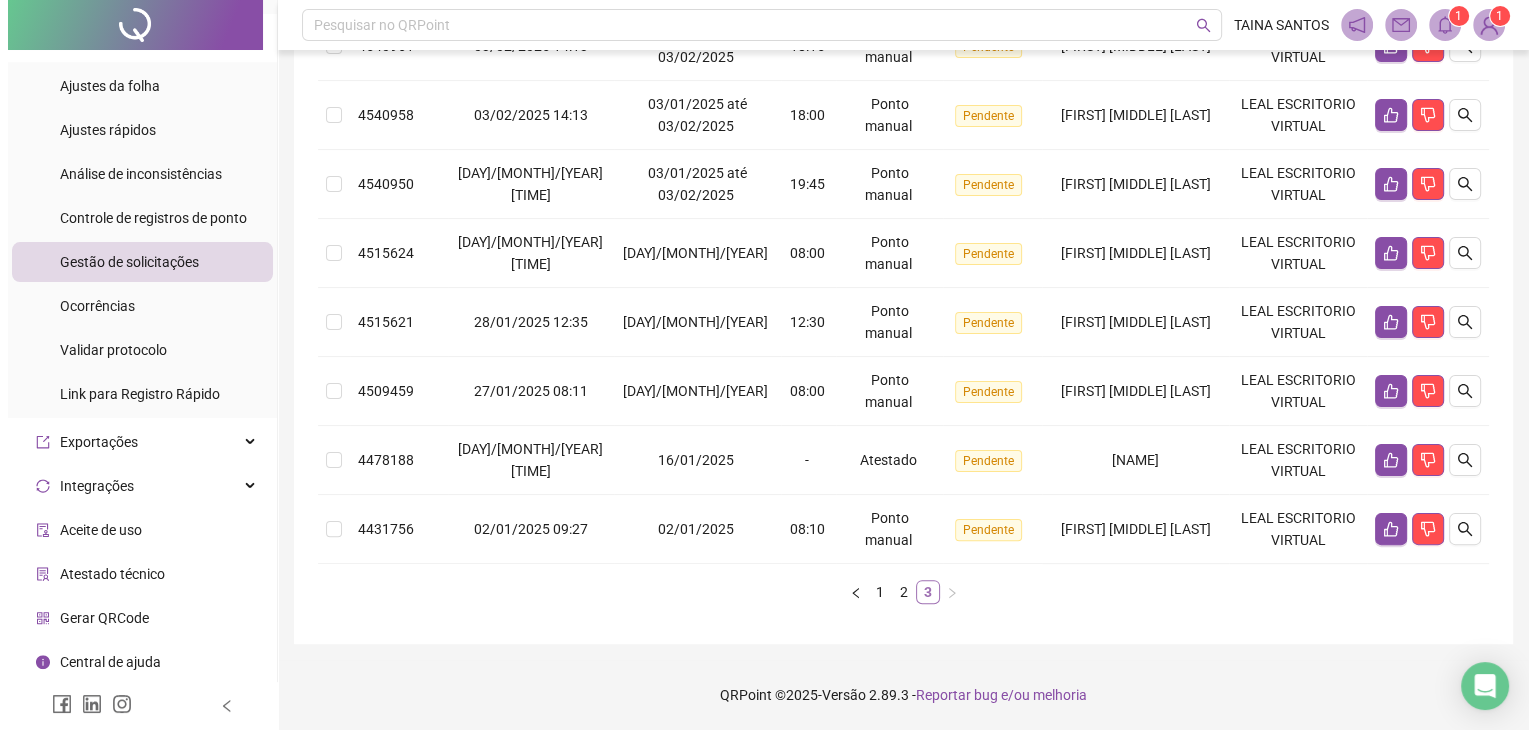 scroll, scrollTop: 376, scrollLeft: 0, axis: vertical 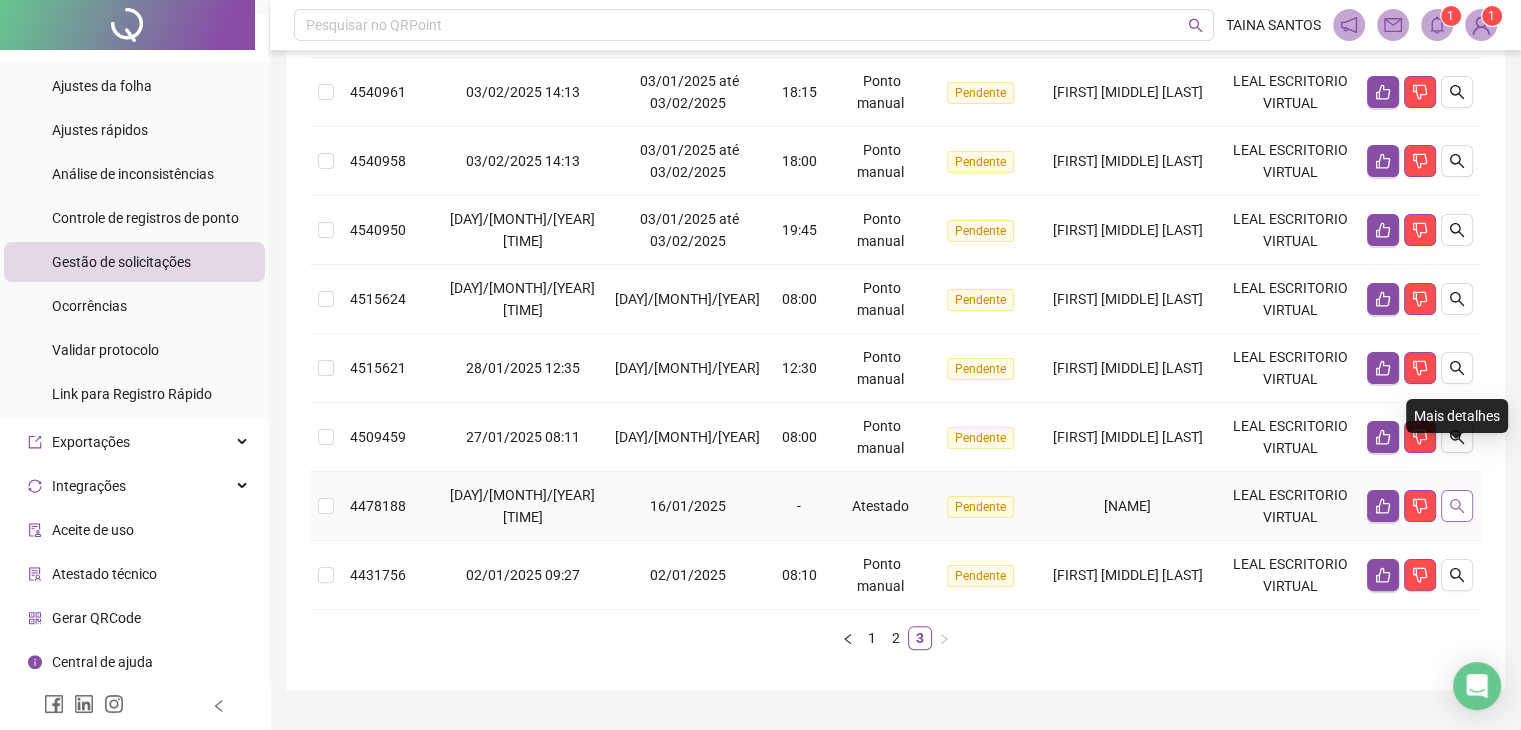 click 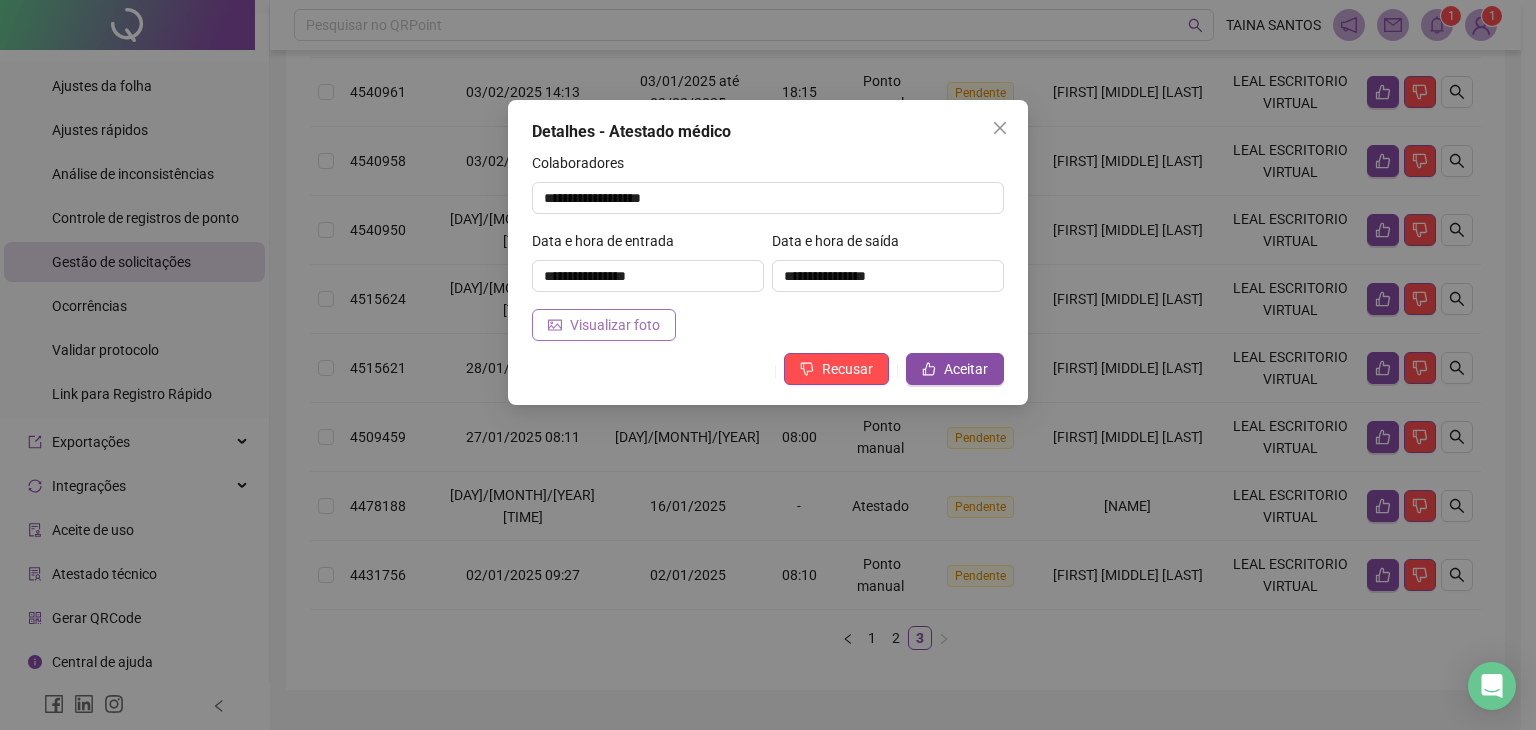 click on "Visualizar foto" at bounding box center [615, 325] 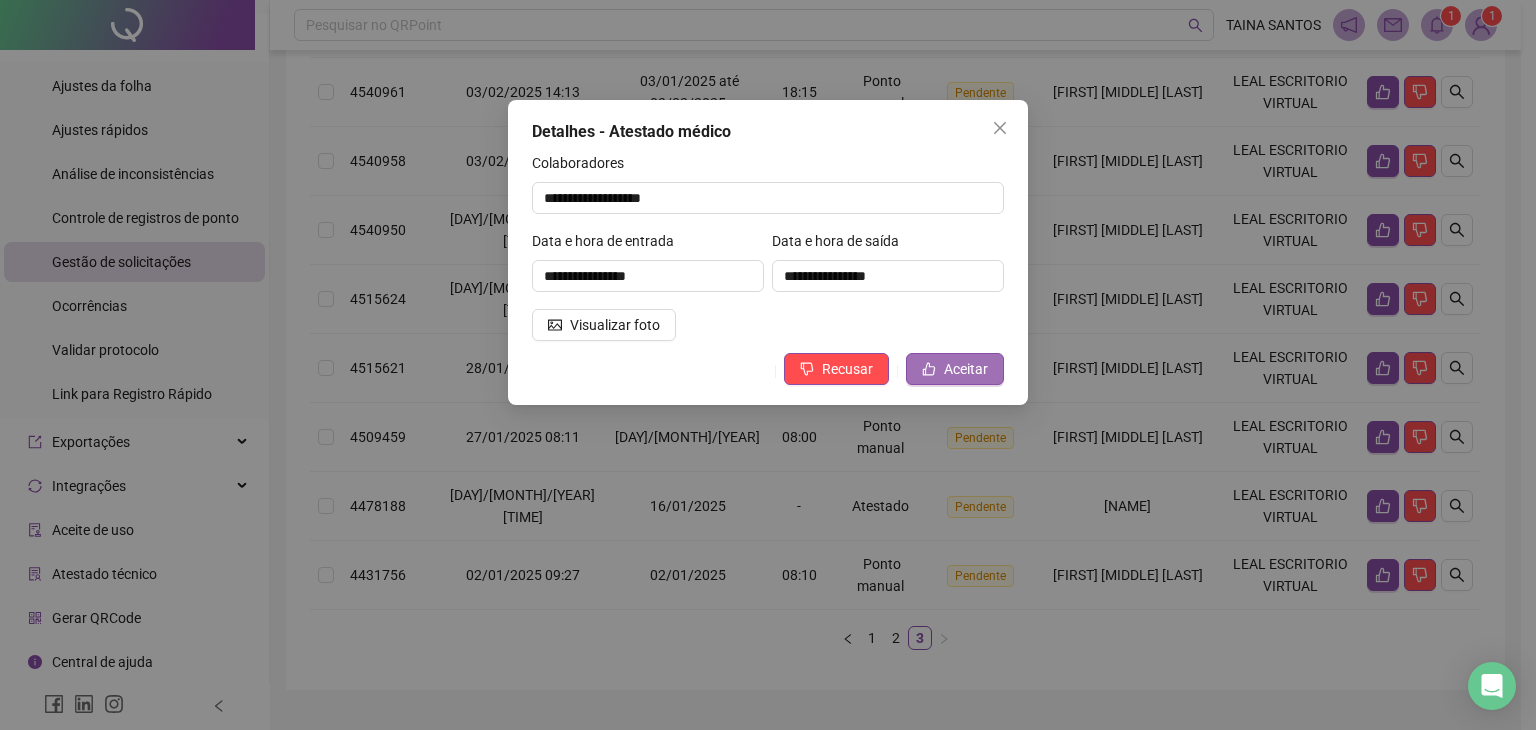 click on "Aceitar" at bounding box center [966, 369] 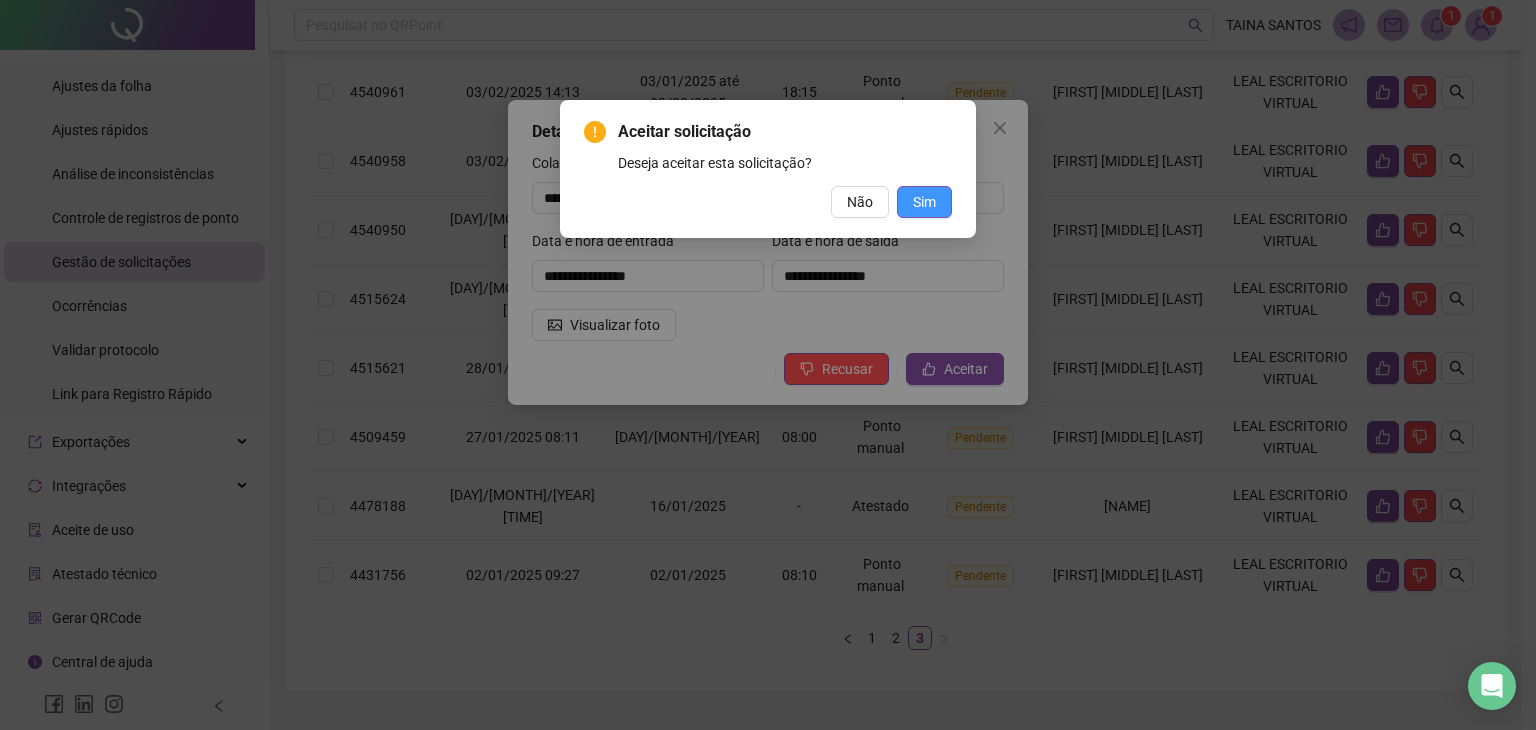 click on "Sim" at bounding box center (924, 202) 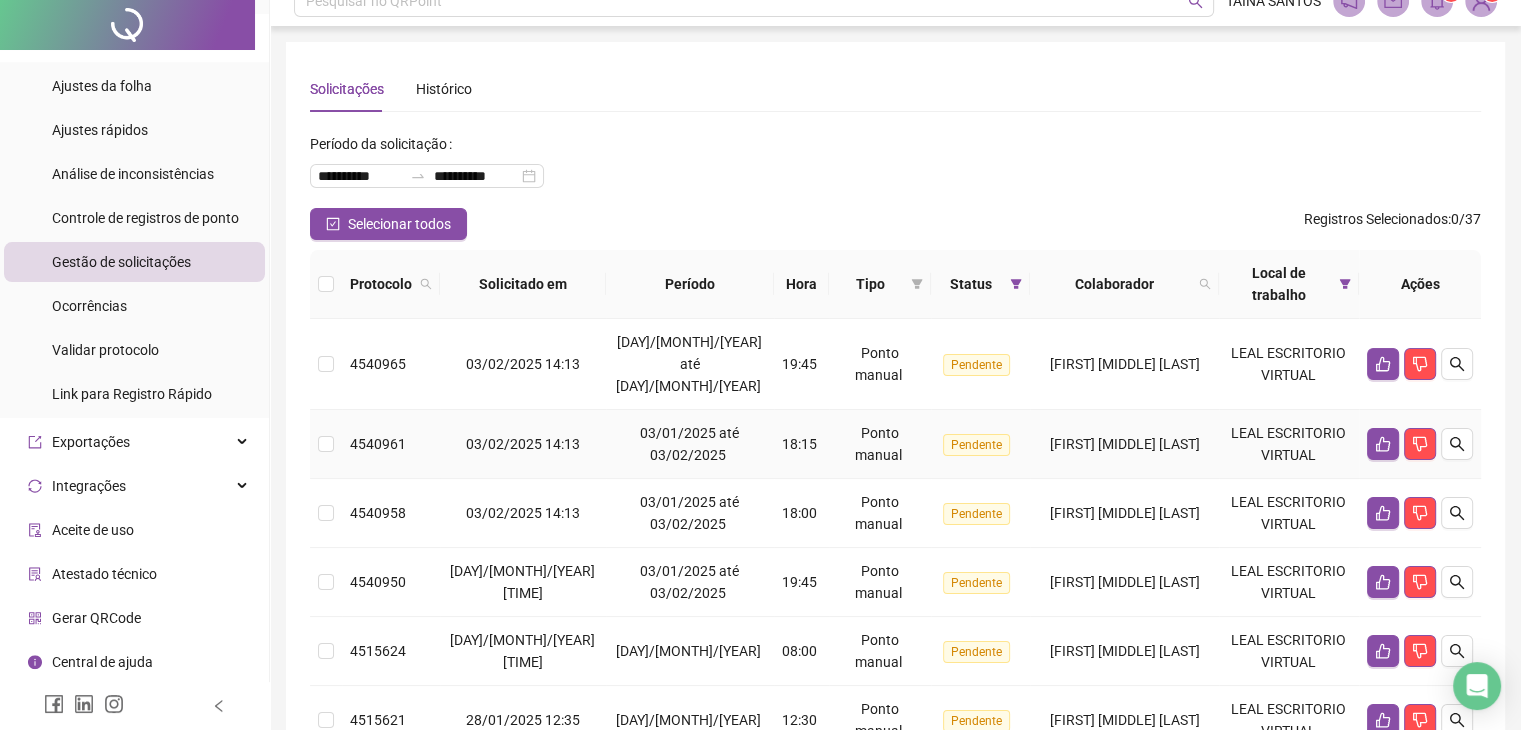 scroll, scrollTop: 0, scrollLeft: 0, axis: both 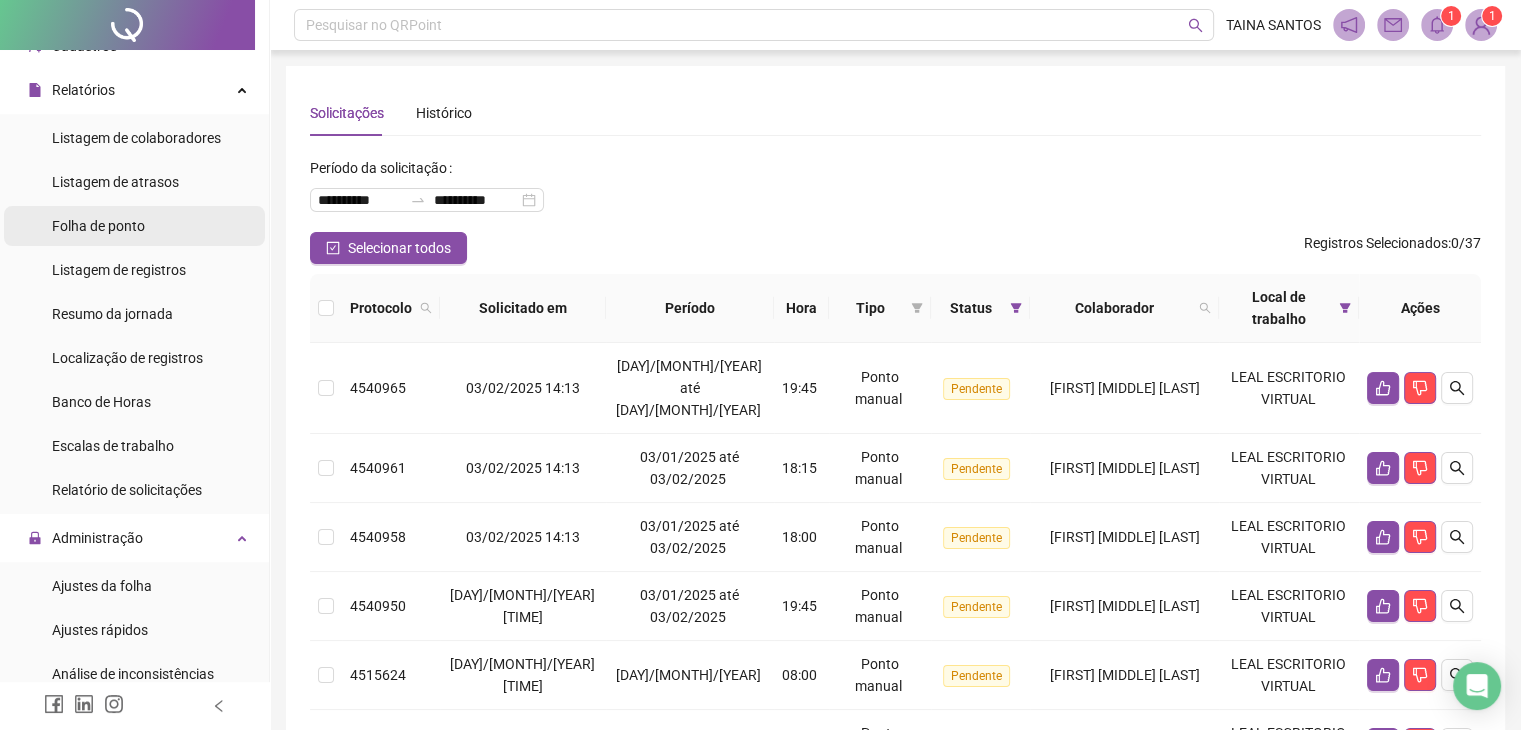 click on "Folha de ponto" at bounding box center (98, 226) 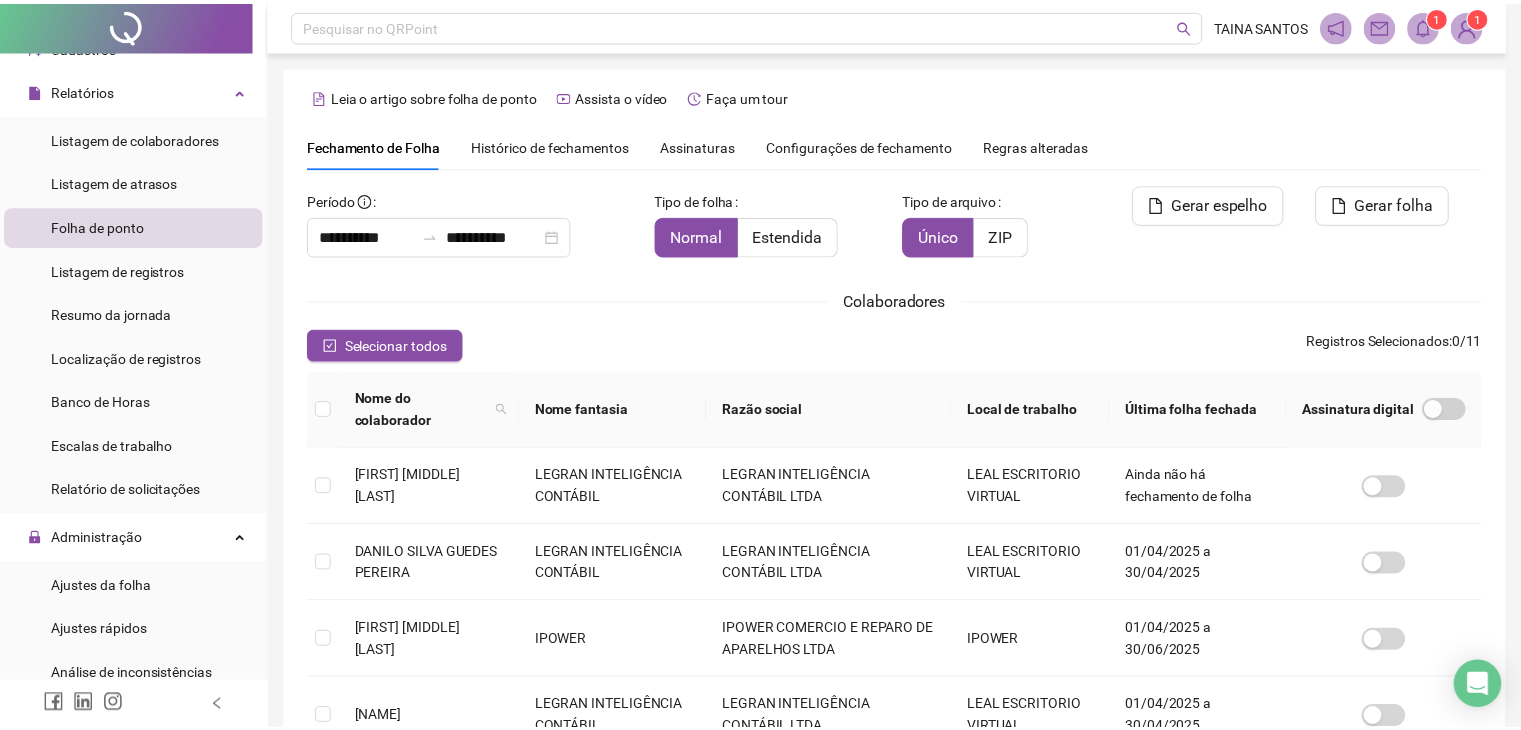 scroll, scrollTop: 33, scrollLeft: 0, axis: vertical 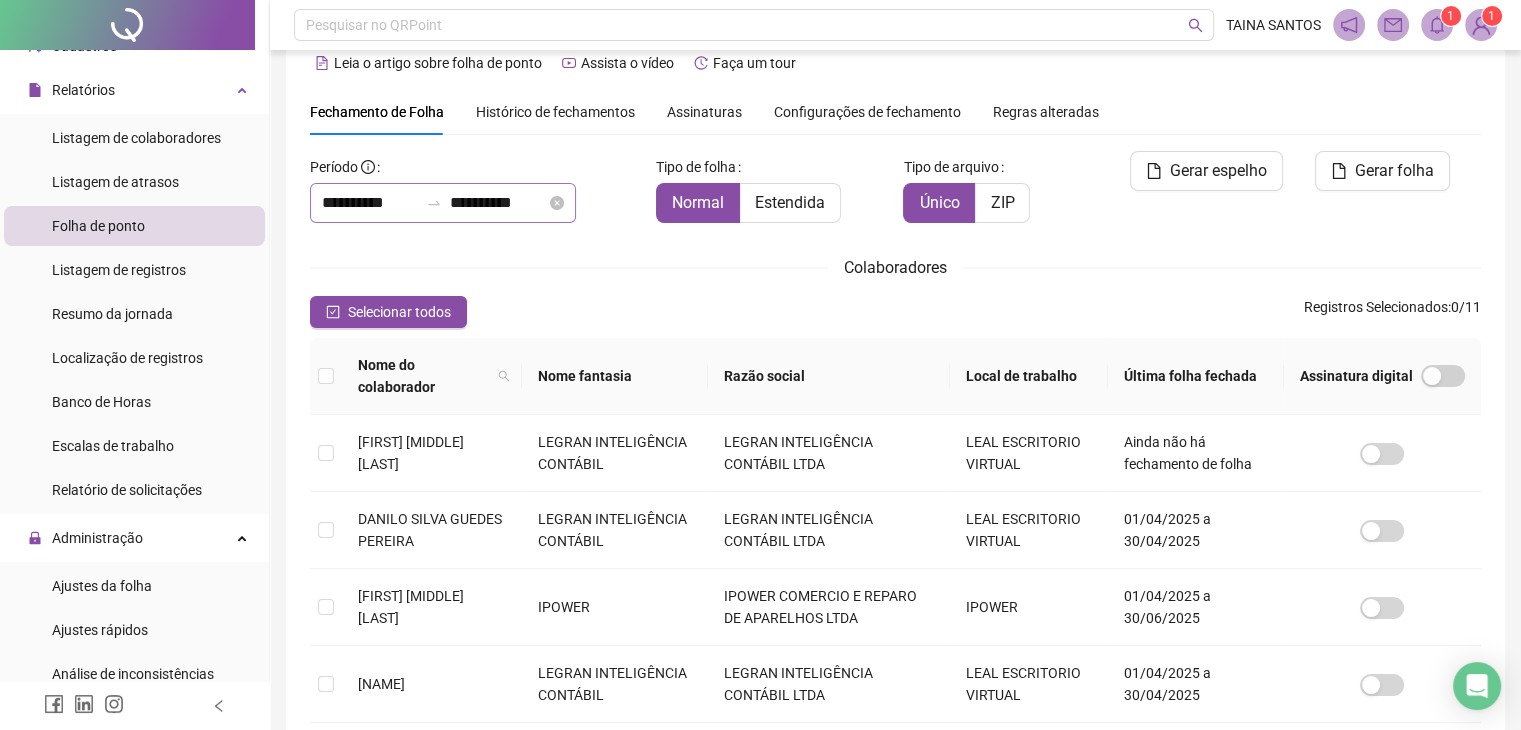 click 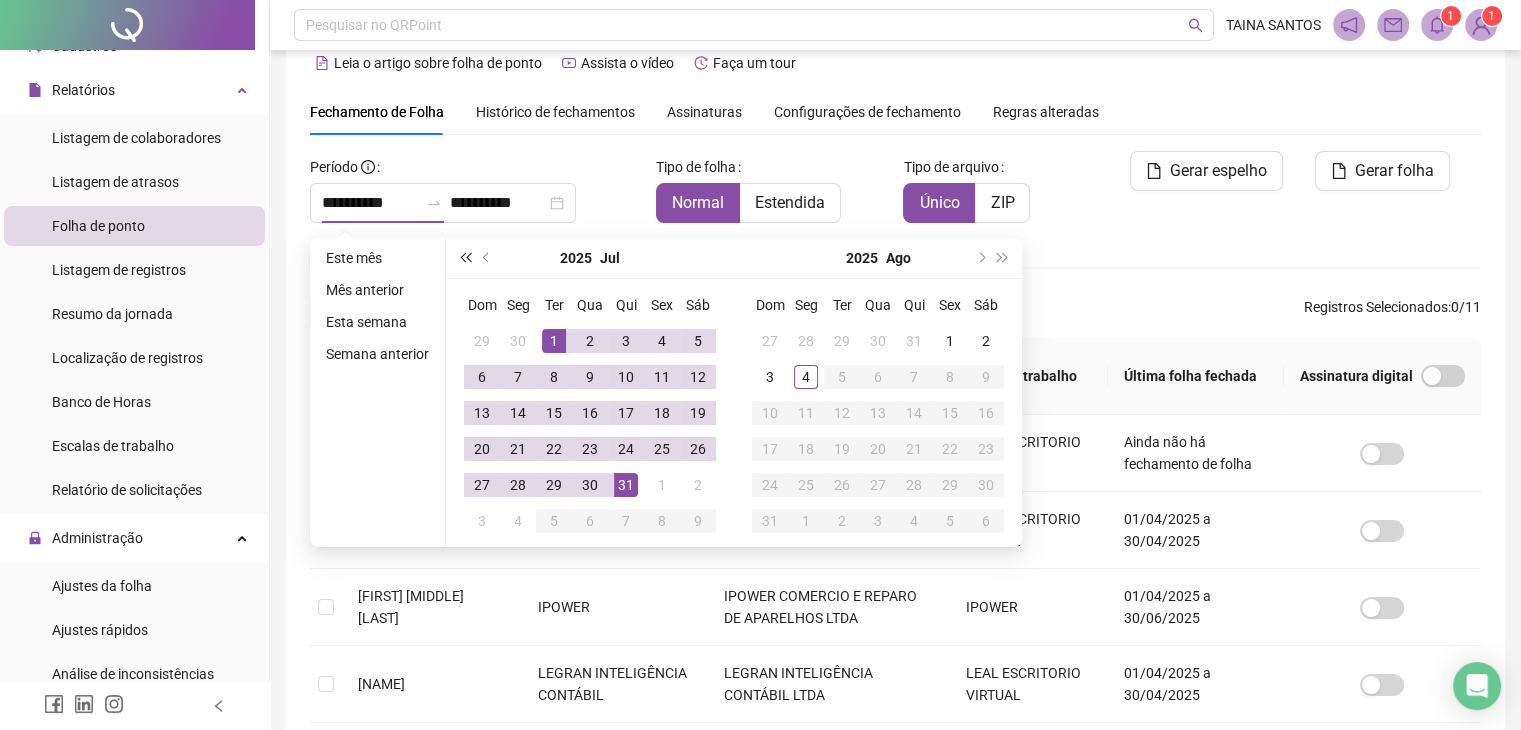 click at bounding box center (465, 258) 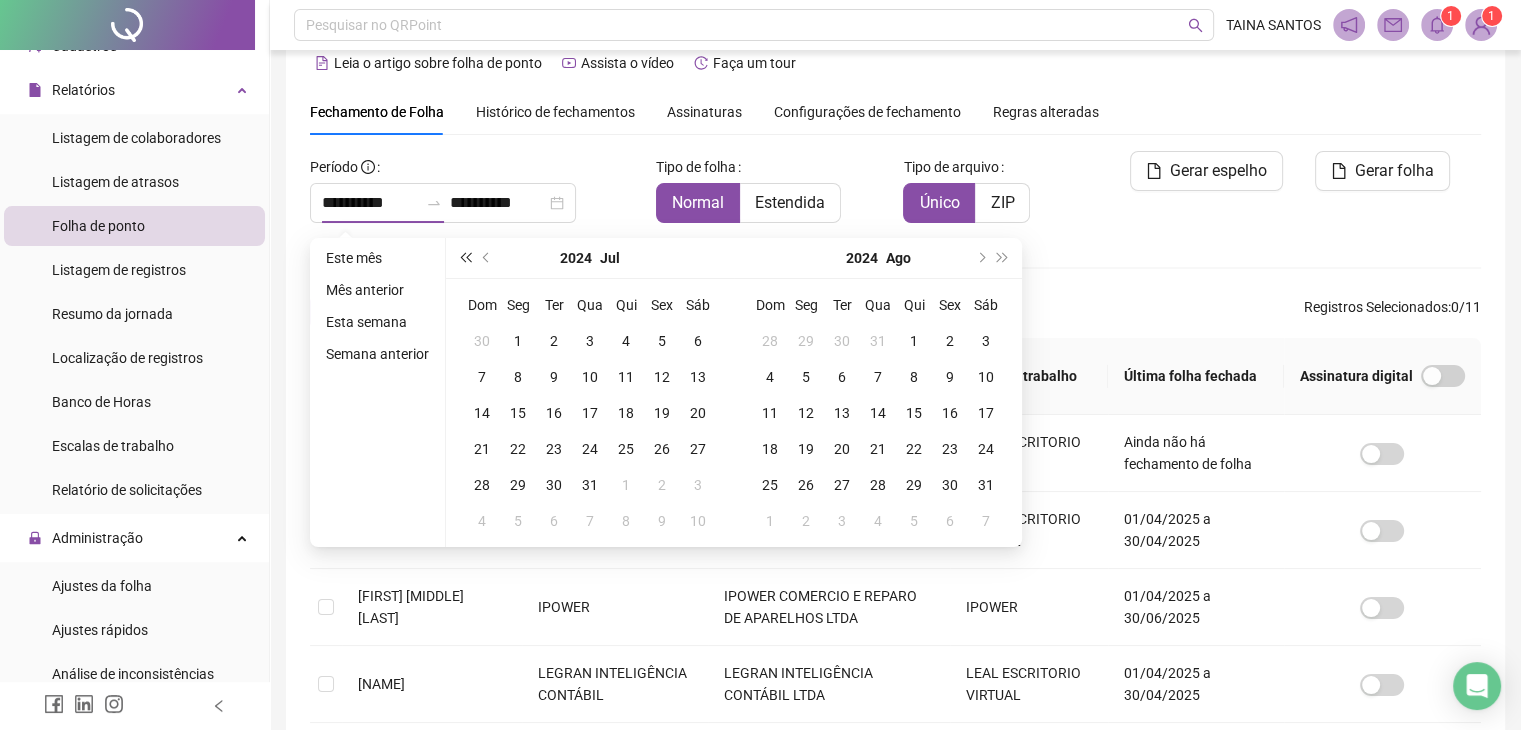 click at bounding box center [465, 258] 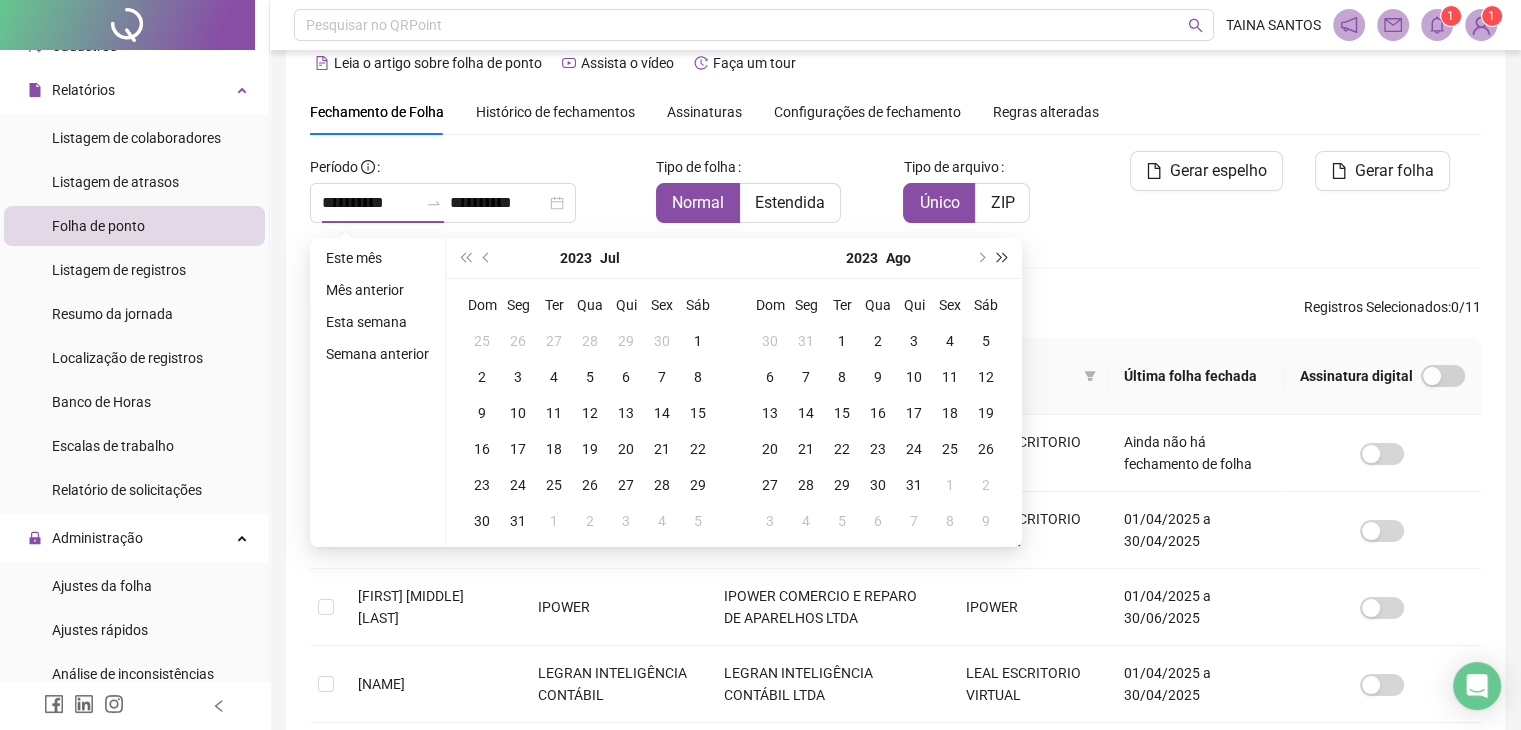 scroll, scrollTop: 44, scrollLeft: 0, axis: vertical 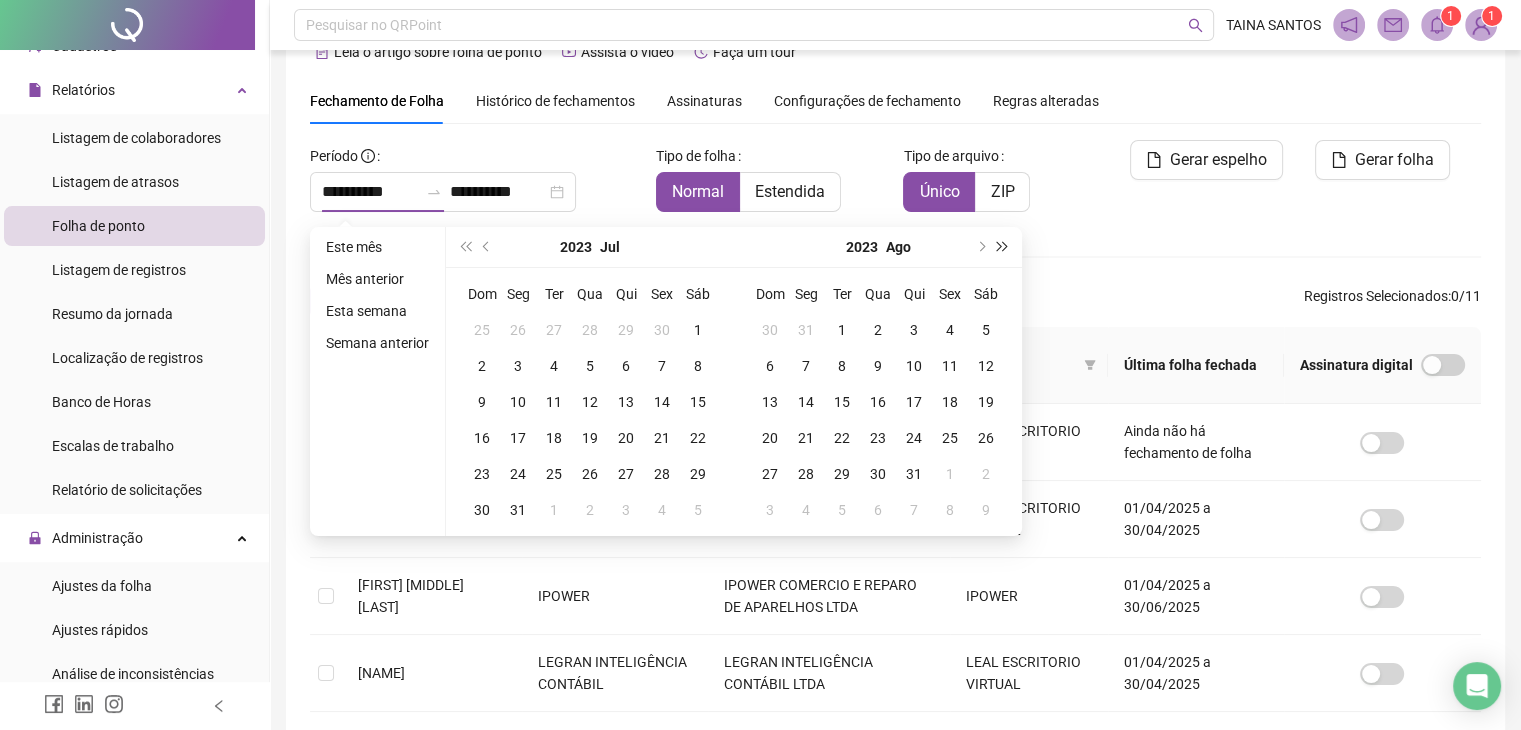 click at bounding box center [1003, 247] 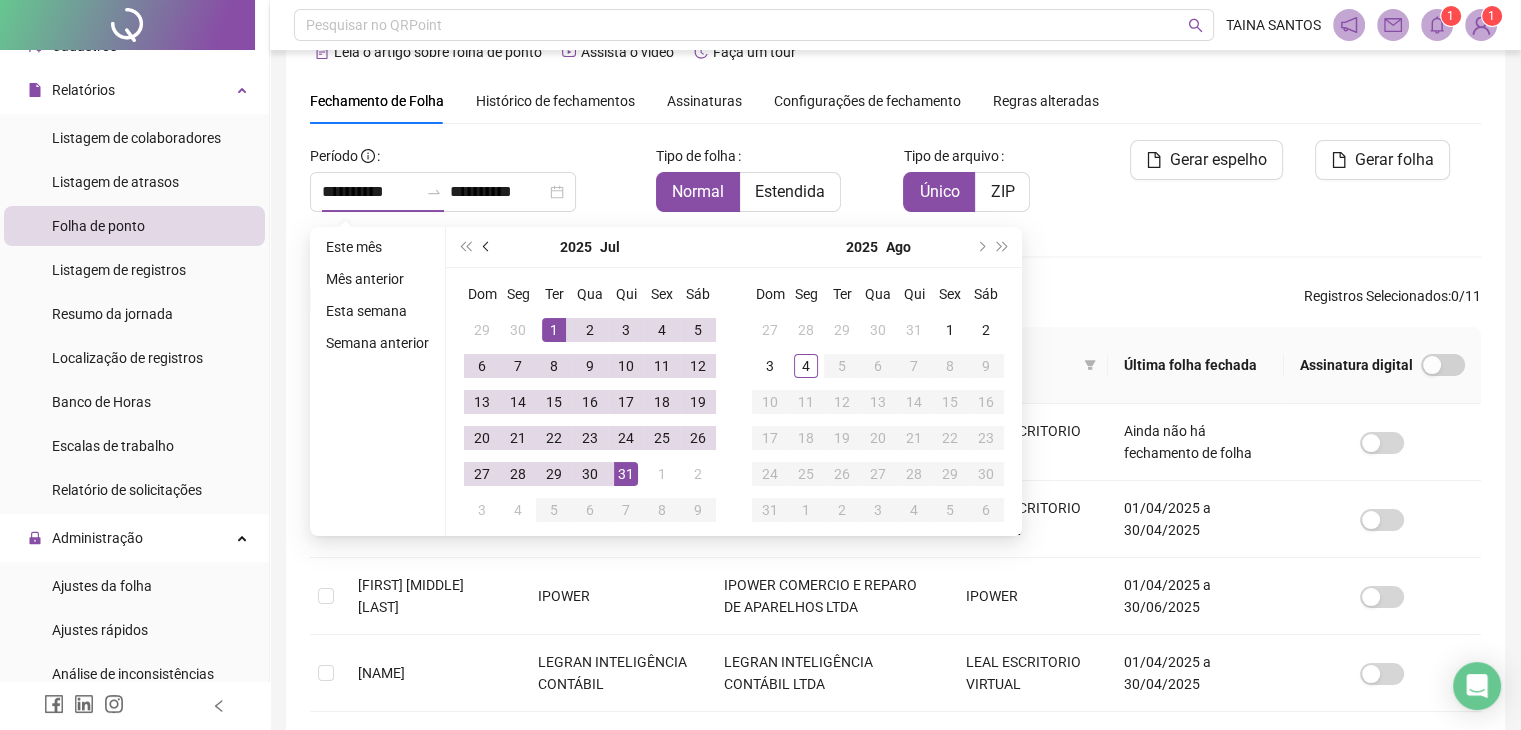 click at bounding box center [487, 247] 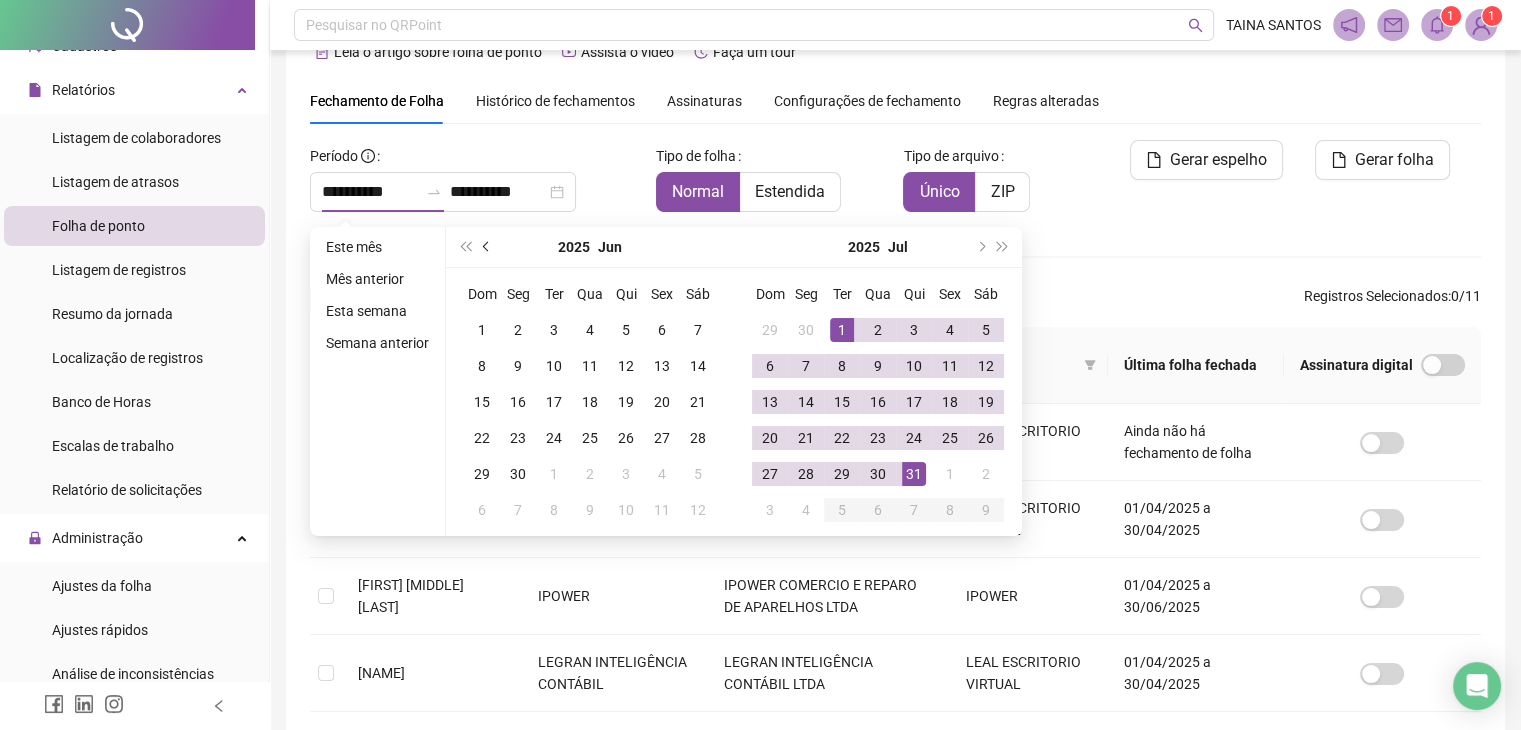 click at bounding box center [487, 247] 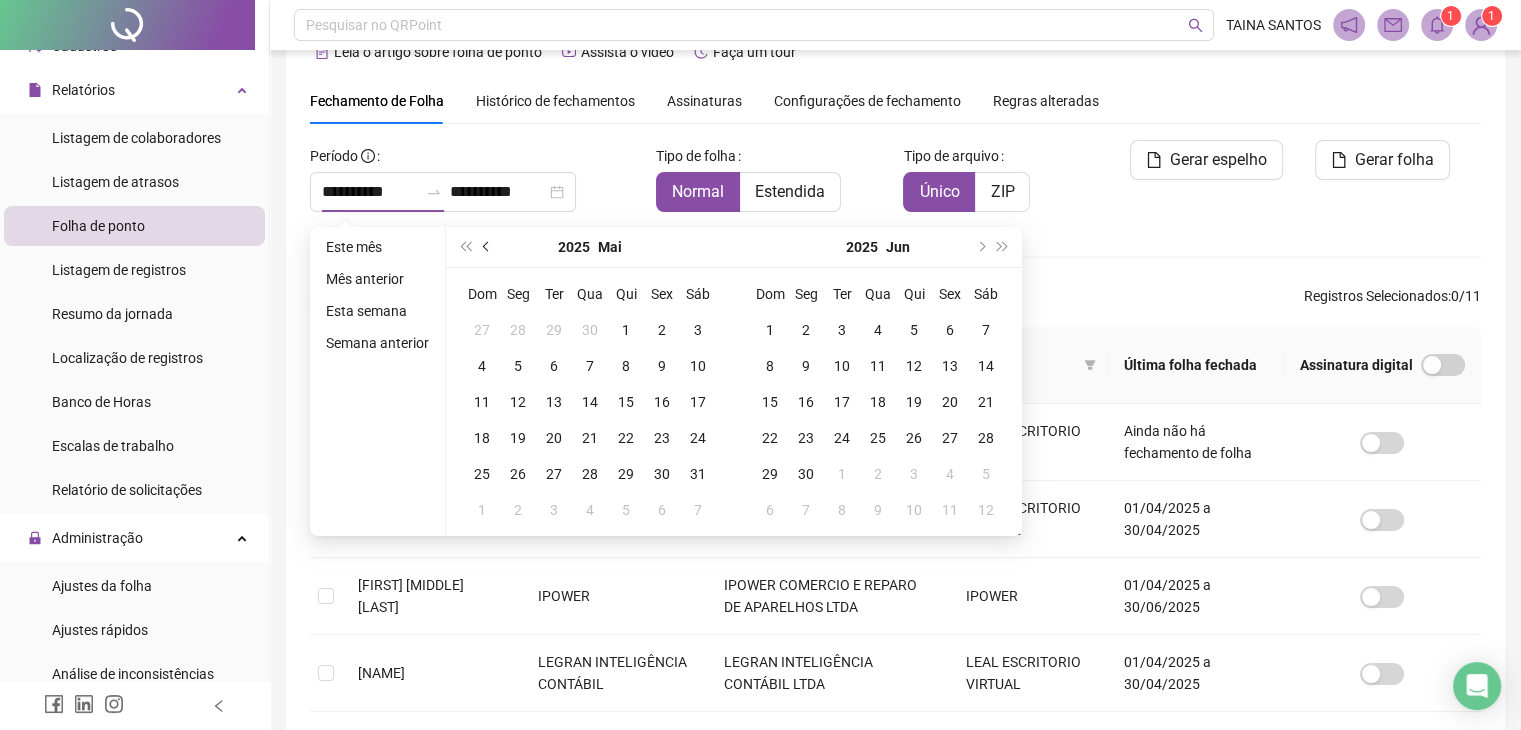 click at bounding box center (487, 247) 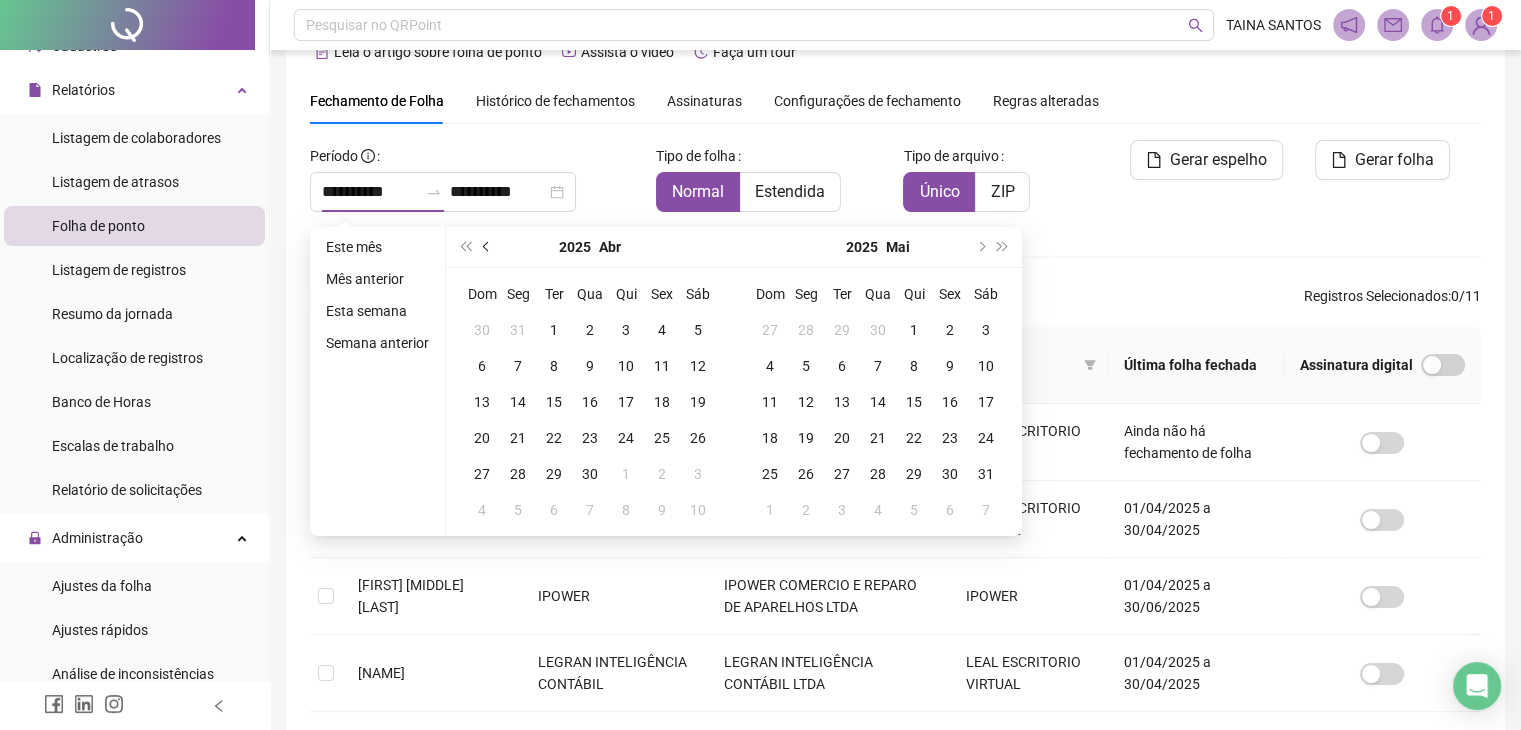click at bounding box center (487, 247) 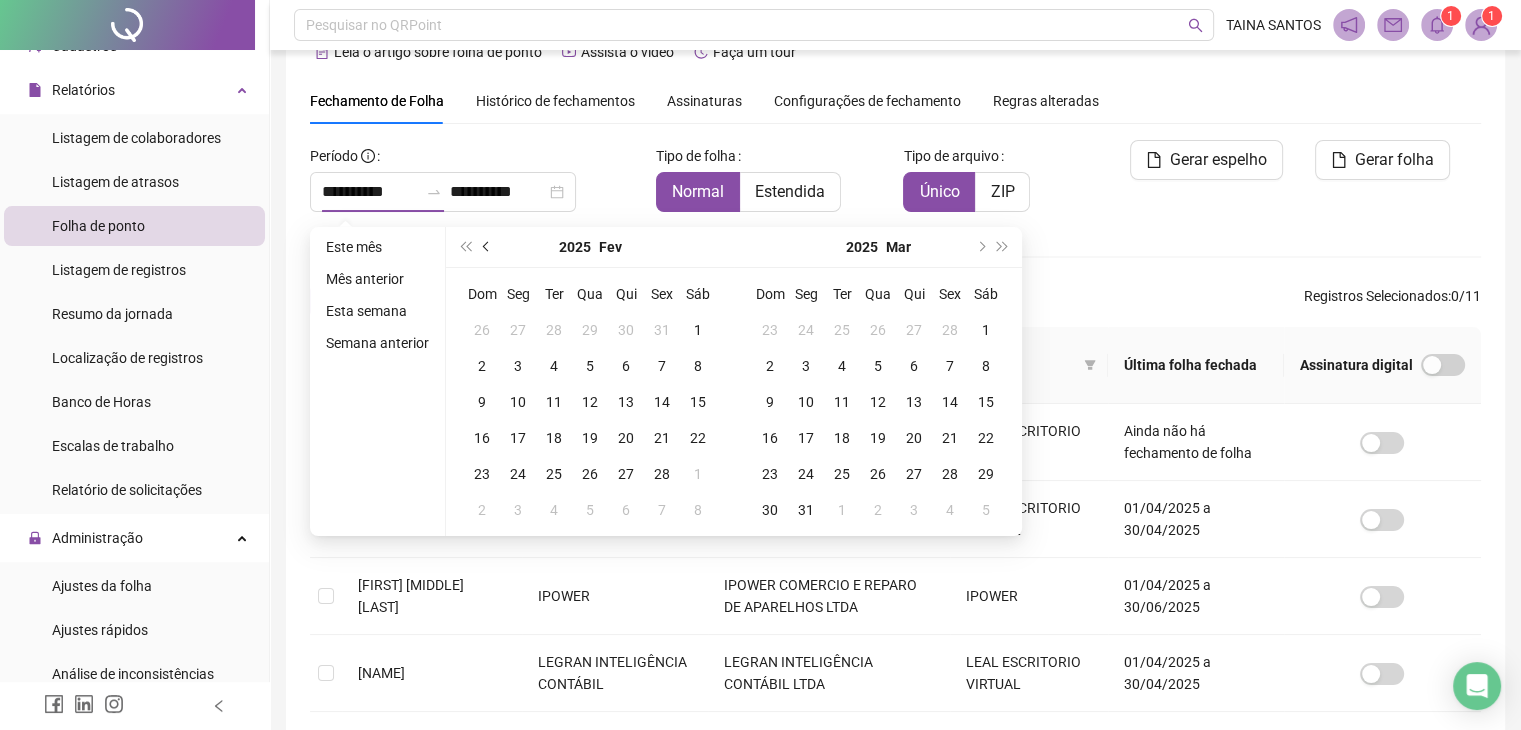 click at bounding box center [487, 247] 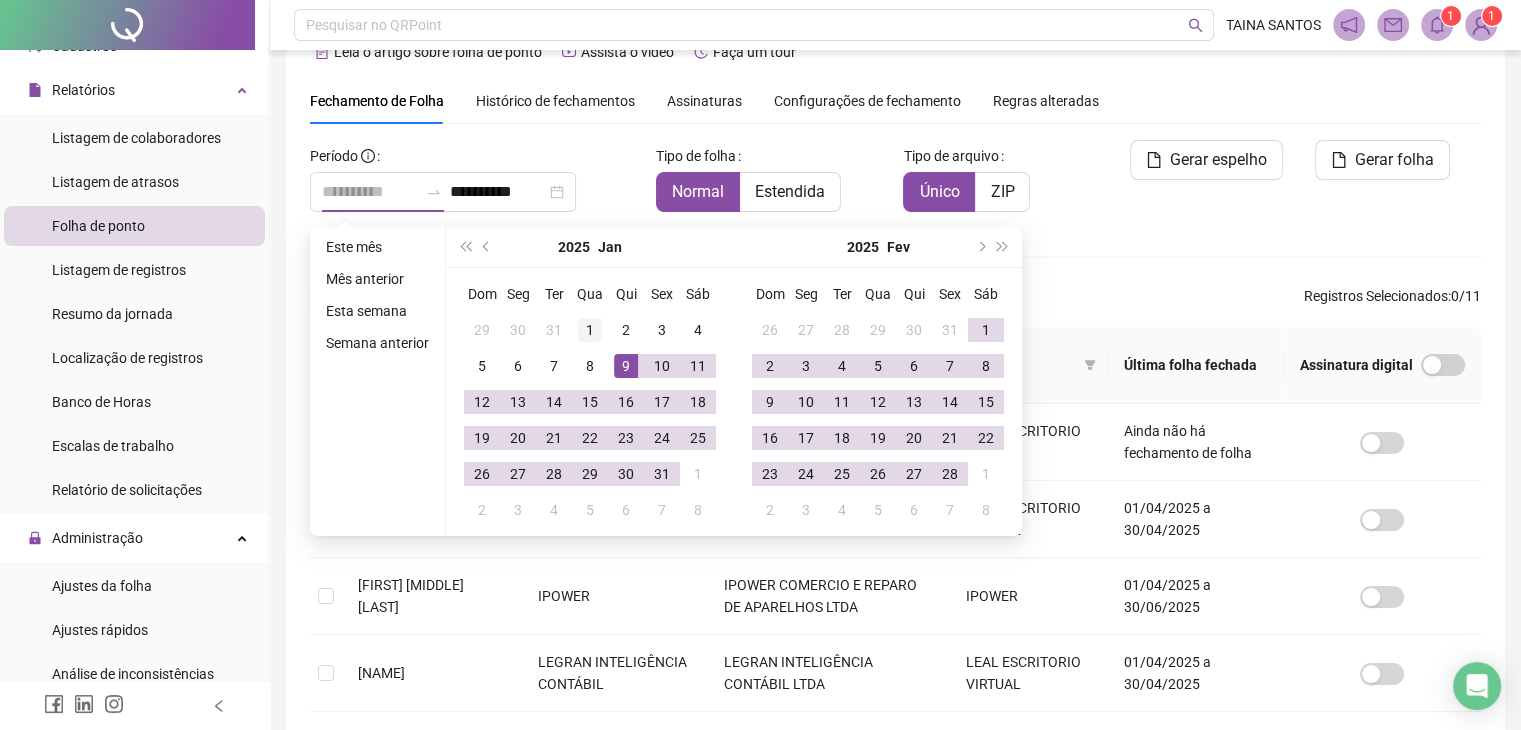 type on "**********" 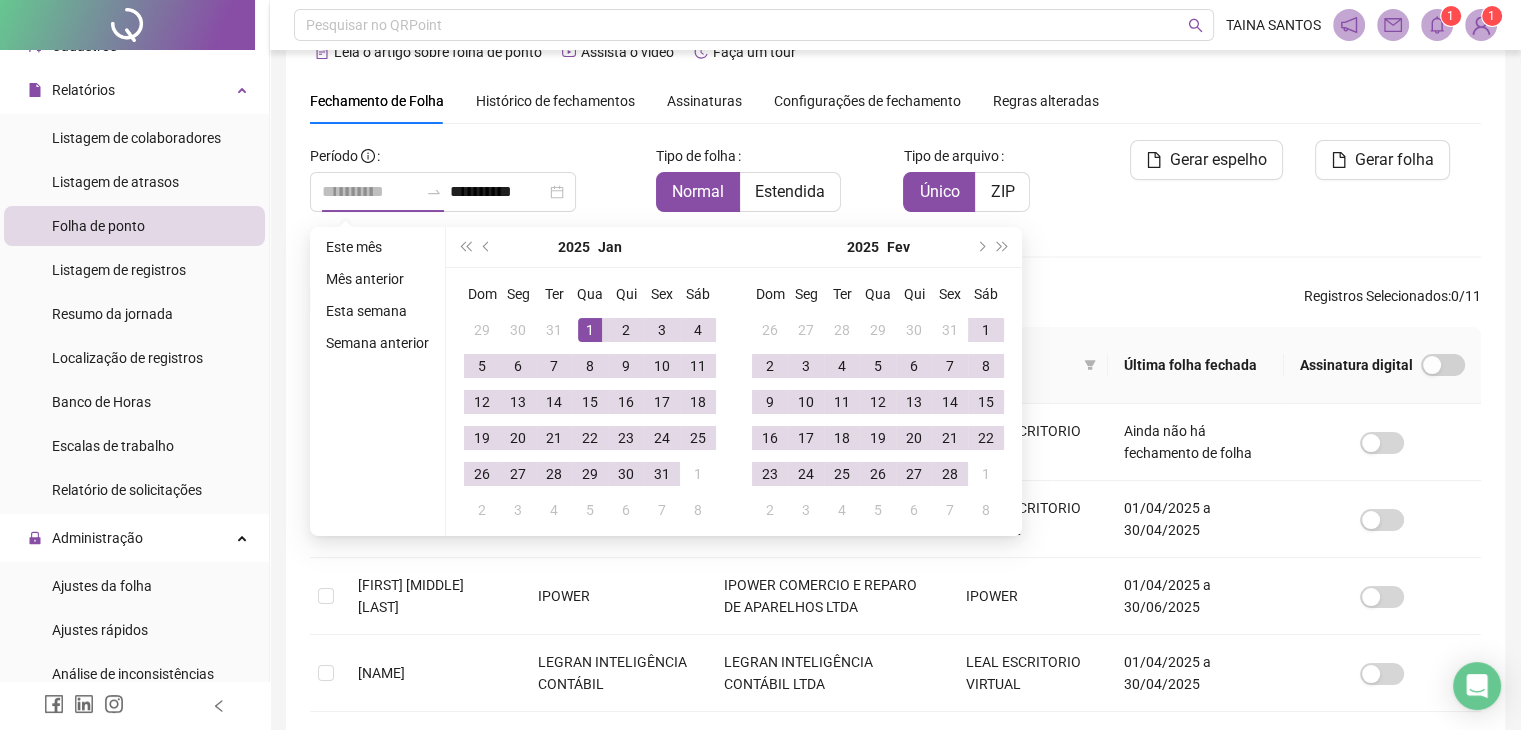 click on "1" at bounding box center (590, 330) 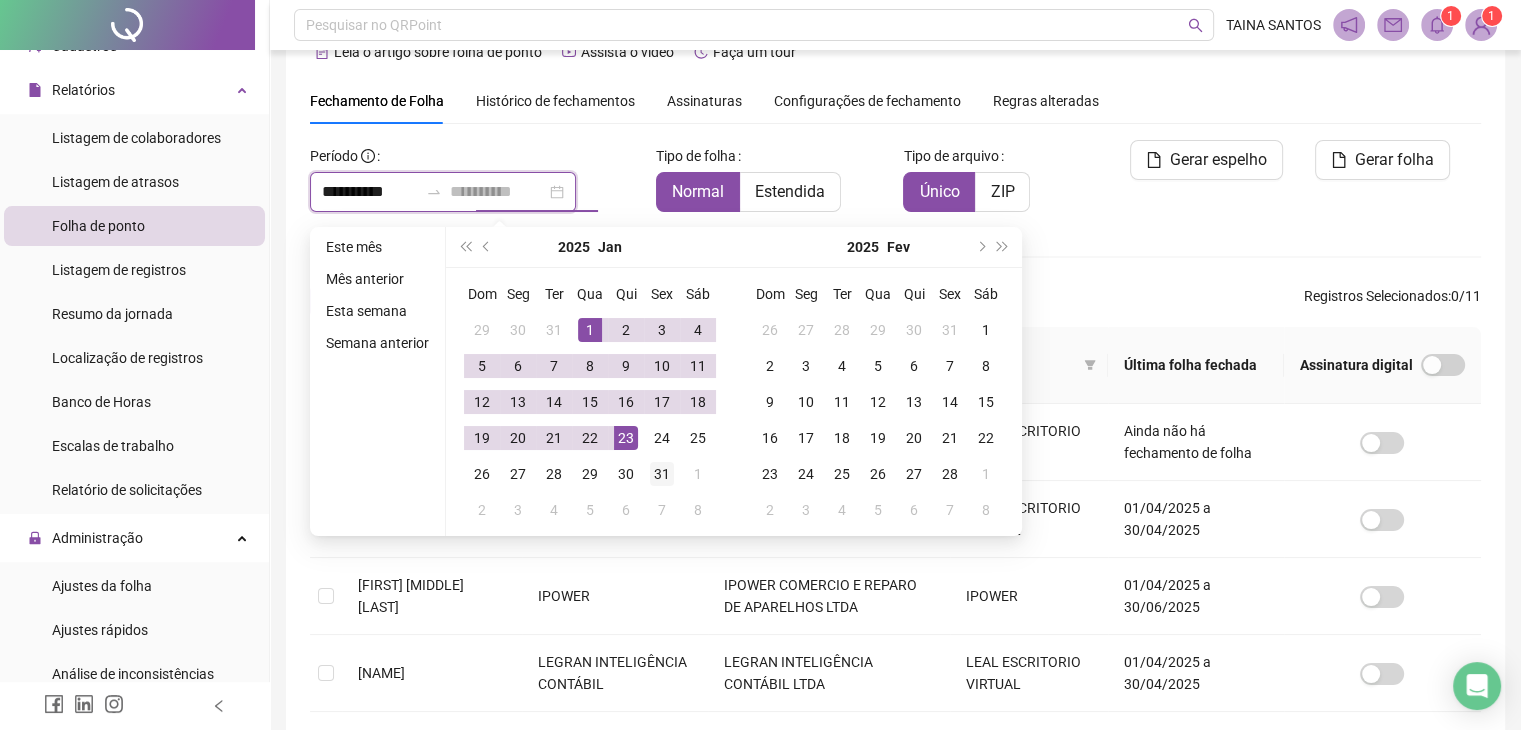 type on "**********" 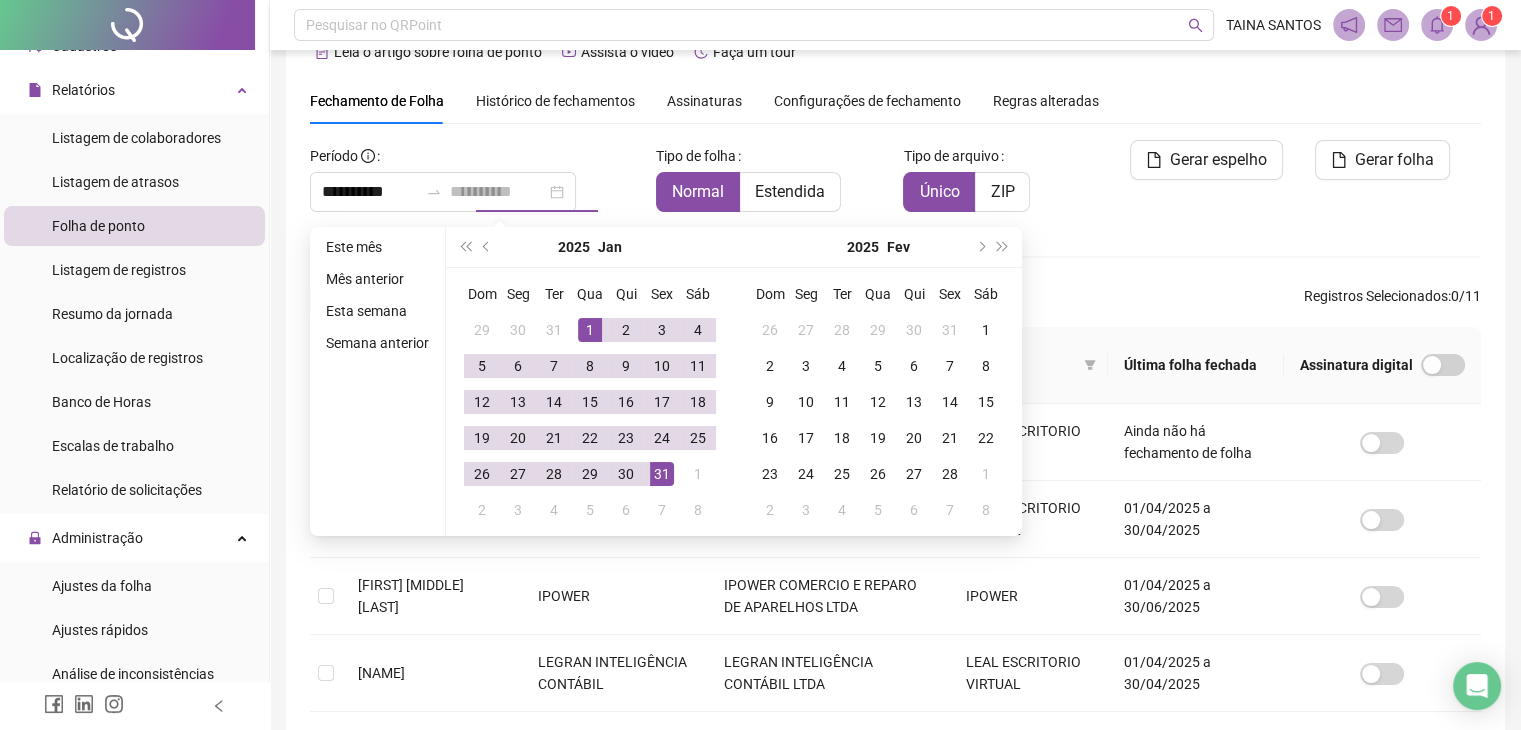 click on "31" at bounding box center (662, 474) 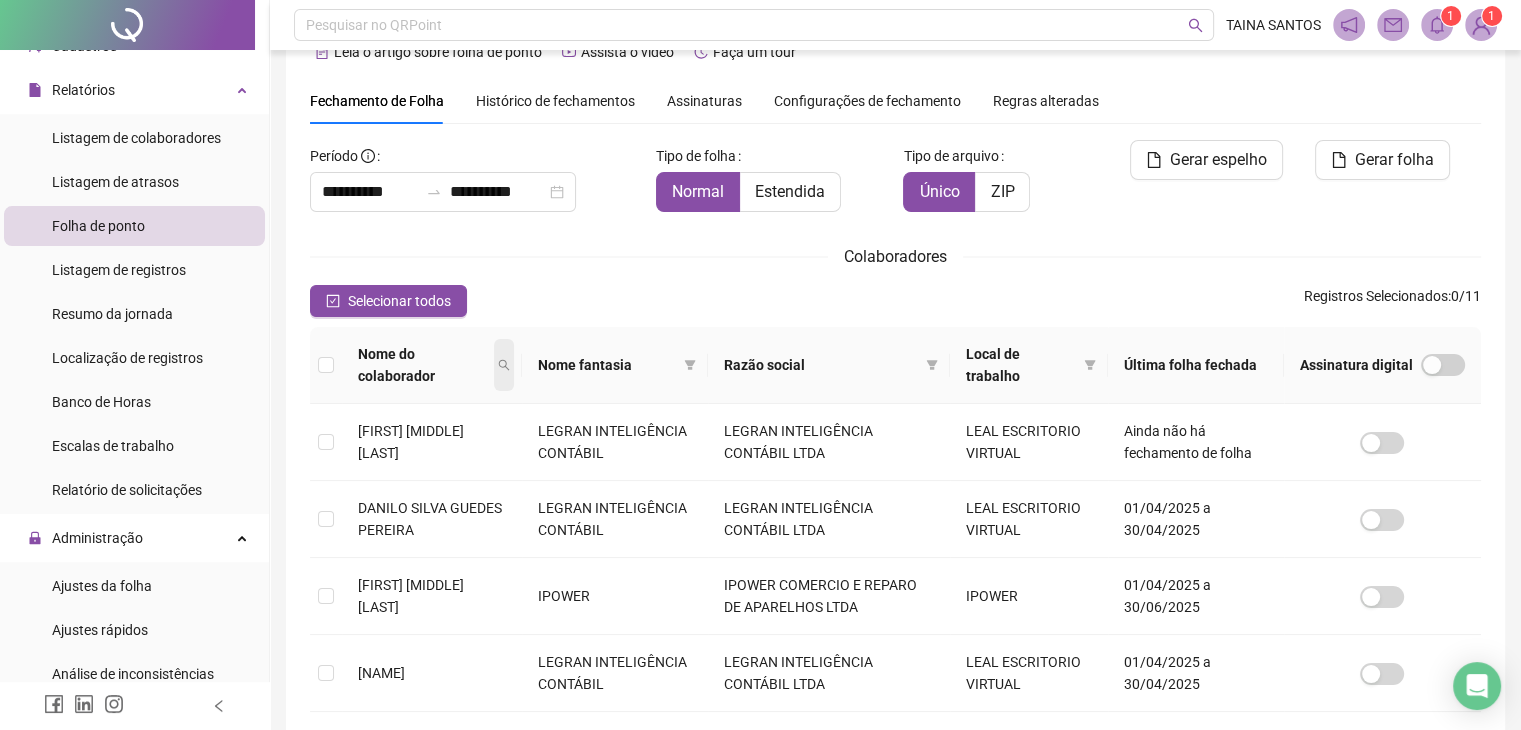 click 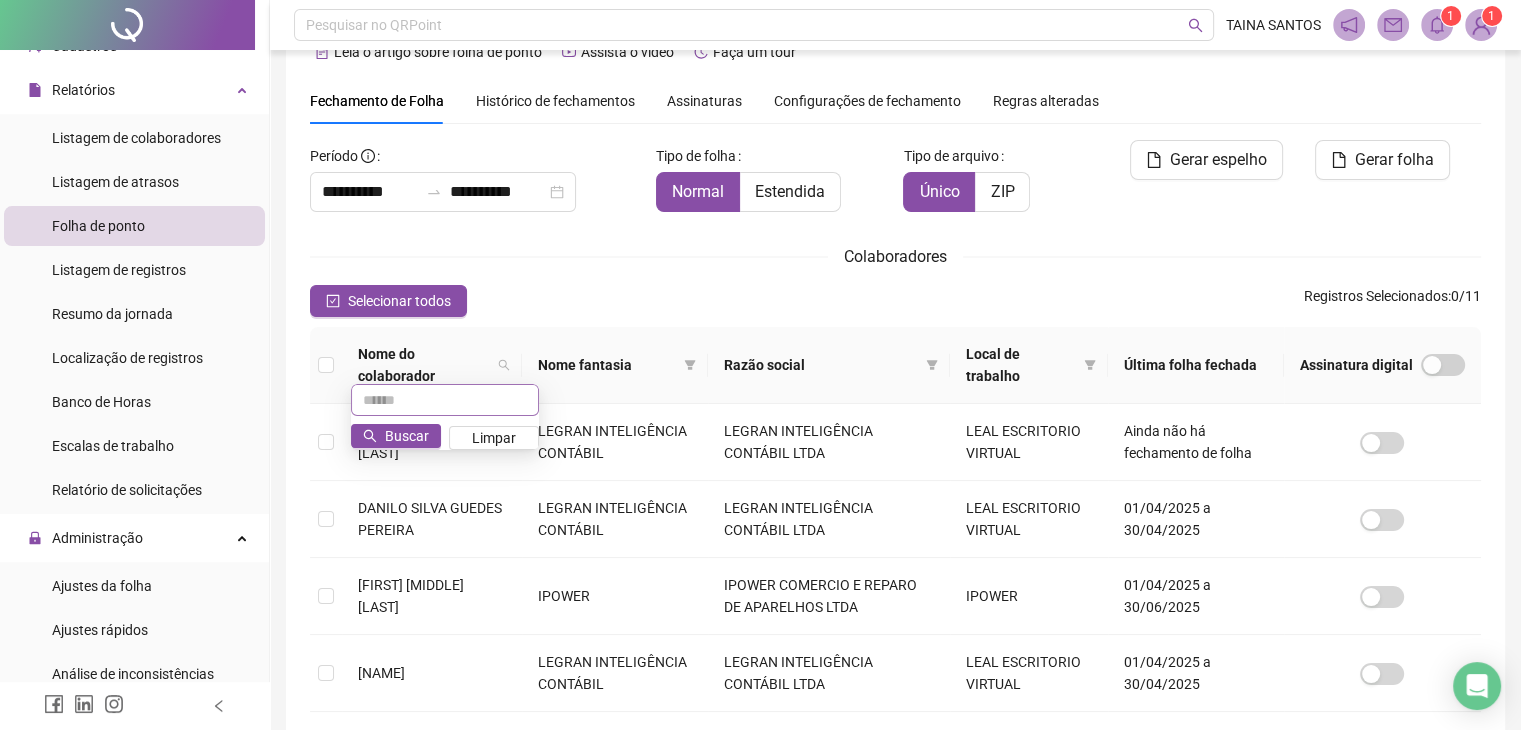 click at bounding box center [445, 400] 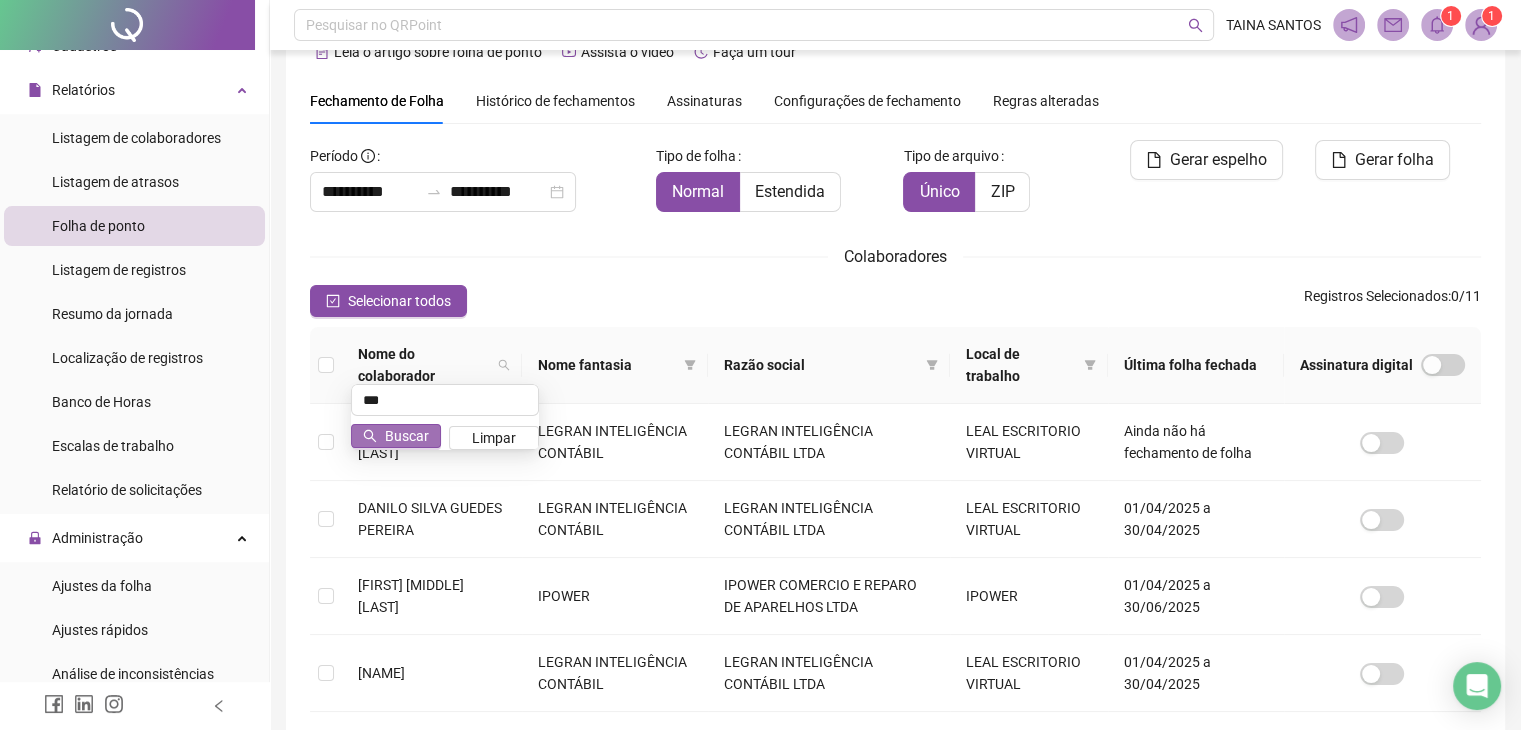type on "***" 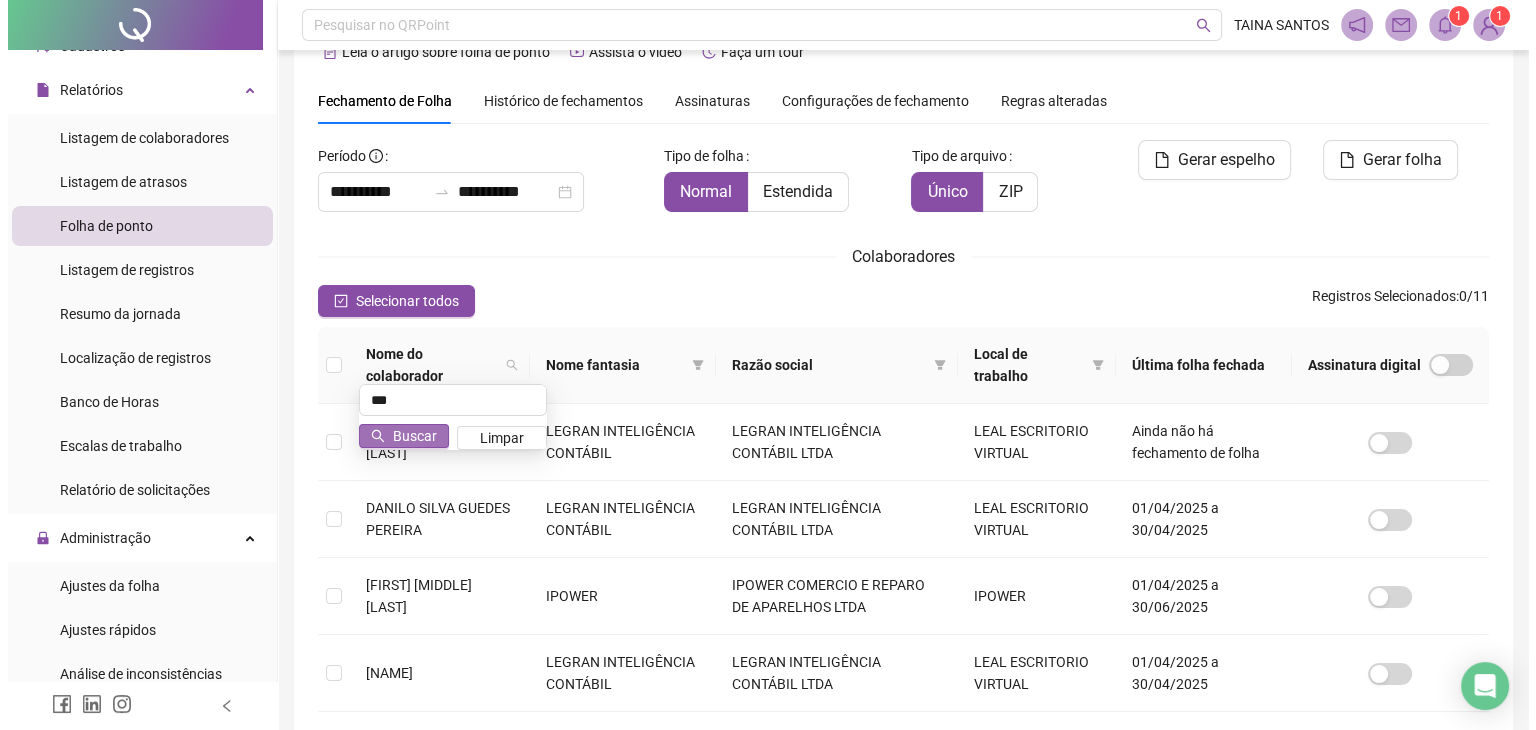 scroll, scrollTop: 0, scrollLeft: 0, axis: both 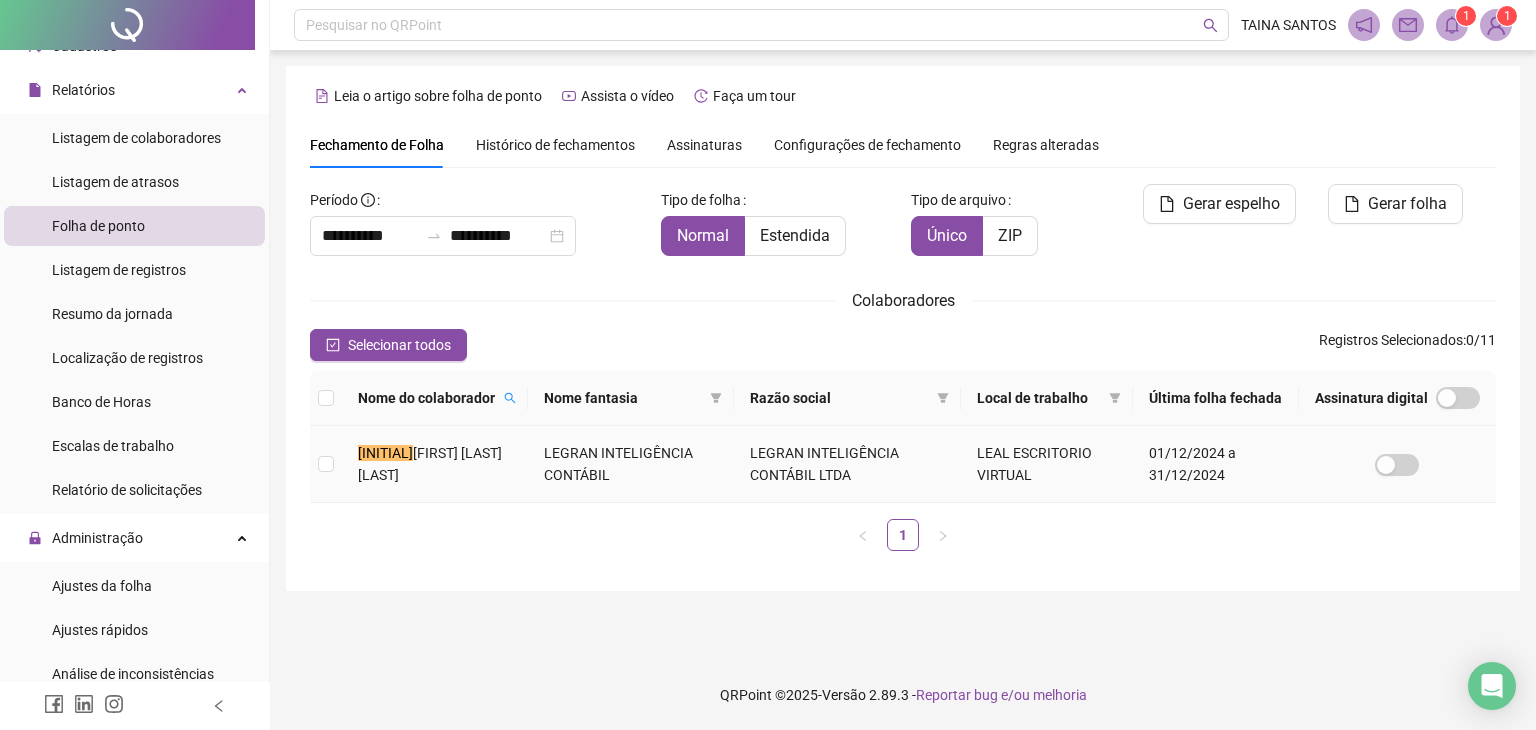 click on "[FIRST] [LAST] [LAST]" at bounding box center (430, 464) 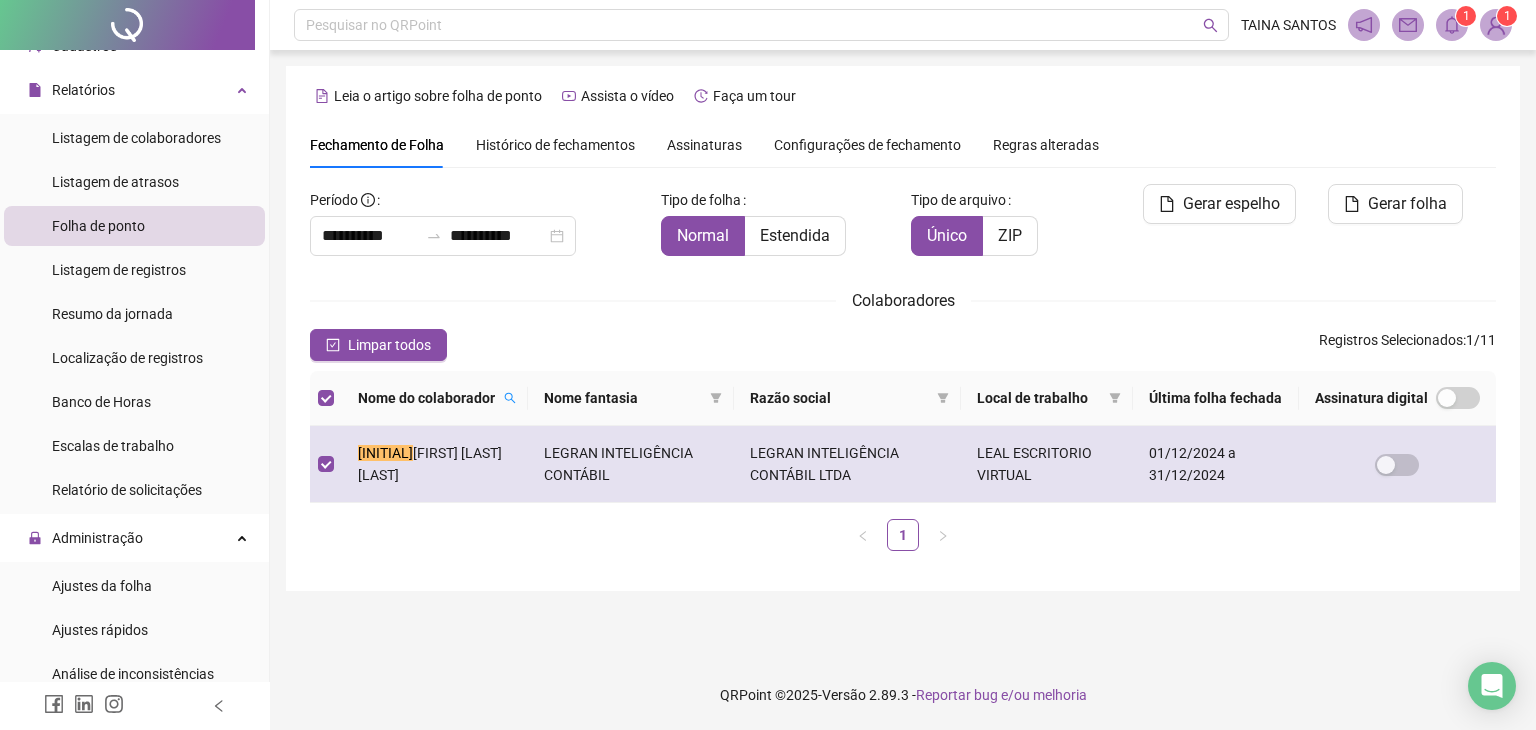 click on "[FIRST] [LAST] [LAST]" at bounding box center [430, 464] 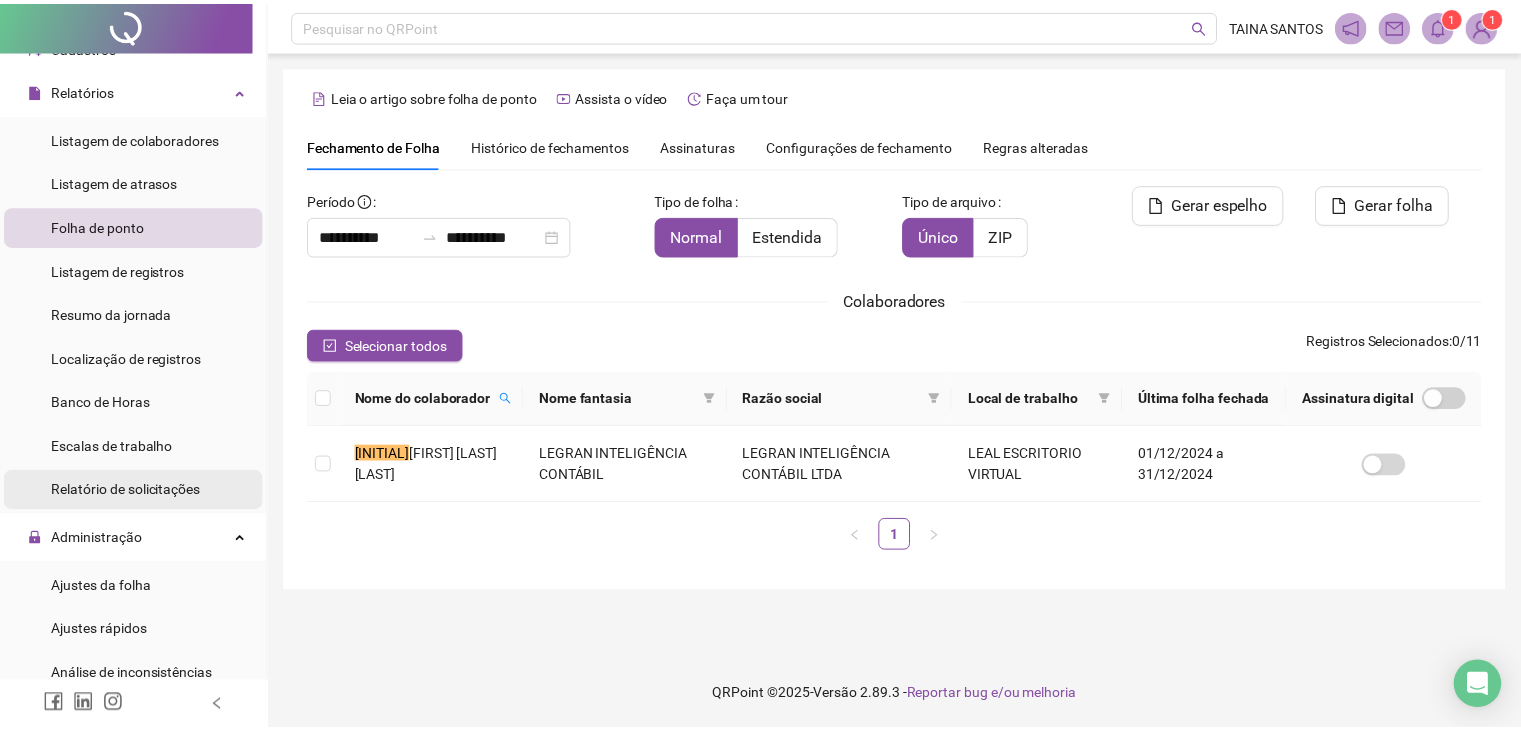 scroll, scrollTop: 172, scrollLeft: 0, axis: vertical 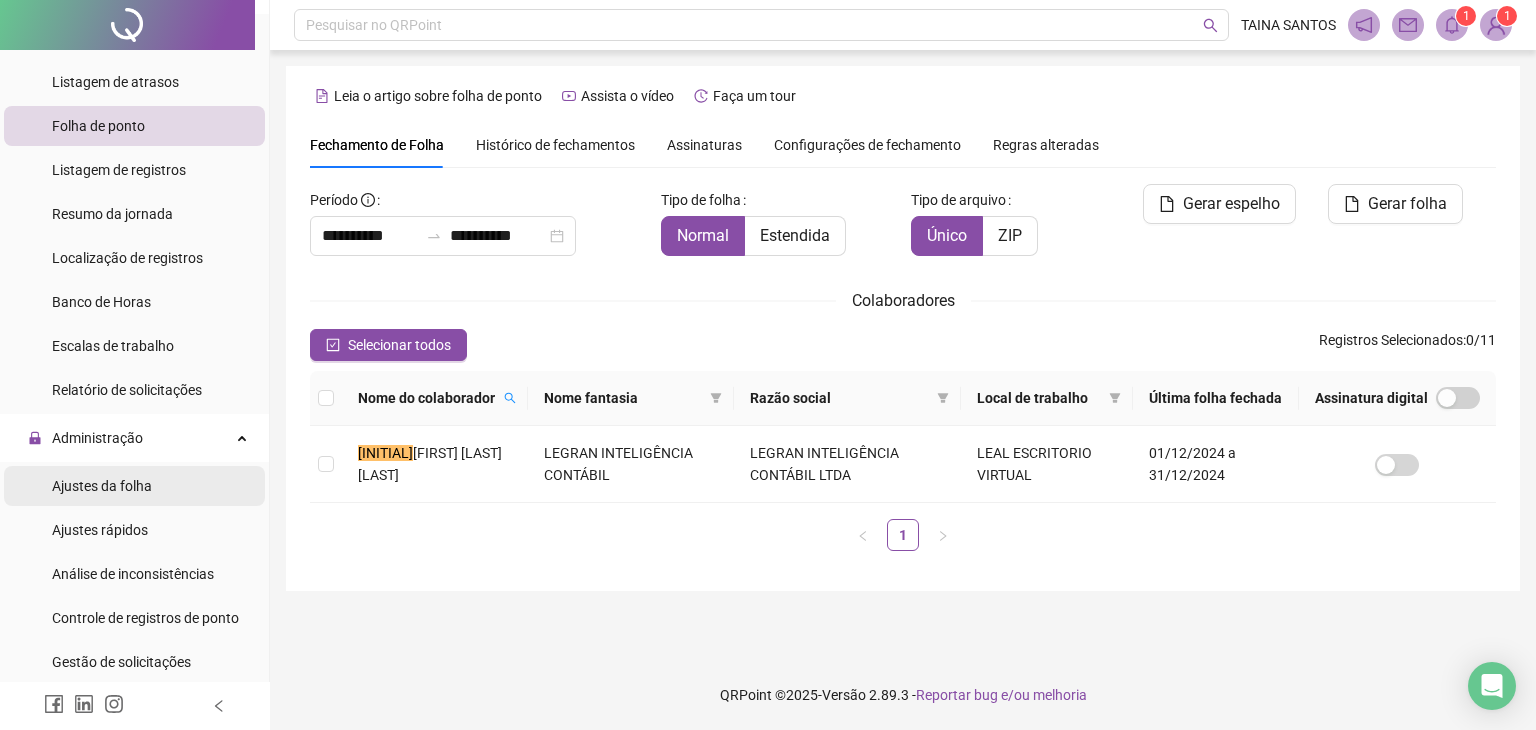 click on "Ajustes da folha" at bounding box center (102, 486) 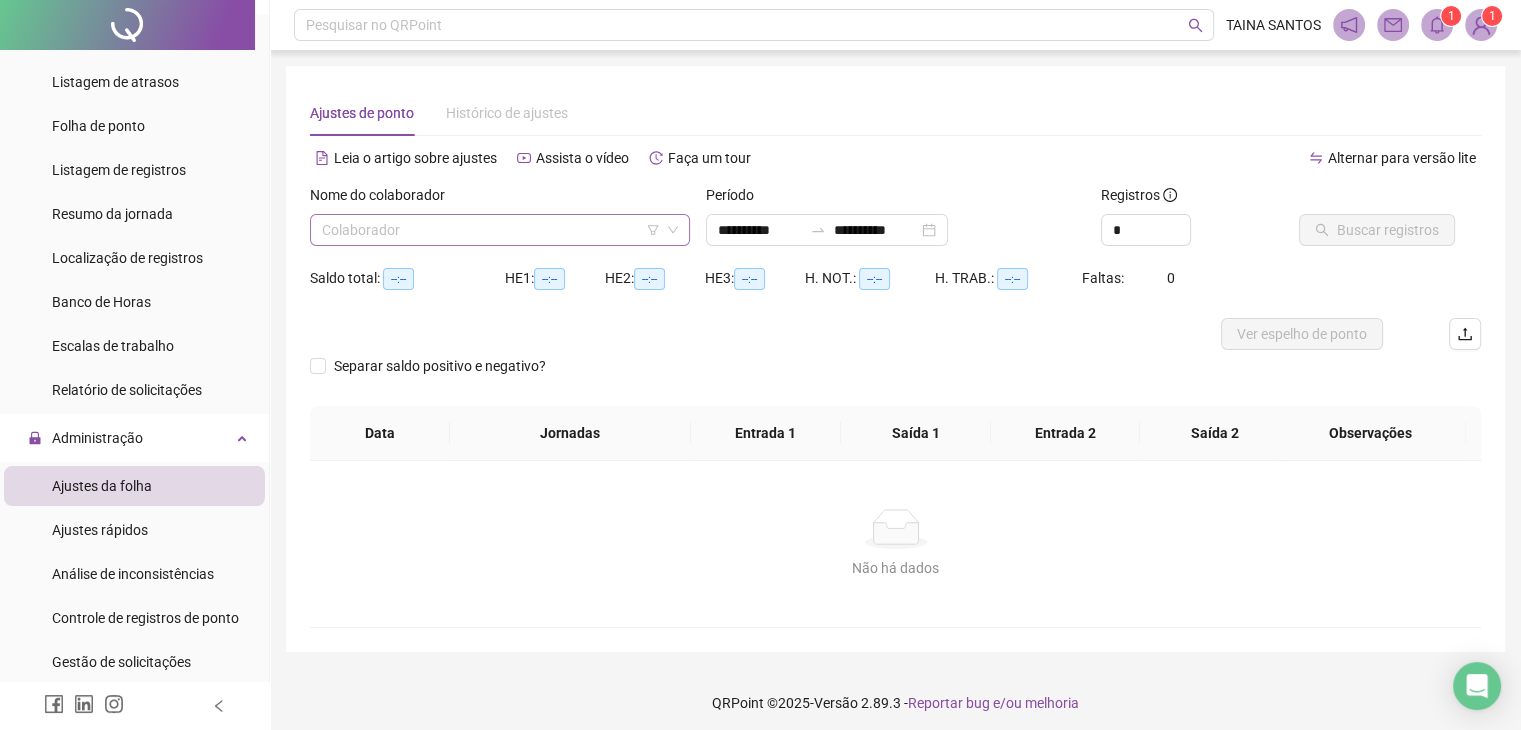 click at bounding box center (491, 230) 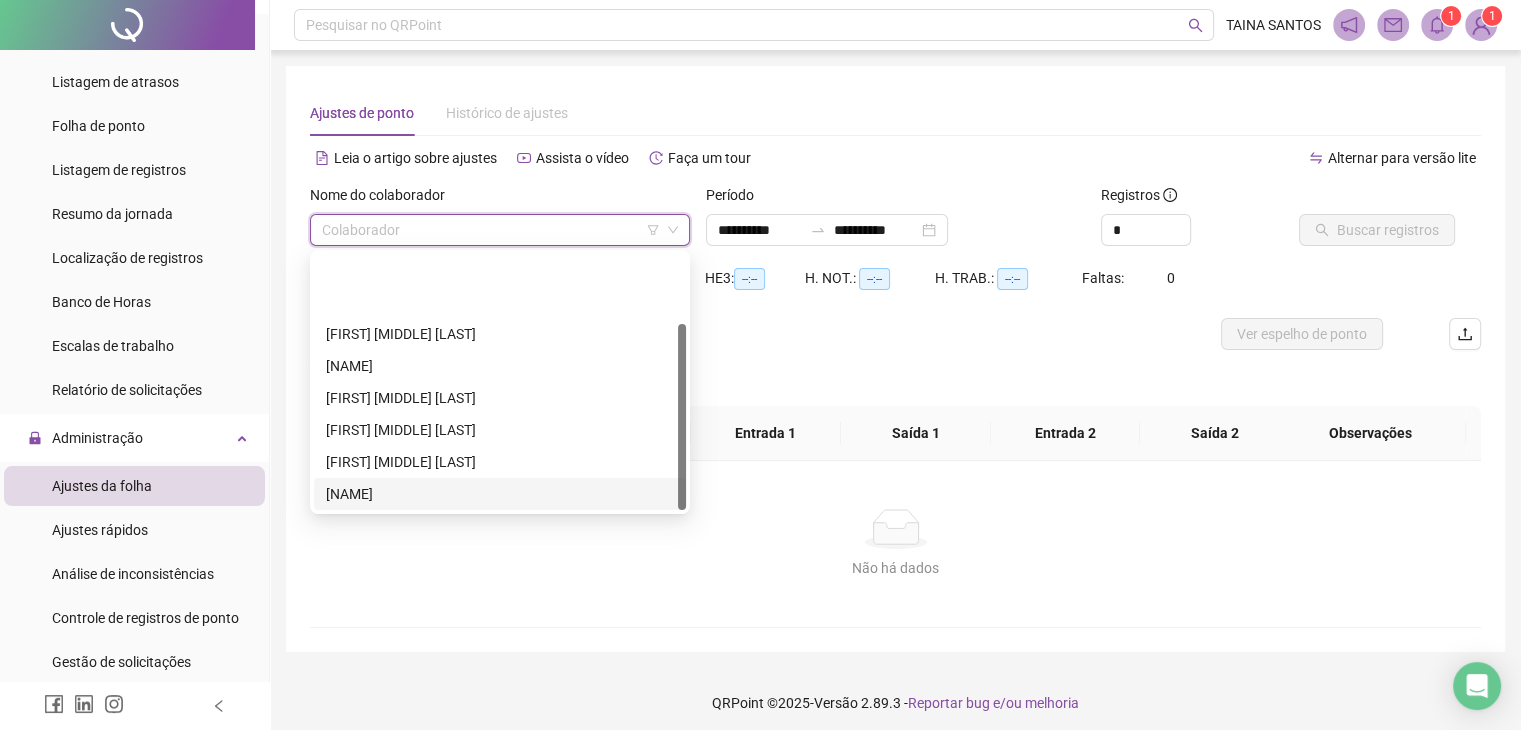 scroll, scrollTop: 96, scrollLeft: 0, axis: vertical 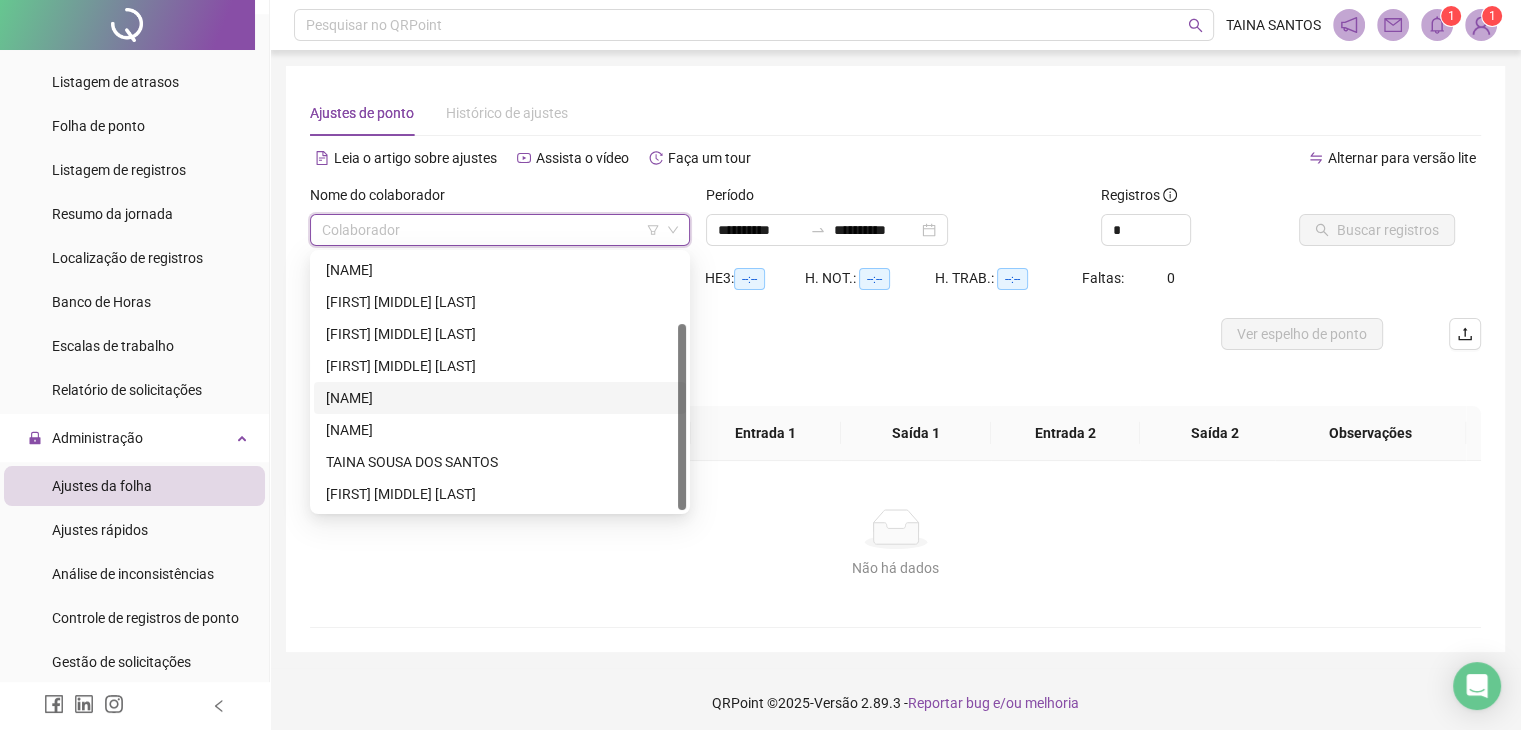 click on "[NAME]" at bounding box center (500, 398) 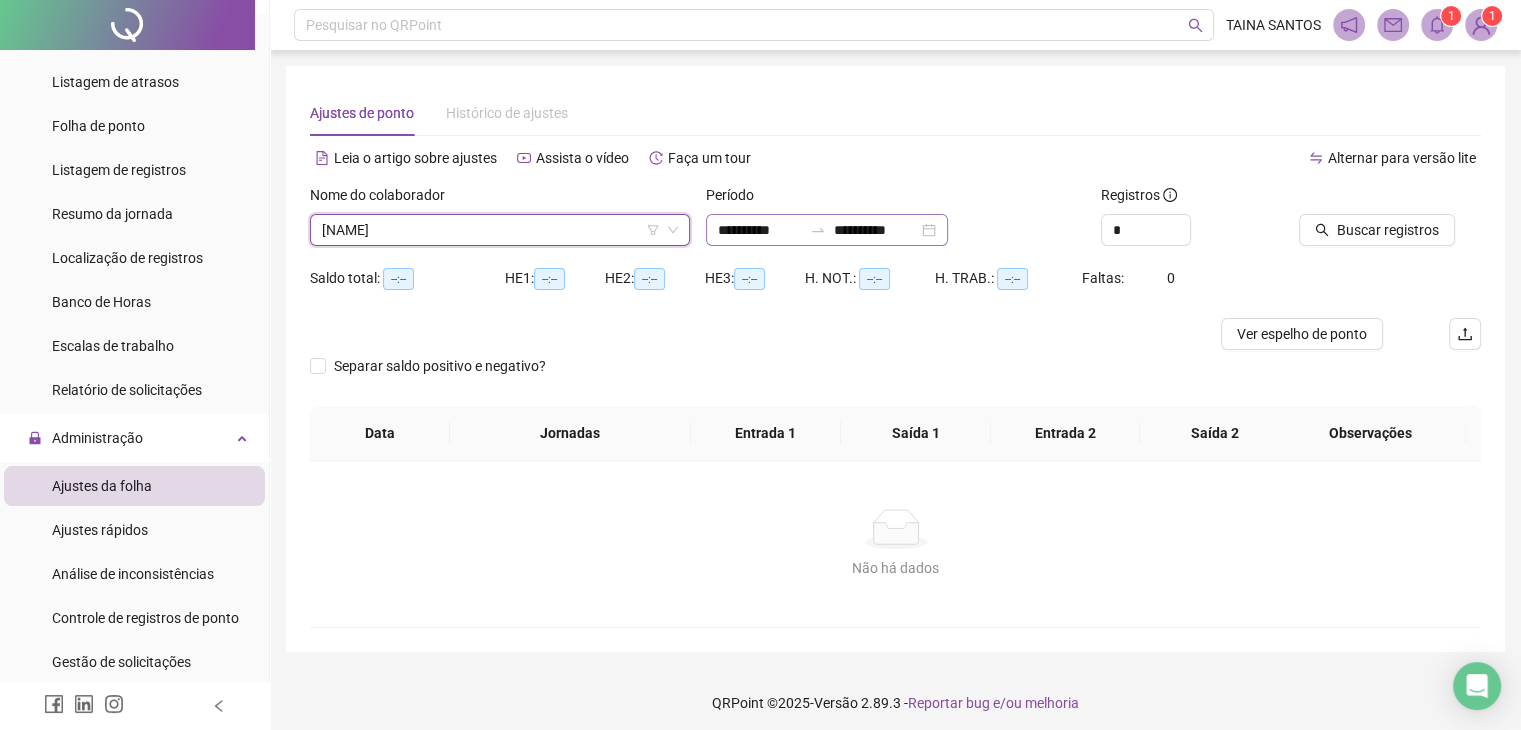 click on "**********" at bounding box center (827, 230) 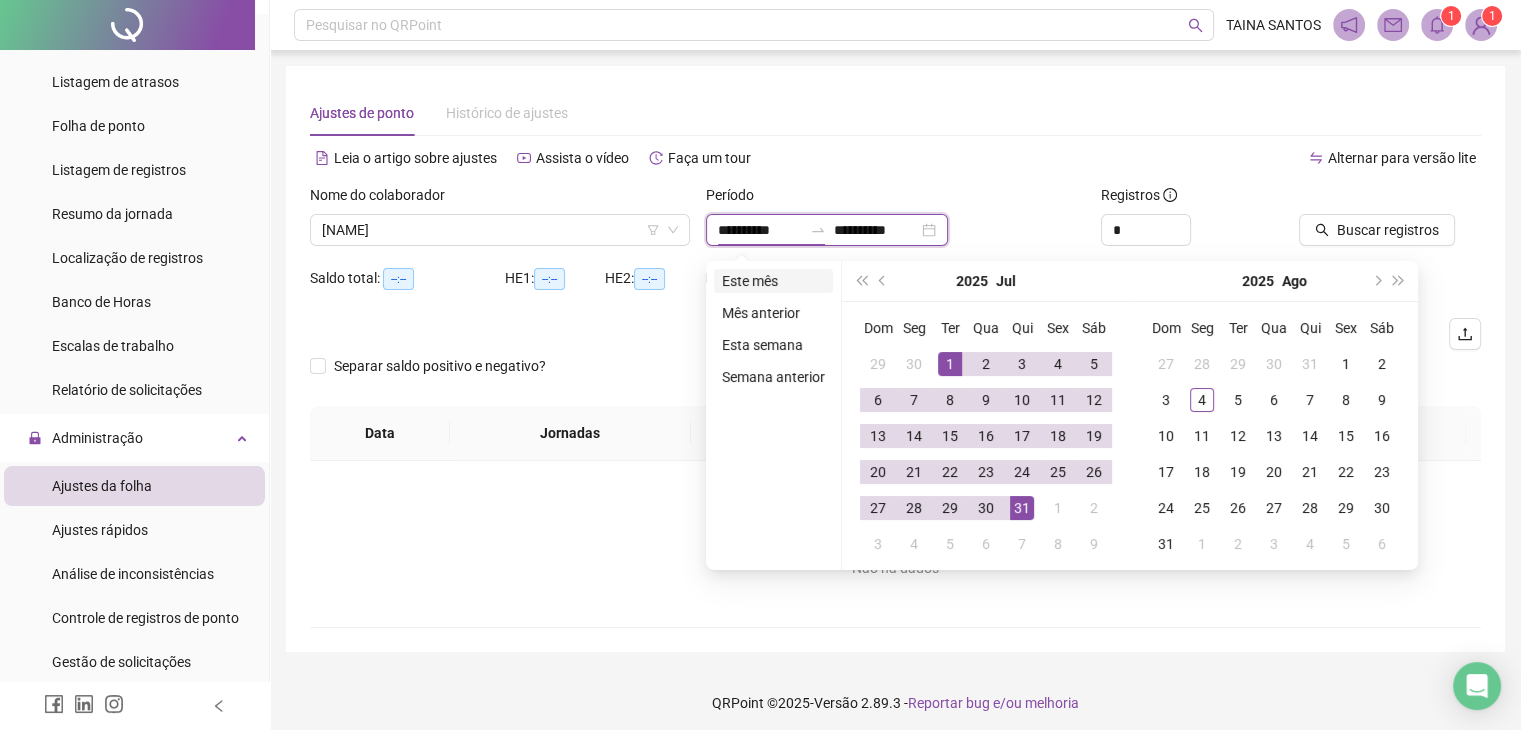 type on "**********" 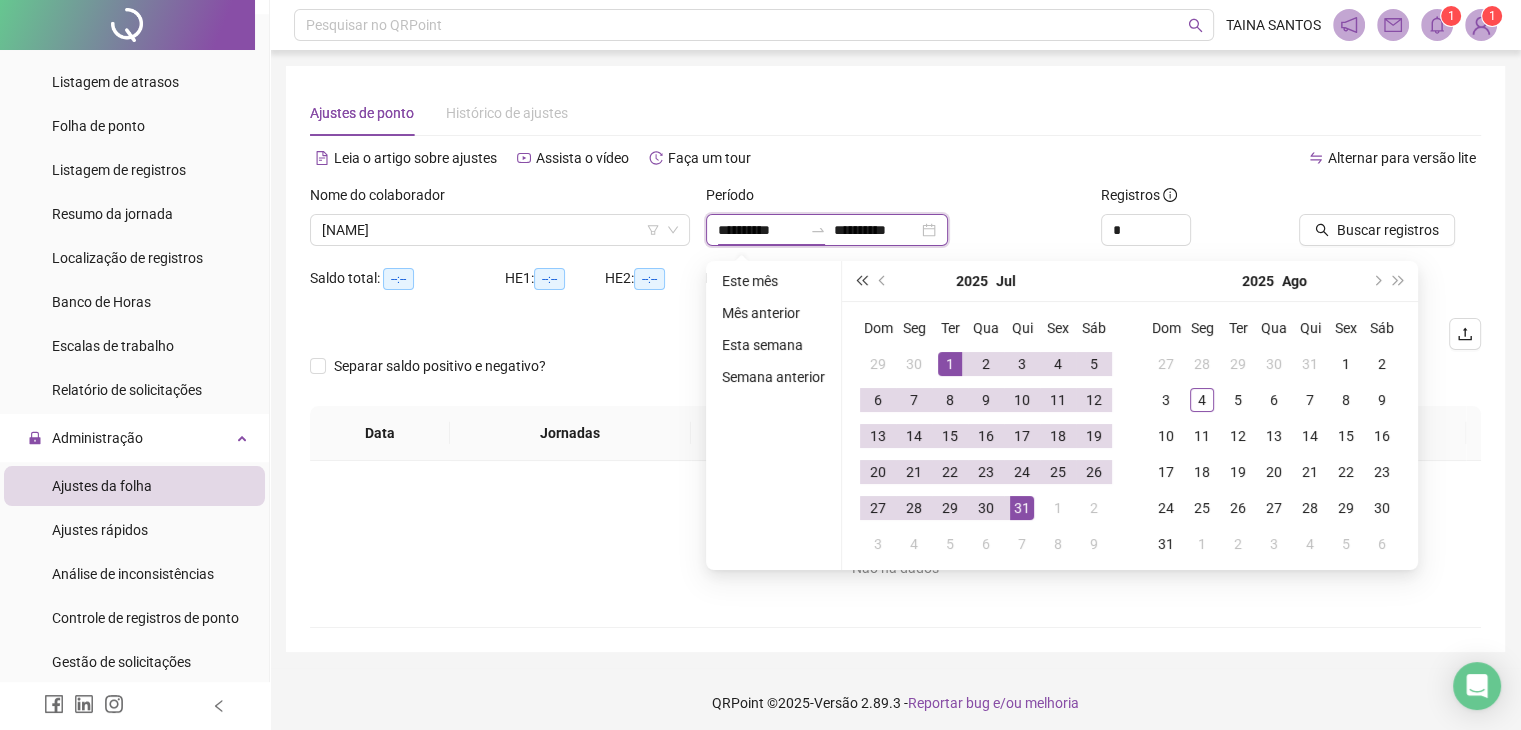 type on "**********" 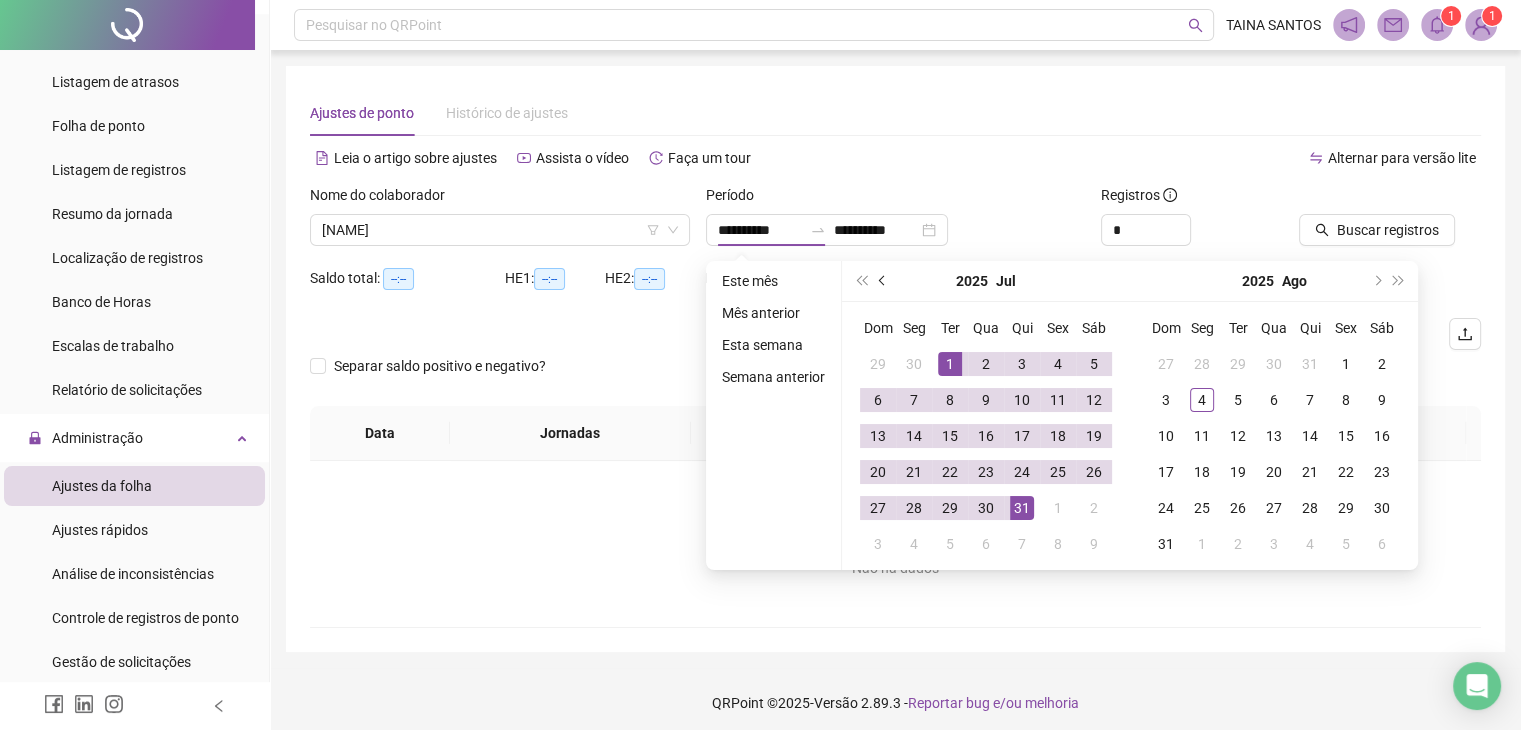 click at bounding box center (884, 281) 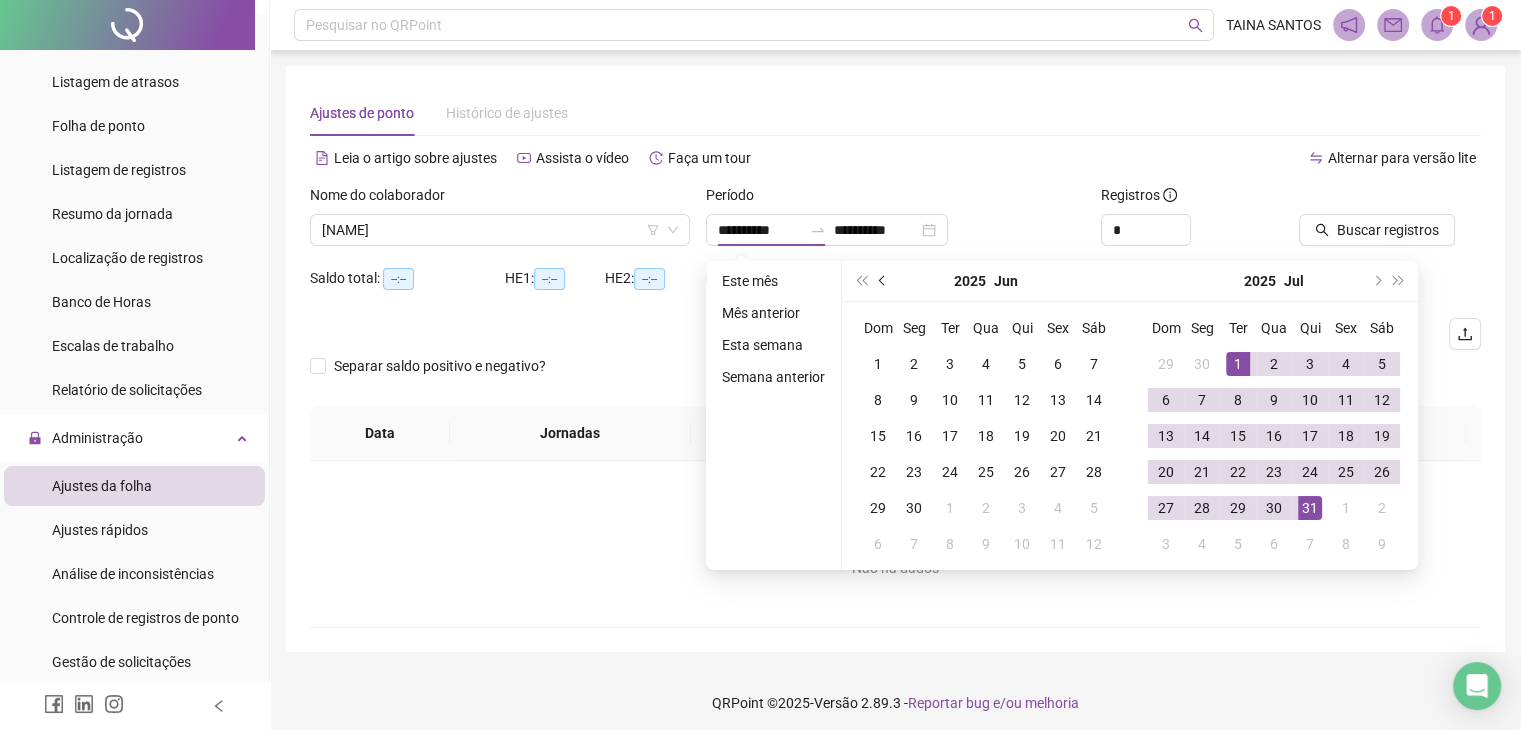 click at bounding box center (884, 281) 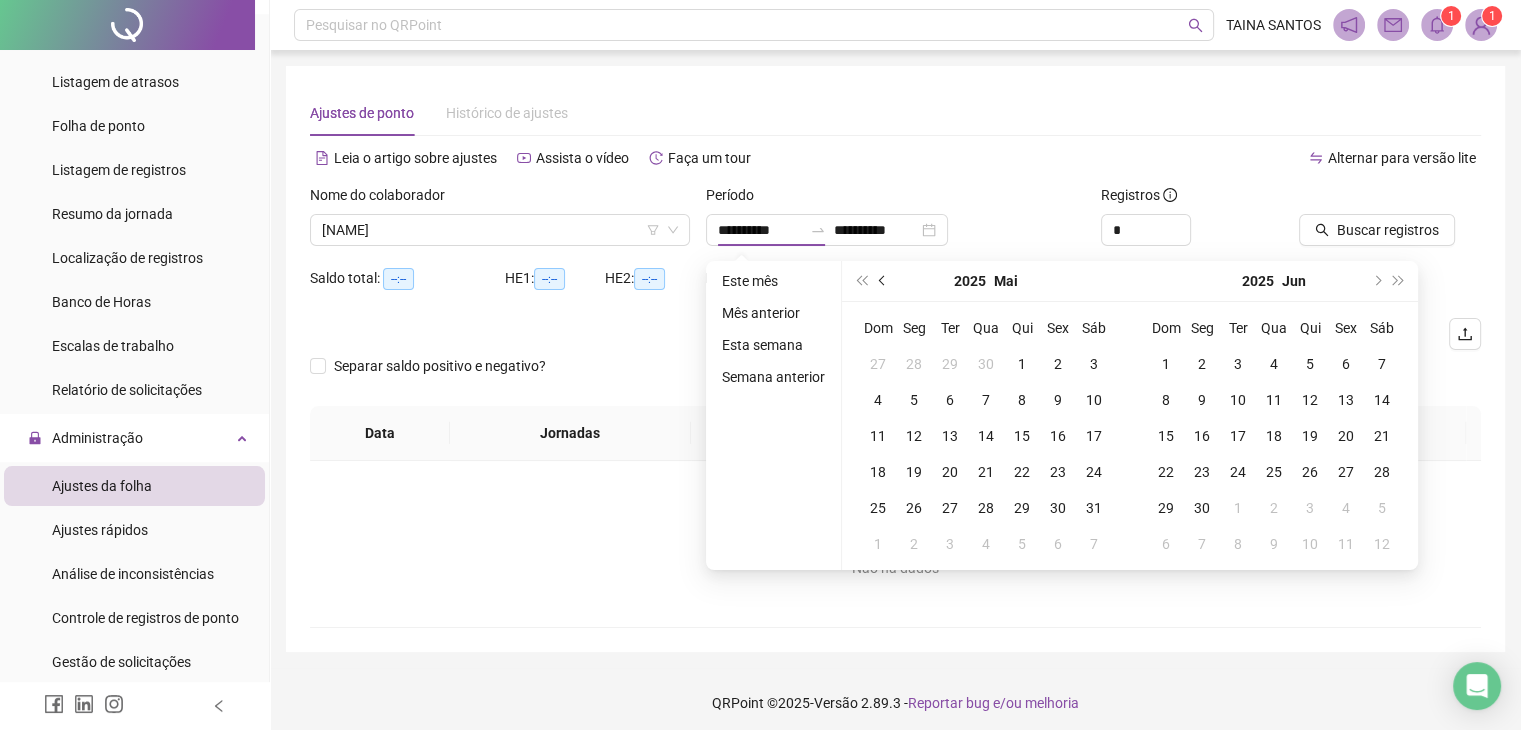 click at bounding box center [884, 281] 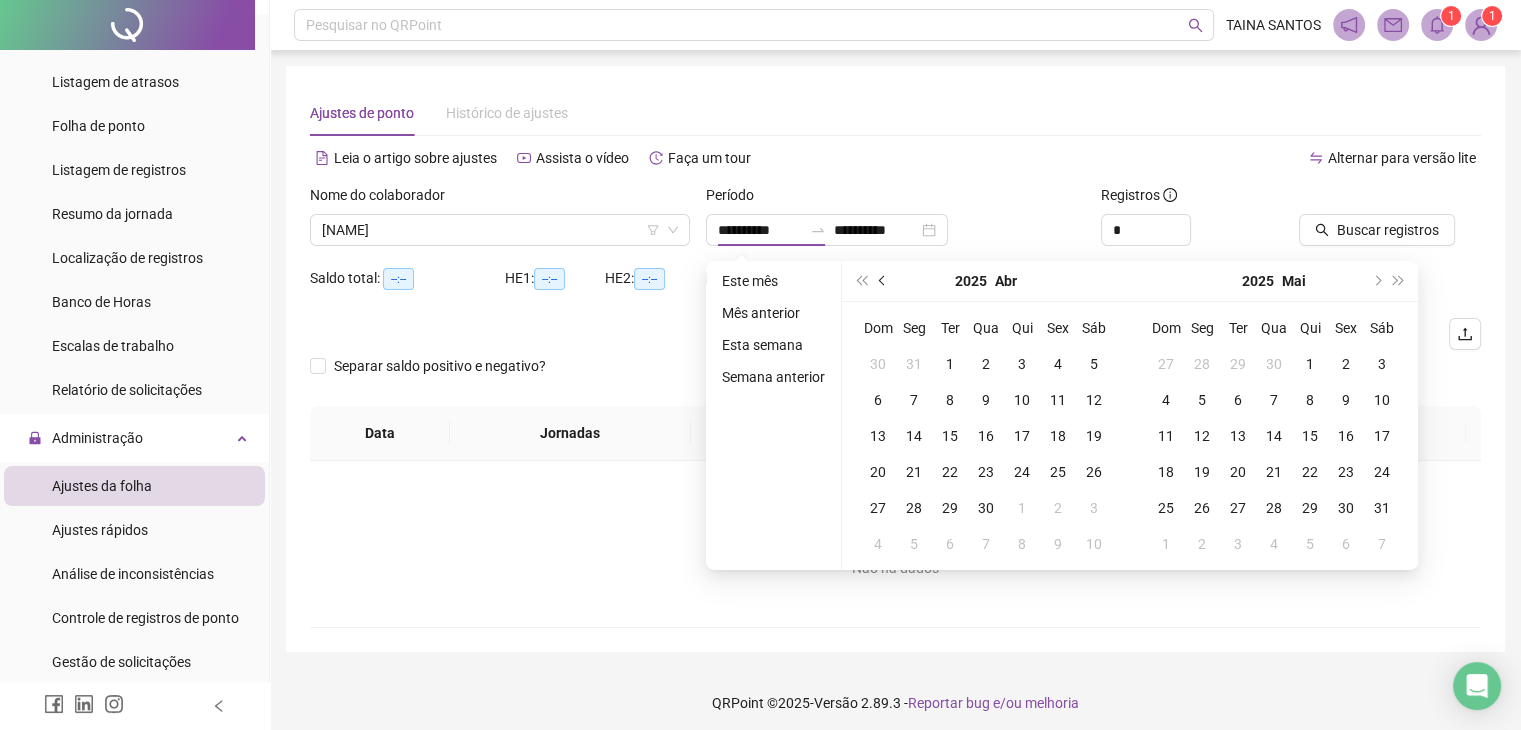click at bounding box center [884, 281] 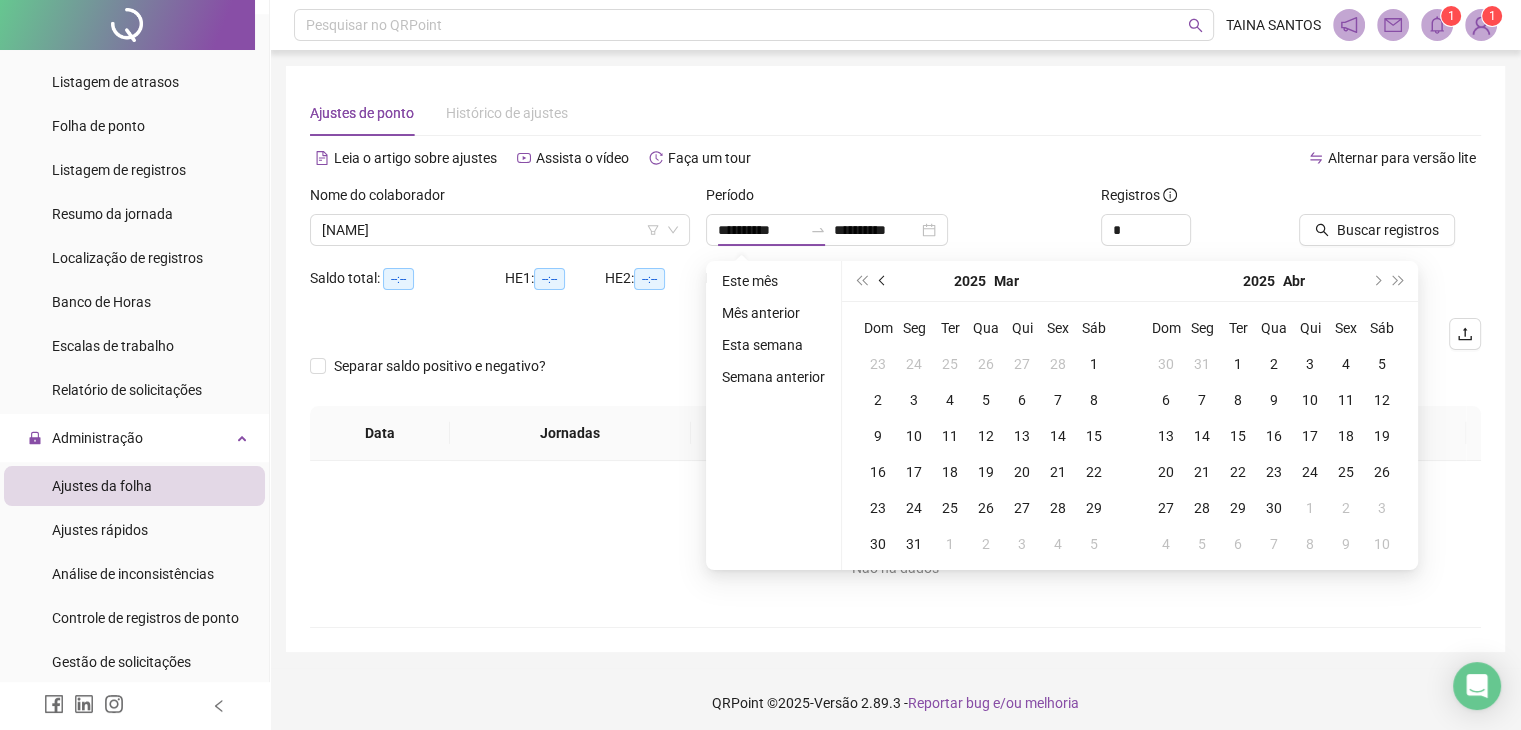 click at bounding box center [884, 281] 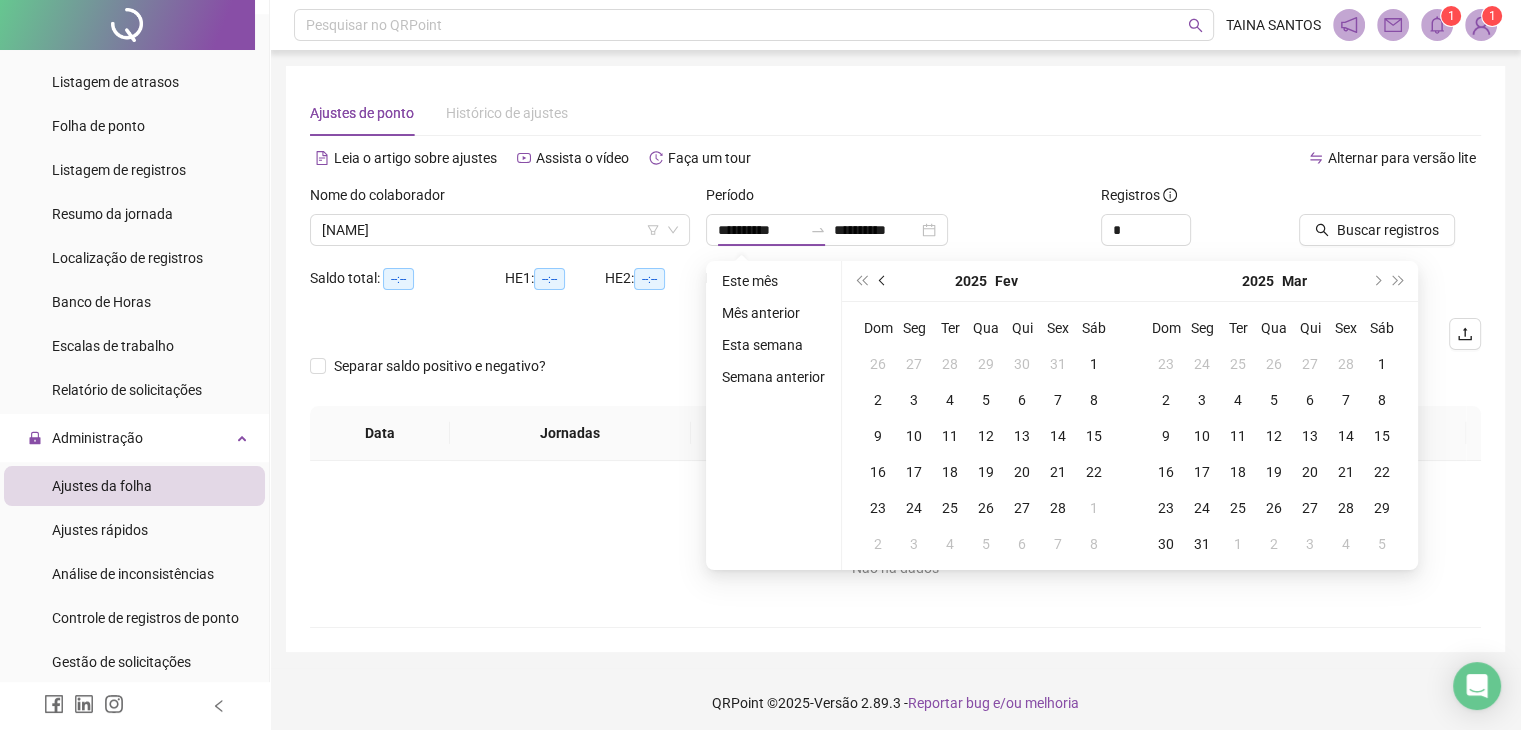 click at bounding box center (884, 281) 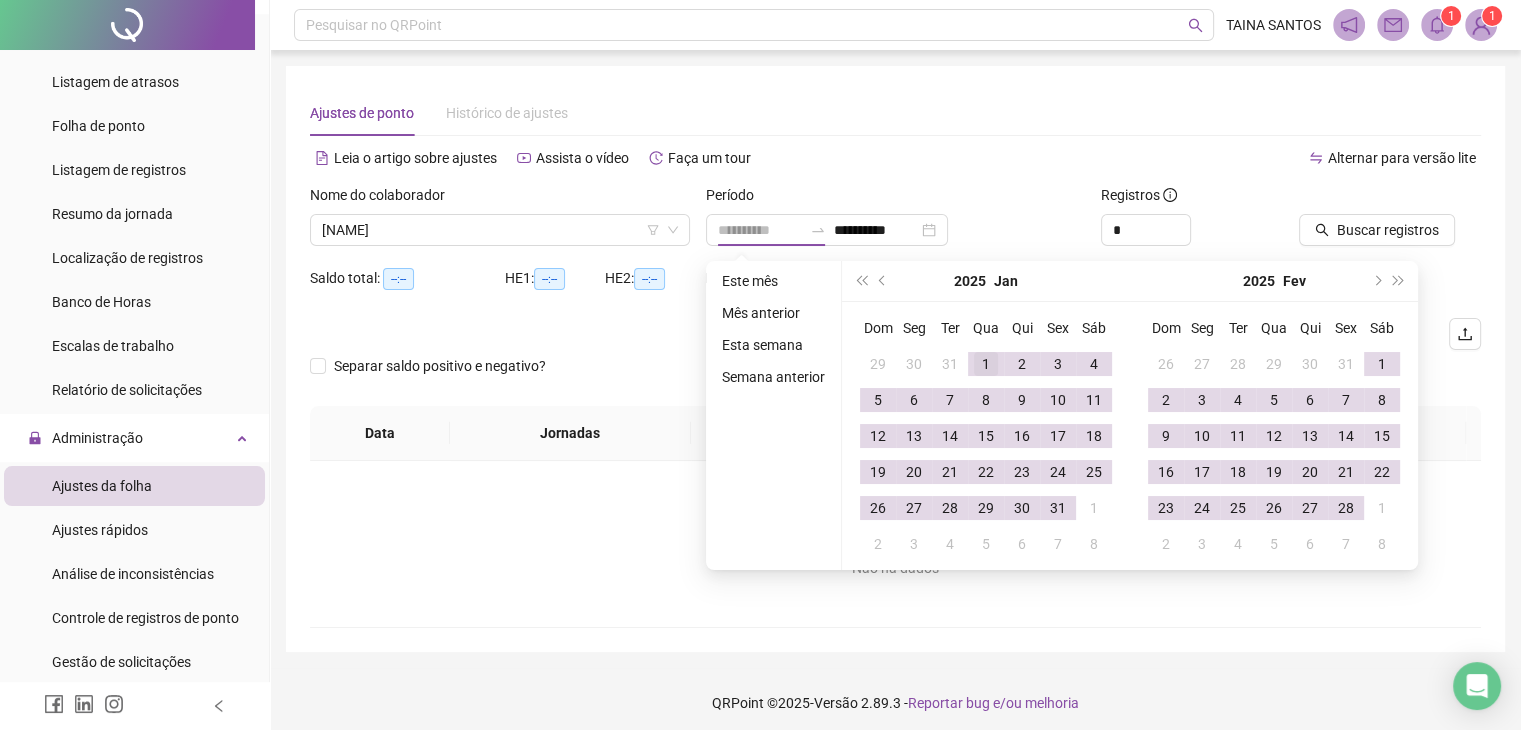 type on "**********" 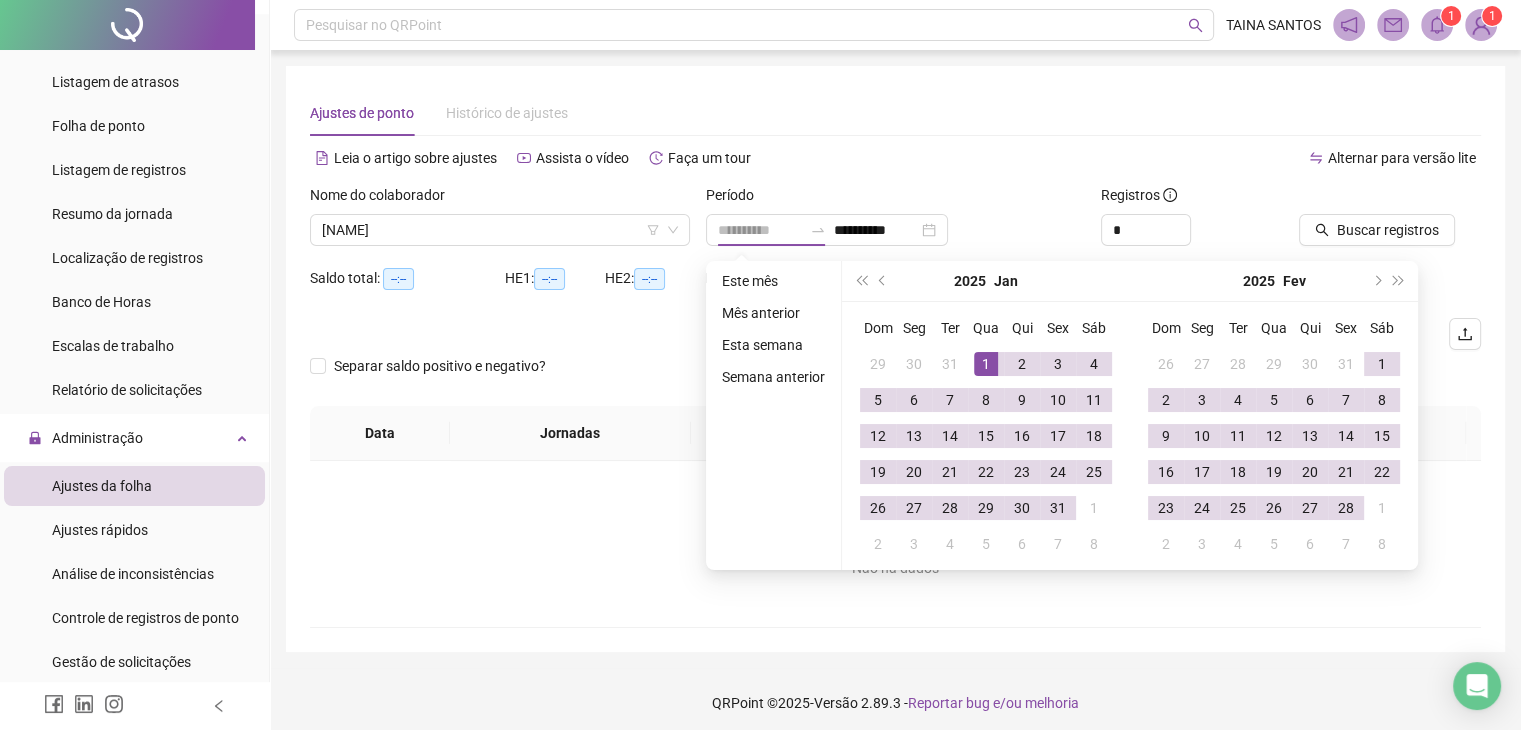 click on "1" at bounding box center [986, 364] 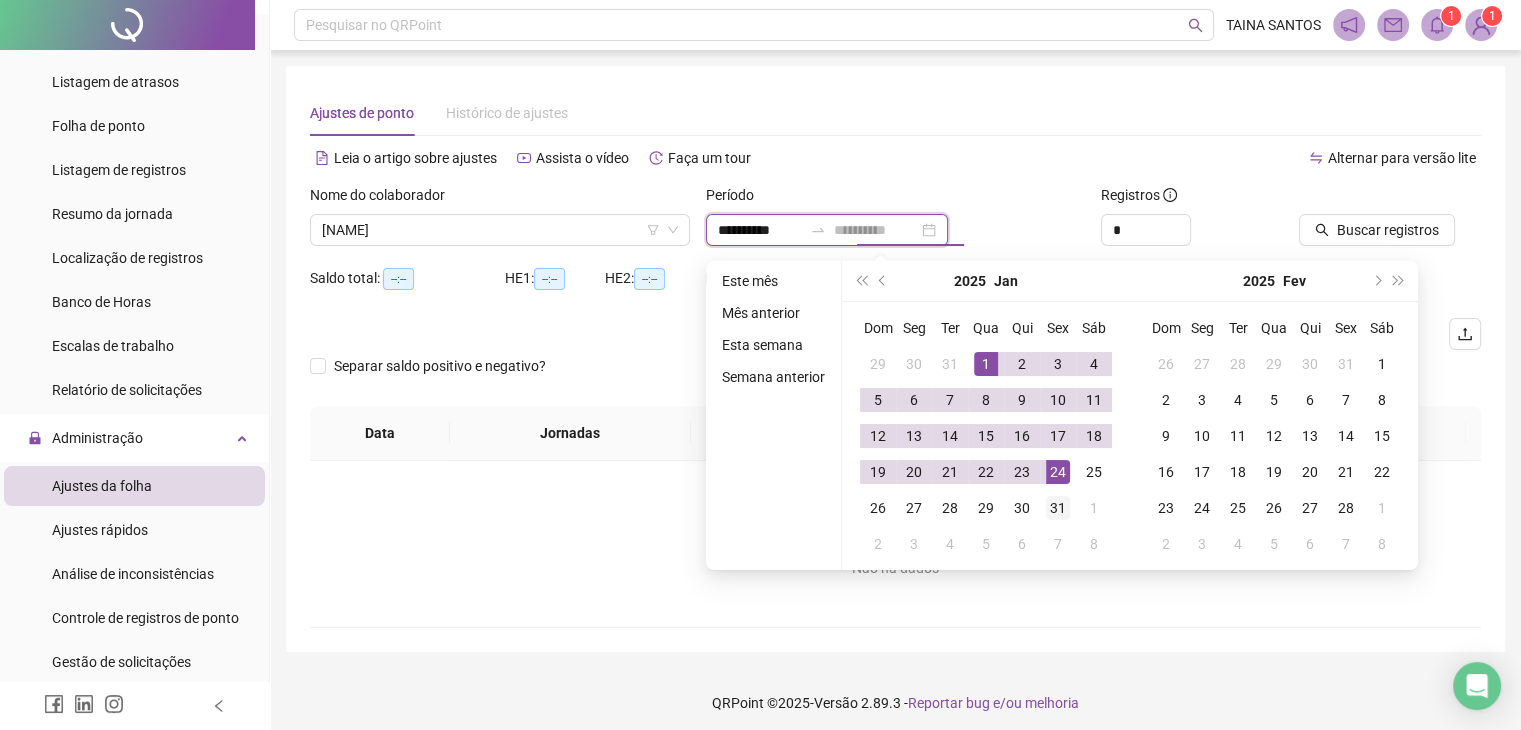 type on "**********" 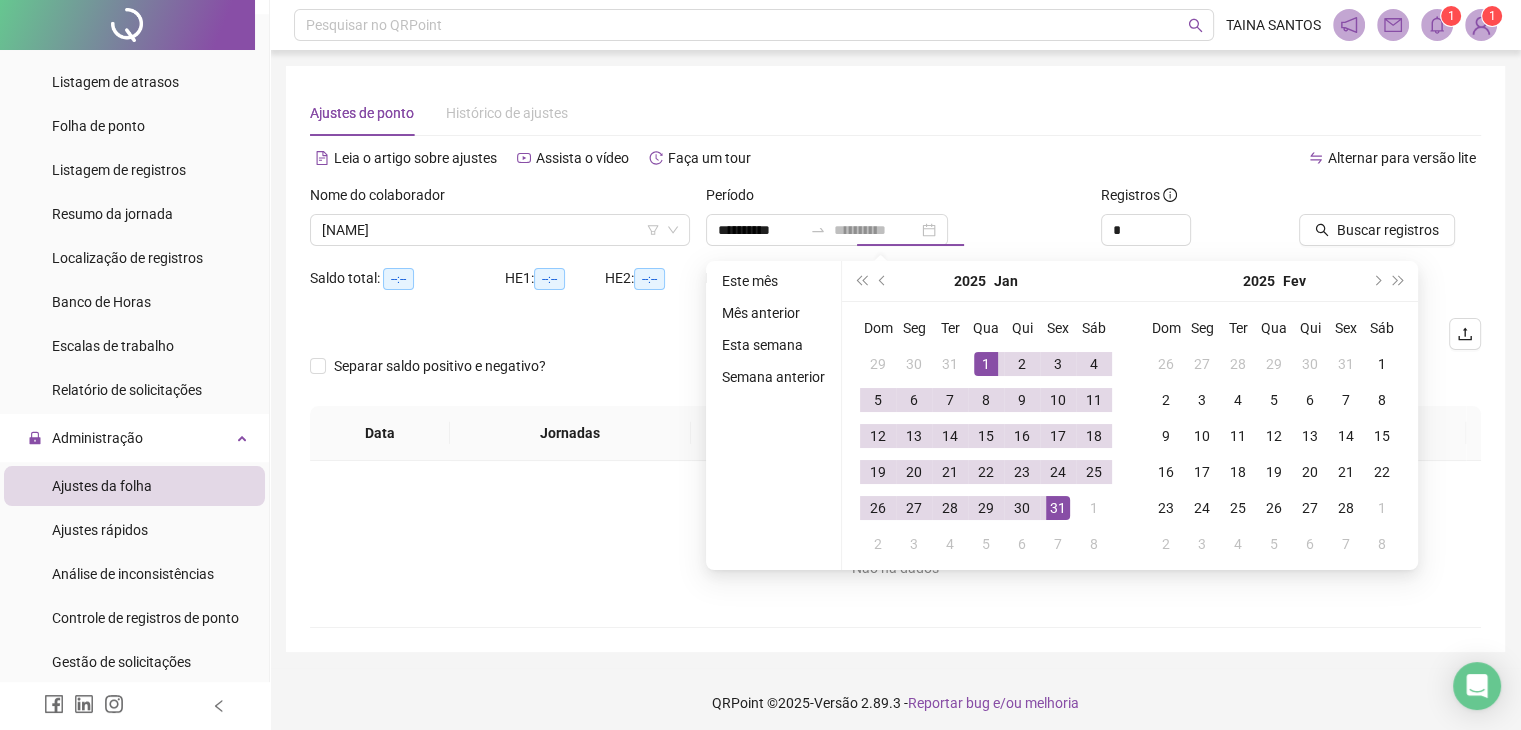 click on "31" at bounding box center (1058, 508) 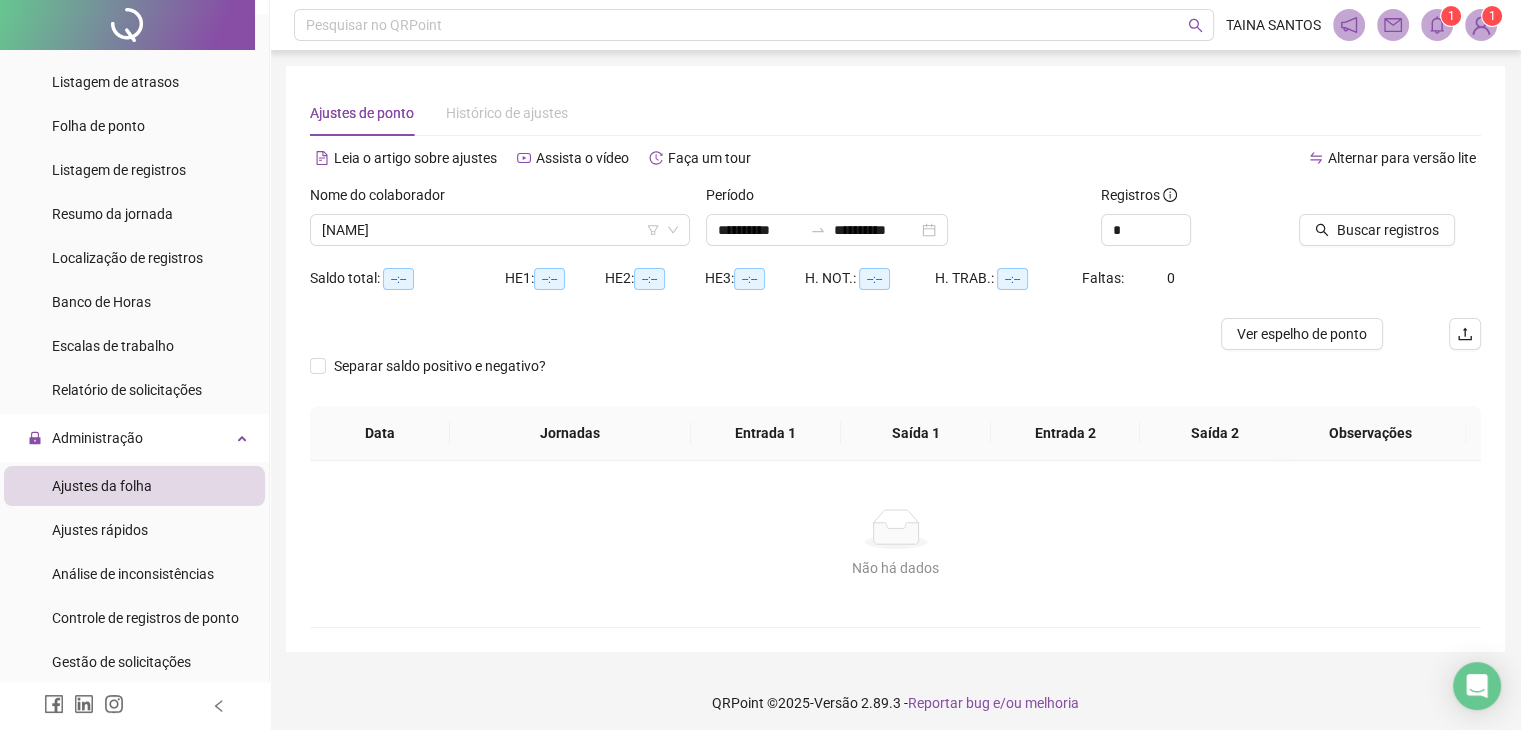 click on "Ajustes de ponto Histórico de ajustes" at bounding box center [895, 113] 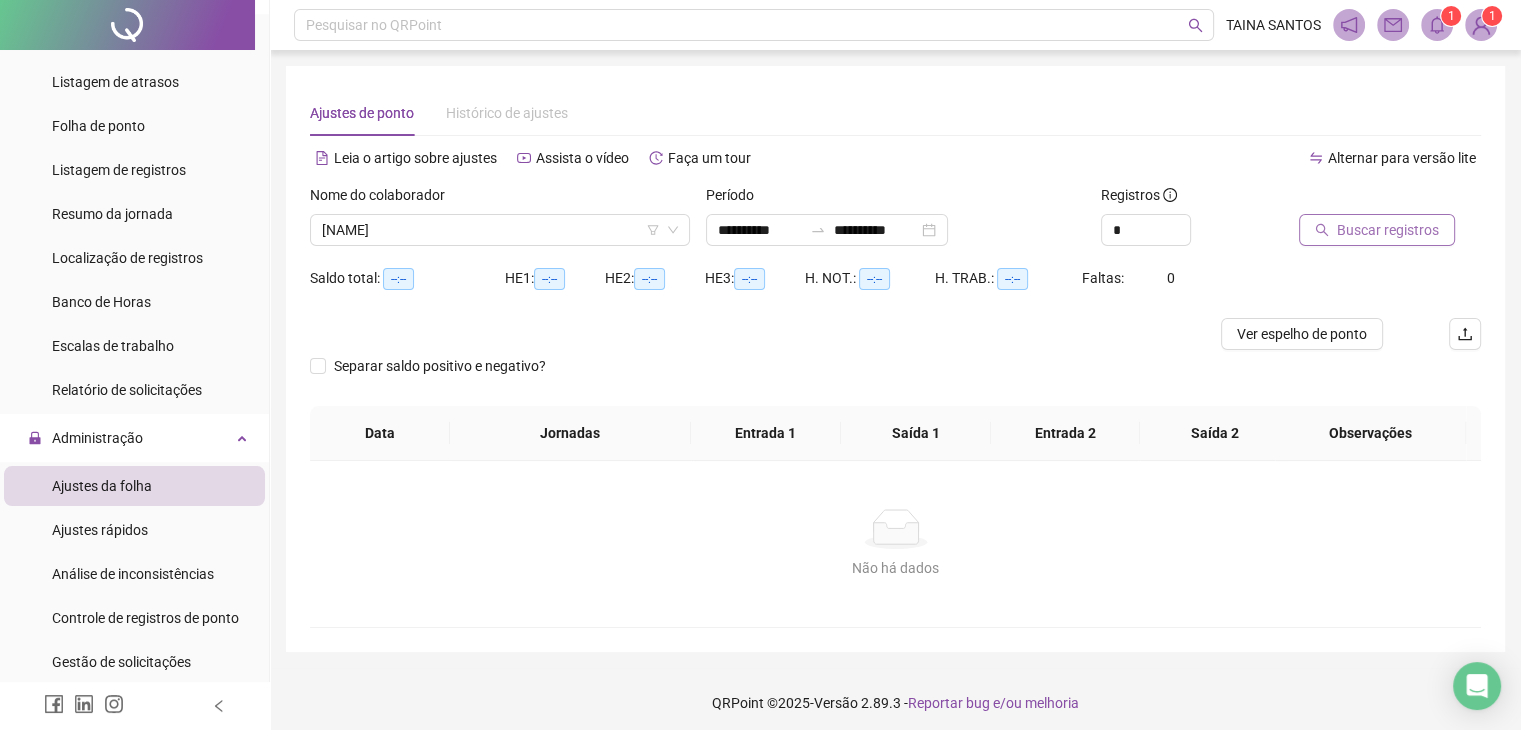 click on "Buscar registros" at bounding box center [1388, 230] 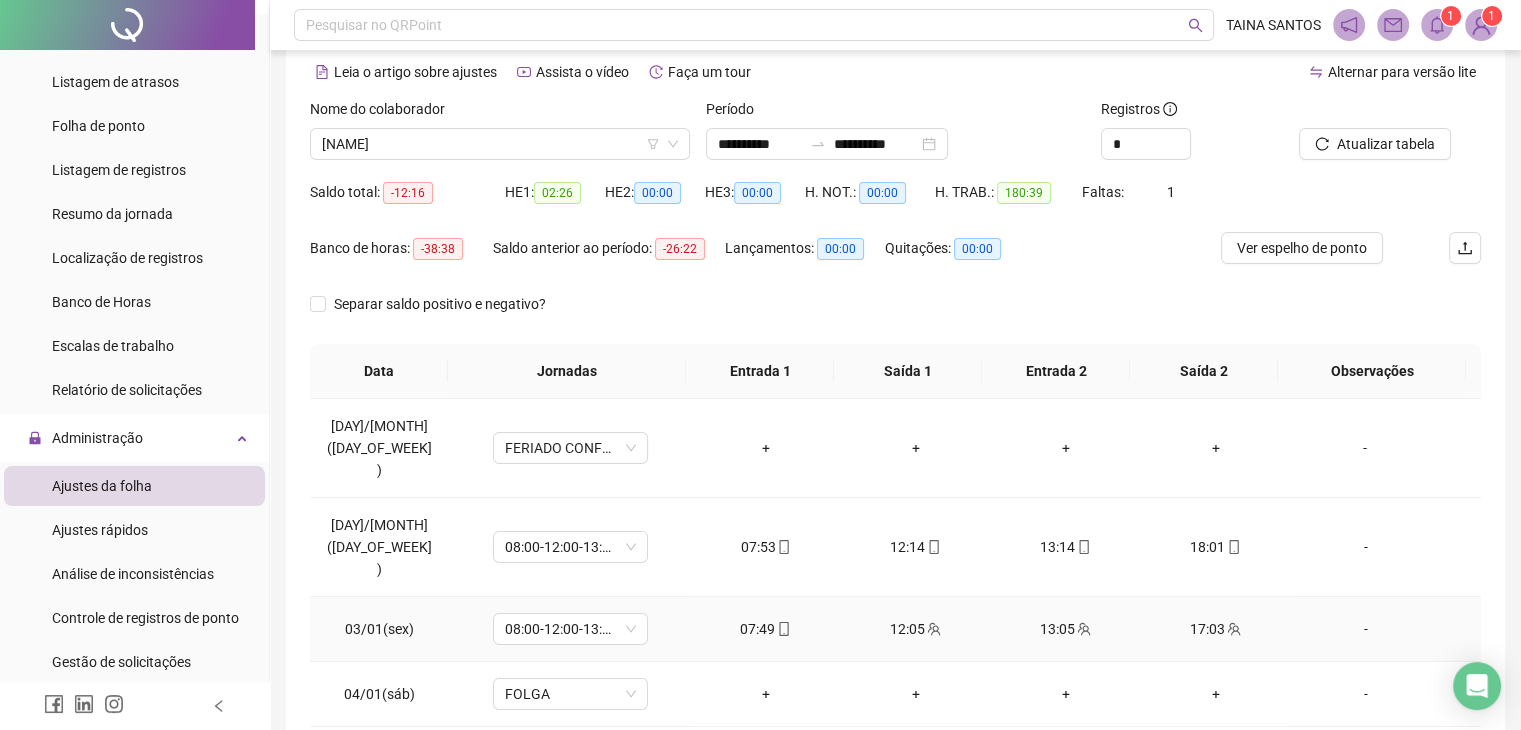 scroll, scrollTop: 292, scrollLeft: 0, axis: vertical 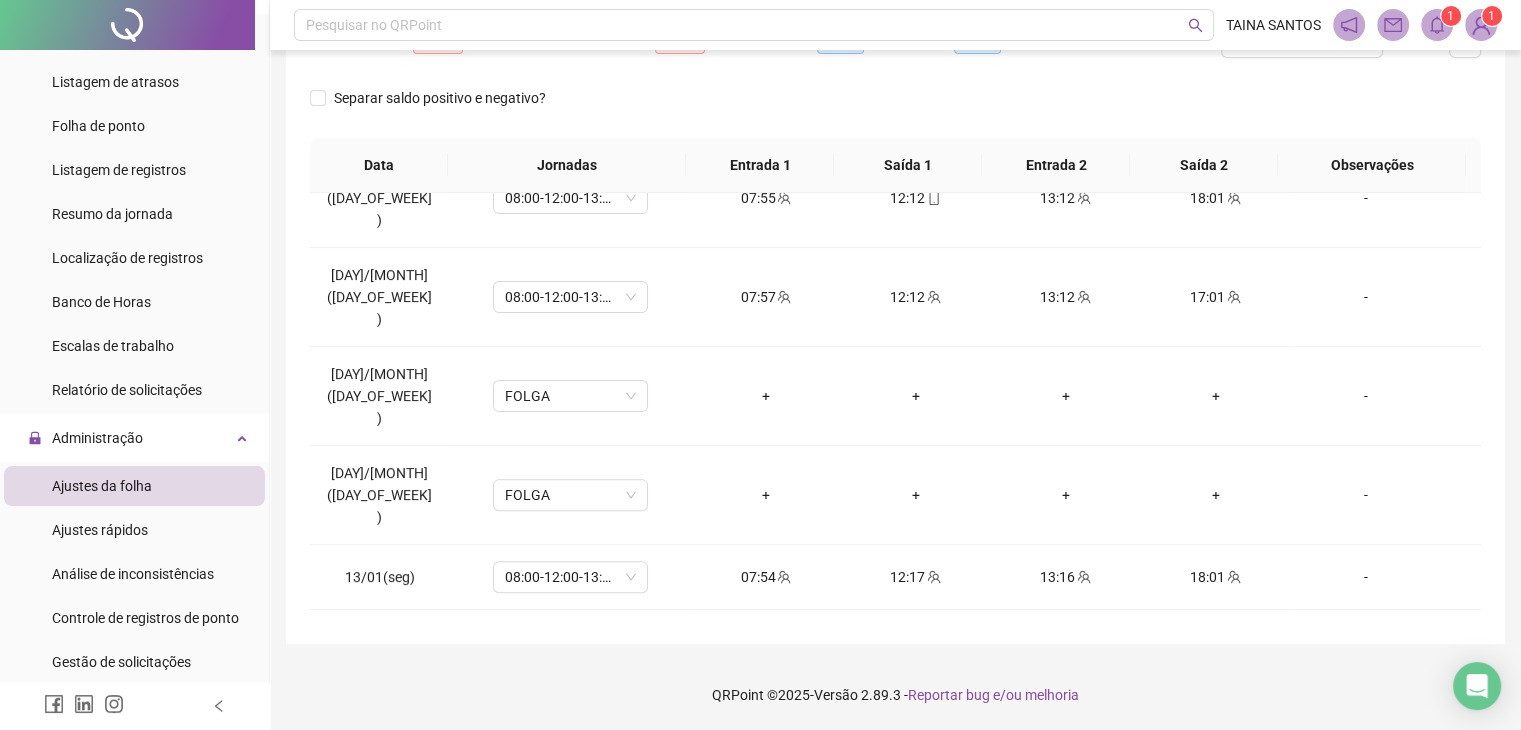 click on "(APLICA-SE ATESTADO)" at bounding box center (570, 823) 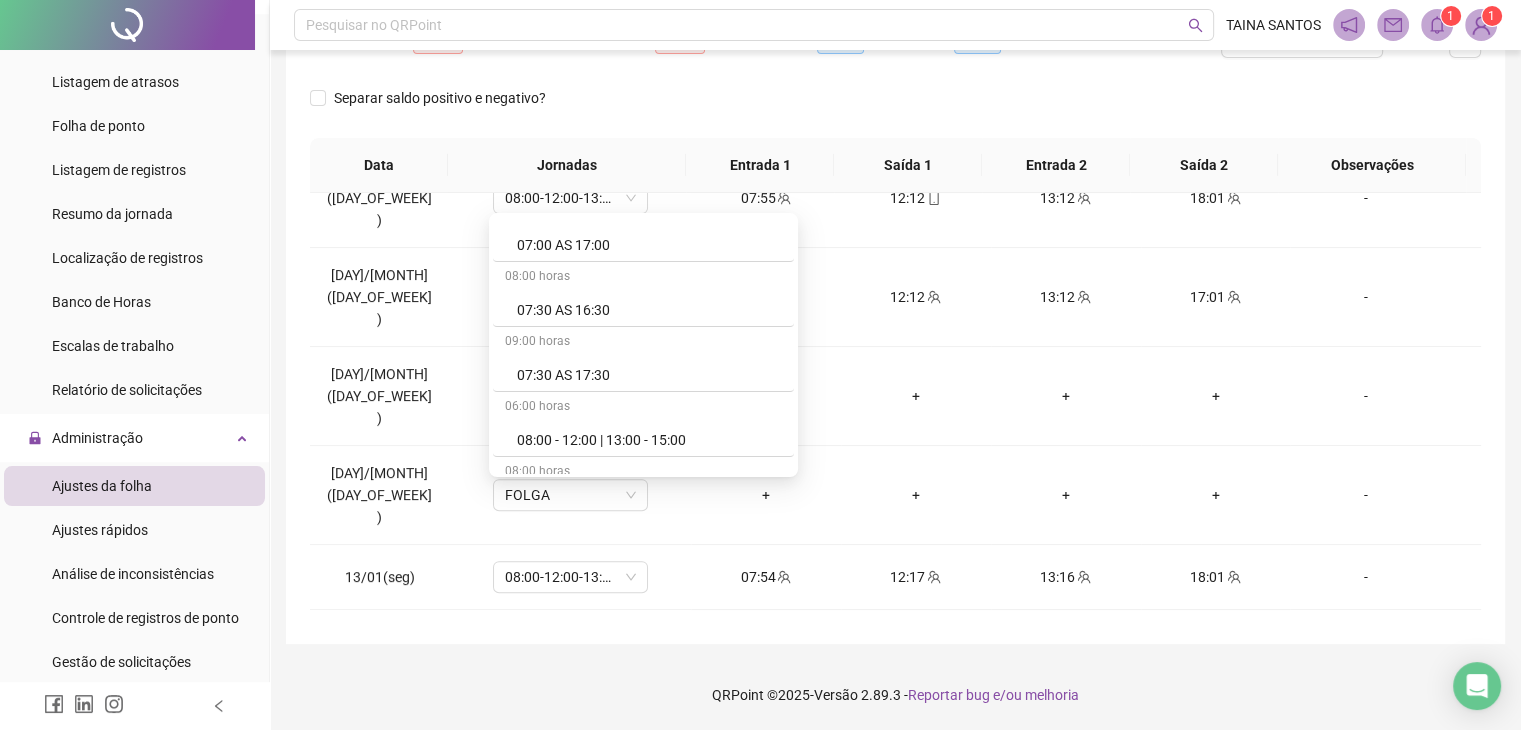 scroll, scrollTop: 0, scrollLeft: 0, axis: both 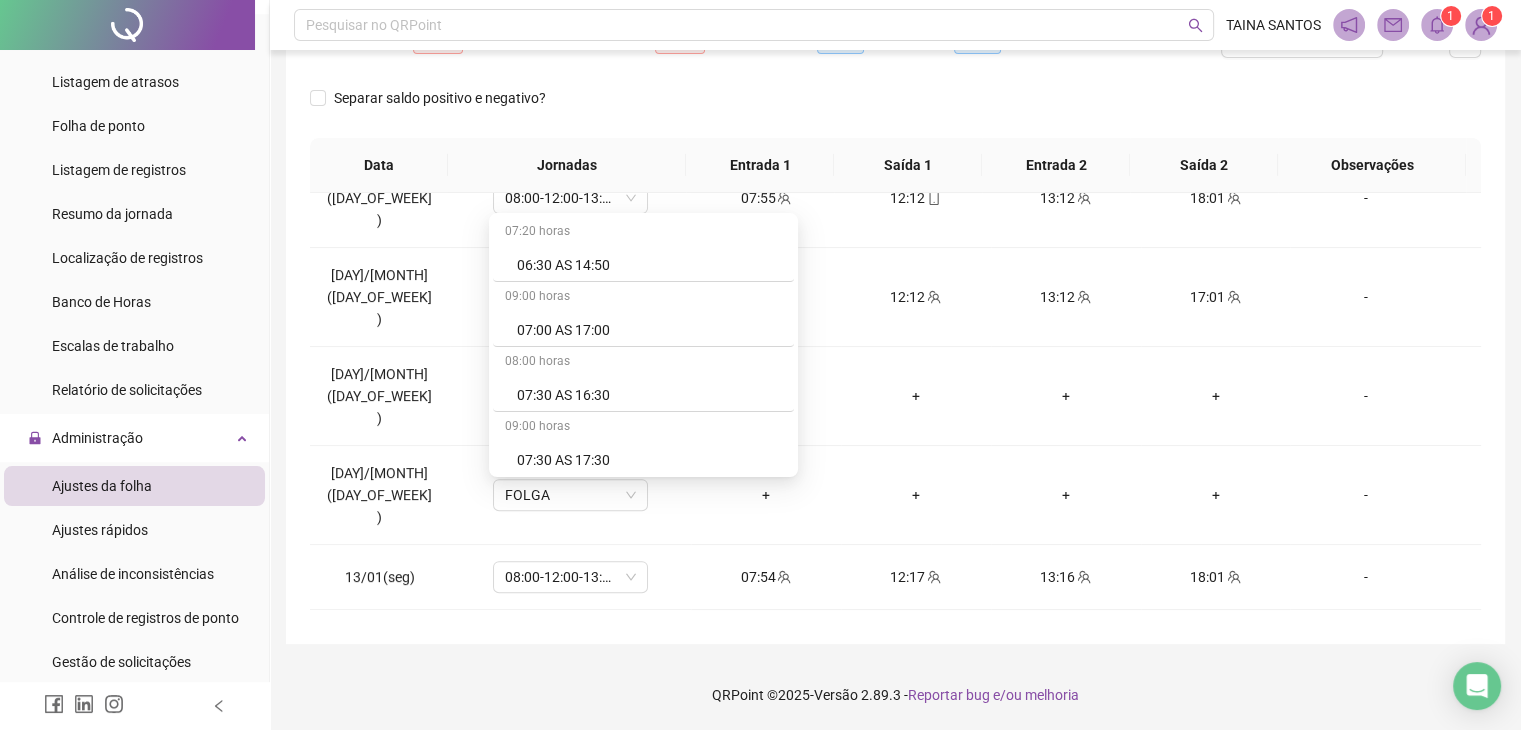 click on "Separar saldo positivo e negativo?" at bounding box center [895, 110] 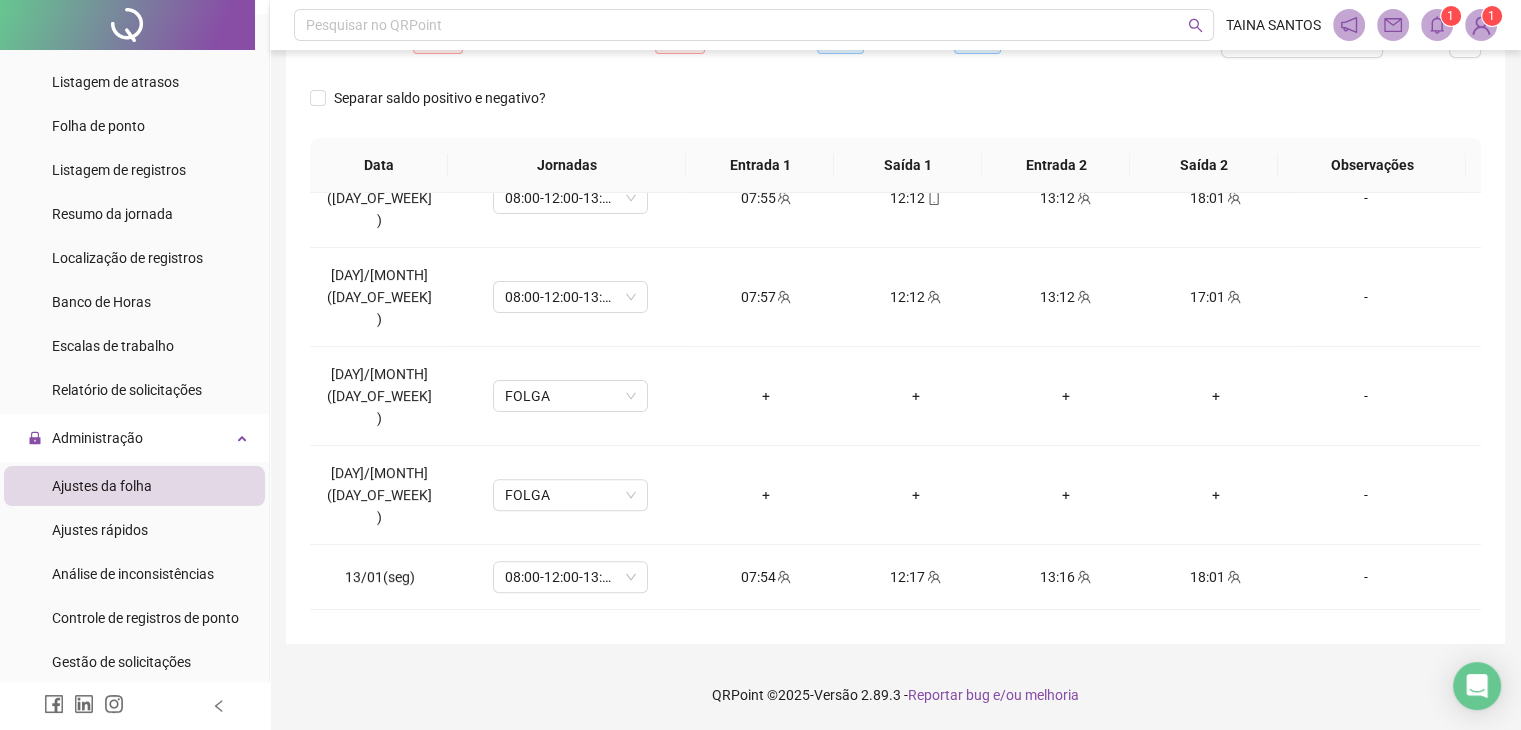 click on "(APLICA-SE ATESTADO)" at bounding box center (570, 823) 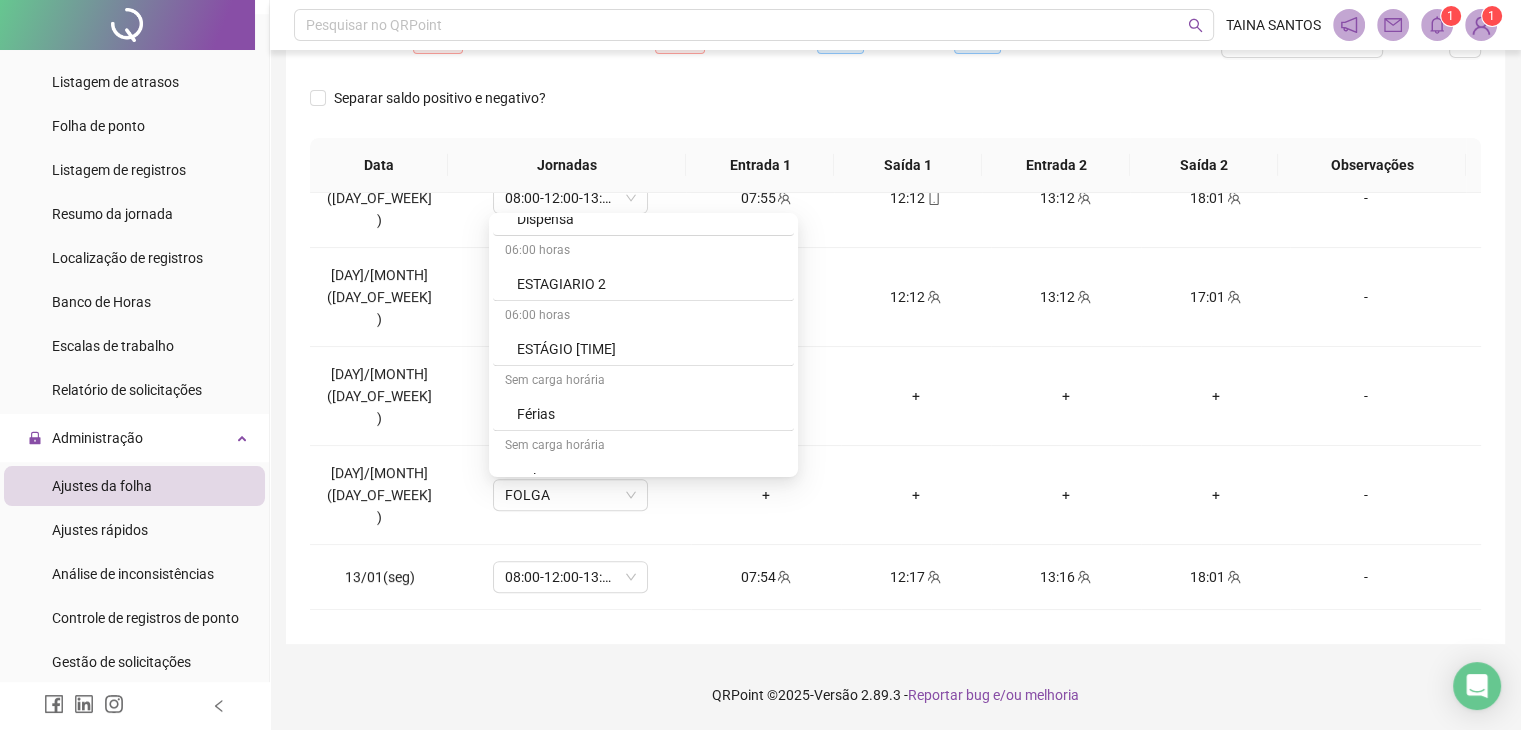 scroll, scrollTop: 1706, scrollLeft: 0, axis: vertical 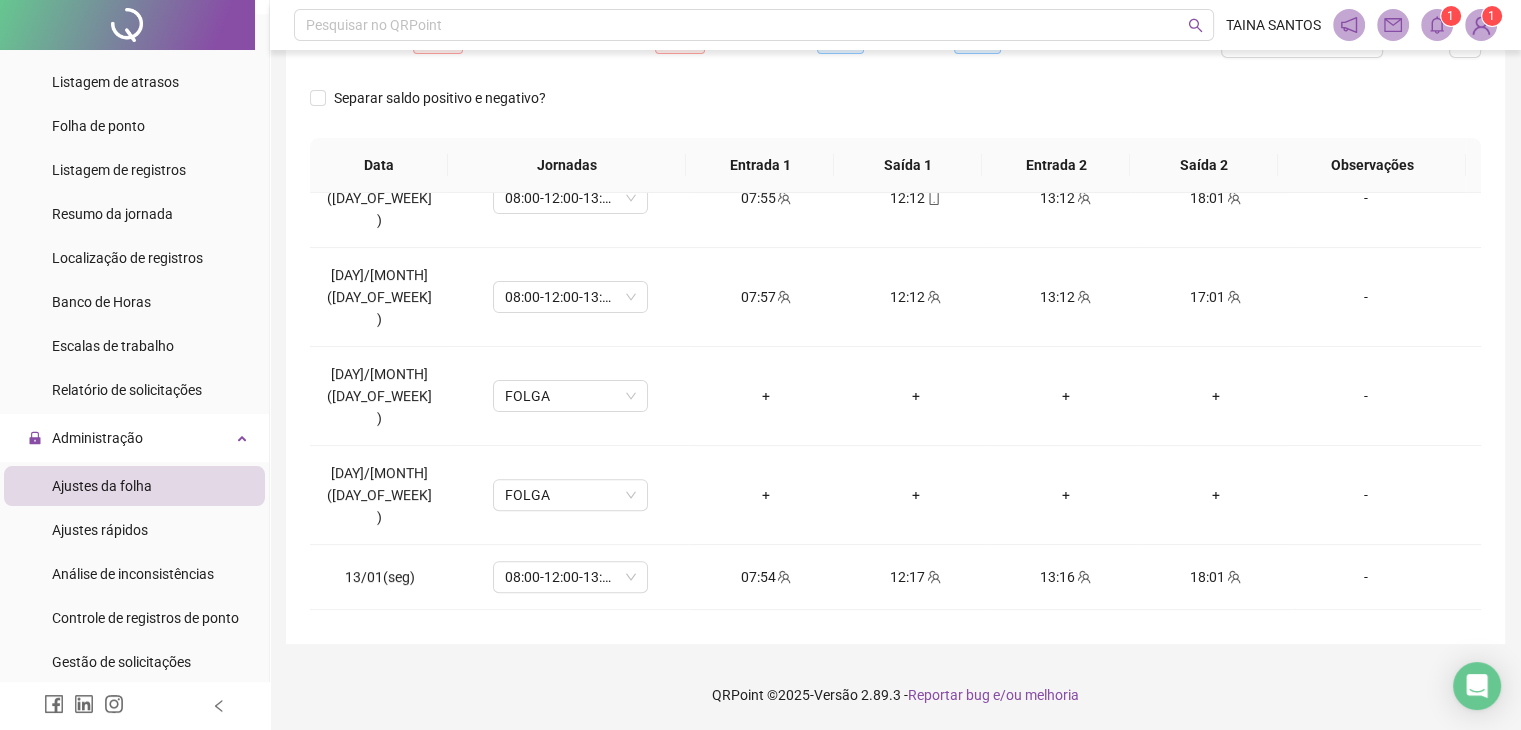 click on "Separar saldo positivo e negativo?" at bounding box center [895, 110] 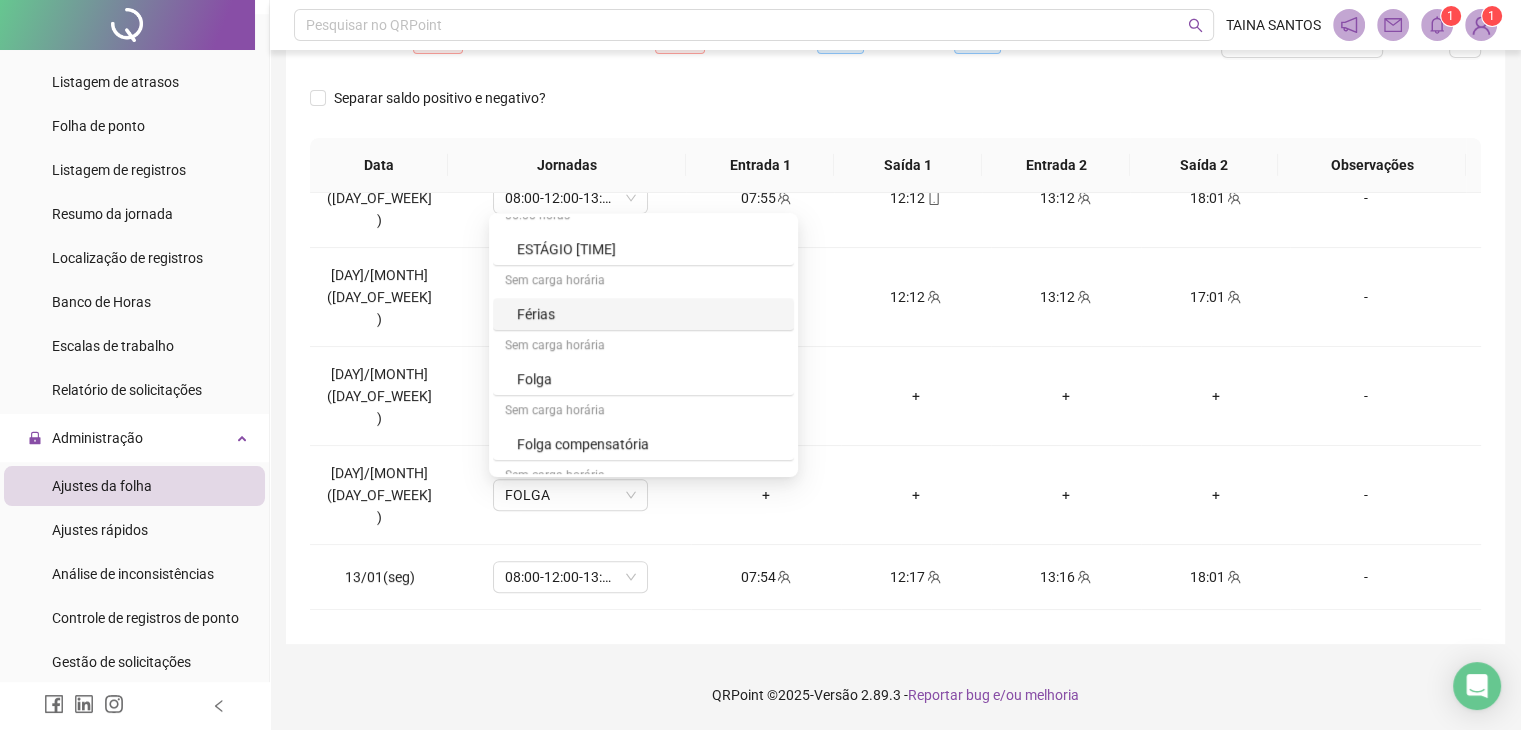 click on "(APLICA-SE ATESTADO)" at bounding box center [570, 823] 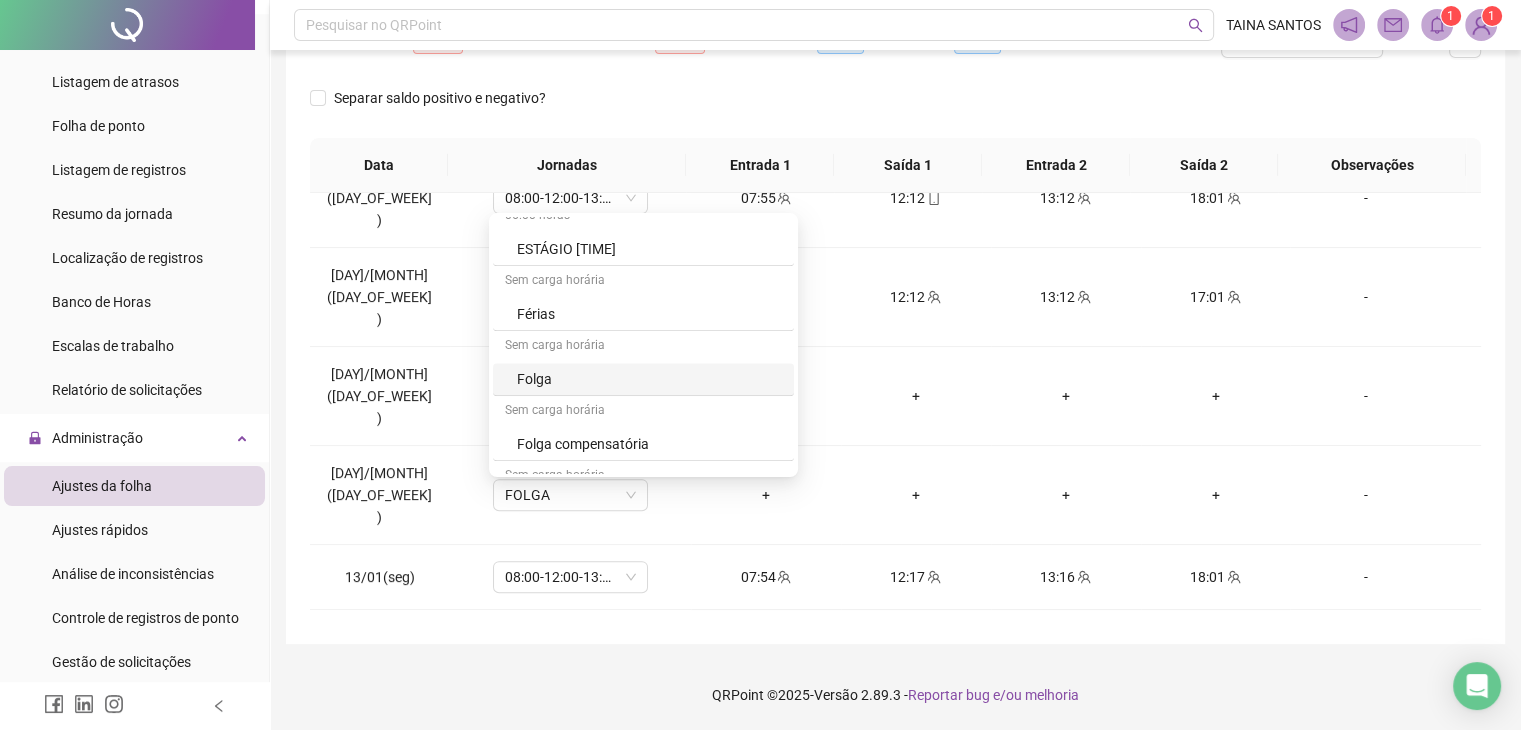 scroll, scrollTop: 2206, scrollLeft: 0, axis: vertical 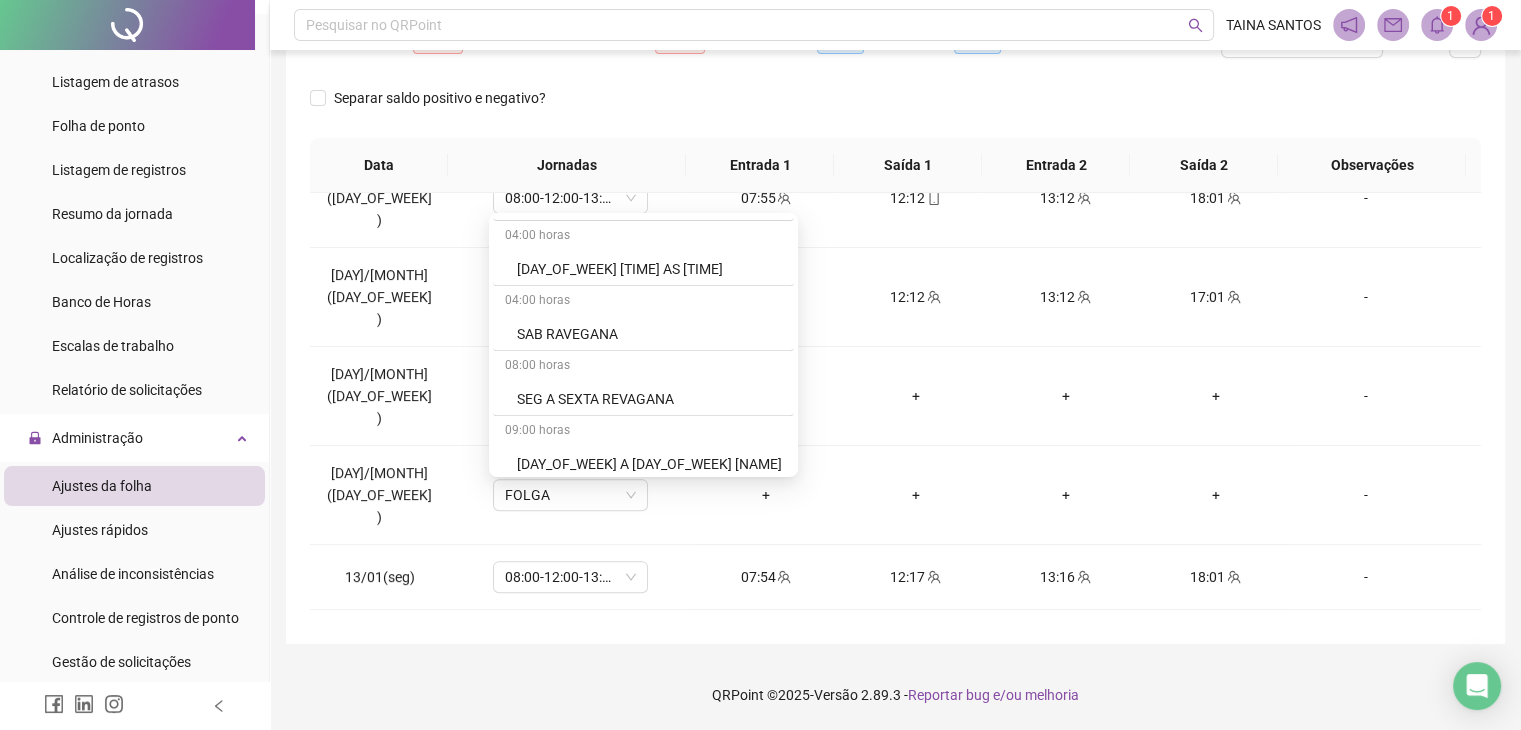 click on "Separar saldo positivo e negativo?" at bounding box center (895, 110) 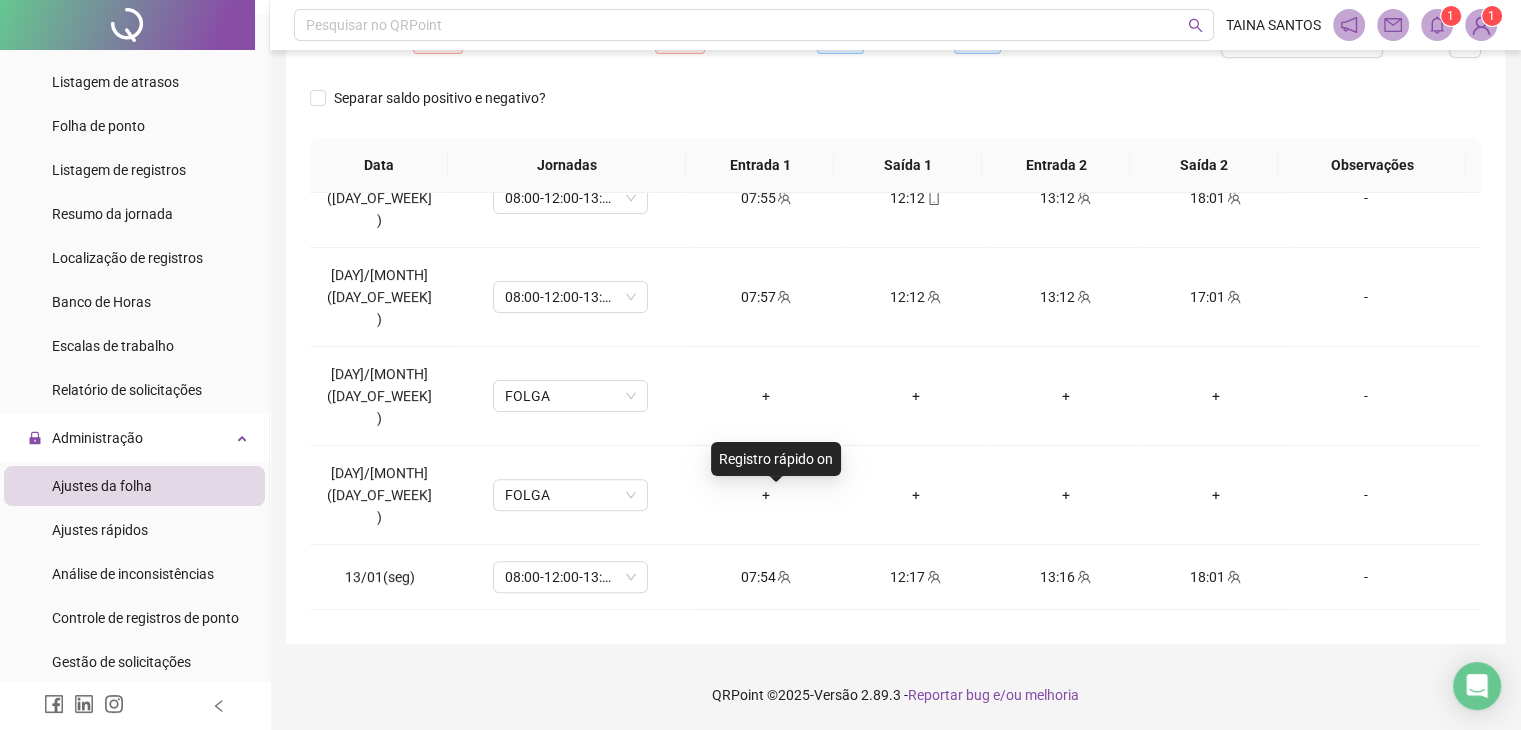 click 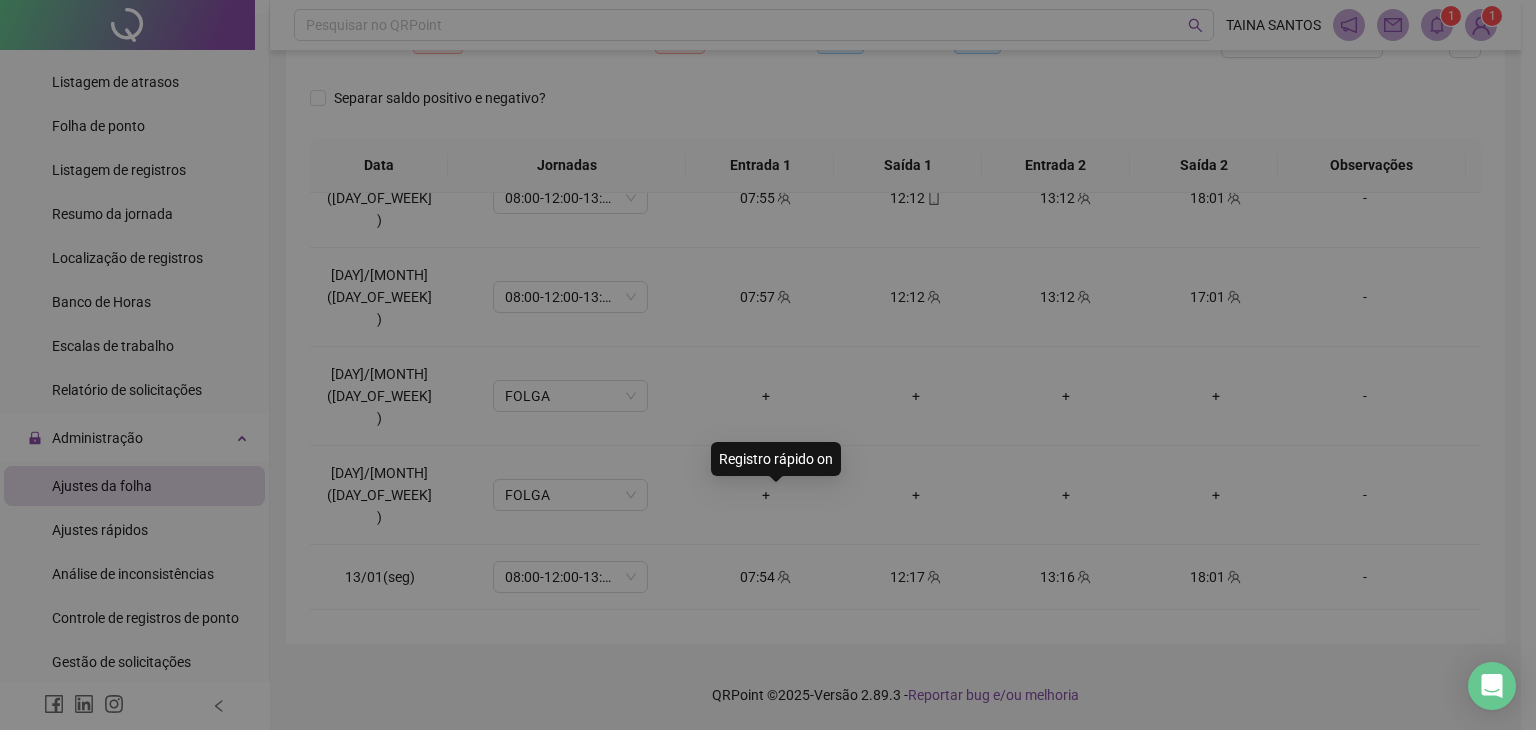 type on "**********" 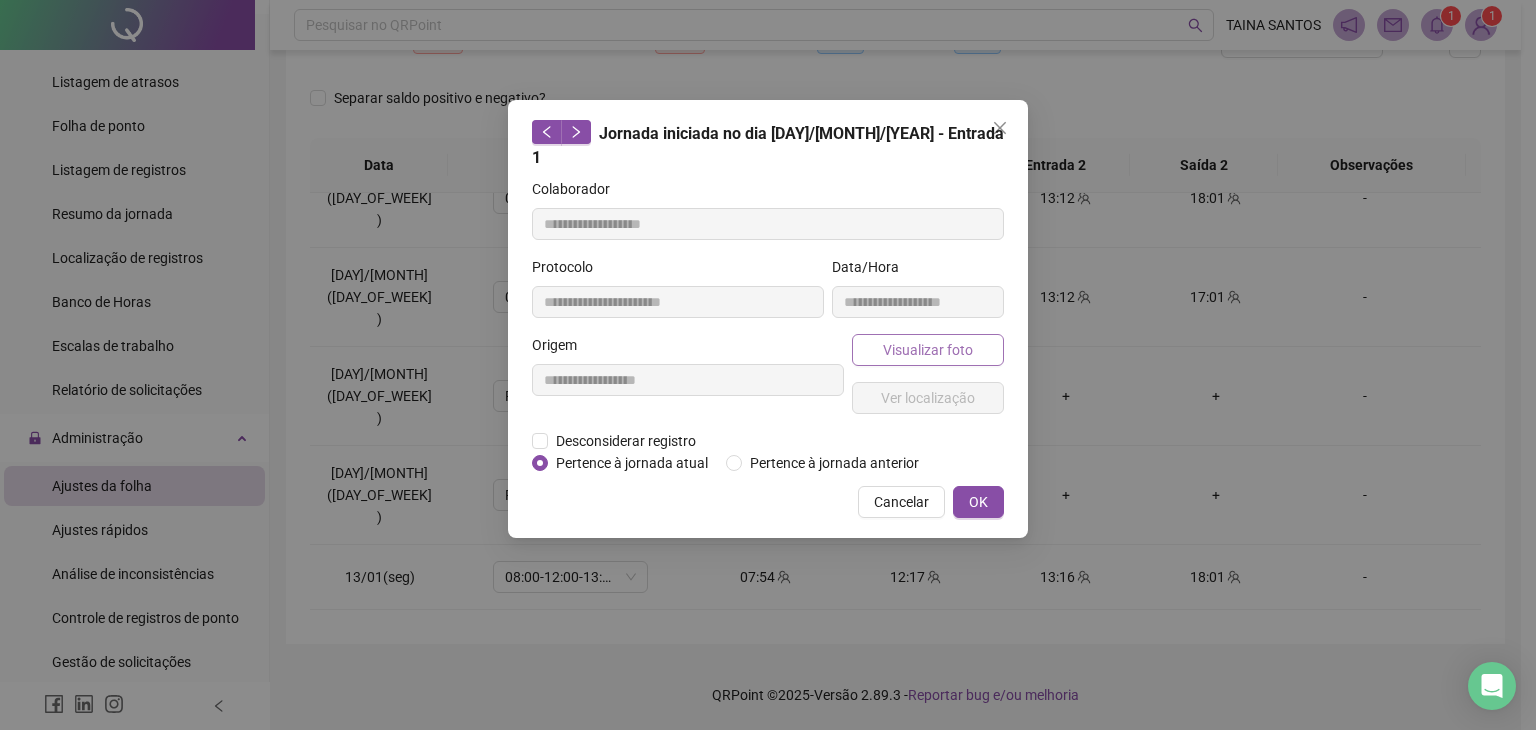 click on "Visualizar foto" at bounding box center (928, 350) 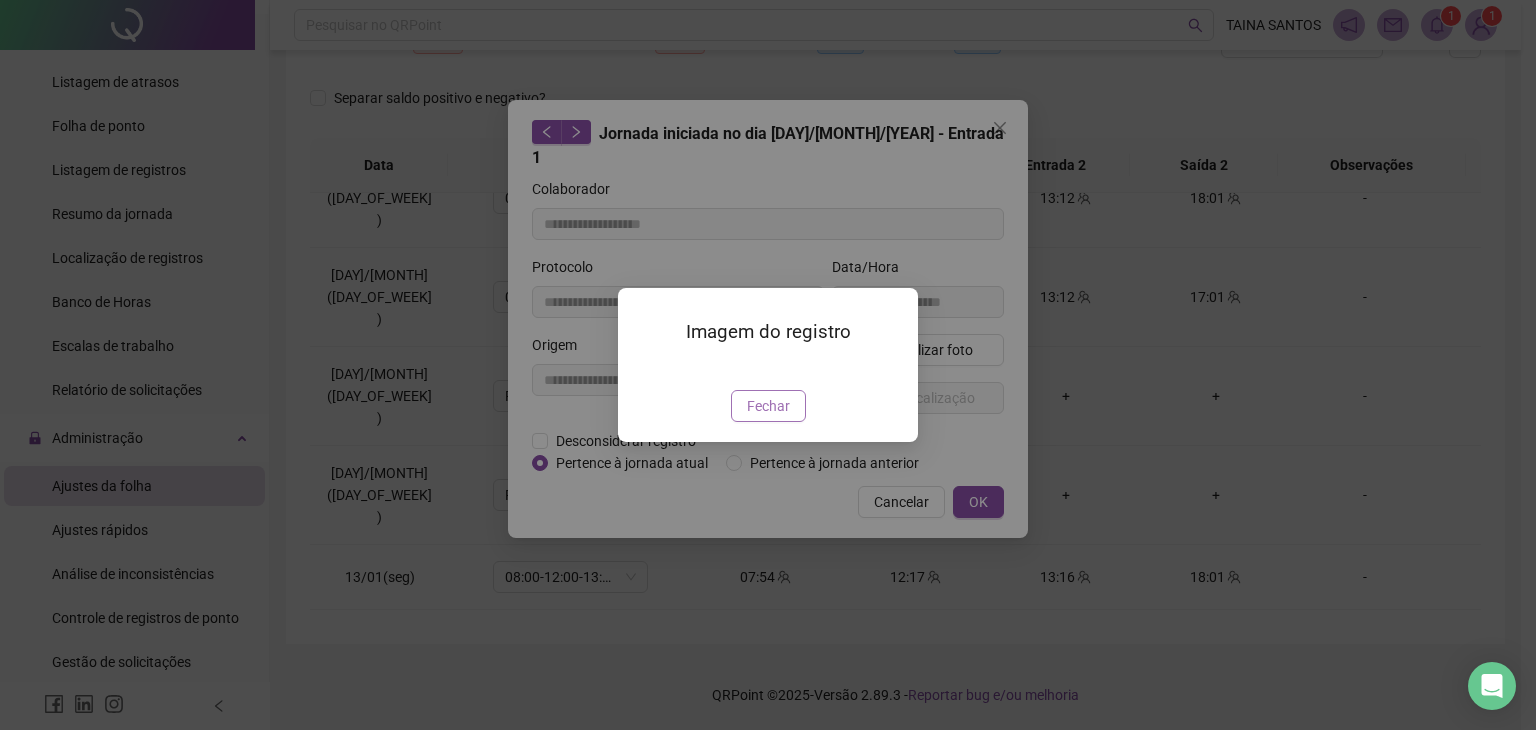 click on "Fechar" at bounding box center (768, 406) 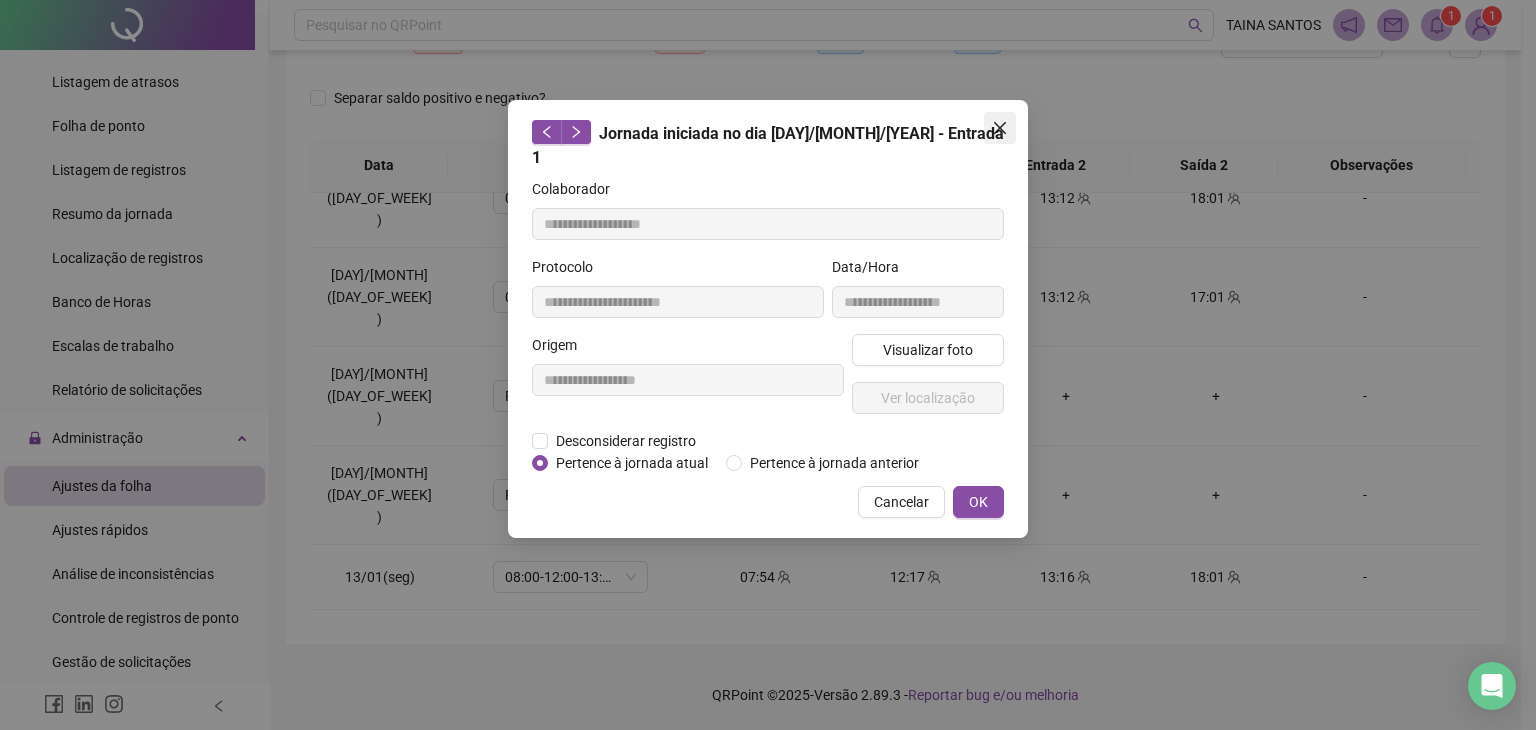 click 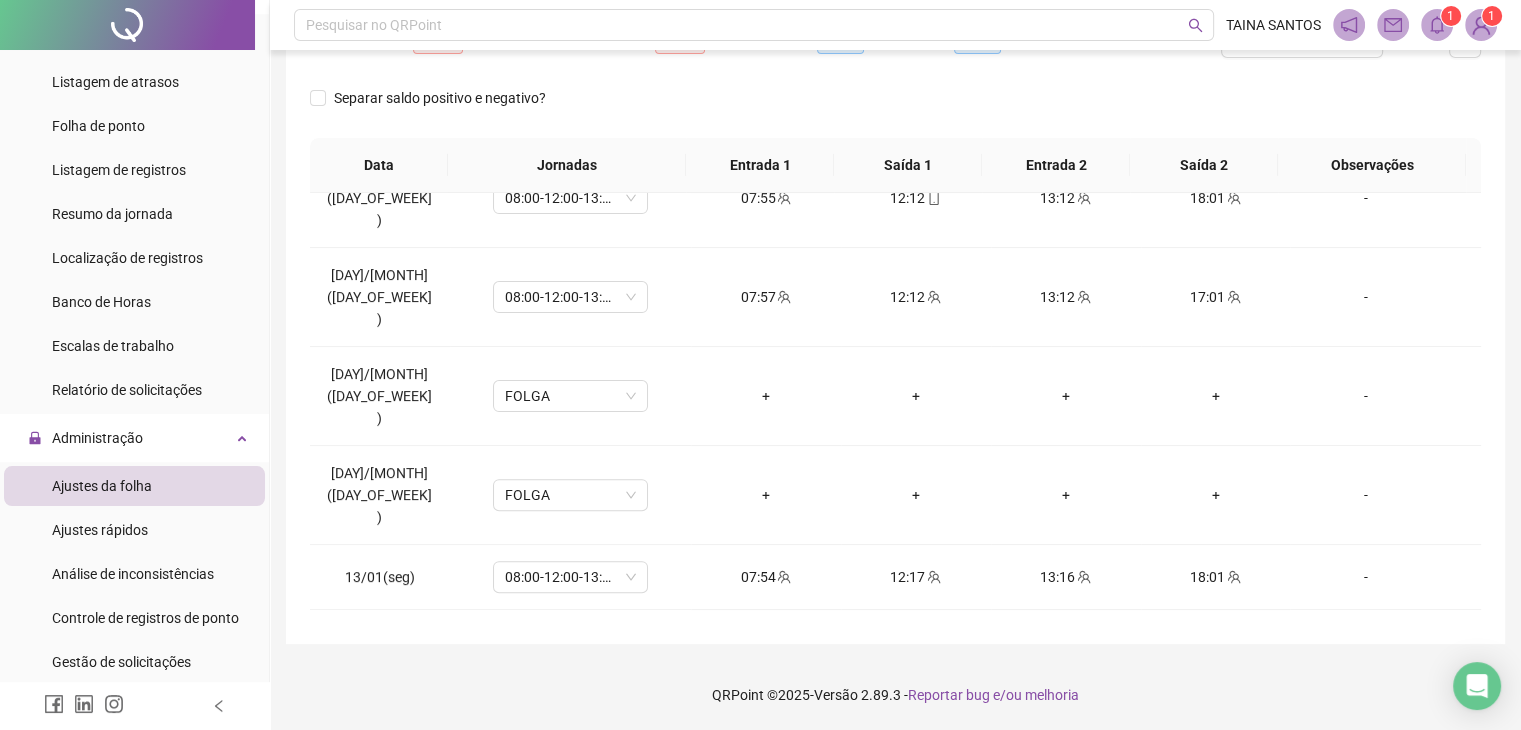 click on "[DAY]/[MONTH]([DAY_OF_WEEK])" at bounding box center (379, 823) 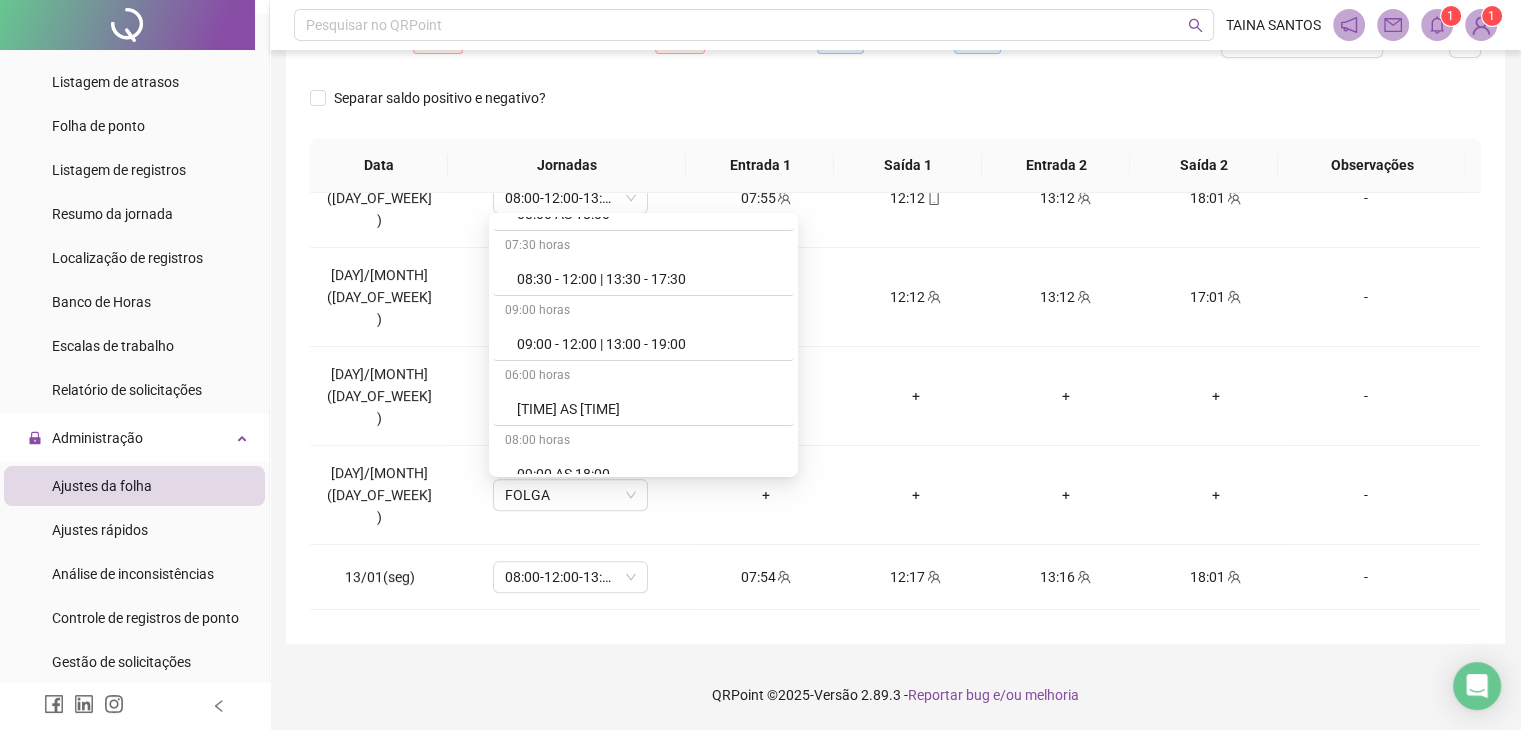 scroll, scrollTop: 6, scrollLeft: 0, axis: vertical 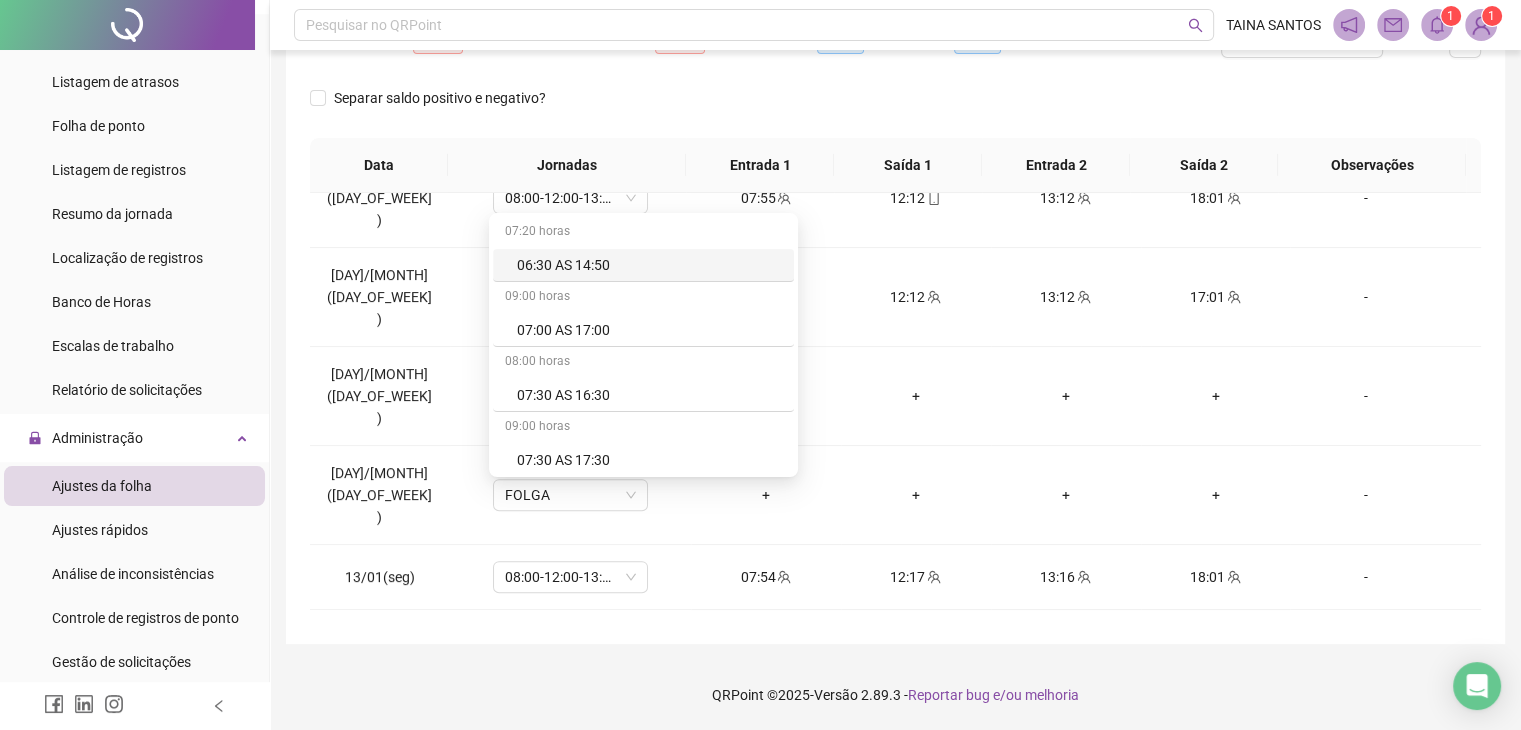 click on "Separar saldo positivo e negativo?" at bounding box center [895, 110] 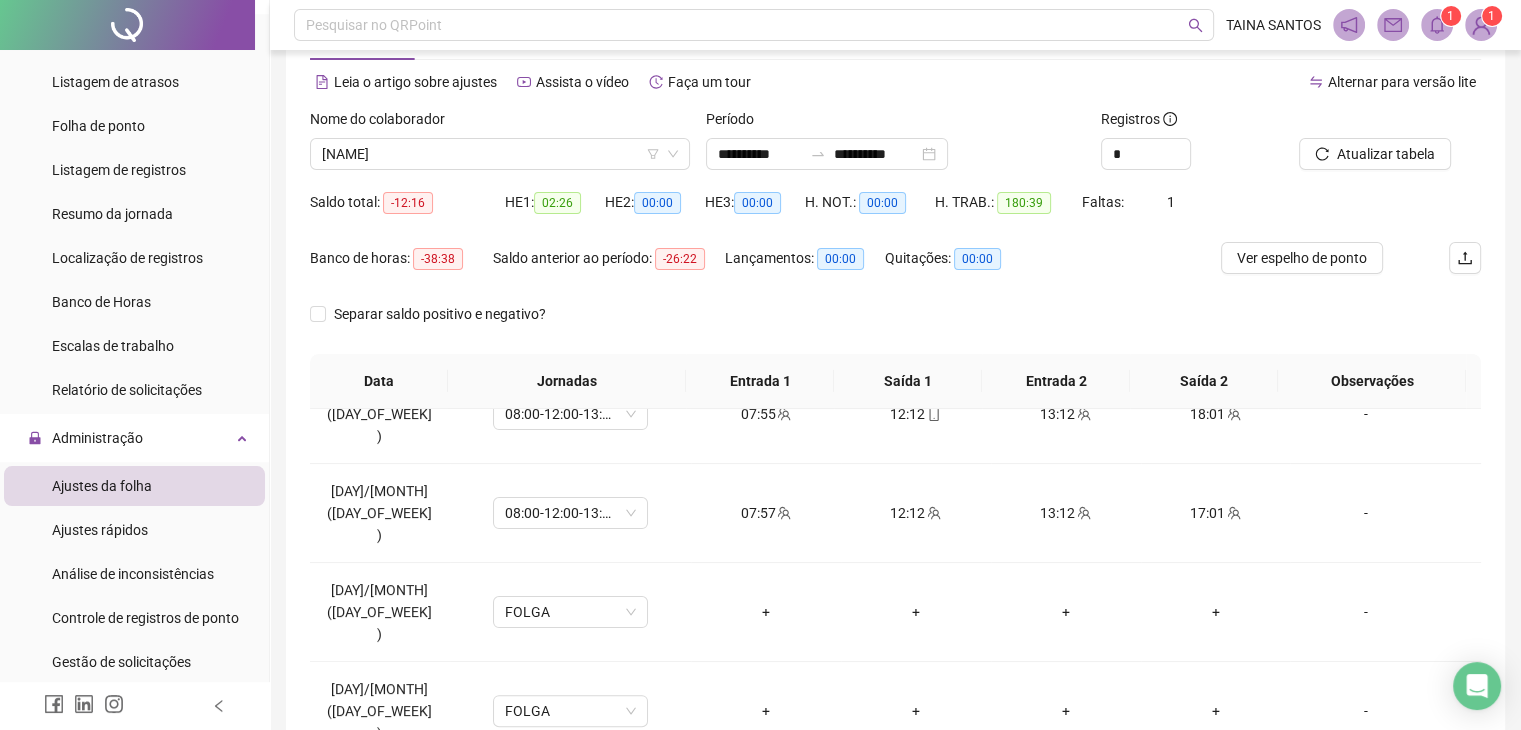 scroll, scrollTop: 0, scrollLeft: 0, axis: both 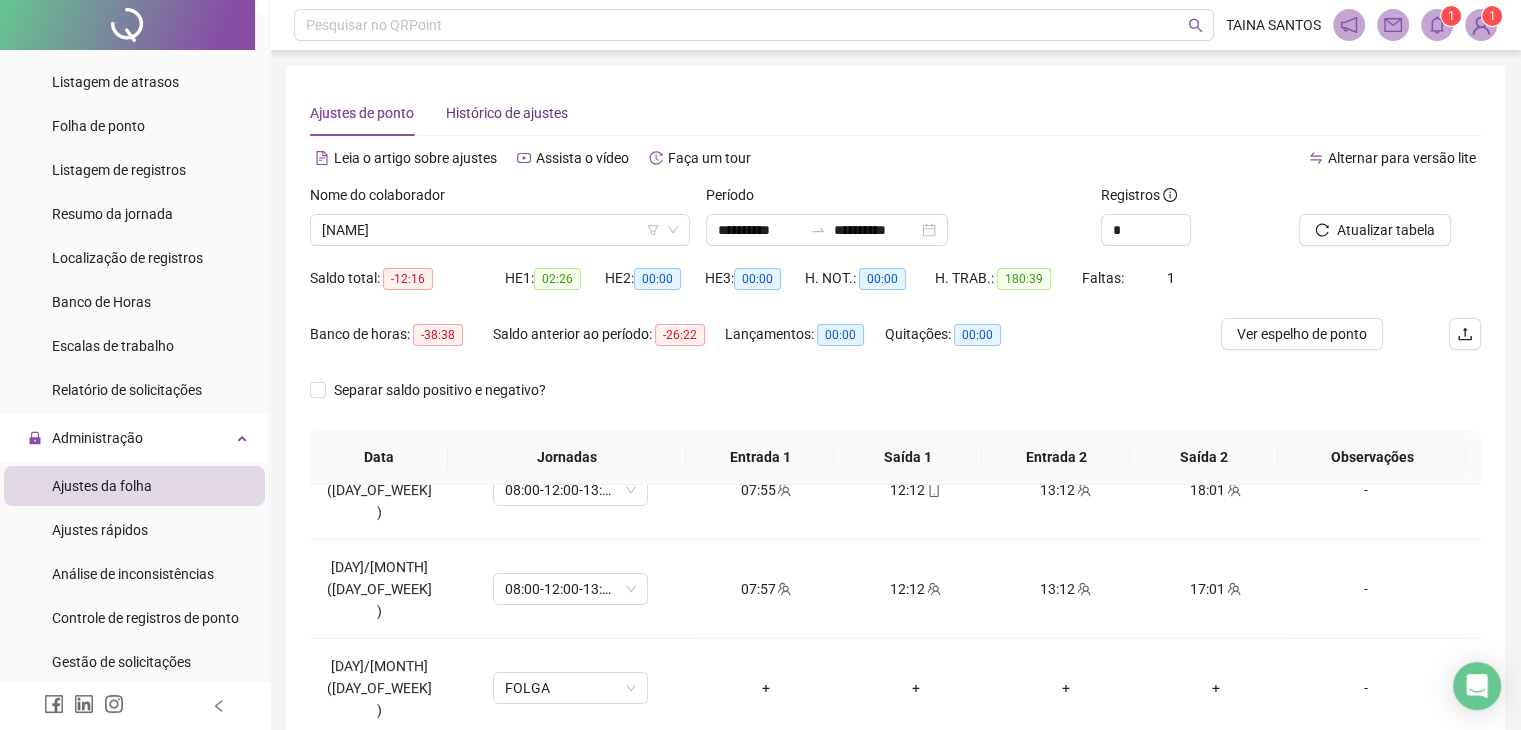 click on "Histórico de ajustes" at bounding box center [507, 113] 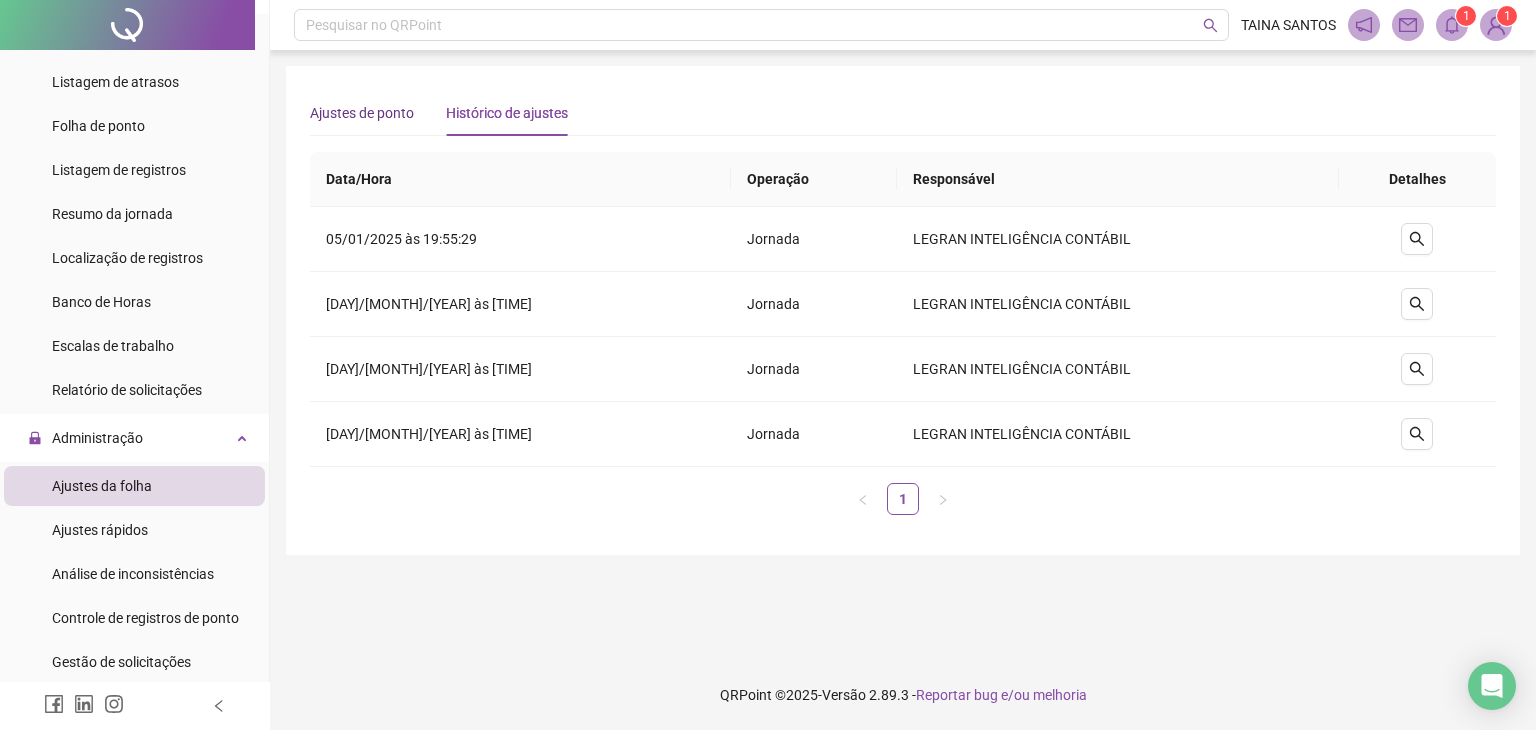 click on "Ajustes de ponto" at bounding box center (362, 113) 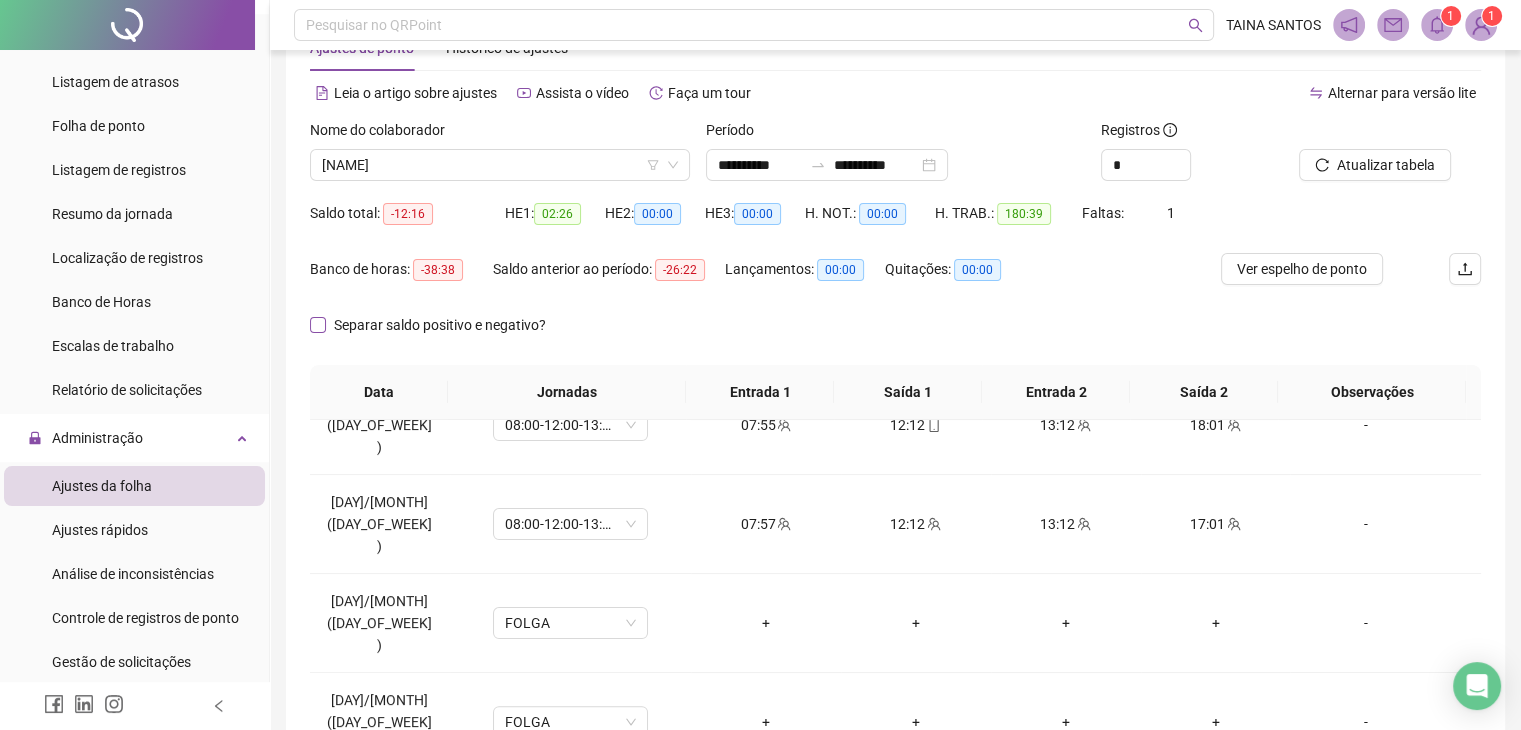 scroll, scrollTop: 100, scrollLeft: 0, axis: vertical 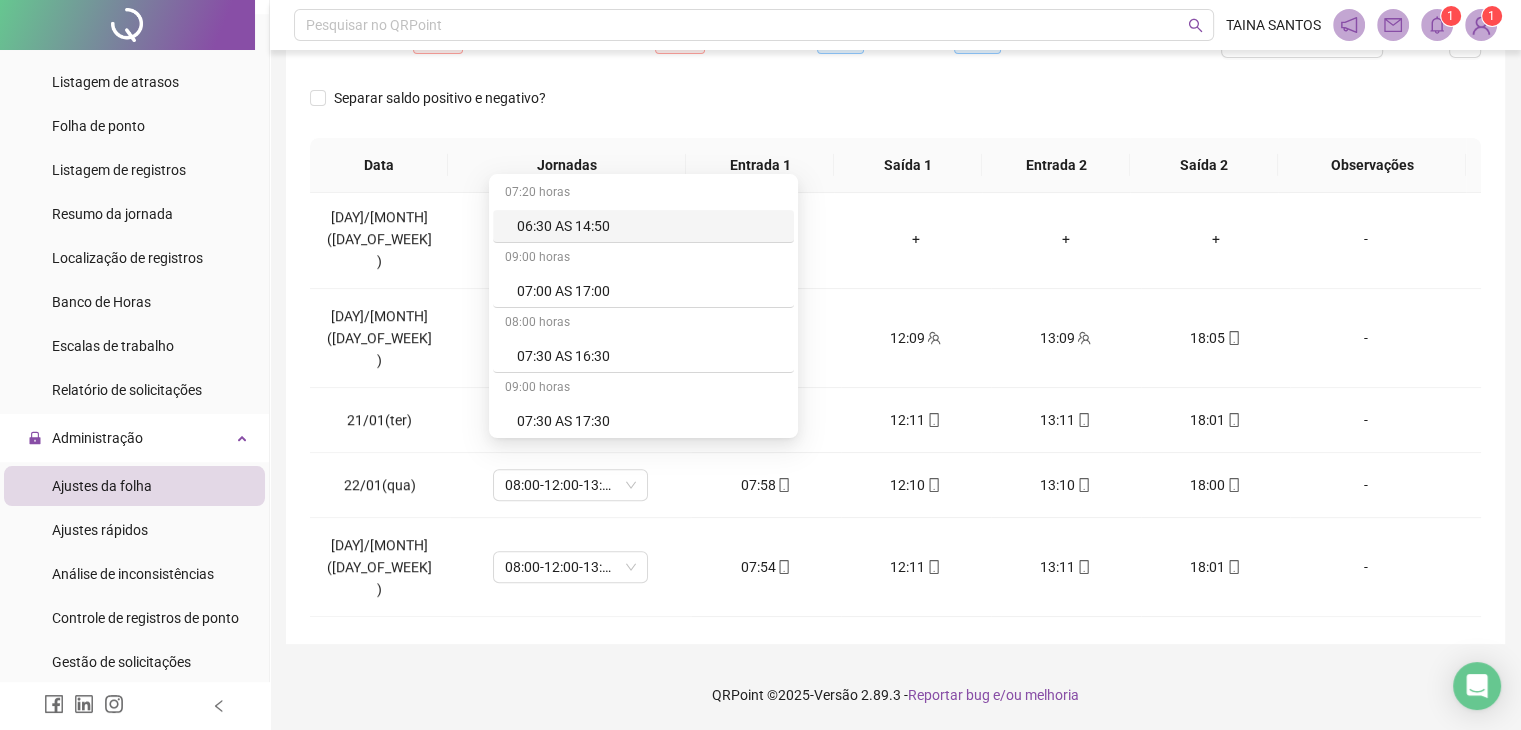 click on "08:00-12:00-13:00-18:00" at bounding box center [570, 1076] 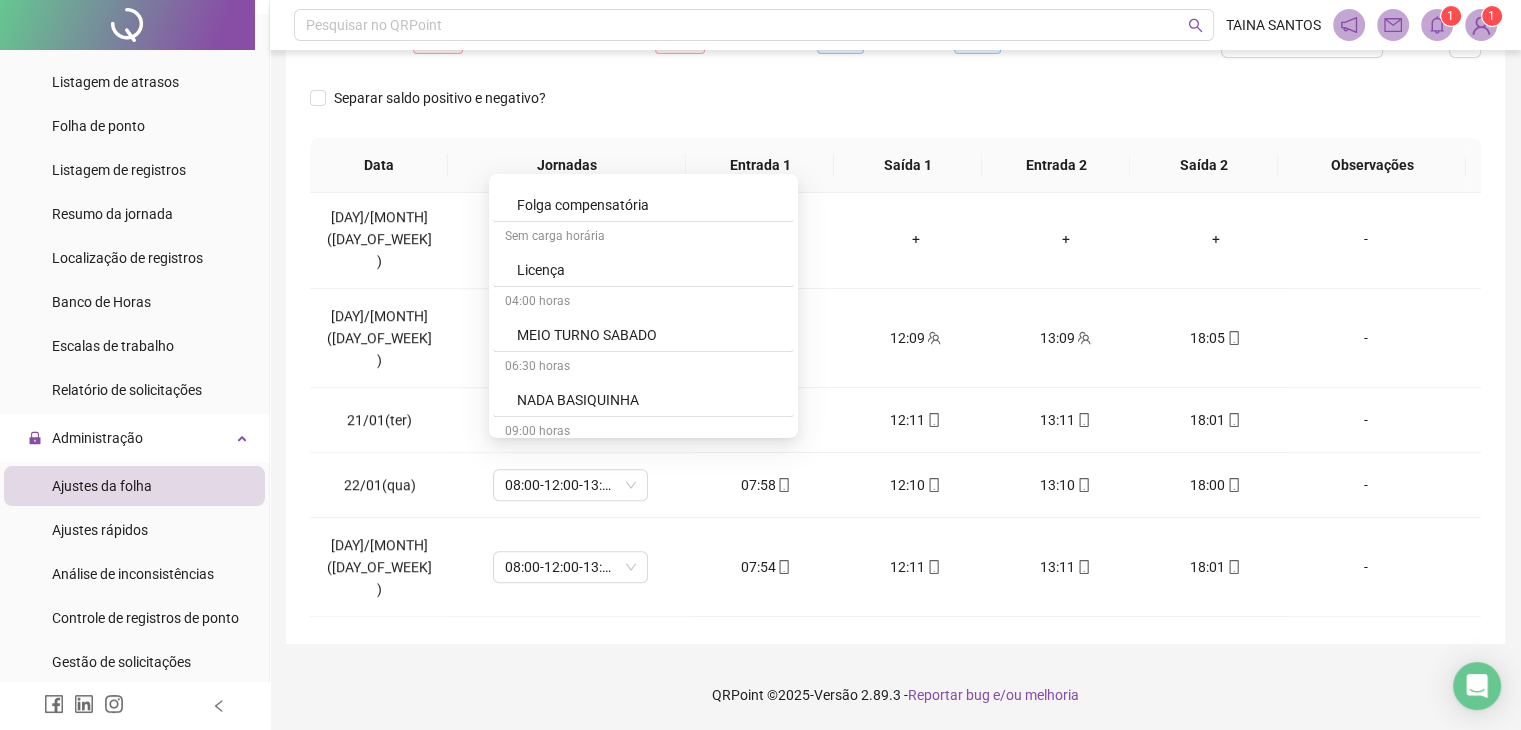 scroll, scrollTop: 1806, scrollLeft: 0, axis: vertical 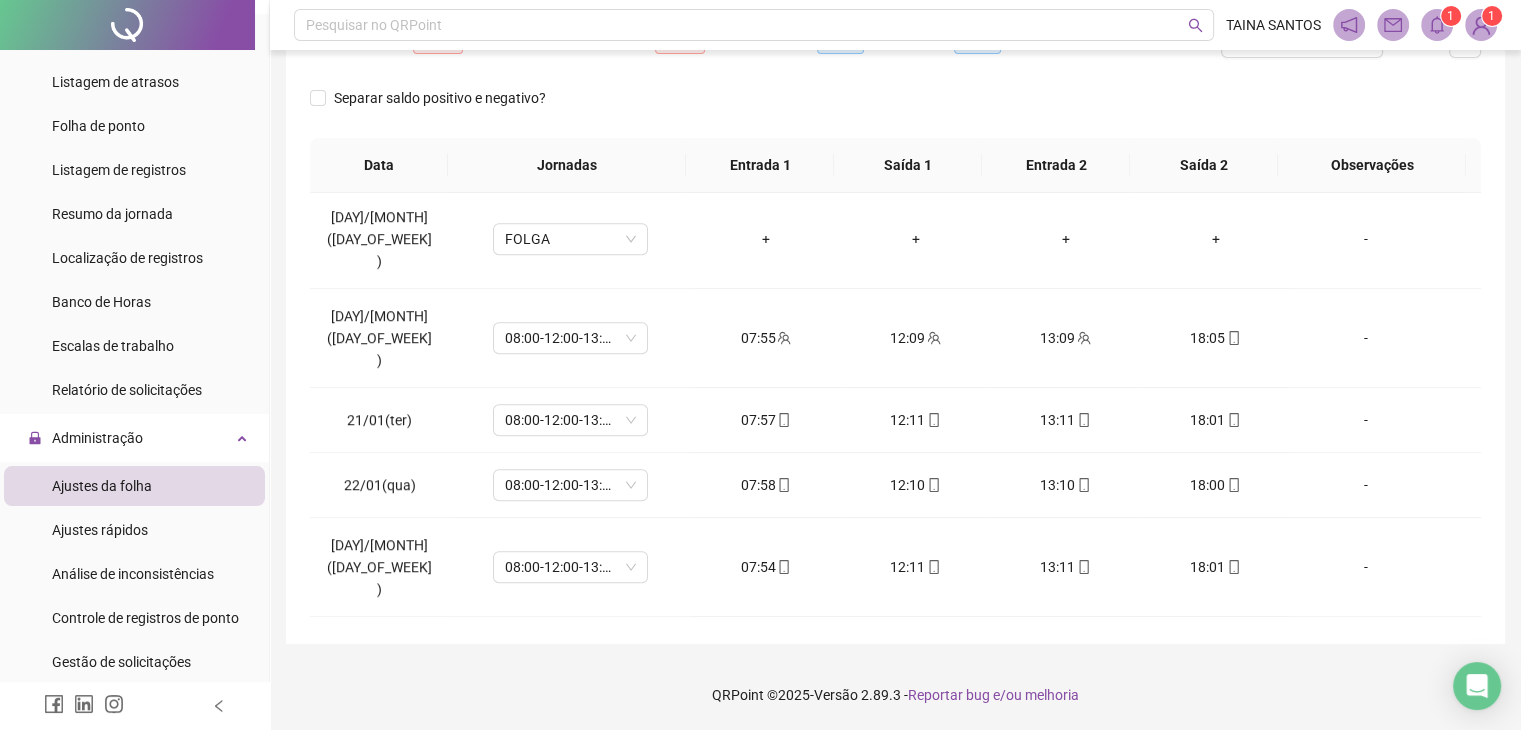 click on "Separar saldo positivo e negativo?" at bounding box center (895, 110) 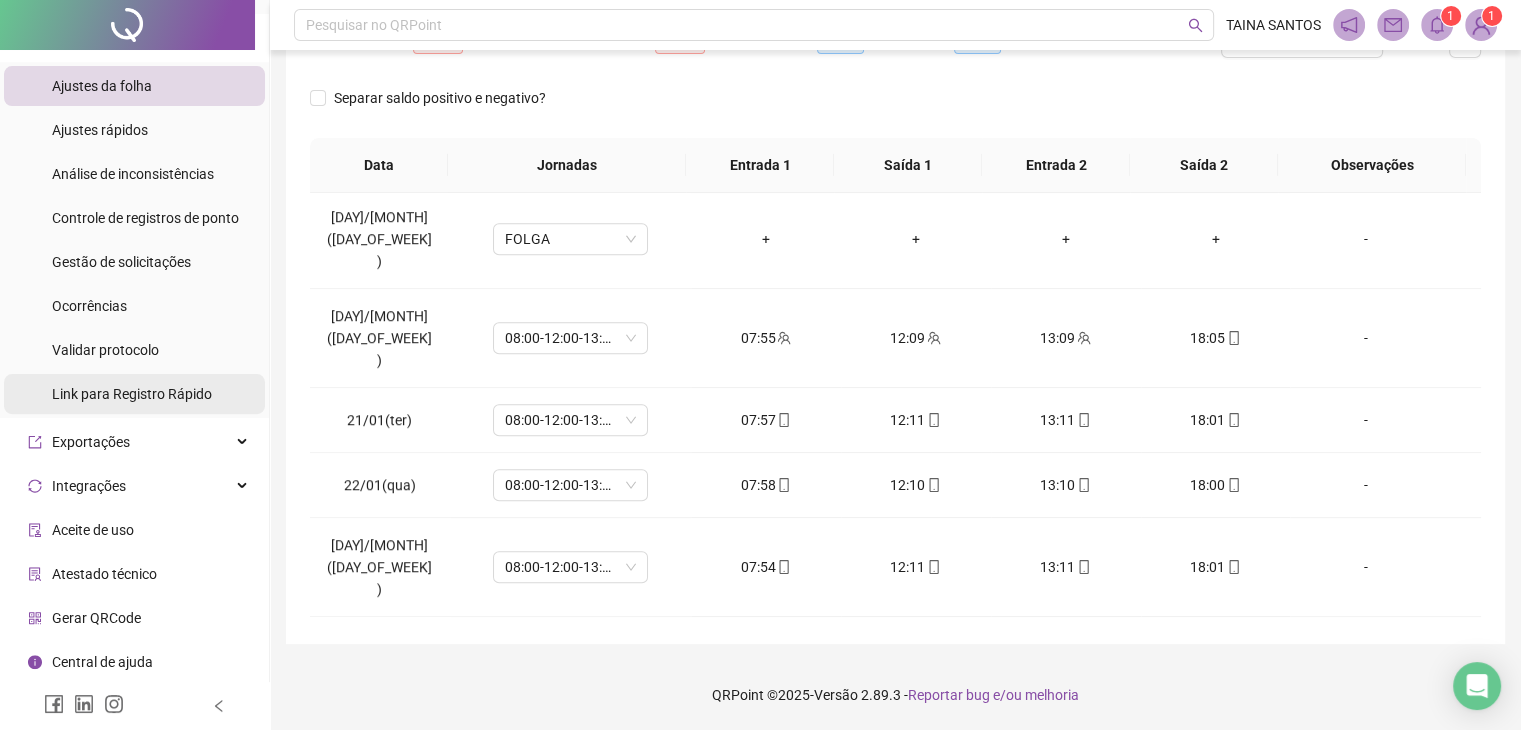 scroll, scrollTop: 0, scrollLeft: 0, axis: both 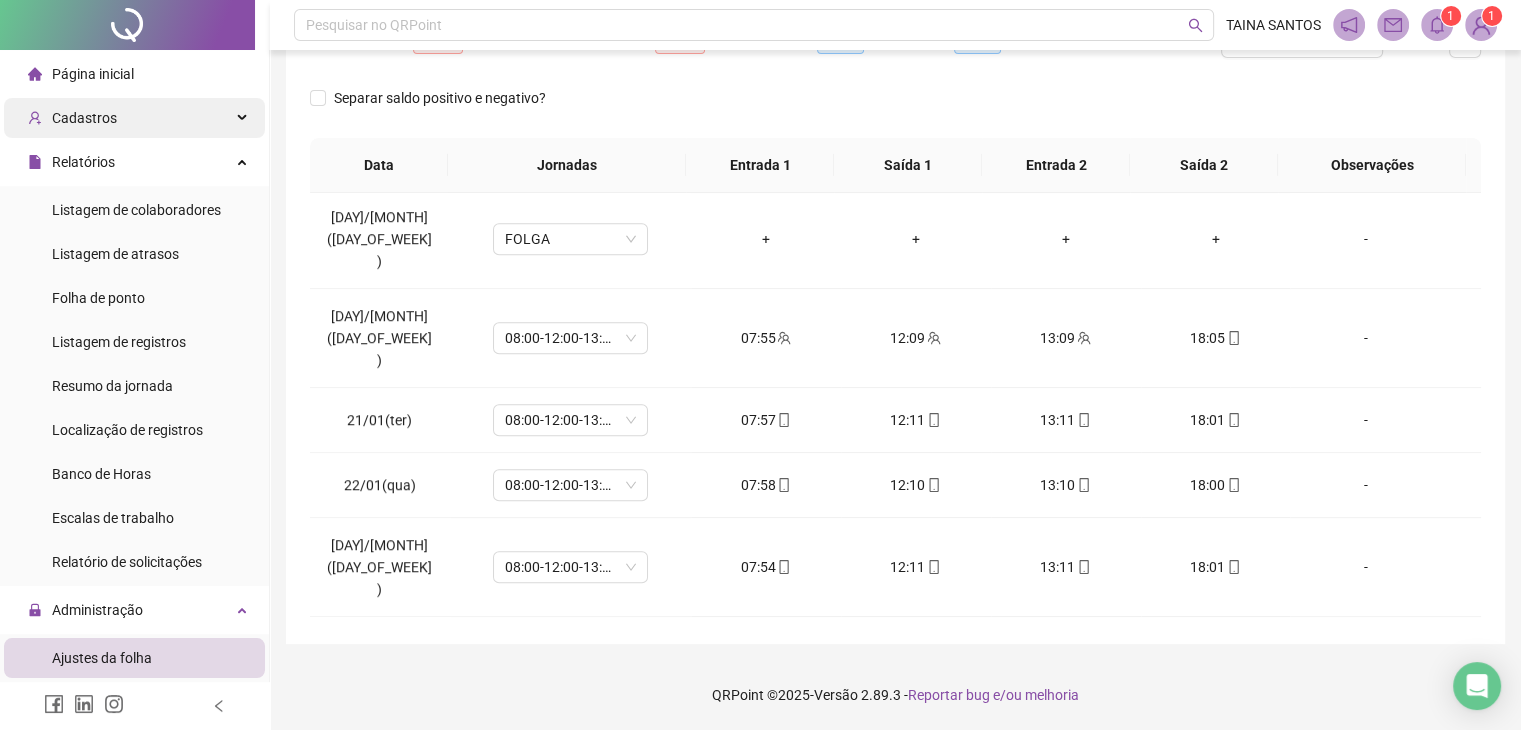 click on "Cadastros" at bounding box center (134, 118) 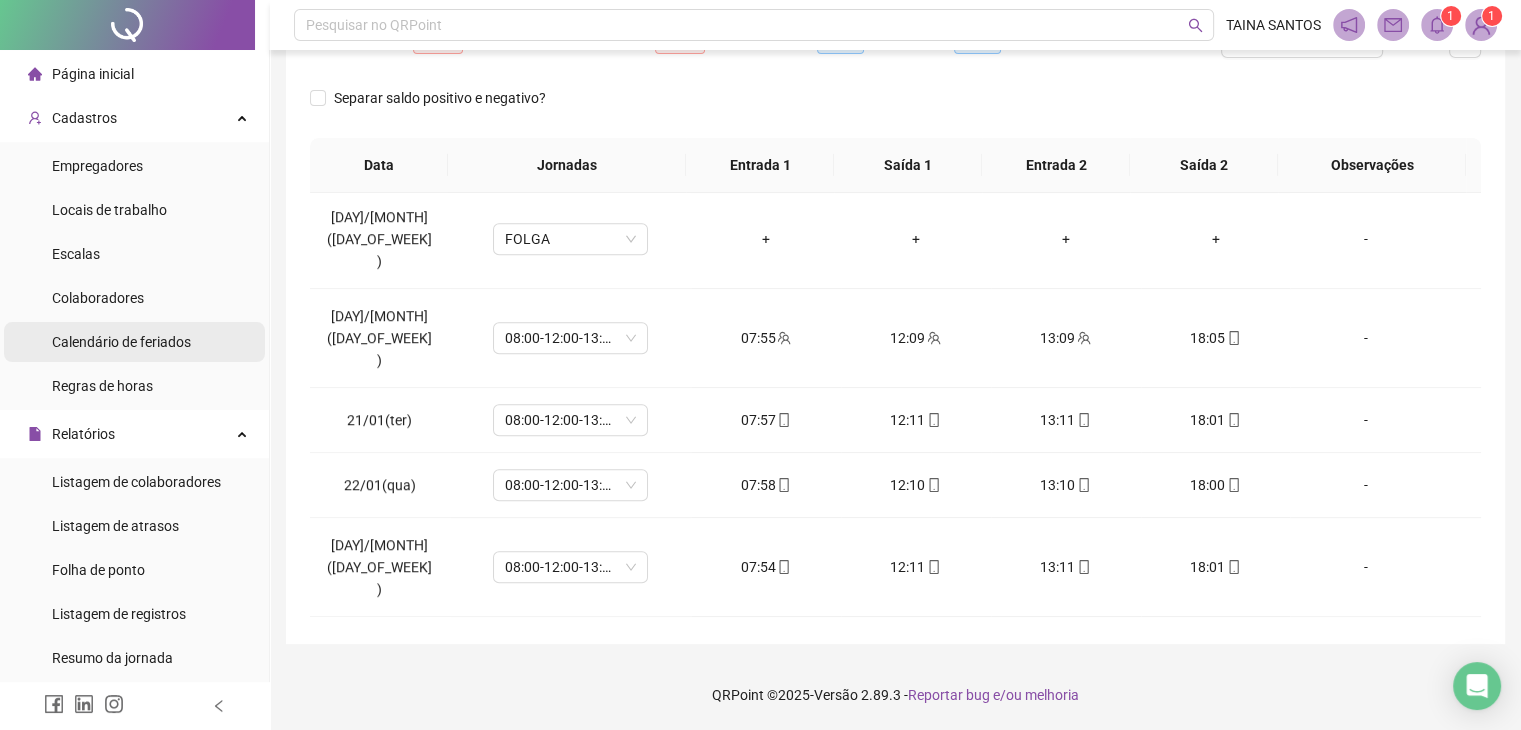 click on "Calendário de feriados" at bounding box center (121, 342) 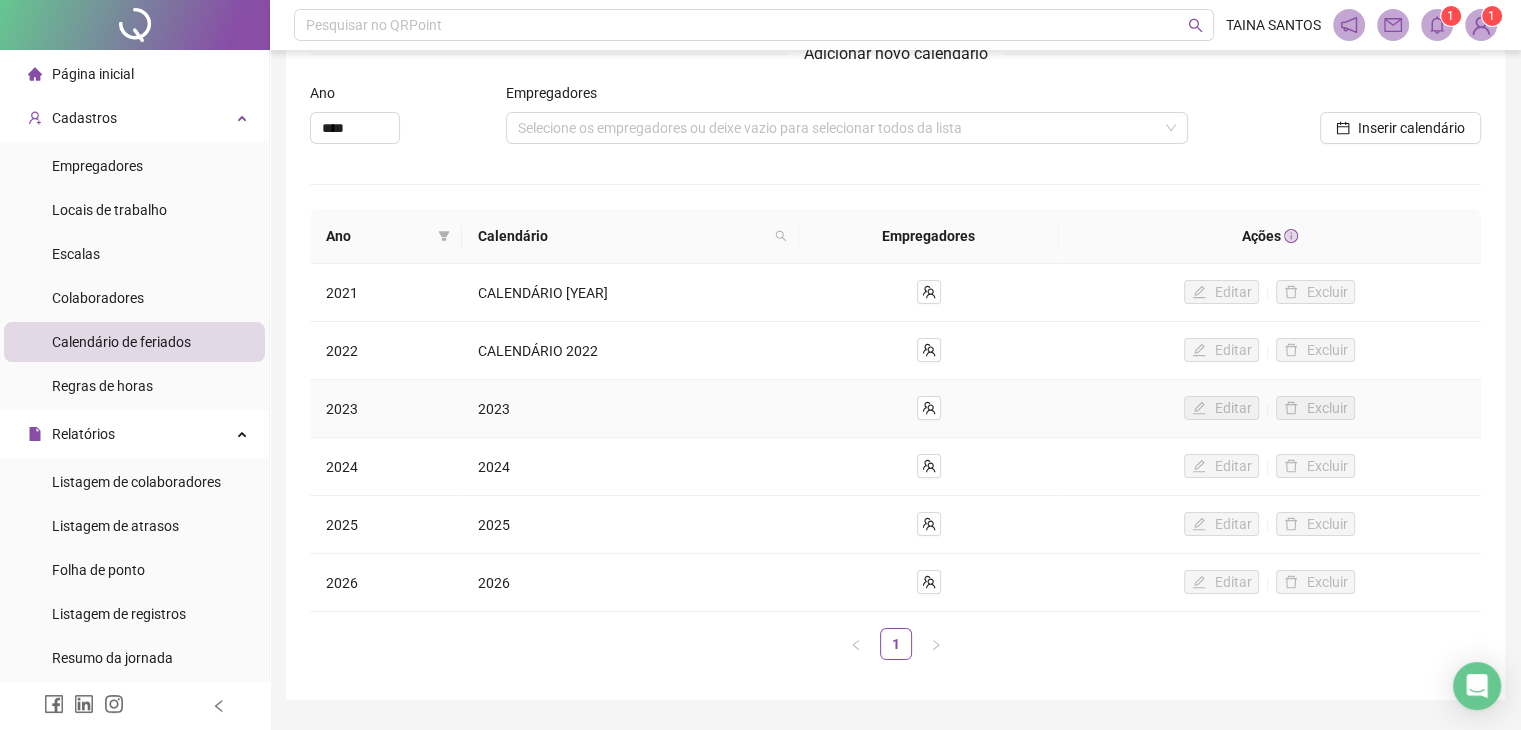 scroll, scrollTop: 100, scrollLeft: 0, axis: vertical 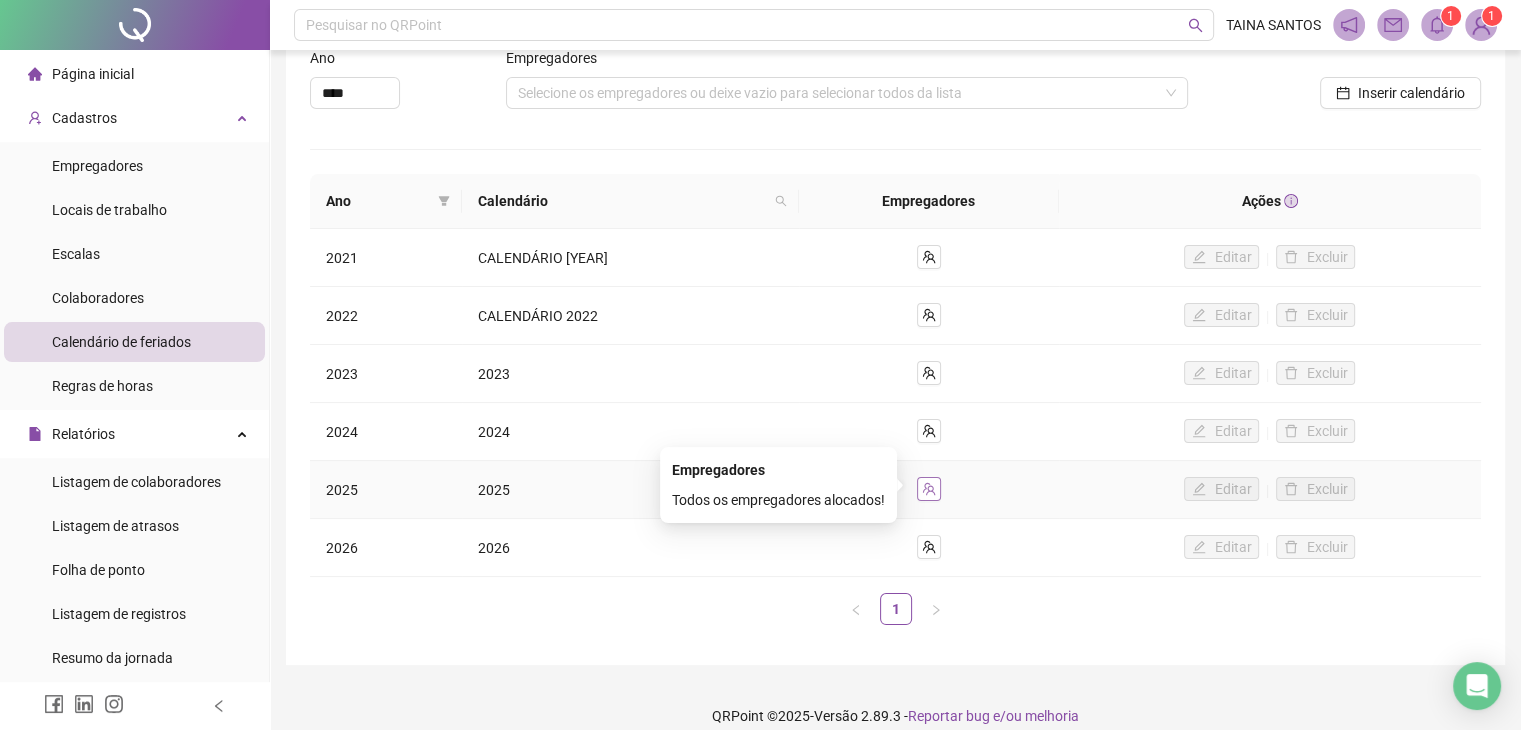 click 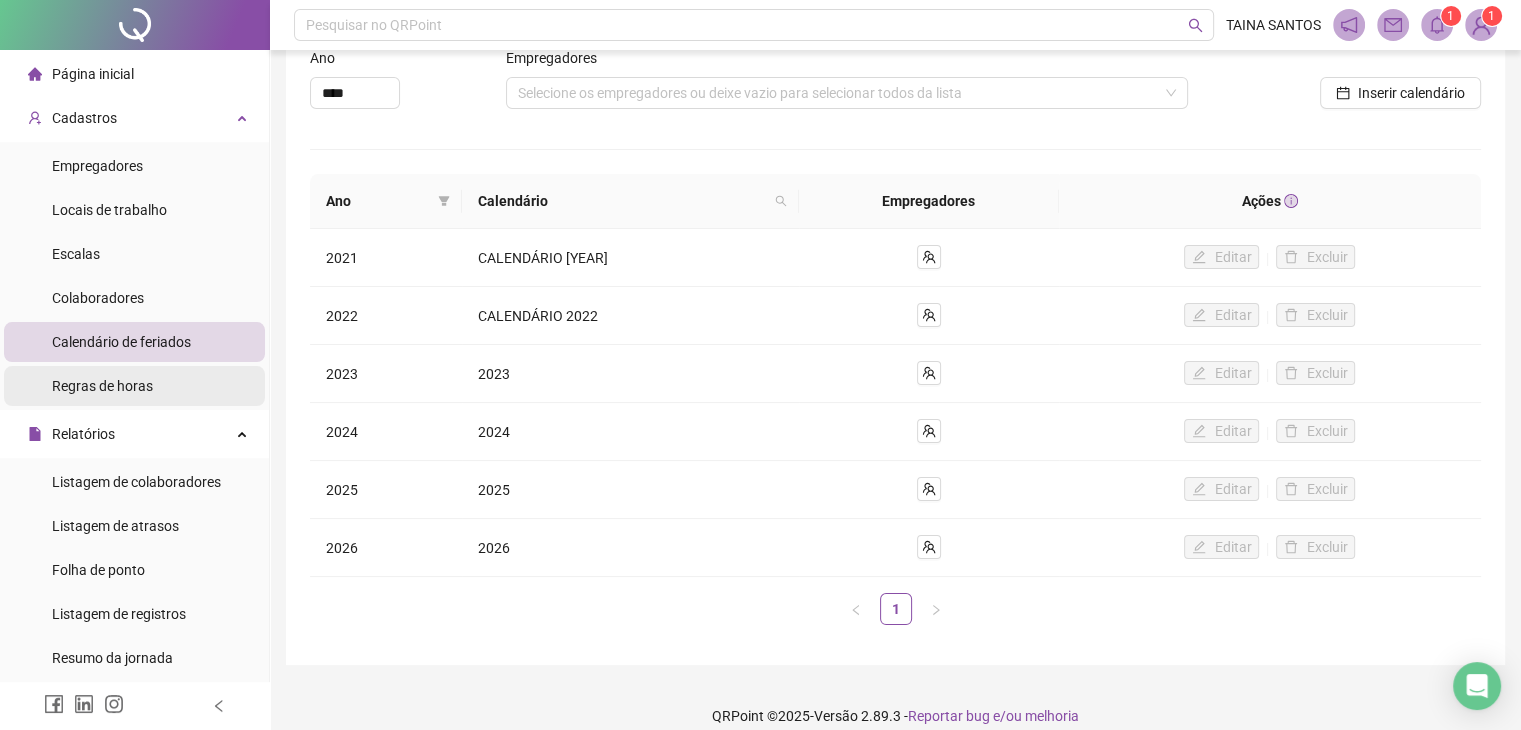 click on "Regras de horas" at bounding box center [102, 386] 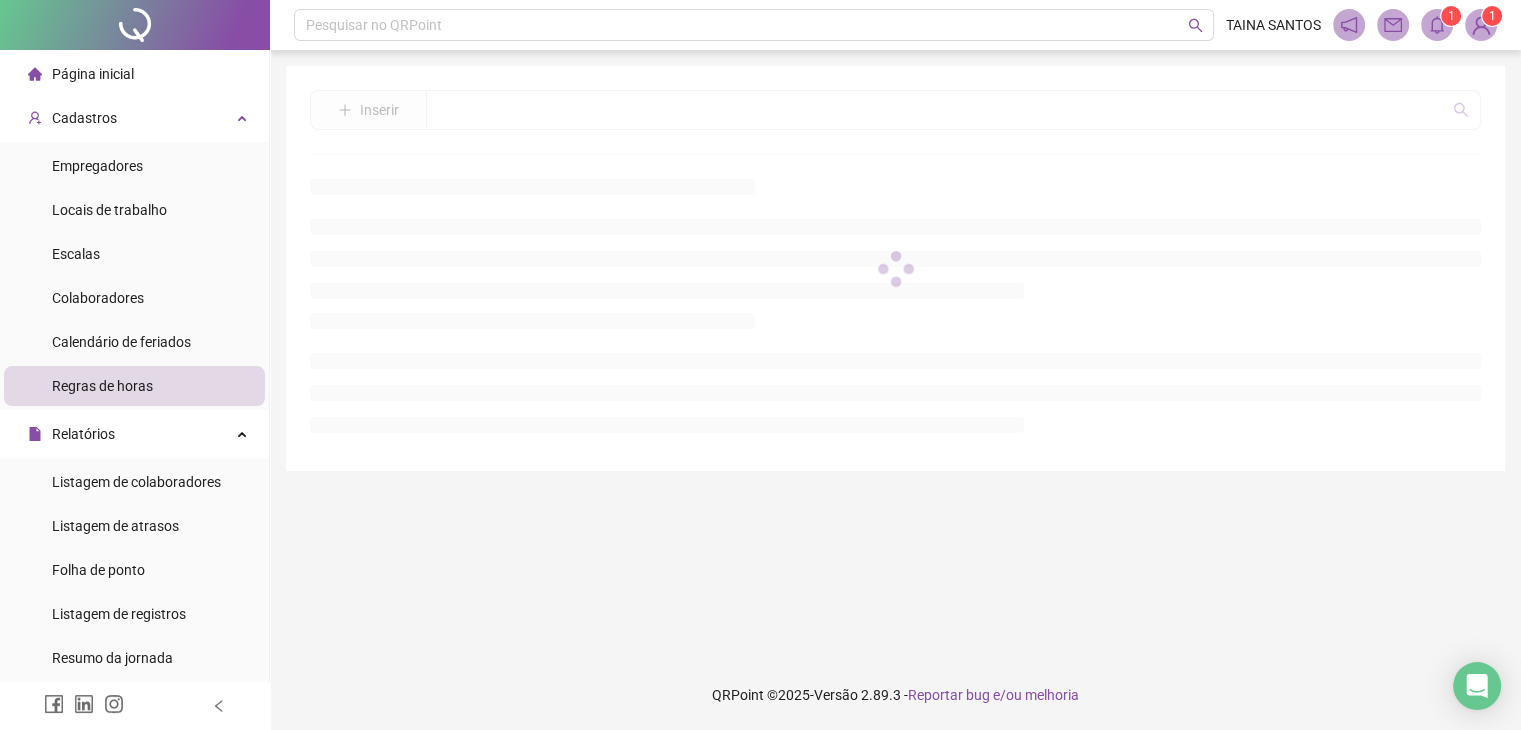 scroll, scrollTop: 0, scrollLeft: 0, axis: both 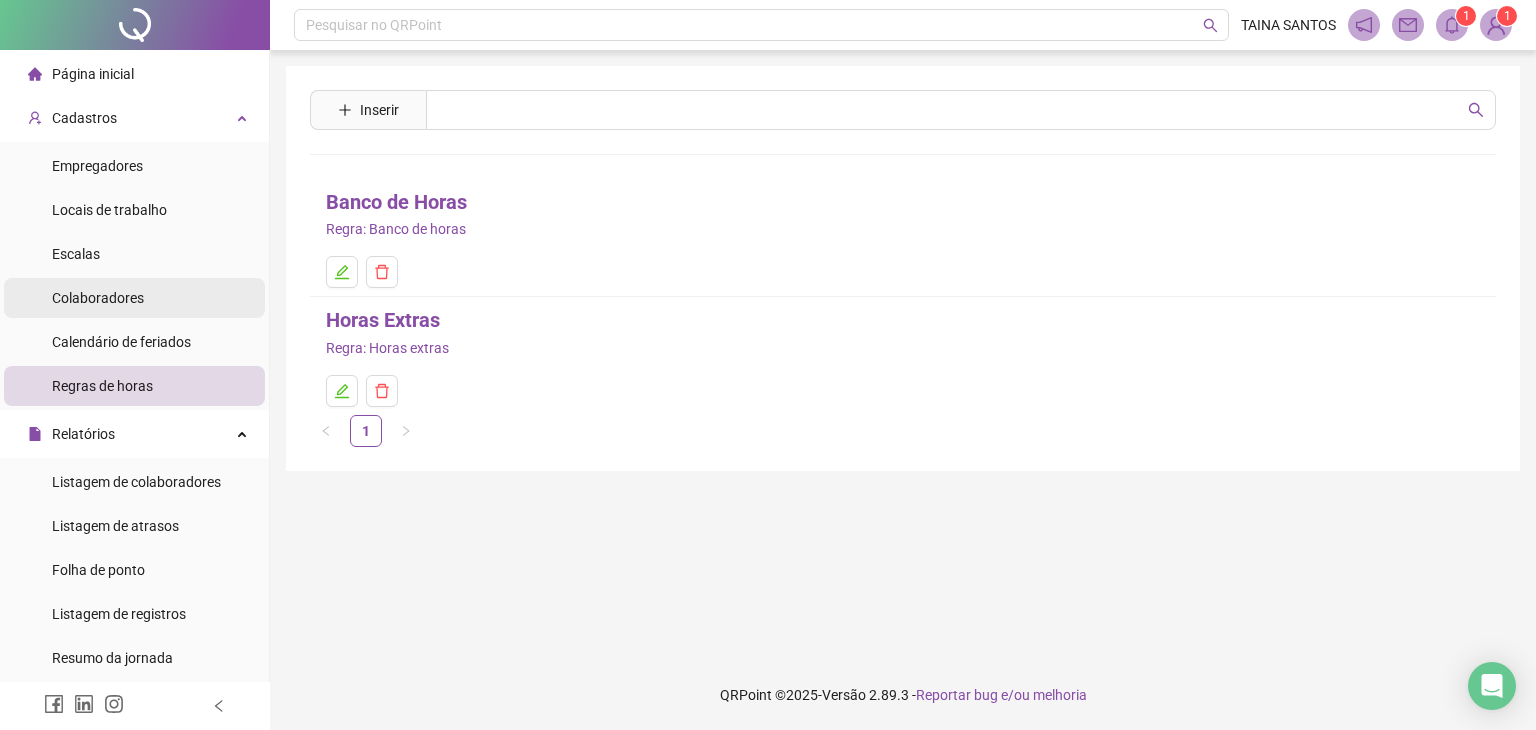 click on "Colaboradores" at bounding box center [98, 298] 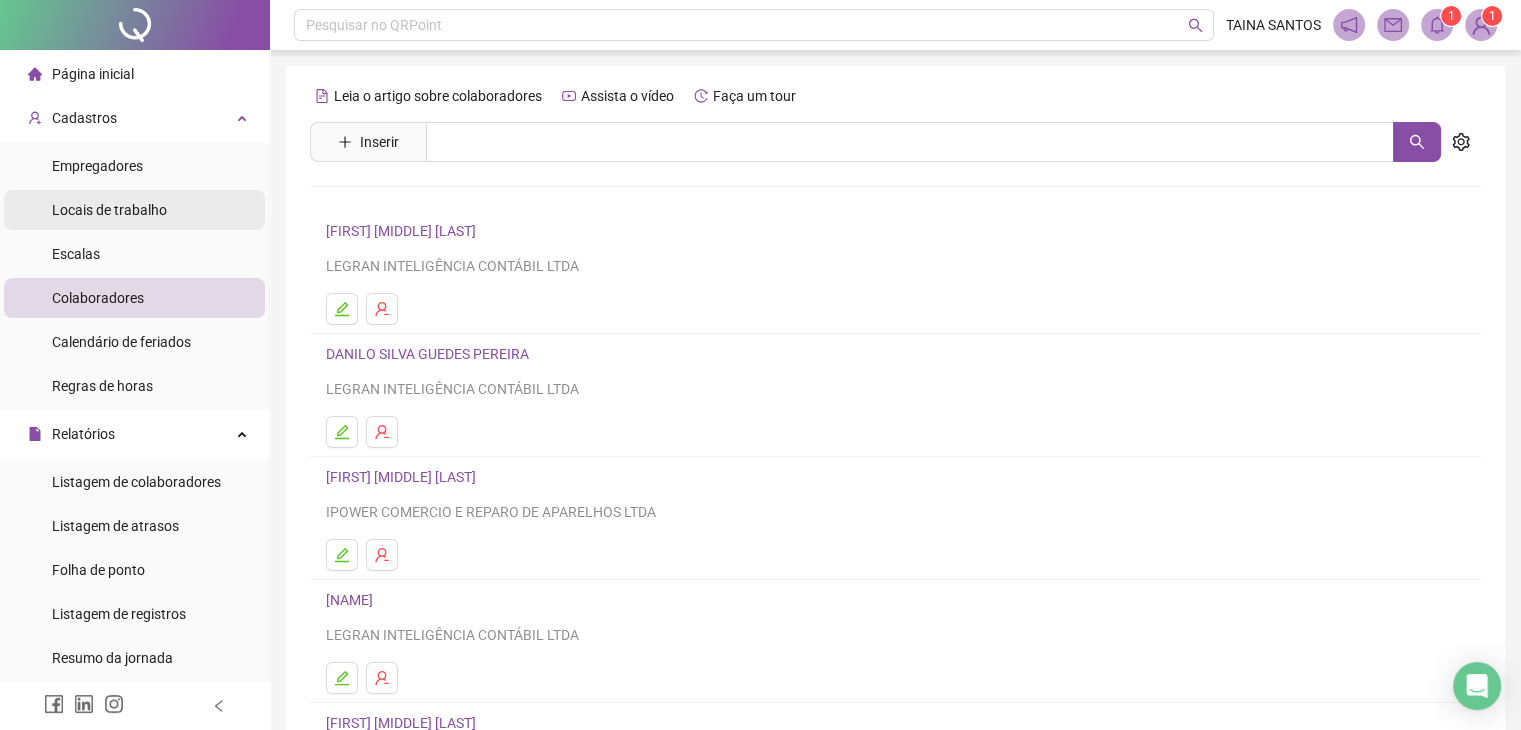 click on "Locais de trabalho" at bounding box center (109, 210) 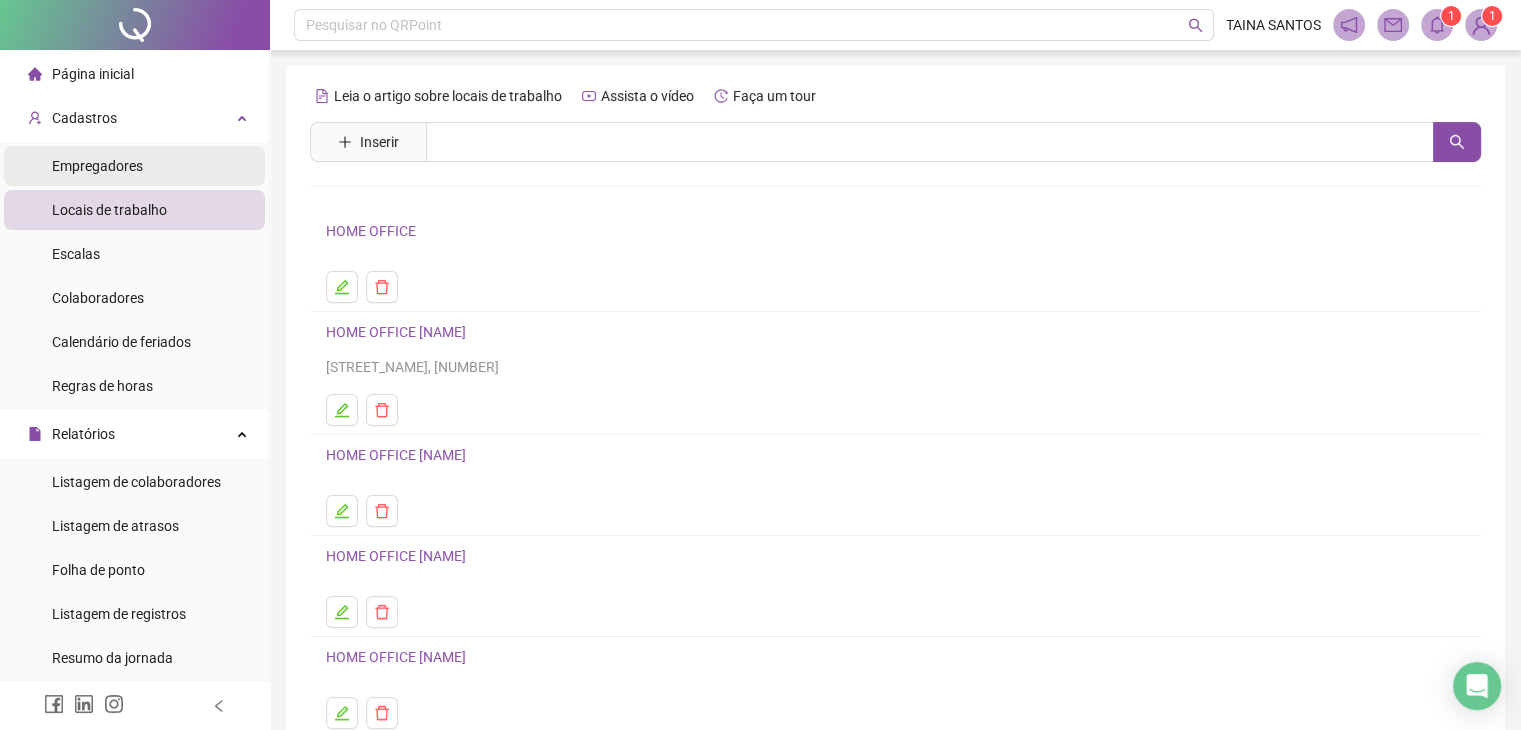 click on "Empregadores" at bounding box center [97, 166] 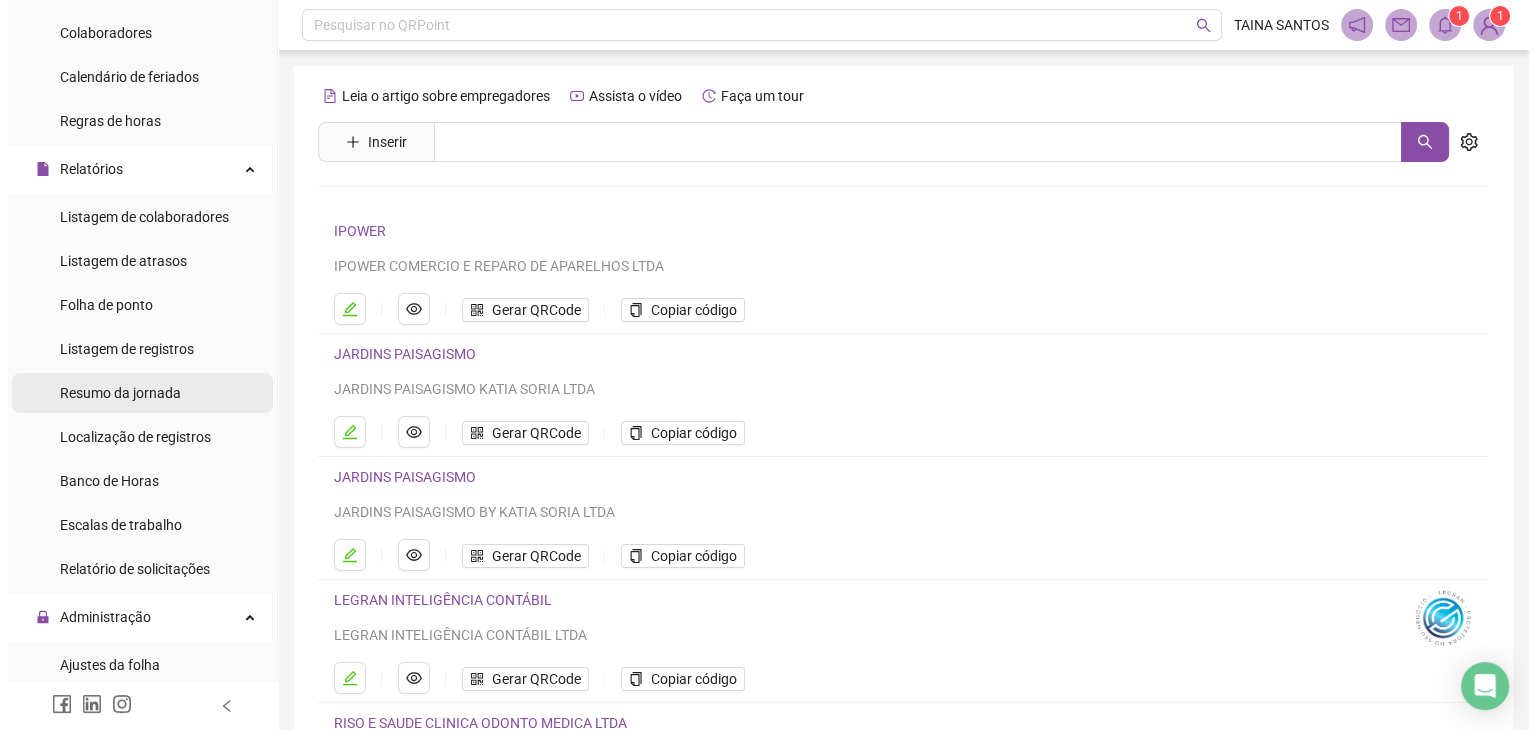 scroll, scrollTop: 300, scrollLeft: 0, axis: vertical 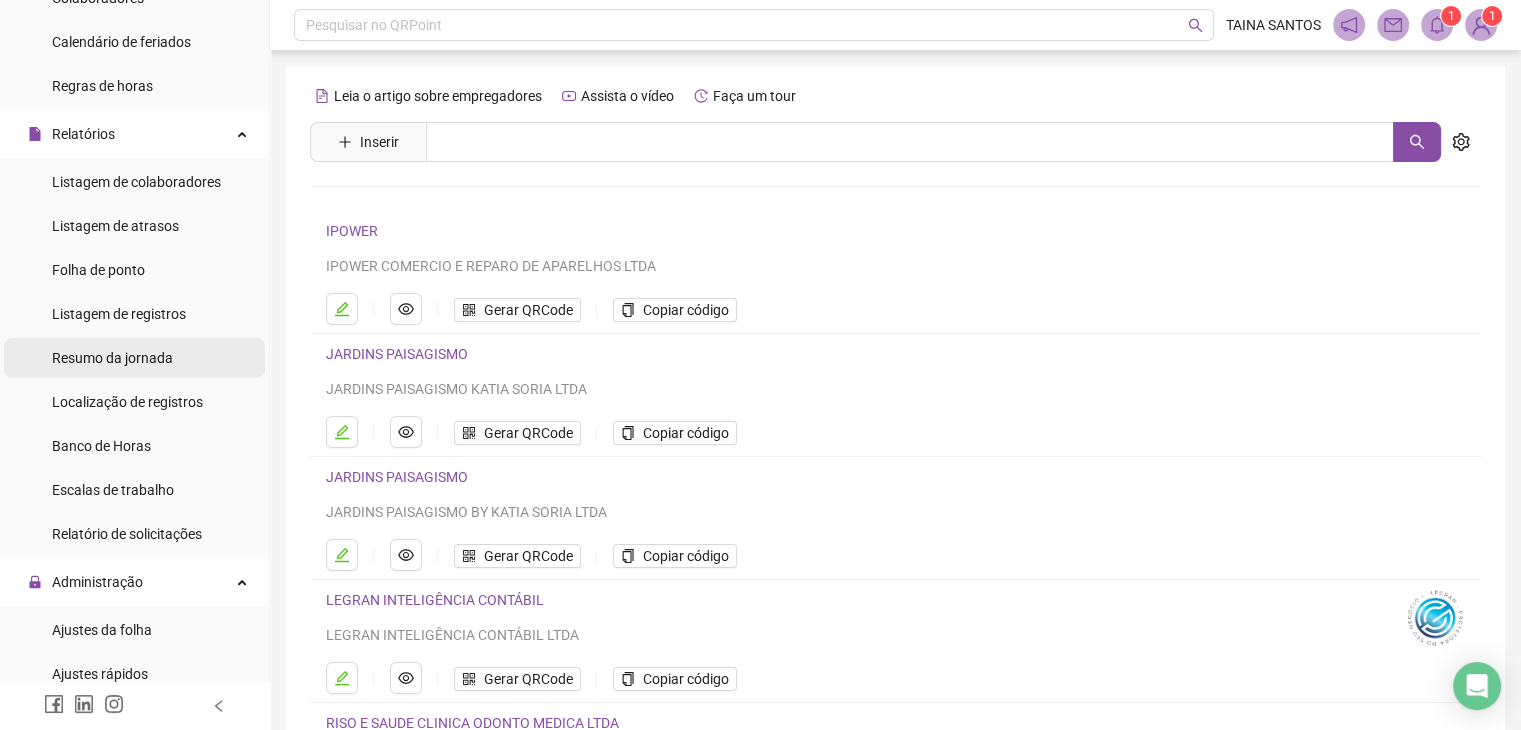 click on "Resumo da jornada" at bounding box center [112, 358] 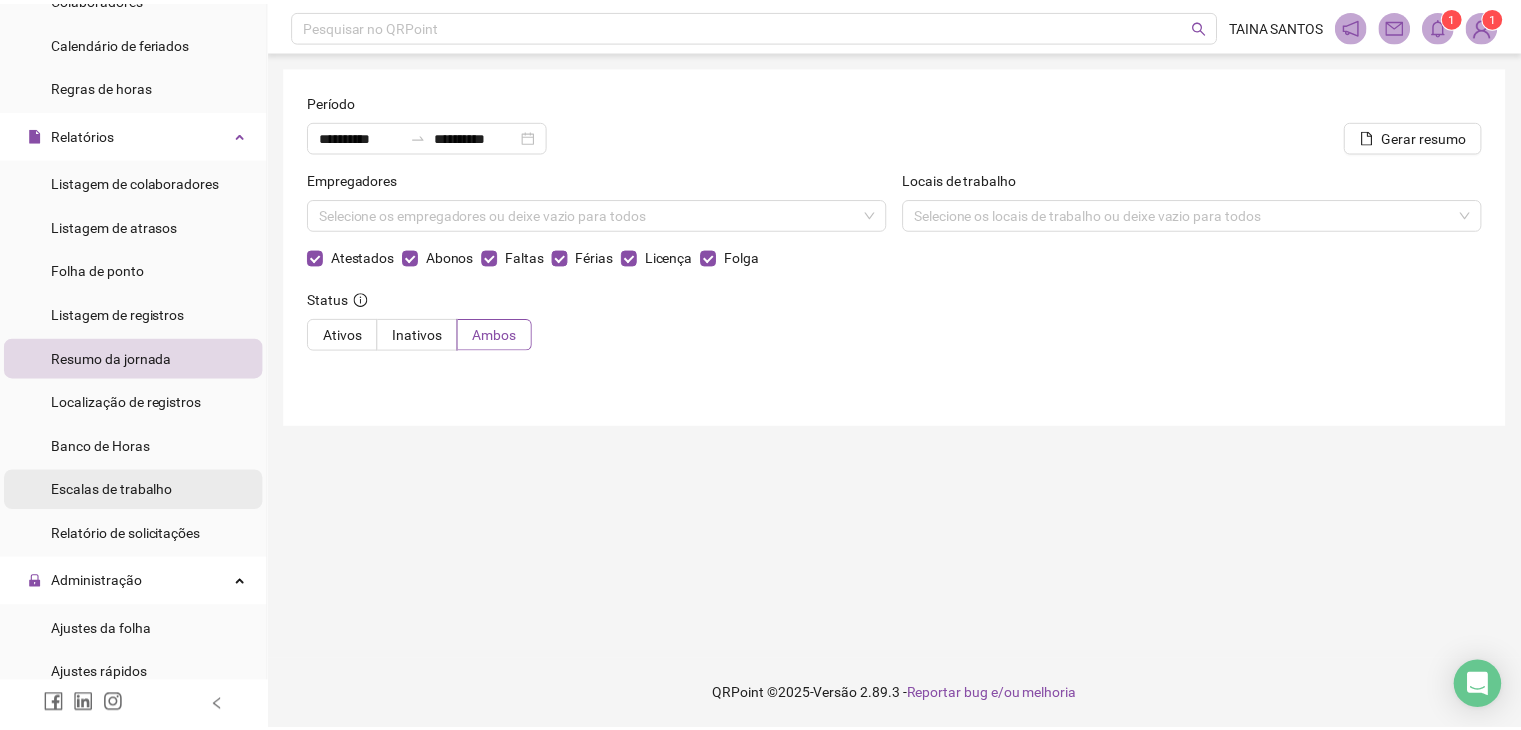 scroll, scrollTop: 400, scrollLeft: 0, axis: vertical 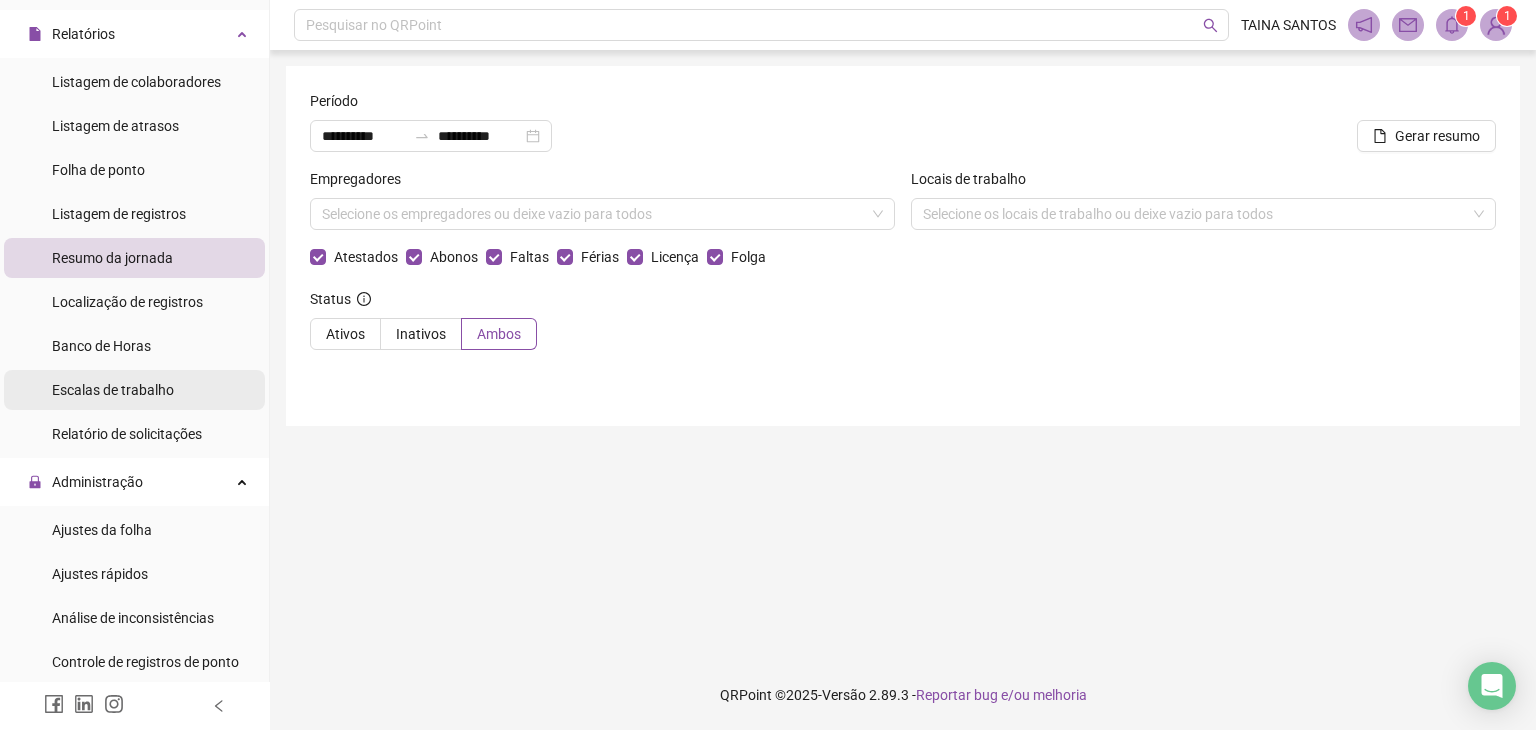 drag, startPoint x: 127, startPoint y: 389, endPoint x: 120, endPoint y: 403, distance: 15.652476 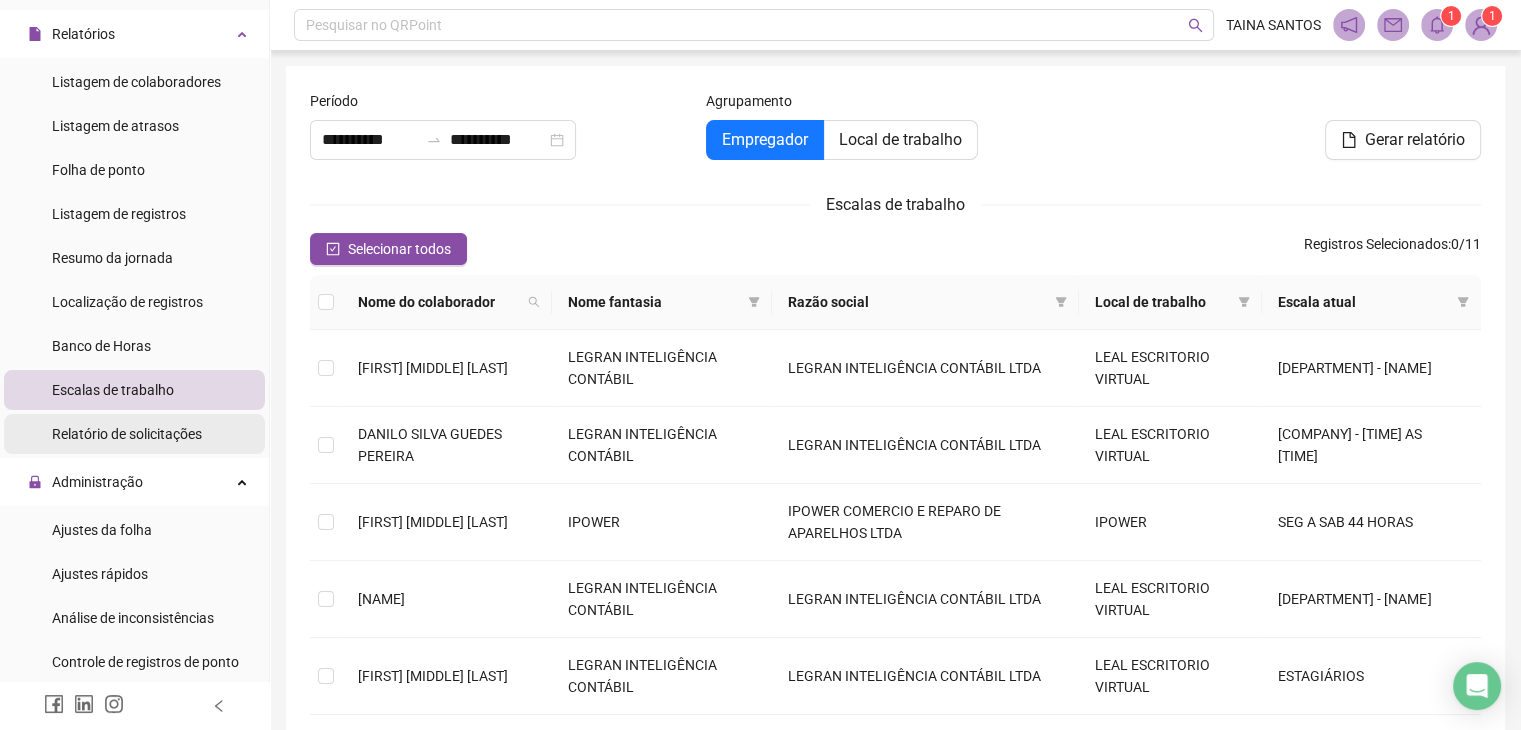click on "Relatório de solicitações" at bounding box center (127, 434) 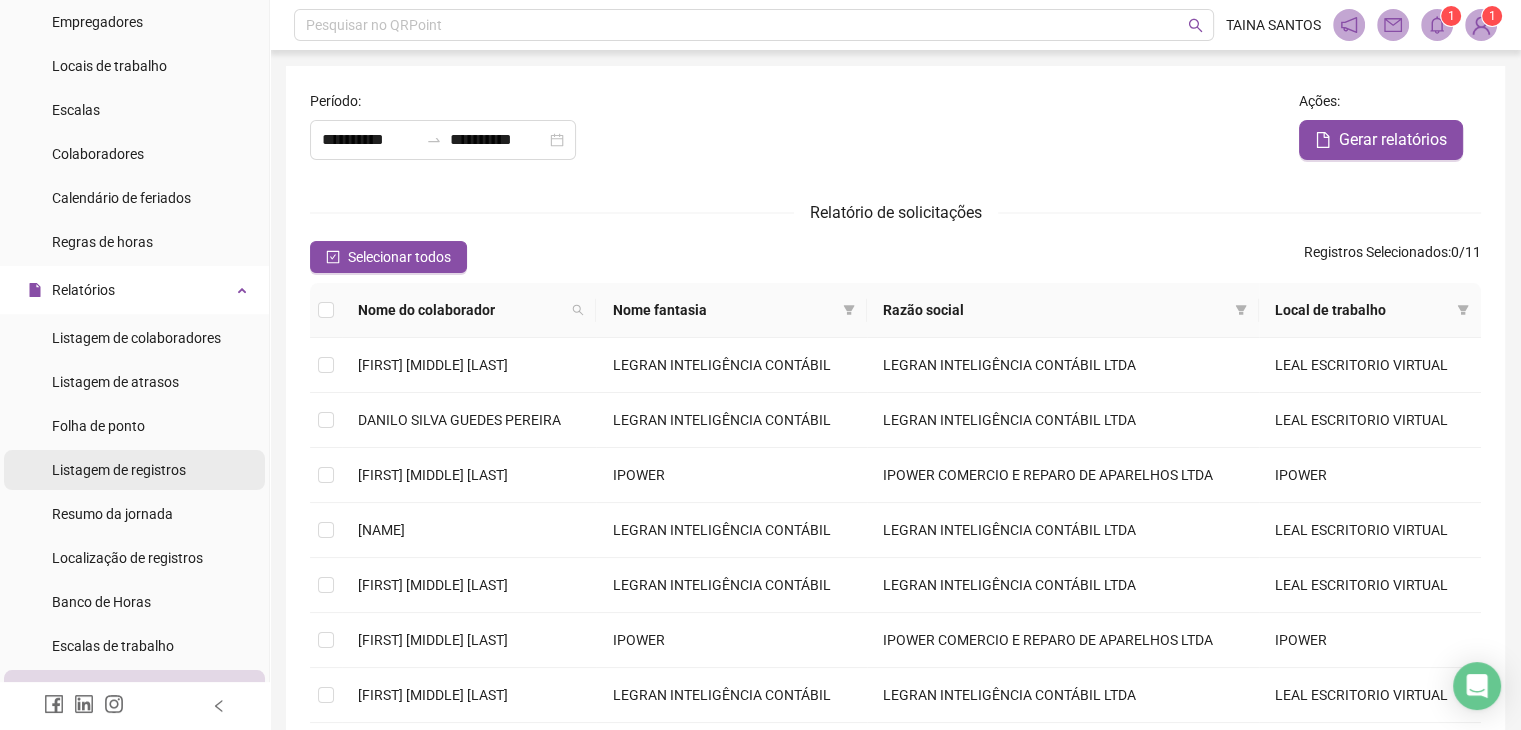 scroll, scrollTop: 0, scrollLeft: 0, axis: both 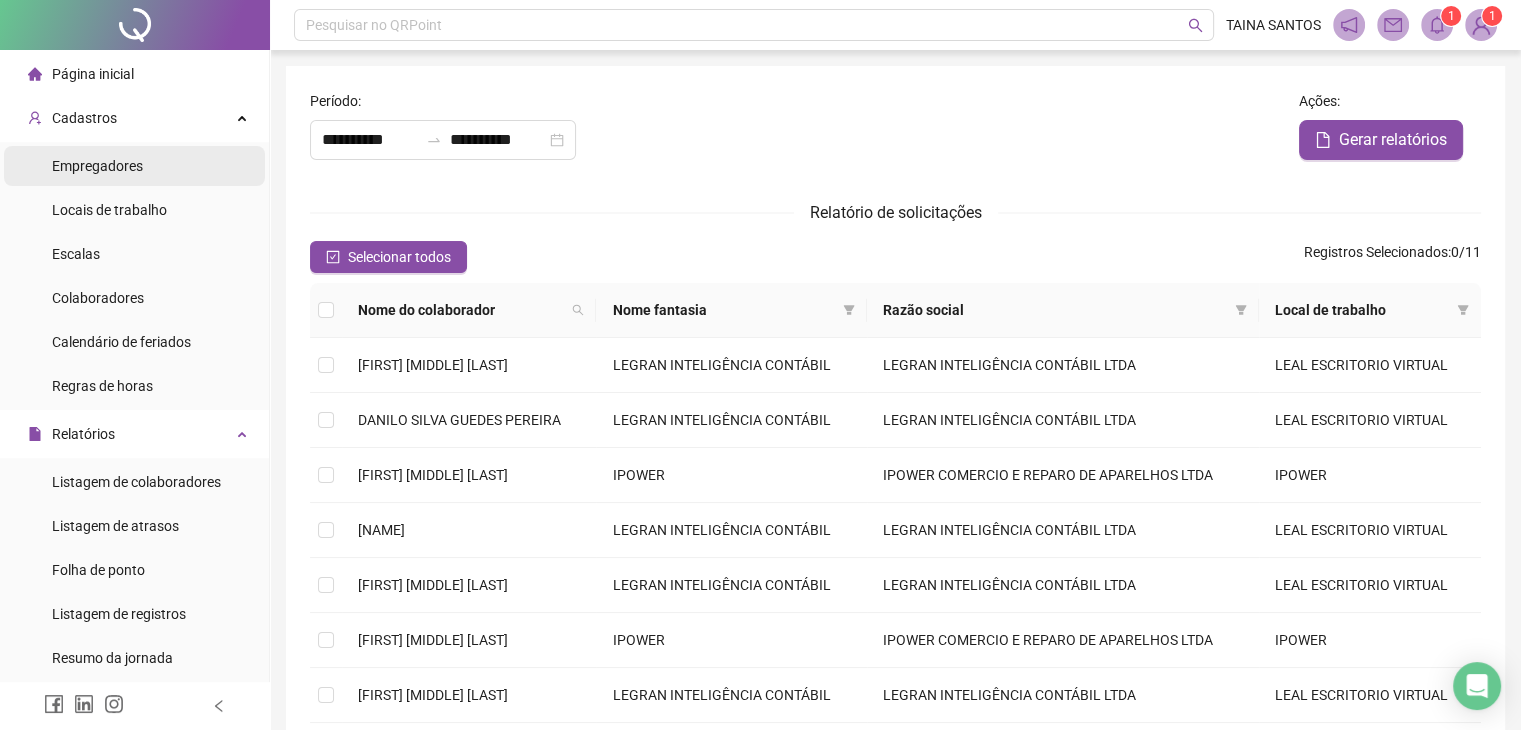 click on "Empregadores" at bounding box center (97, 166) 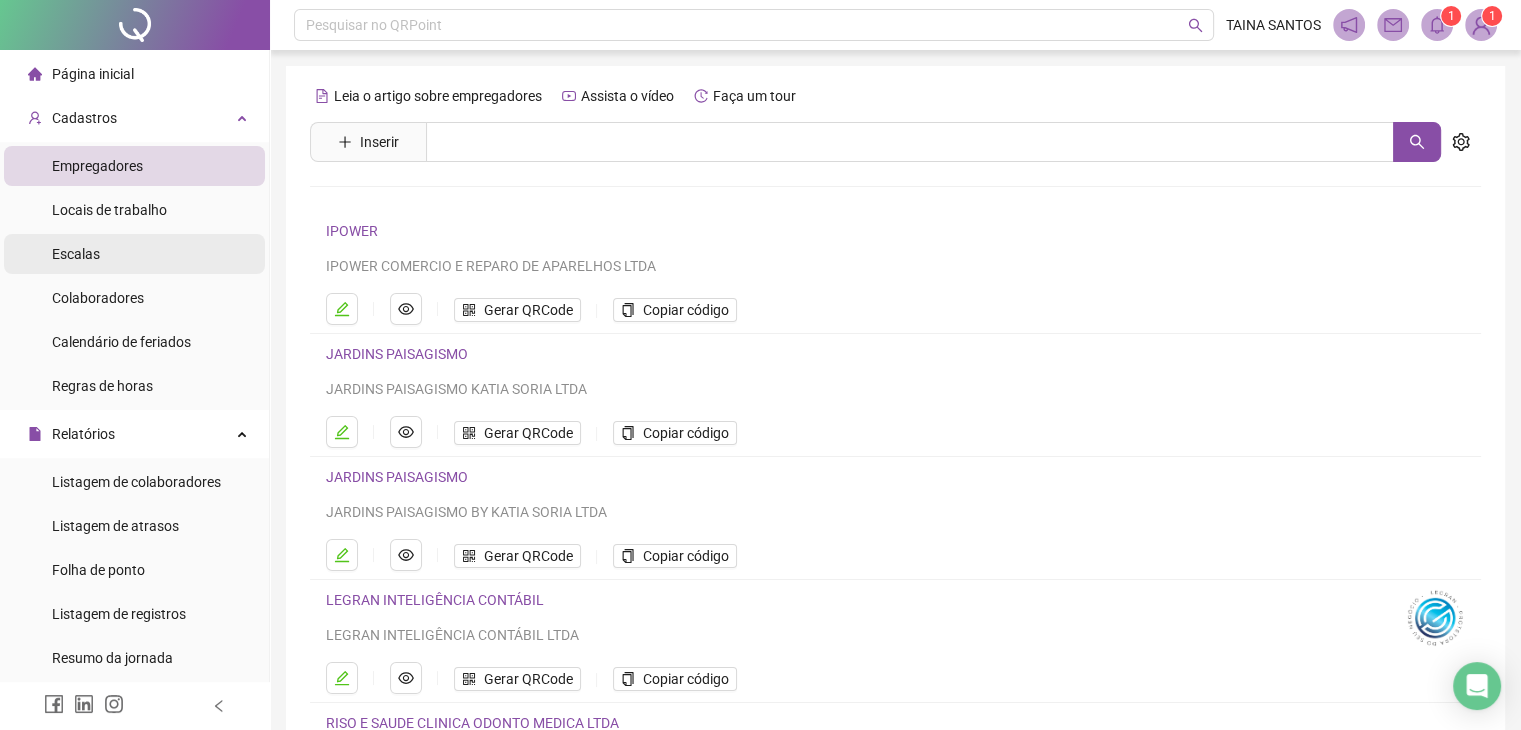 drag, startPoint x: 124, startPoint y: 205, endPoint x: 131, endPoint y: 237, distance: 32.75668 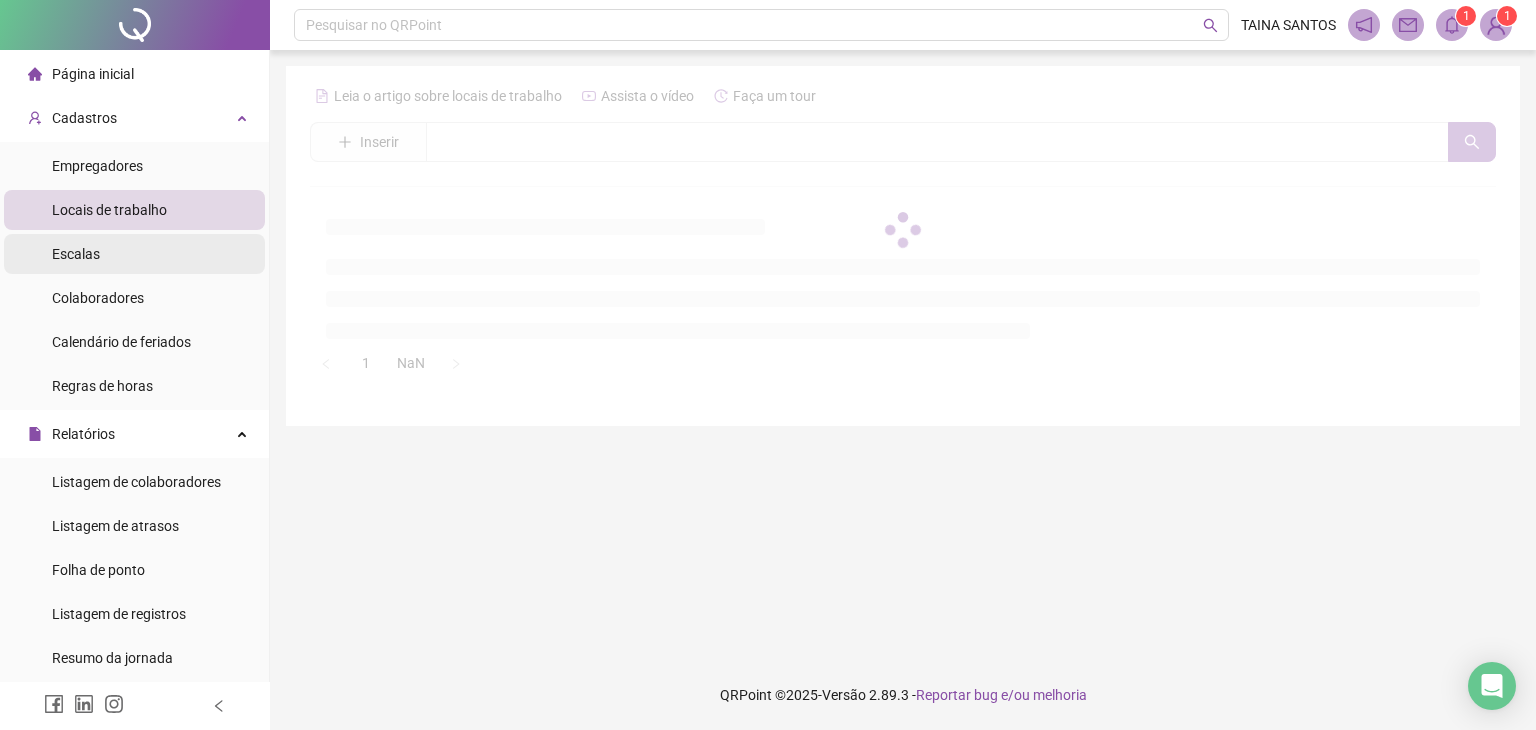 click on "Escalas" at bounding box center [134, 254] 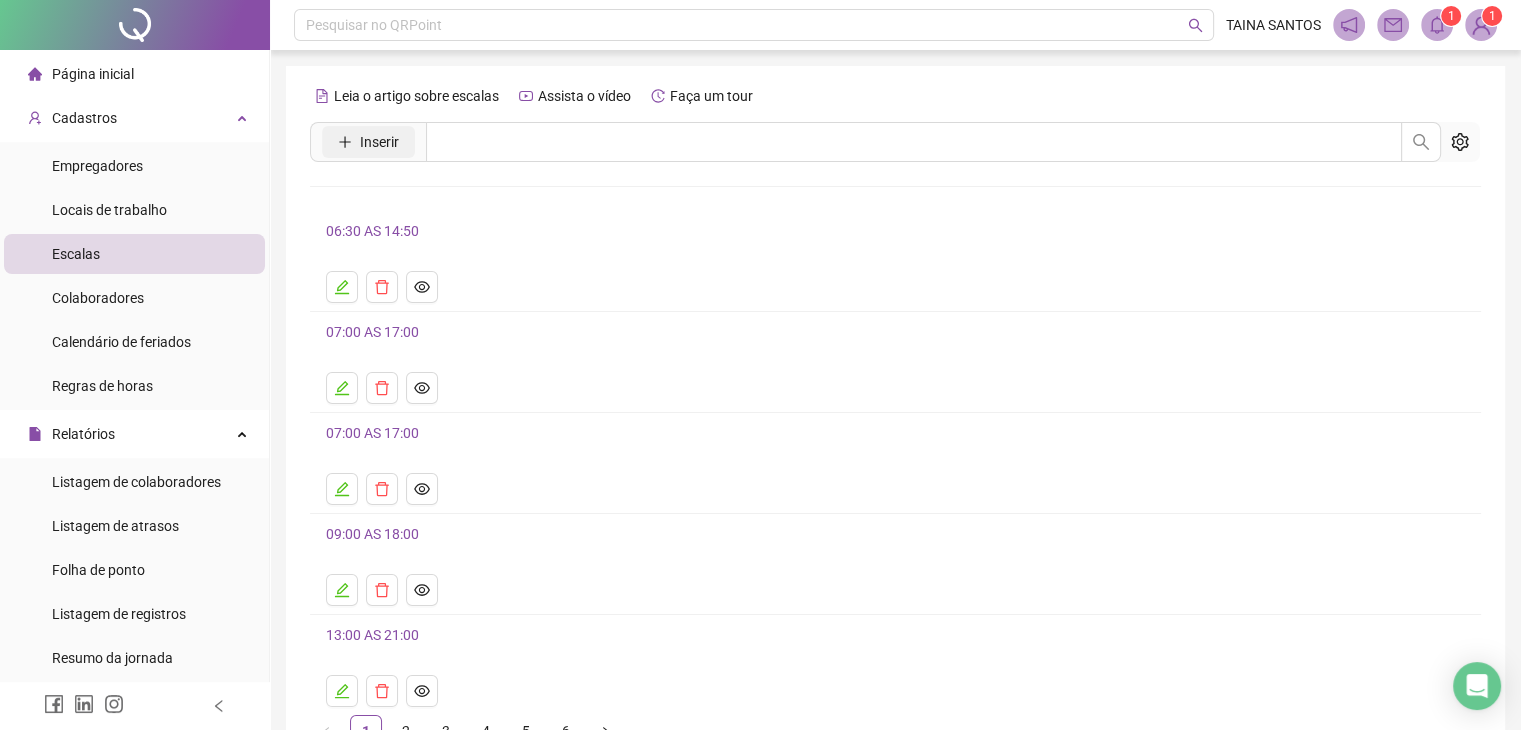 click on "Inserir" at bounding box center (379, 142) 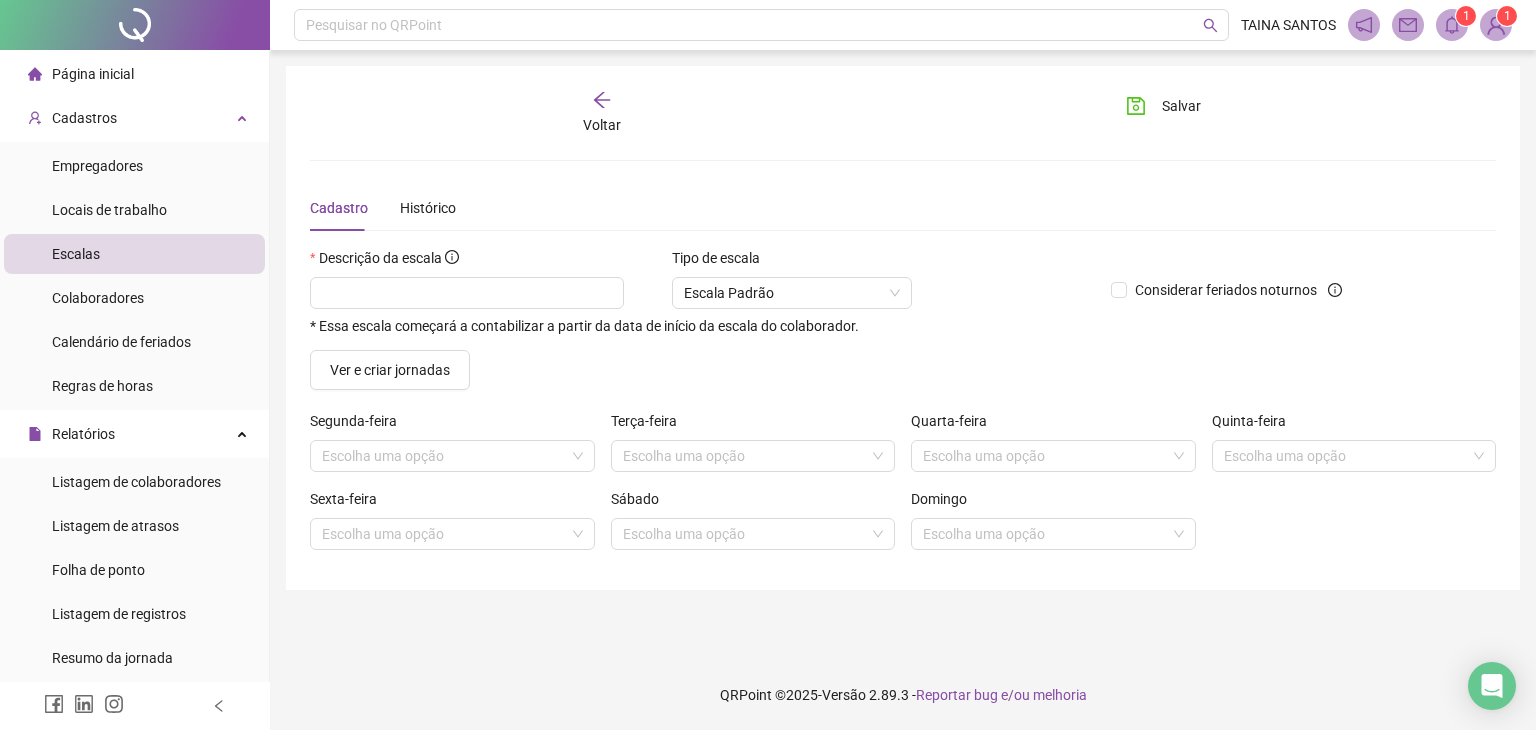 click on "Tipo de escala Escala Padrão" at bounding box center [792, 286] 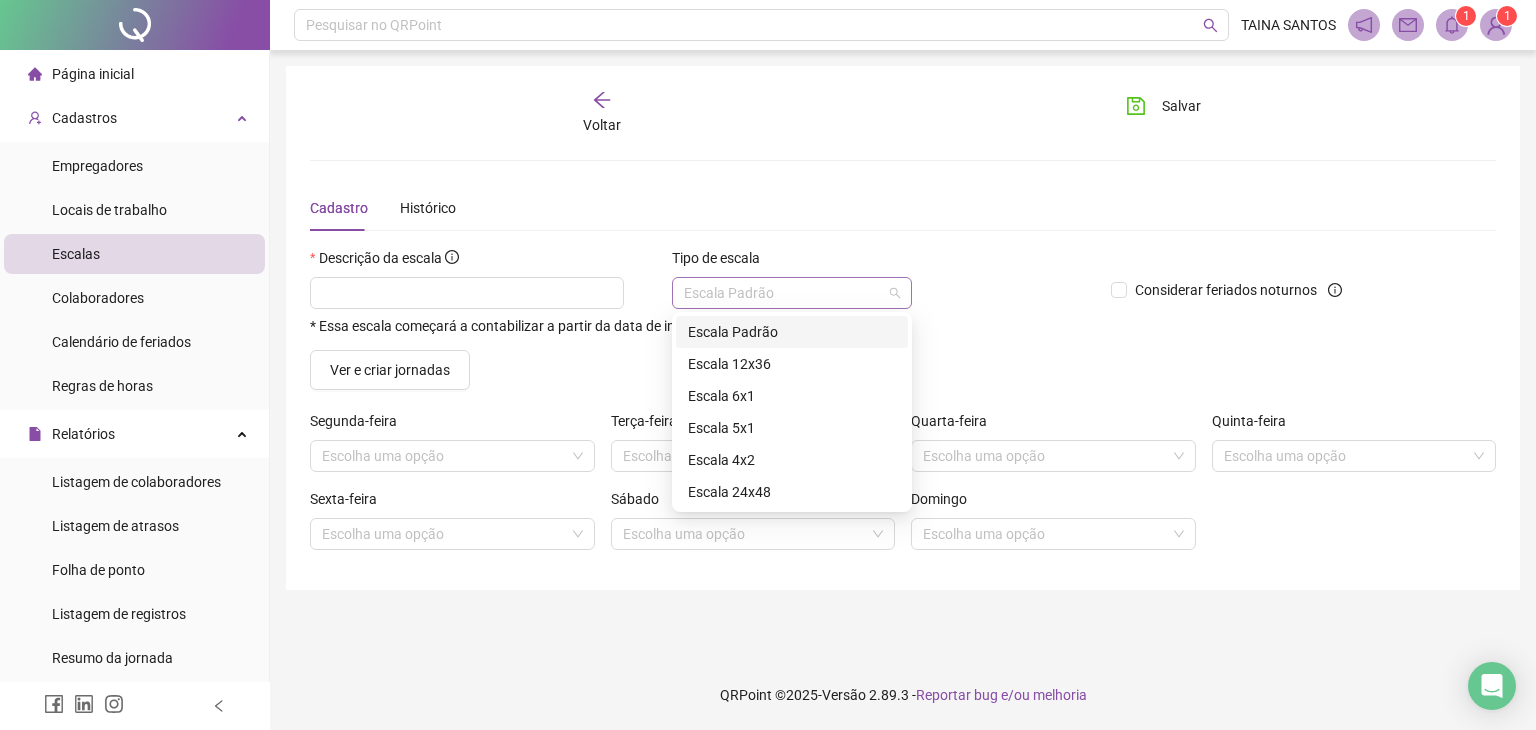 click on "Escala Padrão" at bounding box center (792, 293) 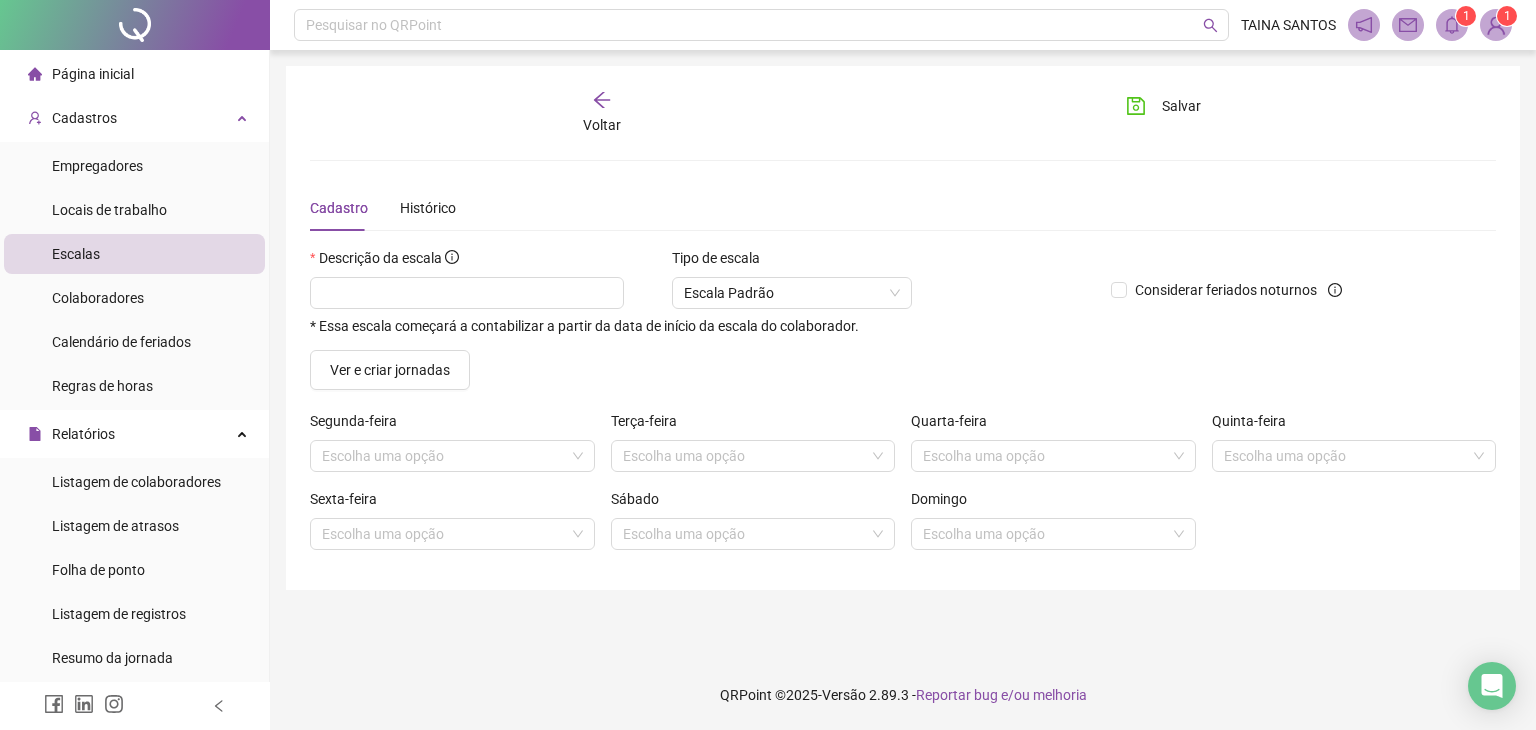 click on "Cadastro Histórico" at bounding box center [903, 208] 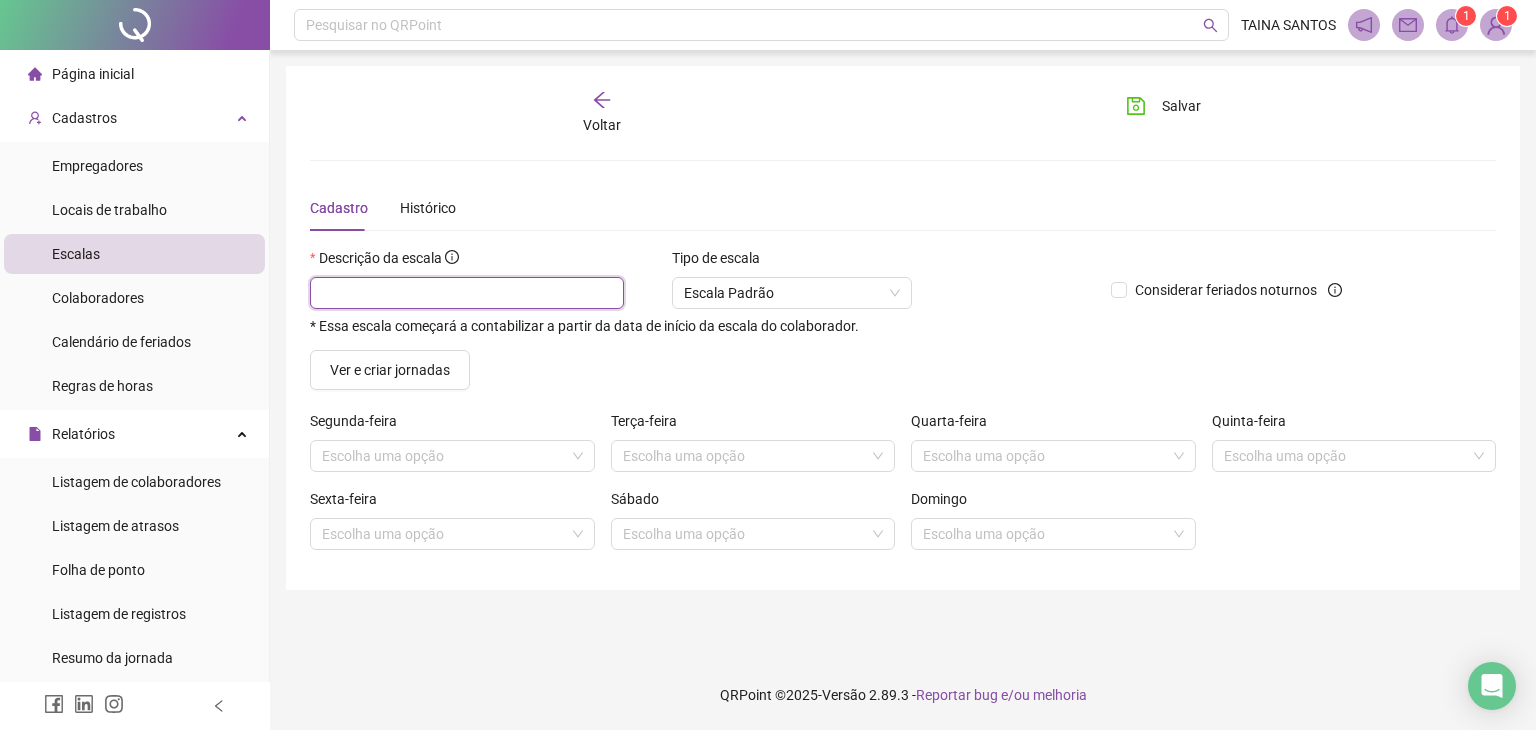 click at bounding box center (467, 293) 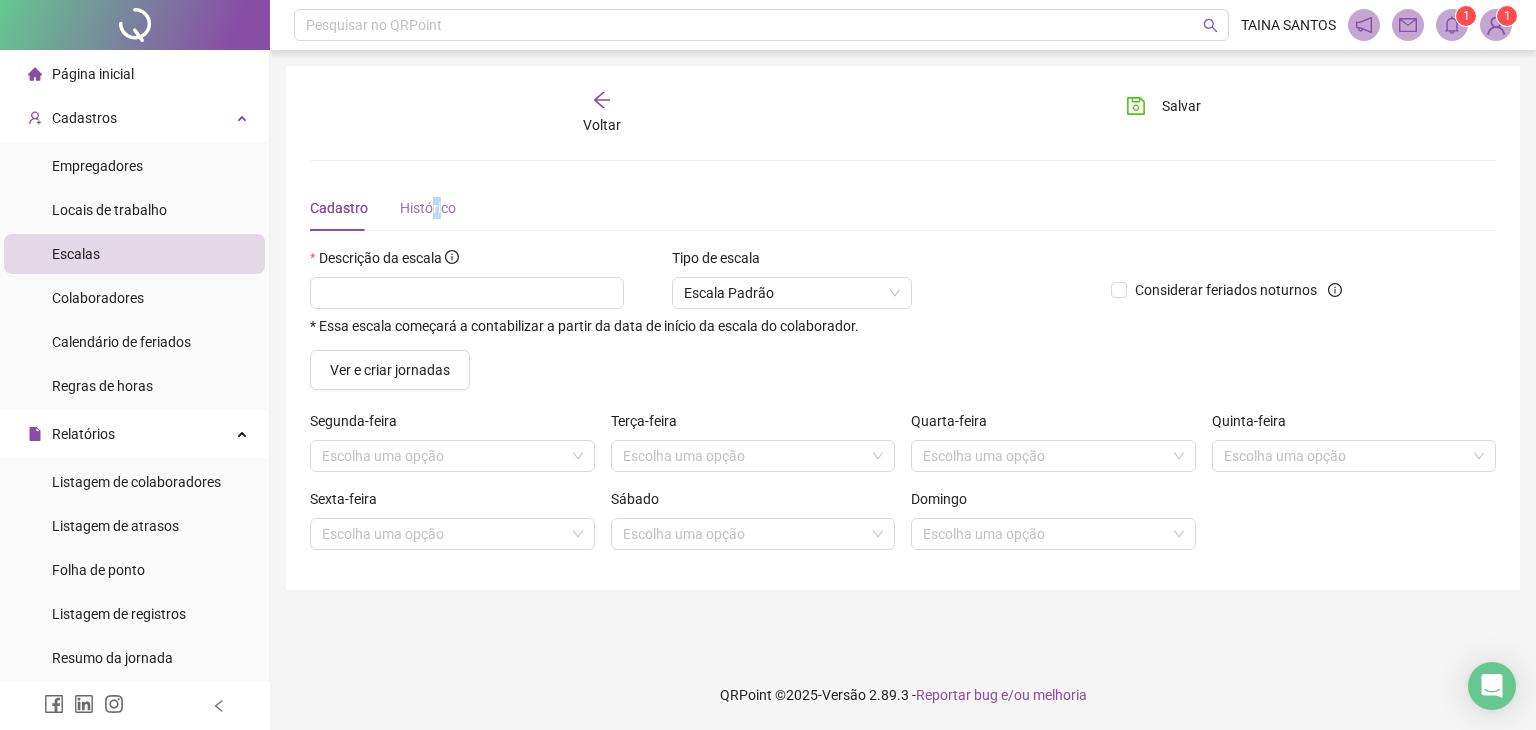 click on "Histórico" at bounding box center (428, 208) 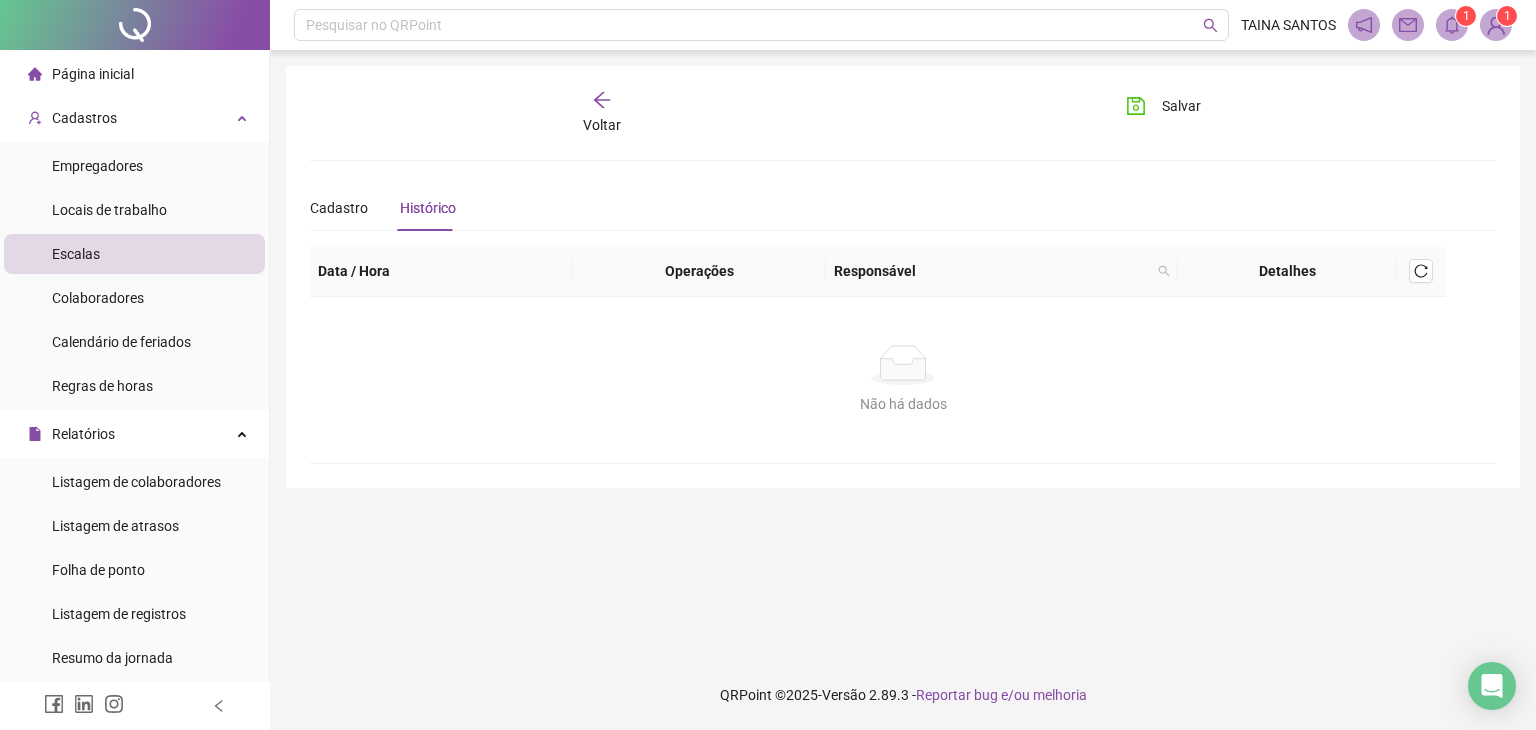 click on "Descrição da escala   * Essa escala começará a contabilizar a partir da data de início da escala do colaborador. Tipo de escala Escala Padrão Considerar feriados noturnos   Ver e criar jornadas Segunda-feira Escolha uma opção Terça-feira Escolha uma opção Quarta-feira Escolha uma opção Quinta-feira Escolha uma opção Sexta-feira Escolha uma opção Sábado Escolha uma opção Domingo Escolha uma opção Protocolo Data / Hora Operações Responsável Detalhes             Não há dados Não há dados" at bounding box center [903, 277] 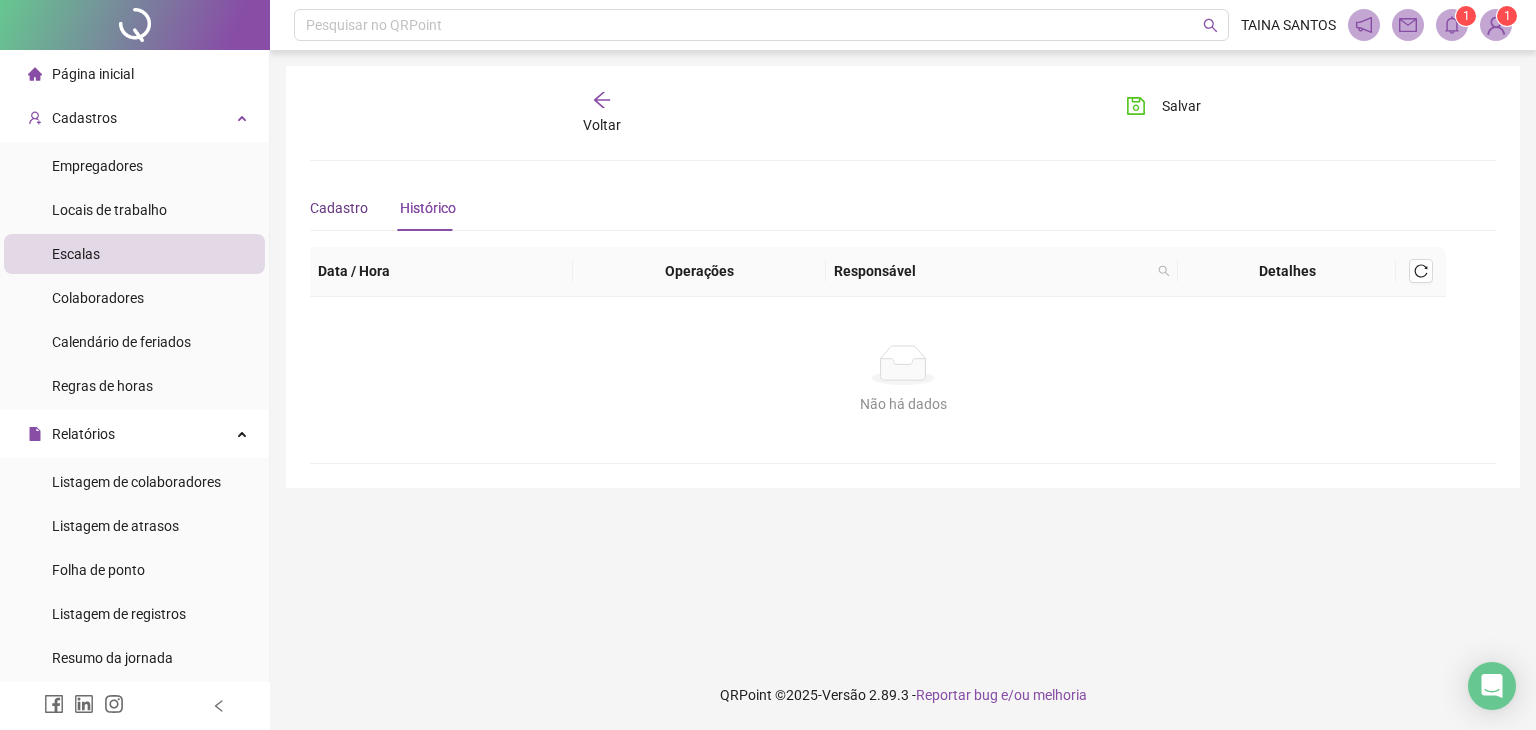 click on "Cadastro" at bounding box center [339, 208] 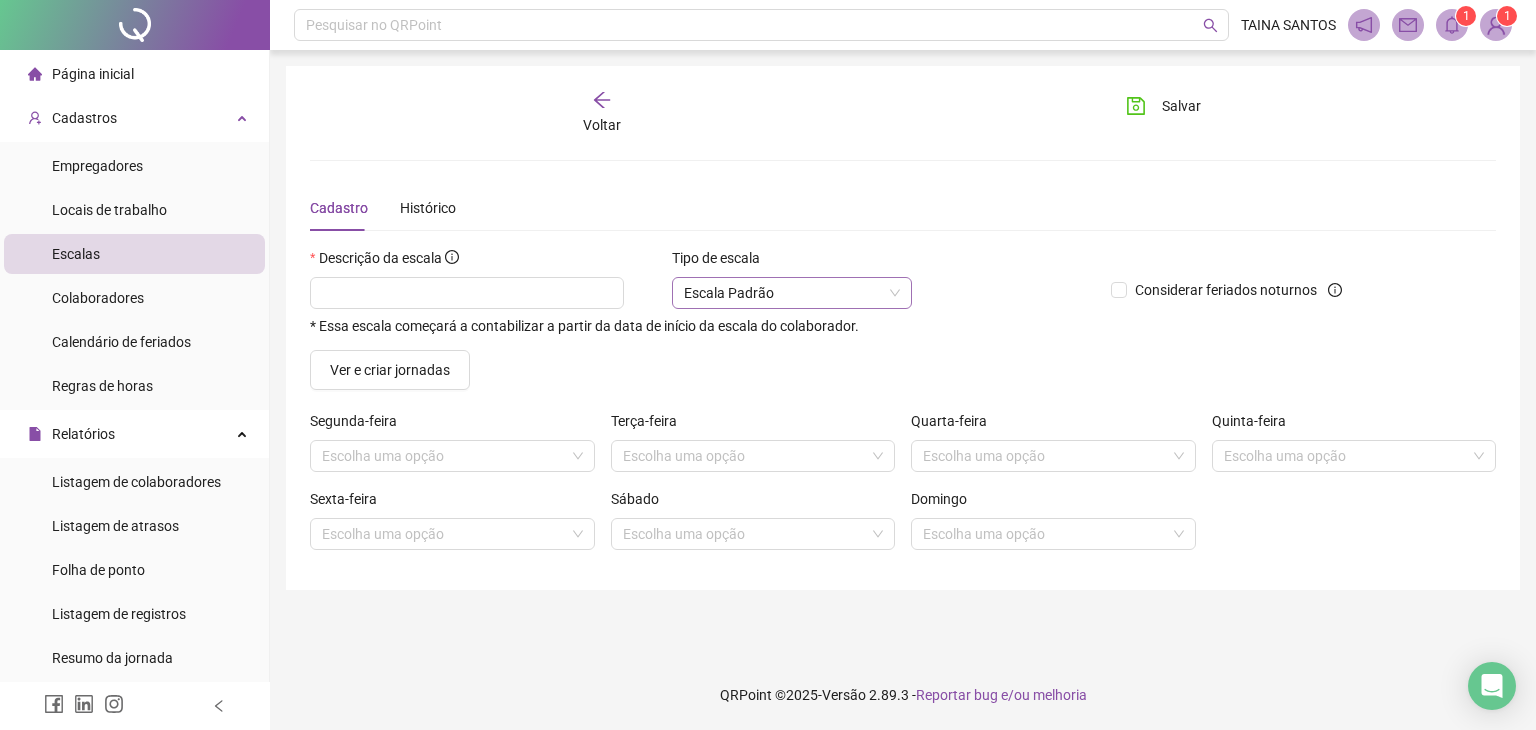 click on "Escala Padrão" at bounding box center [792, 293] 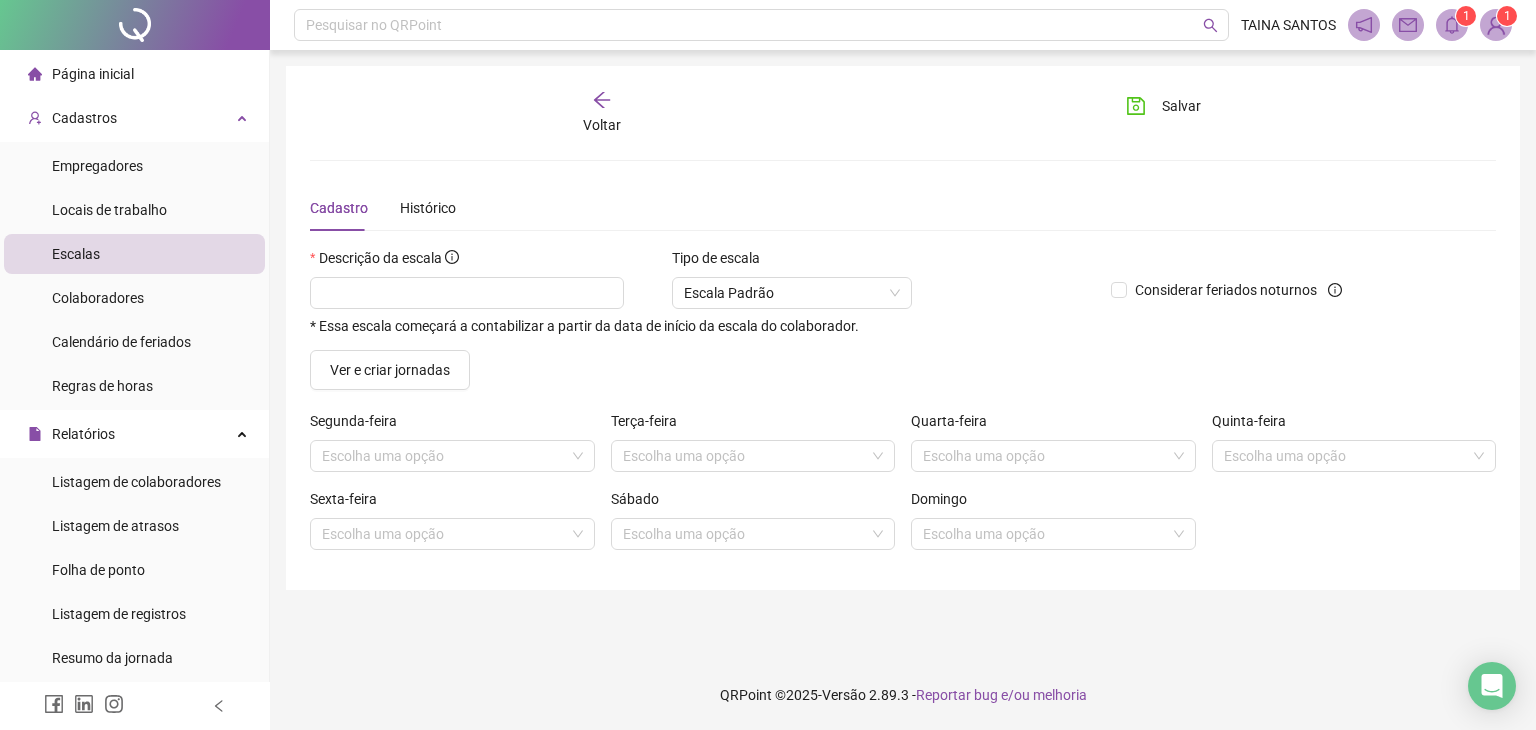 click on "Cadastro Histórico" at bounding box center [903, 208] 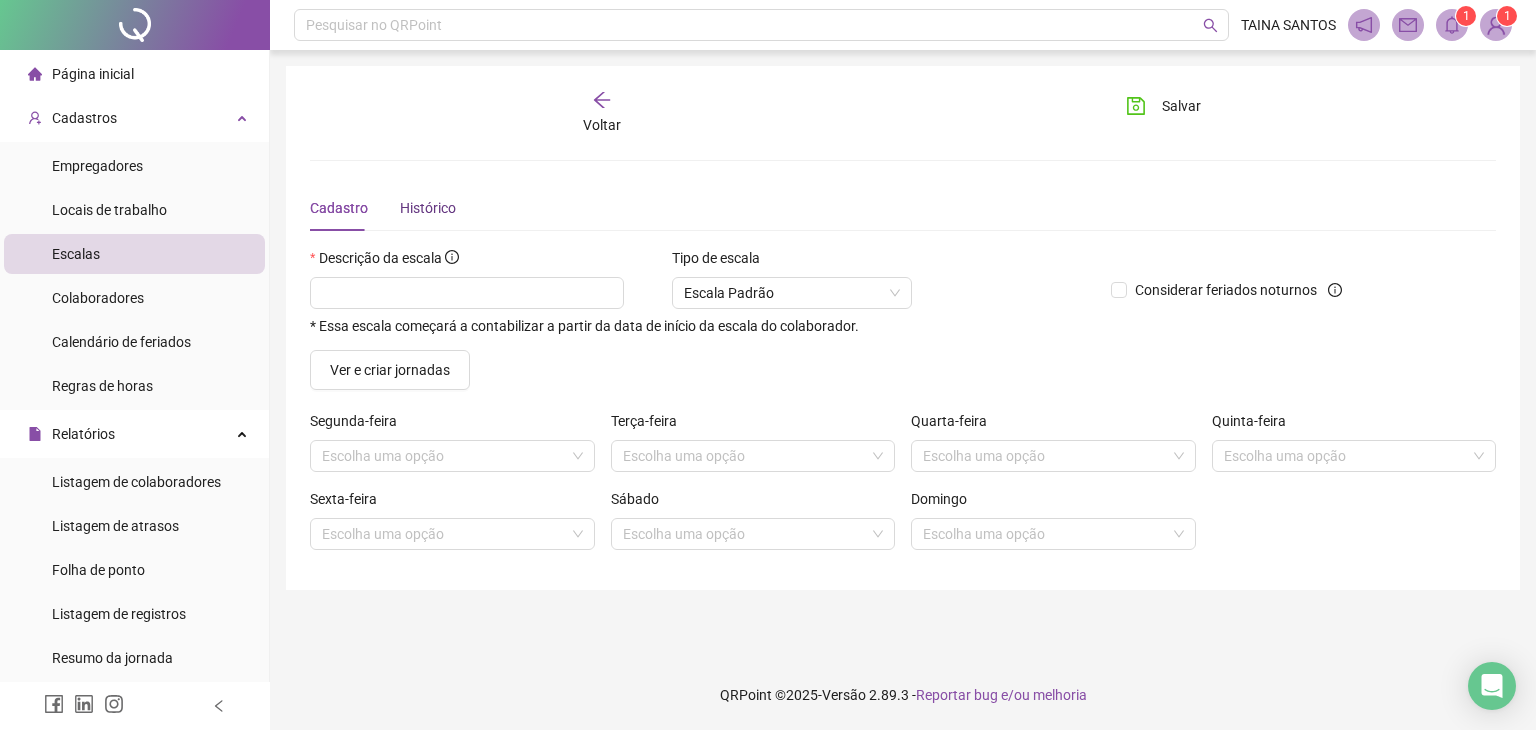 click on "Histórico" at bounding box center [428, 208] 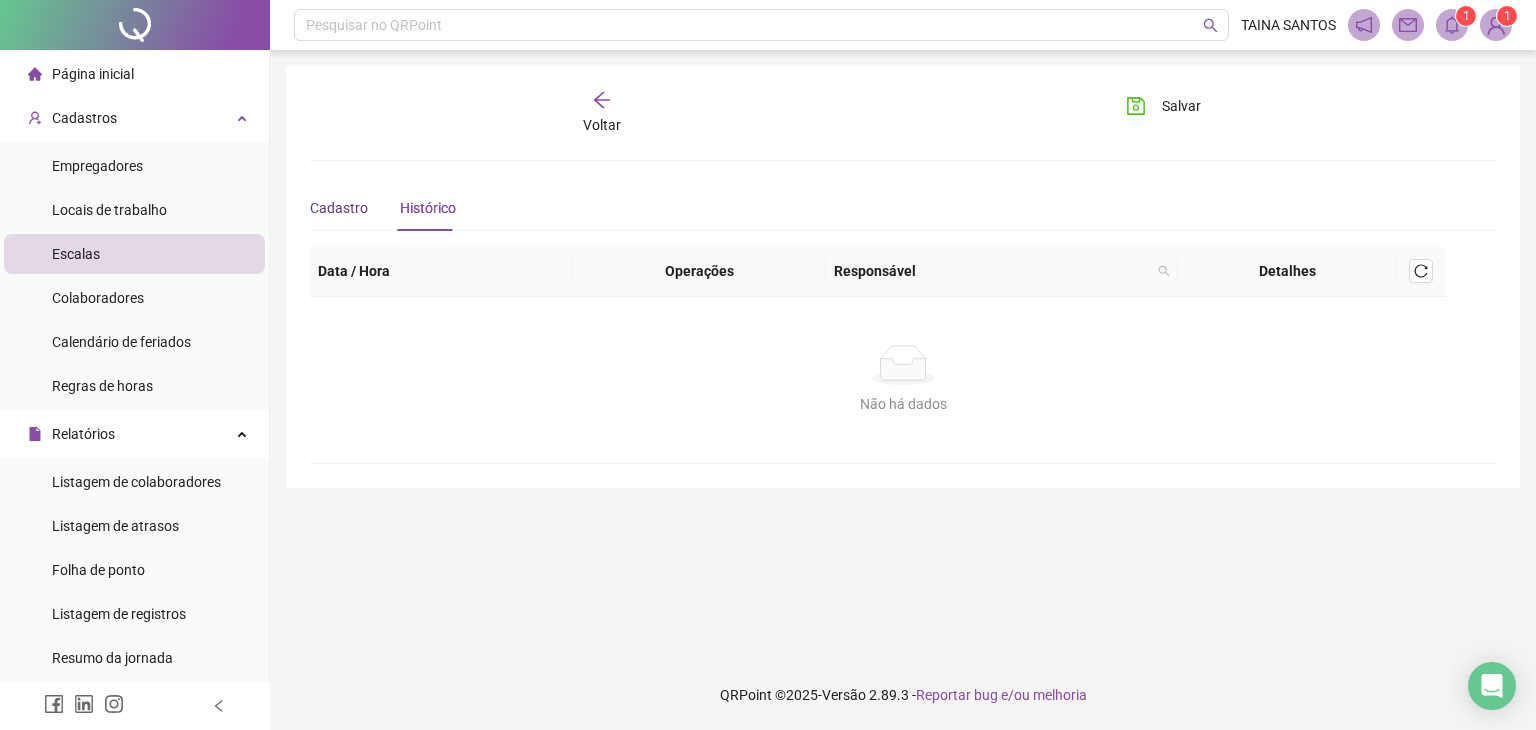 click on "Cadastro" at bounding box center [339, 208] 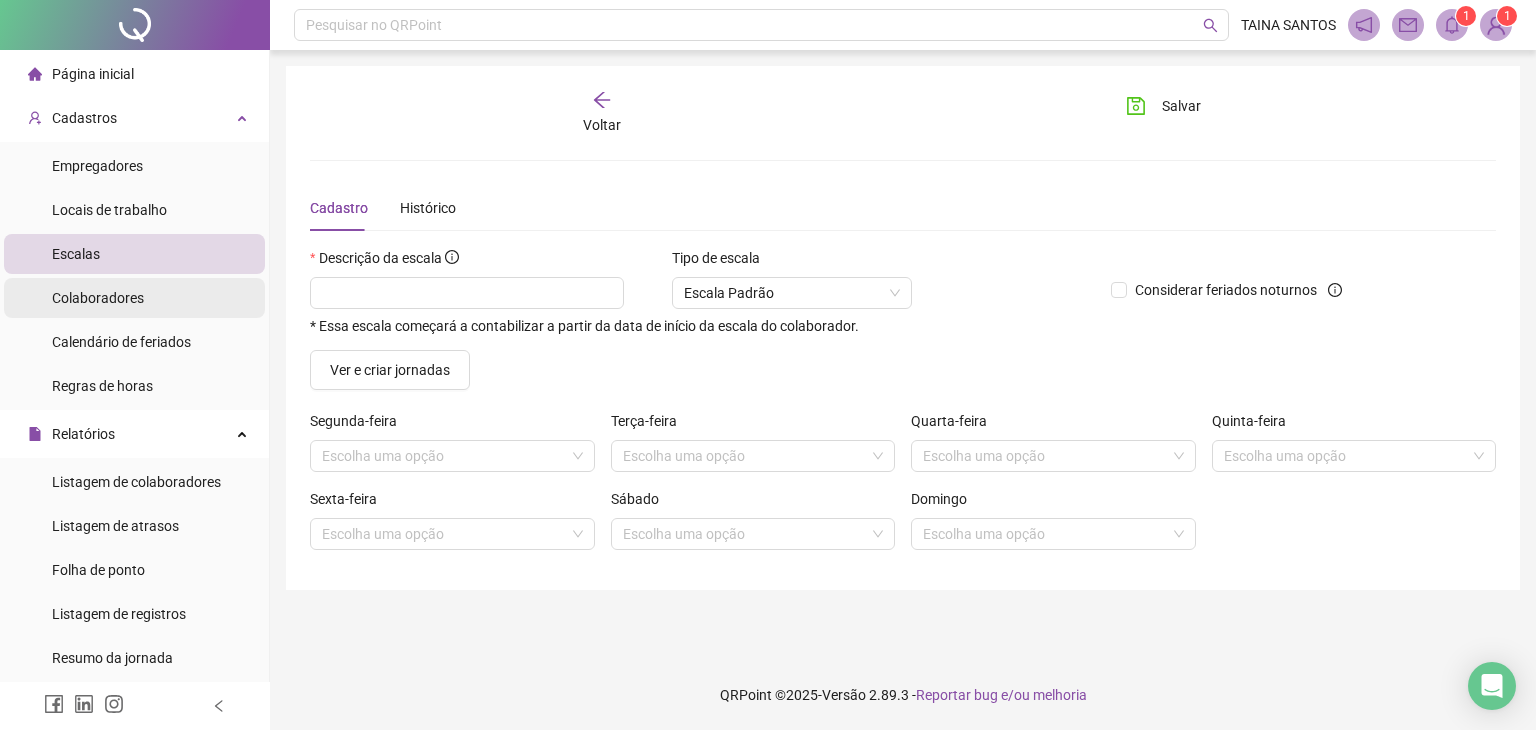 click on "Colaboradores" at bounding box center [98, 298] 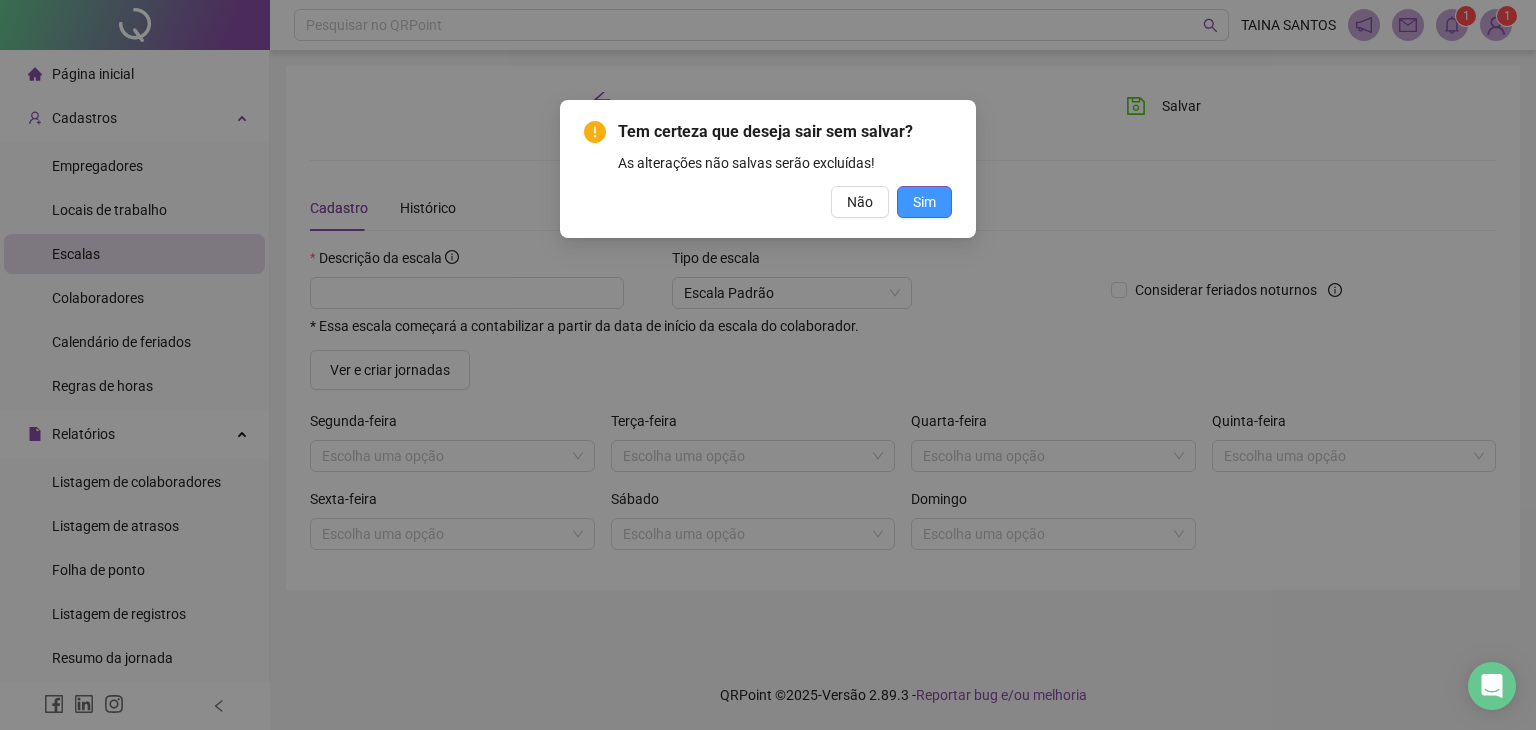 click on "Sim" at bounding box center (924, 202) 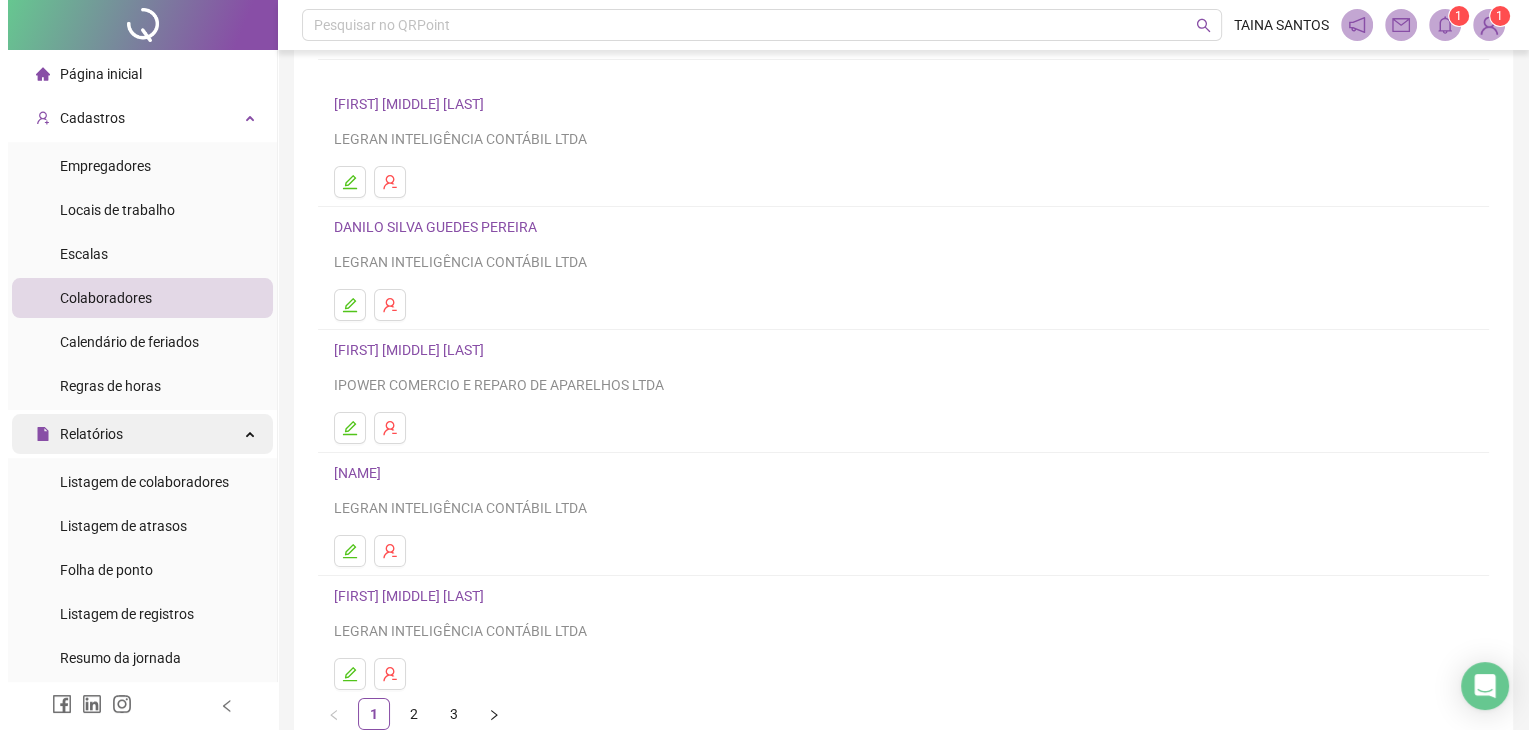 scroll, scrollTop: 0, scrollLeft: 0, axis: both 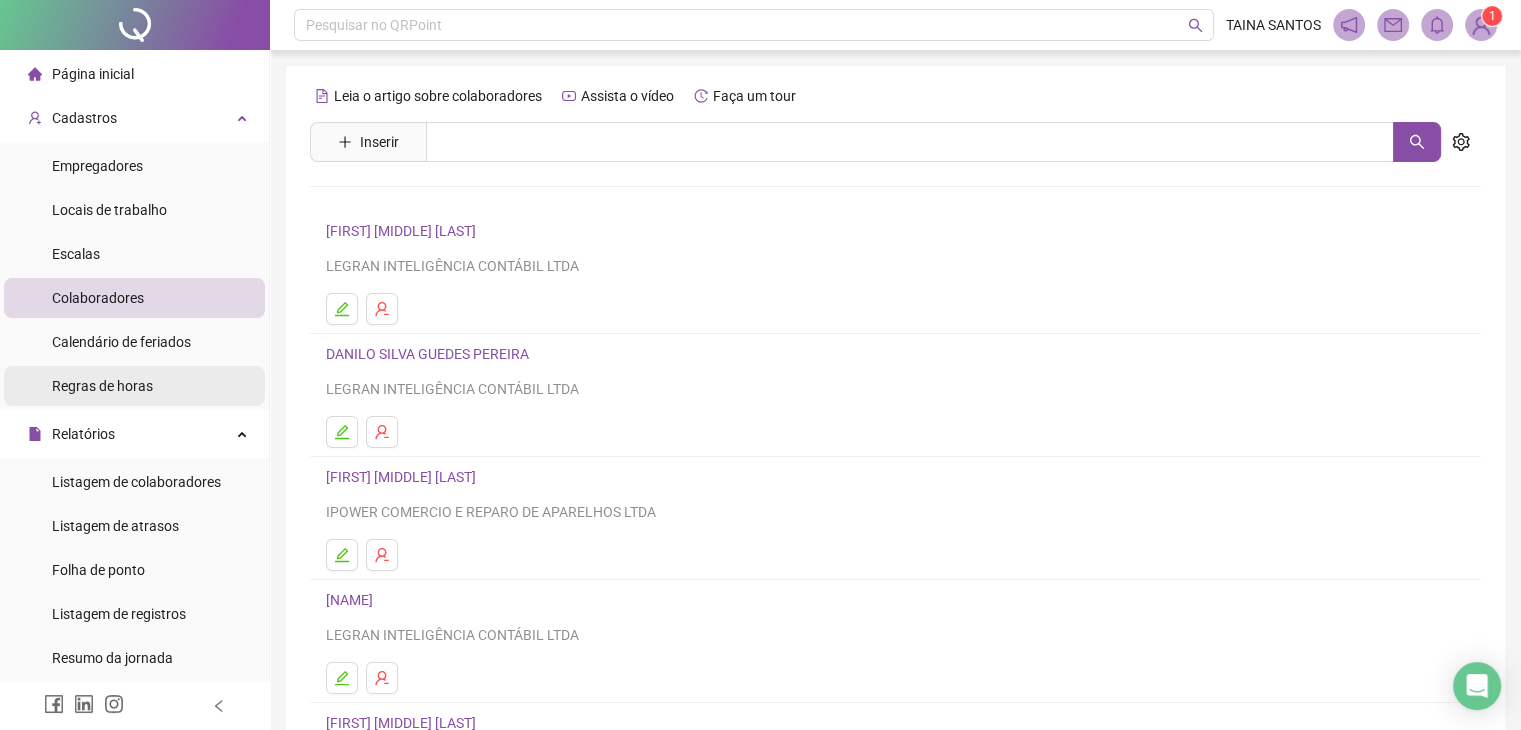 click on "Regras de horas" at bounding box center (102, 386) 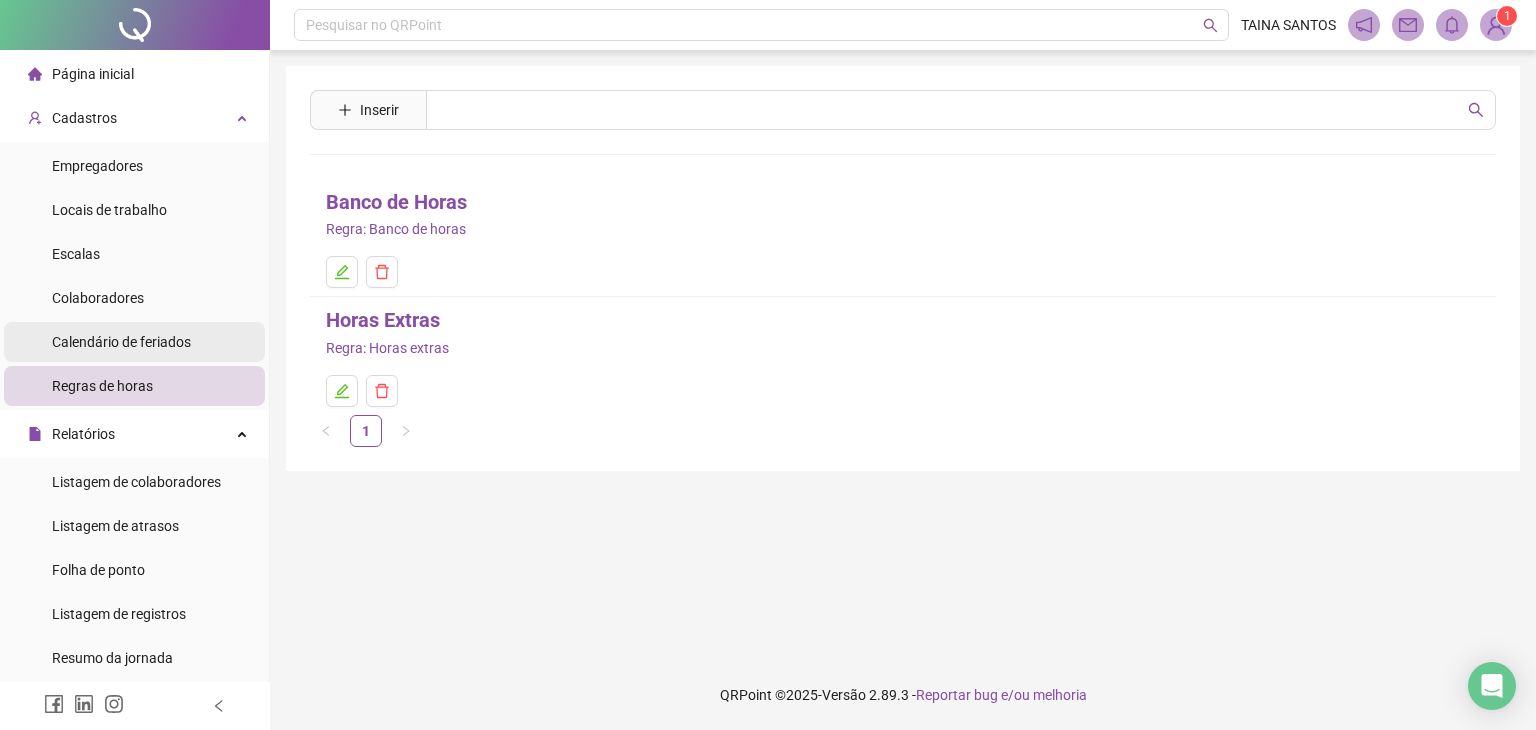 click on "Calendário de feriados" at bounding box center [121, 342] 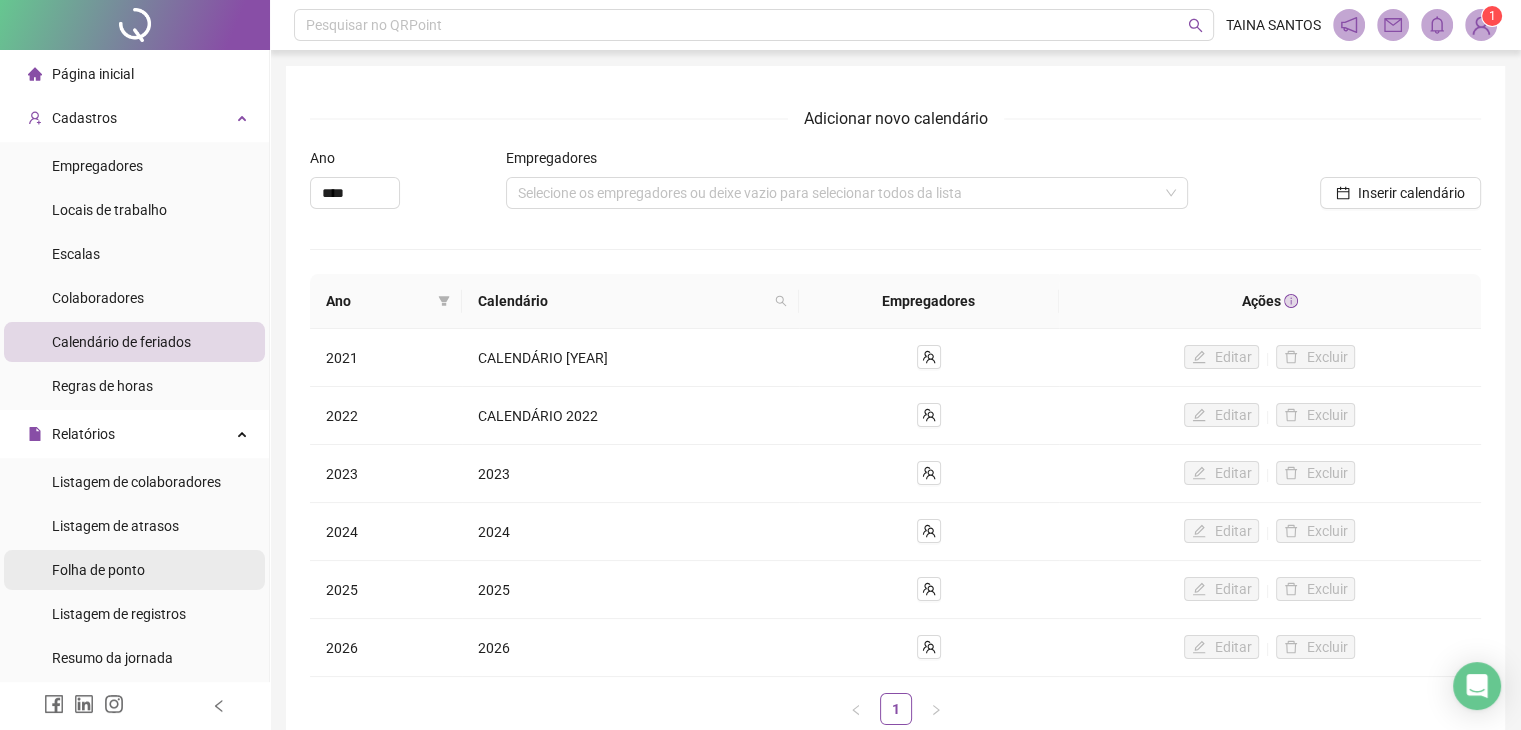 click on "Folha de ponto" at bounding box center [98, 570] 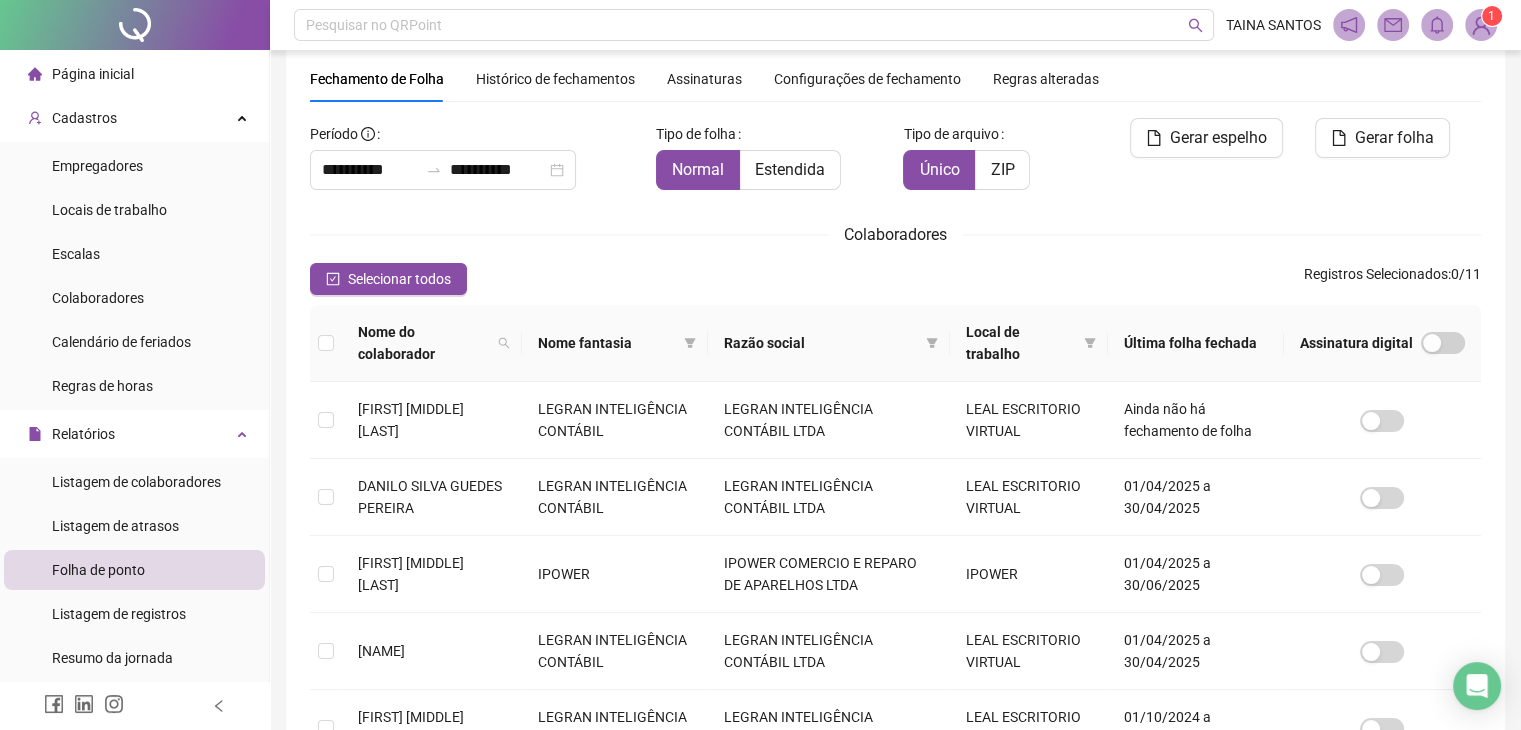 scroll, scrollTop: 0, scrollLeft: 0, axis: both 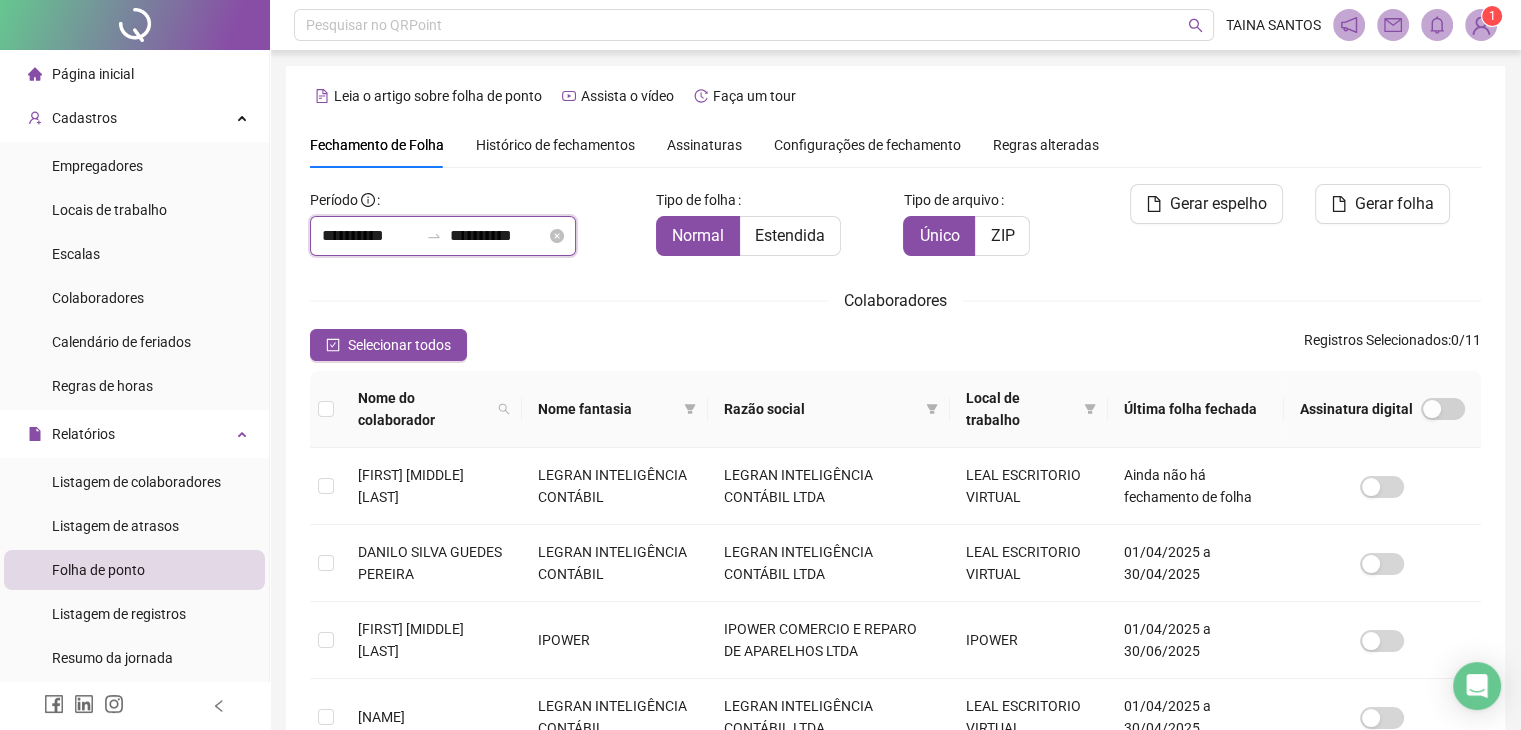 click on "**********" at bounding box center (370, 236) 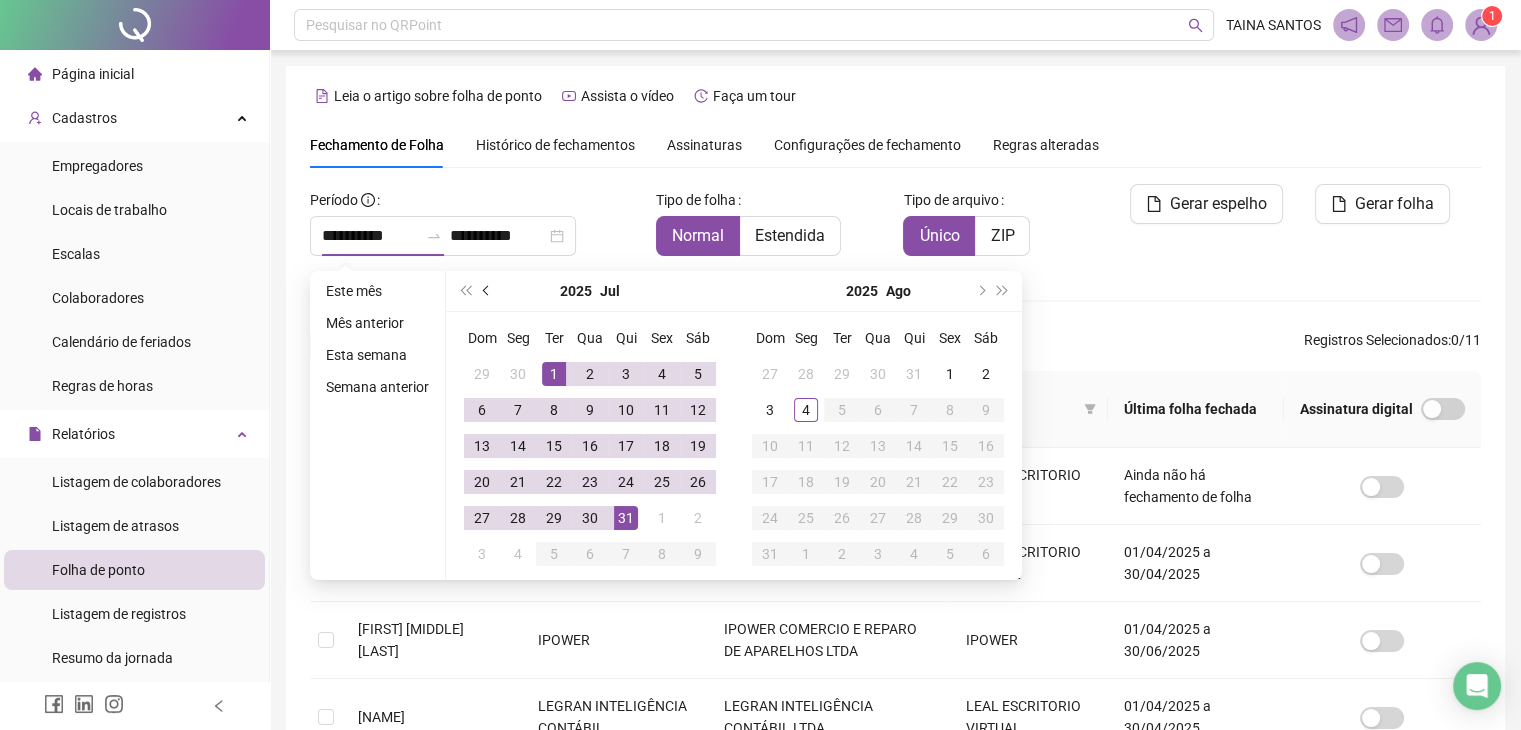 click at bounding box center (487, 291) 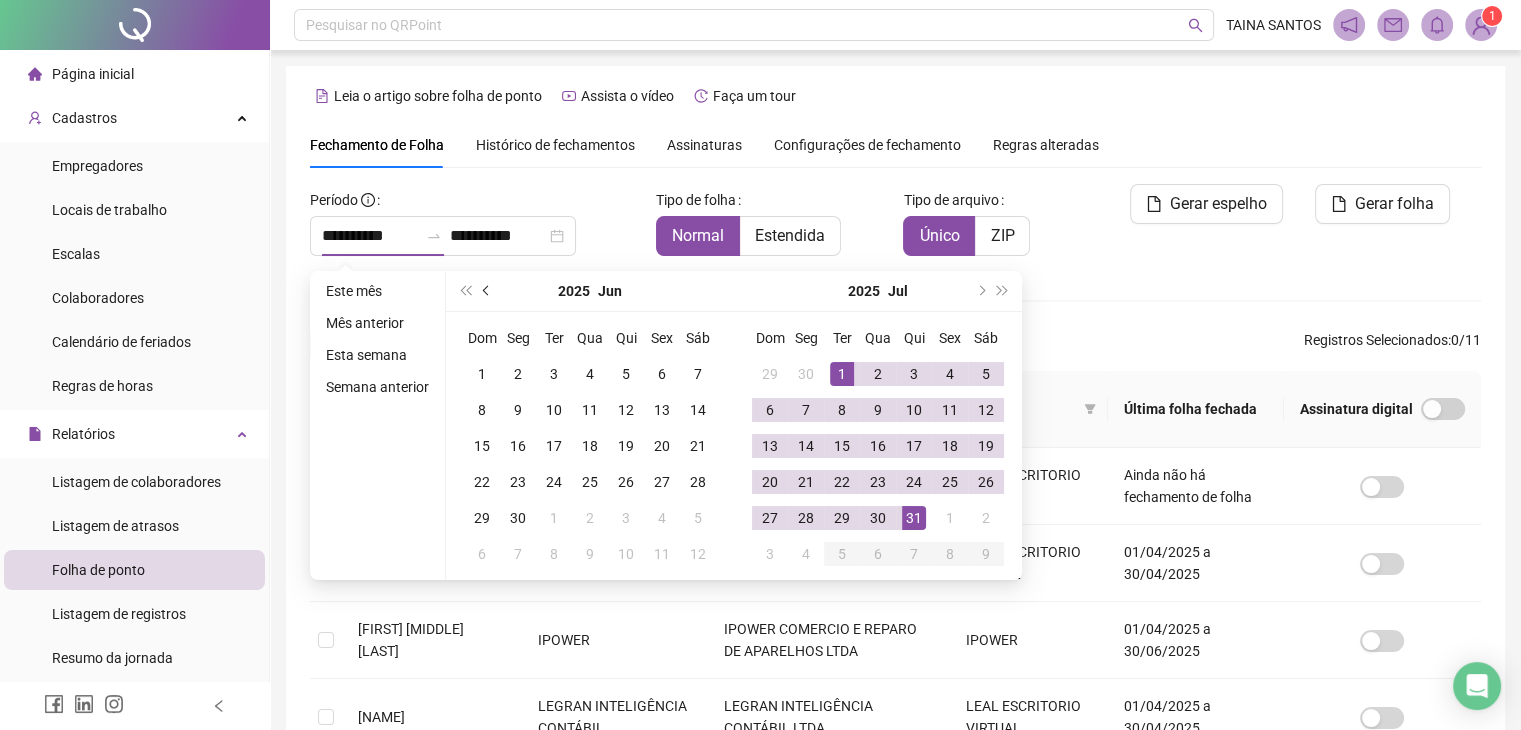 click at bounding box center (487, 291) 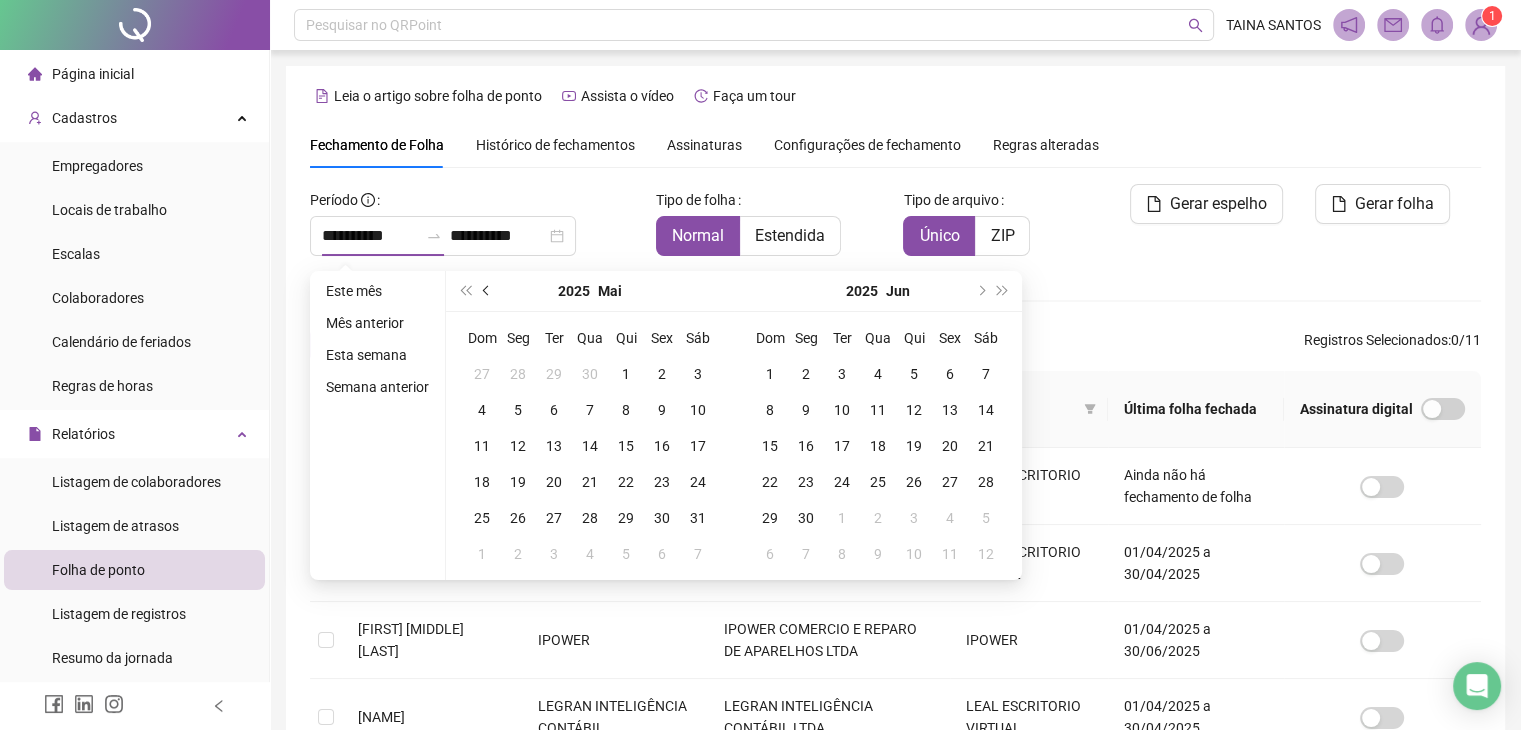 click at bounding box center [487, 291] 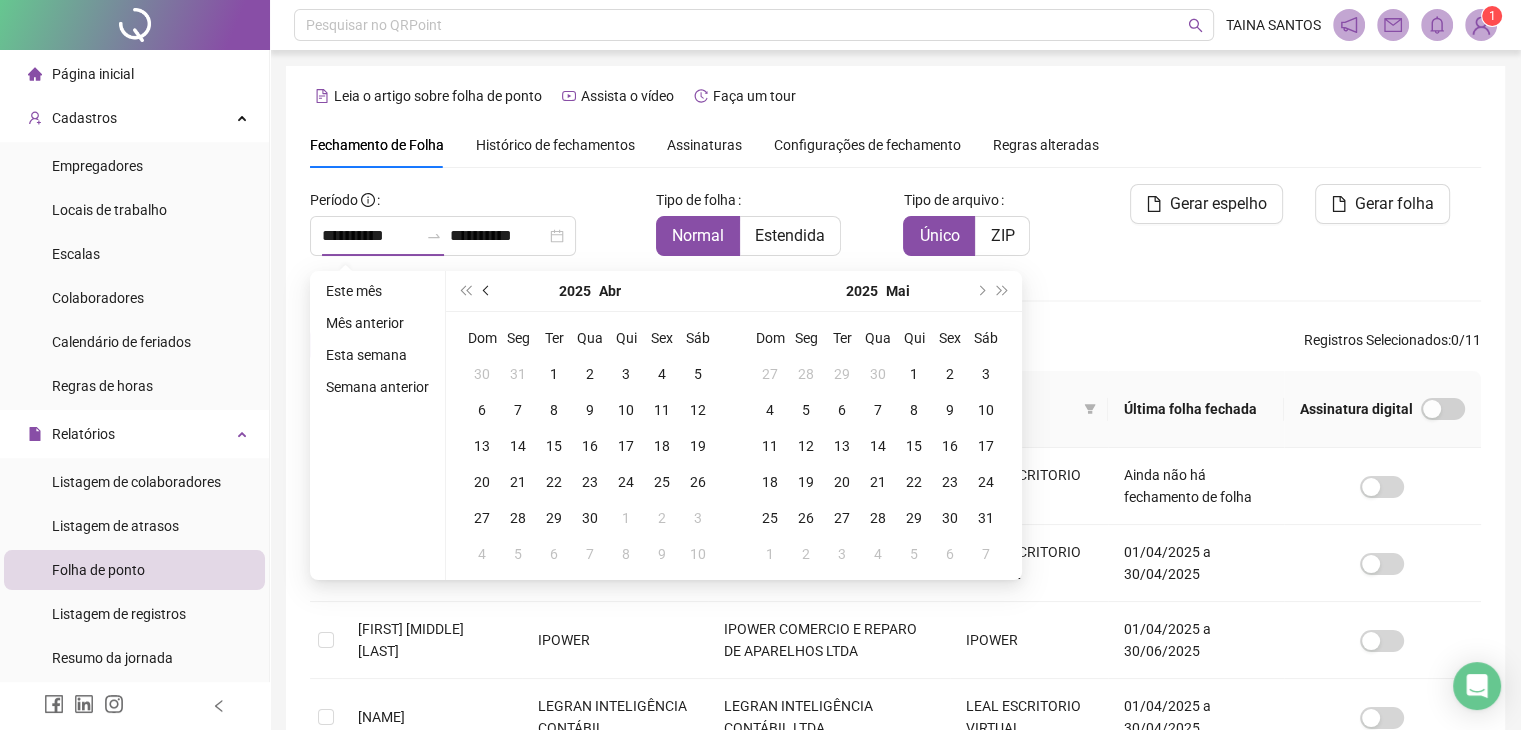 click at bounding box center (487, 291) 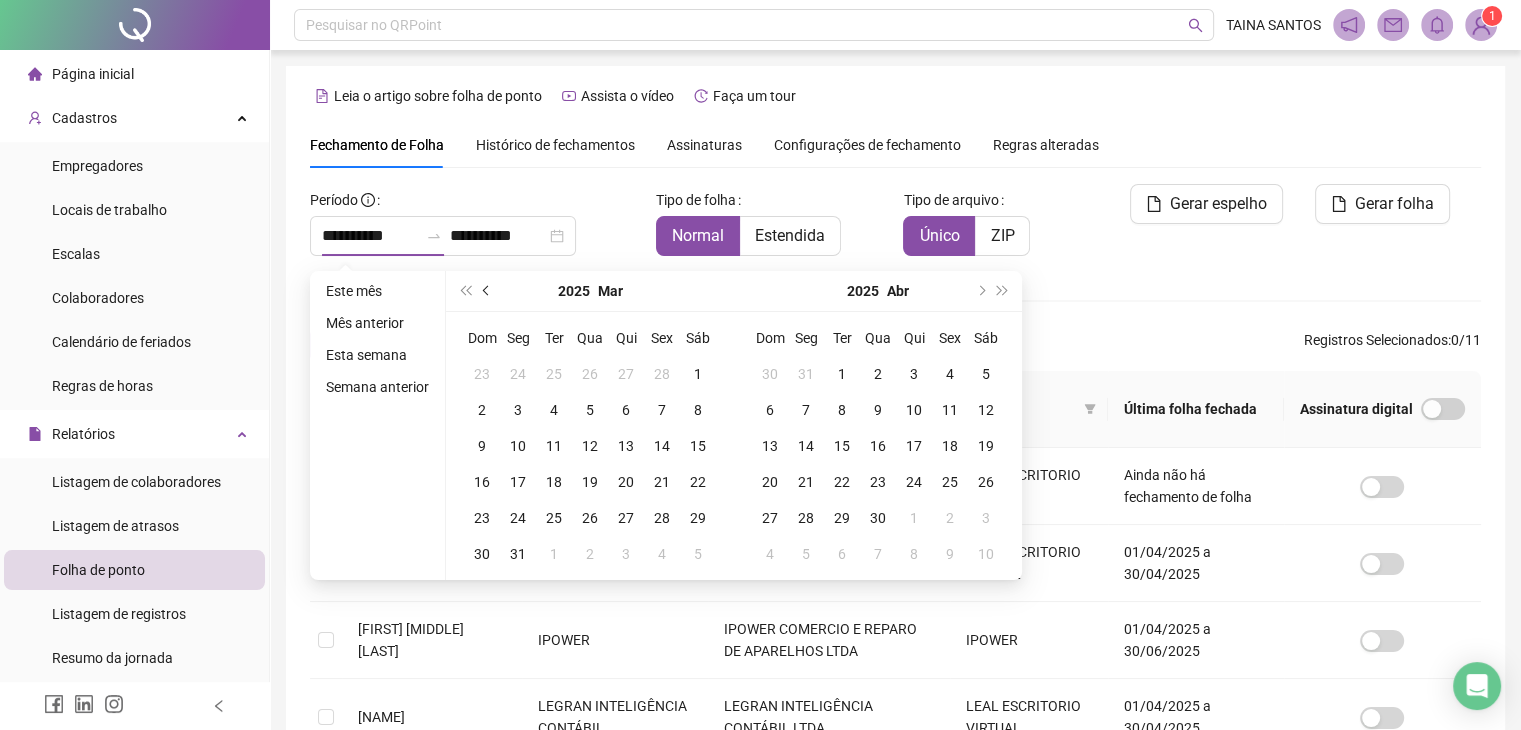 click at bounding box center (487, 291) 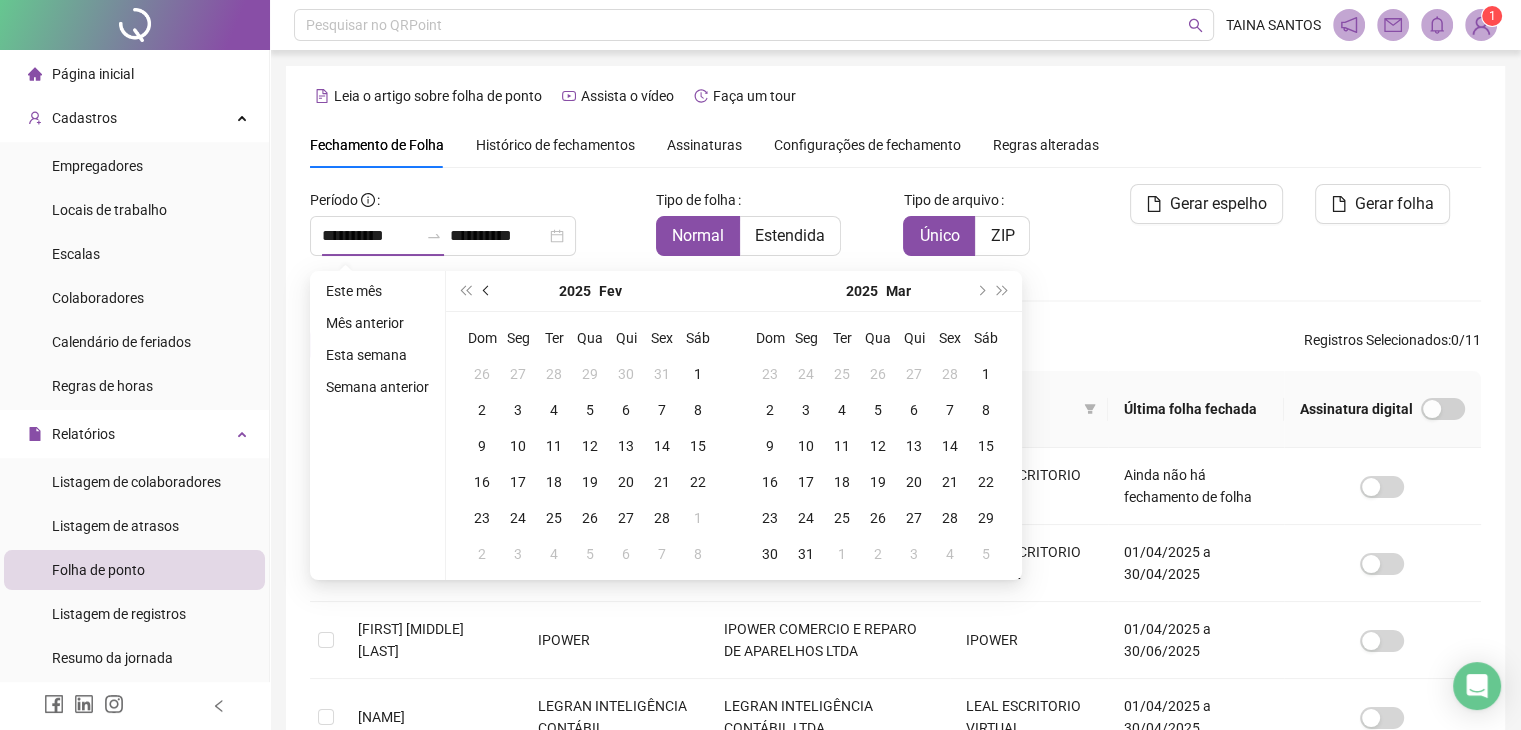 click at bounding box center (487, 291) 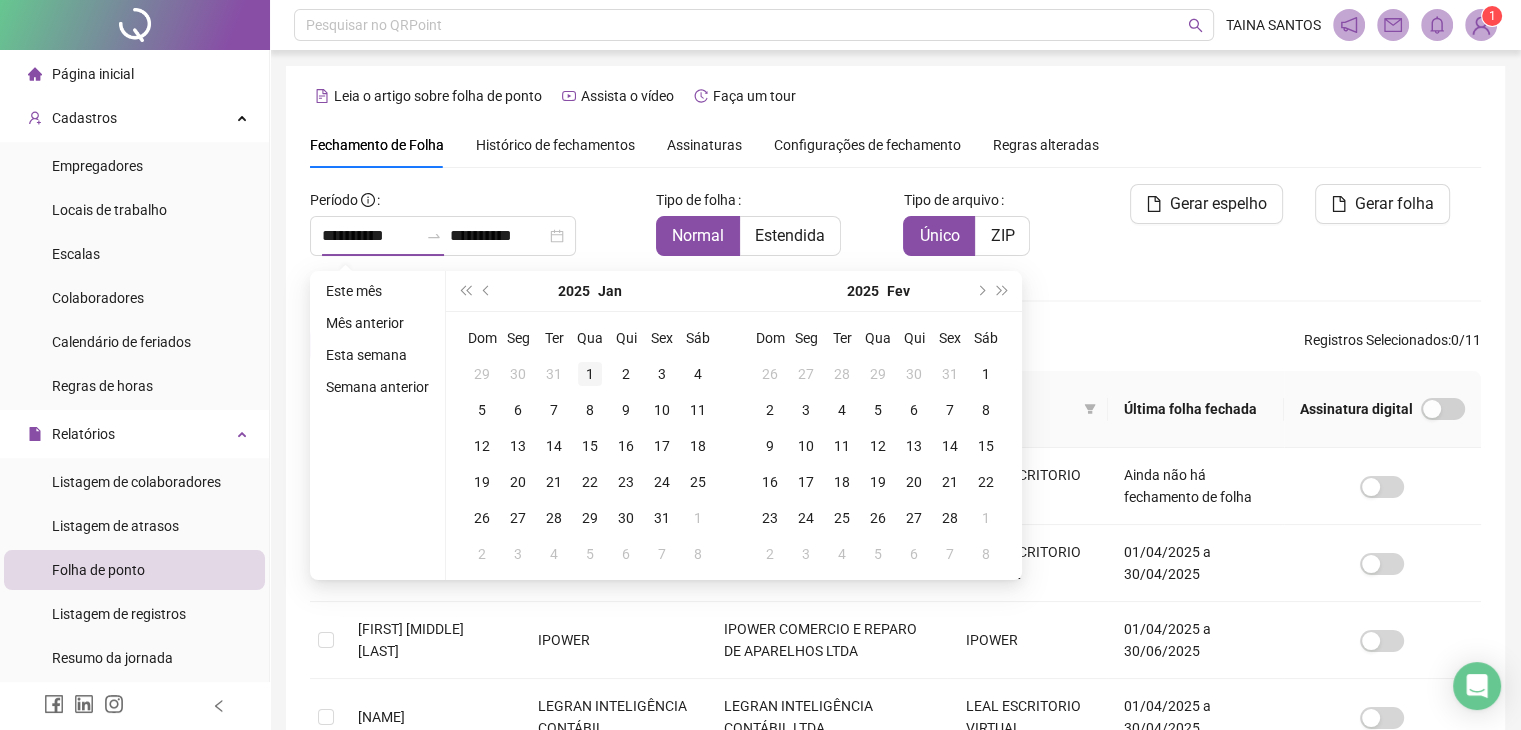 type on "**********" 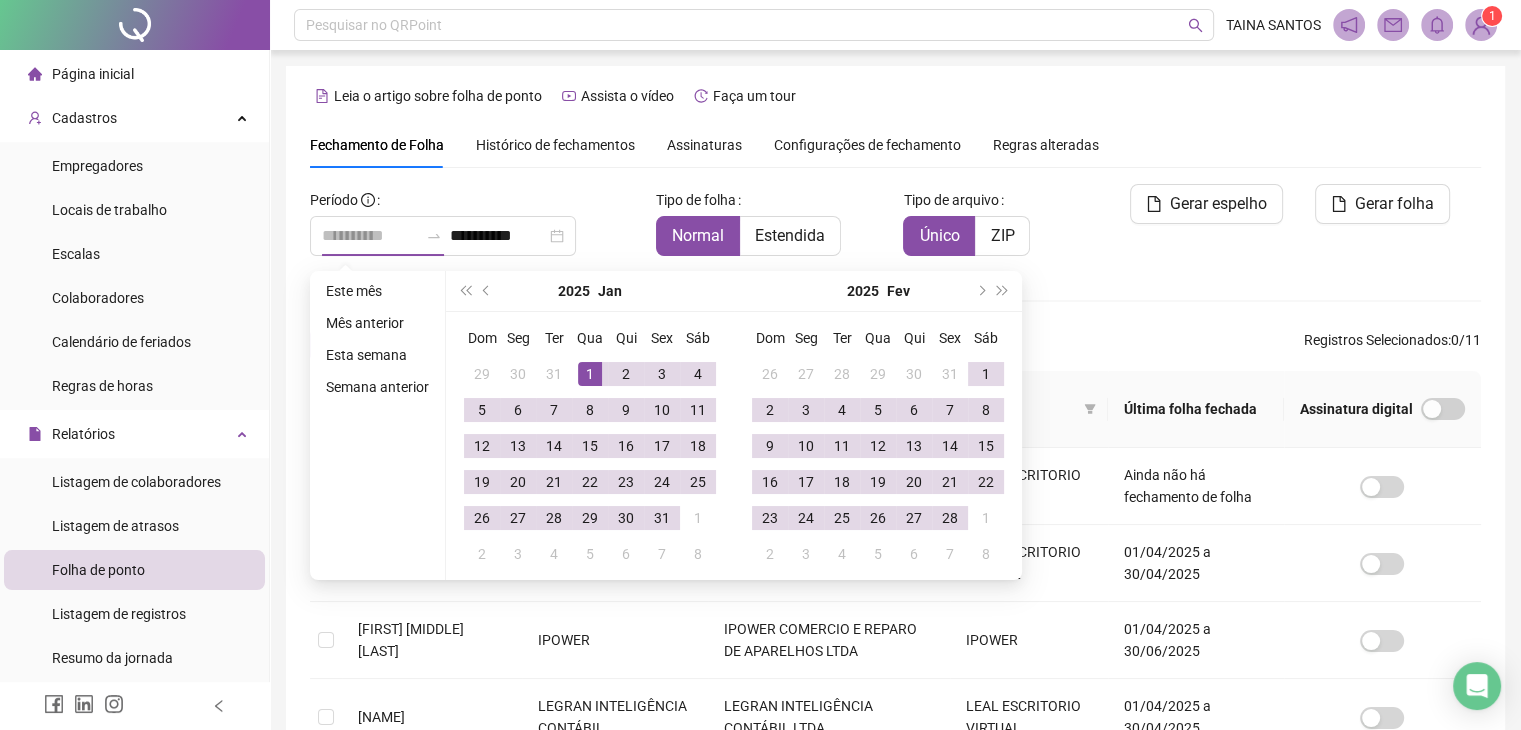 click on "1" at bounding box center (590, 374) 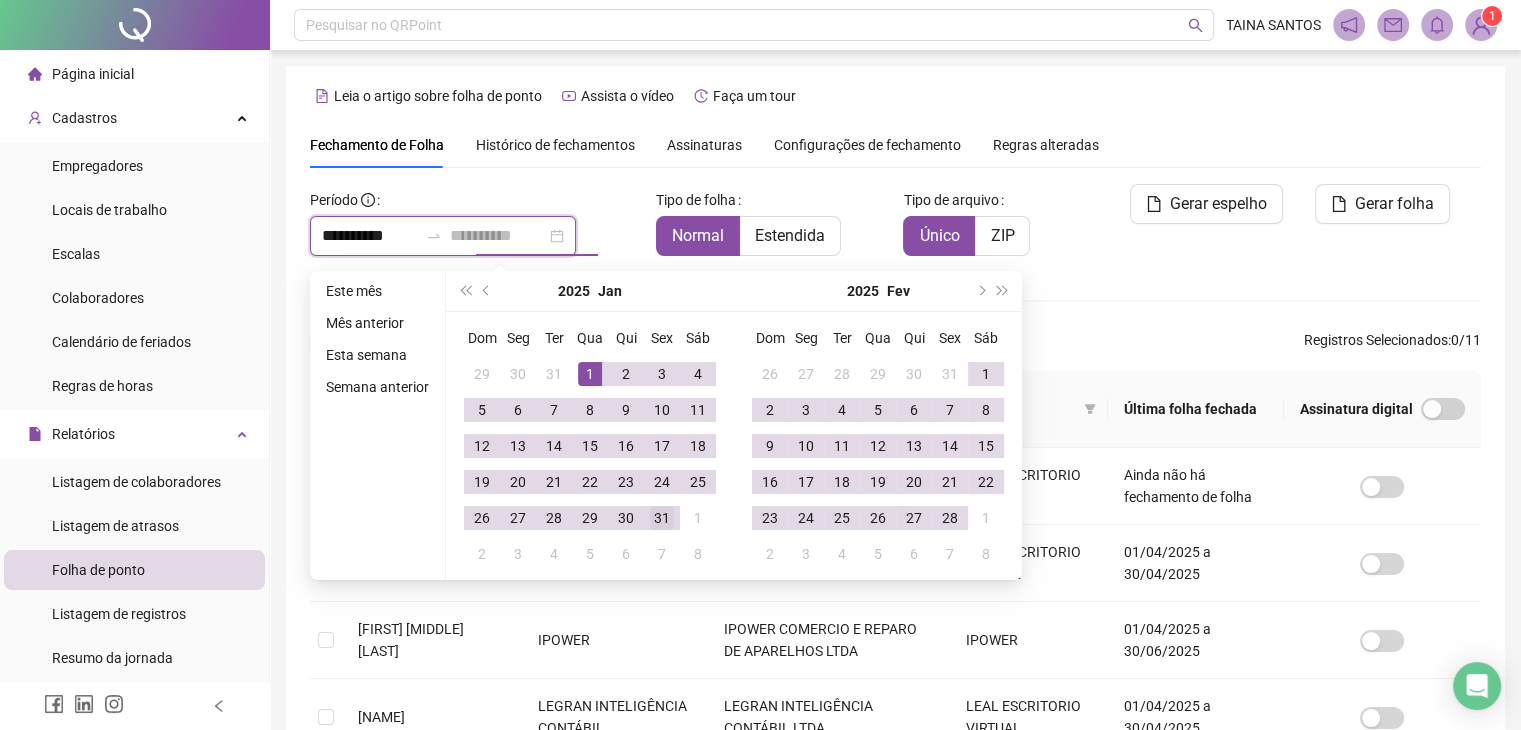 type on "**********" 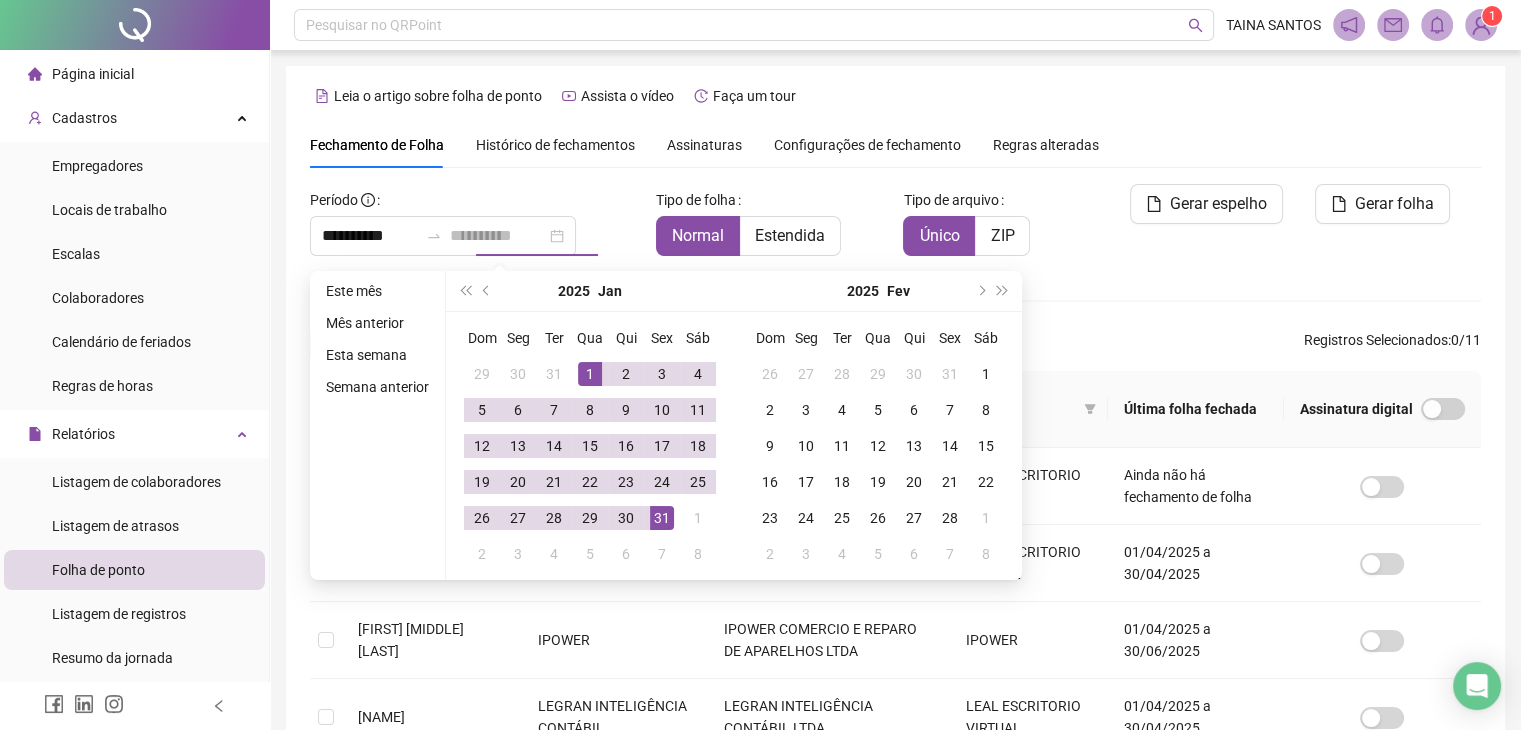 click on "31" at bounding box center [662, 518] 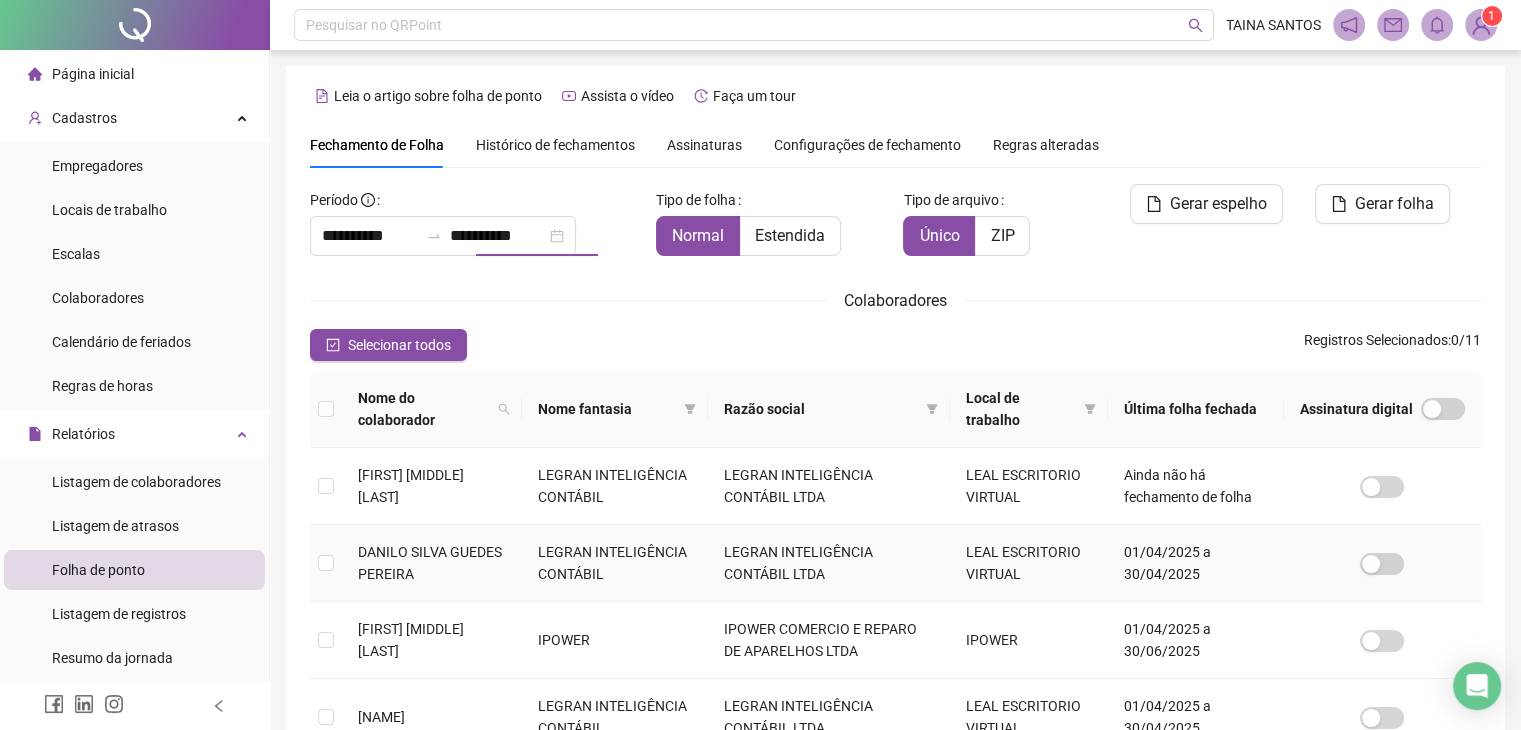 scroll, scrollTop: 44, scrollLeft: 0, axis: vertical 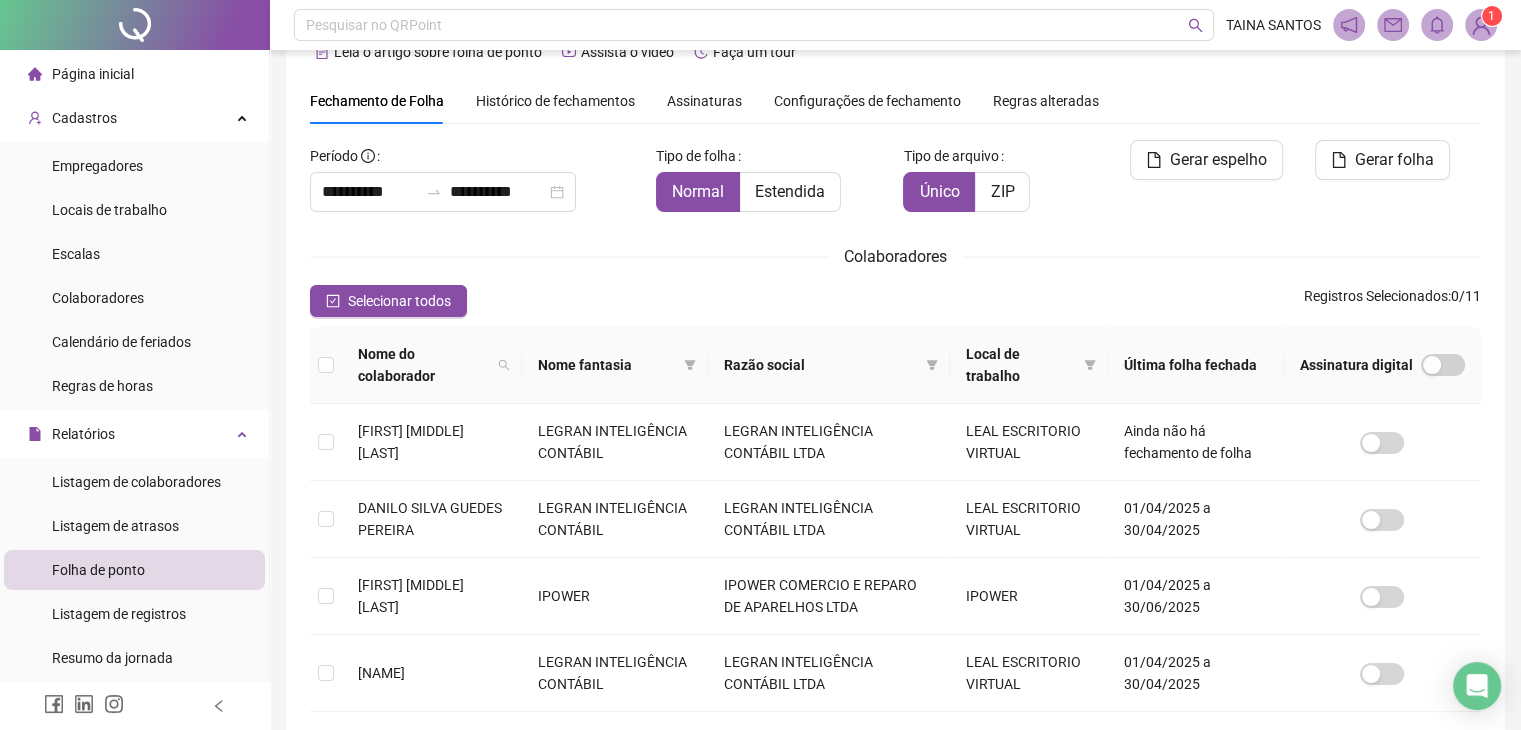 click on "Nome do colaborador" at bounding box center [432, 365] 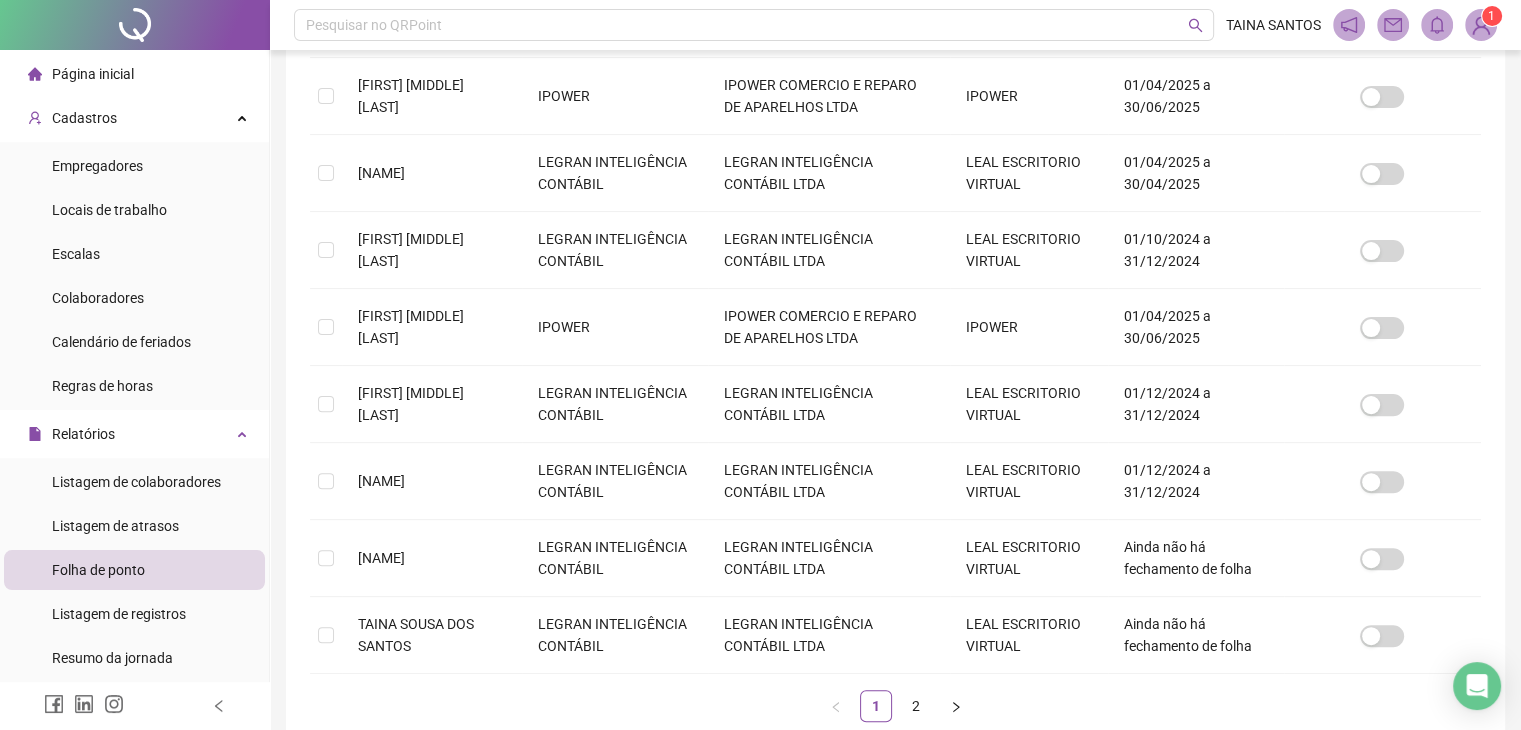 scroll, scrollTop: 660, scrollLeft: 0, axis: vertical 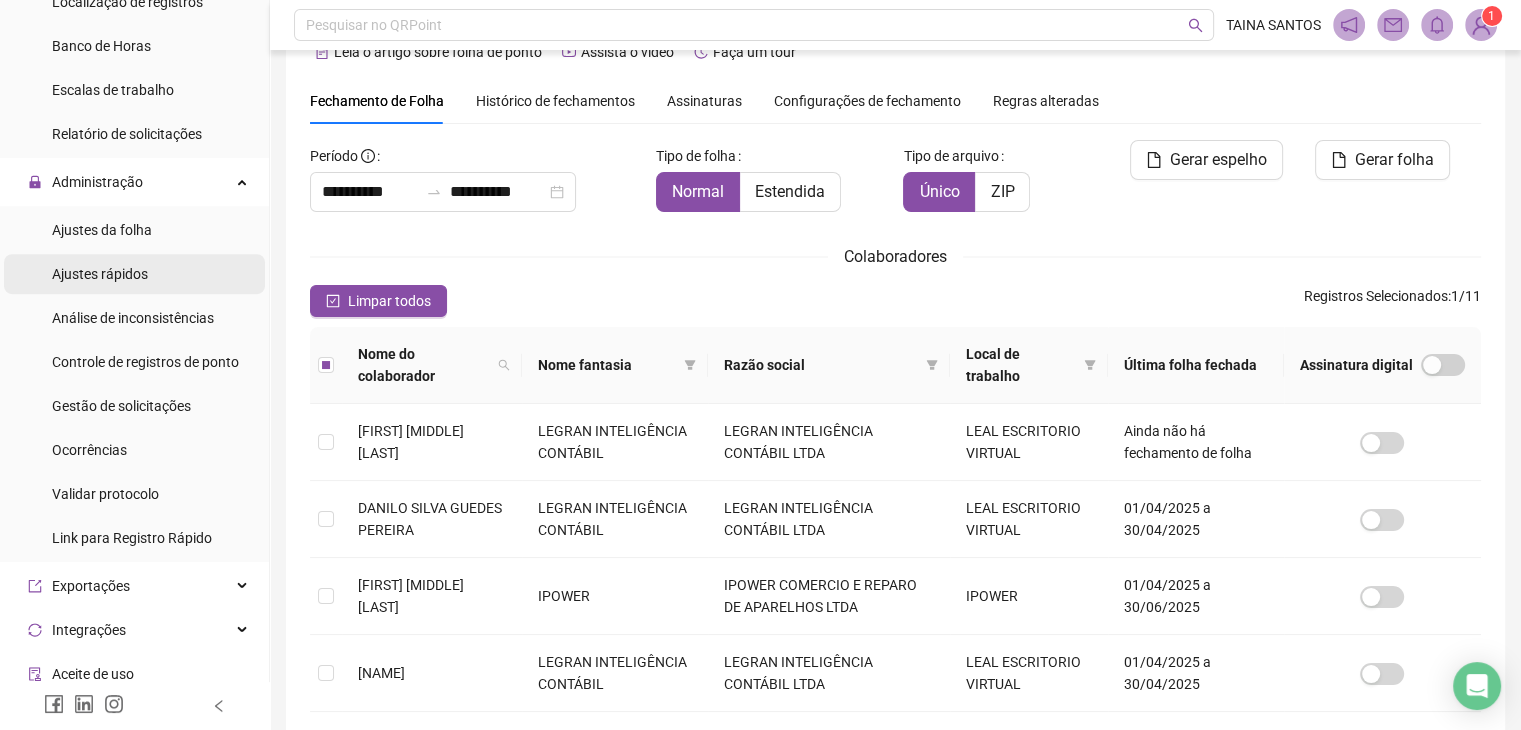 click on "Ajustes rápidos" at bounding box center (100, 274) 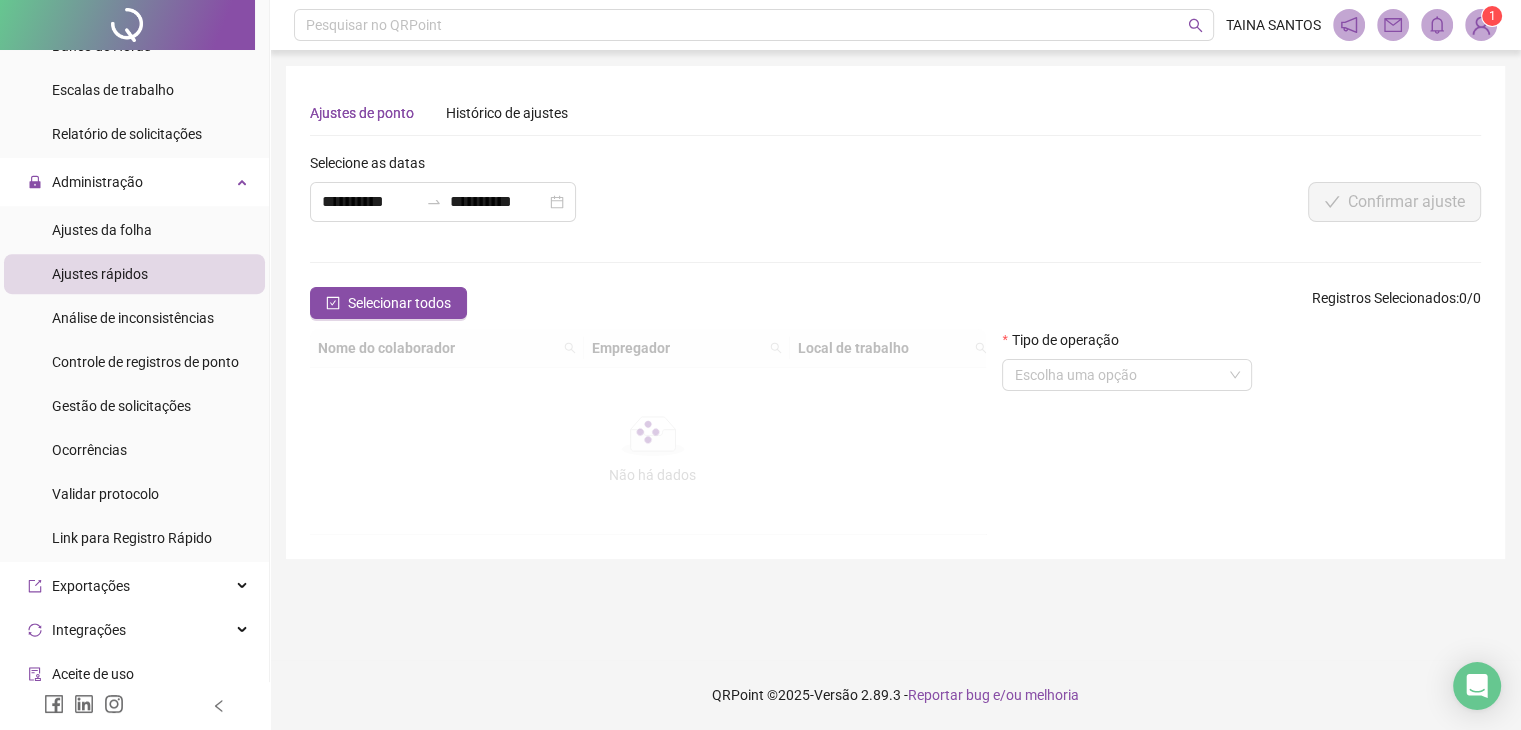 scroll, scrollTop: 0, scrollLeft: 0, axis: both 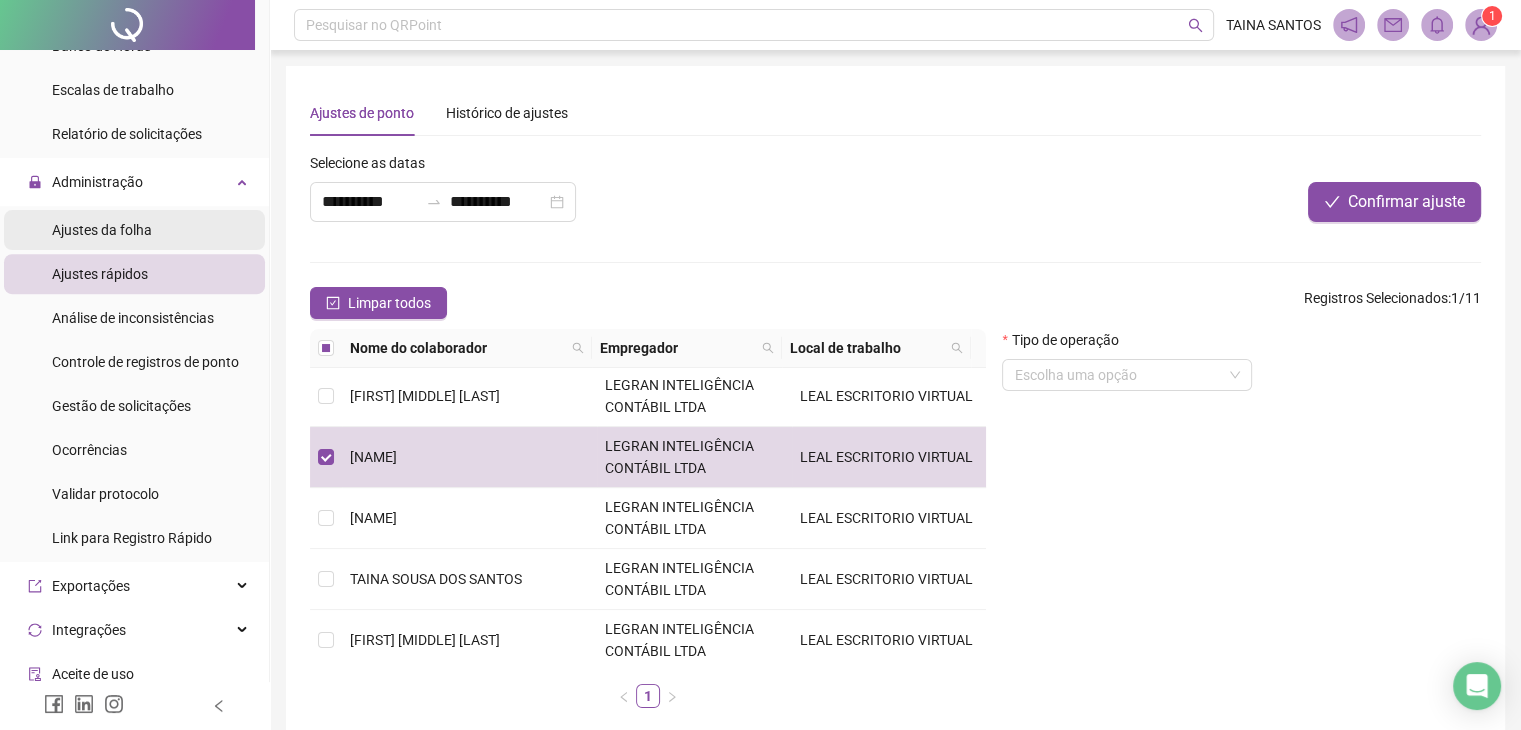 click on "Ajustes da folha" at bounding box center [102, 230] 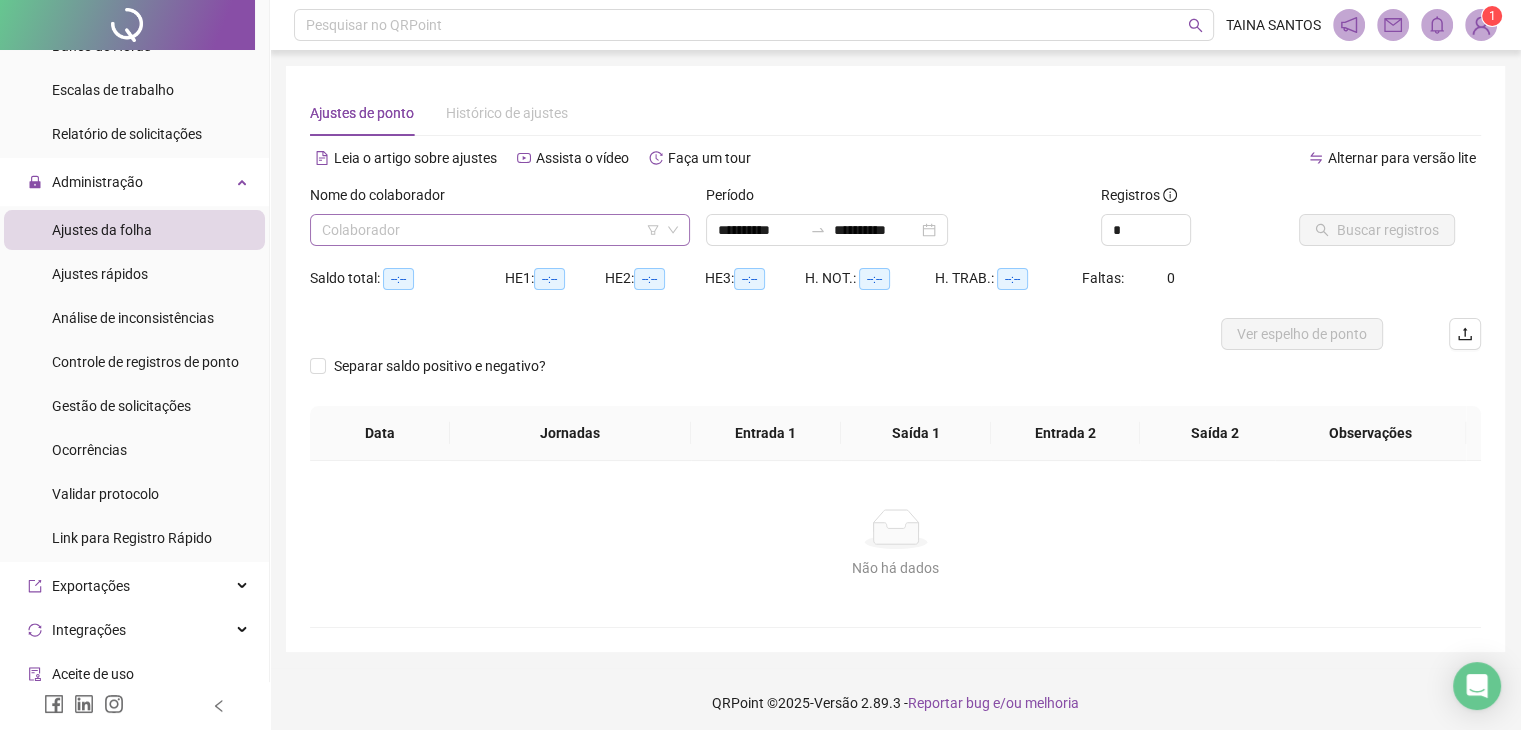 click at bounding box center [491, 230] 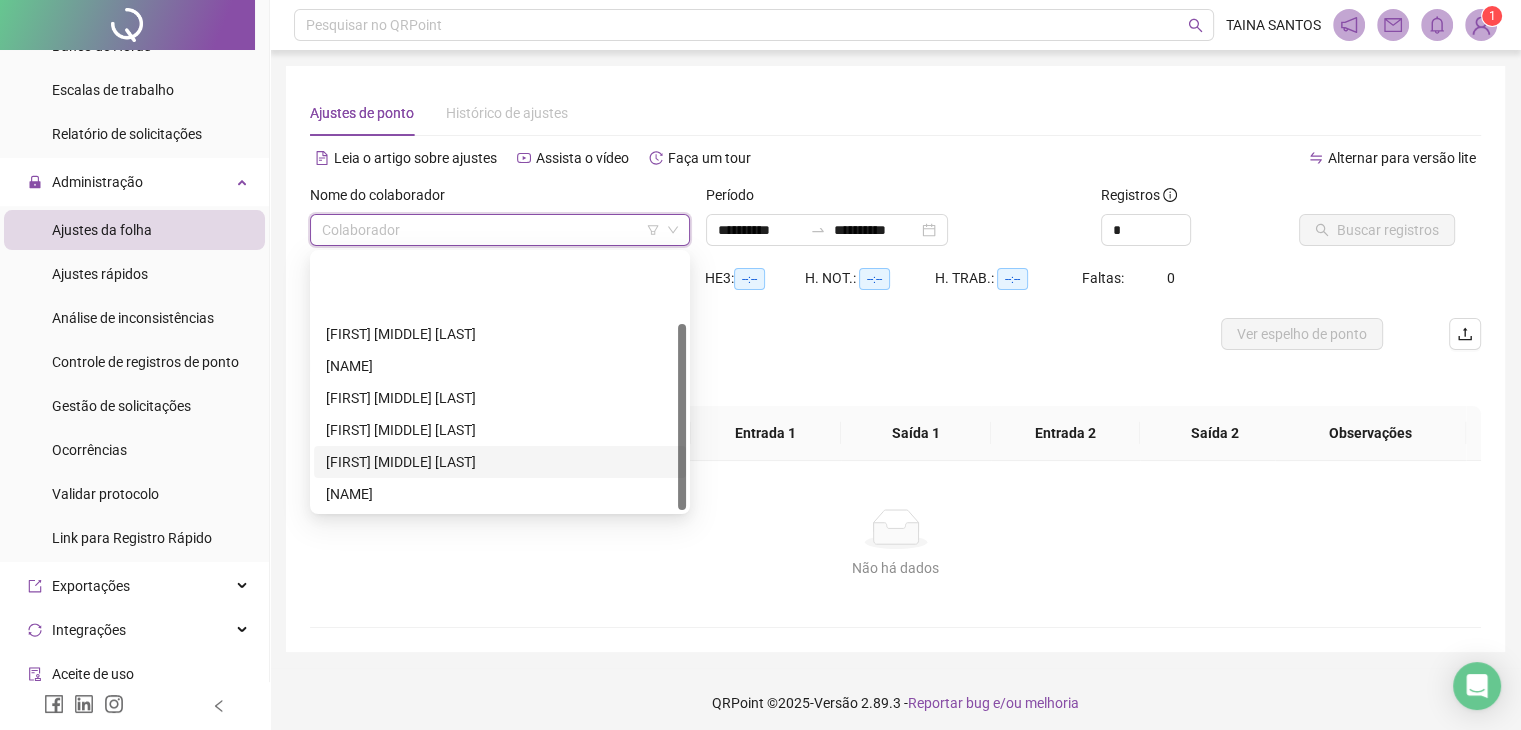 scroll, scrollTop: 96, scrollLeft: 0, axis: vertical 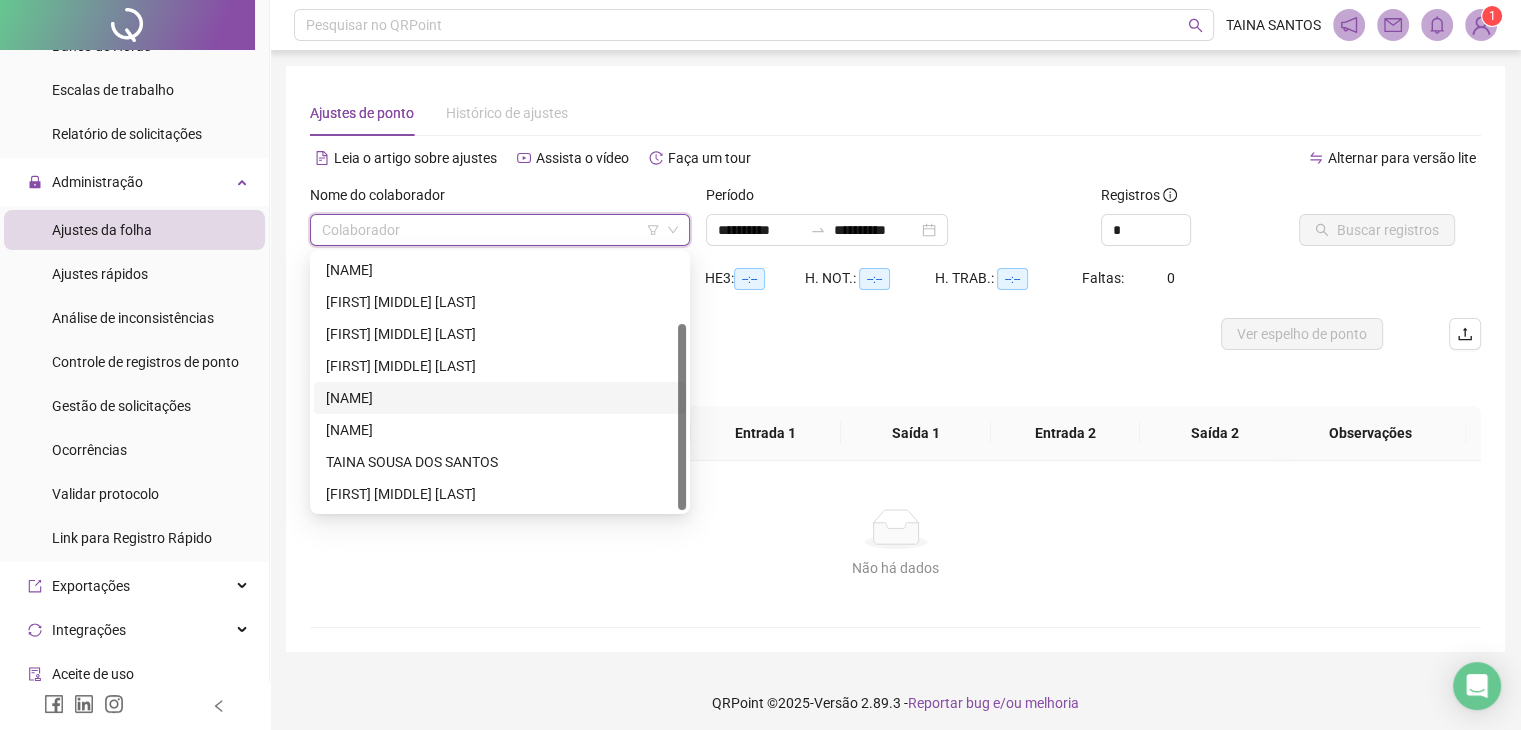 click on "[NAME]" at bounding box center (500, 398) 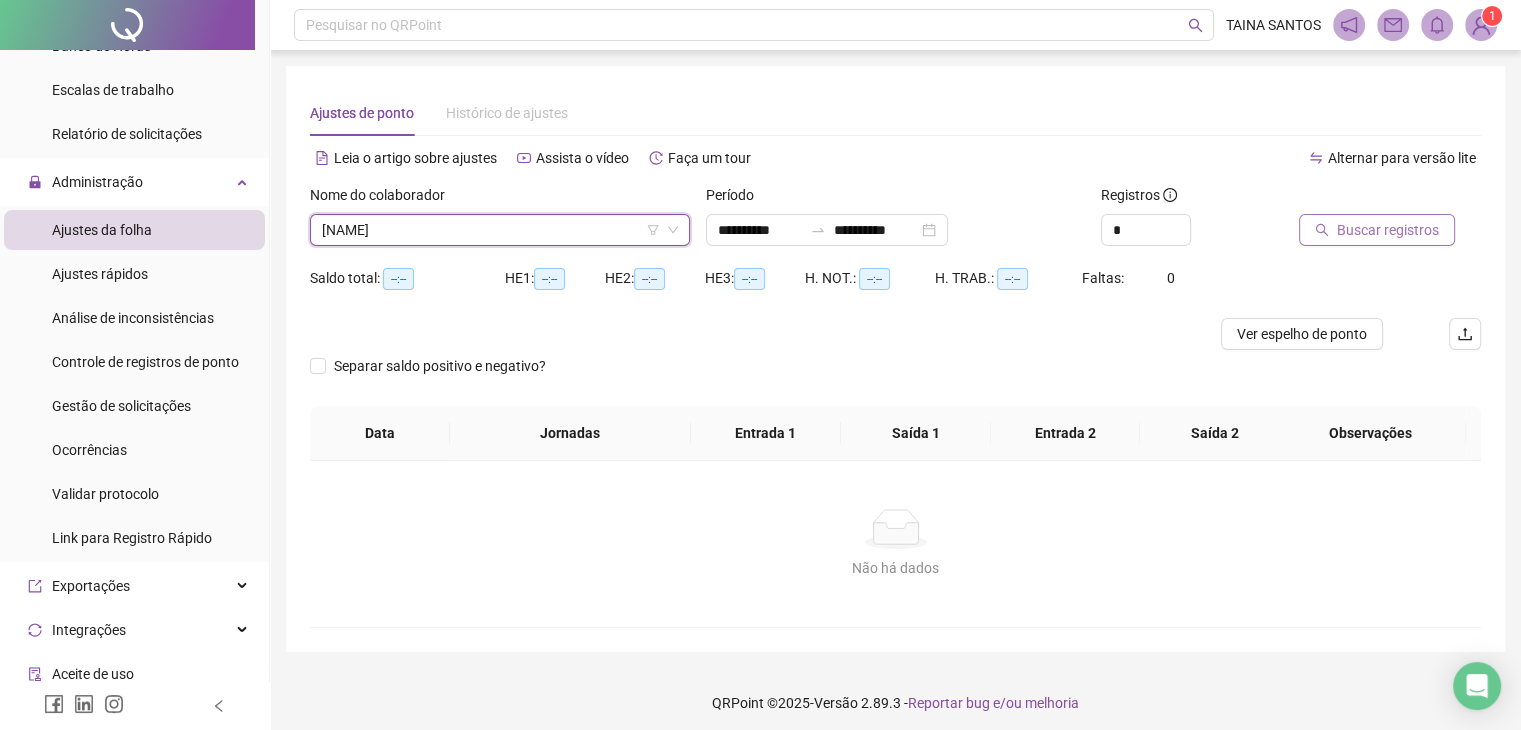 click on "Buscar registros" at bounding box center (1388, 230) 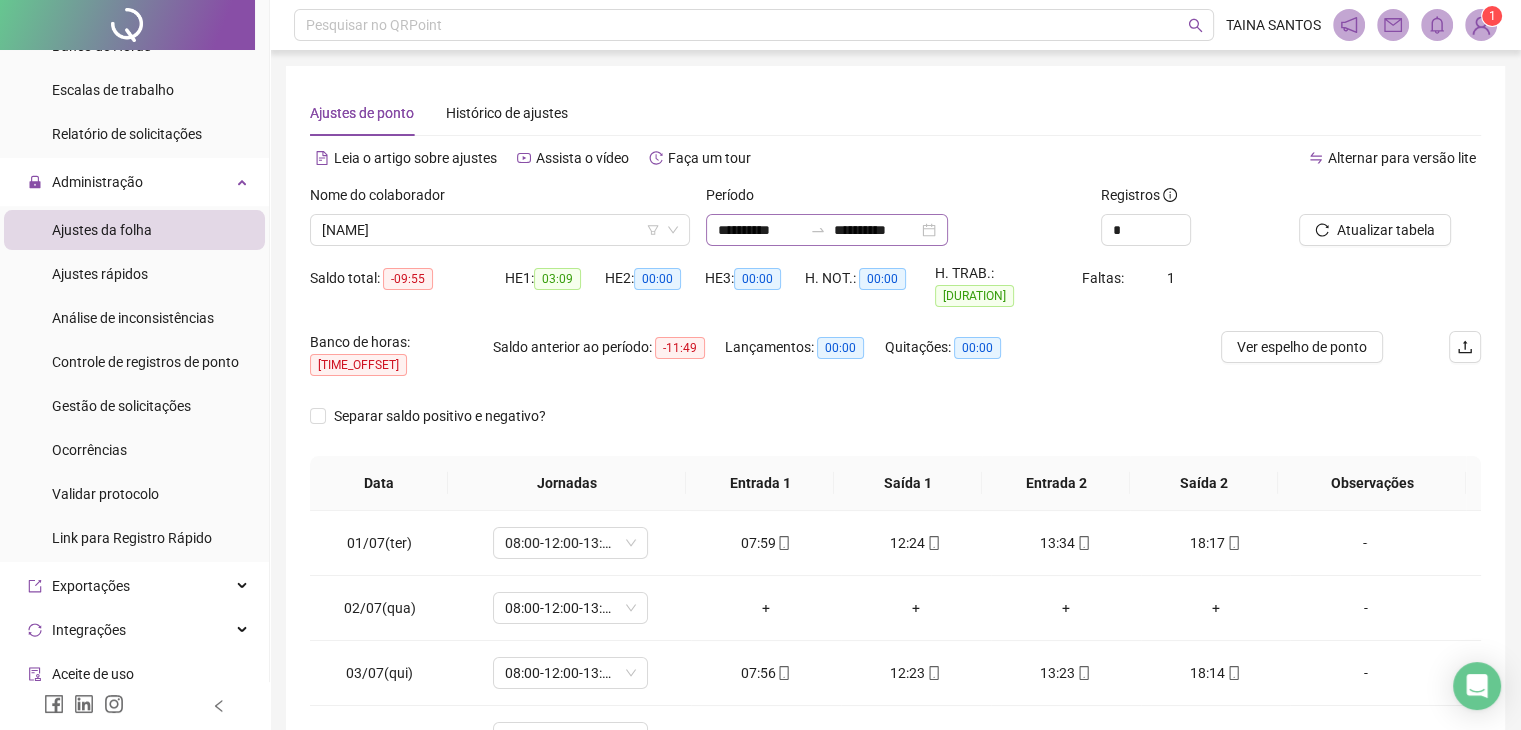 click at bounding box center [818, 230] 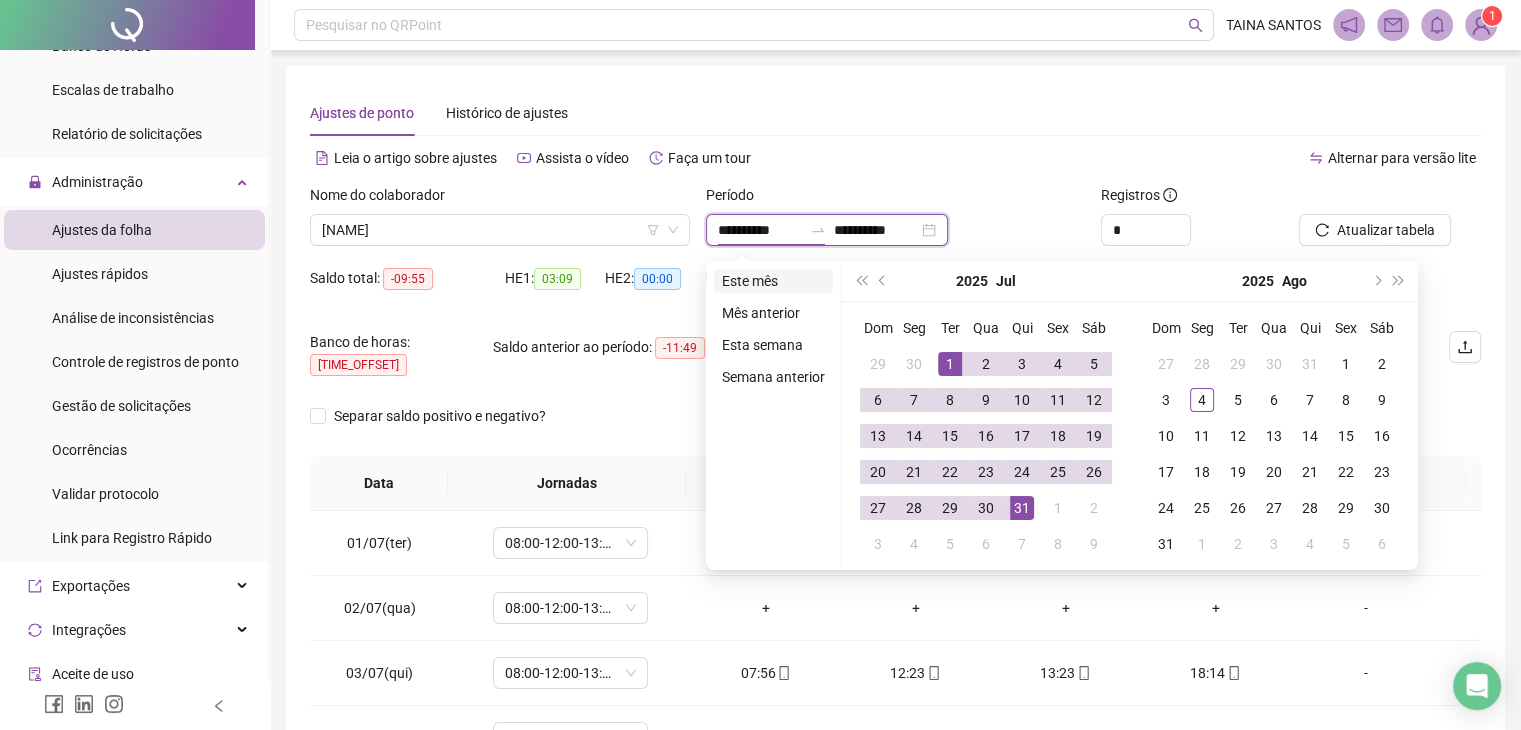 type on "**********" 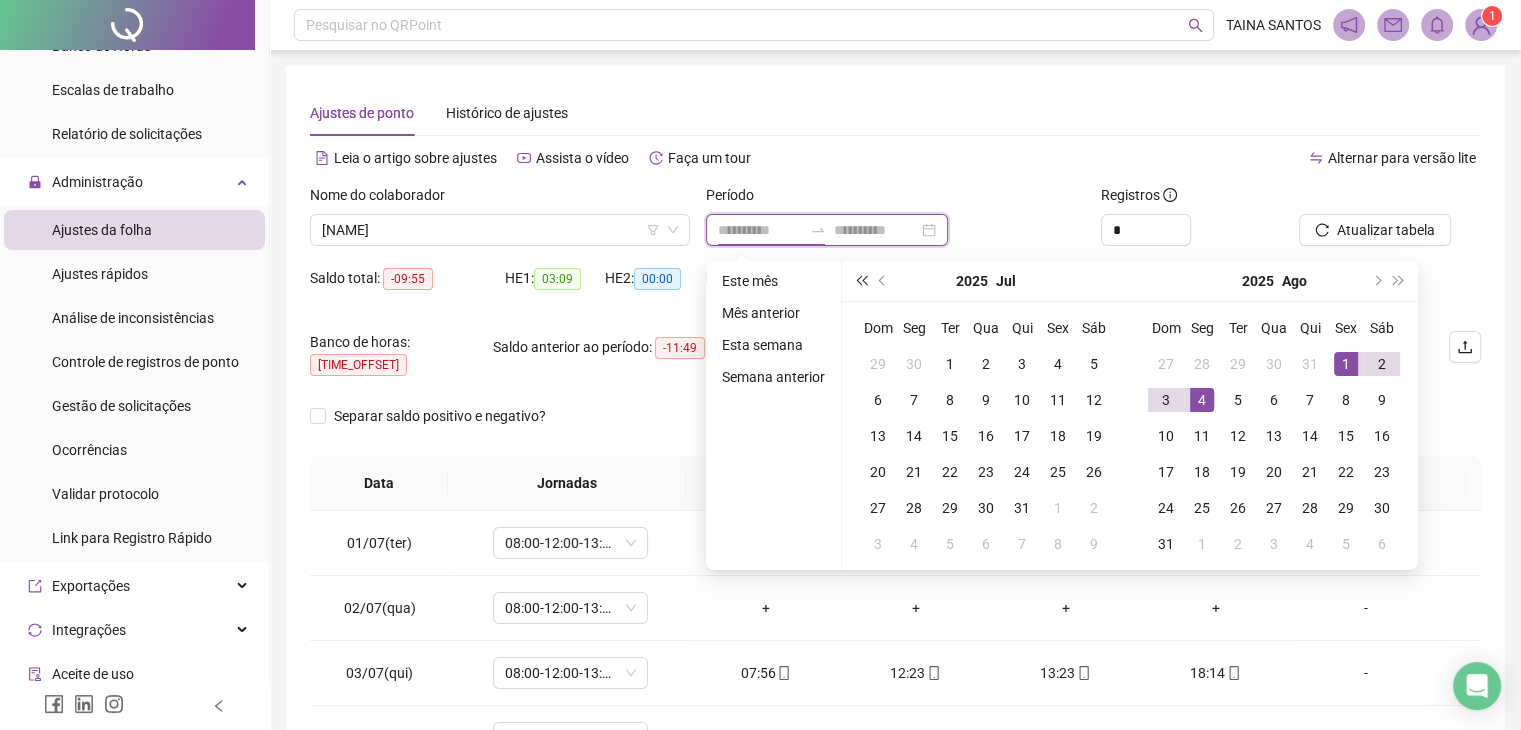 type on "**********" 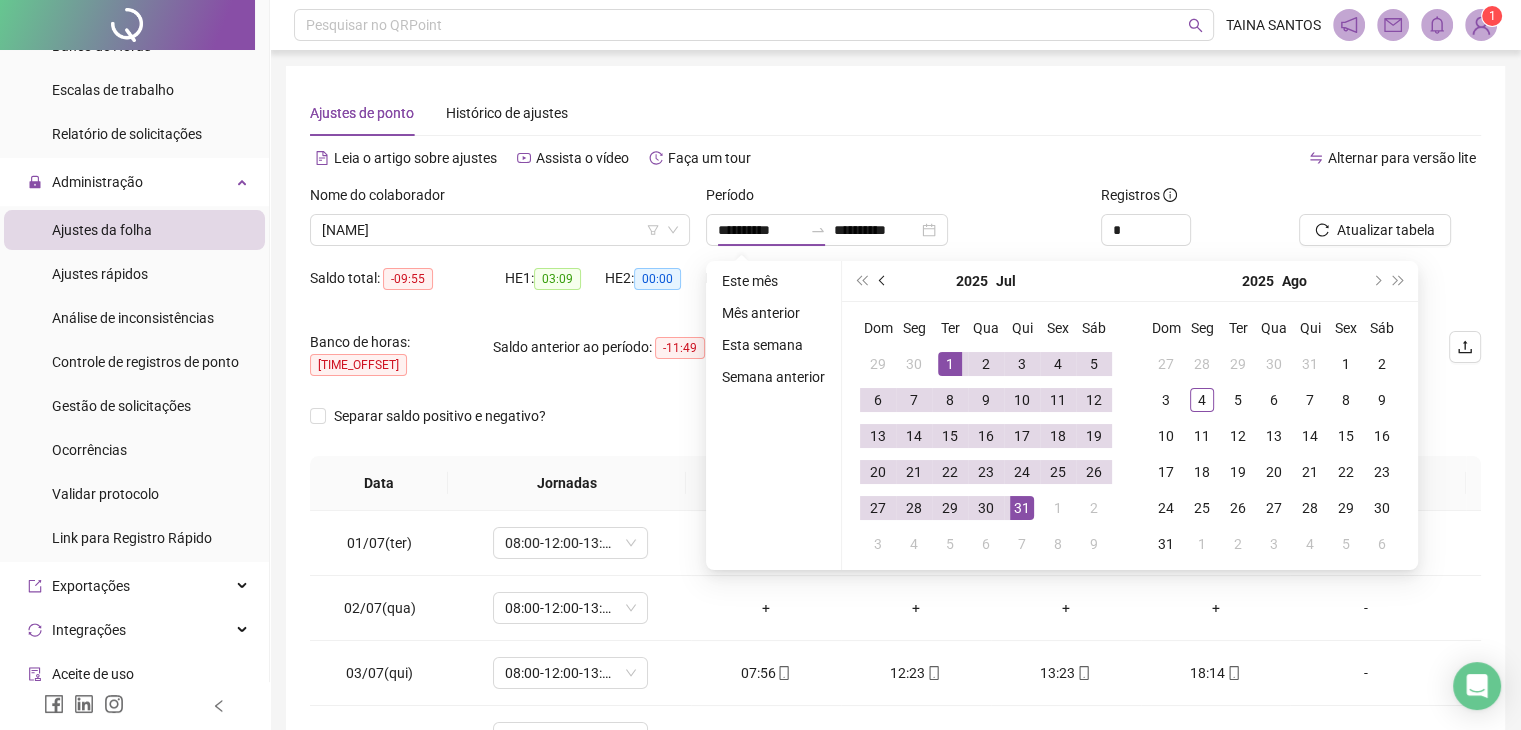 click at bounding box center [883, 281] 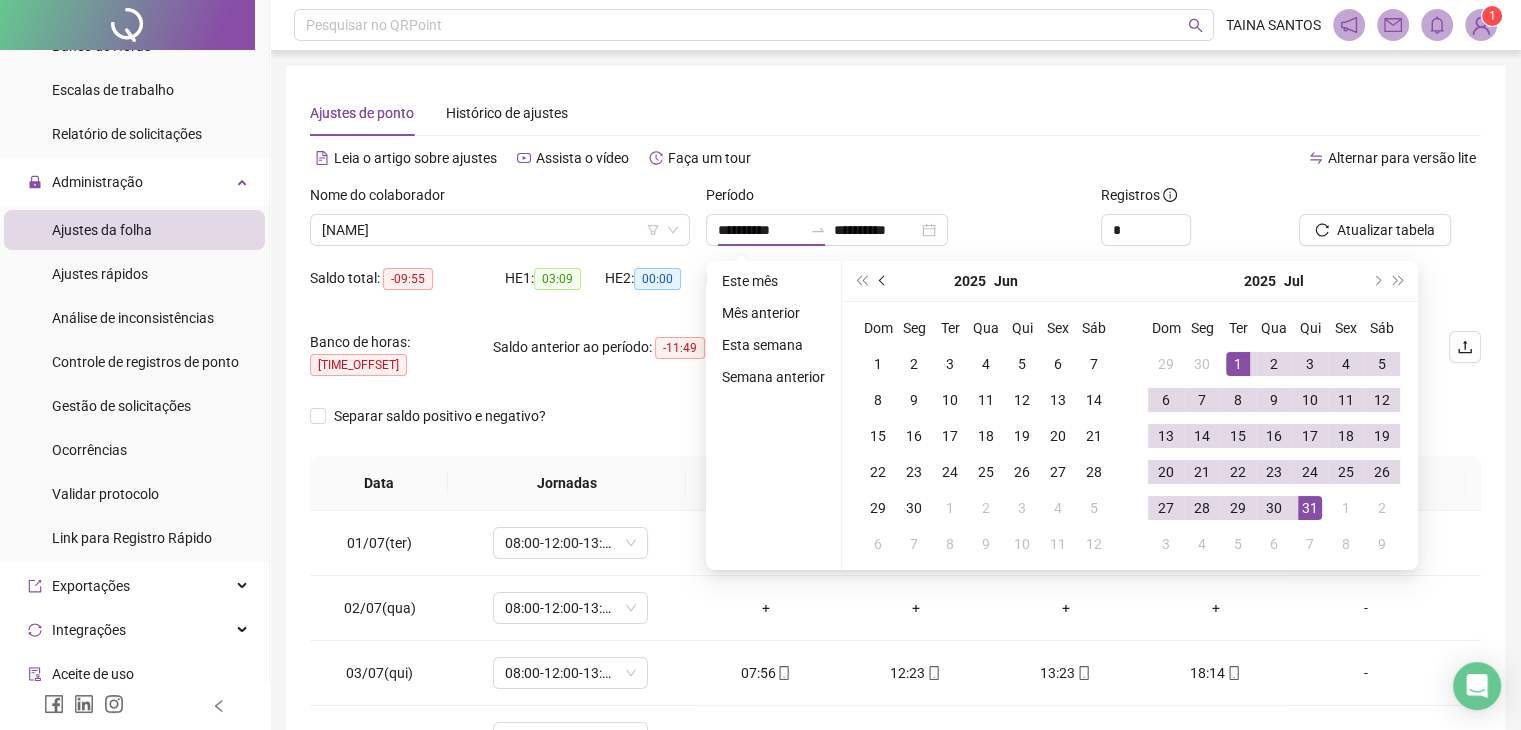 click at bounding box center (883, 281) 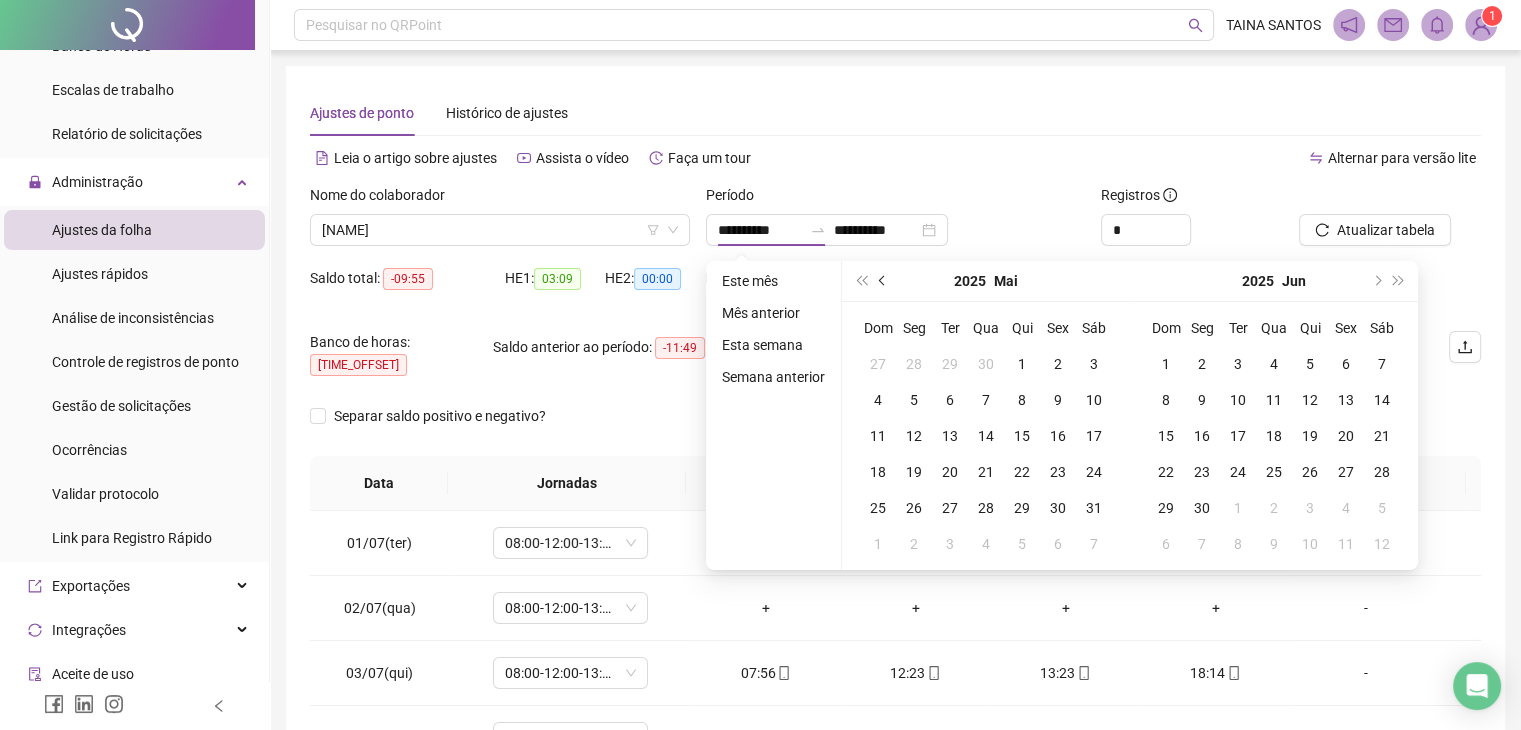 click at bounding box center [883, 281] 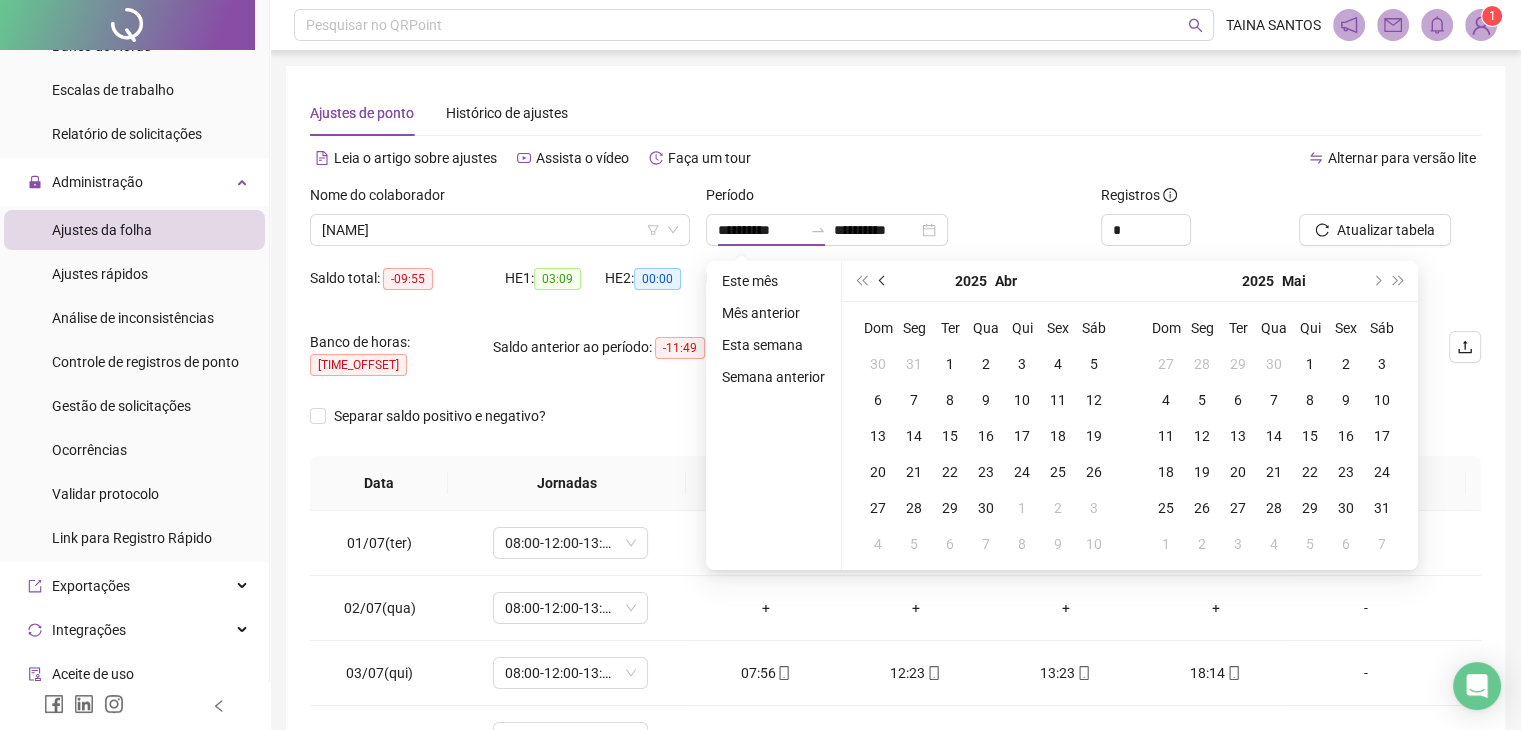 click at bounding box center [883, 281] 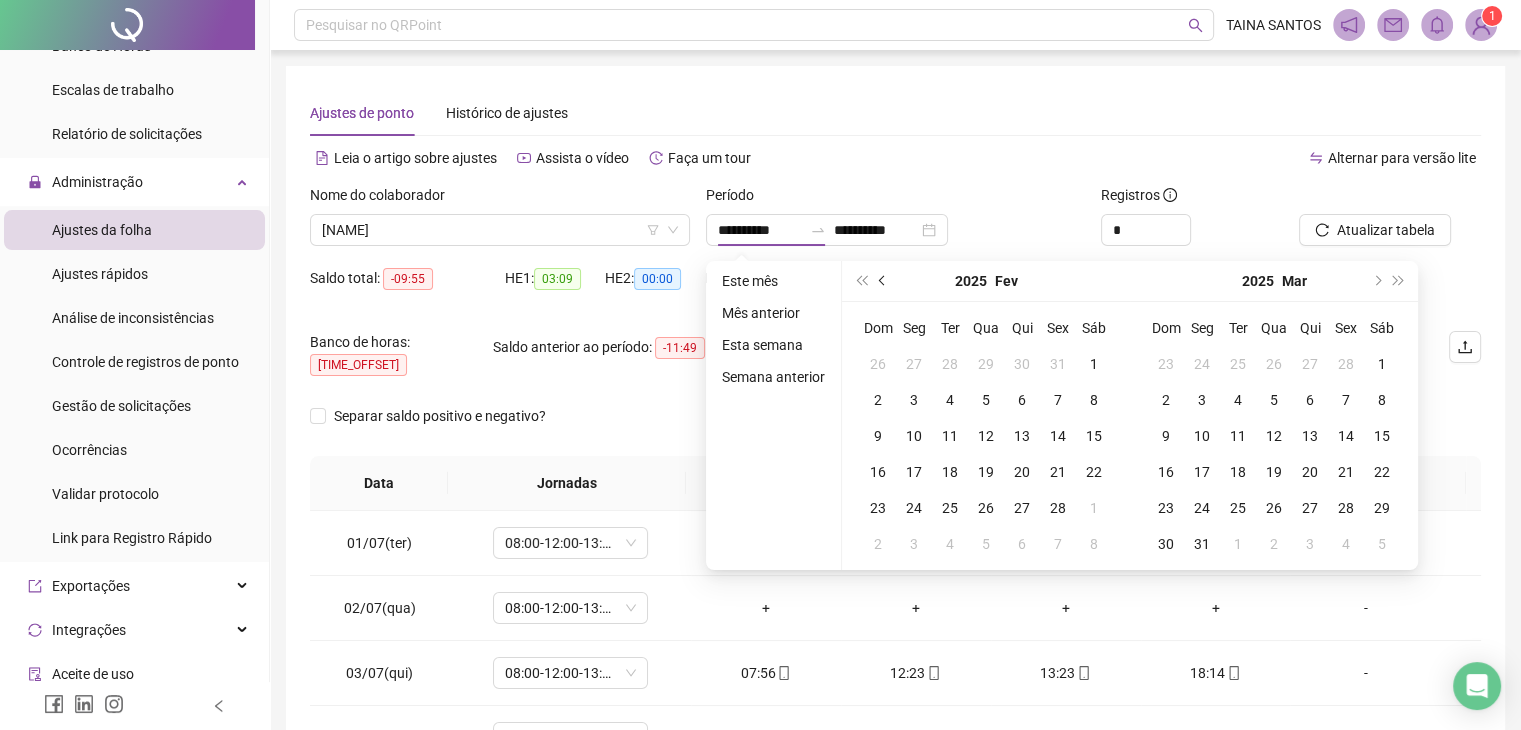 click at bounding box center [883, 281] 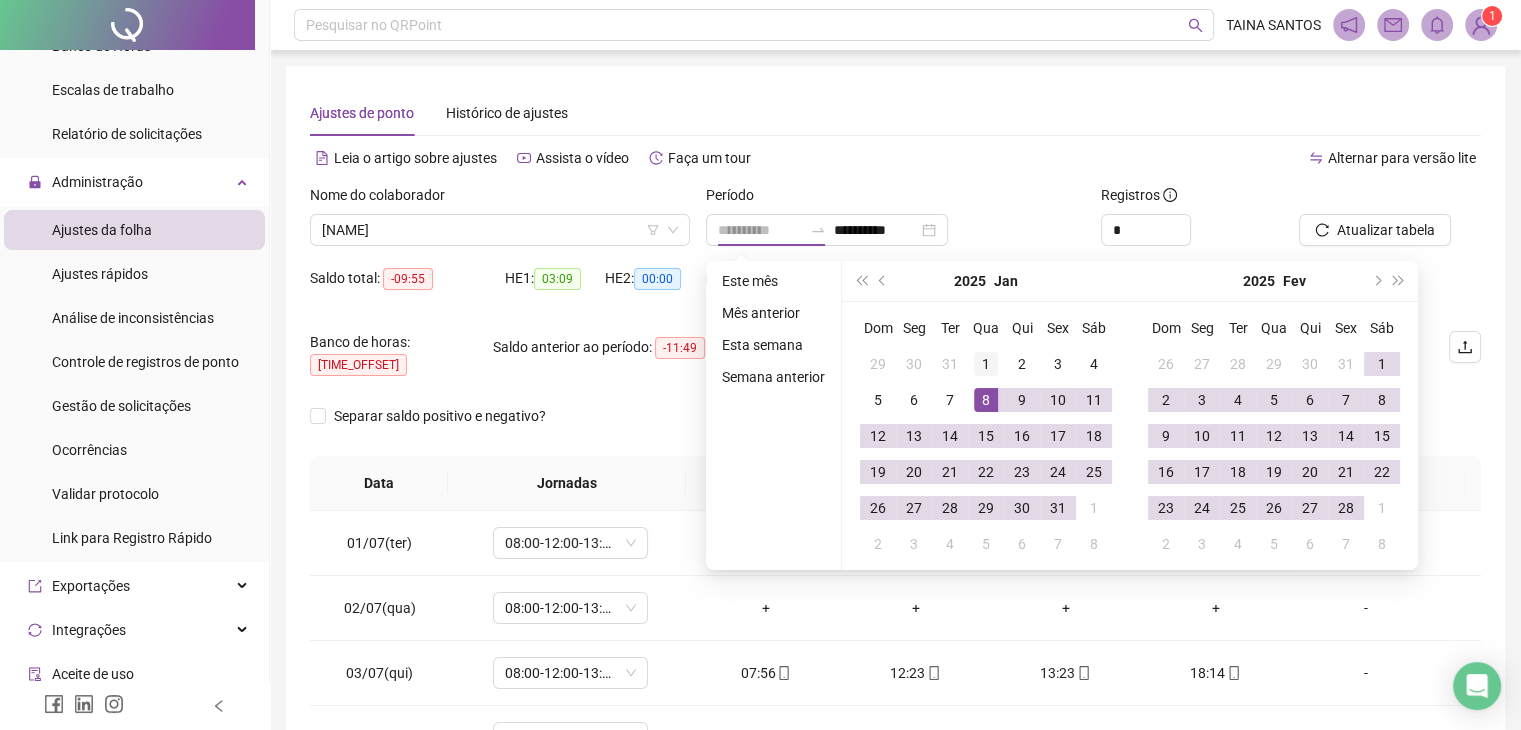 type on "**********" 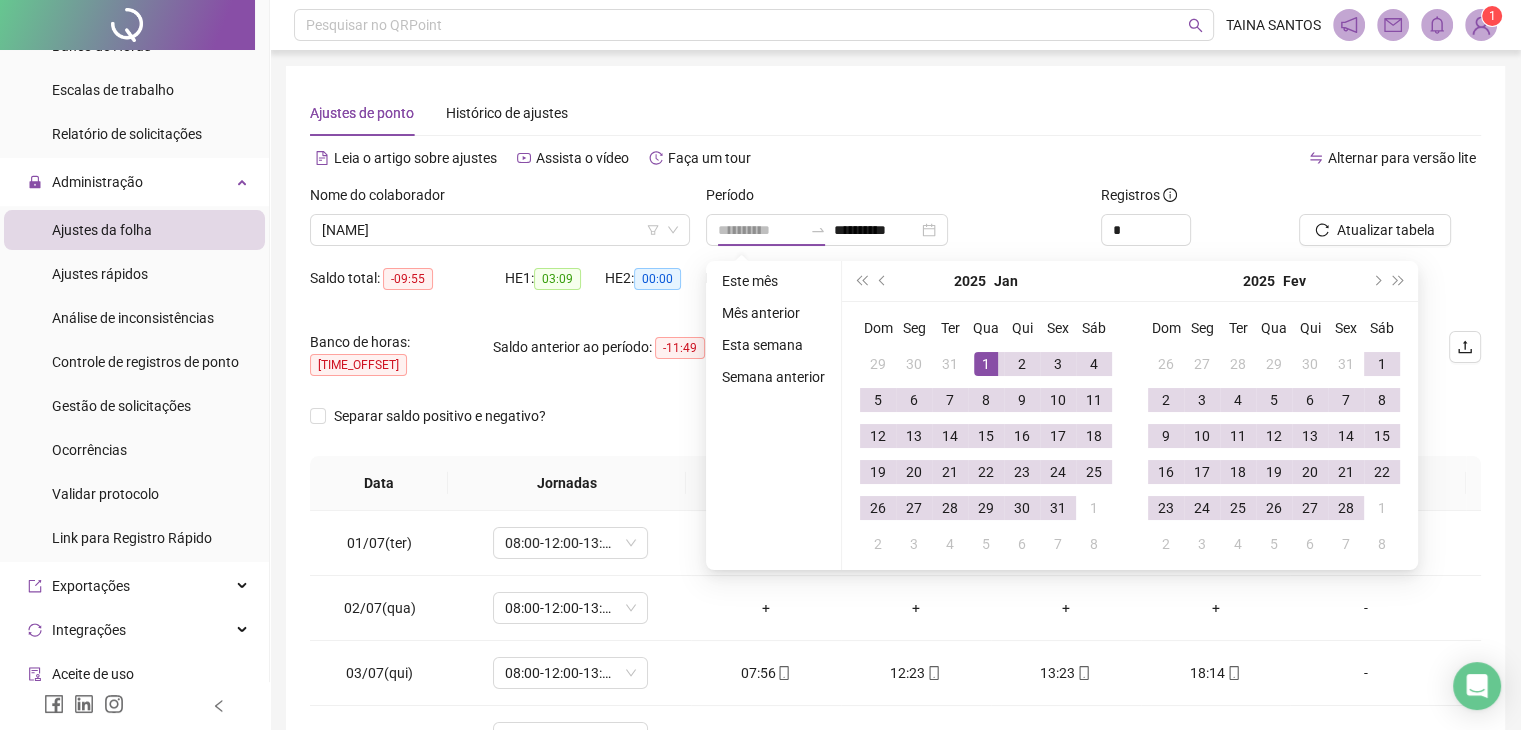 click on "1" at bounding box center [986, 364] 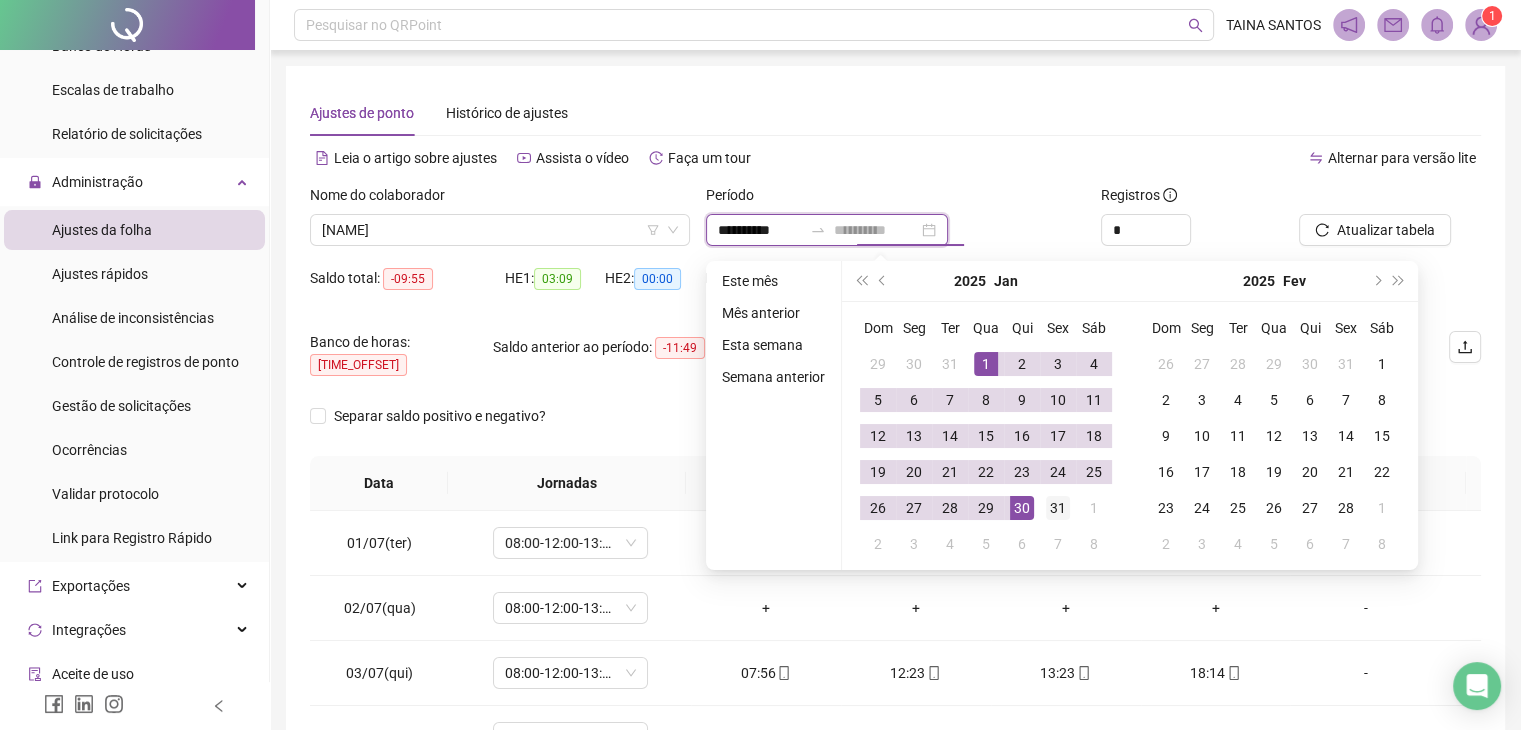 type on "**********" 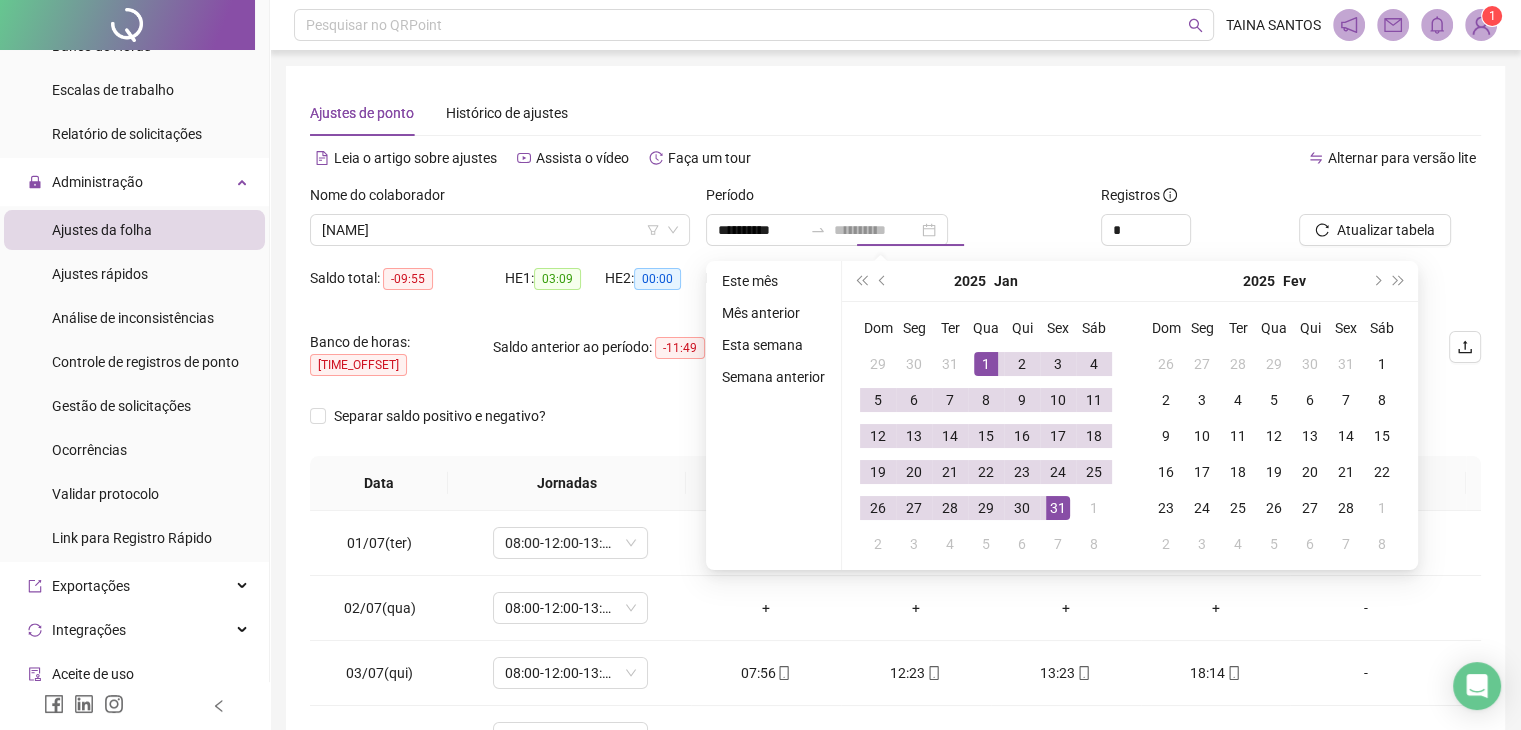 click on "31" at bounding box center [1058, 508] 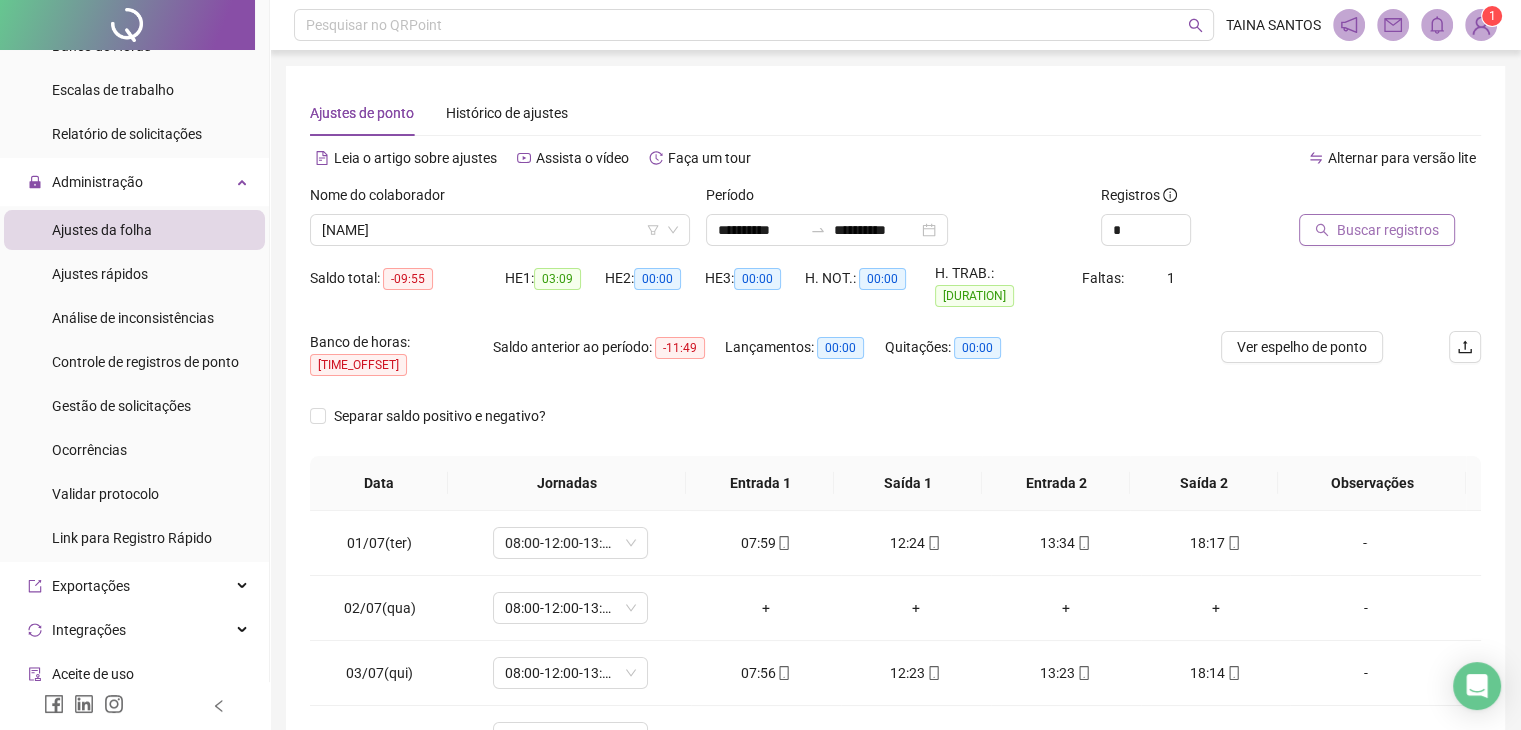 click on "Buscar registros" at bounding box center [1388, 230] 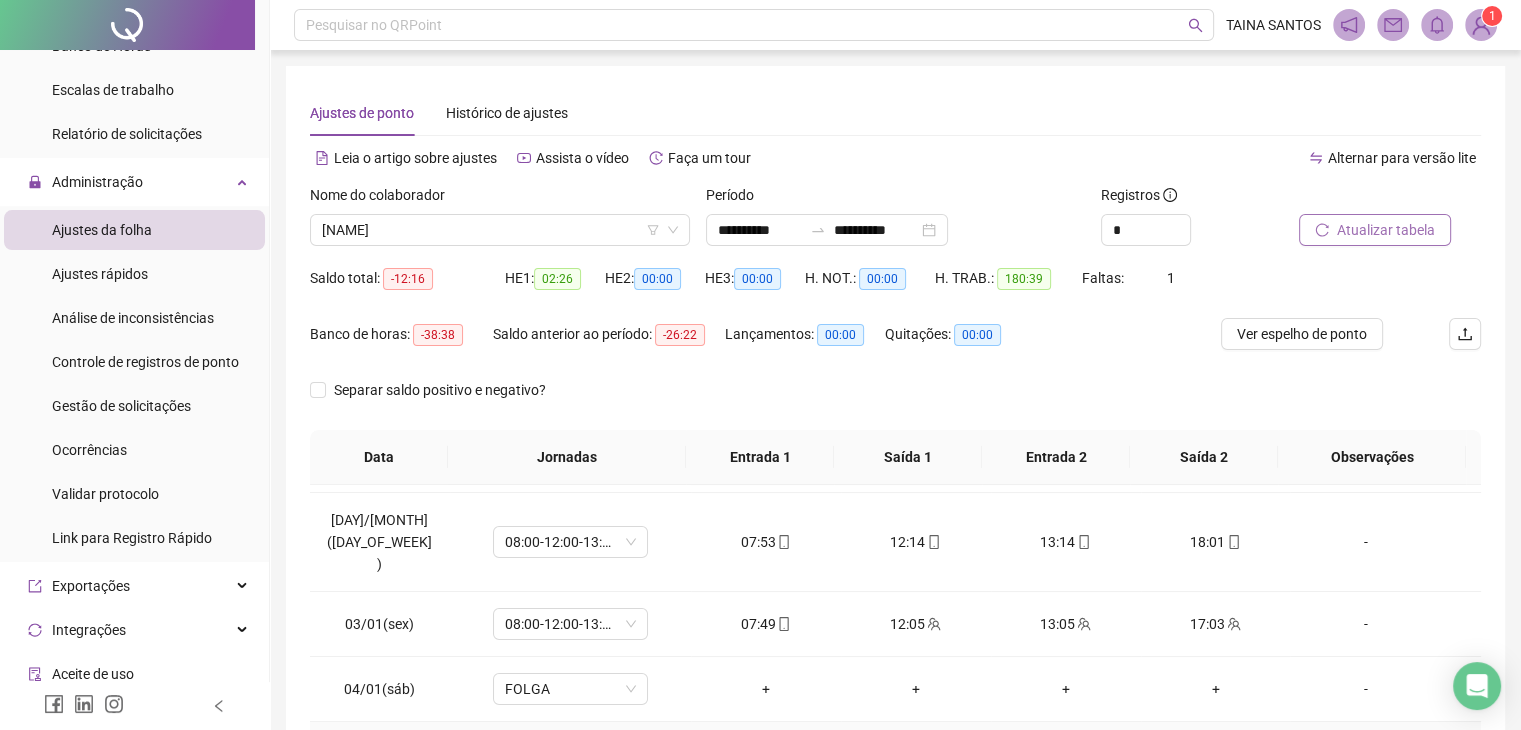 scroll, scrollTop: 200, scrollLeft: 0, axis: vertical 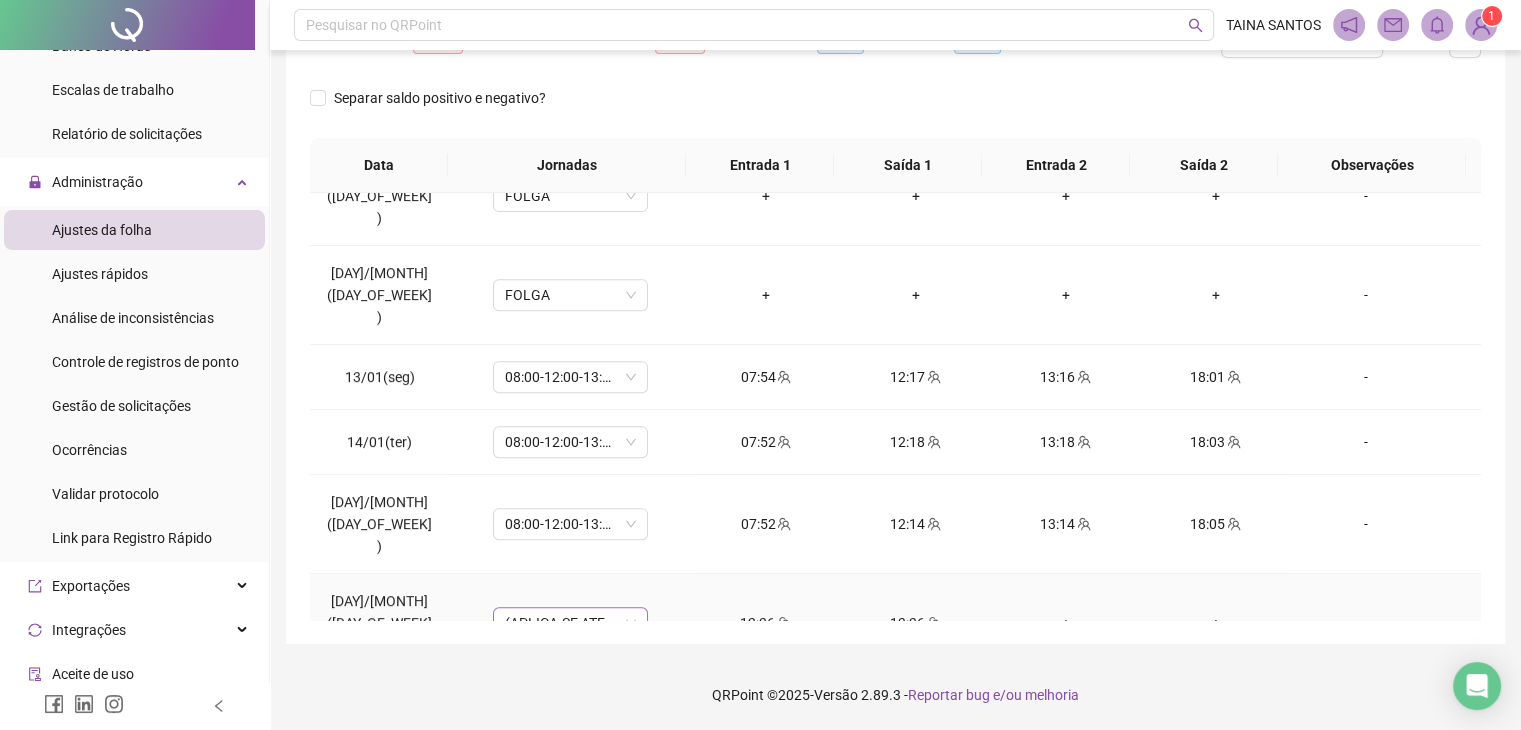 click on "(APLICA-SE ATESTADO)" at bounding box center (570, 623) 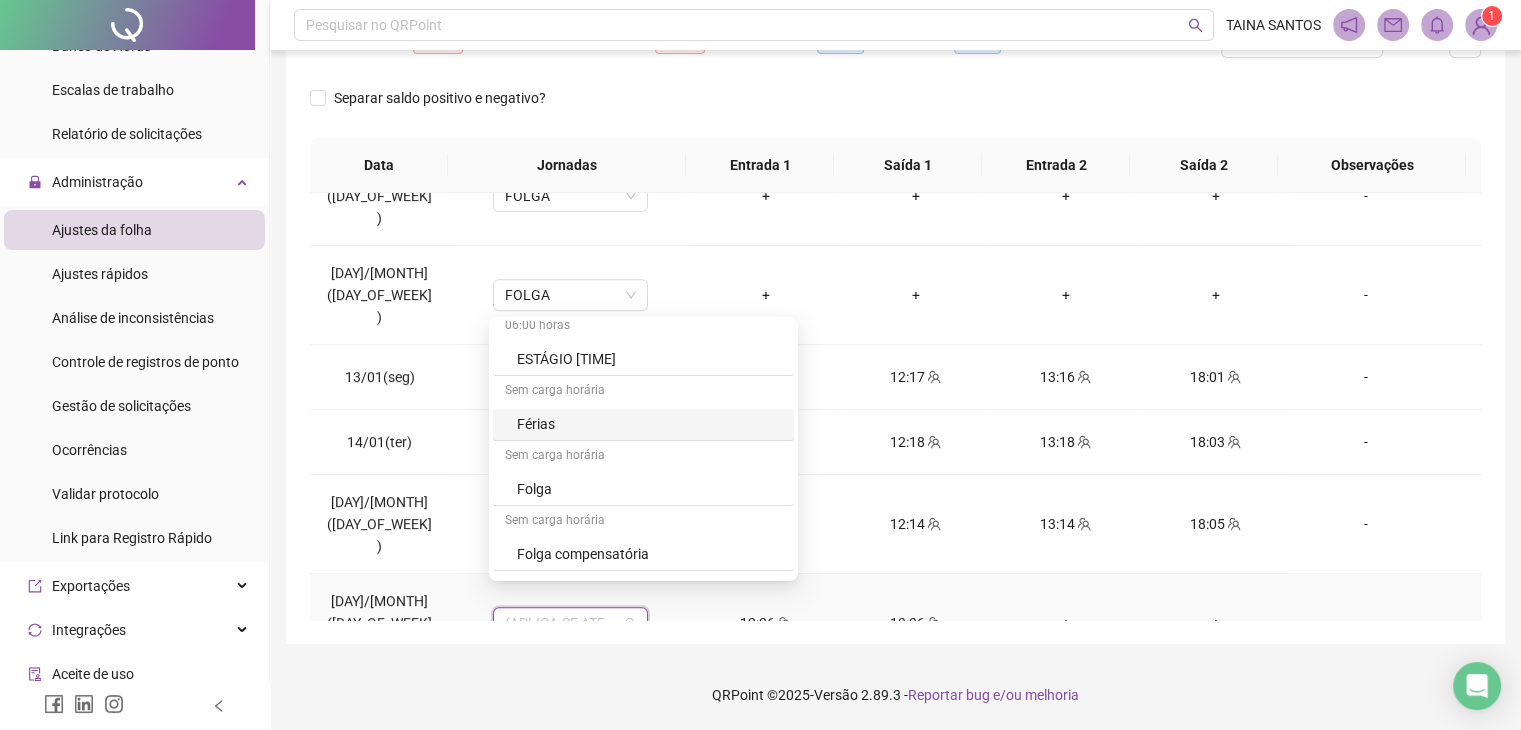 scroll, scrollTop: 1800, scrollLeft: 0, axis: vertical 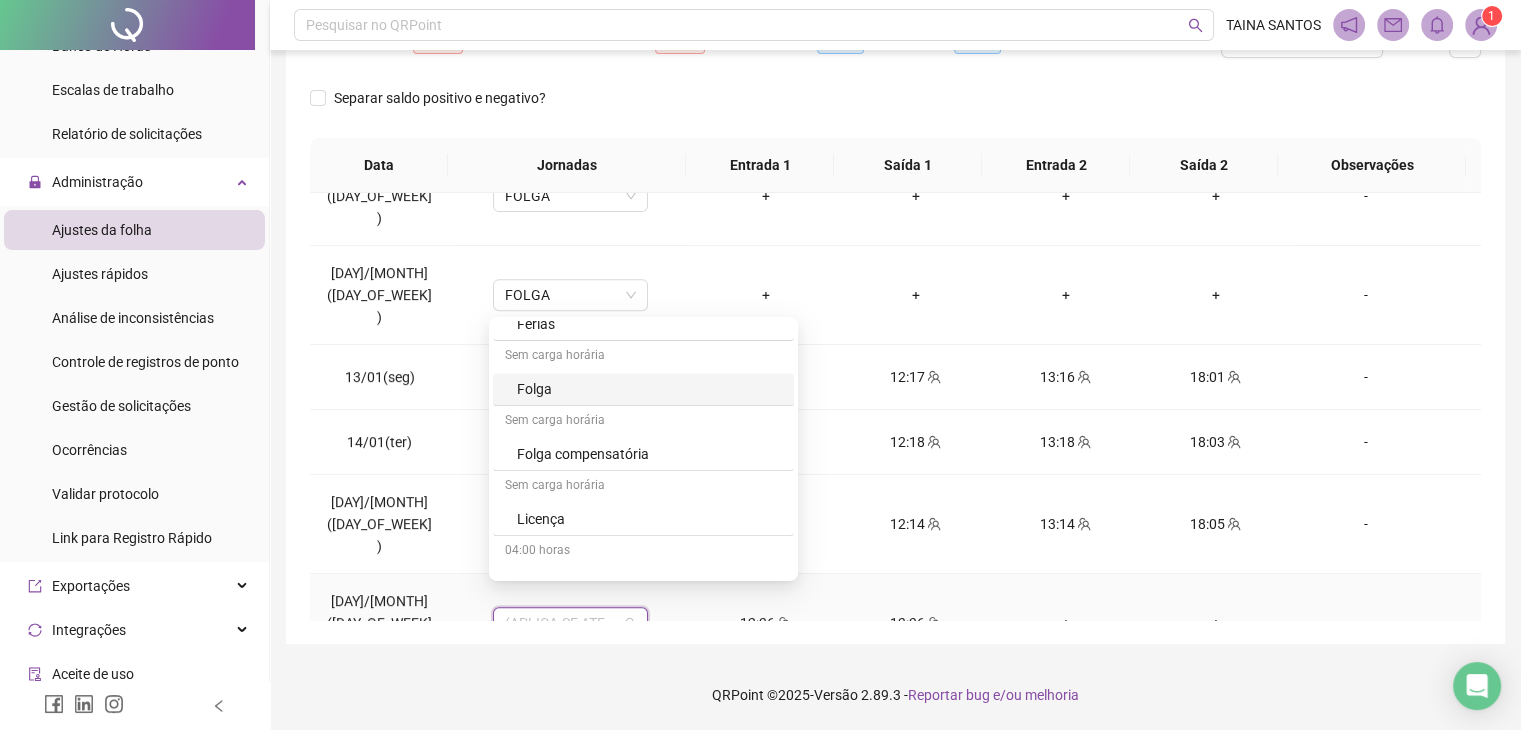 click on "Folga" at bounding box center (649, 389) 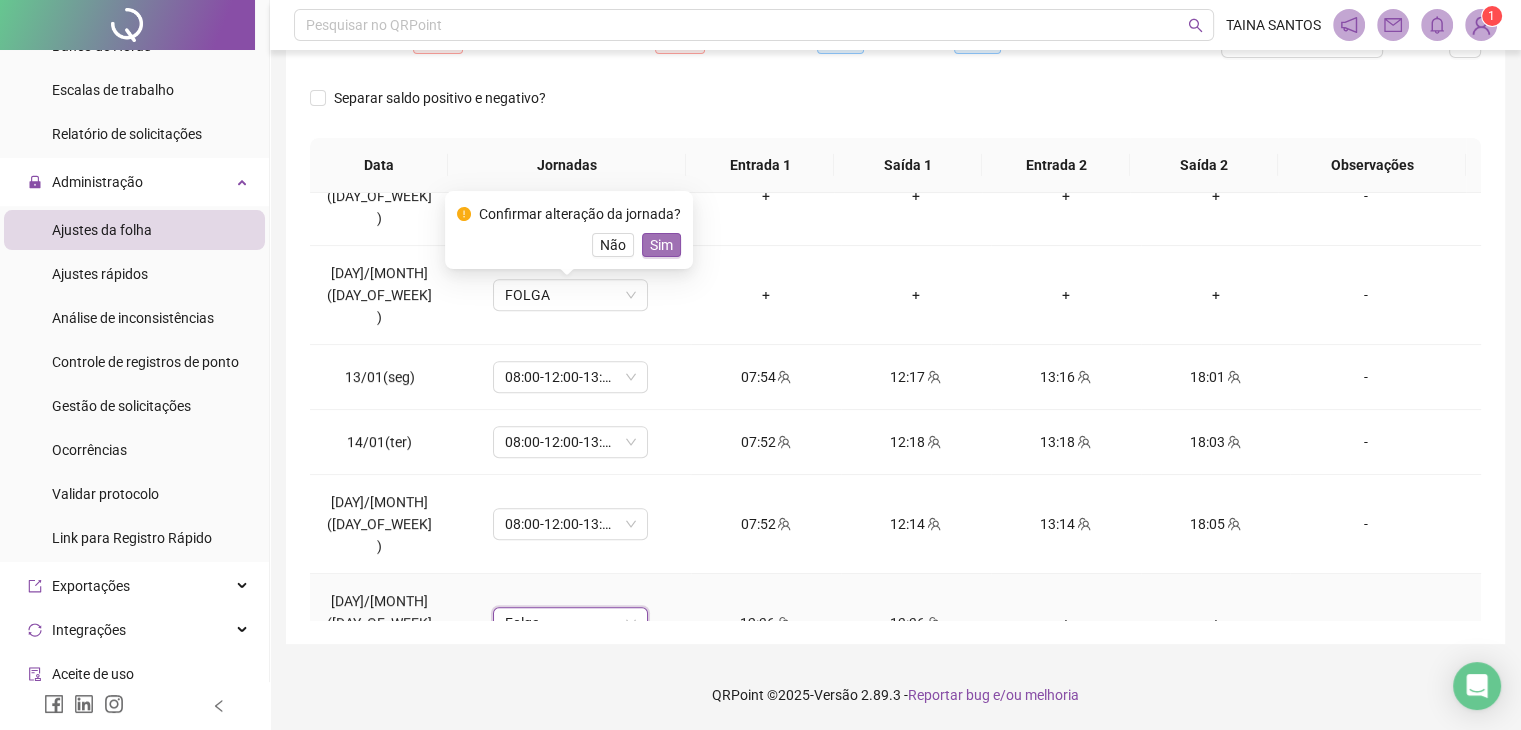 click on "Sim" at bounding box center (661, 245) 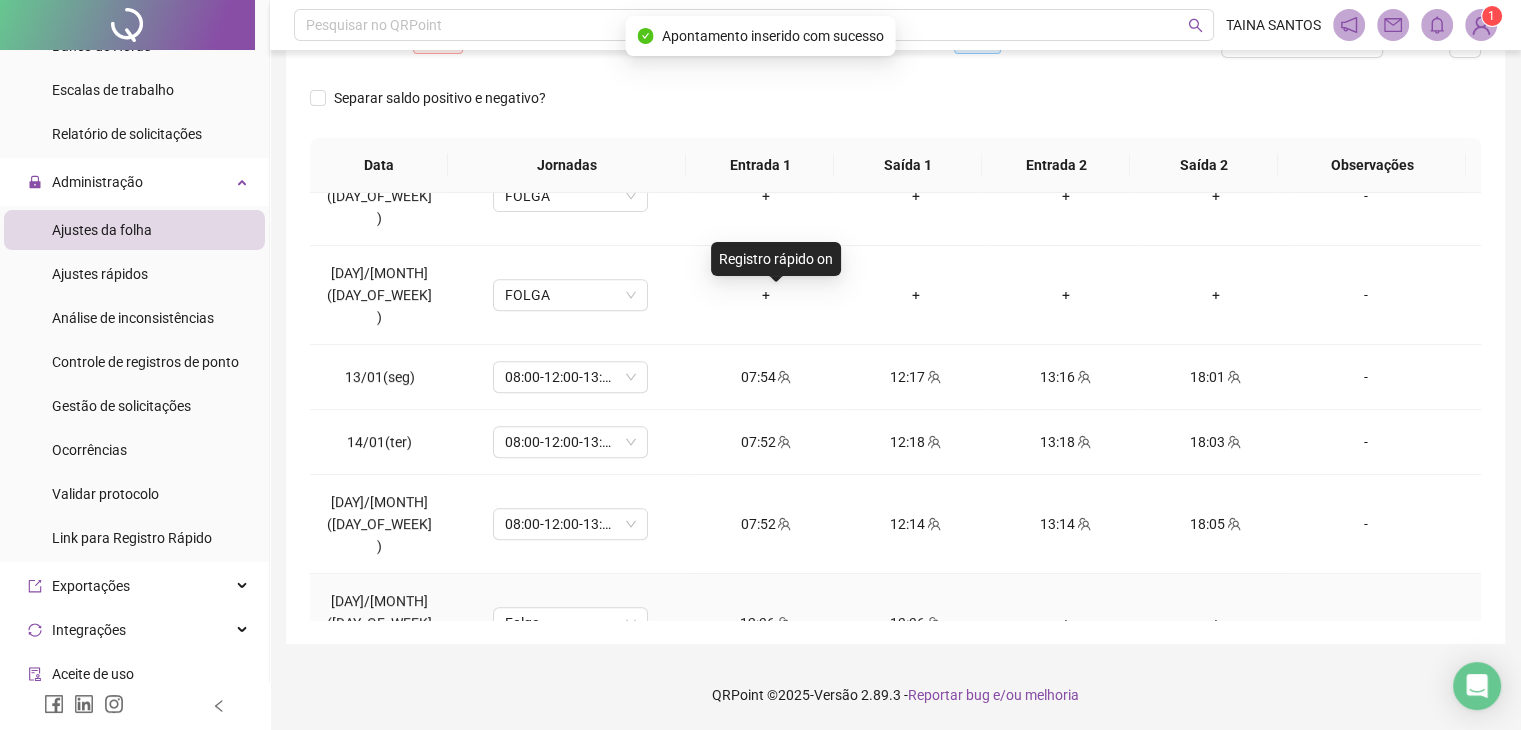 click 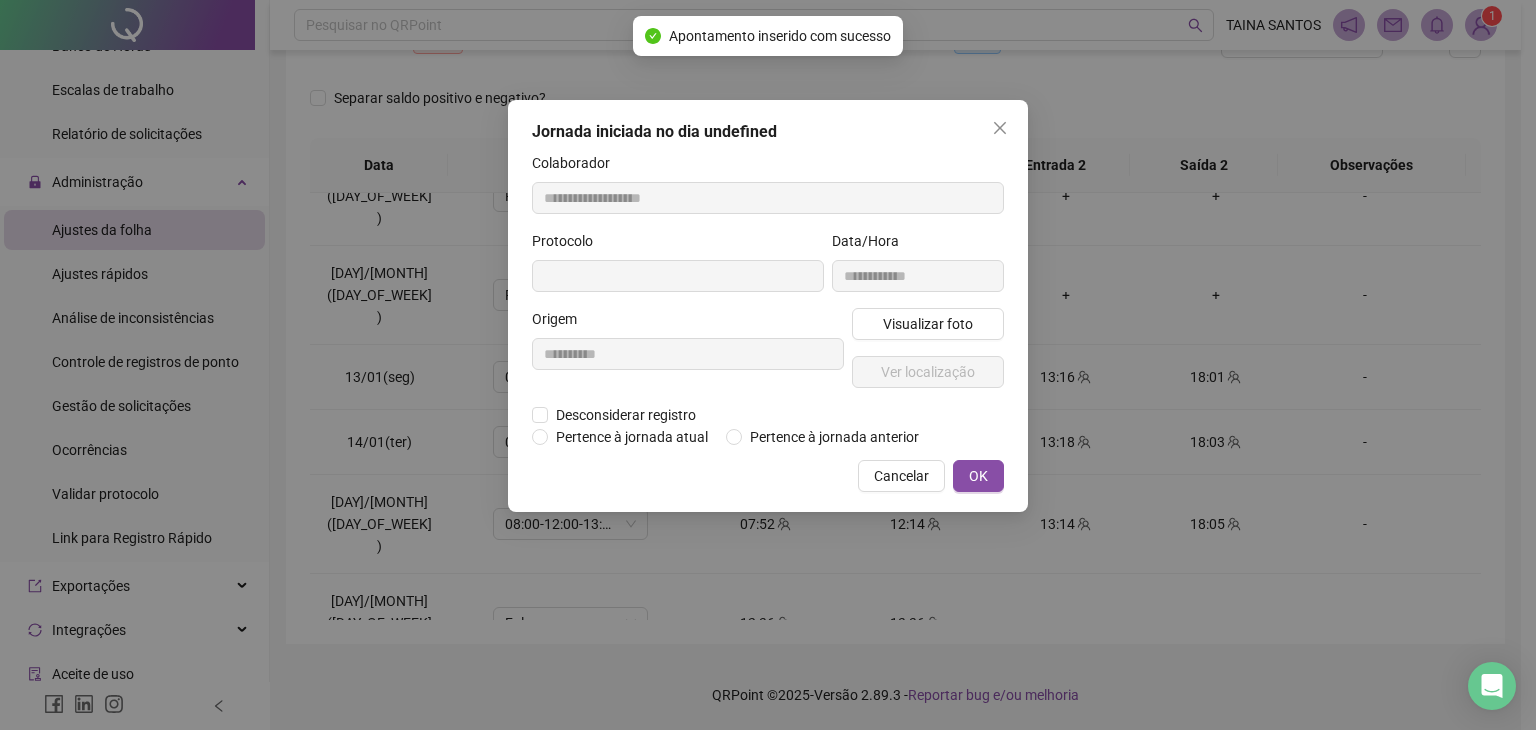 type on "**********" 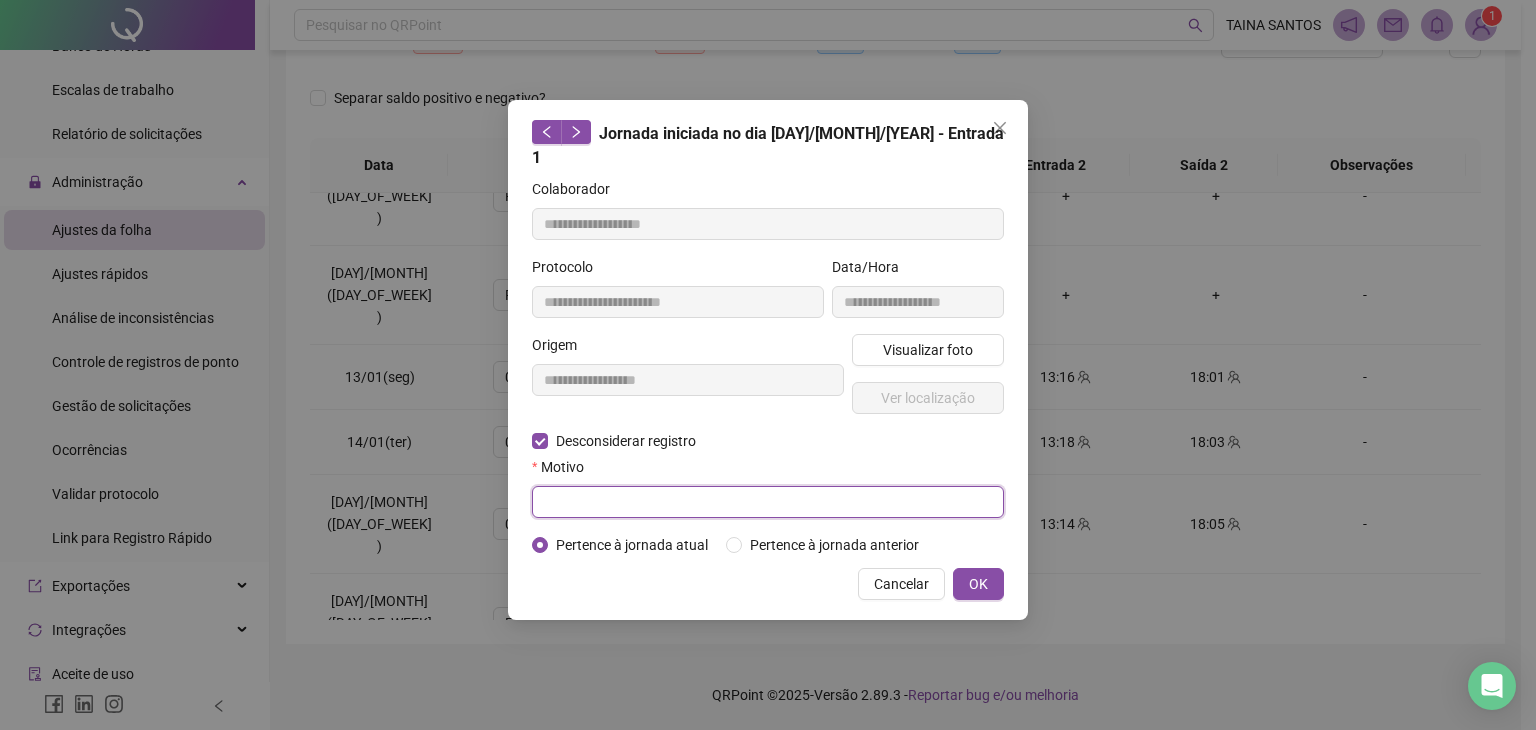 click at bounding box center [768, 502] 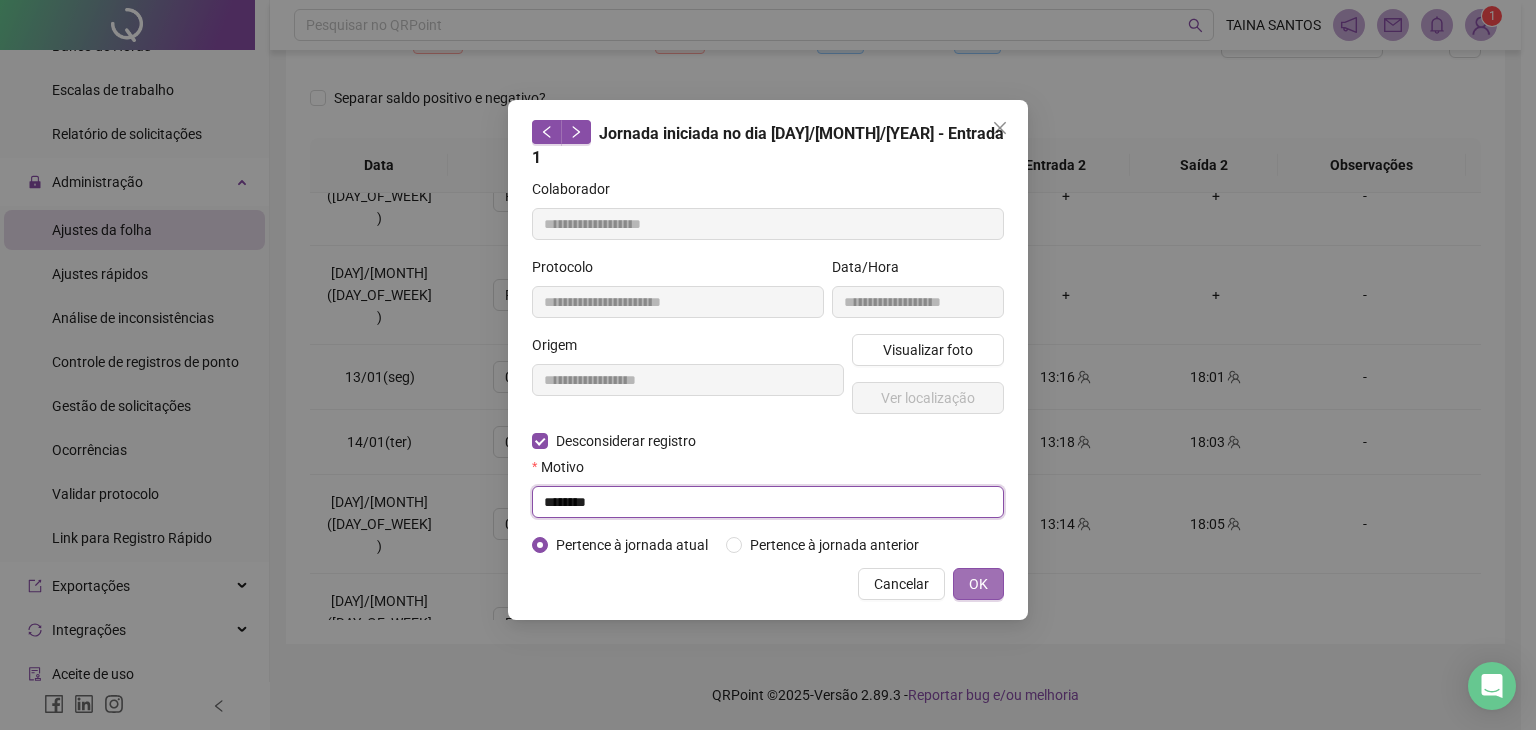 type on "********" 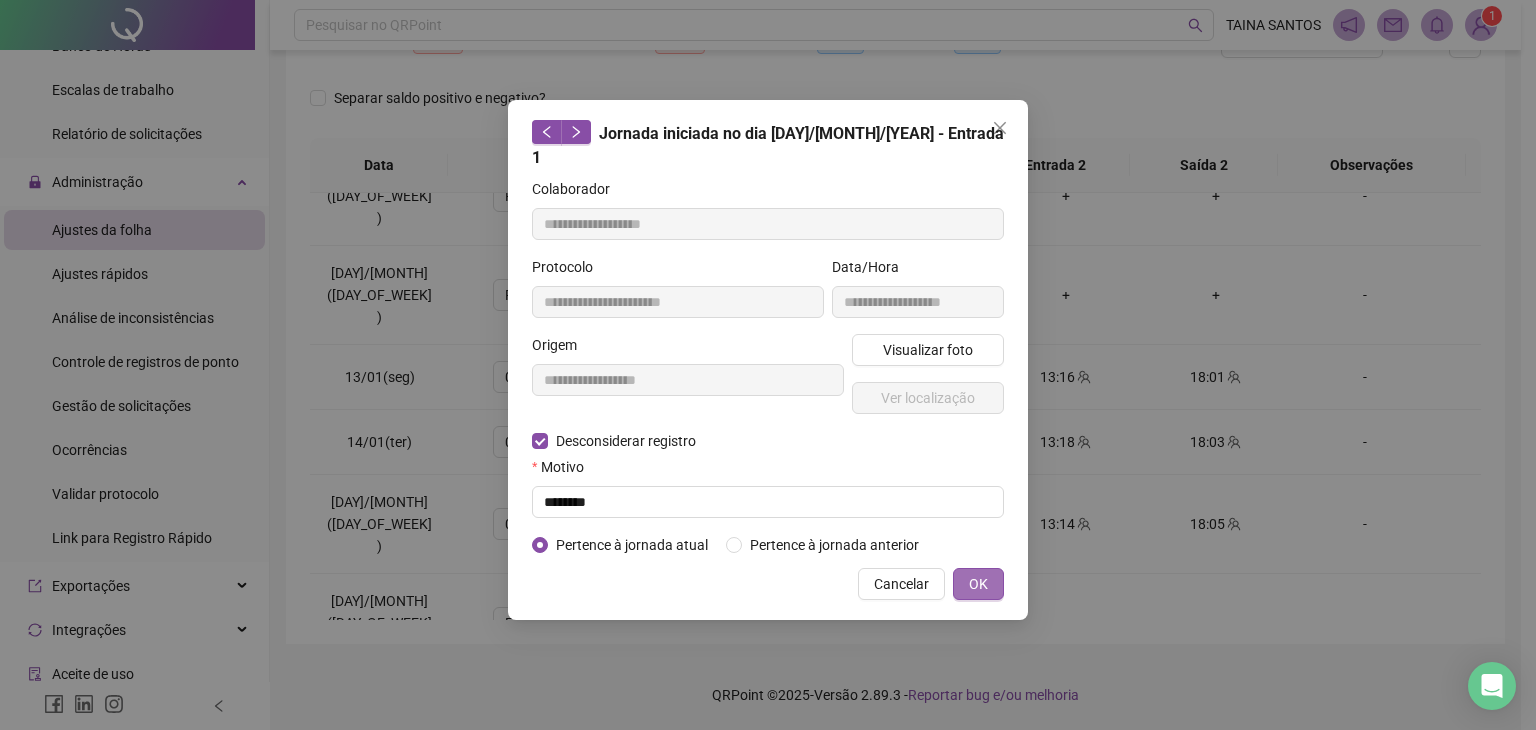 click on "OK" at bounding box center [978, 584] 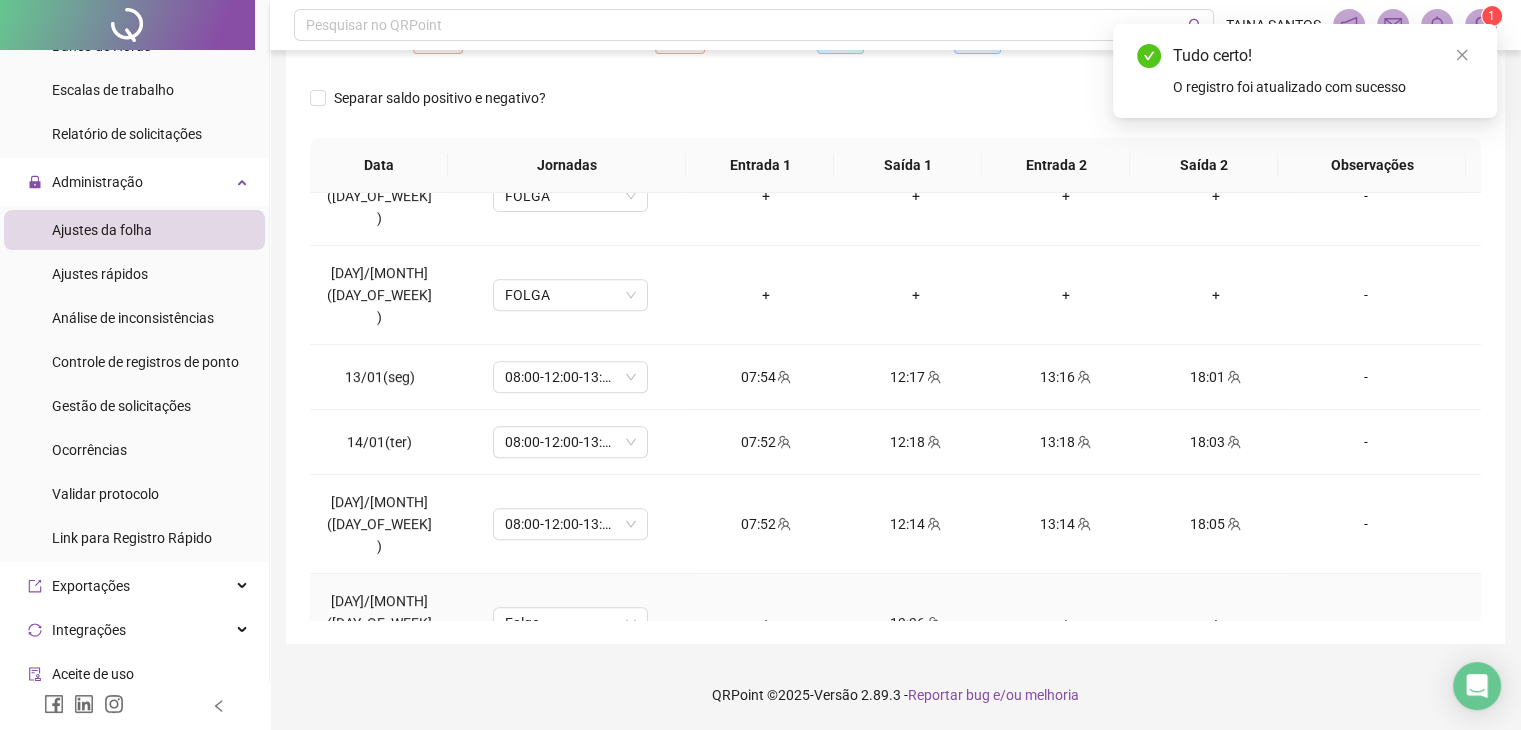 click 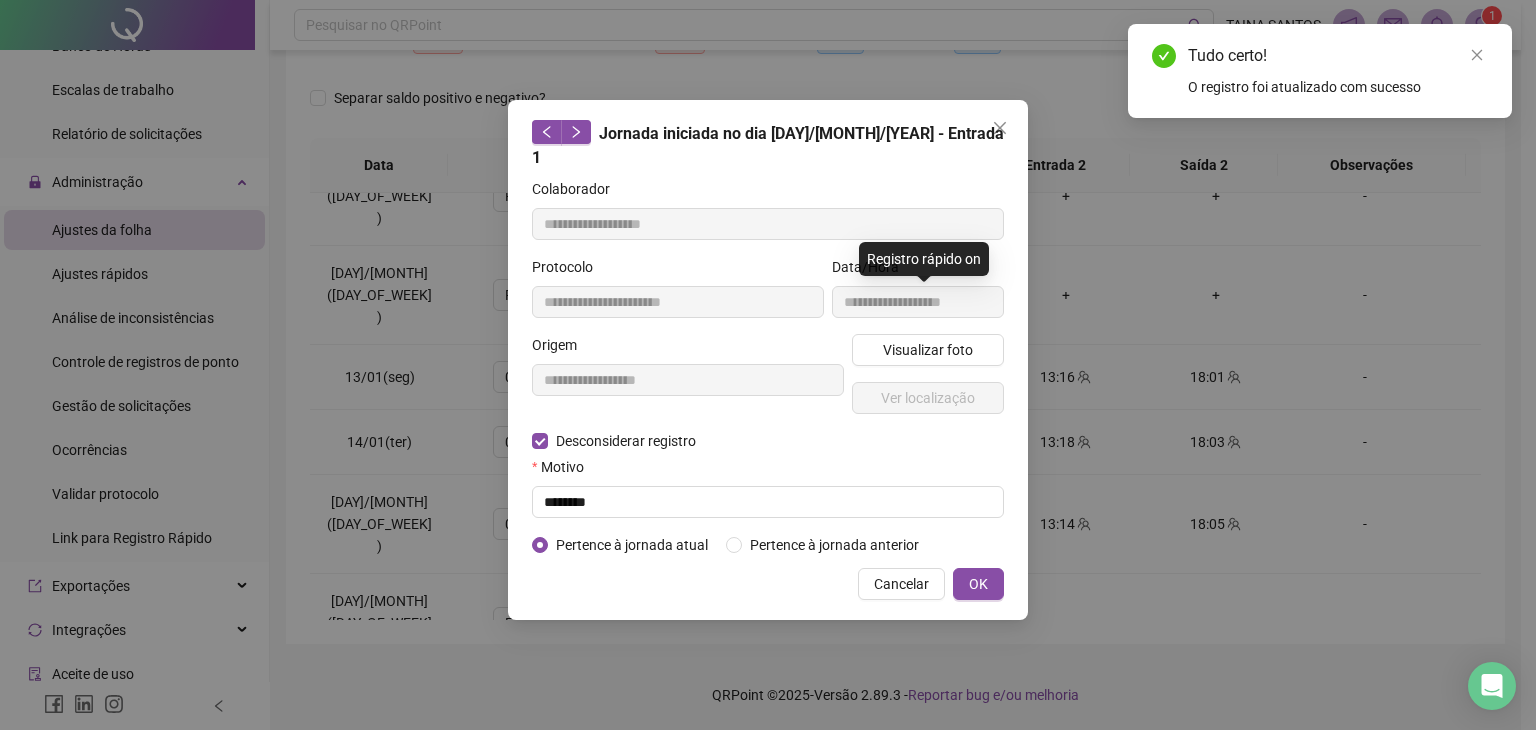 type on "**********" 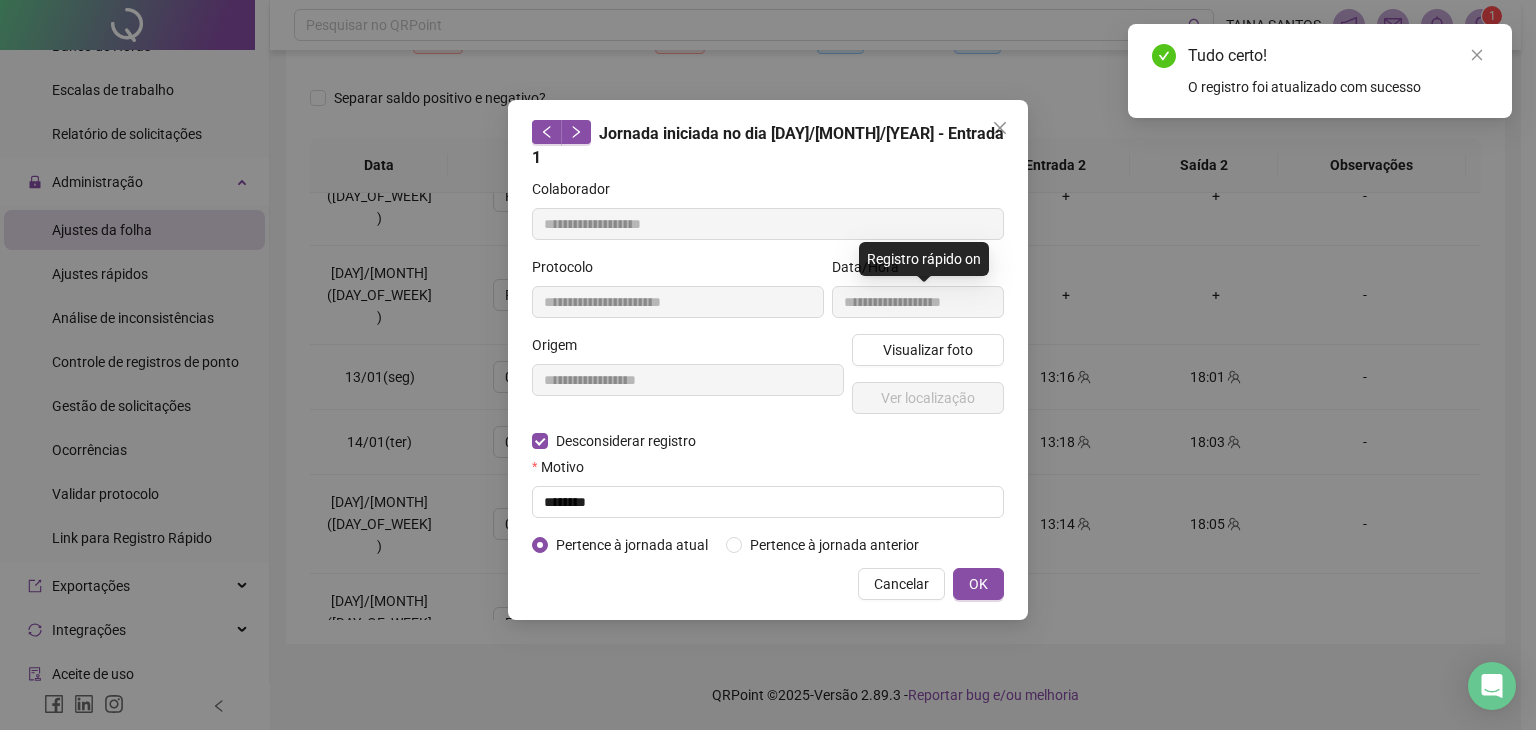 type on "**********" 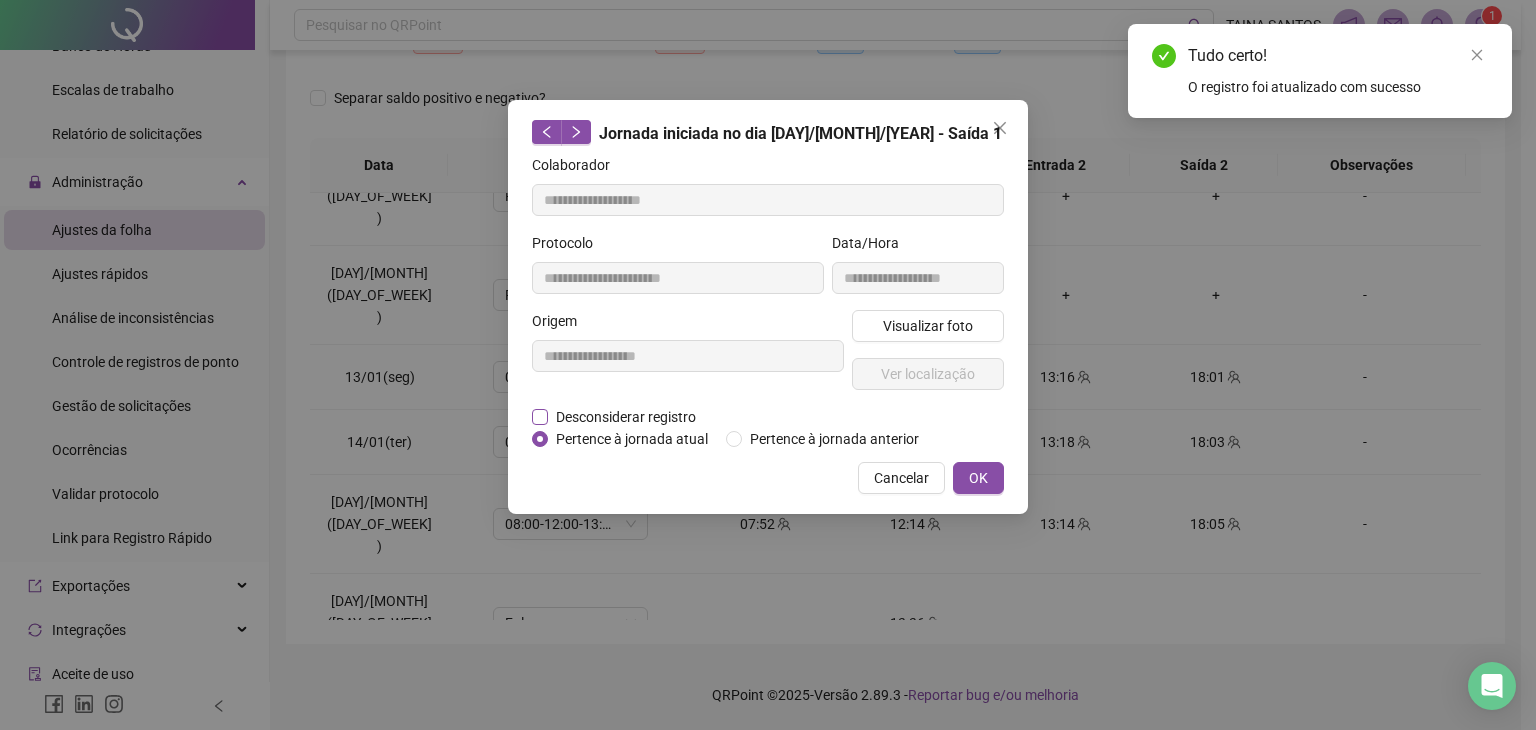 click on "Desconsiderar registro" at bounding box center [626, 417] 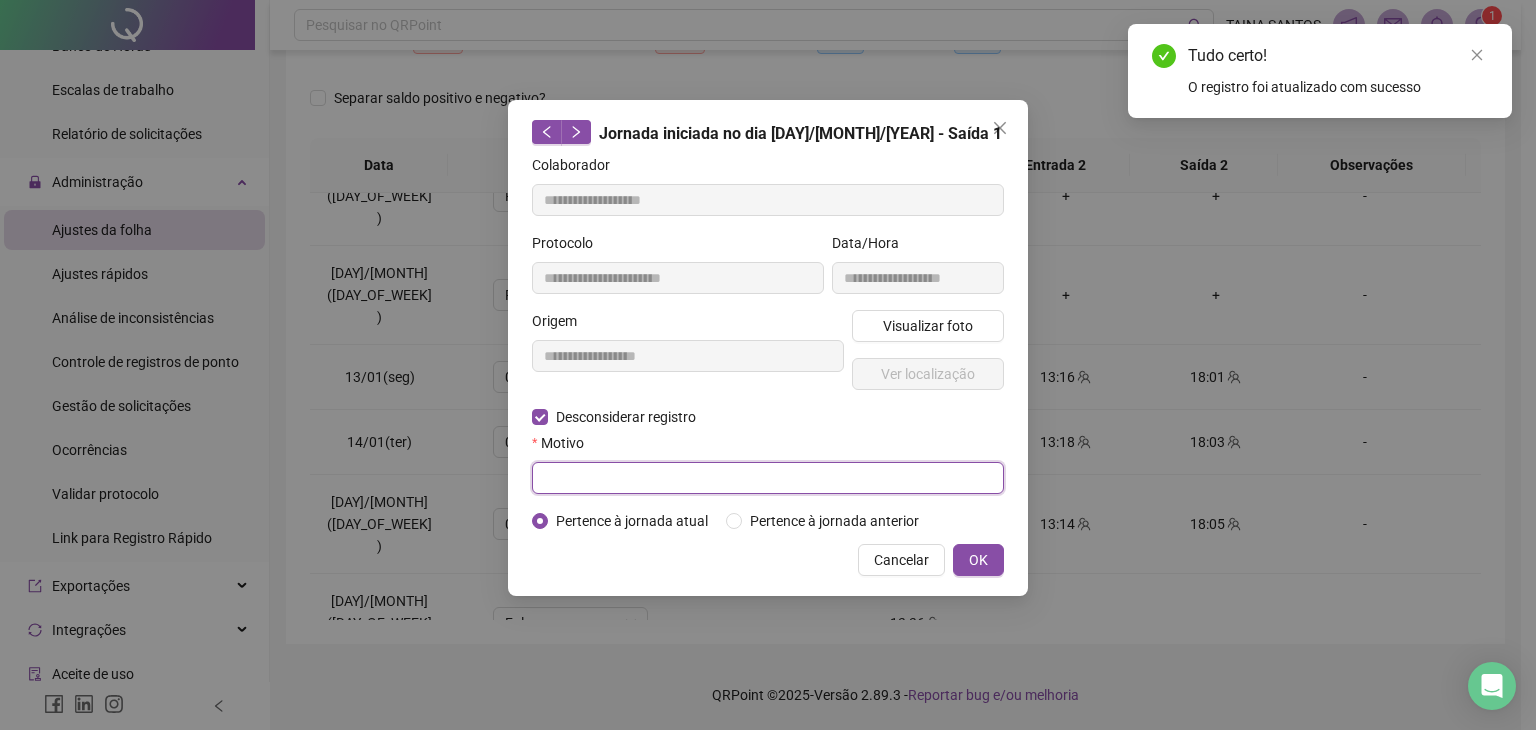 click at bounding box center (768, 478) 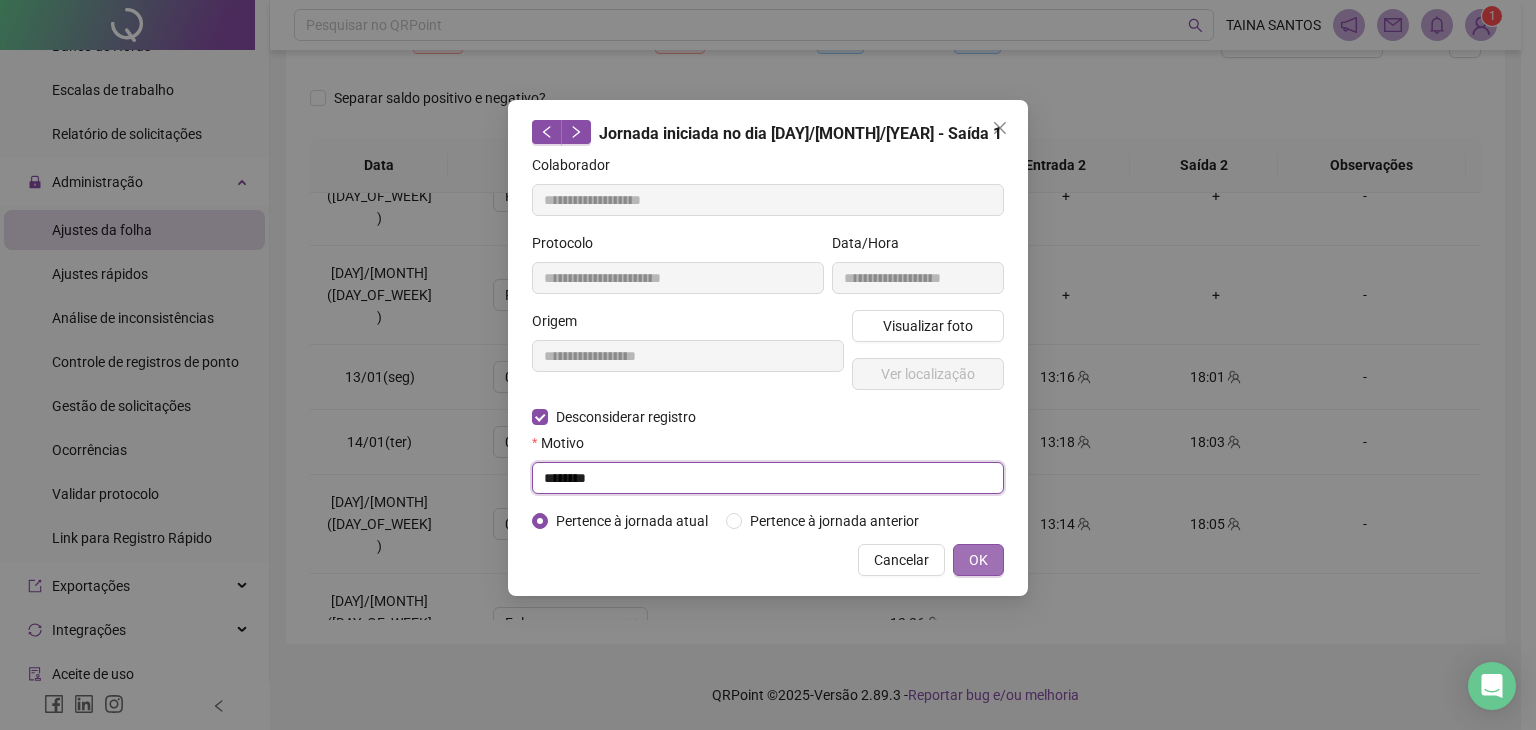 type on "********" 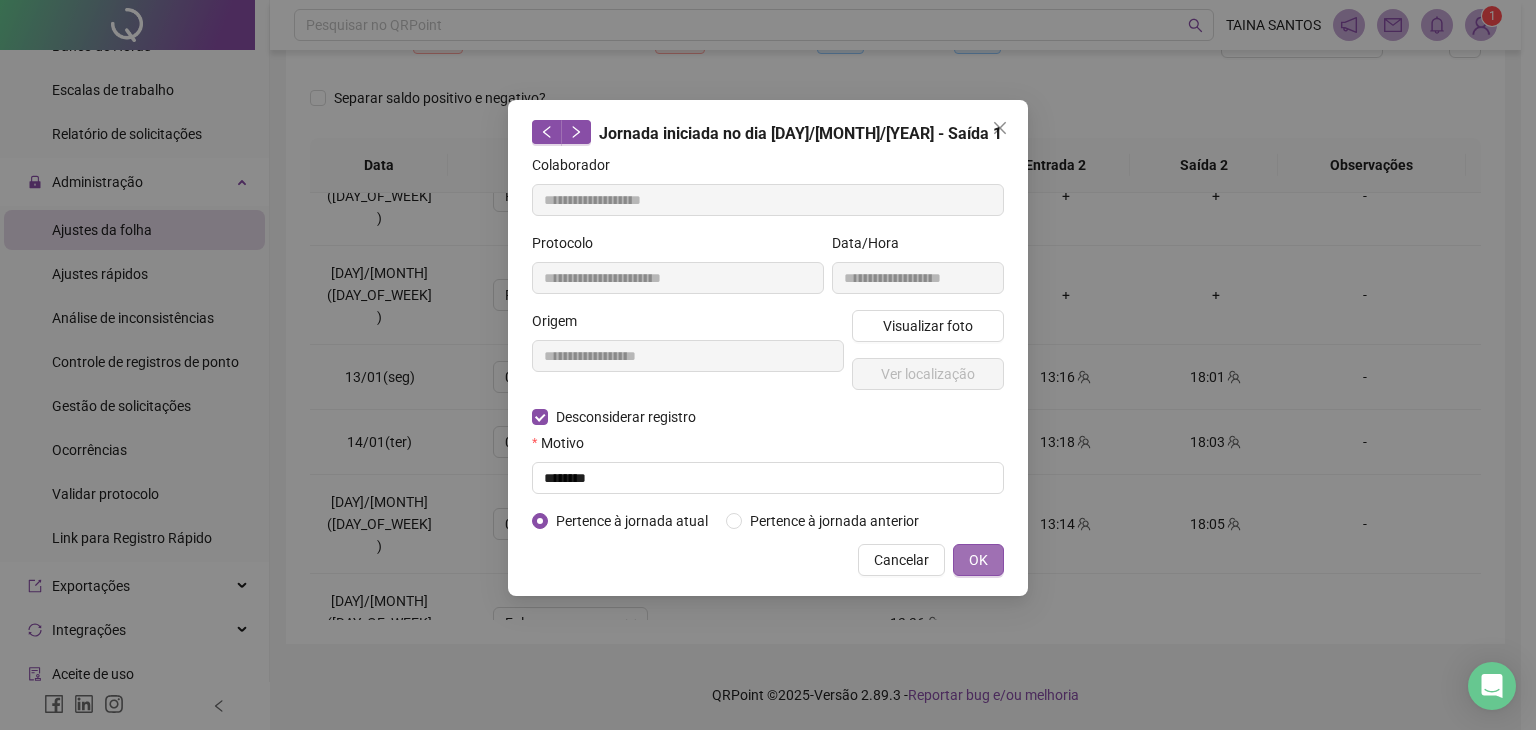 click on "OK" at bounding box center [978, 560] 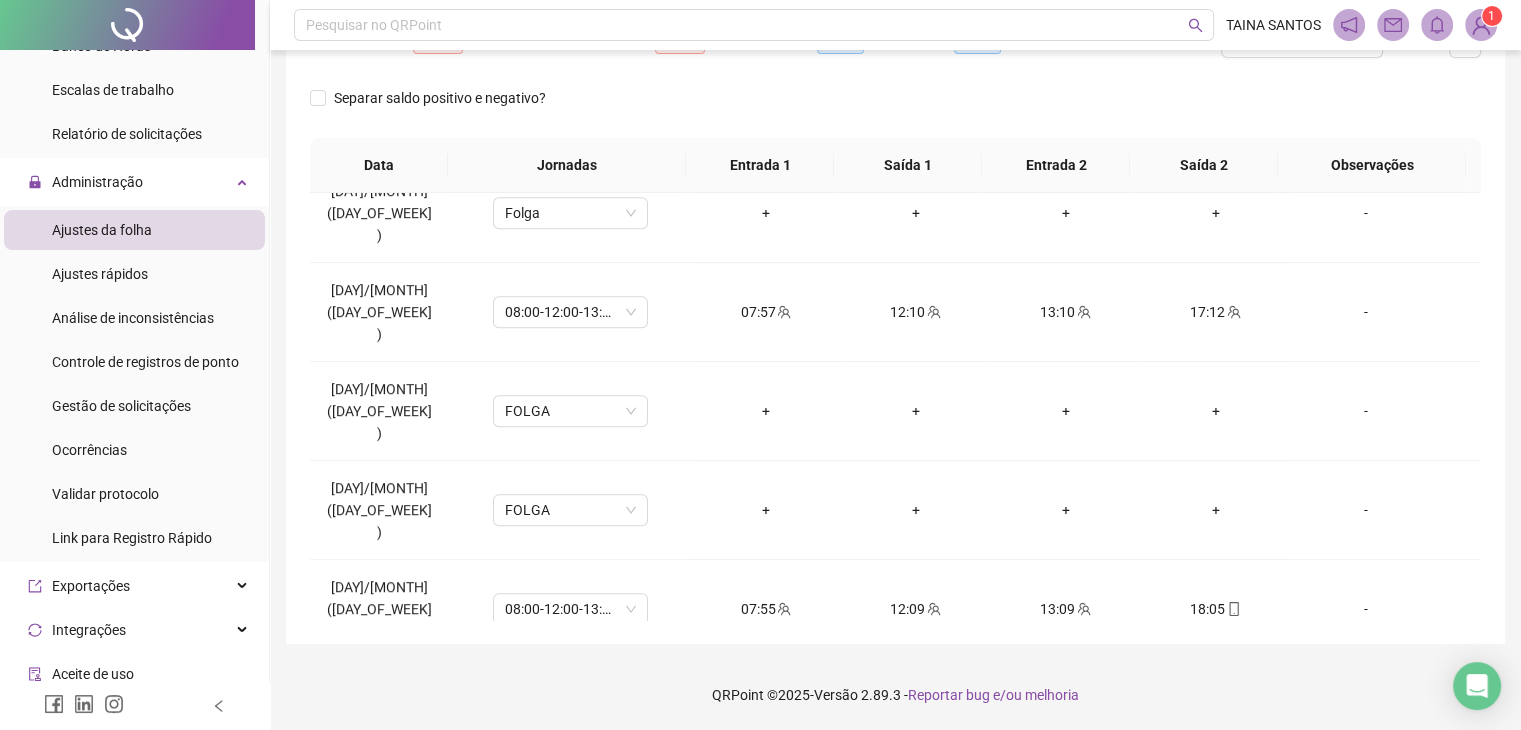 scroll, scrollTop: 1581, scrollLeft: 0, axis: vertical 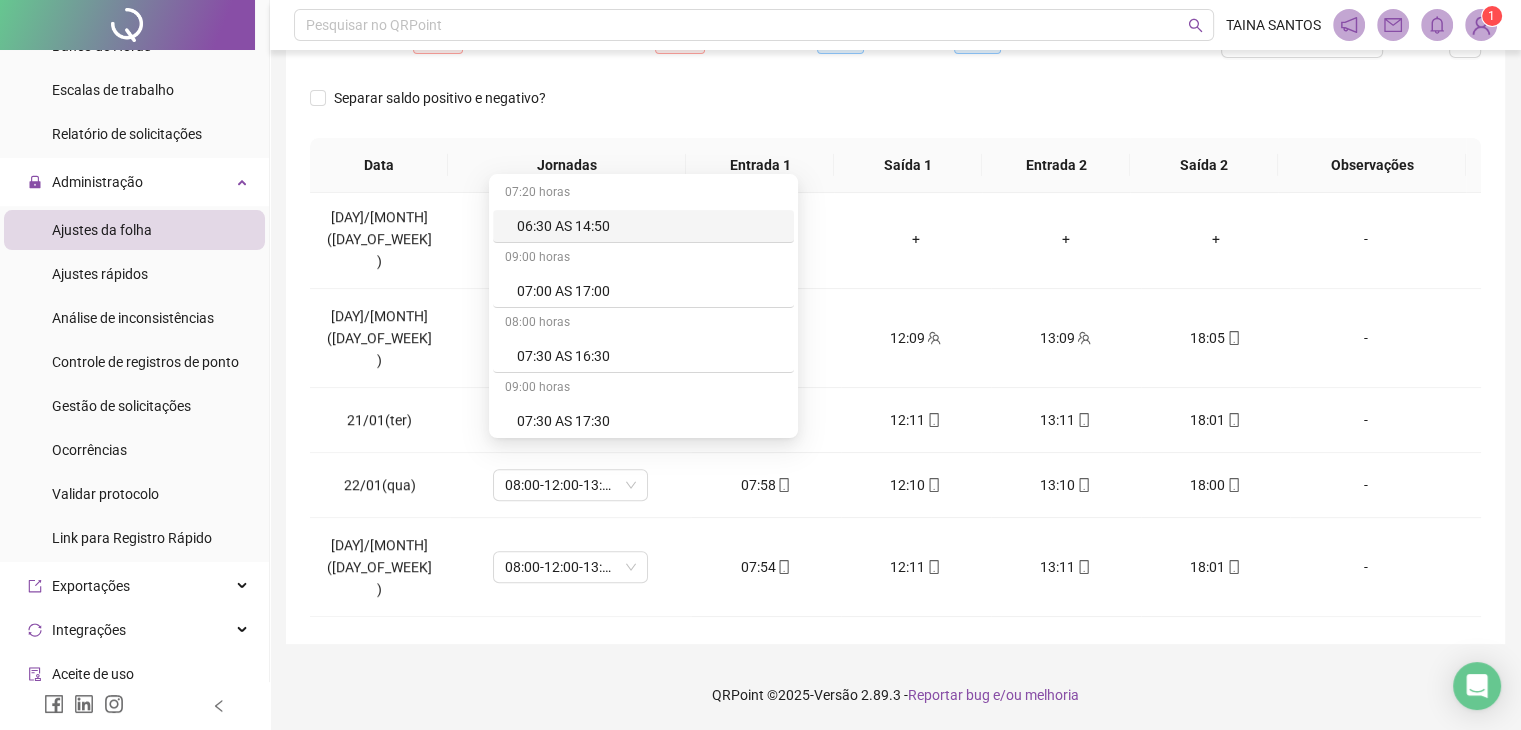 click on "08:00-12:00-13:00-18:00" at bounding box center [570, 1076] 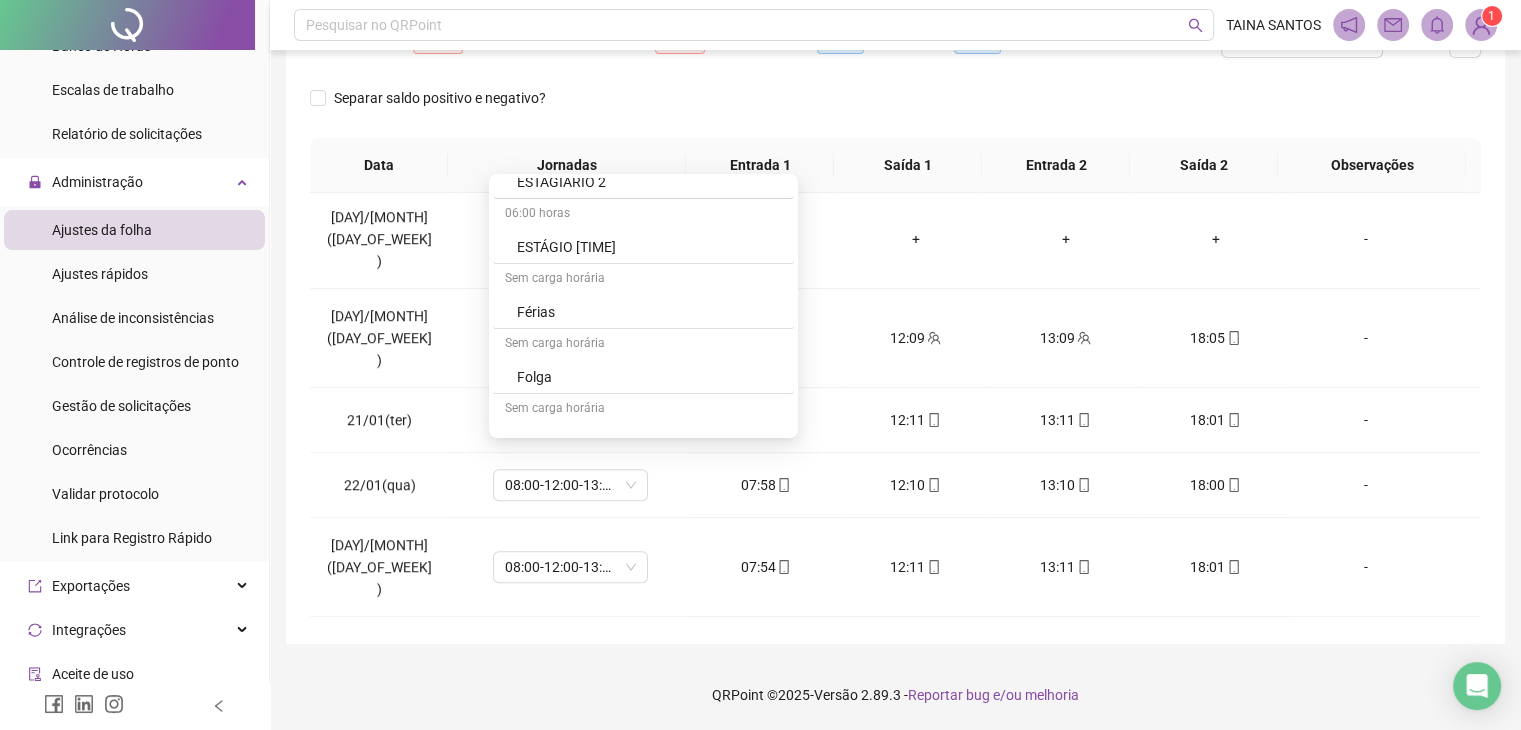 scroll, scrollTop: 1700, scrollLeft: 0, axis: vertical 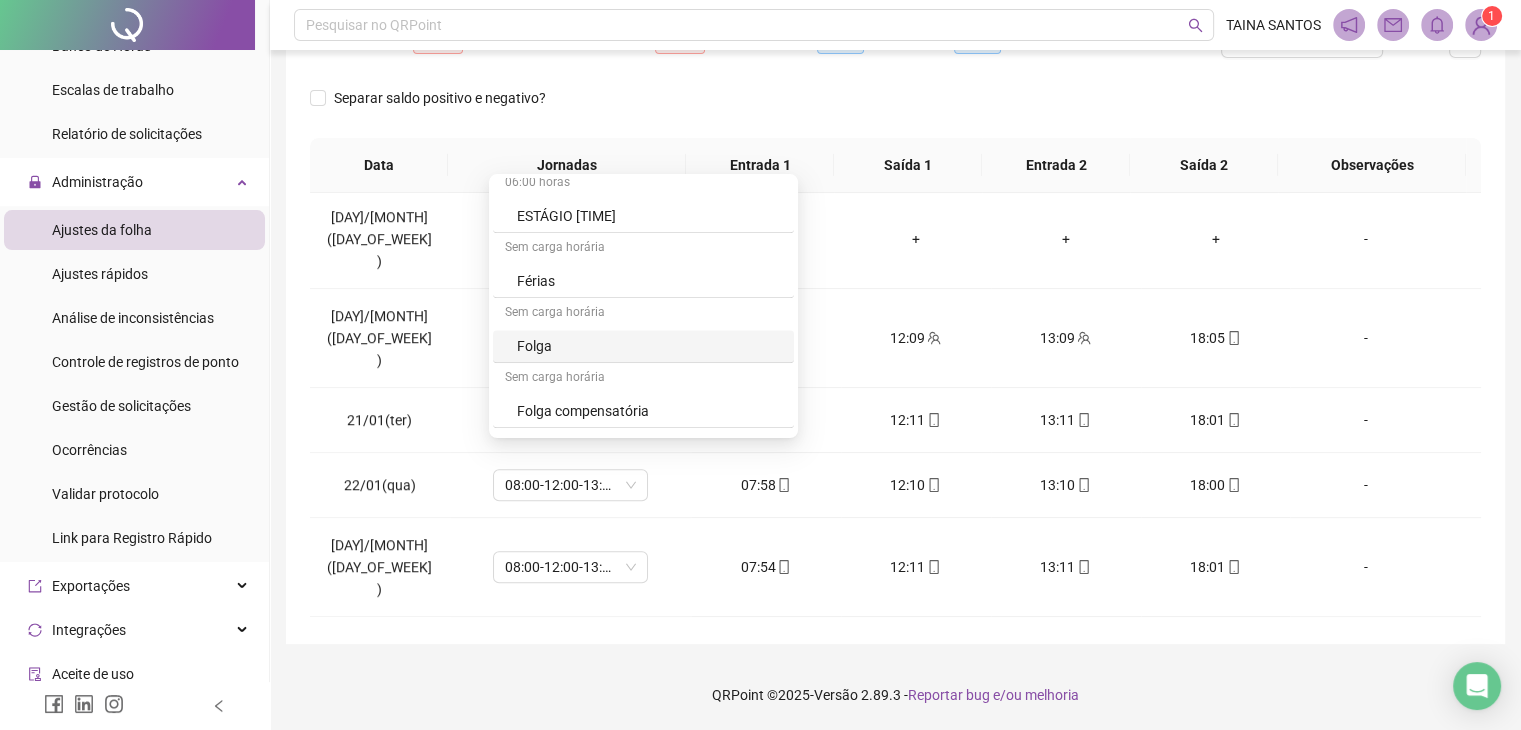 click on "Folga" at bounding box center [649, 346] 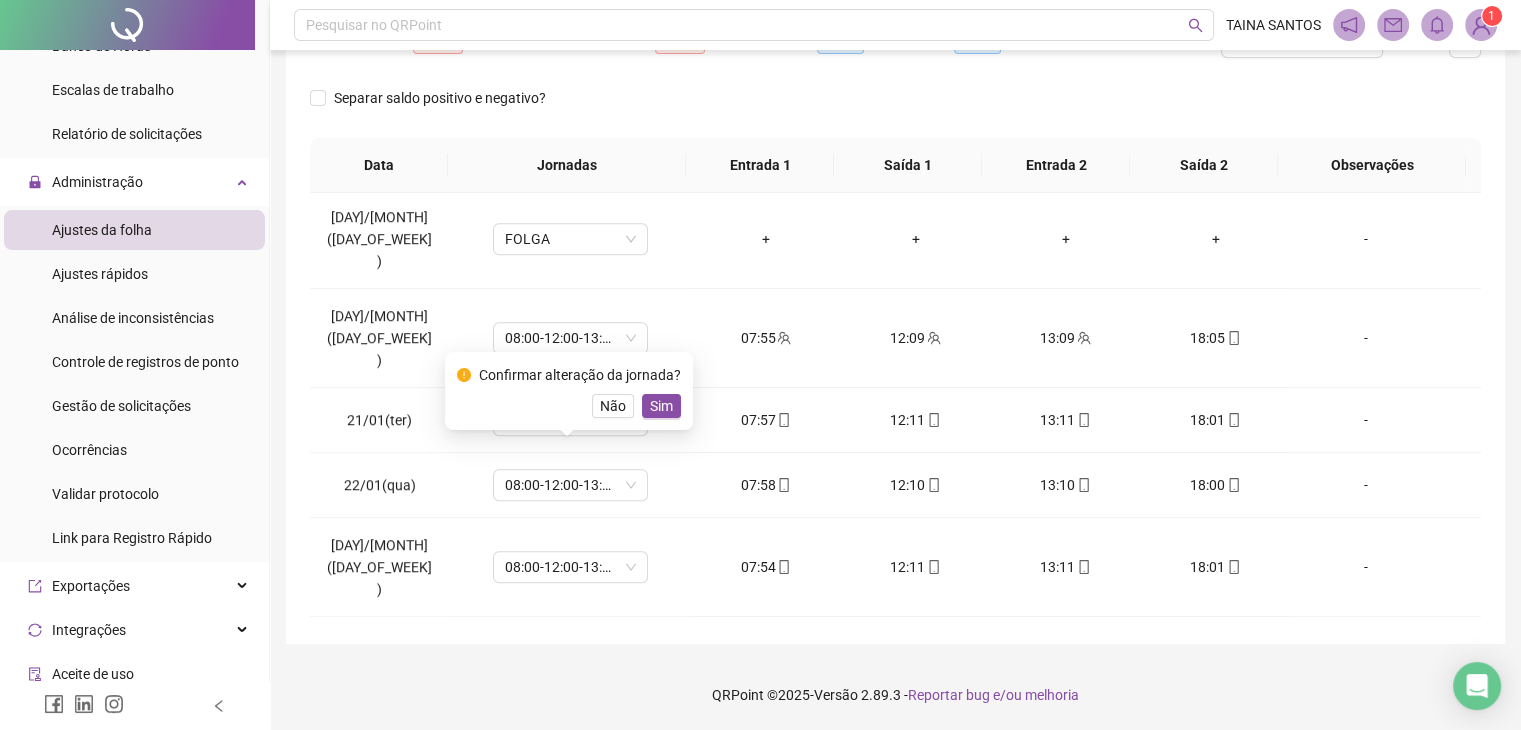 click on "Sim" at bounding box center (661, 406) 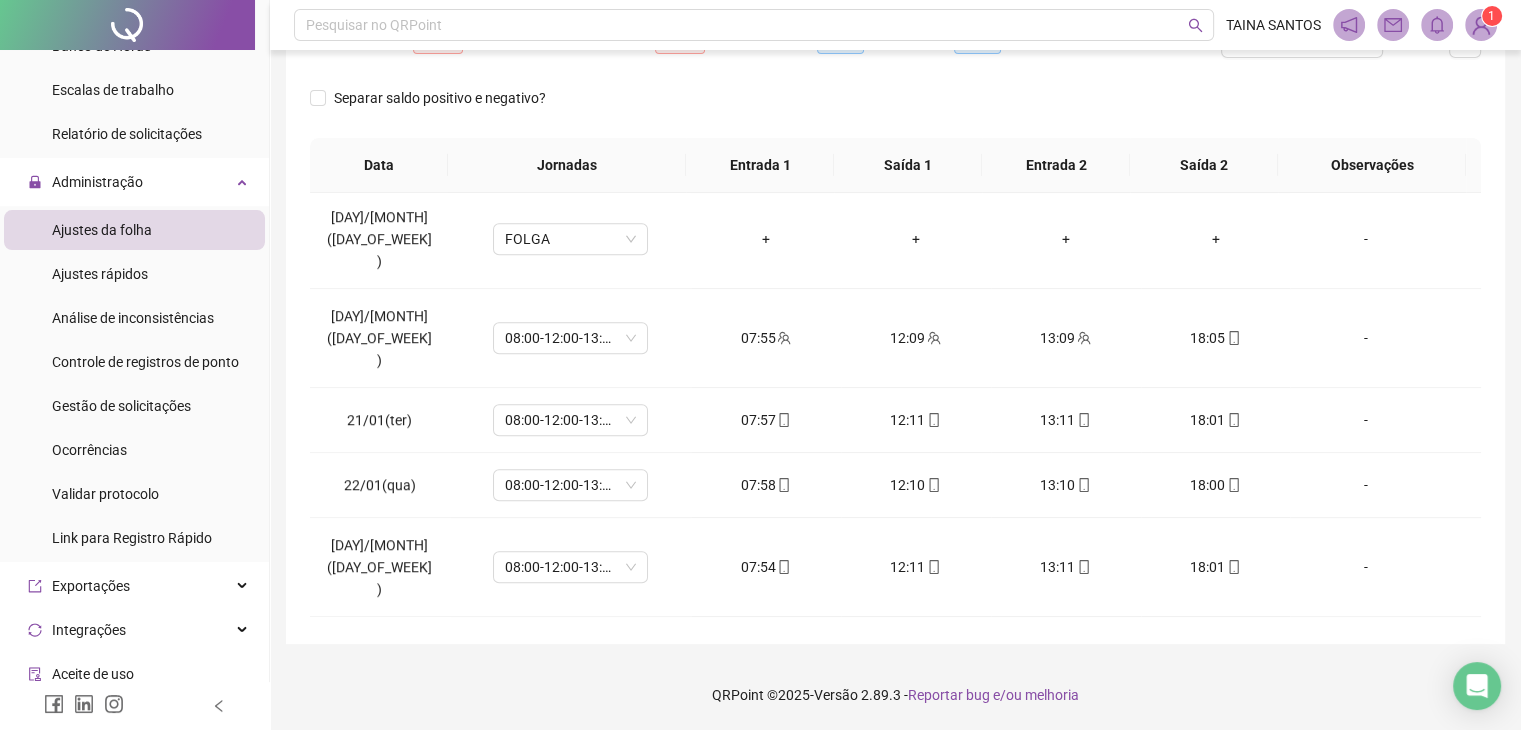 click on "Folga" at bounding box center (570, 1076) 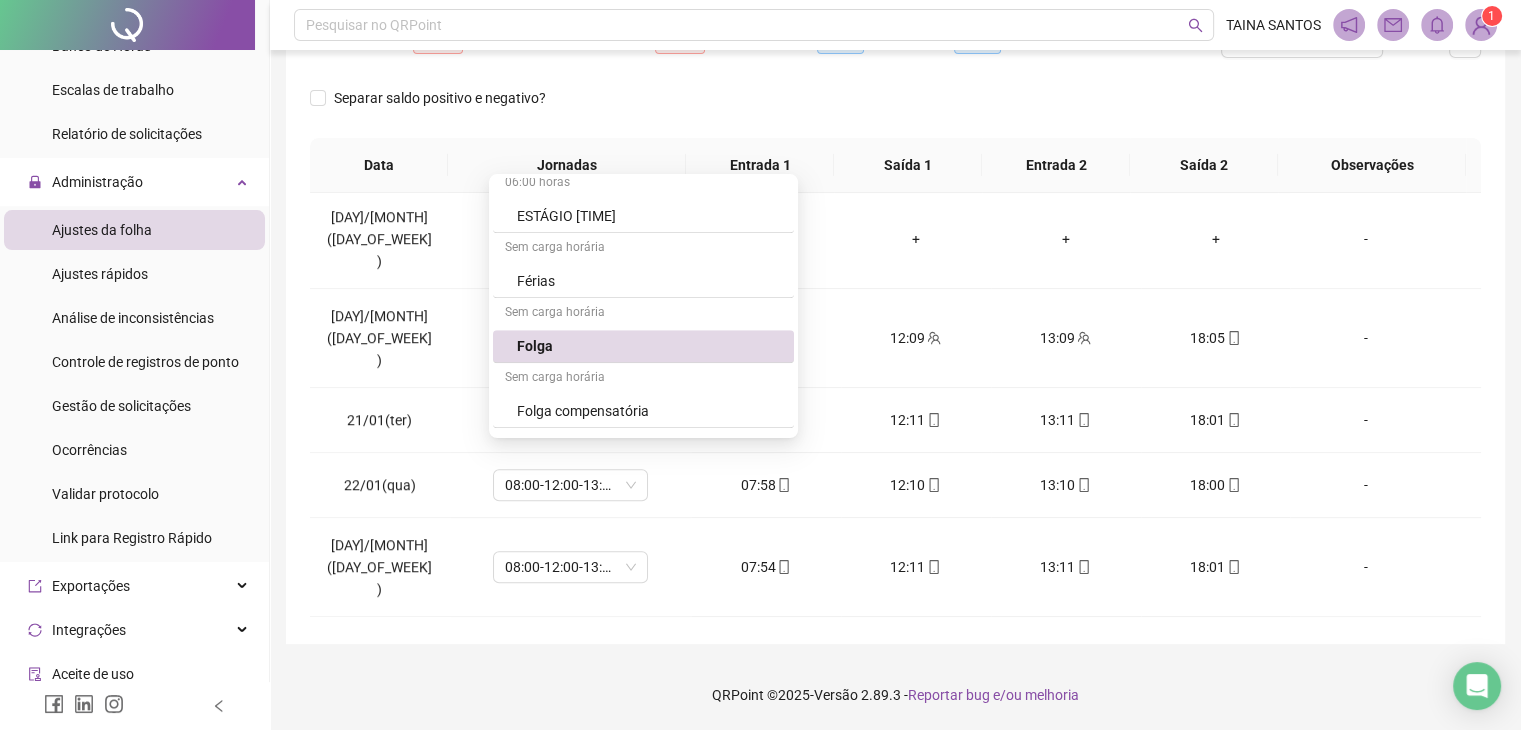click on "QRPoint © 2025  -  Versão   2.89.3   -  Reportar bug e/ou melhoria" at bounding box center [895, 695] 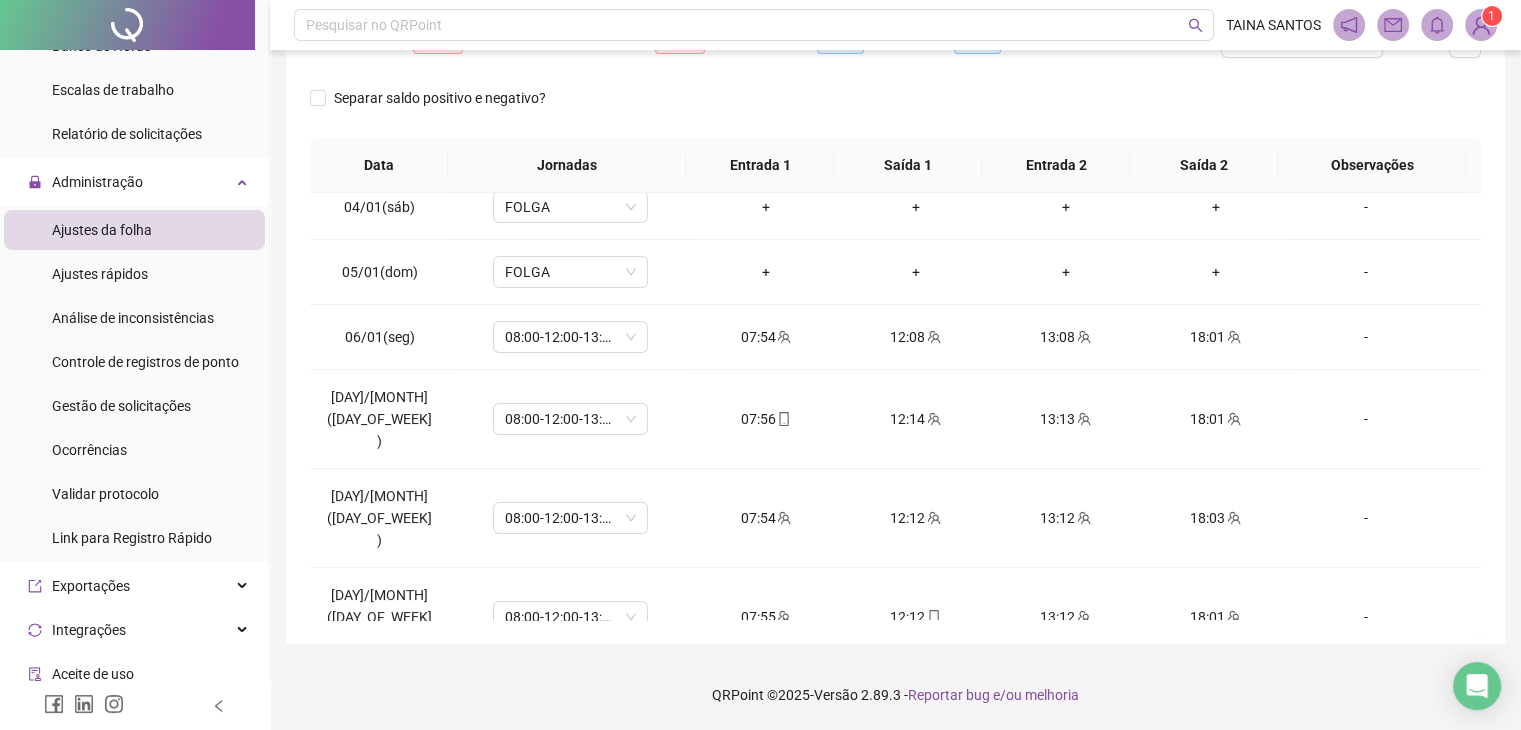 scroll, scrollTop: 0, scrollLeft: 0, axis: both 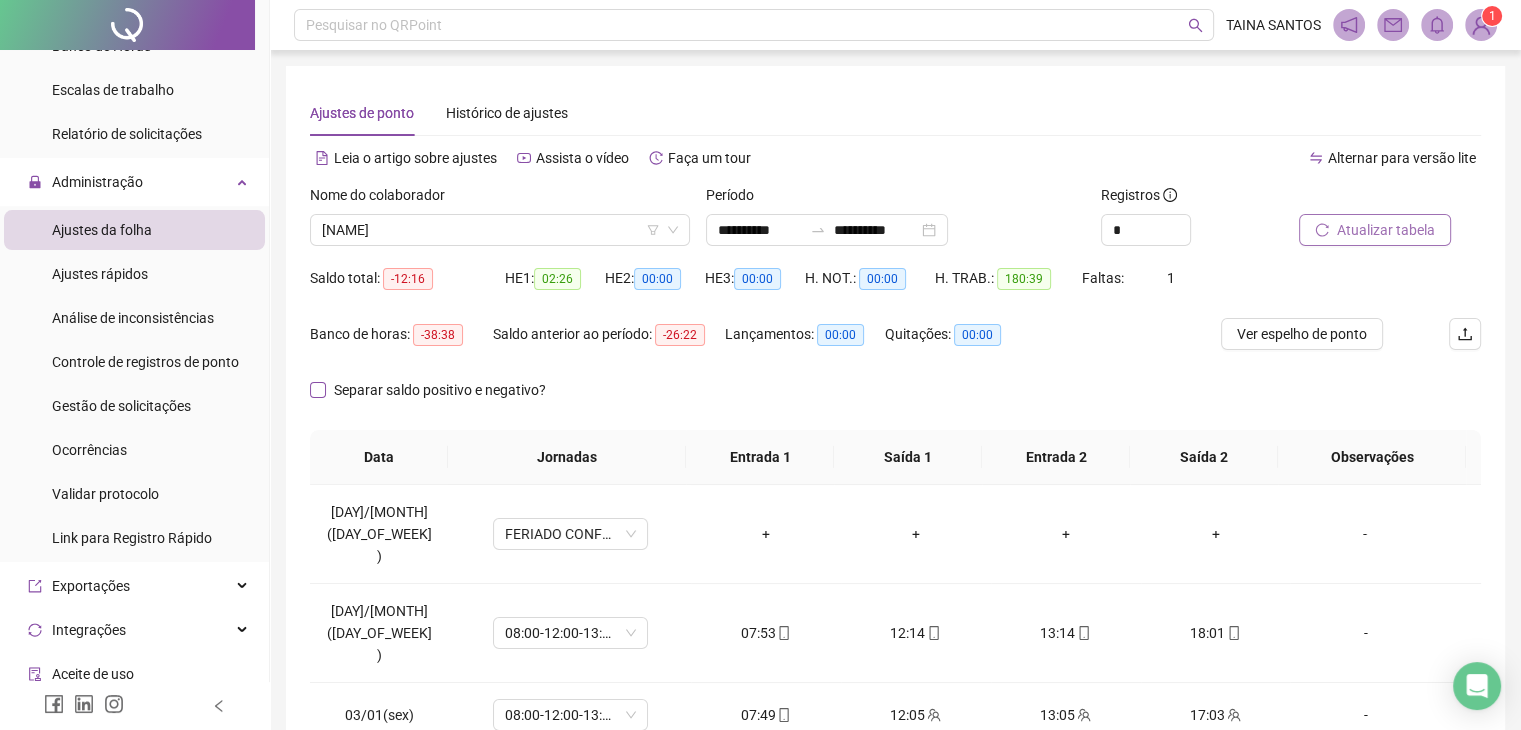 click on "Separar saldo positivo e negativo?" at bounding box center (440, 390) 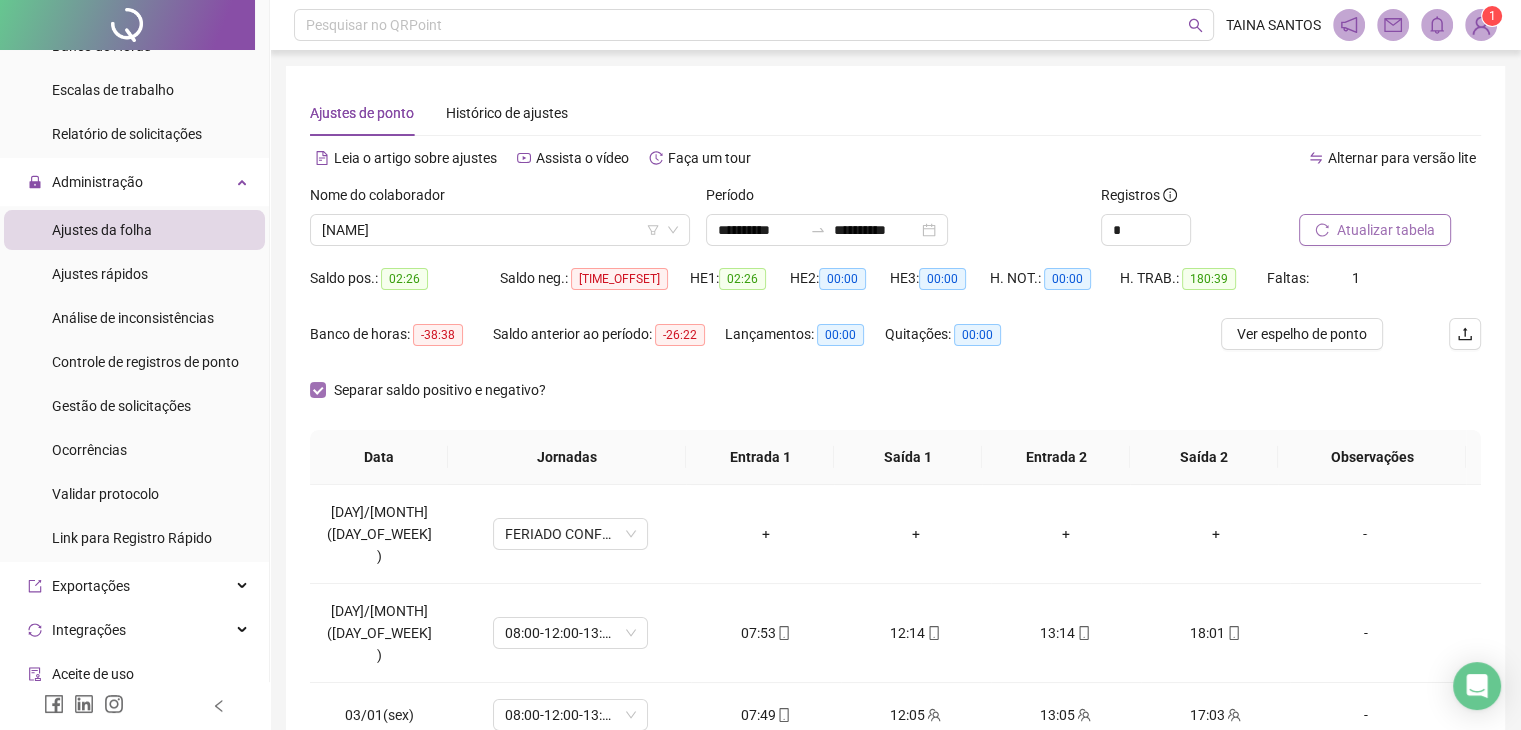 click on "Separar saldo positivo e negativo?" at bounding box center [440, 390] 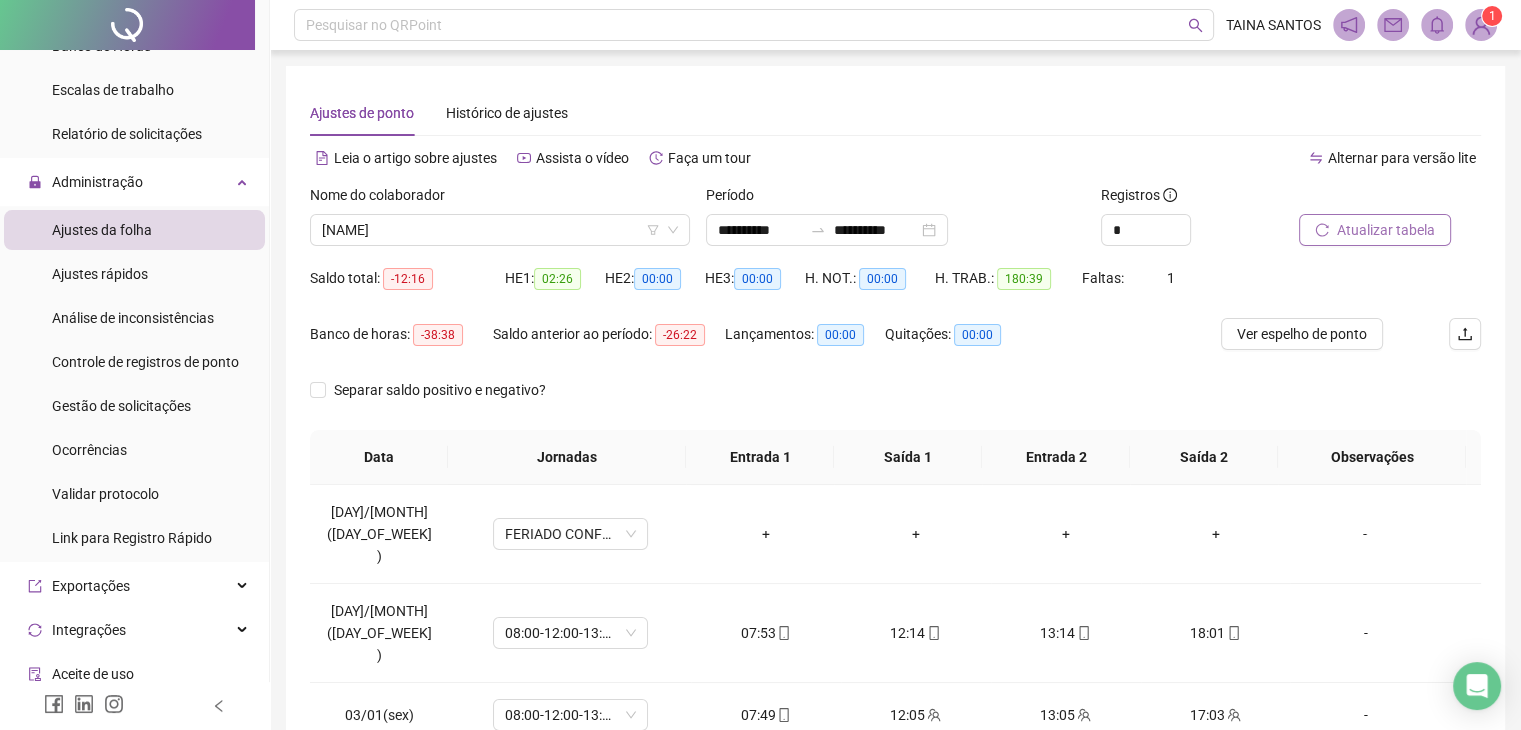 click on "Atualizar tabela" at bounding box center (1386, 230) 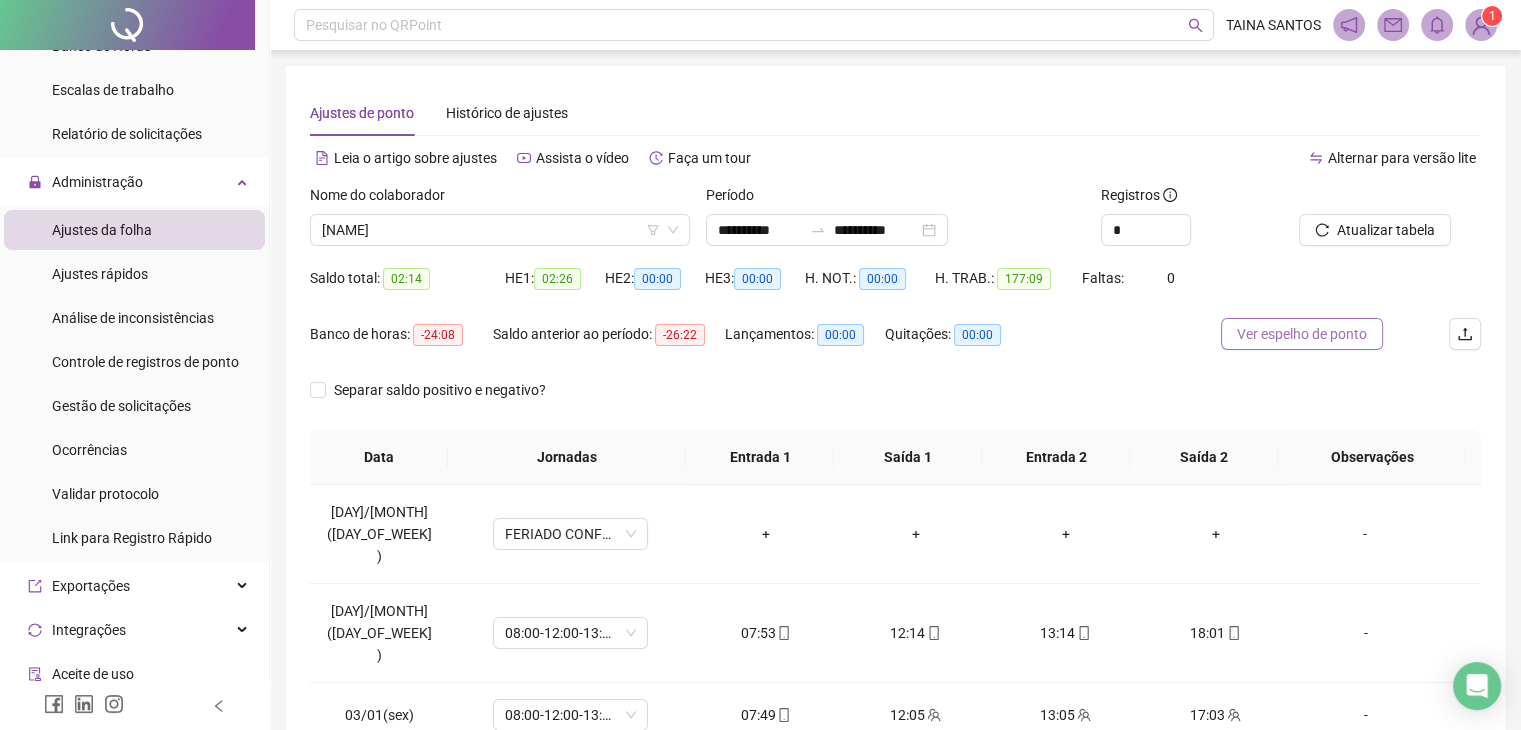 click on "Ver espelho de ponto" at bounding box center (1302, 334) 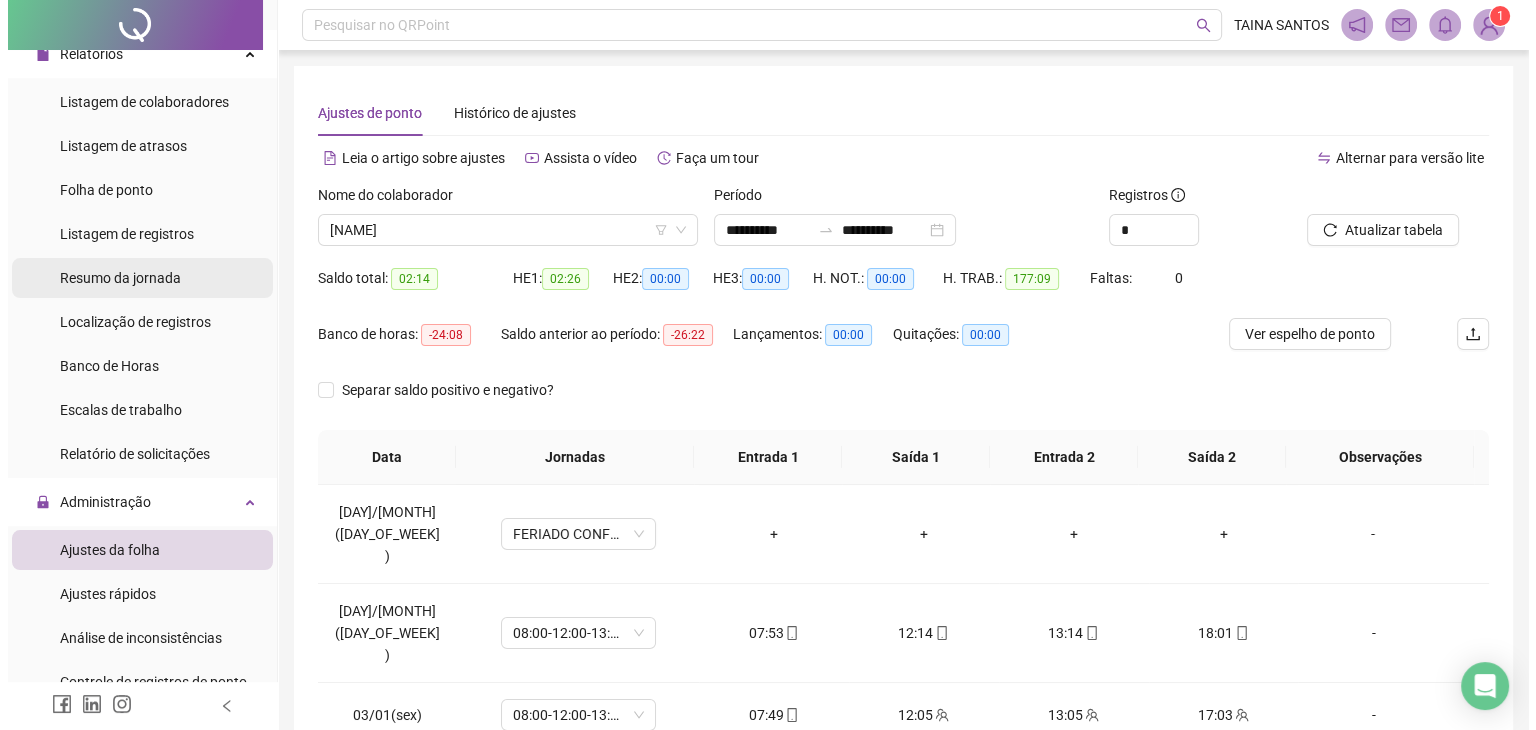 scroll, scrollTop: 344, scrollLeft: 0, axis: vertical 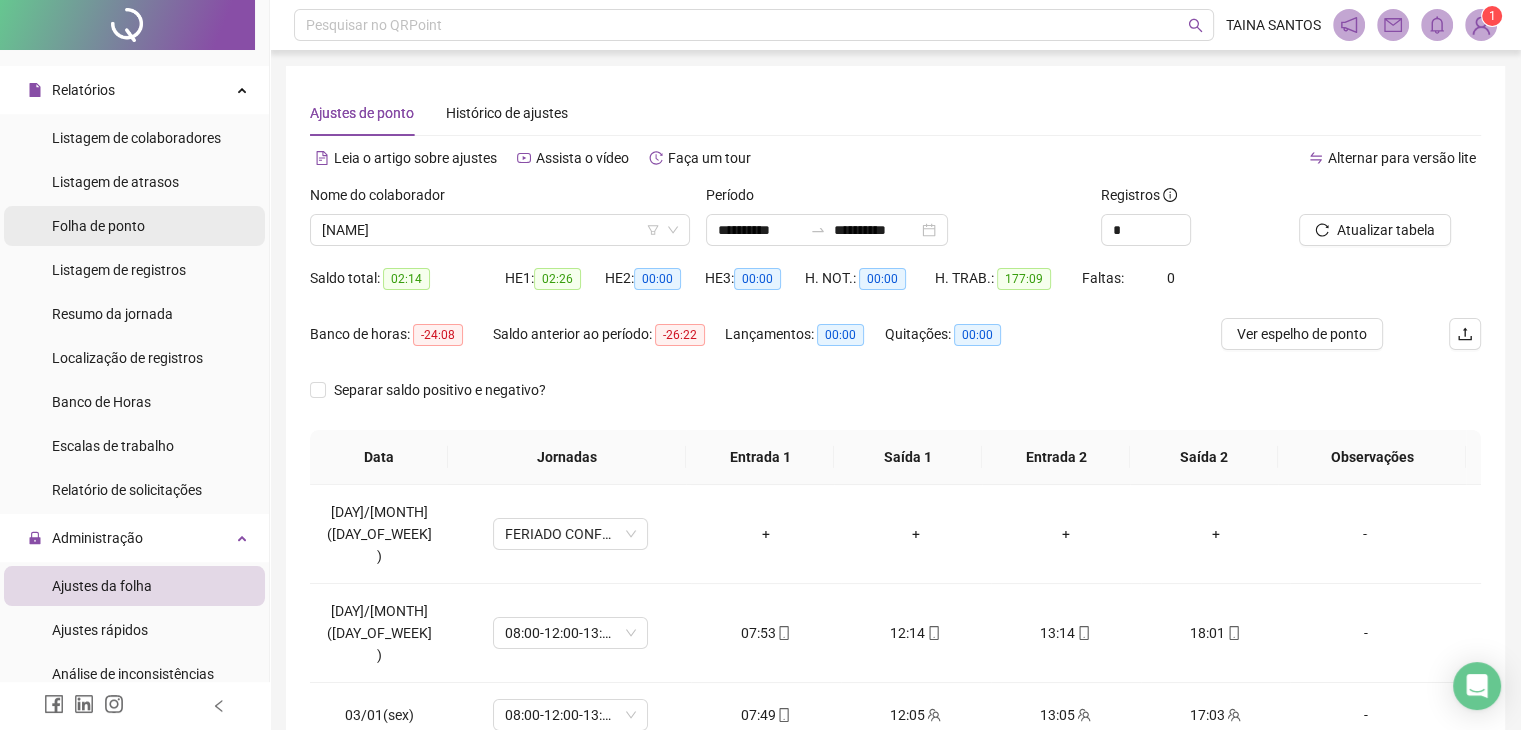 click on "Folha de ponto" at bounding box center [134, 226] 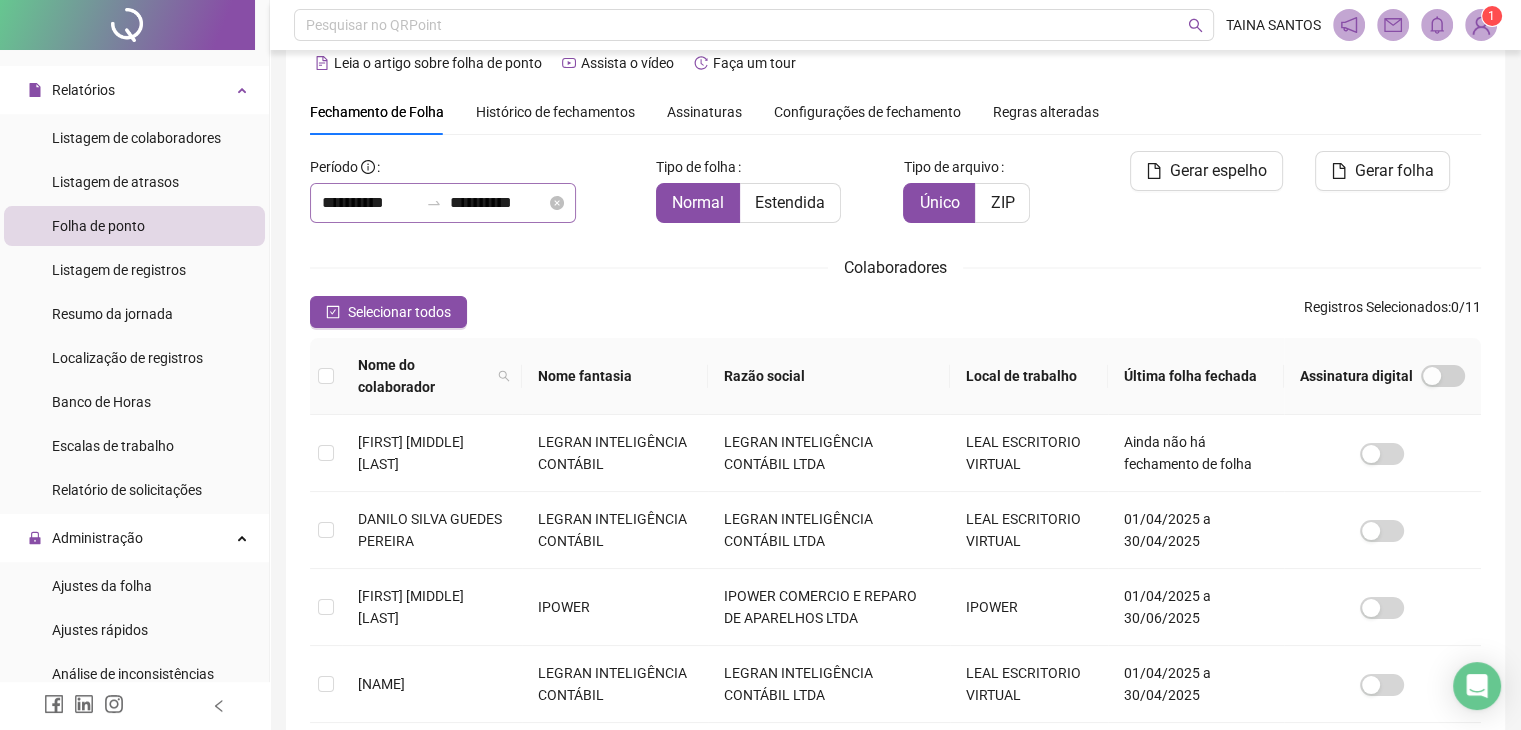 scroll, scrollTop: 44, scrollLeft: 0, axis: vertical 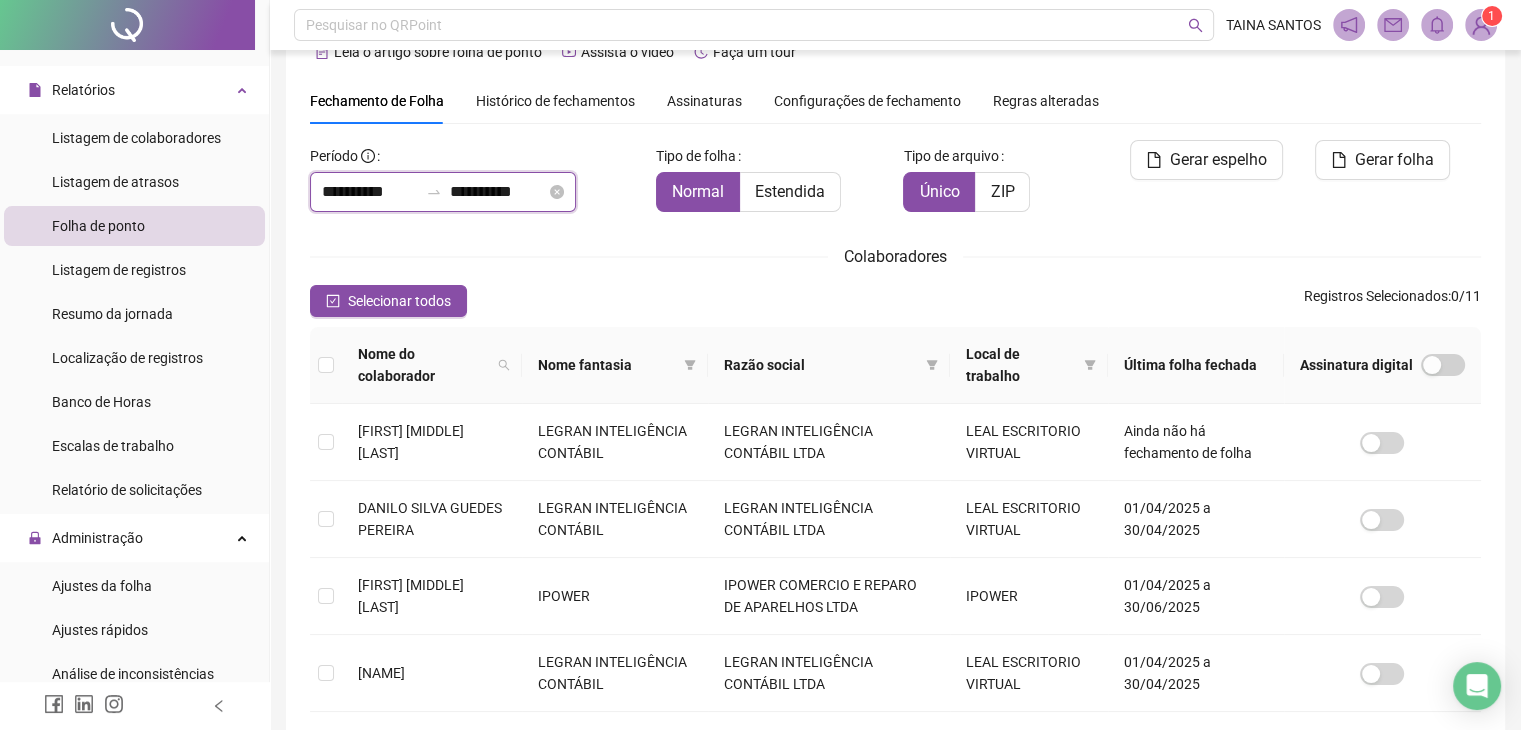 click on "**********" at bounding box center (498, 192) 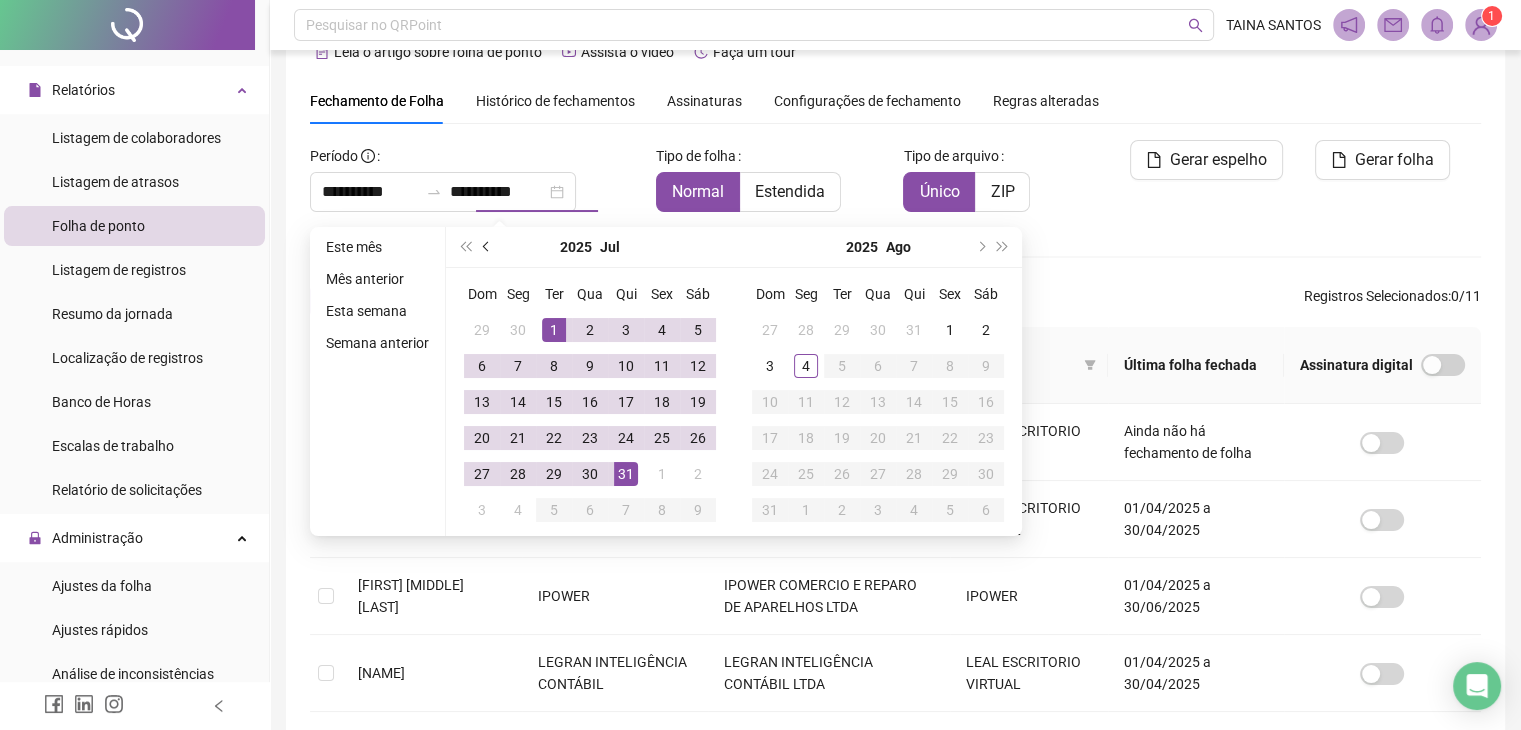 click at bounding box center (487, 247) 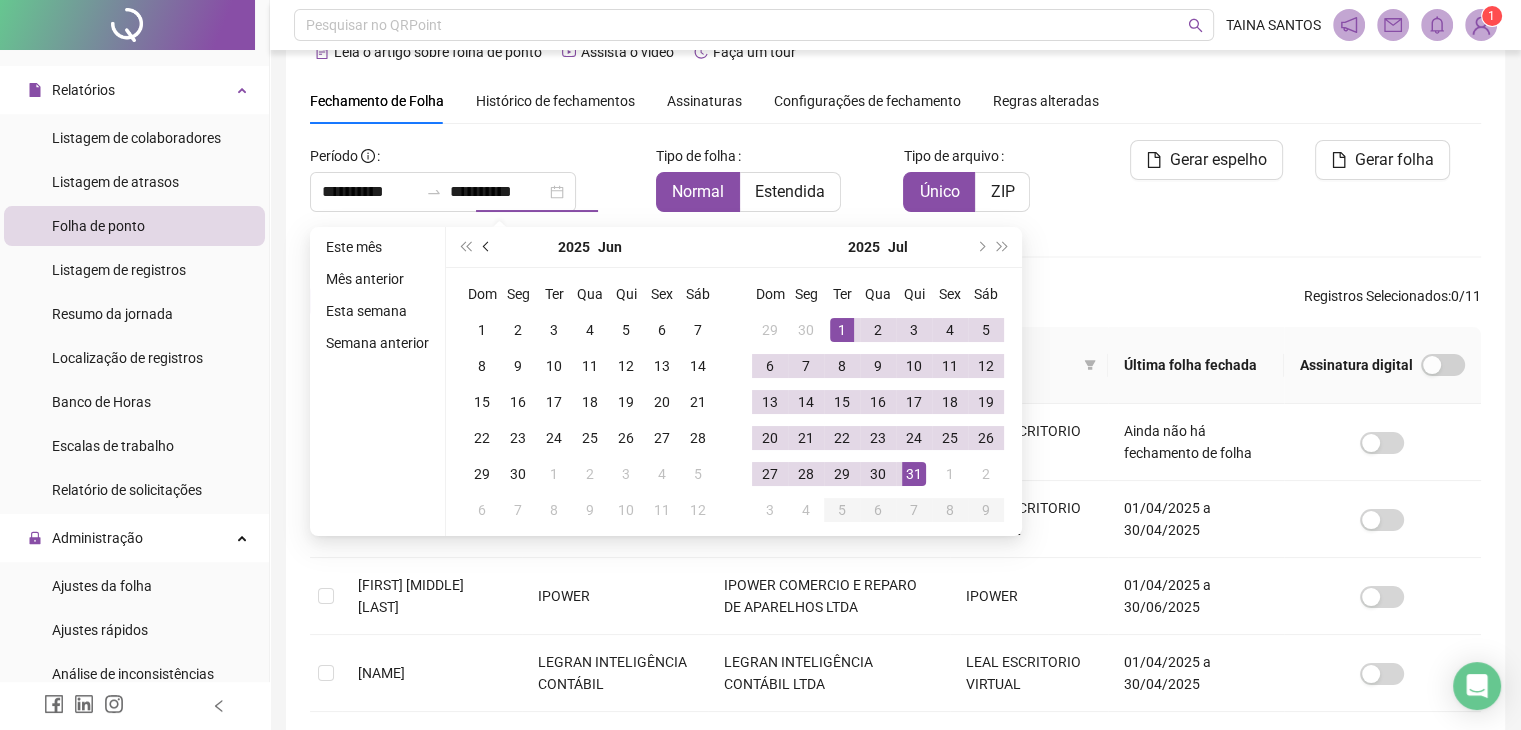 click at bounding box center (487, 247) 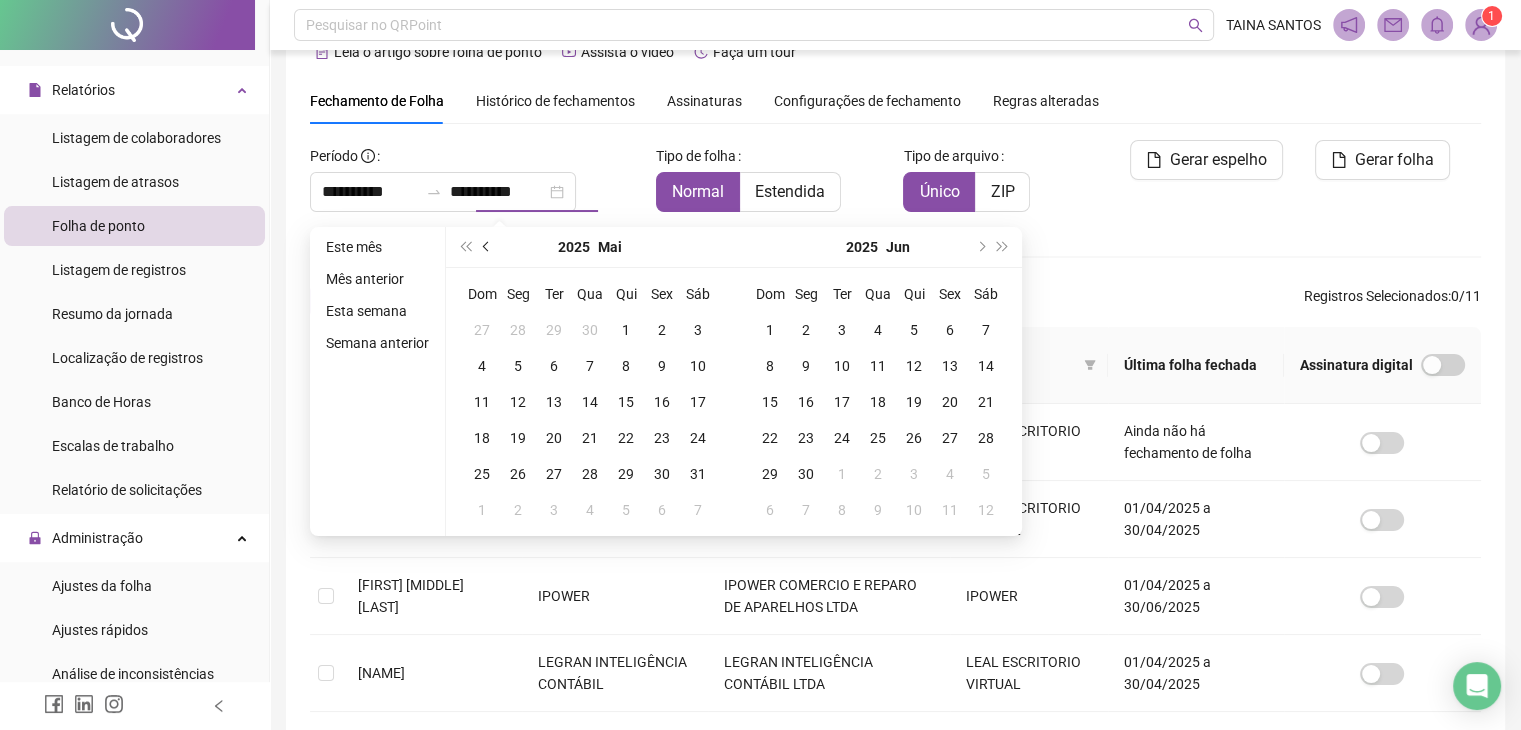 click at bounding box center (487, 247) 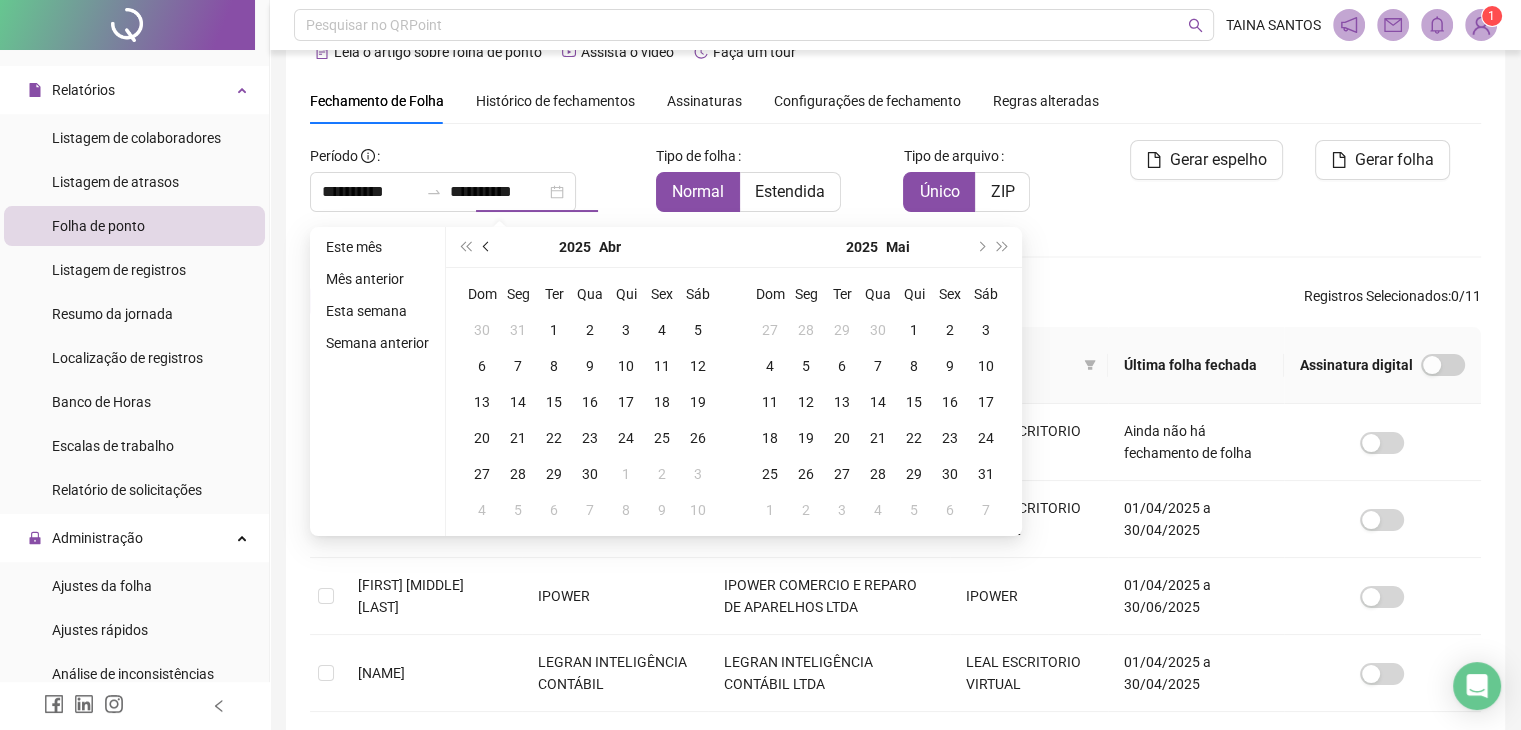 click at bounding box center [487, 247] 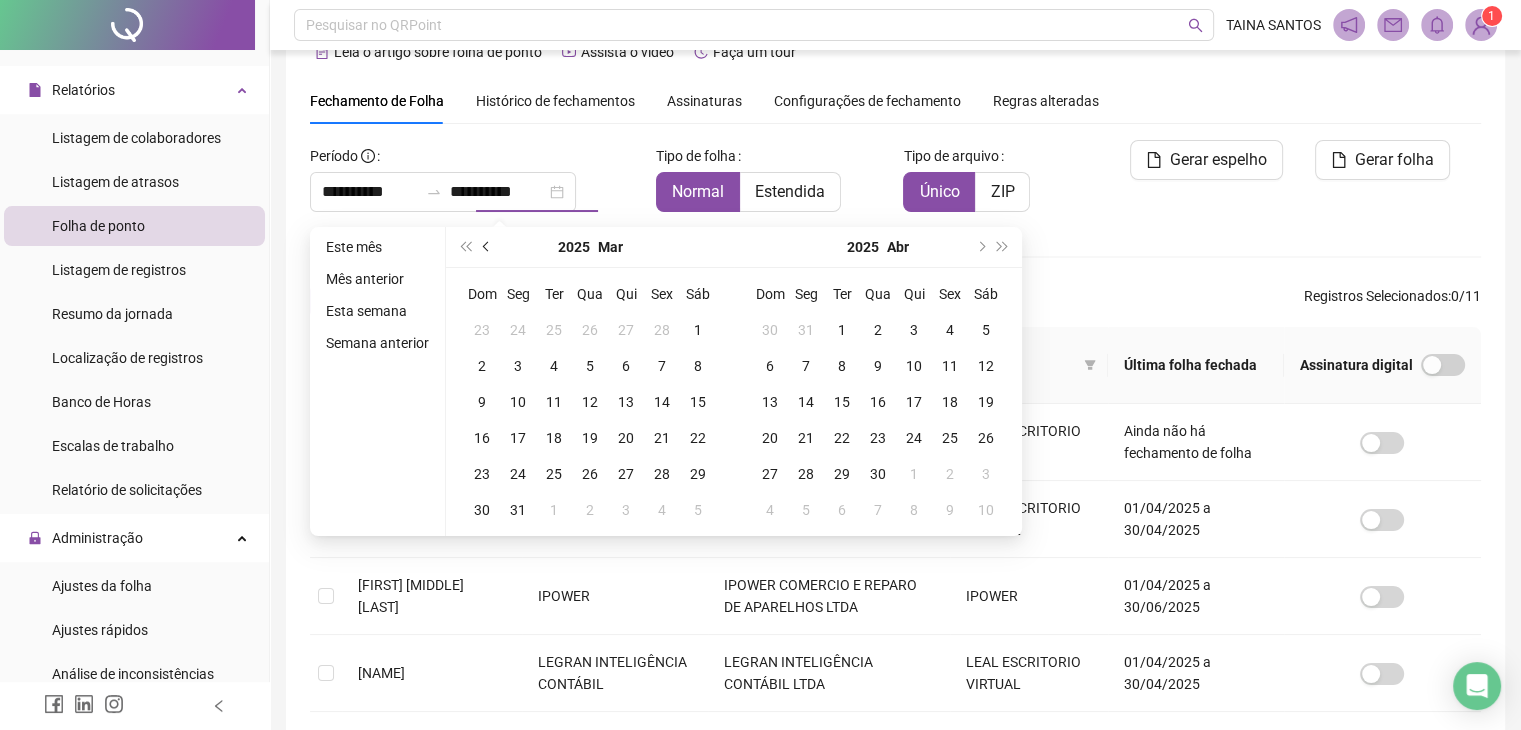 click at bounding box center (487, 247) 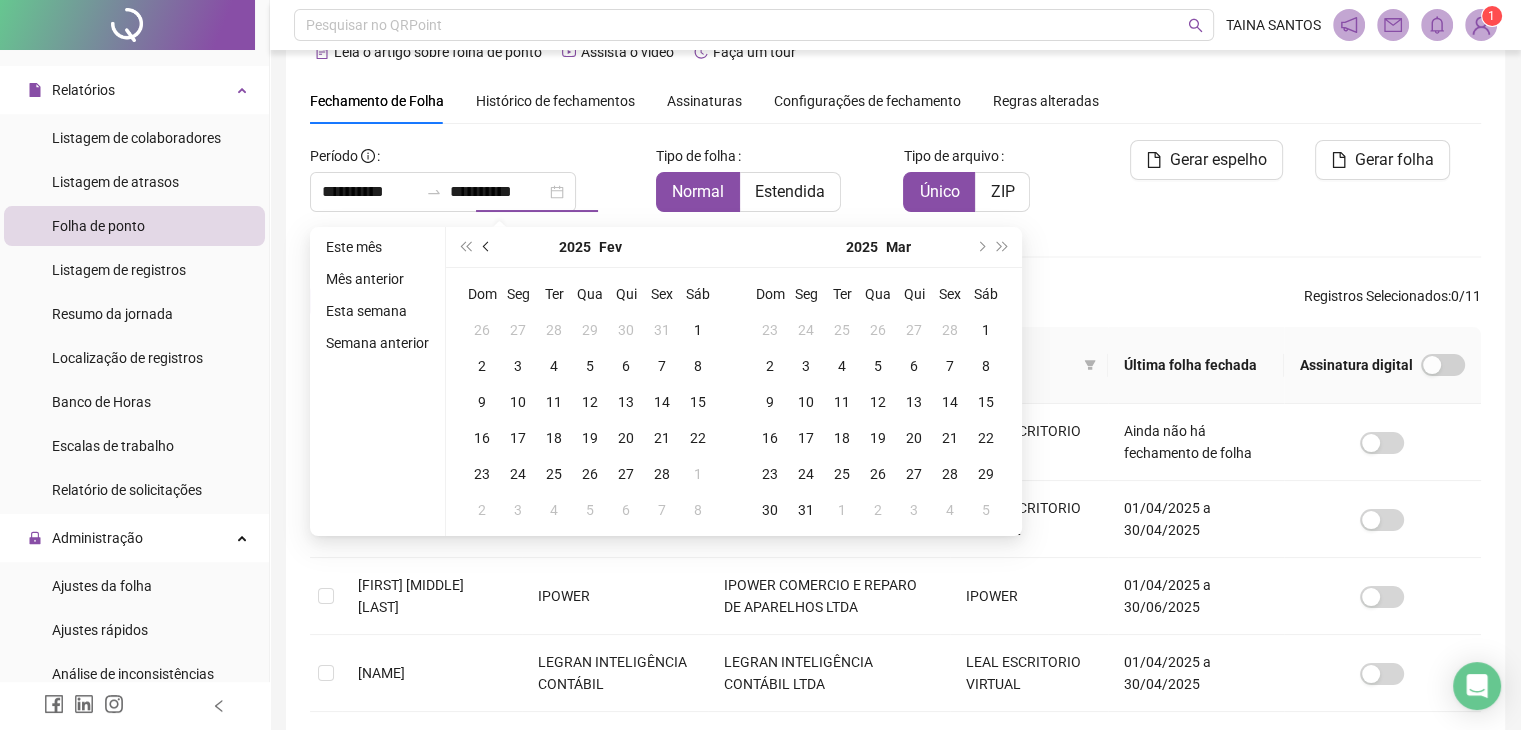 click at bounding box center (487, 247) 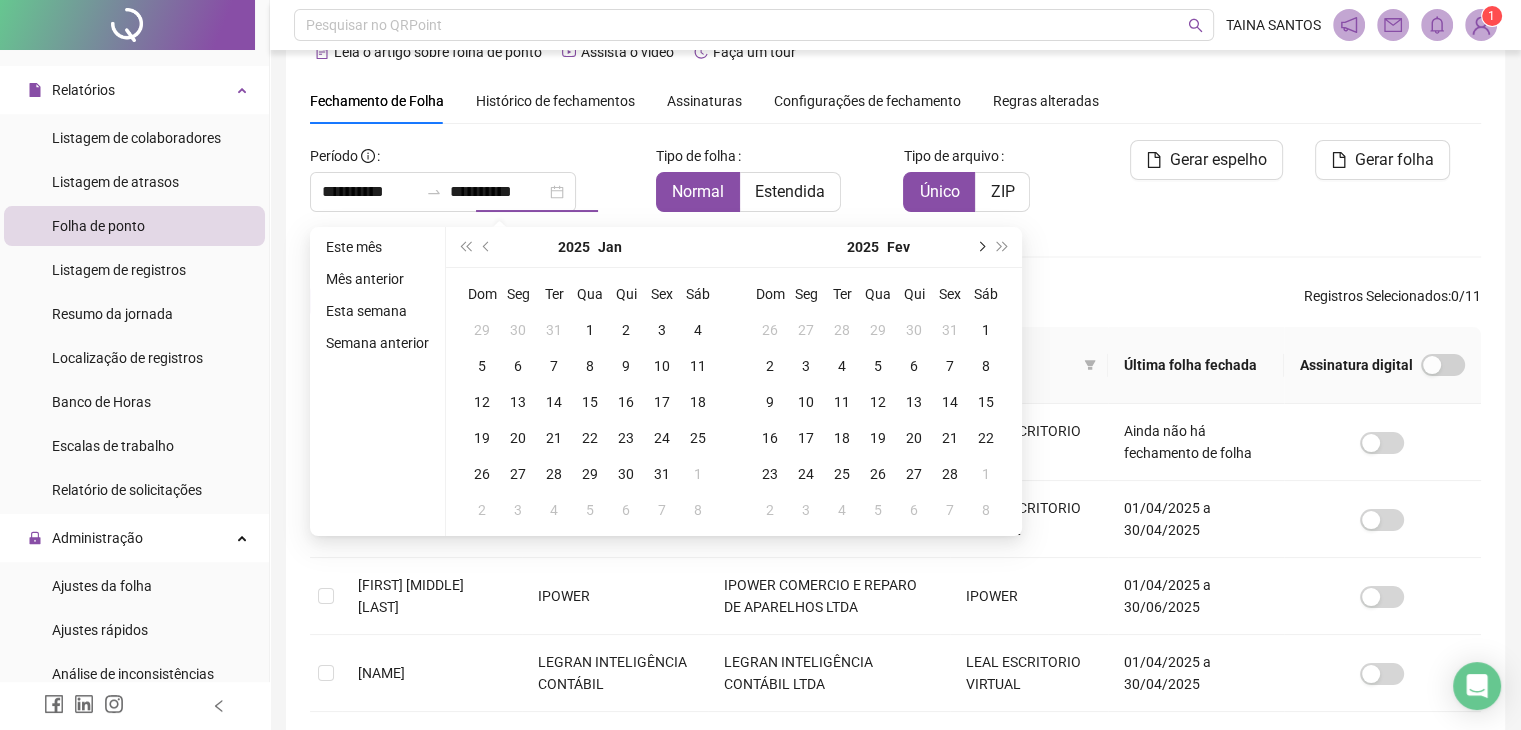click at bounding box center (980, 247) 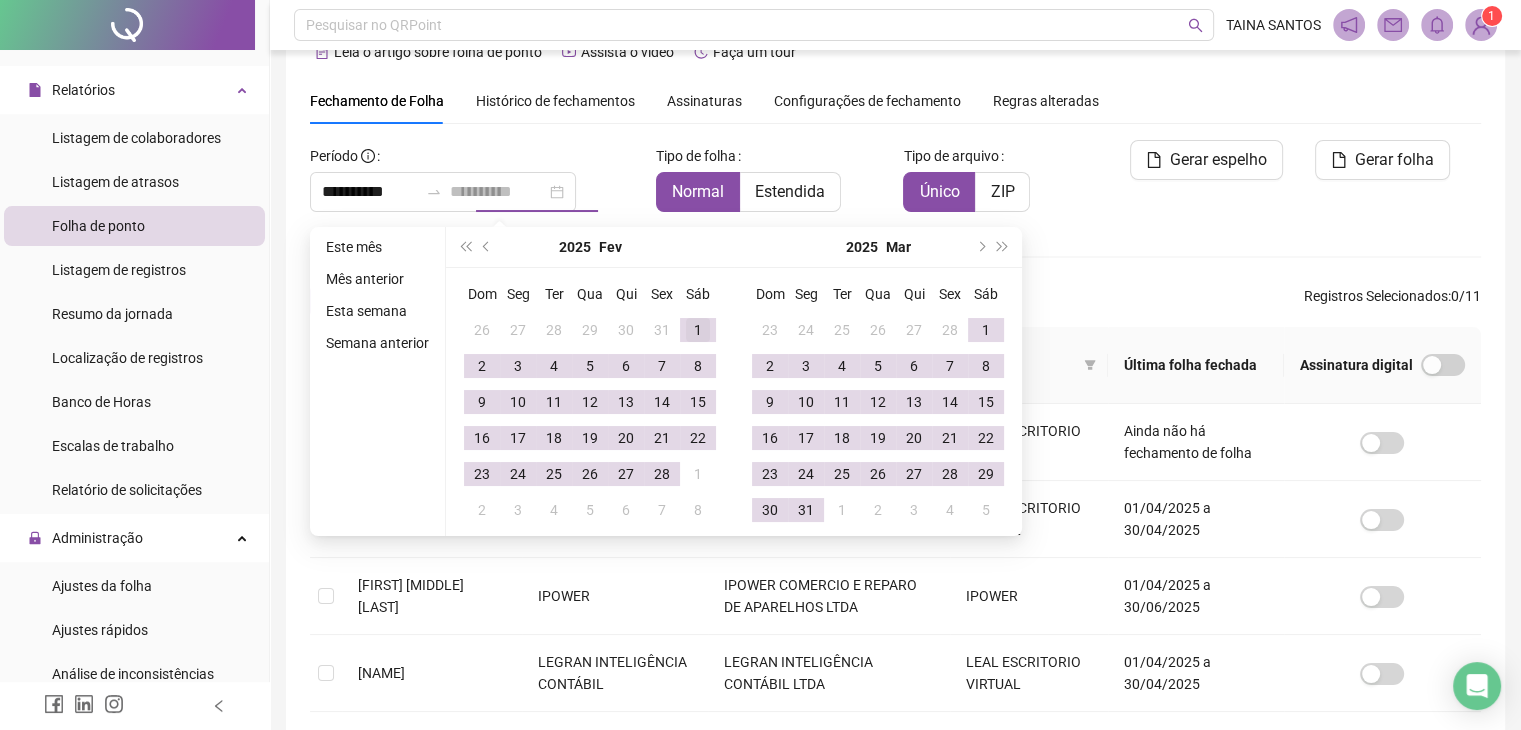 type on "**********" 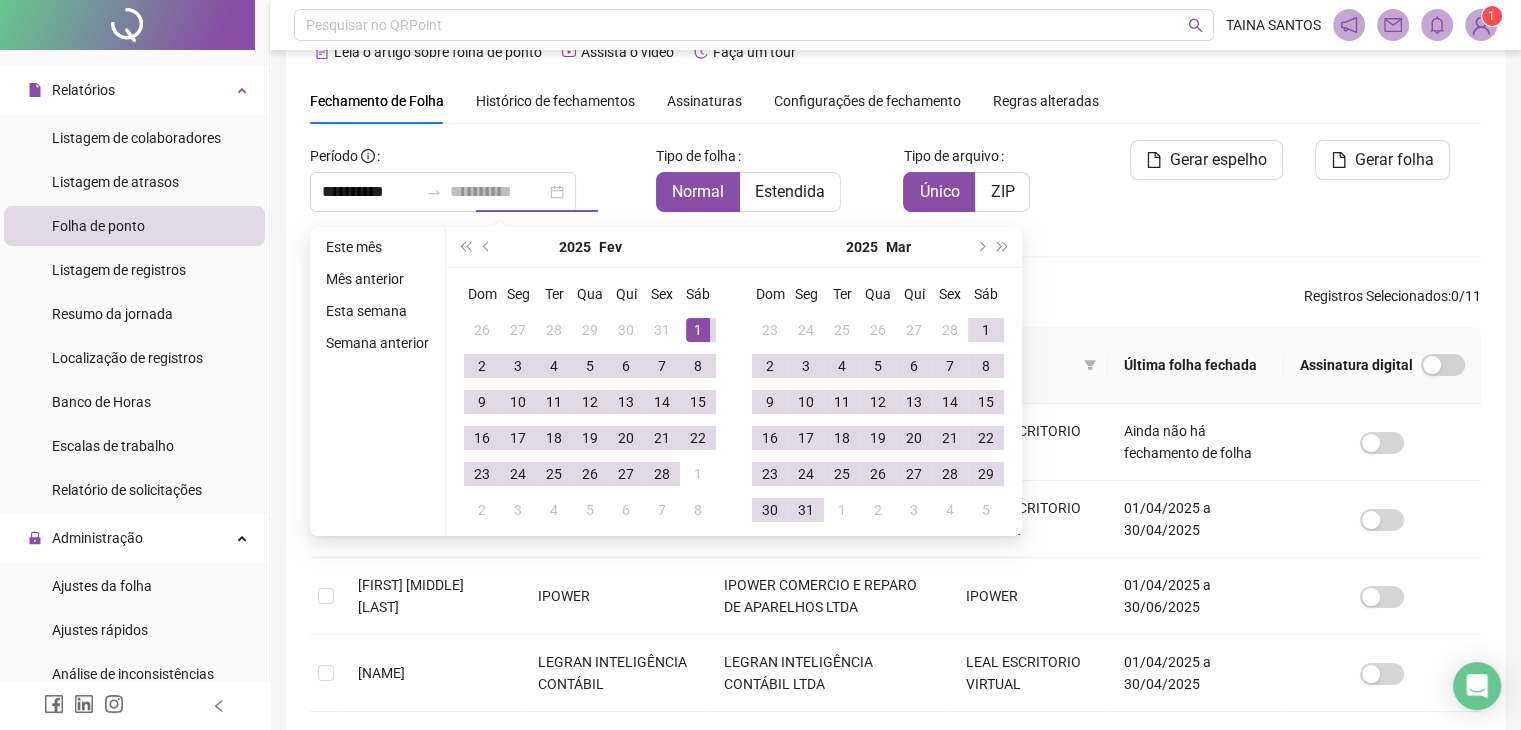 click on "1" at bounding box center (698, 330) 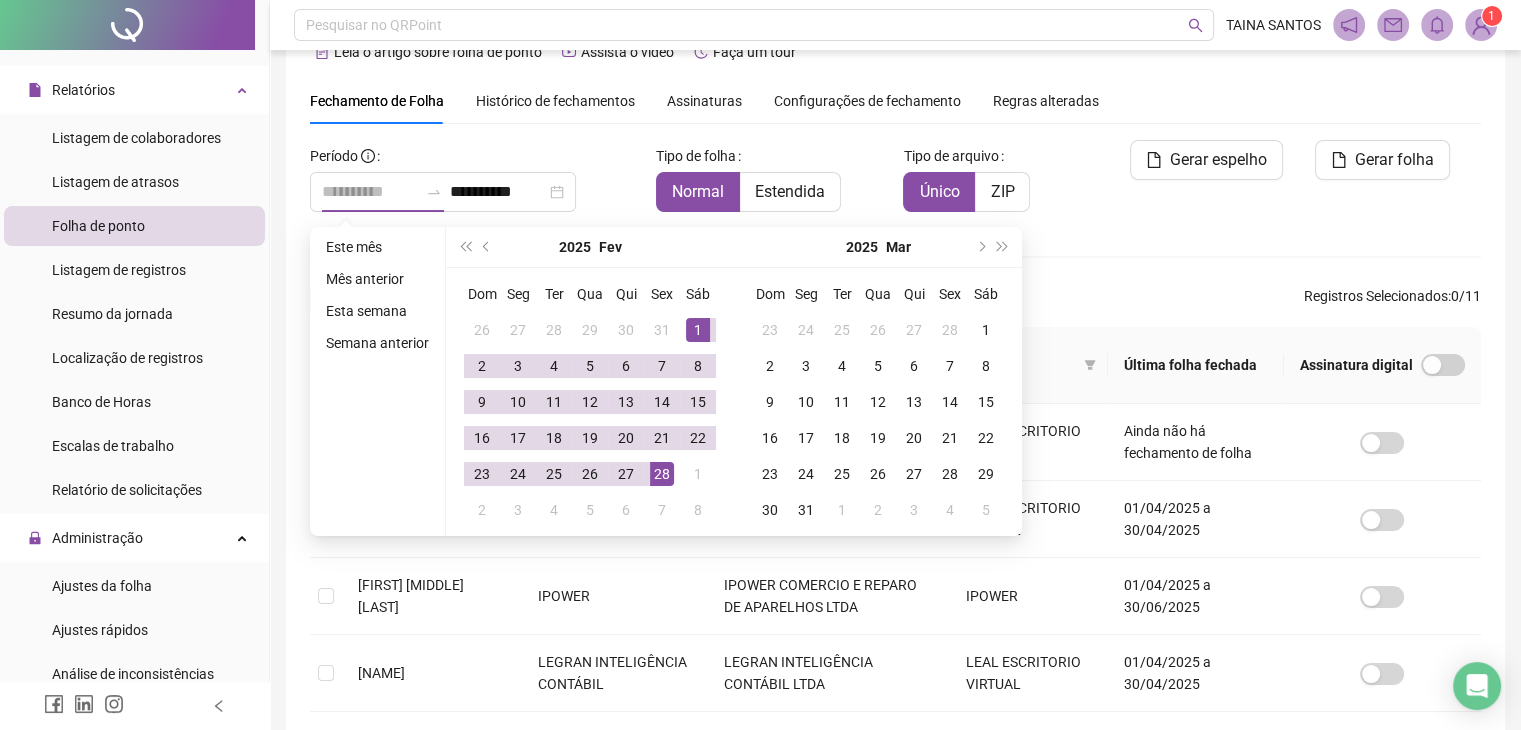 click on "28" at bounding box center (662, 474) 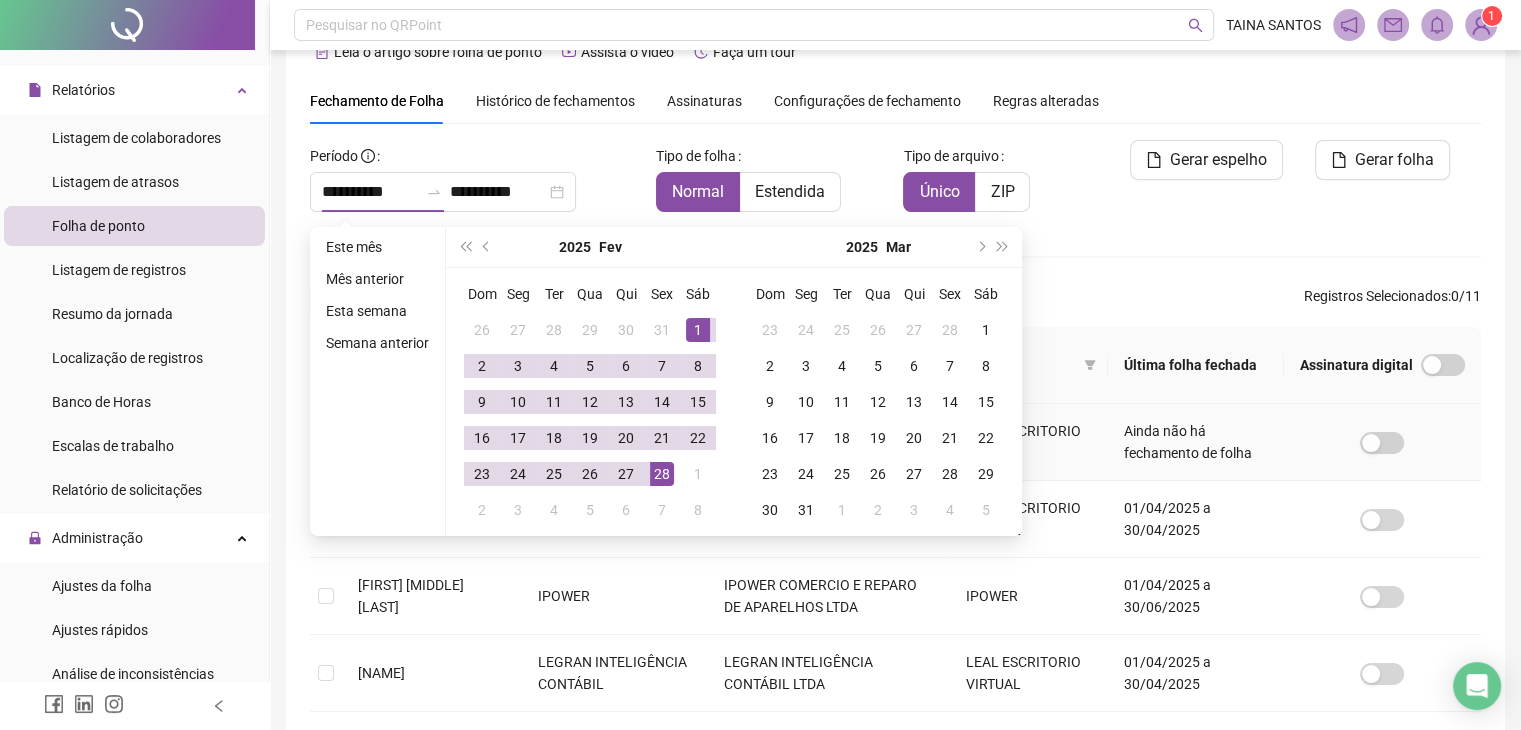 type on "**********" 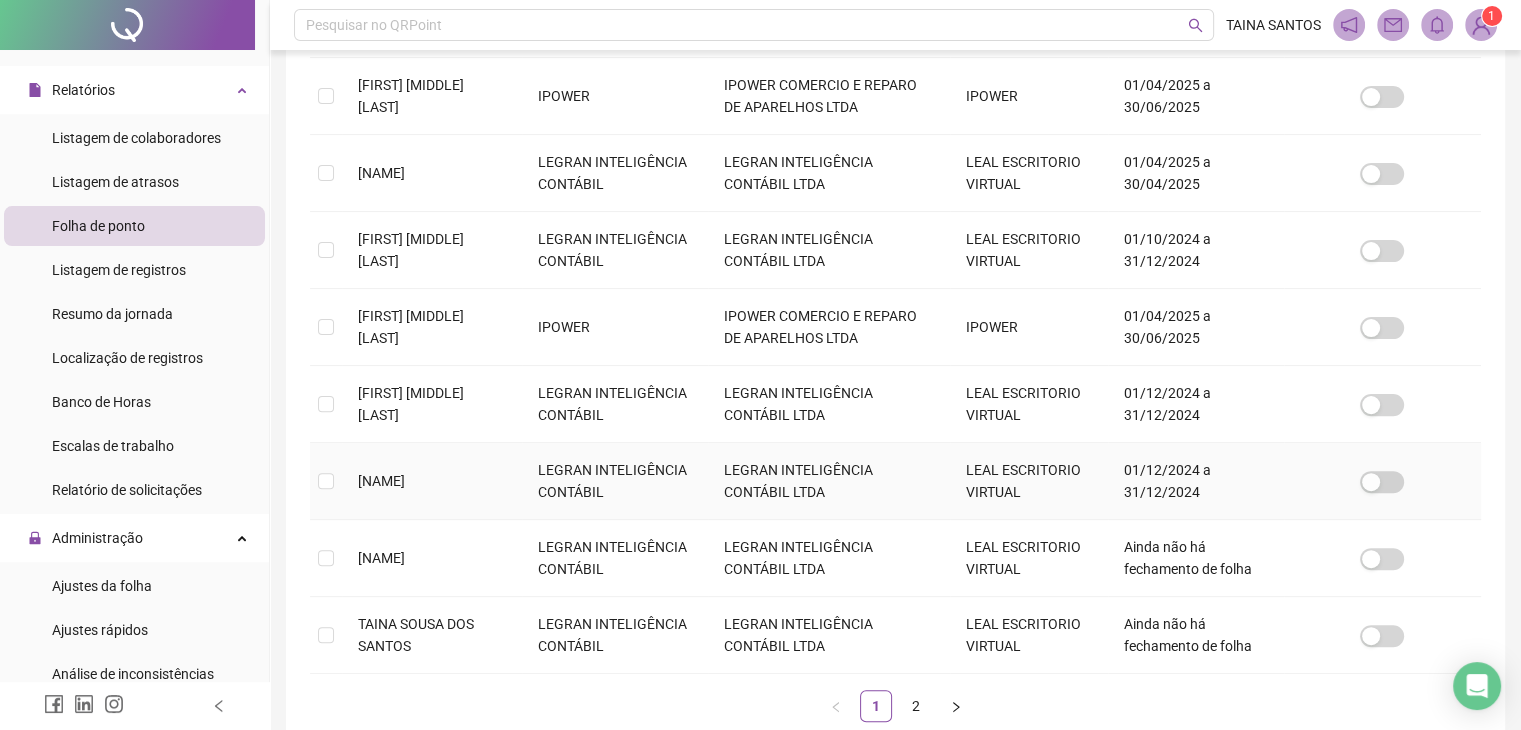 click at bounding box center (326, 481) 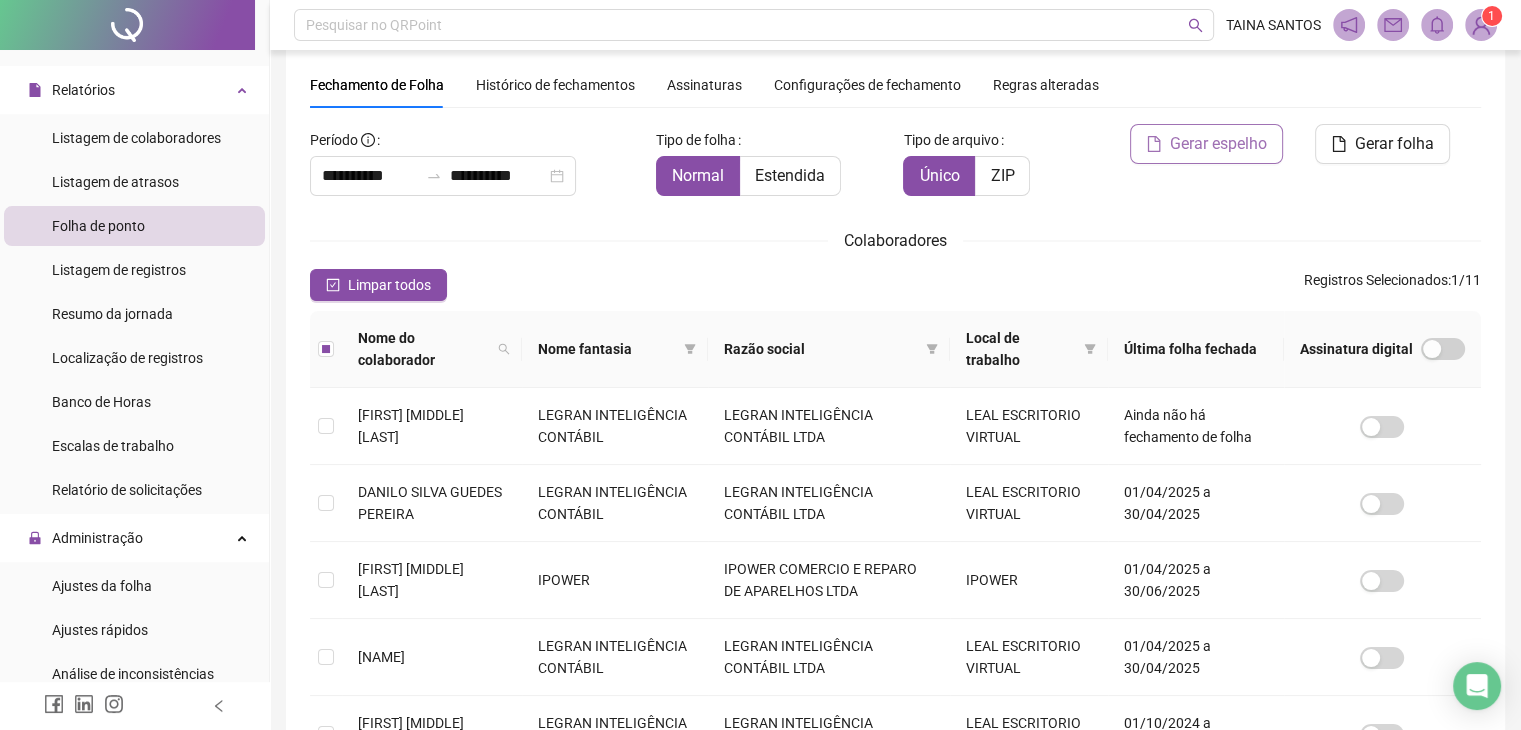 click on "Gerar espelho" at bounding box center [1218, 144] 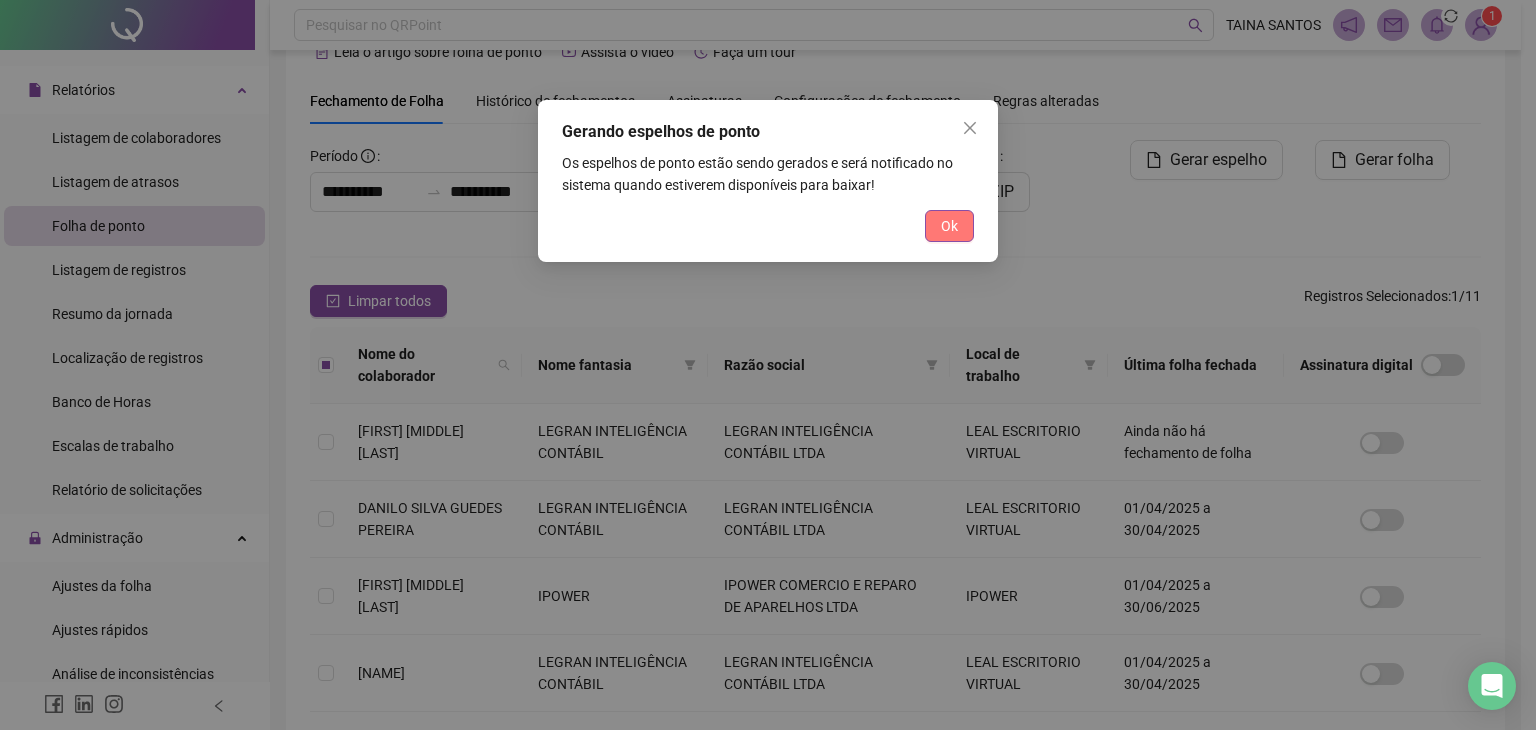 click on "Ok" at bounding box center (949, 226) 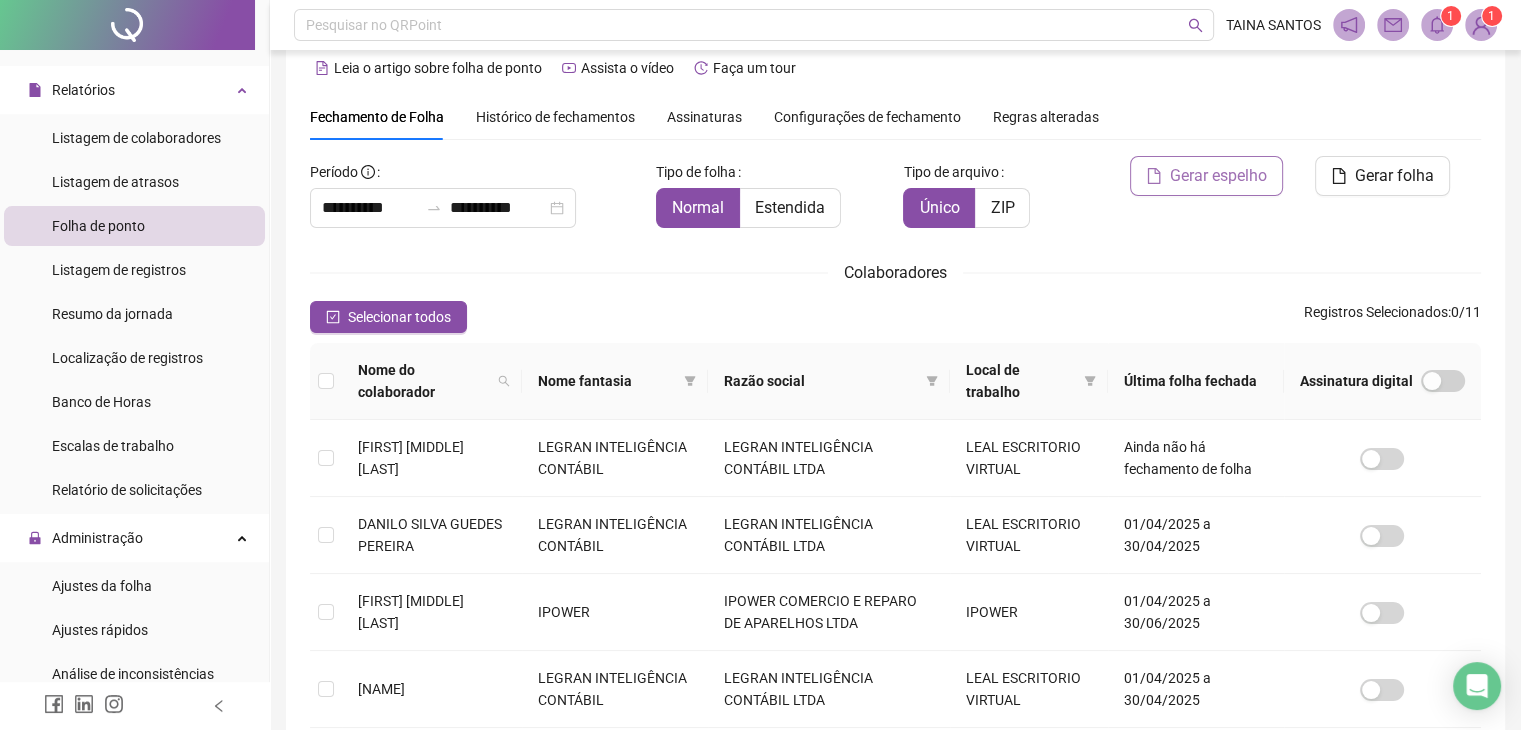 scroll, scrollTop: 0, scrollLeft: 0, axis: both 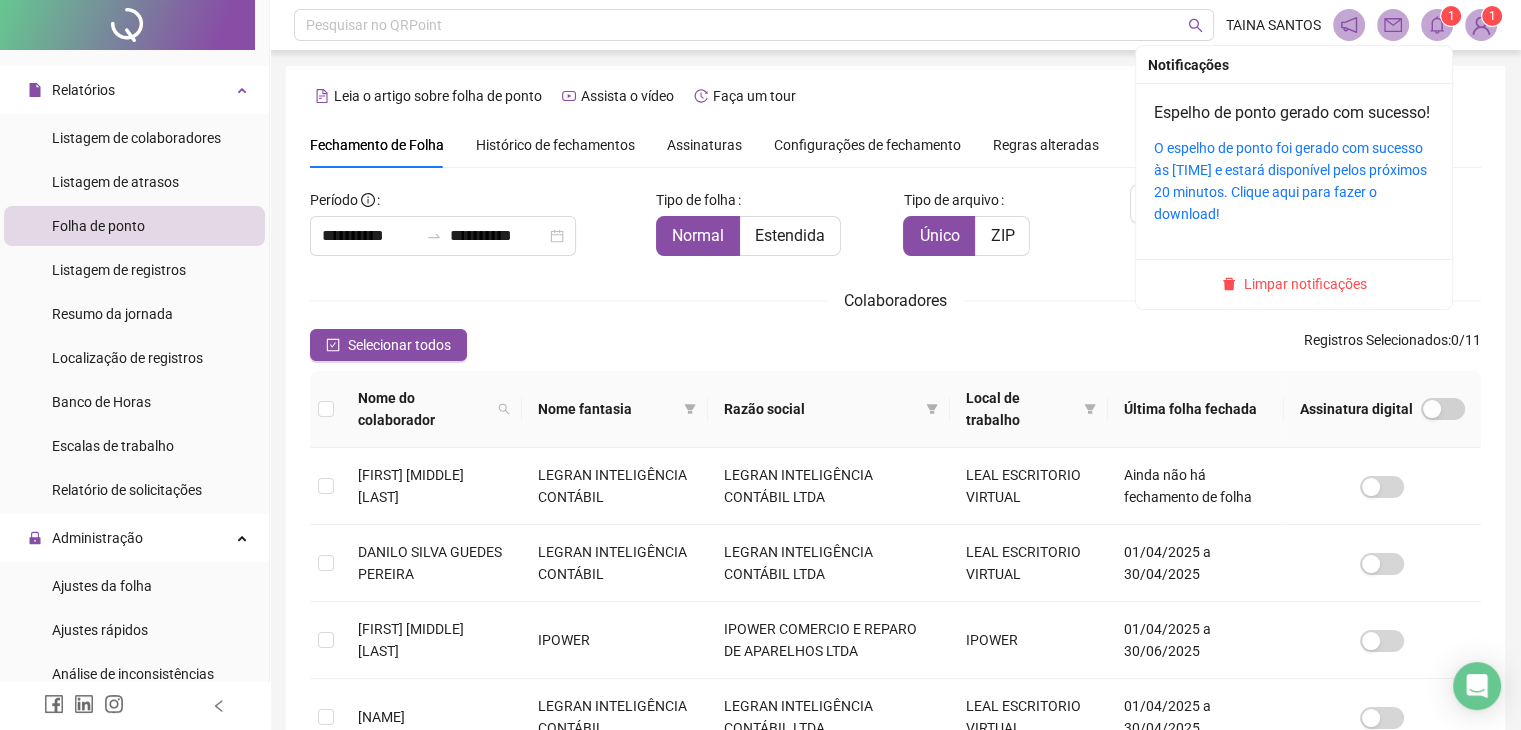 click on "1" at bounding box center (1451, 16) 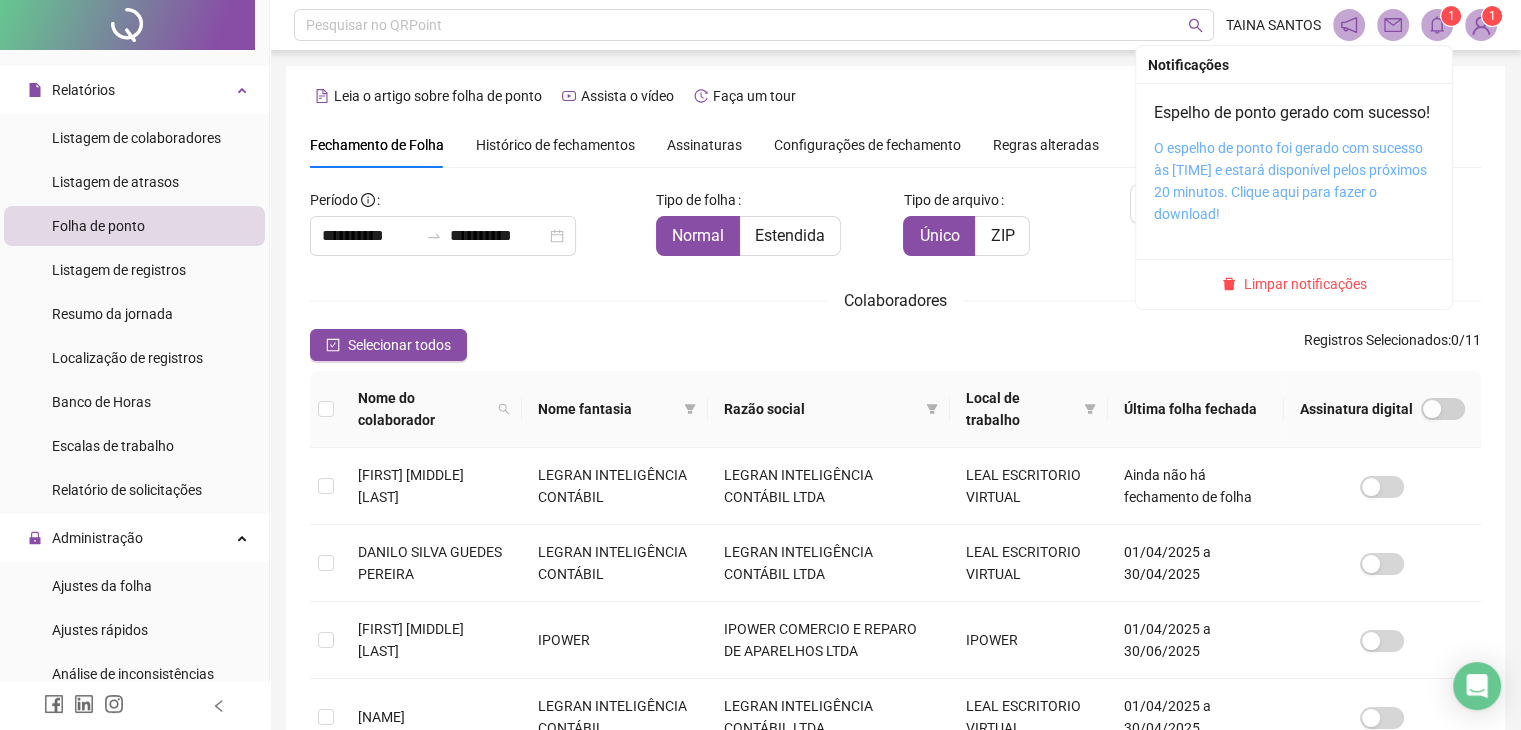 click on "O espelho de ponto foi gerado com sucesso às [TIME] e estará disponível pelos próximos 20 minutos.
Clique aqui para fazer o download!" at bounding box center (1290, 181) 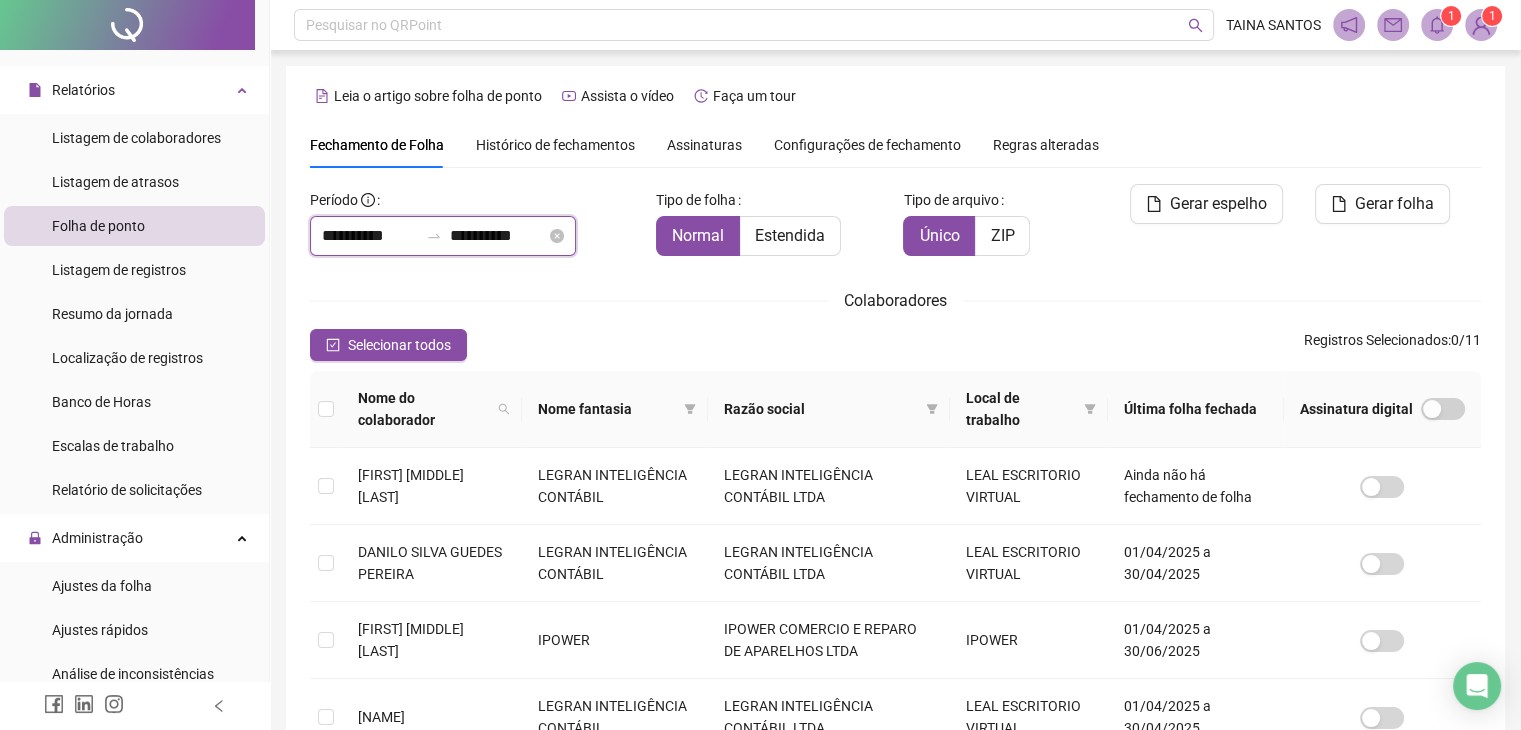 drag, startPoint x: 501, startPoint y: 239, endPoint x: 487, endPoint y: 239, distance: 14 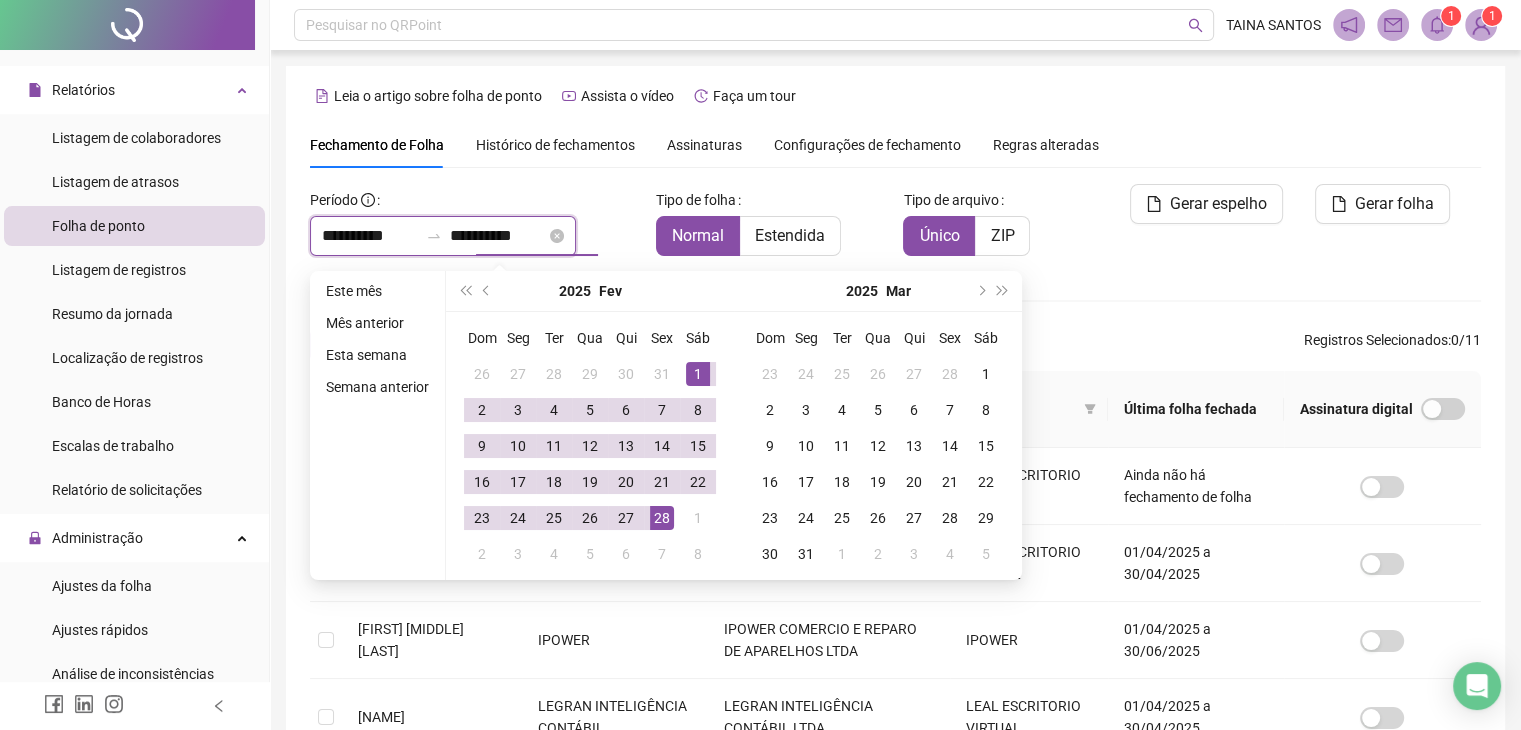 click on "**********" at bounding box center (370, 236) 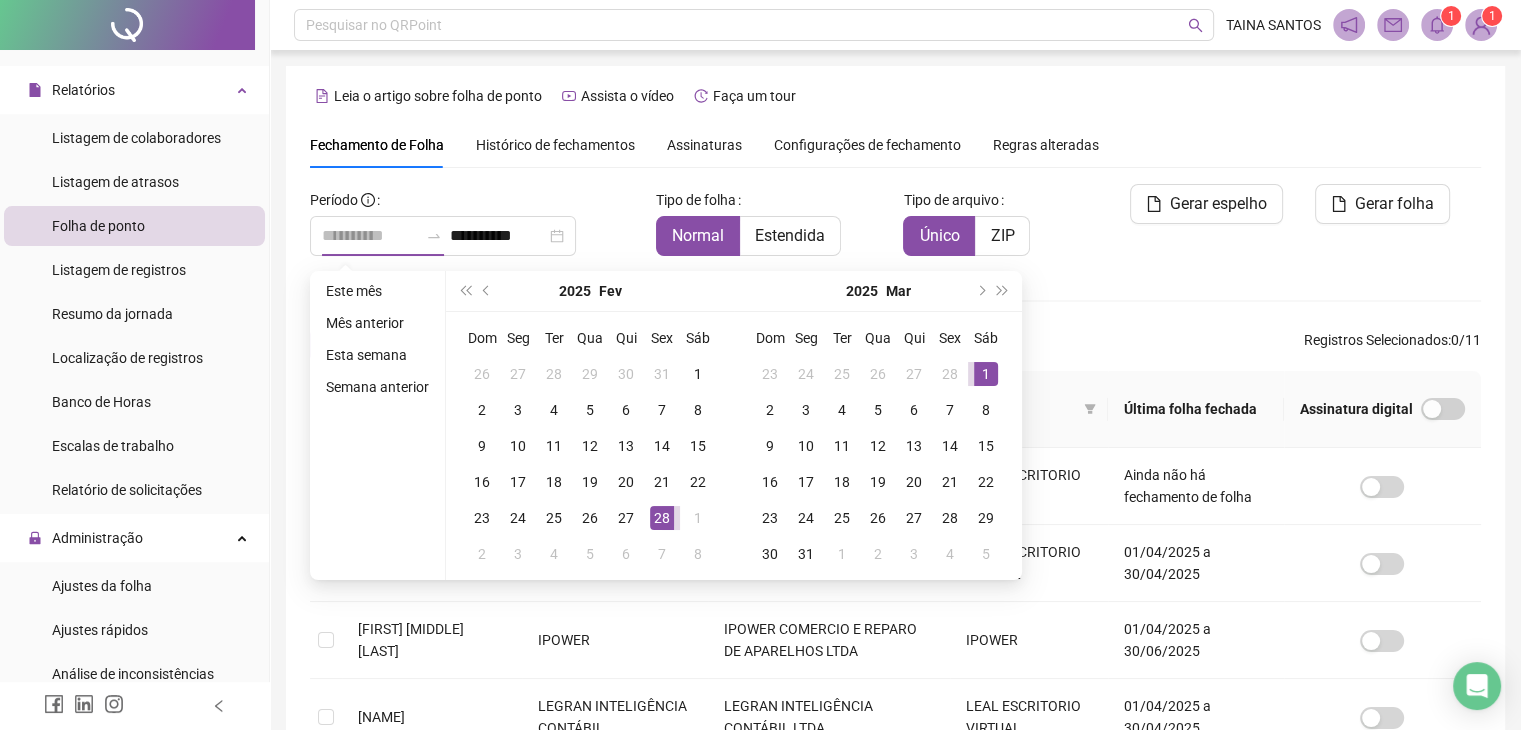 click on "1" at bounding box center (986, 374) 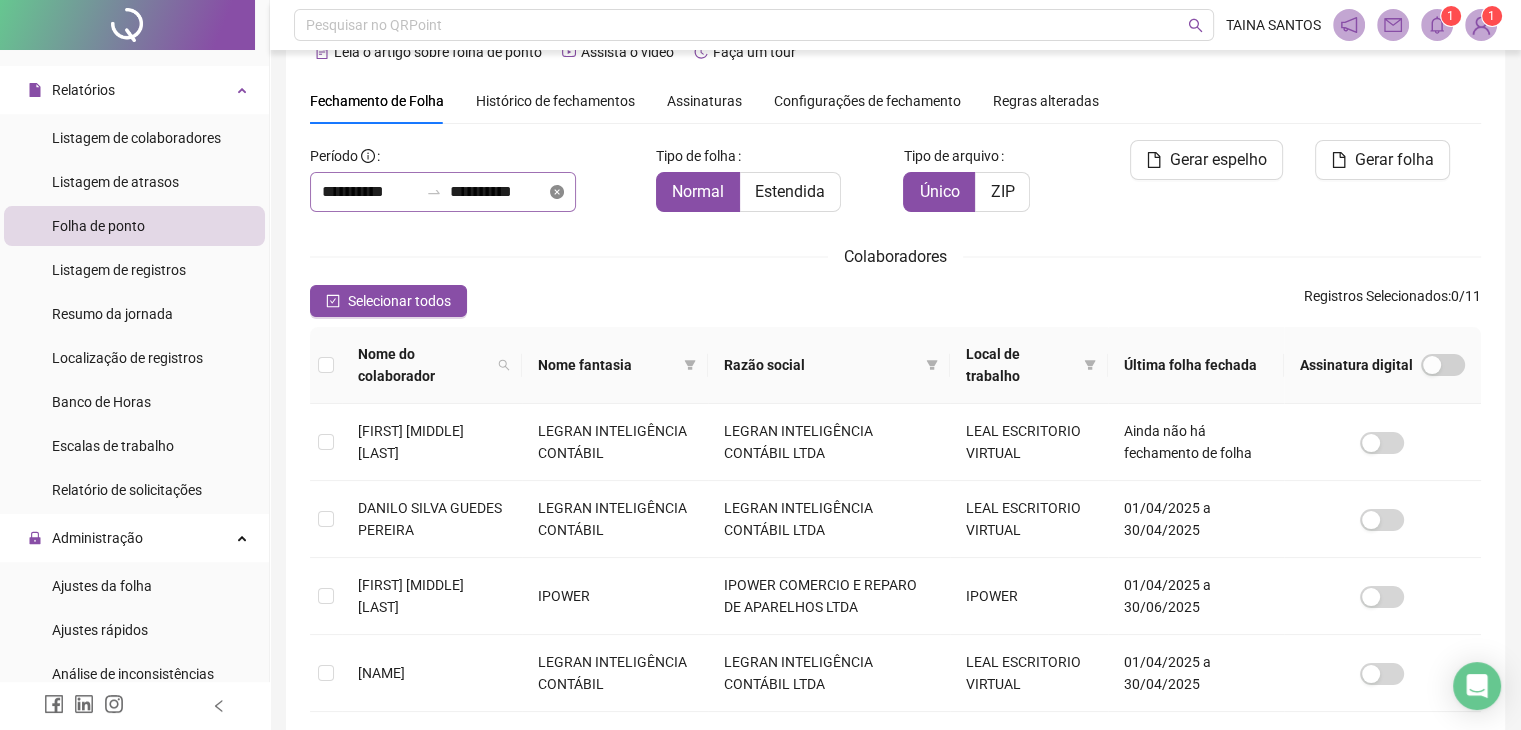click 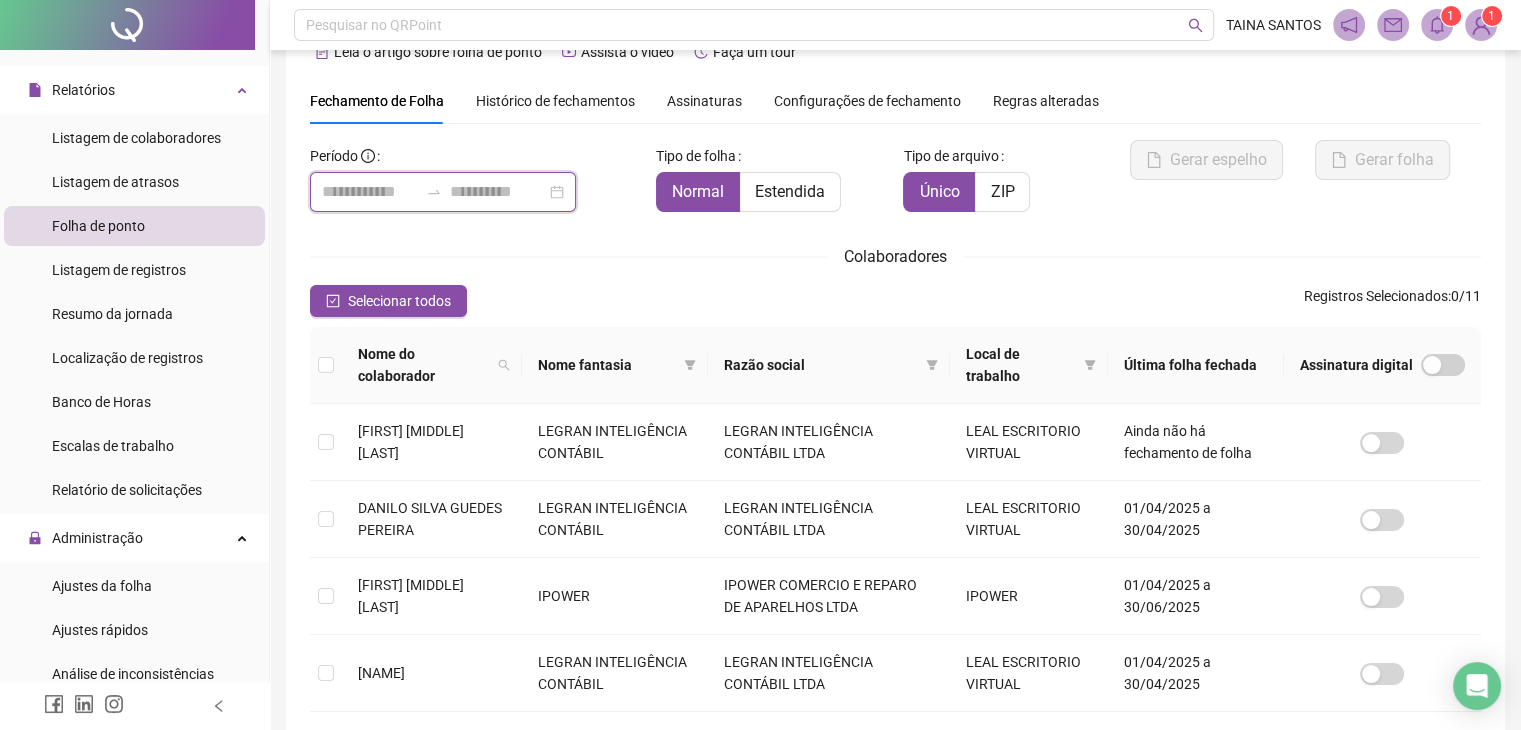click at bounding box center (370, 192) 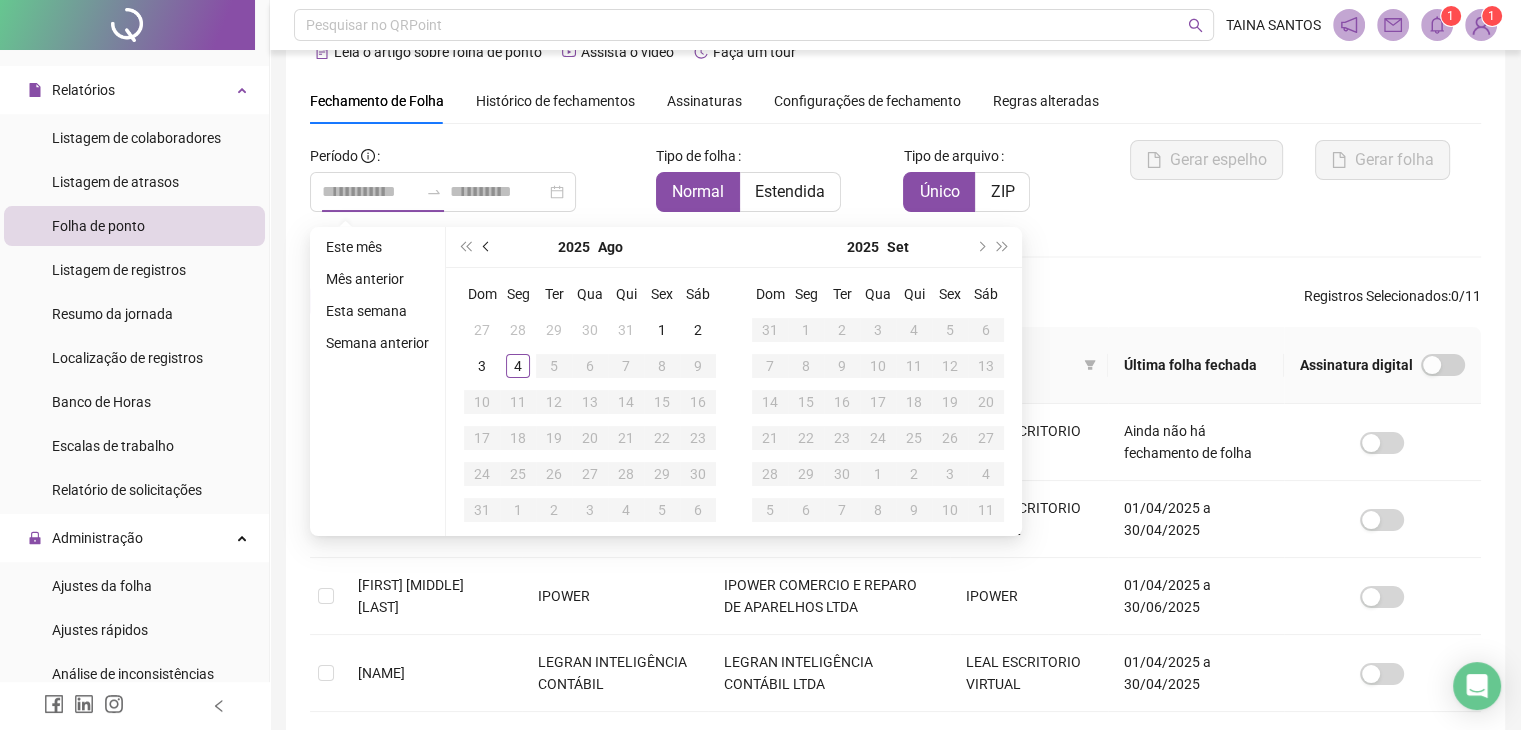 click at bounding box center [487, 247] 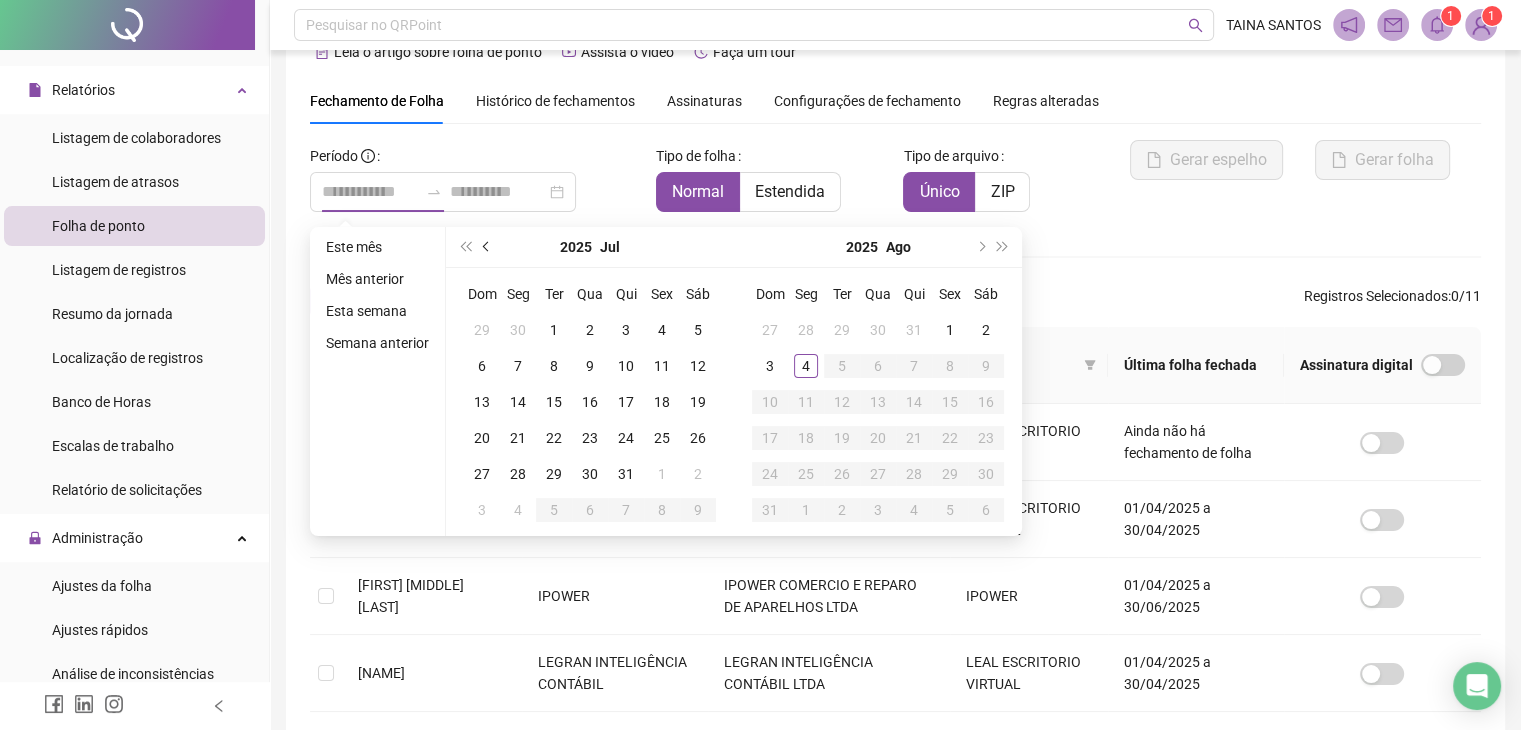 click at bounding box center [487, 247] 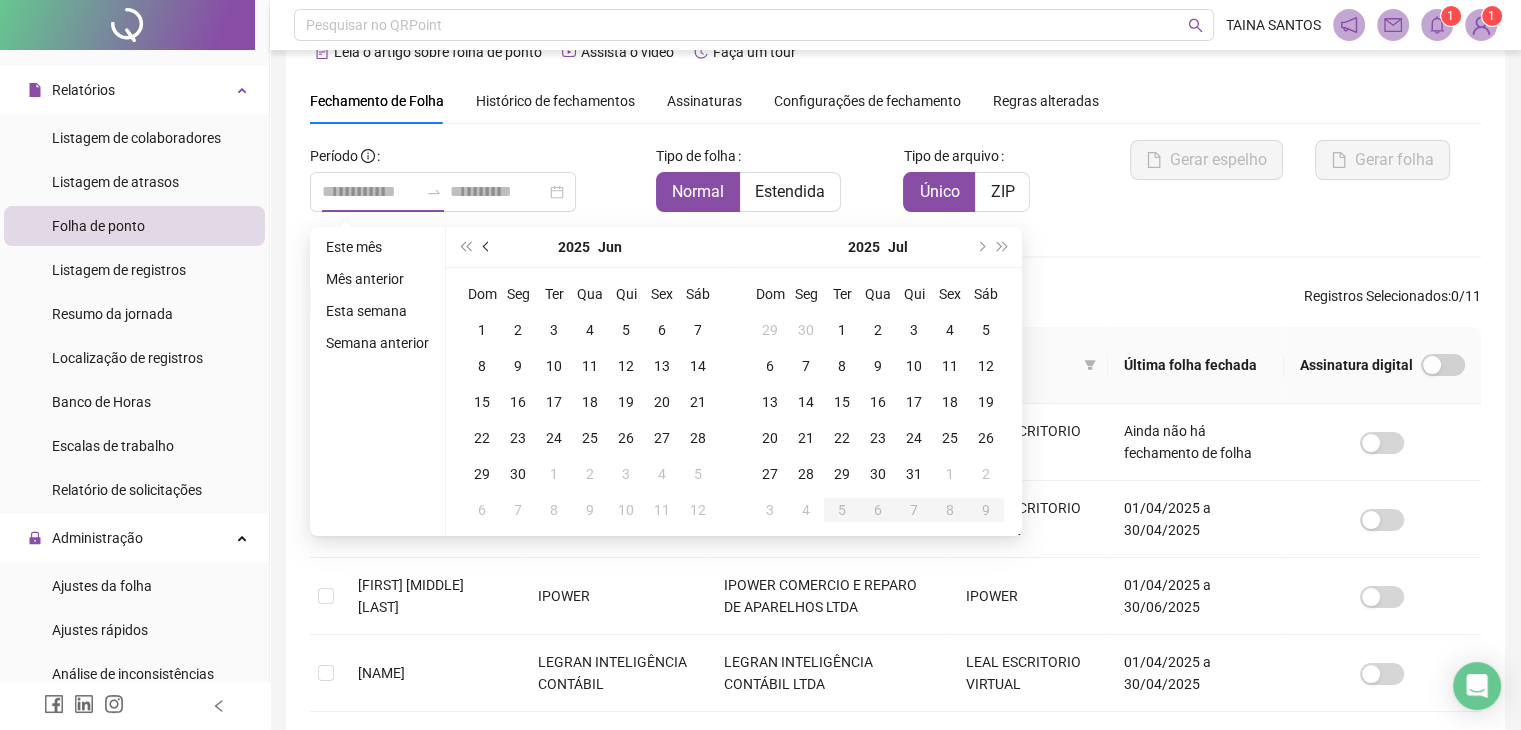 click at bounding box center [487, 247] 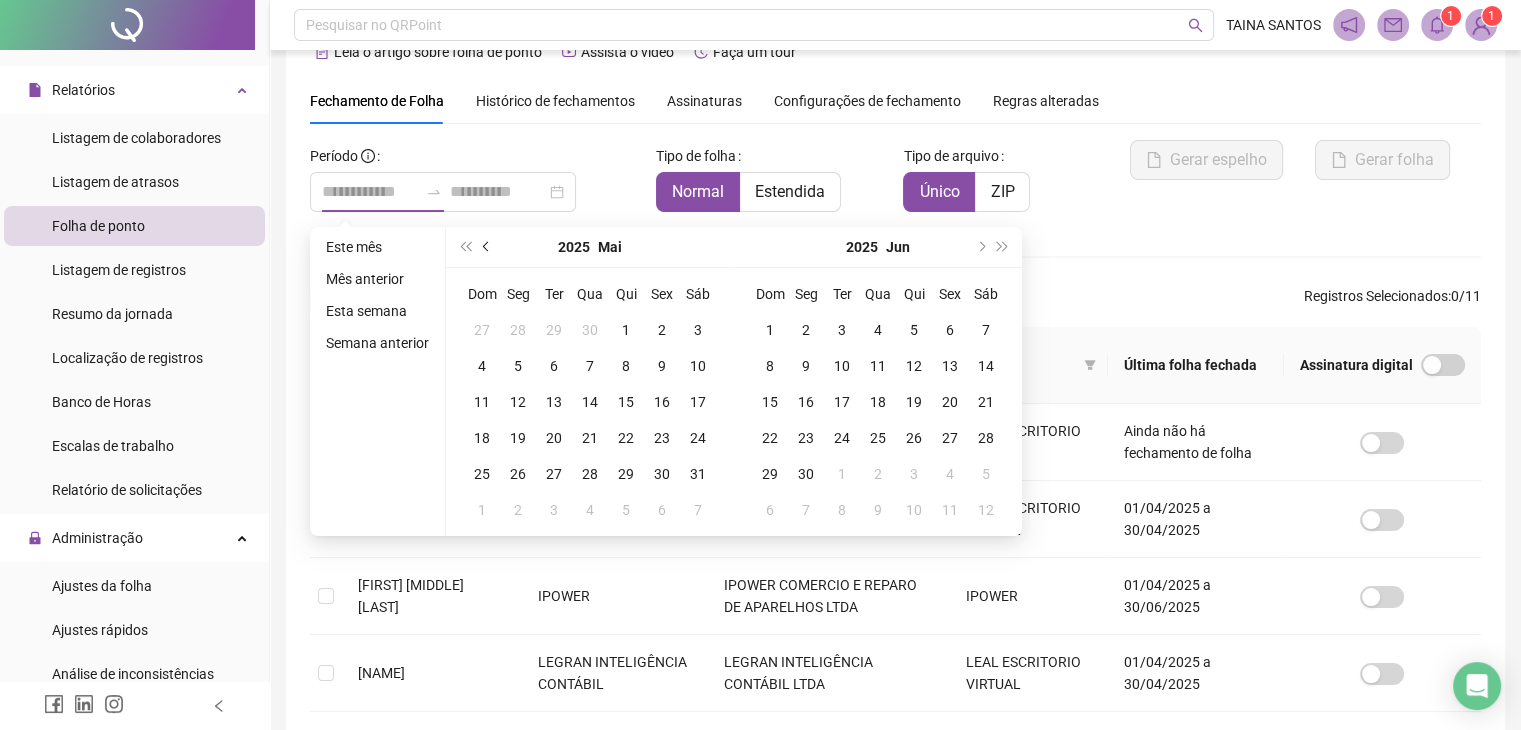click at bounding box center [487, 247] 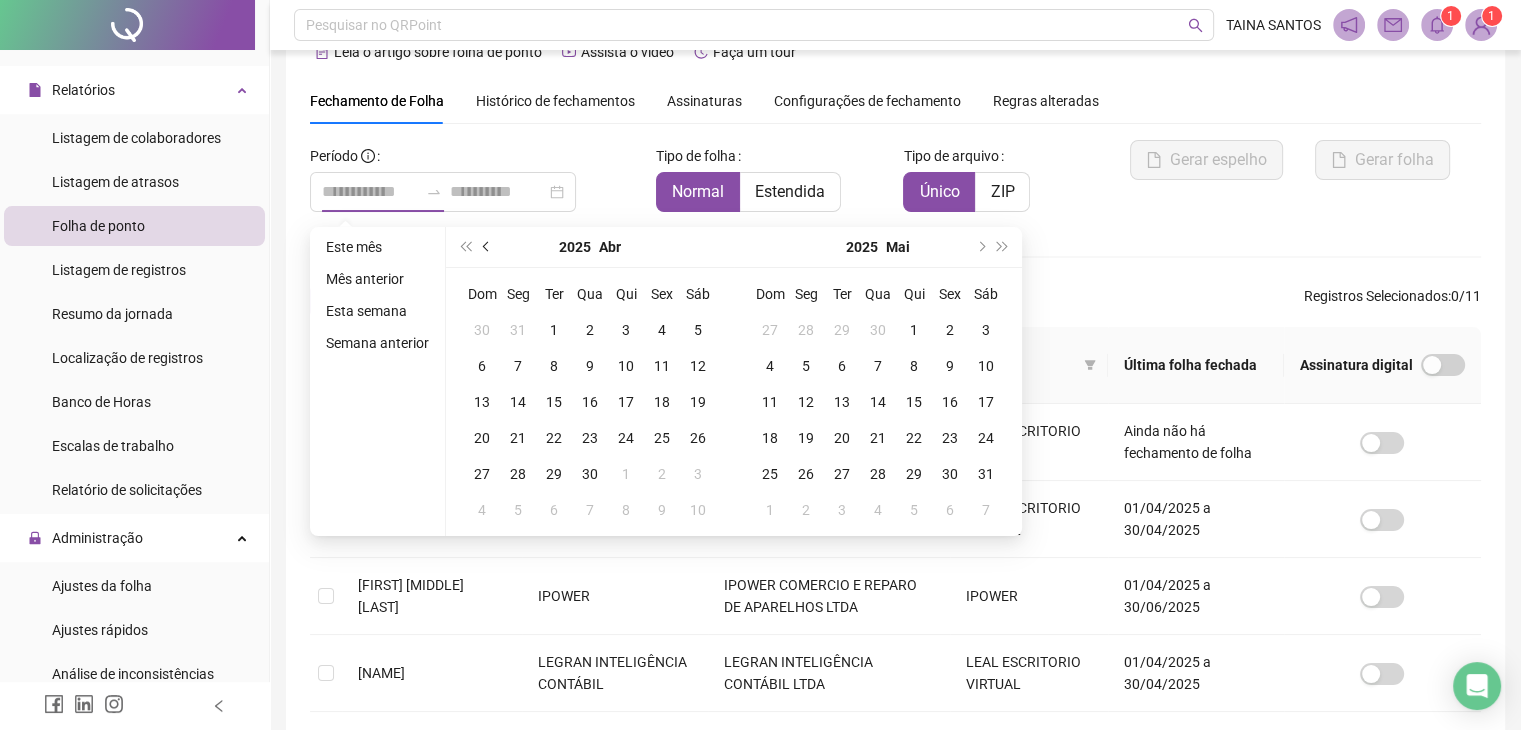 click at bounding box center (487, 247) 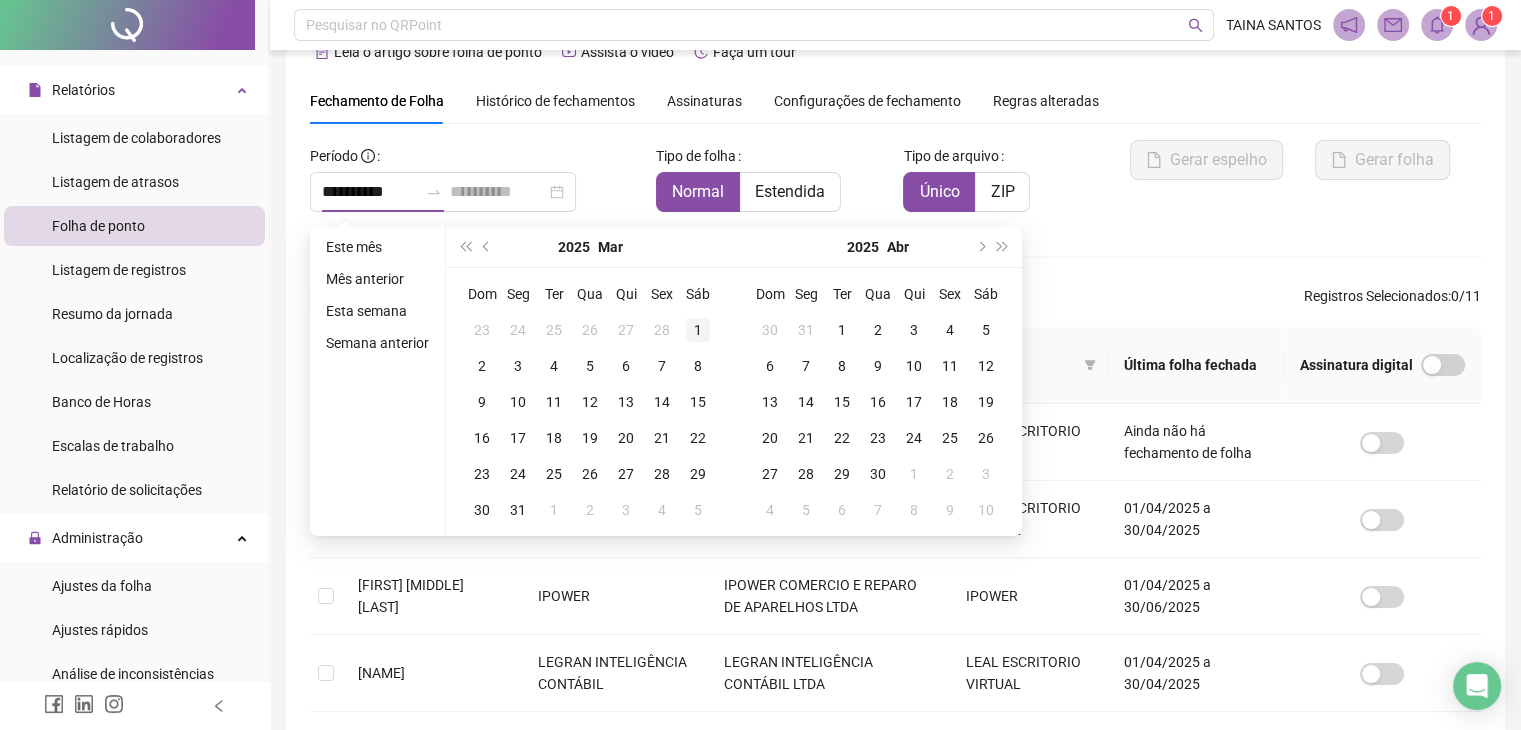 type on "**********" 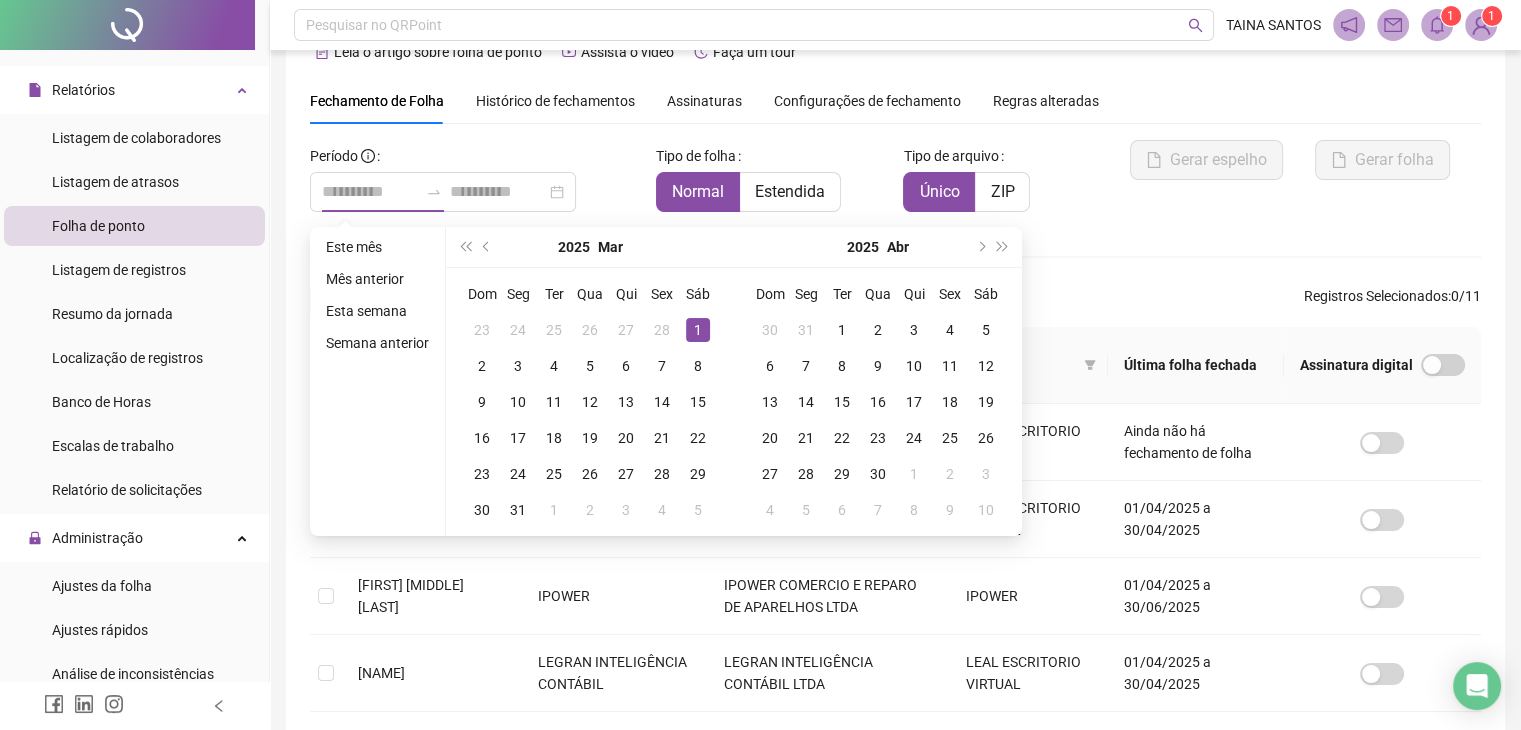 click on "1" at bounding box center (698, 330) 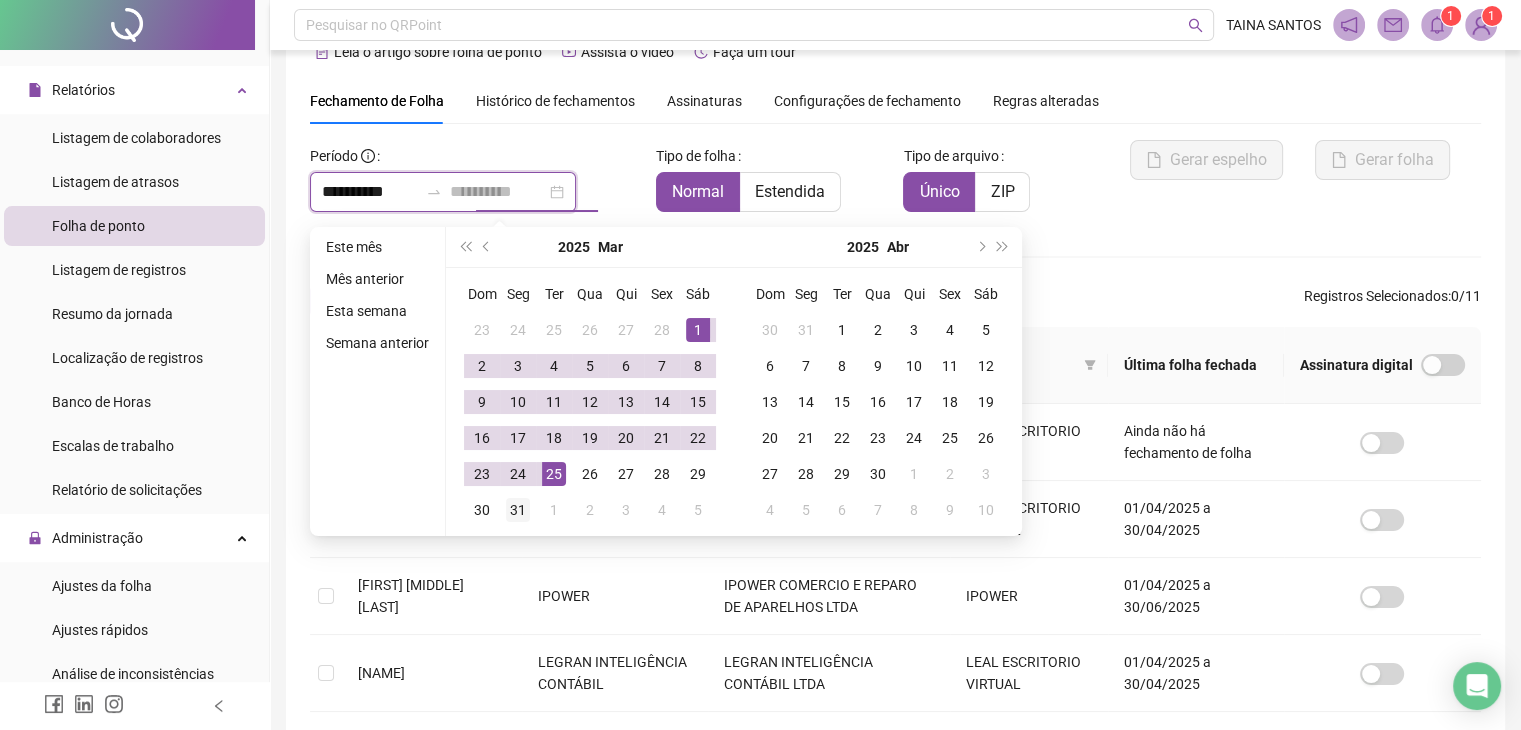 type on "**********" 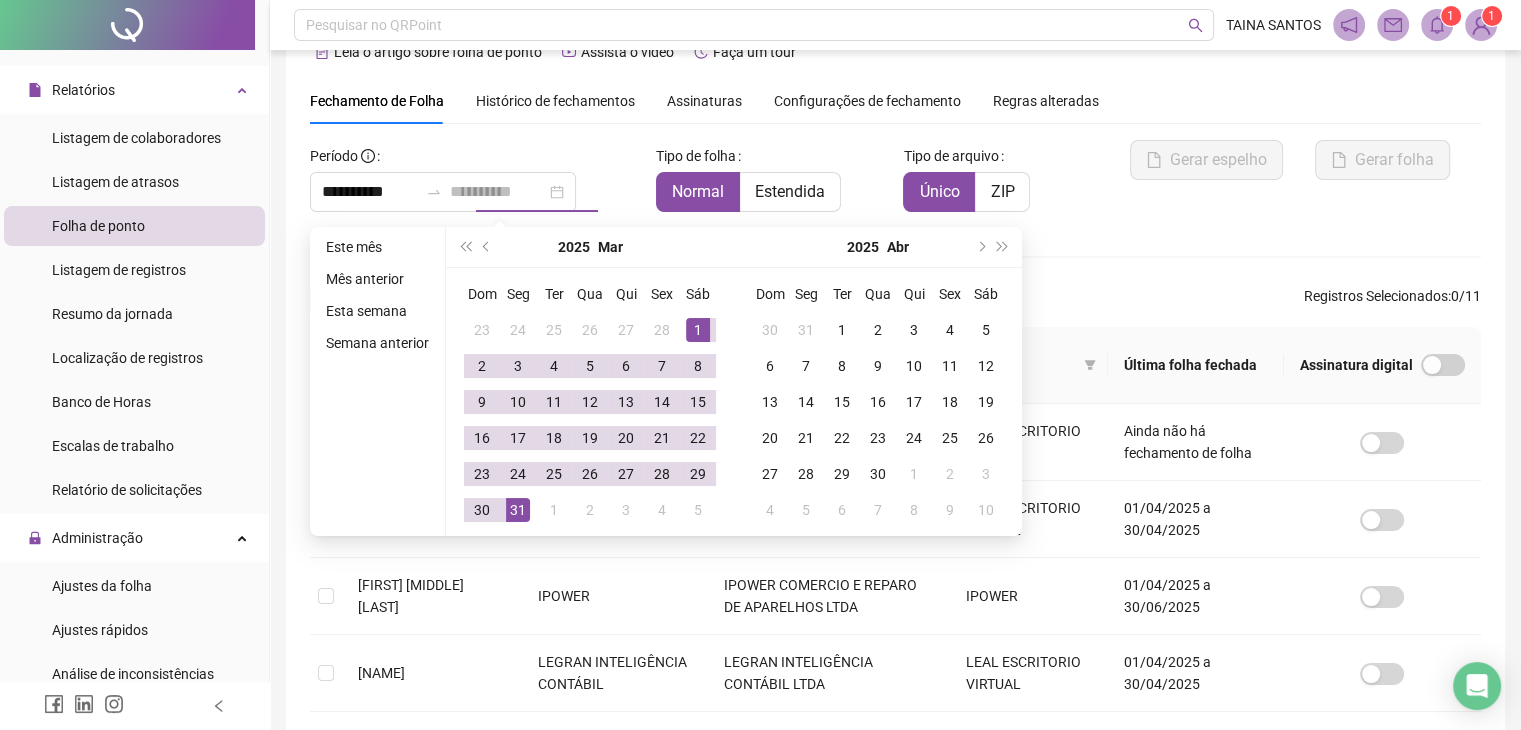 click on "31" at bounding box center (518, 510) 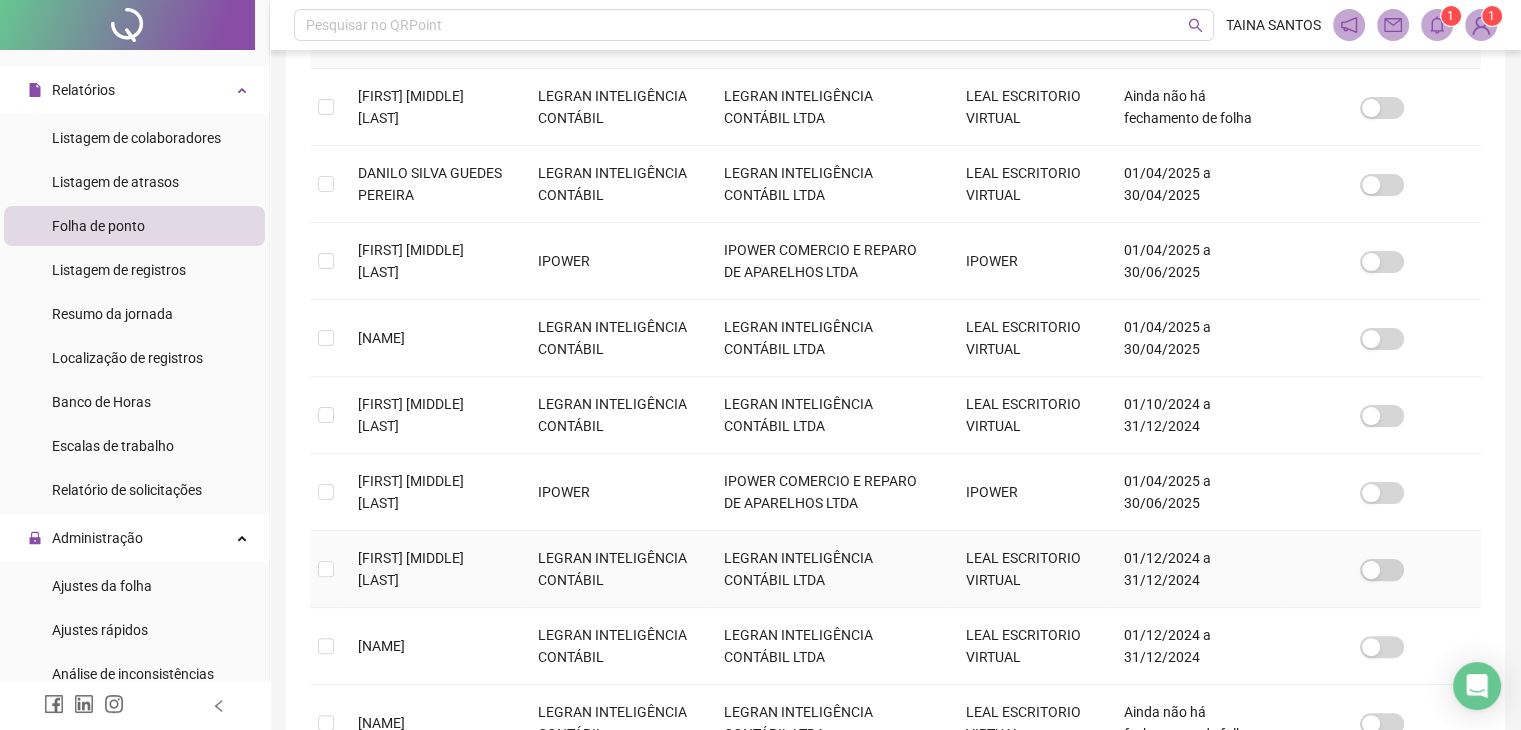 scroll, scrollTop: 544, scrollLeft: 0, axis: vertical 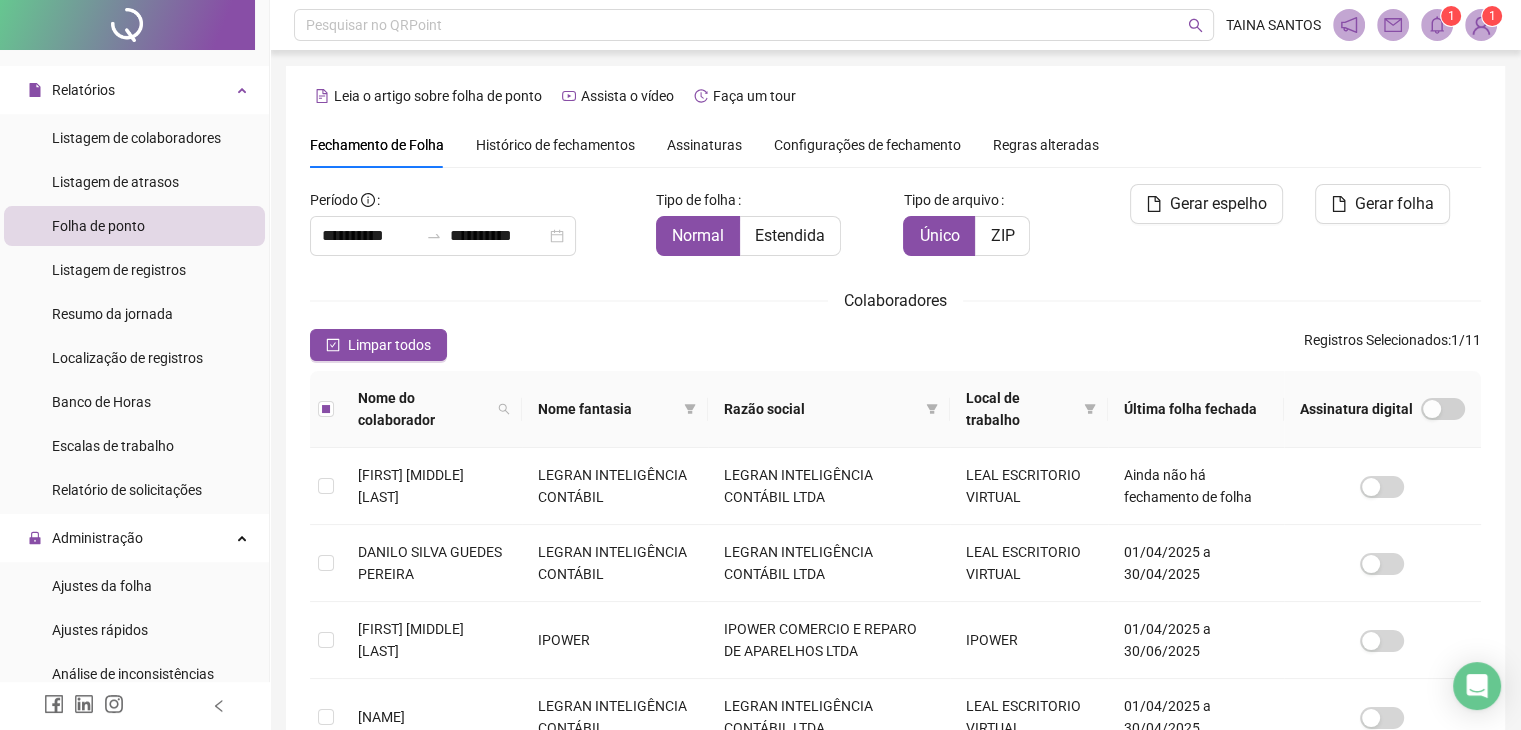 drag, startPoint x: 1209, startPoint y: 201, endPoint x: 1164, endPoint y: 181, distance: 49.24429 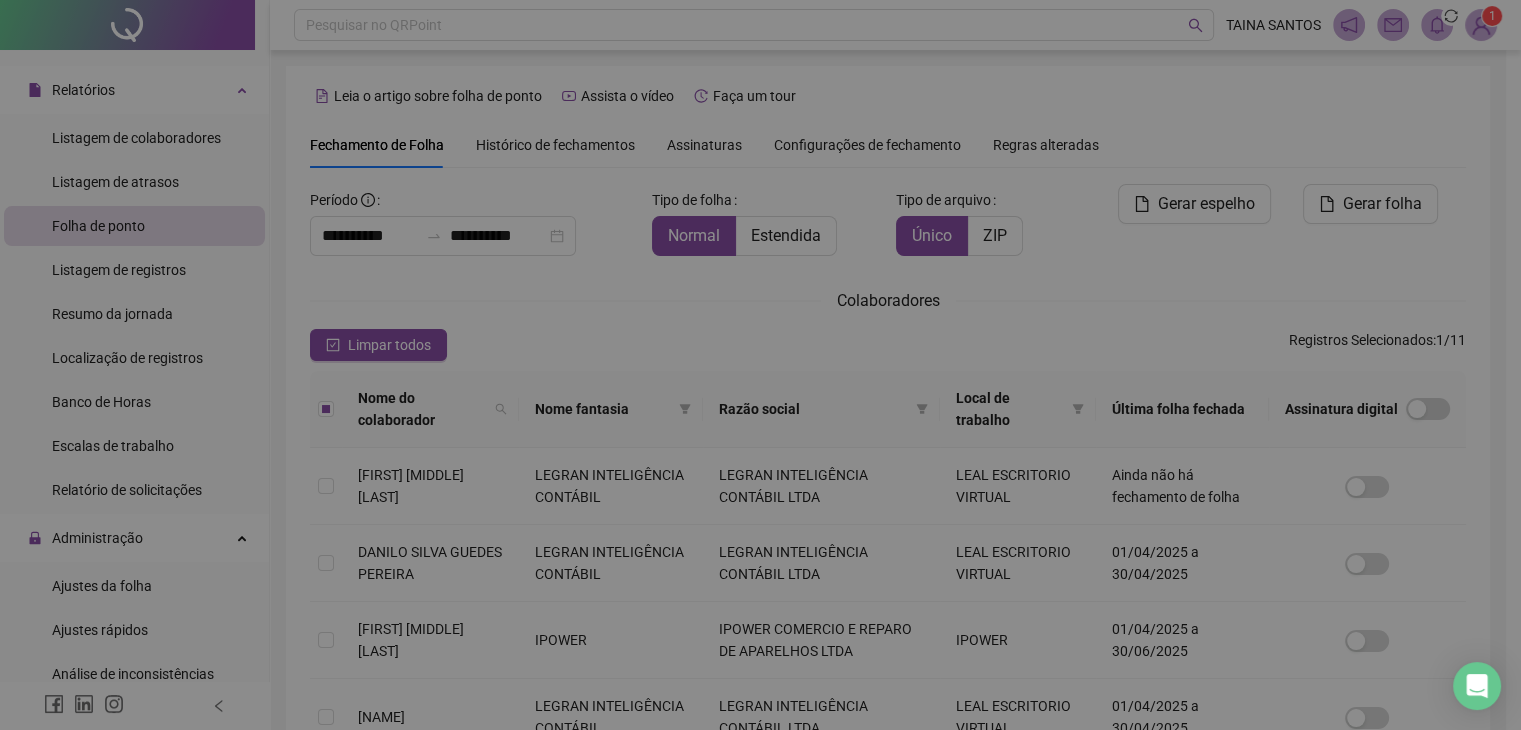 scroll, scrollTop: 44, scrollLeft: 0, axis: vertical 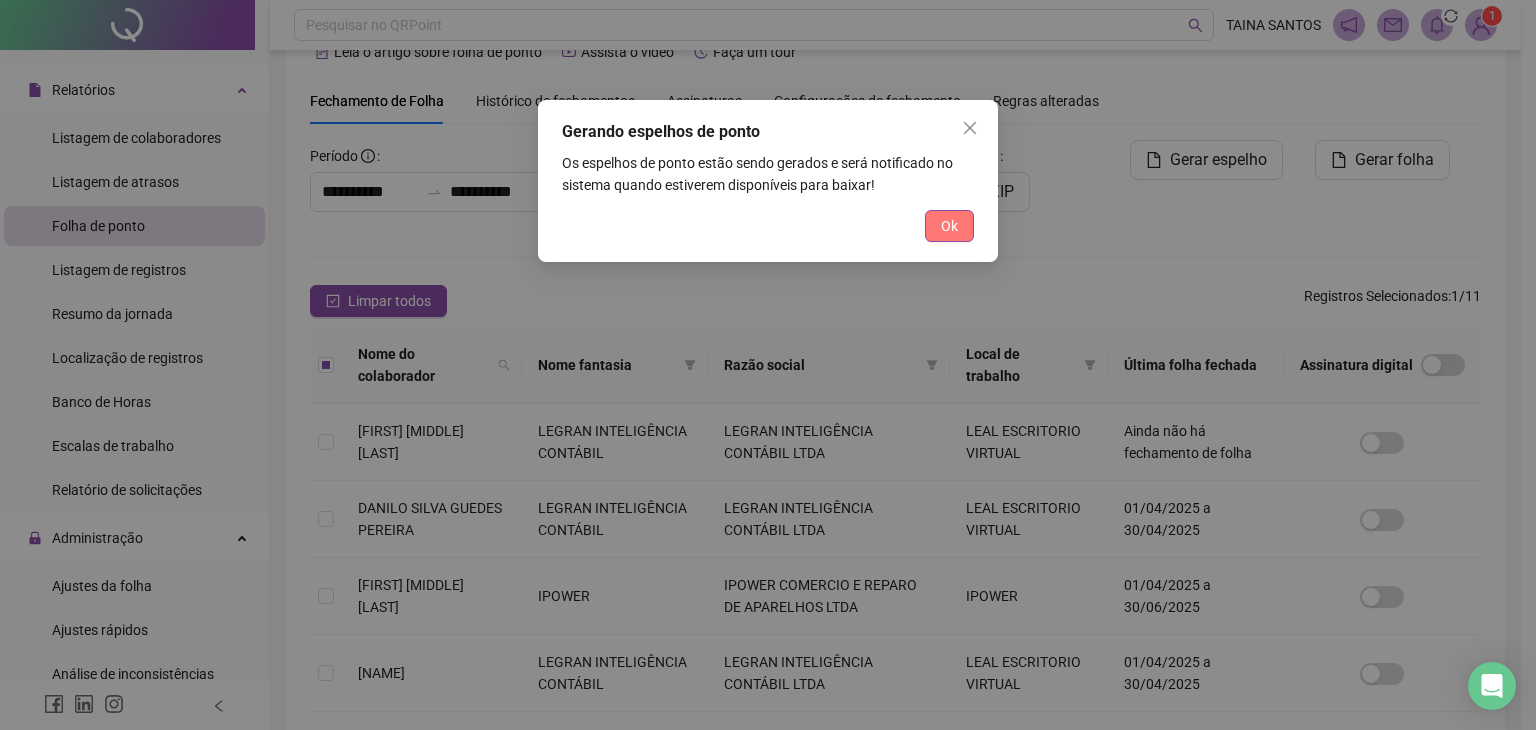 click on "Ok" at bounding box center [949, 226] 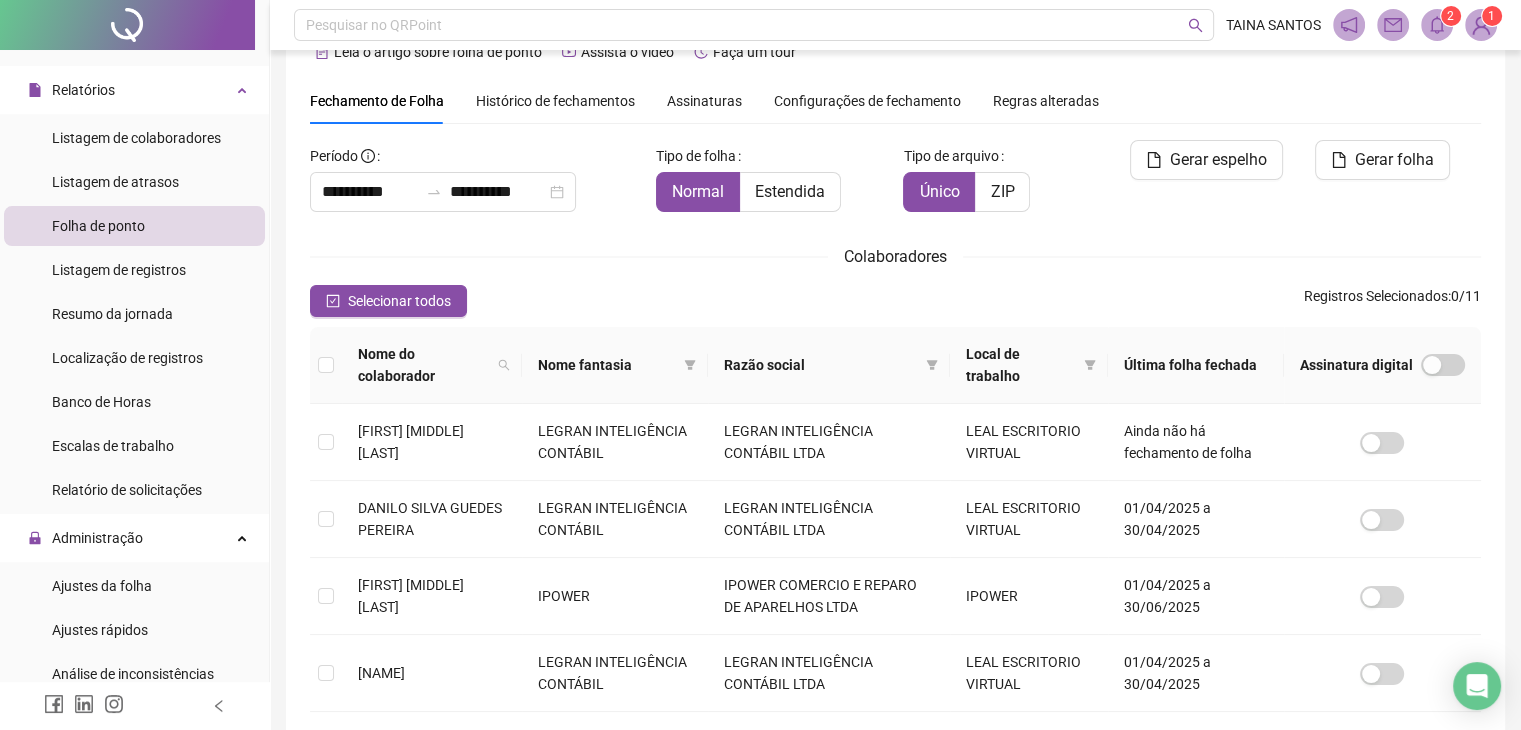 click 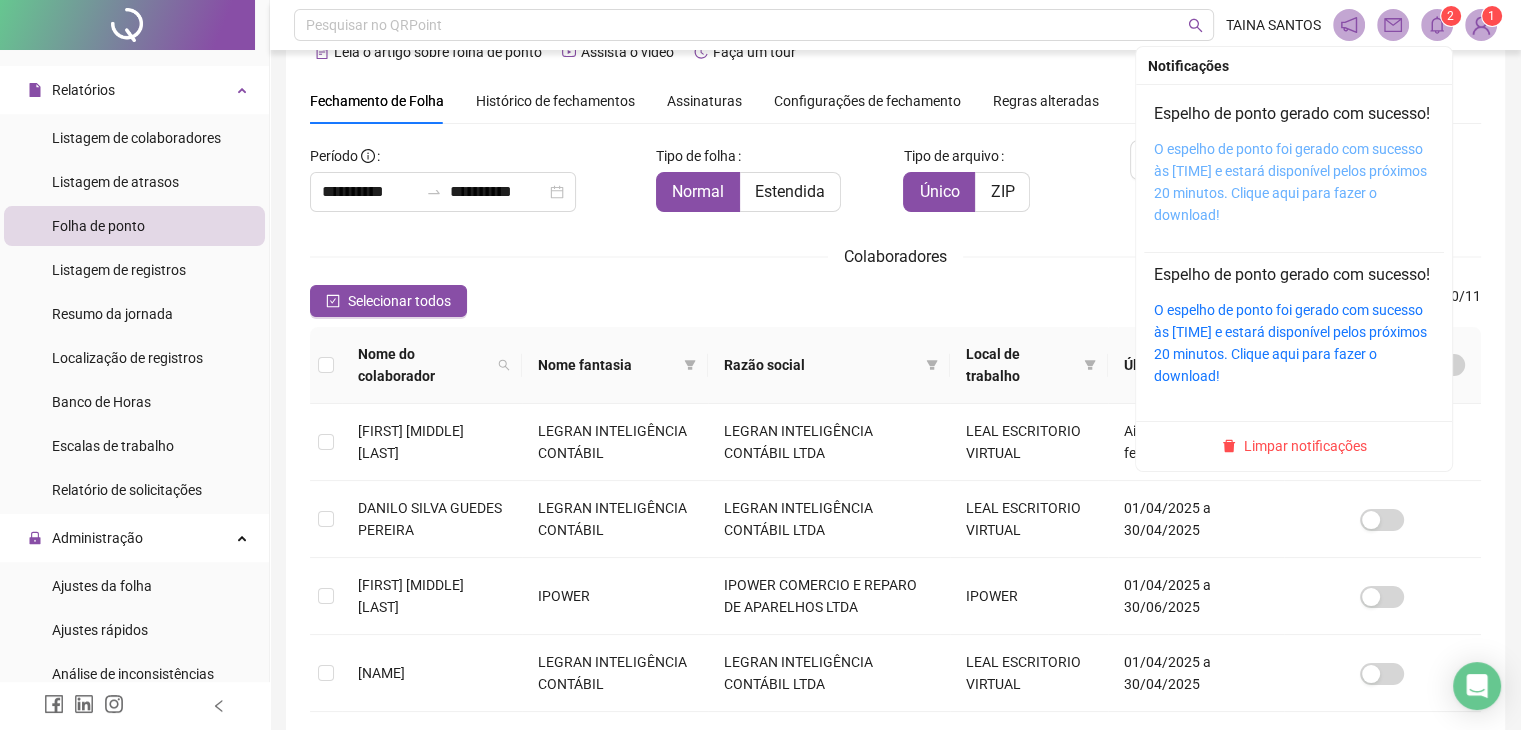click on "O espelho de ponto foi gerado com sucesso às [TIME] e estará disponível pelos próximos 20 minutos.
Clique aqui para fazer o download!" at bounding box center [1290, 182] 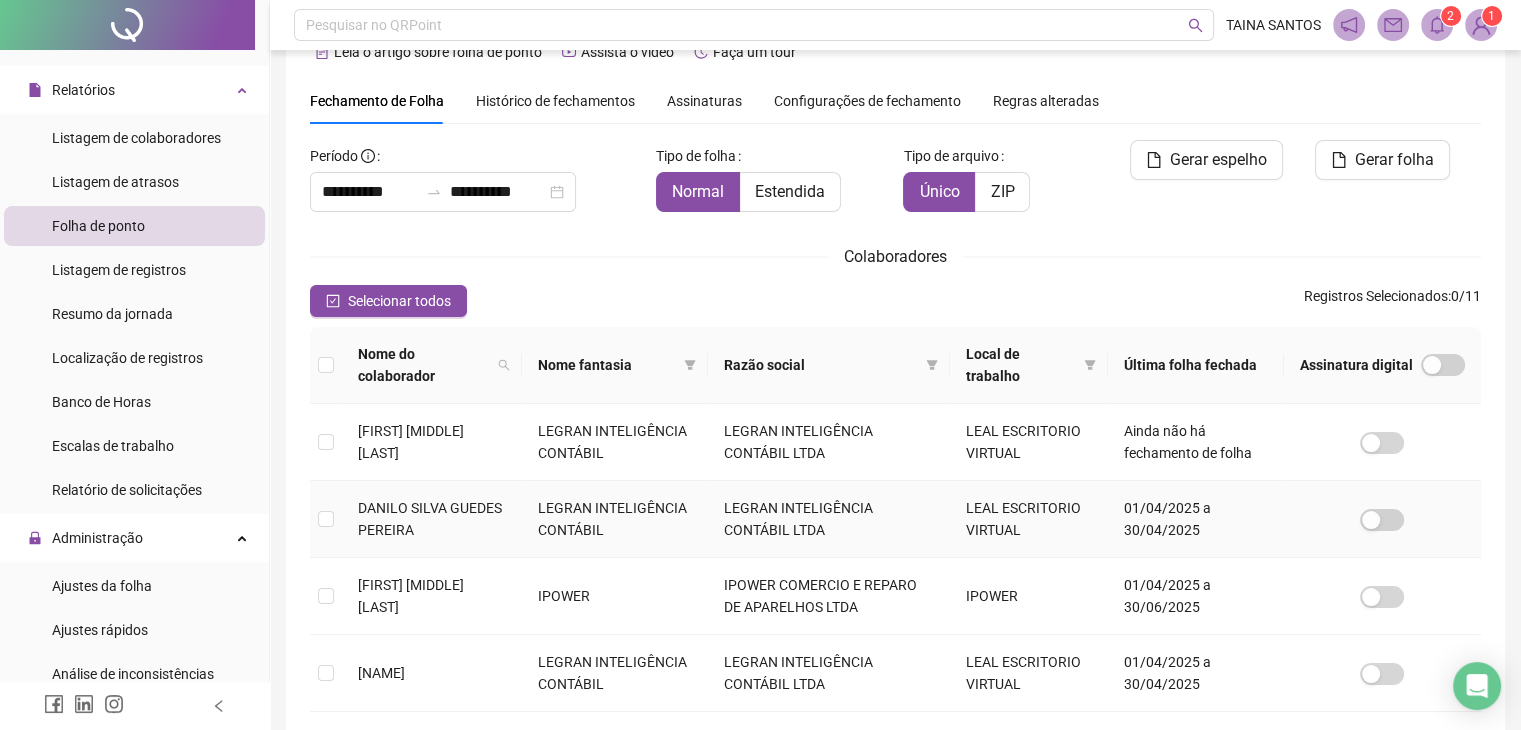 scroll, scrollTop: 644, scrollLeft: 0, axis: vertical 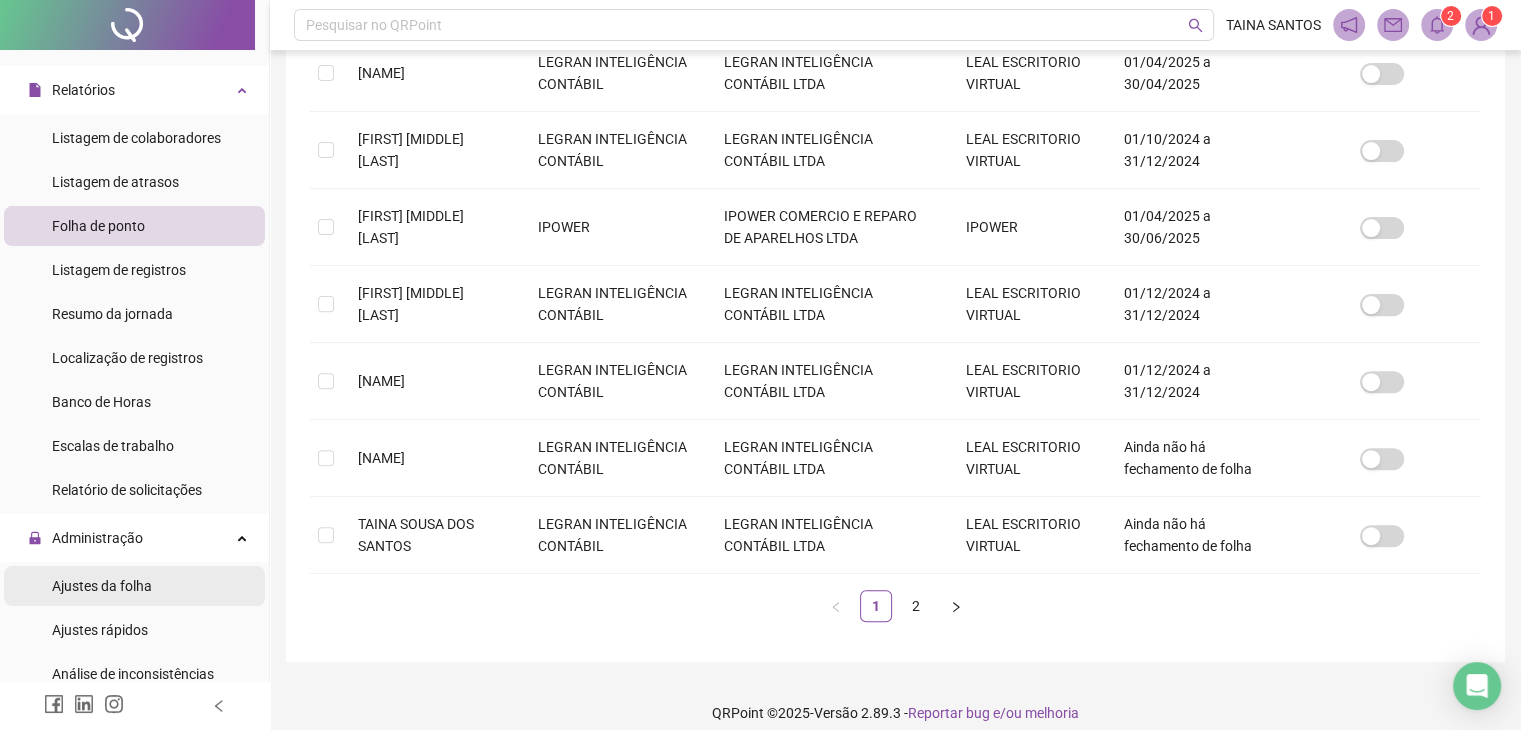 click on "Ajustes da folha" at bounding box center [102, 586] 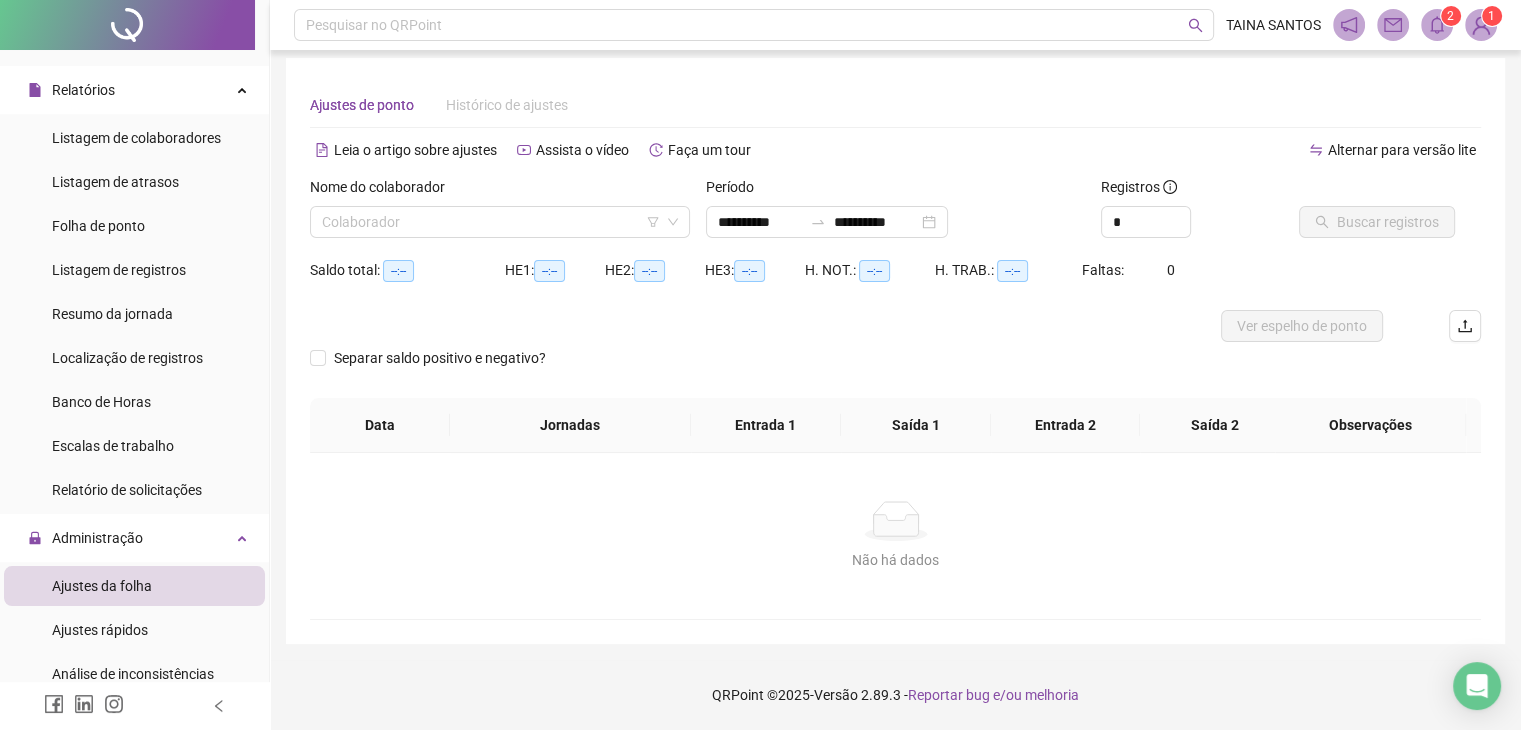 scroll, scrollTop: 8, scrollLeft: 0, axis: vertical 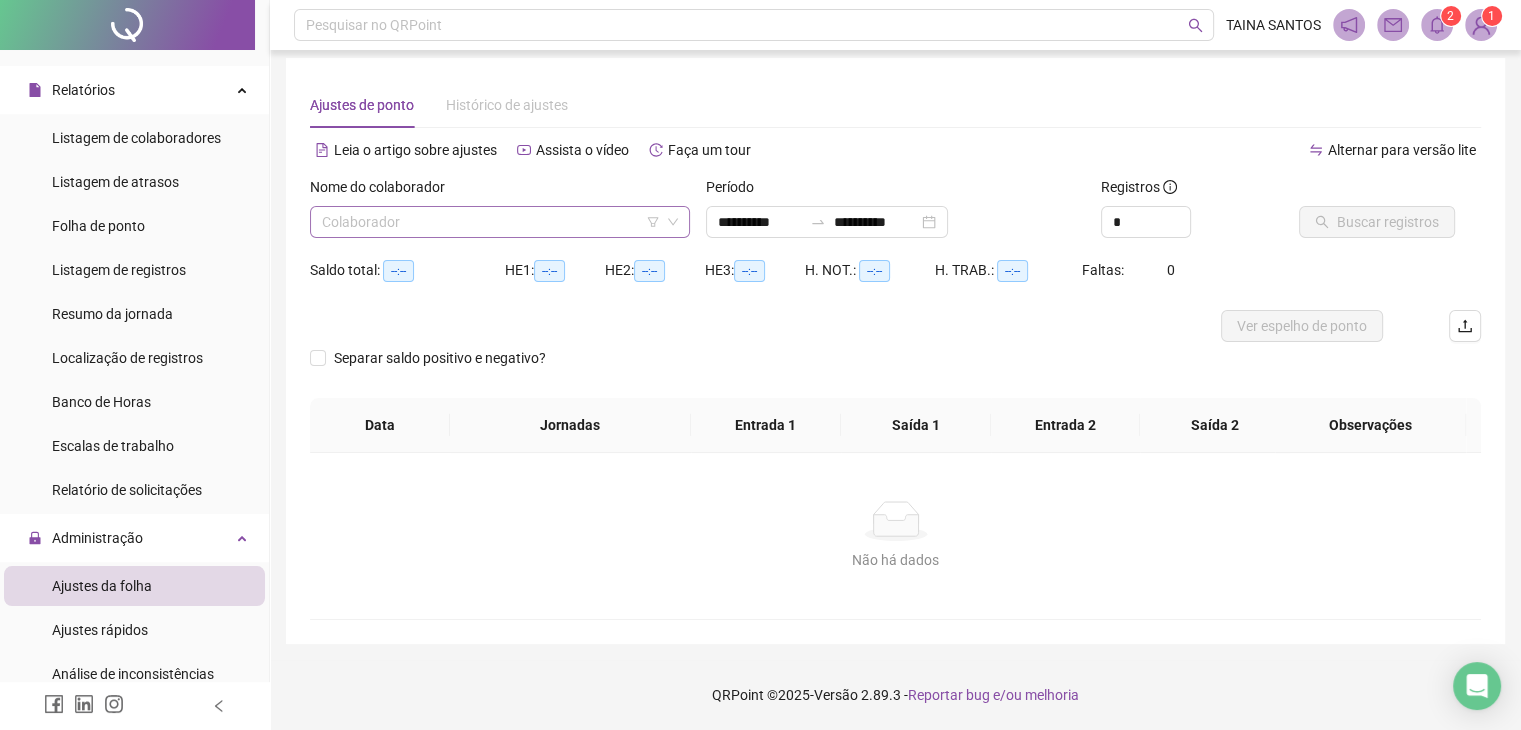 click at bounding box center [500, 222] 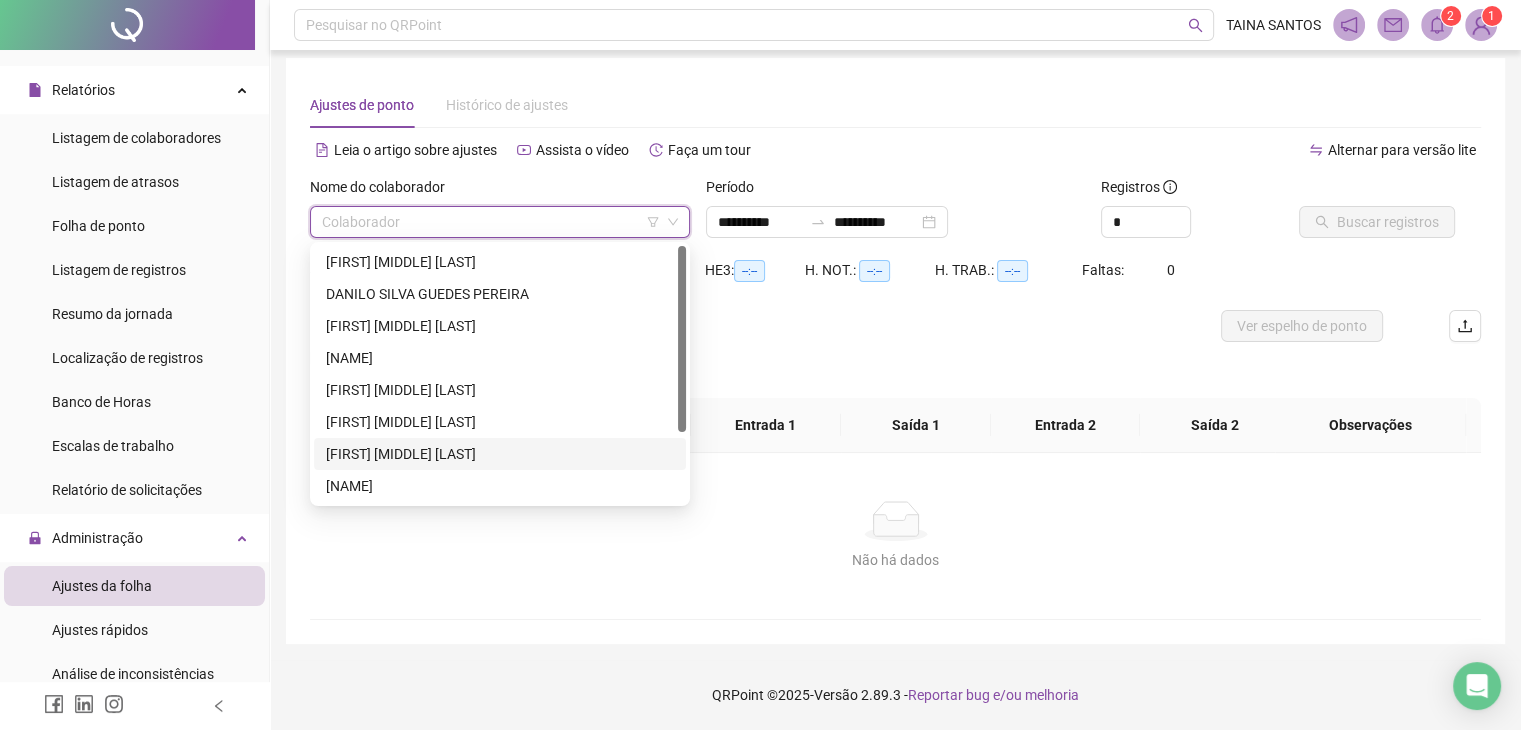 scroll, scrollTop: 96, scrollLeft: 0, axis: vertical 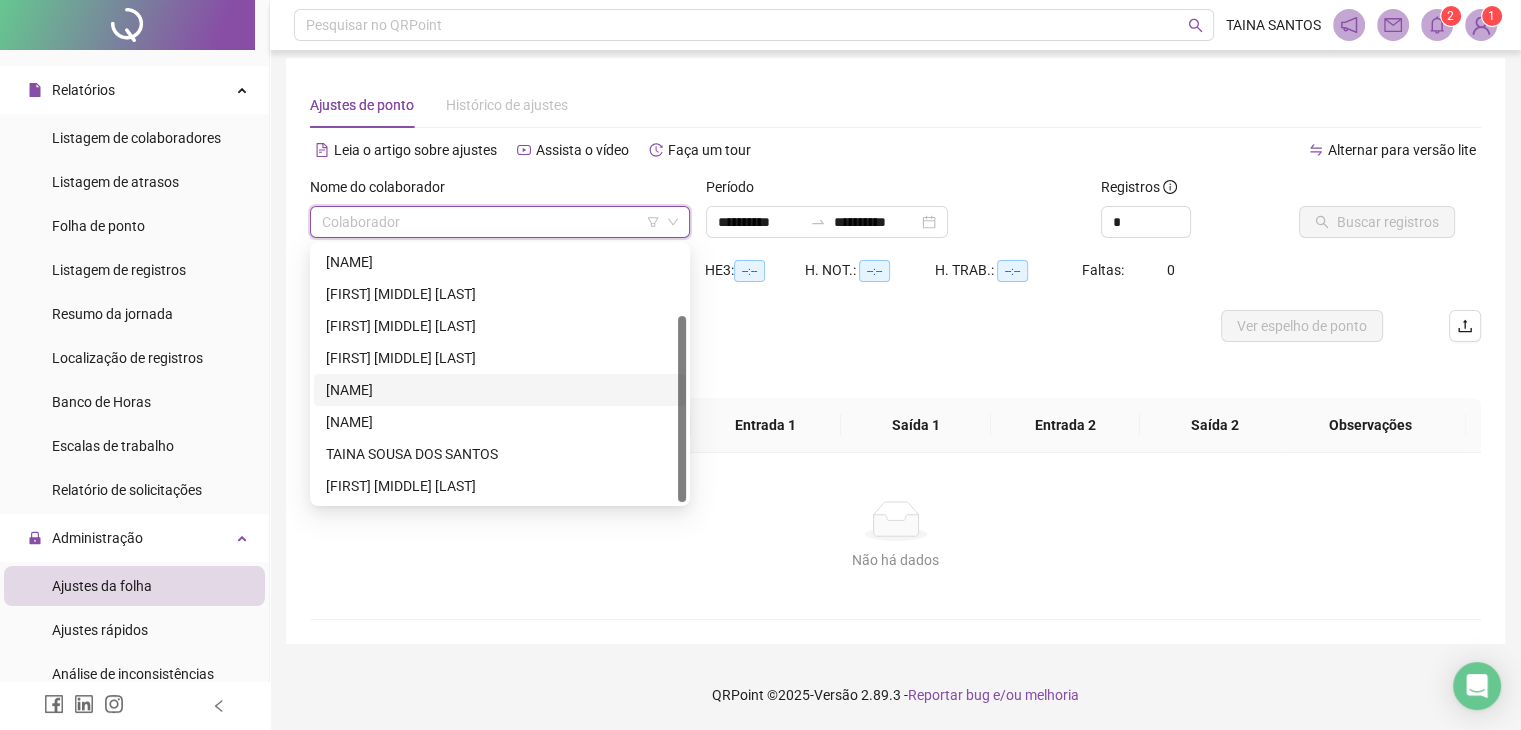 click on "[NAME]" at bounding box center (500, 390) 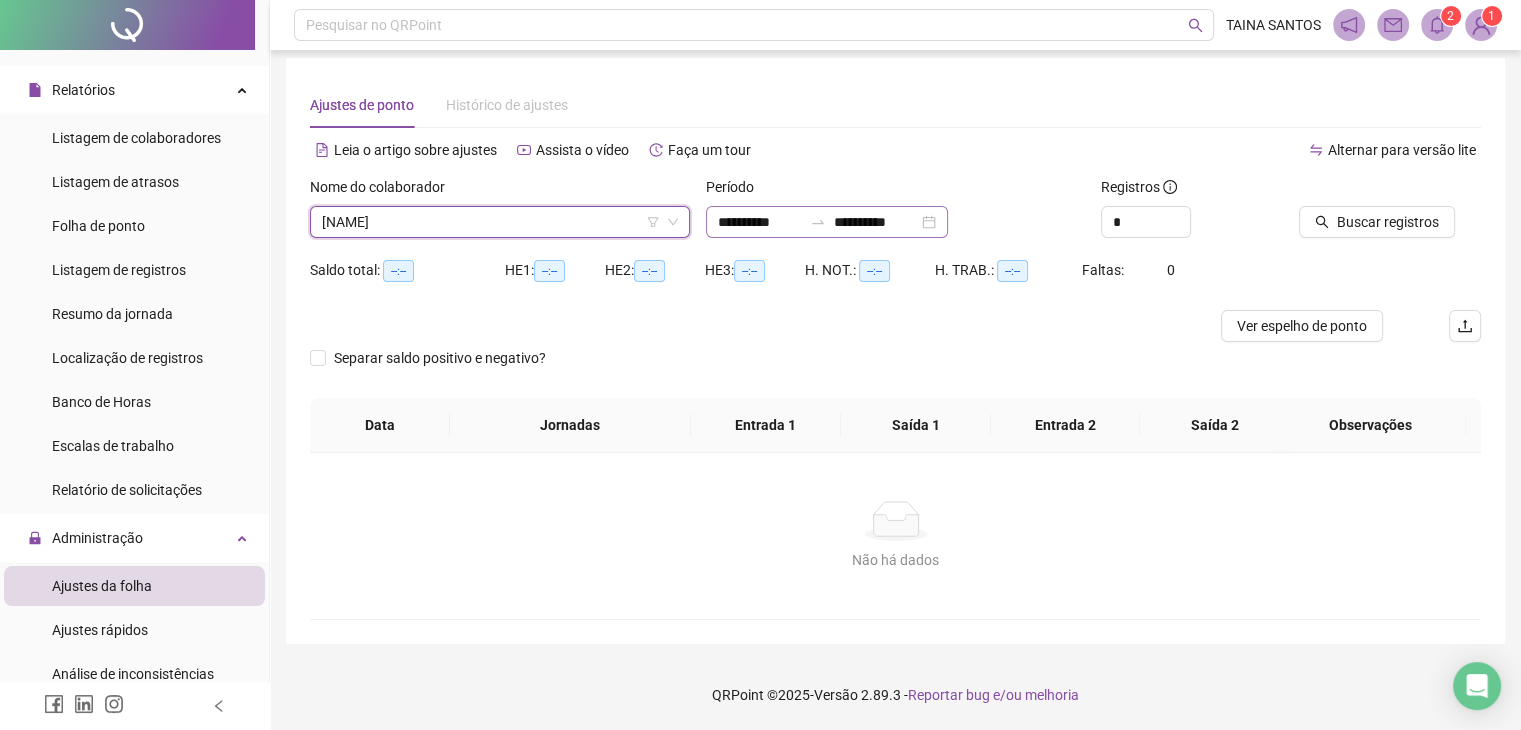 click on "**********" at bounding box center [827, 222] 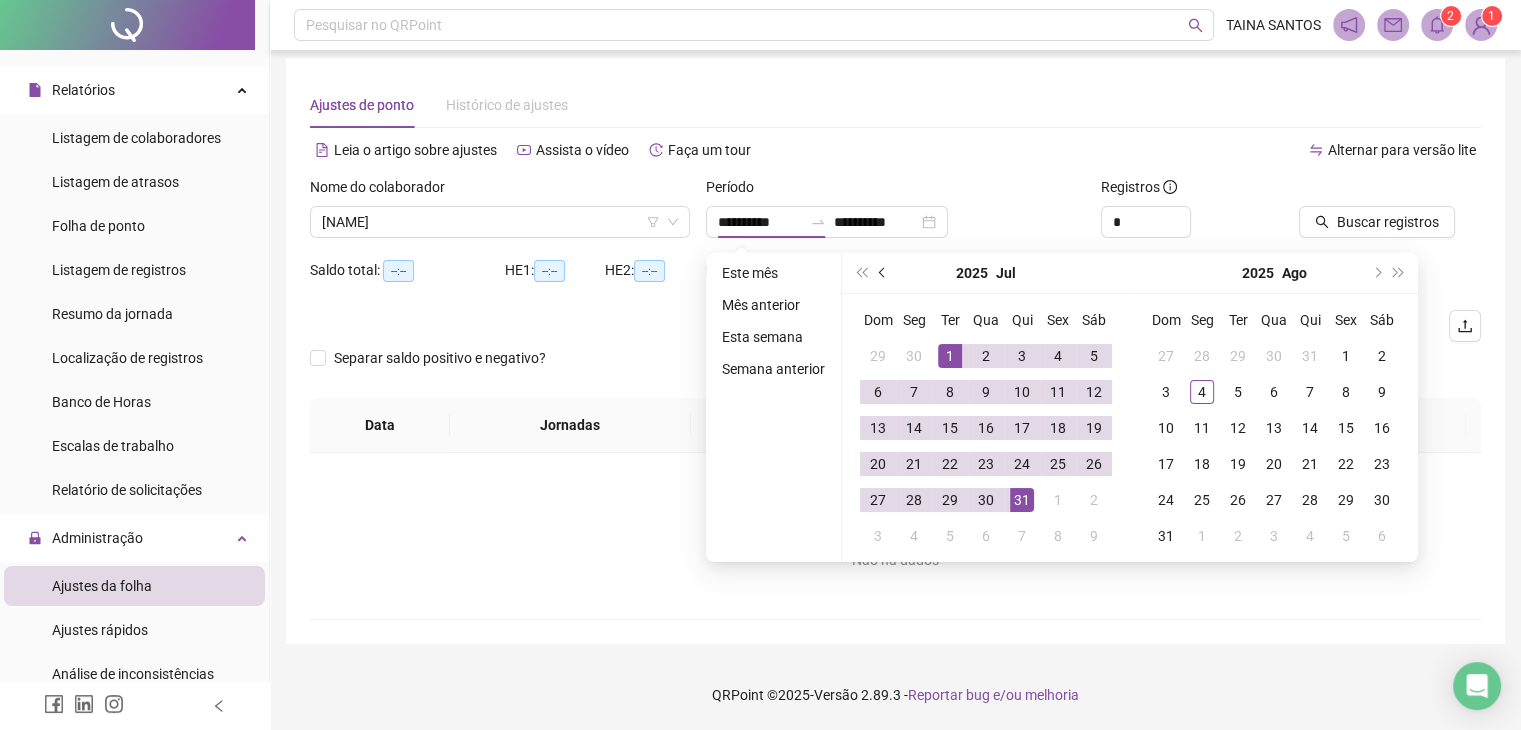 click at bounding box center [883, 273] 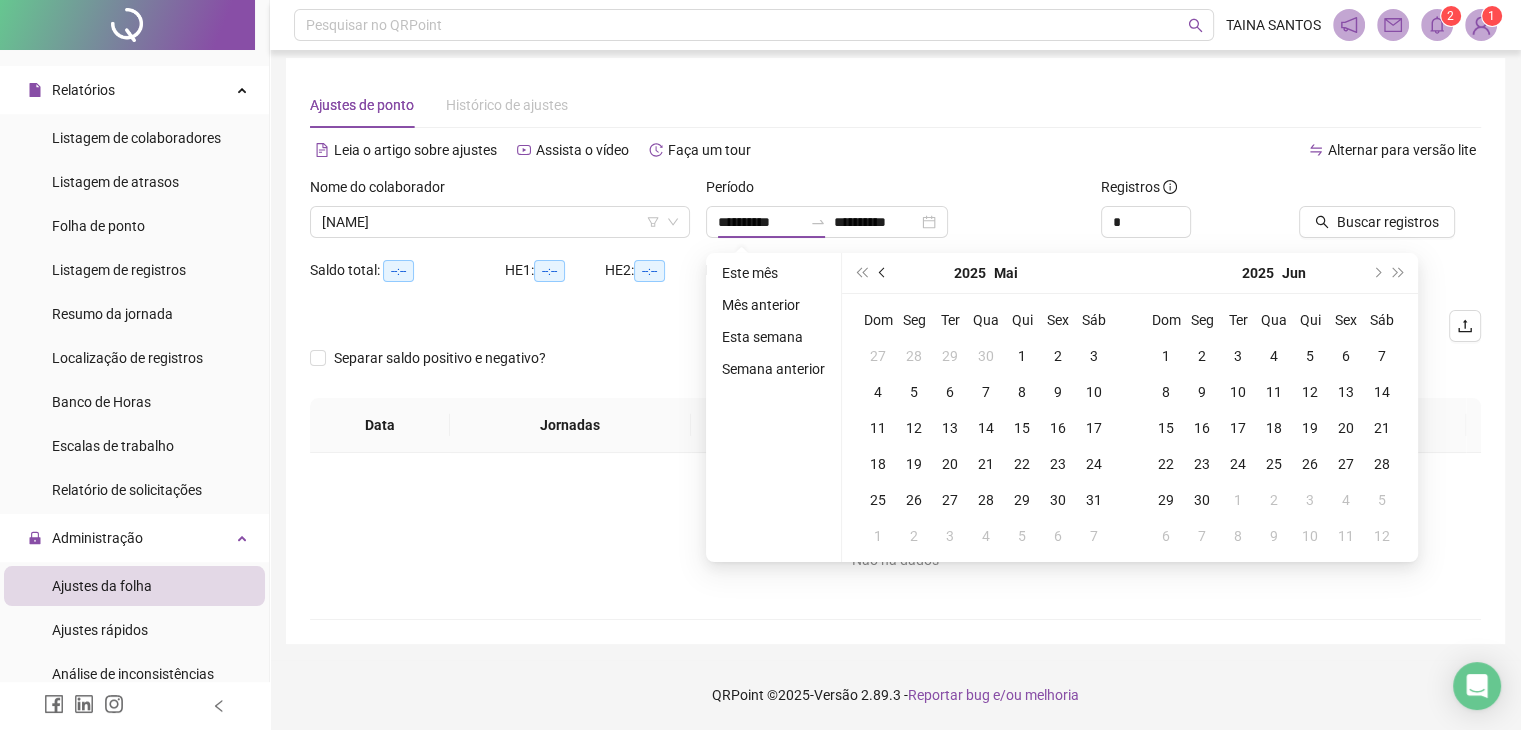 click at bounding box center [883, 273] 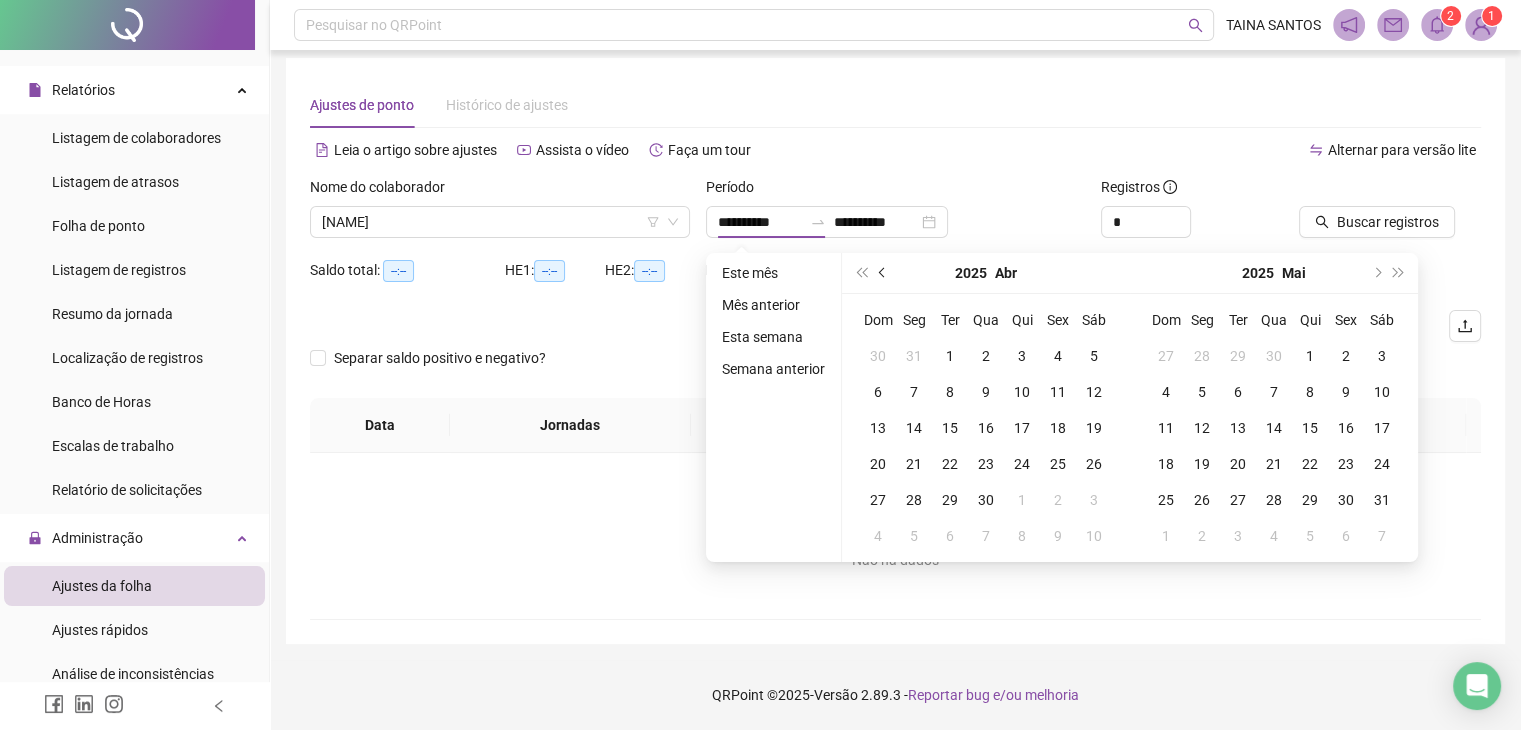 click at bounding box center (883, 273) 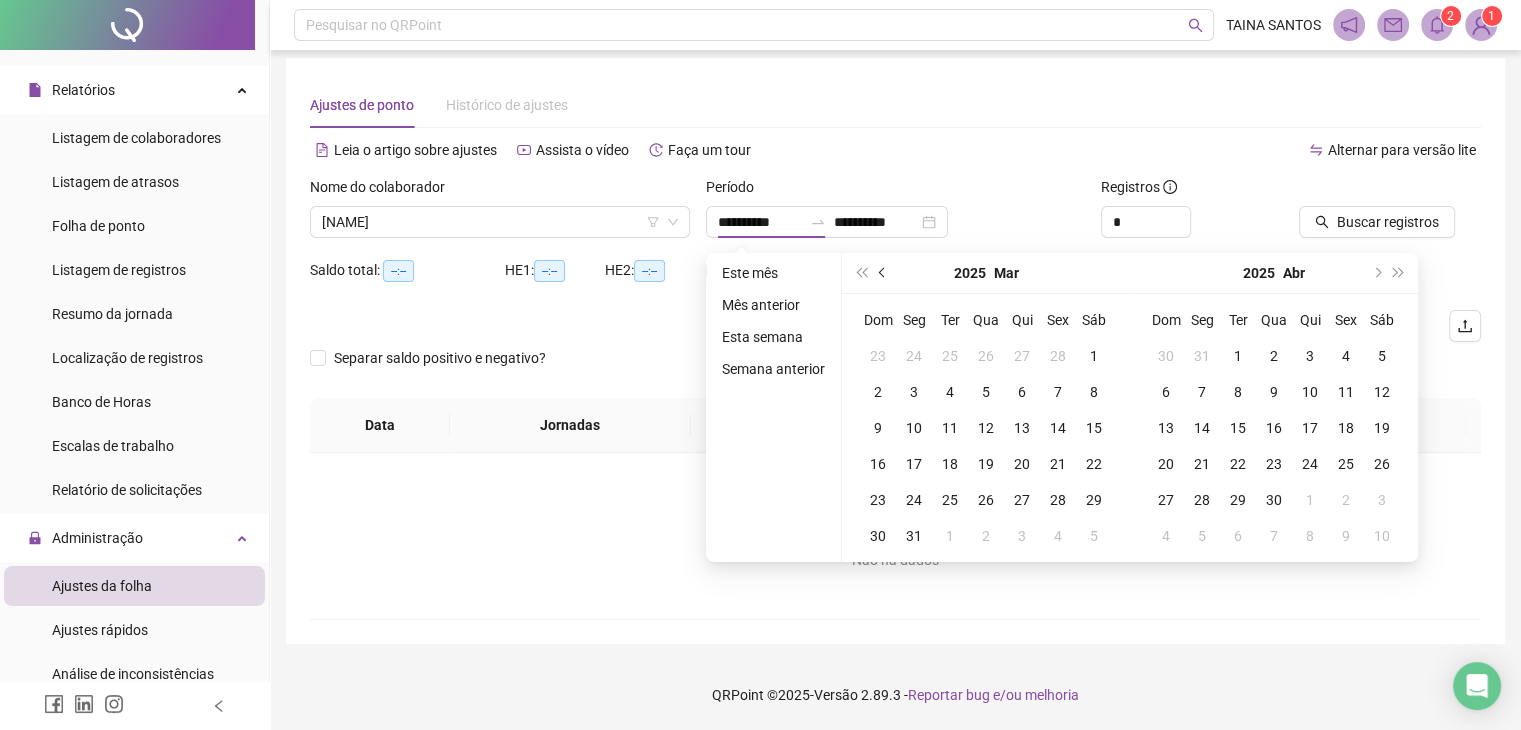click at bounding box center [883, 273] 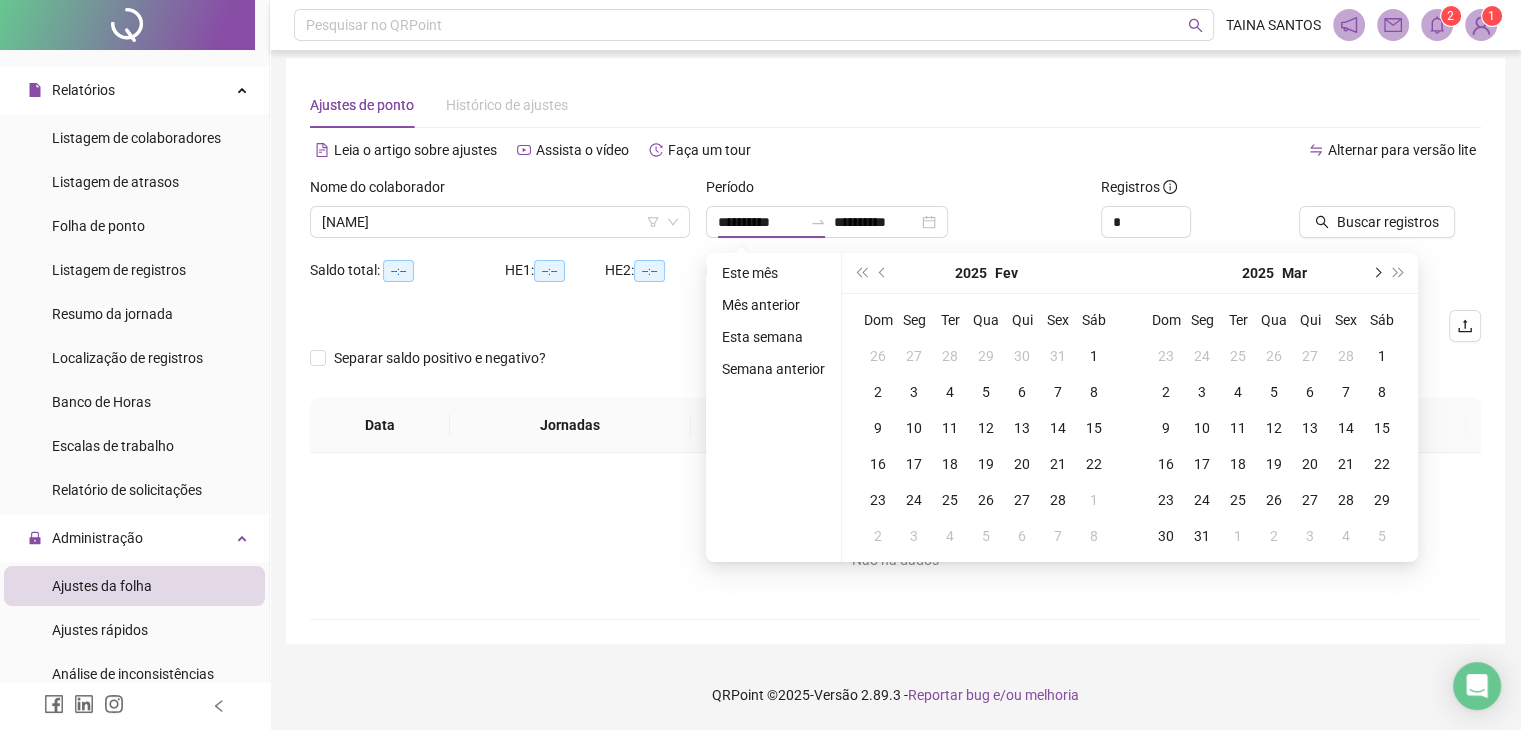 click at bounding box center [1376, 273] 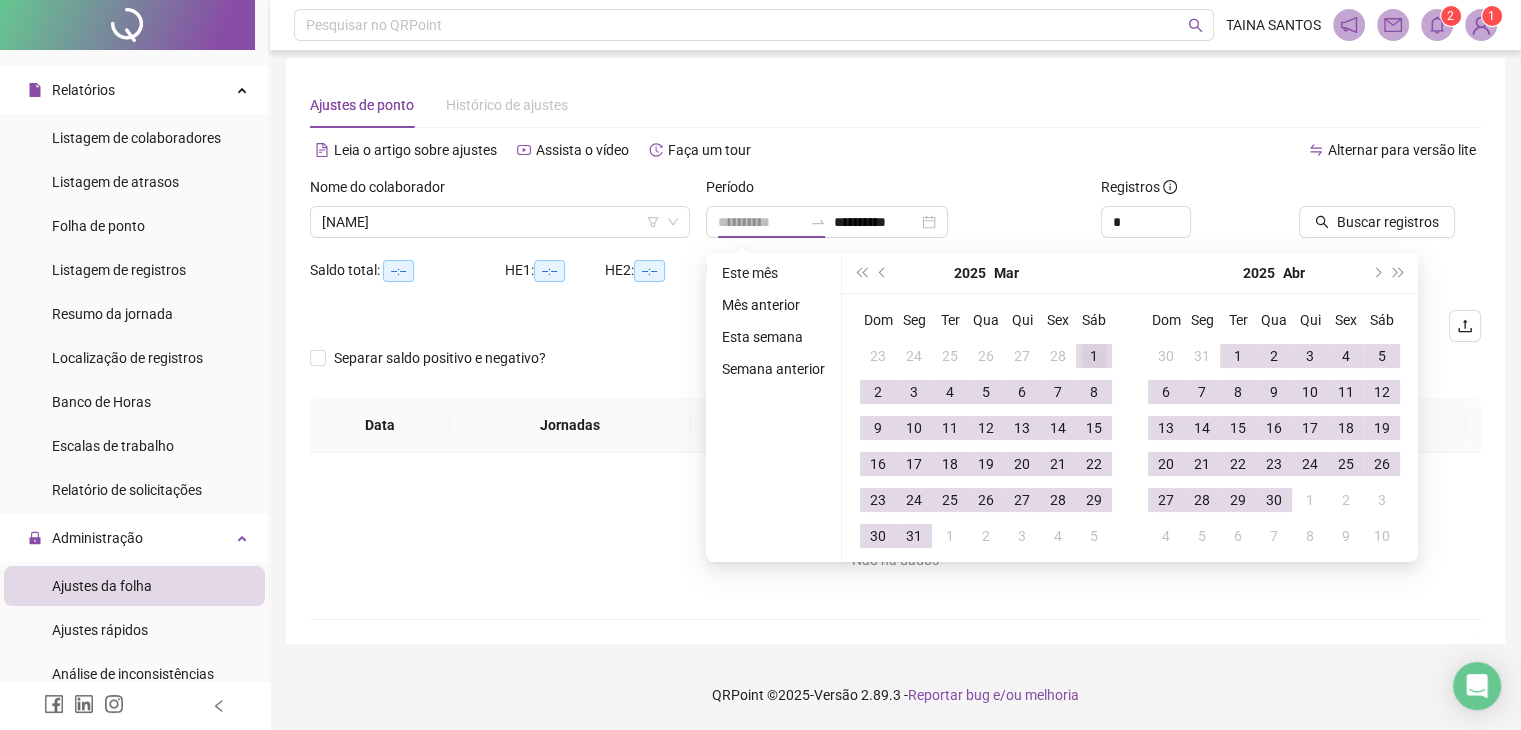 type on "**********" 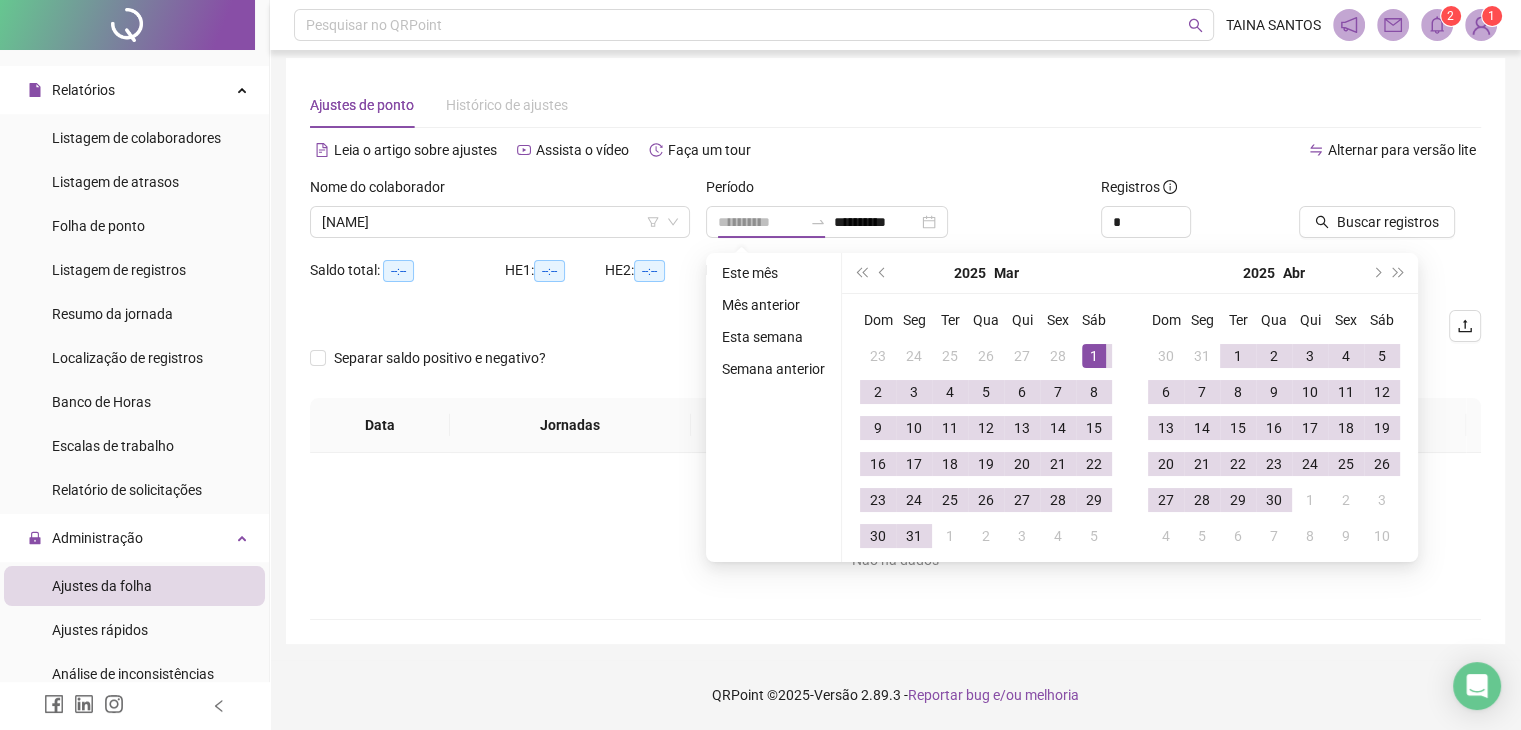 click on "1" at bounding box center [1094, 356] 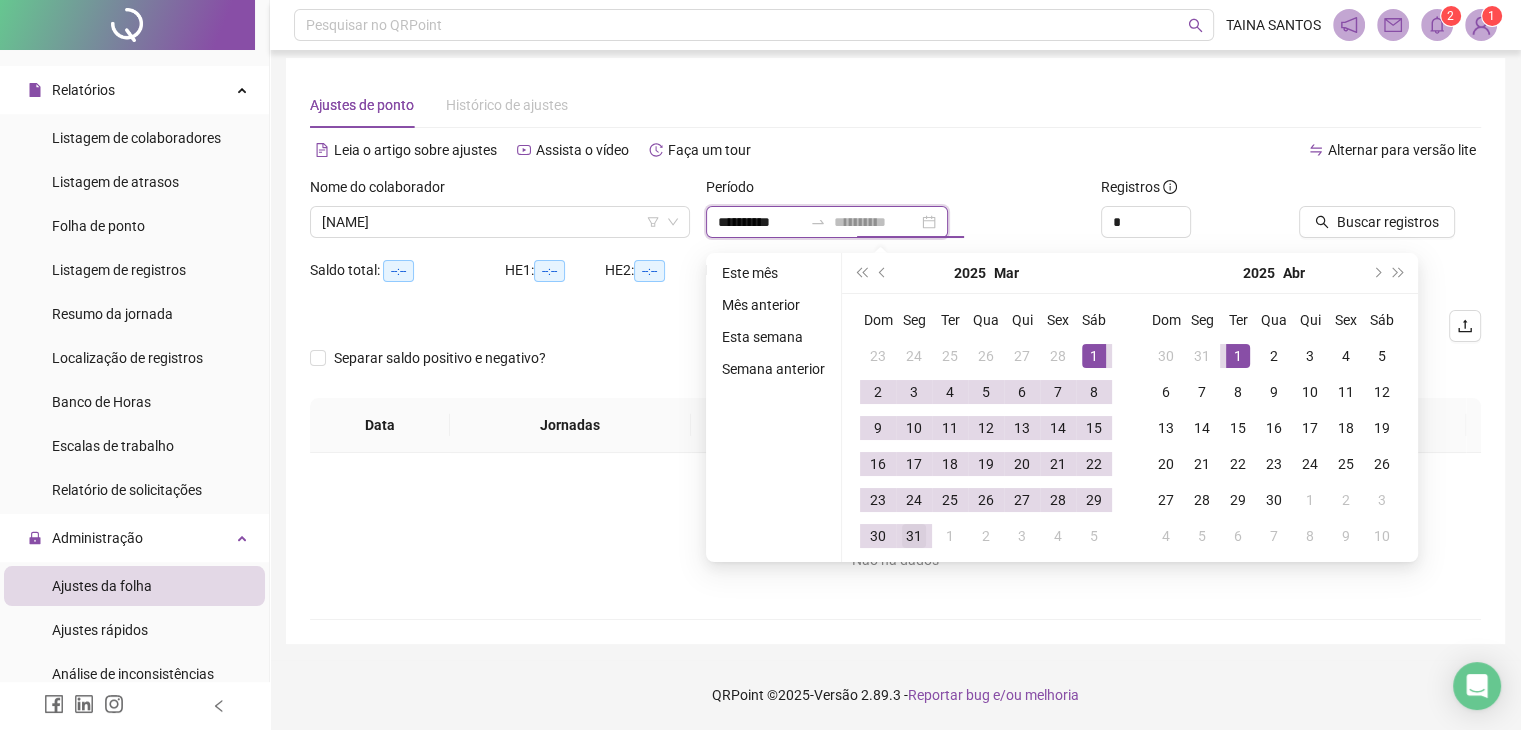 type on "**********" 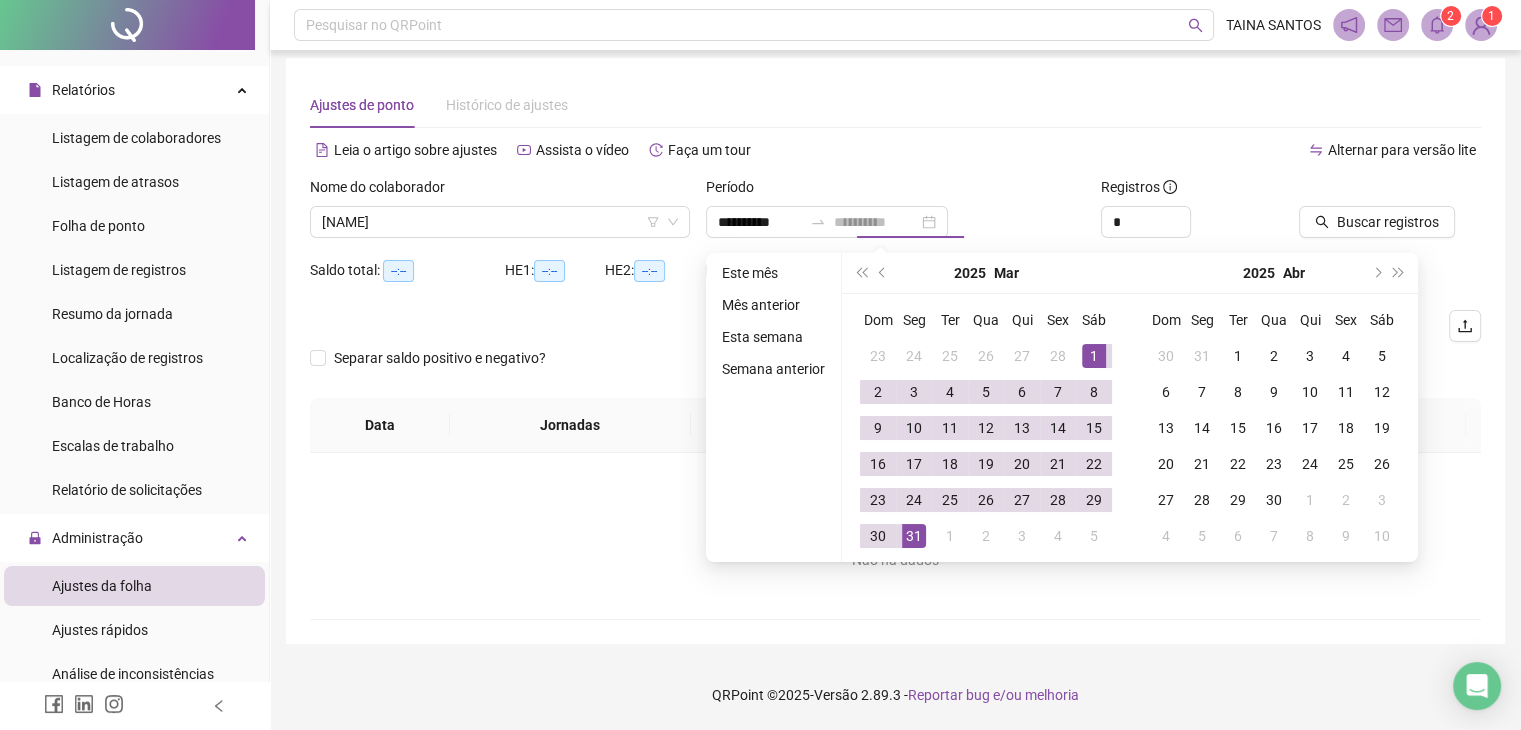 click on "31" at bounding box center [914, 536] 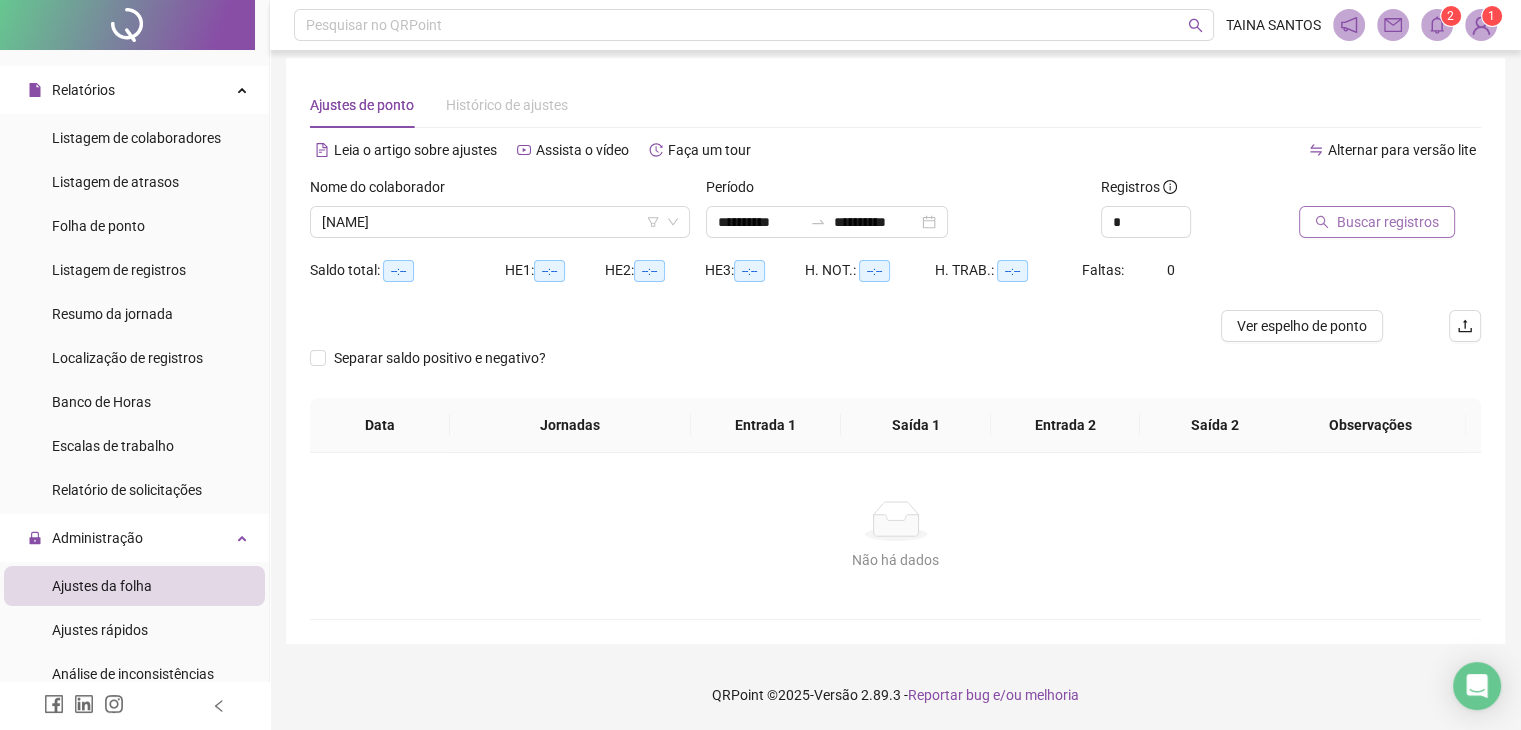 click on "Buscar registros" at bounding box center [1377, 222] 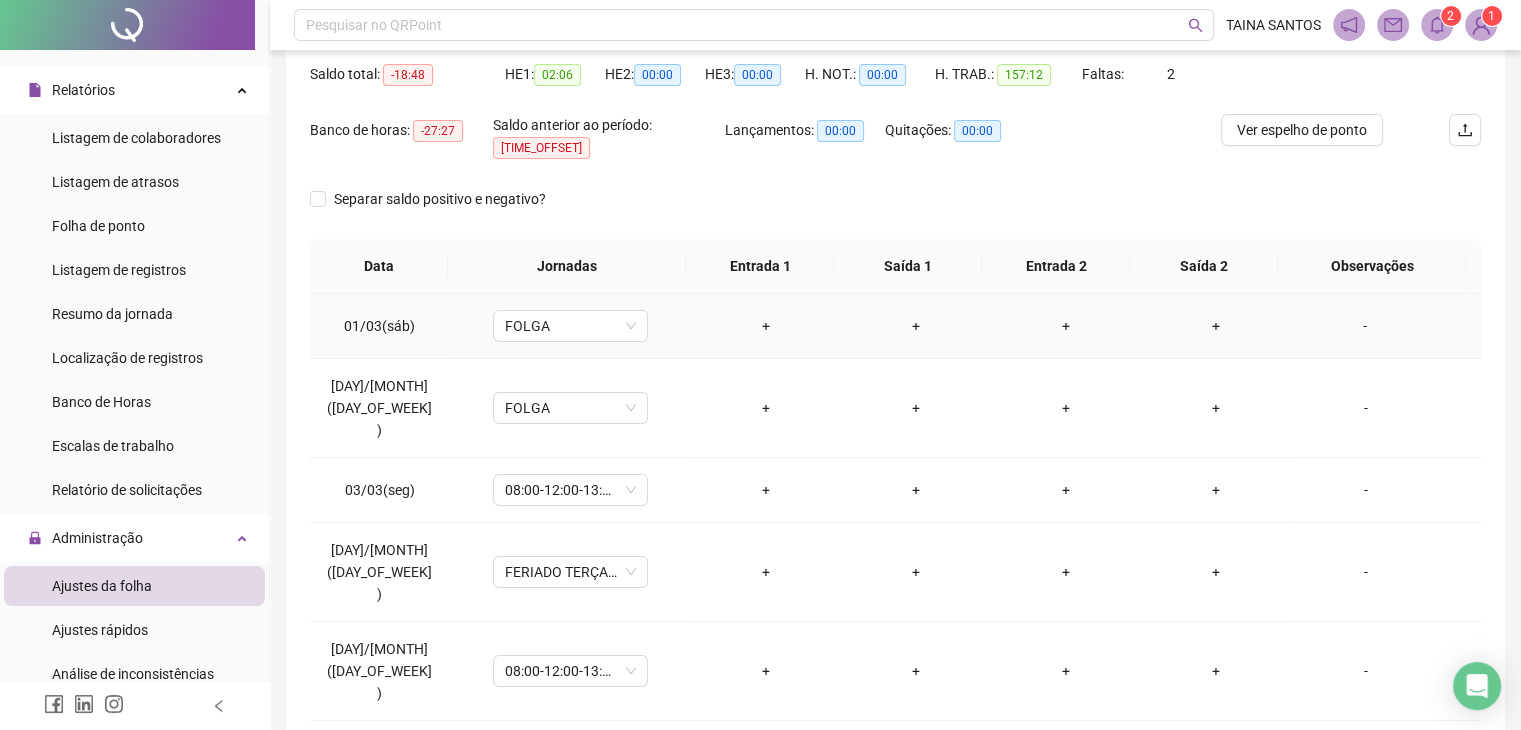 scroll, scrollTop: 208, scrollLeft: 0, axis: vertical 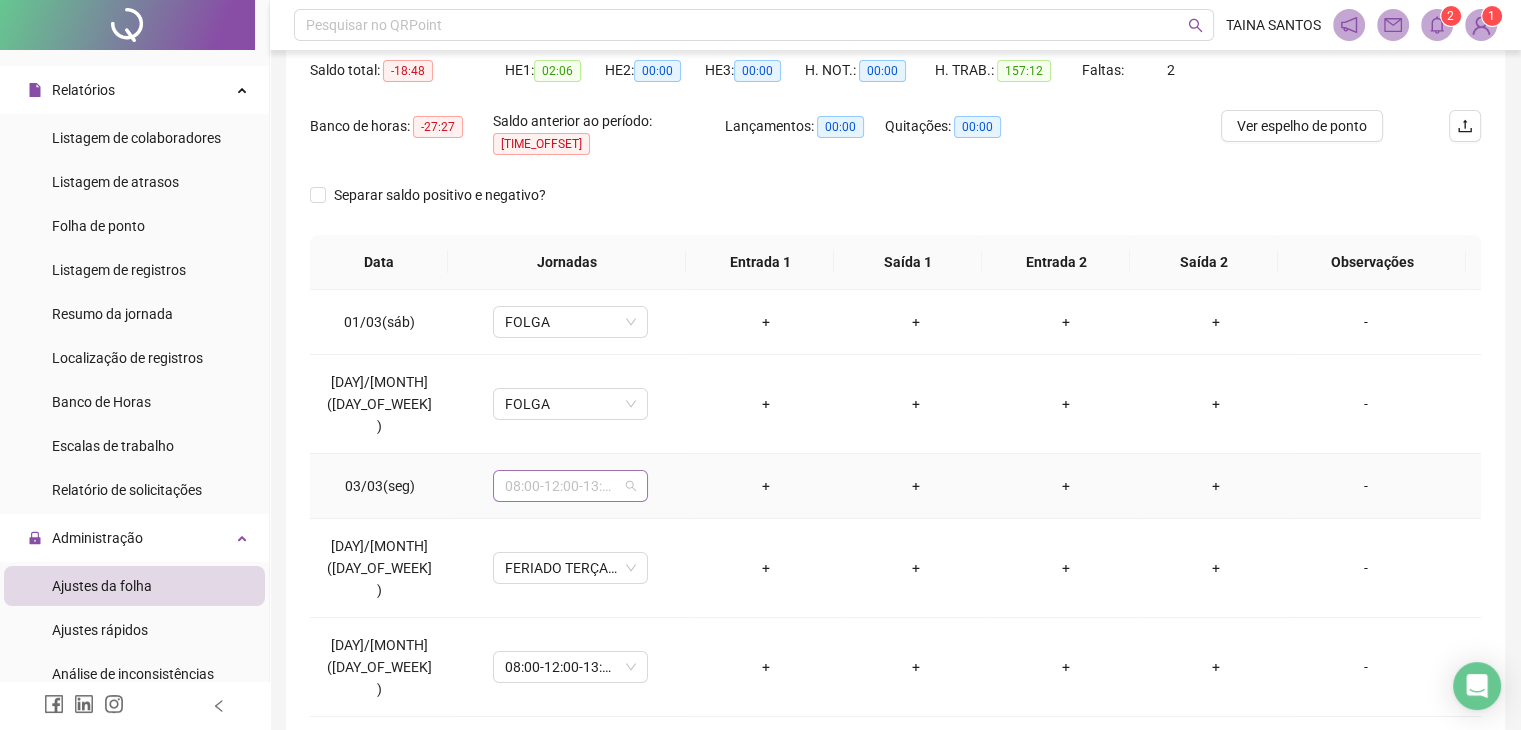 click on "08:00-12:00-13:00-18:00" at bounding box center [570, 486] 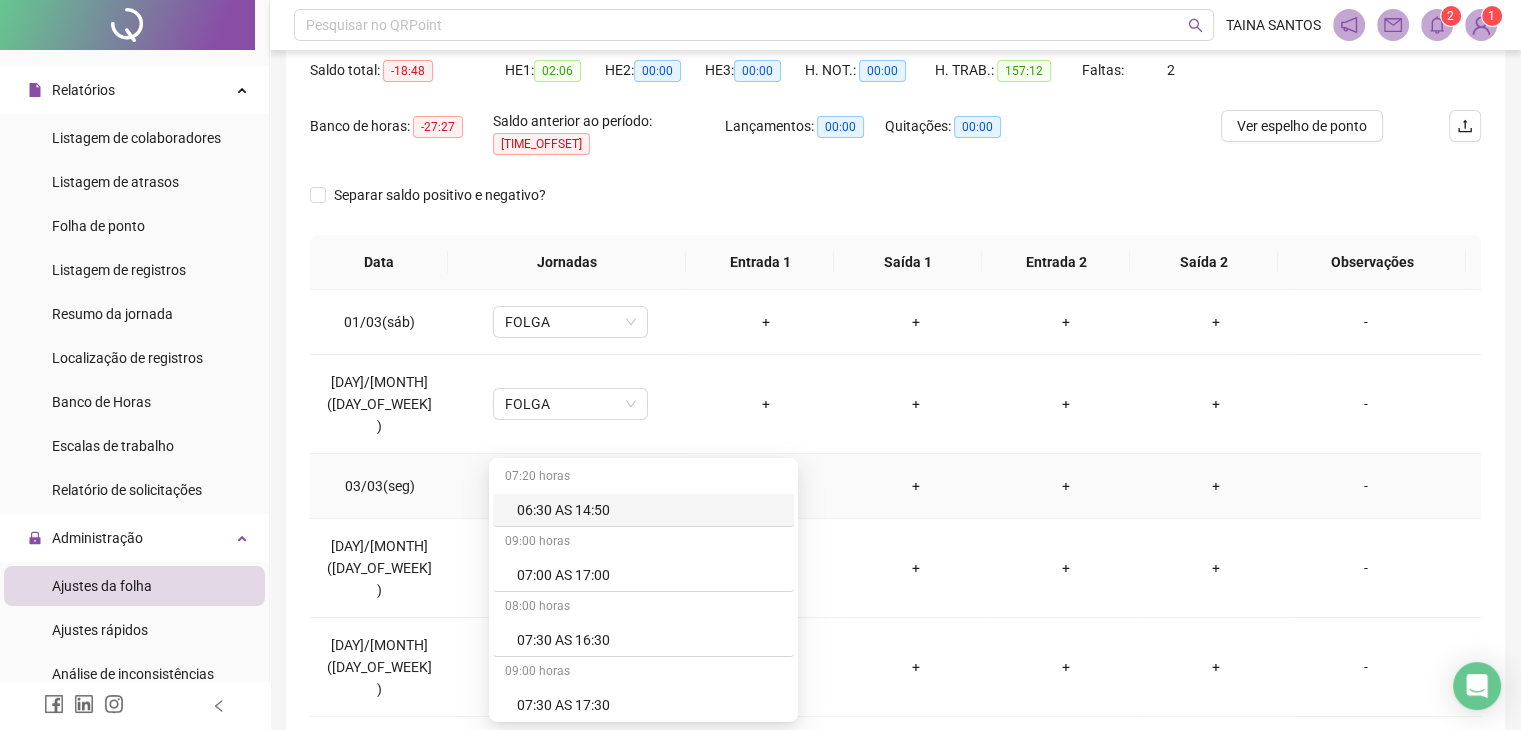 click on "08:00-12:00-13:00-18:00" at bounding box center [570, 486] 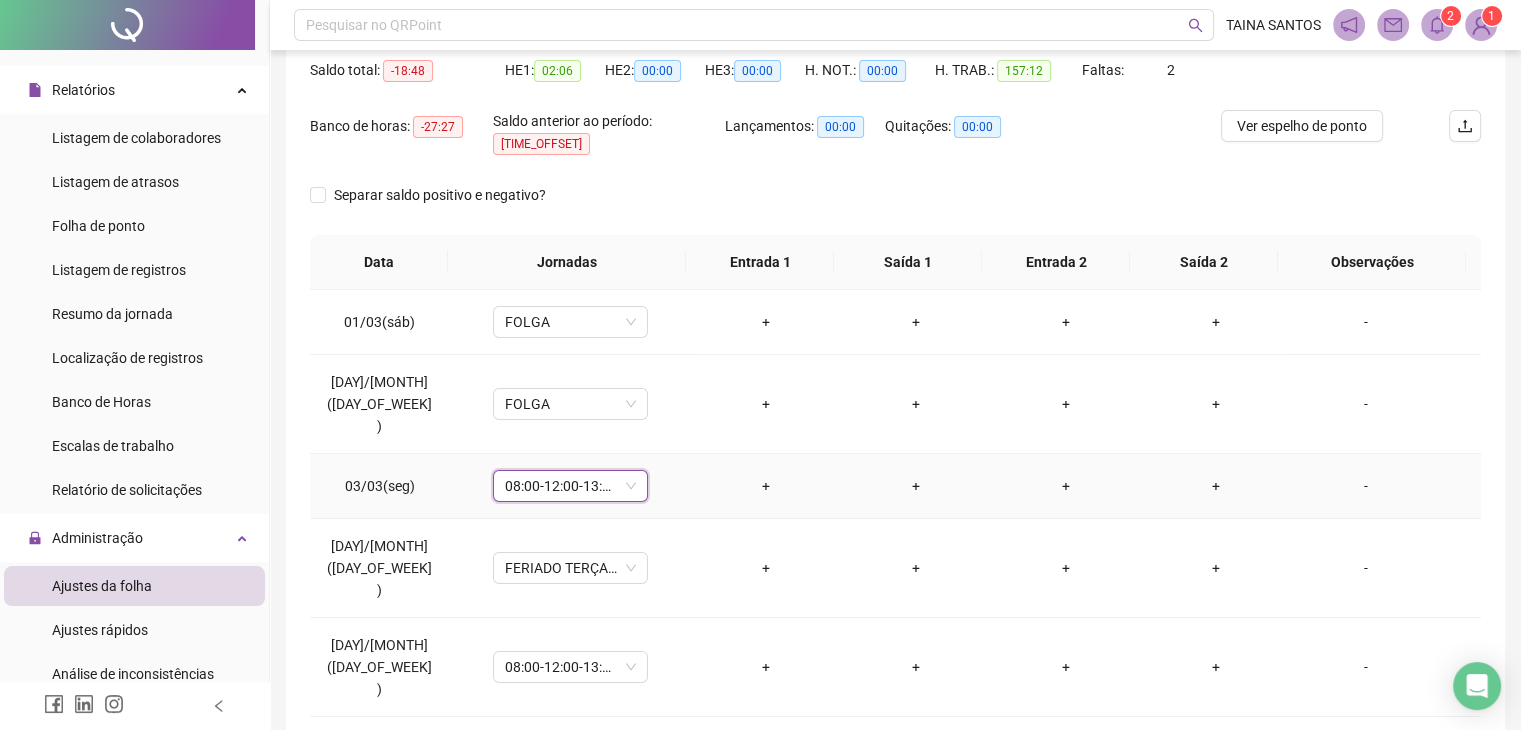 click on "08:00-12:00-13:00-18:00" at bounding box center (570, 486) 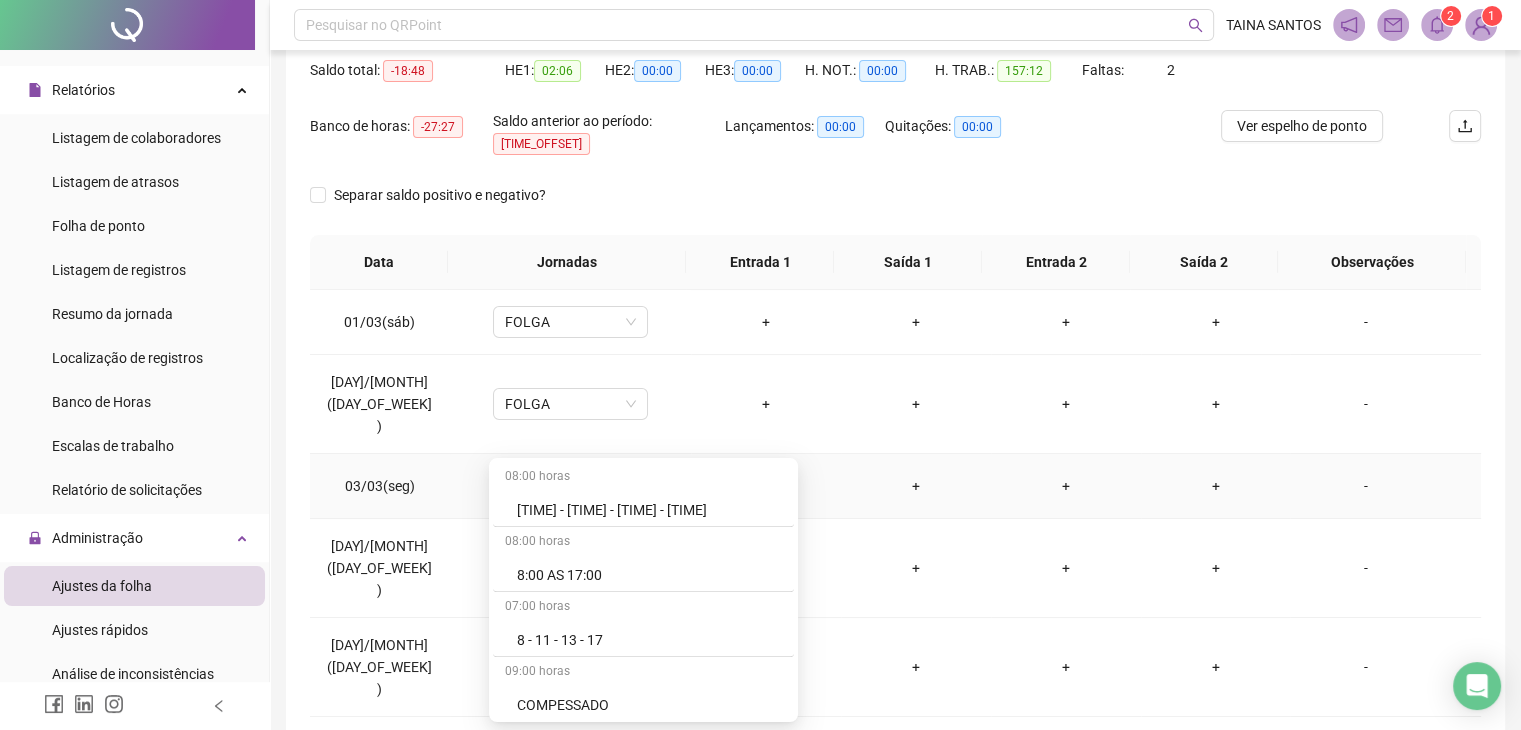 scroll, scrollTop: 1400, scrollLeft: 0, axis: vertical 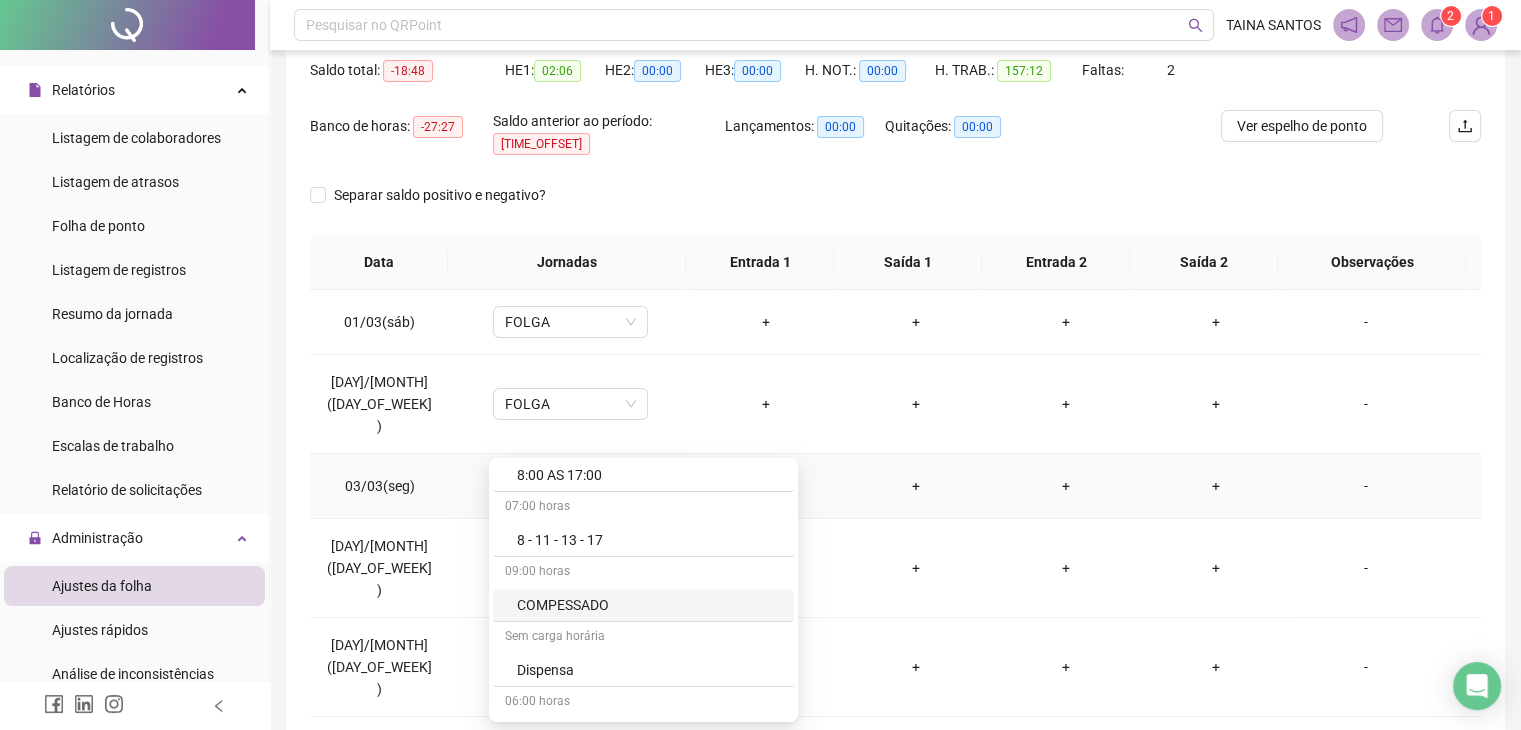 click on "COMPESSADO" at bounding box center (649, 605) 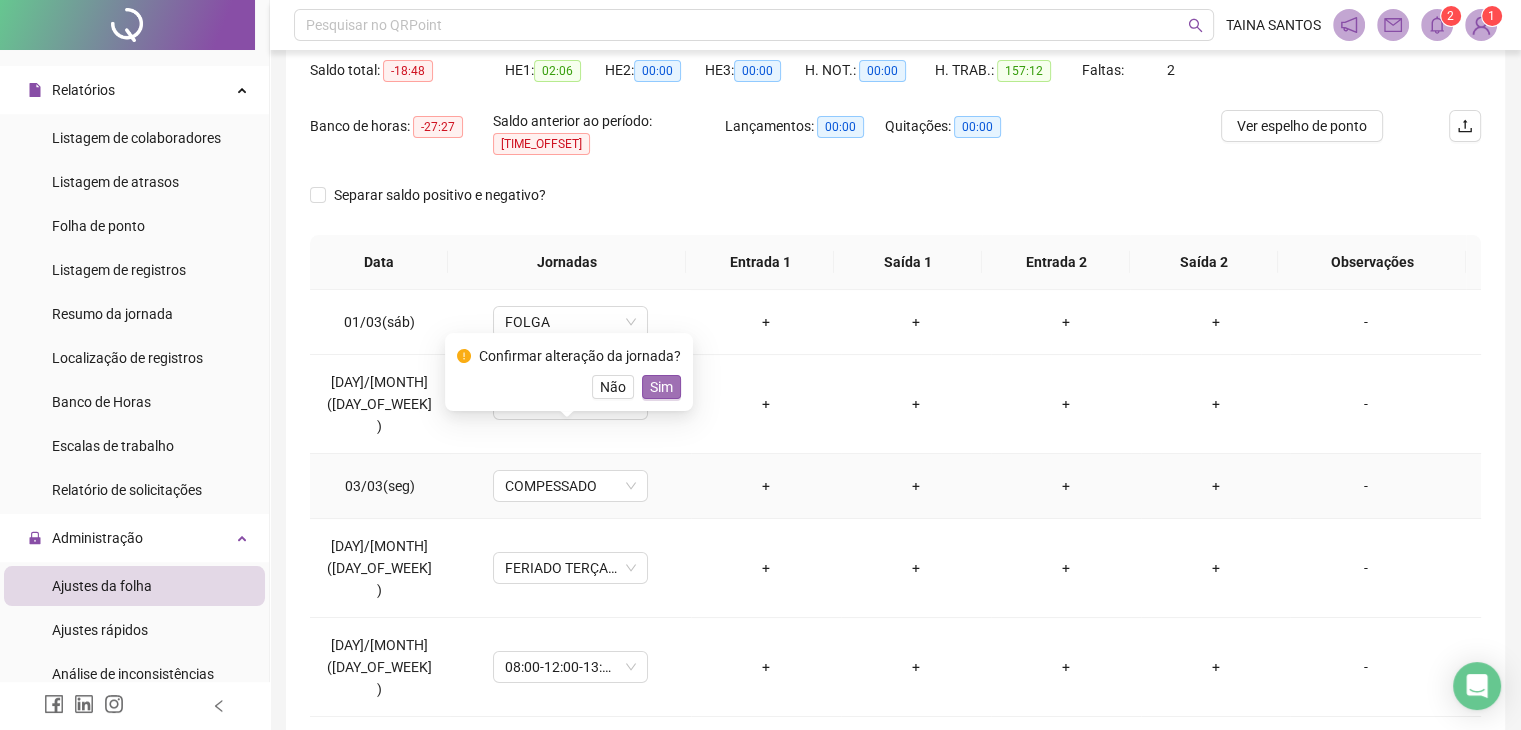 click on "Sim" at bounding box center [661, 387] 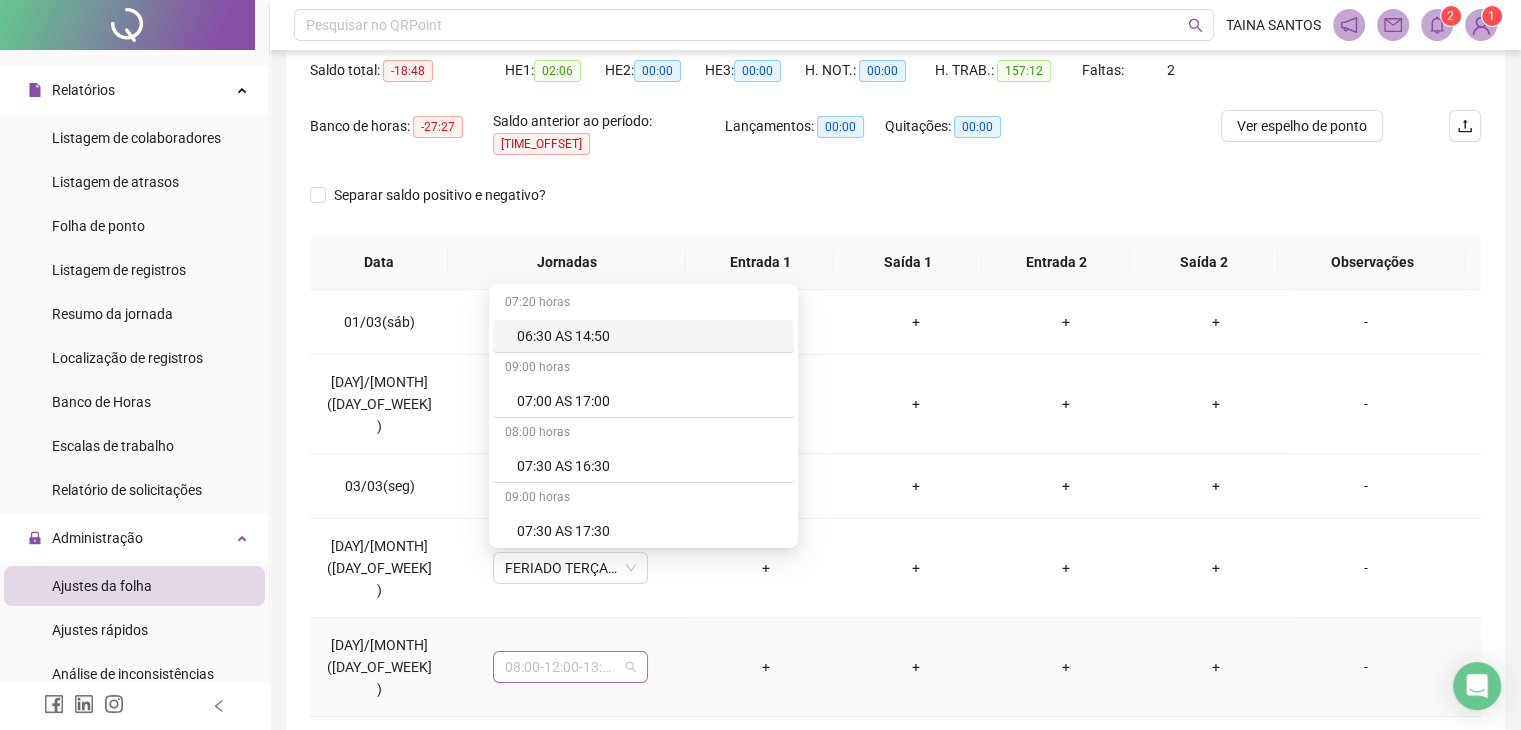 click on "08:00-12:00-13:00-18:00" at bounding box center [570, 667] 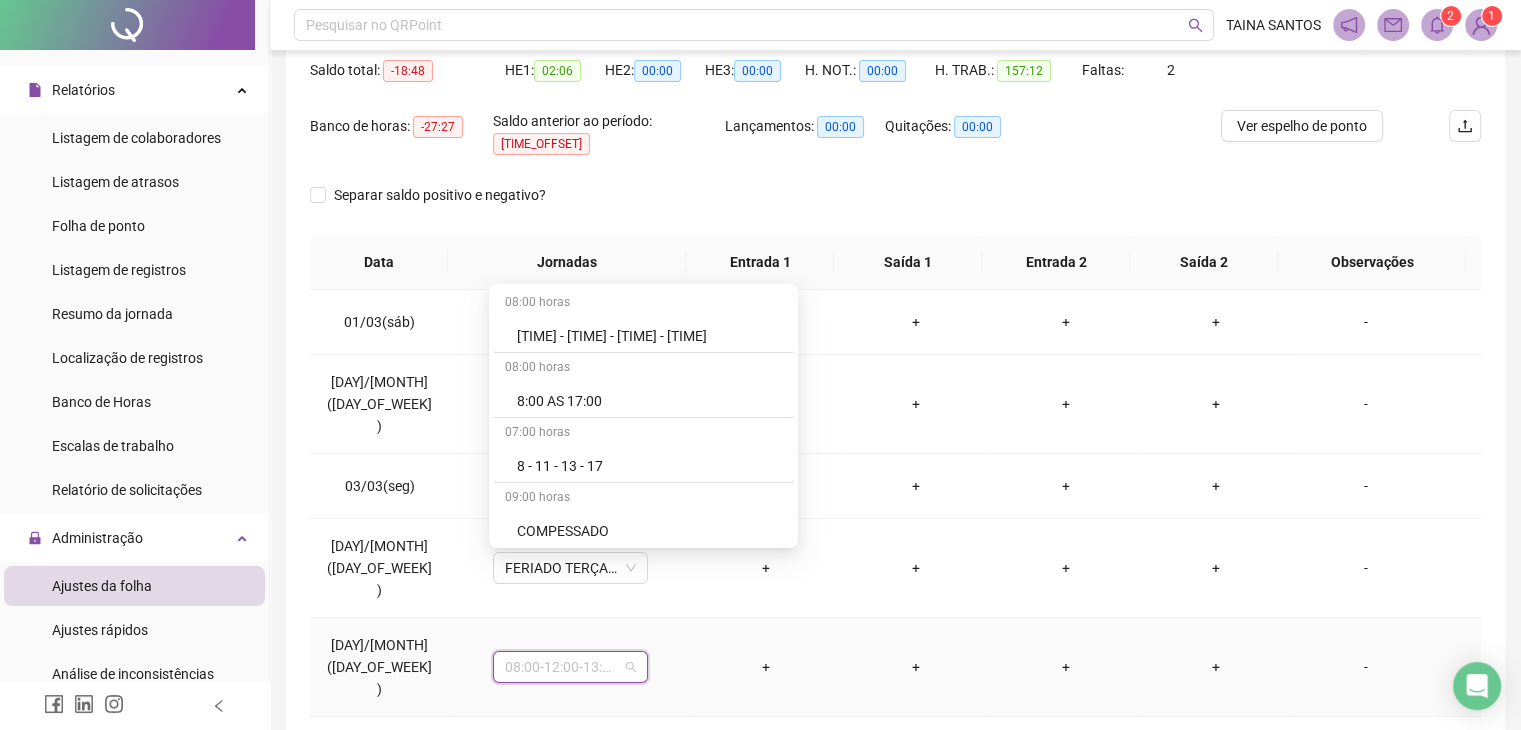 scroll, scrollTop: 1400, scrollLeft: 0, axis: vertical 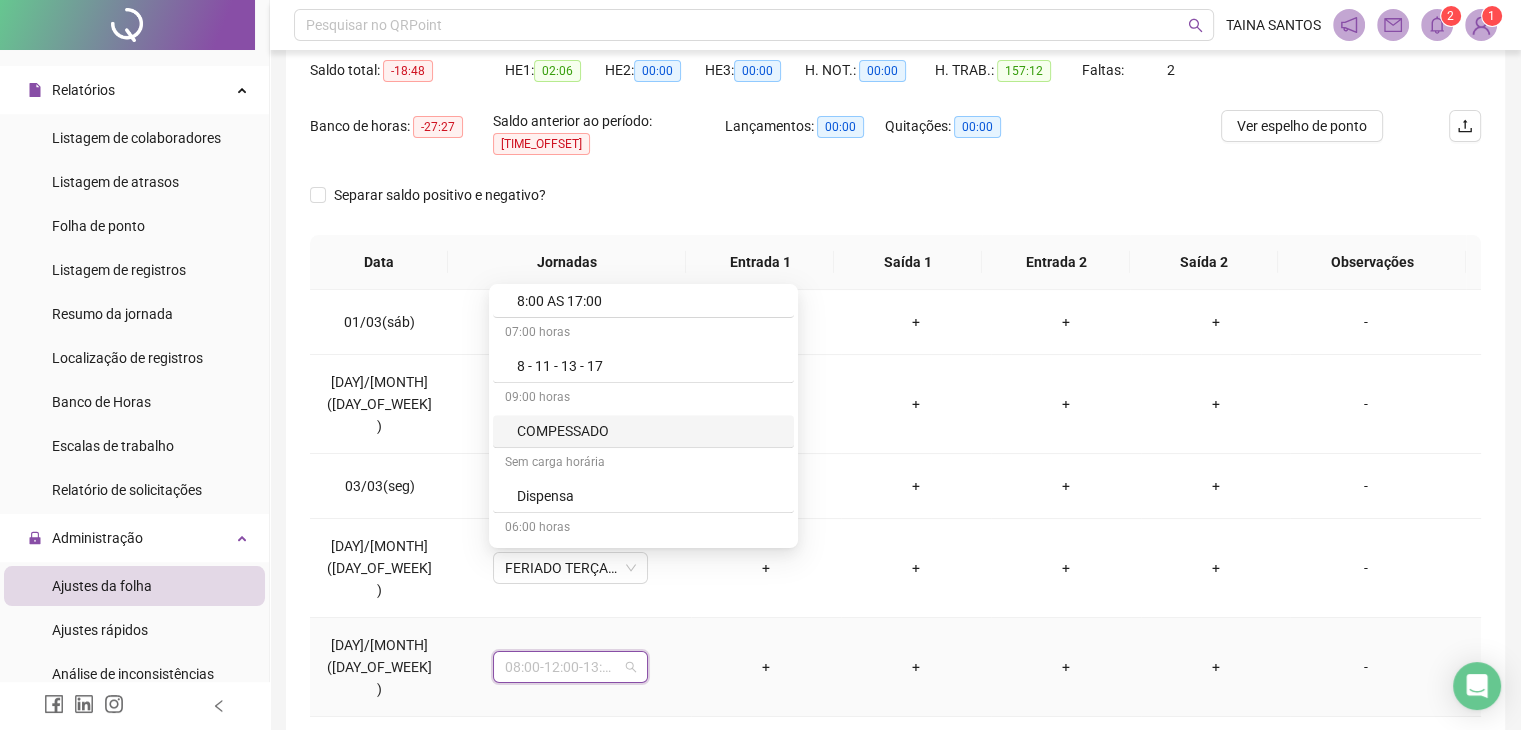 click on "COMPESSADO" at bounding box center (649, 431) 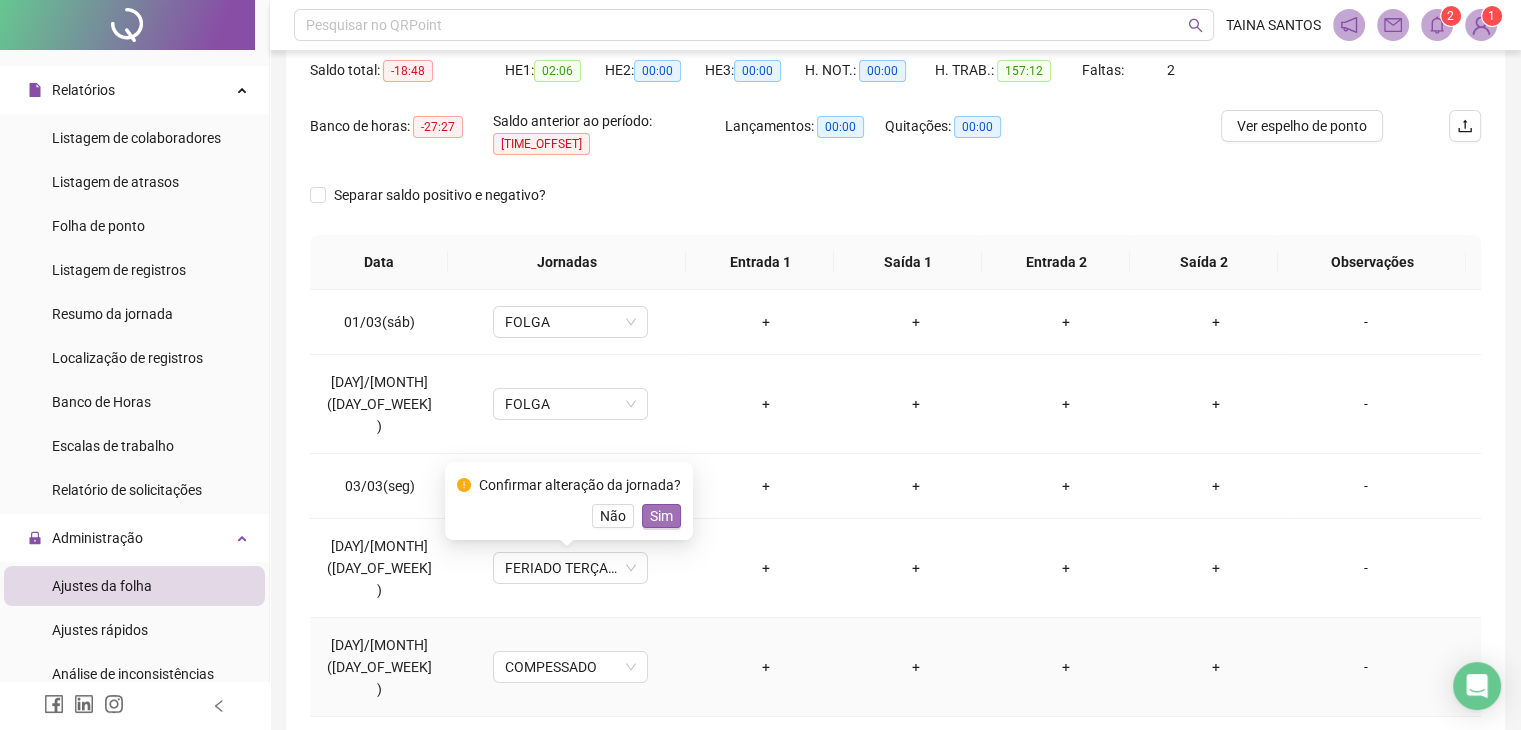 click on "Sim" at bounding box center [661, 516] 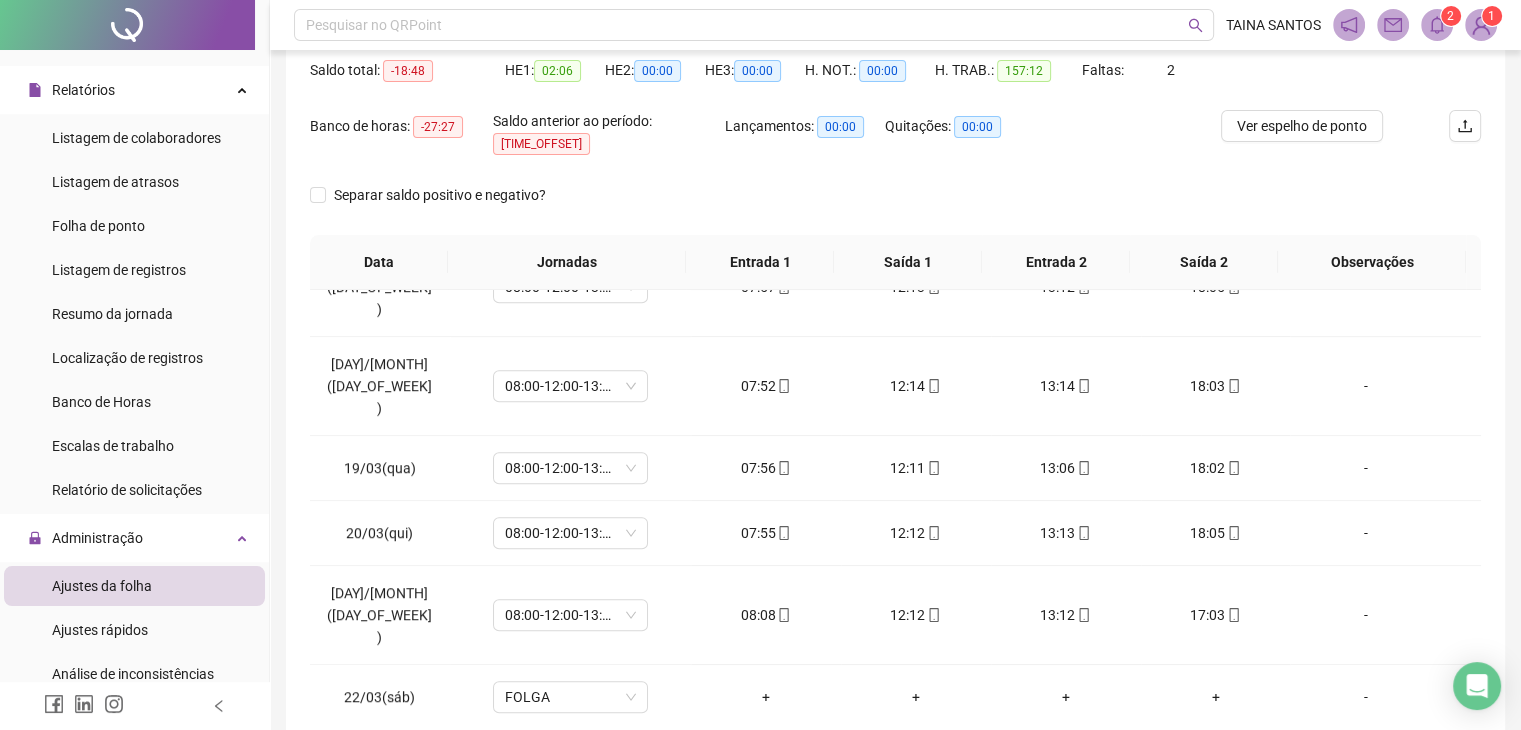 scroll, scrollTop: 1581, scrollLeft: 0, axis: vertical 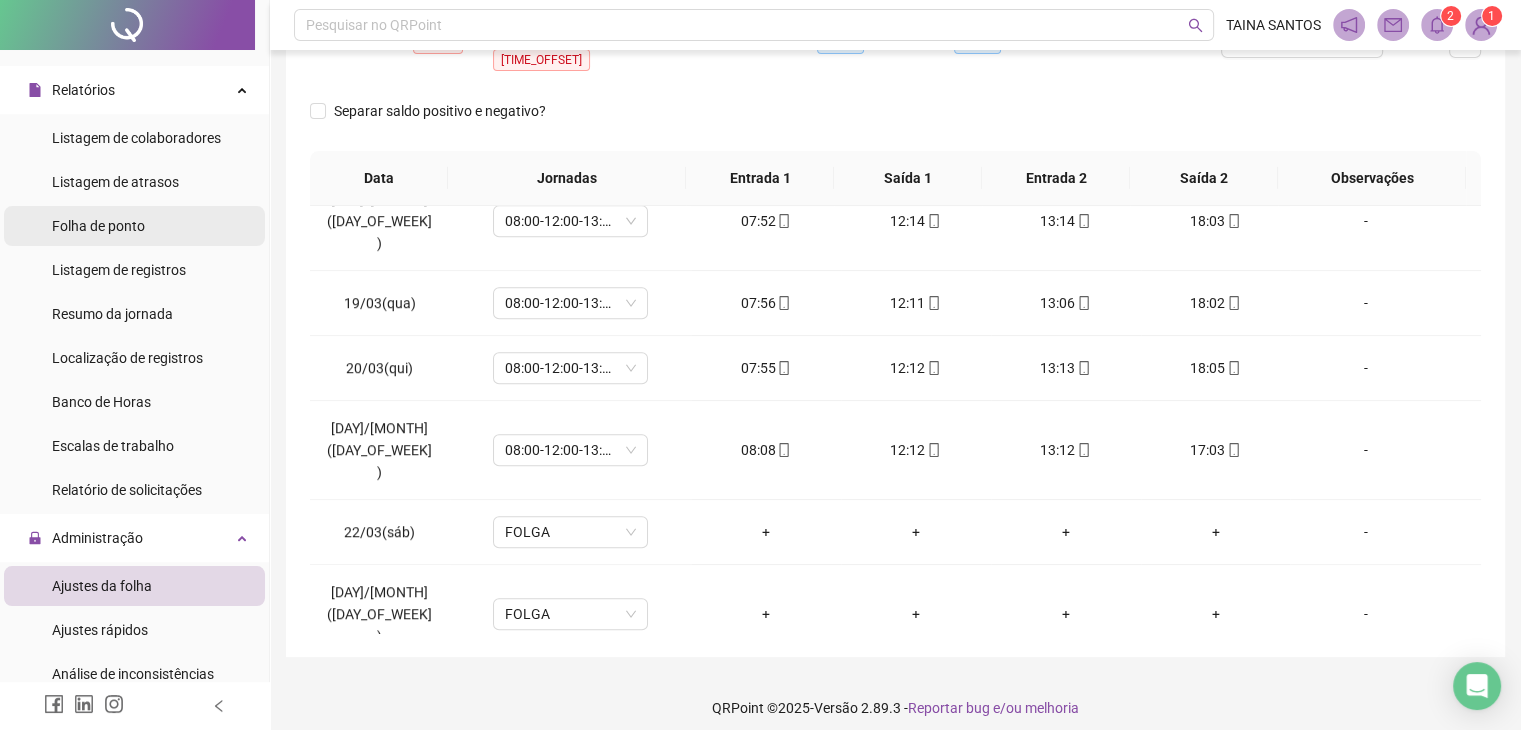 click on "Folha de ponto" at bounding box center [98, 226] 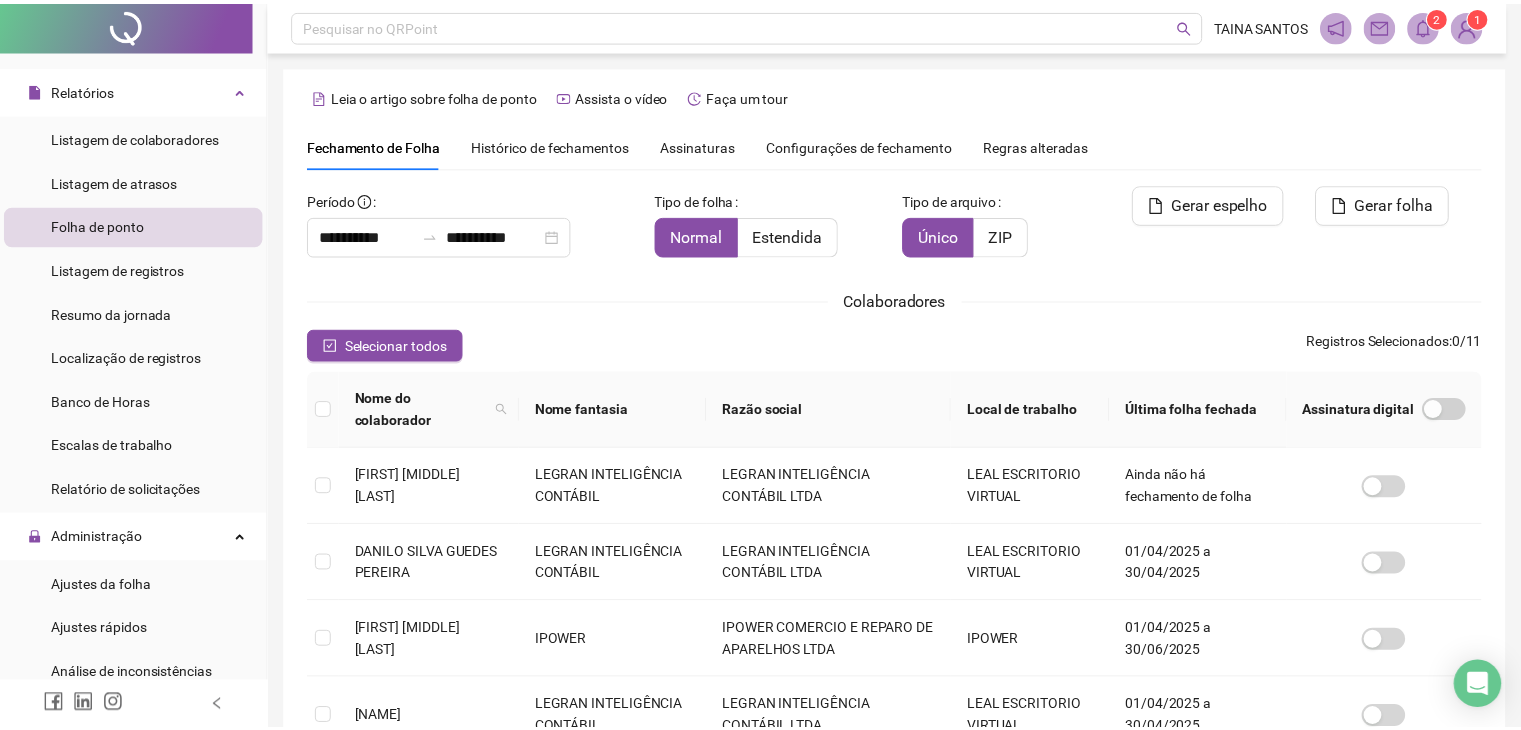scroll, scrollTop: 33, scrollLeft: 0, axis: vertical 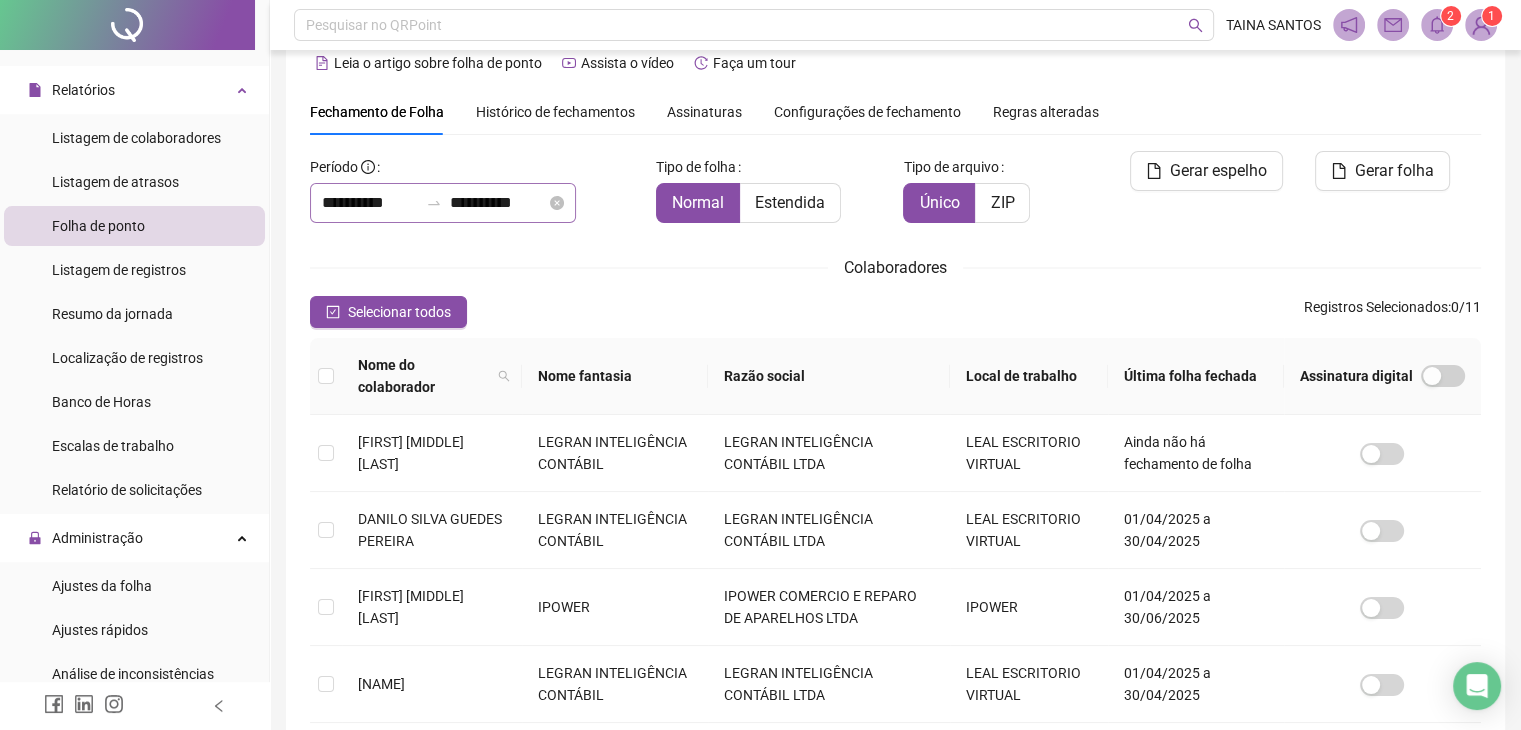 click on "**********" at bounding box center [443, 203] 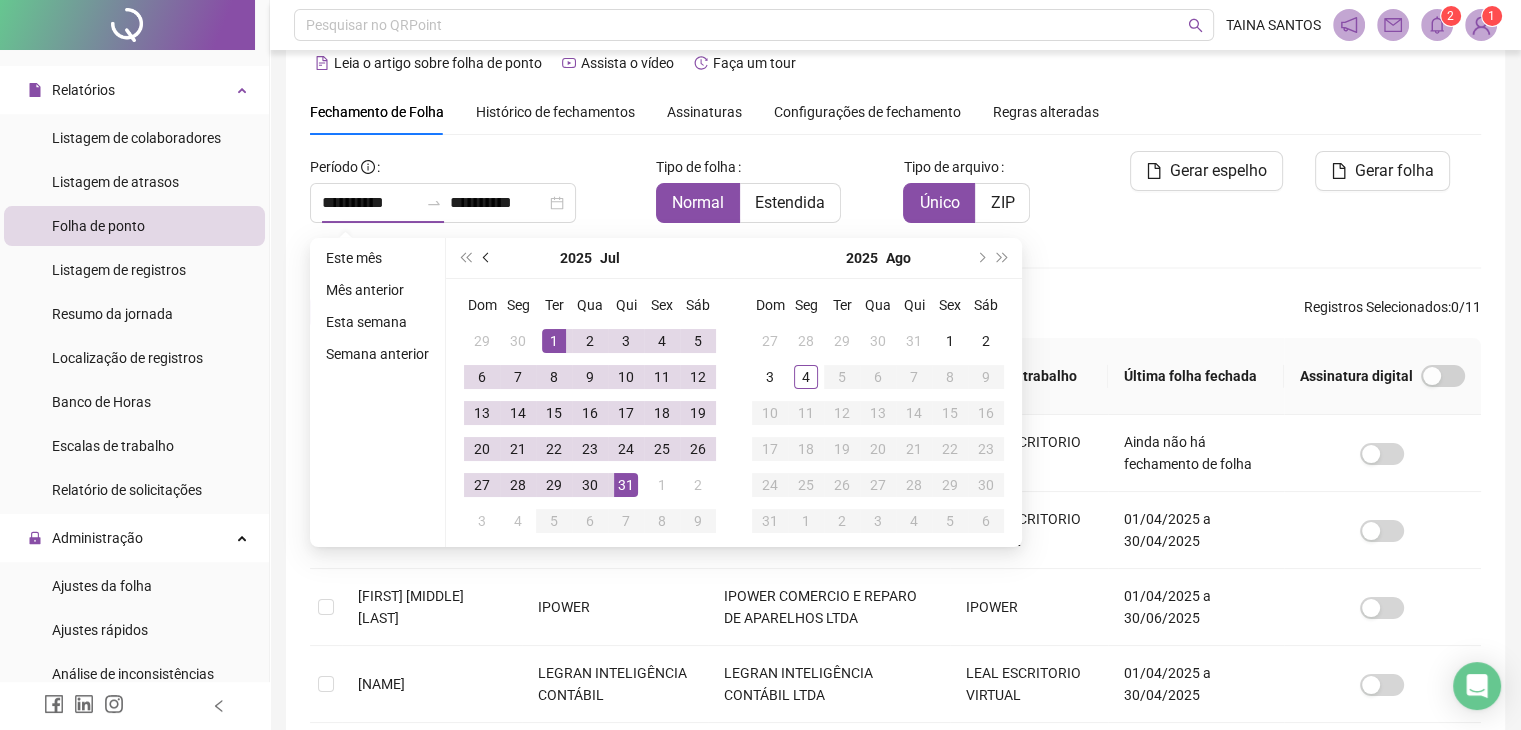 click at bounding box center (488, 258) 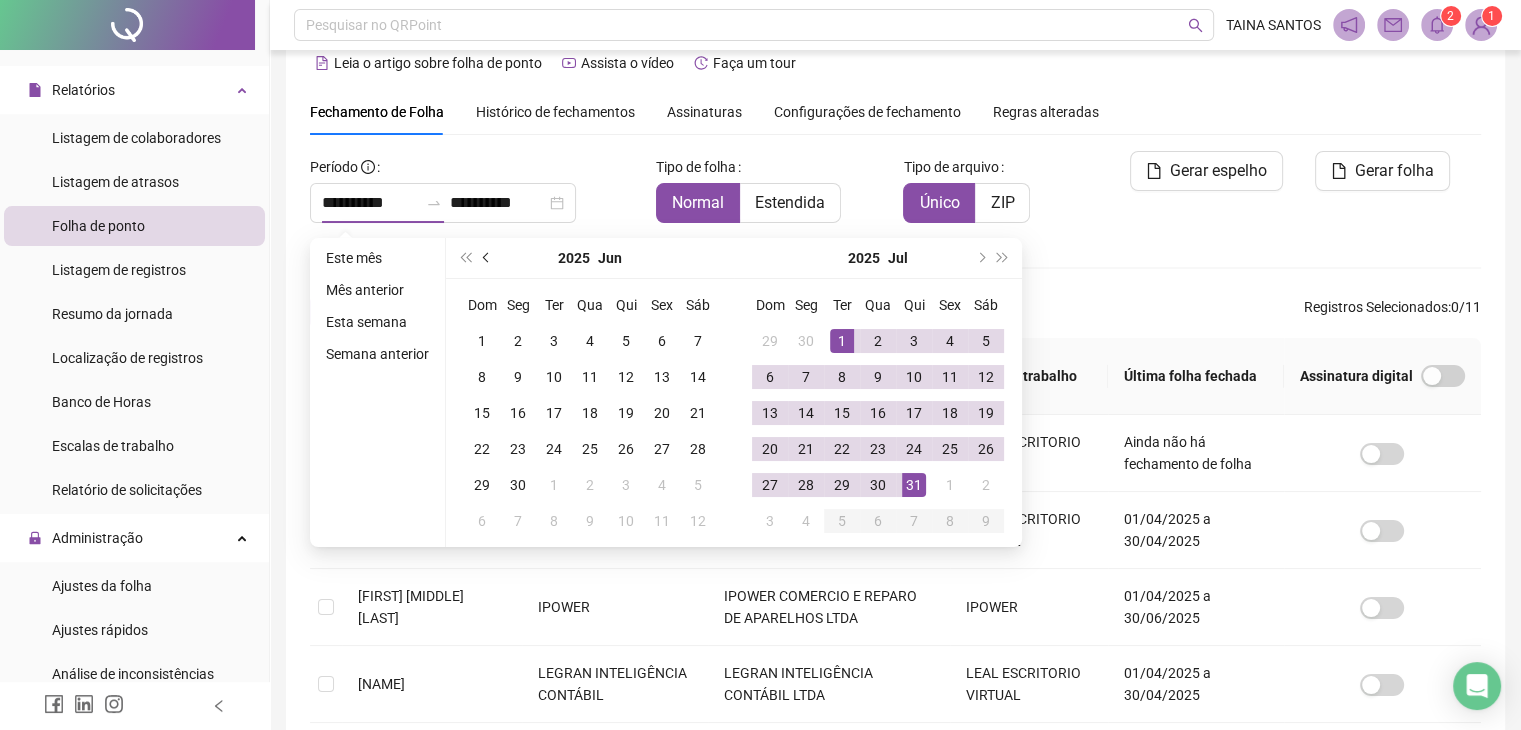 click at bounding box center (488, 258) 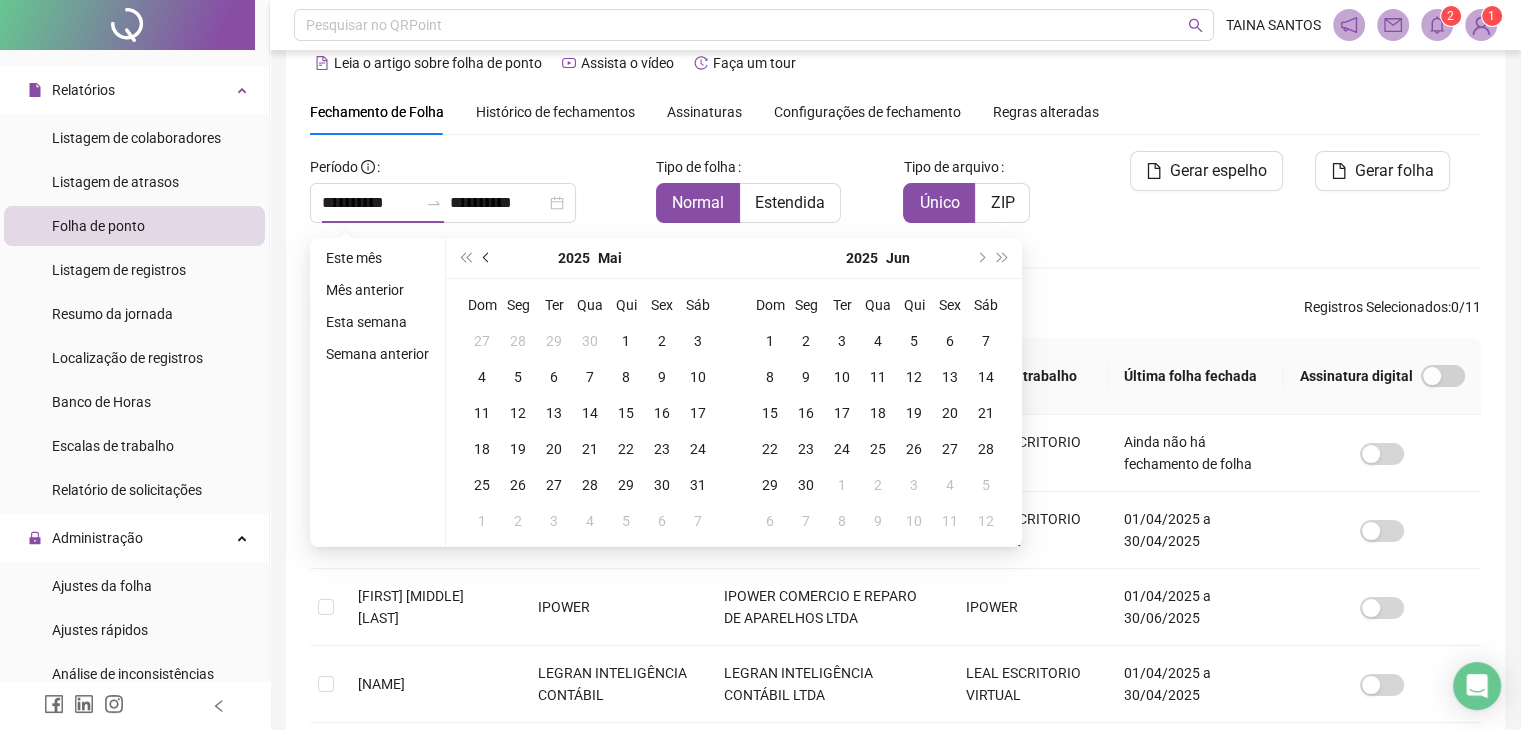 click at bounding box center (488, 258) 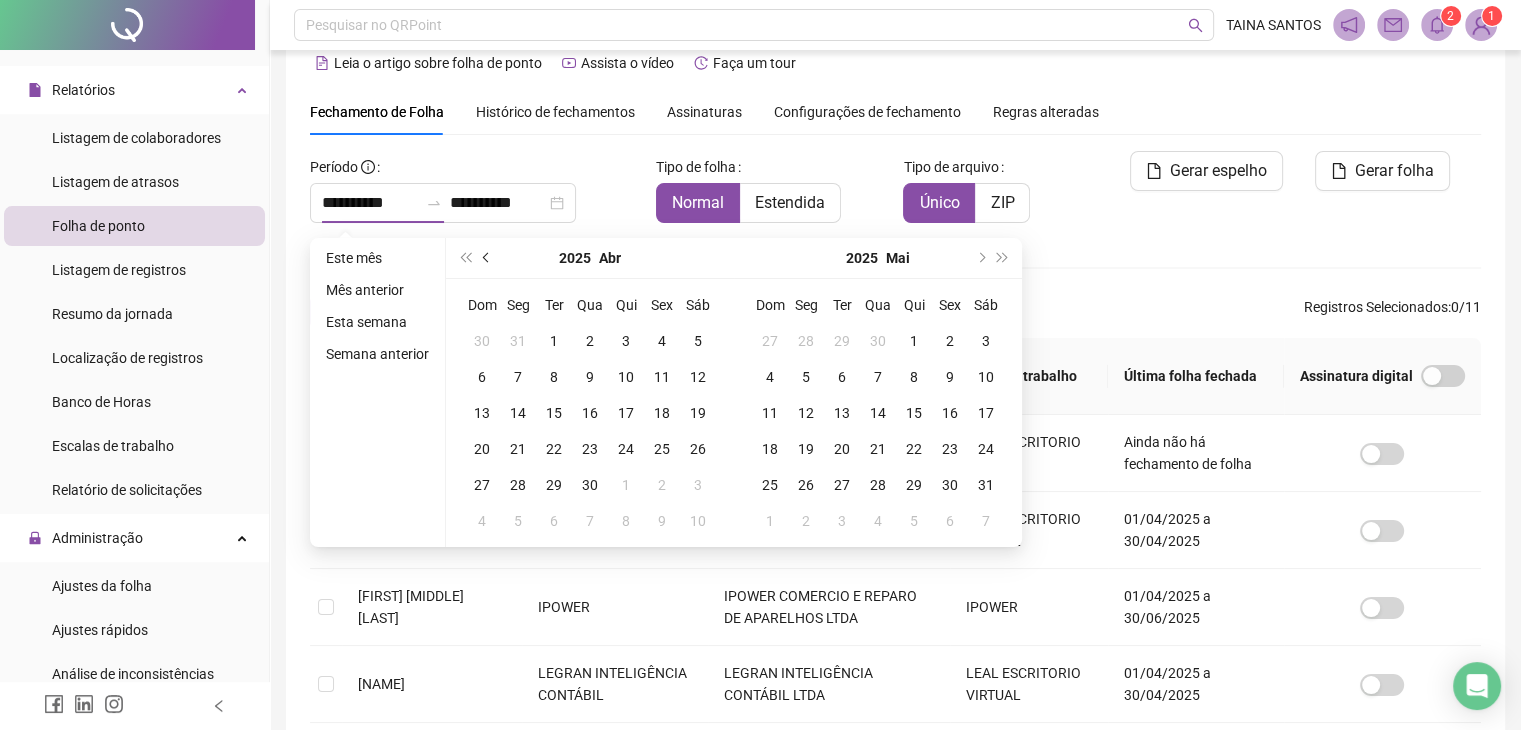 click at bounding box center (488, 258) 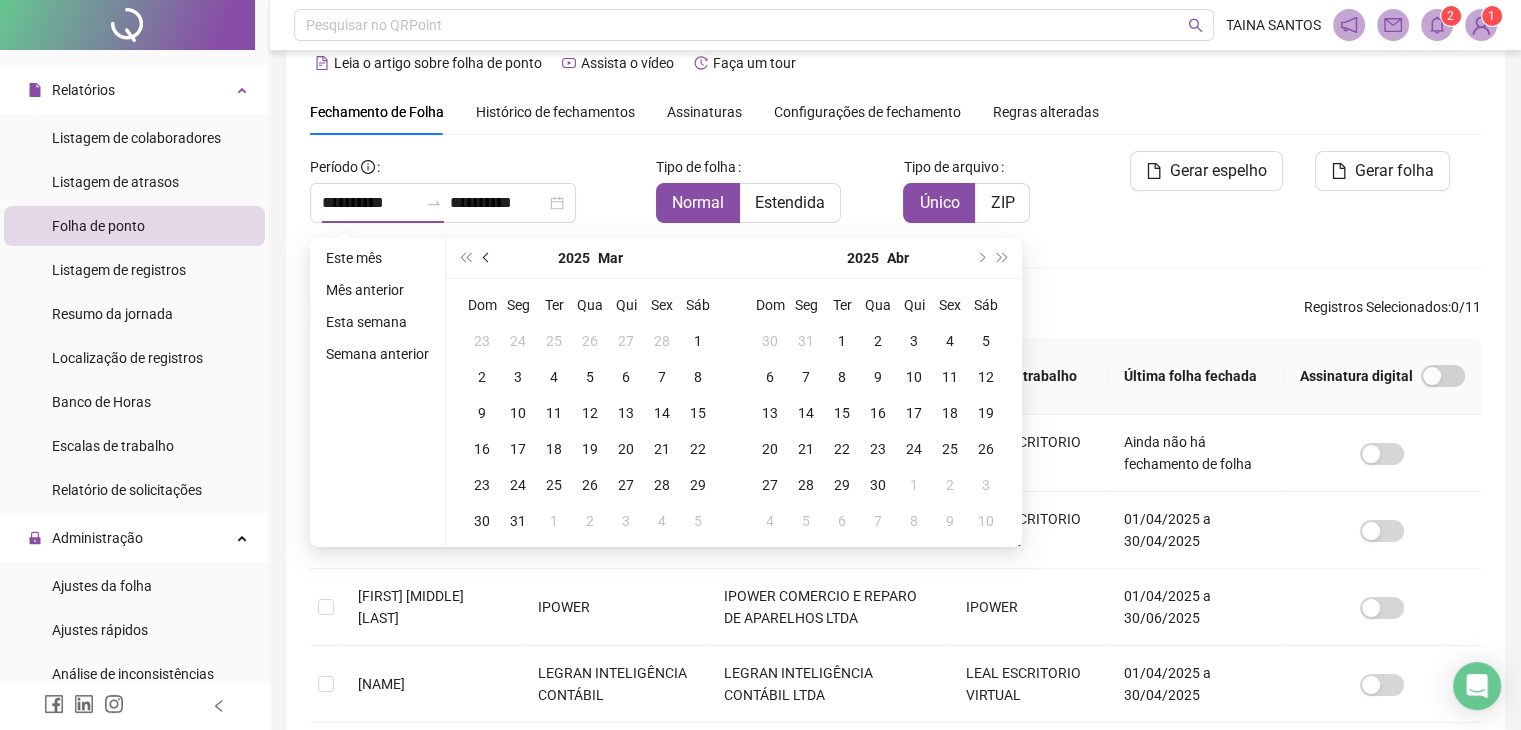 click at bounding box center (488, 258) 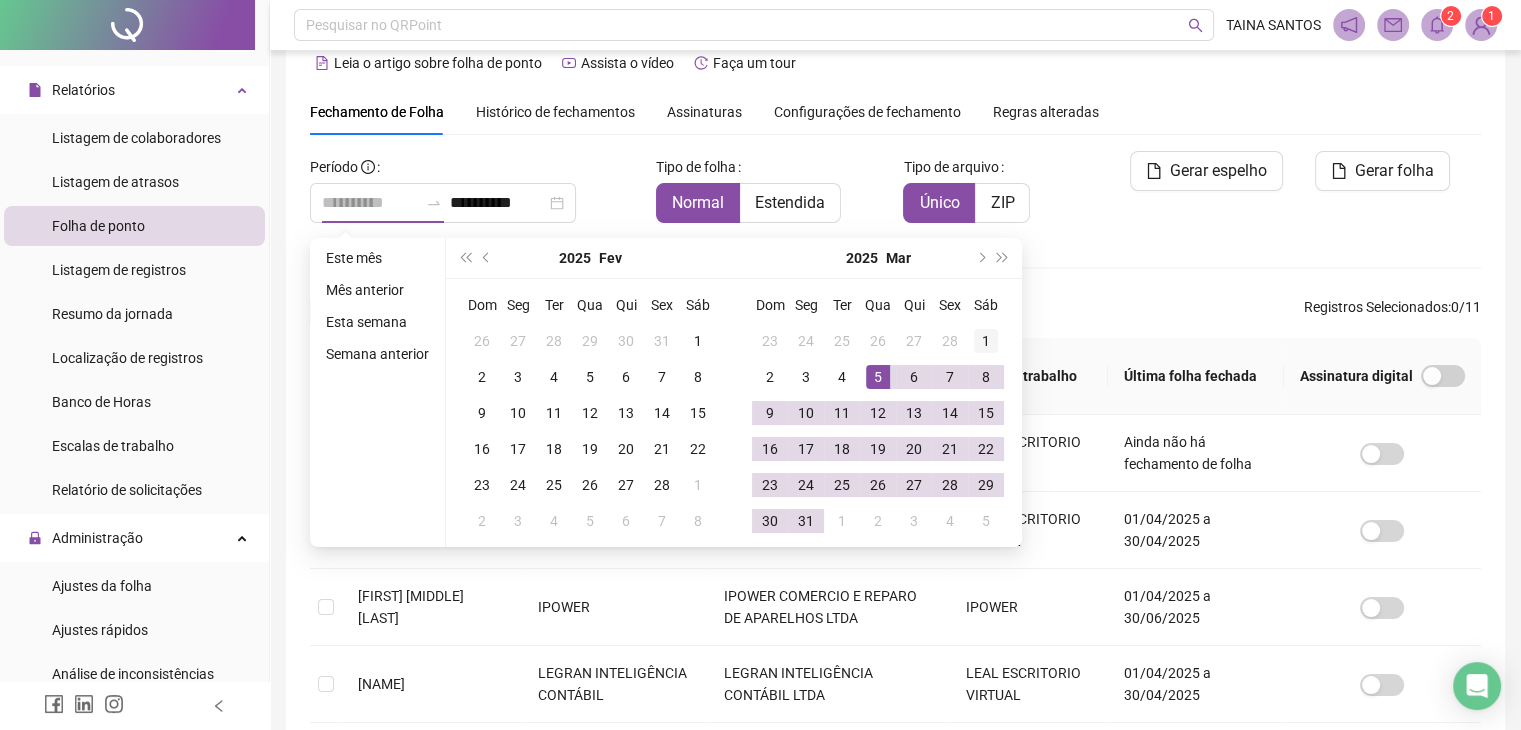 type on "**********" 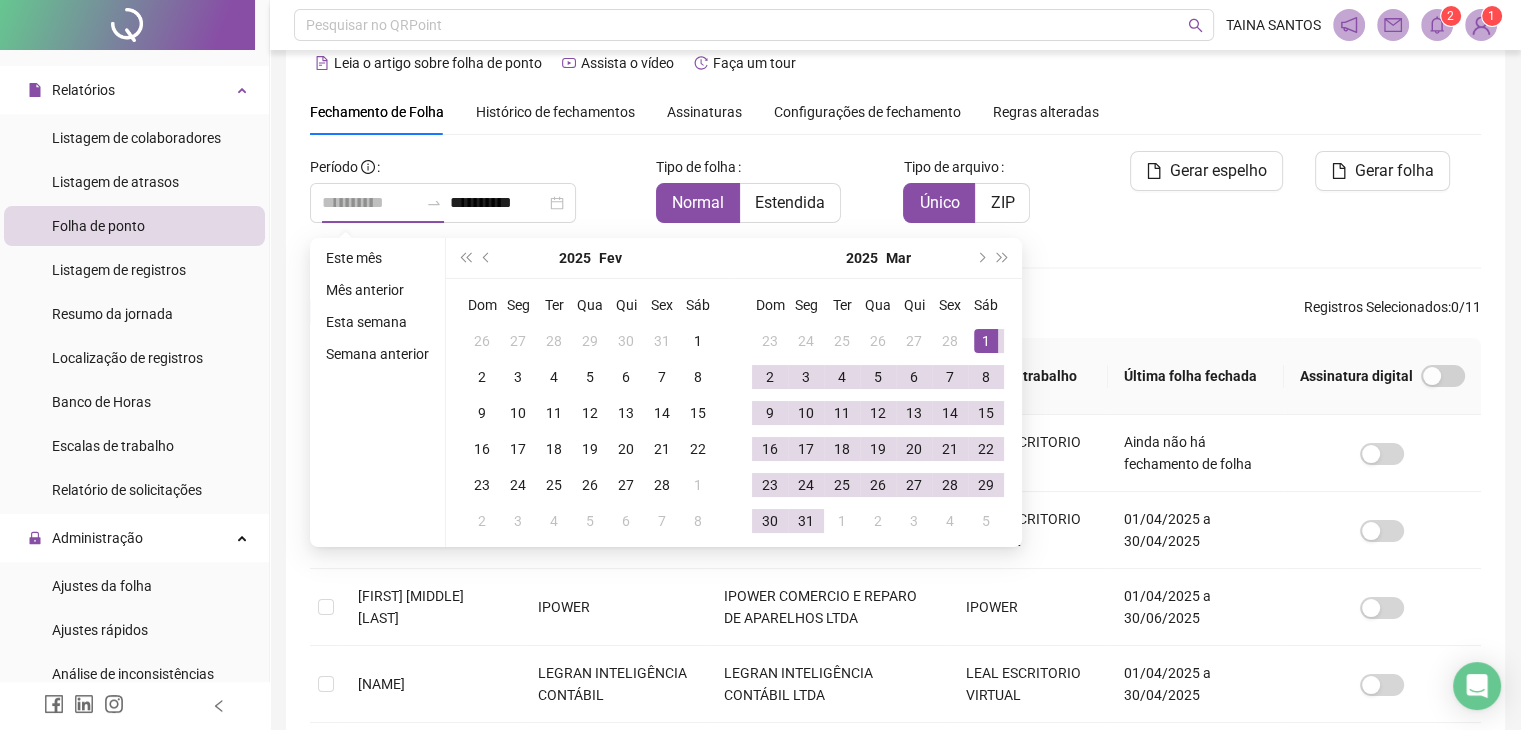 click on "1" at bounding box center [986, 341] 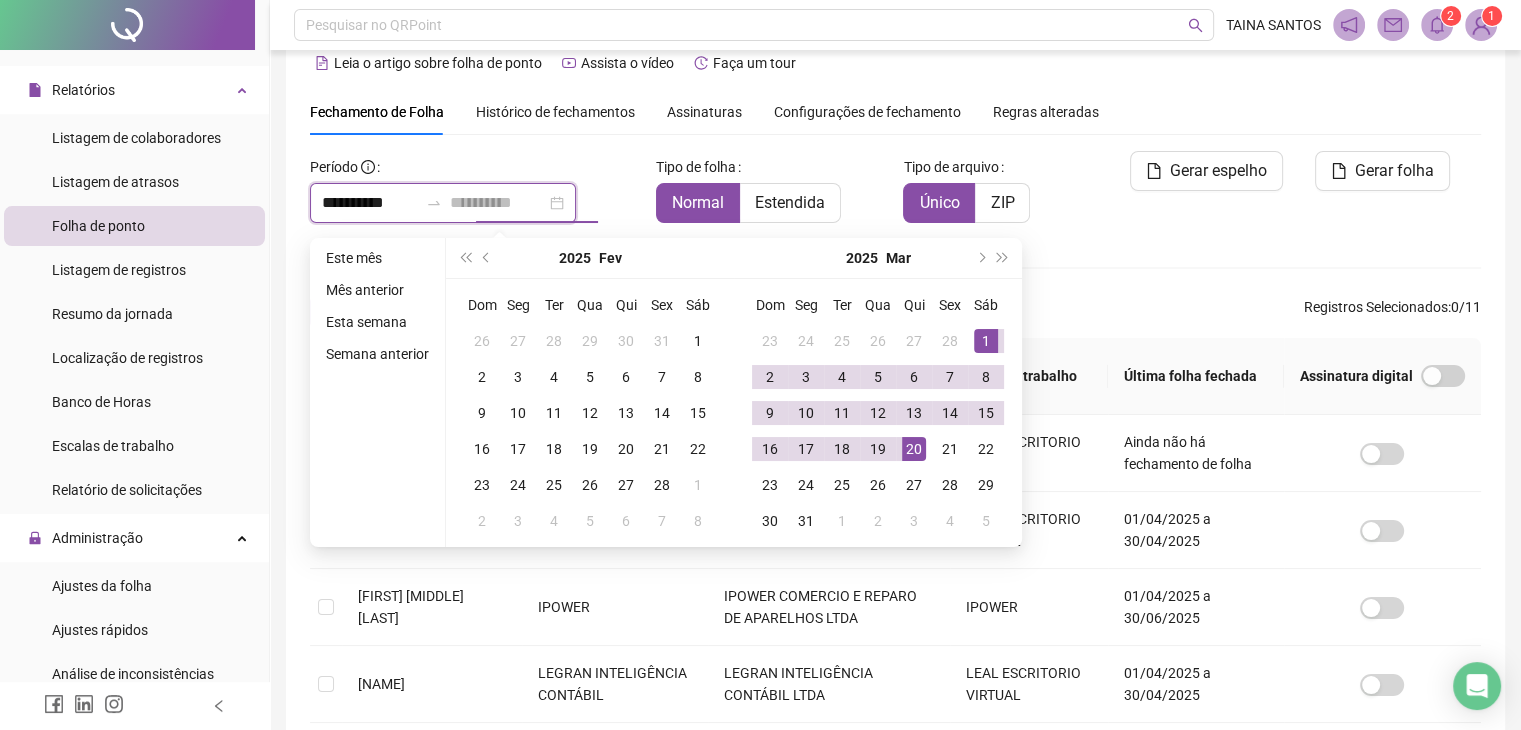 scroll, scrollTop: 44, scrollLeft: 0, axis: vertical 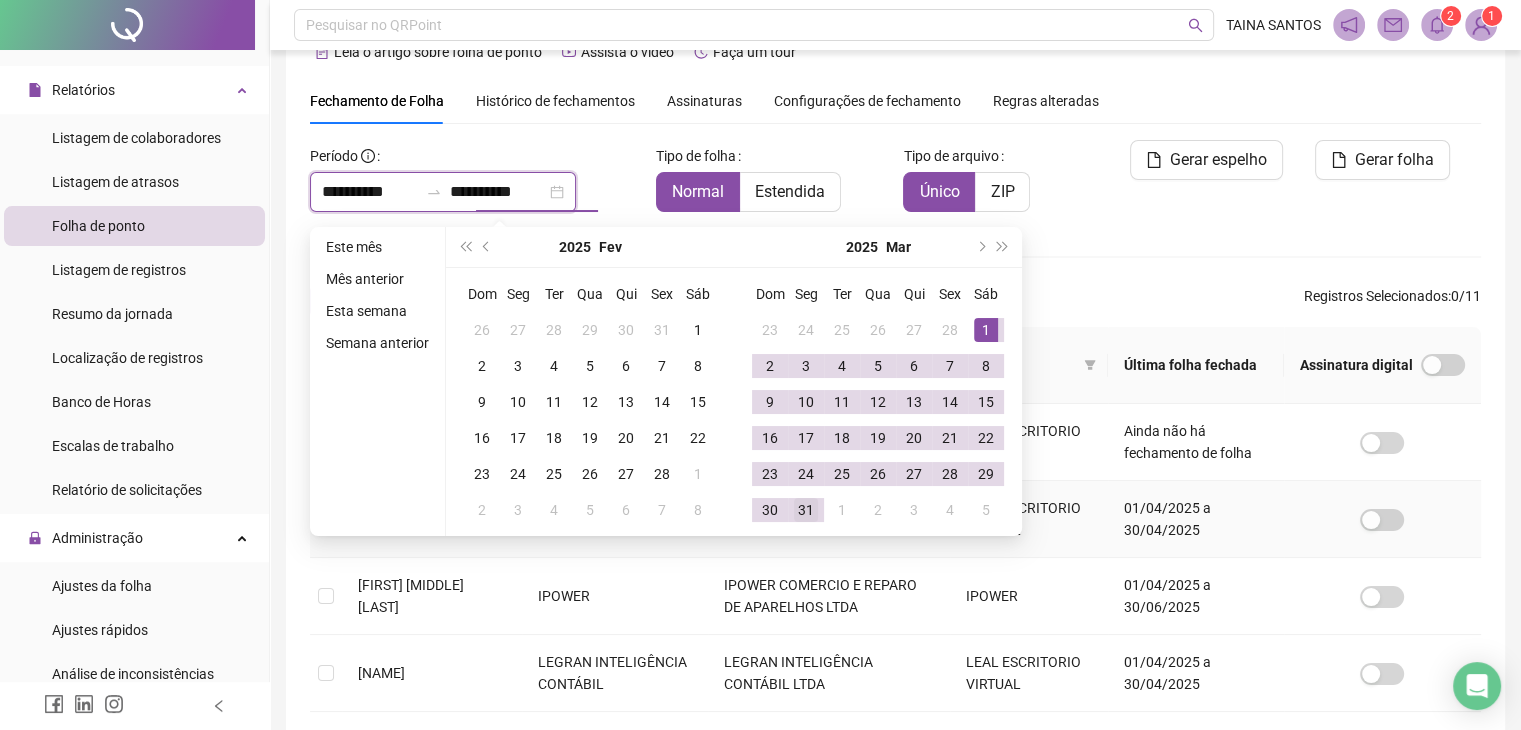 type on "**********" 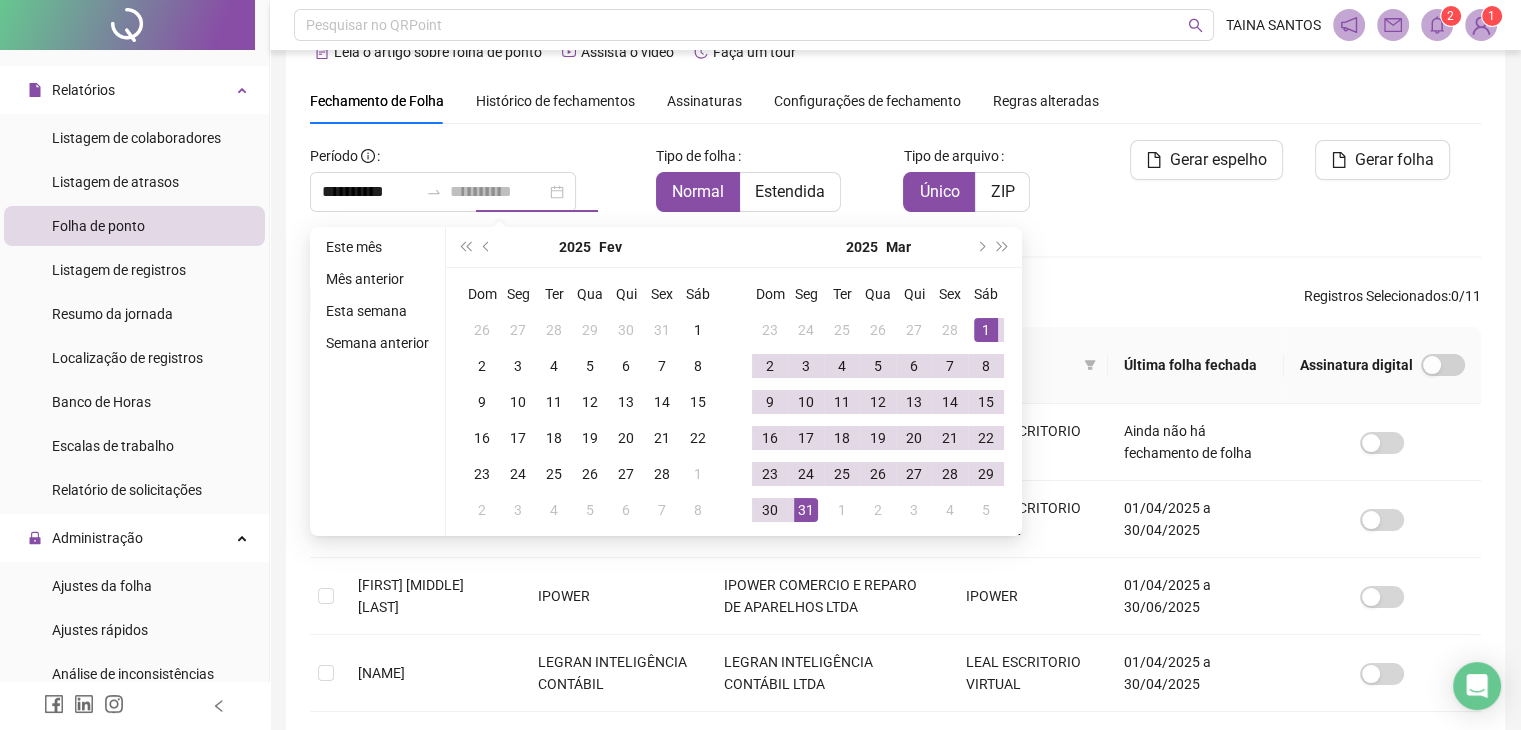 click on "31" at bounding box center [806, 510] 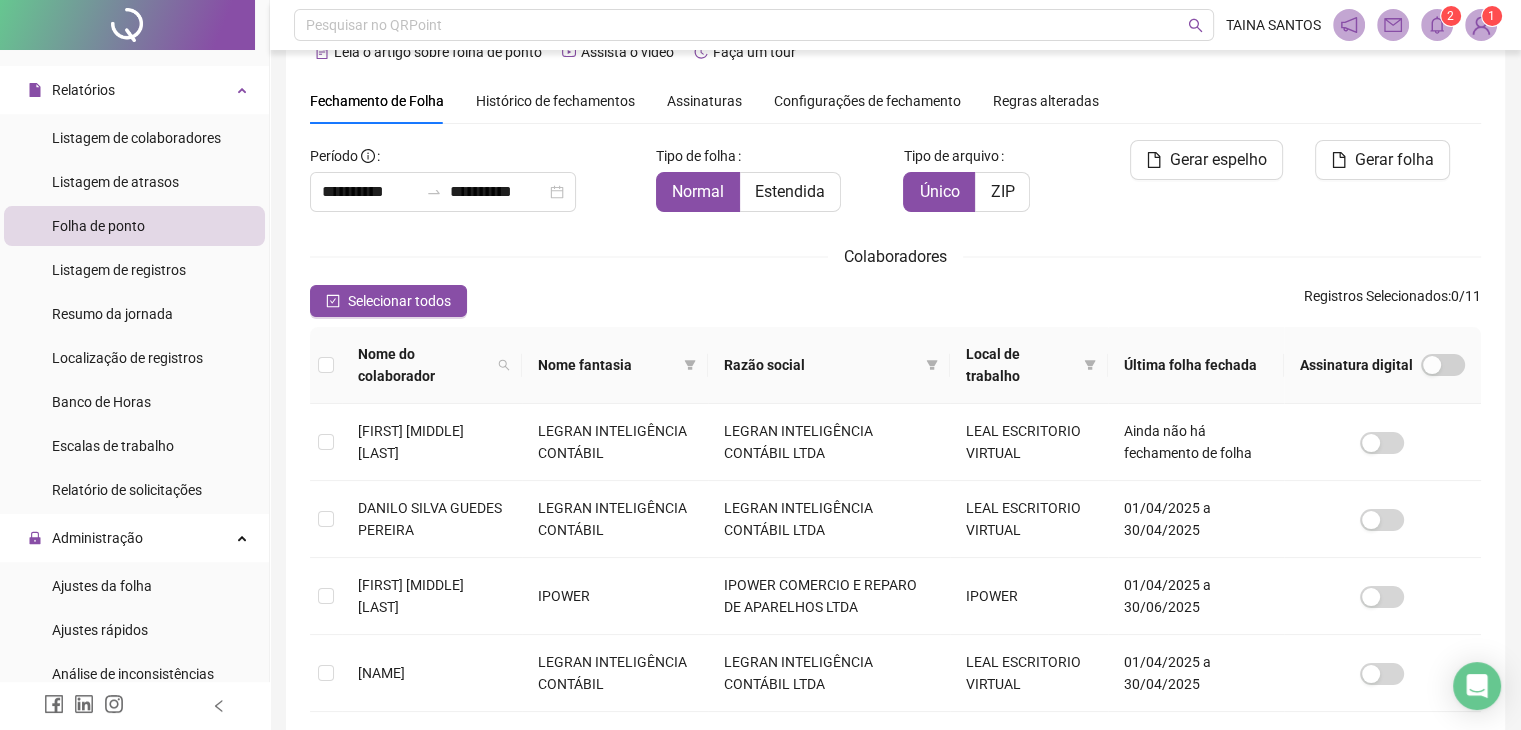 scroll, scrollTop: 644, scrollLeft: 0, axis: vertical 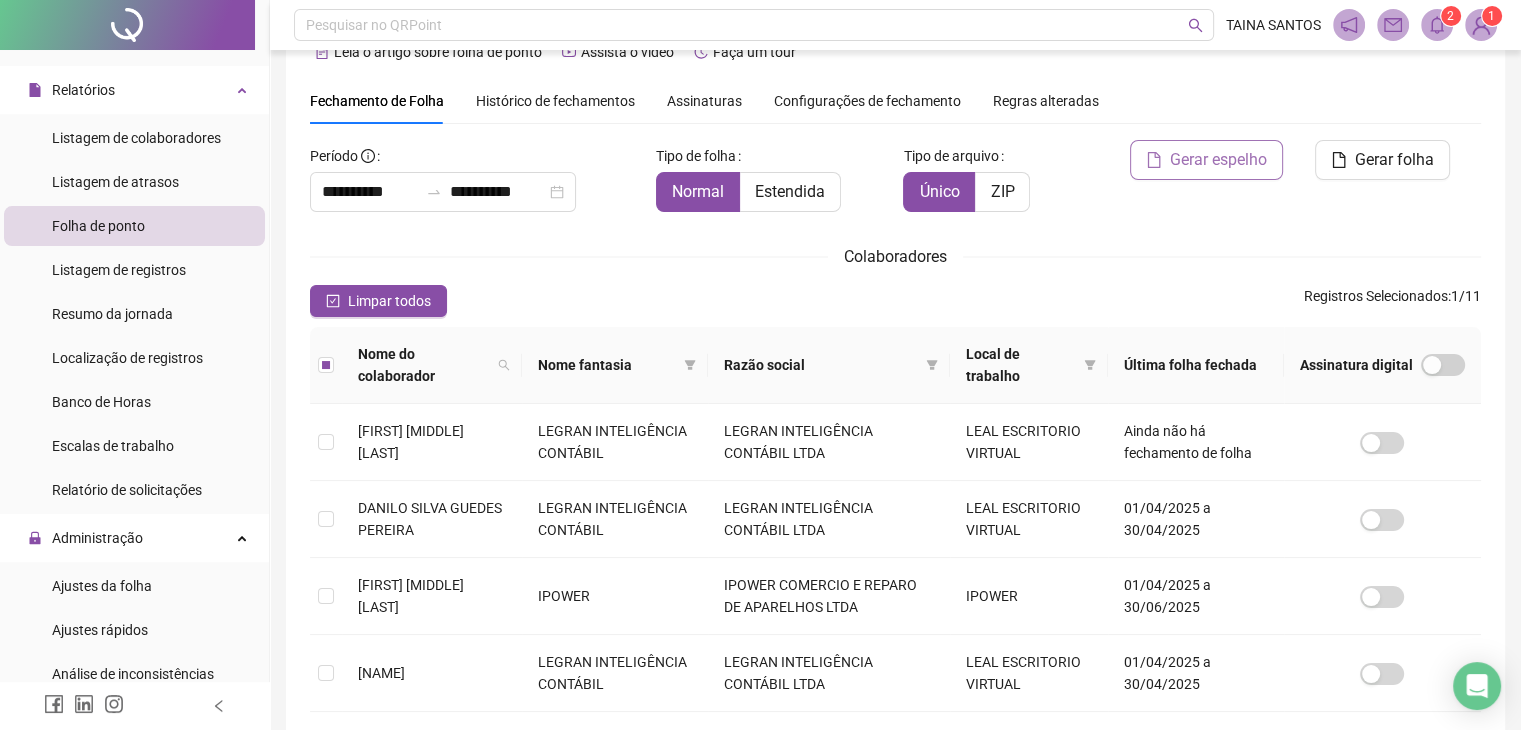 click on "Gerar espelho" at bounding box center (1218, 160) 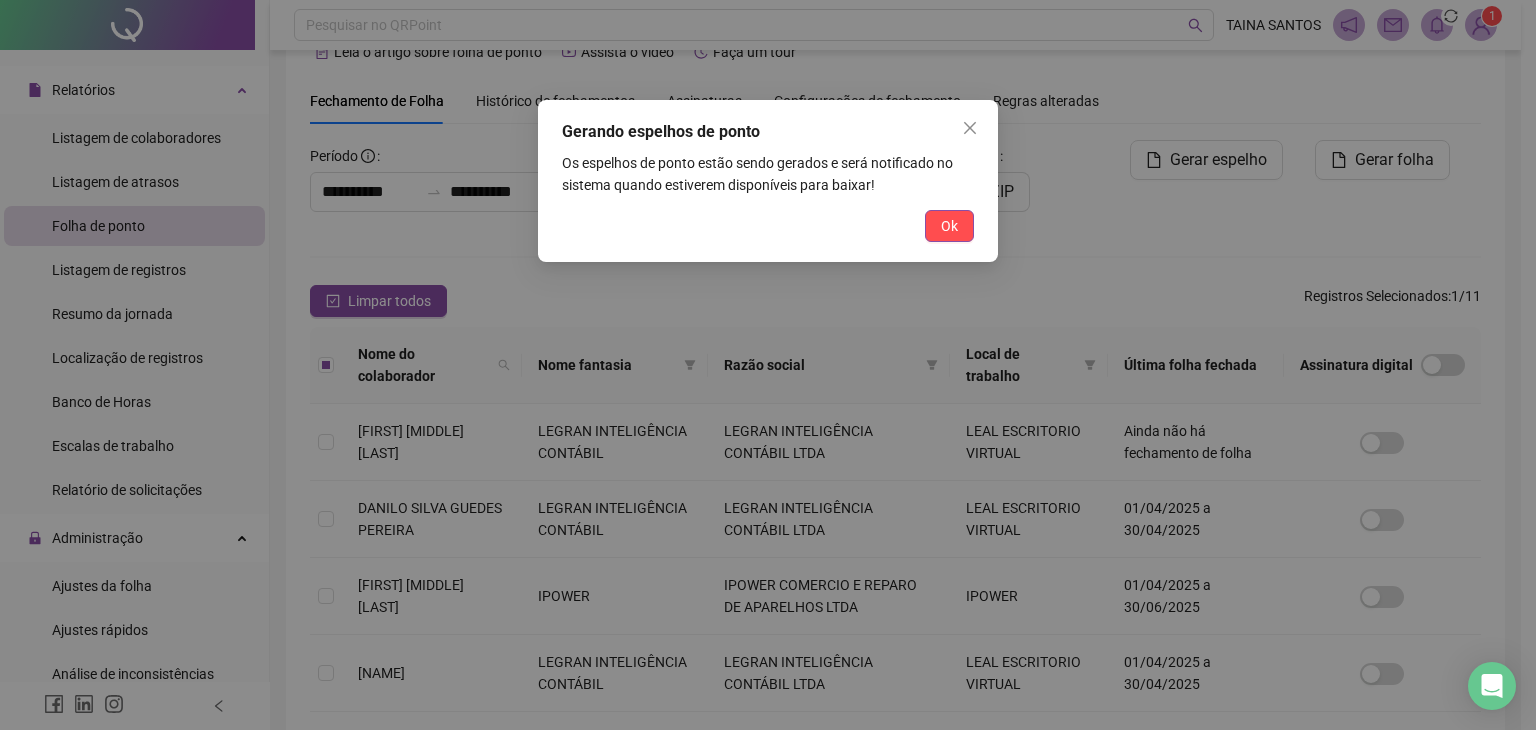 drag, startPoint x: 942, startPoint y: 224, endPoint x: 933, endPoint y: 237, distance: 15.811388 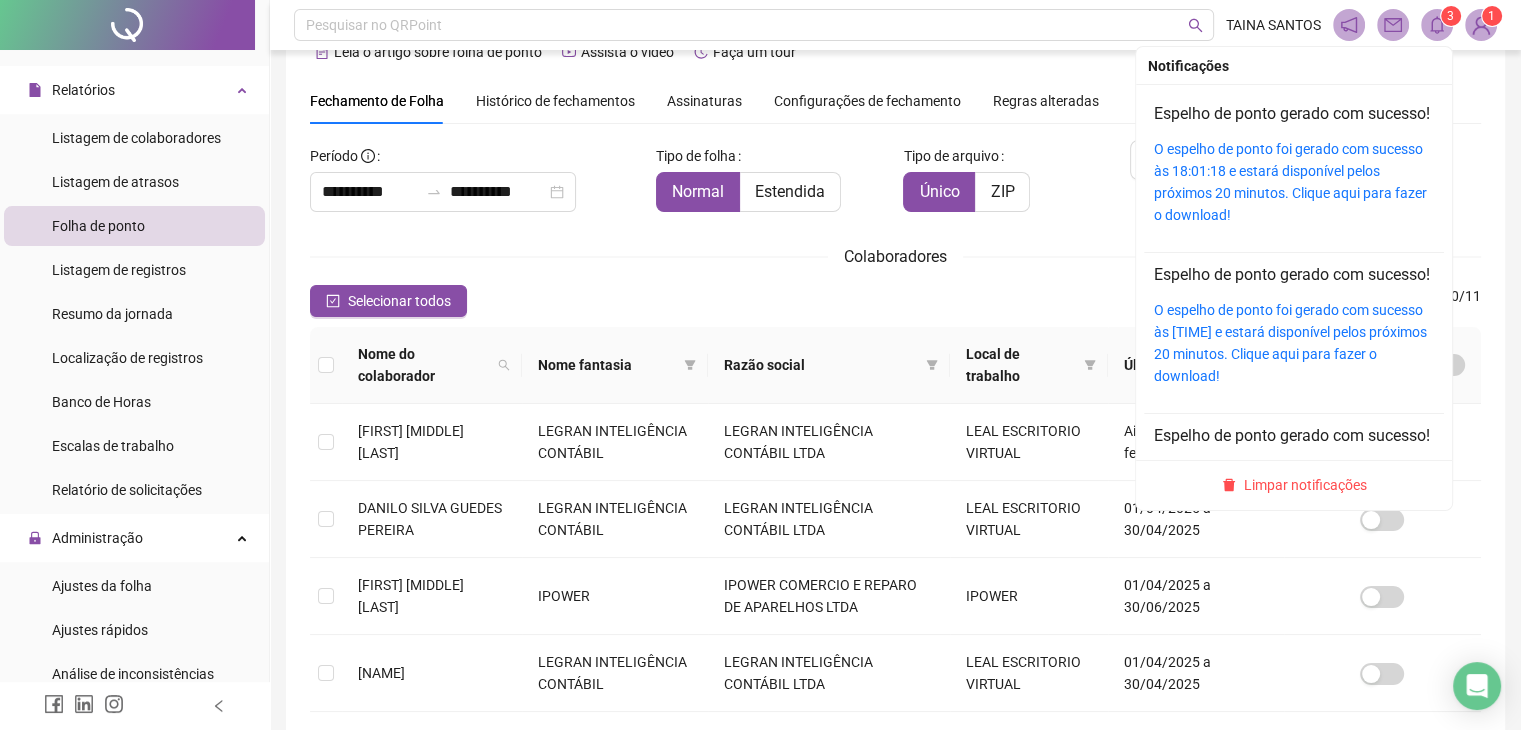 click on "3" at bounding box center (1451, 16) 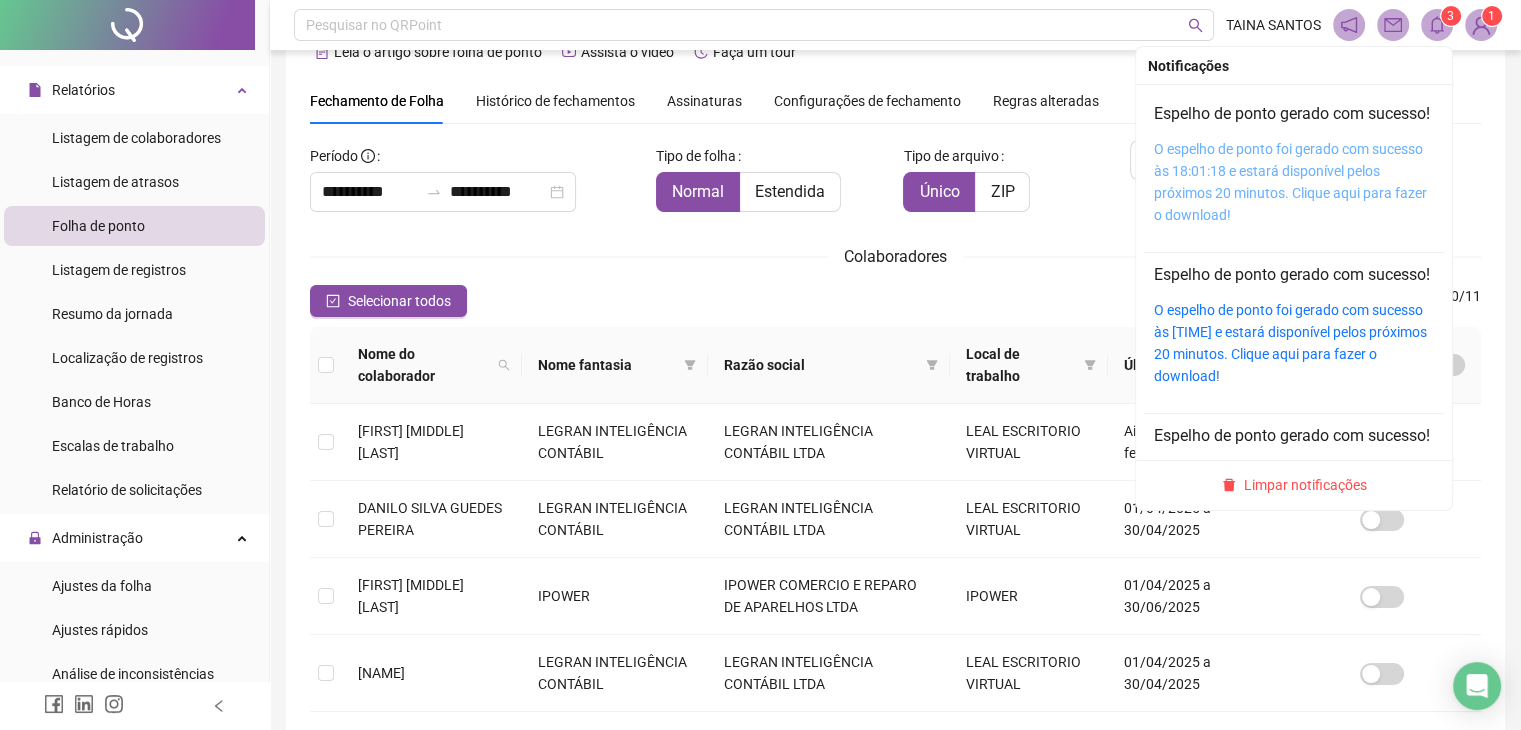 click on "O espelho de ponto foi gerado com sucesso às 18:01:18 e estará disponível pelos próximos 20 minutos.
Clique aqui para fazer o download!" at bounding box center (1290, 182) 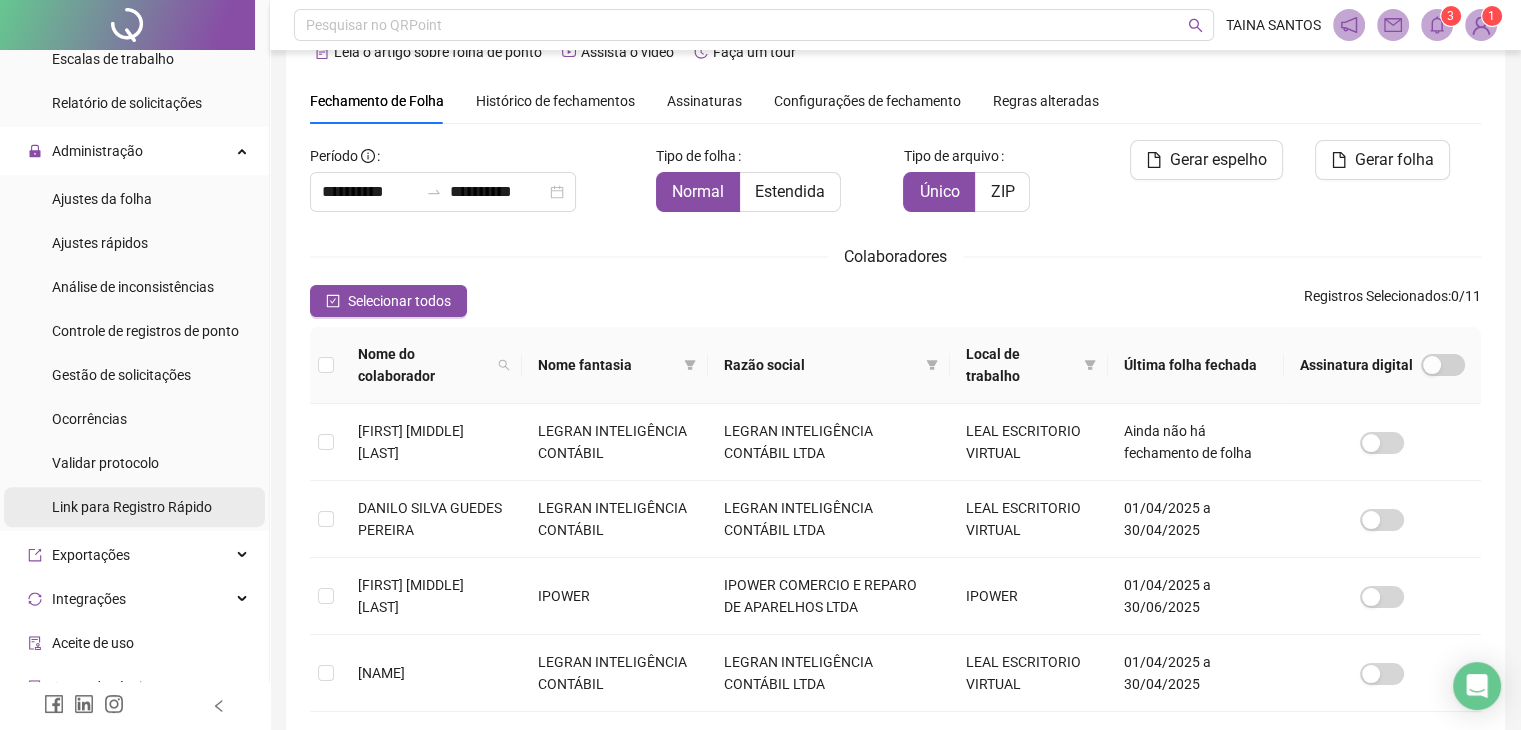 scroll, scrollTop: 744, scrollLeft: 0, axis: vertical 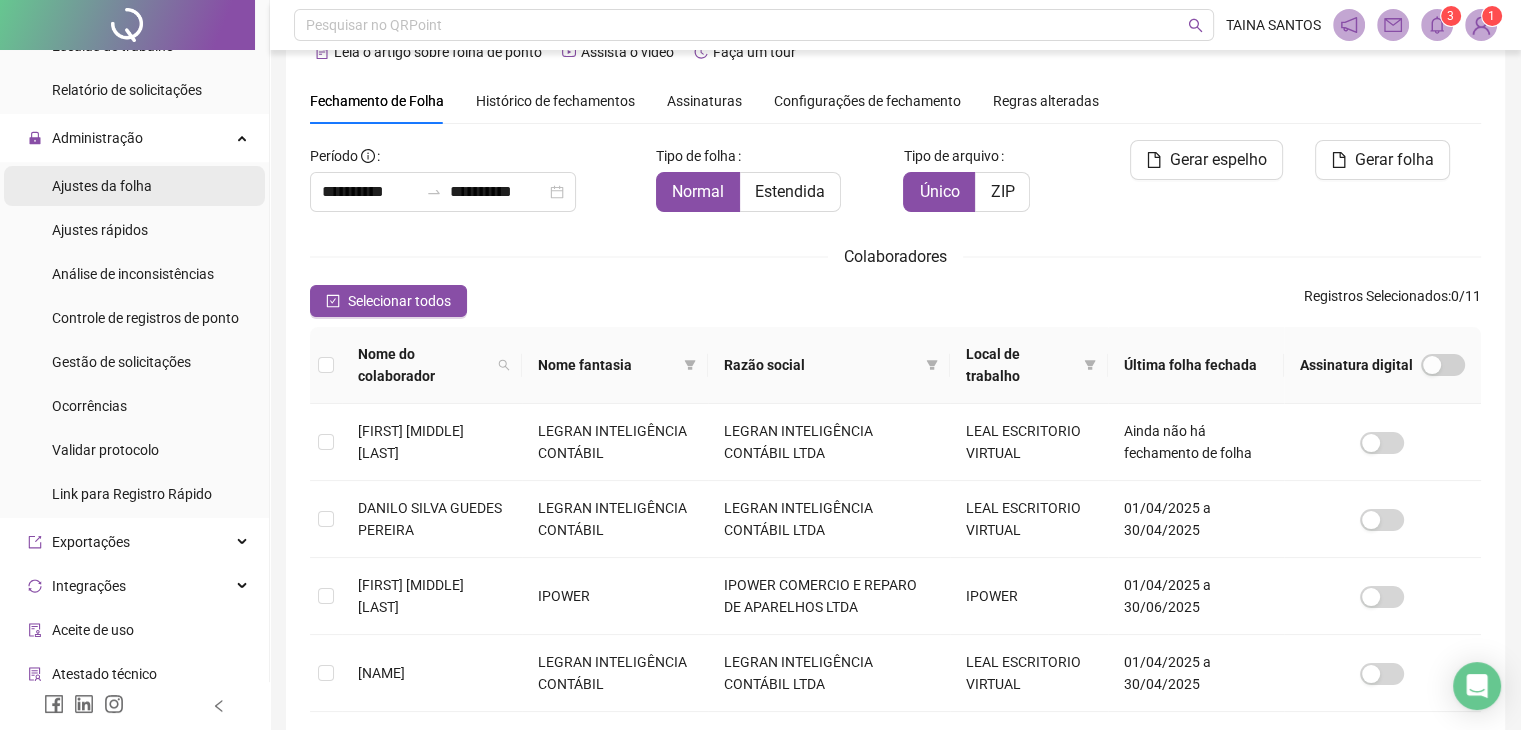 click on "Ajustes da folha" at bounding box center (134, 186) 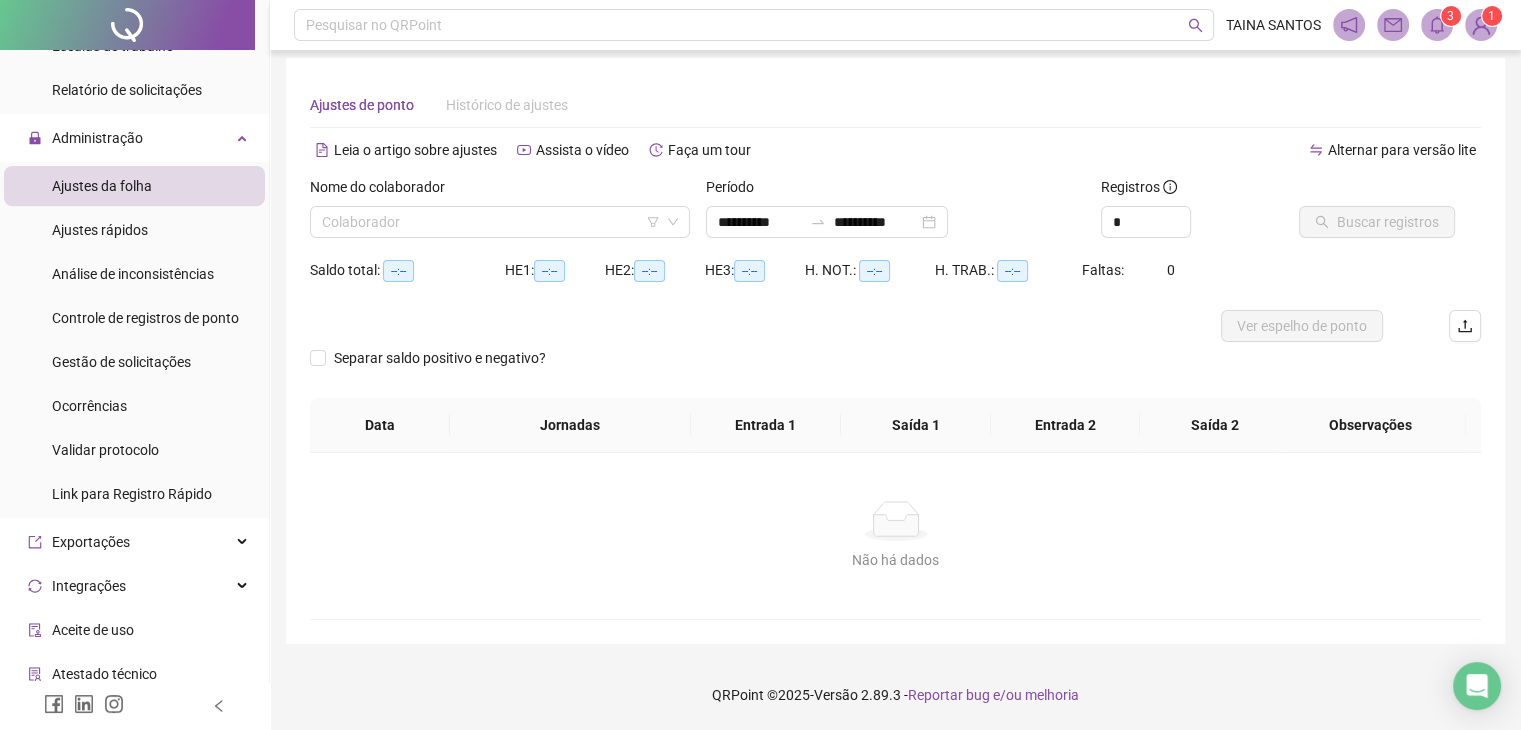 scroll, scrollTop: 8, scrollLeft: 0, axis: vertical 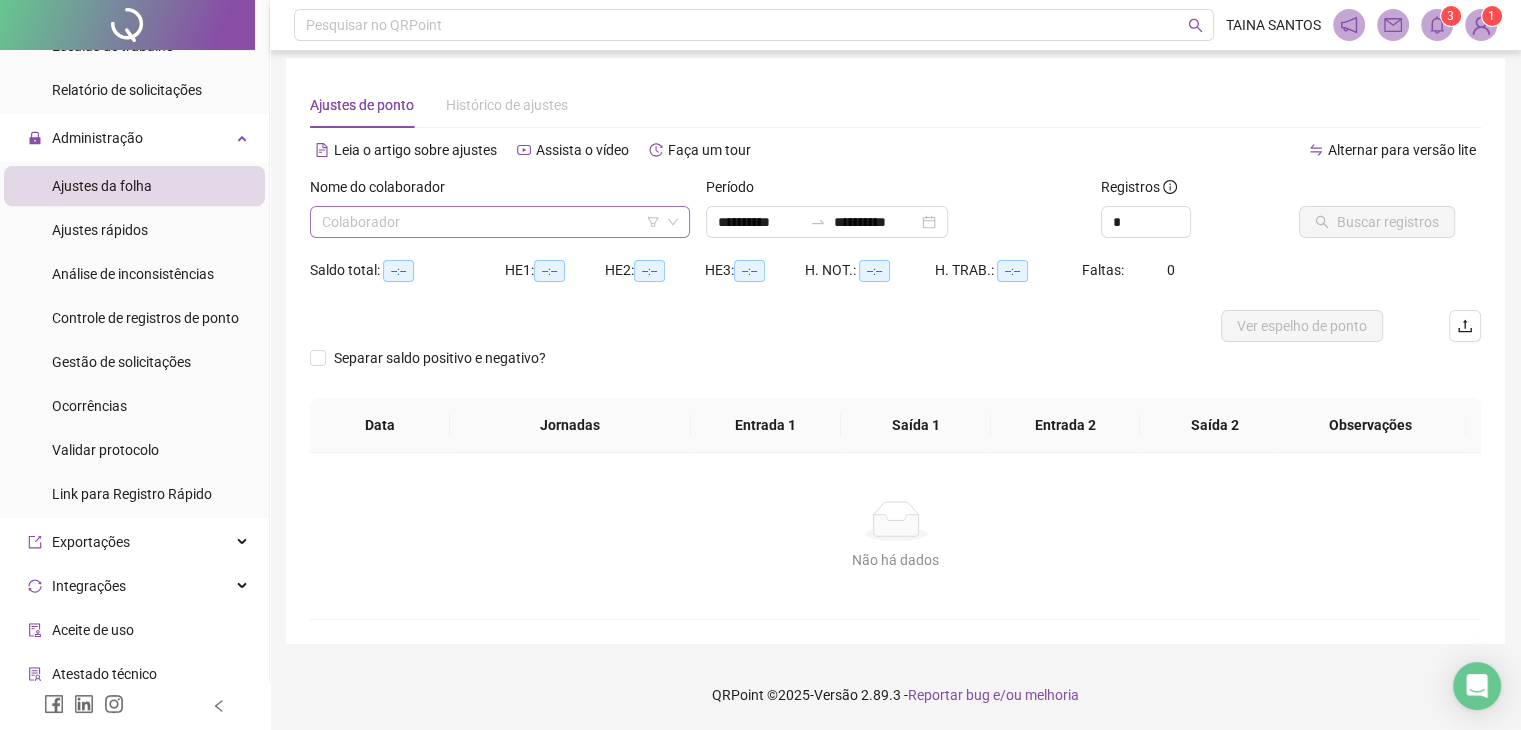 click 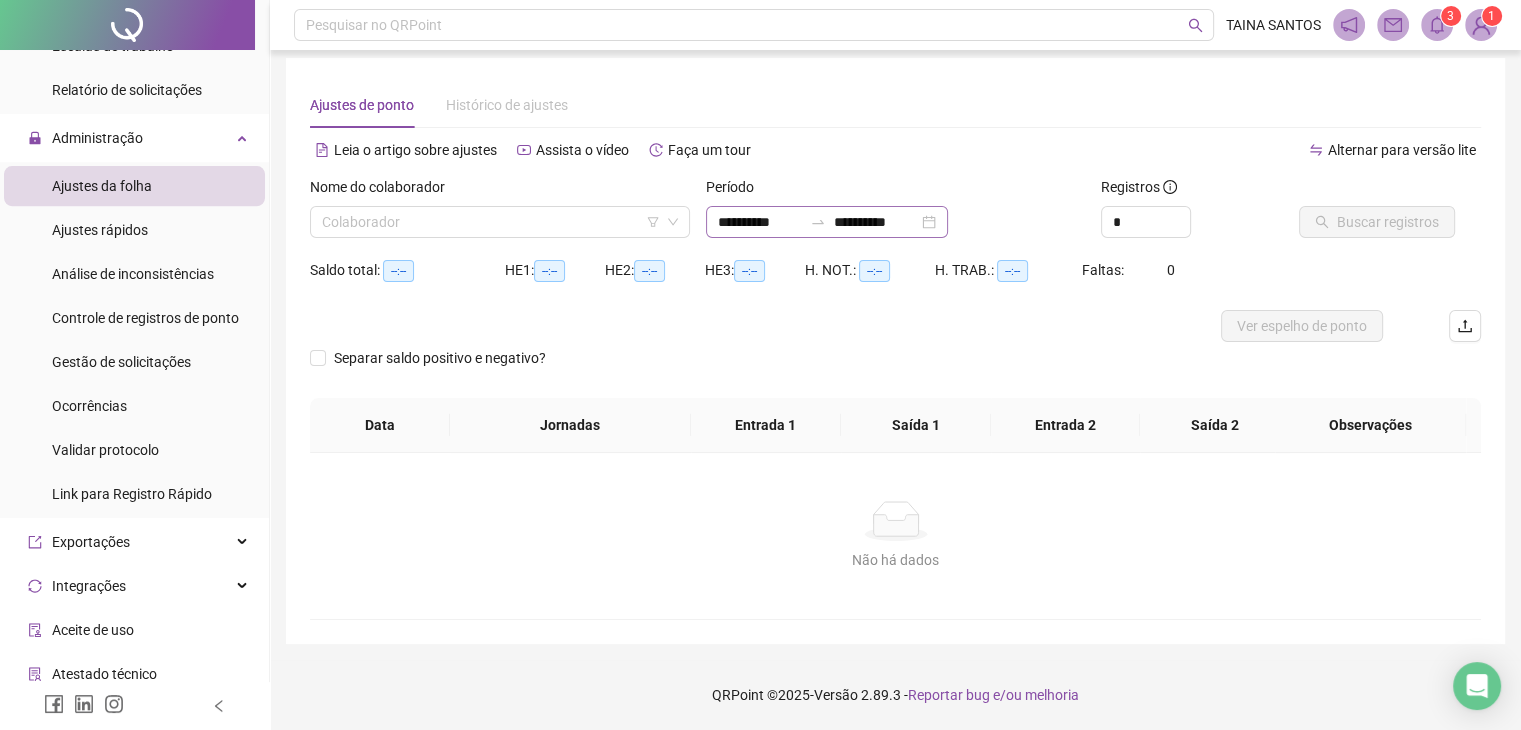 click on "**********" at bounding box center [827, 222] 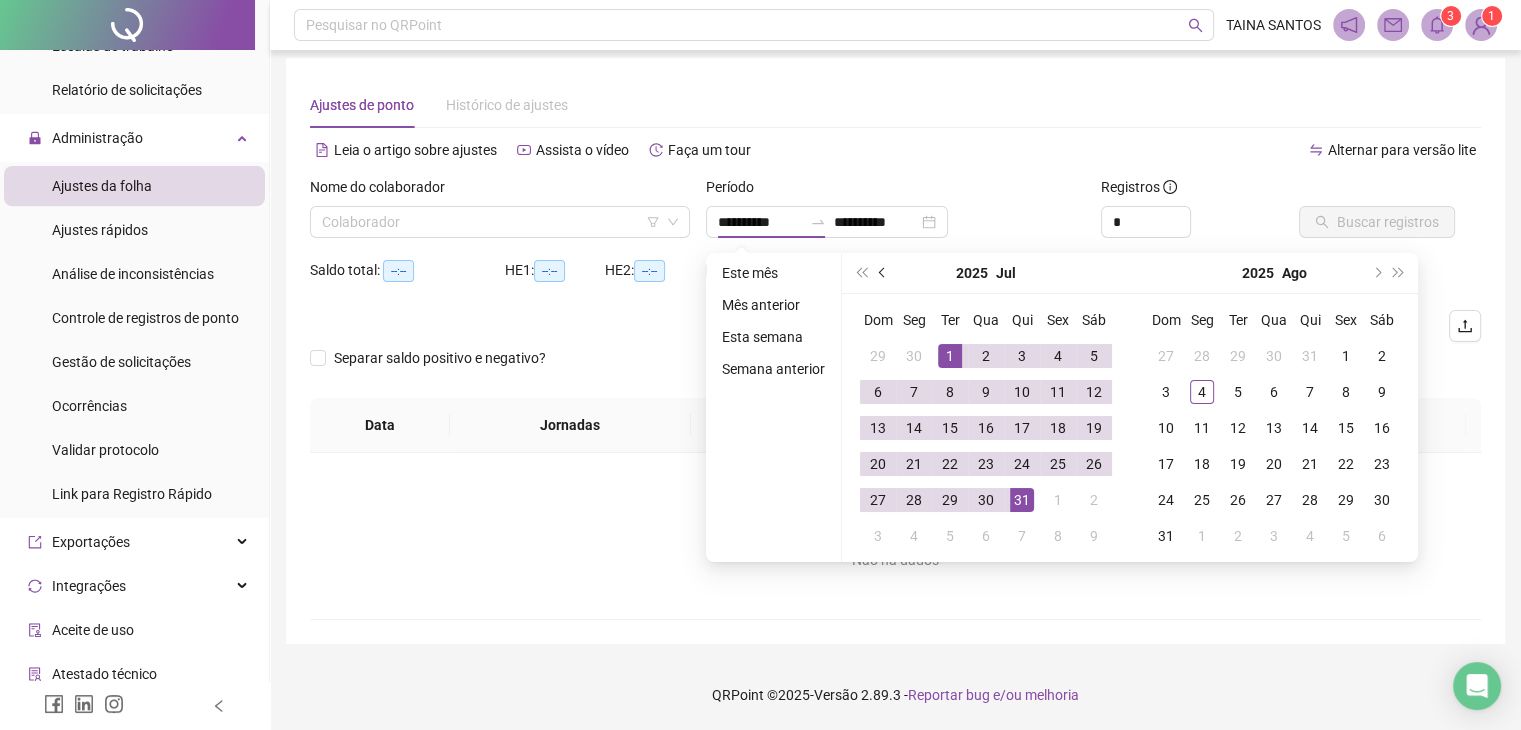 click at bounding box center (883, 273) 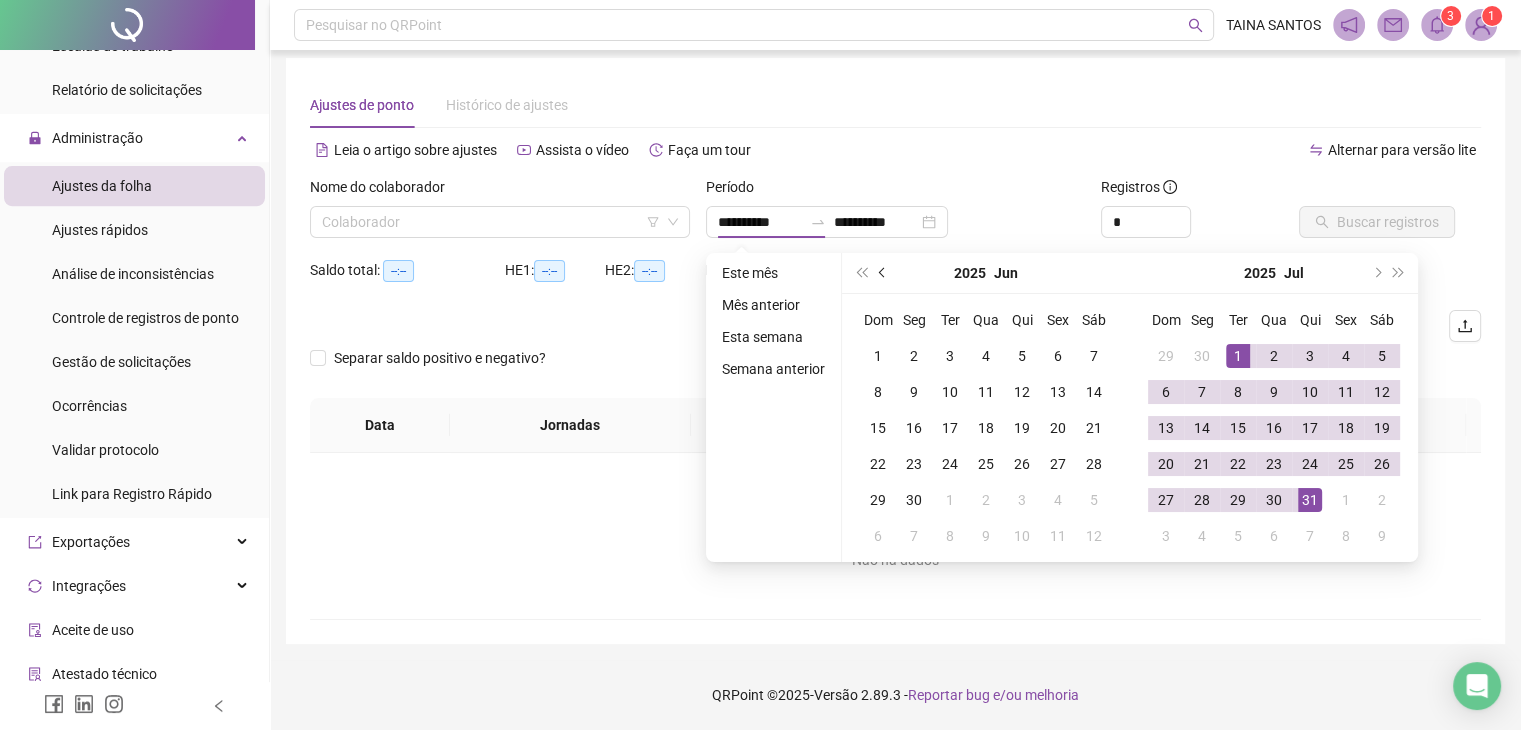 click at bounding box center [883, 273] 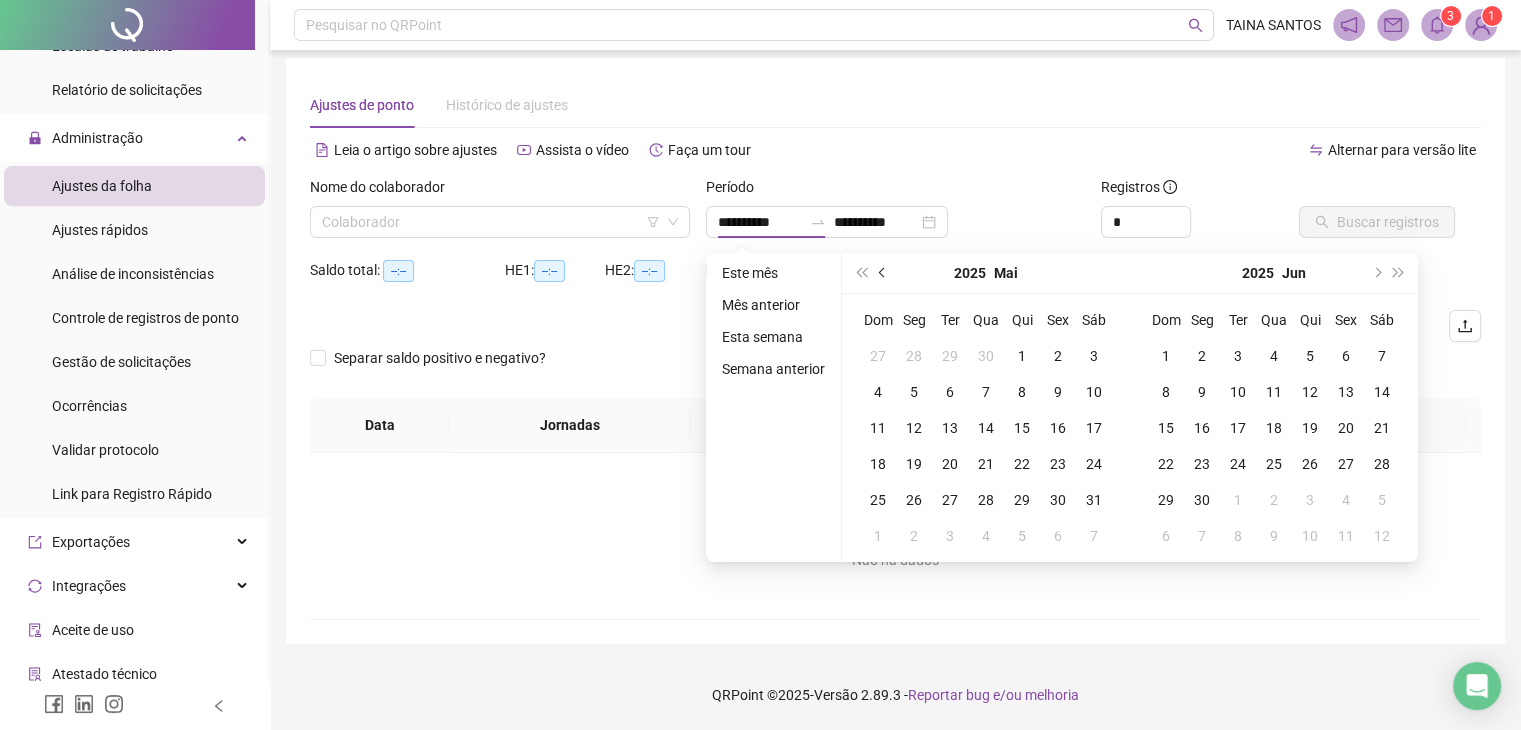 click at bounding box center (883, 273) 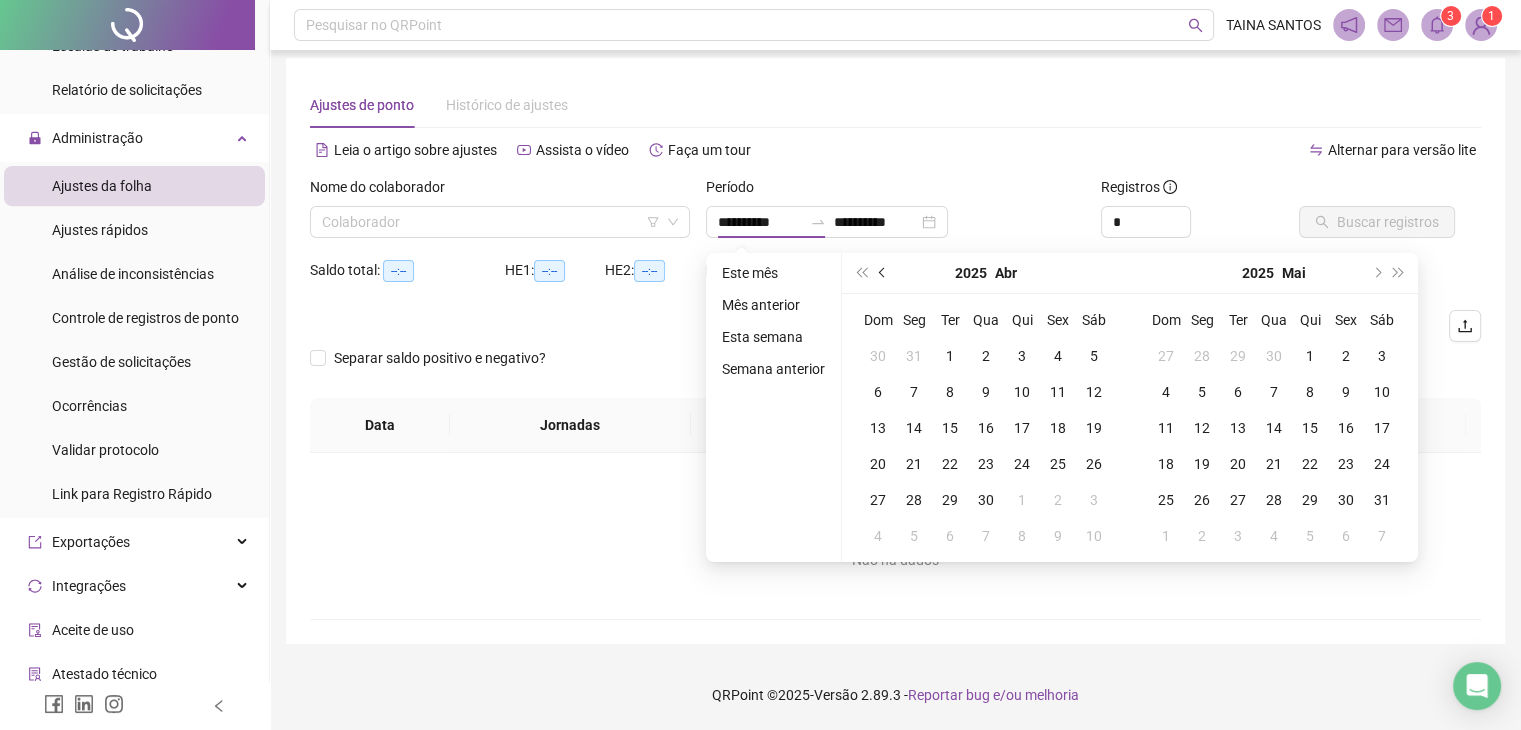 click at bounding box center [883, 273] 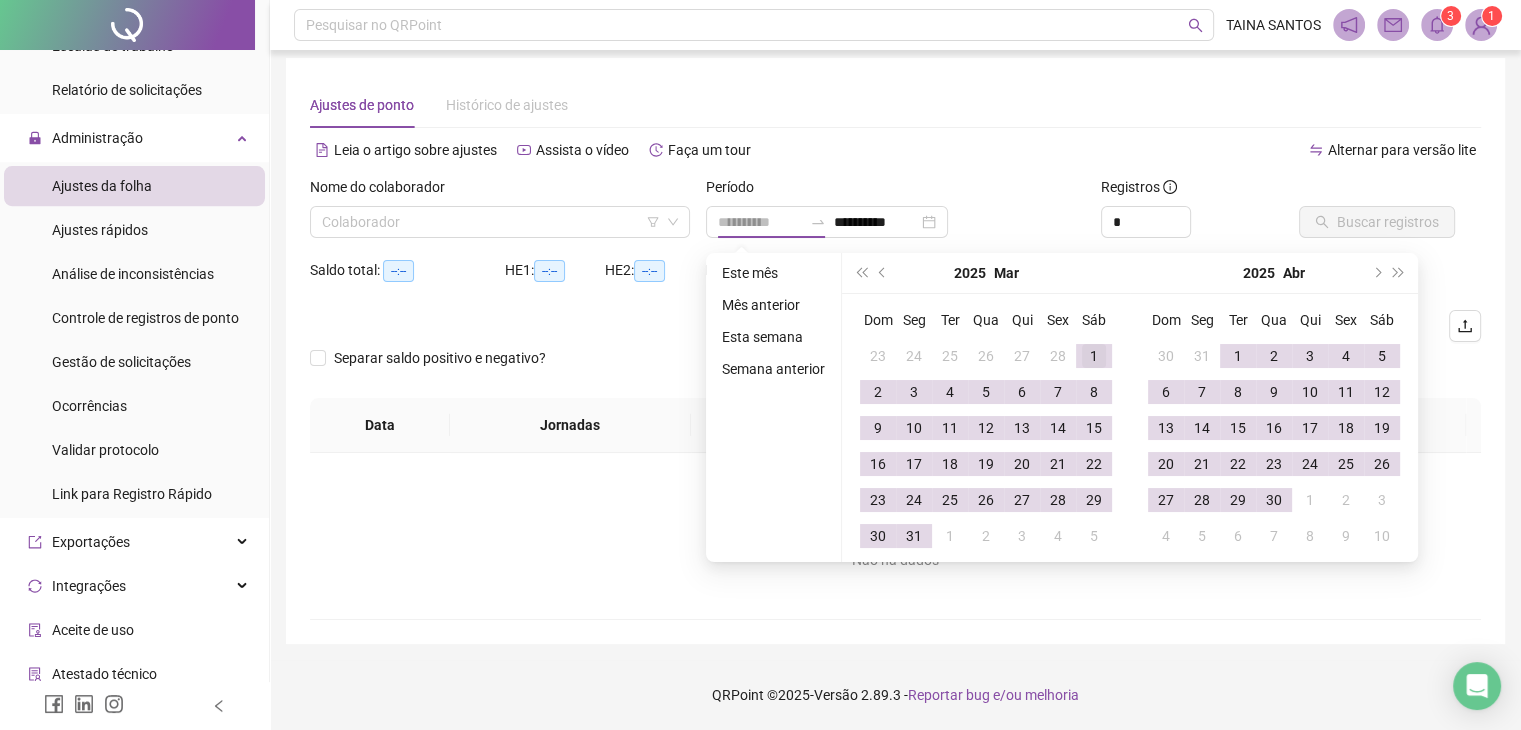 type on "**********" 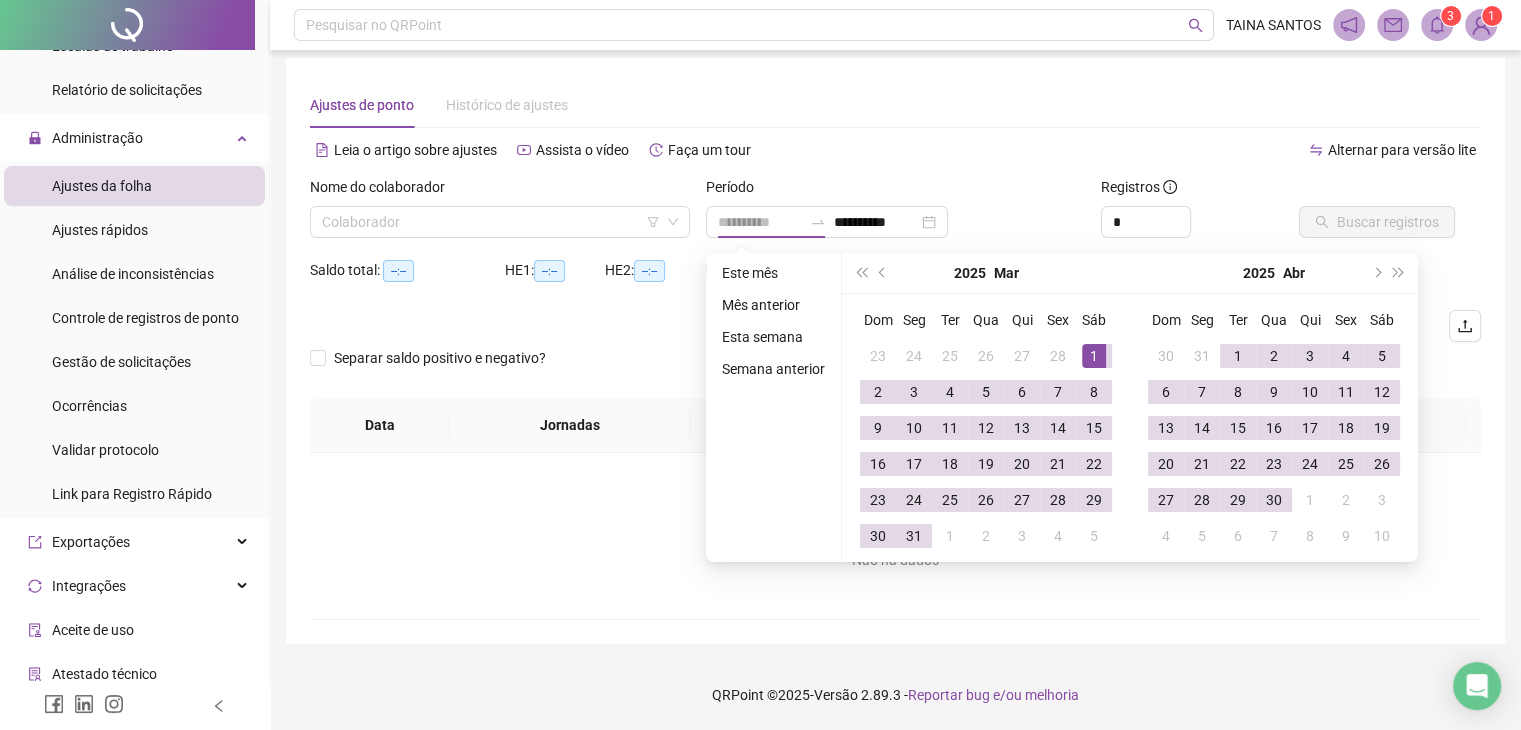 click on "1" at bounding box center (1094, 356) 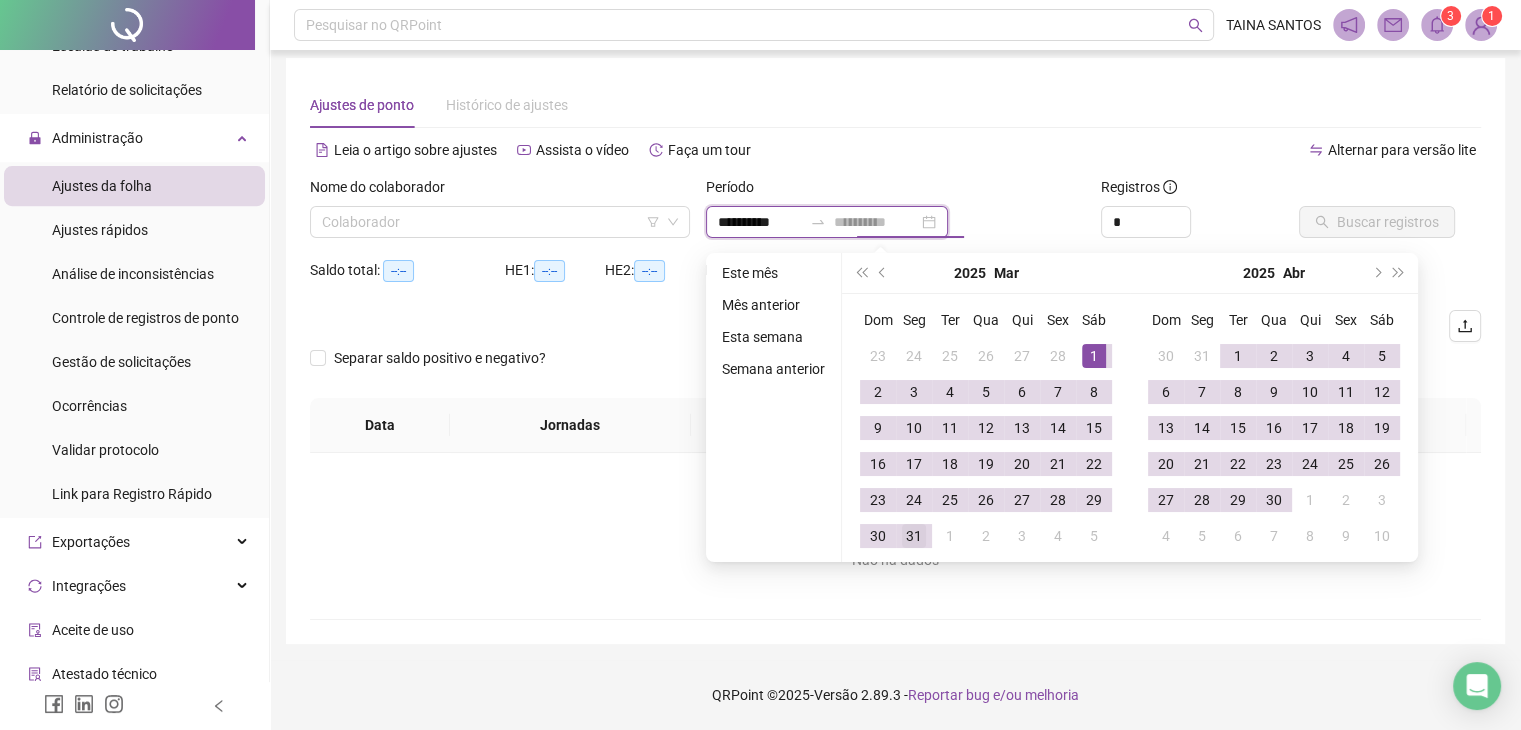 type on "**********" 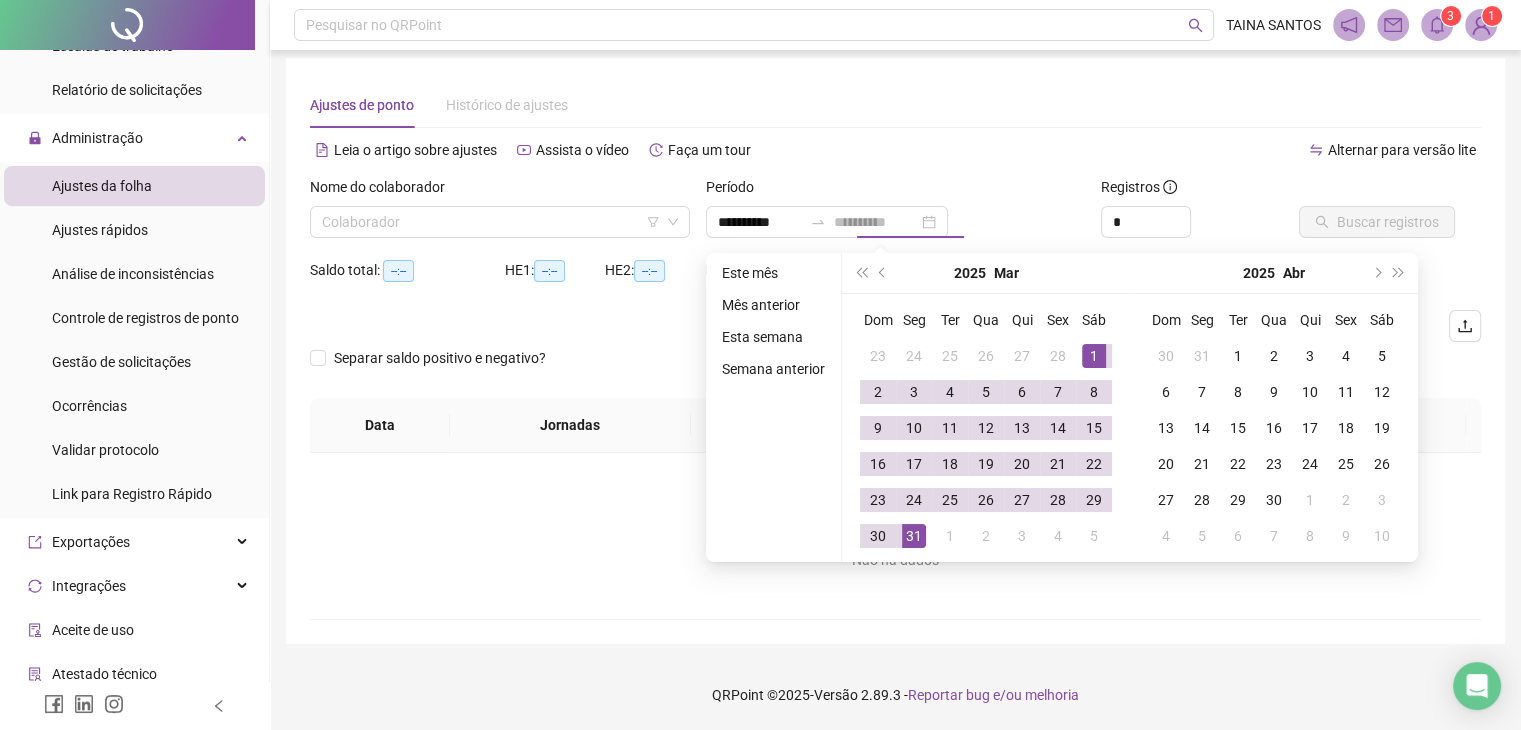 click on "31" at bounding box center [914, 536] 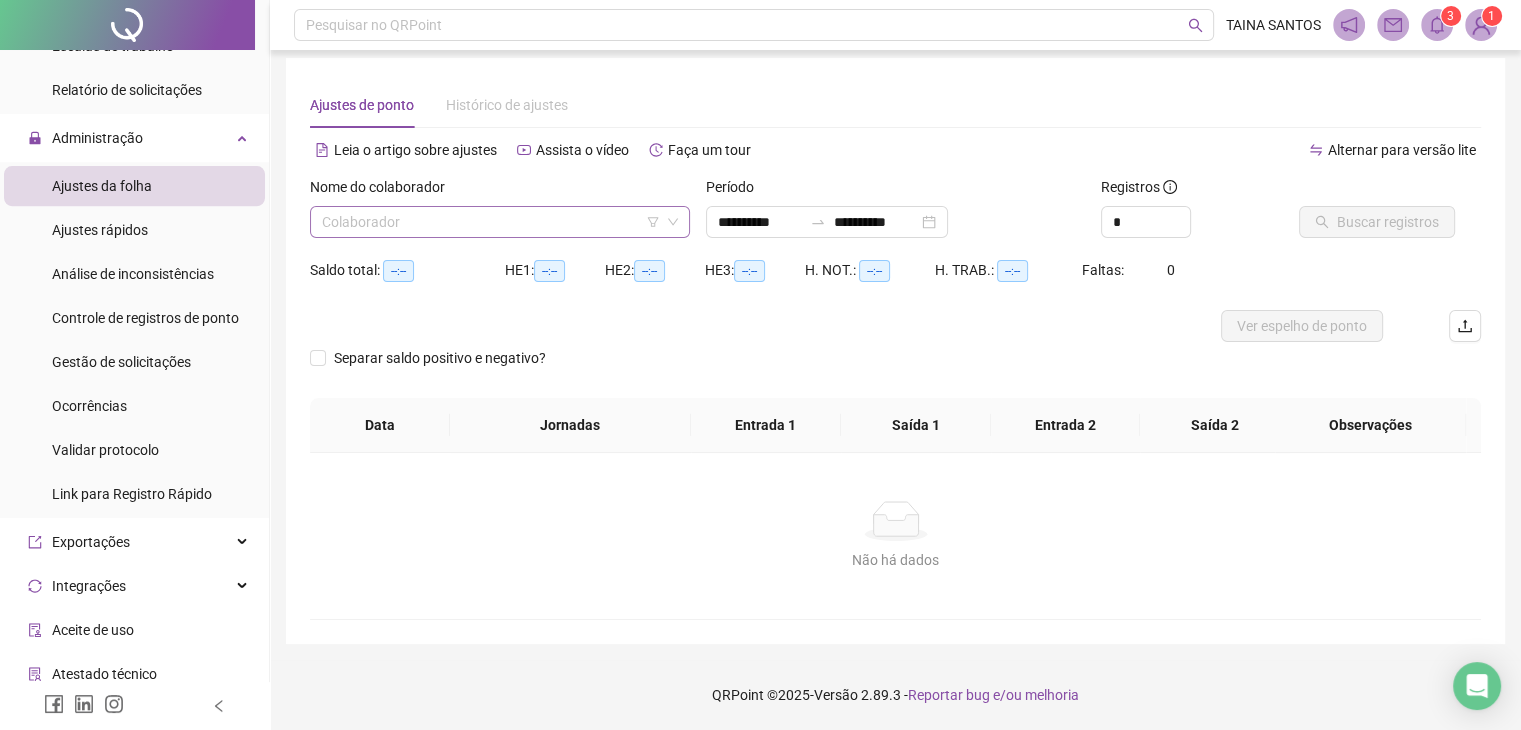 click at bounding box center [491, 222] 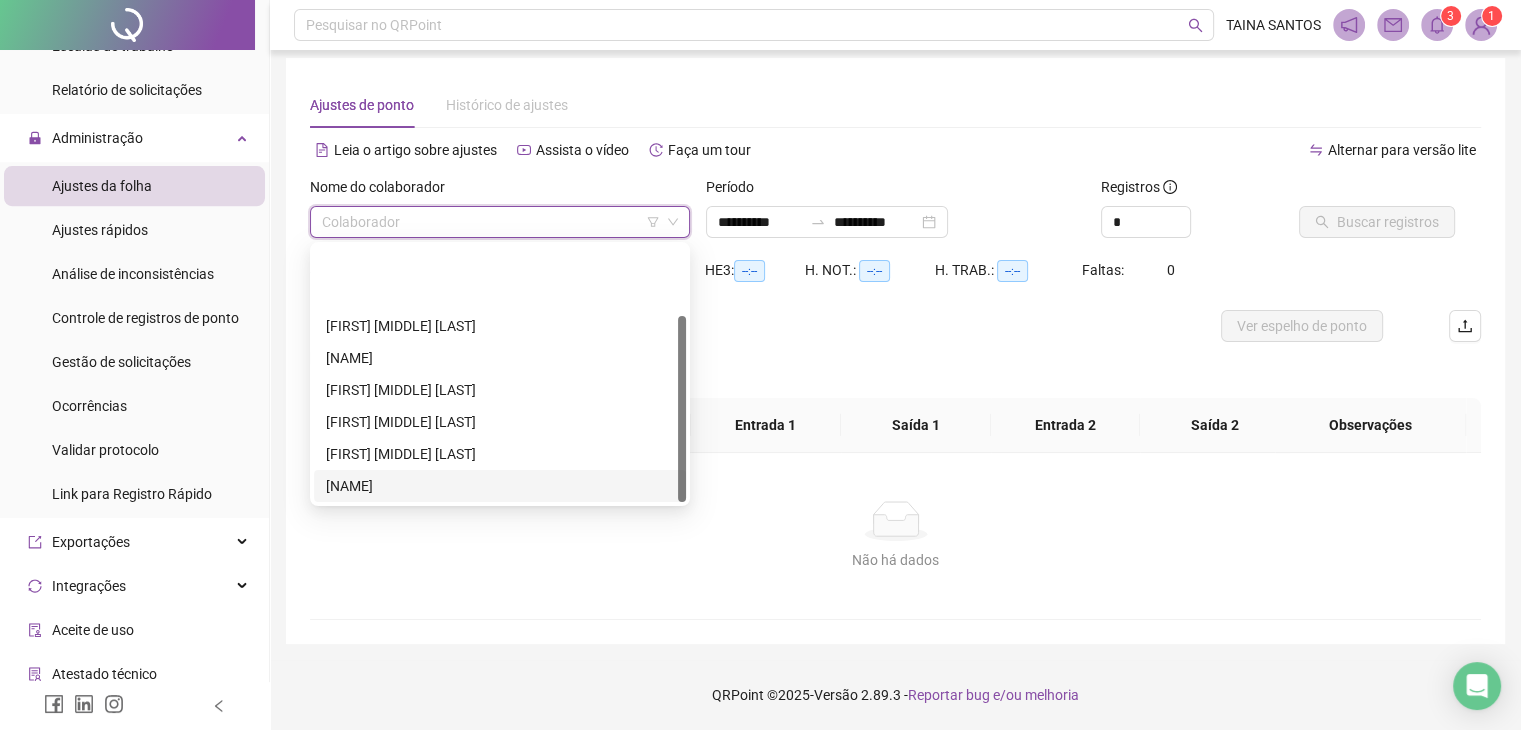 scroll, scrollTop: 96, scrollLeft: 0, axis: vertical 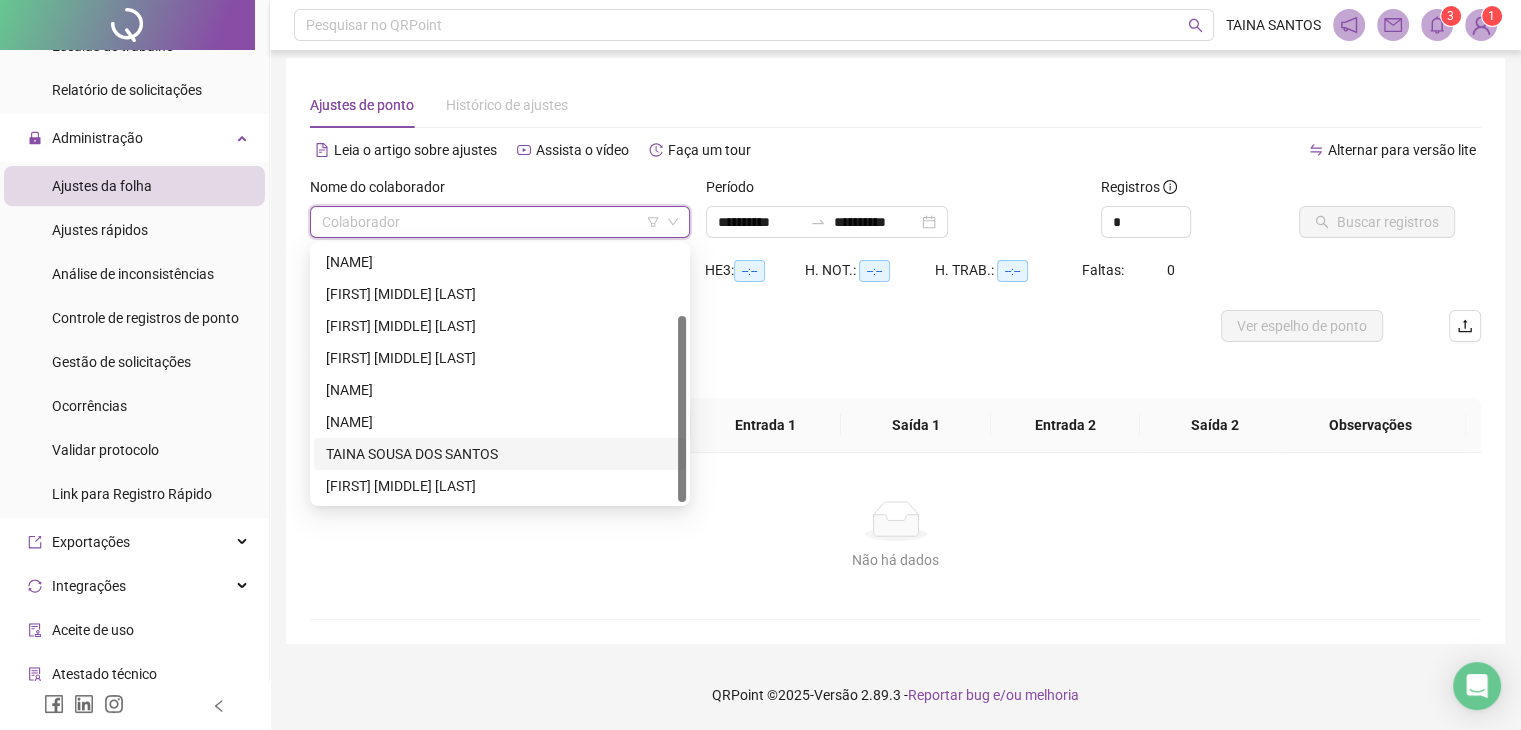 click on "TAINA SOUSA DOS SANTOS" at bounding box center (500, 454) 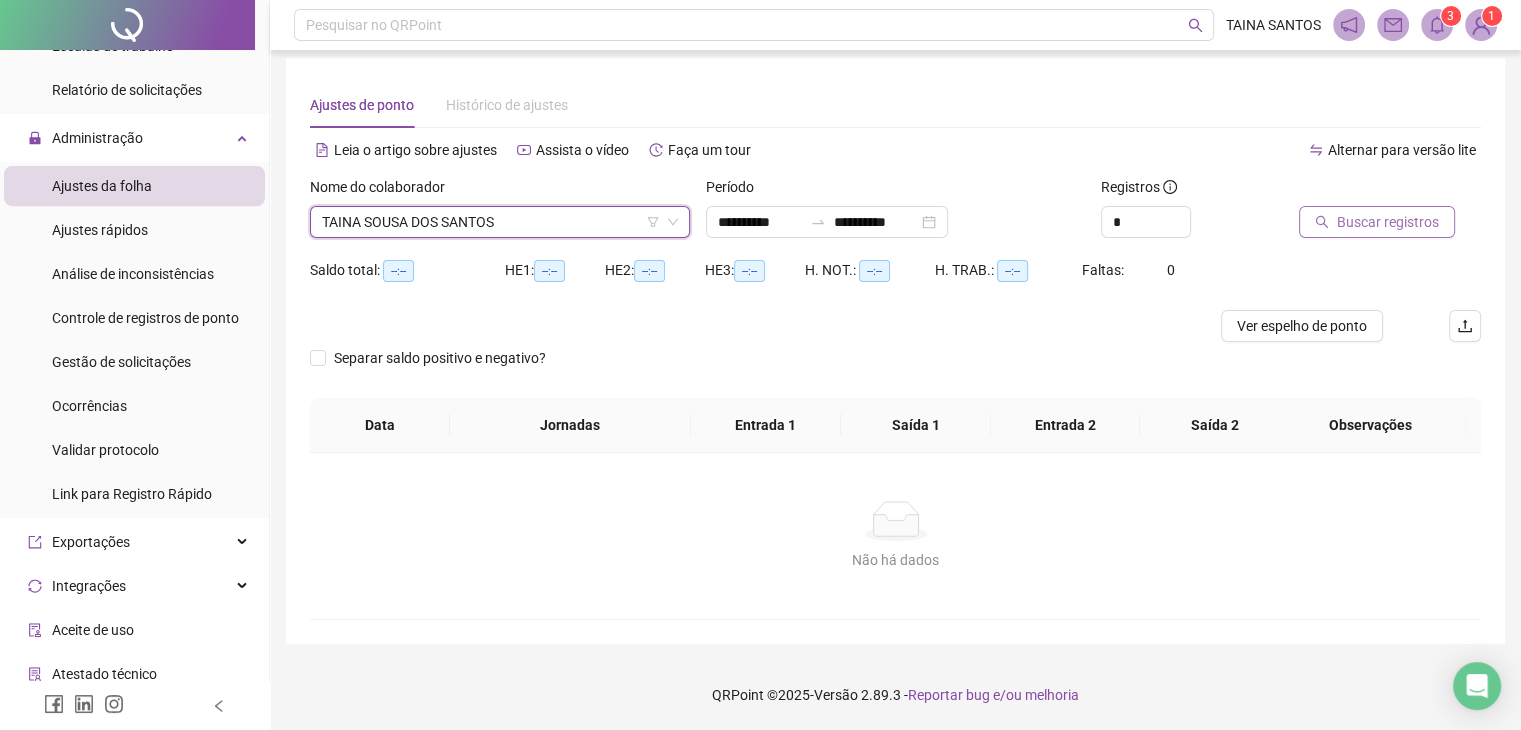 click on "Buscar registros" at bounding box center (1388, 222) 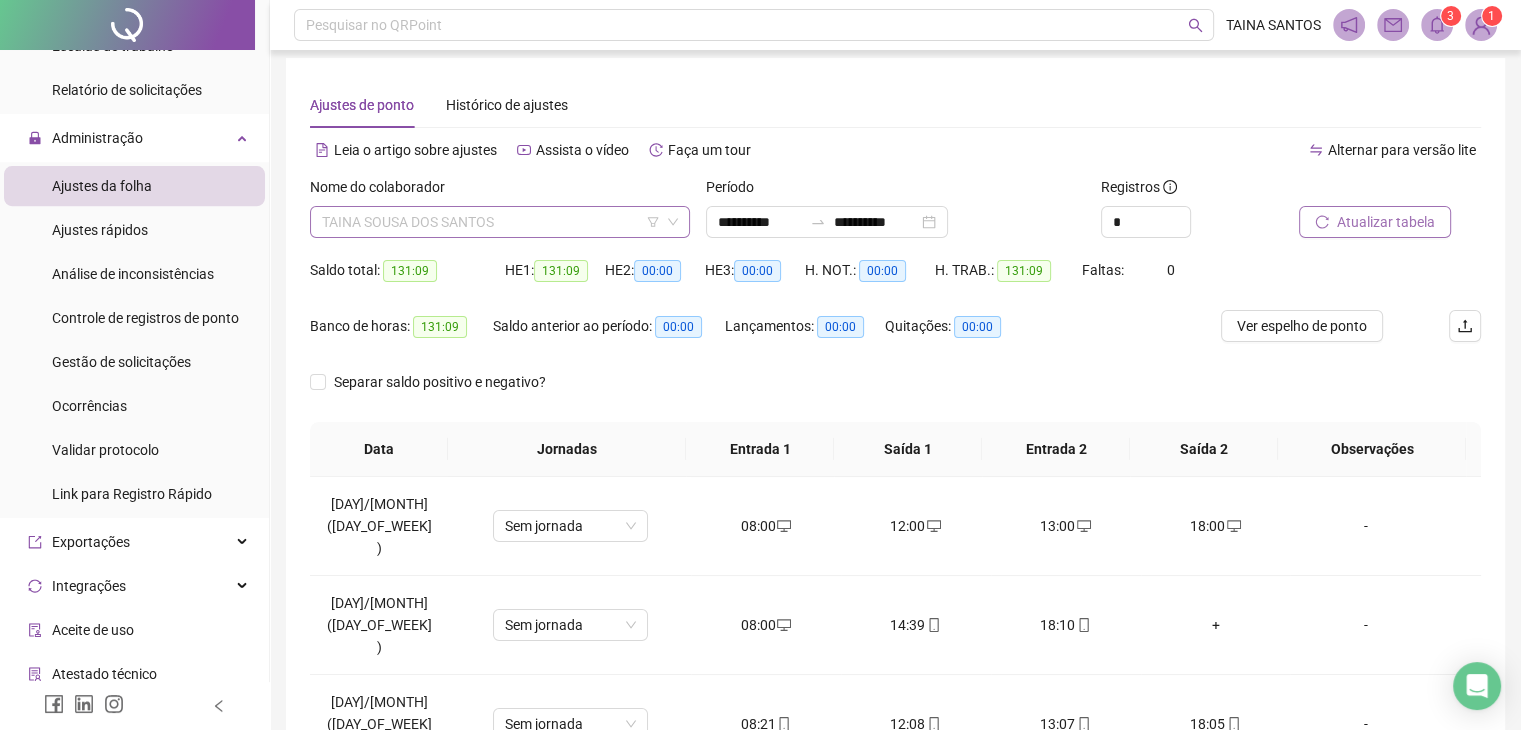 click on "TAINA SOUSA DOS SANTOS" at bounding box center [500, 222] 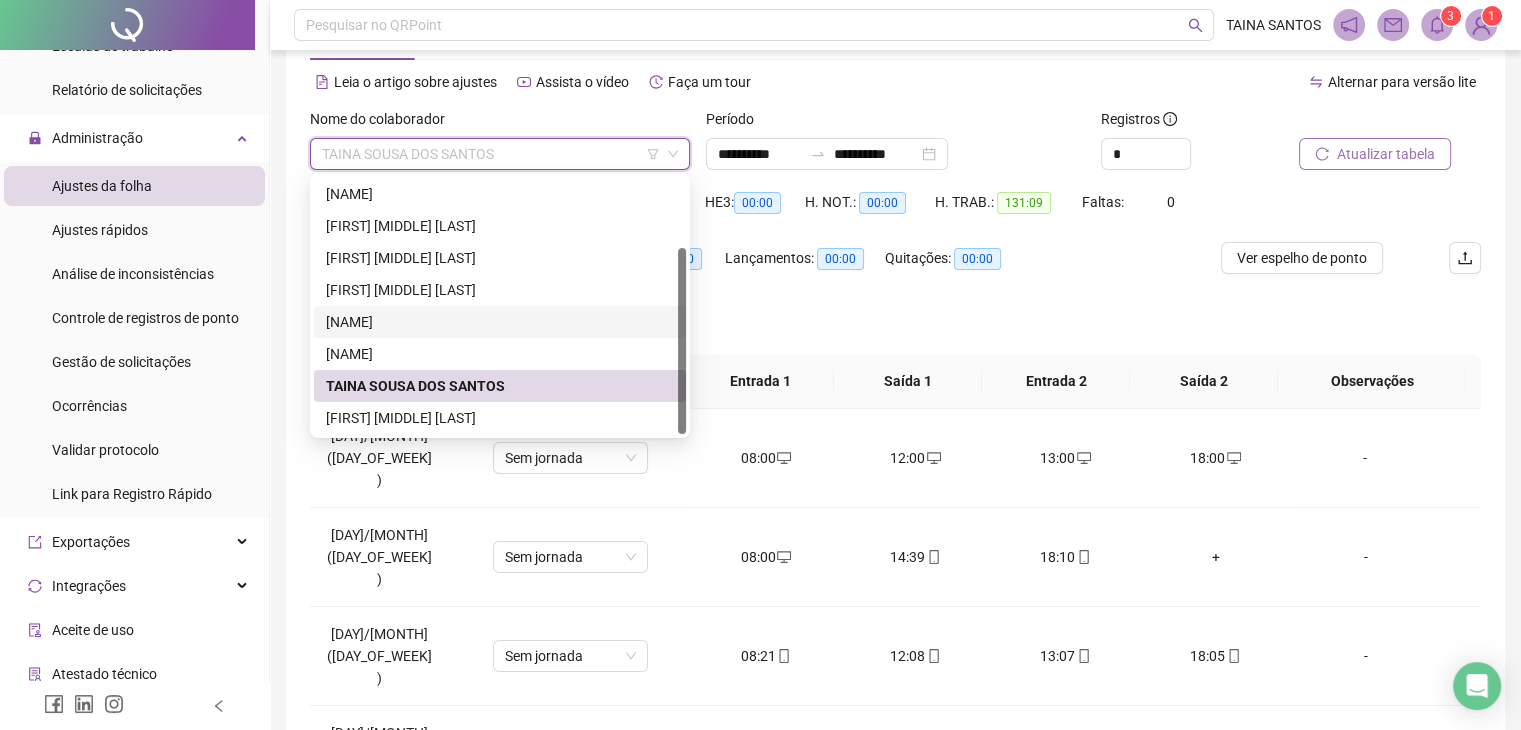 scroll, scrollTop: 108, scrollLeft: 0, axis: vertical 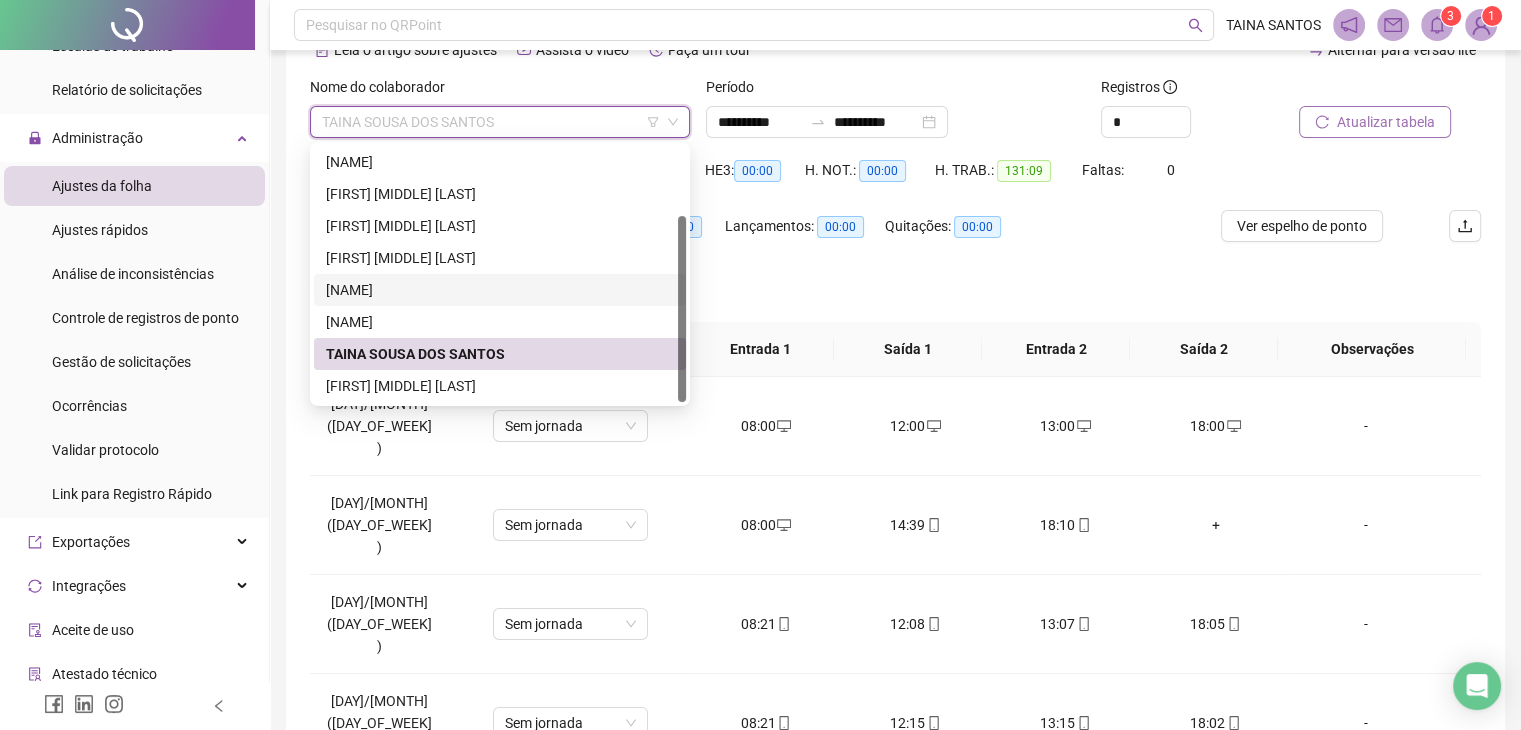 click on "[NAME]" at bounding box center (500, 290) 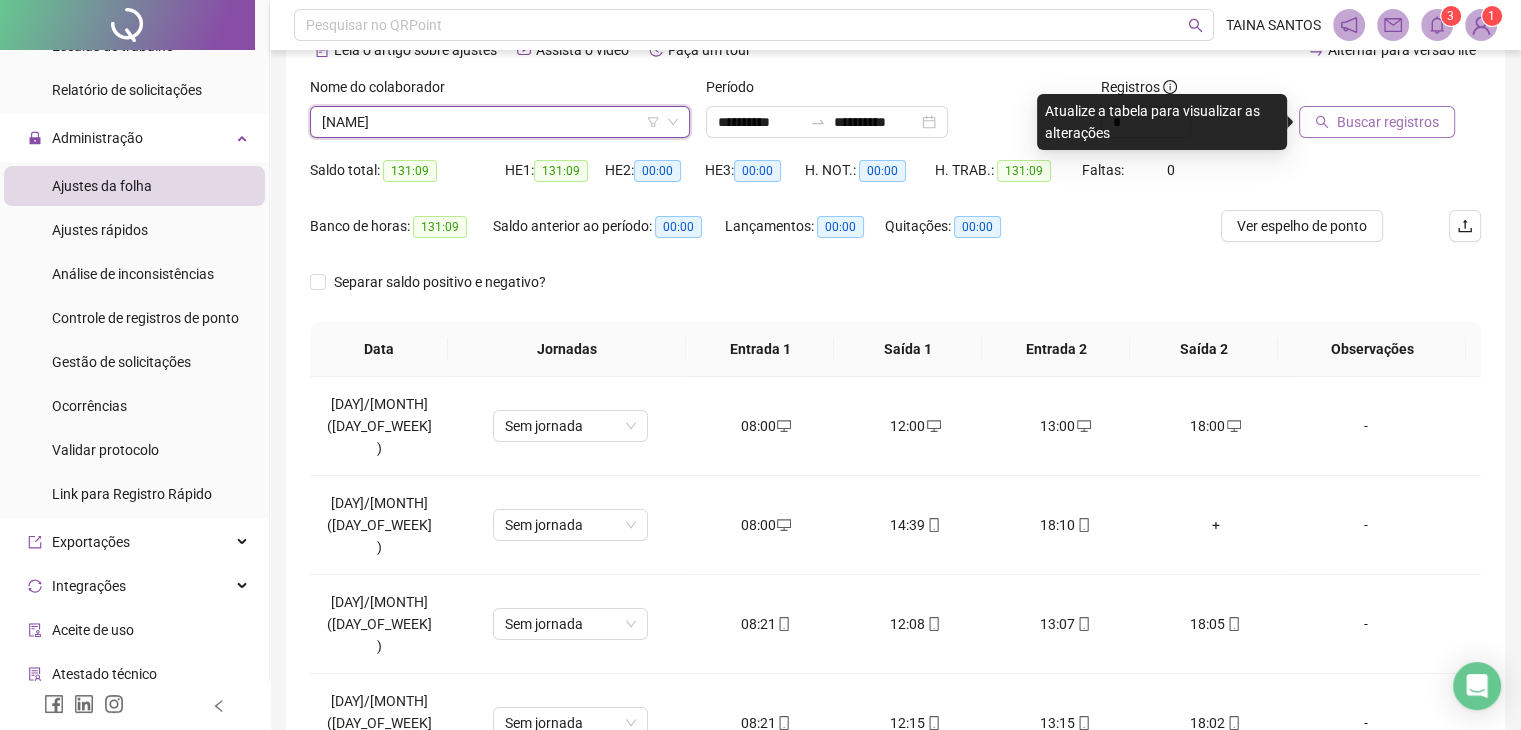 click 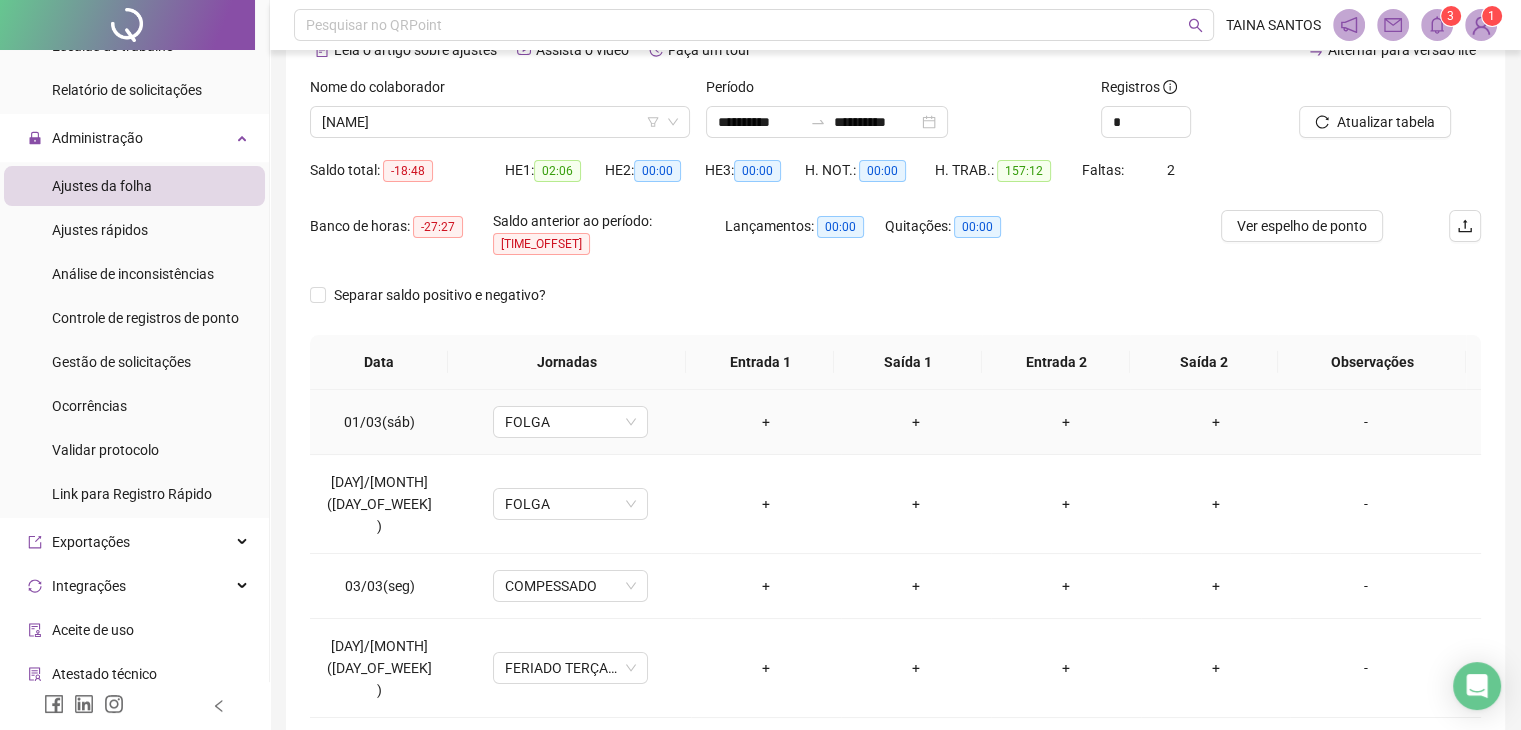 scroll, scrollTop: 100, scrollLeft: 0, axis: vertical 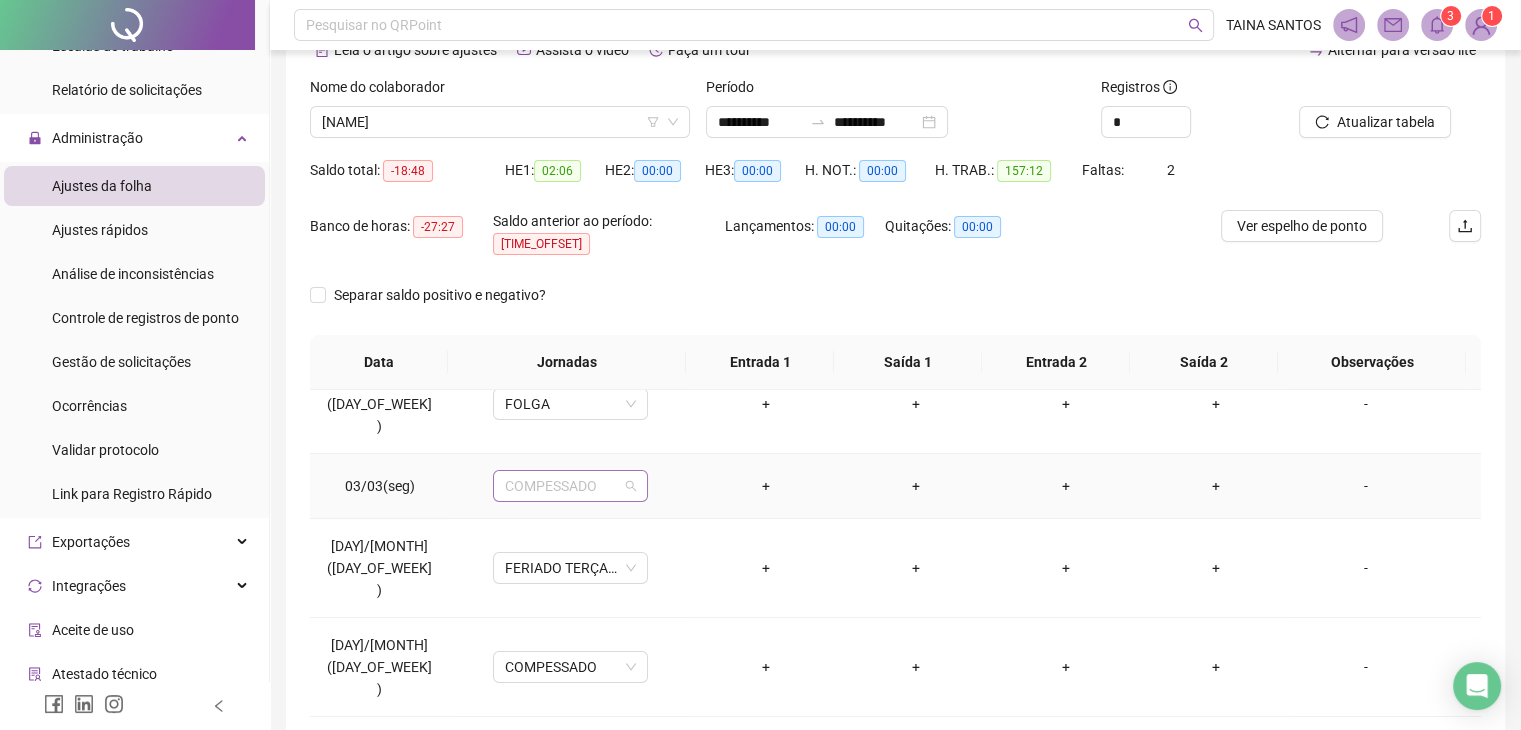 click on "COMPESSADO" at bounding box center (570, 486) 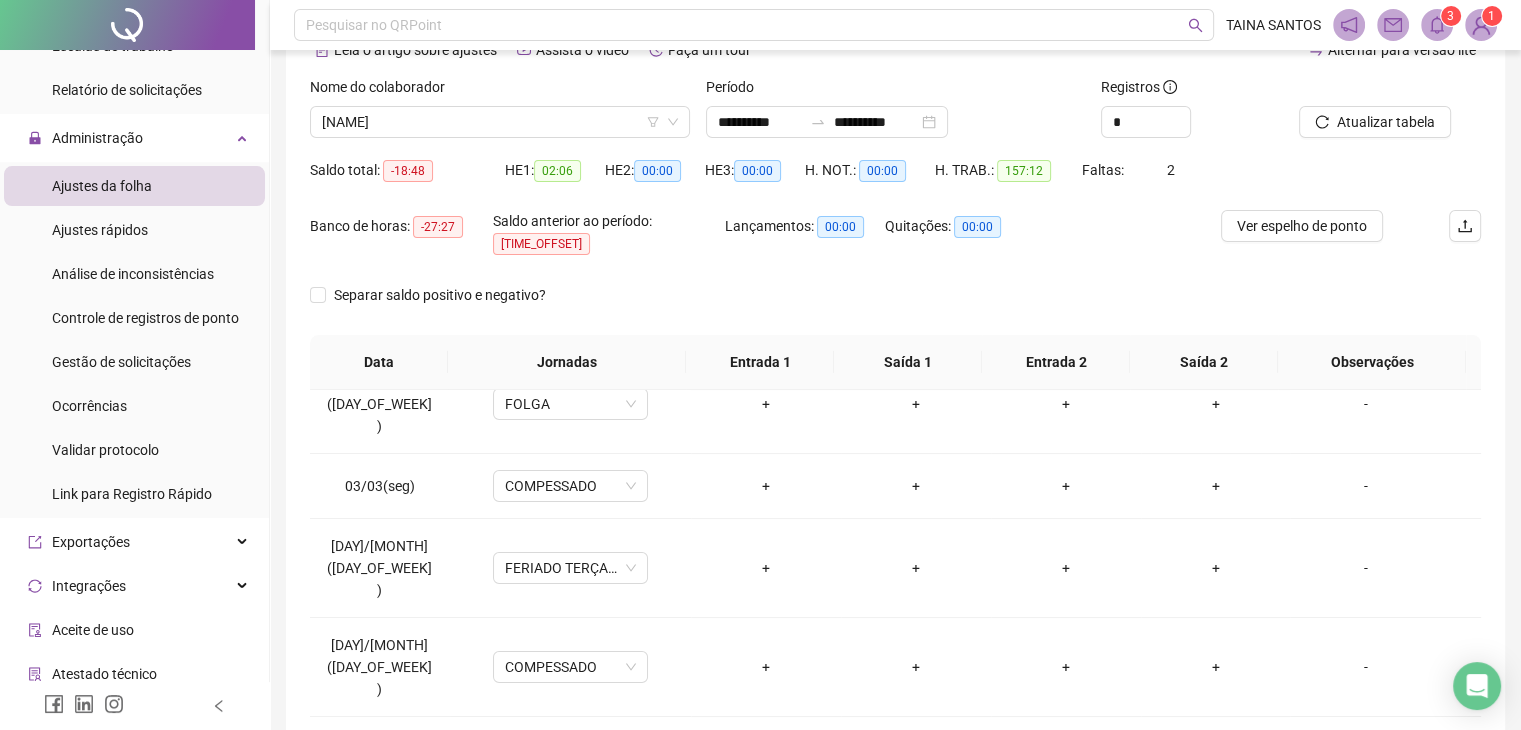 click on "Separar saldo positivo e negativo?" at bounding box center [895, 307] 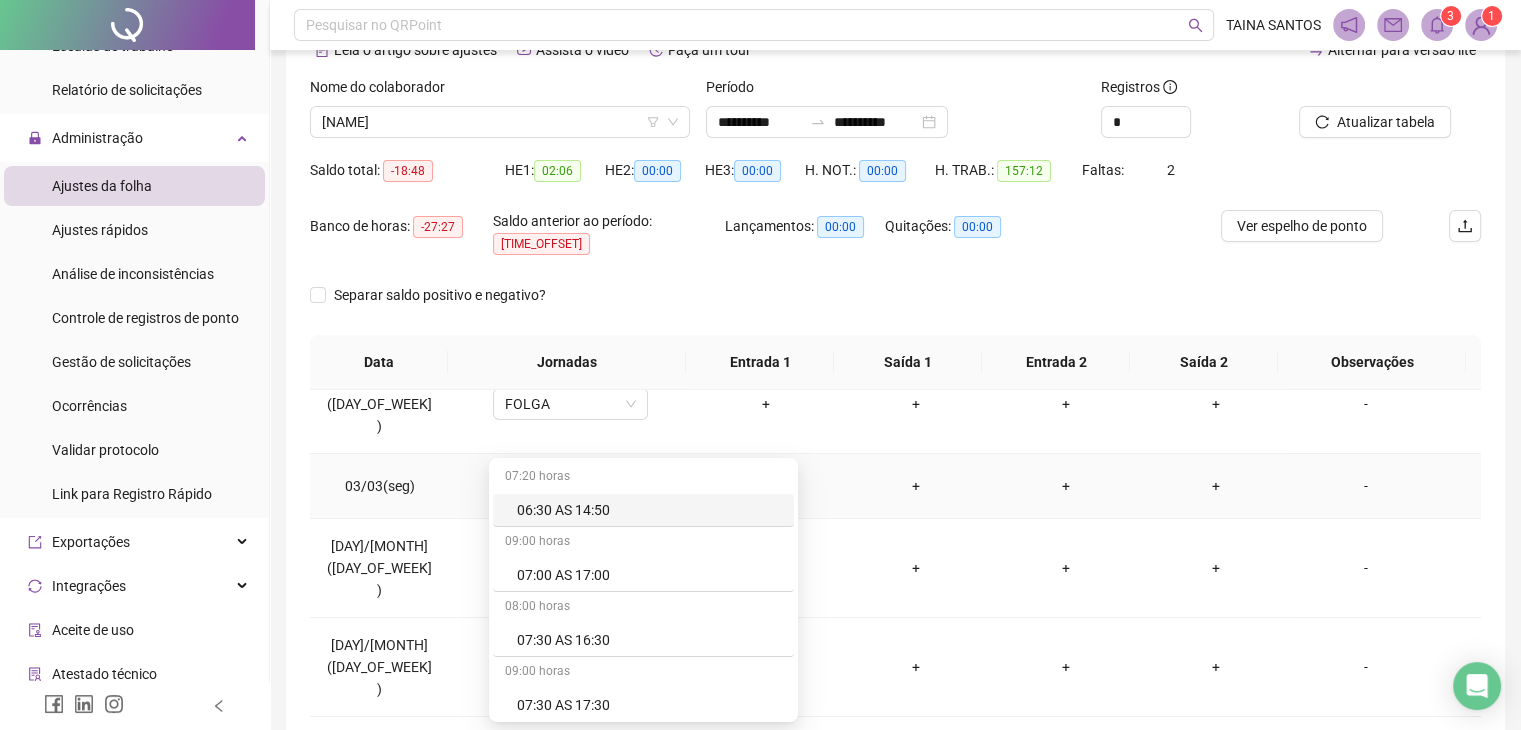 click on "COMPESSADO" at bounding box center (570, 486) 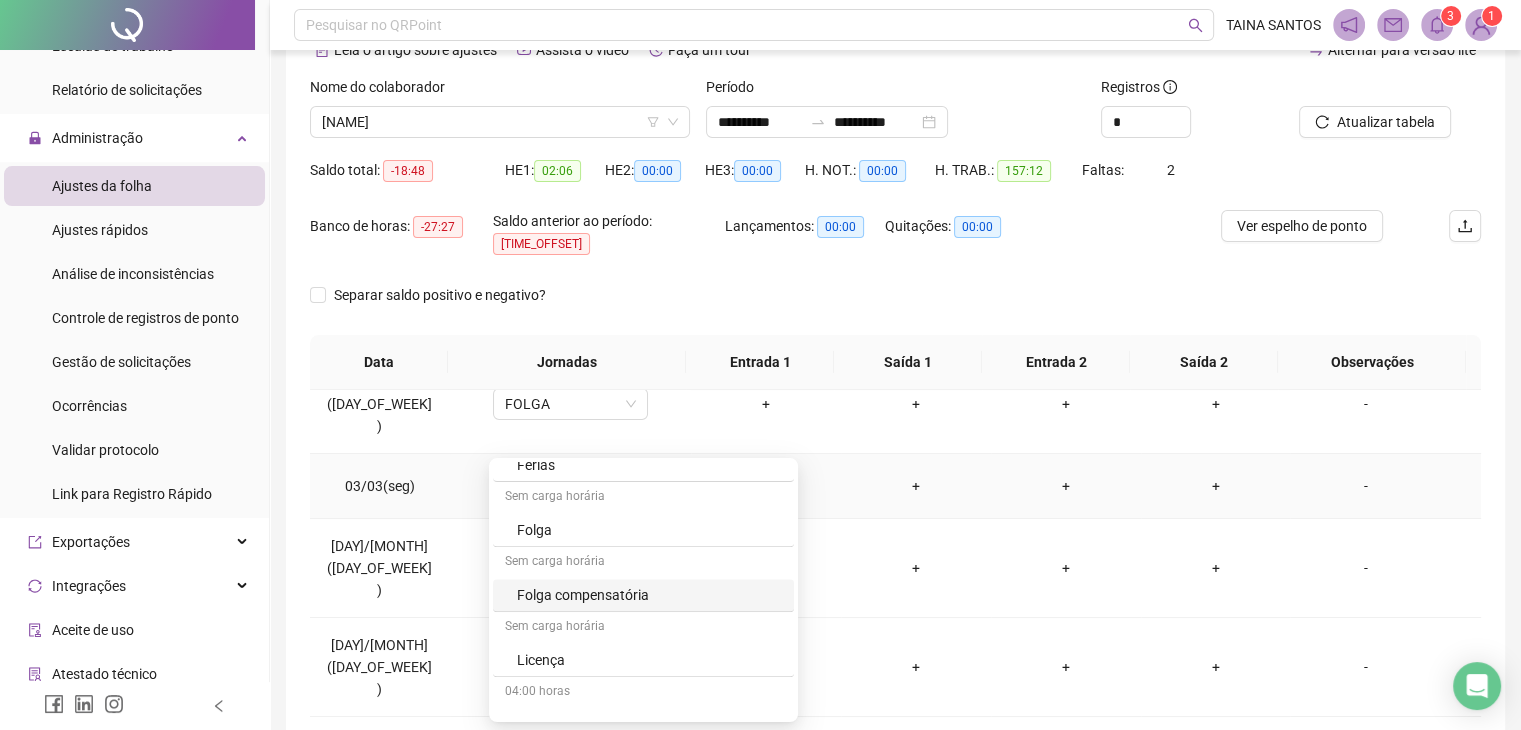 scroll, scrollTop: 1900, scrollLeft: 0, axis: vertical 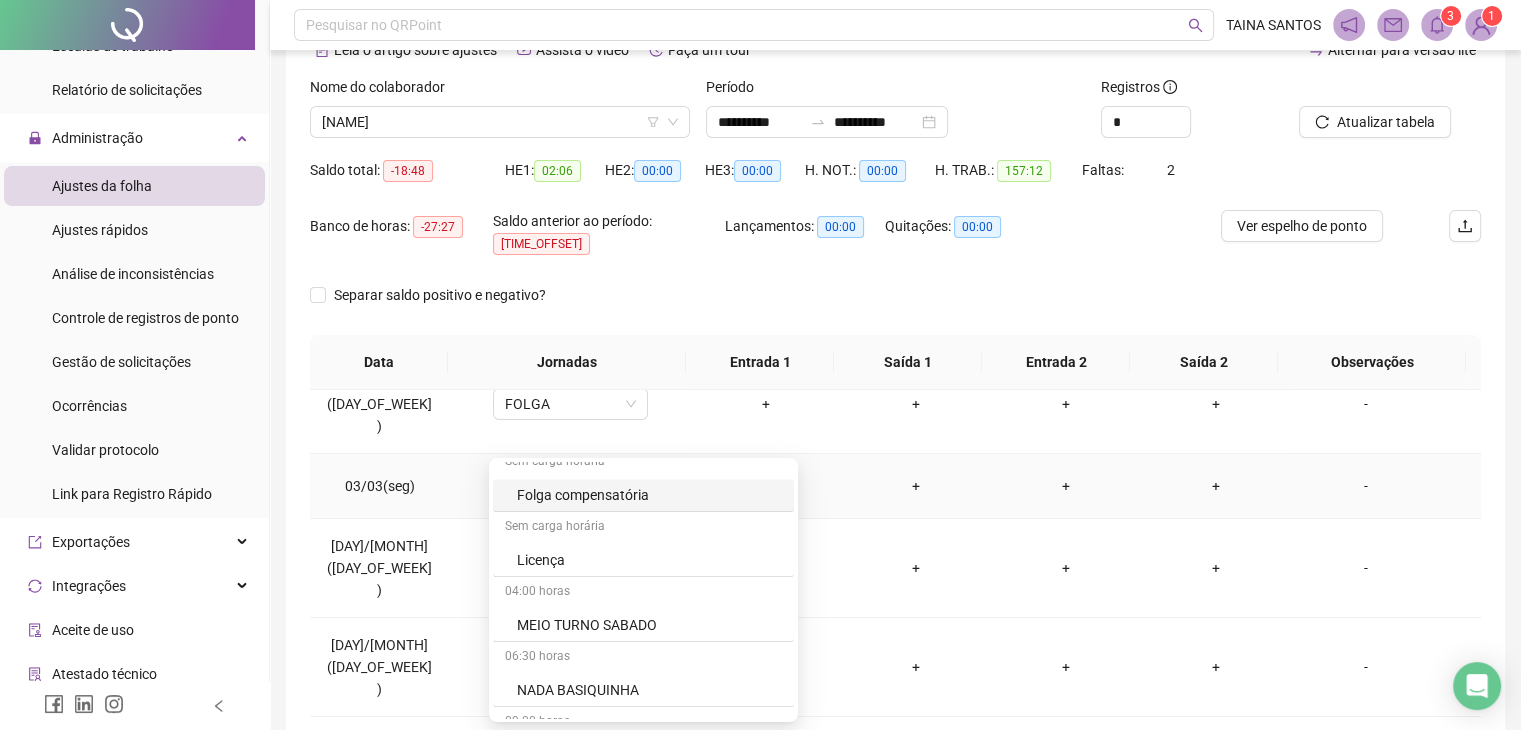 click on "Folga compensatória" at bounding box center [649, 495] 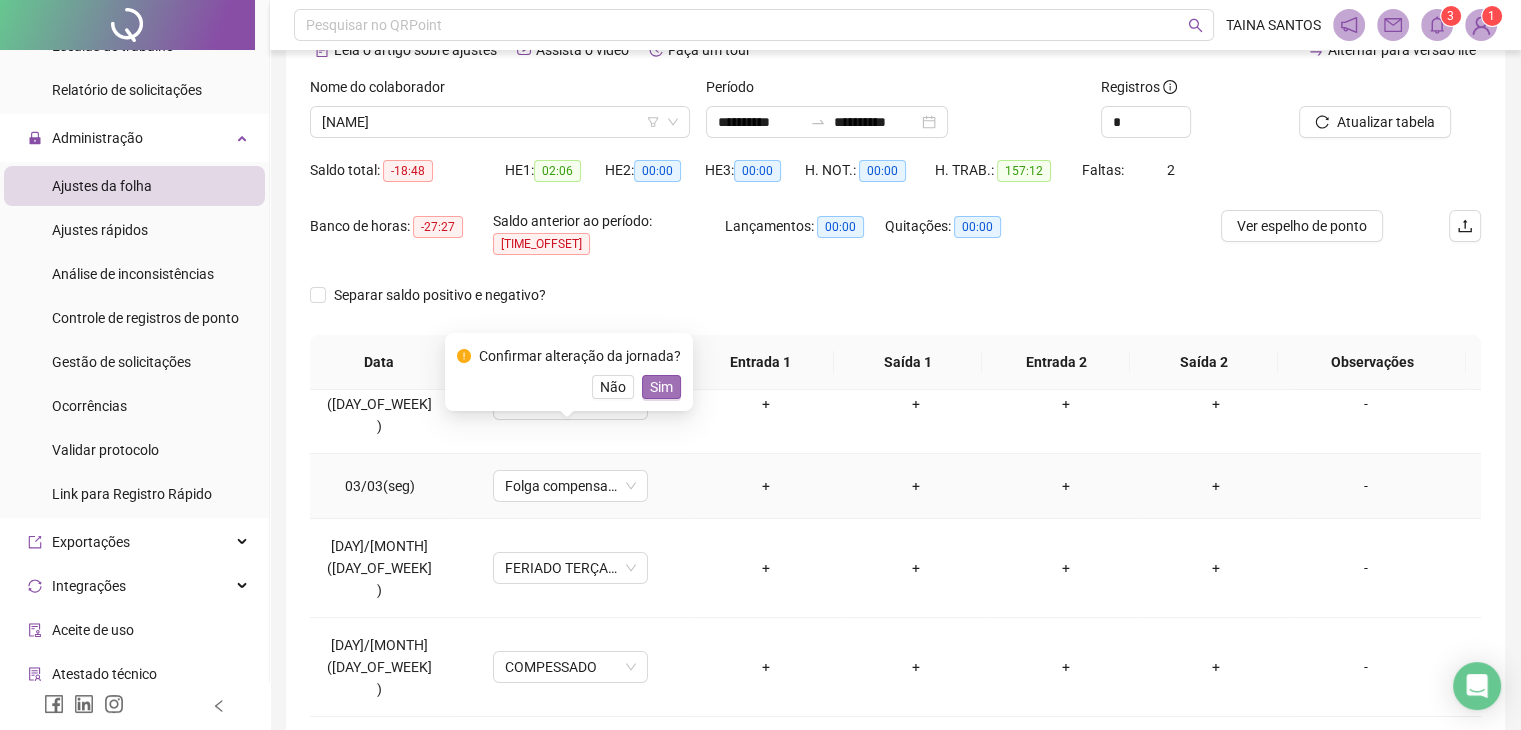 click on "Sim" at bounding box center [661, 387] 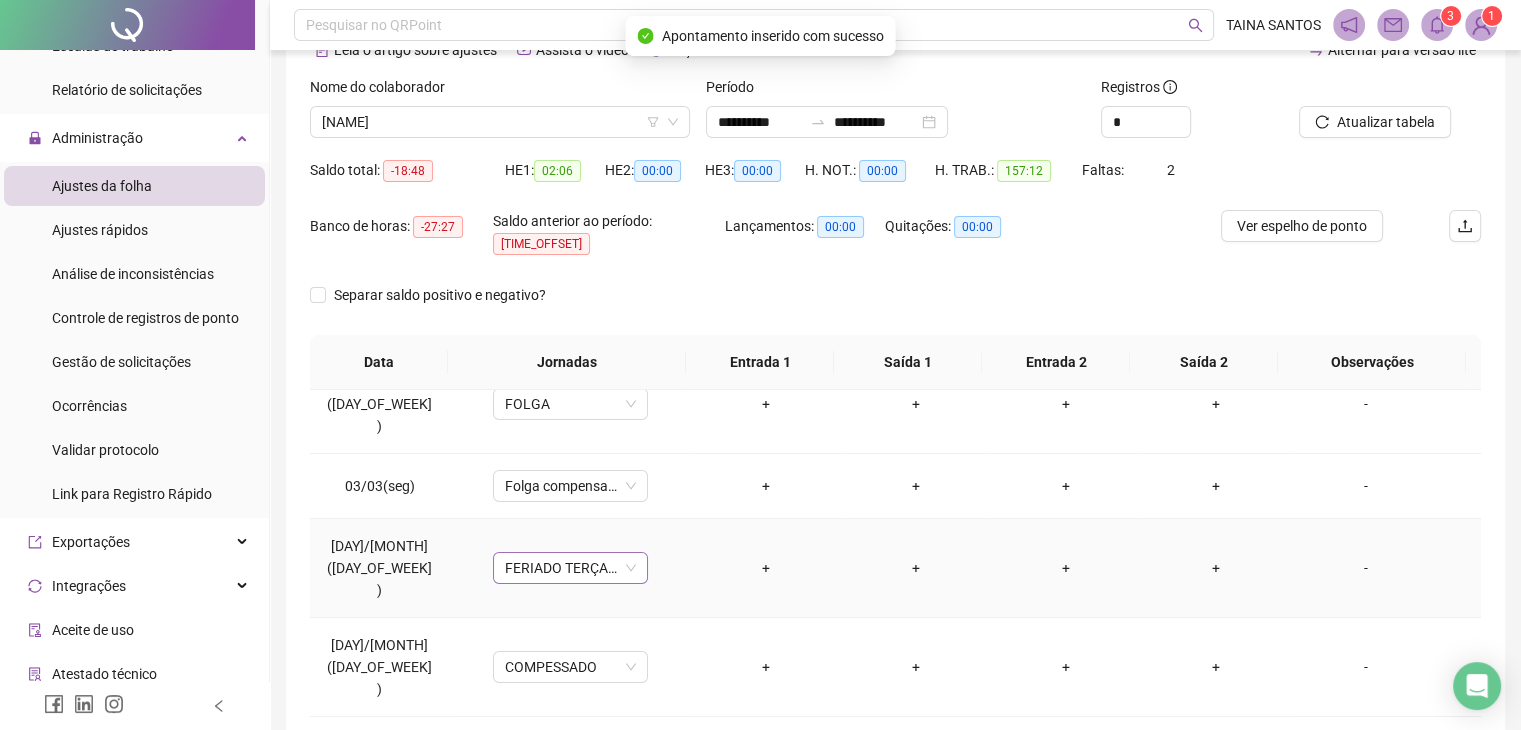 click on "FERIADO TERÇA-FEIRA DE CARNAVAL" at bounding box center (570, 568) 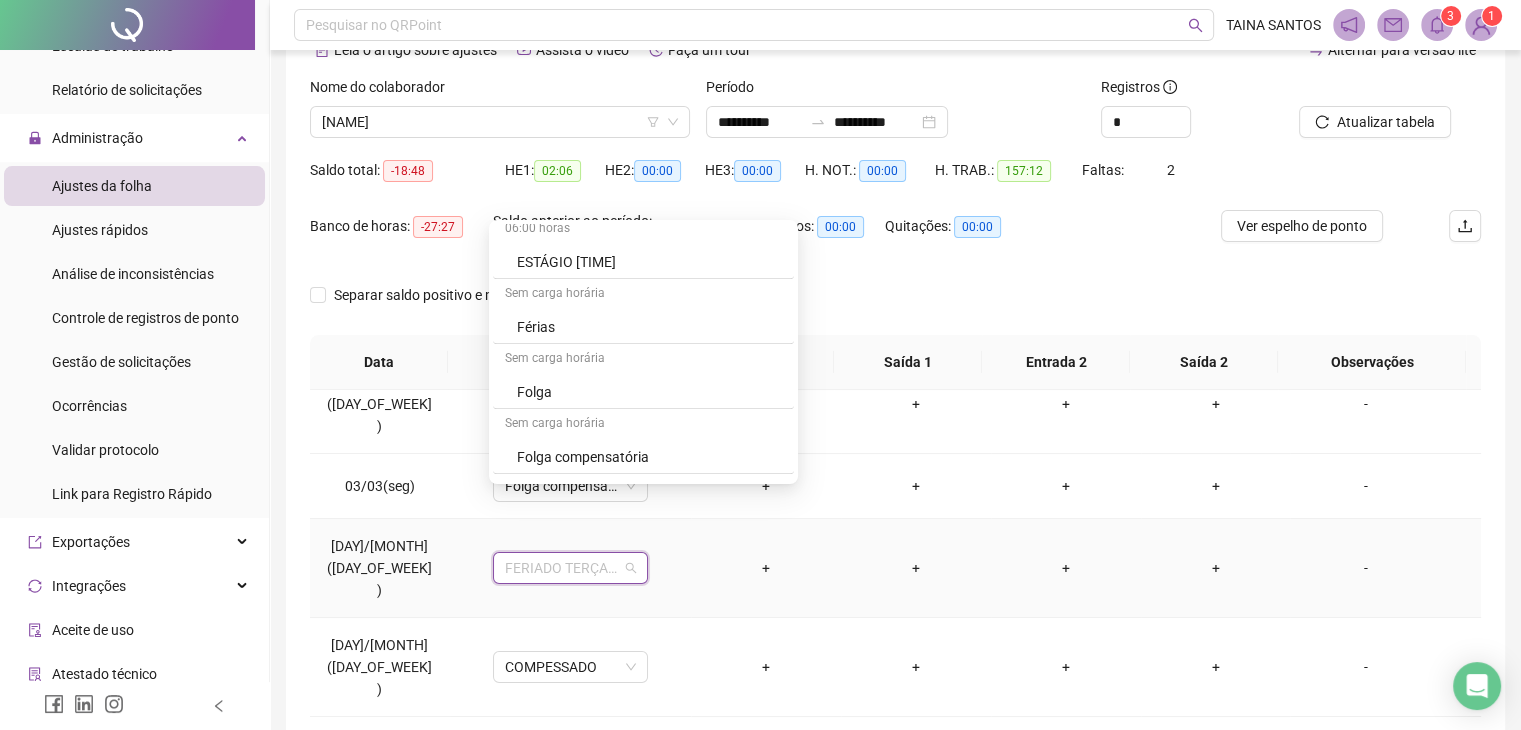 scroll, scrollTop: 1800, scrollLeft: 0, axis: vertical 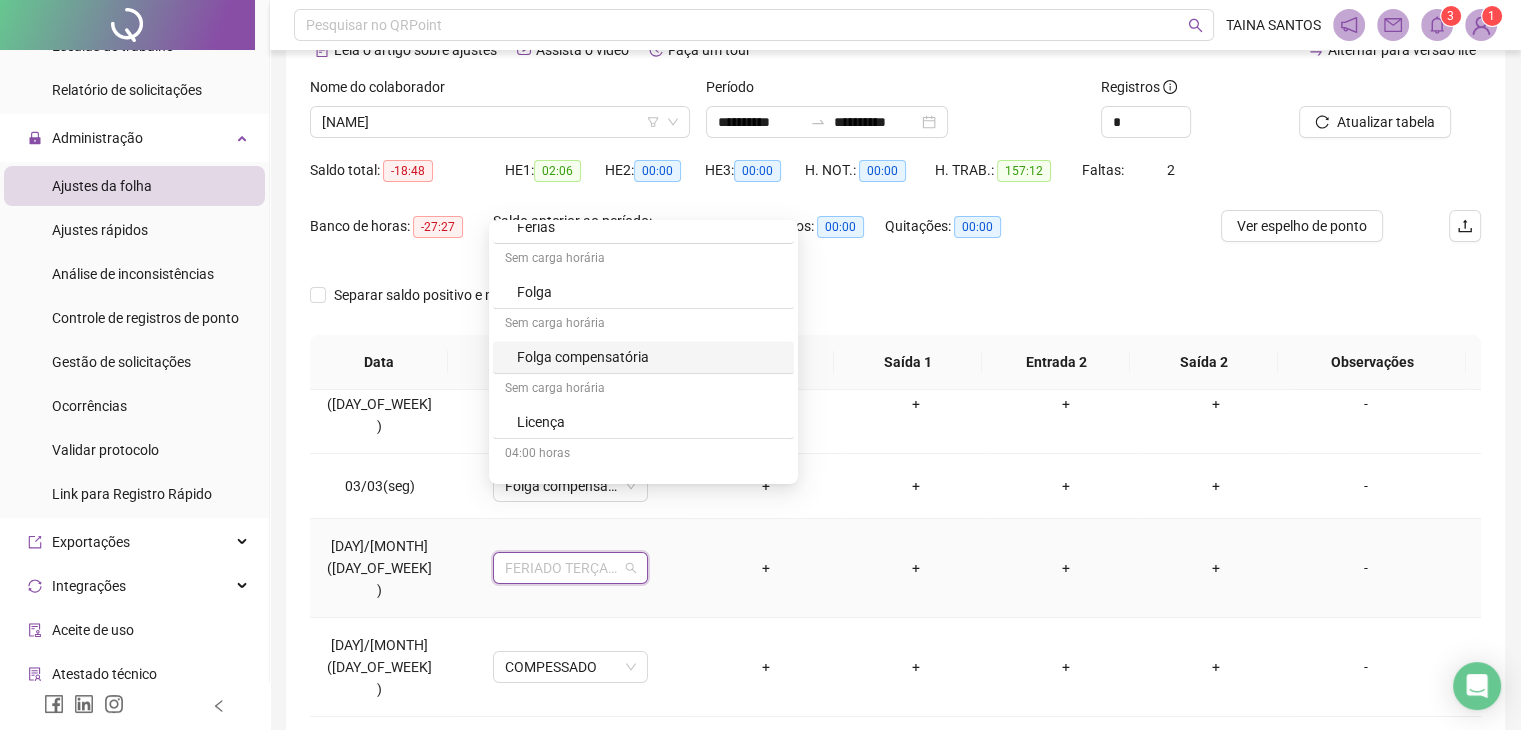 click on "Folga compensatória" at bounding box center [649, 357] 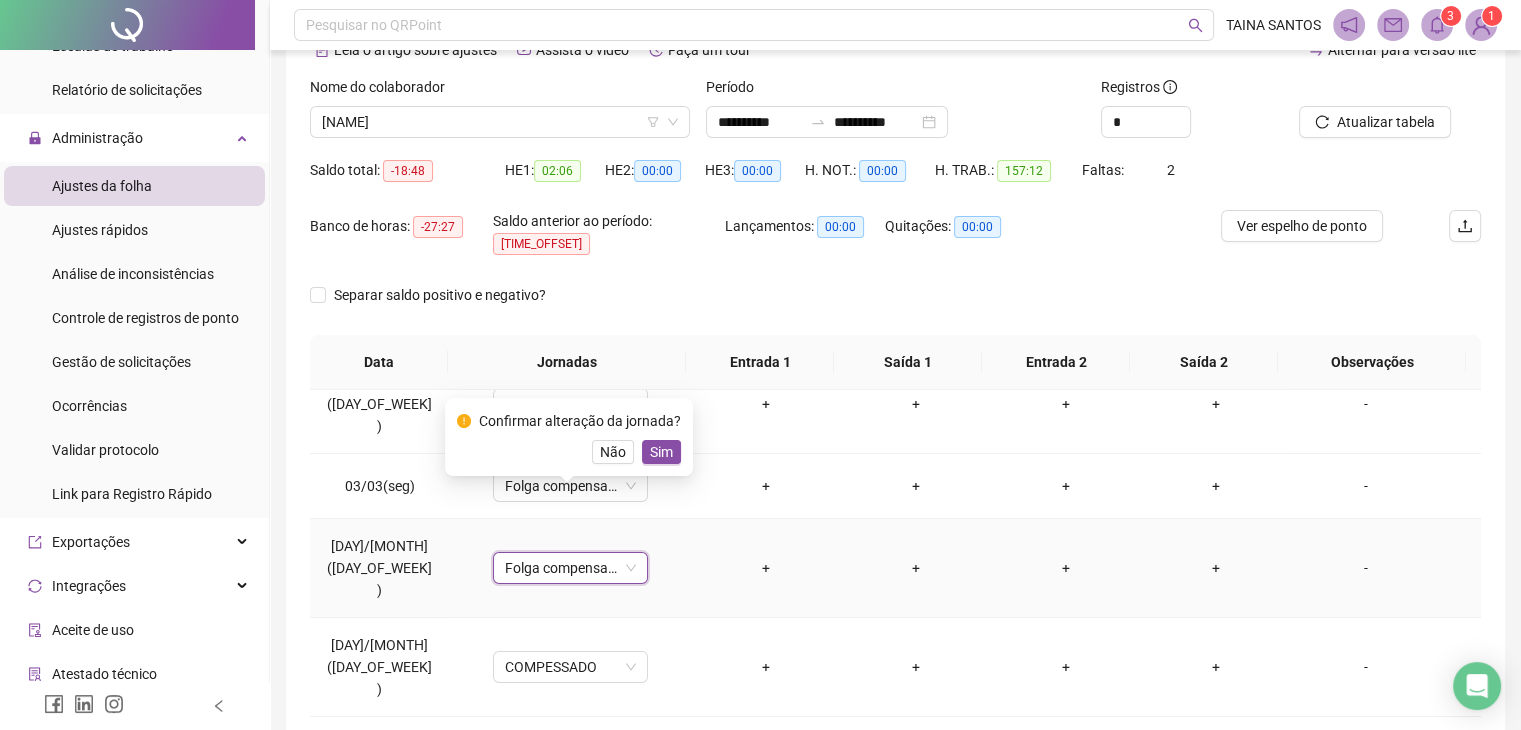 click on "Sim" at bounding box center (661, 452) 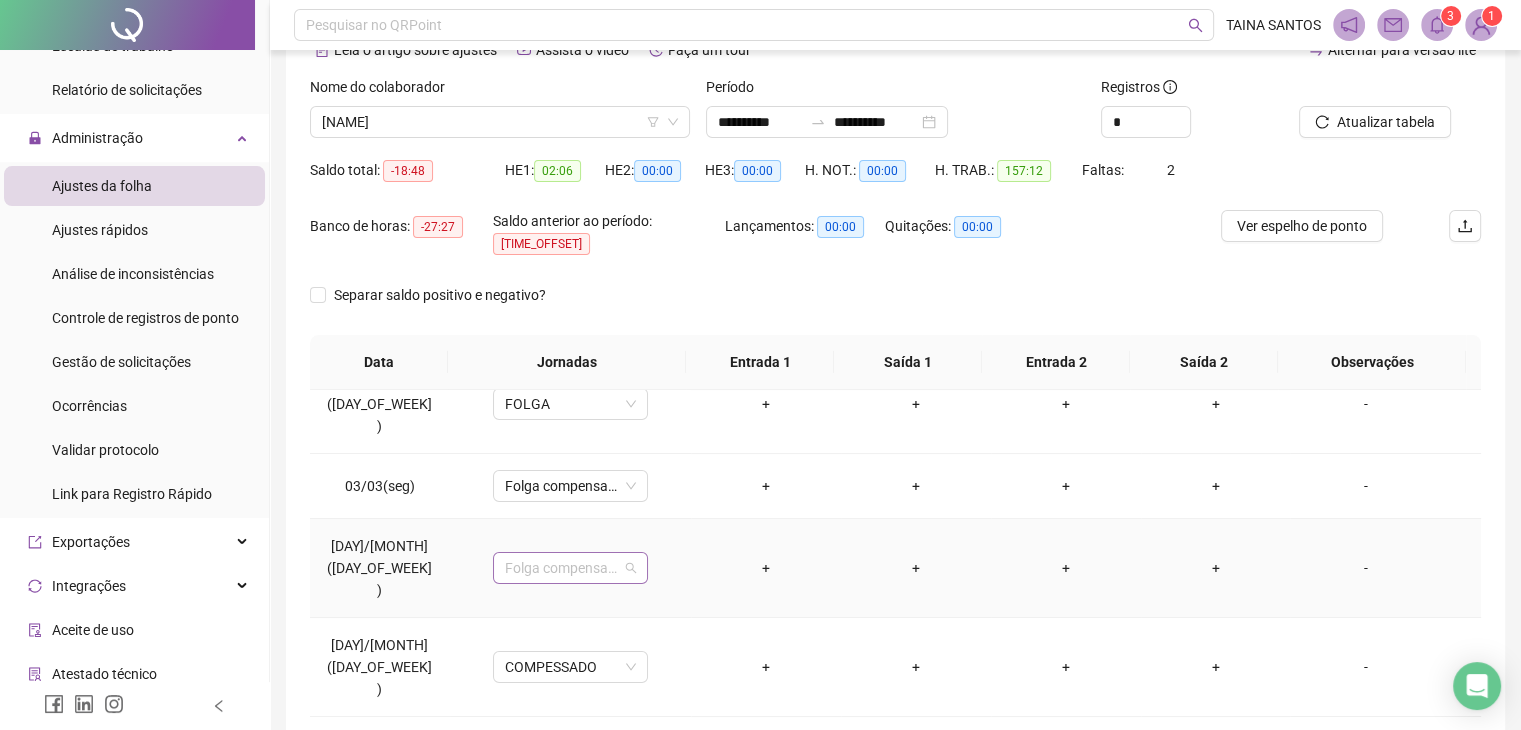 click on "Folga compensatória" at bounding box center (570, 568) 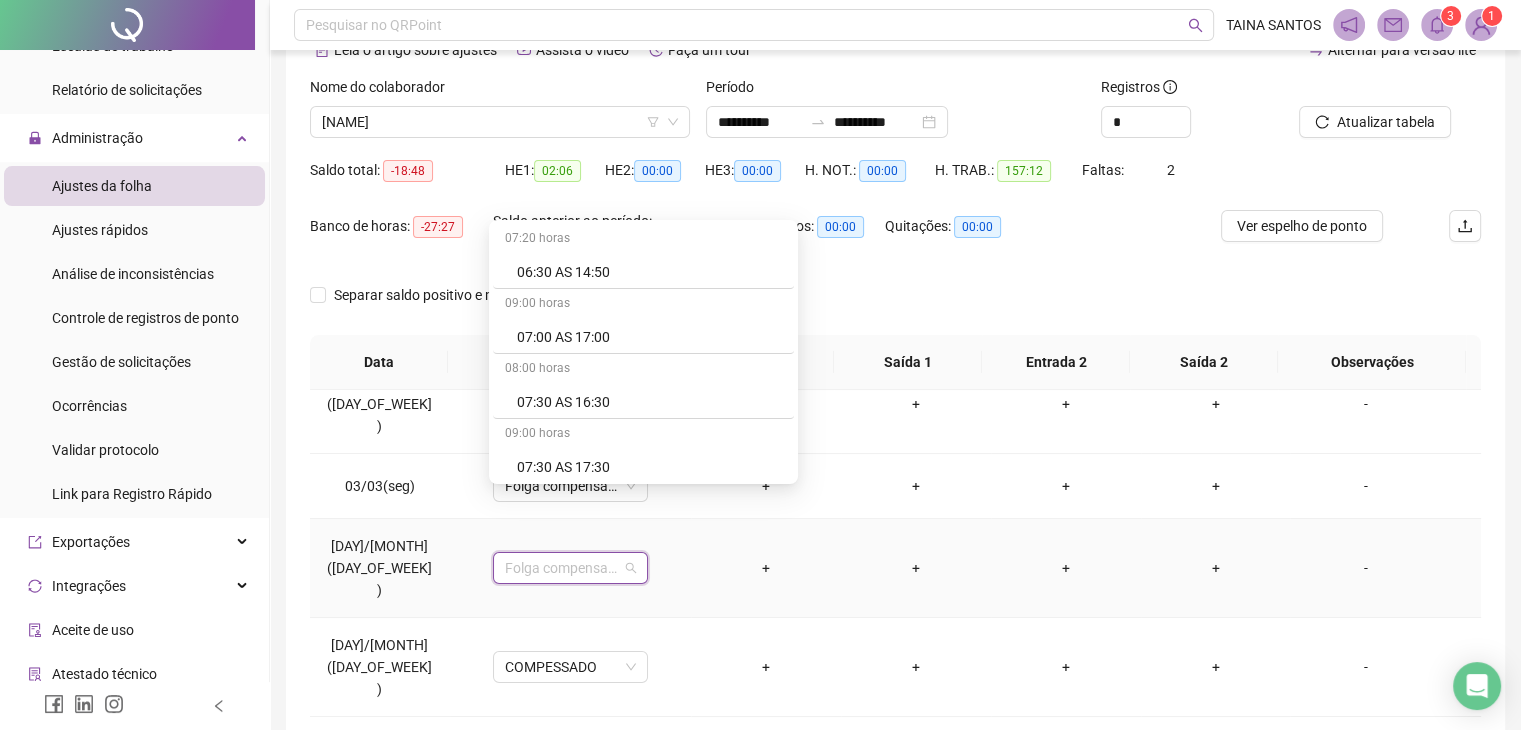 scroll, scrollTop: 0, scrollLeft: 0, axis: both 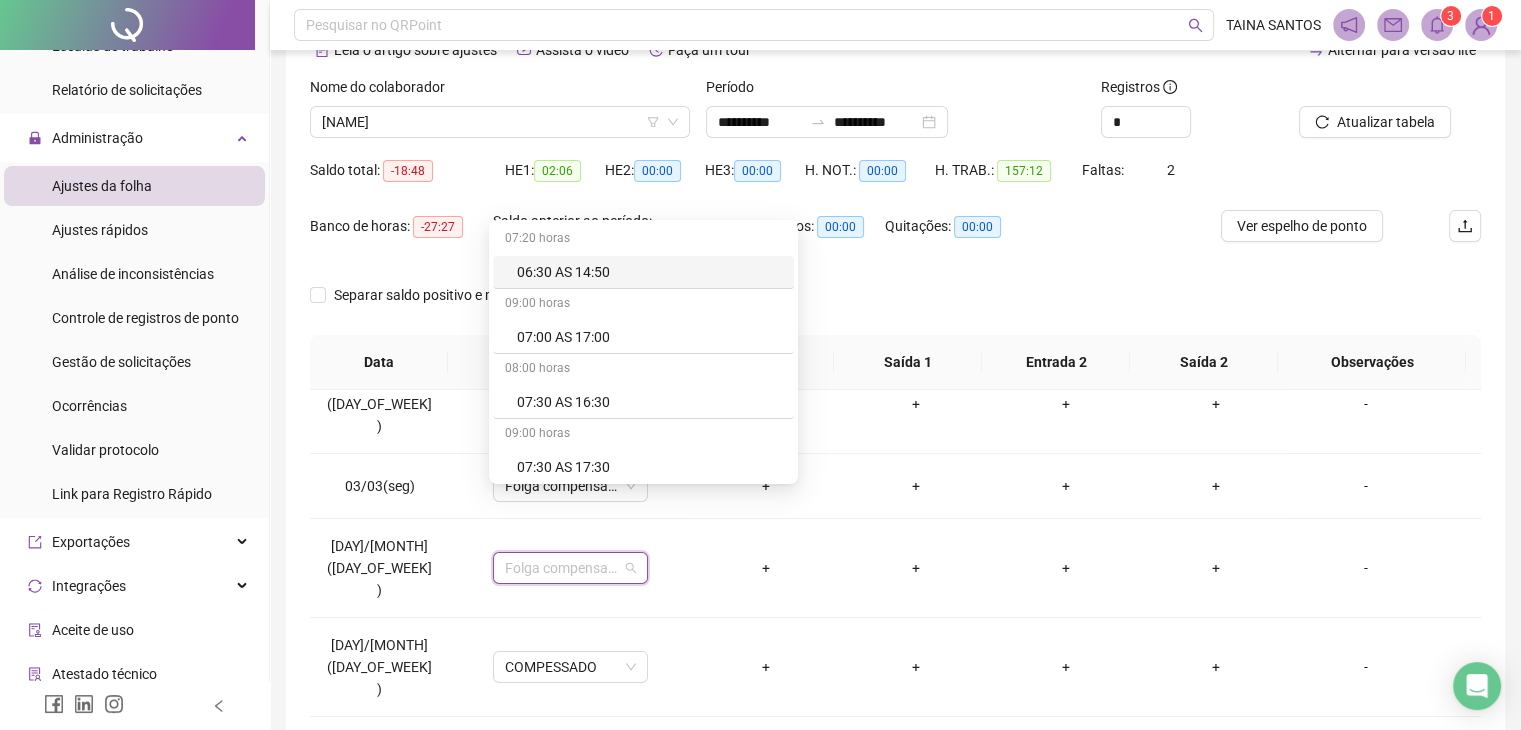 click on "Alternar para versão lite" at bounding box center [1189, 60] 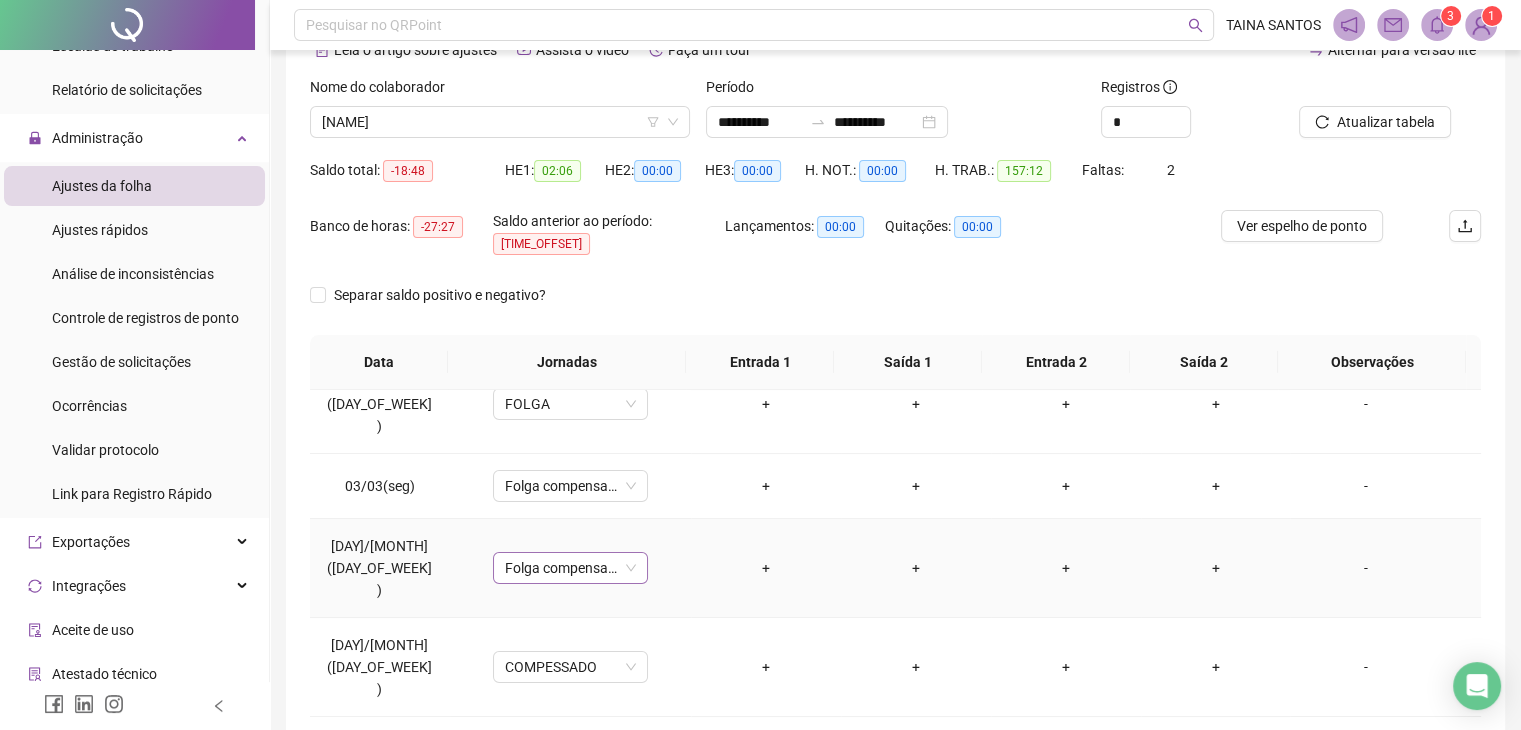 scroll, scrollTop: 1694, scrollLeft: 0, axis: vertical 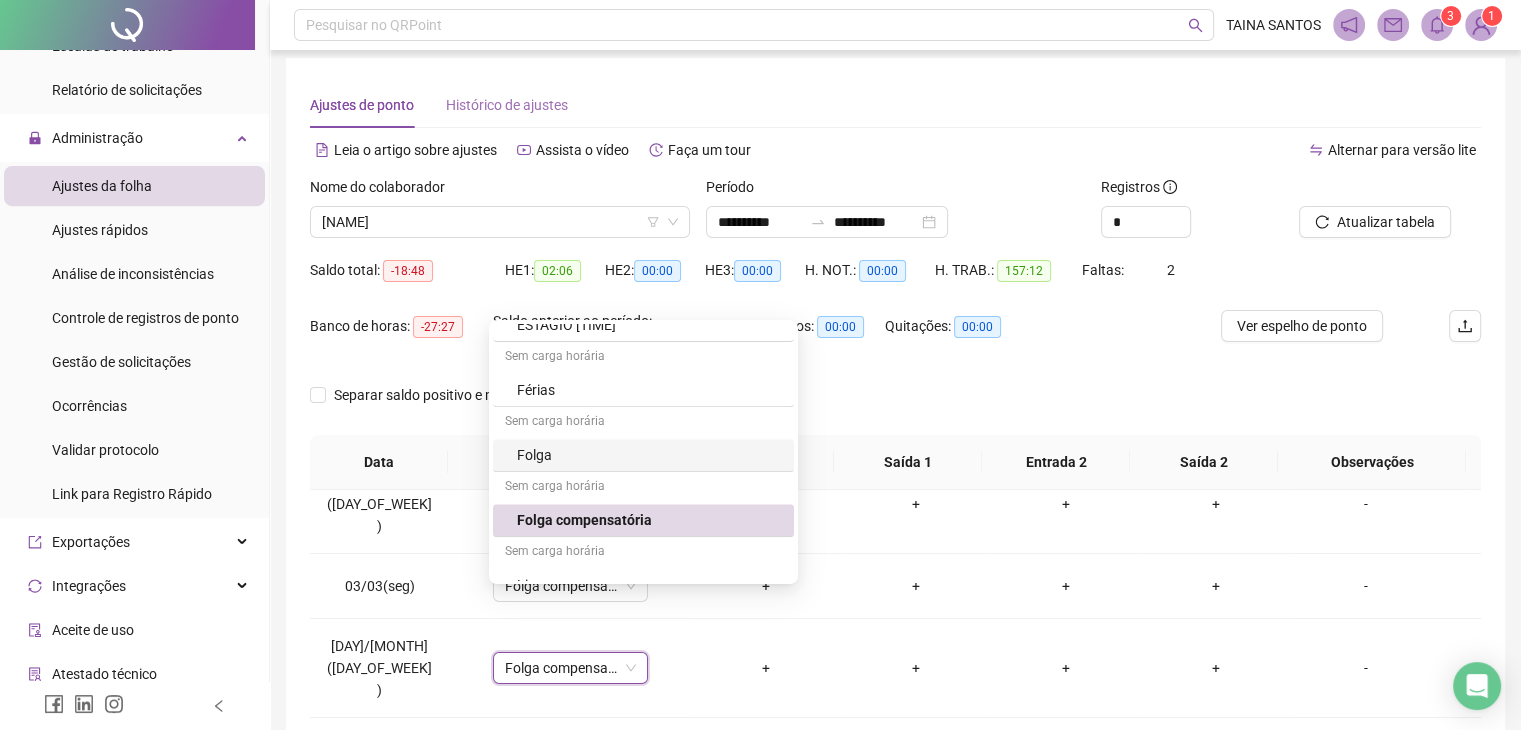 click on "Histórico de ajustes" at bounding box center (507, 105) 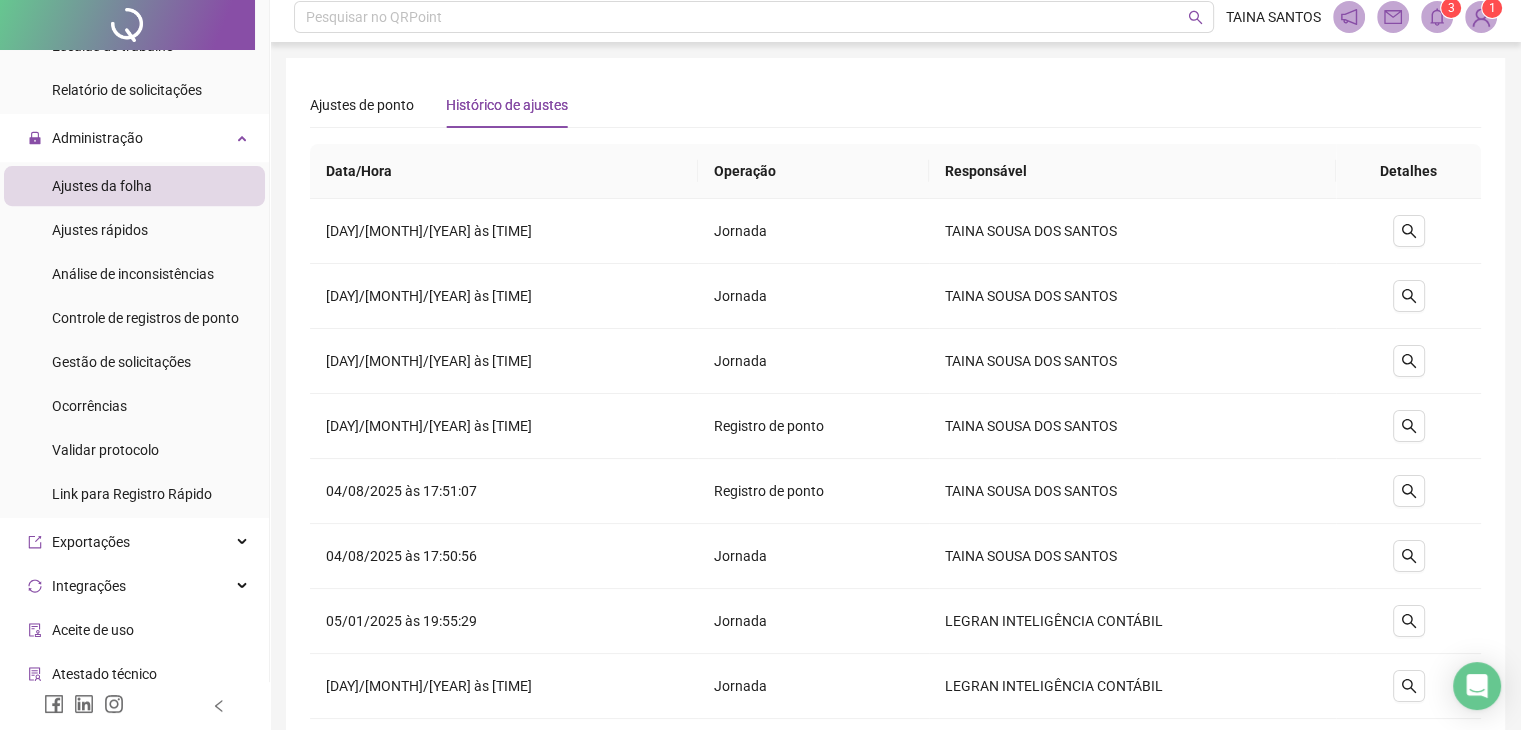 scroll, scrollTop: 0, scrollLeft: 0, axis: both 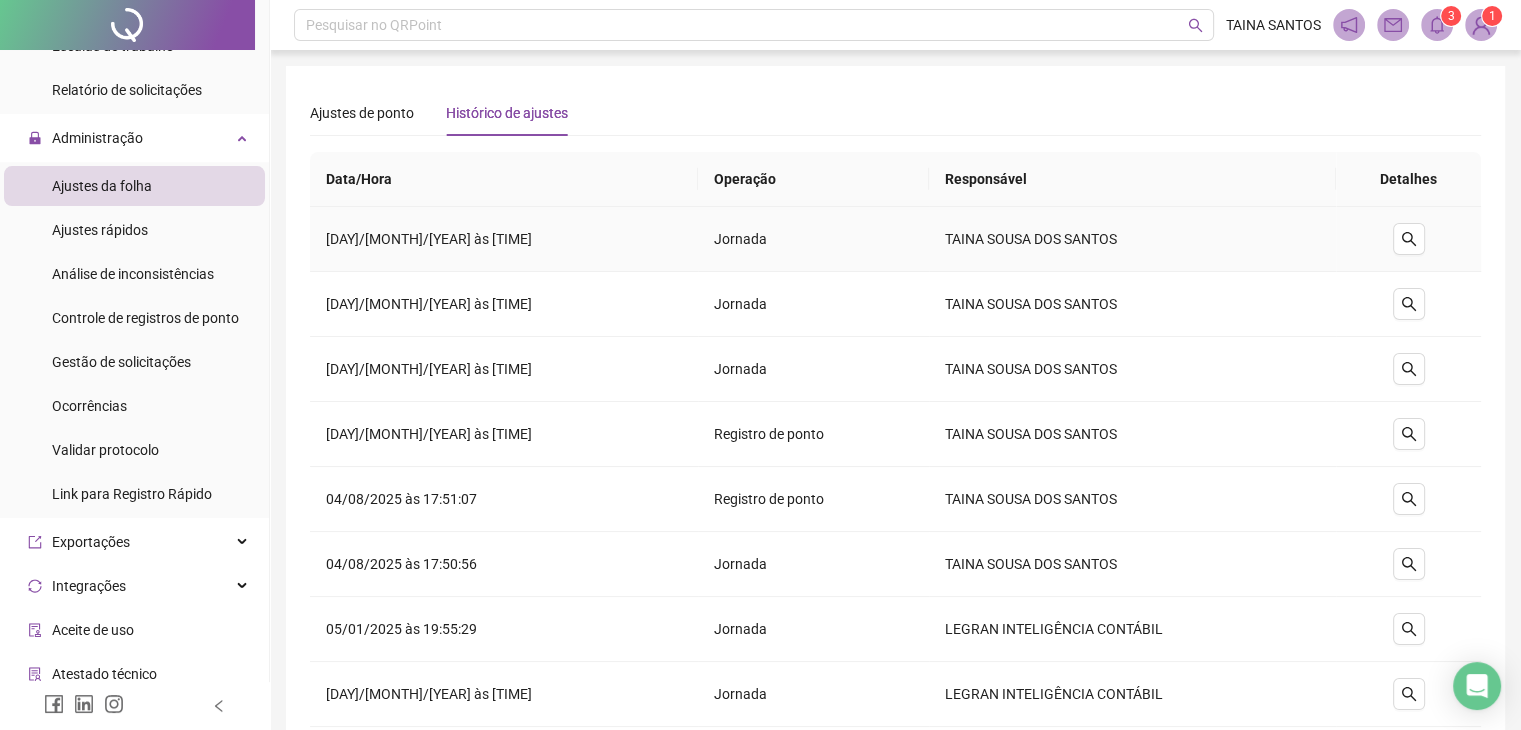 click at bounding box center [1408, 239] 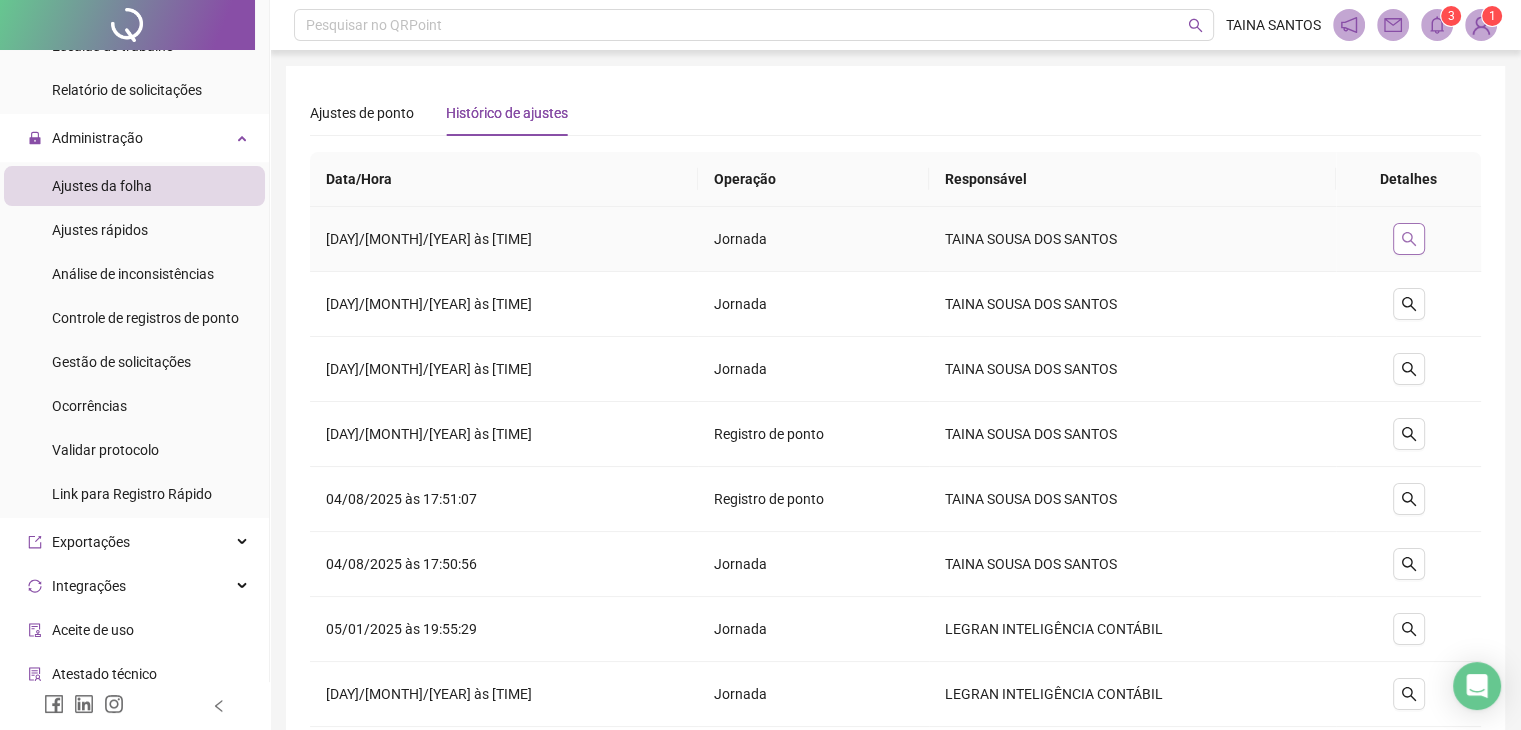 click at bounding box center [1409, 239] 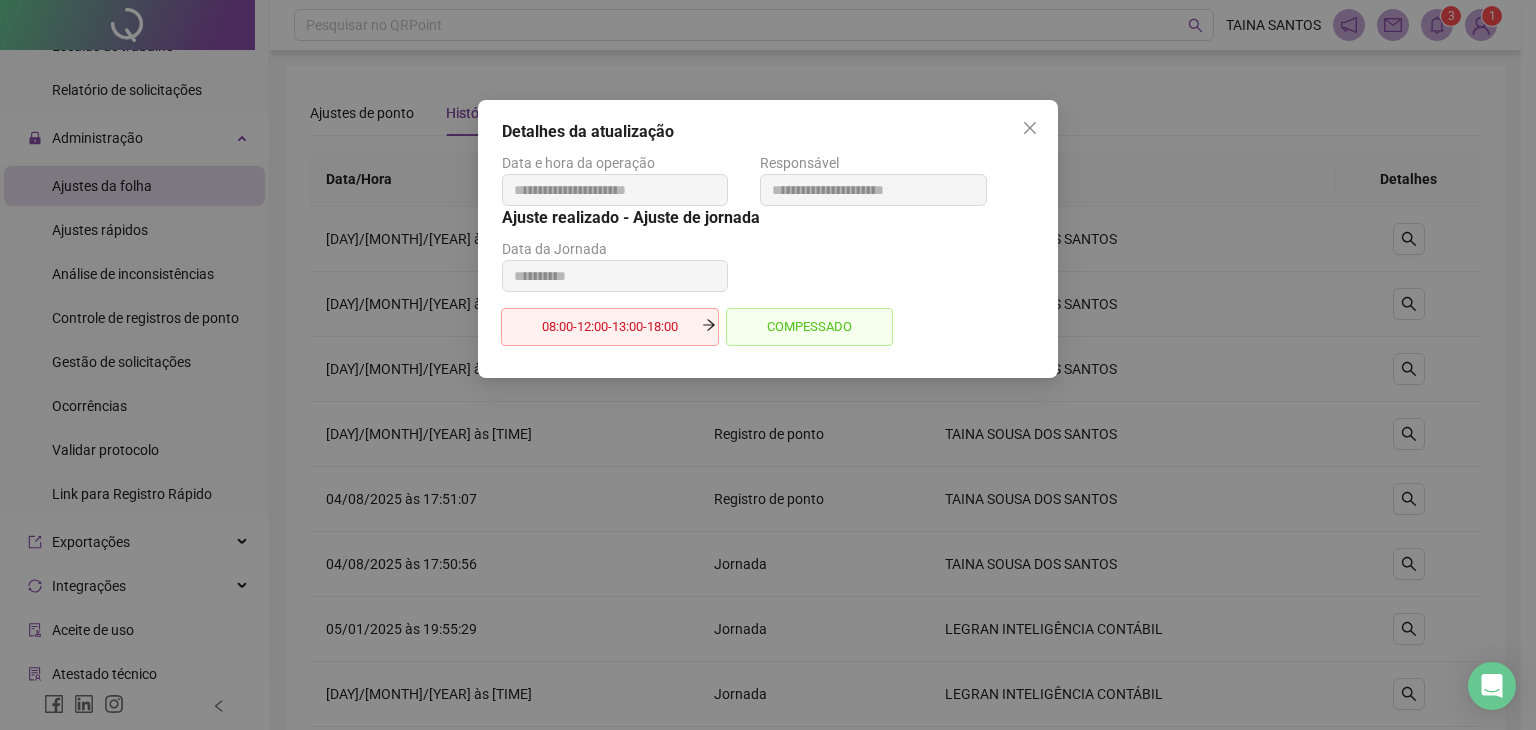 drag, startPoint x: 582, startPoint y: 321, endPoint x: 703, endPoint y: 325, distance: 121.0661 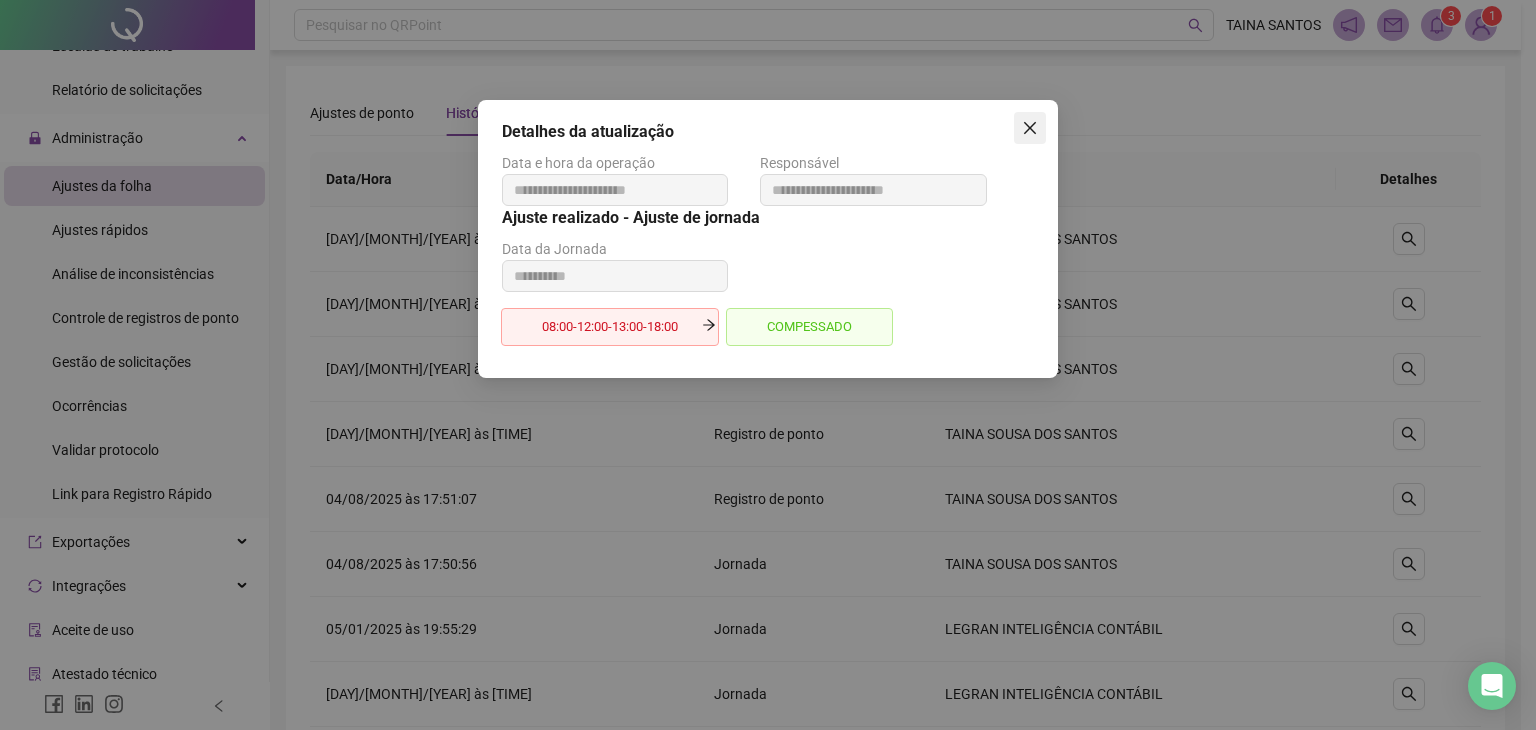 click 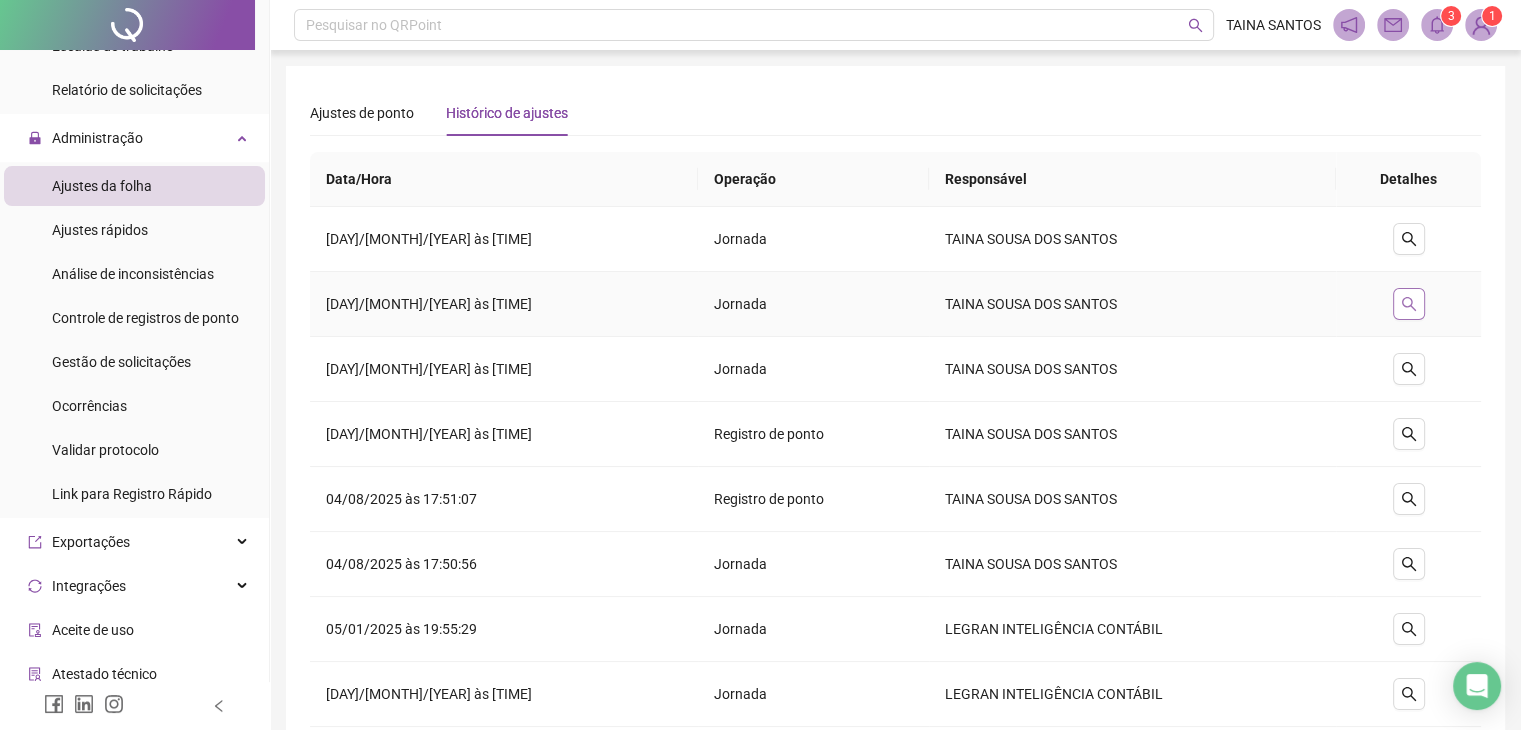 click 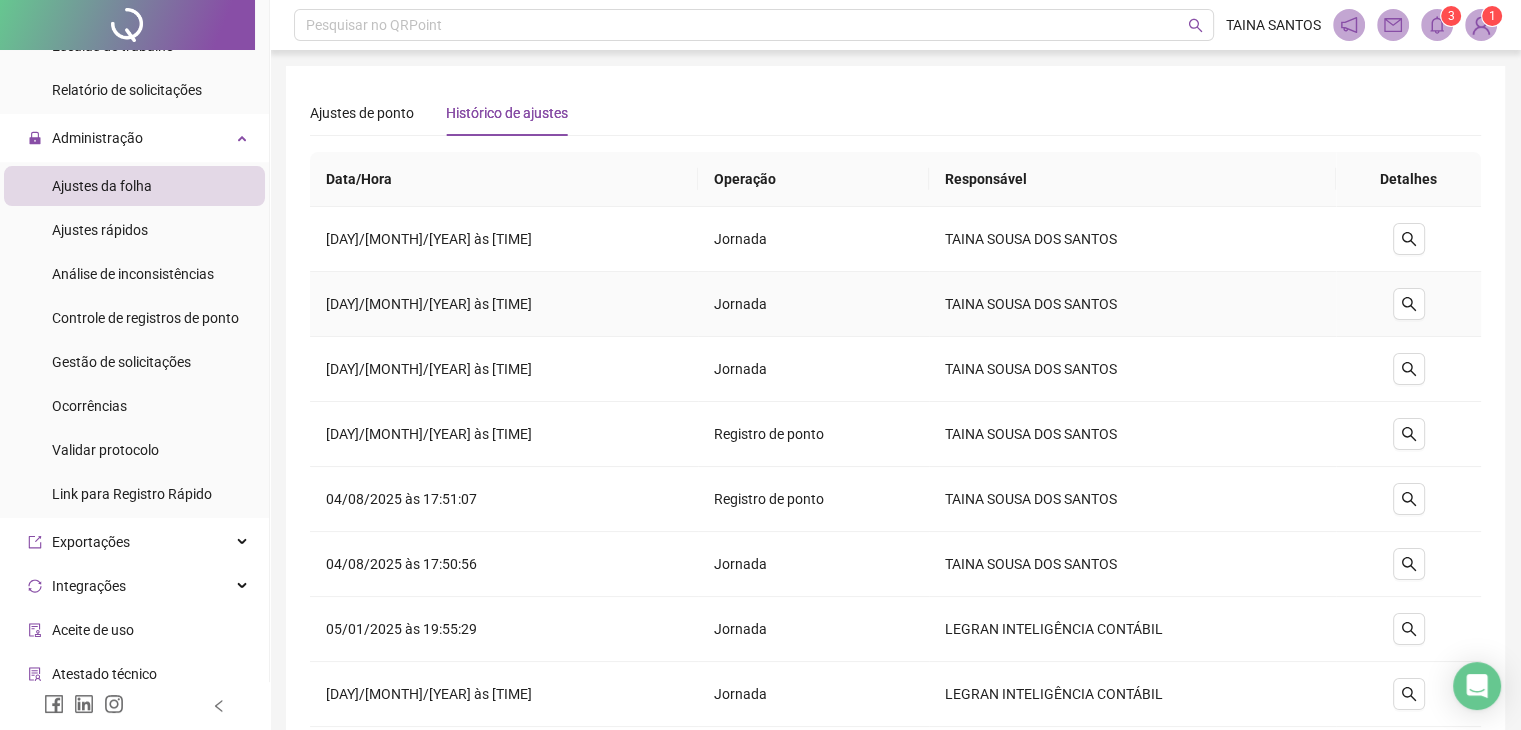 type on "**********" 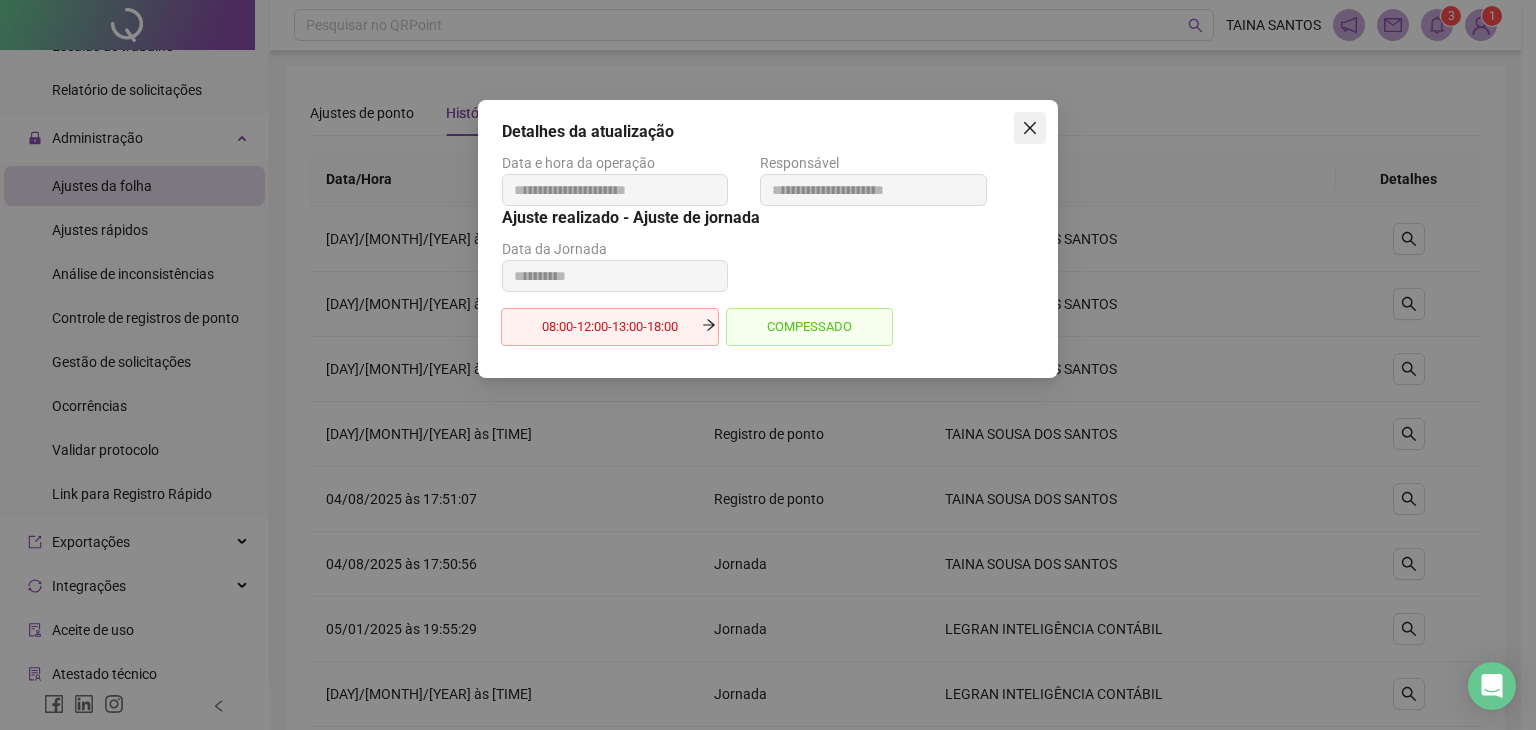 click 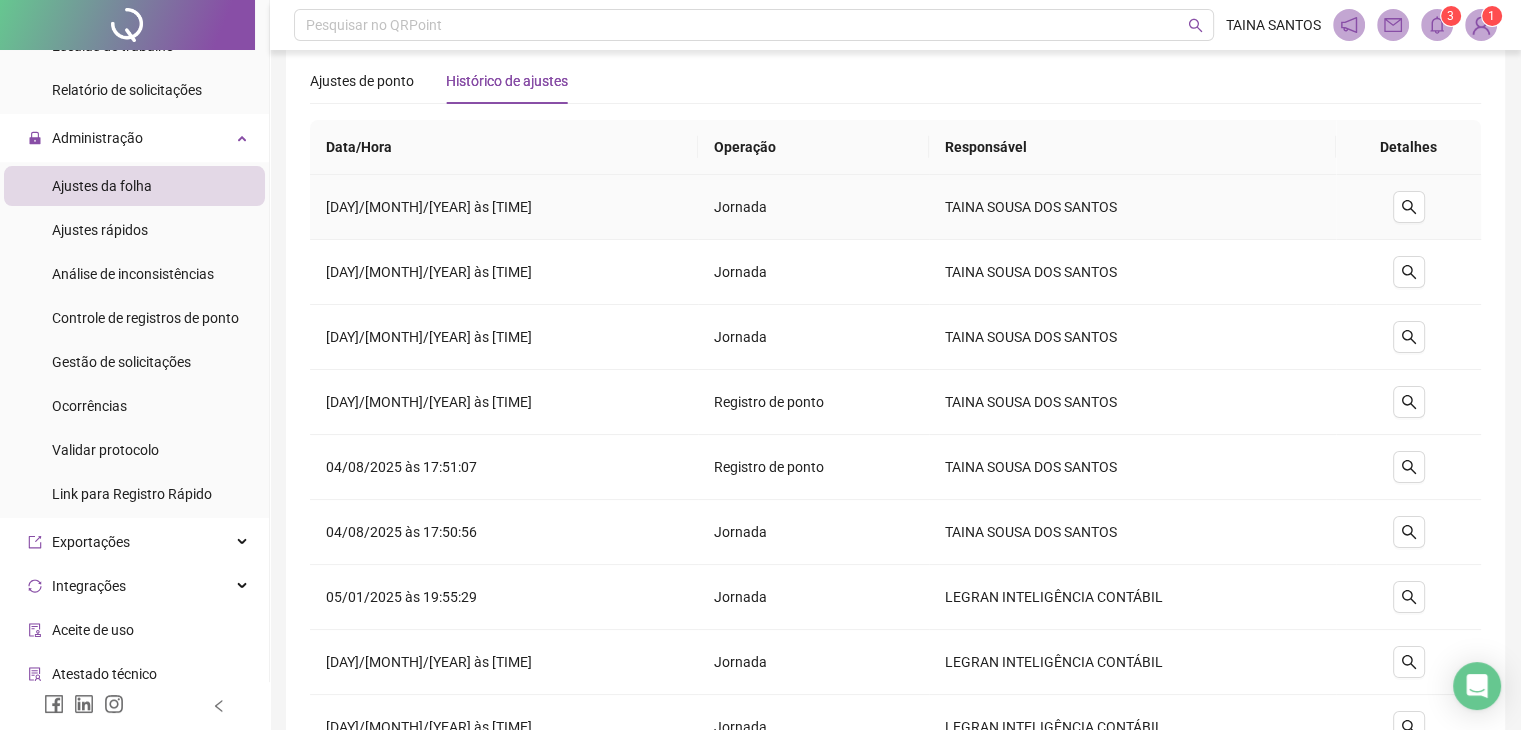 scroll, scrollTop: 0, scrollLeft: 0, axis: both 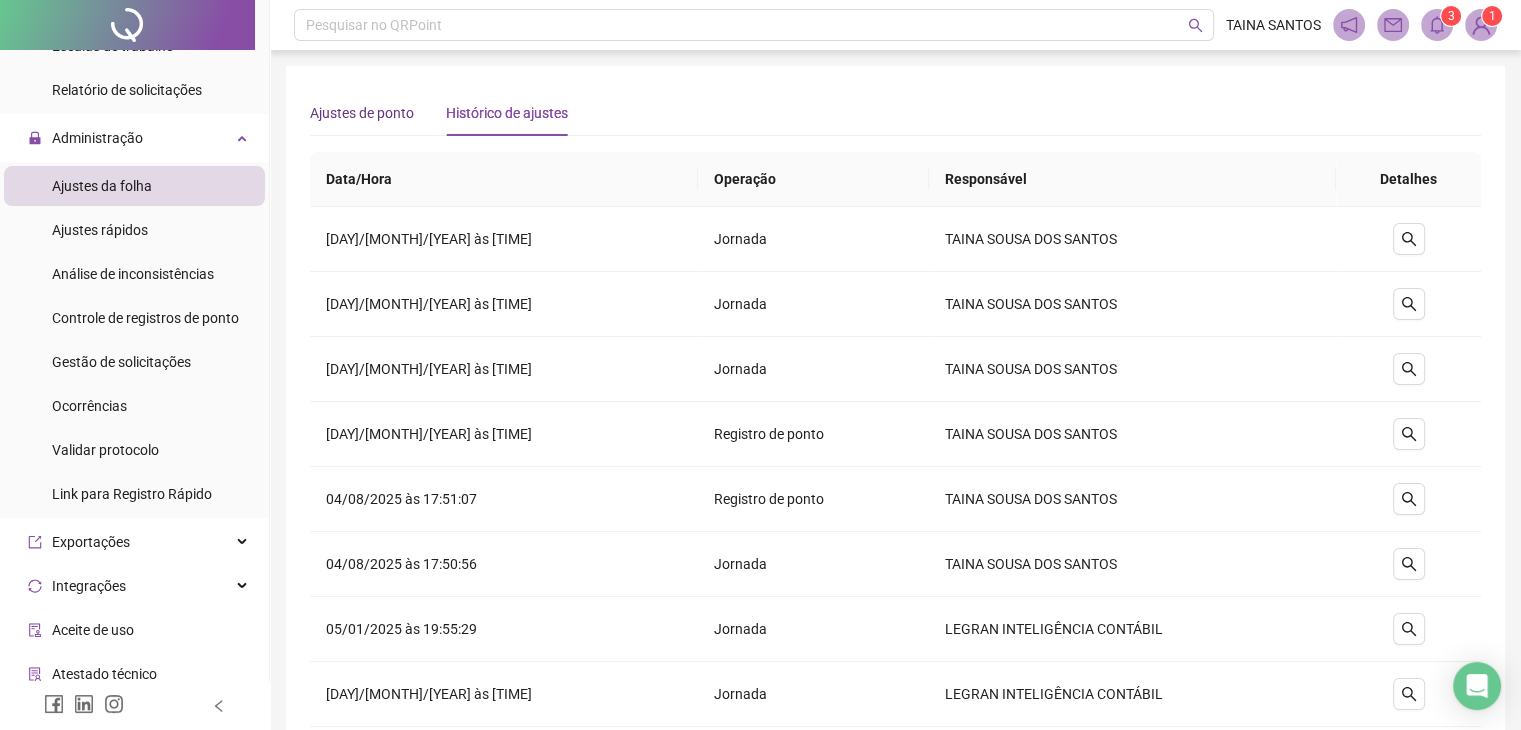 click on "Ajustes de ponto" at bounding box center (362, 113) 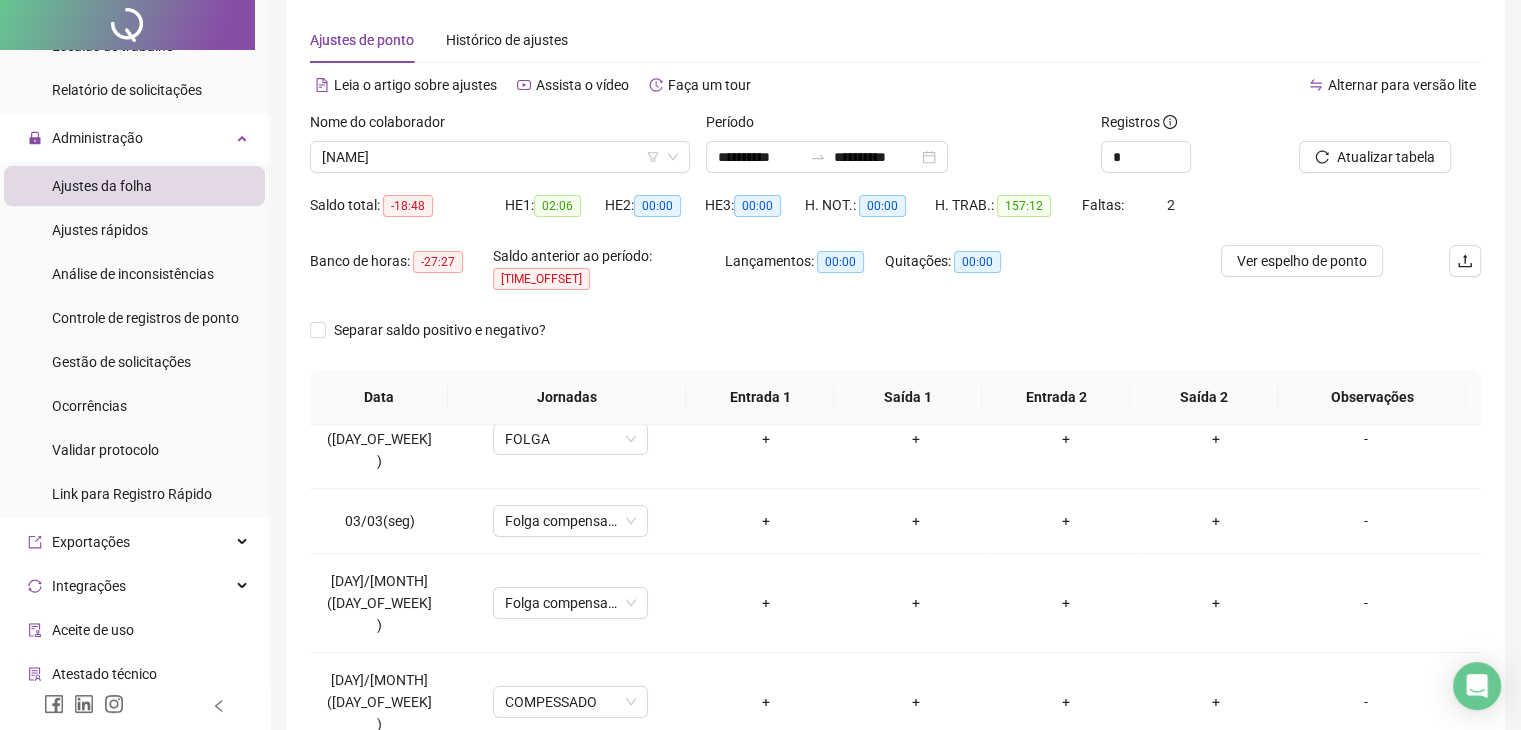 scroll, scrollTop: 100, scrollLeft: 0, axis: vertical 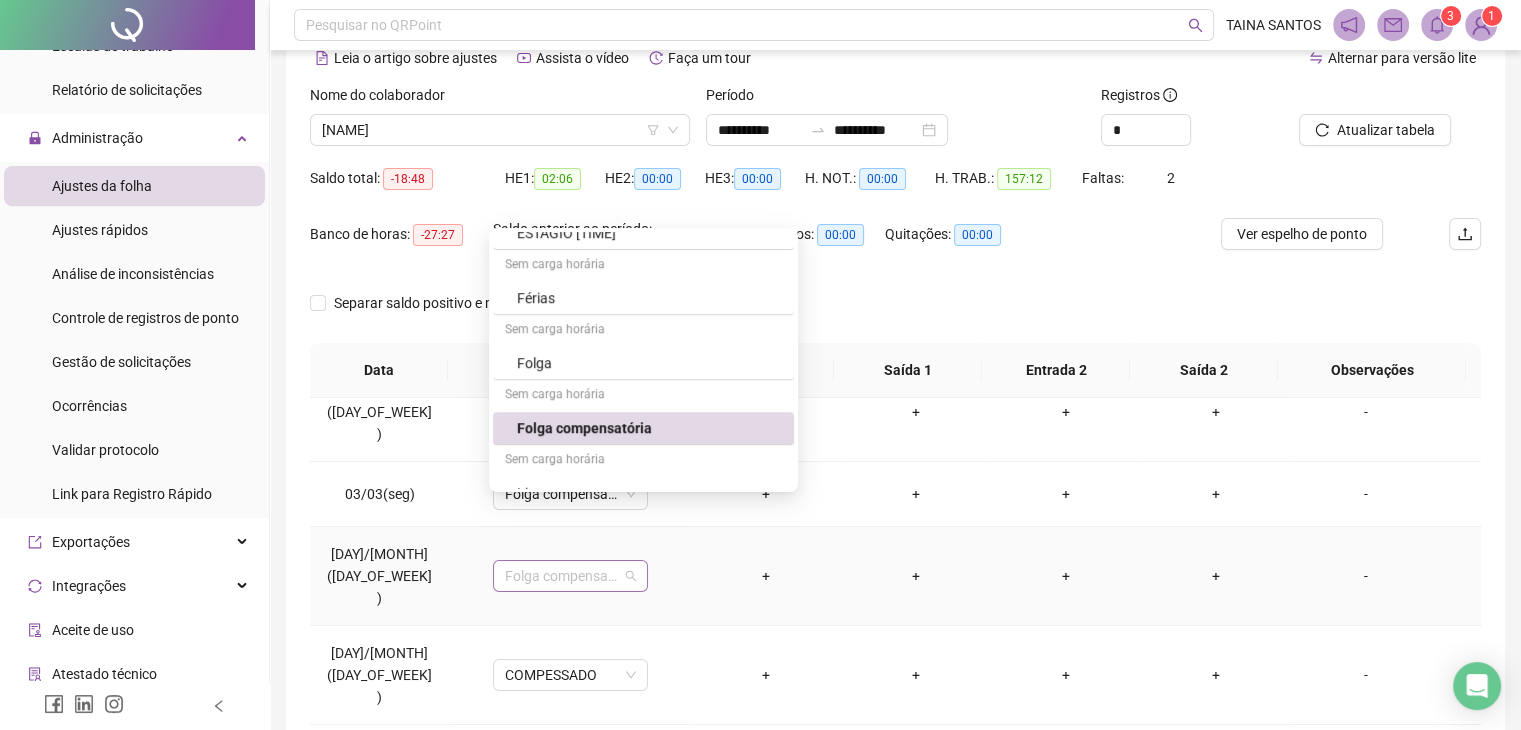 click on "Folga compensatória" at bounding box center (570, 576) 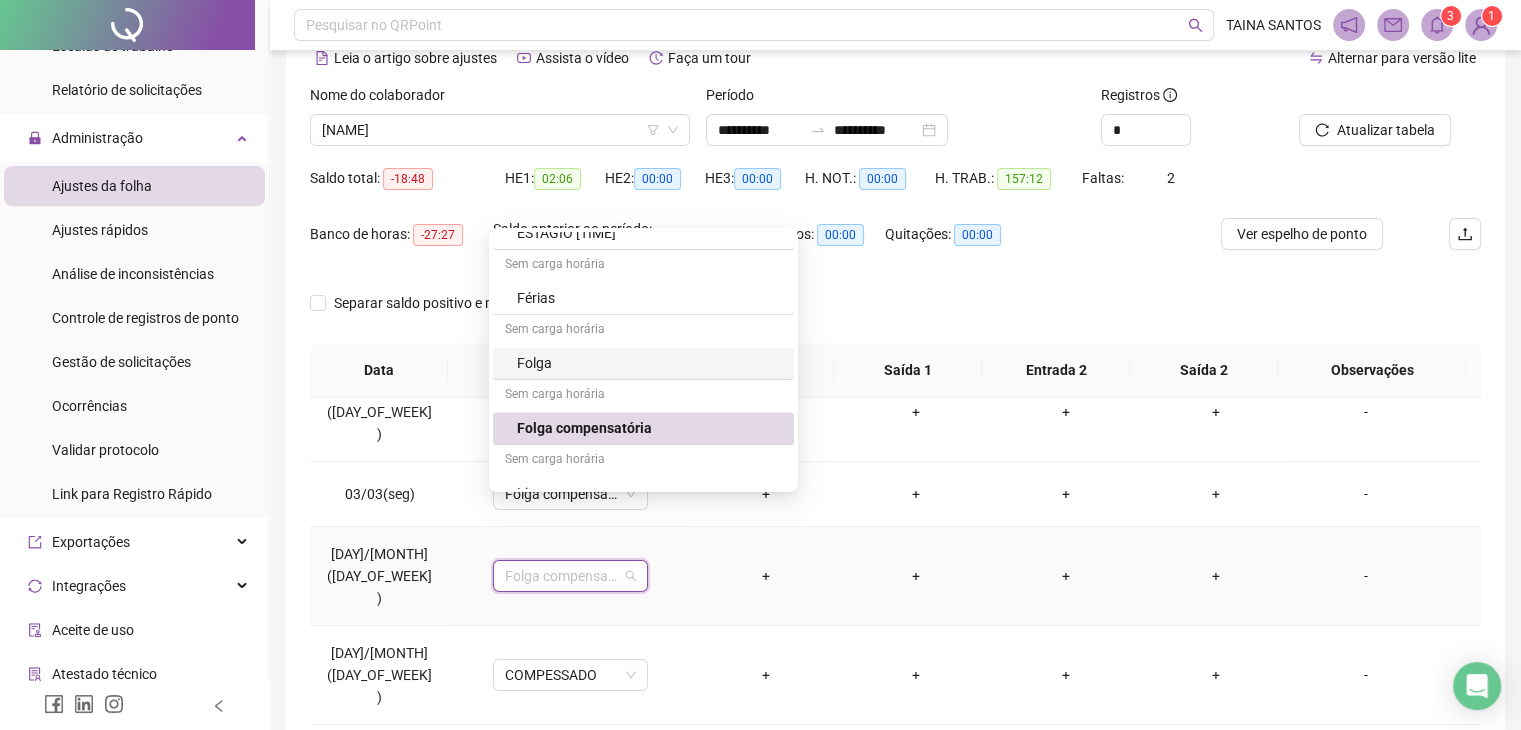 click on "Folga" at bounding box center [649, 363] 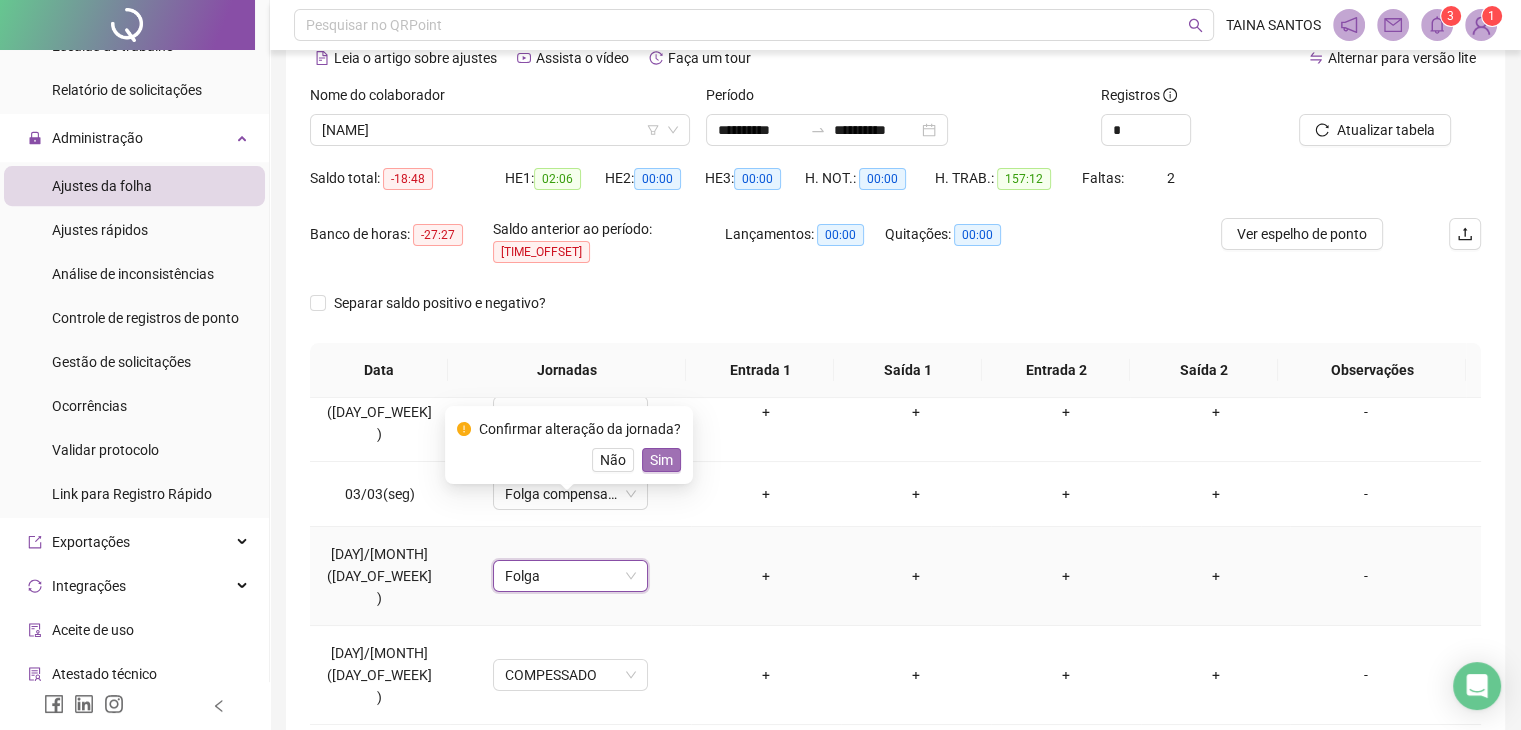 click on "Sim" at bounding box center [661, 460] 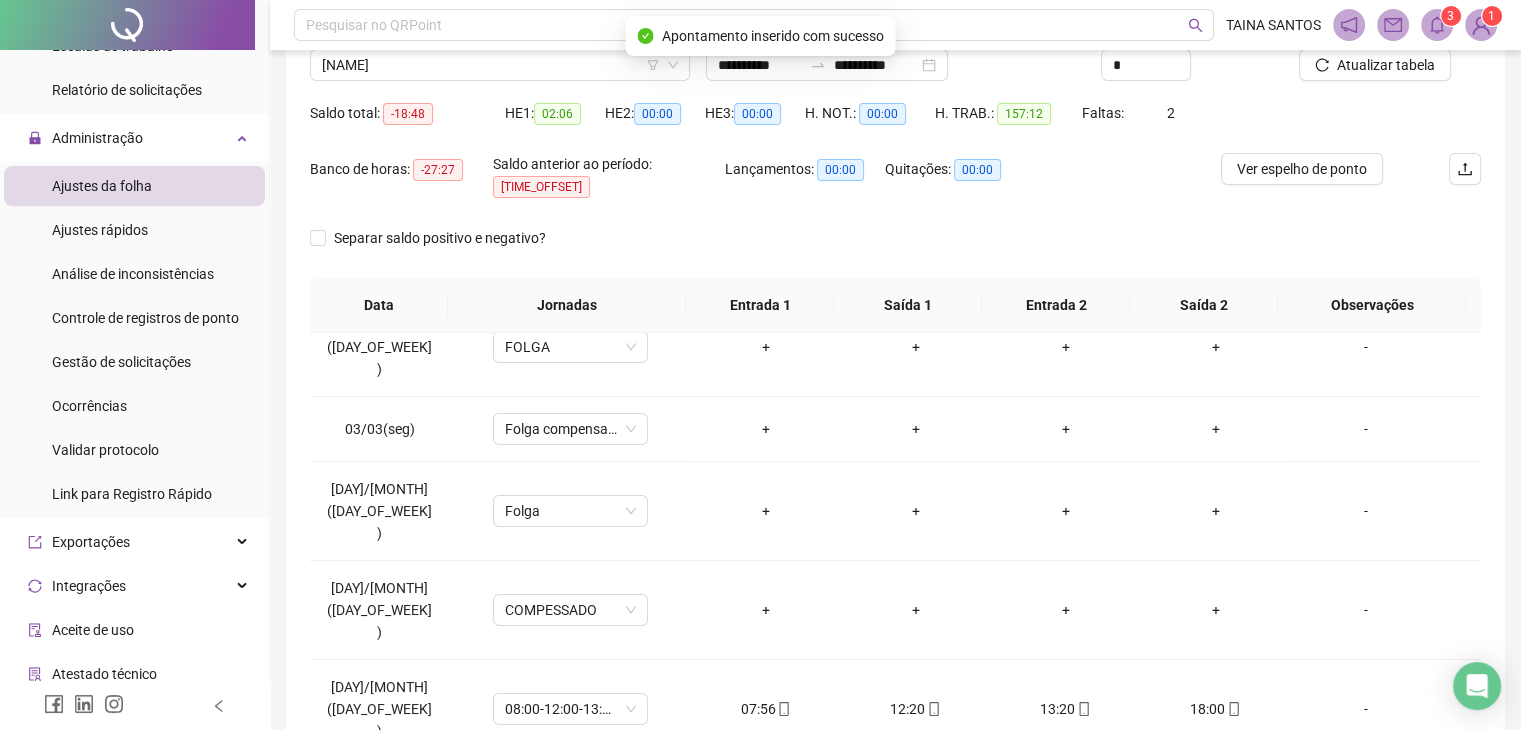 scroll, scrollTop: 200, scrollLeft: 0, axis: vertical 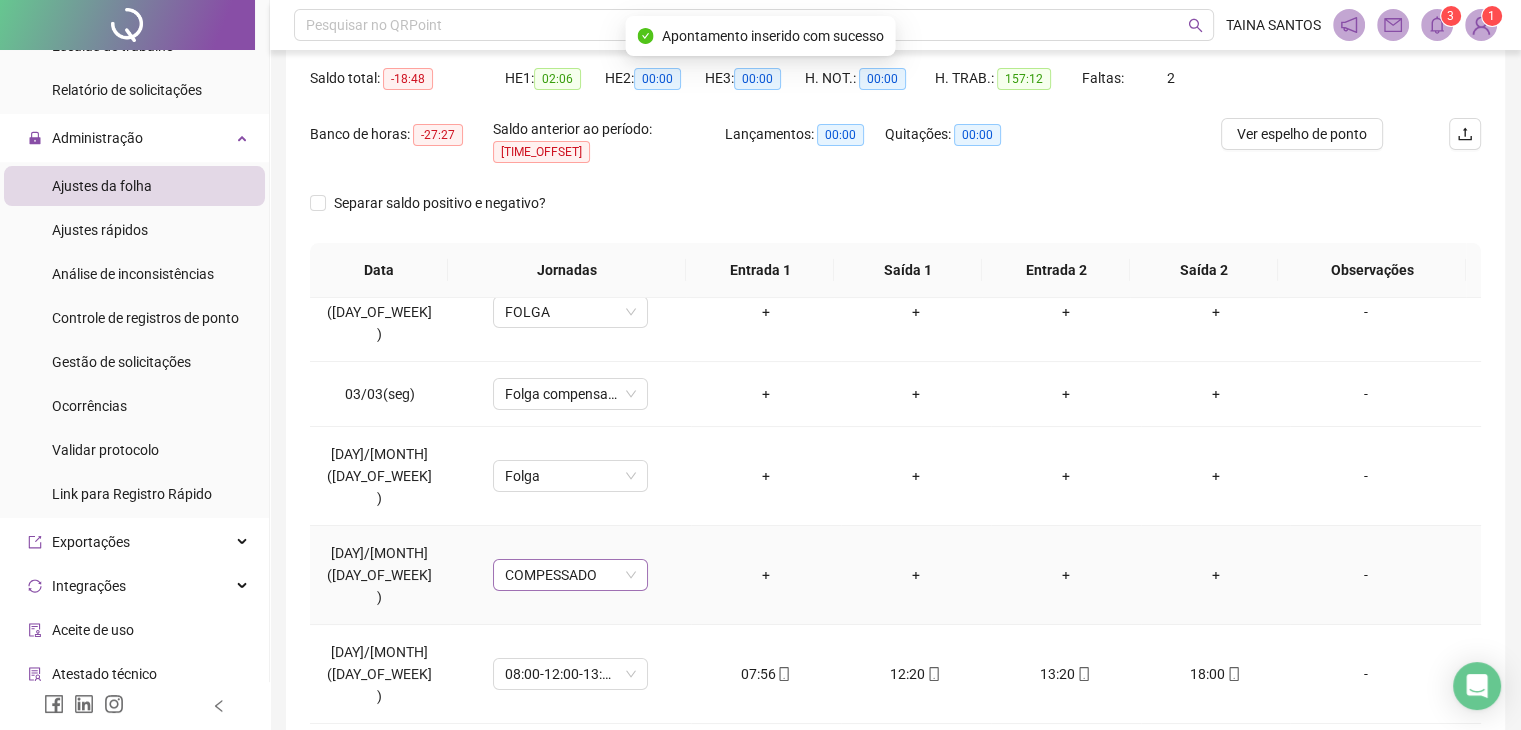 click on "COMPESSADO" at bounding box center (570, 575) 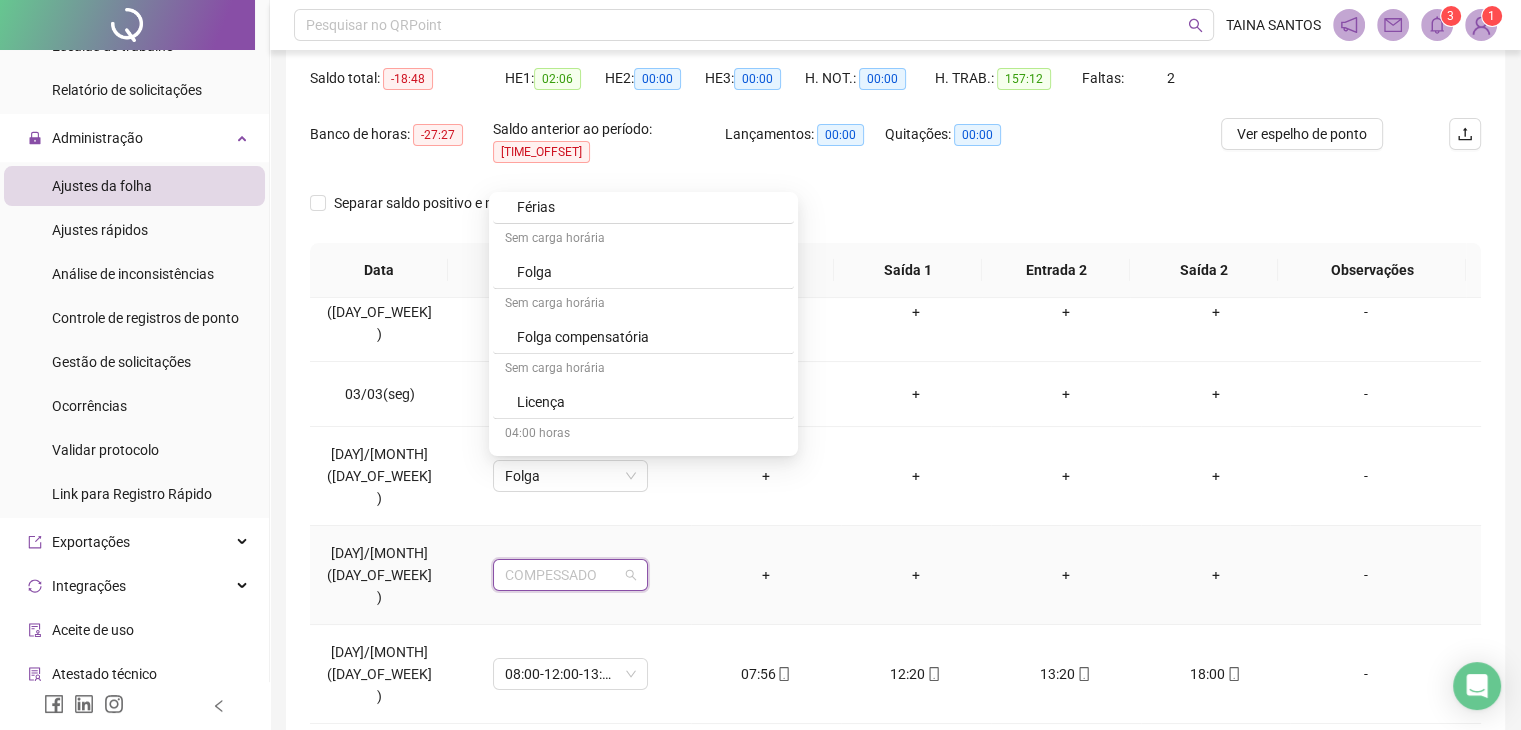 scroll, scrollTop: 1800, scrollLeft: 0, axis: vertical 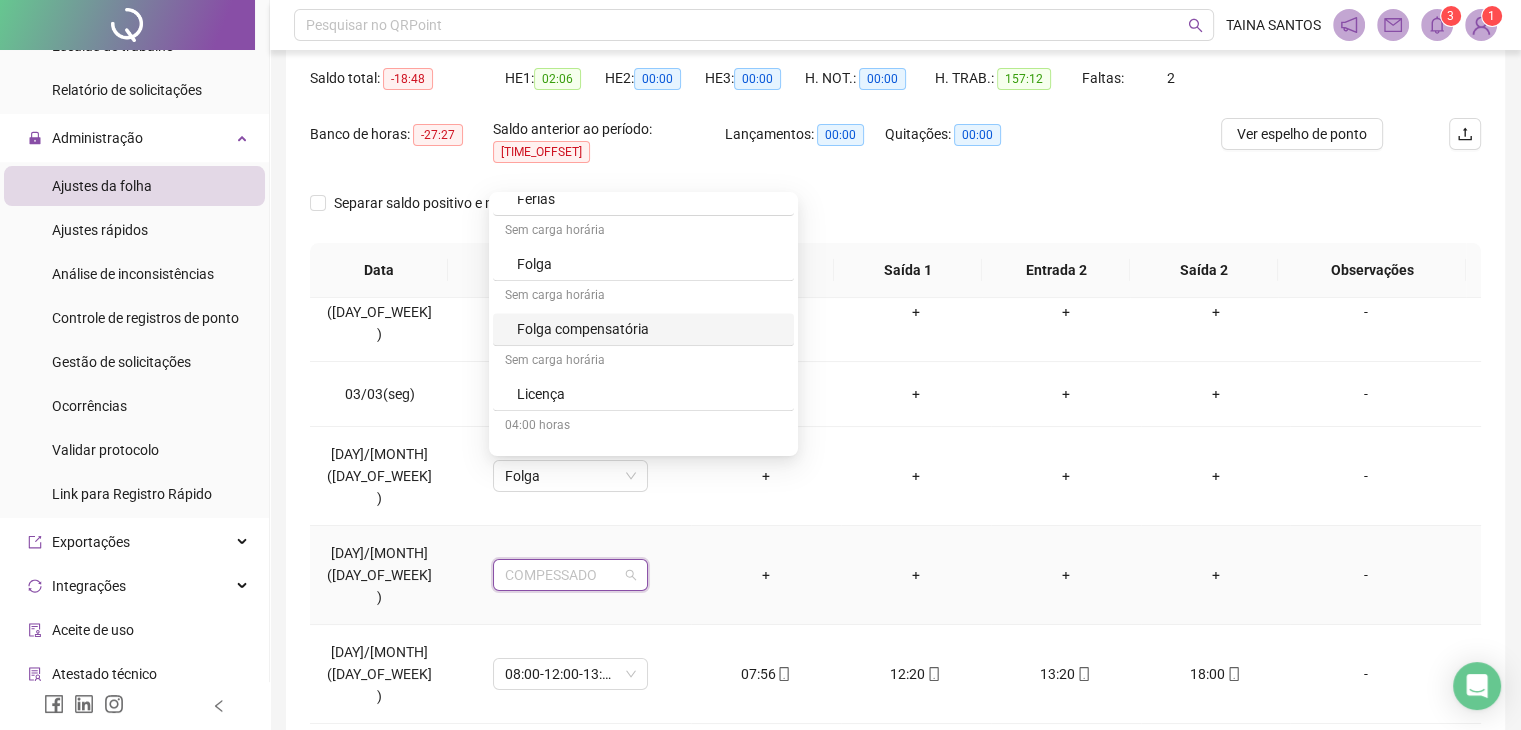click on "Folga compensatória" at bounding box center (649, 329) 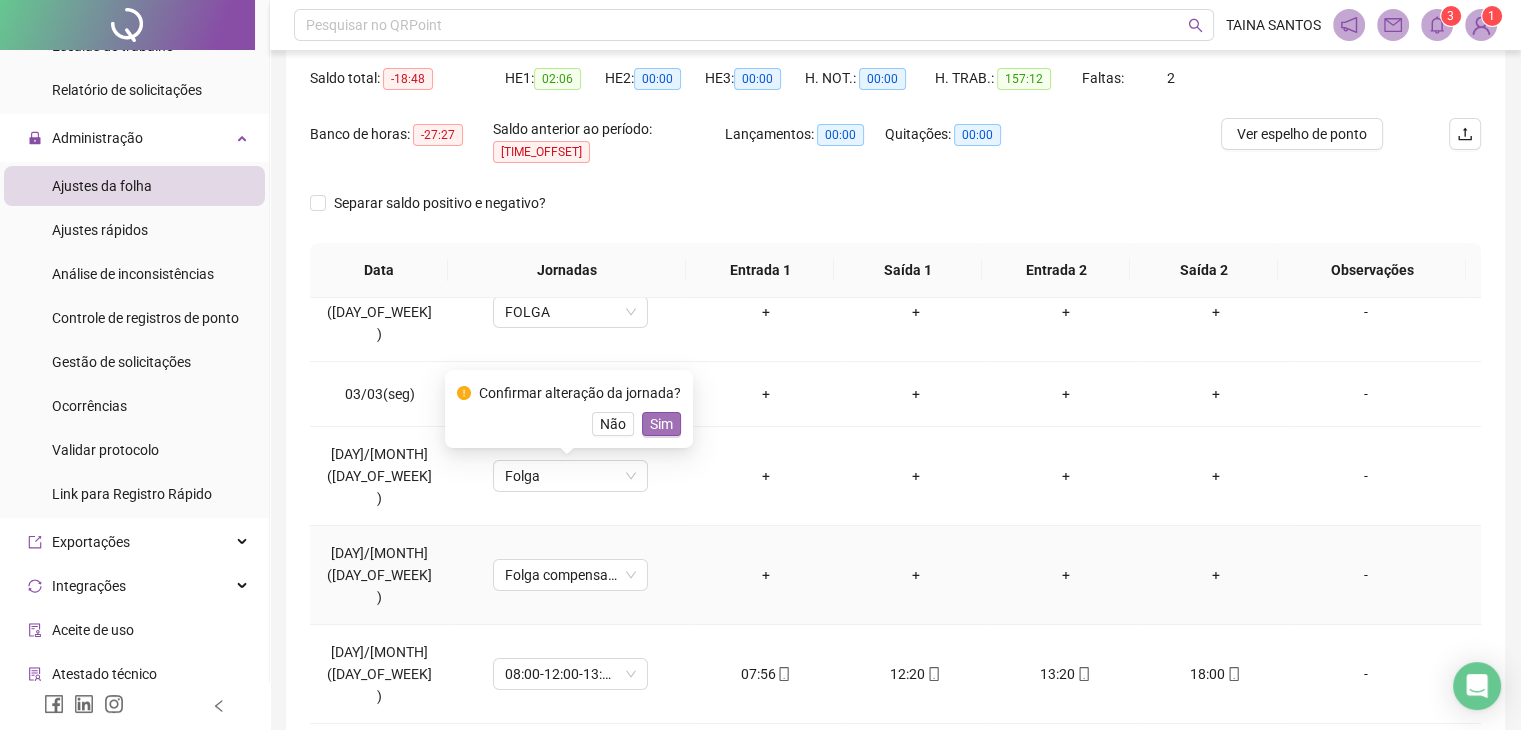 click on "Sim" at bounding box center (661, 424) 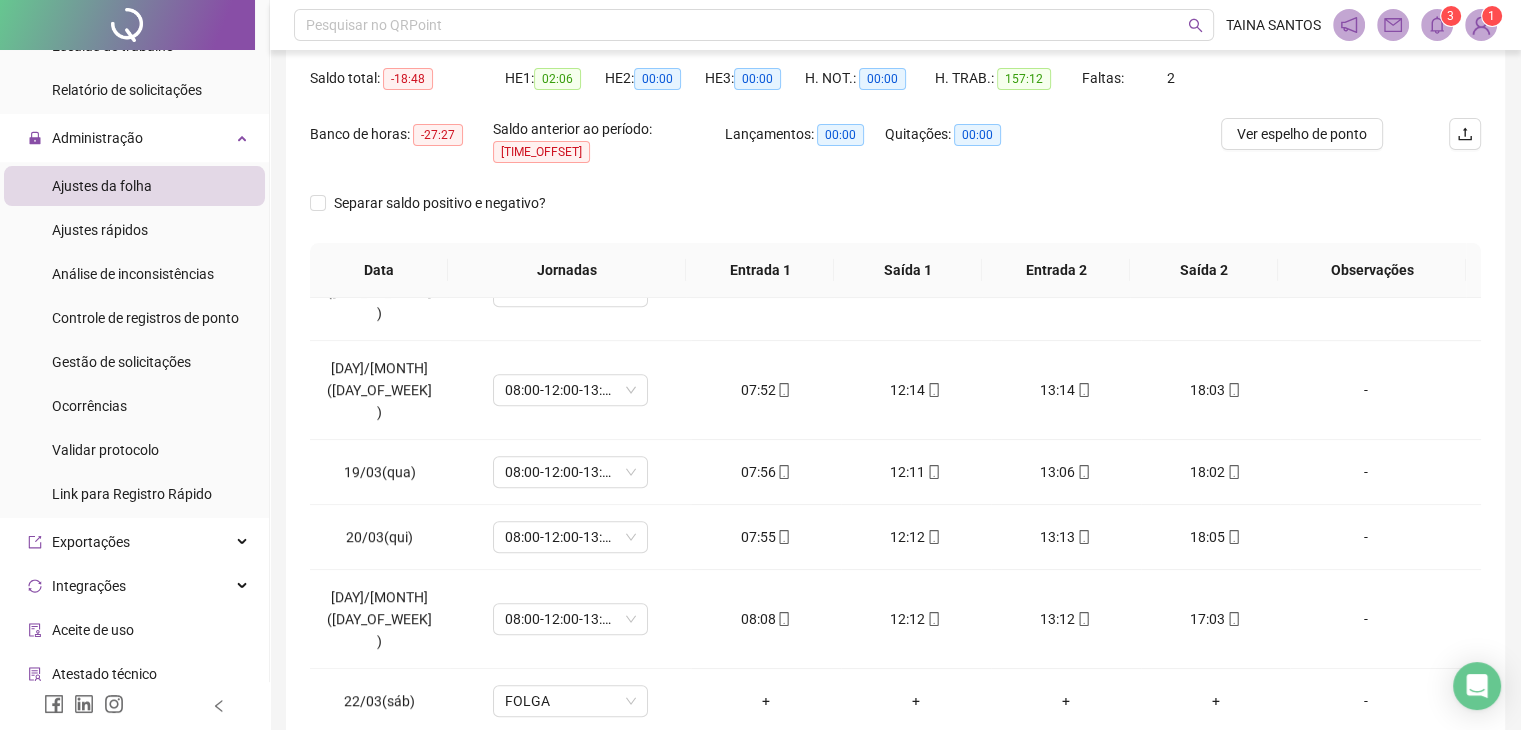 scroll, scrollTop: 1581, scrollLeft: 0, axis: vertical 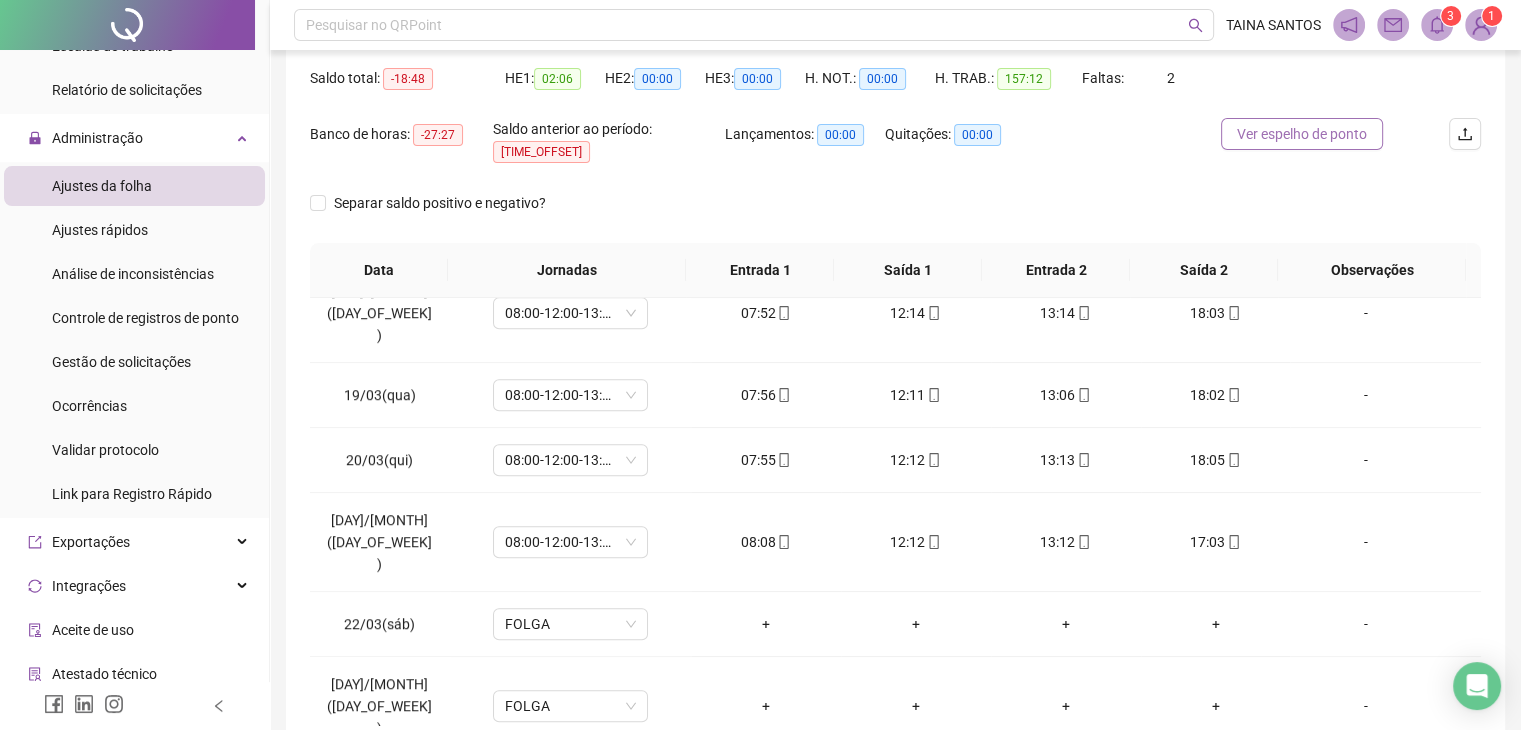 click on "Ver espelho de ponto" at bounding box center [1302, 134] 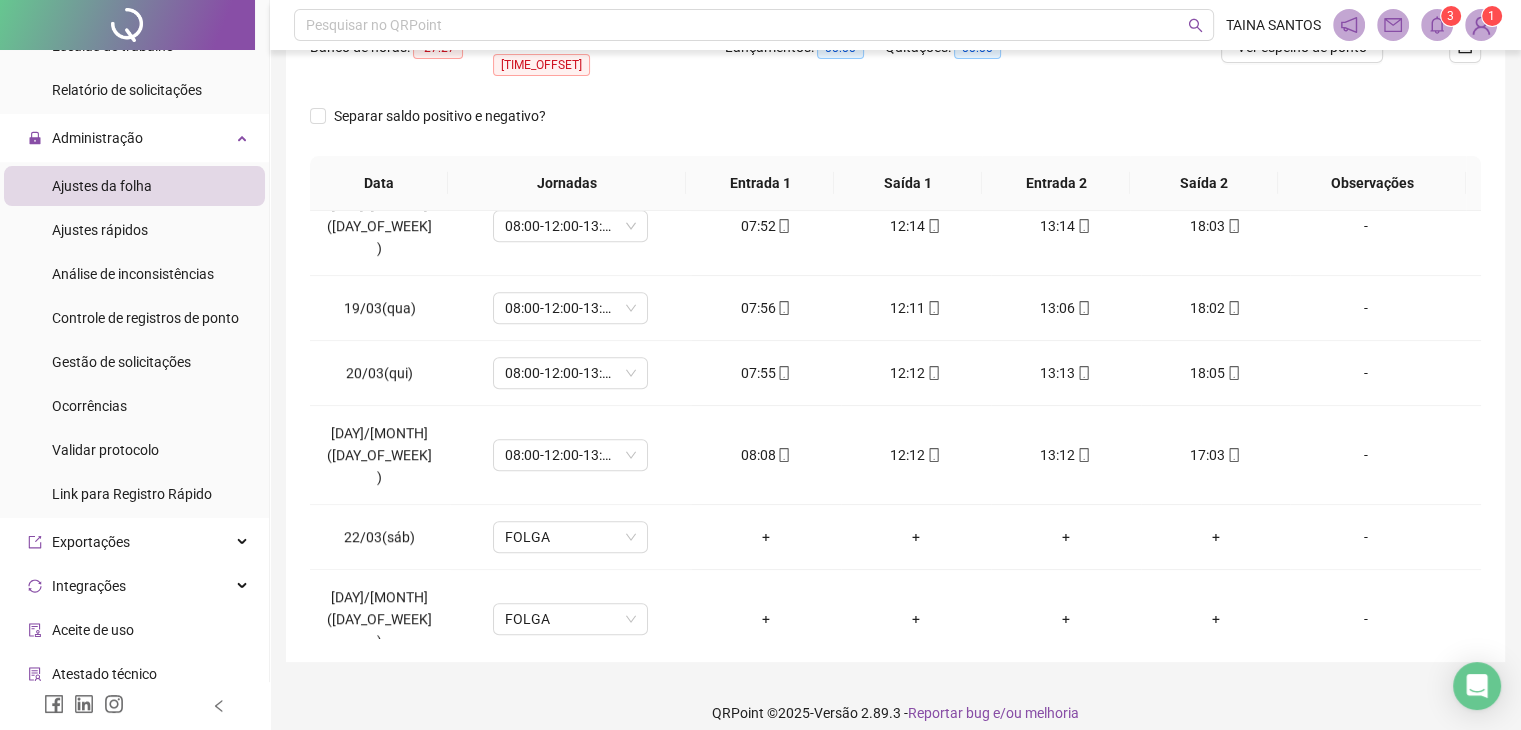 scroll, scrollTop: 292, scrollLeft: 0, axis: vertical 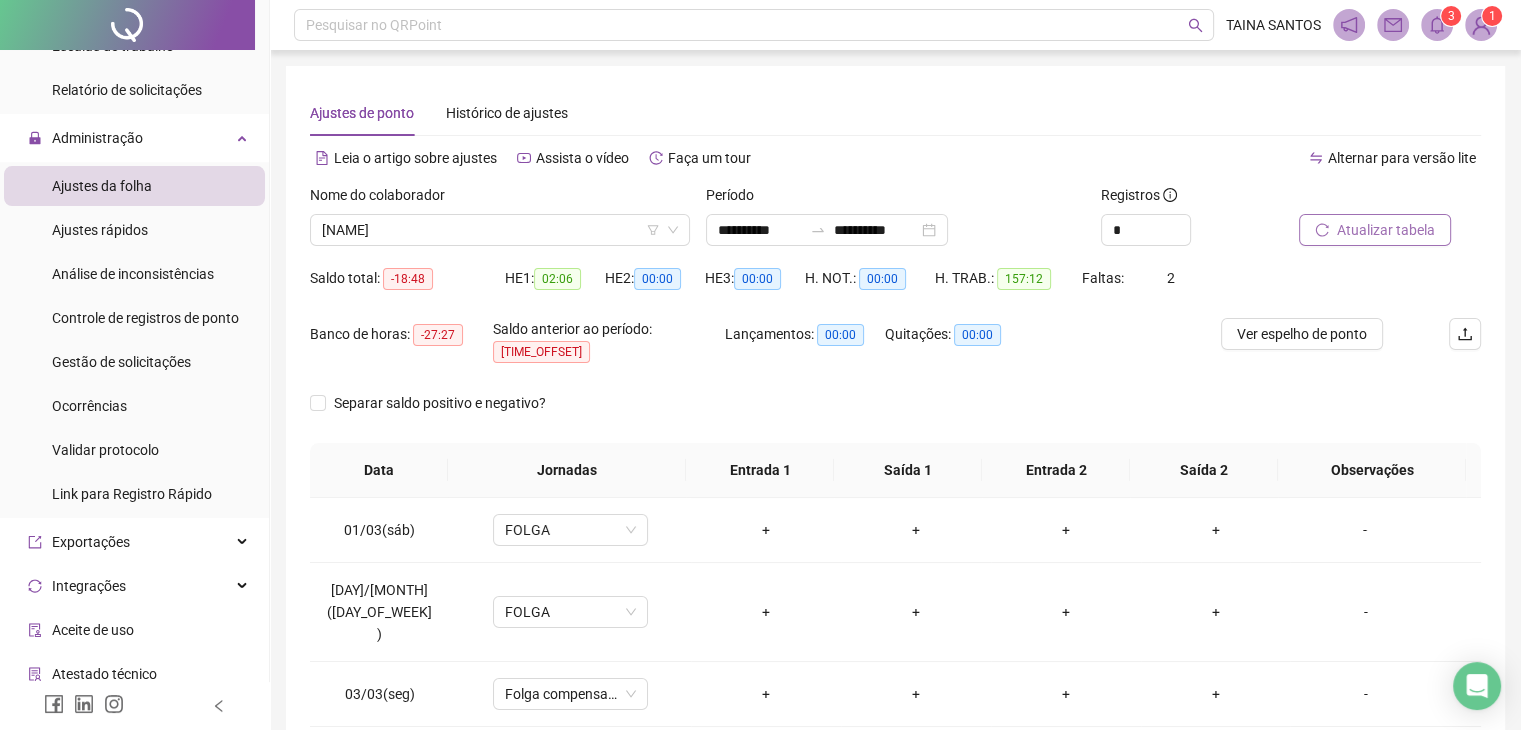 click on "Atualizar tabela" at bounding box center [1386, 230] 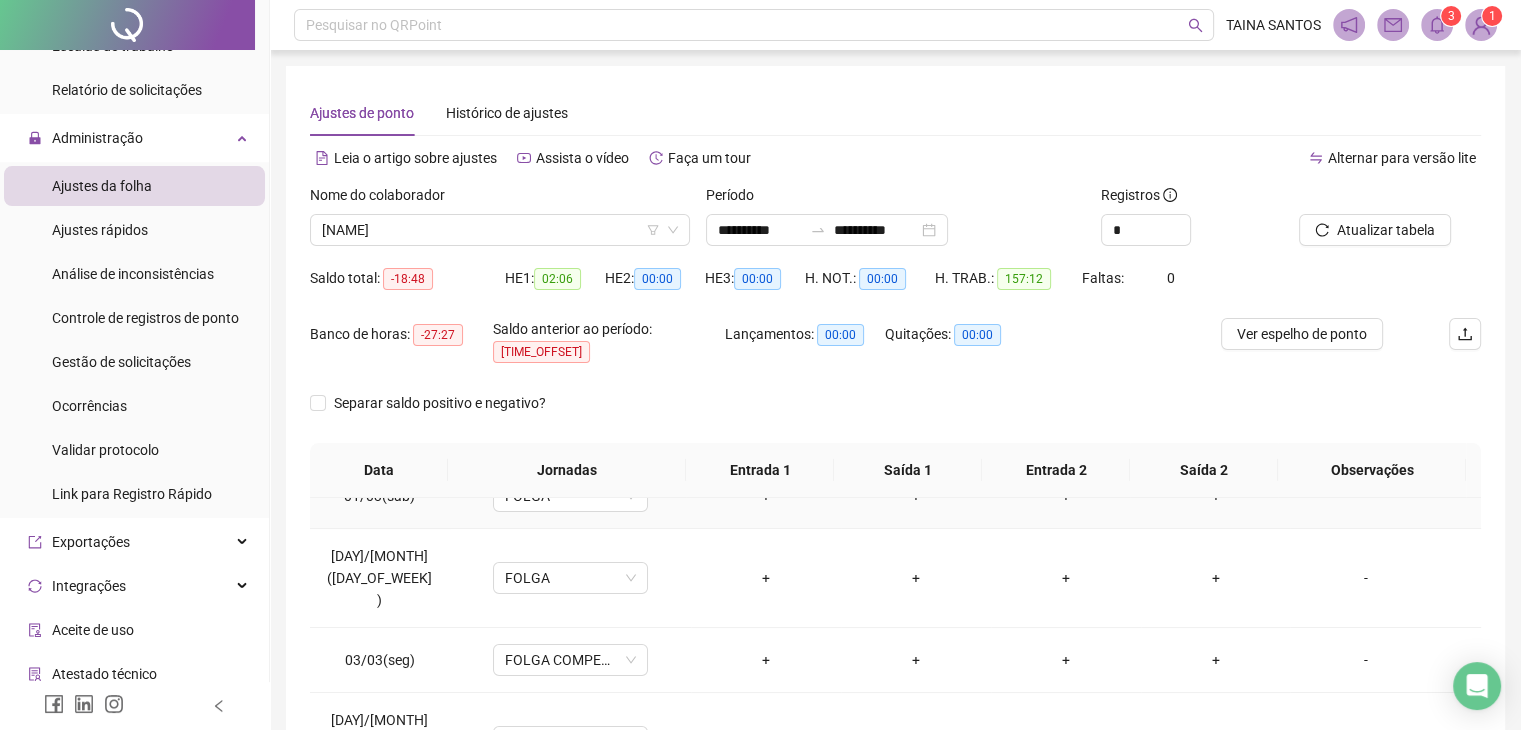 scroll, scrollTop: 0, scrollLeft: 0, axis: both 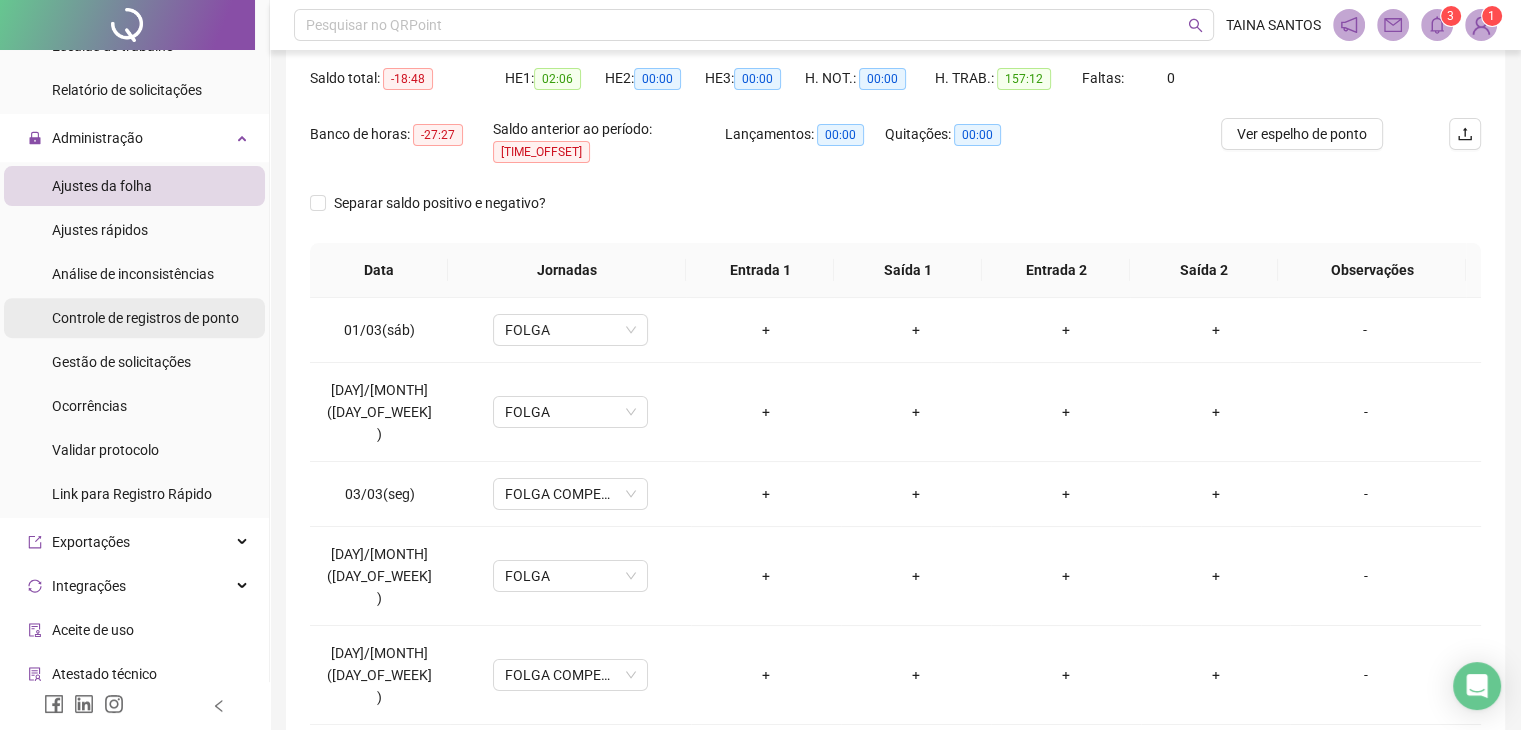 click on "Controle de registros de ponto" at bounding box center (145, 318) 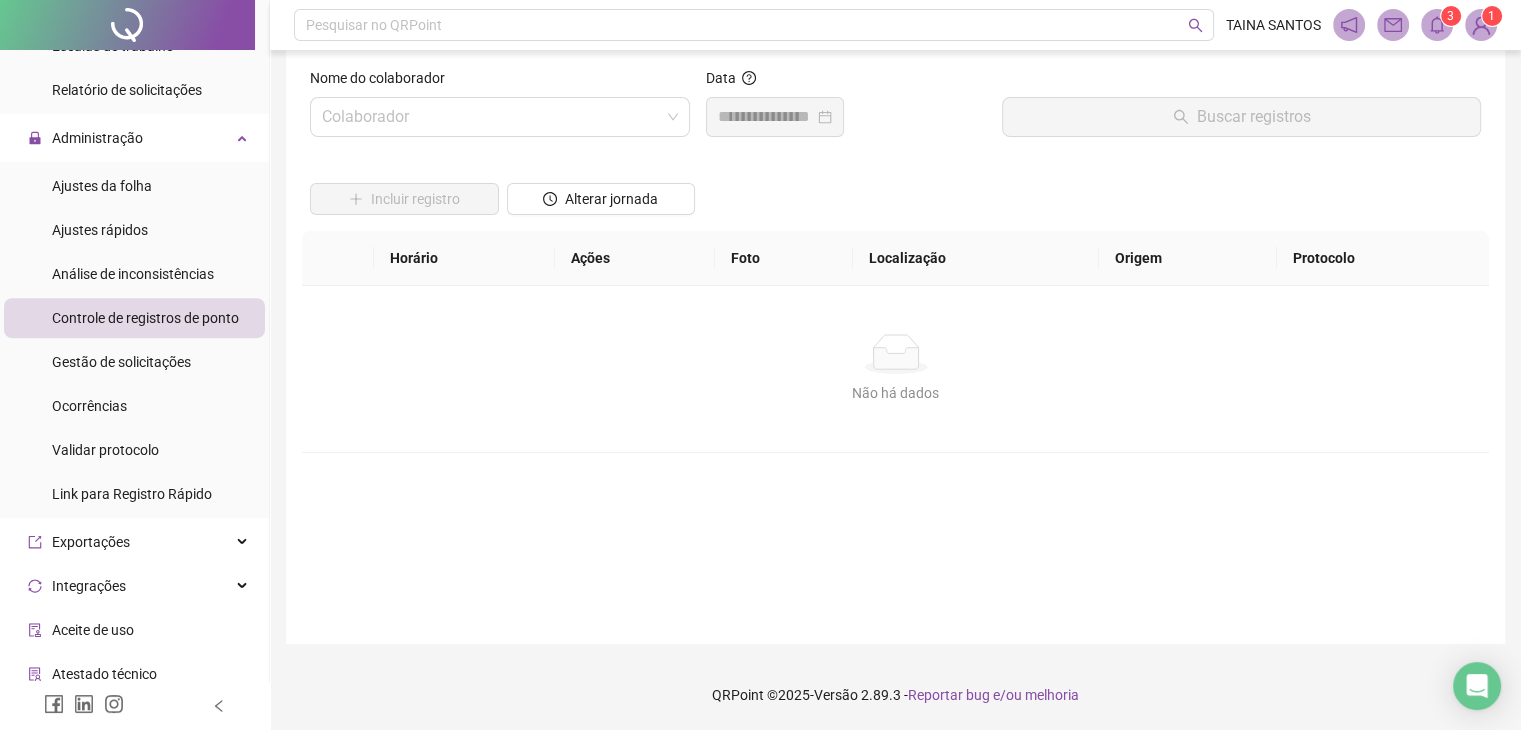 scroll, scrollTop: 0, scrollLeft: 0, axis: both 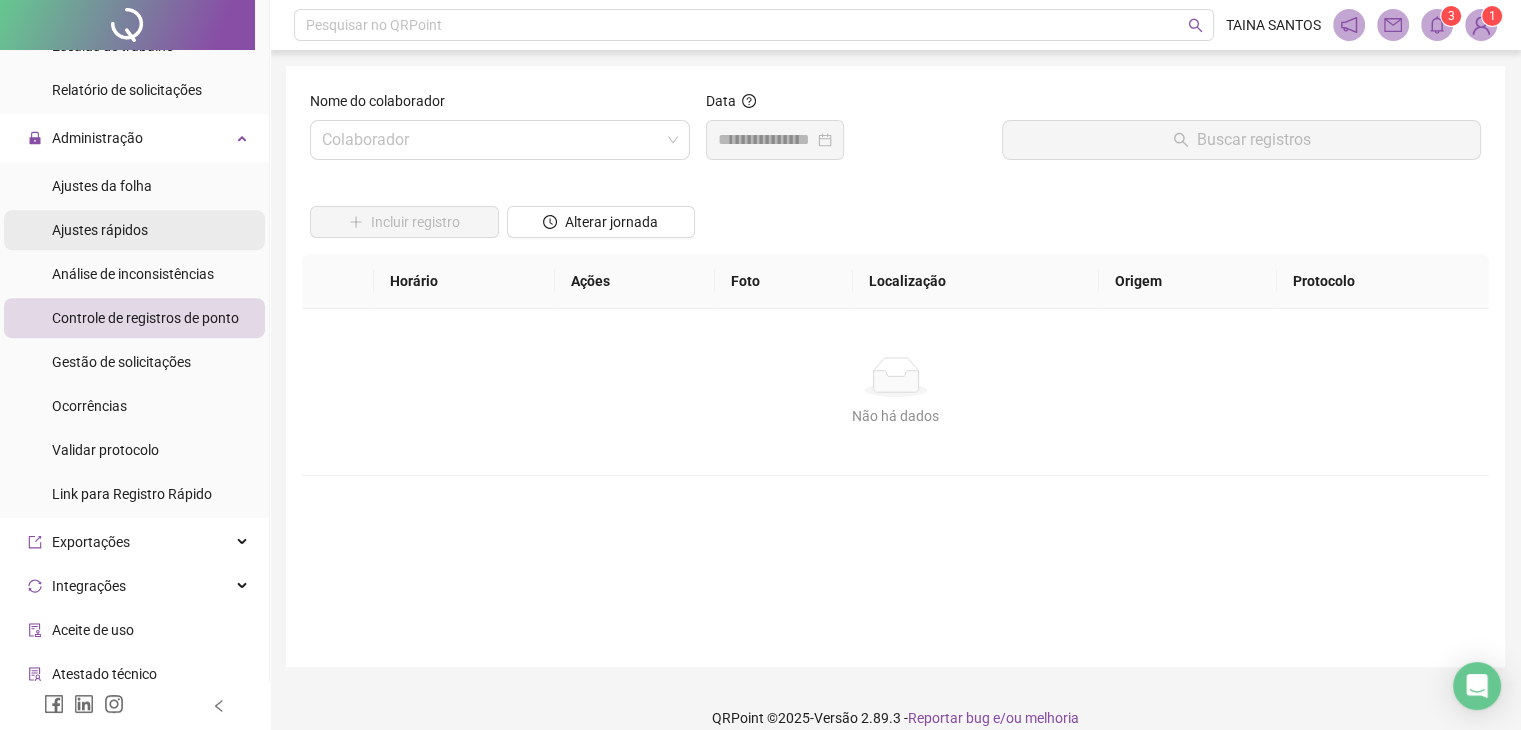 click on "Ajustes rápidos" at bounding box center [134, 230] 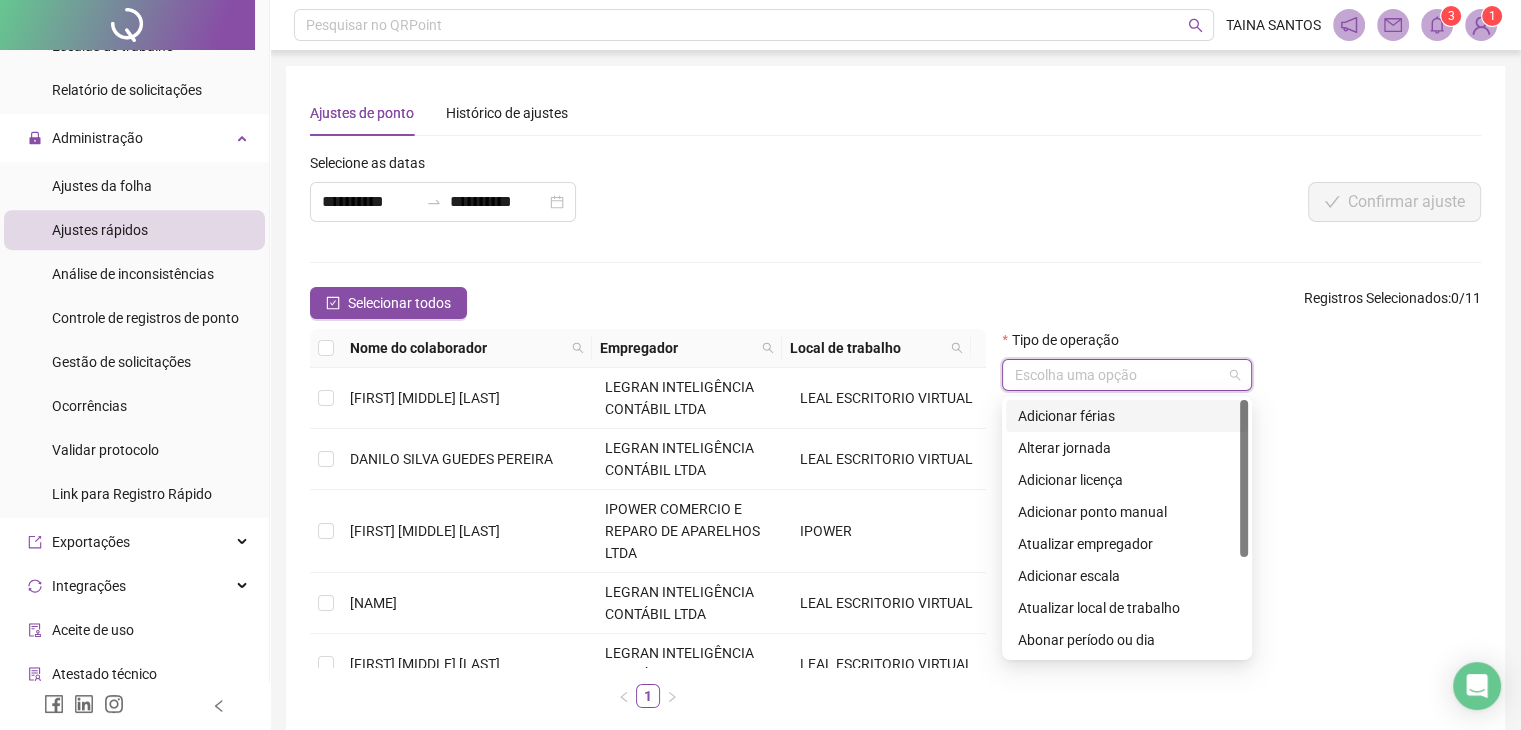 click at bounding box center [1118, 375] 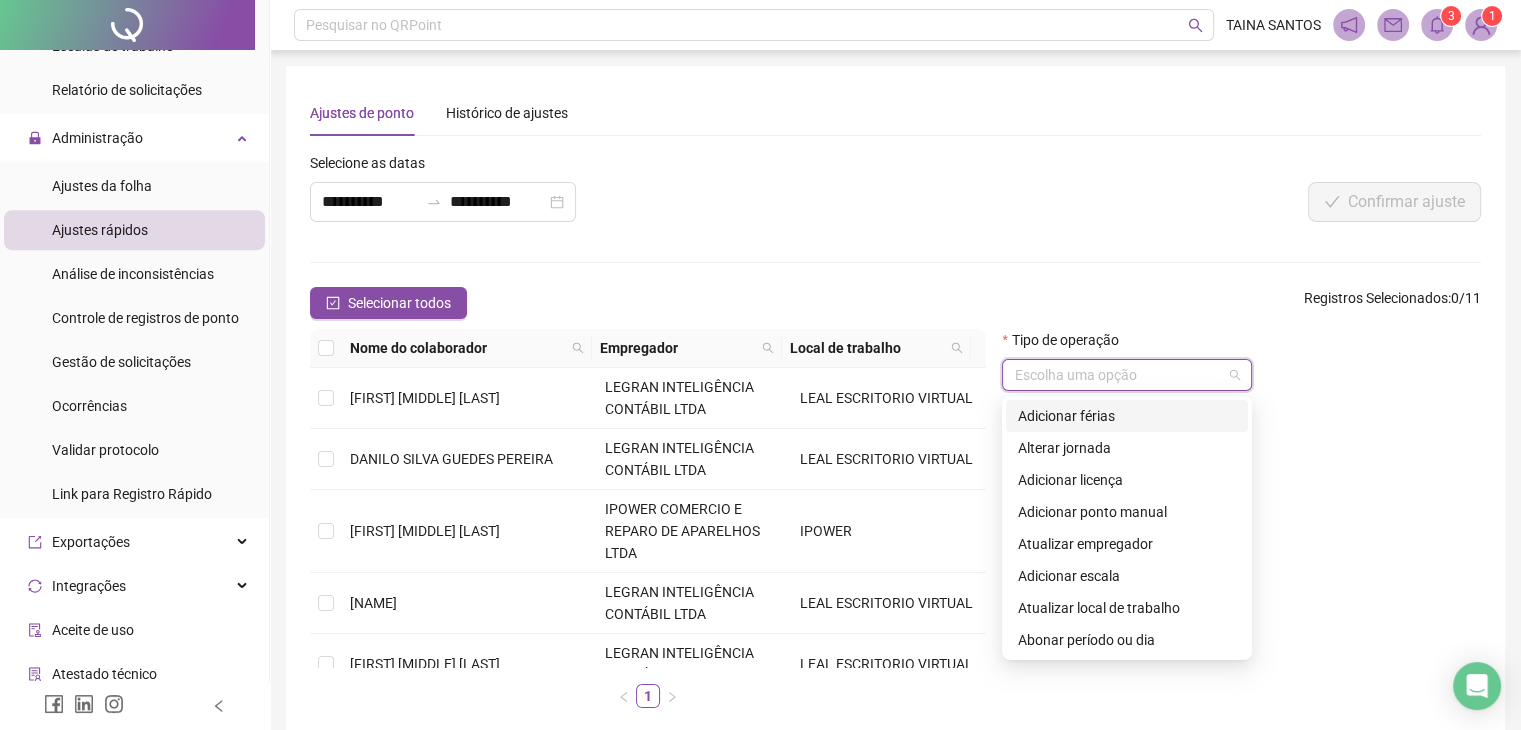 scroll, scrollTop: 160, scrollLeft: 0, axis: vertical 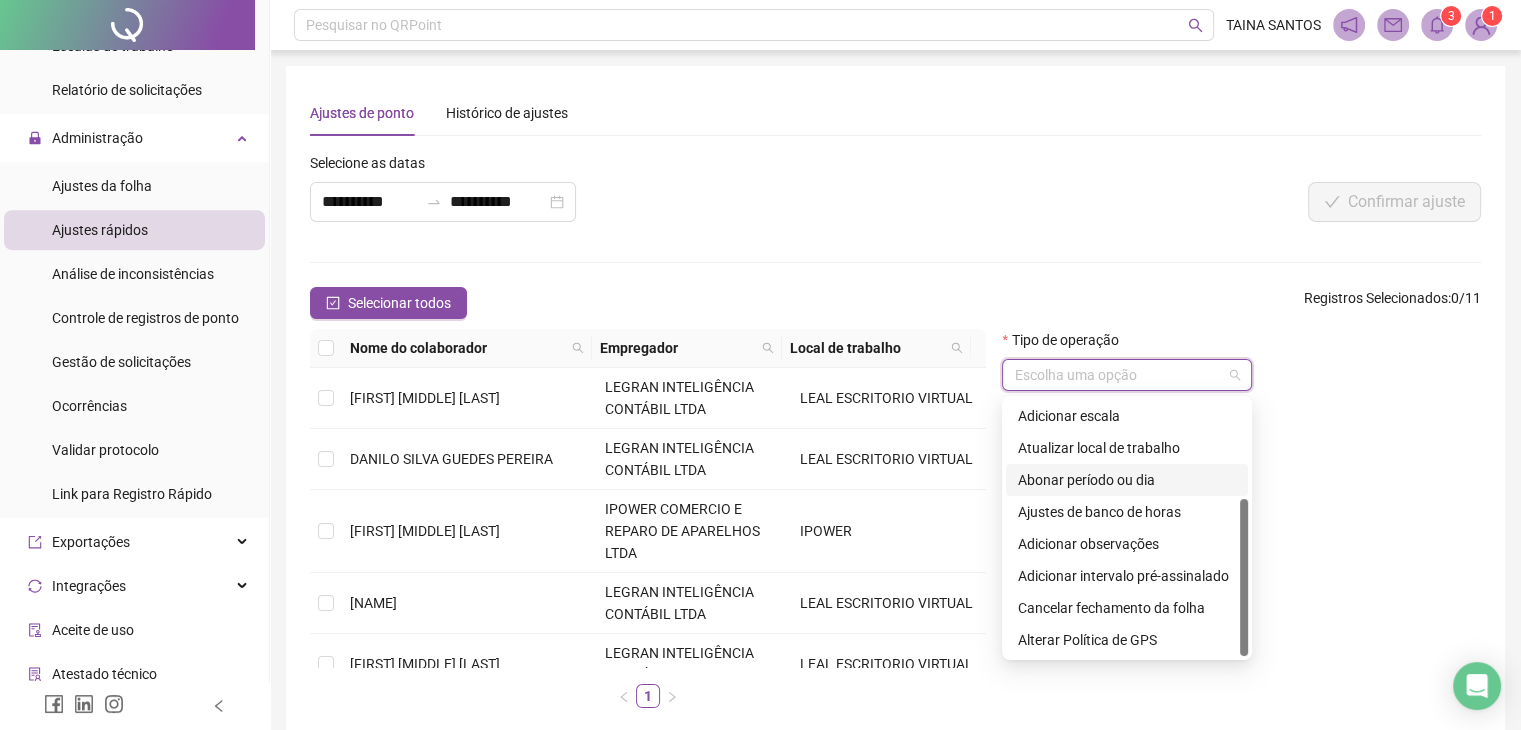click on "Abonar período ou dia" at bounding box center [1127, 480] 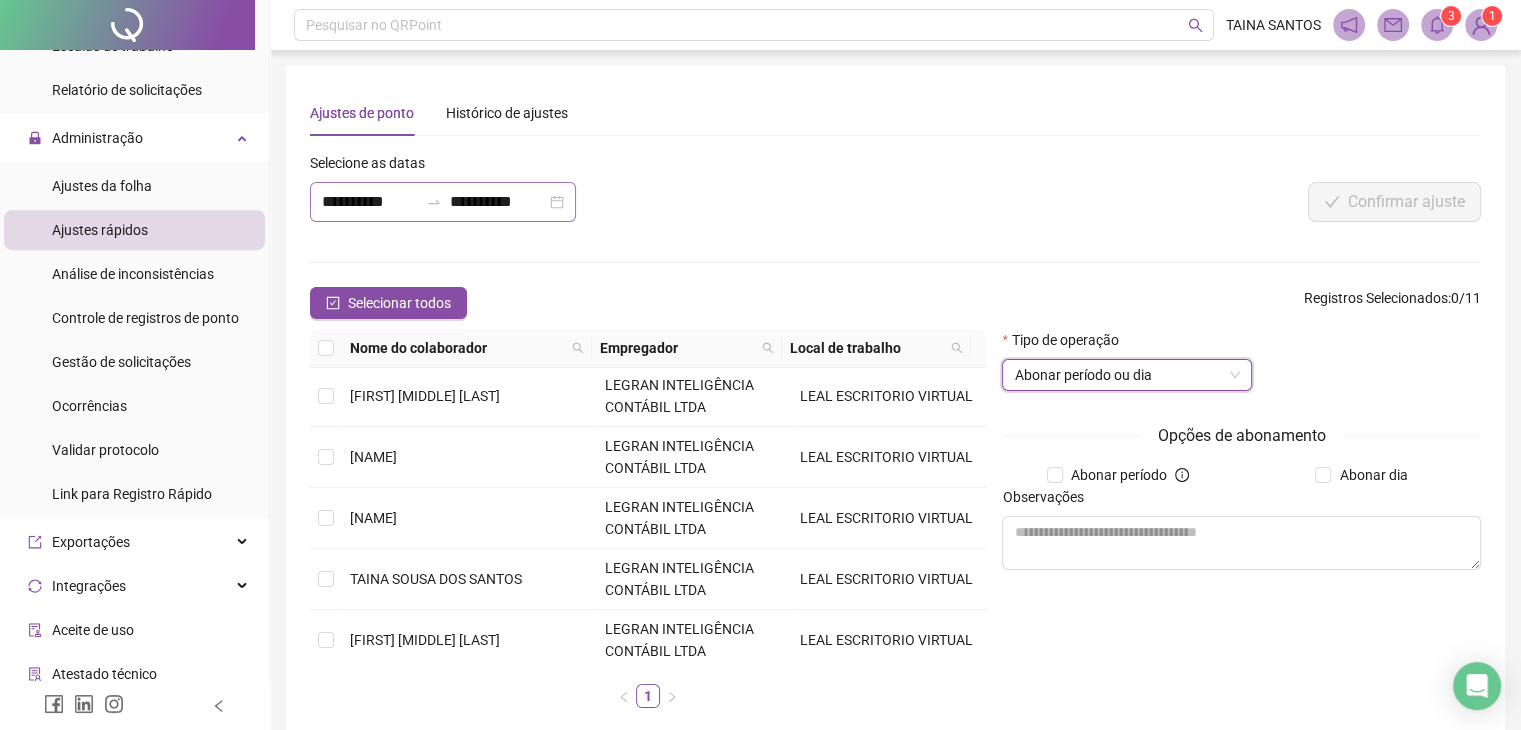 scroll, scrollTop: 412, scrollLeft: 0, axis: vertical 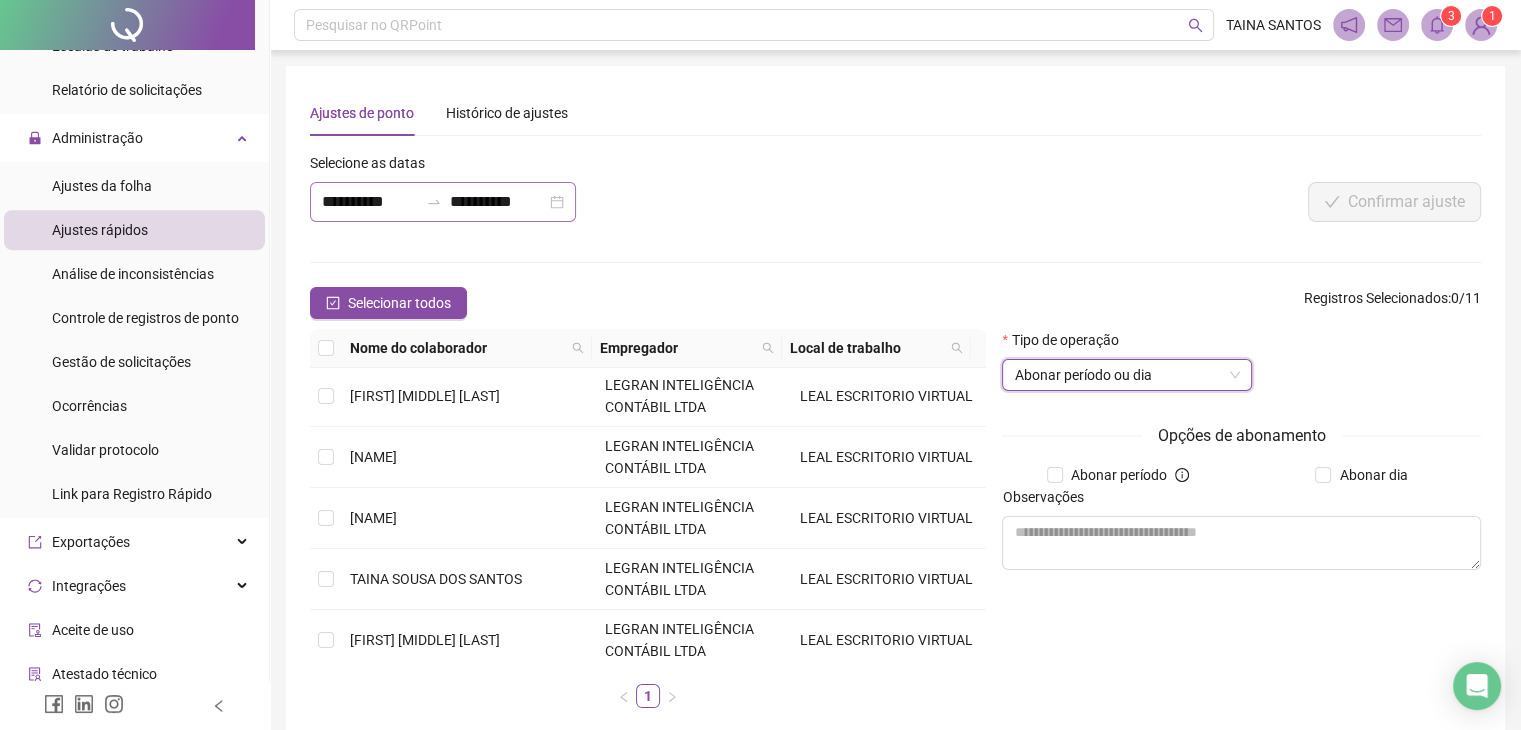 click 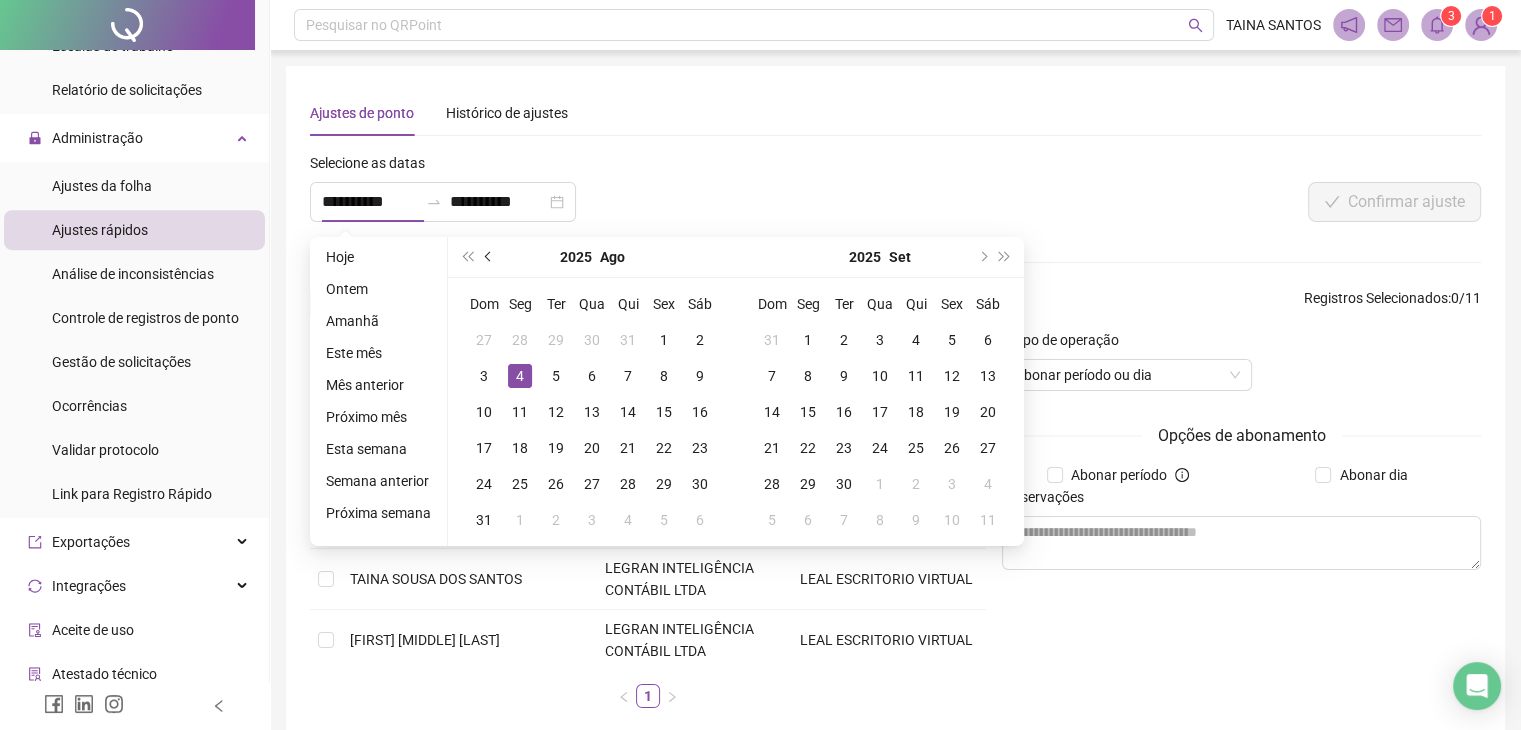 click at bounding box center [490, 257] 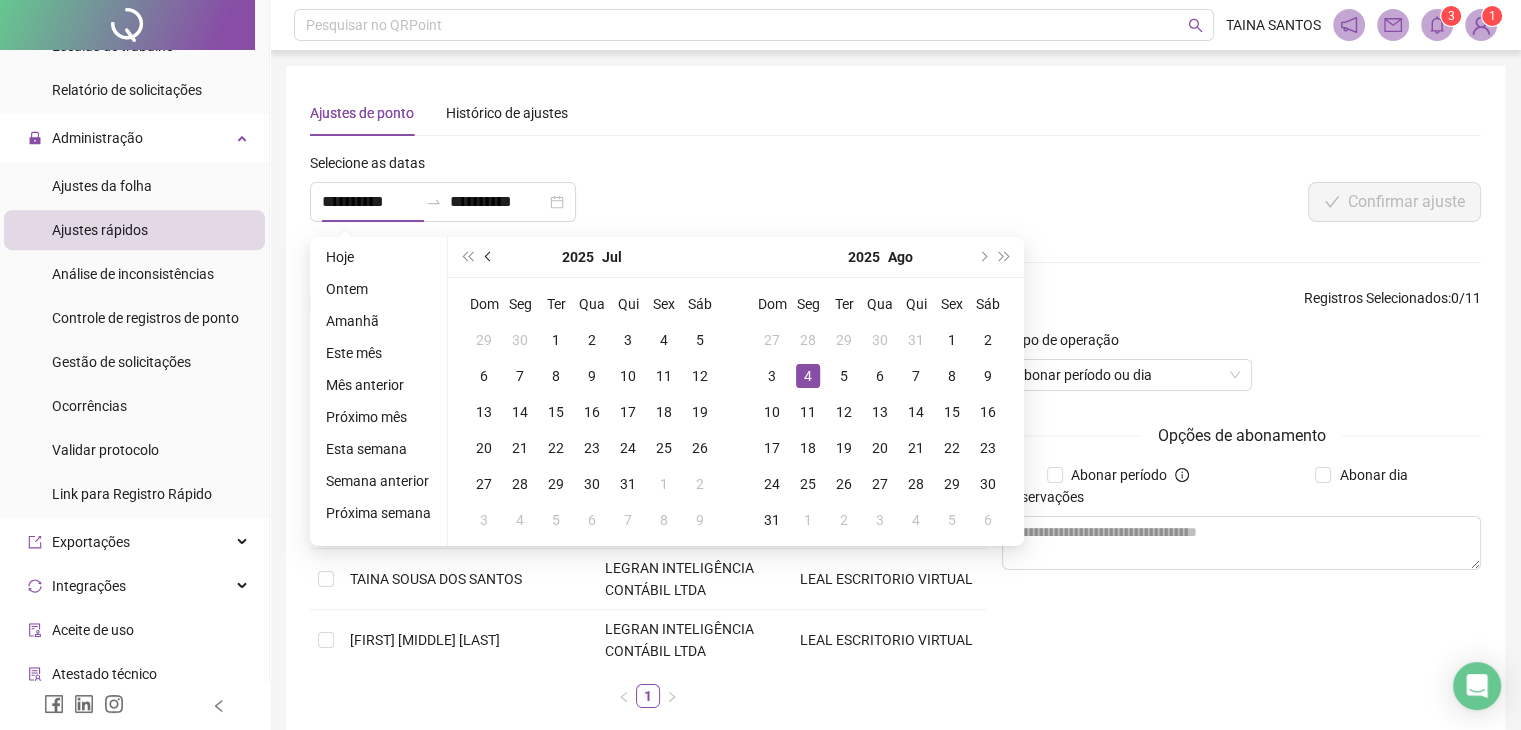 click at bounding box center (490, 257) 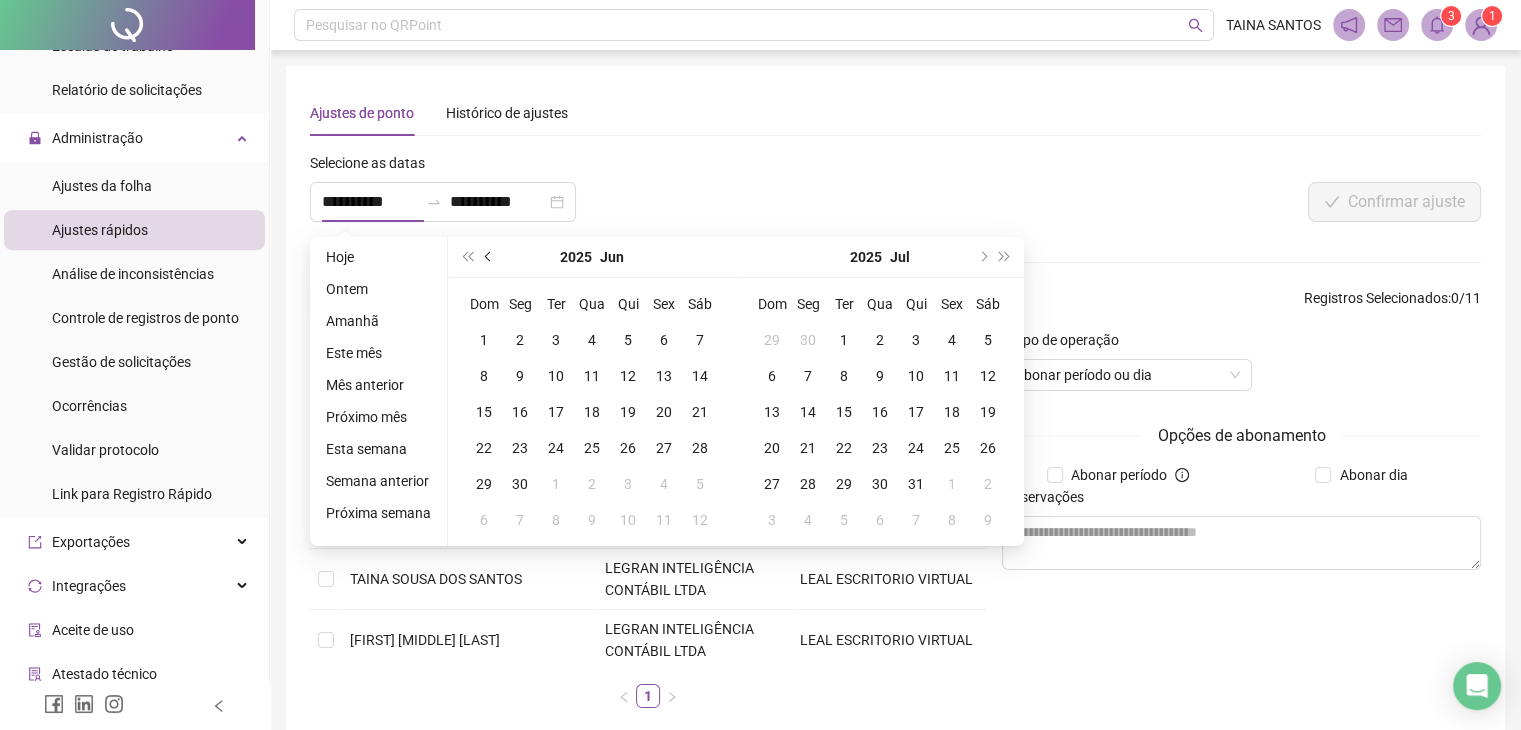 click at bounding box center (490, 257) 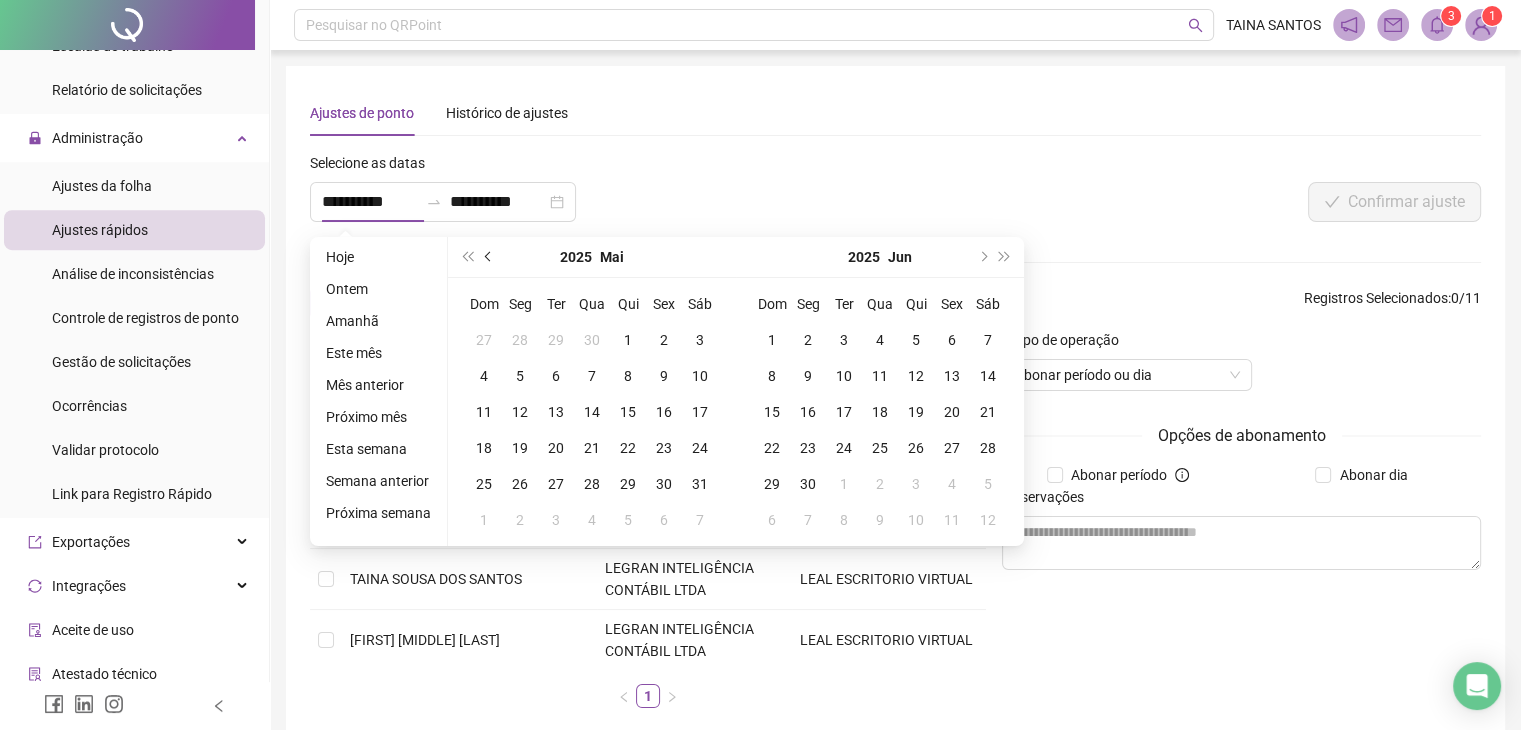 click at bounding box center (490, 257) 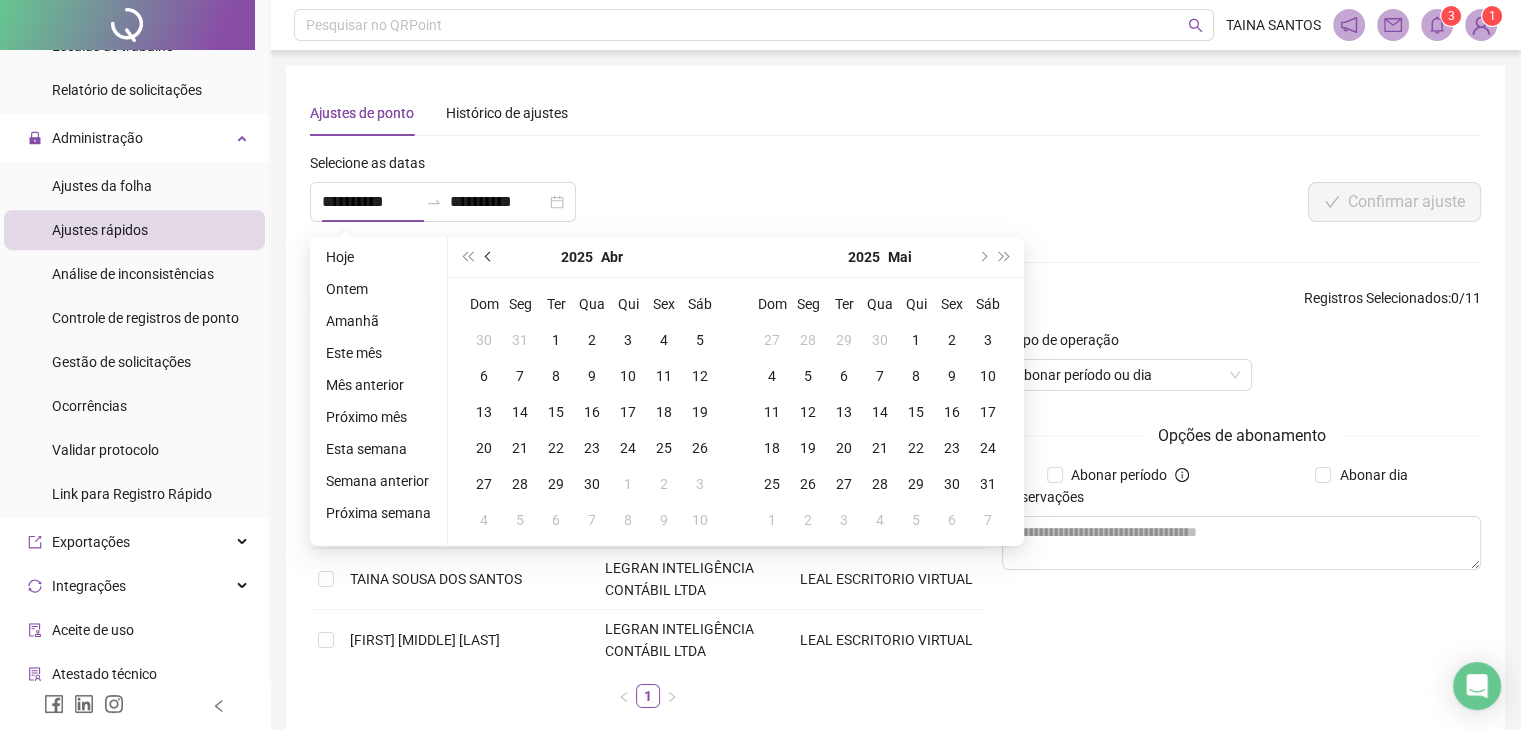 click at bounding box center (490, 257) 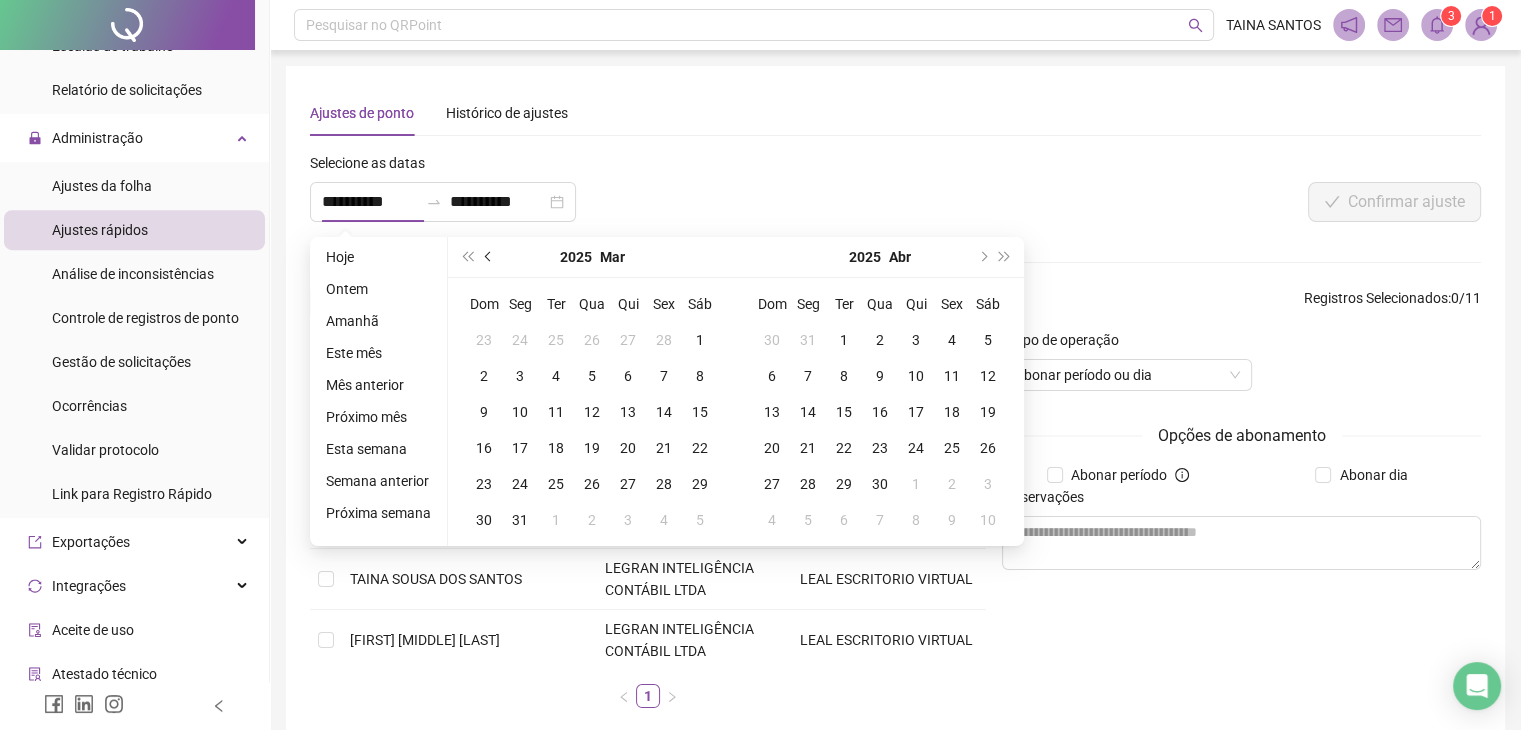 click at bounding box center (490, 257) 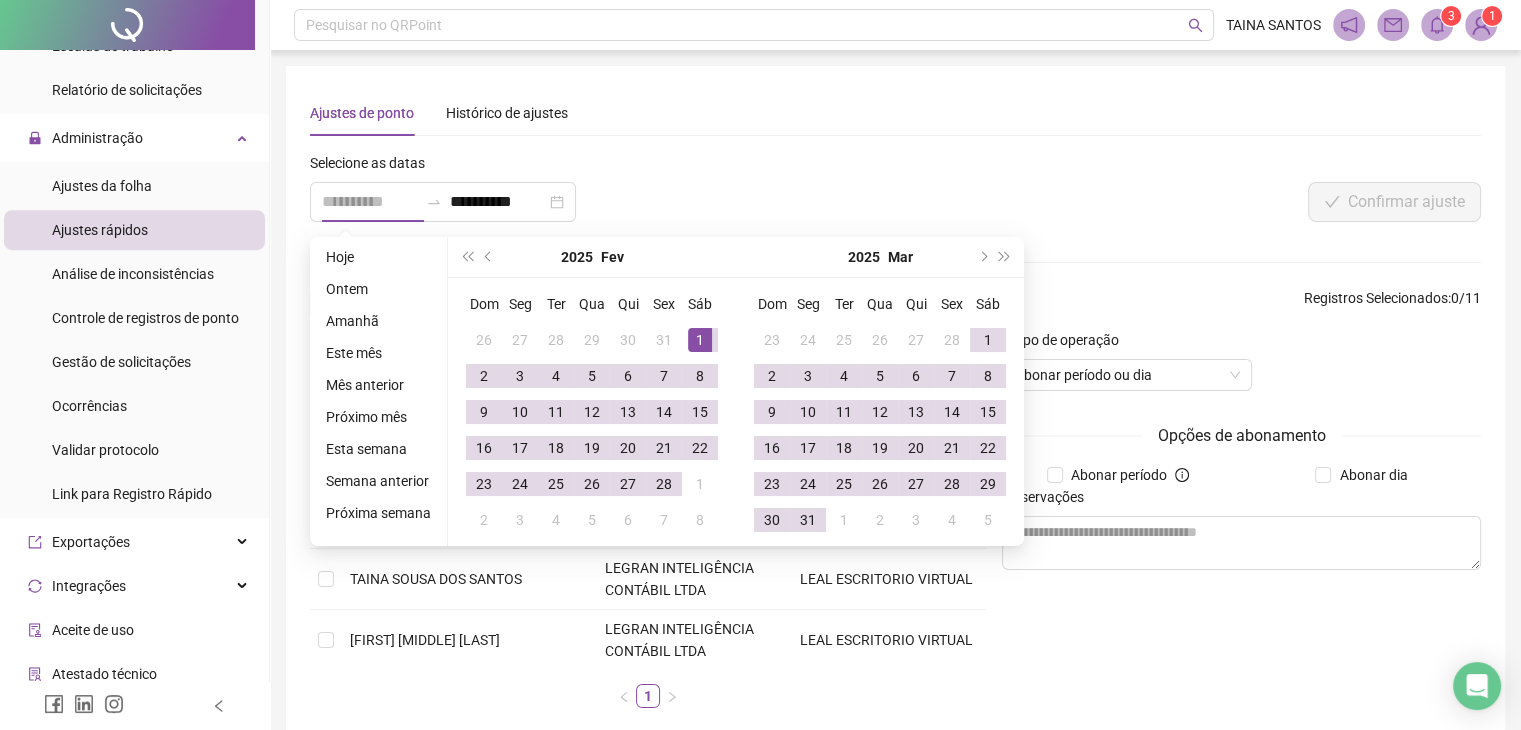 type on "**********" 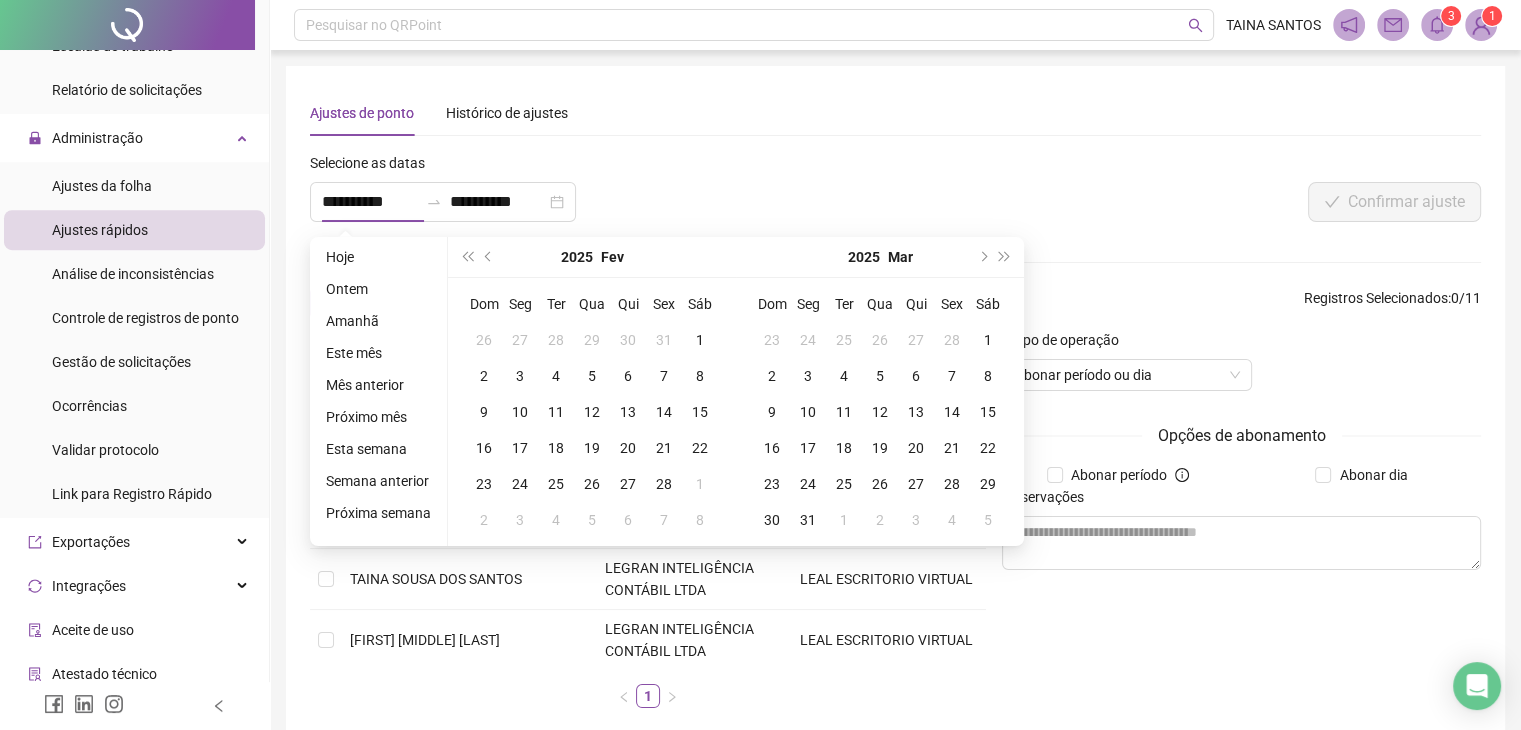 click on "Ajustes de ponto Histórico de ajustes" at bounding box center (895, 113) 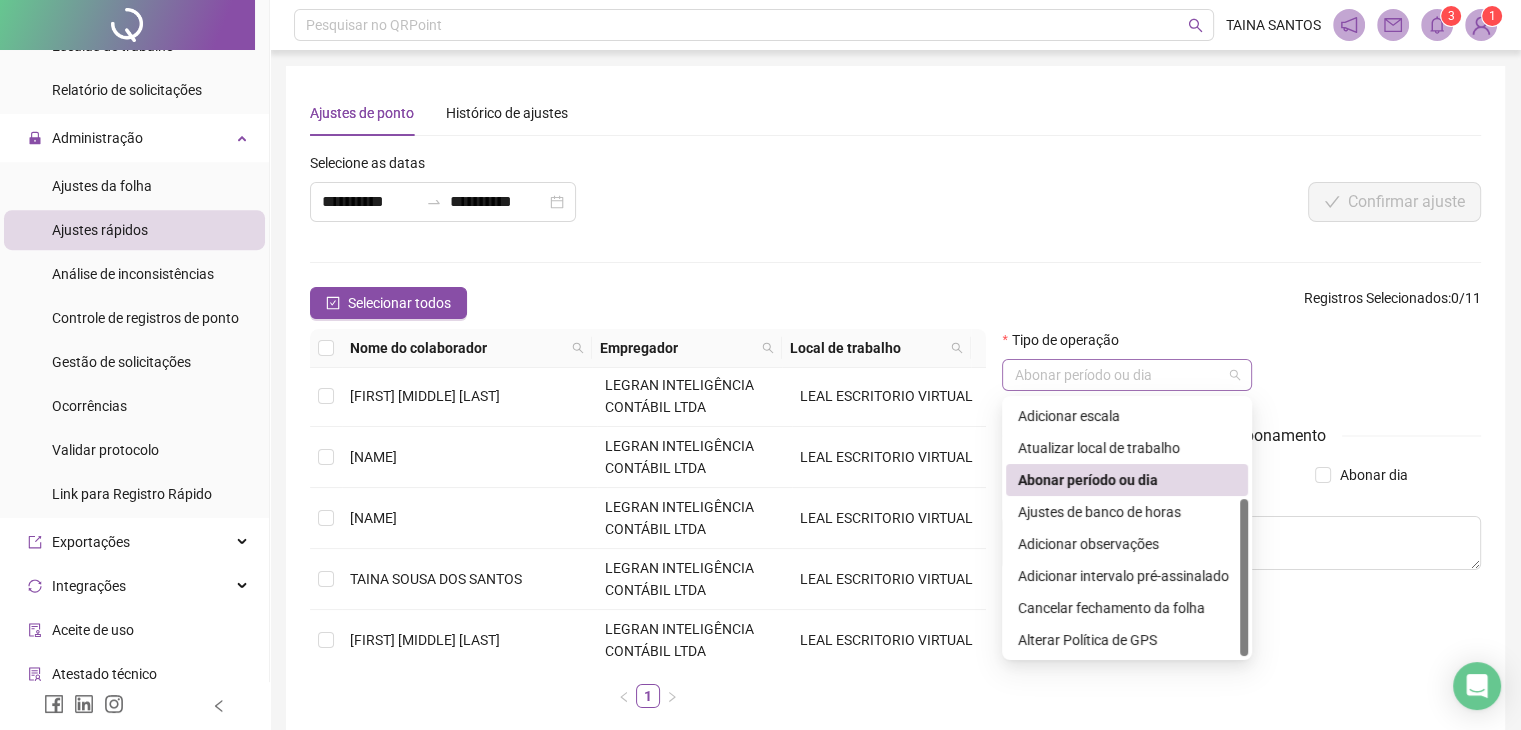 click on "Abonar período ou dia" at bounding box center (1127, 375) 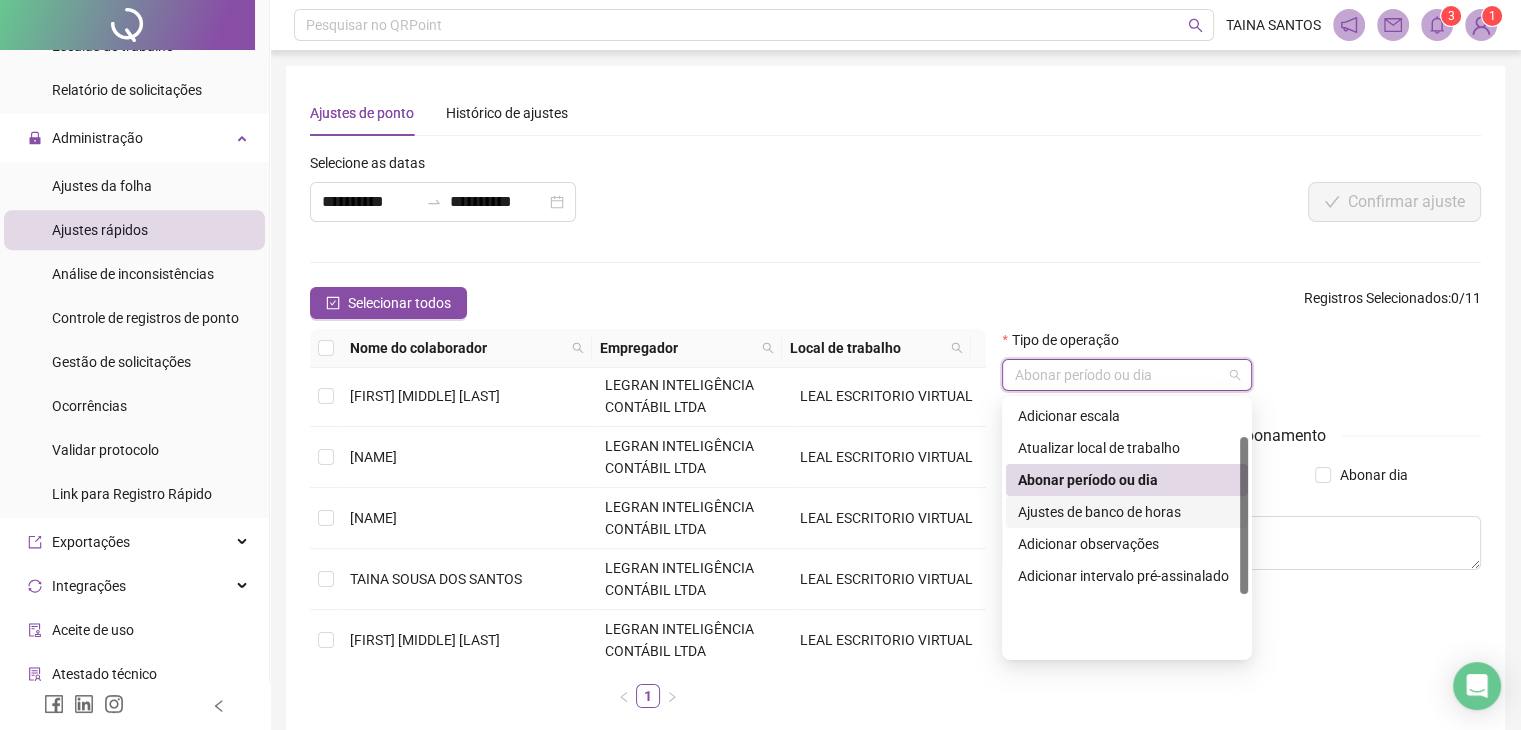 scroll, scrollTop: 0, scrollLeft: 0, axis: both 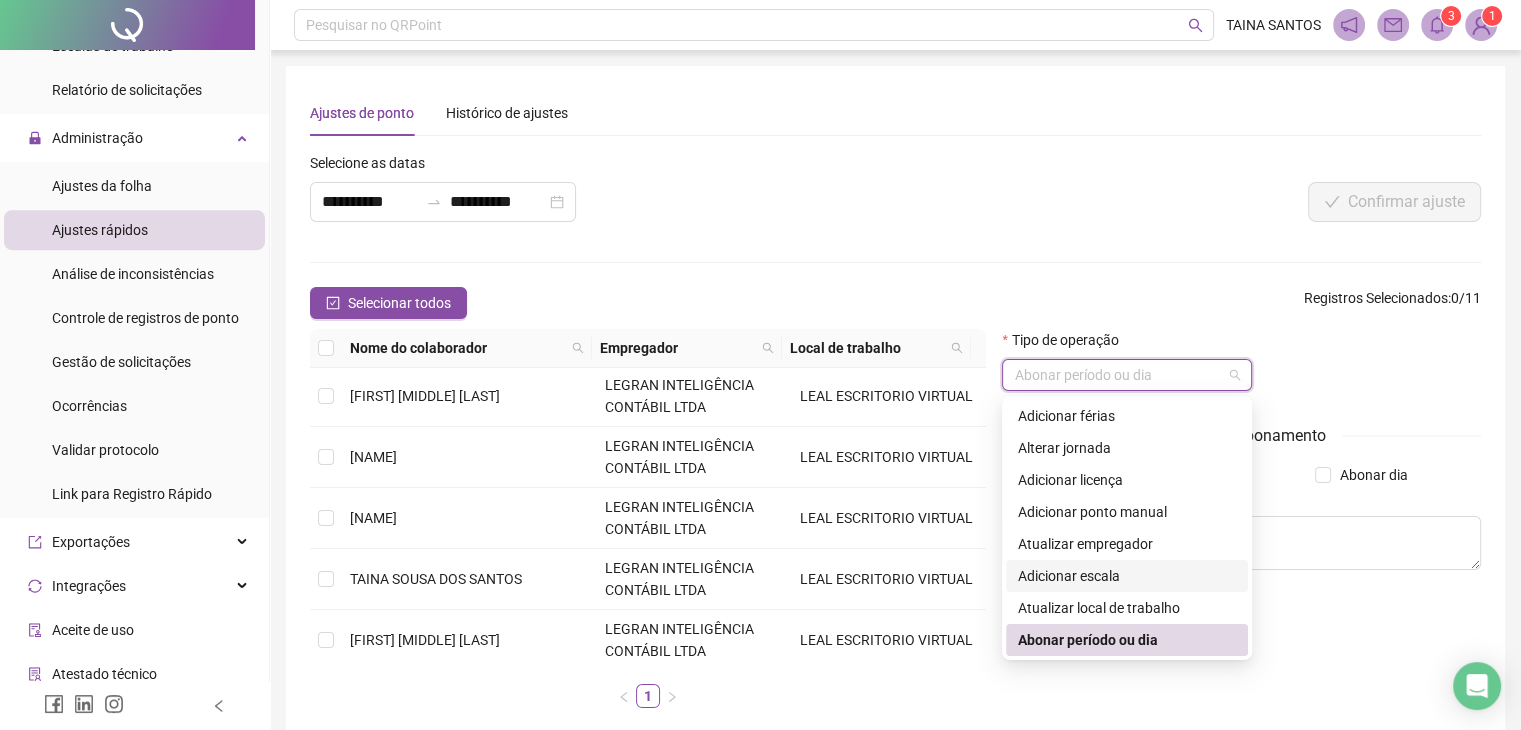 click on "Adicionar escala" at bounding box center [1127, 576] 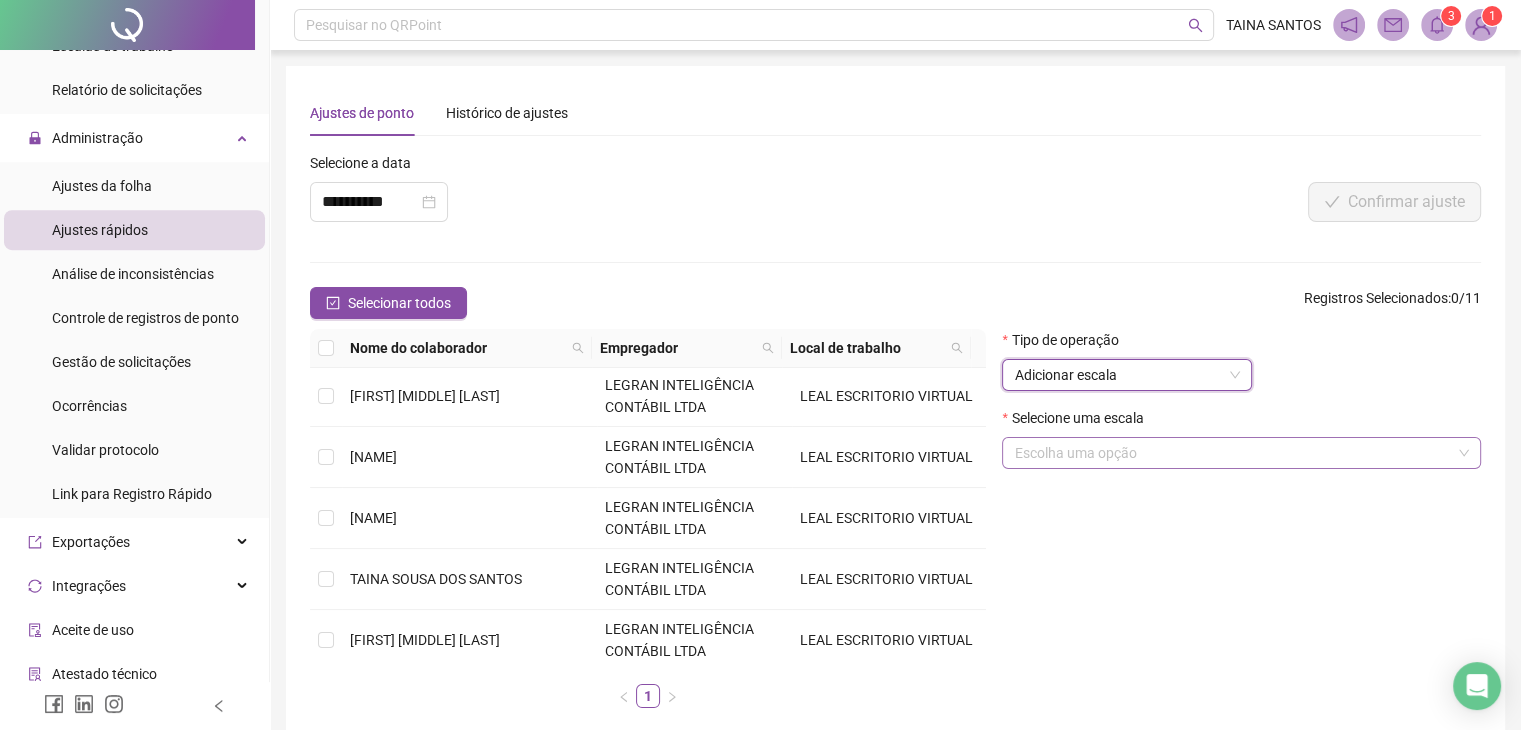 click at bounding box center [1232, 453] 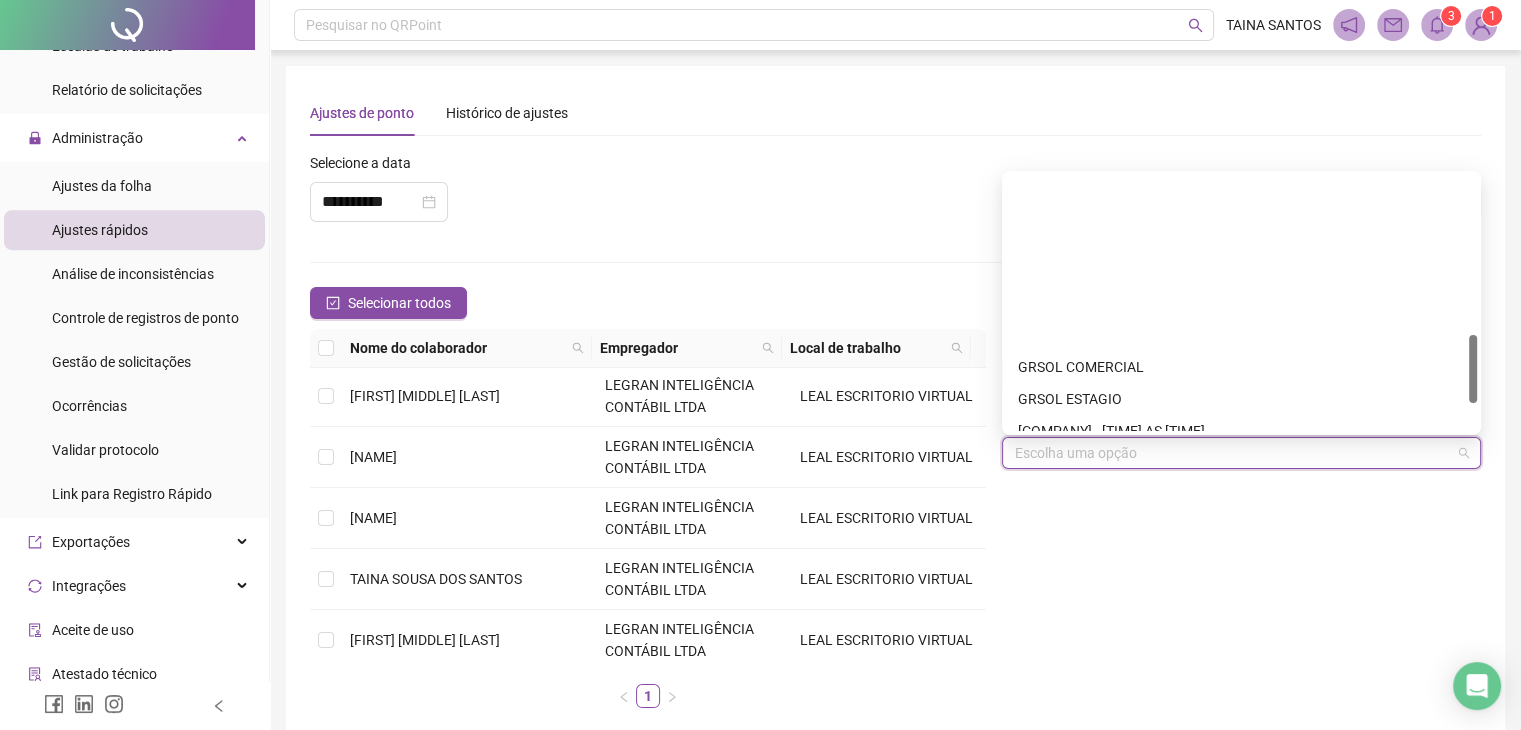 scroll, scrollTop: 704, scrollLeft: 0, axis: vertical 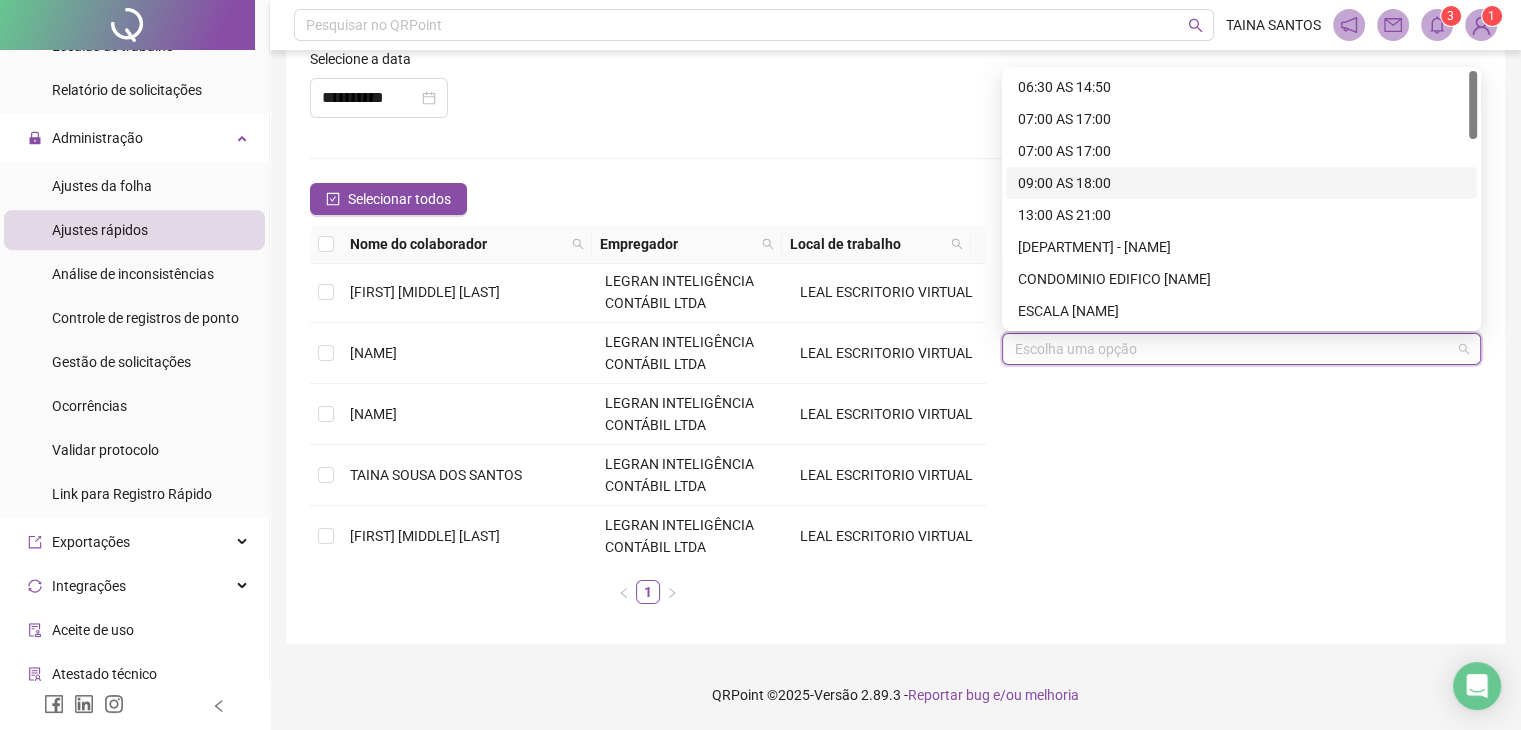 click on "**********" at bounding box center [651, 91] 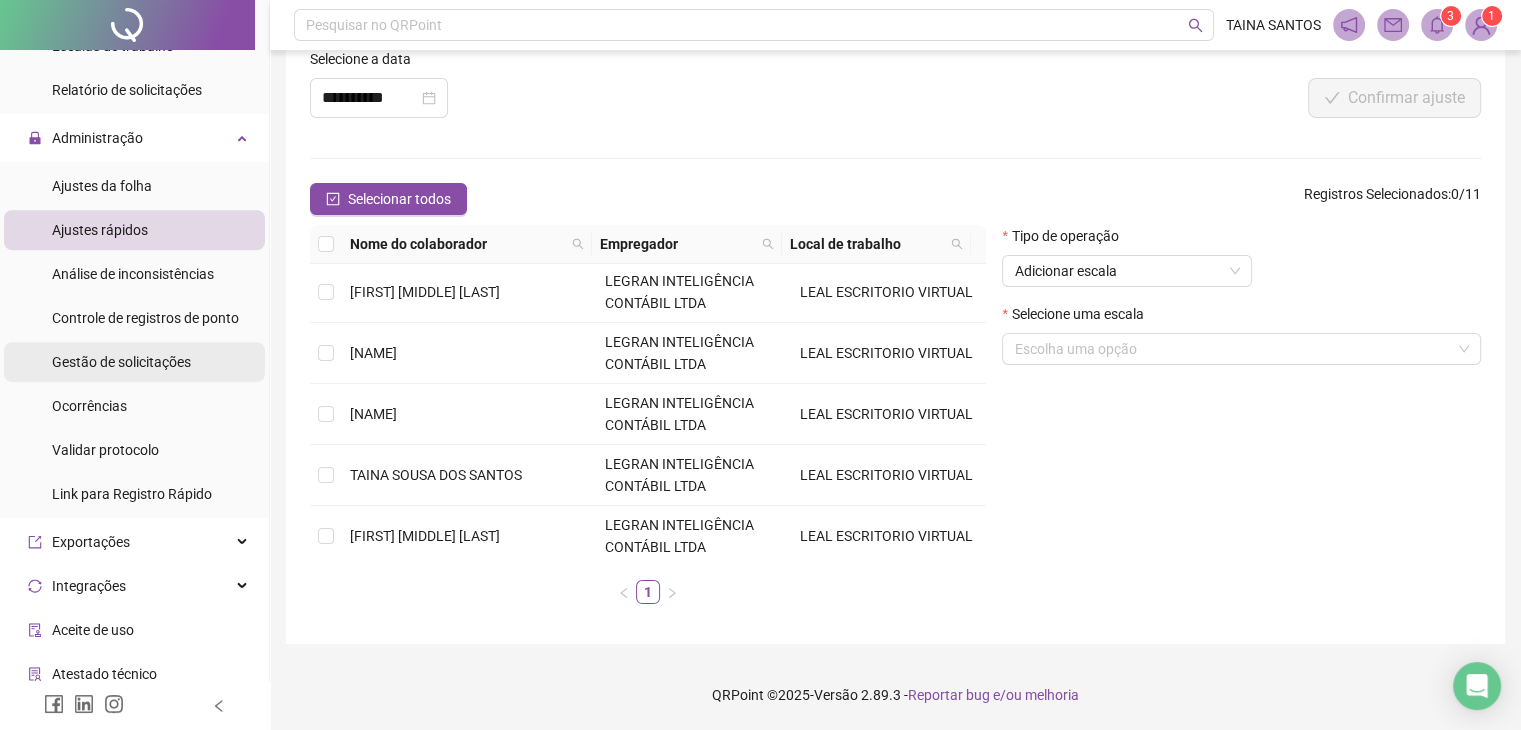 click on "Gestão de solicitações" at bounding box center [121, 362] 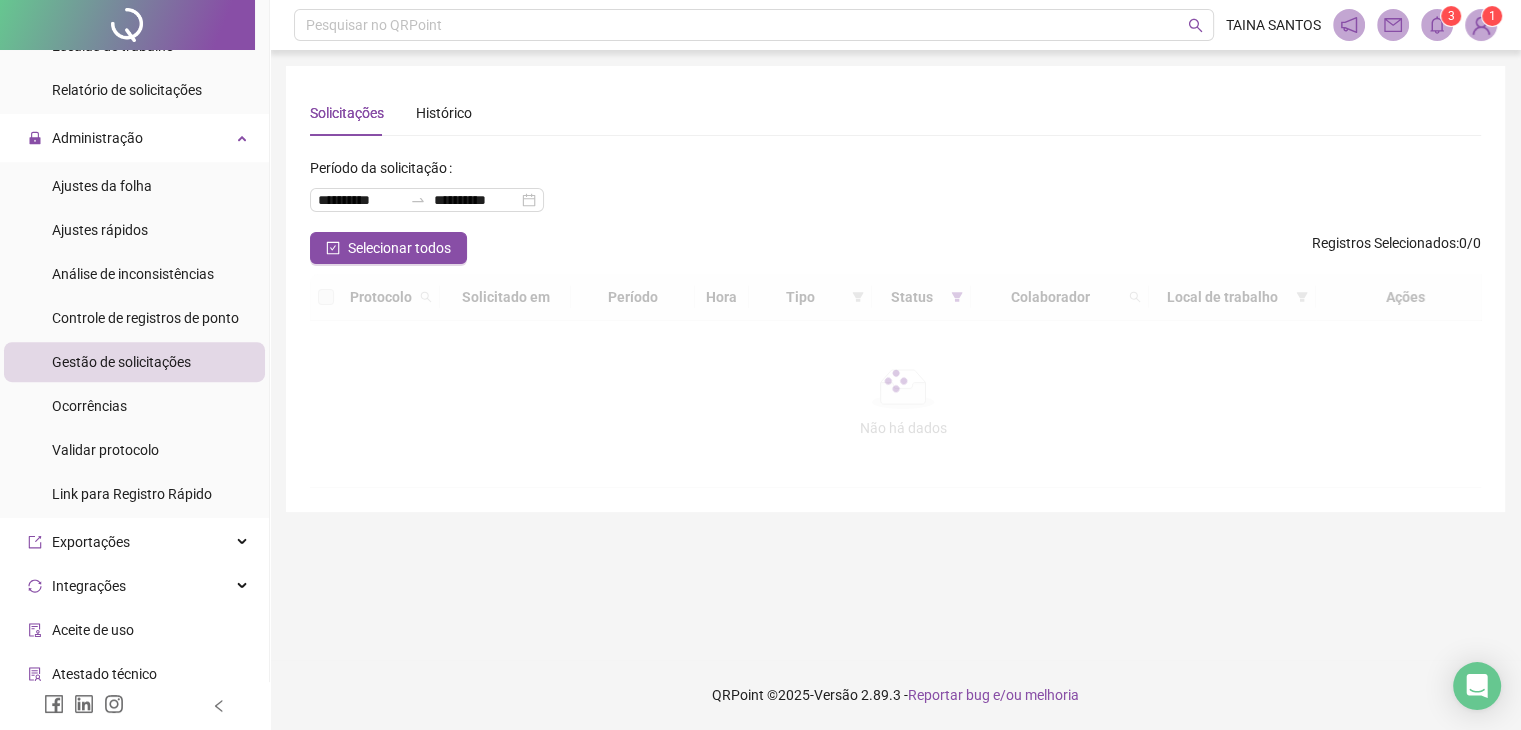 scroll, scrollTop: 0, scrollLeft: 0, axis: both 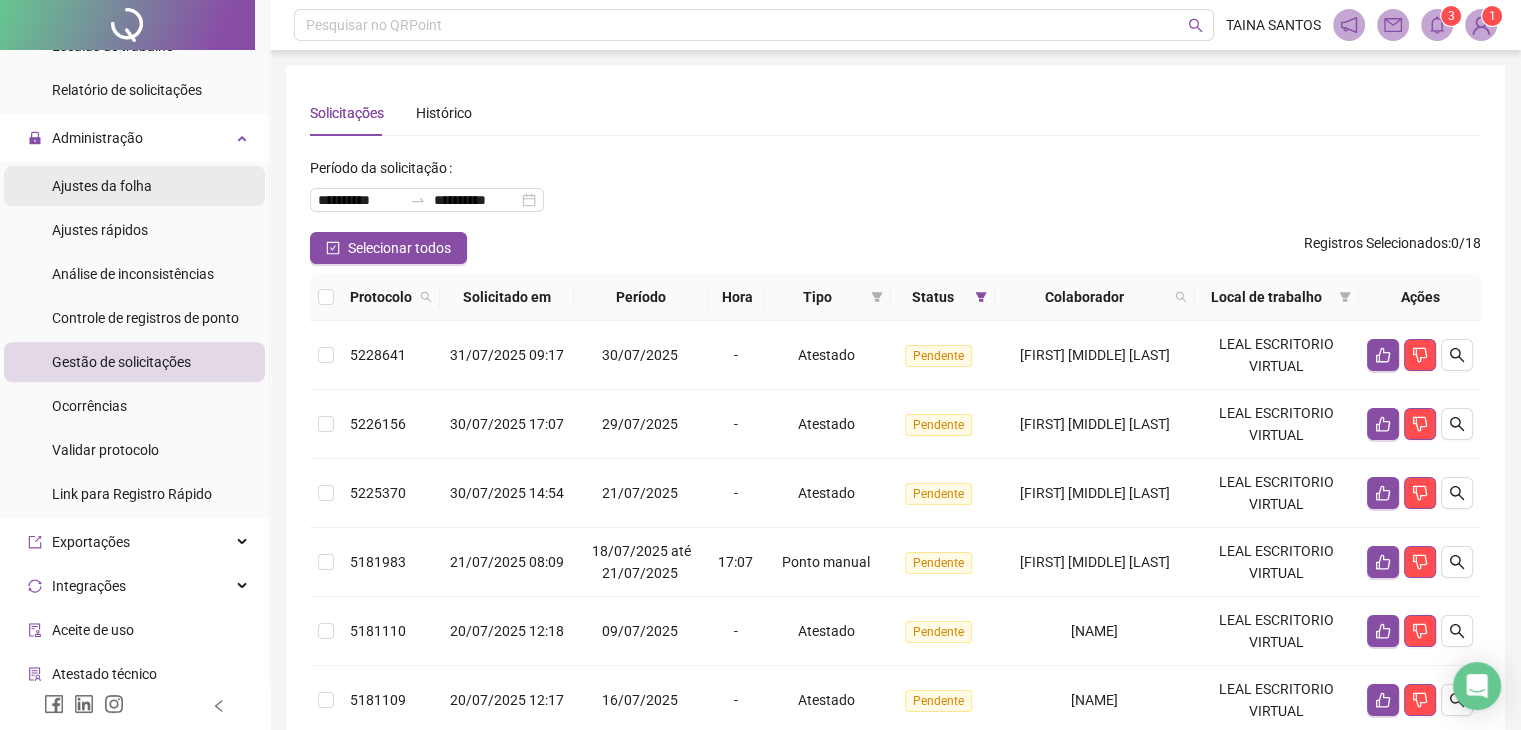 click on "Ajustes da folha" at bounding box center [102, 186] 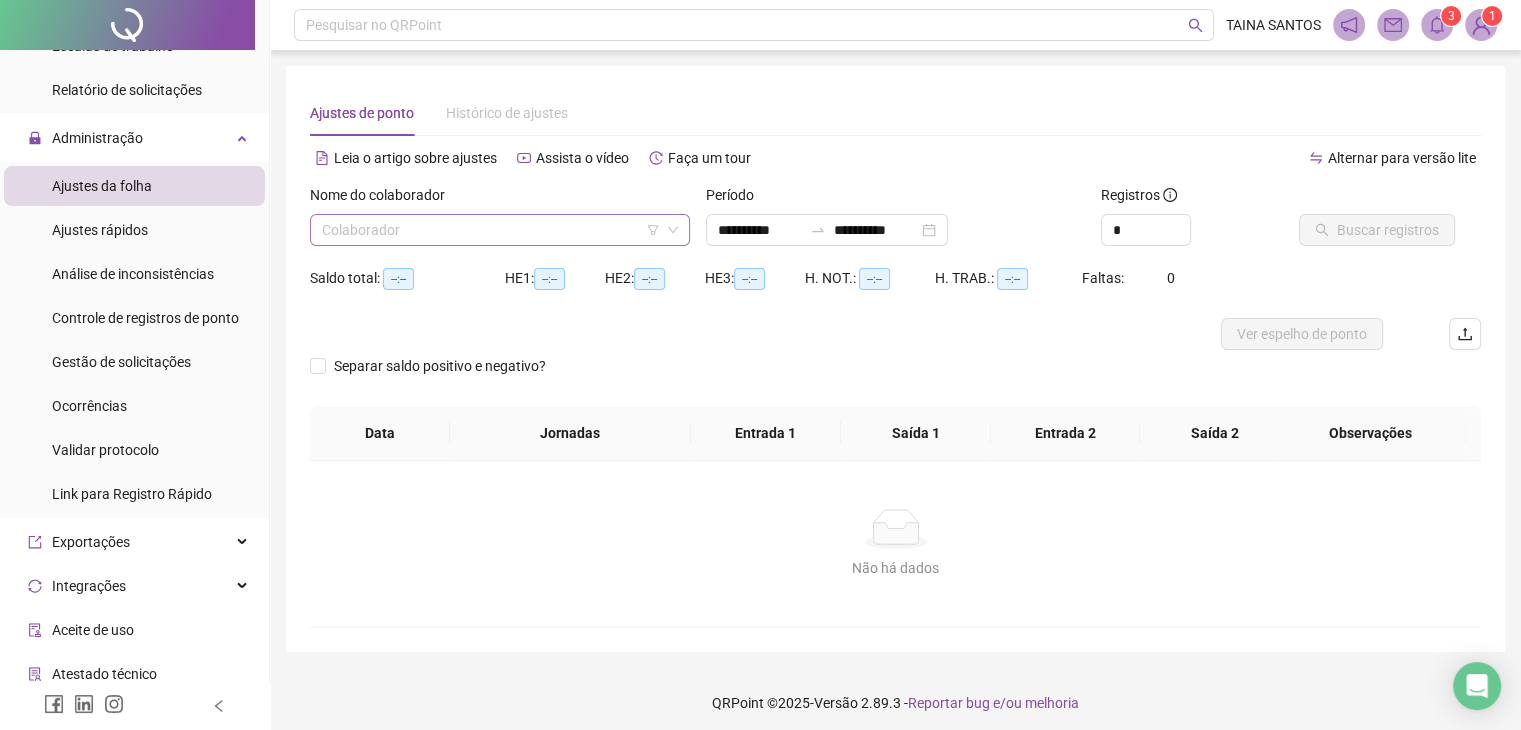 click 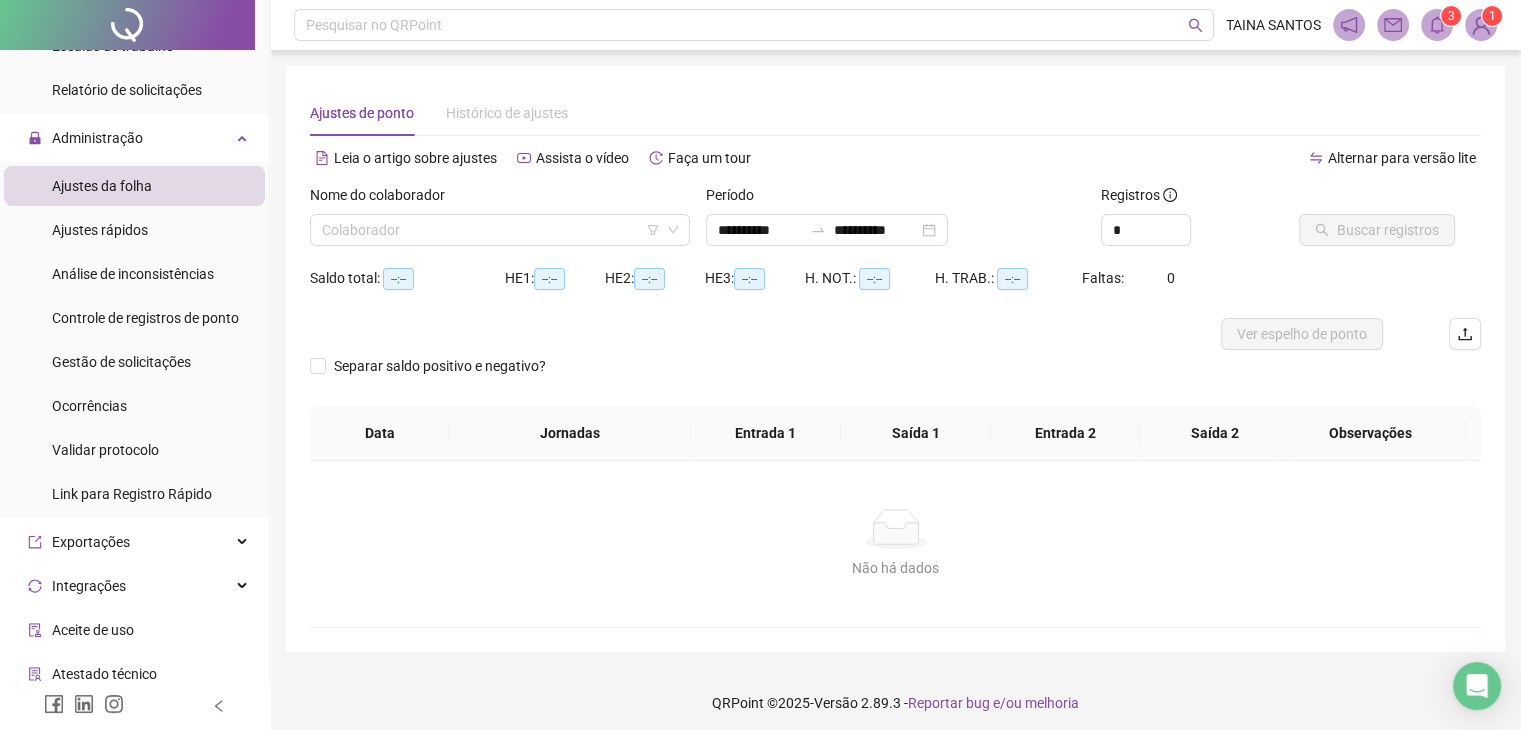 click on "Ajustes de ponto Histórico de ajustes" at bounding box center (895, 113) 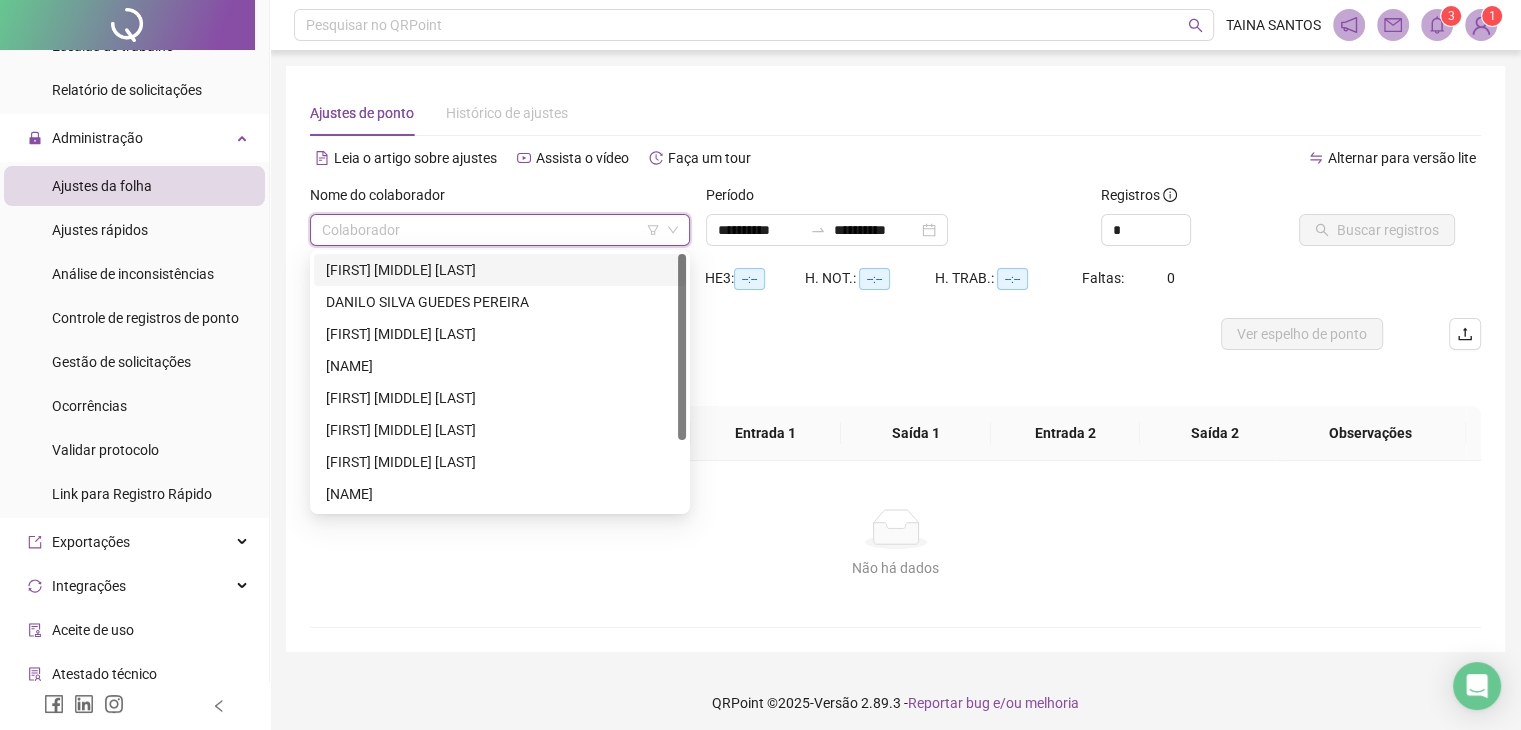 click at bounding box center (491, 230) 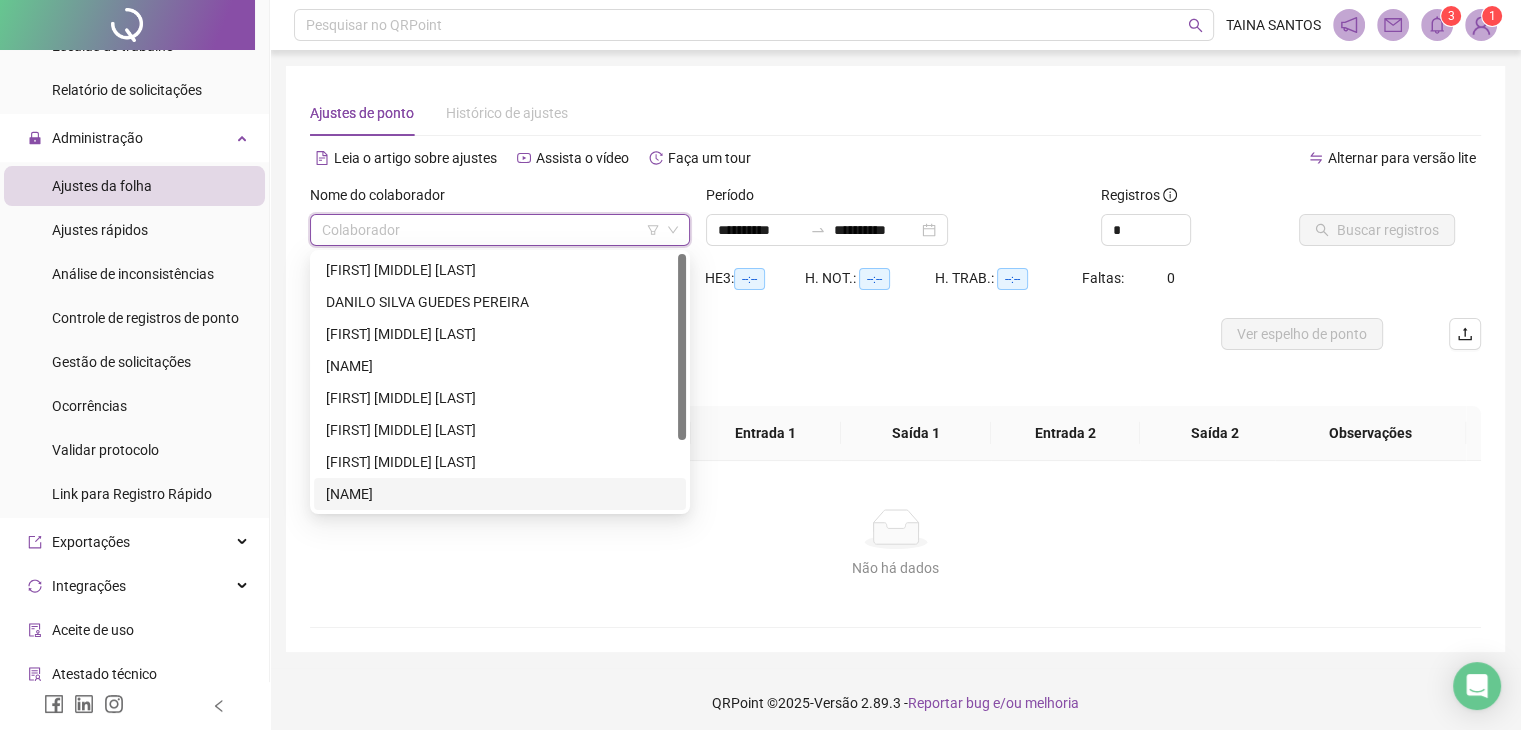 scroll, scrollTop: 96, scrollLeft: 0, axis: vertical 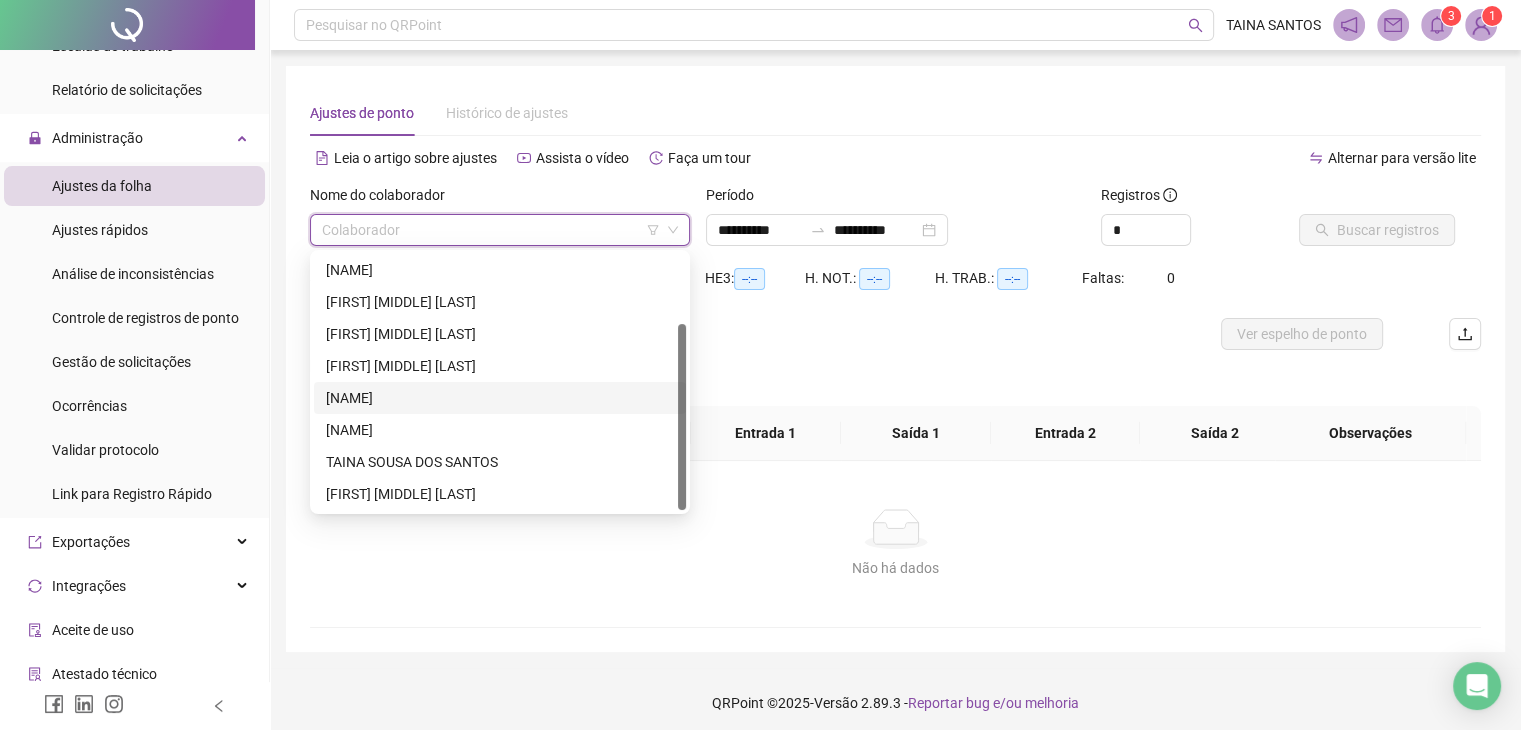 click on "[NAME]" at bounding box center (500, 398) 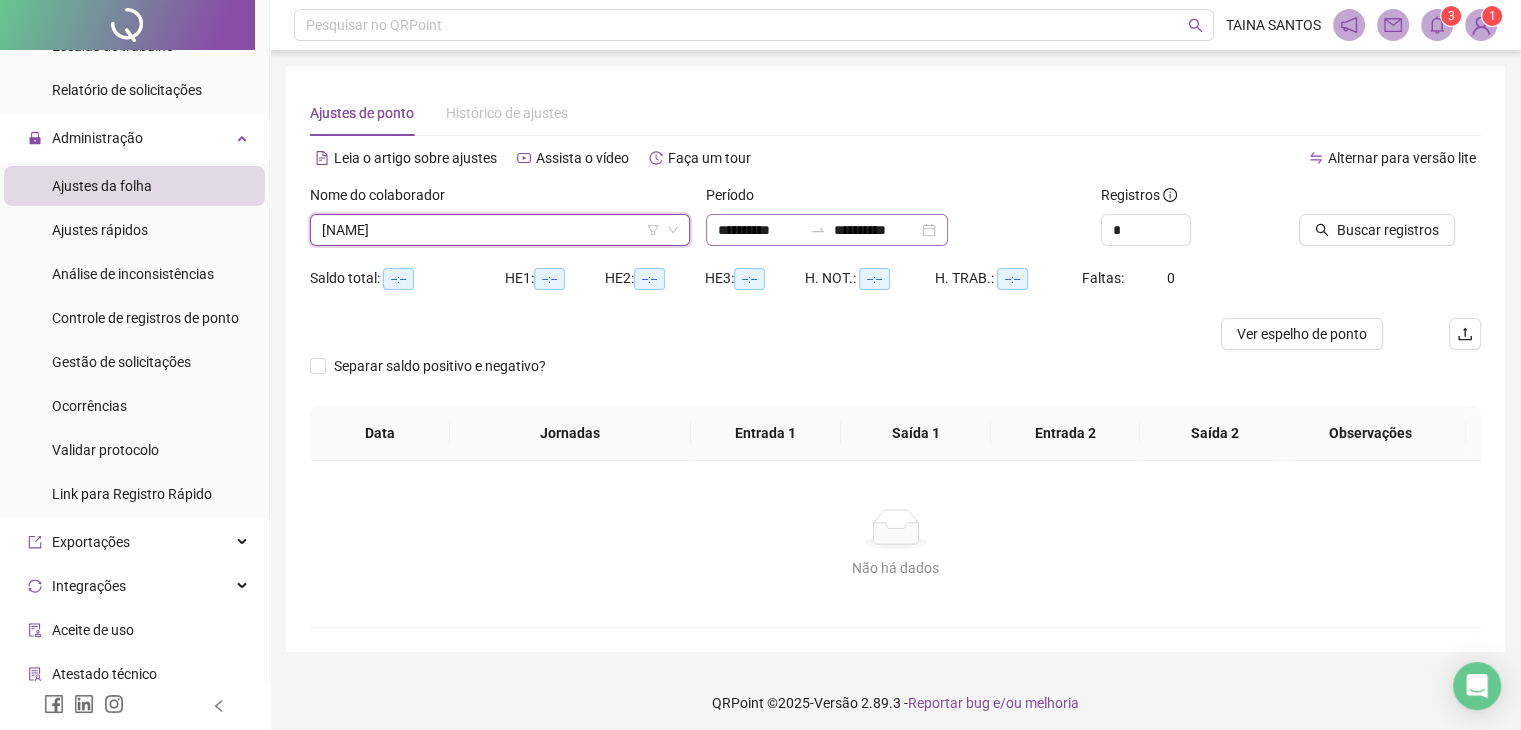 click on "**********" at bounding box center (827, 230) 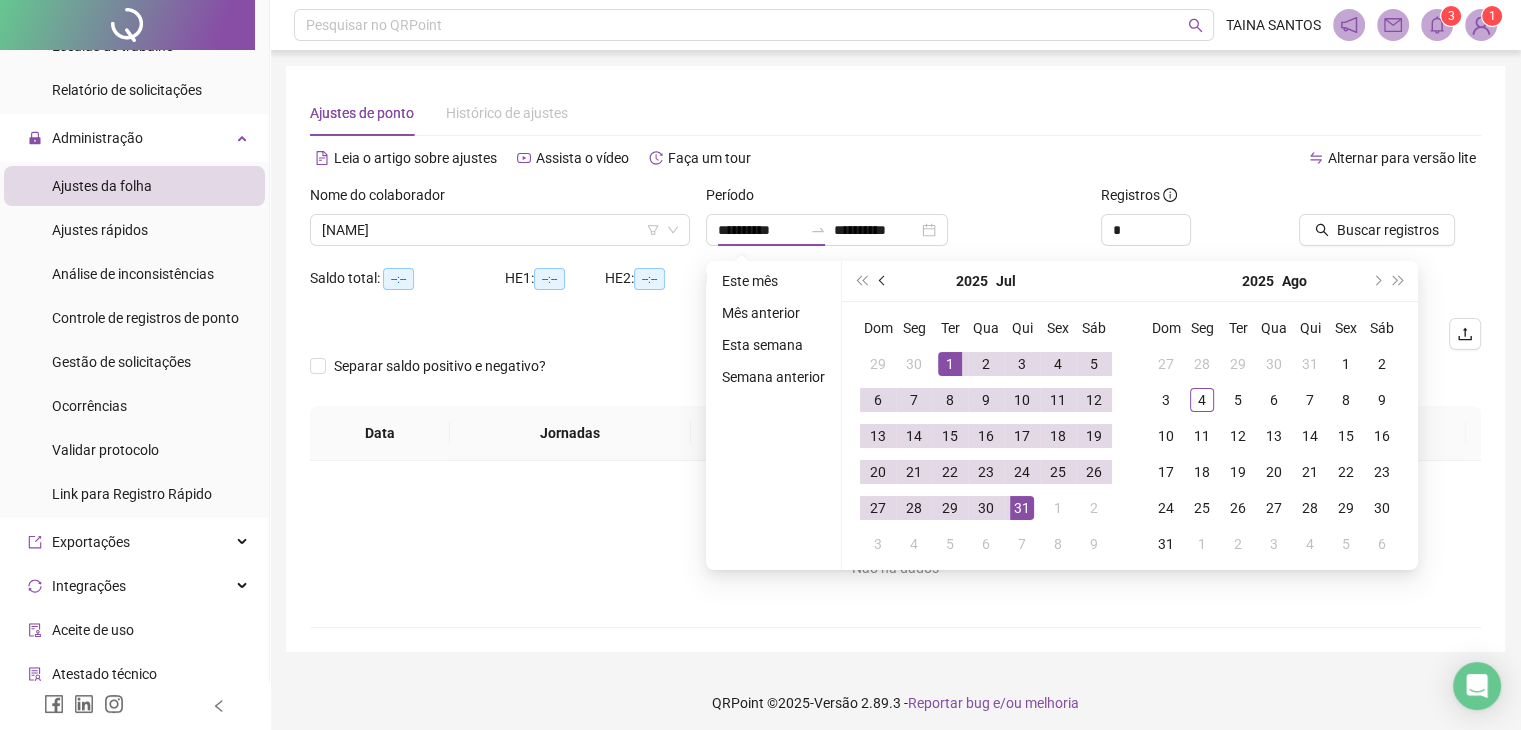 click at bounding box center [884, 281] 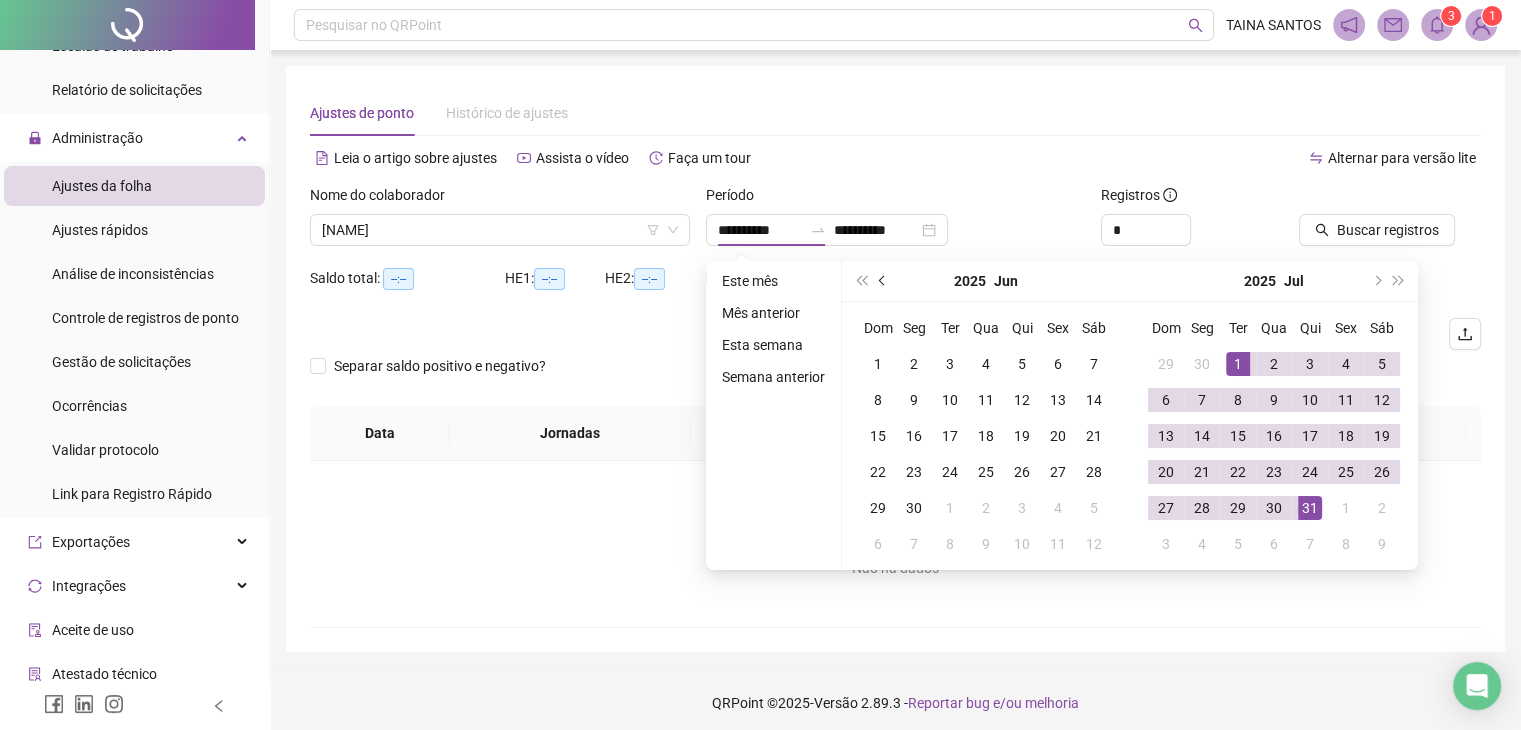 click at bounding box center [884, 281] 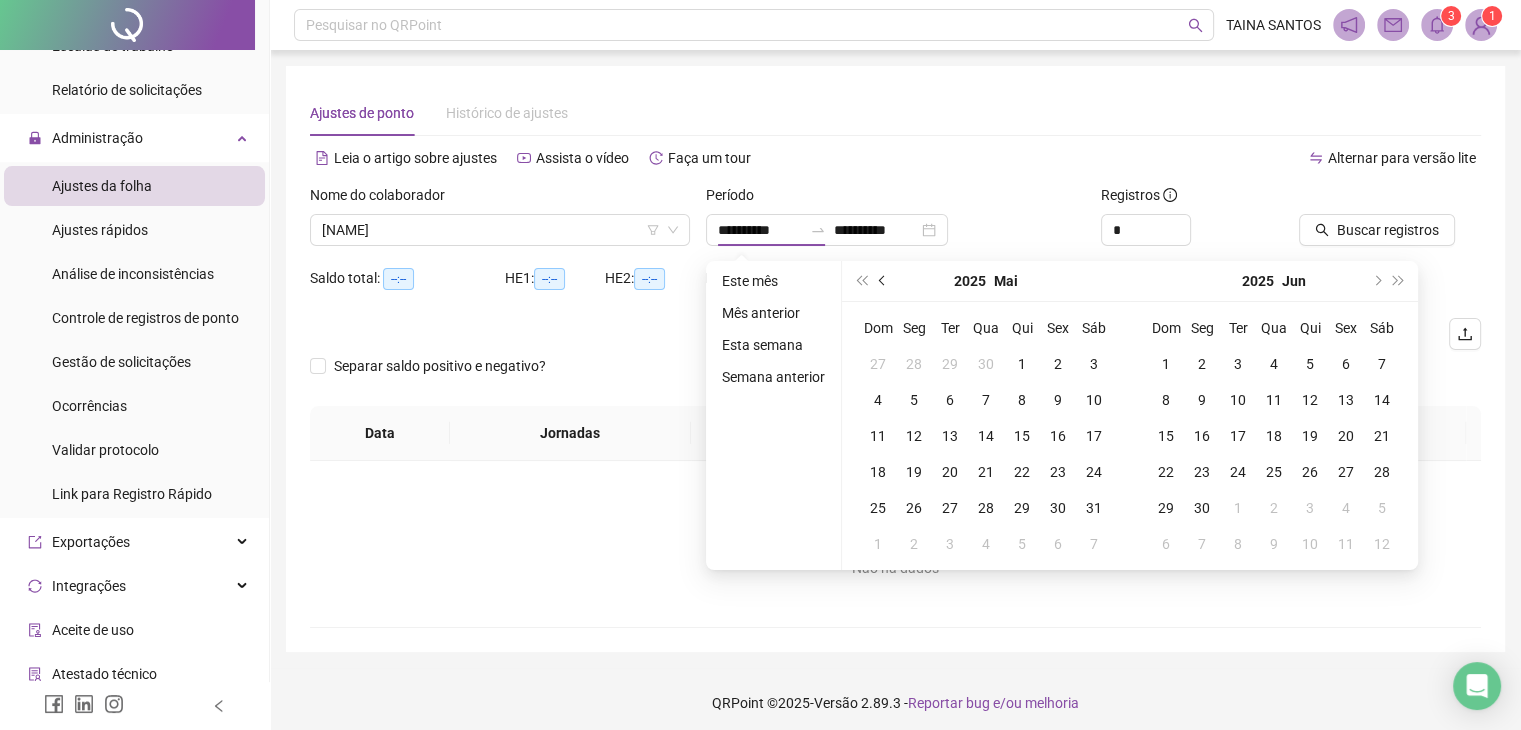 click at bounding box center [884, 281] 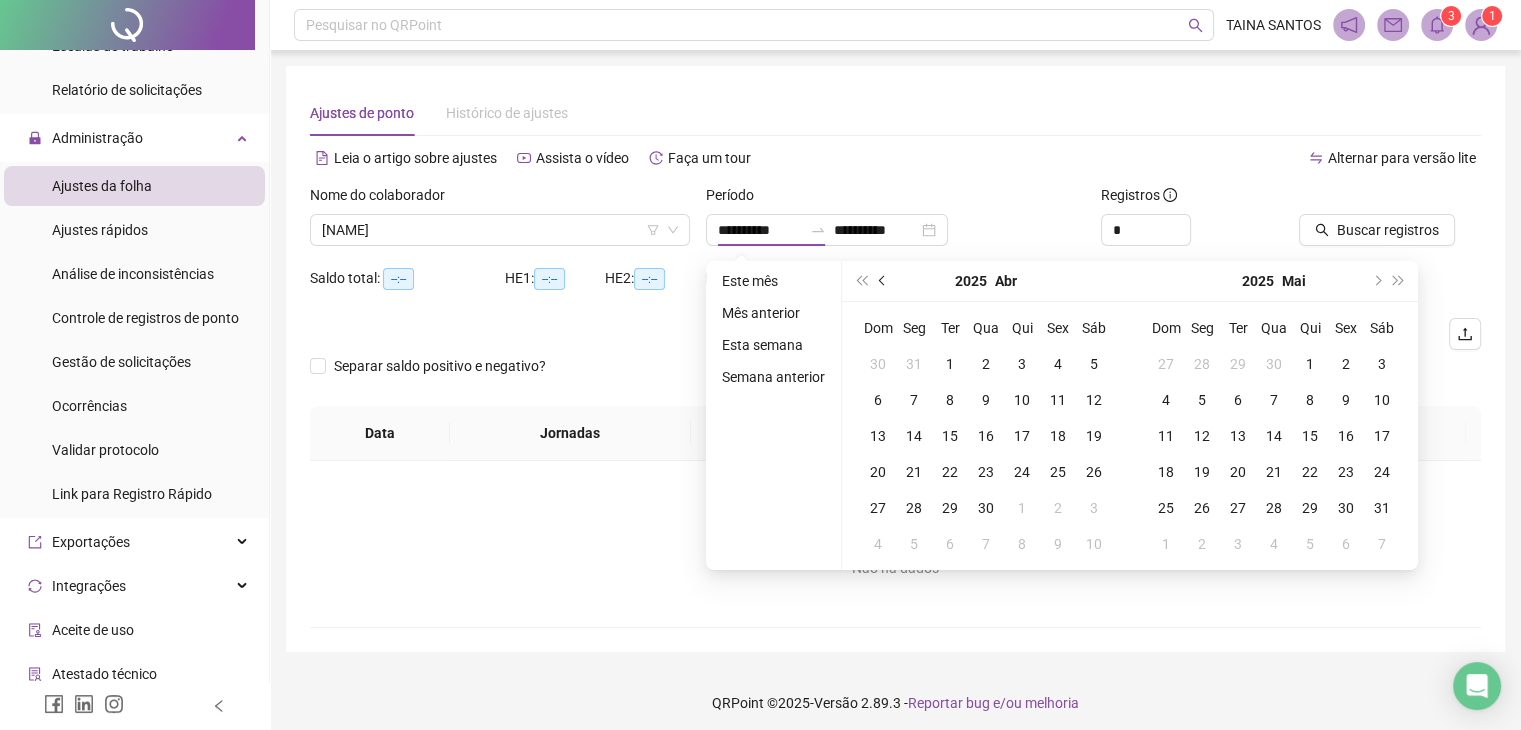 drag, startPoint x: 876, startPoint y: 279, endPoint x: 889, endPoint y: 288, distance: 15.811388 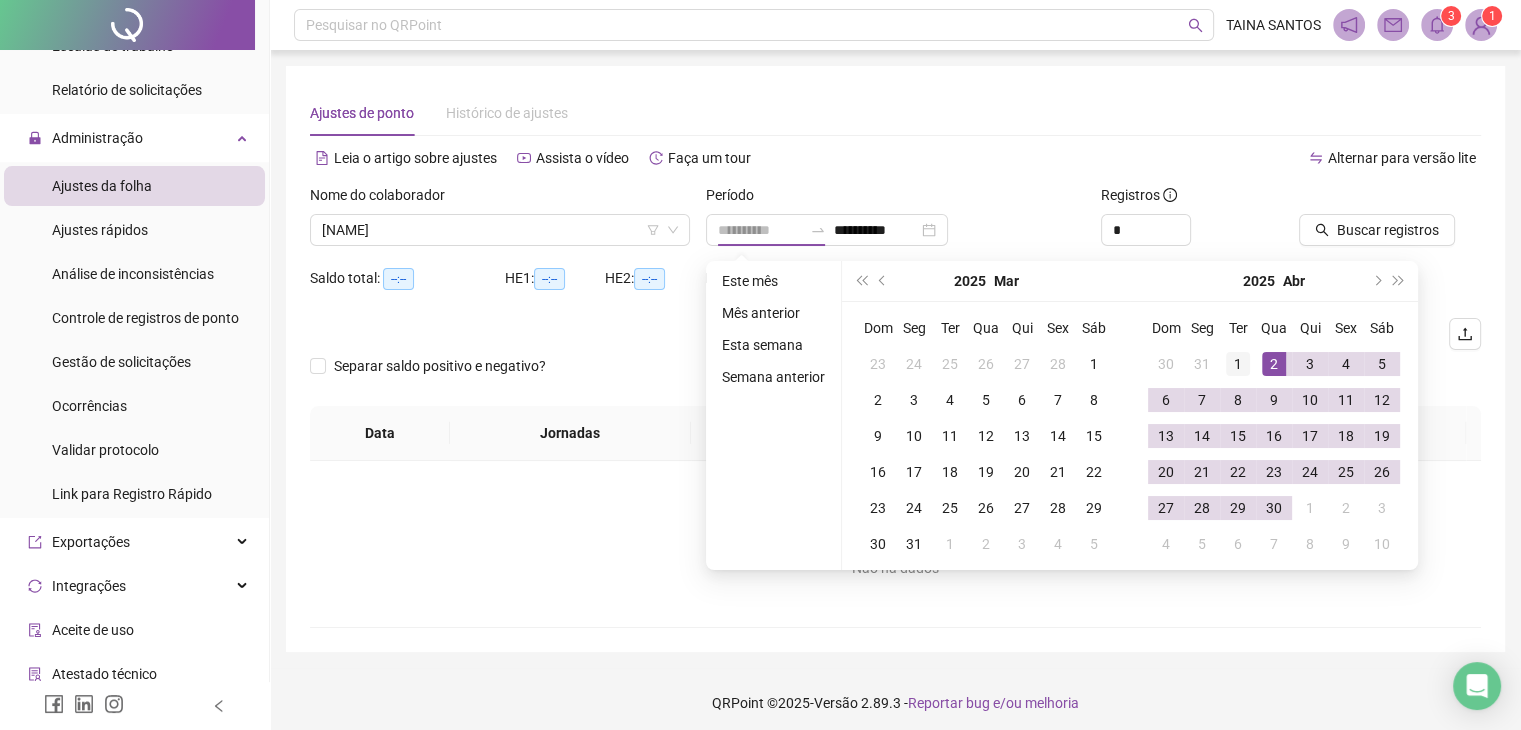 type on "**********" 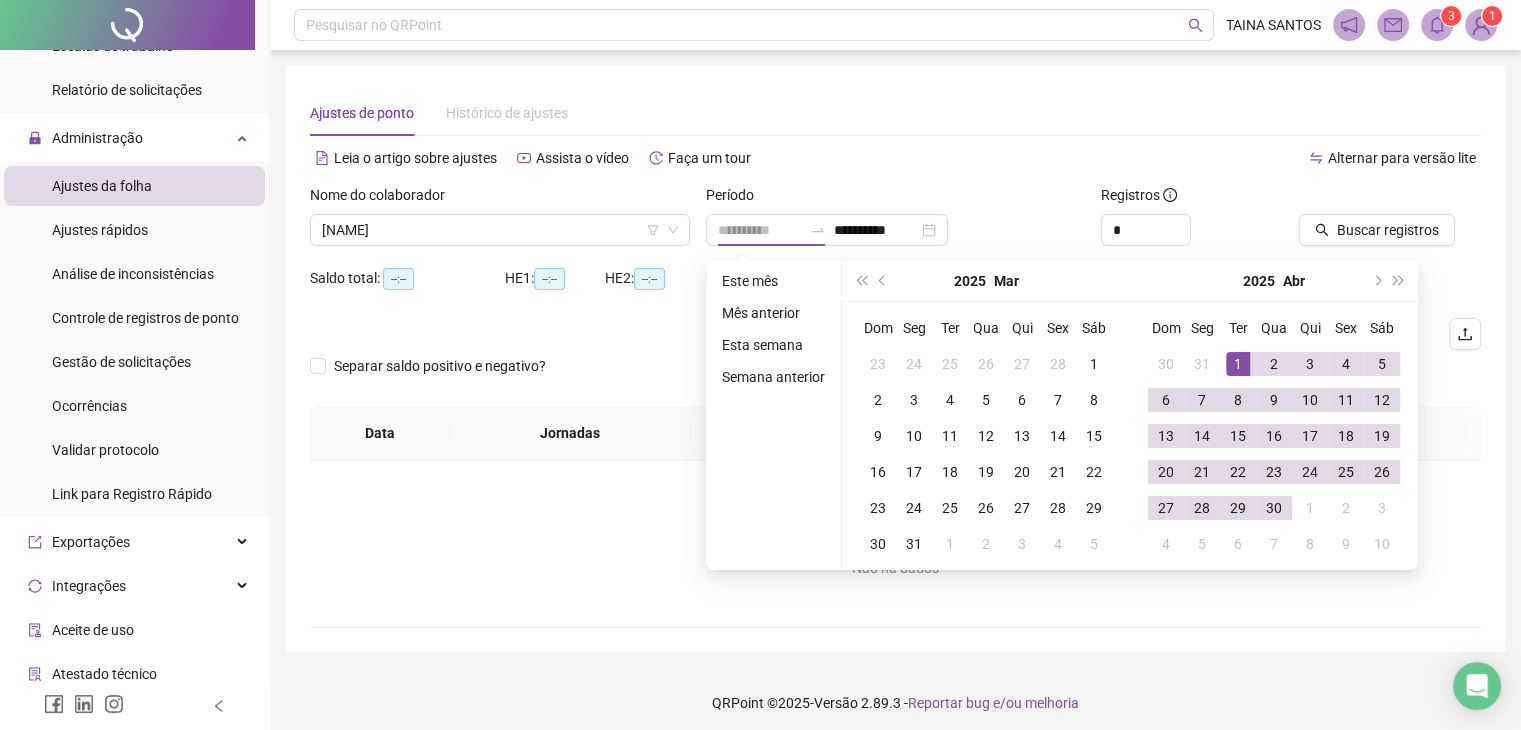 click on "1" at bounding box center [1238, 364] 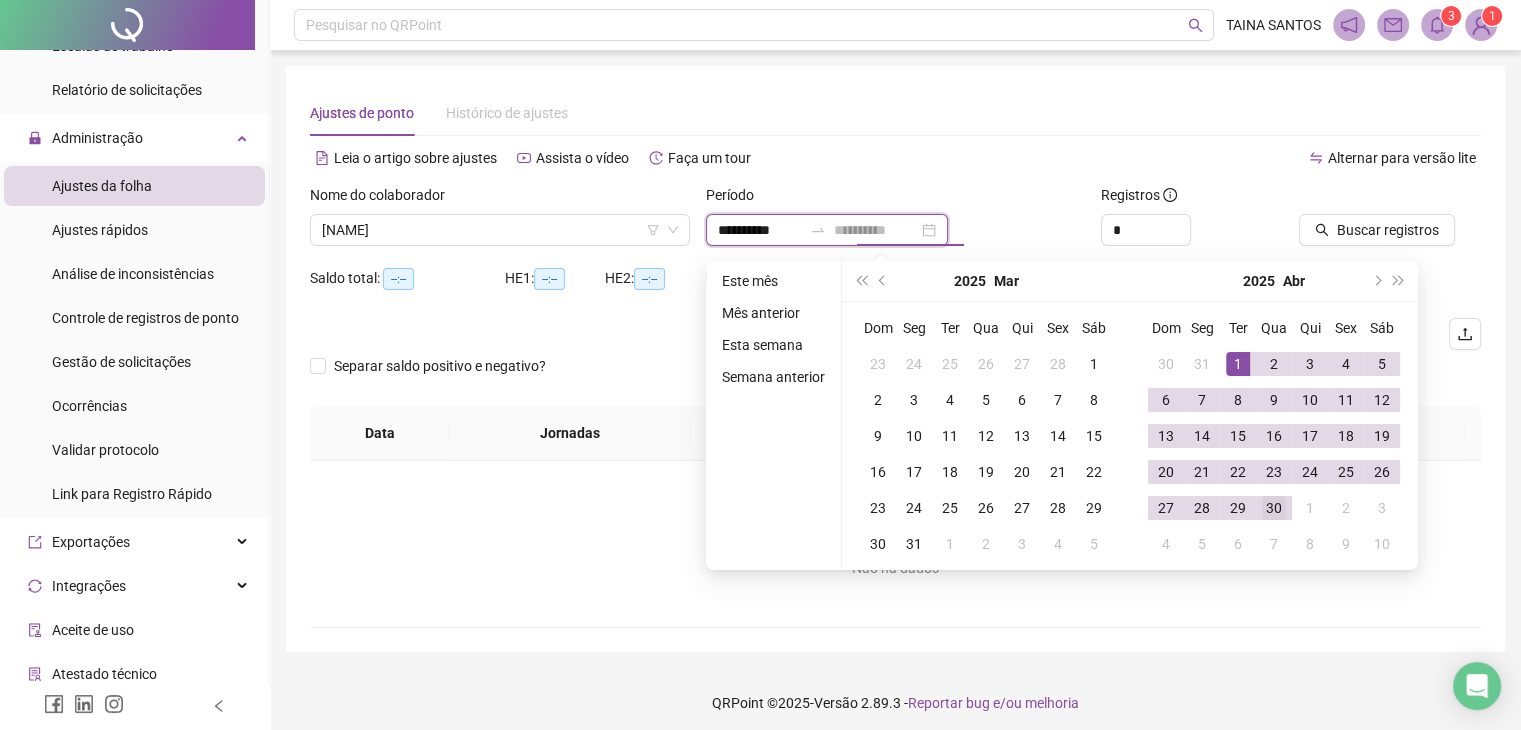 type on "**********" 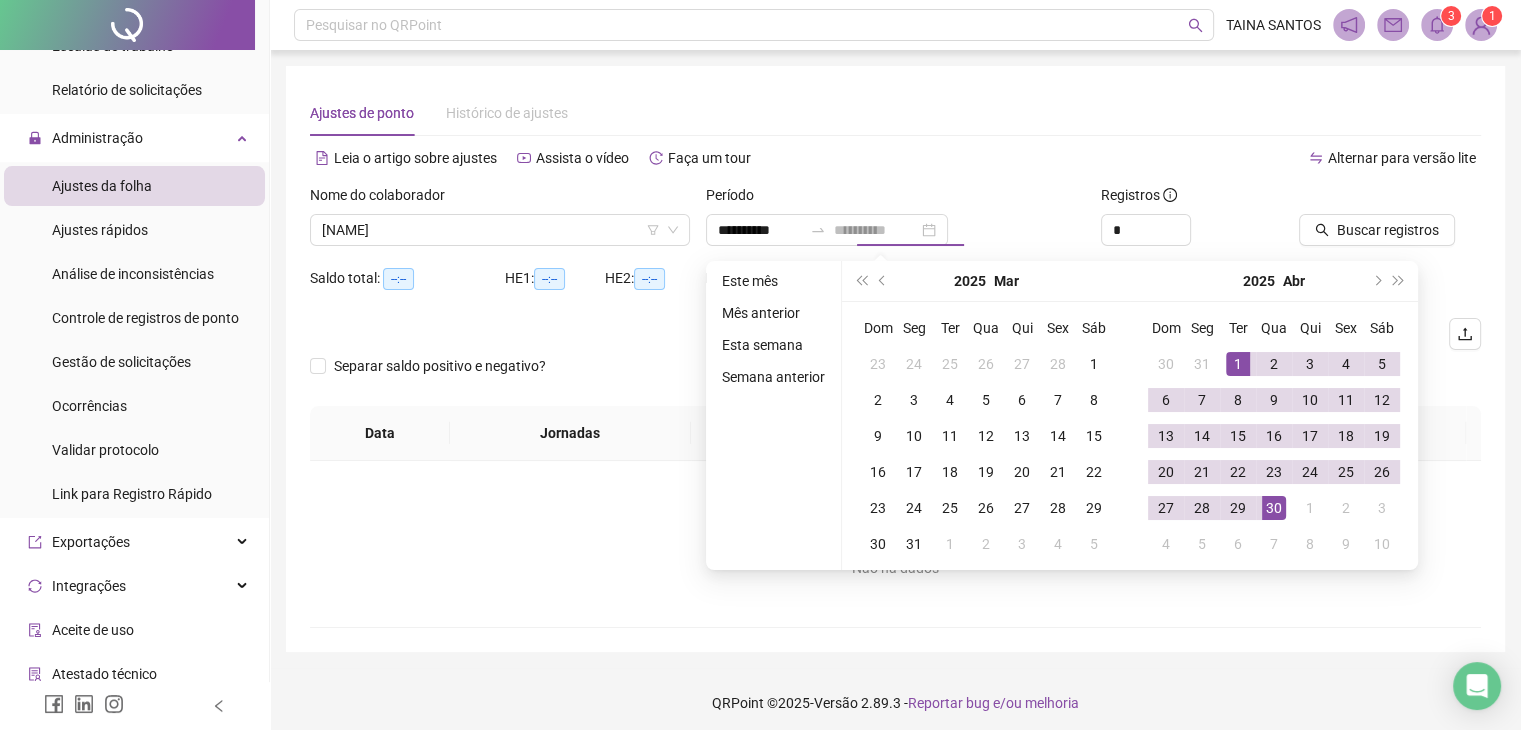 click on "30" at bounding box center (1274, 508) 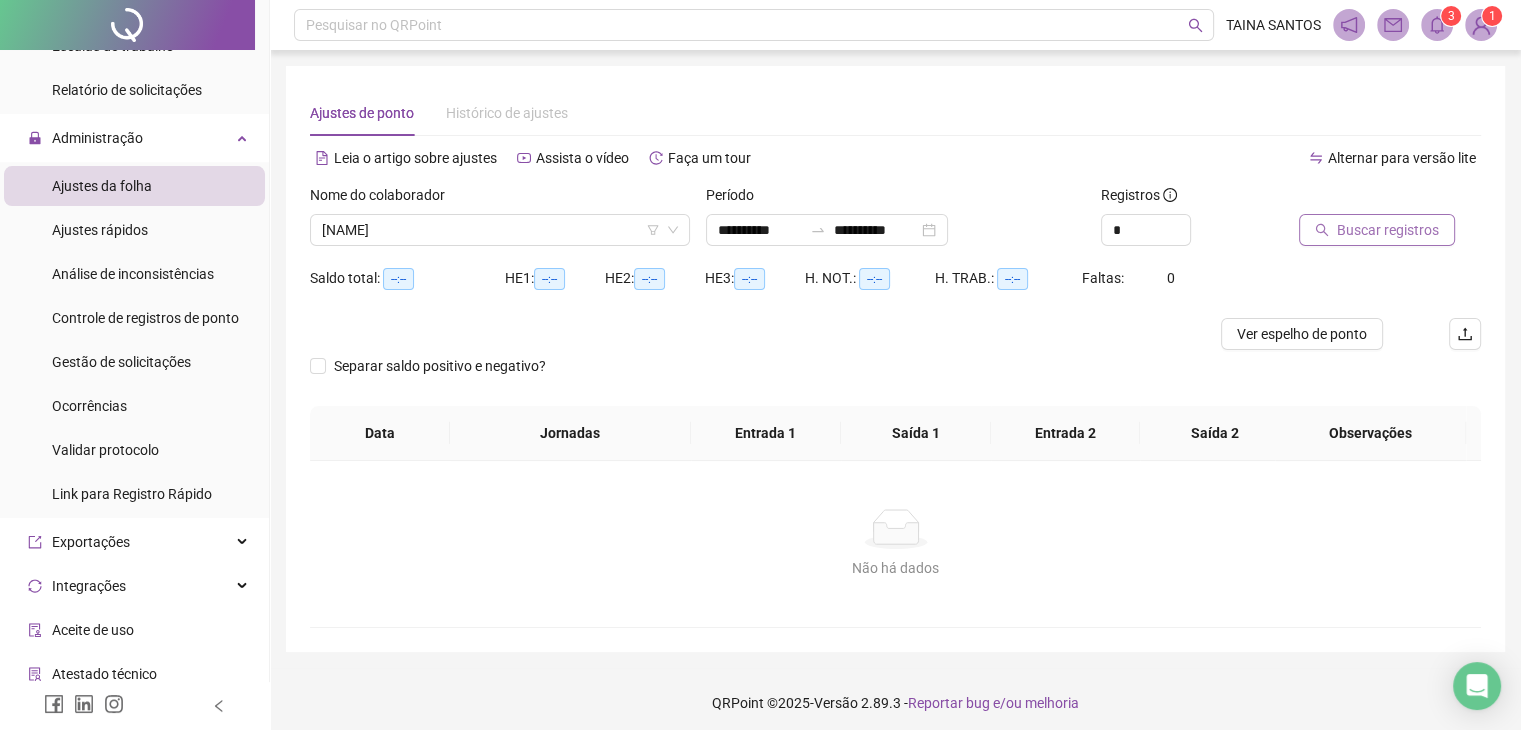 click on "Buscar registros" at bounding box center [1388, 230] 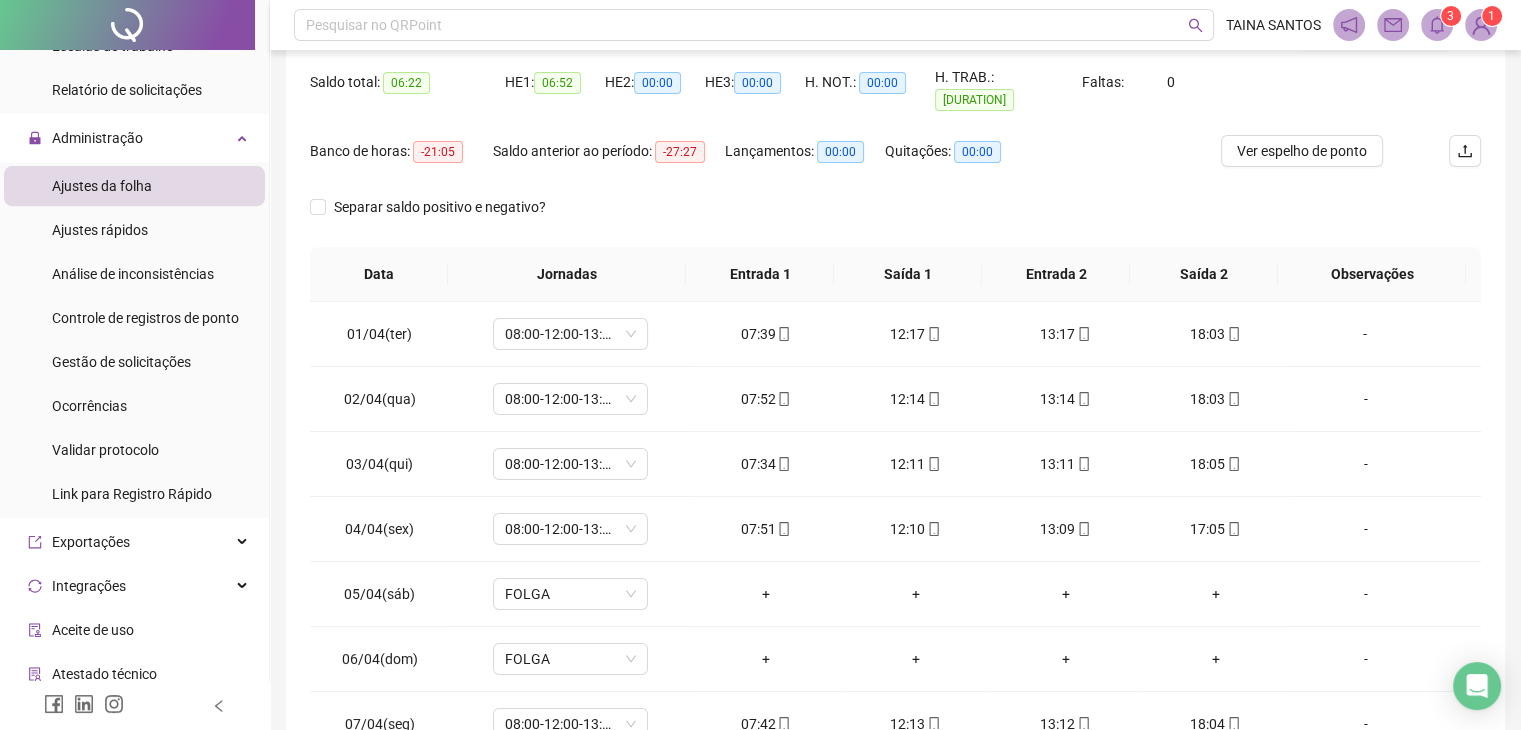 scroll, scrollTop: 200, scrollLeft: 0, axis: vertical 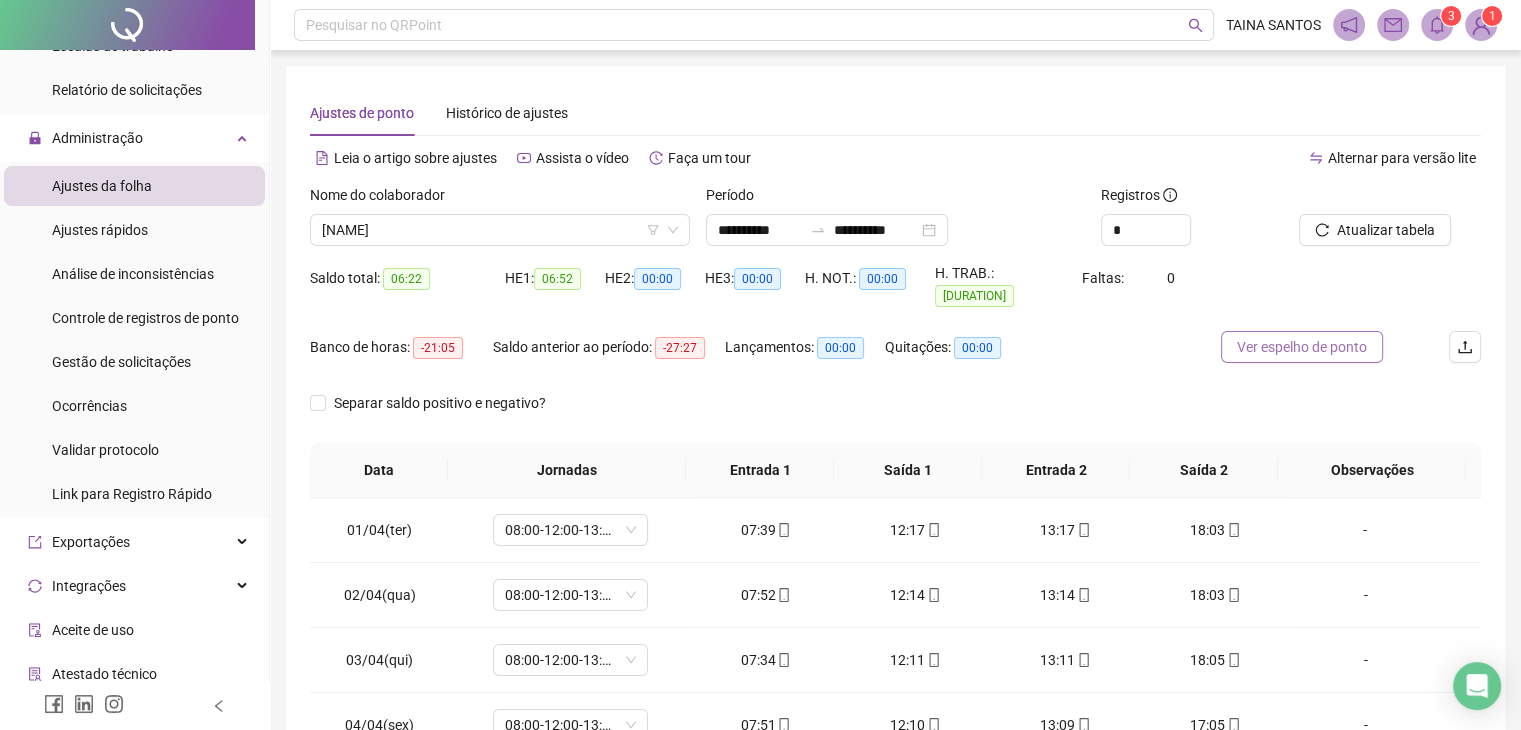 click on "Ver espelho de ponto" at bounding box center (1302, 347) 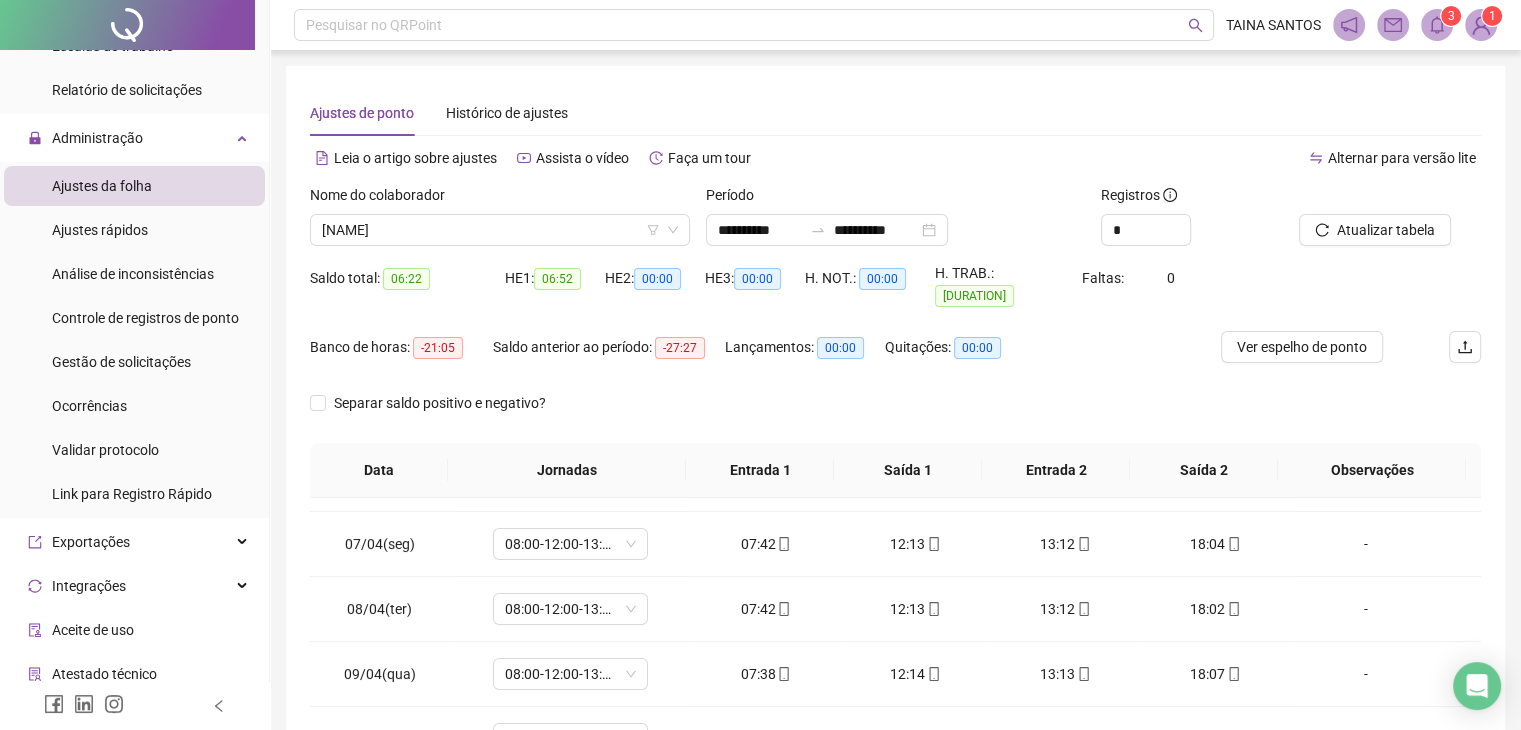scroll, scrollTop: 400, scrollLeft: 0, axis: vertical 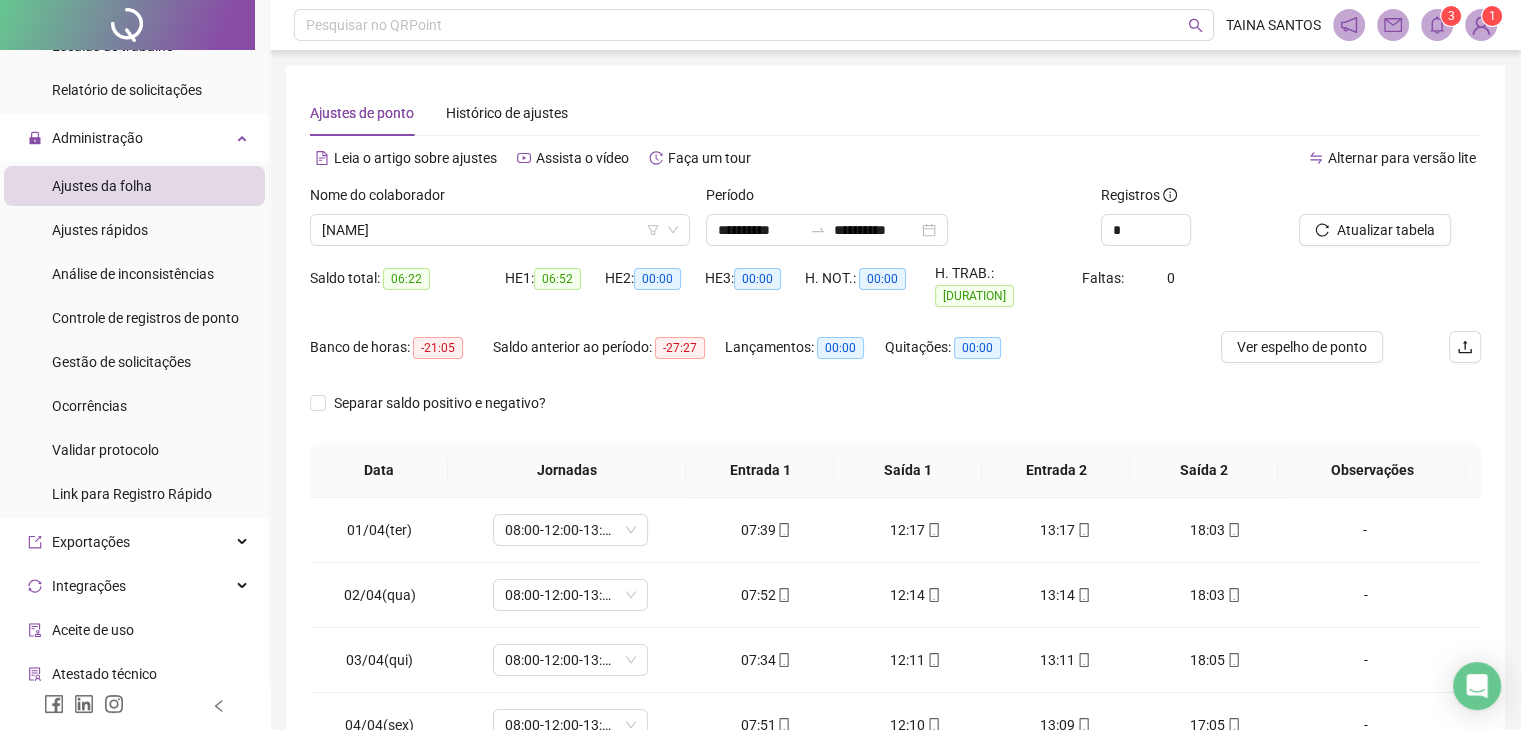 drag, startPoint x: 781, startPoint y: 148, endPoint x: 980, endPoint y: 169, distance: 200.10497 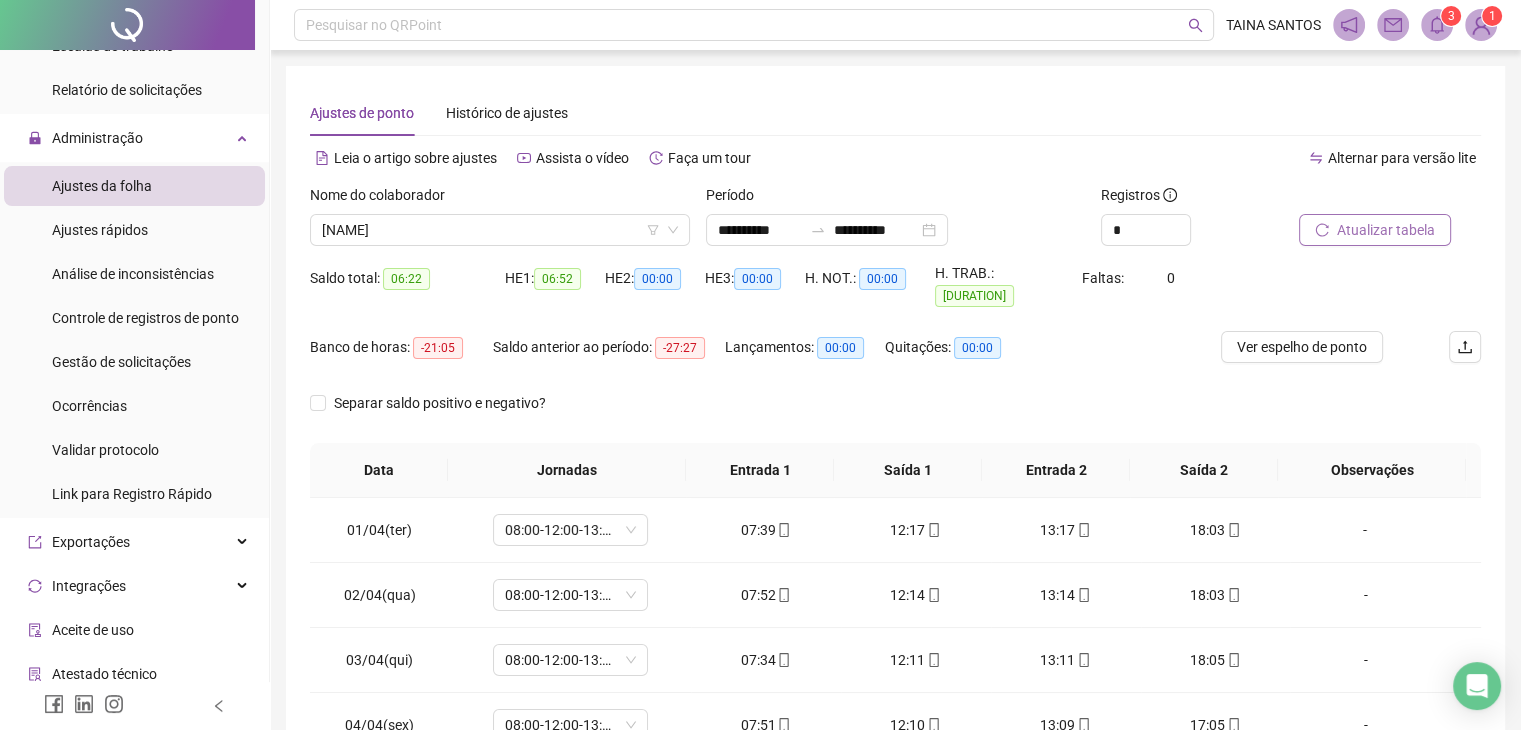 click on "Atualizar tabela" at bounding box center (1386, 230) 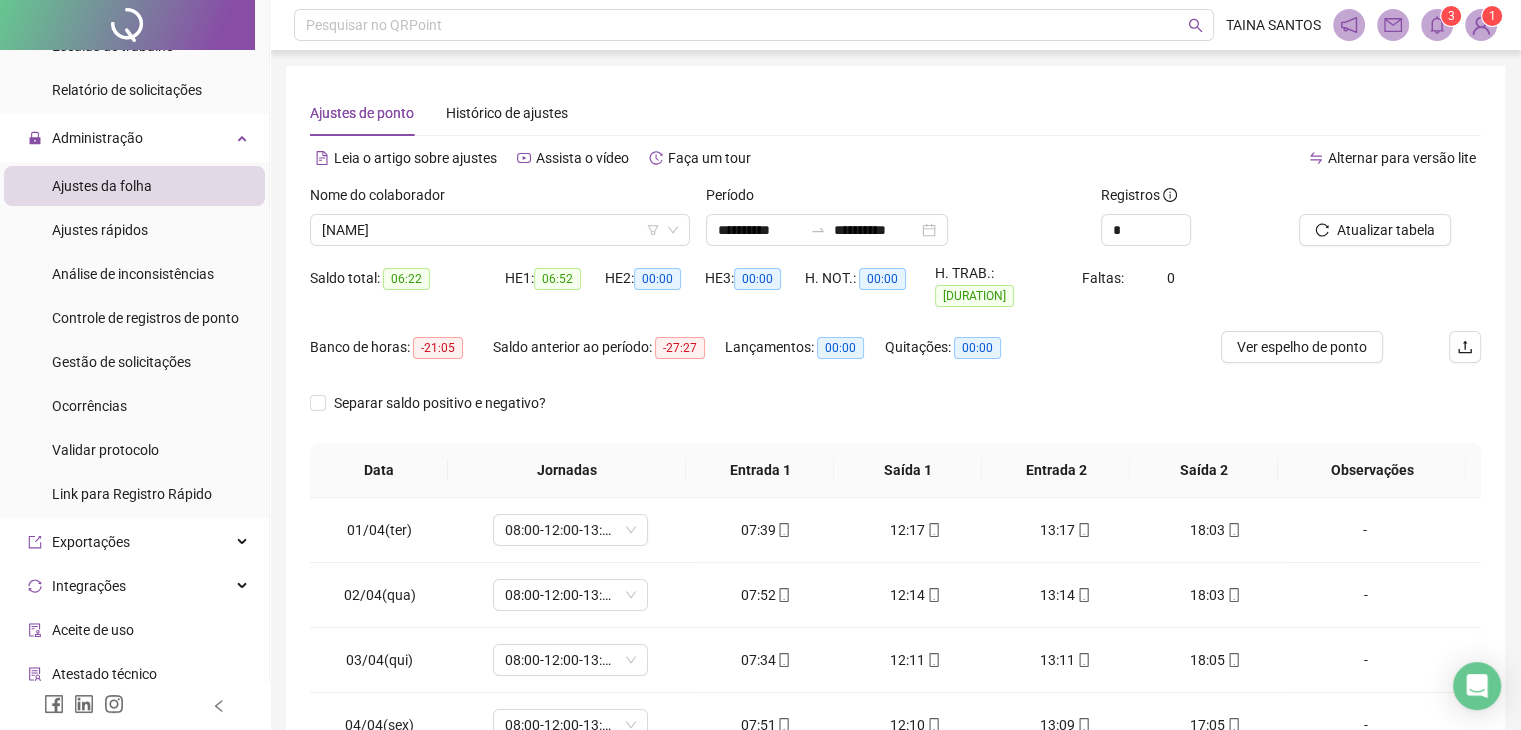 click 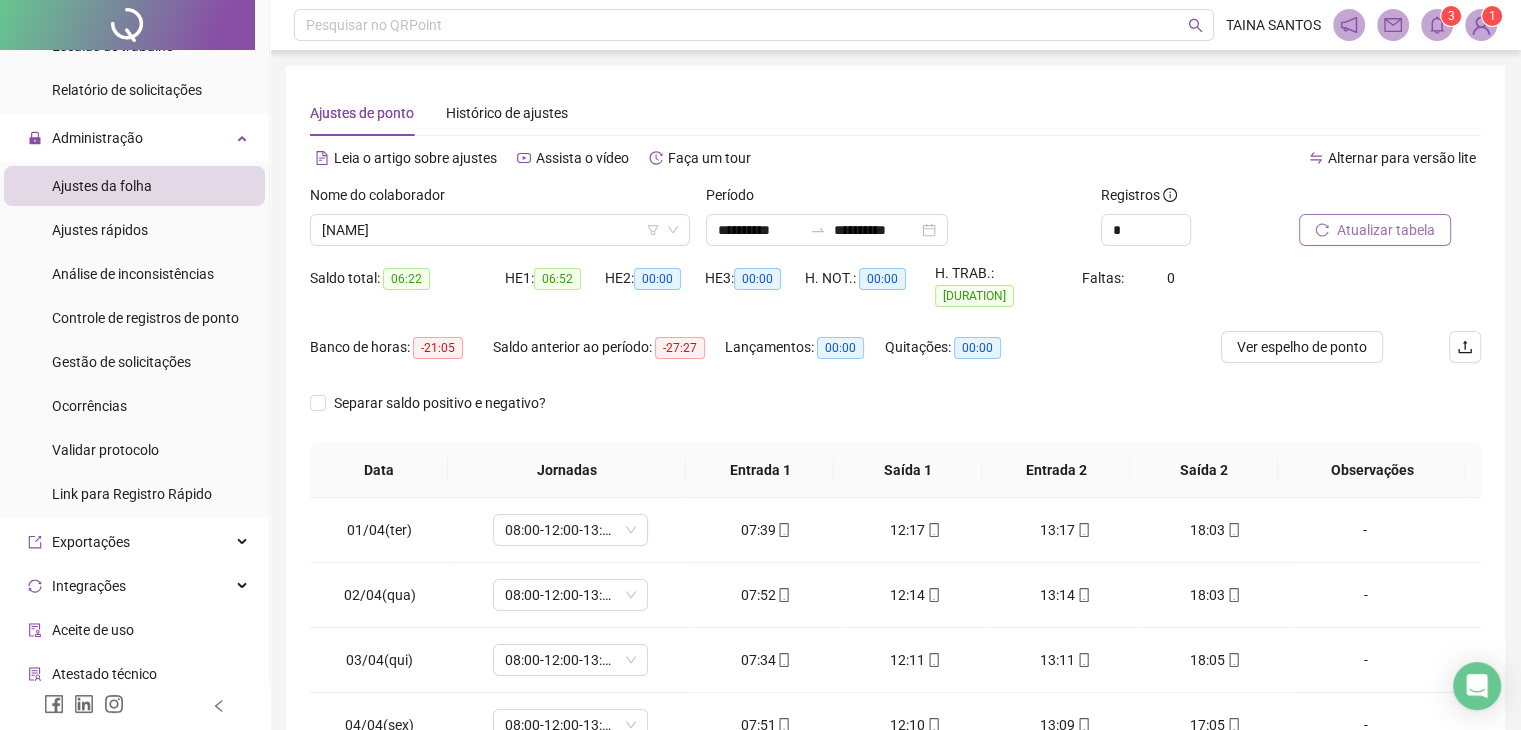 click on "Atualizar tabela" at bounding box center [1386, 230] 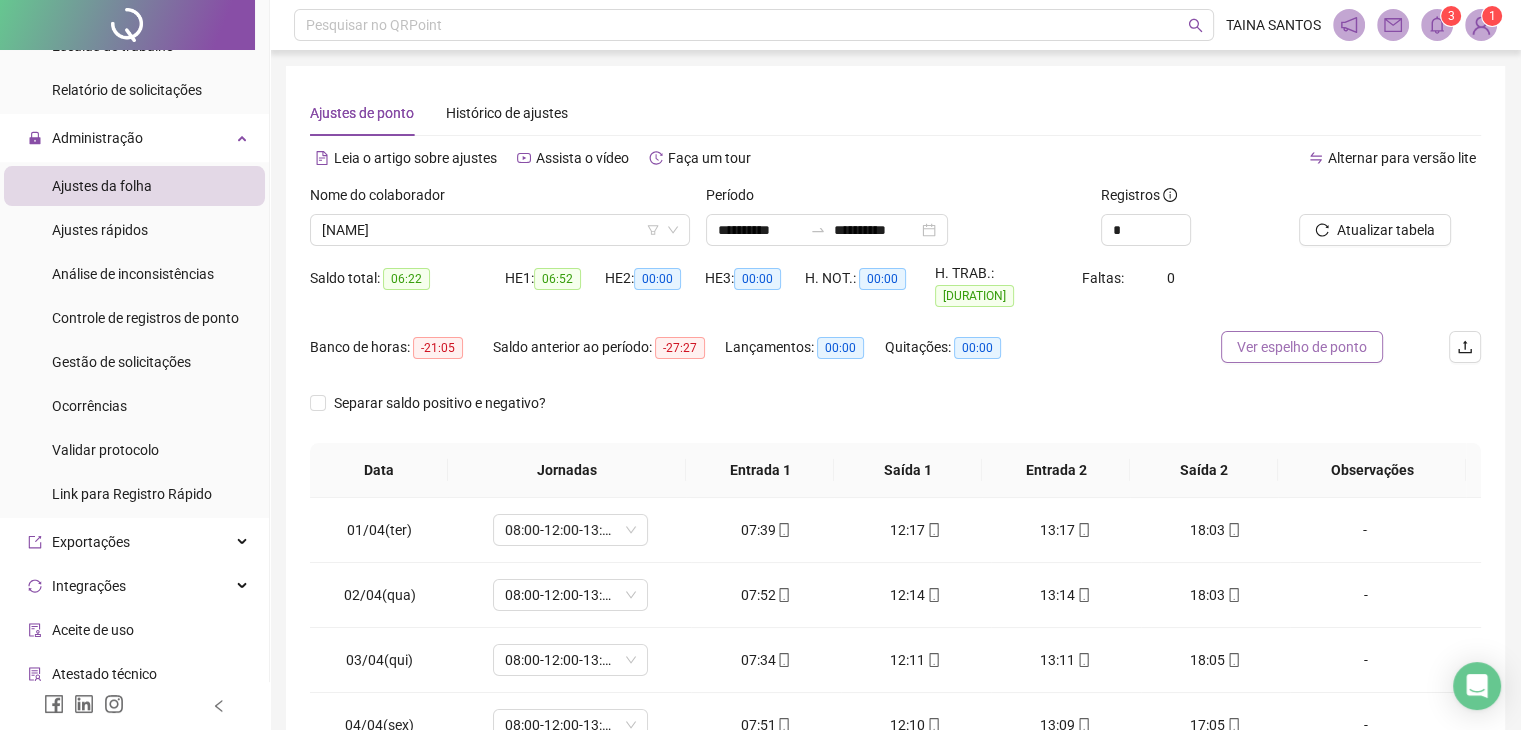 click on "Ver espelho de ponto" at bounding box center (1302, 347) 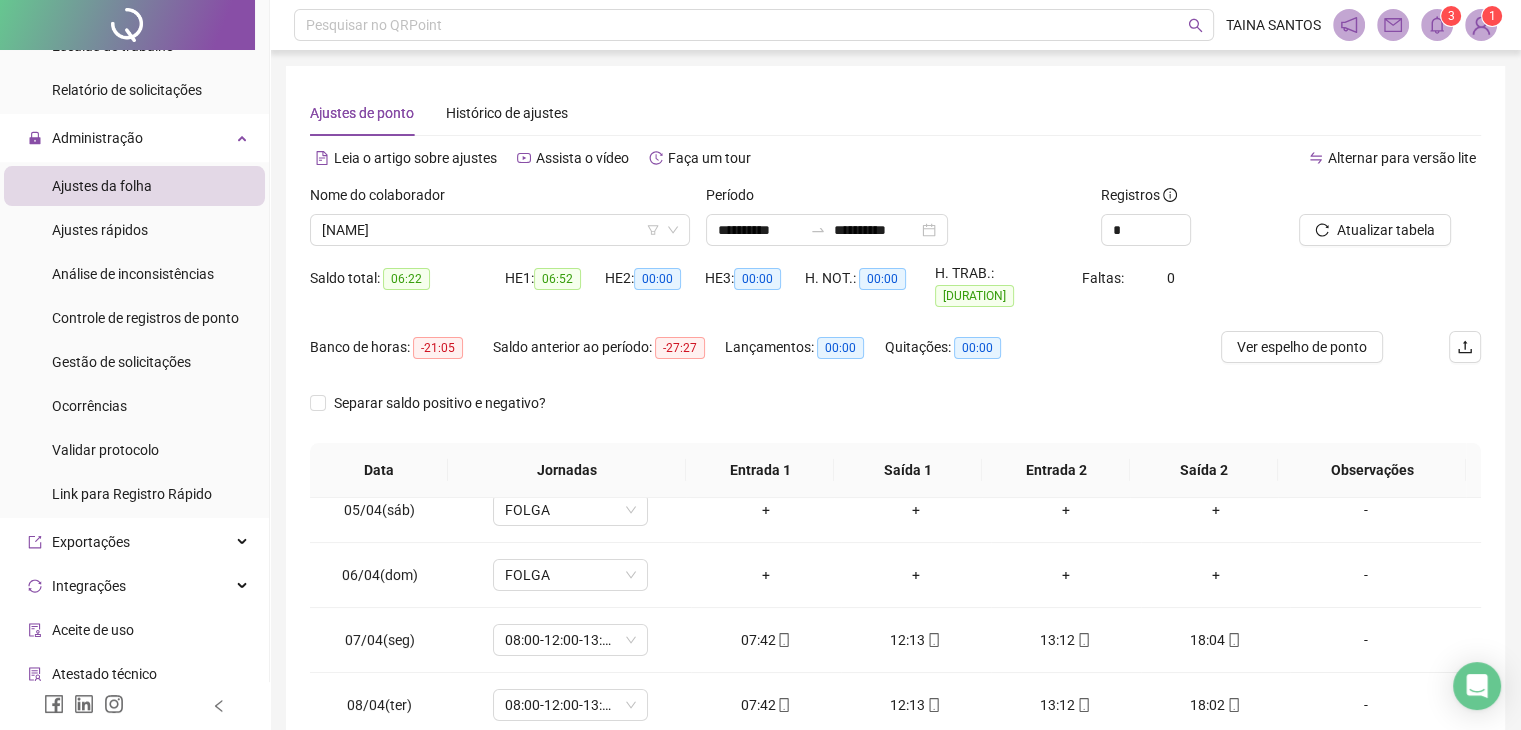 scroll, scrollTop: 300, scrollLeft: 0, axis: vertical 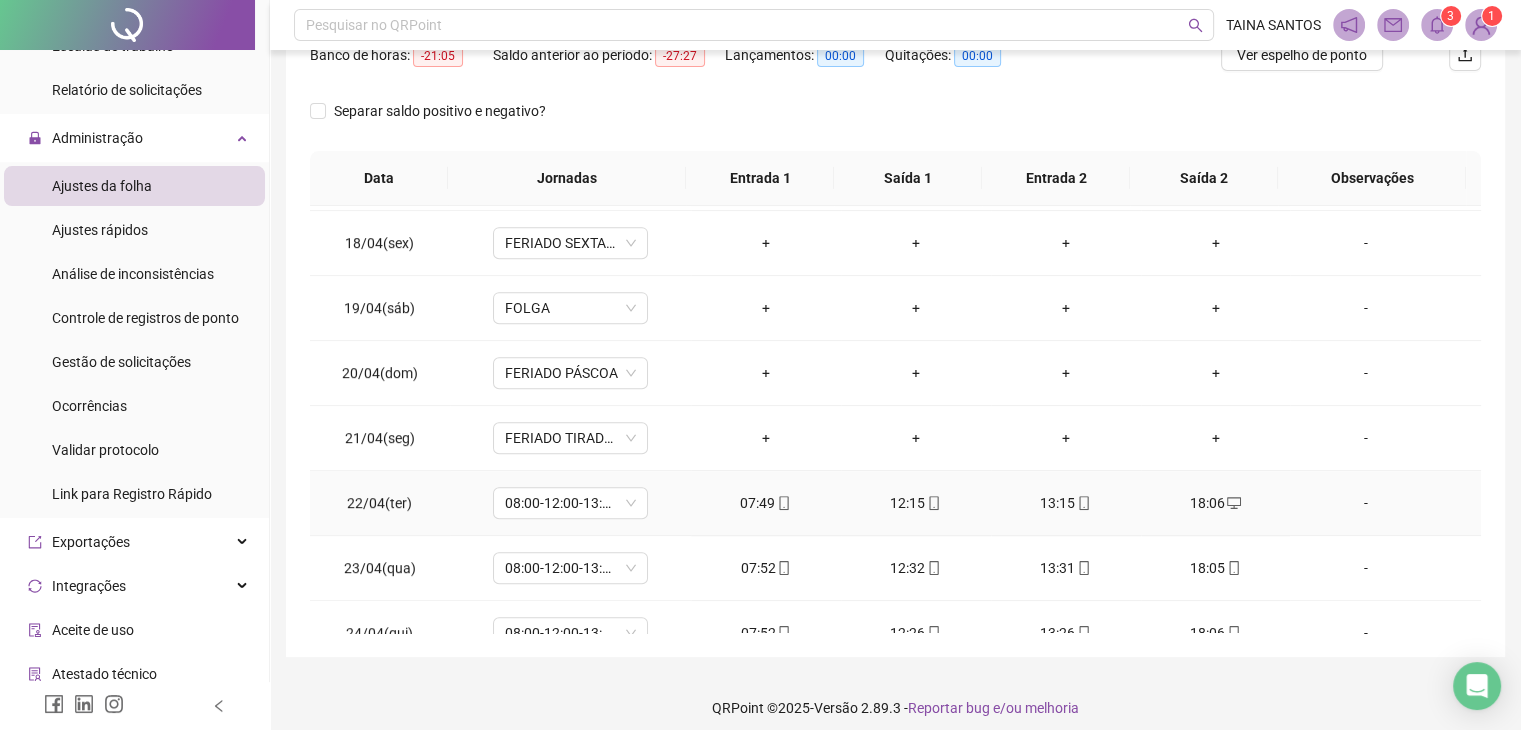 click on "18:06" at bounding box center [1216, 503] 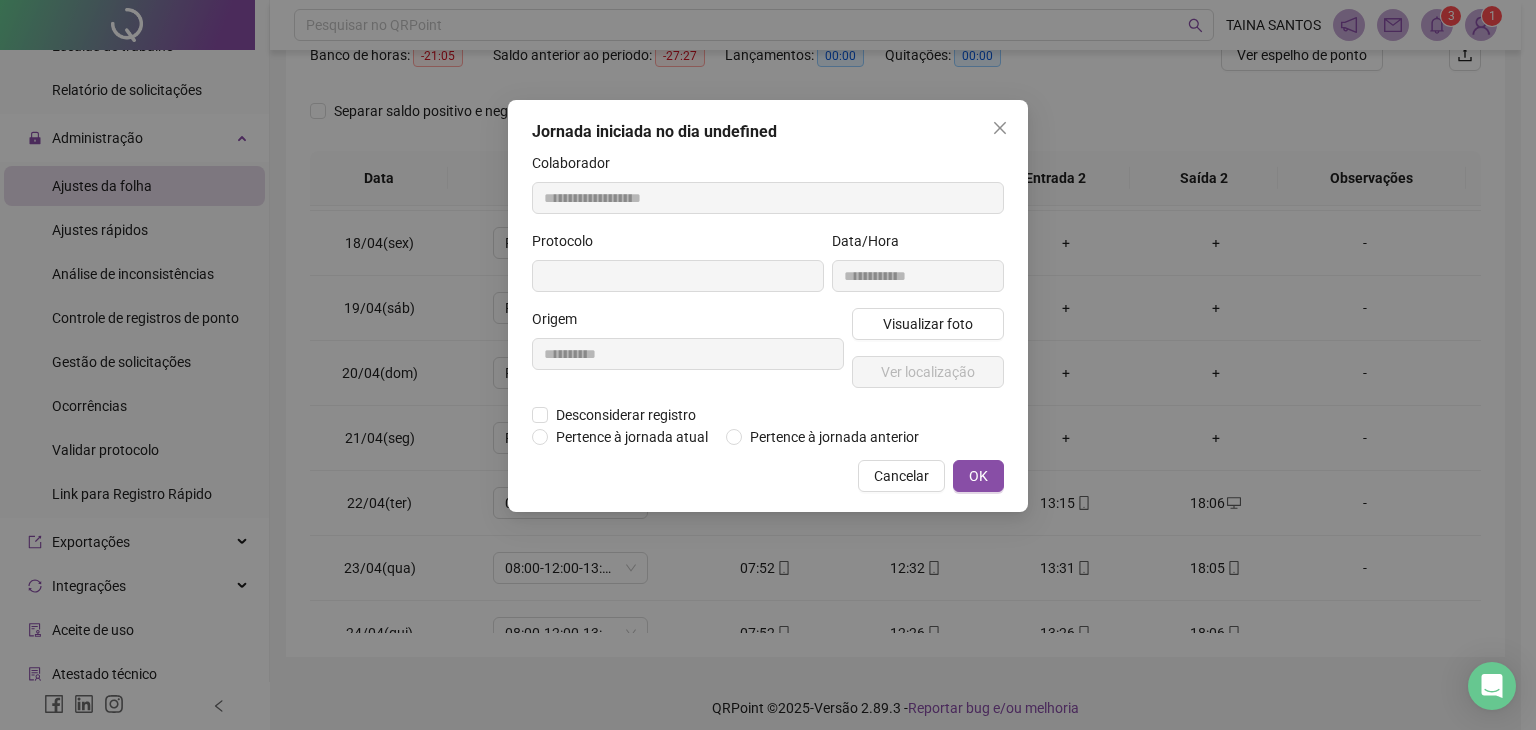 type on "**********" 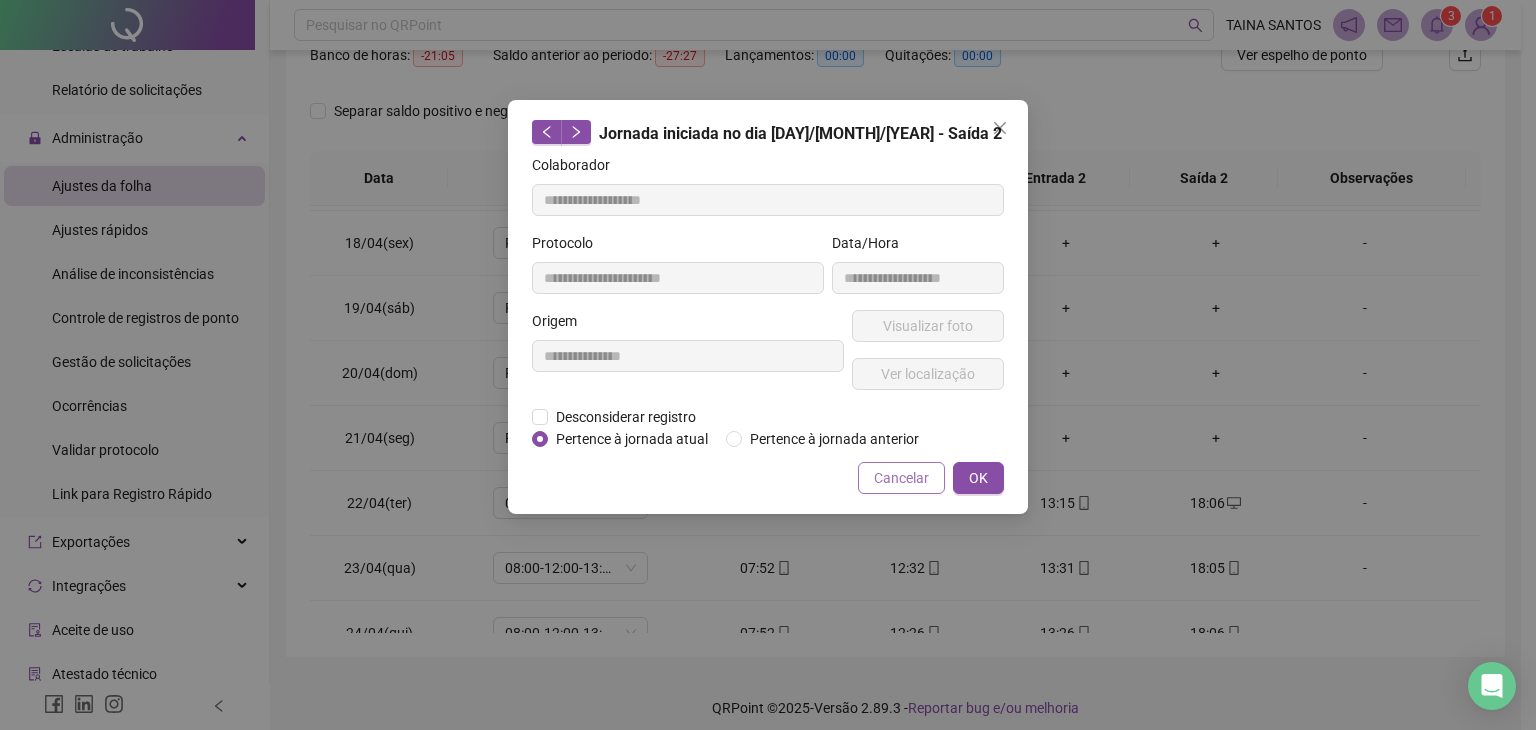 click on "Cancelar" at bounding box center [901, 478] 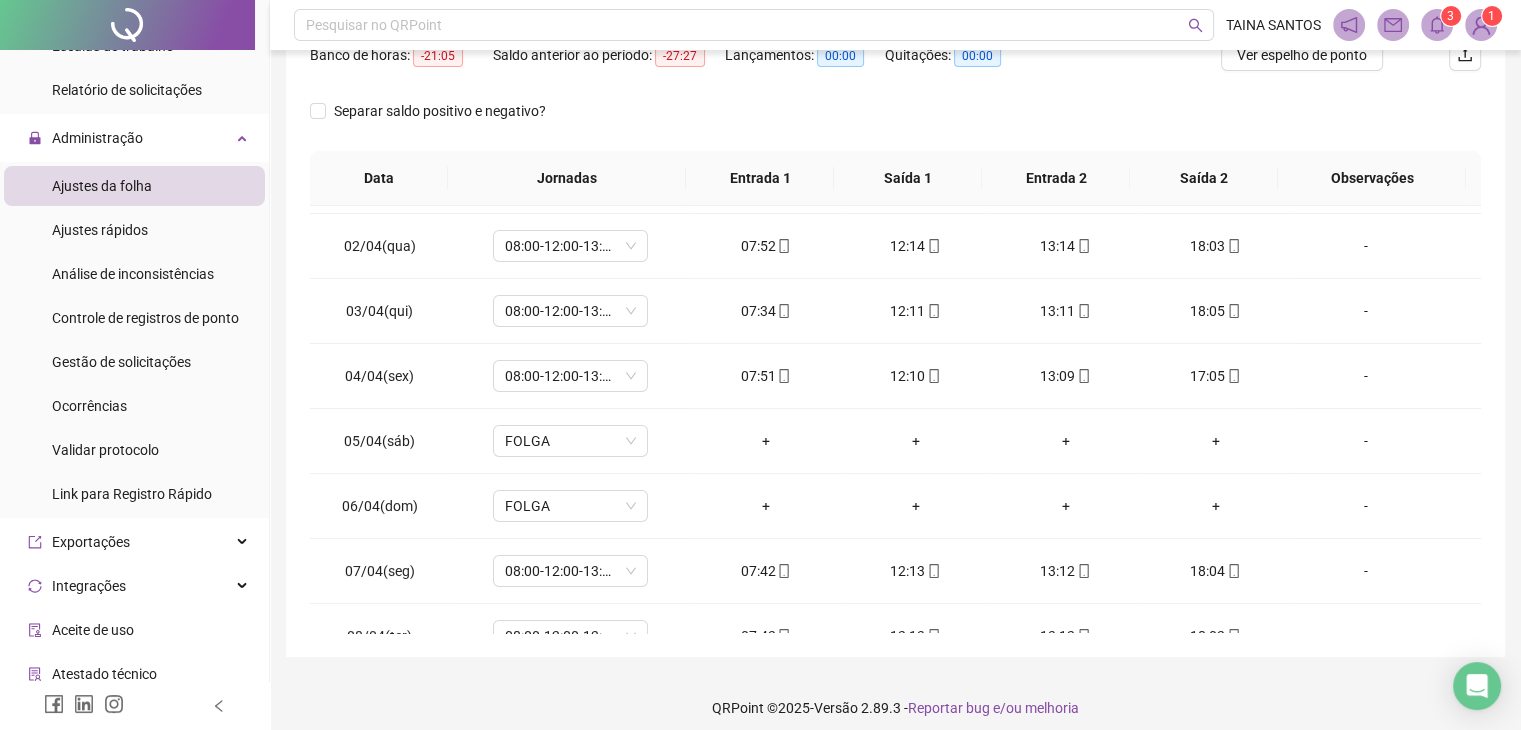 scroll, scrollTop: 0, scrollLeft: 0, axis: both 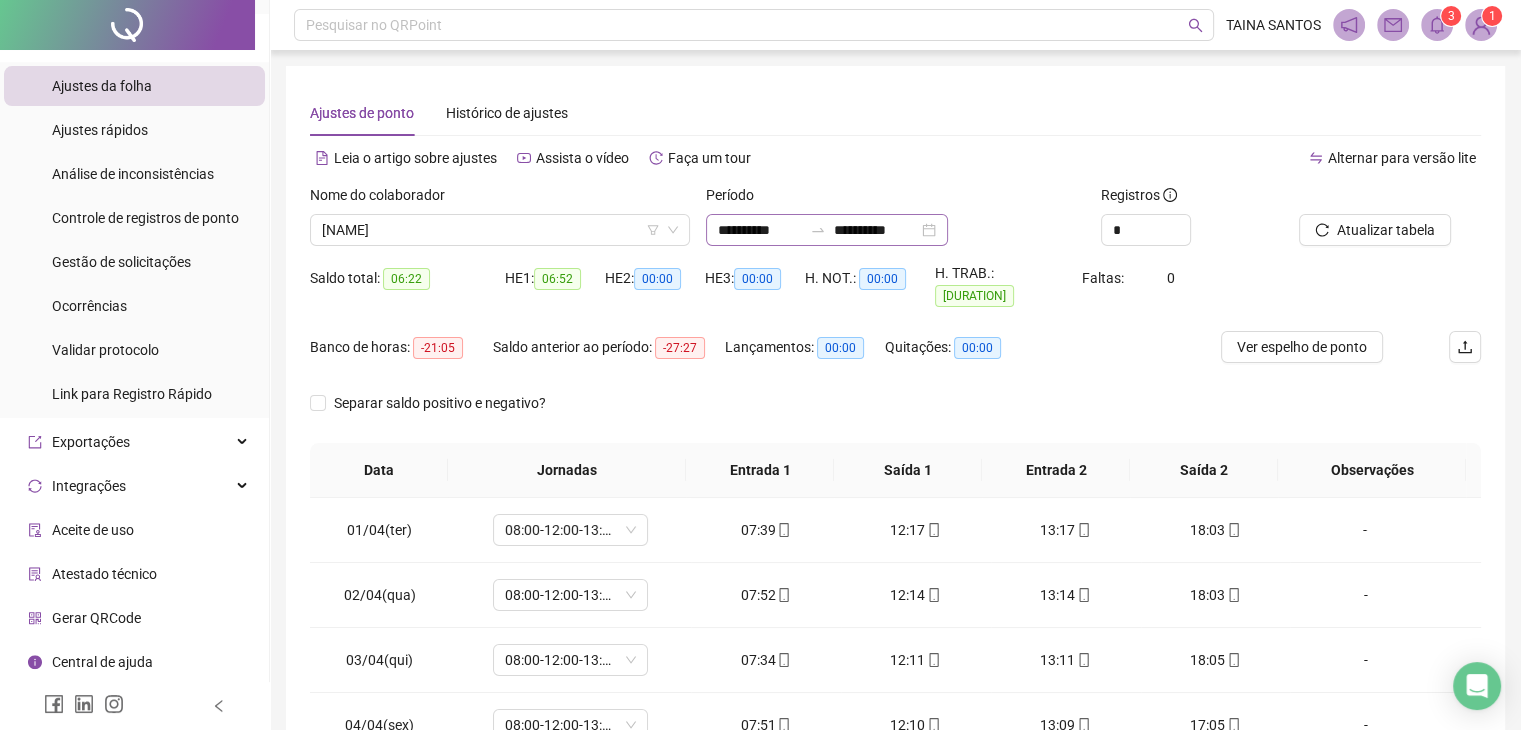 click on "**********" at bounding box center (827, 230) 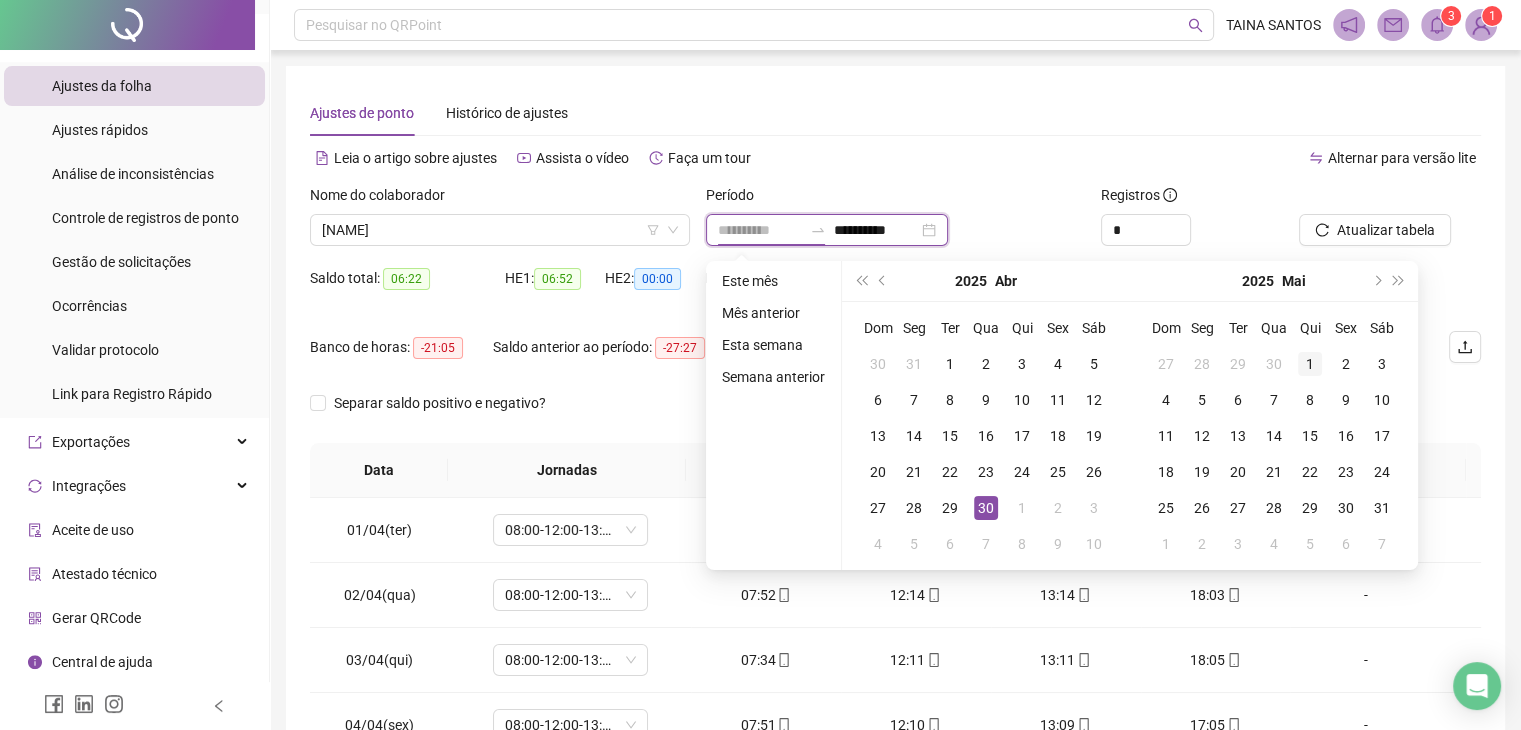 type on "**********" 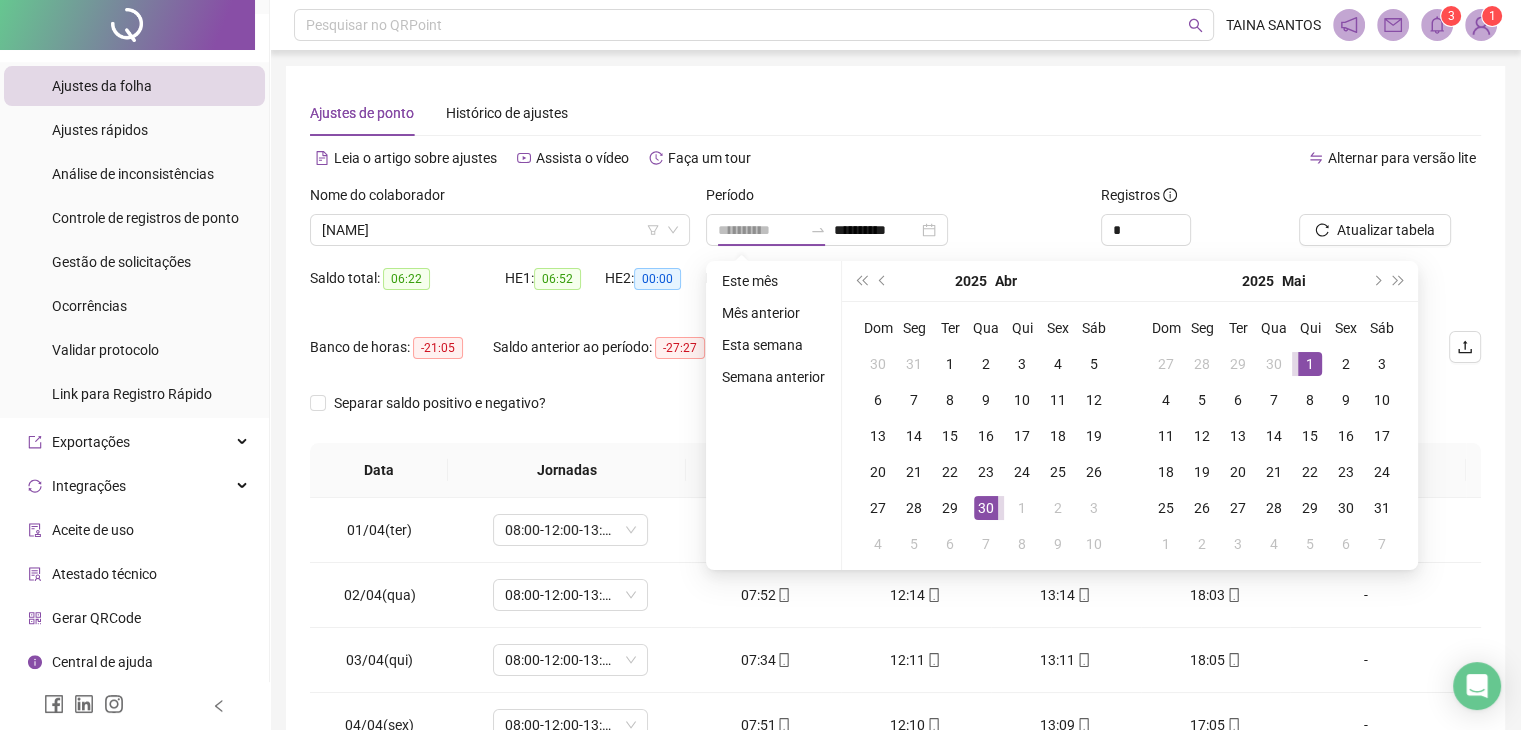 click on "1" at bounding box center [1310, 364] 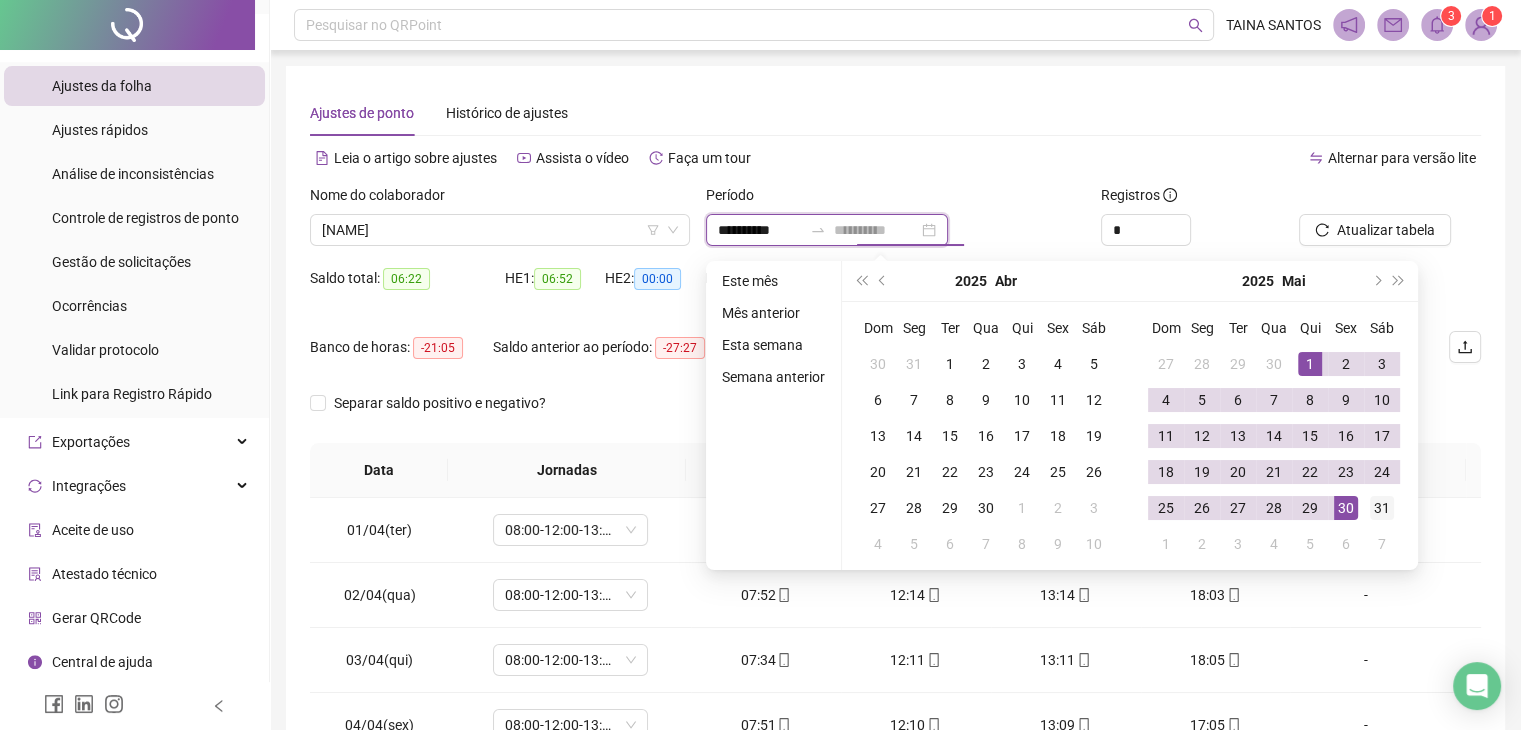 type on "**********" 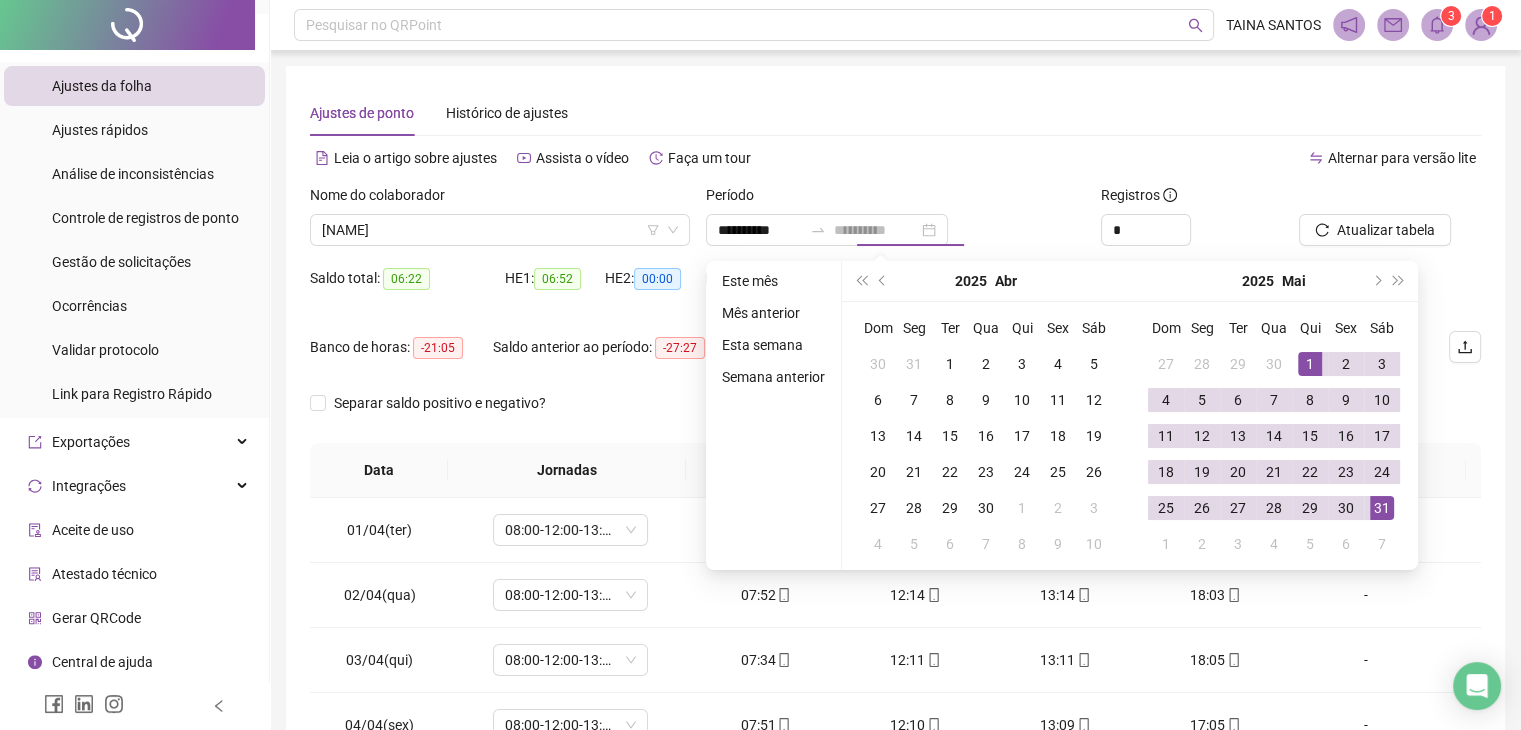 click on "31" at bounding box center [1382, 508] 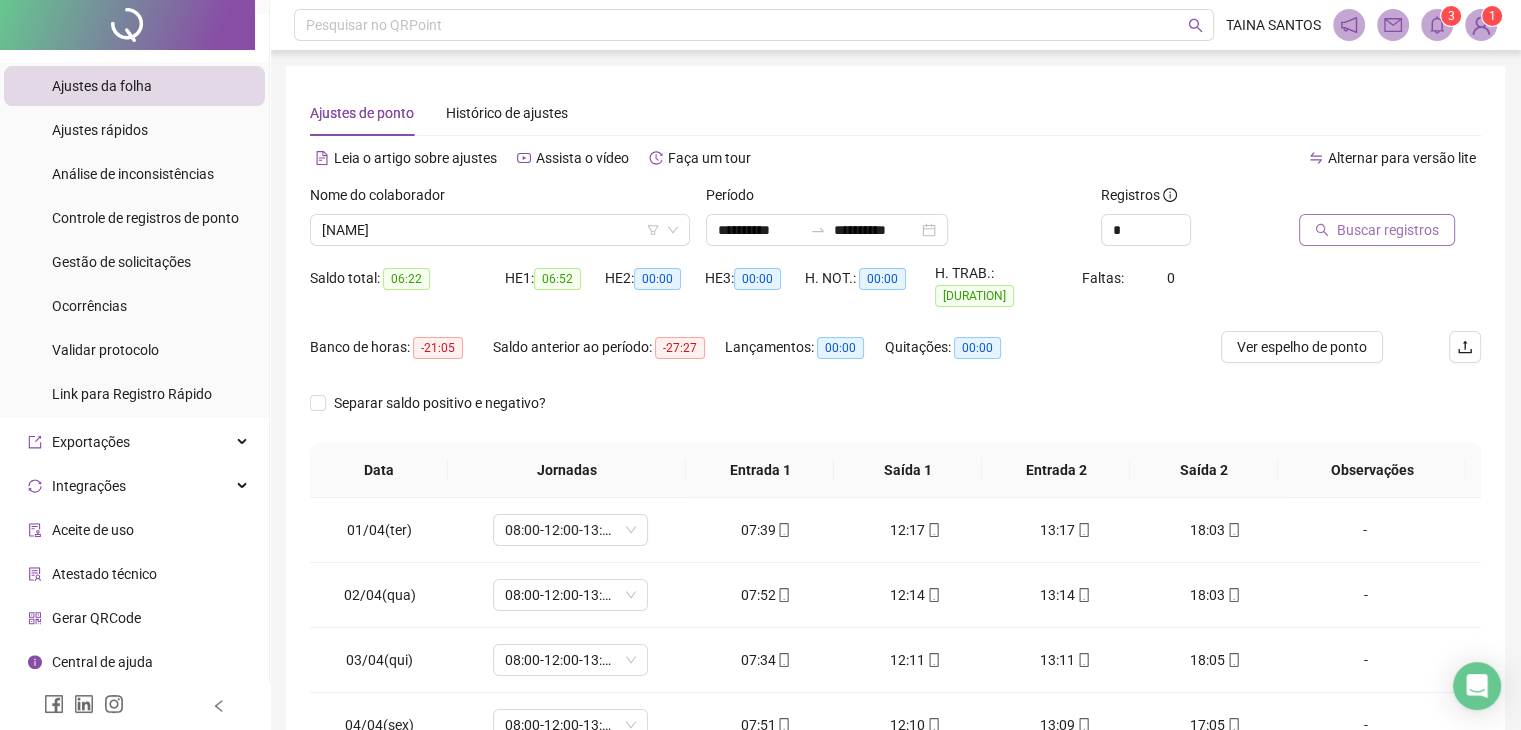 click on "Buscar registros" at bounding box center (1377, 230) 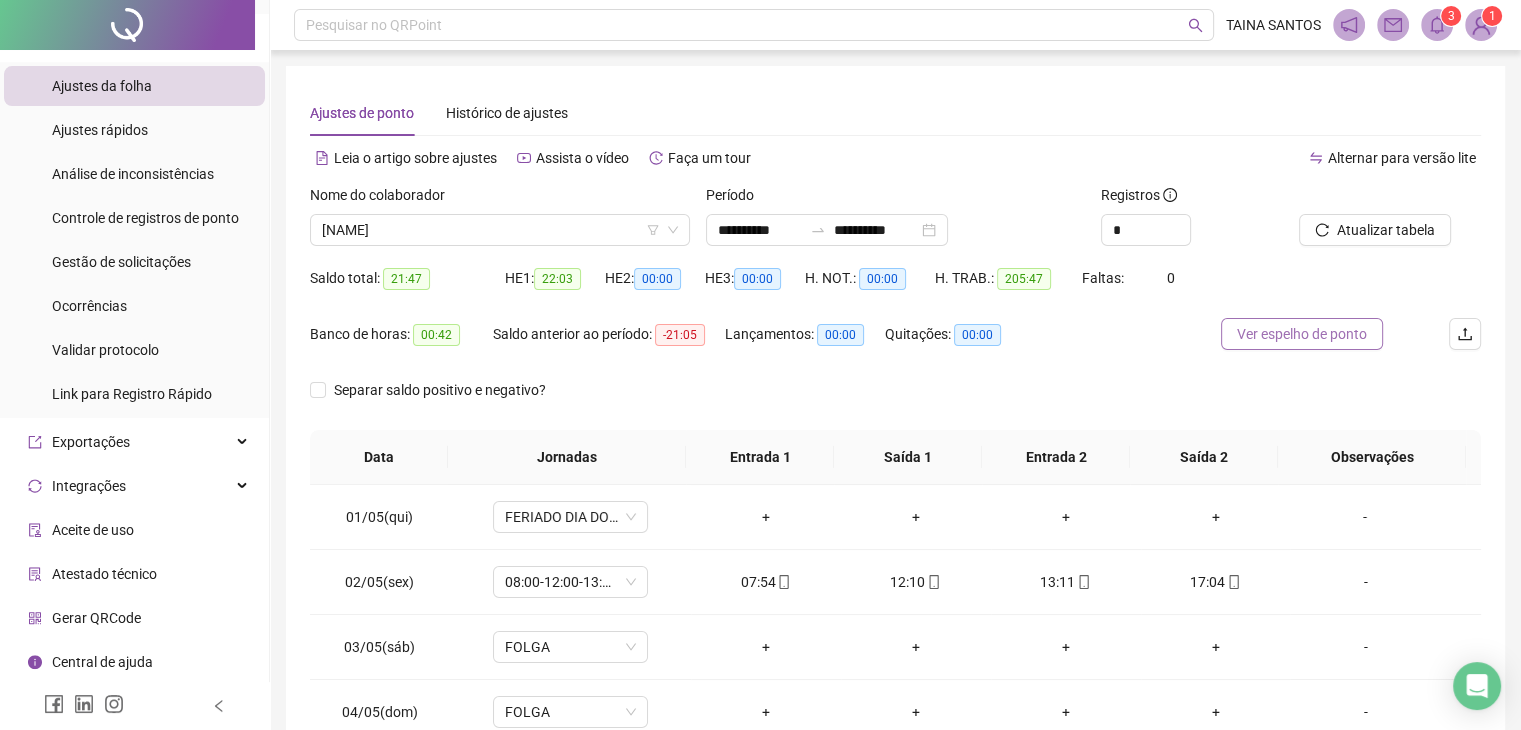 click on "Ver espelho de ponto" at bounding box center (1302, 334) 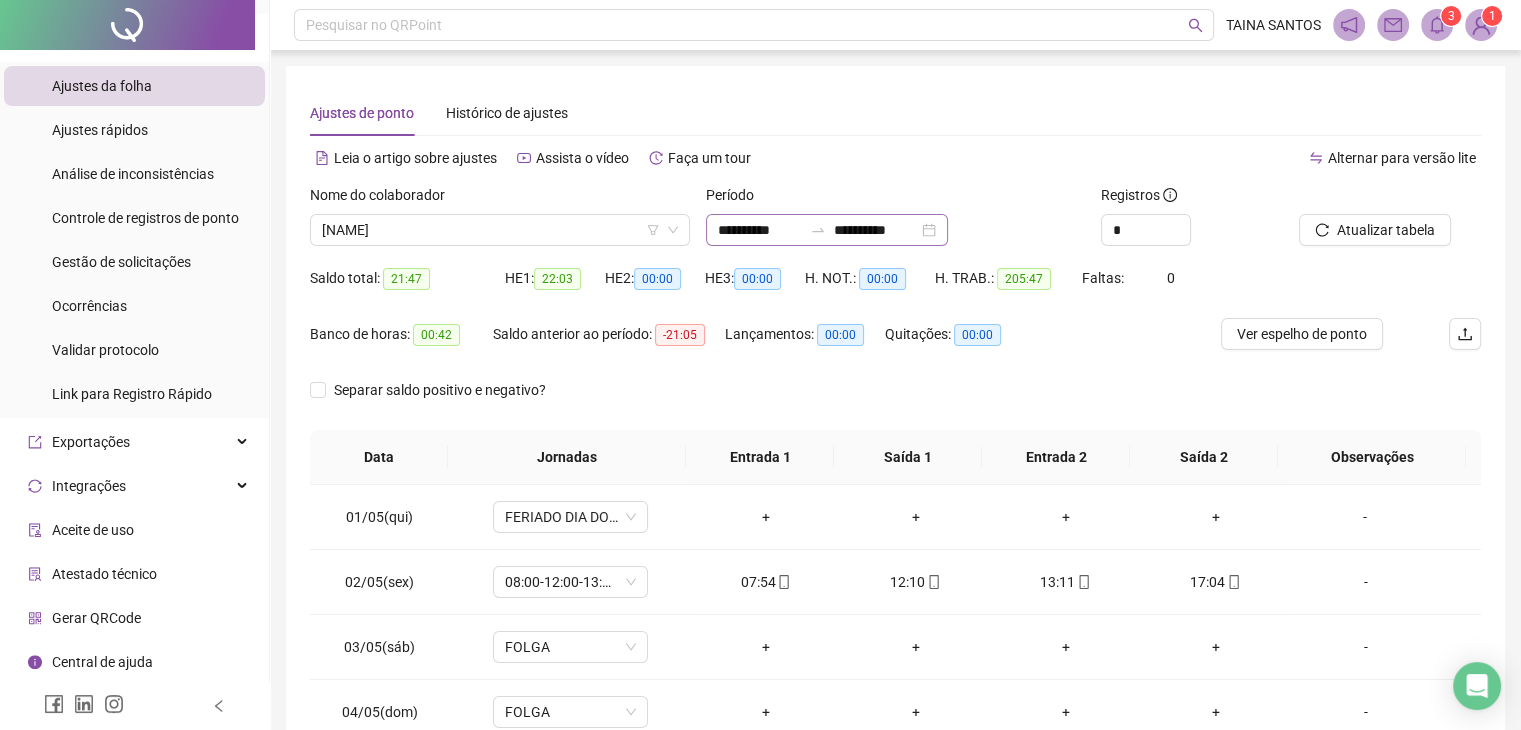 click on "**********" at bounding box center [827, 230] 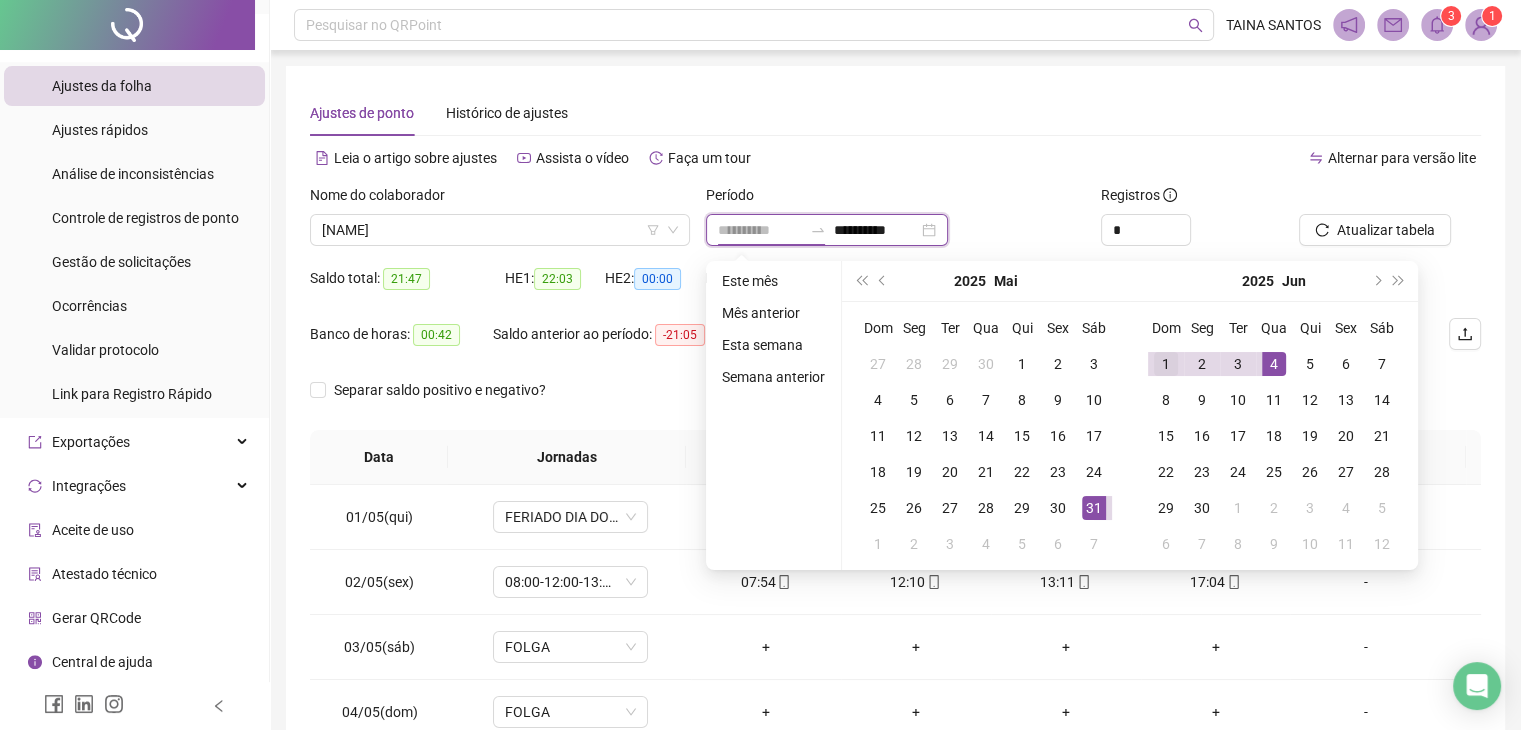 type on "**********" 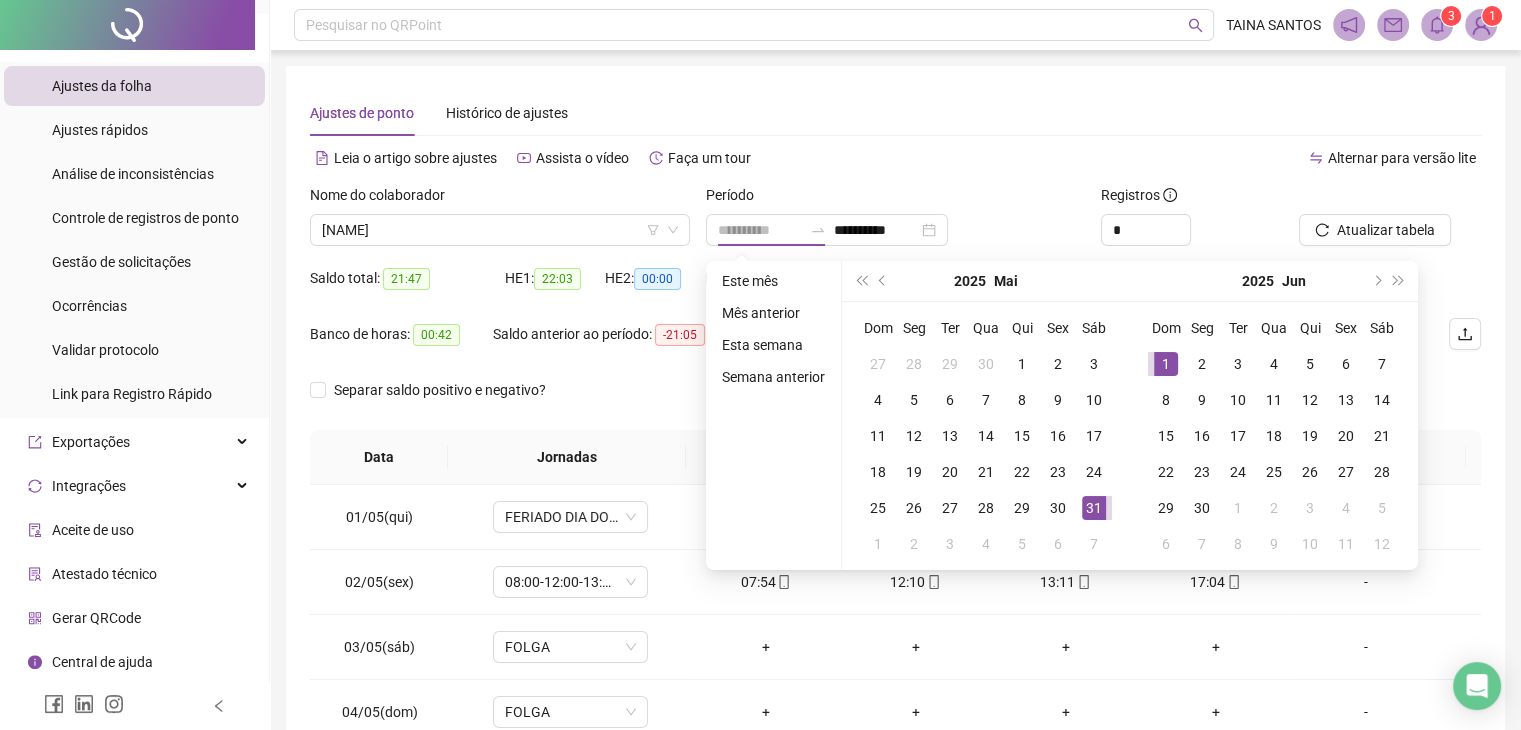 click on "1" at bounding box center (1166, 364) 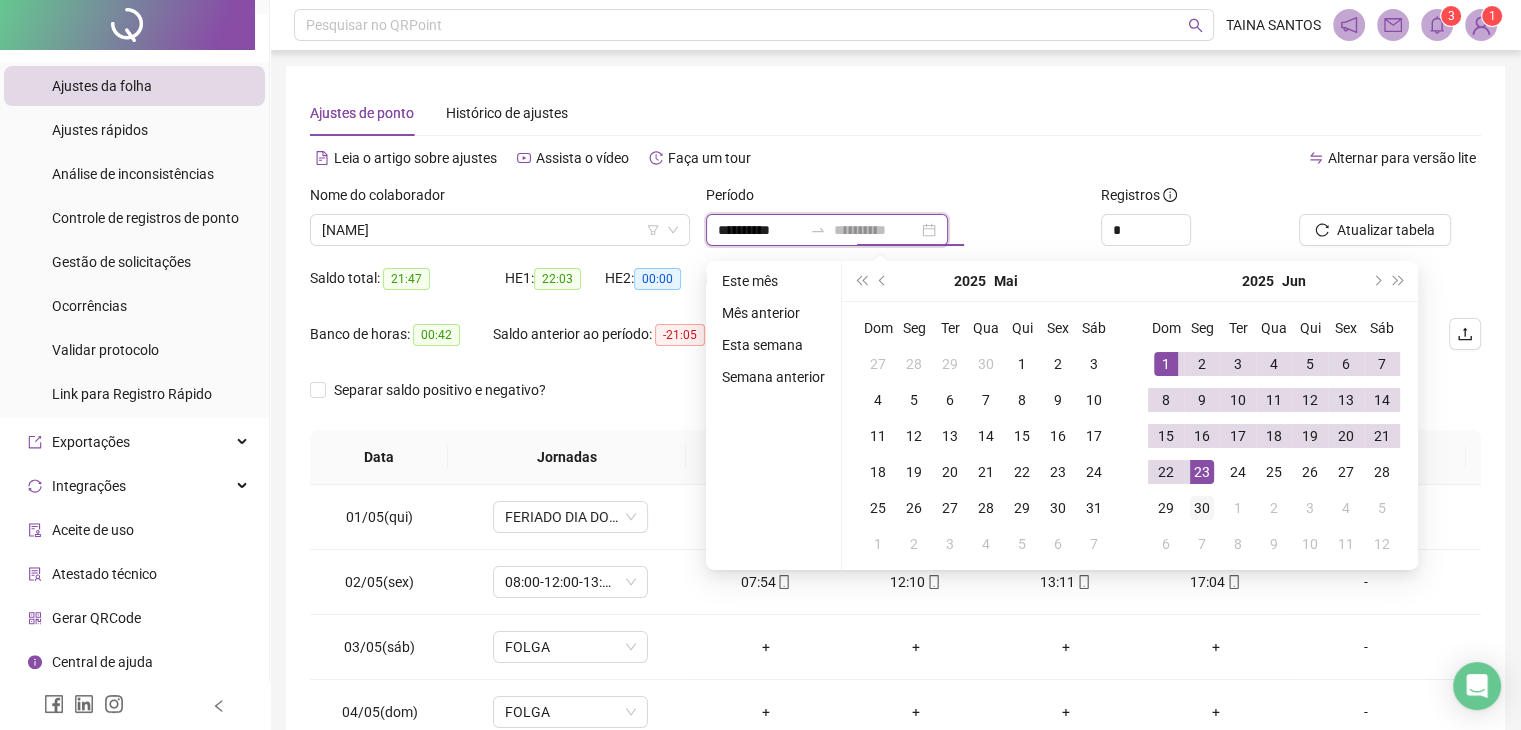 type on "**********" 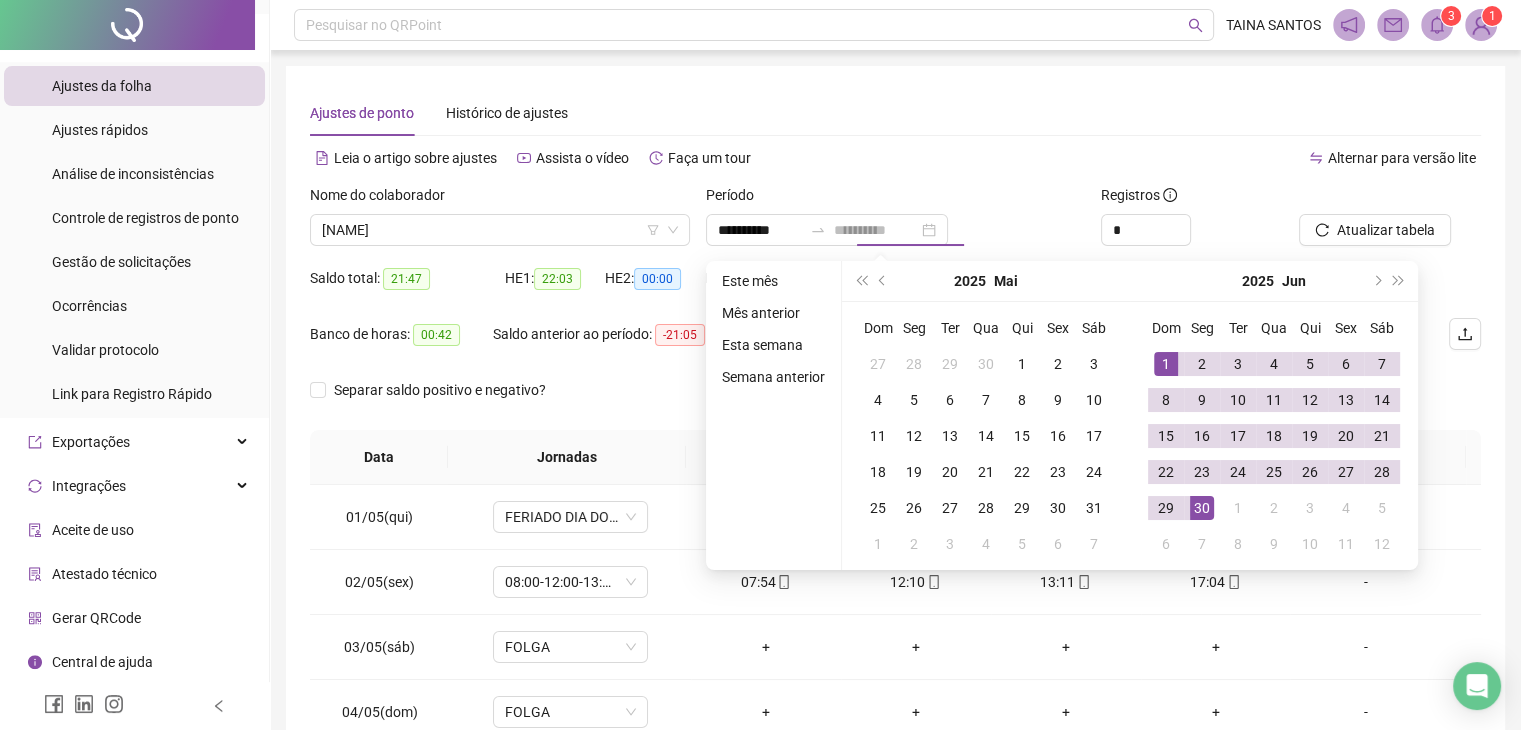 click on "30" at bounding box center [1202, 508] 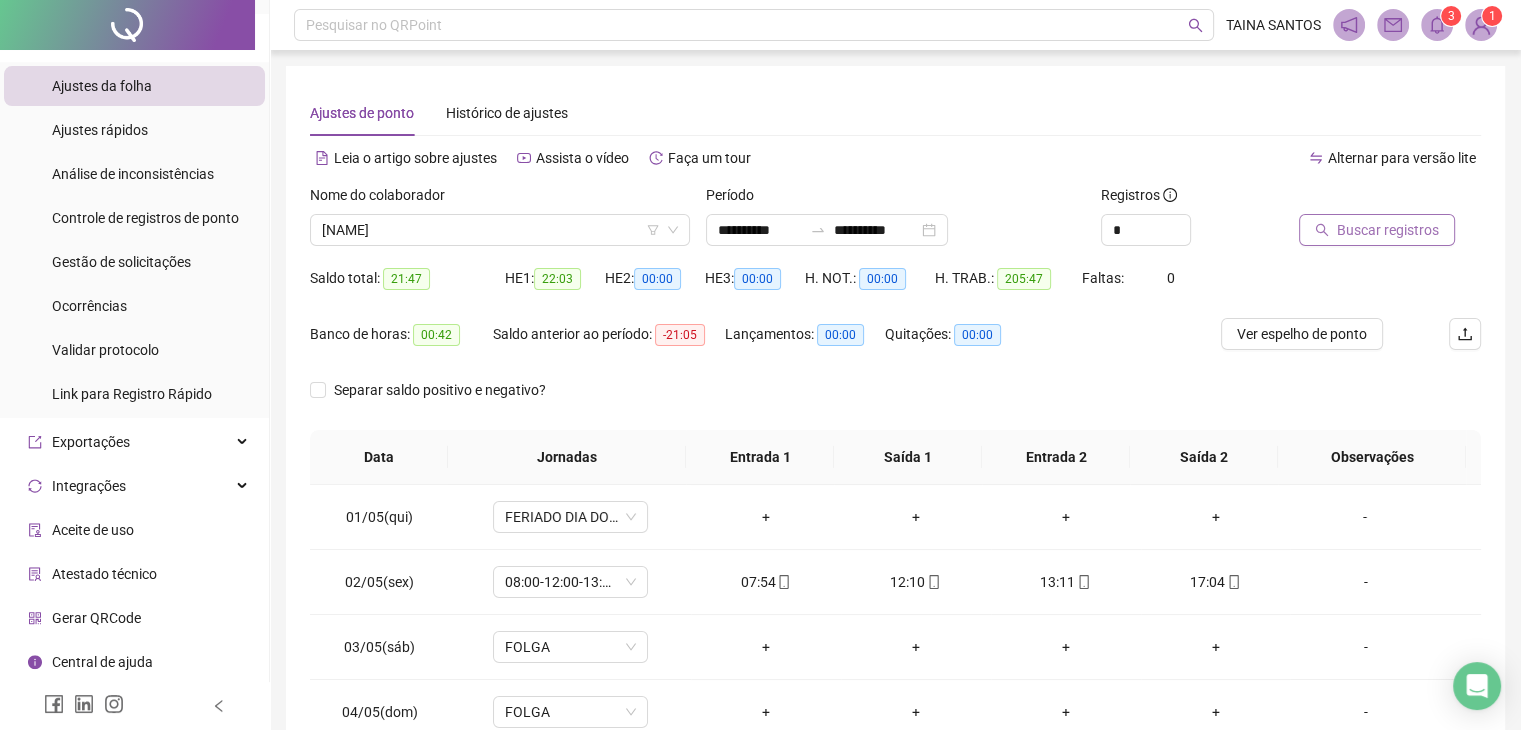 click on "Buscar registros" at bounding box center [1388, 230] 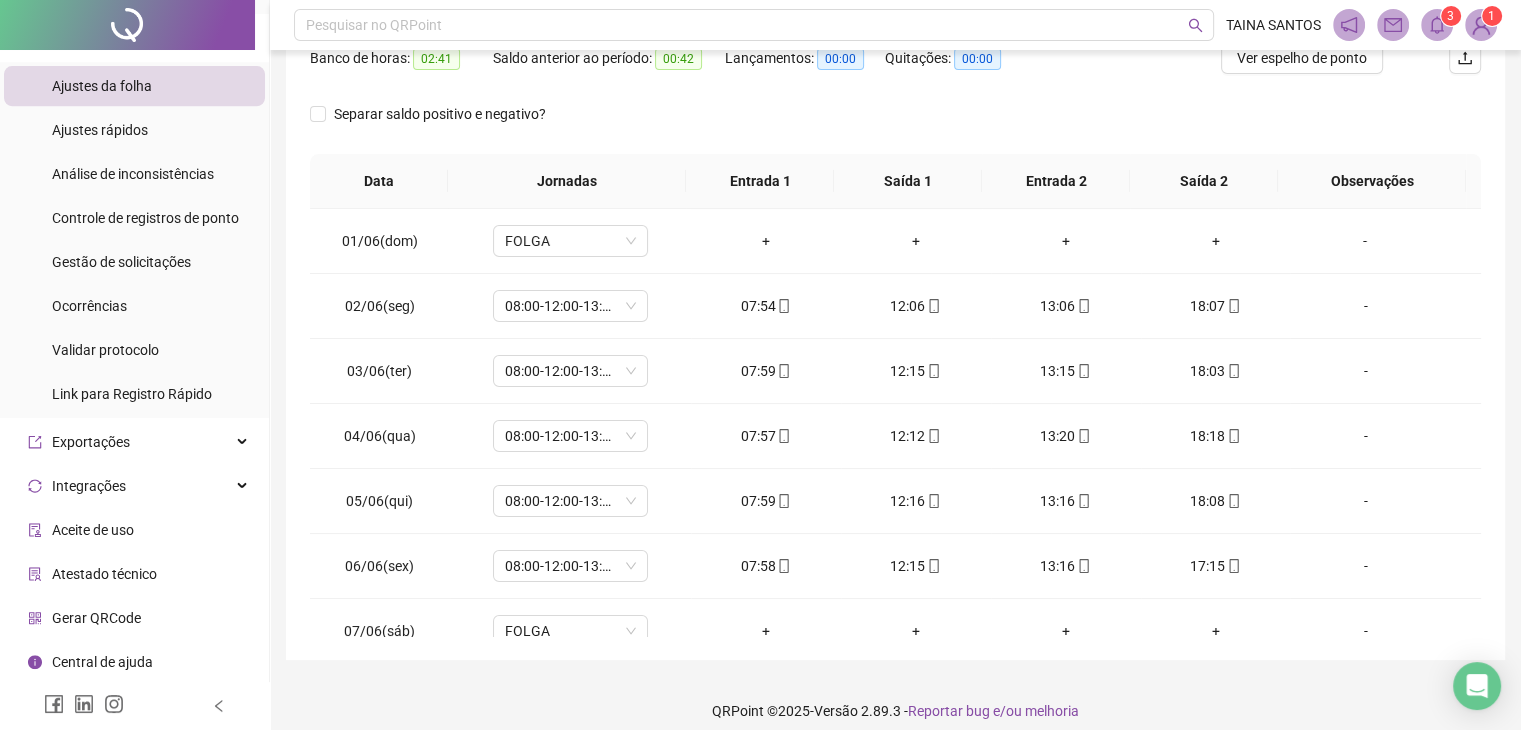 scroll, scrollTop: 292, scrollLeft: 0, axis: vertical 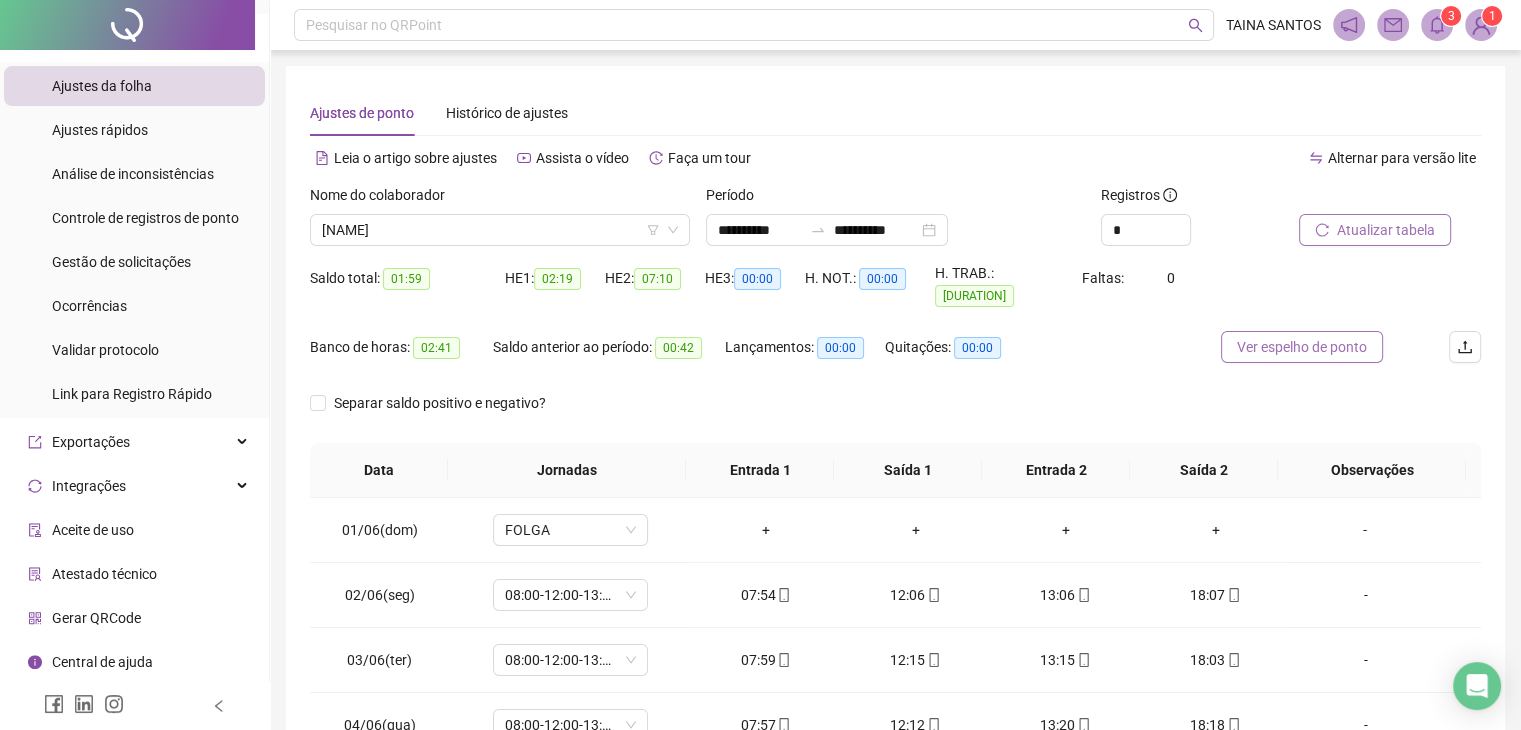 click on "Ver espelho de ponto" at bounding box center [1302, 347] 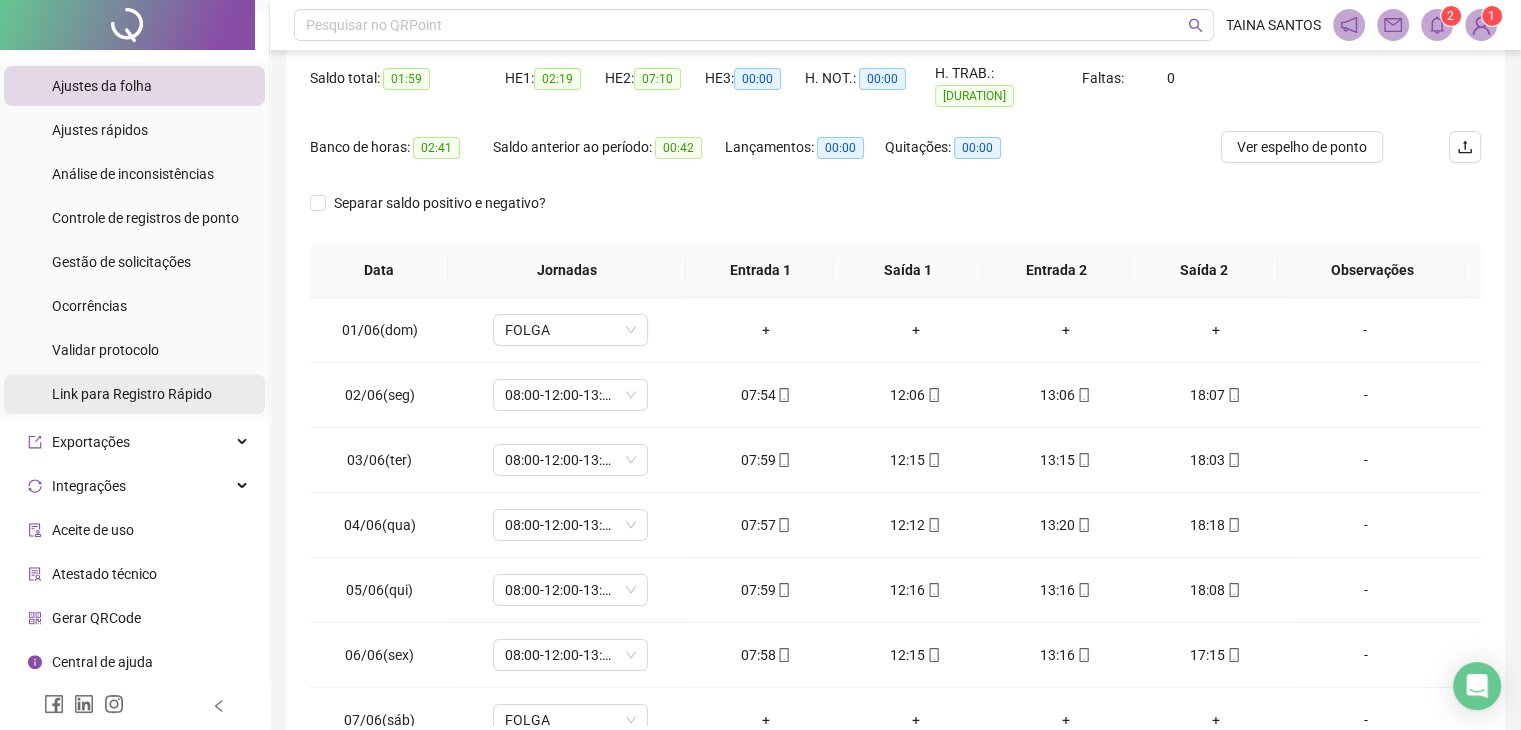 scroll, scrollTop: 292, scrollLeft: 0, axis: vertical 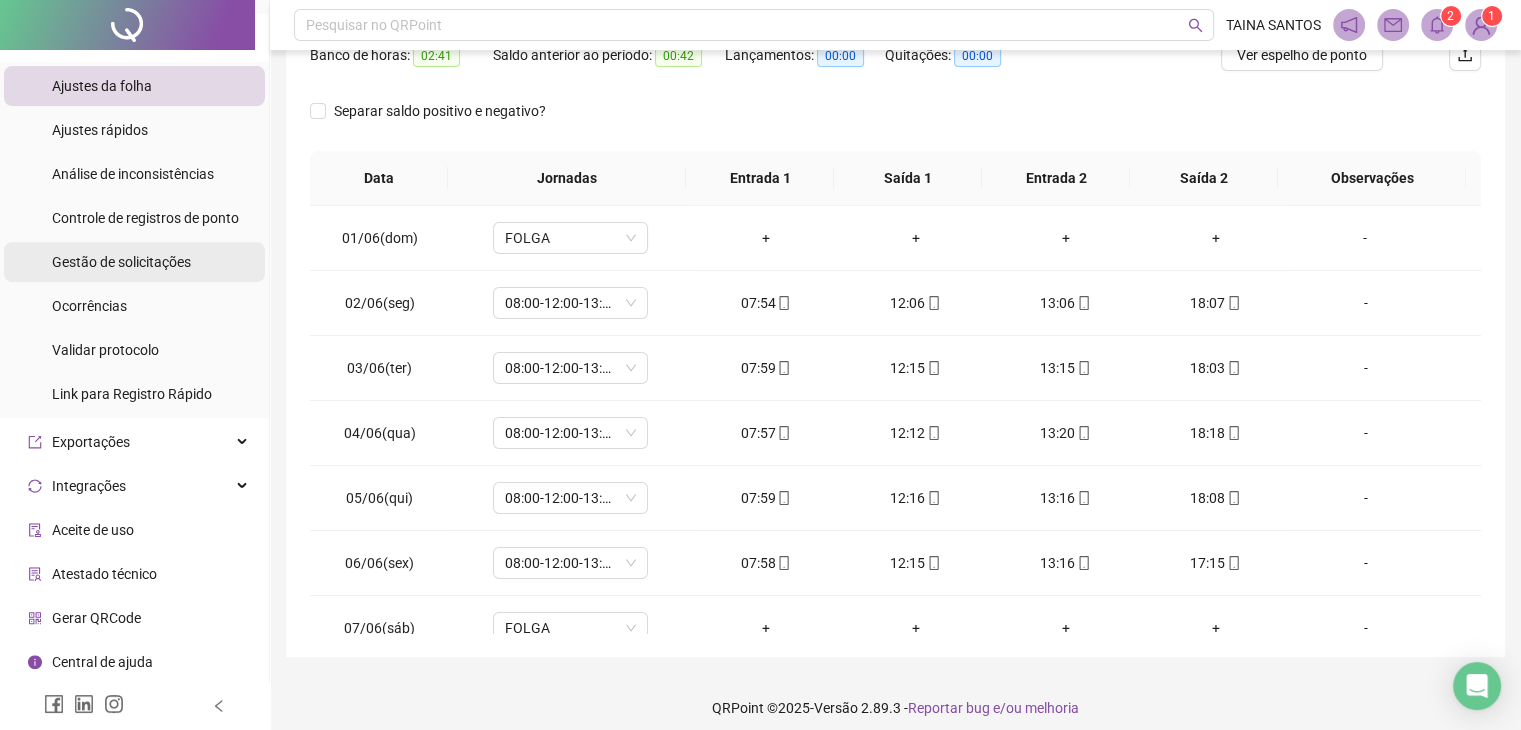 drag, startPoint x: 126, startPoint y: 262, endPoint x: 98, endPoint y: 265, distance: 28.160255 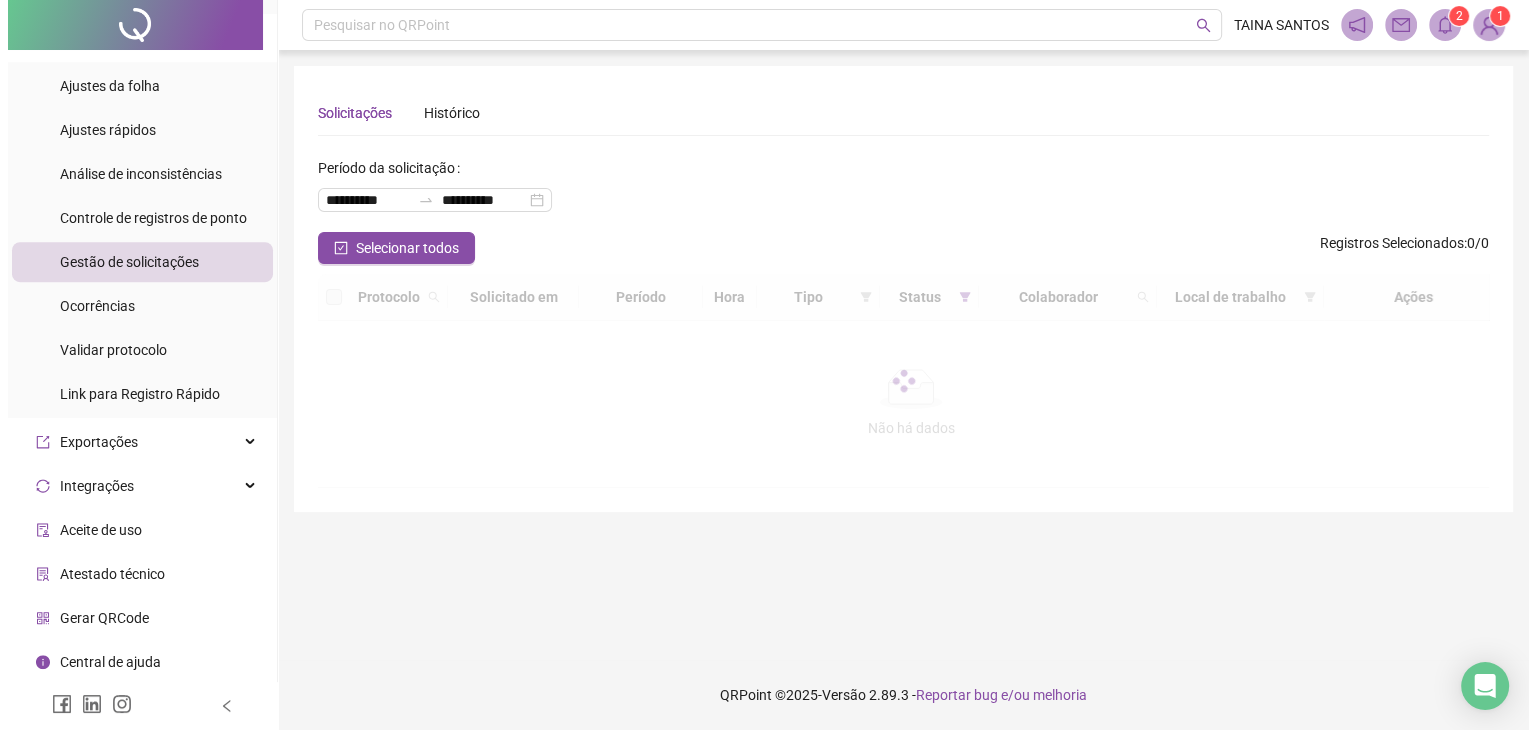 scroll, scrollTop: 0, scrollLeft: 0, axis: both 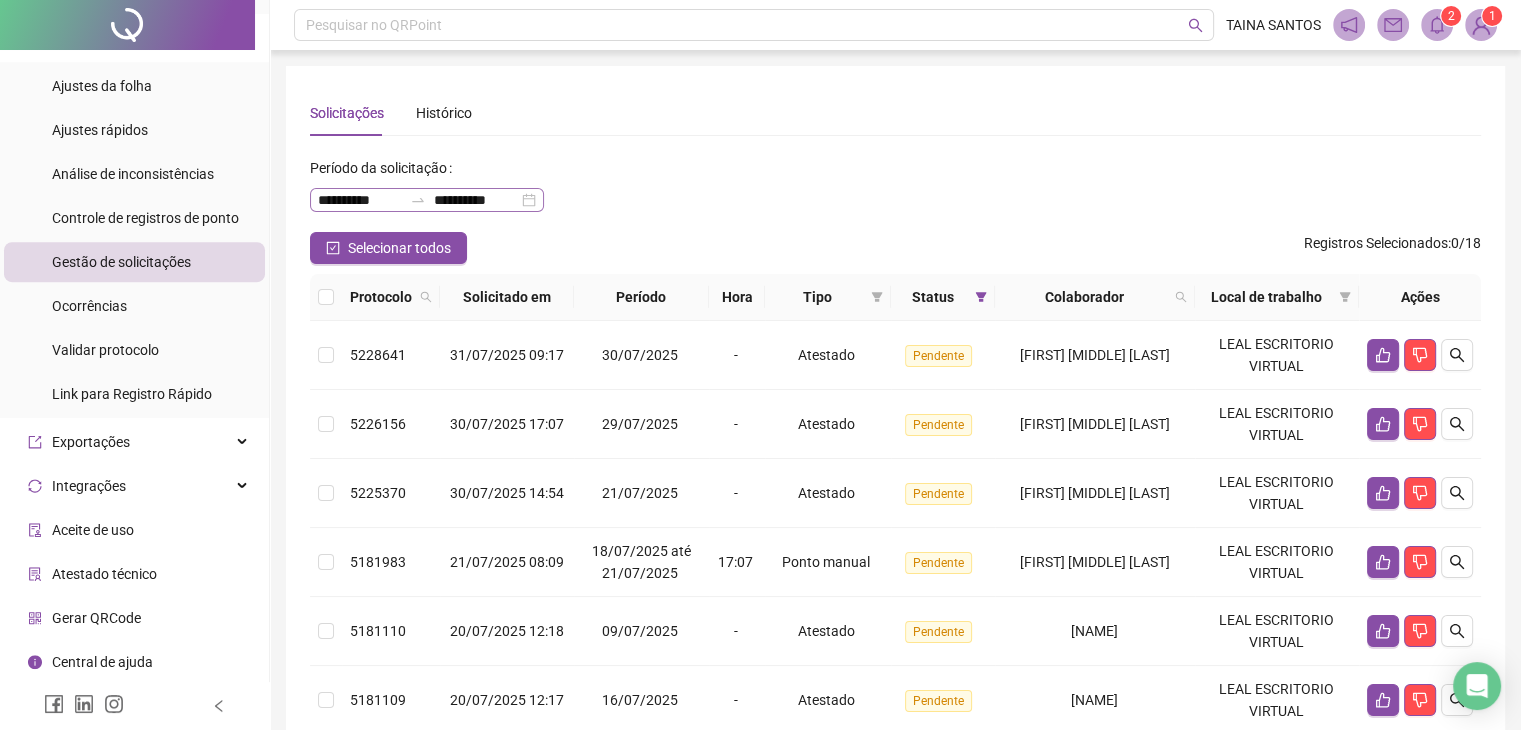click on "**********" at bounding box center [427, 200] 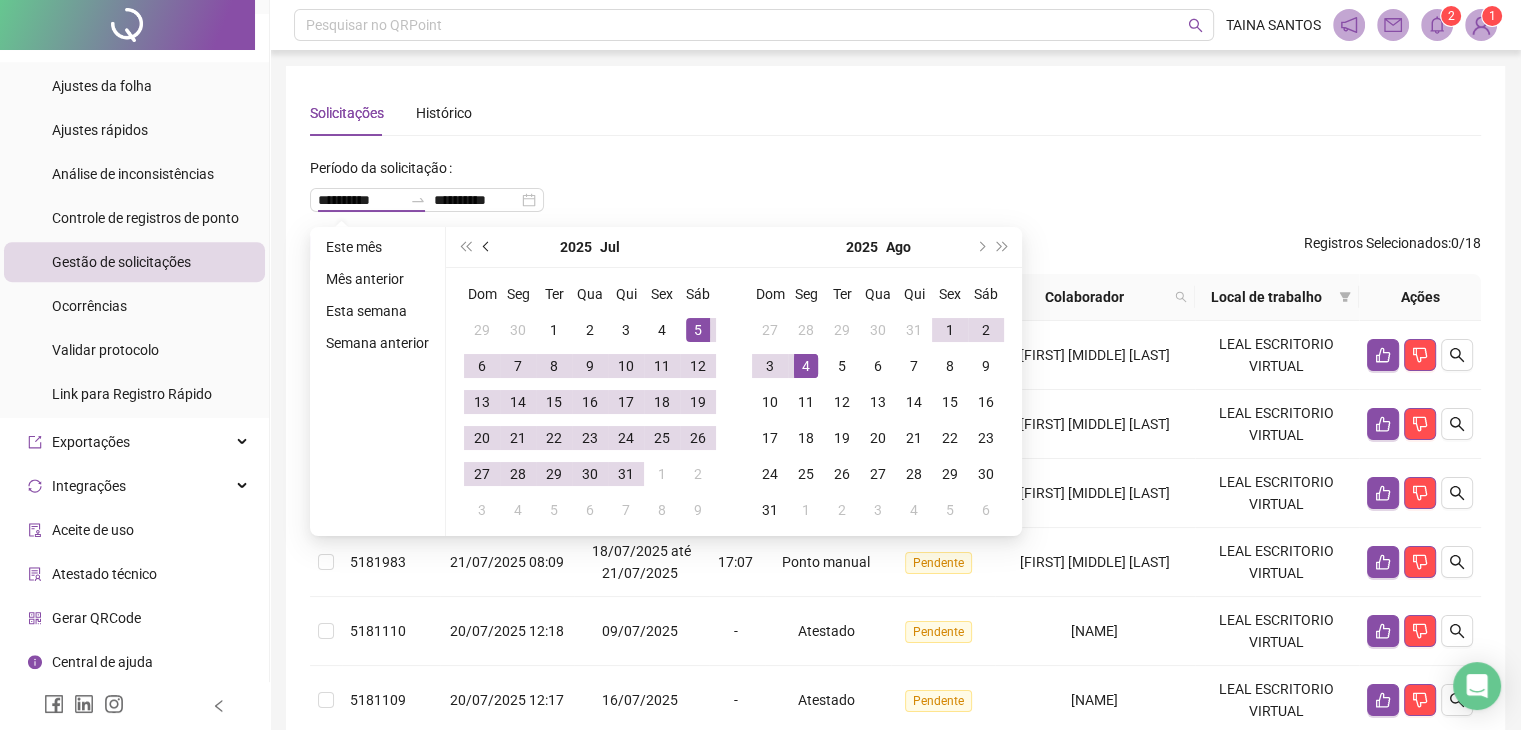 click at bounding box center (488, 247) 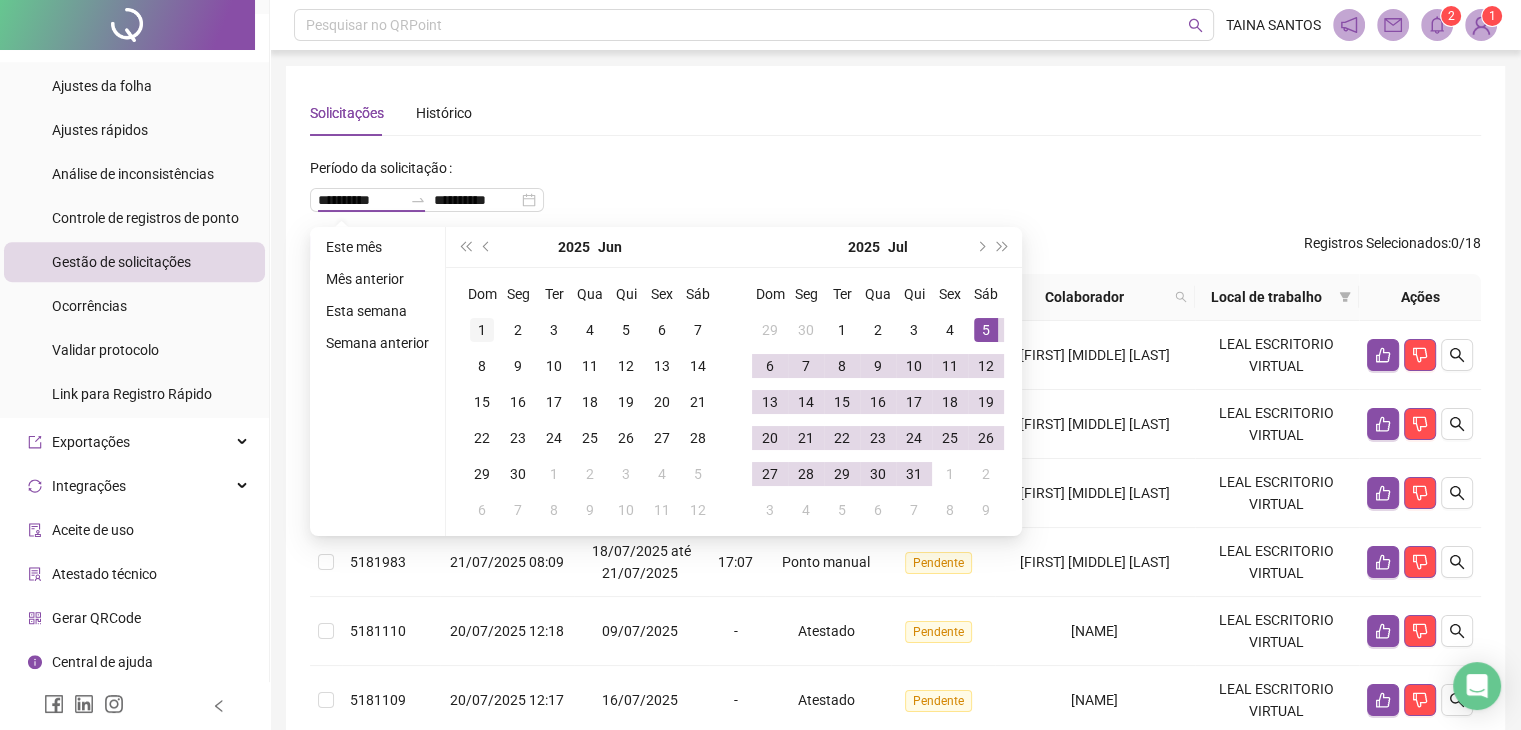 type on "**********" 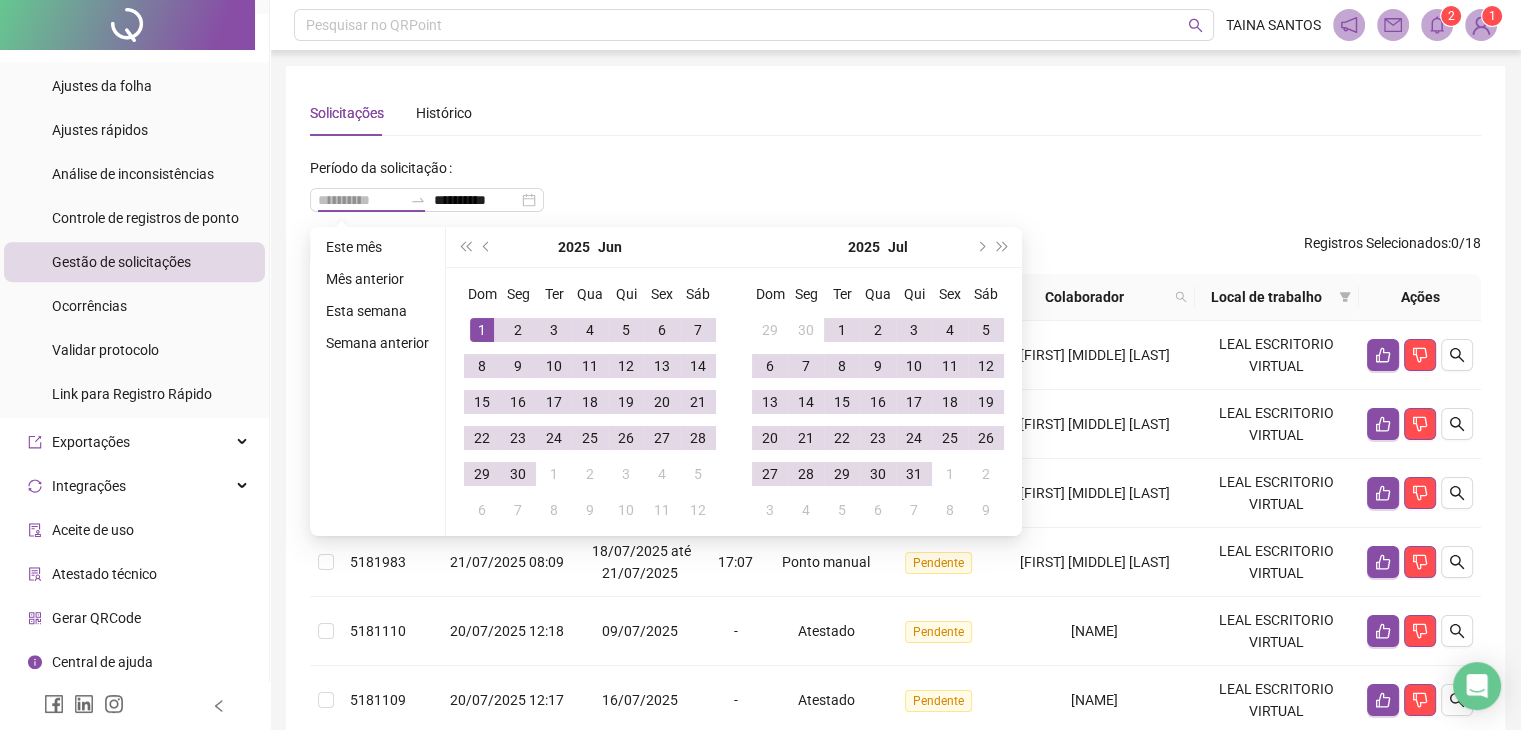 click on "1" at bounding box center [482, 330] 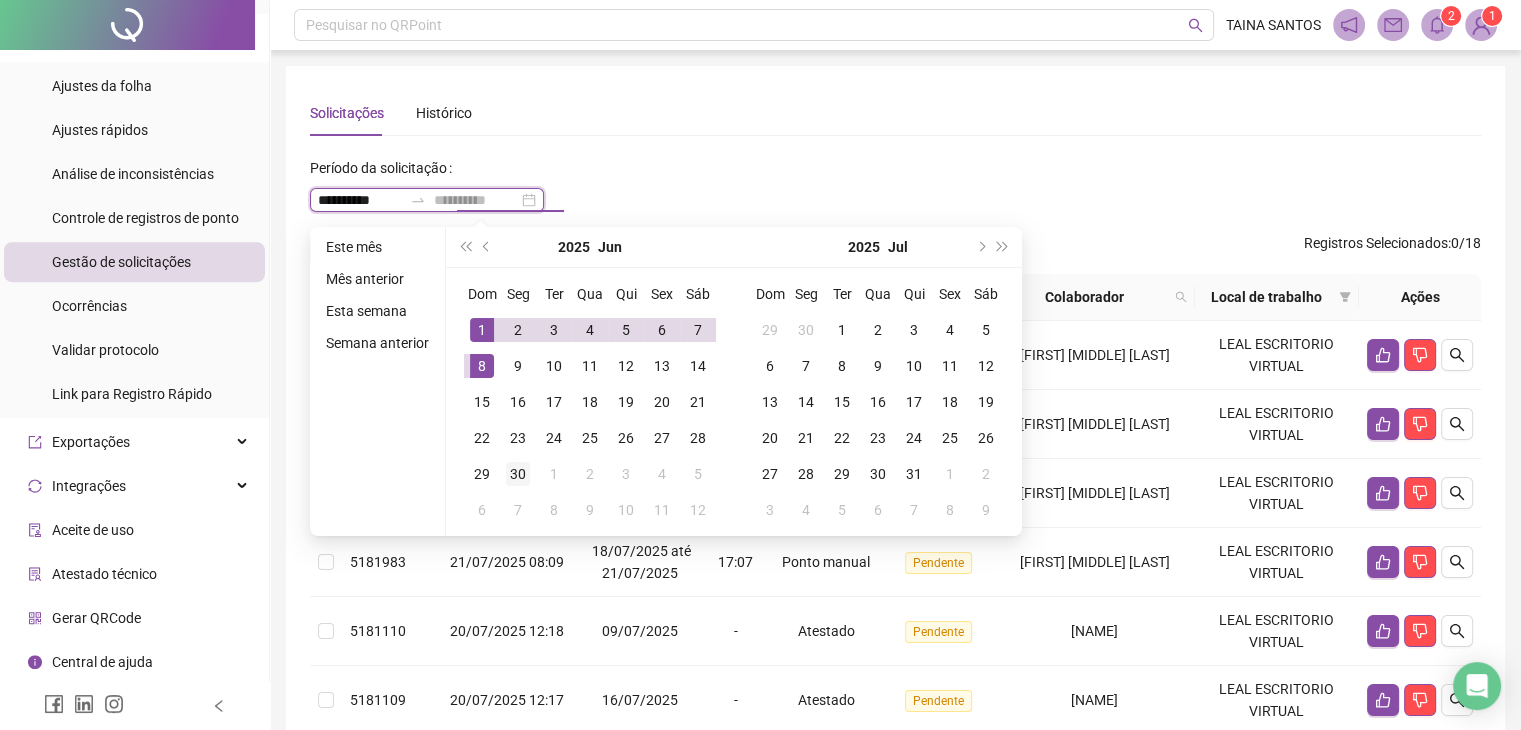 type on "**********" 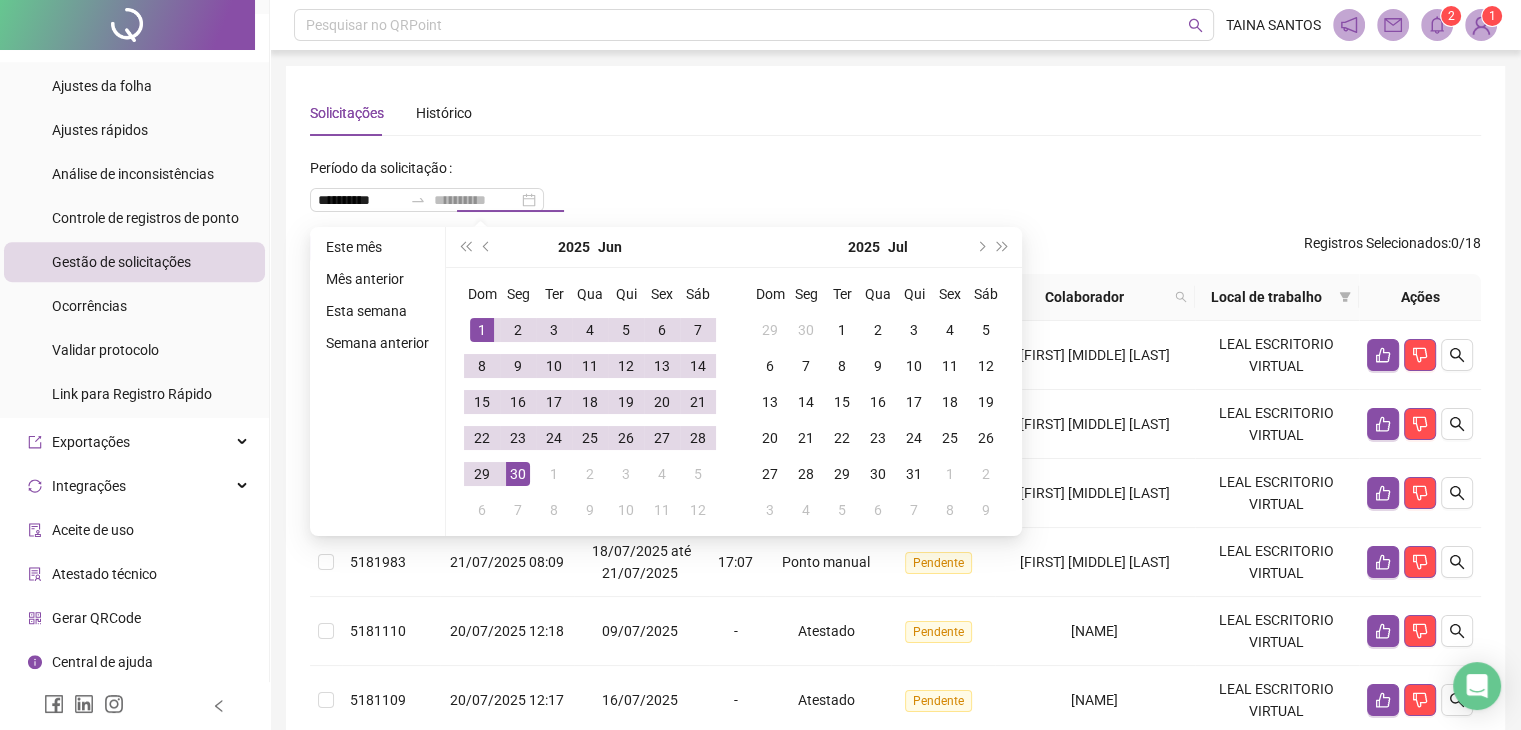 click on "30" at bounding box center [518, 474] 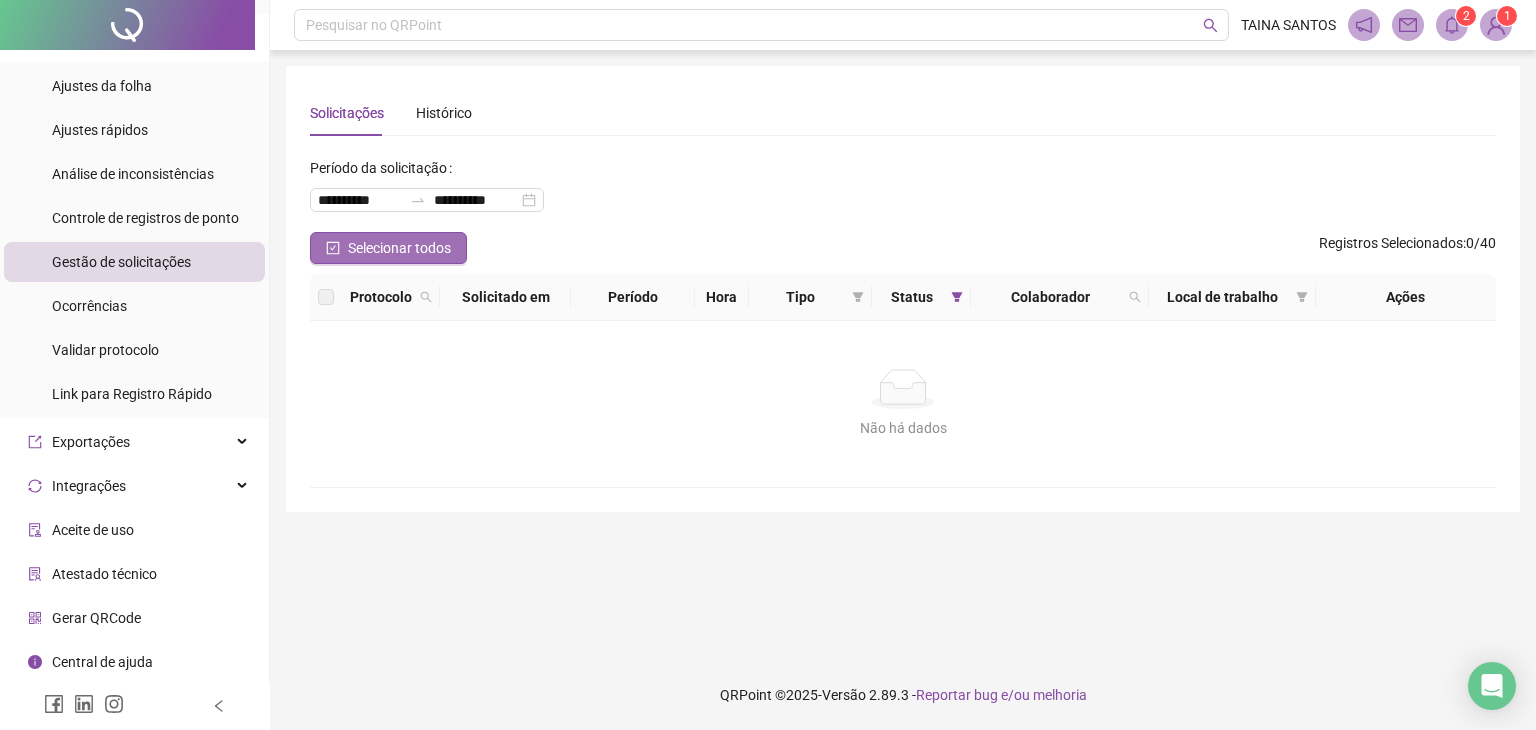 click on "Selecionar todos" at bounding box center [399, 248] 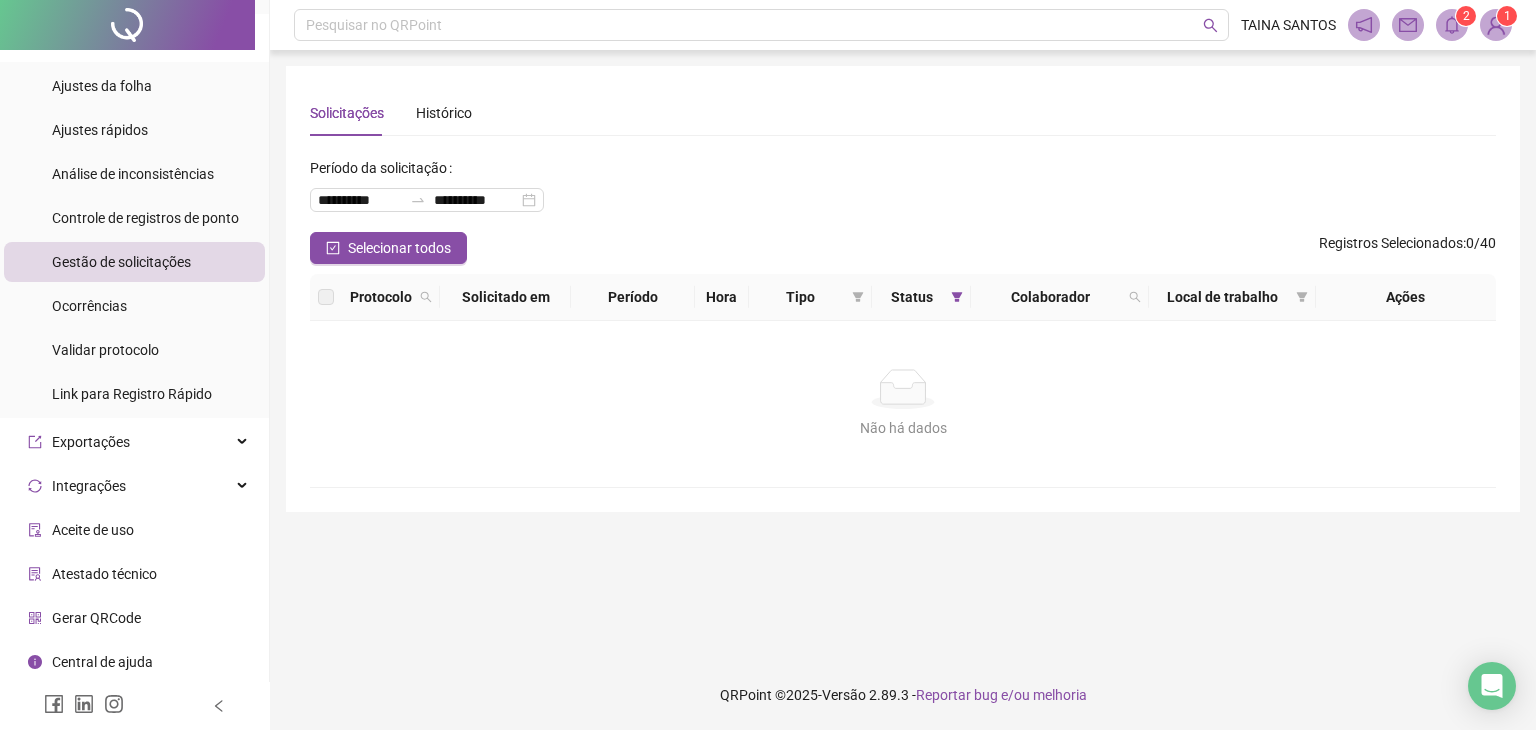 click on "**********" at bounding box center [903, 192] 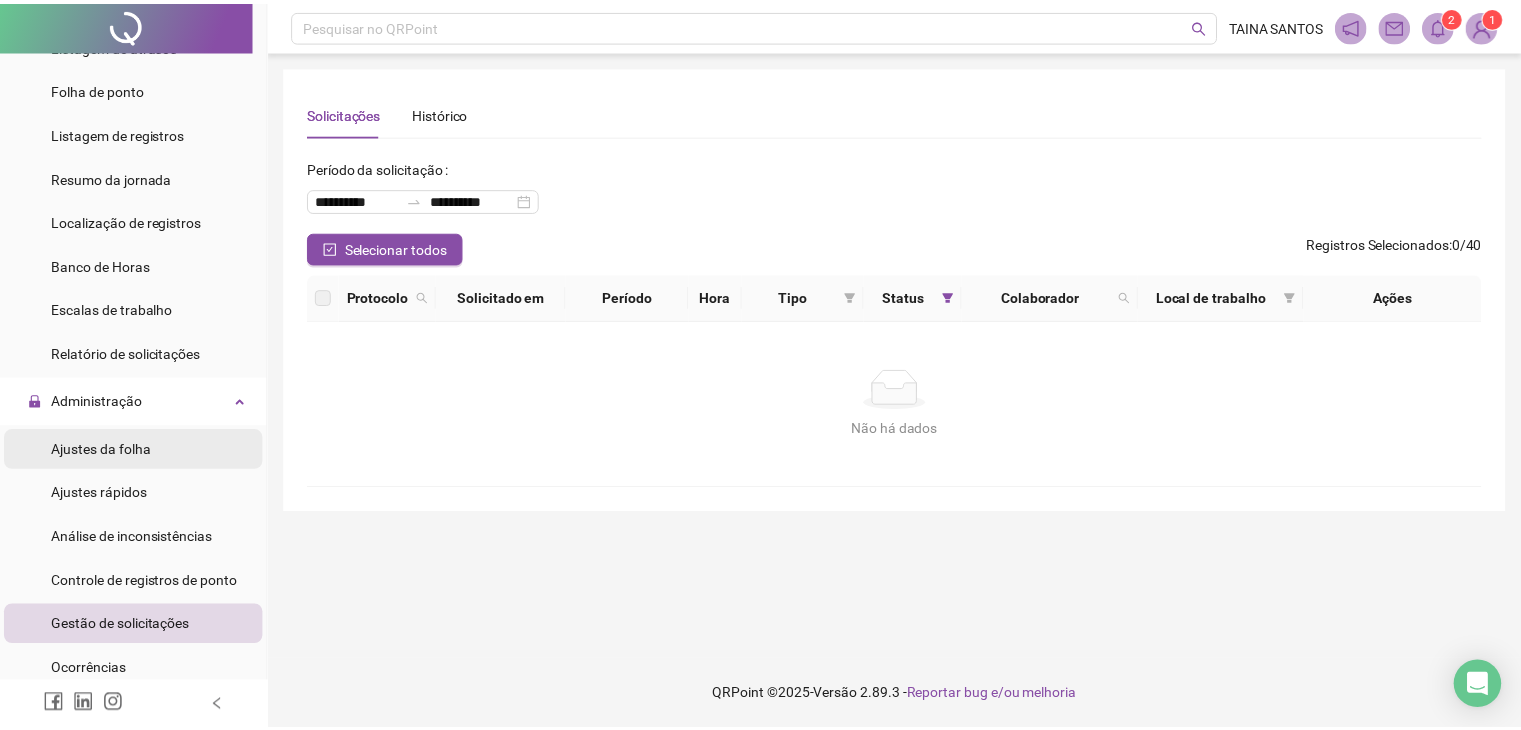scroll, scrollTop: 544, scrollLeft: 0, axis: vertical 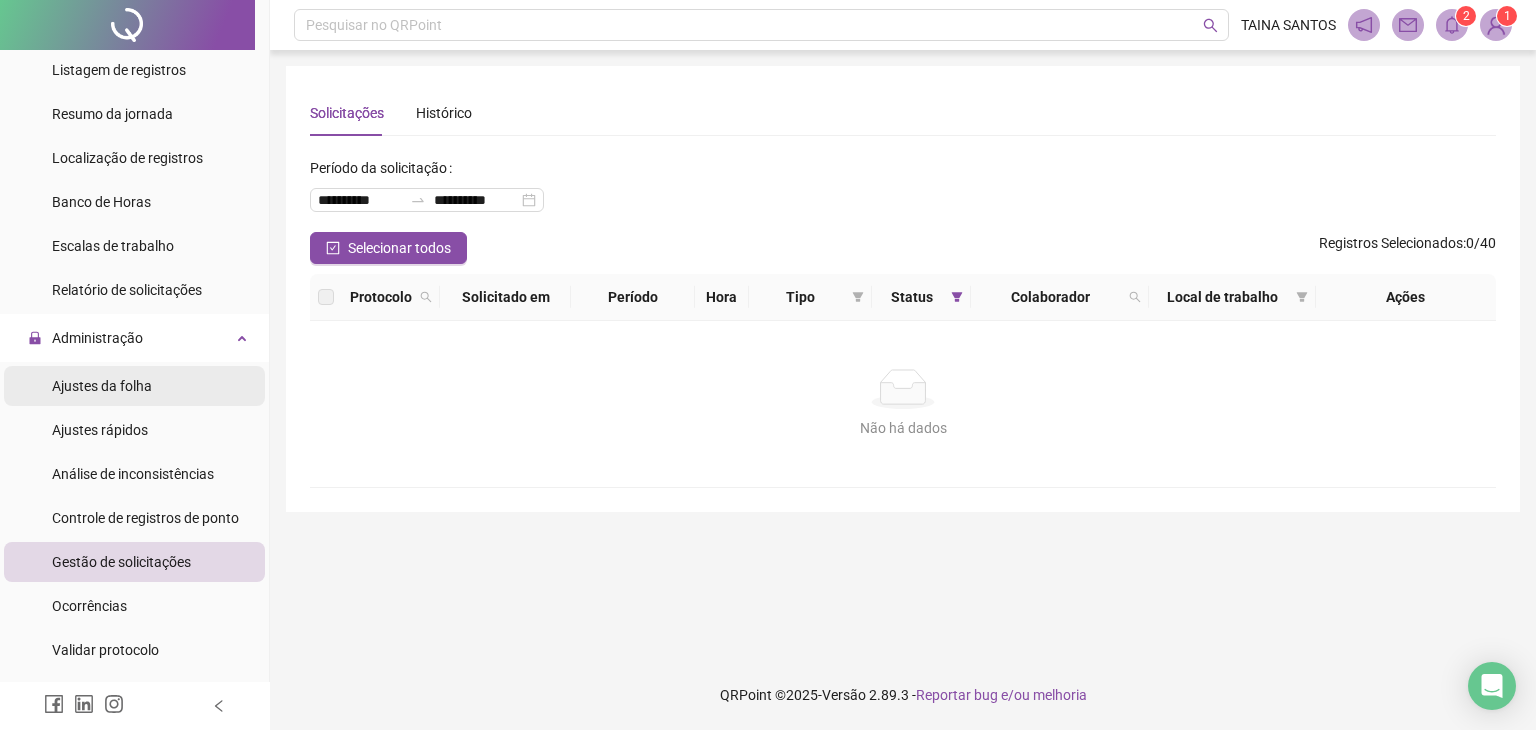 click on "Ajustes da folha Ajustes rápidos Análise de inconsistências Controle de registros de ponto Gestão de solicitações Ocorrências Validar protocolo Link para Registro Rápido" at bounding box center [134, 540] 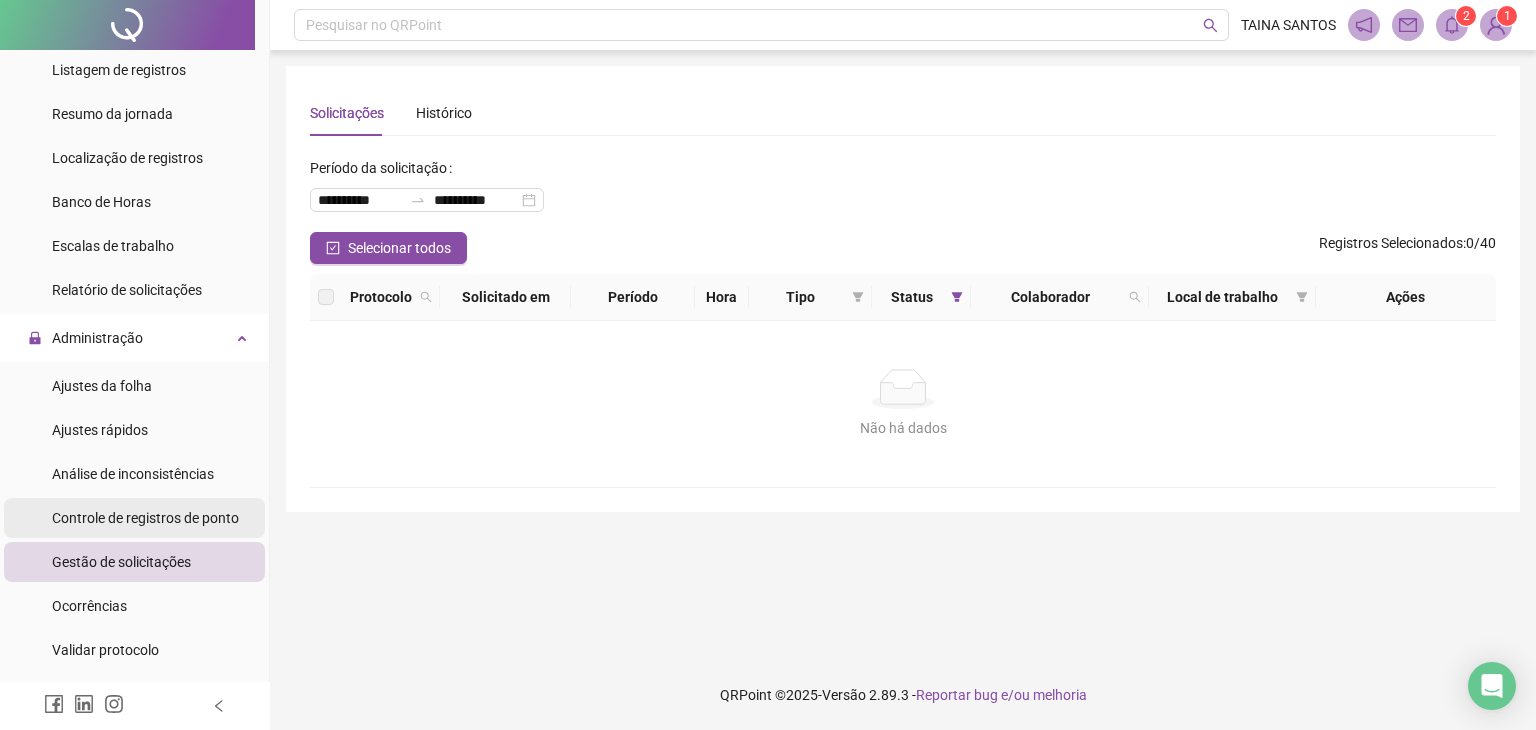 click on "Controle de registros de ponto" at bounding box center (145, 518) 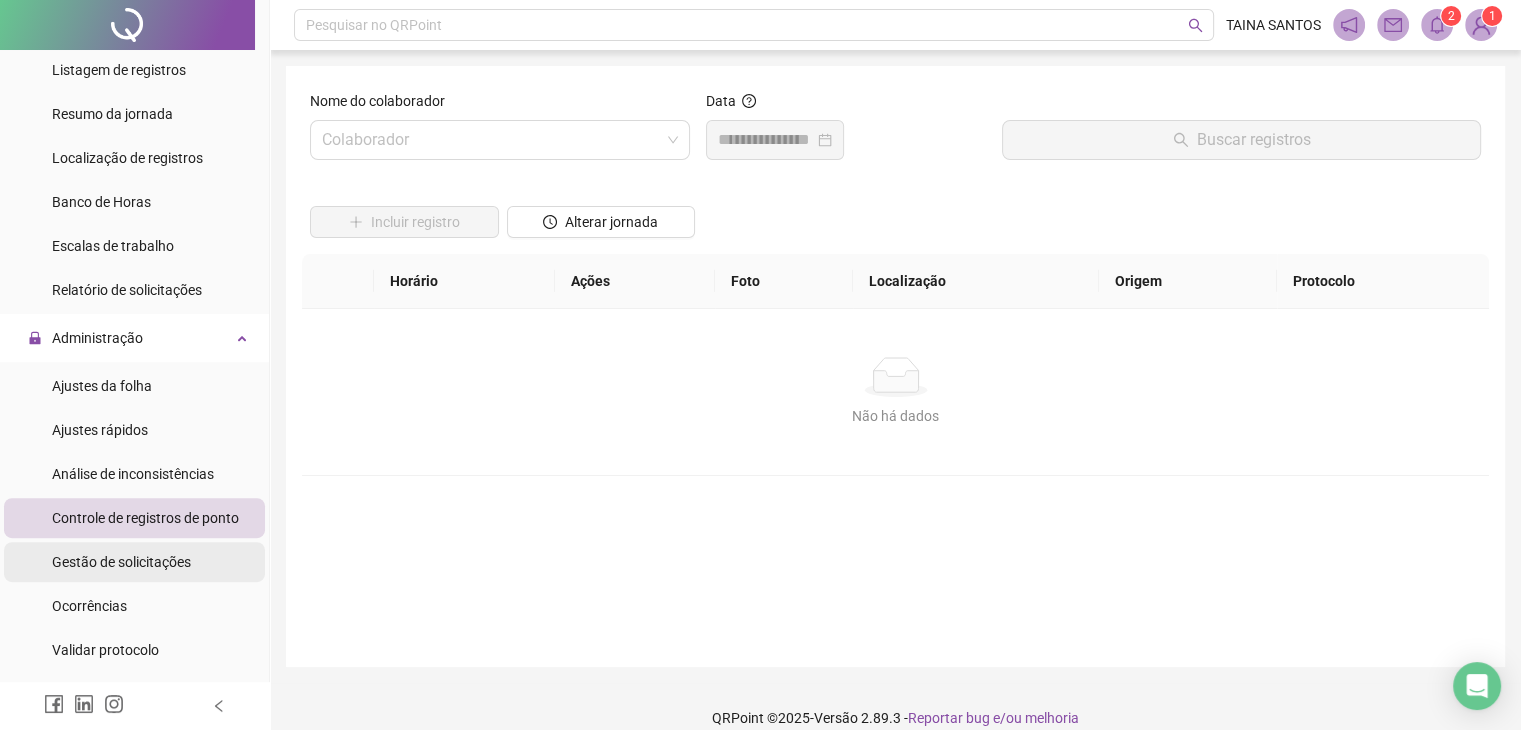 click on "Gestão de solicitações" at bounding box center [121, 562] 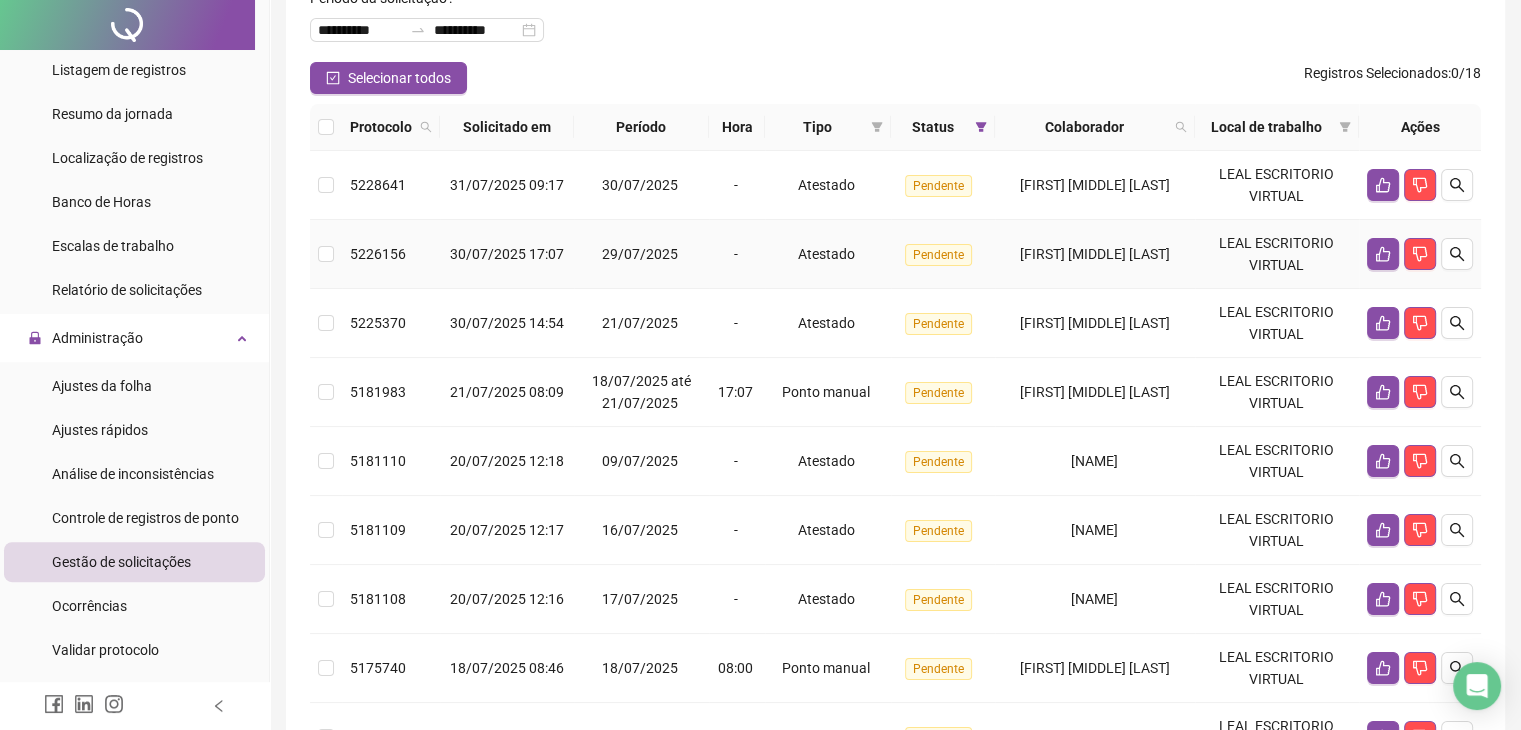 scroll, scrollTop: 0, scrollLeft: 0, axis: both 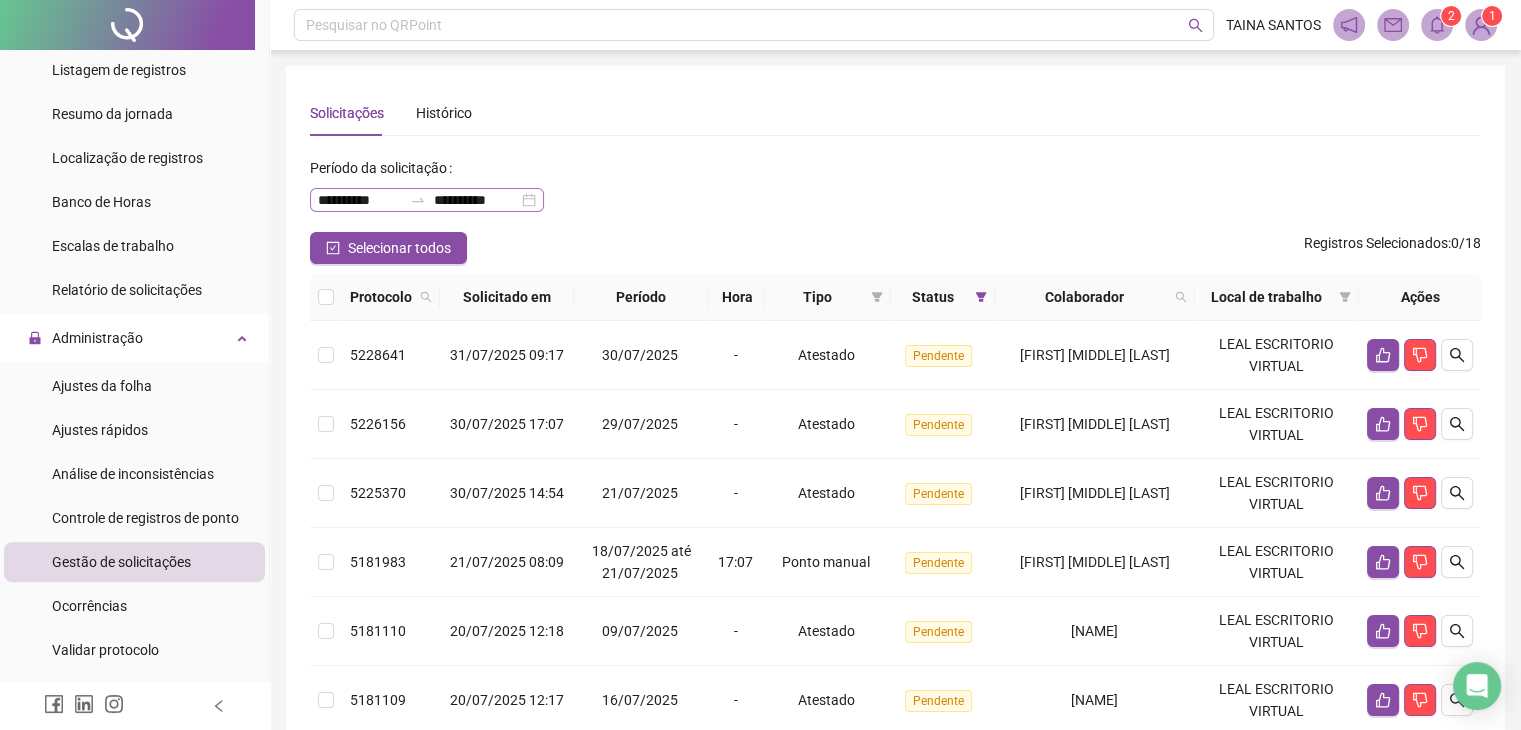 click on "**********" at bounding box center [427, 200] 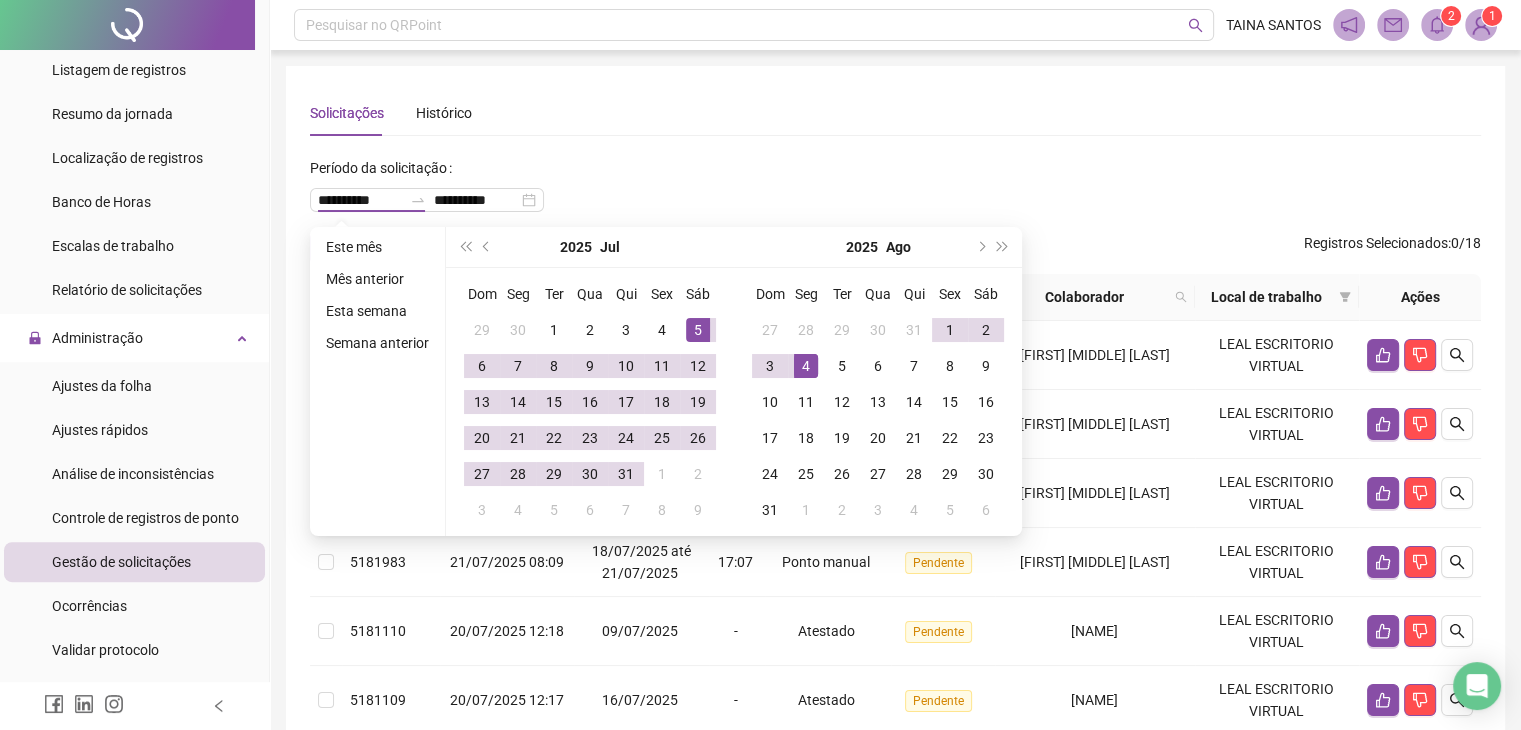 click on "**********" at bounding box center [895, 192] 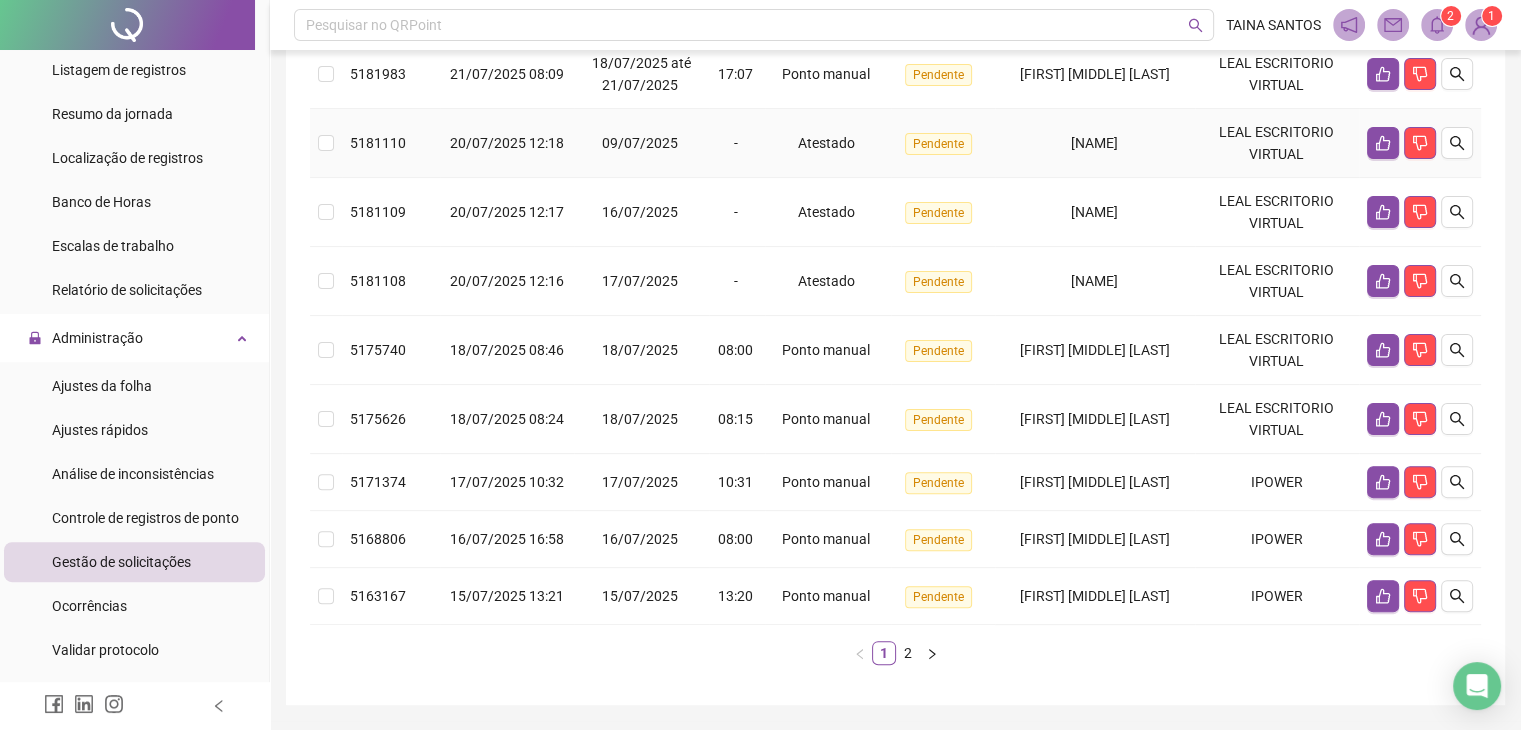scroll, scrollTop: 583, scrollLeft: 0, axis: vertical 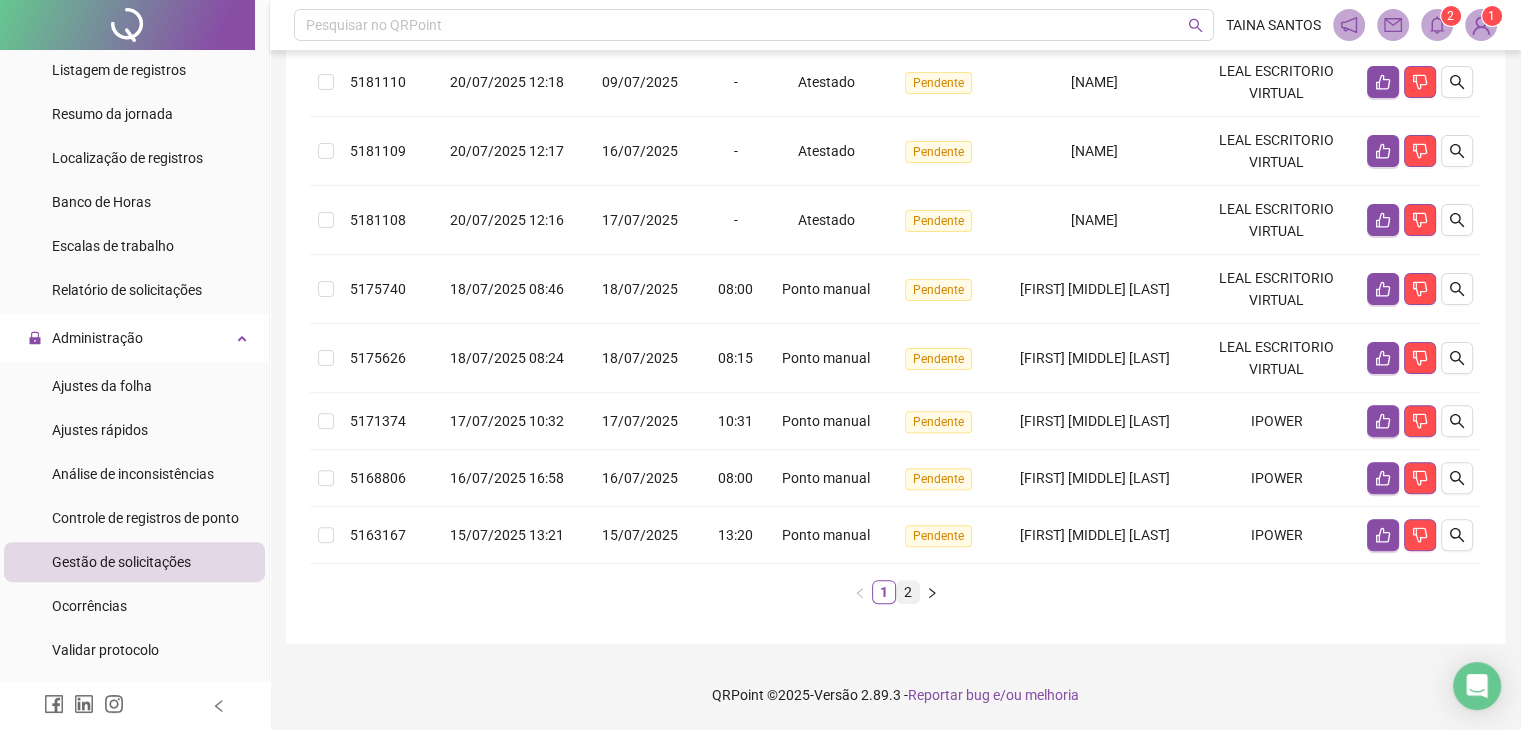 click on "2" at bounding box center (908, 592) 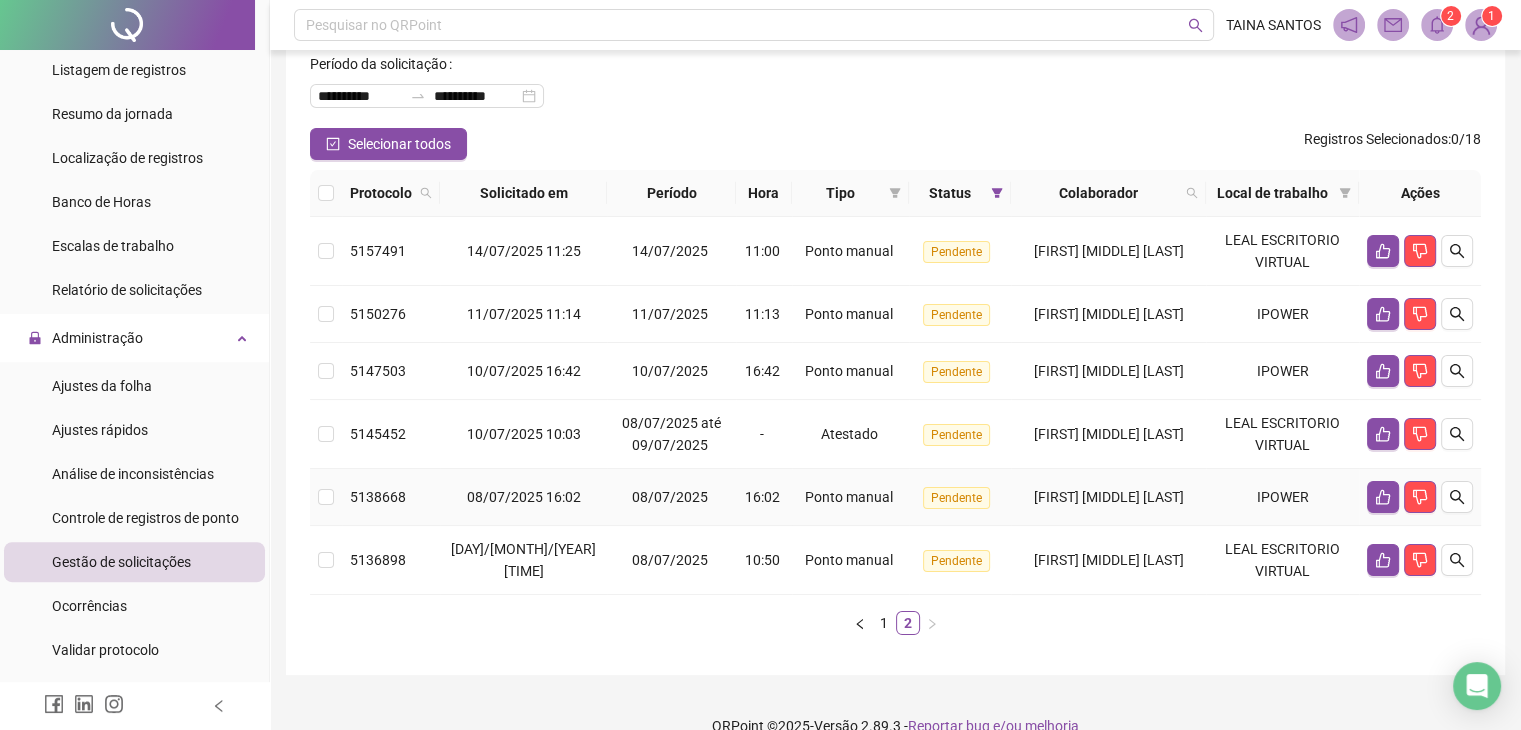 scroll, scrollTop: 0, scrollLeft: 0, axis: both 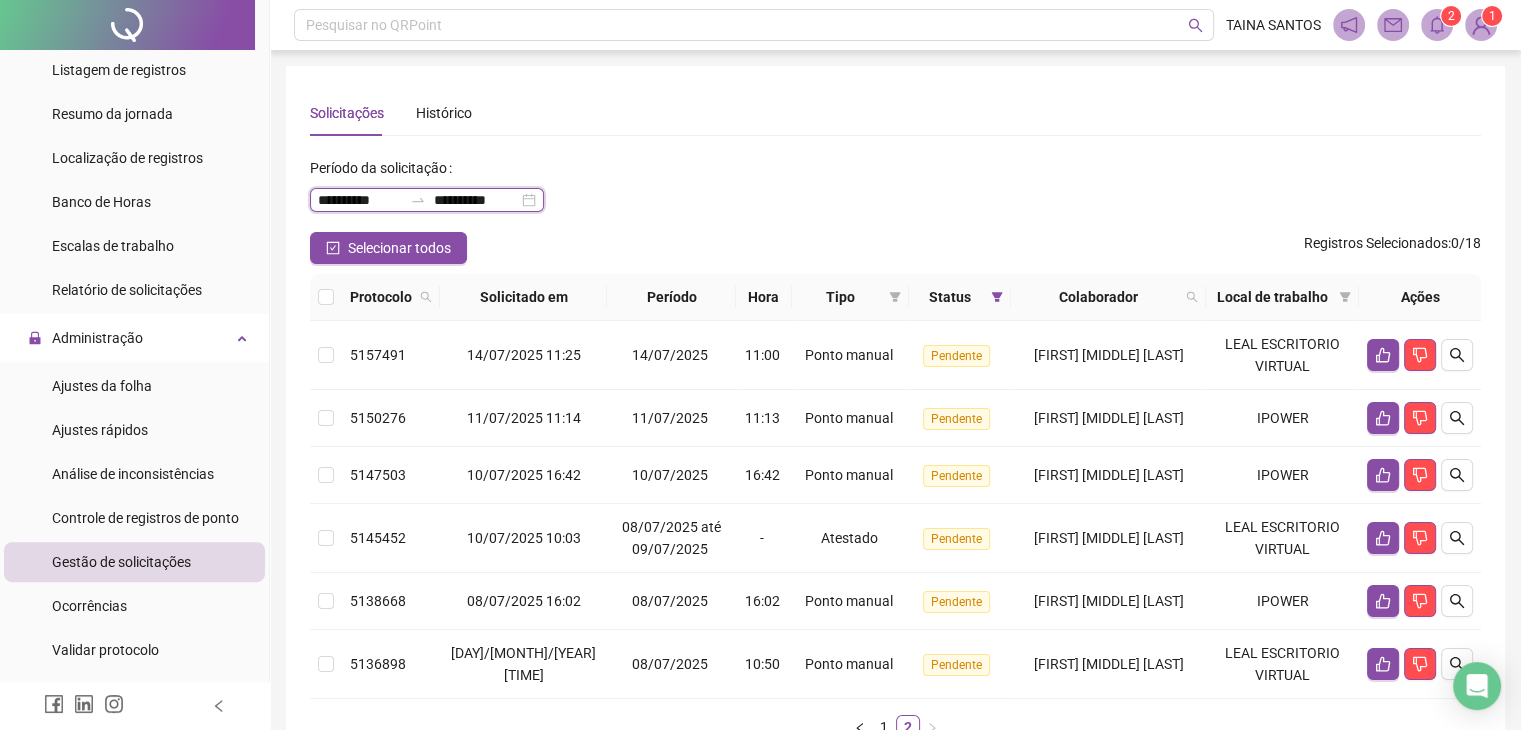 click on "**********" at bounding box center [360, 200] 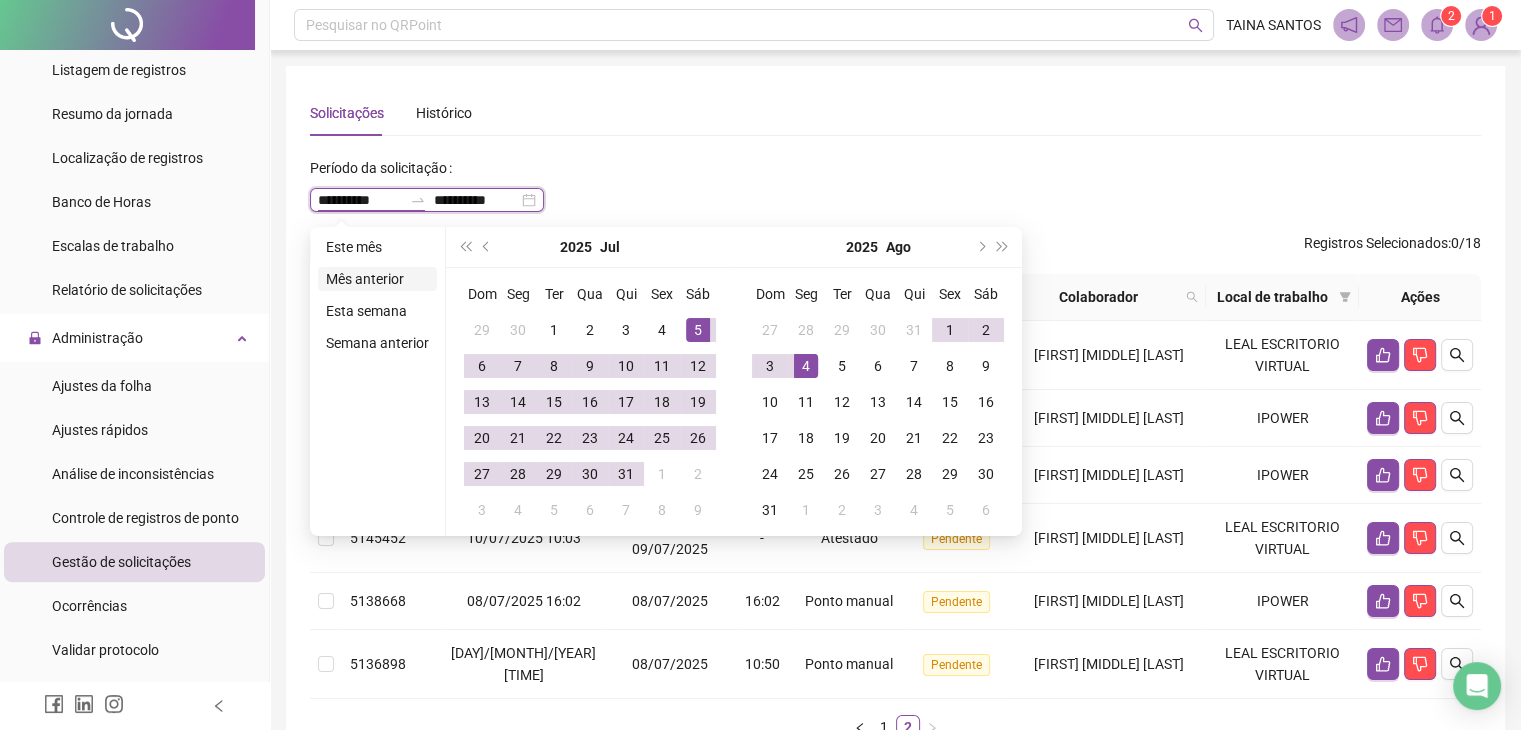 type on "**********" 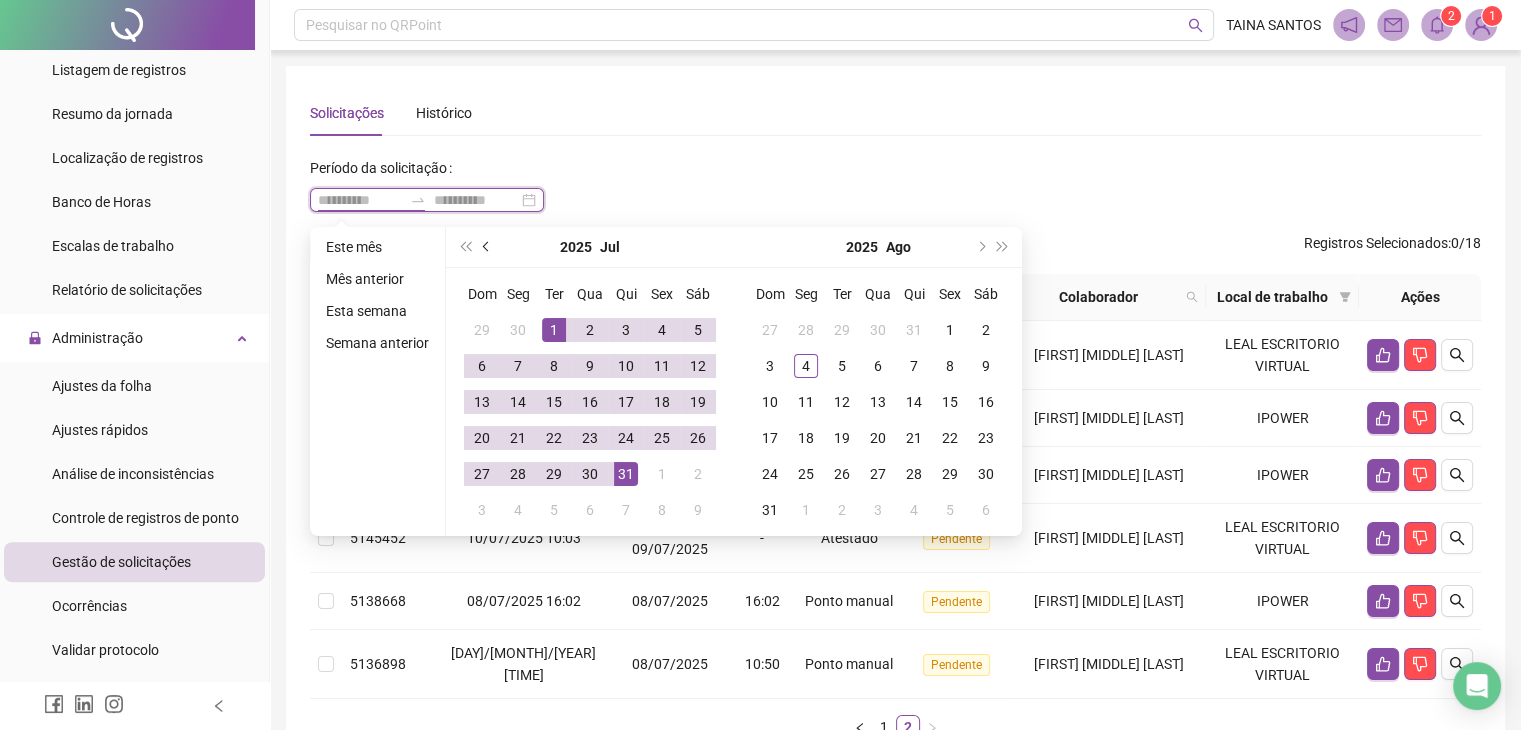 type on "**********" 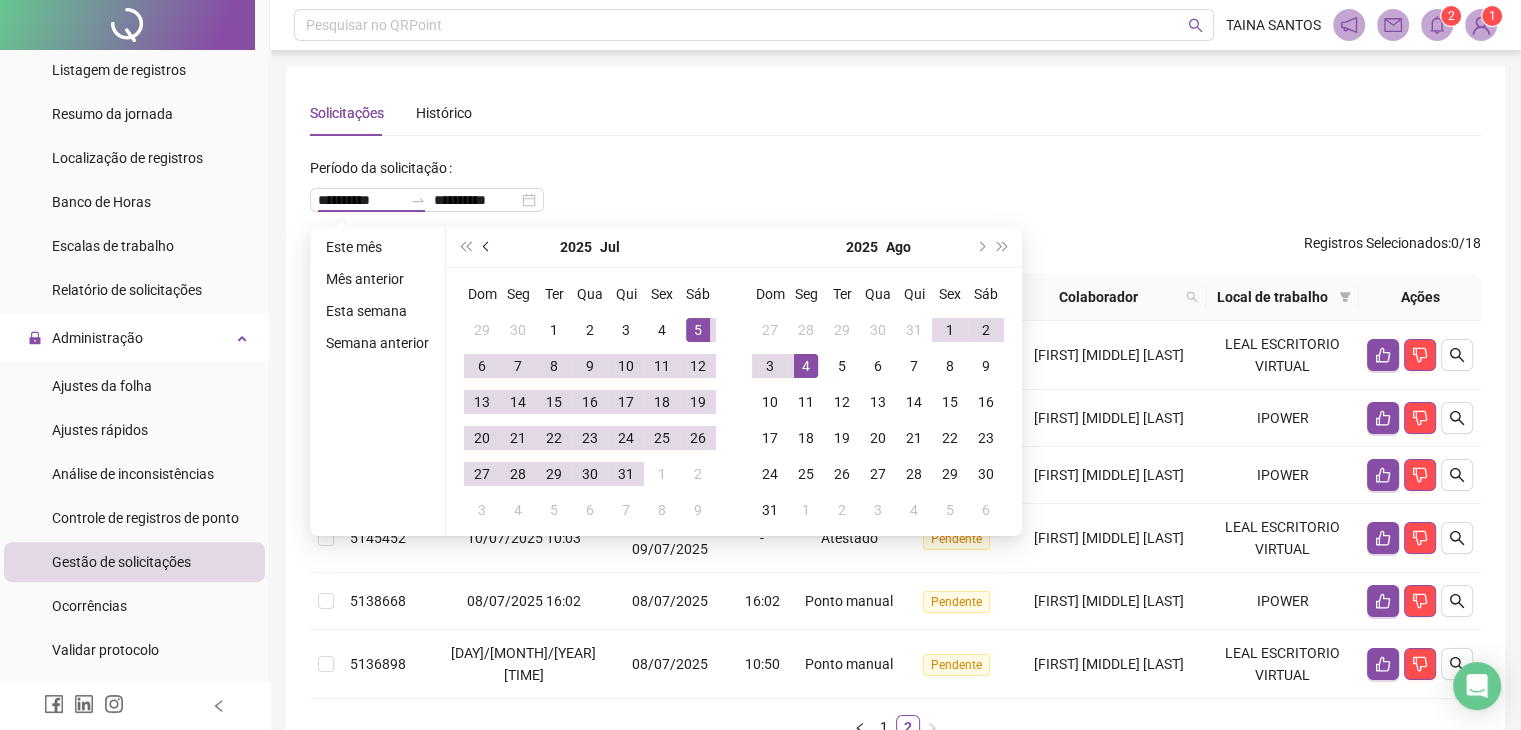 click at bounding box center [487, 247] 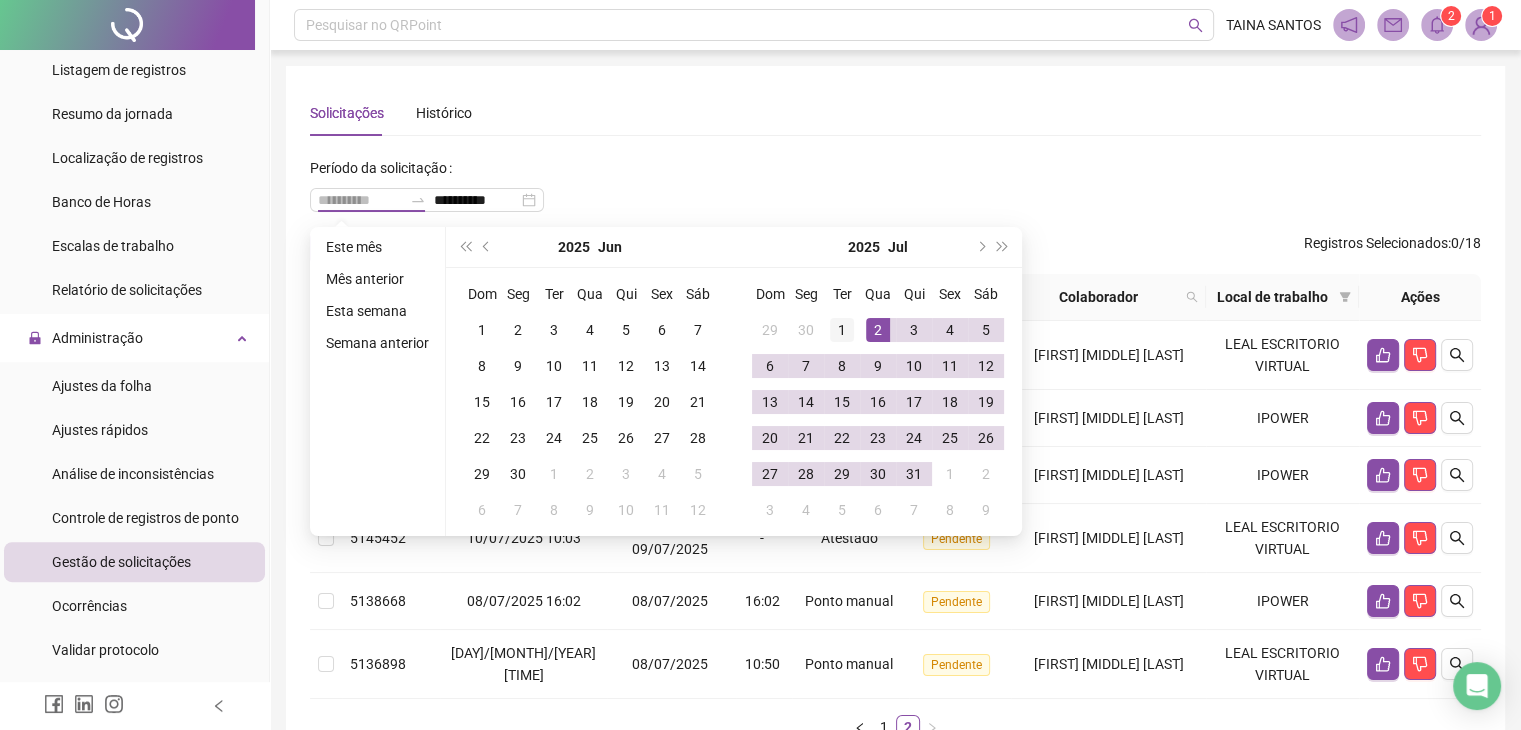 type on "**********" 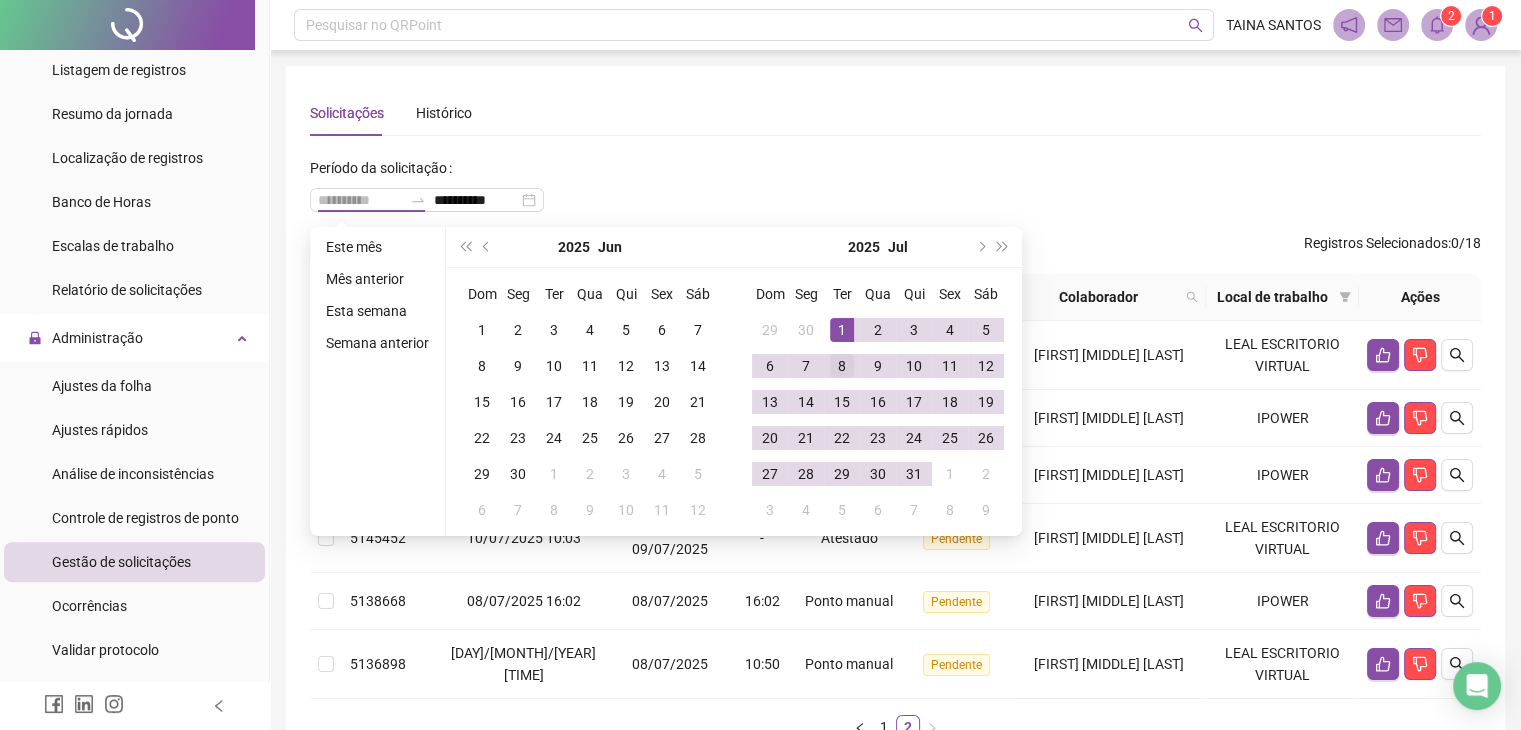 drag, startPoint x: 840, startPoint y: 326, endPoint x: 851, endPoint y: 347, distance: 23.70654 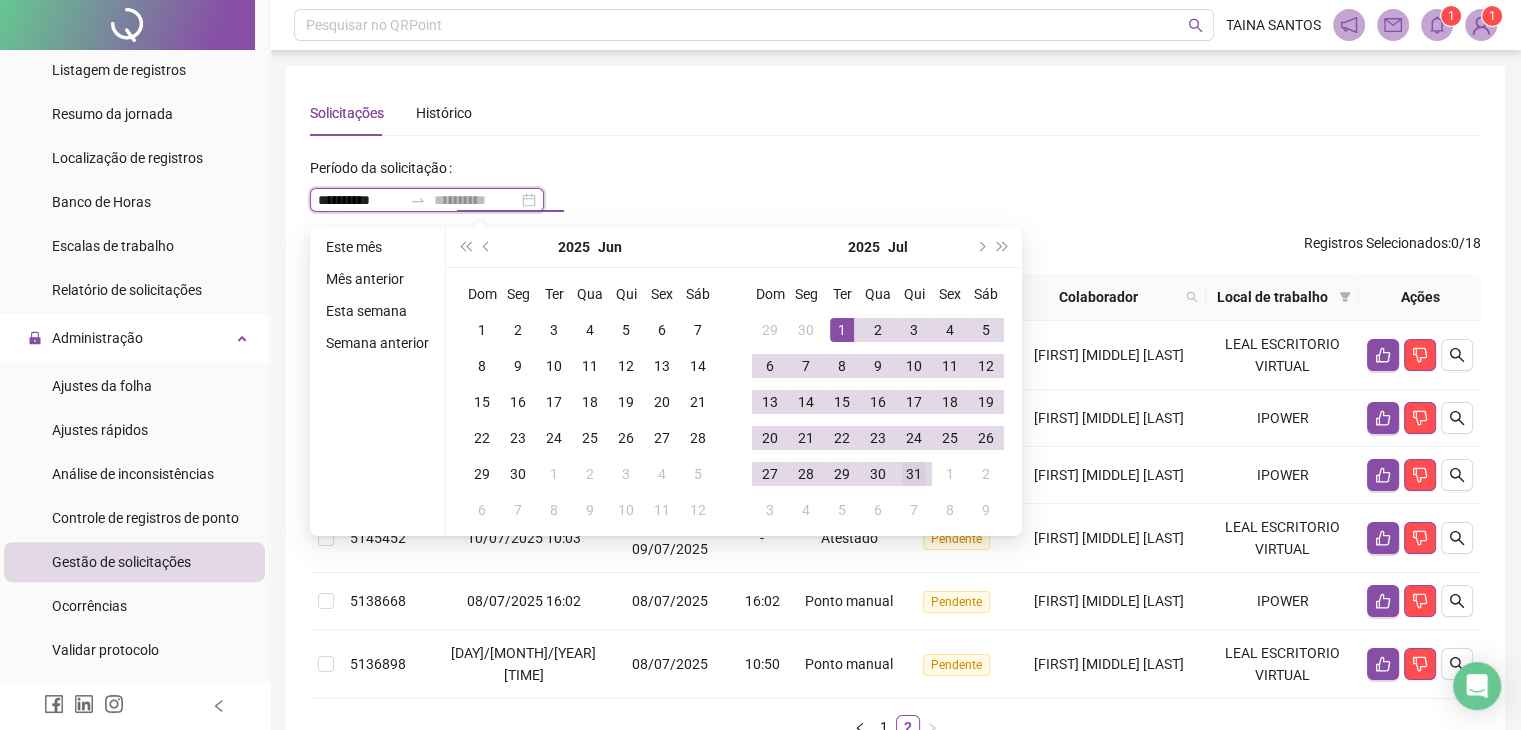 type on "**********" 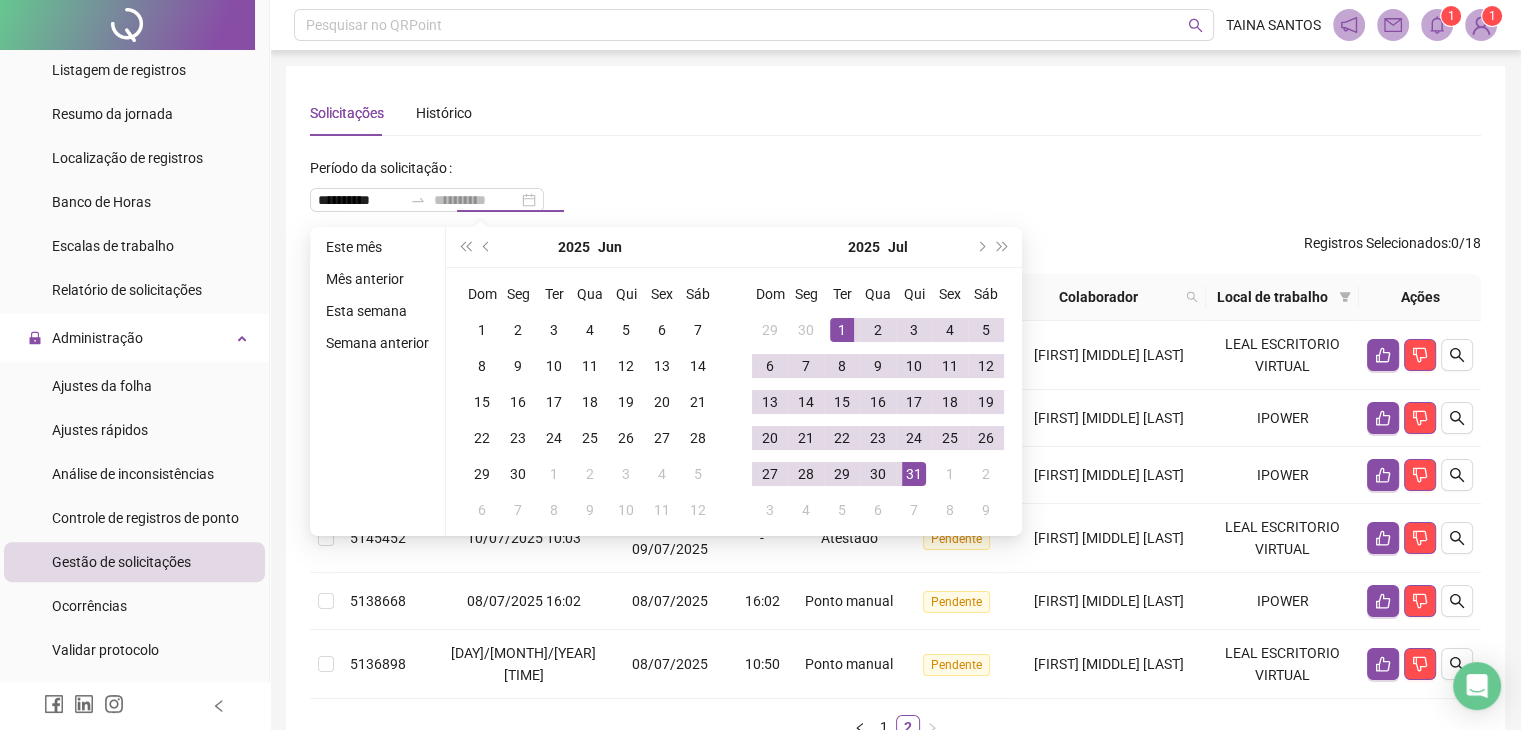 click on "31" at bounding box center (914, 474) 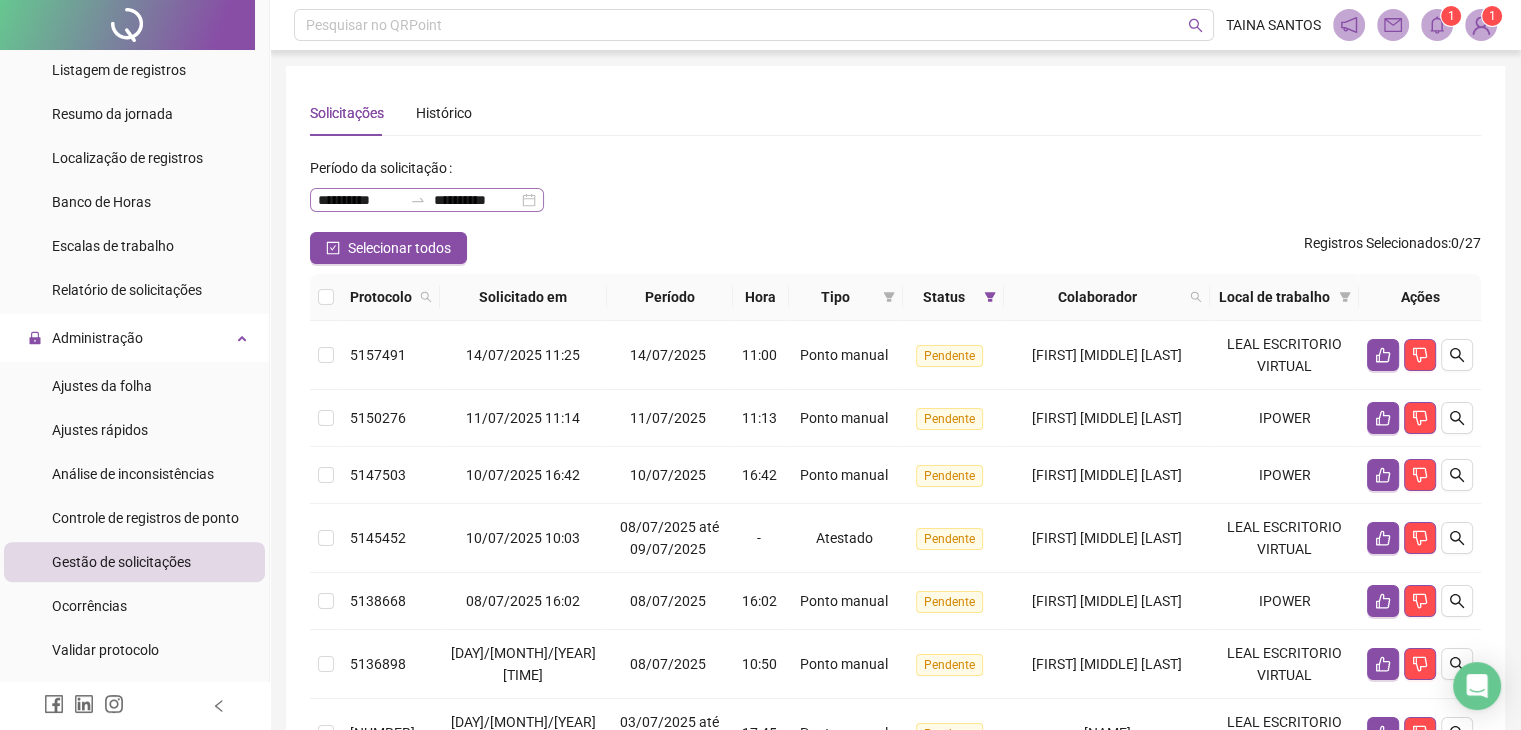 click on "**********" at bounding box center (427, 200) 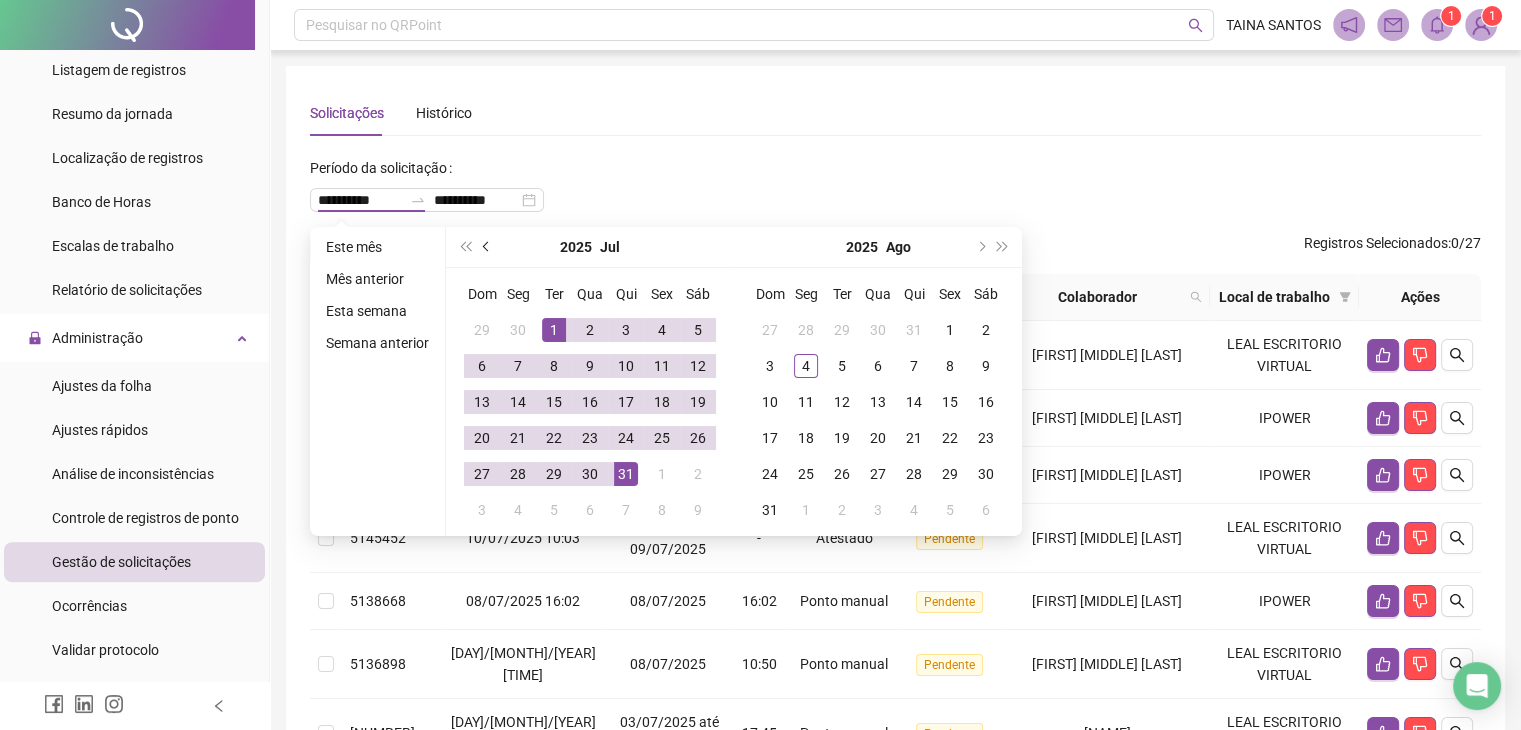 click at bounding box center [487, 247] 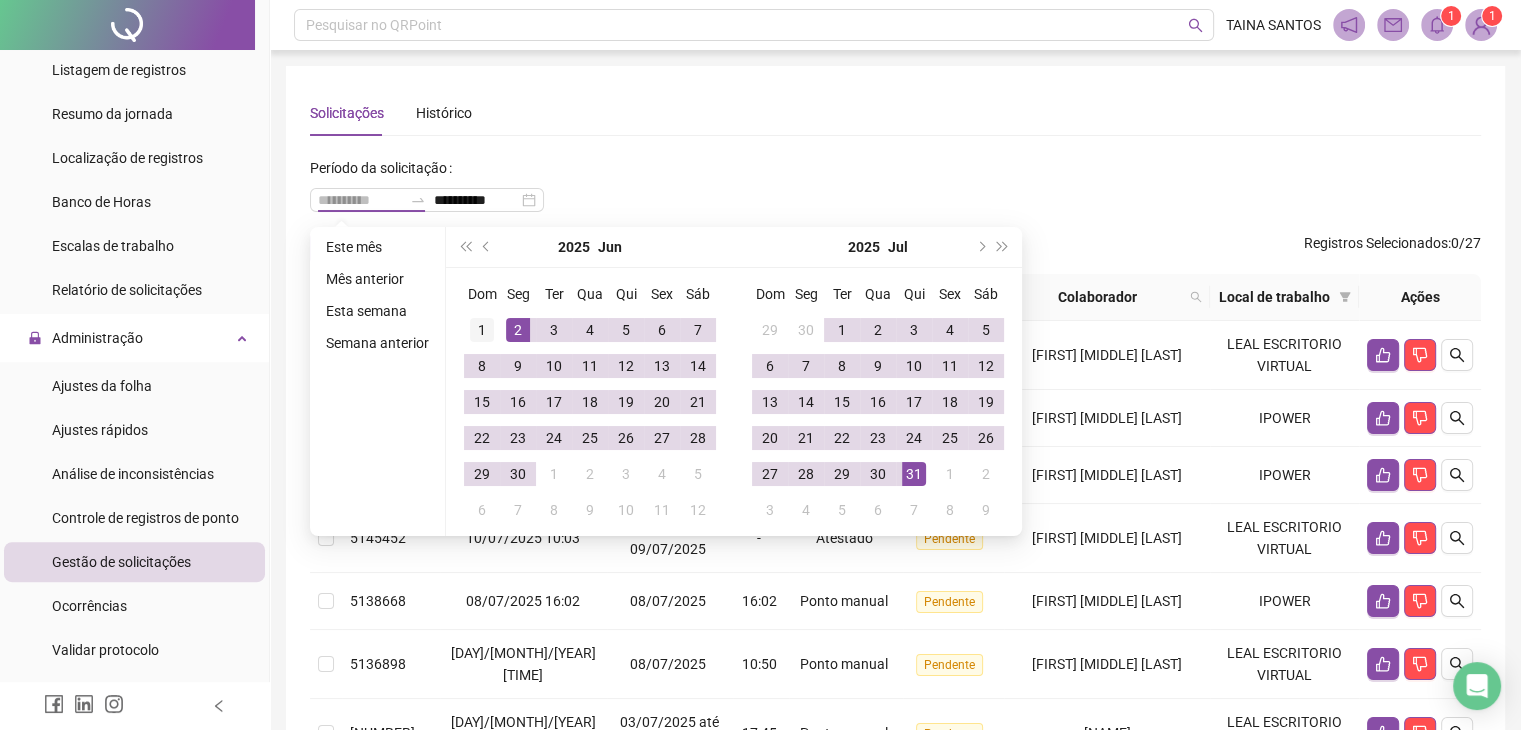 type on "**********" 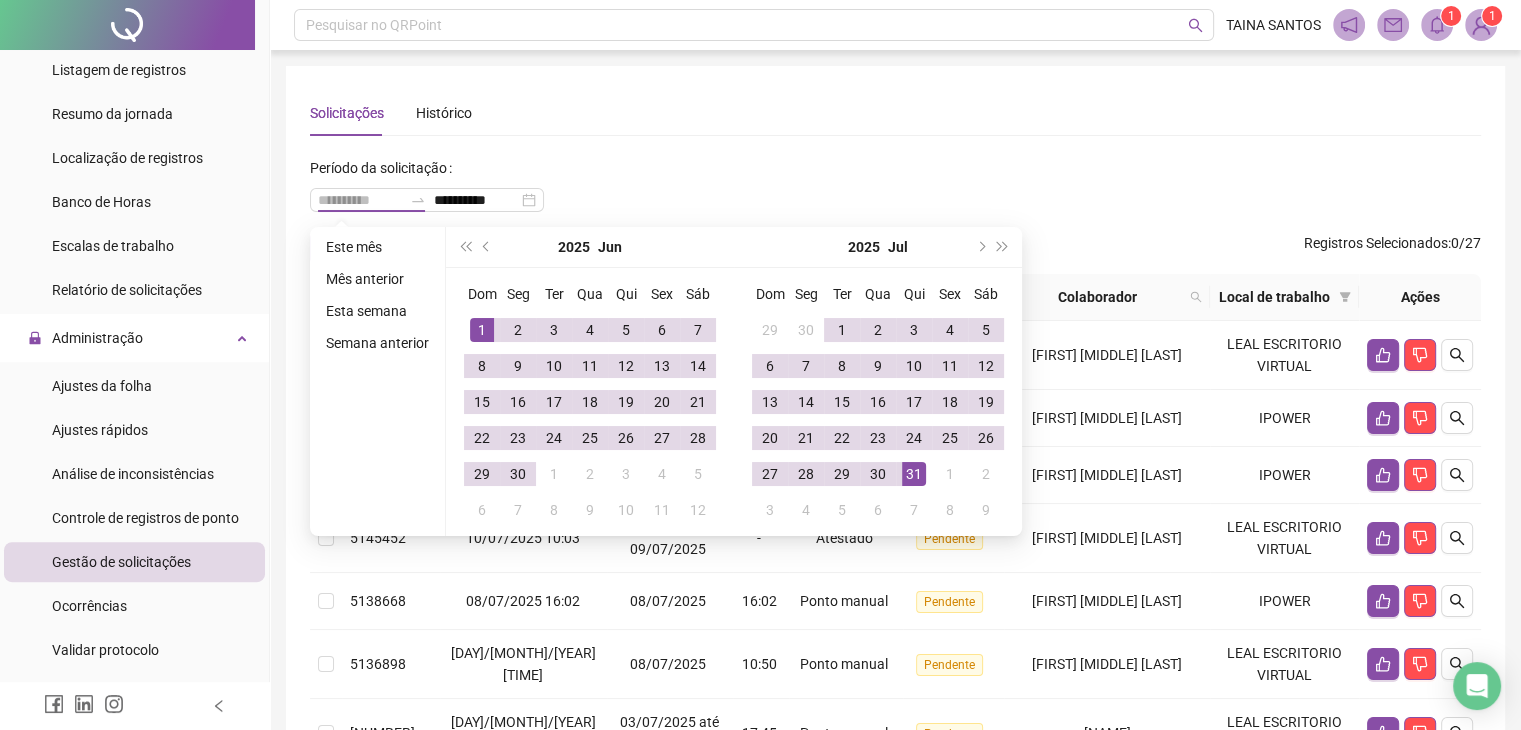 click on "1" at bounding box center [482, 330] 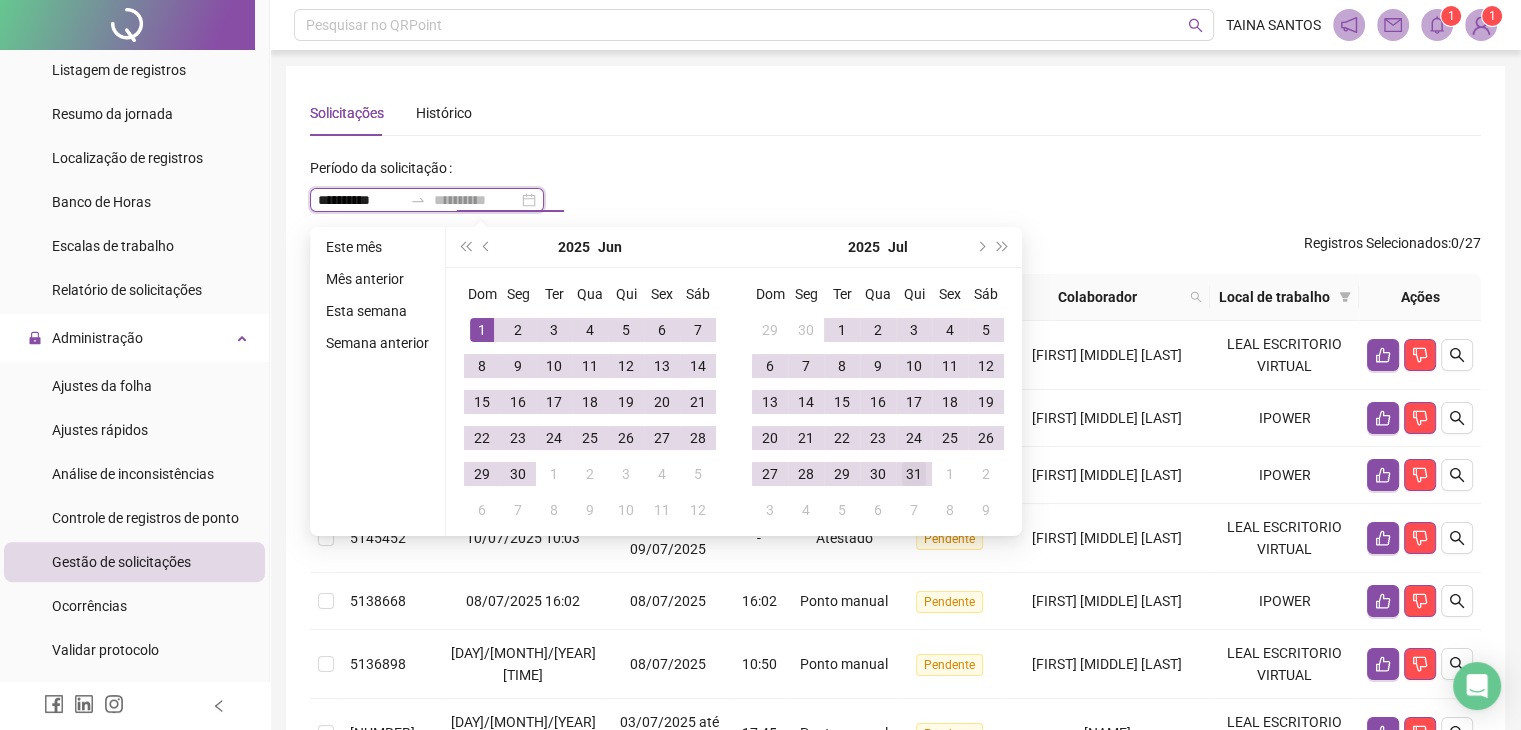 type on "**********" 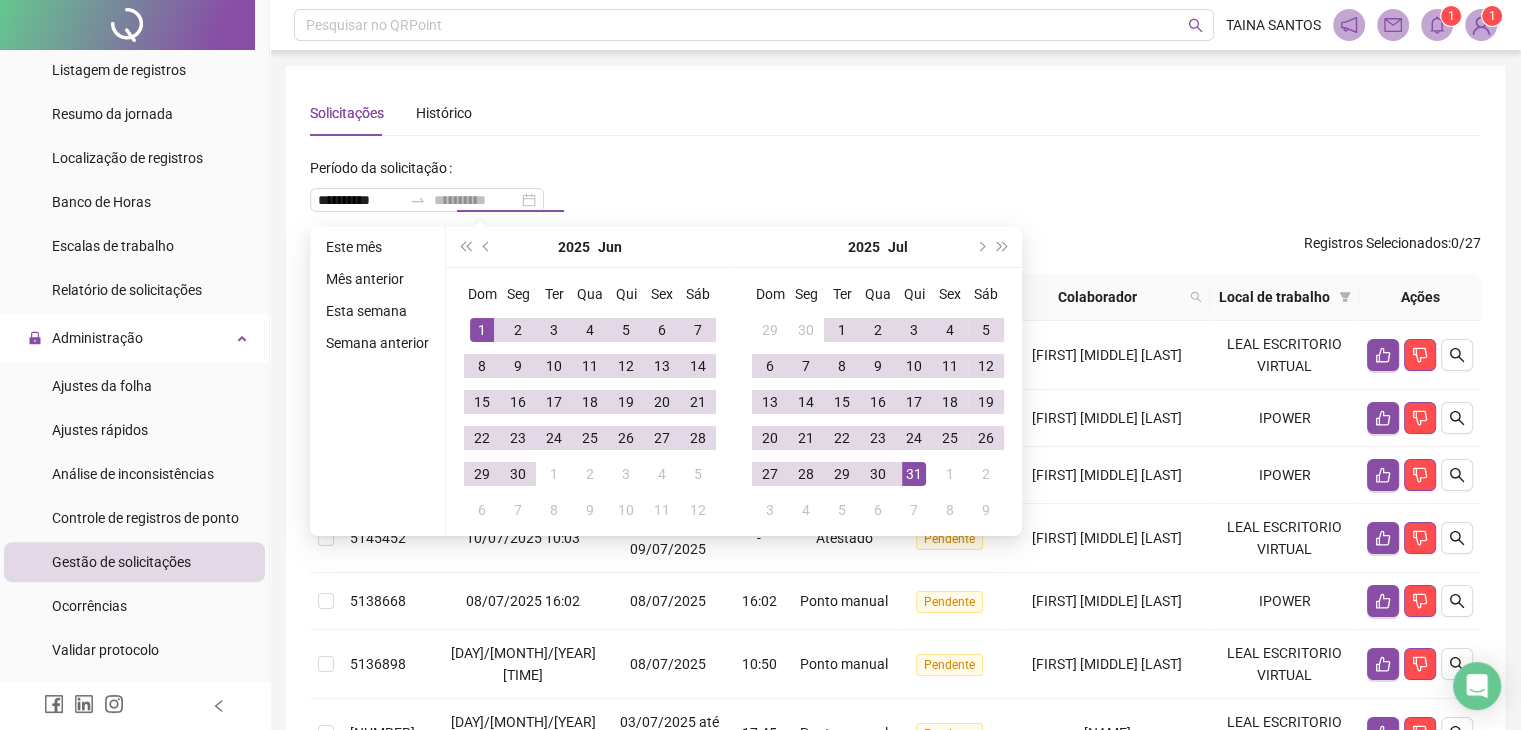 click on "31" at bounding box center (914, 474) 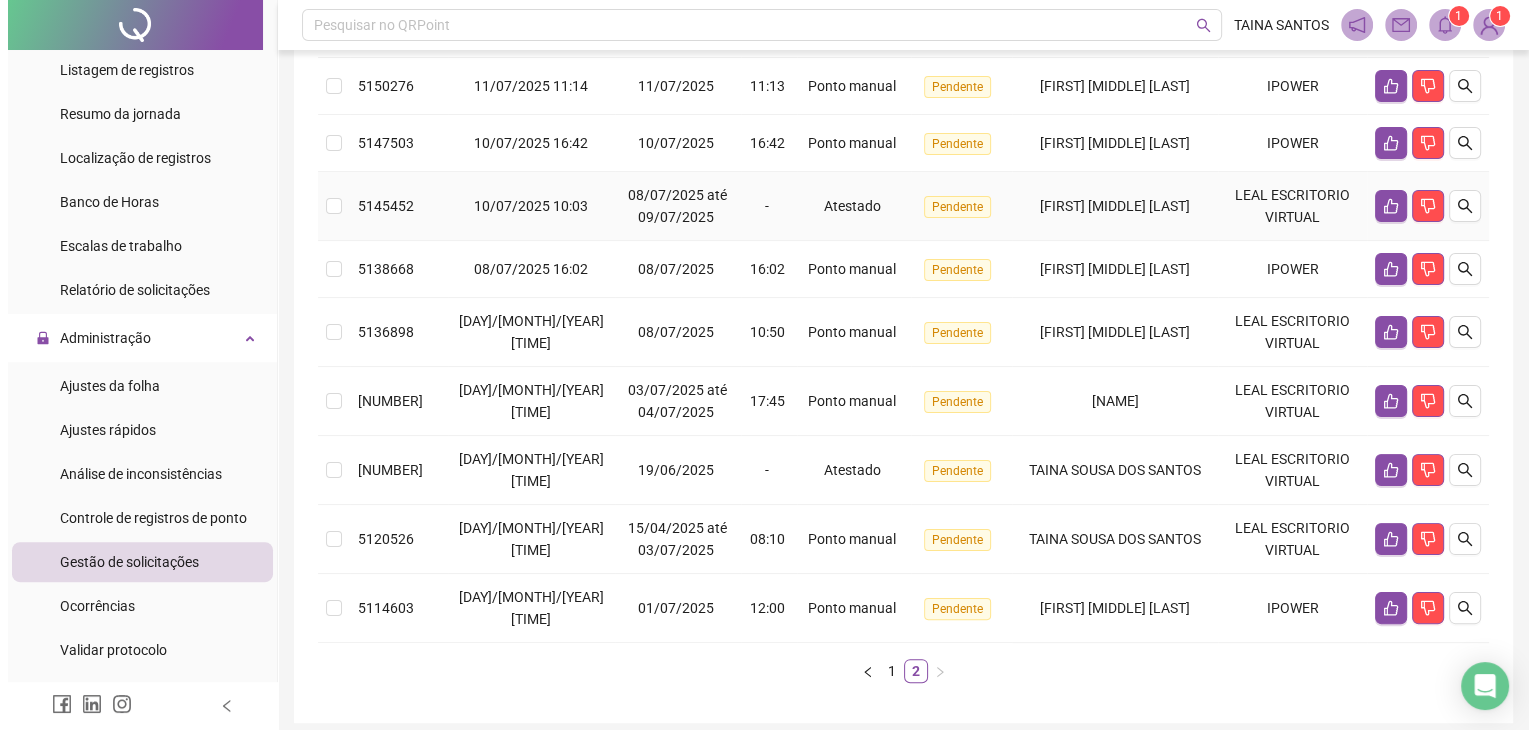 scroll, scrollTop: 445, scrollLeft: 0, axis: vertical 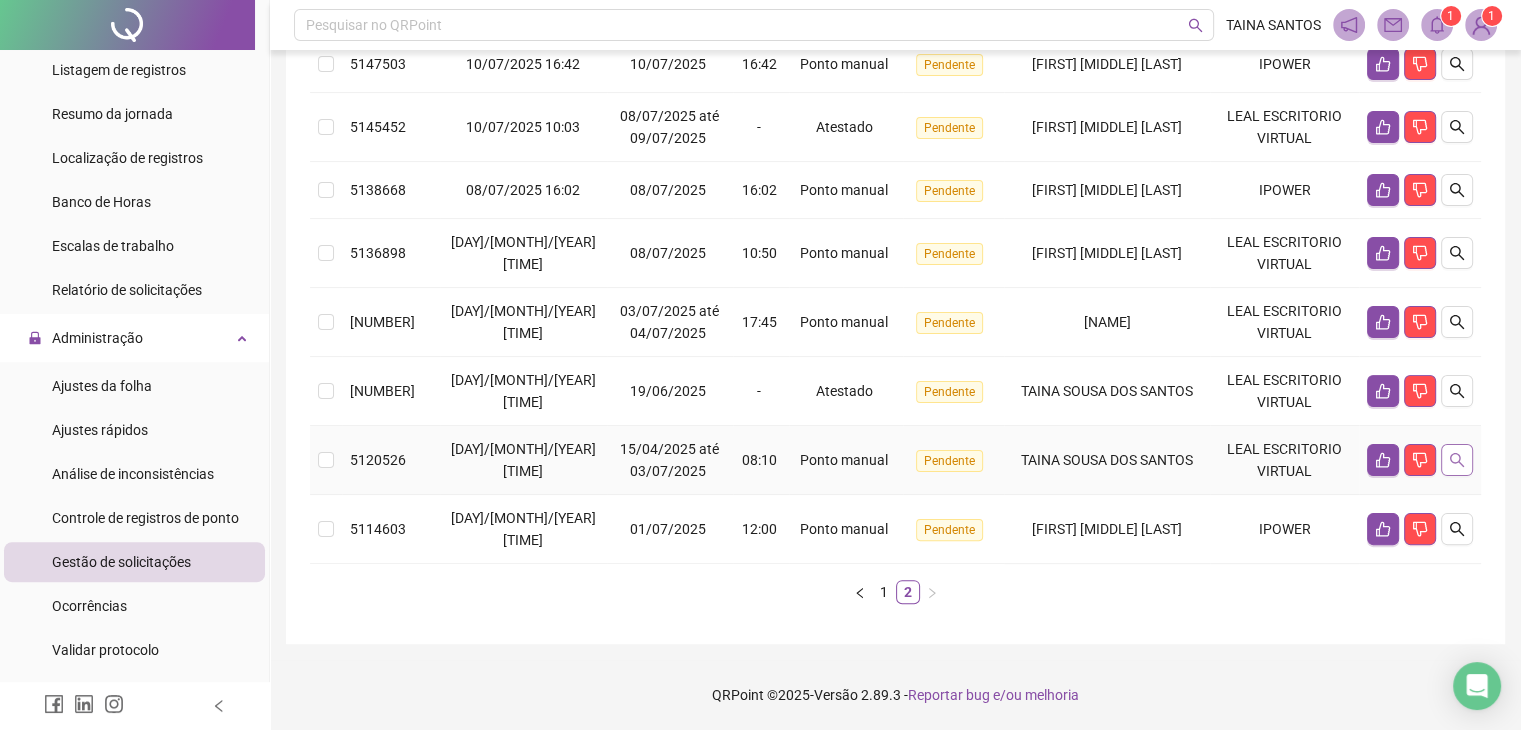 click 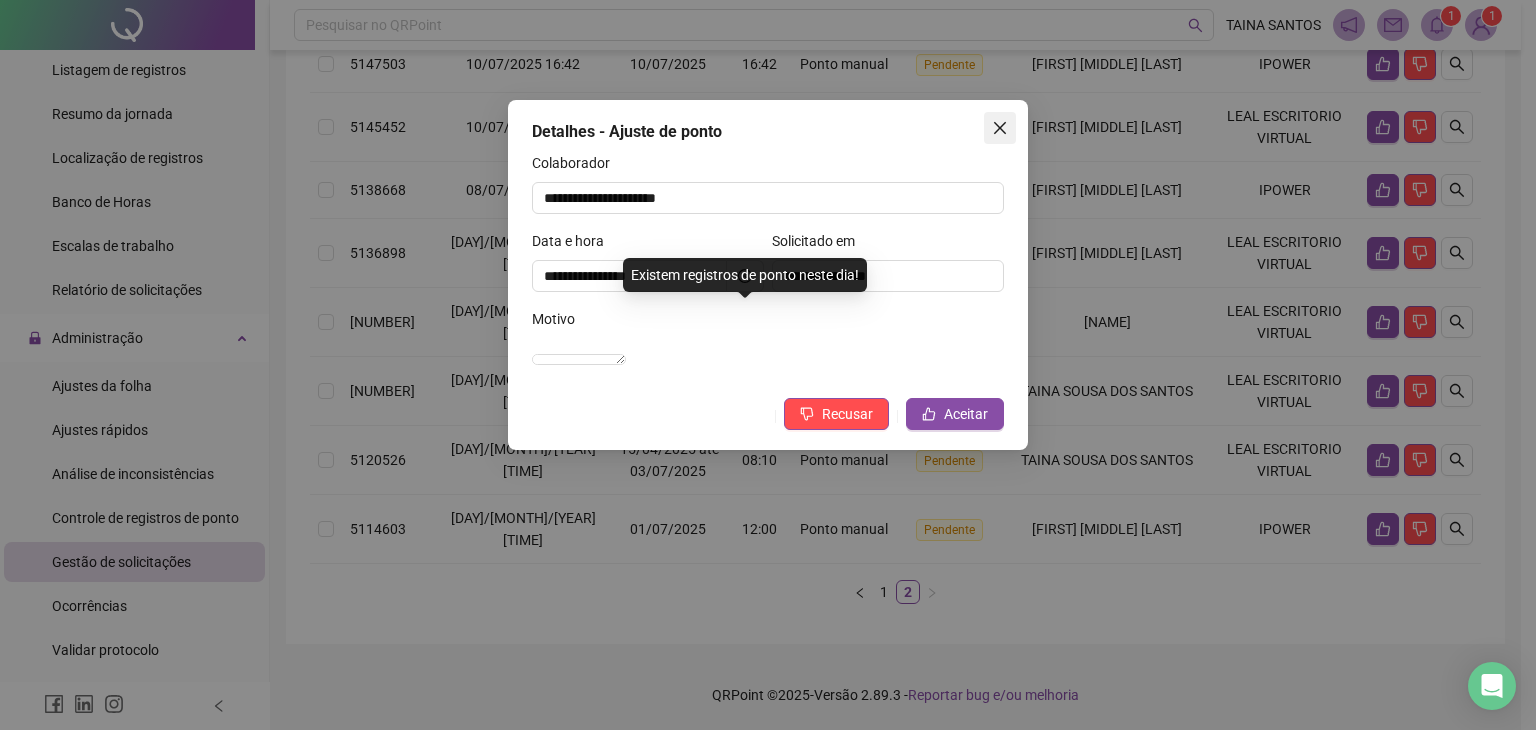 click 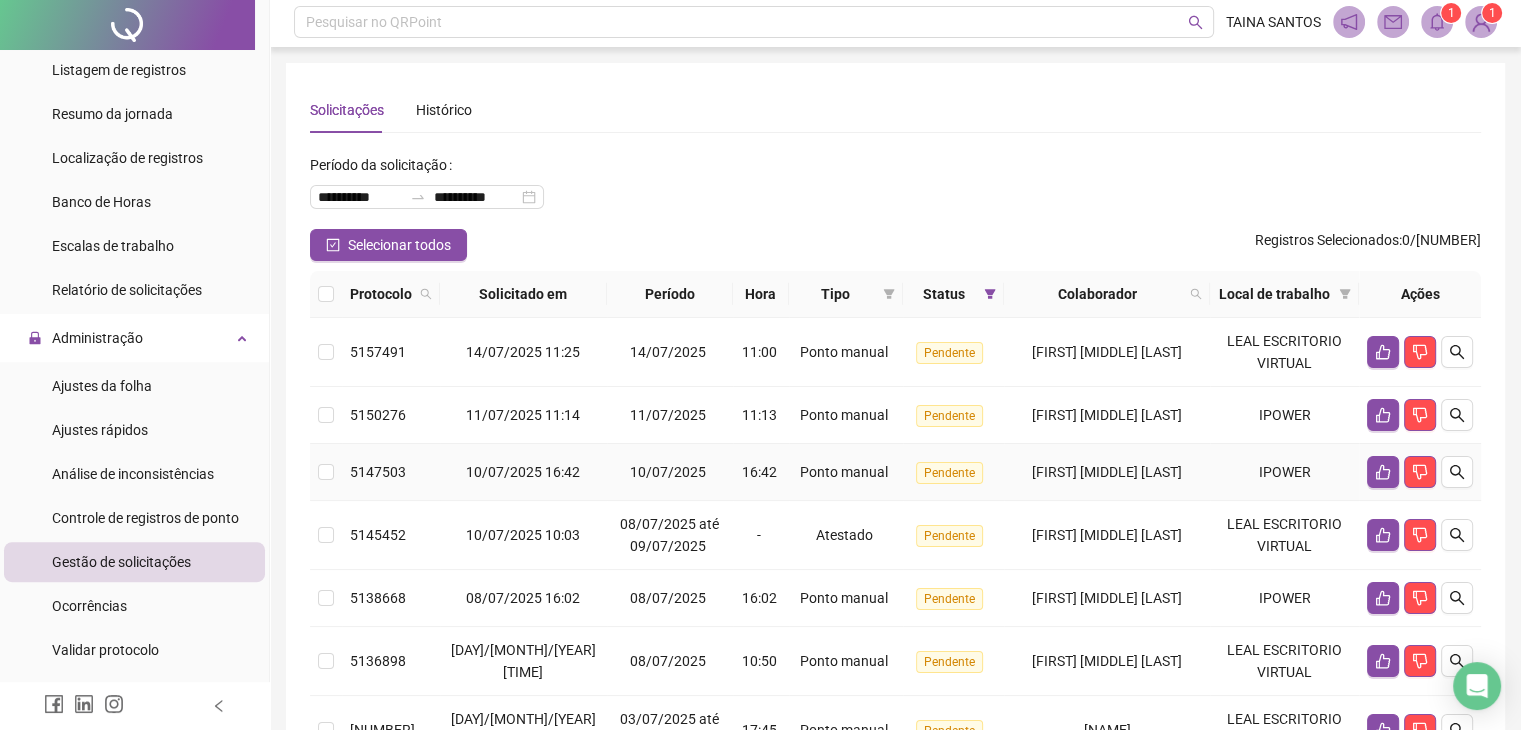 scroll, scrollTop: 0, scrollLeft: 0, axis: both 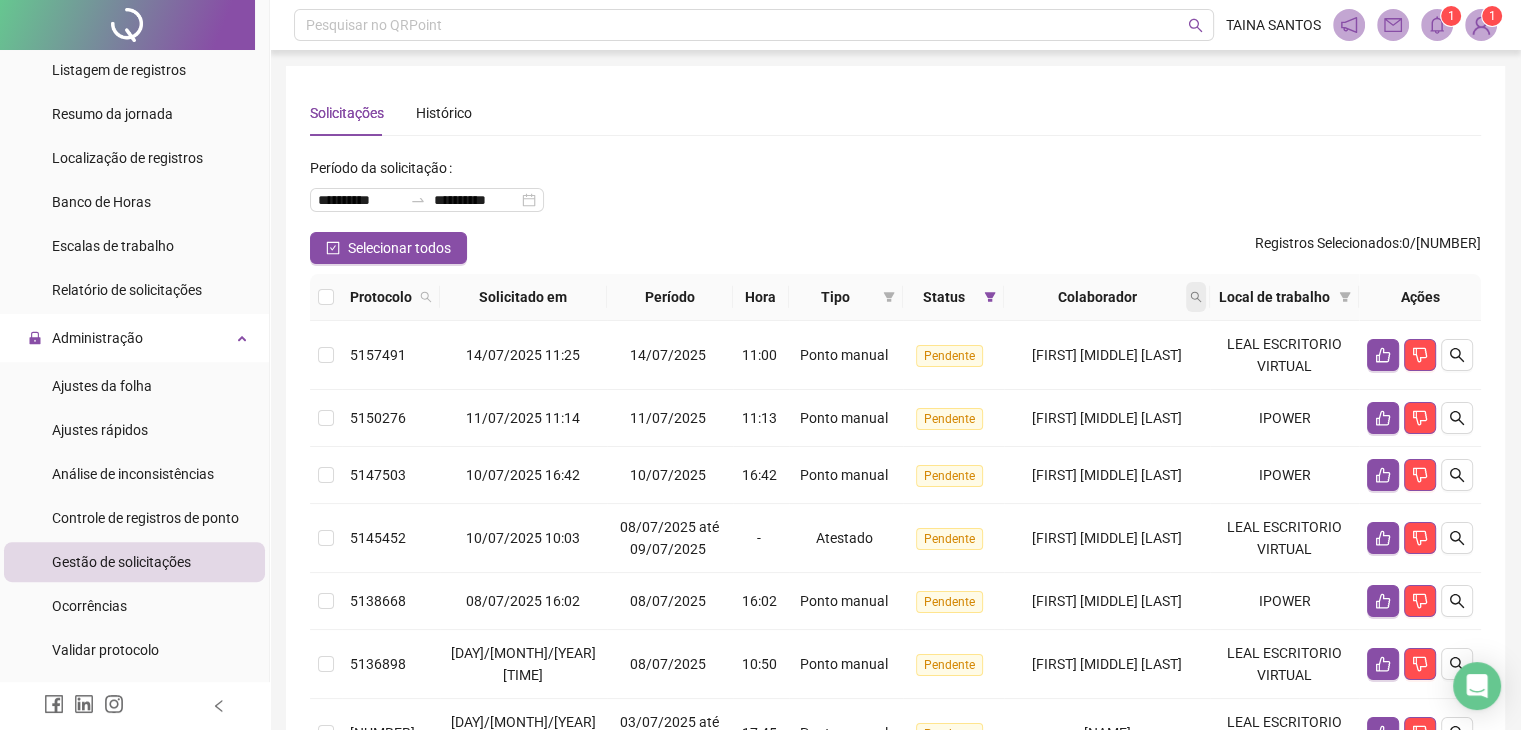 click 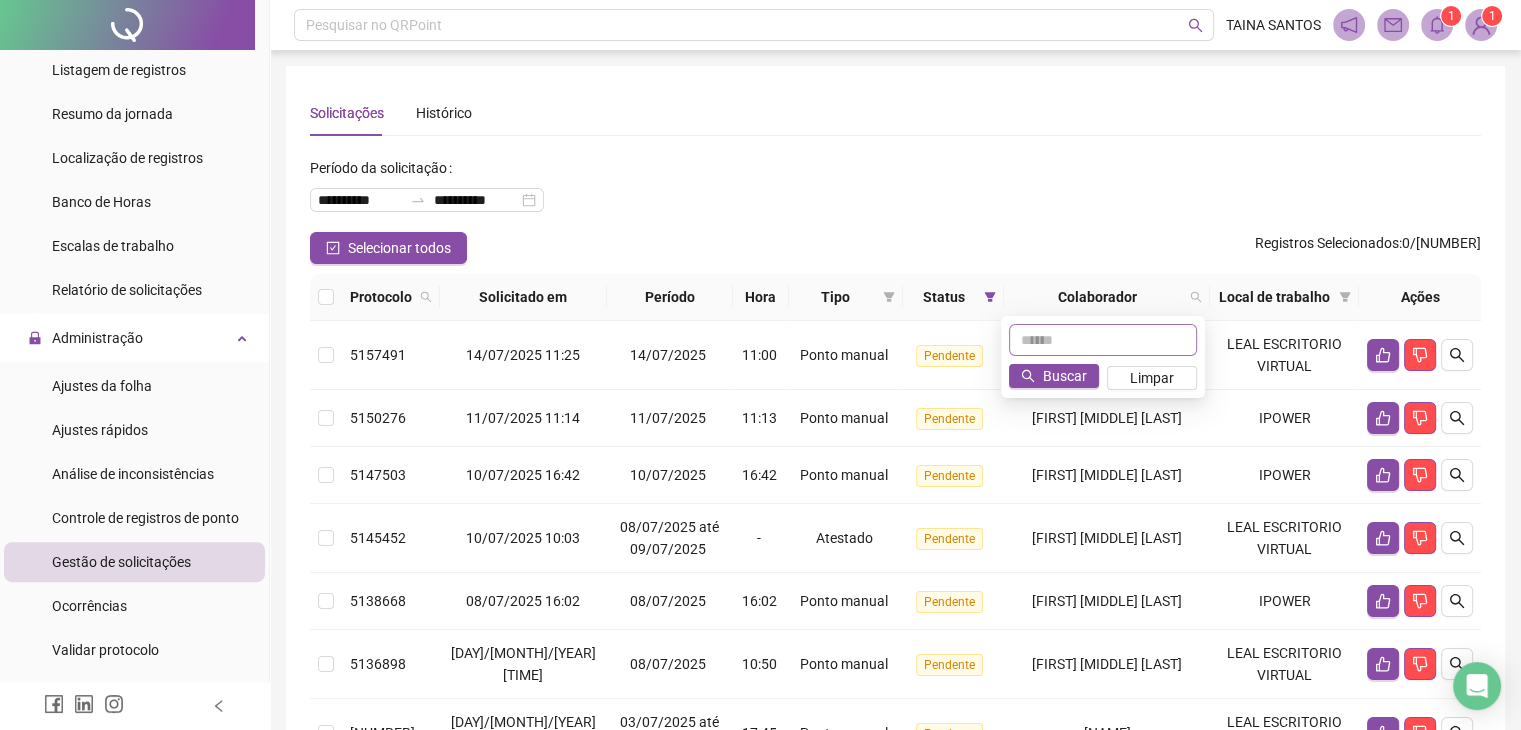 click at bounding box center [1103, 340] 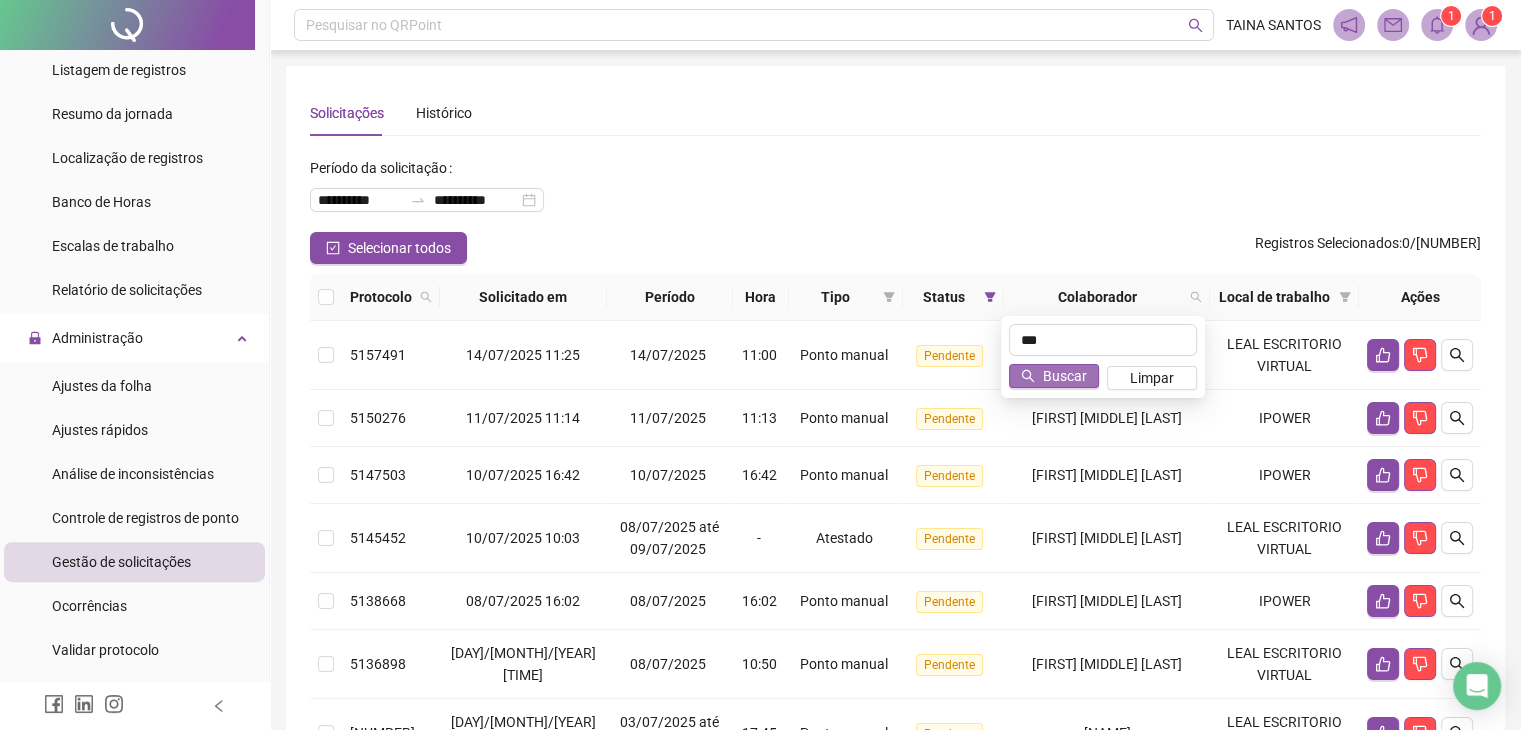 type on "***" 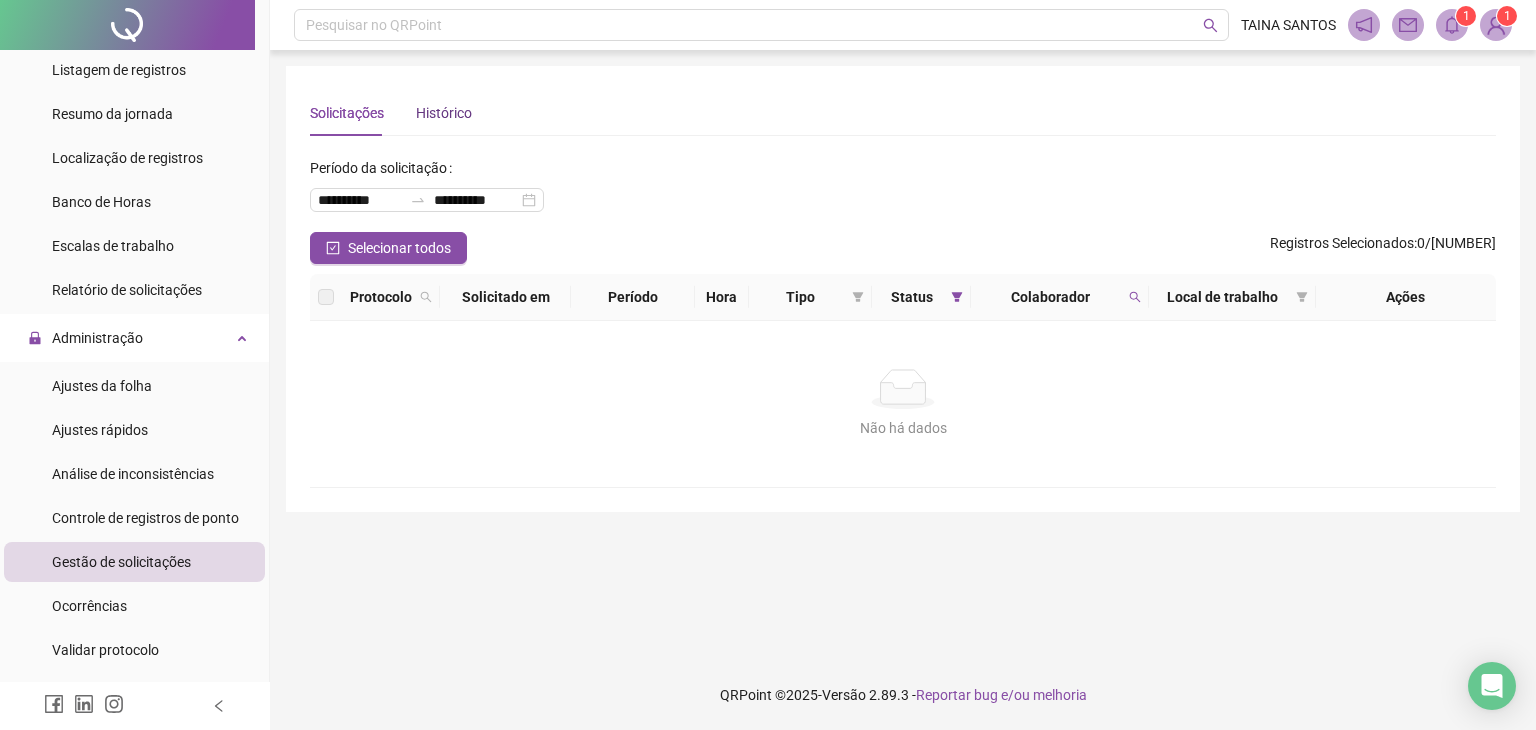 click on "Histórico" at bounding box center [444, 113] 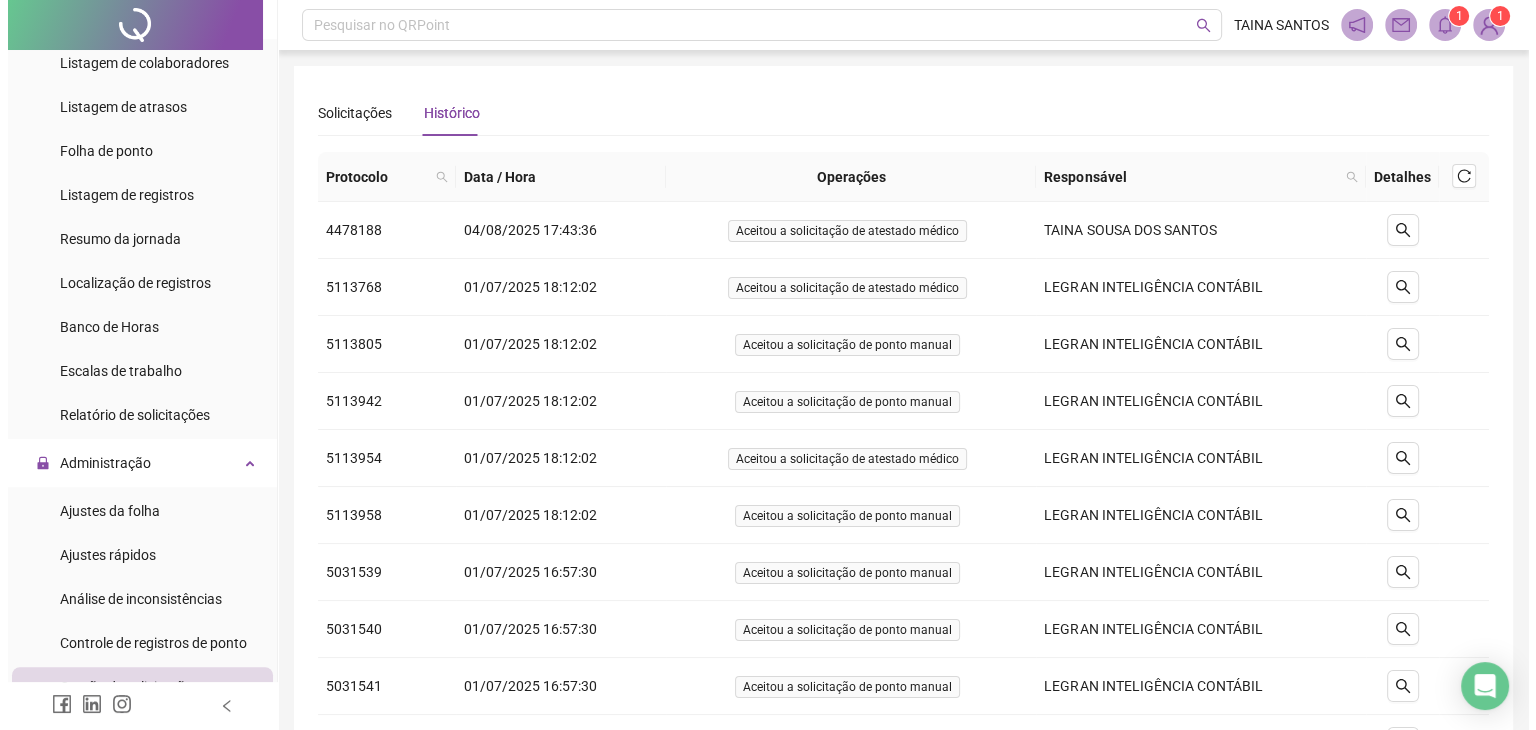 scroll, scrollTop: 344, scrollLeft: 0, axis: vertical 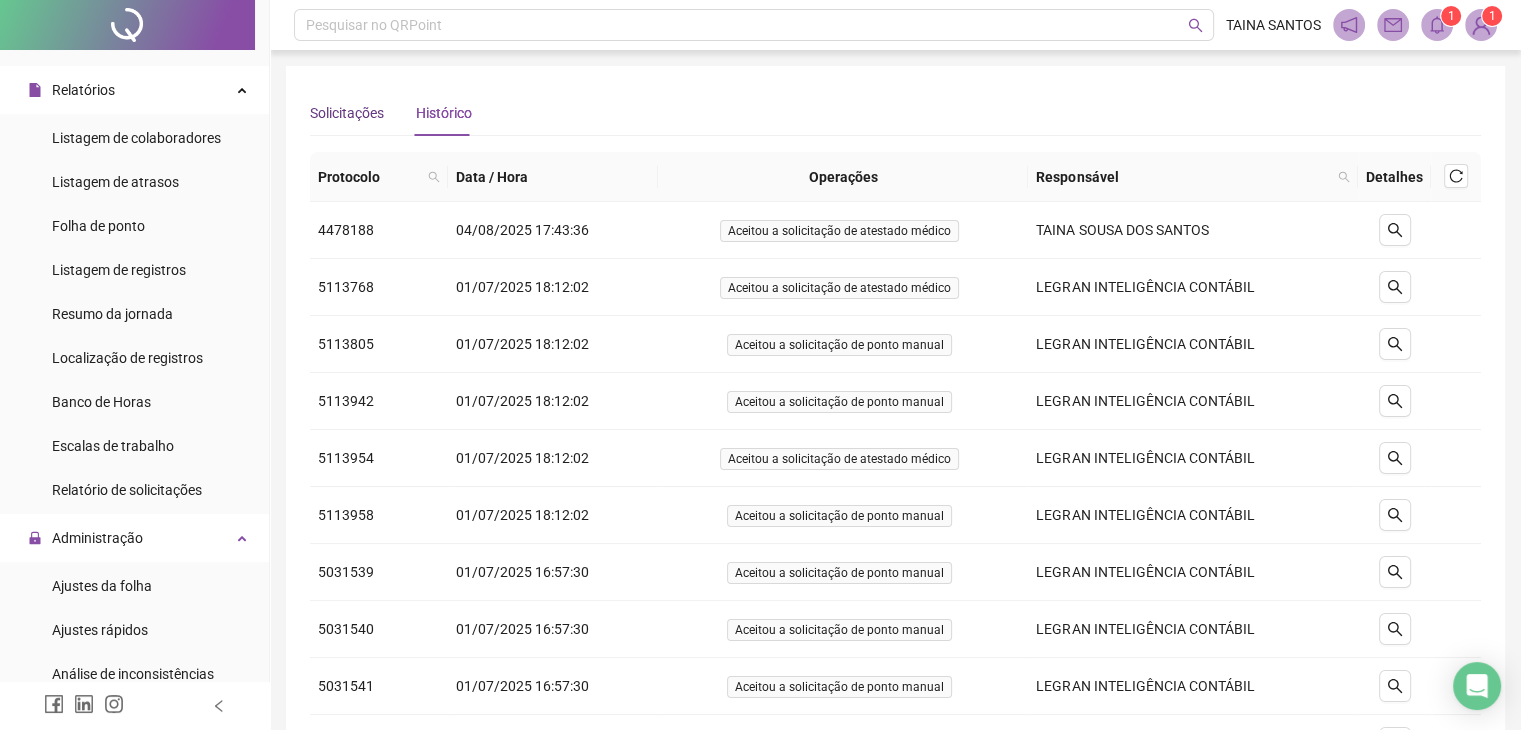 click on "Solicitações" at bounding box center [347, 113] 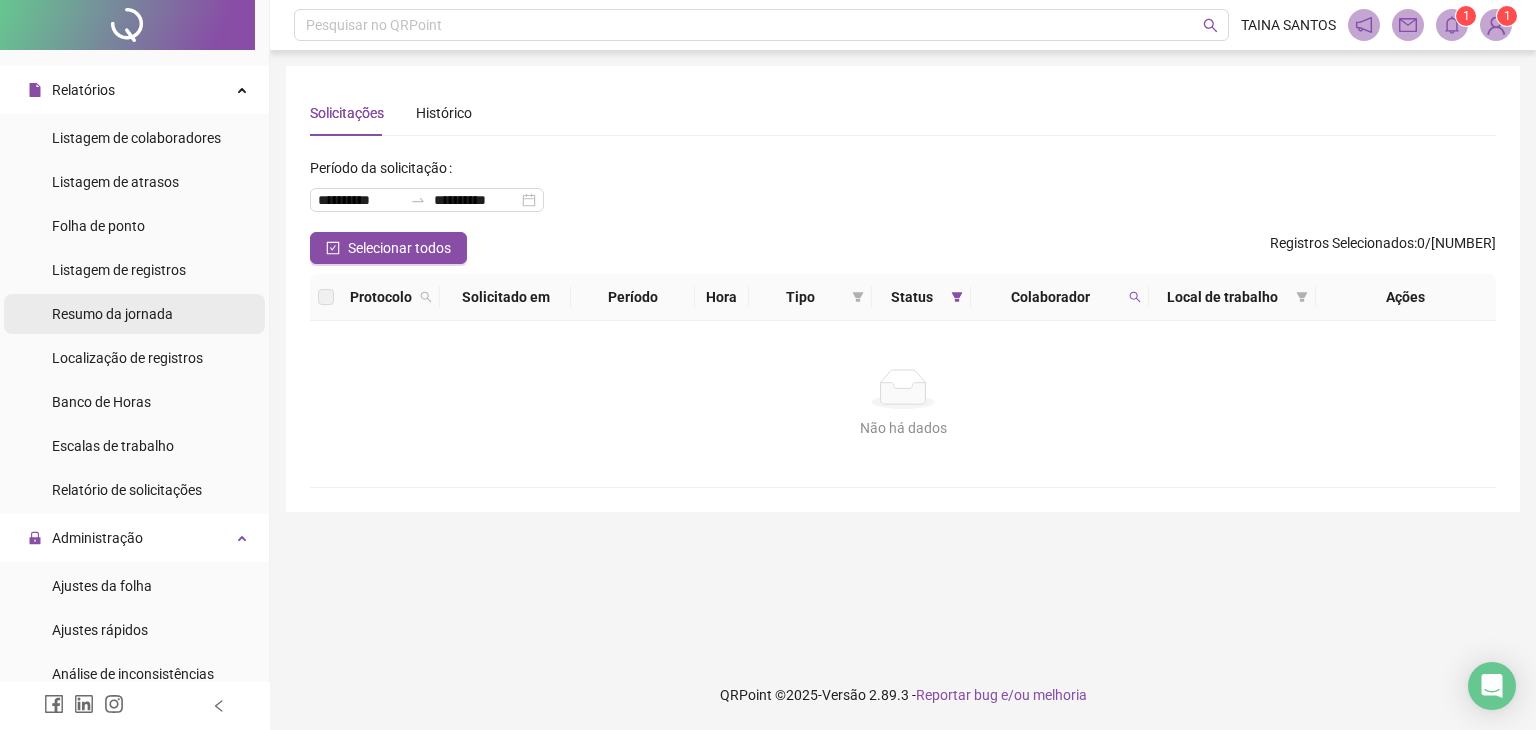 click on "Resumo da jornada" at bounding box center [112, 314] 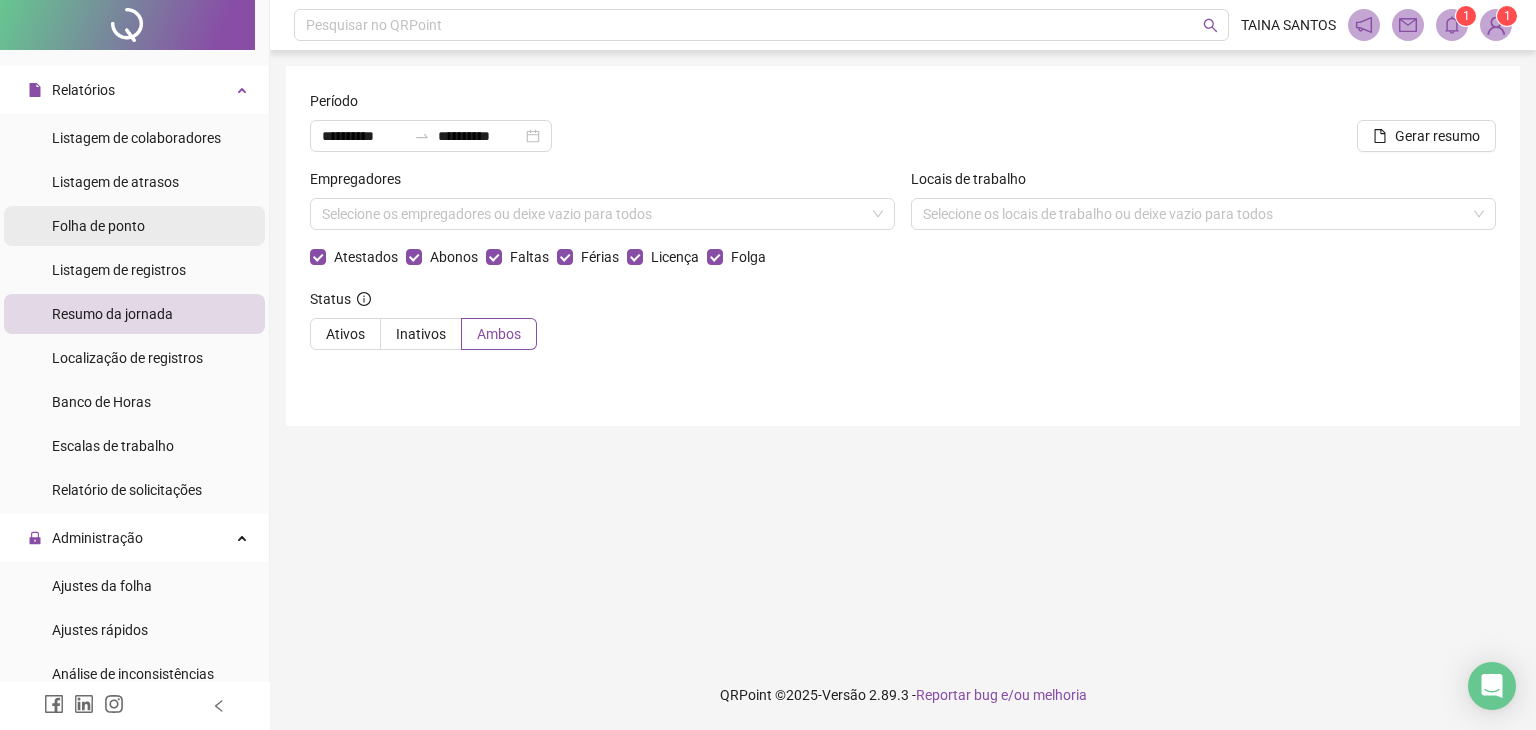click on "Folha de ponto" at bounding box center [98, 226] 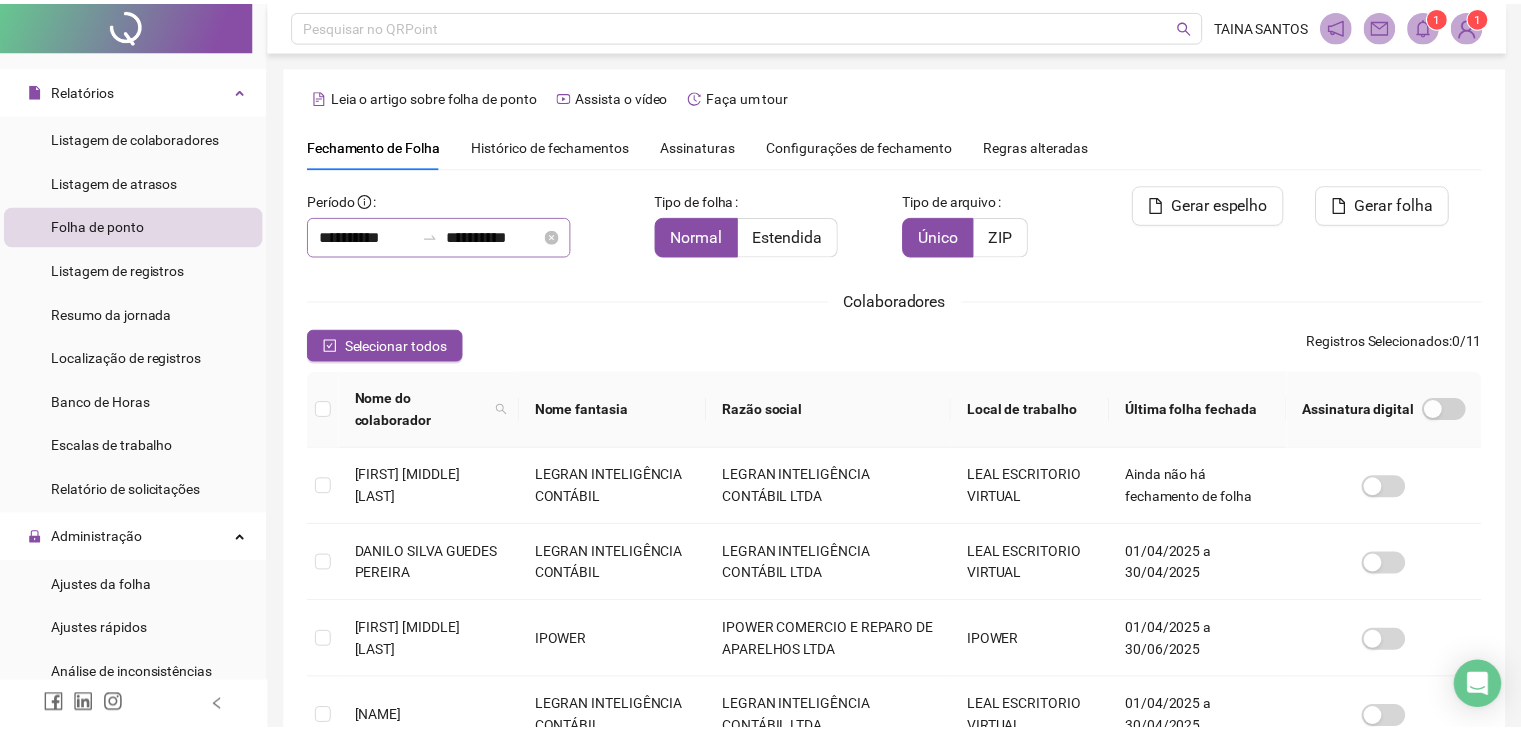 scroll, scrollTop: 33, scrollLeft: 0, axis: vertical 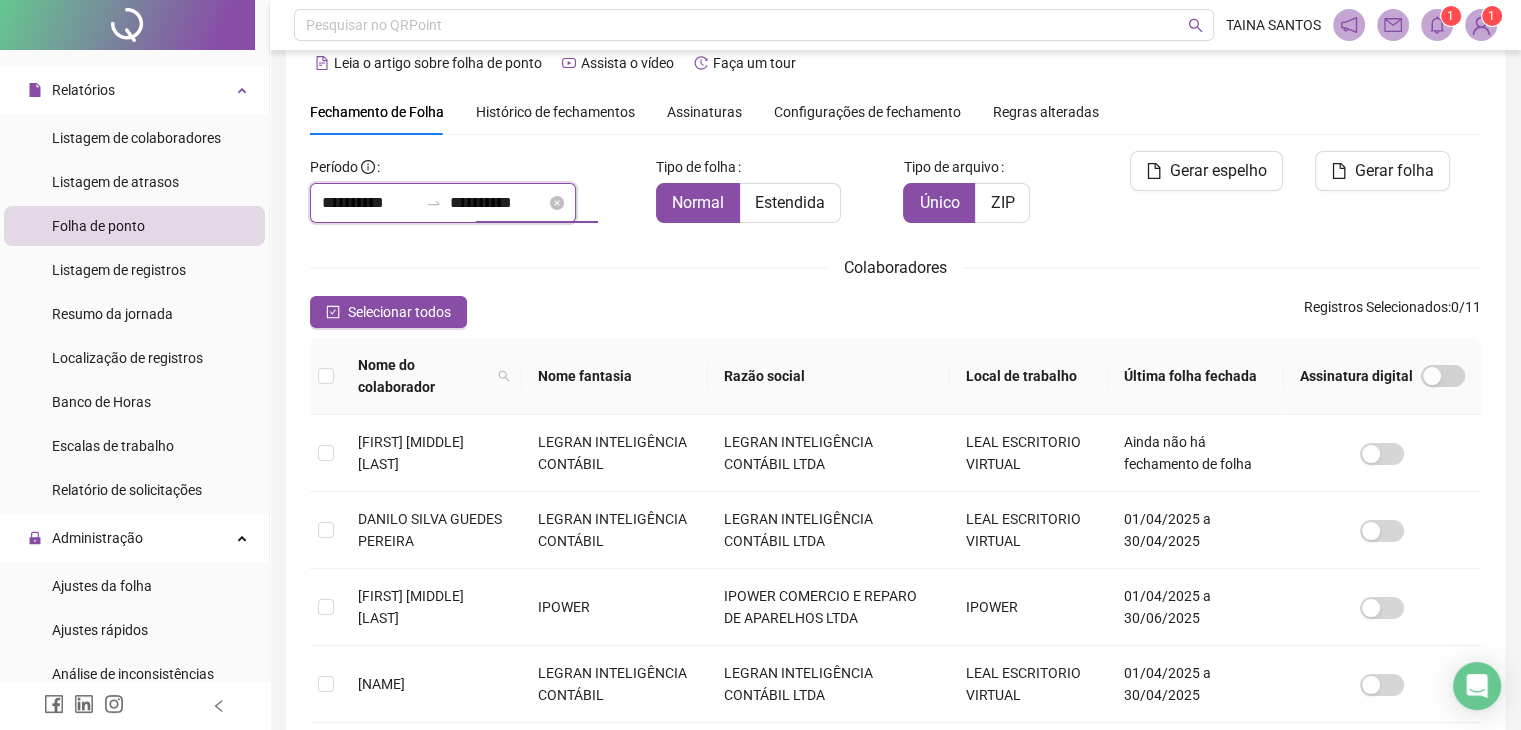 click on "**********" at bounding box center (498, 203) 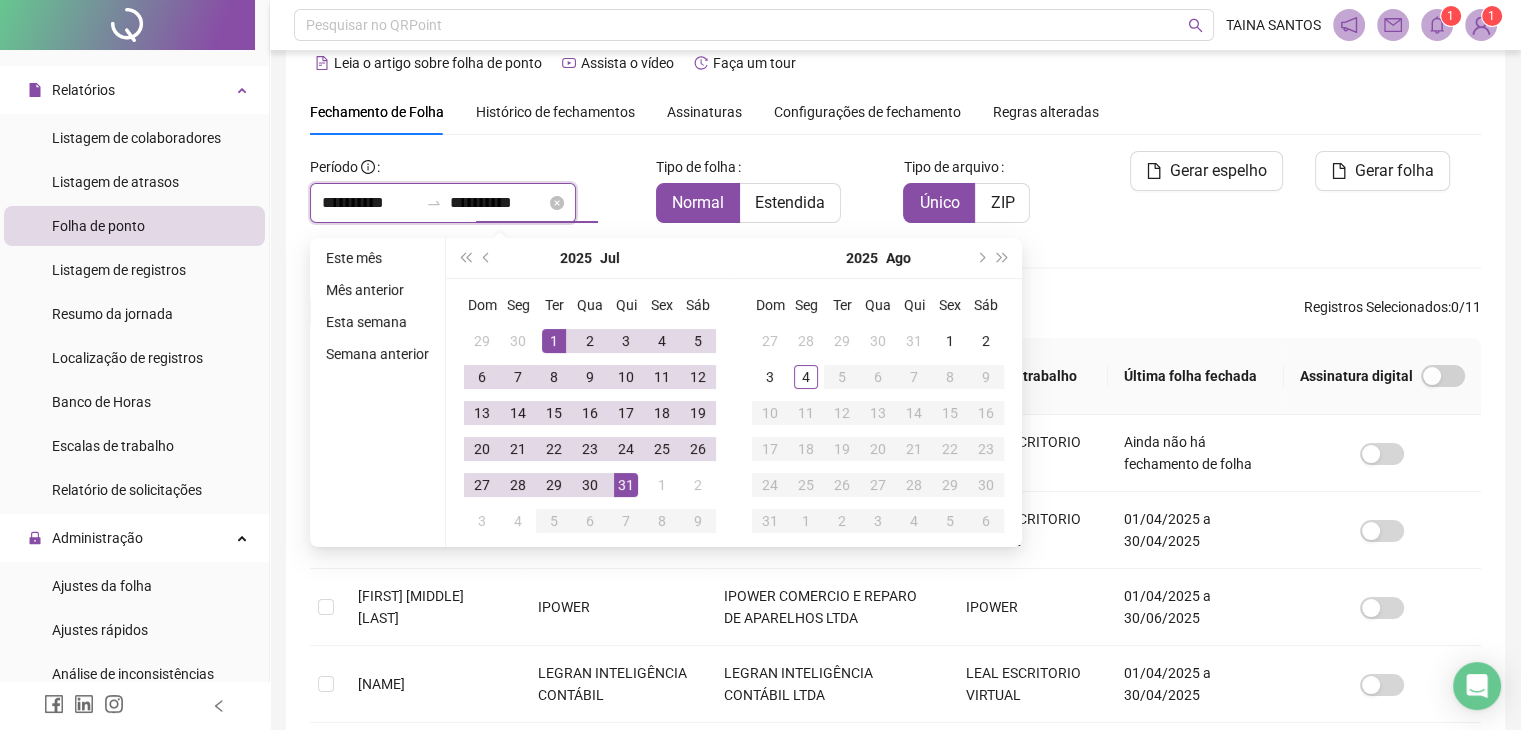 scroll, scrollTop: 44, scrollLeft: 0, axis: vertical 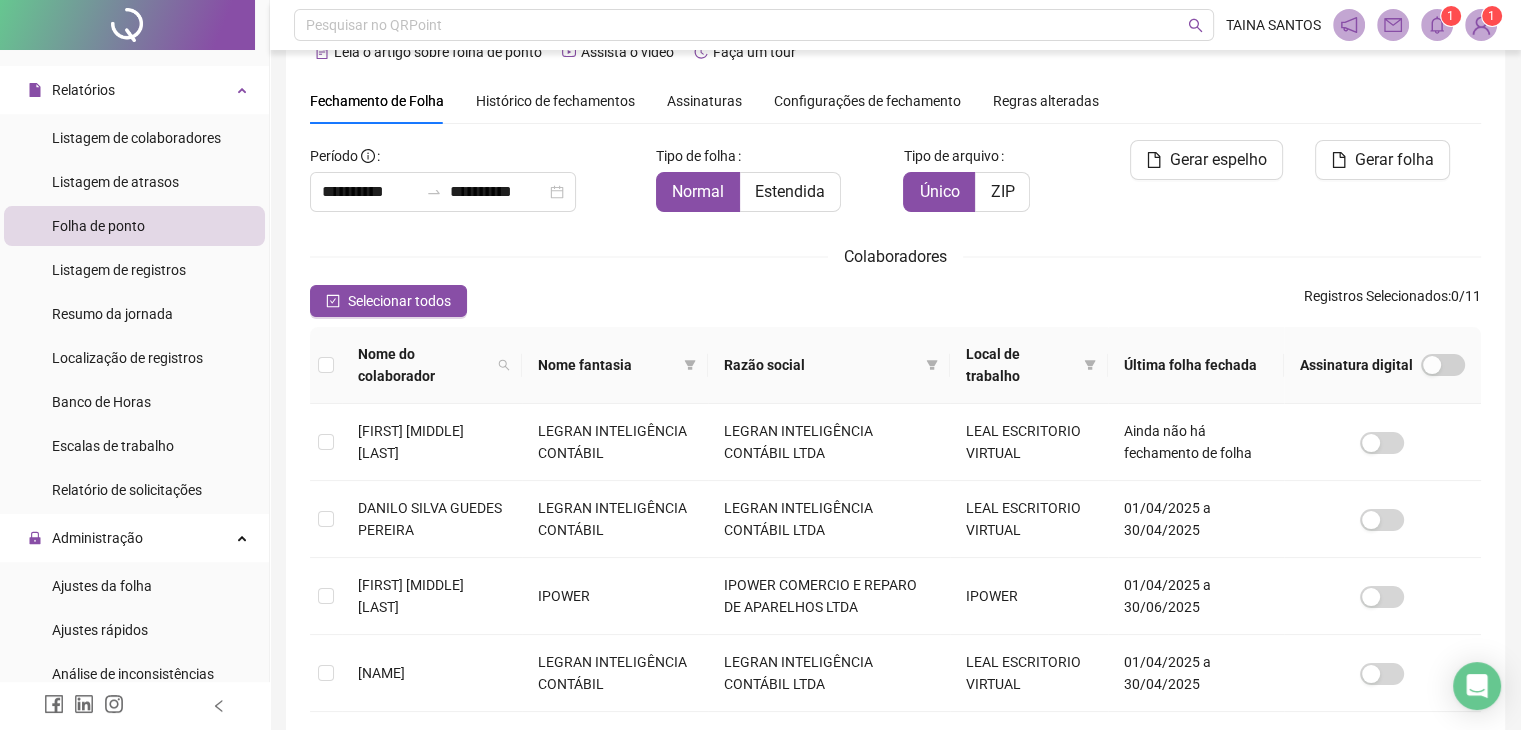 click on "Fechamento de Folha Histórico de fechamentos Assinaturas Configurações de fechamento Regras alteradas" at bounding box center [704, 101] 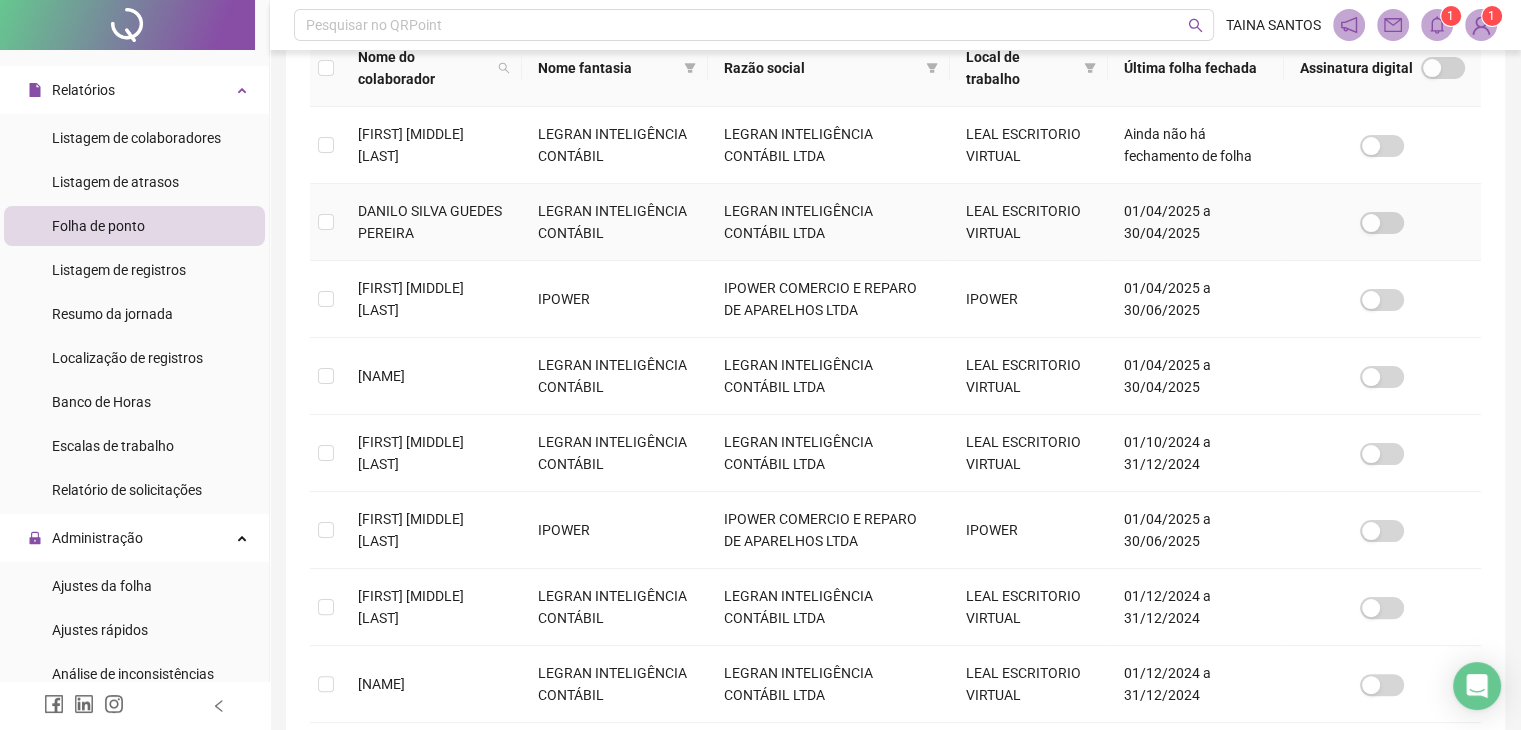 scroll, scrollTop: 644, scrollLeft: 0, axis: vertical 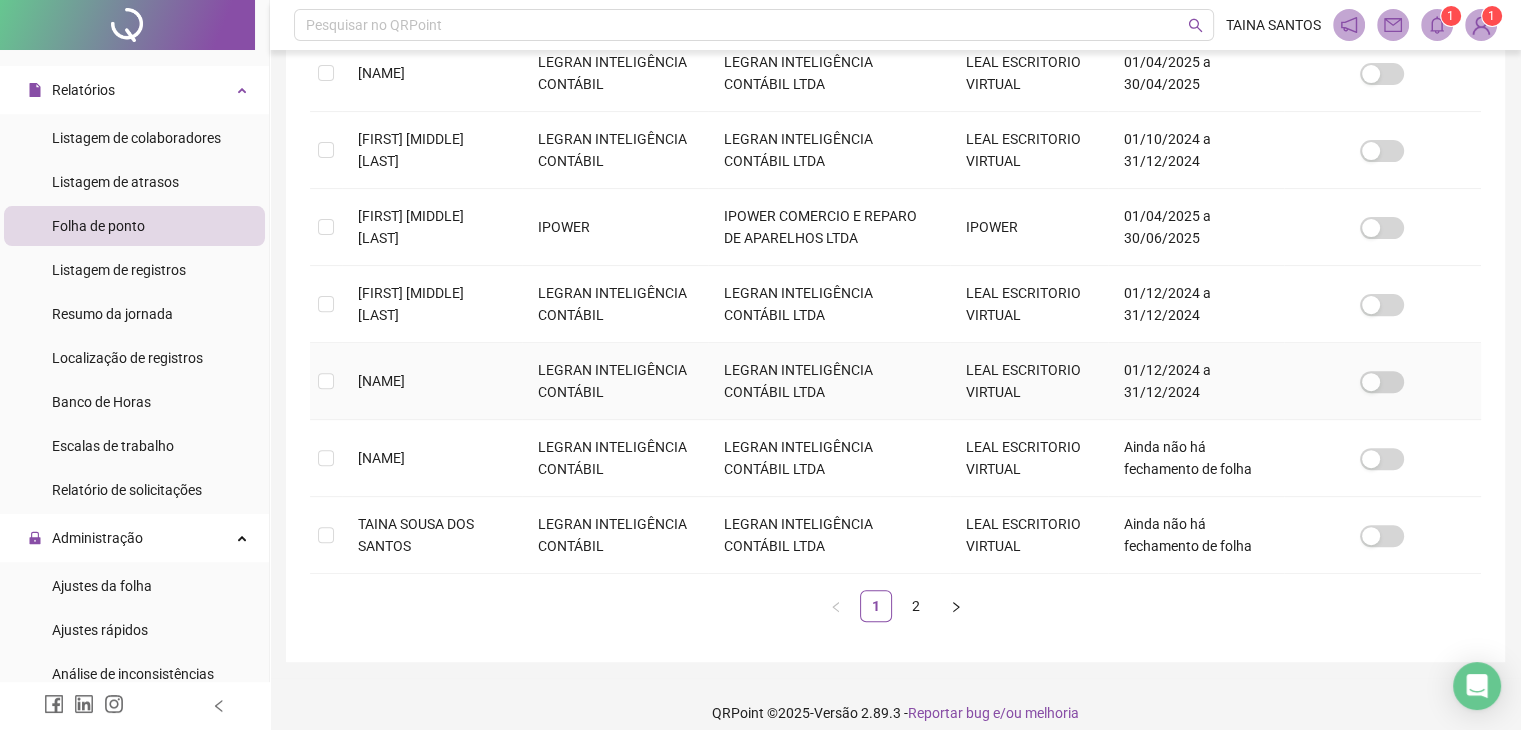 click at bounding box center [326, 381] 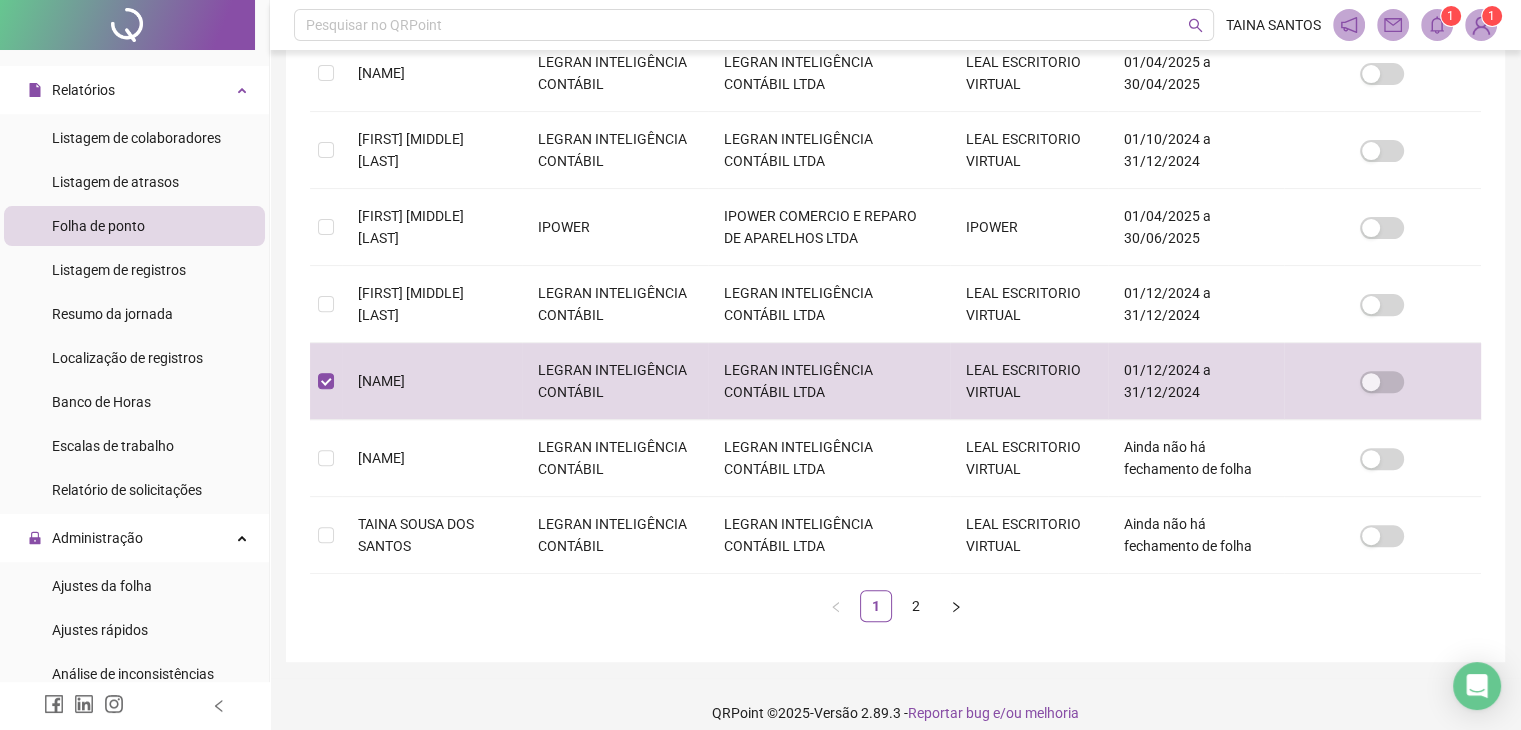 scroll, scrollTop: 44, scrollLeft: 0, axis: vertical 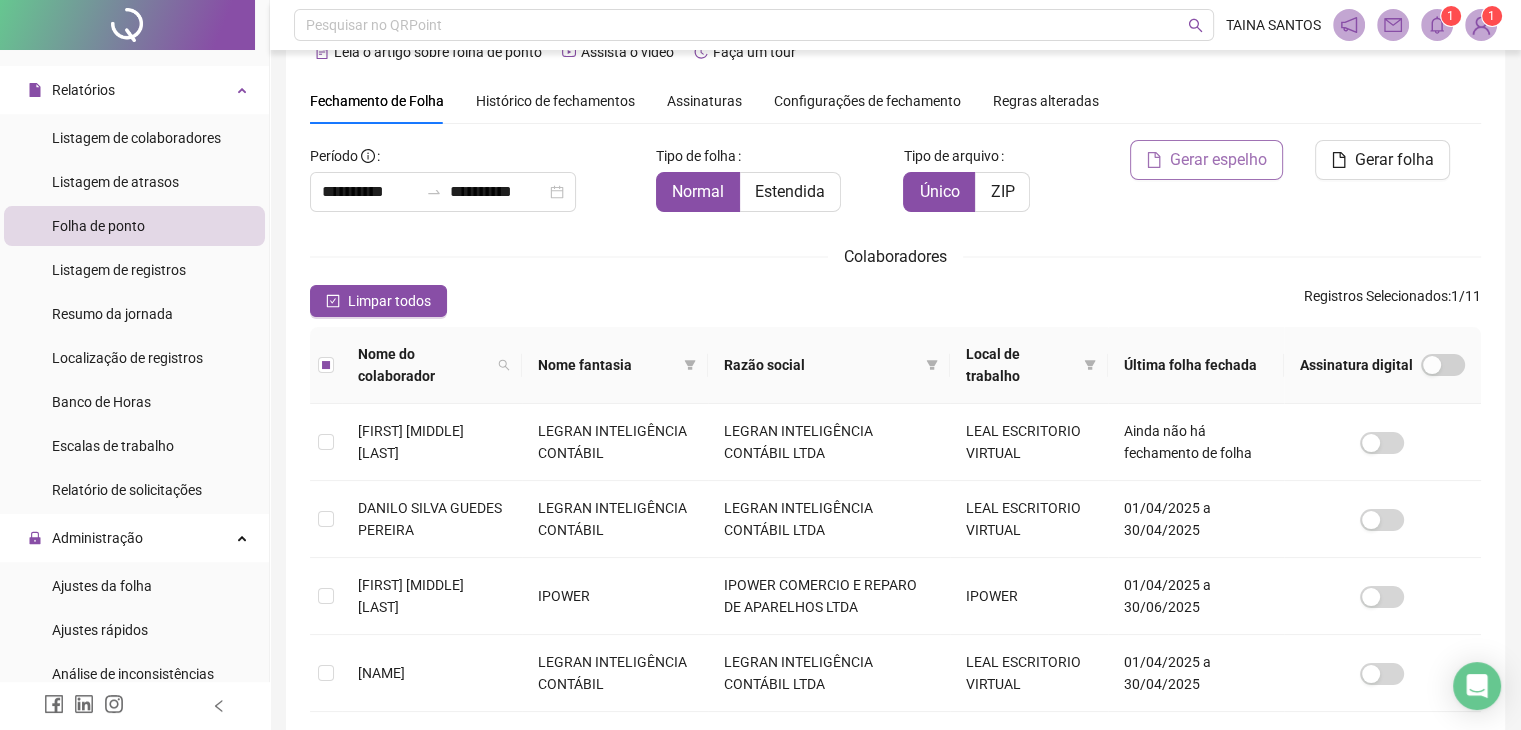 click on "Gerar espelho" at bounding box center (1218, 160) 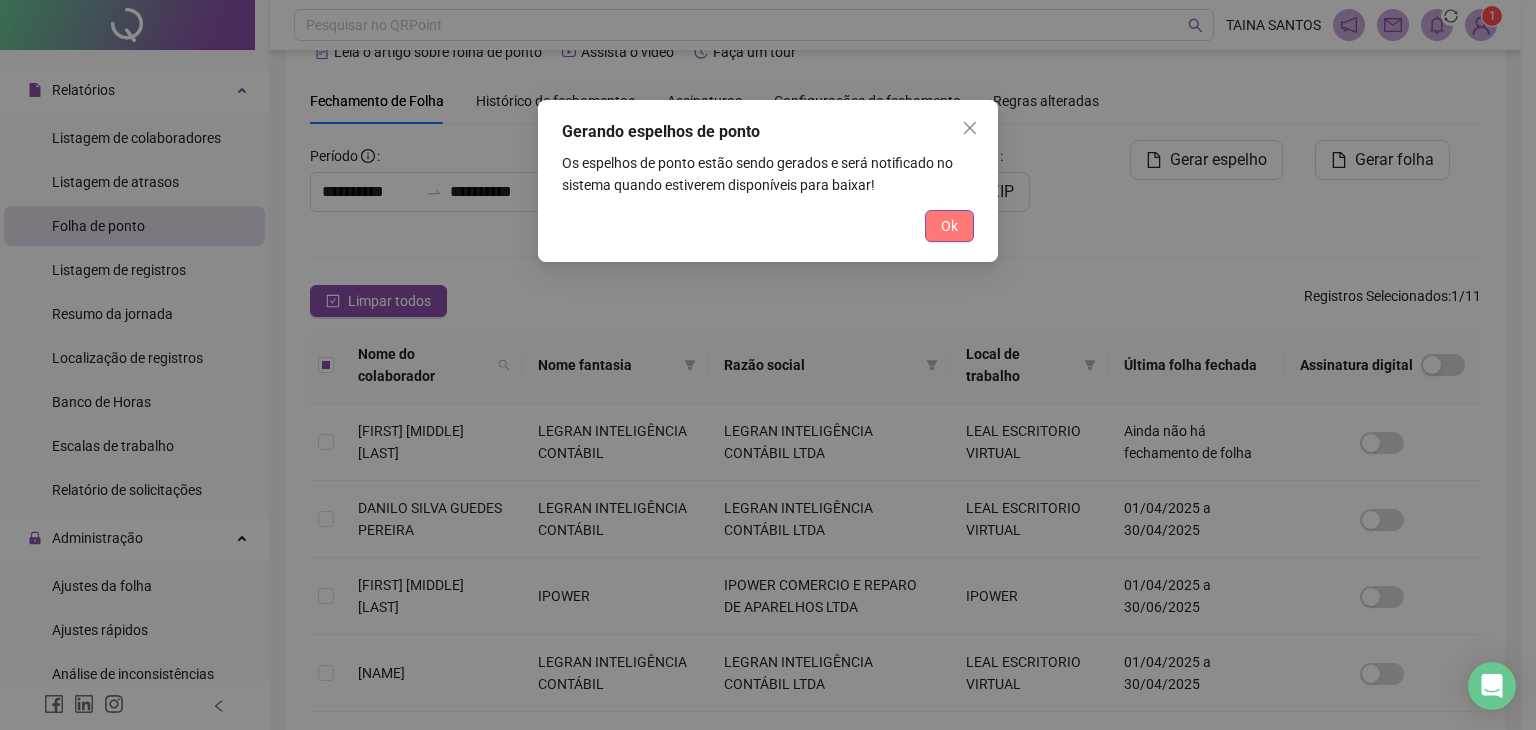 click on "Ok" at bounding box center (949, 226) 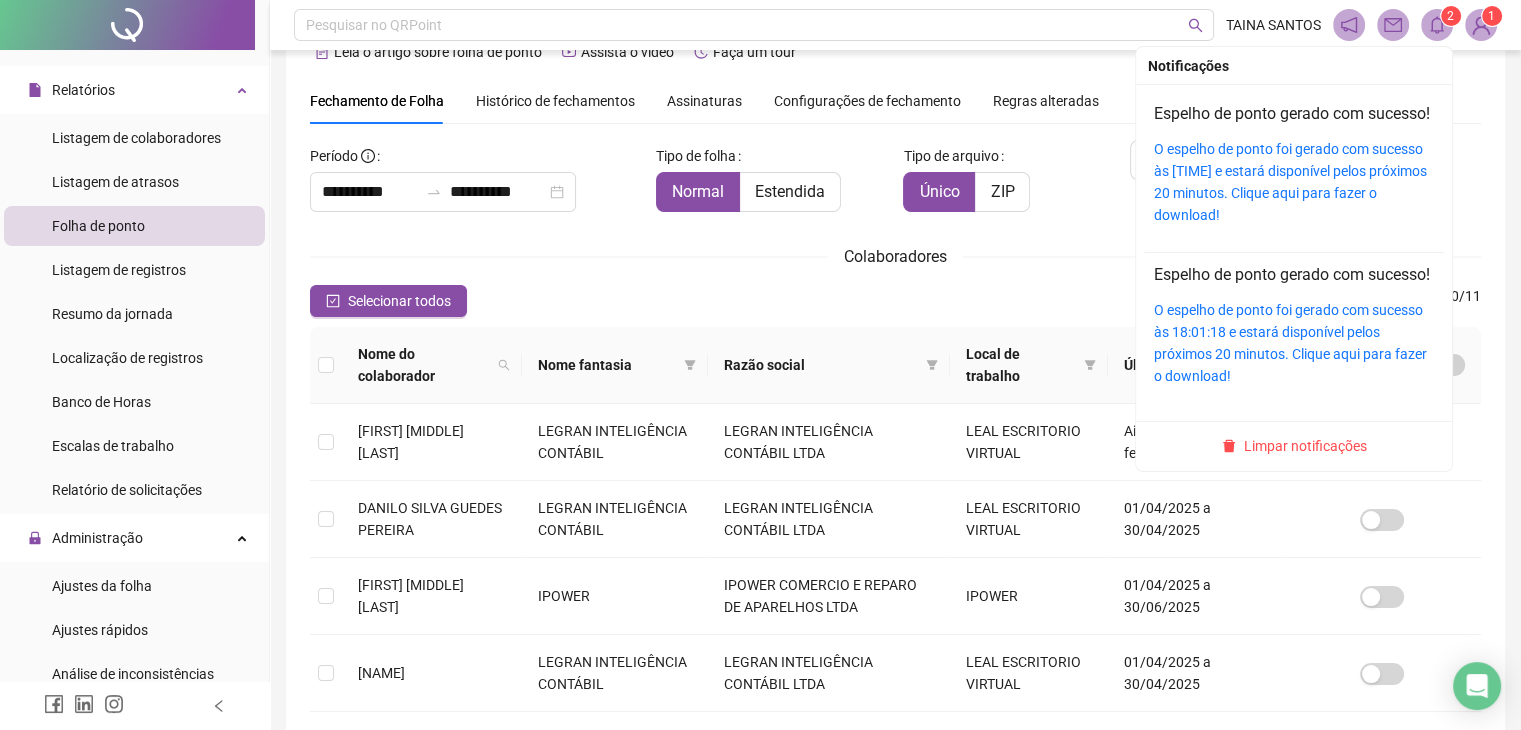 click at bounding box center [1437, 25] 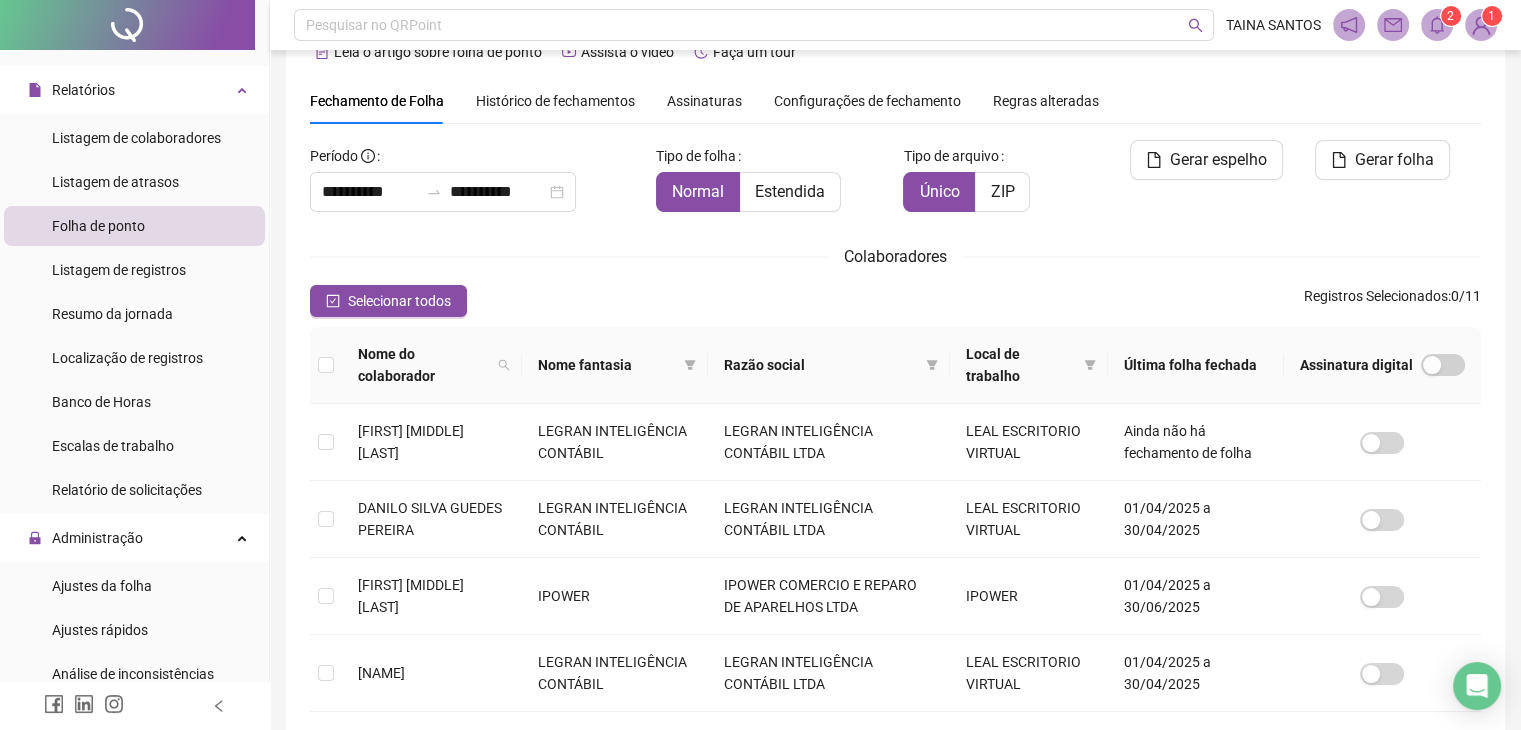 click 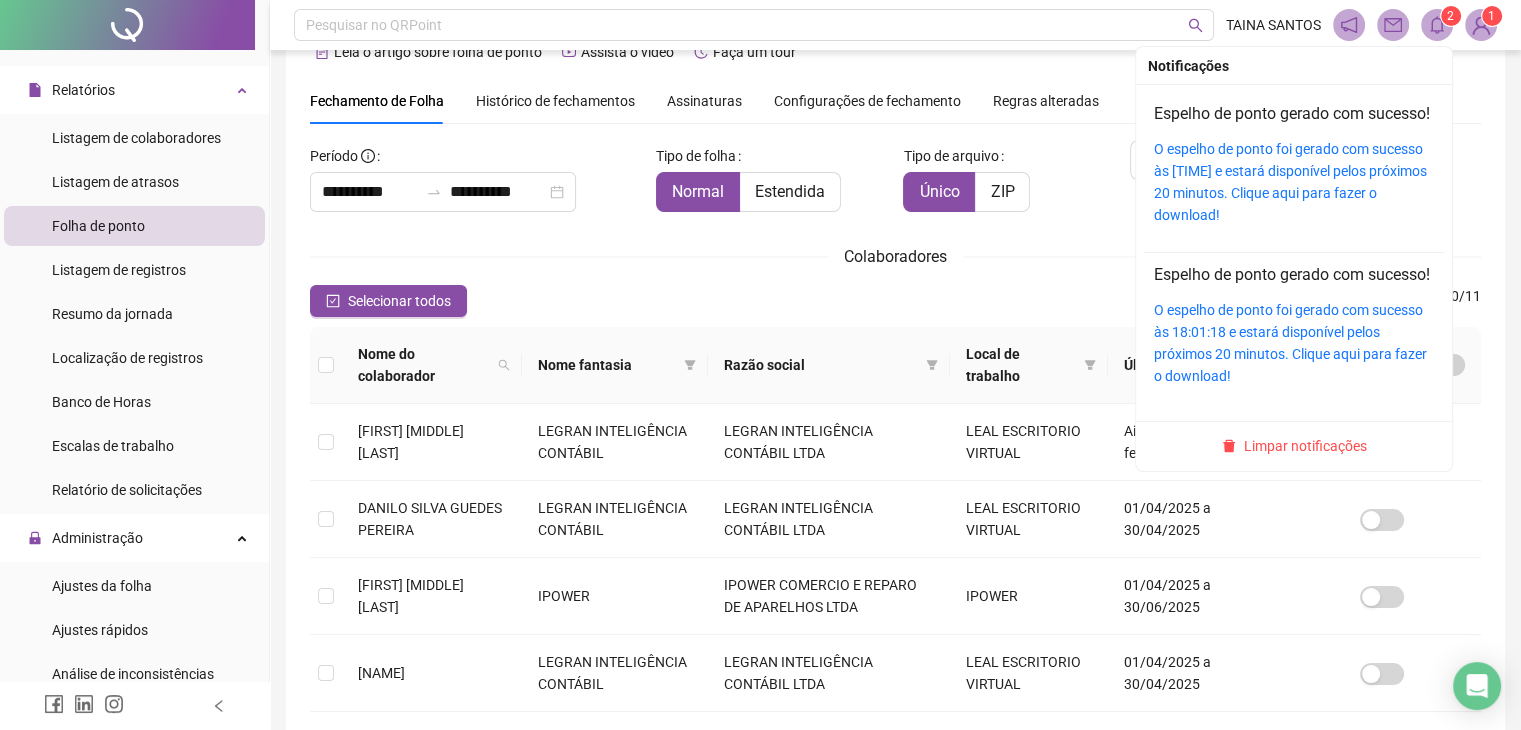 click on "O espelho de ponto foi gerado com sucesso às [TIME] e estará disponível pelos próximos 20 minutos.
Clique aqui para fazer o download!" at bounding box center [1294, 182] 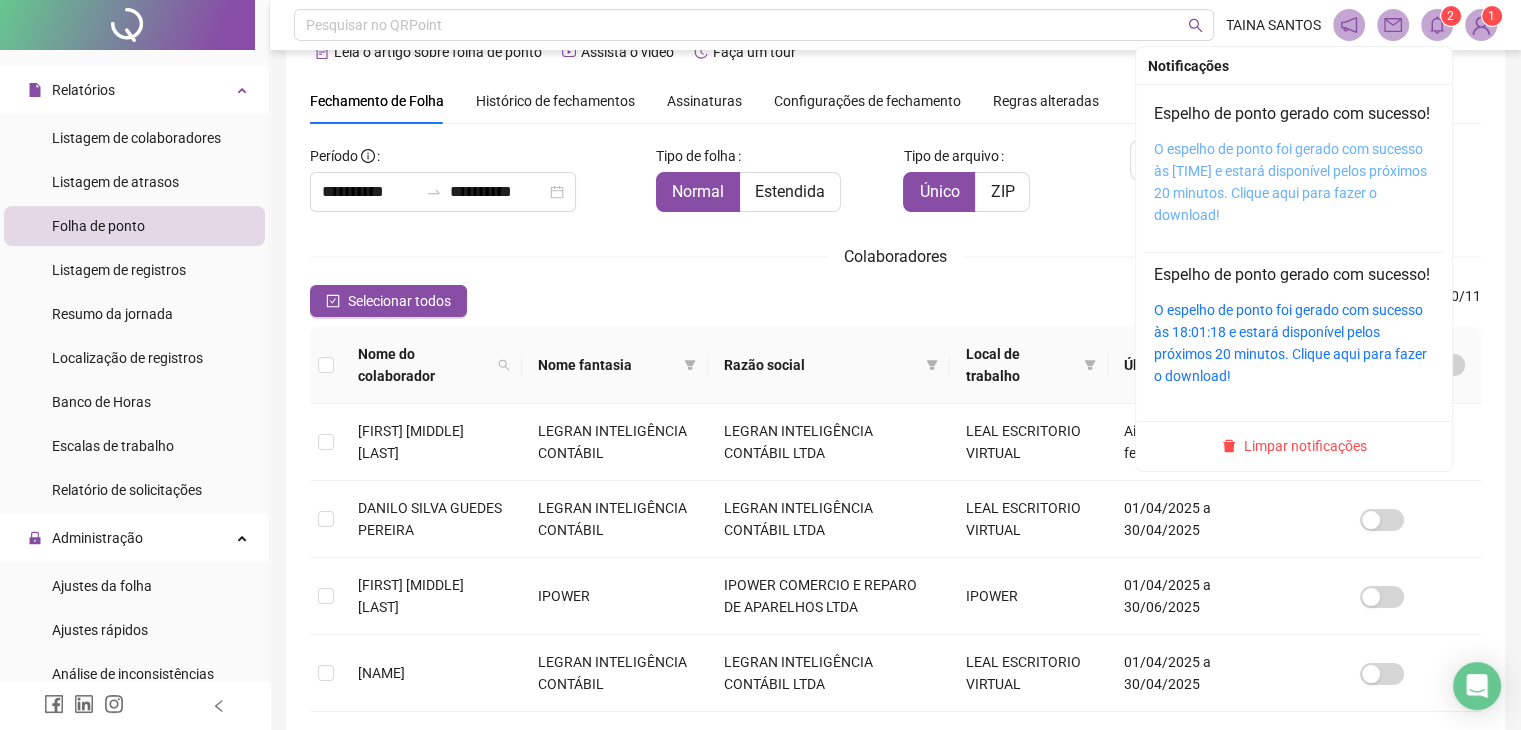 click on "O espelho de ponto foi gerado com sucesso às [TIME] e estará disponível pelos próximos 20 minutos.
Clique aqui para fazer o download!" at bounding box center (1290, 182) 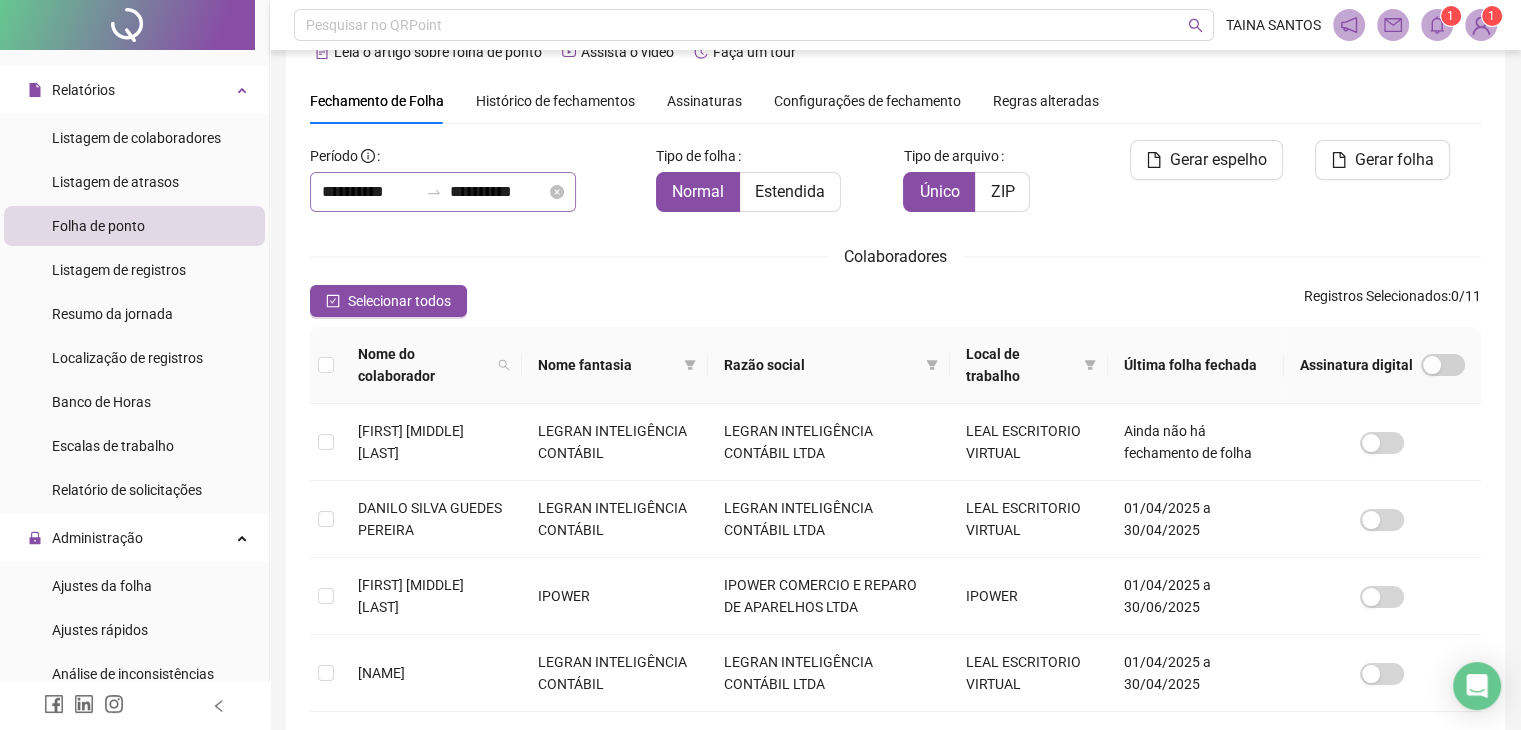 click at bounding box center (434, 192) 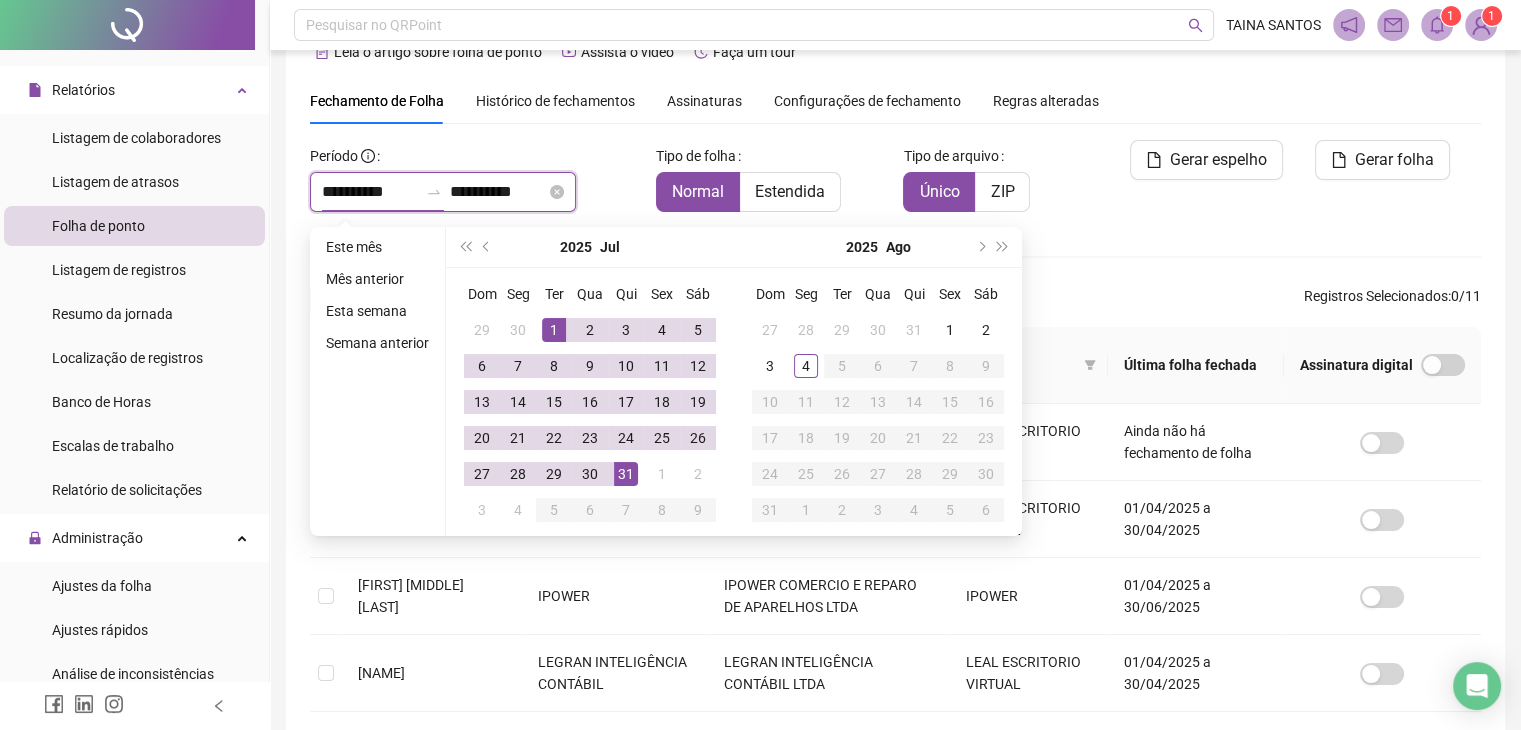 drag, startPoint x: 364, startPoint y: 186, endPoint x: 467, endPoint y: 255, distance: 123.97581 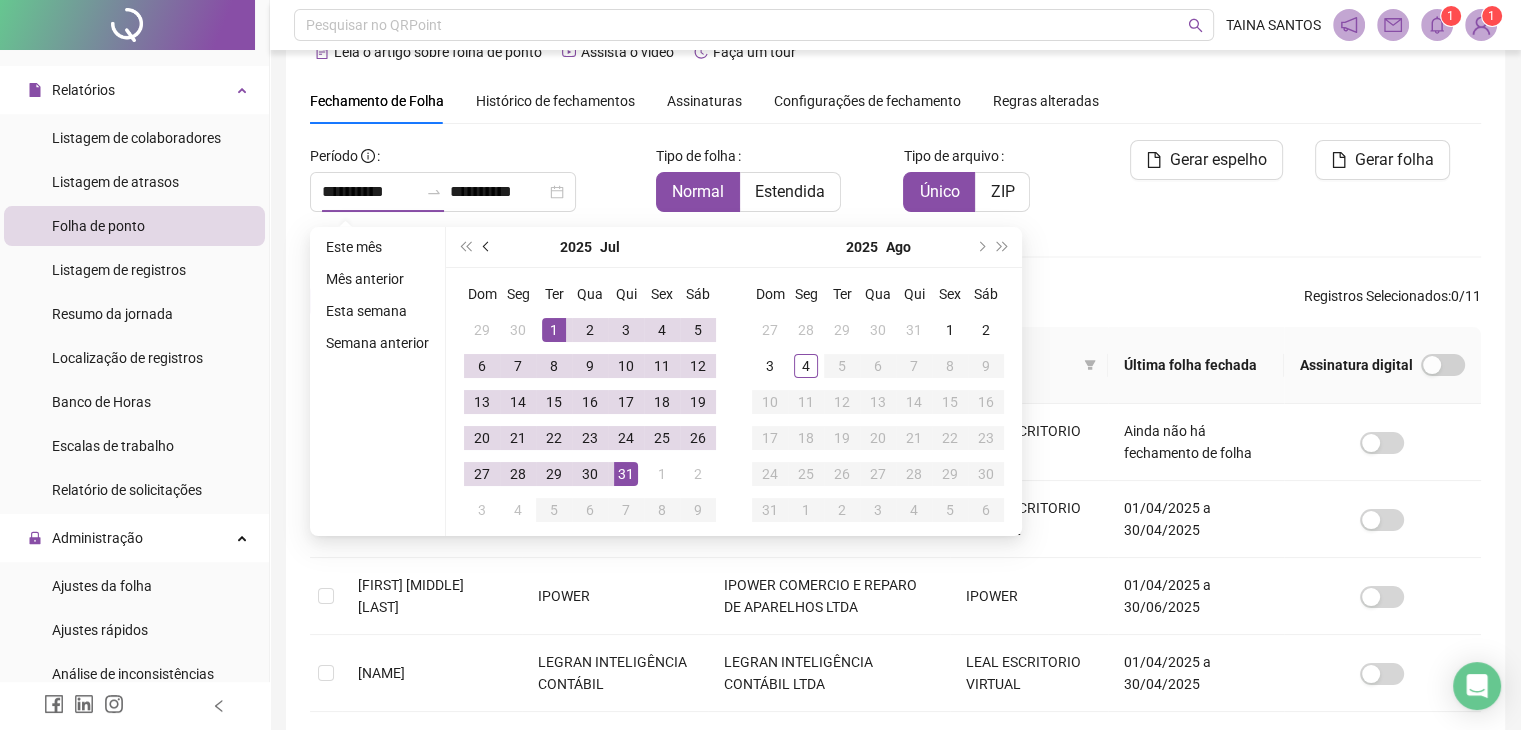 click at bounding box center (487, 247) 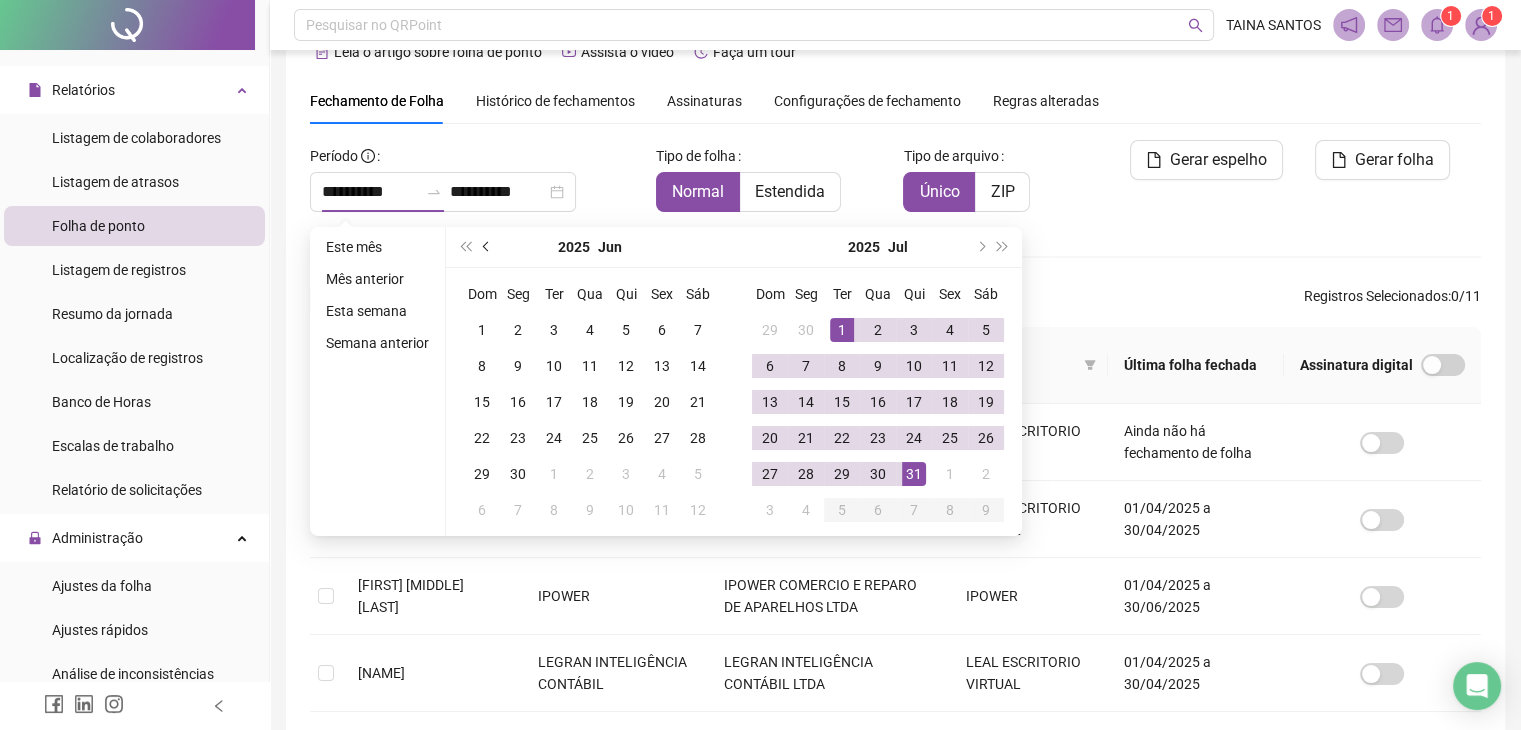 click at bounding box center (488, 247) 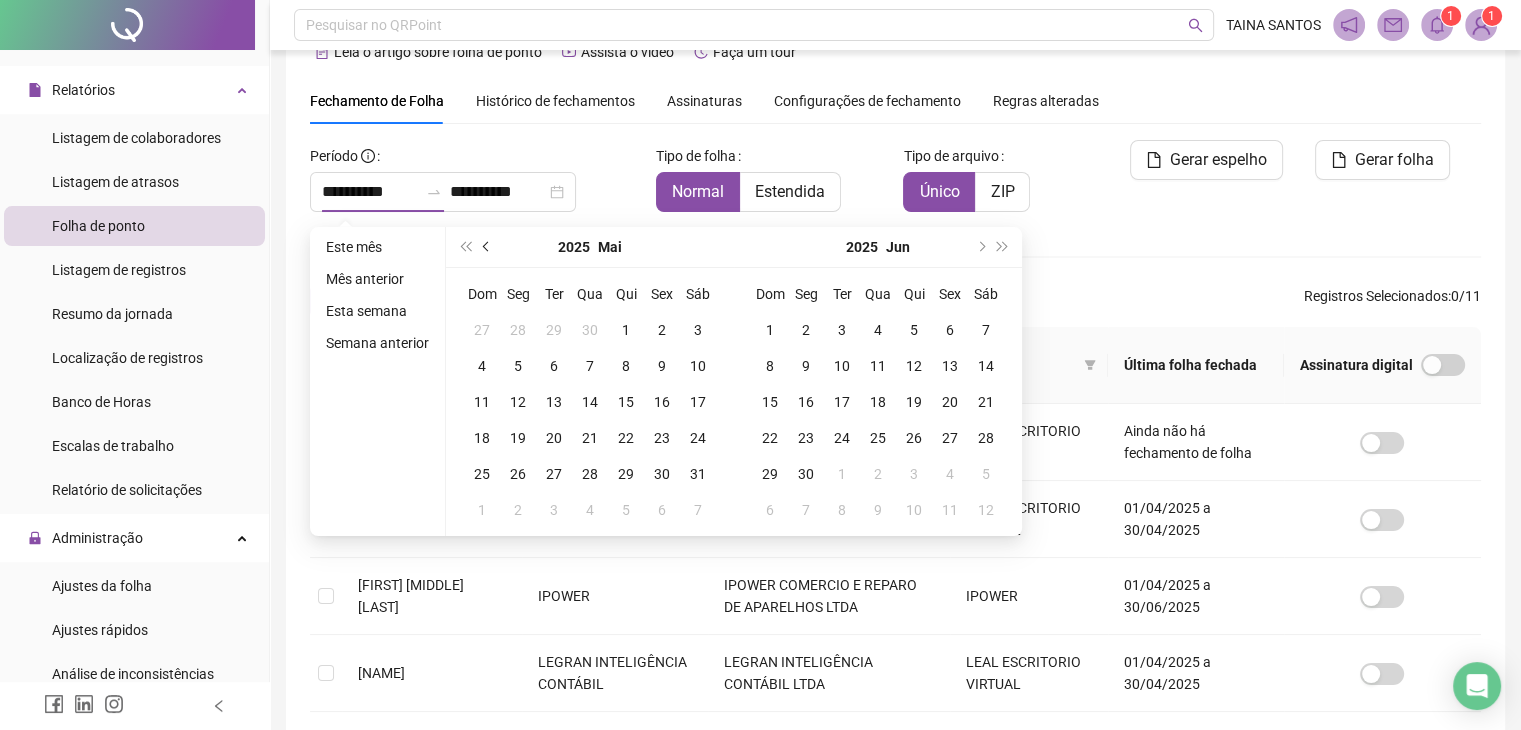 click at bounding box center (488, 247) 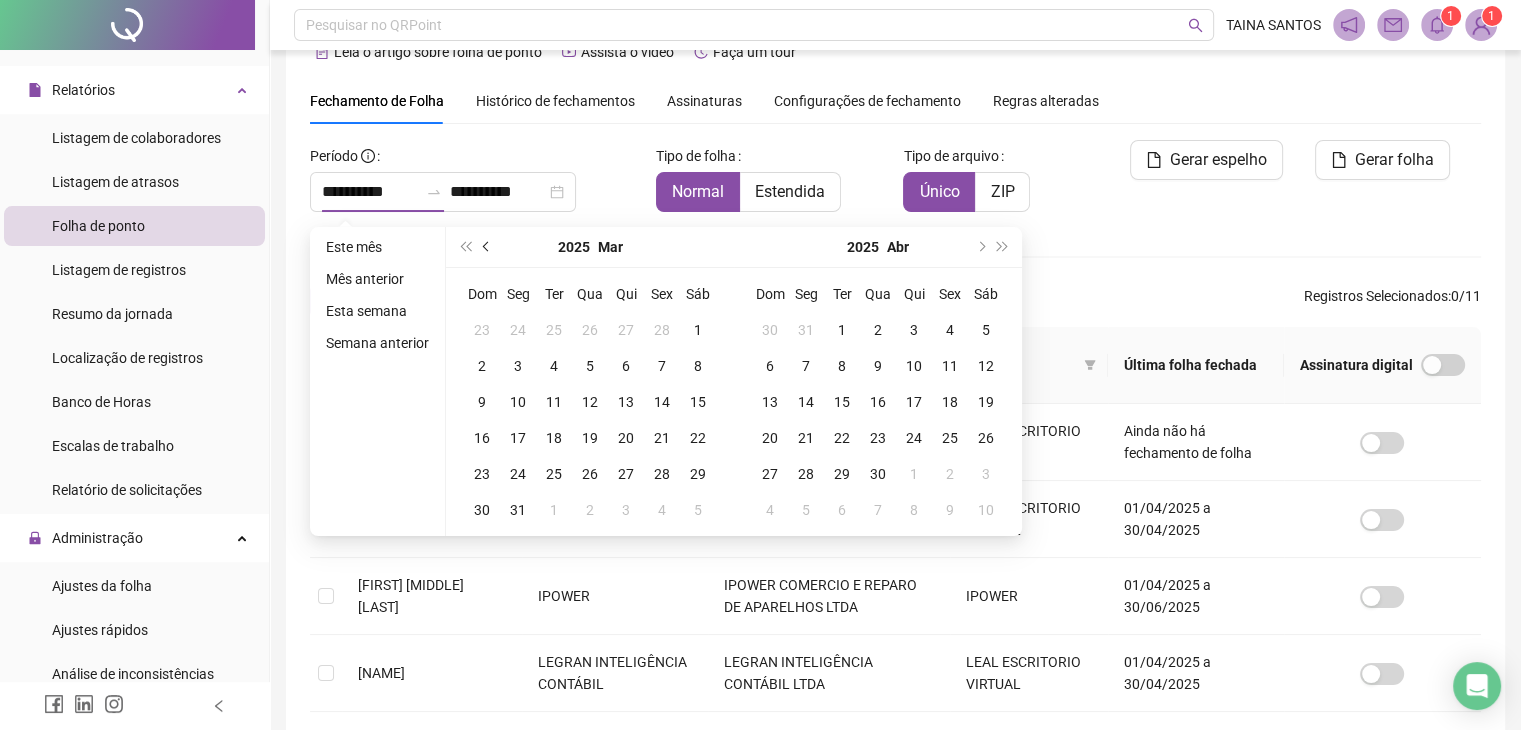 click at bounding box center (488, 247) 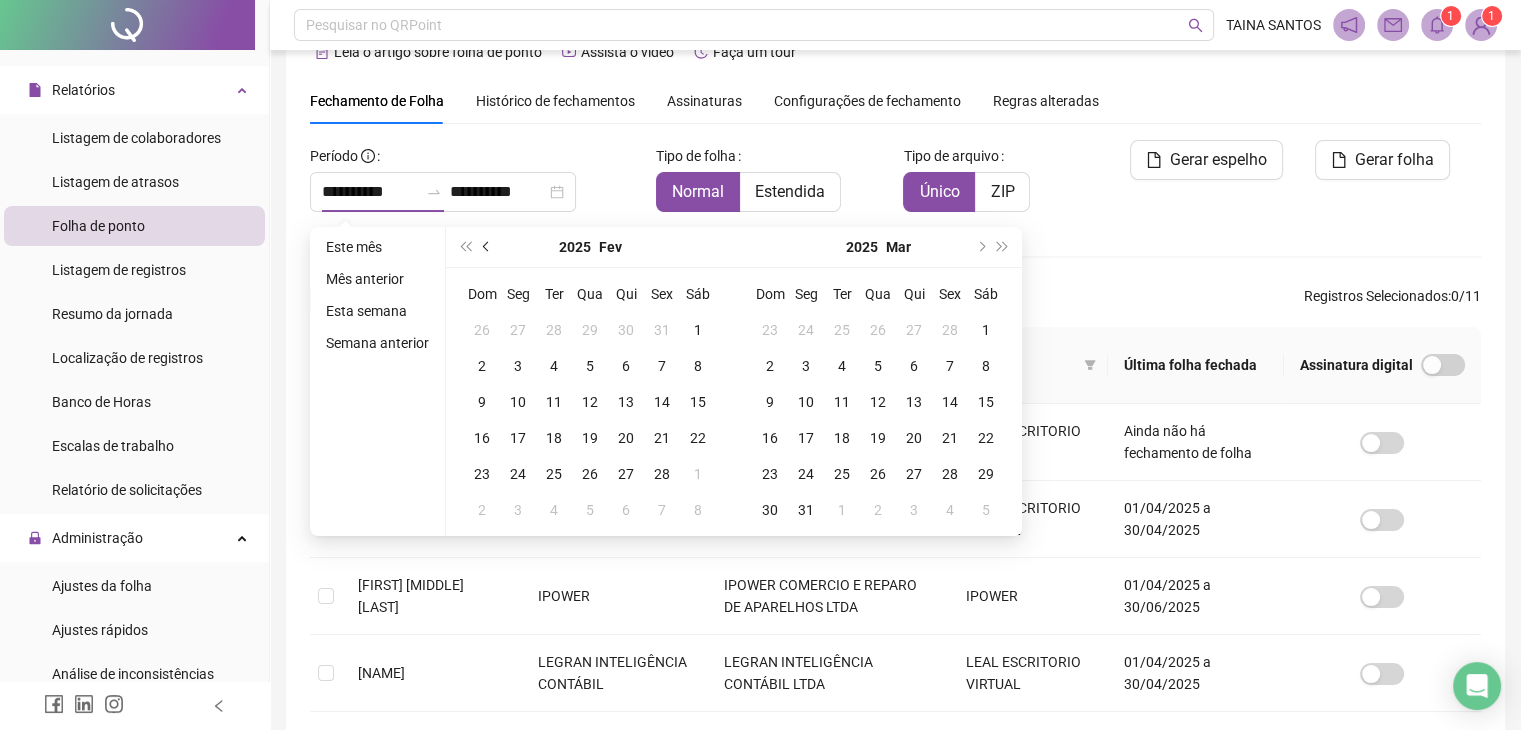 click at bounding box center (488, 247) 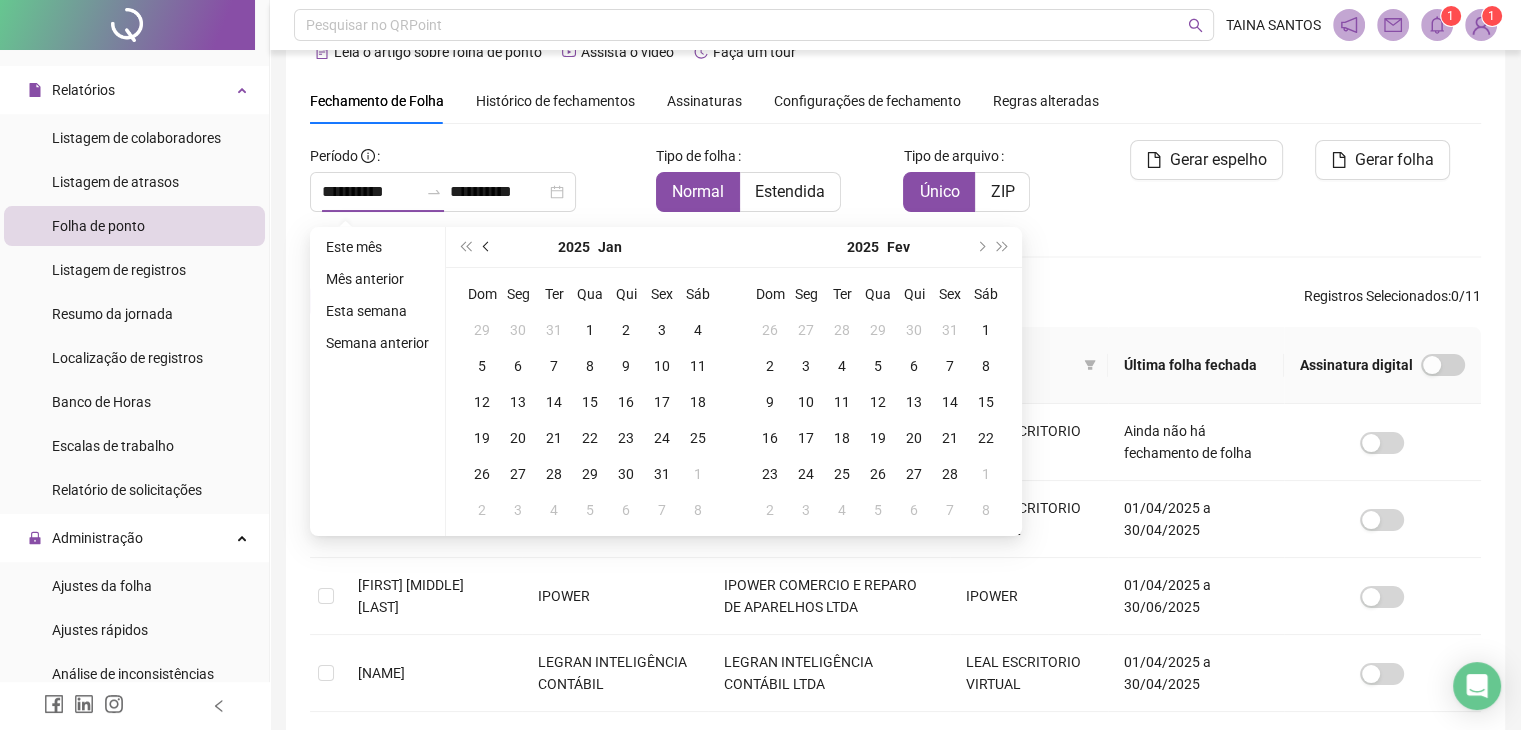 click at bounding box center [488, 247] 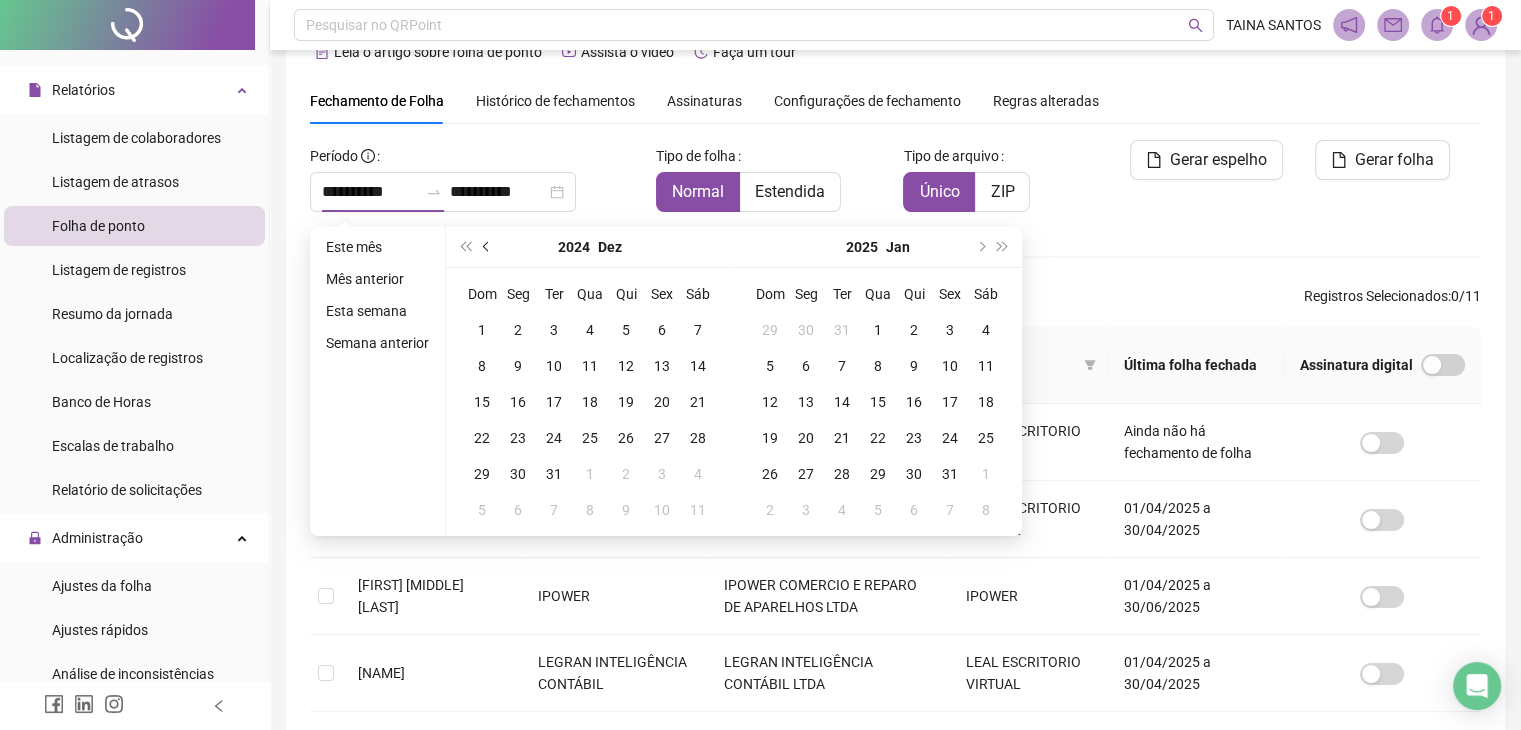click at bounding box center [487, 247] 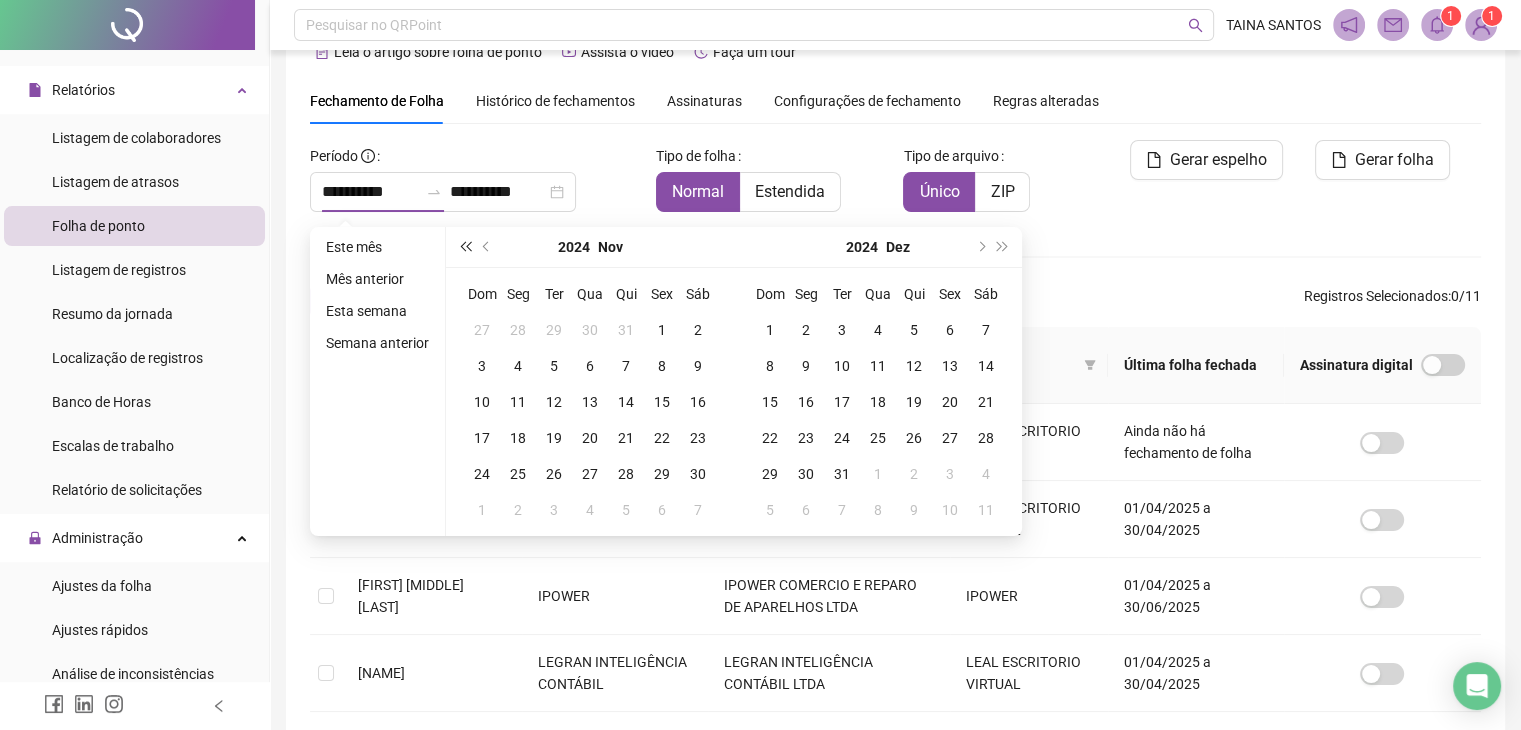 click at bounding box center [465, 247] 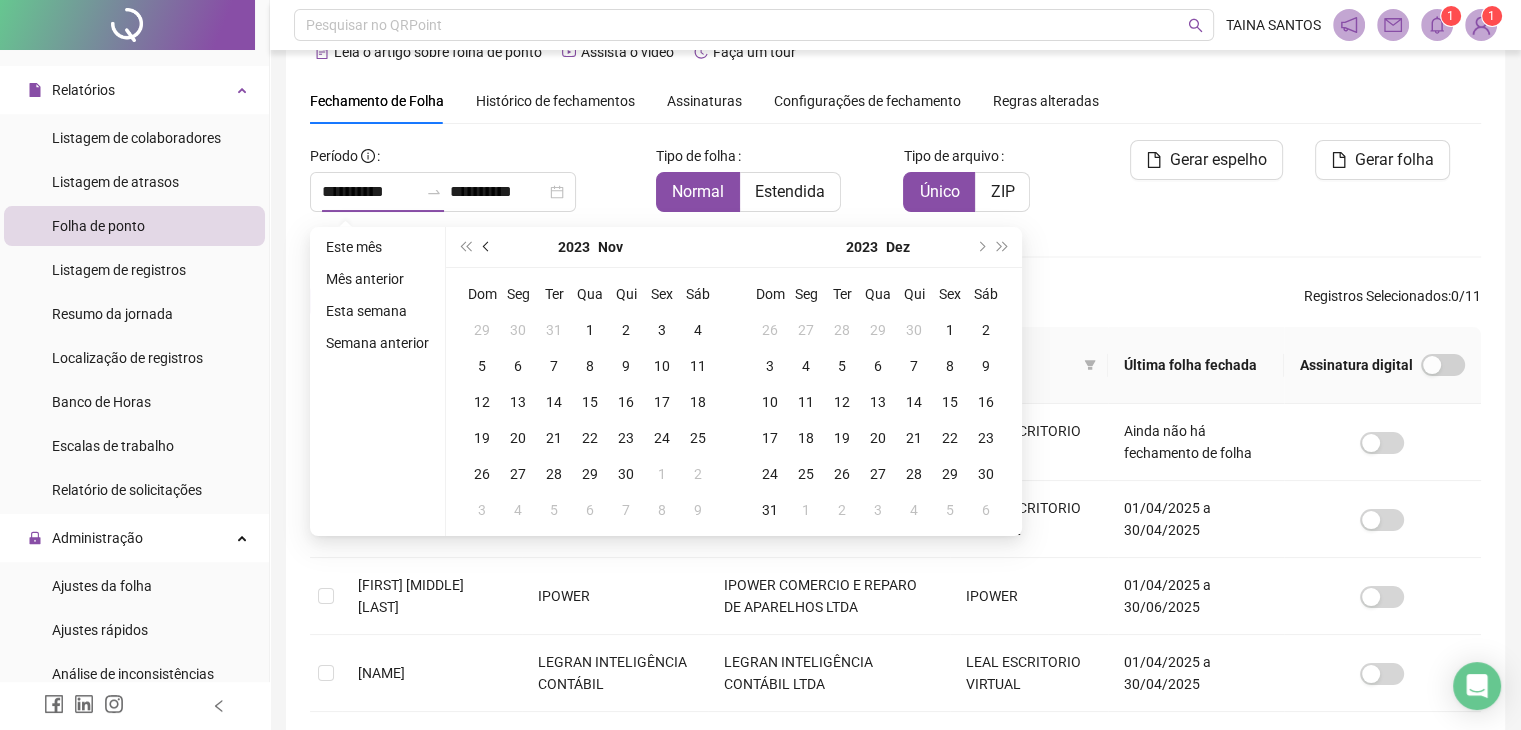 click at bounding box center [488, 247] 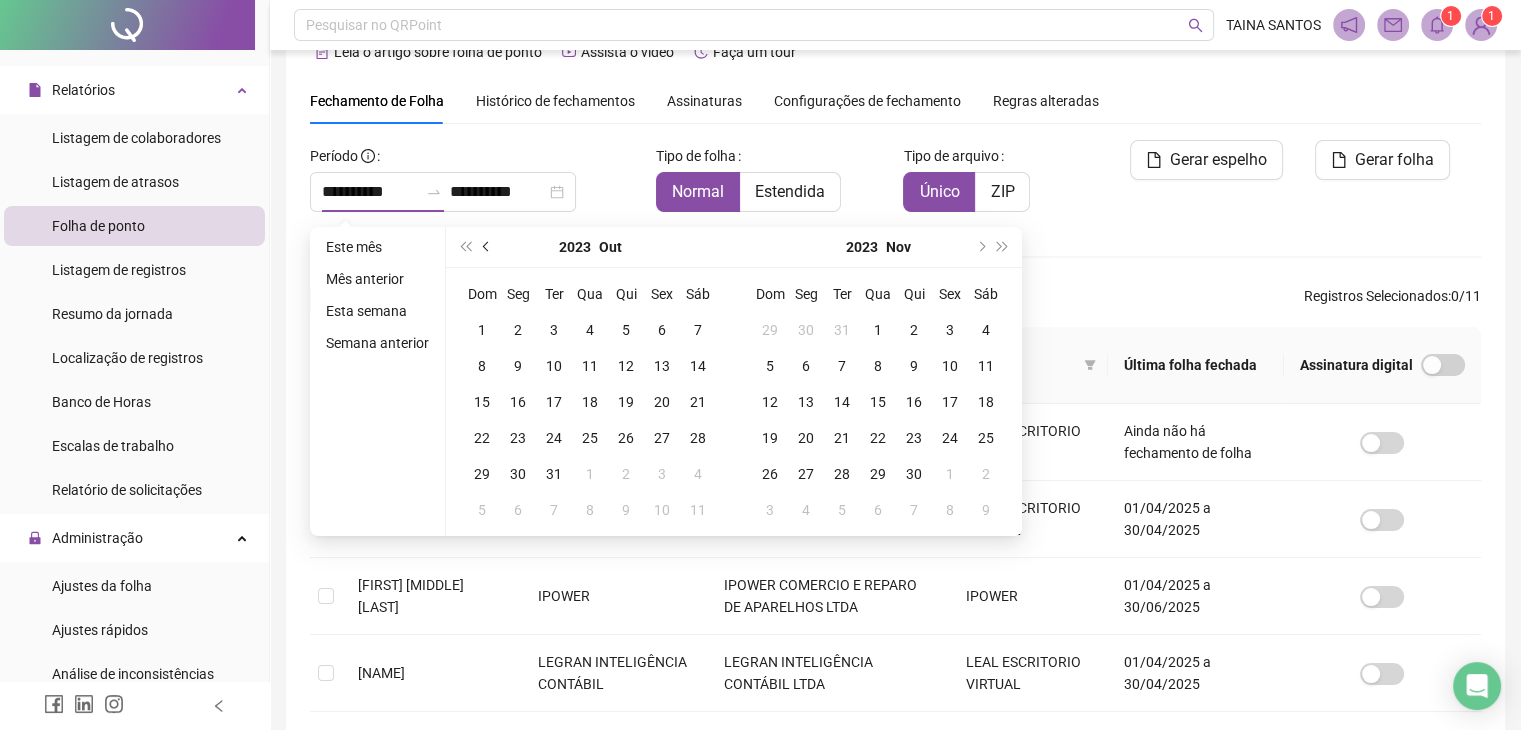 click at bounding box center [488, 247] 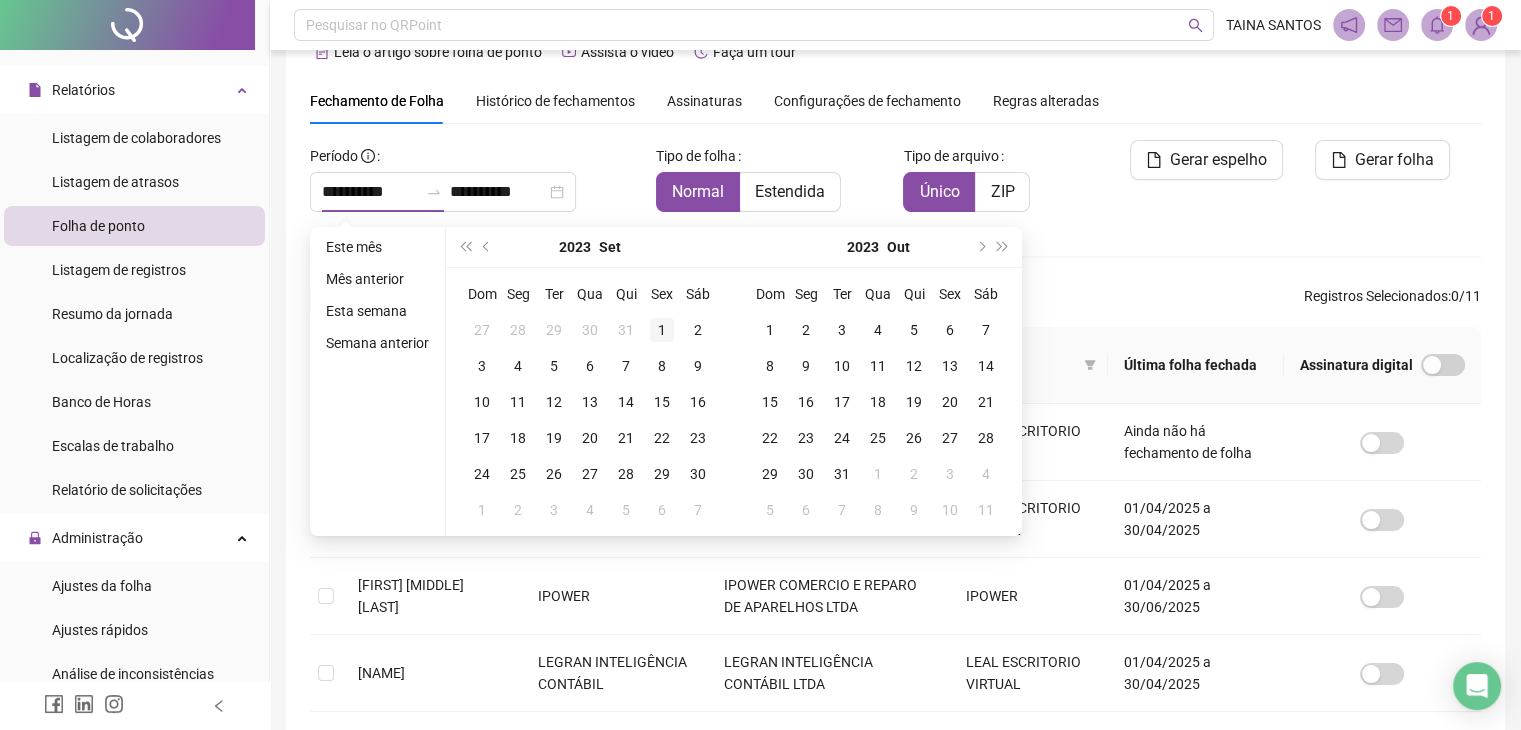 type on "**********" 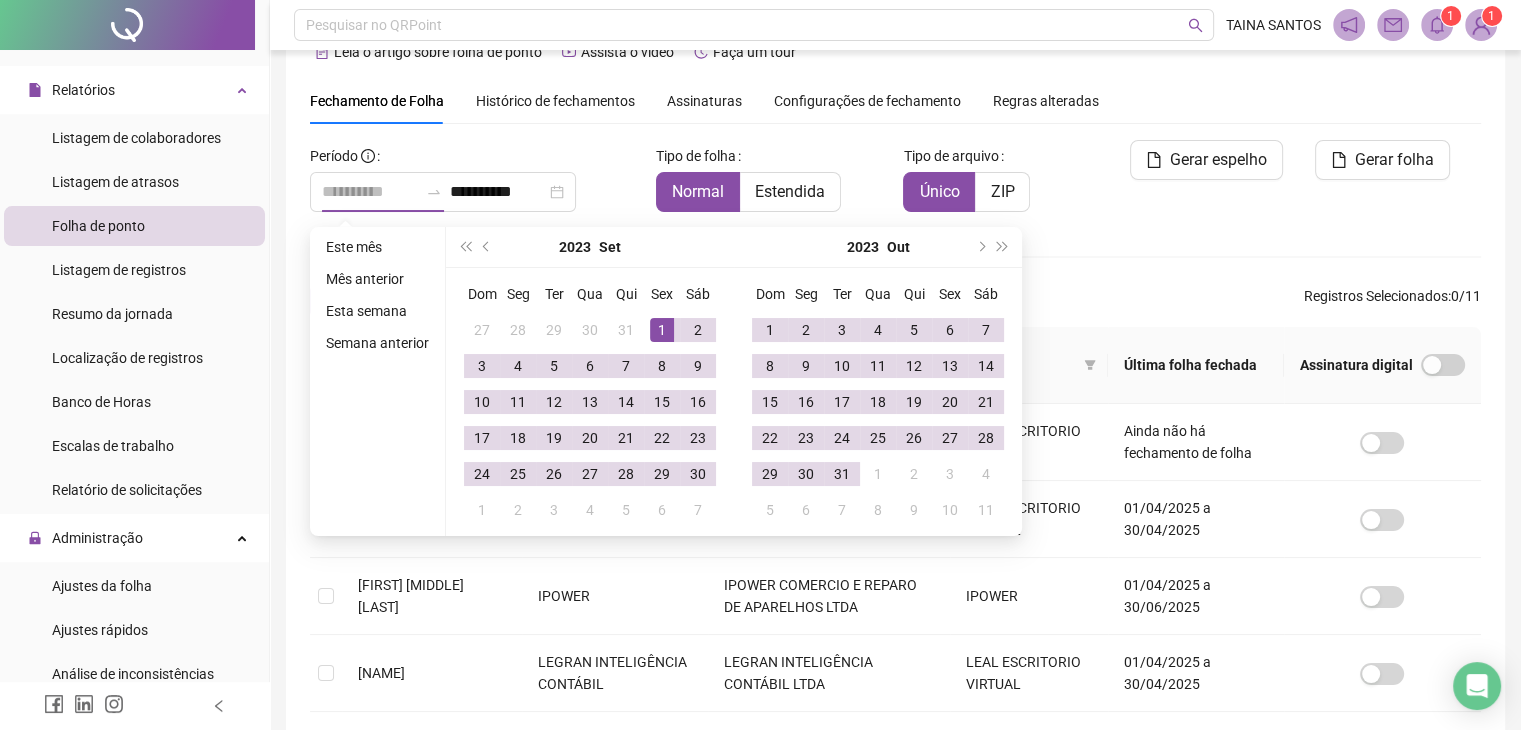 click on "1" at bounding box center (662, 330) 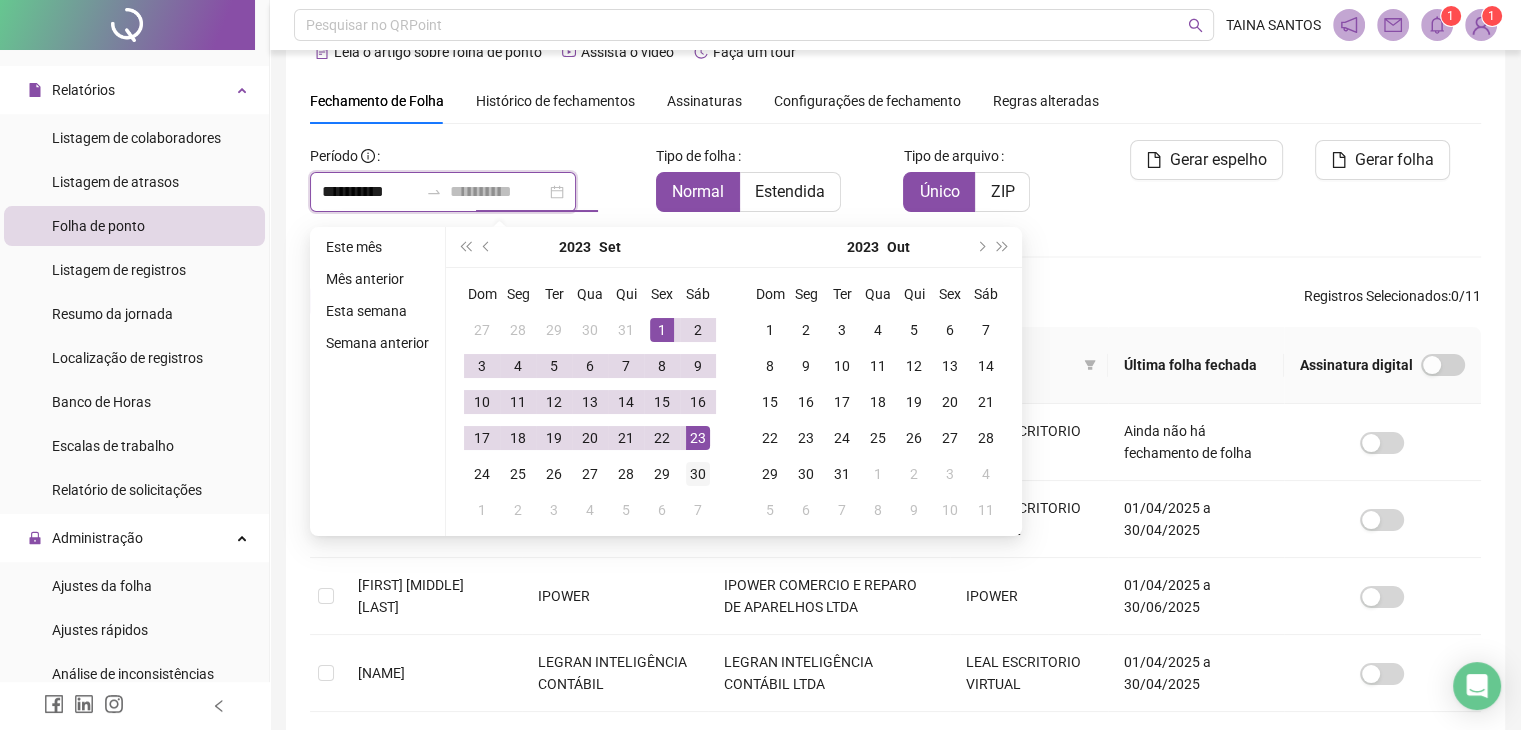 type on "**********" 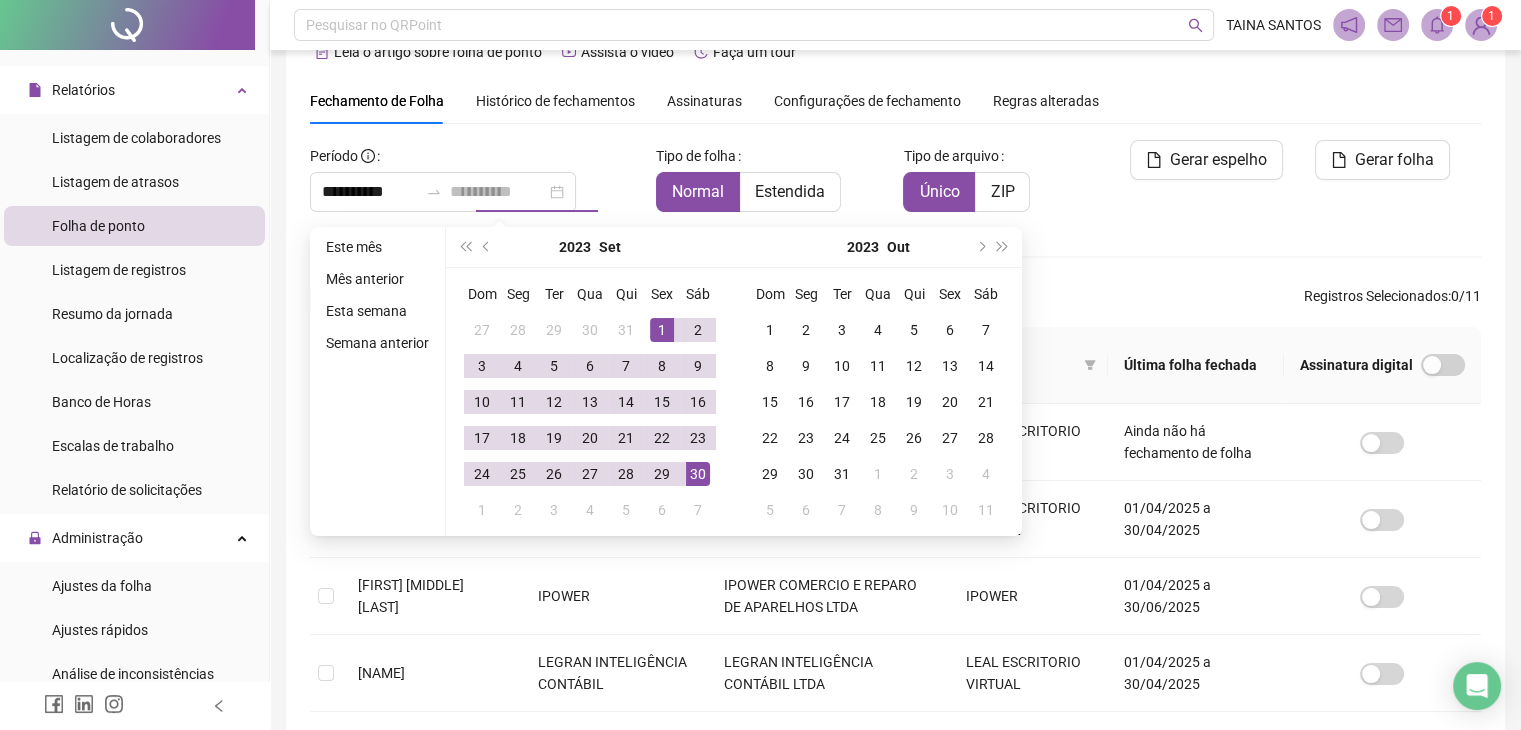 click on "30" at bounding box center [698, 474] 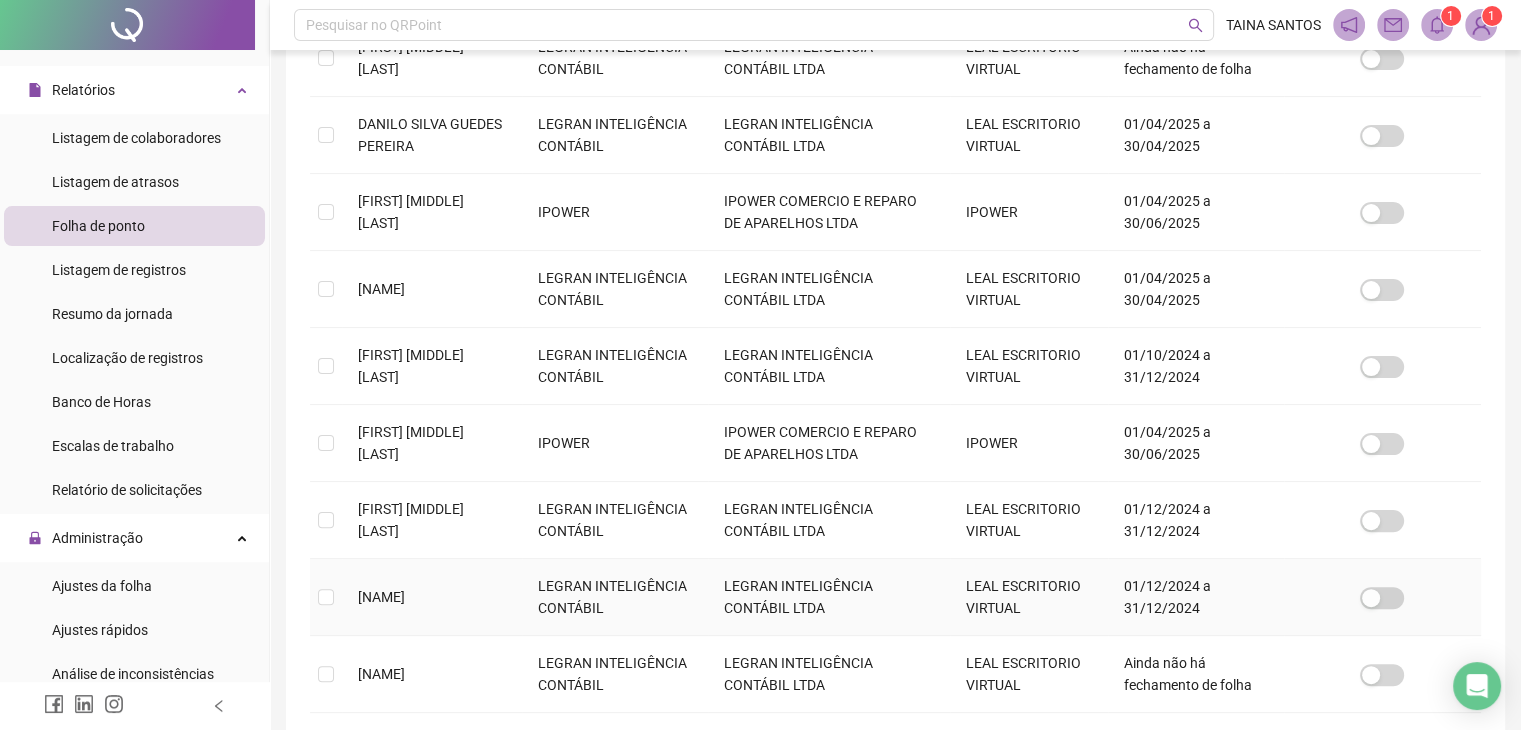 scroll, scrollTop: 644, scrollLeft: 0, axis: vertical 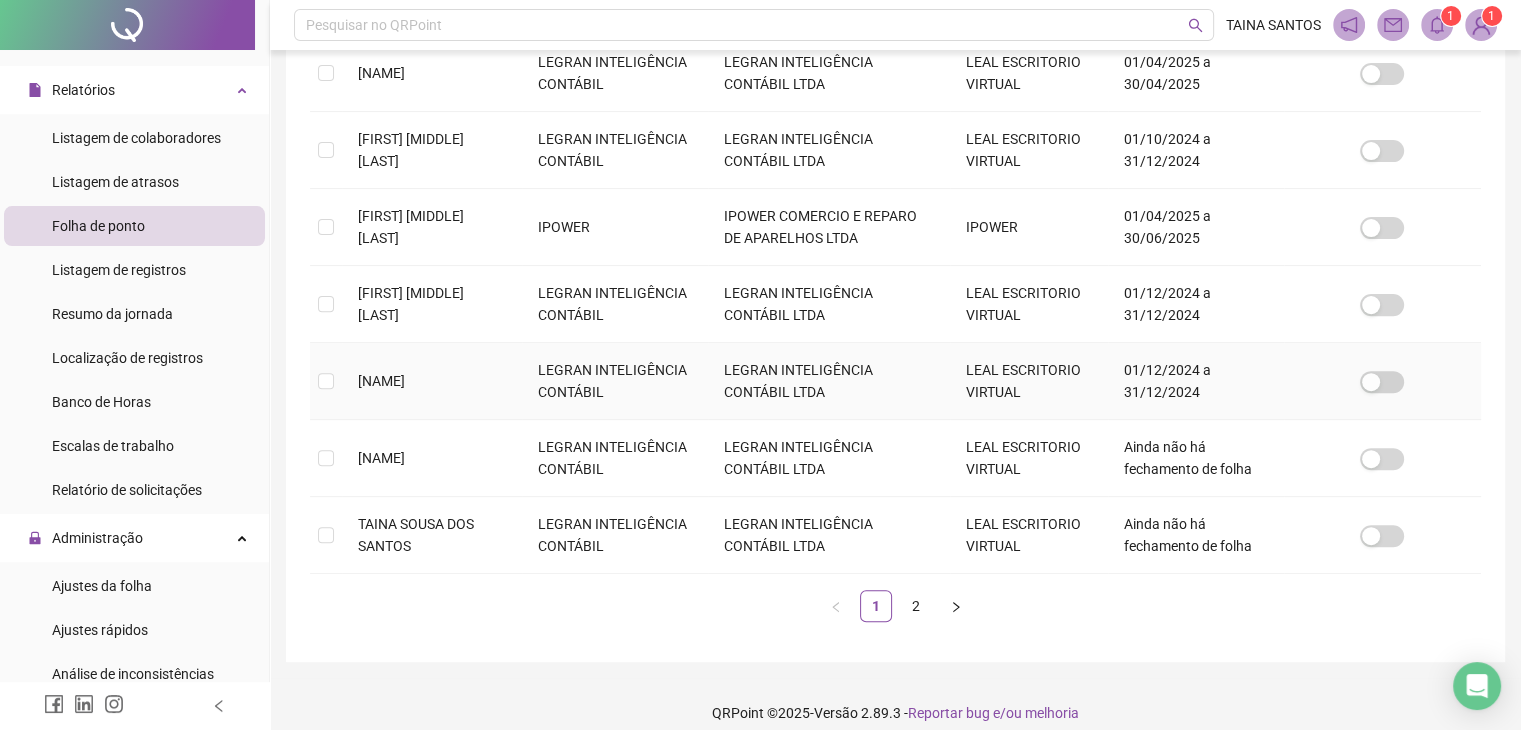 click at bounding box center [326, 381] 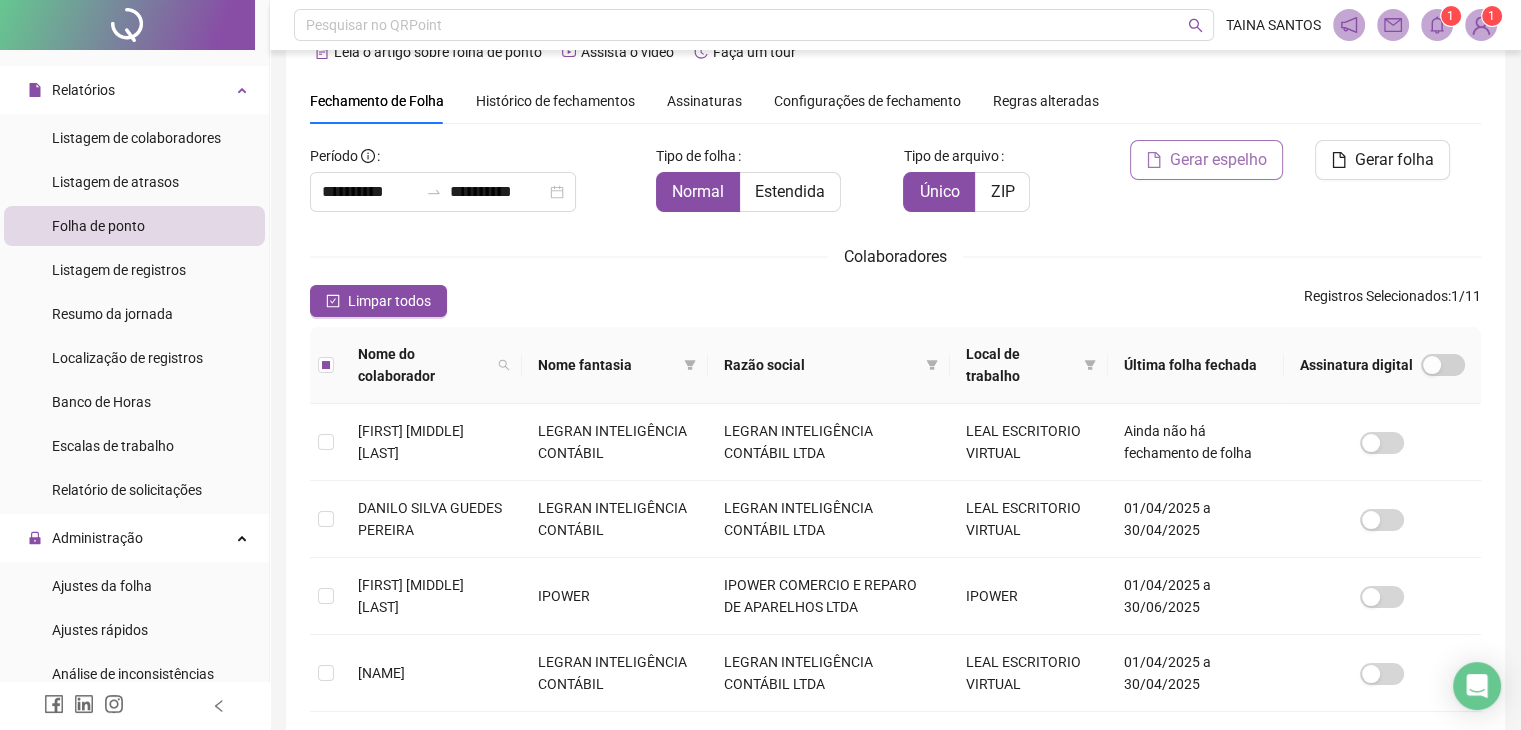 click on "Gerar espelho" at bounding box center [1206, 160] 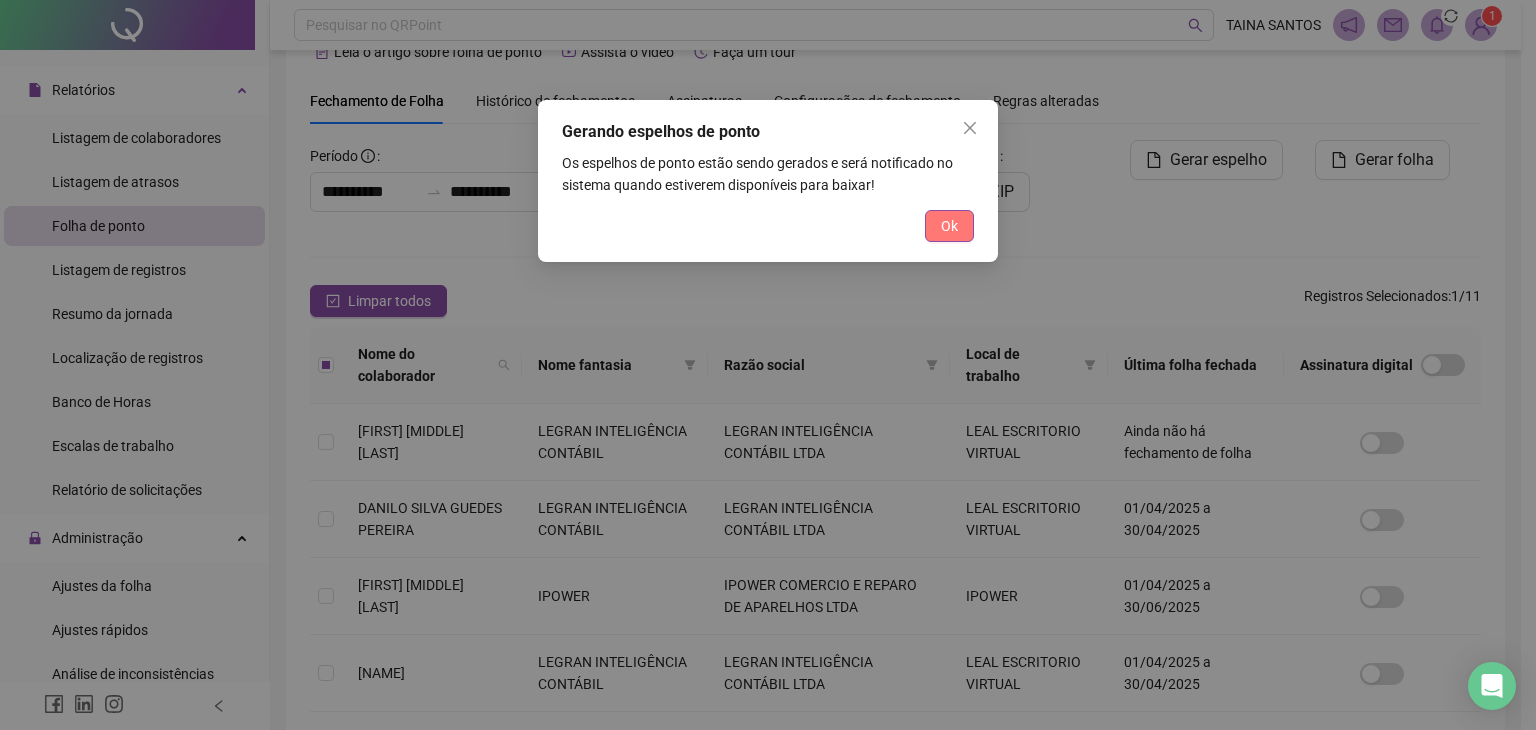 click on "Ok" at bounding box center (949, 226) 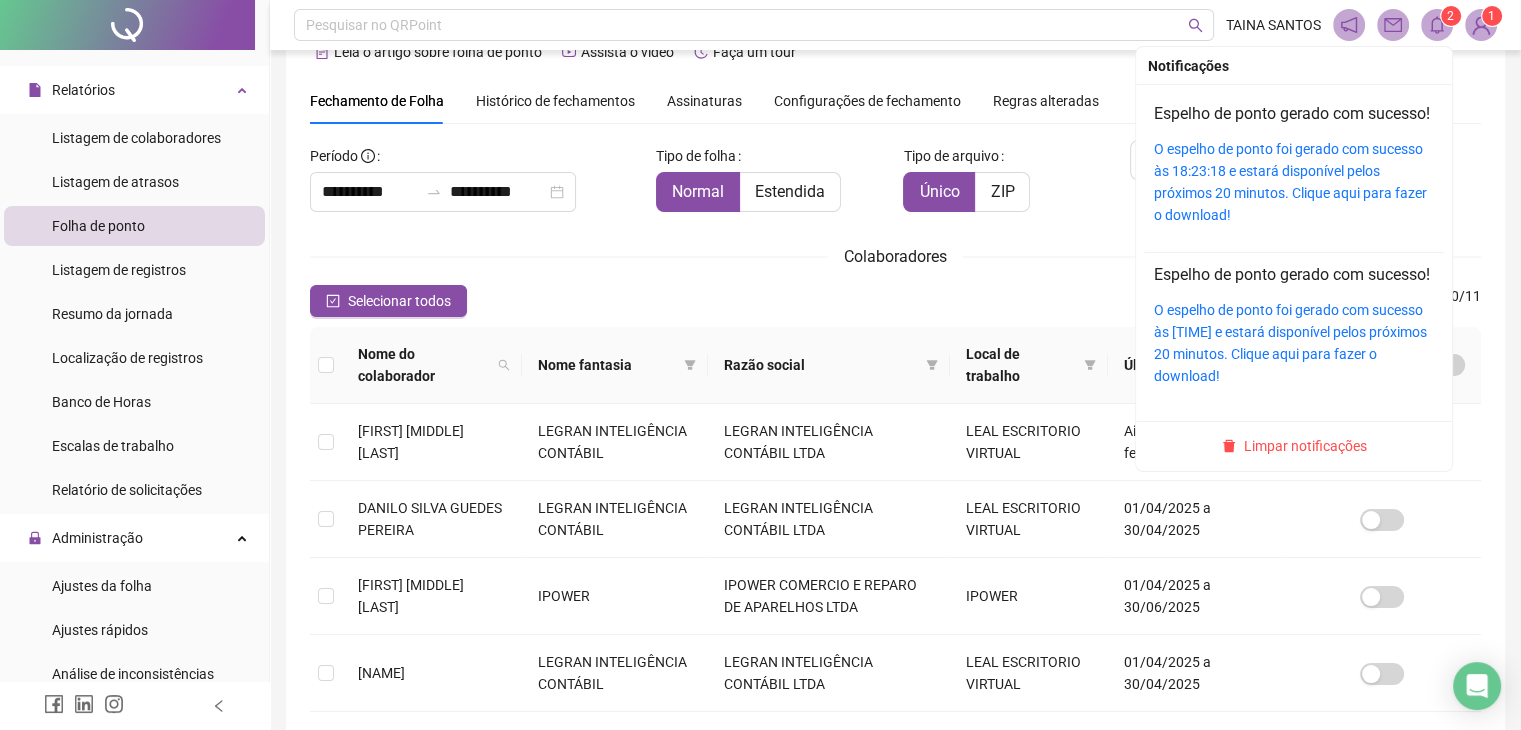 click 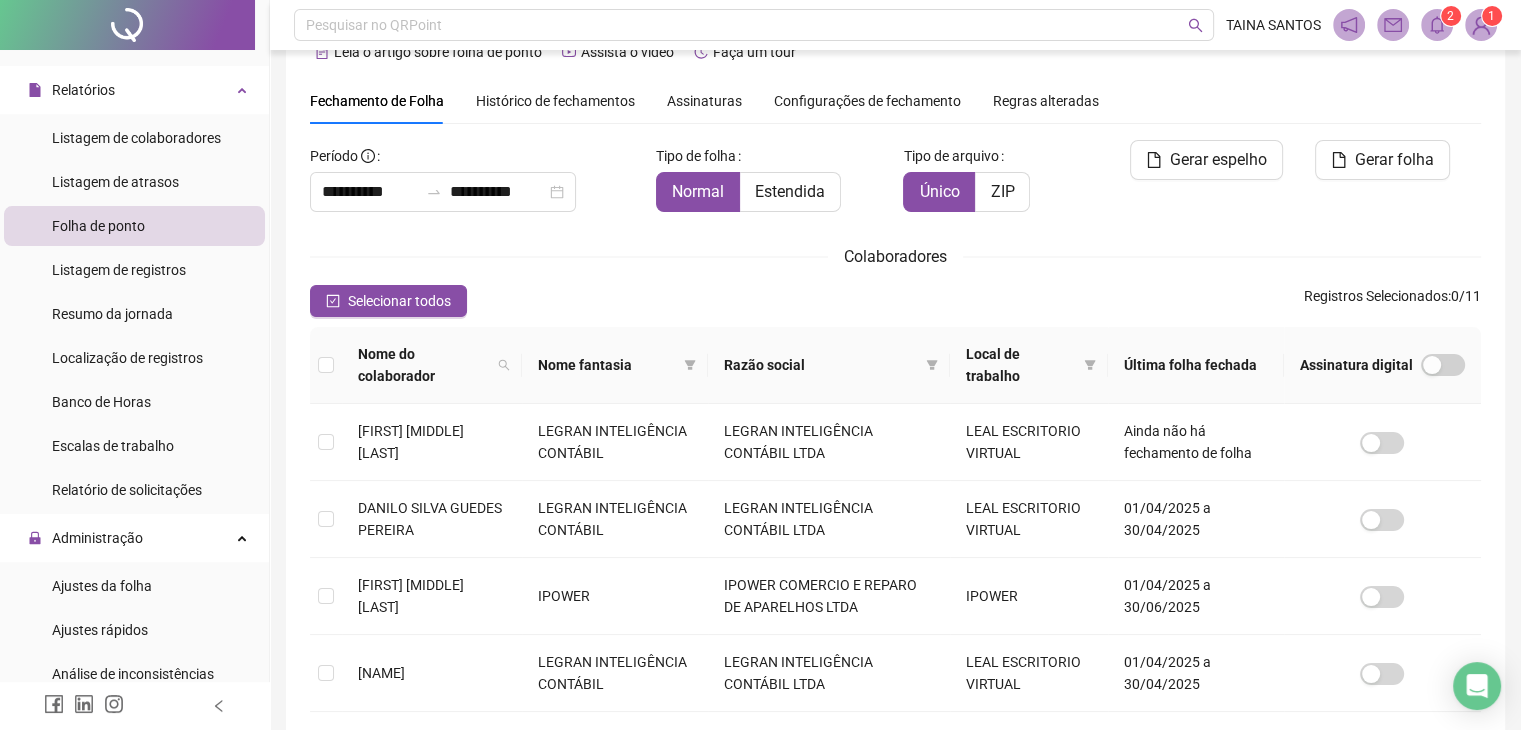 click 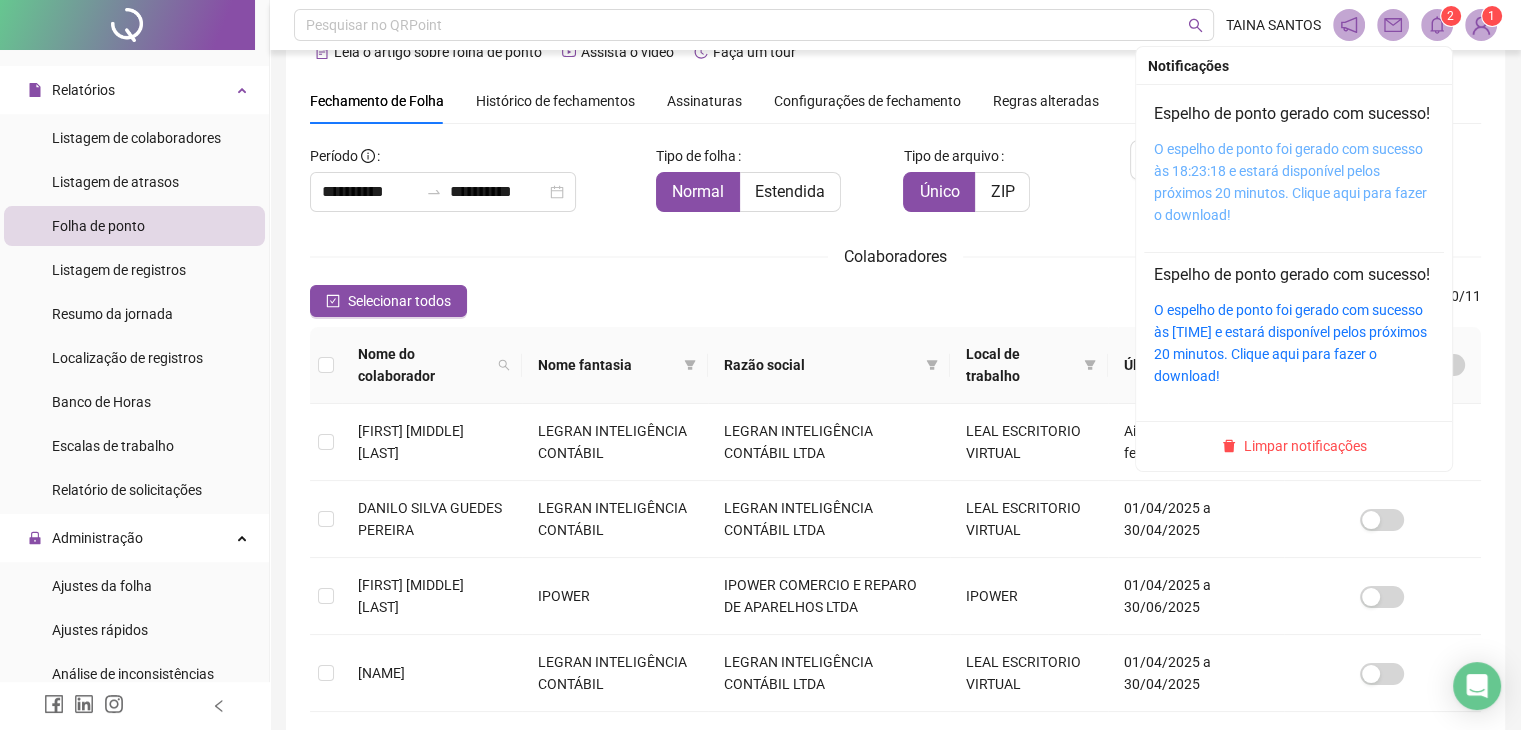 click on "O espelho de ponto foi gerado com sucesso às 18:23:18 e estará disponível pelos próximos 20 minutos.
Clique aqui para fazer o download!" at bounding box center (1290, 182) 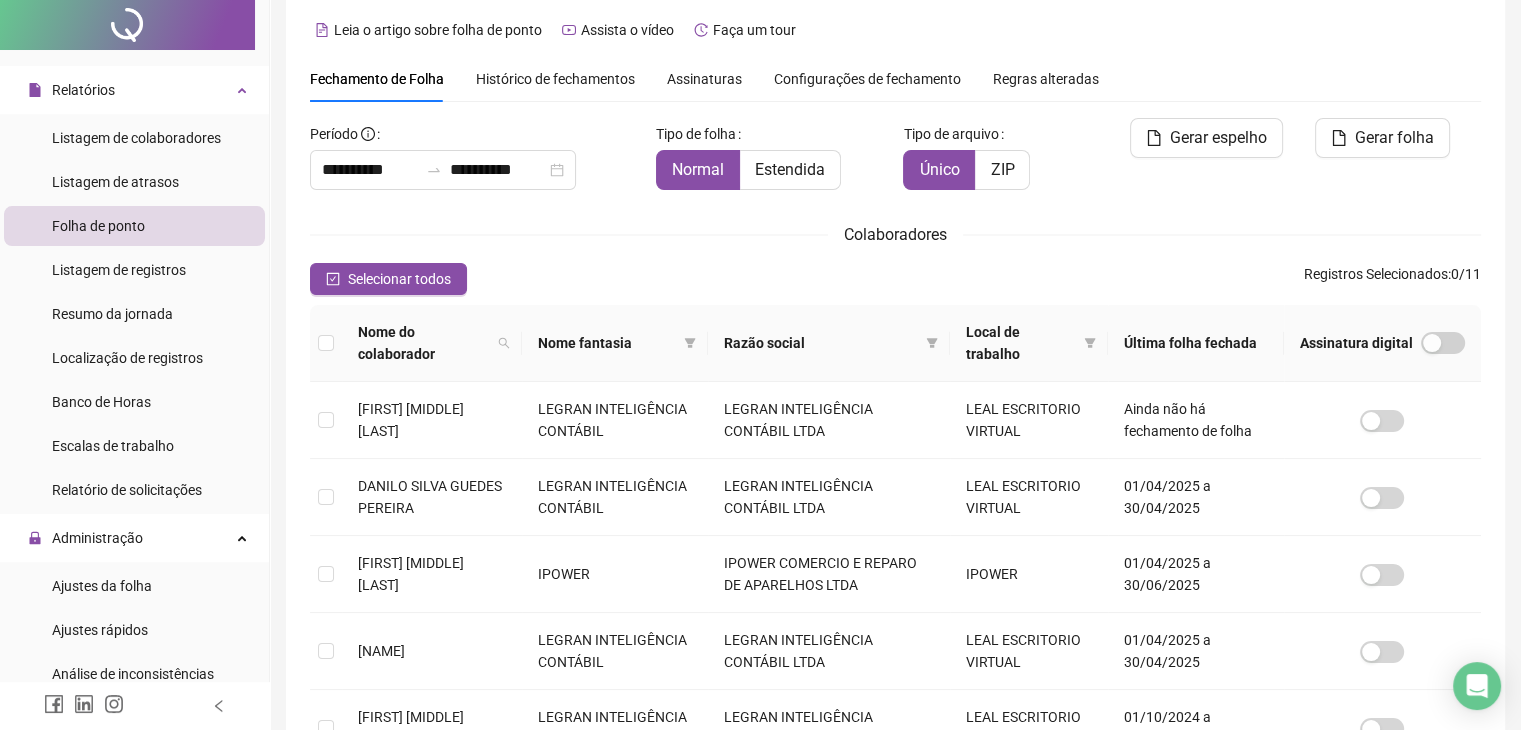 scroll, scrollTop: 0, scrollLeft: 0, axis: both 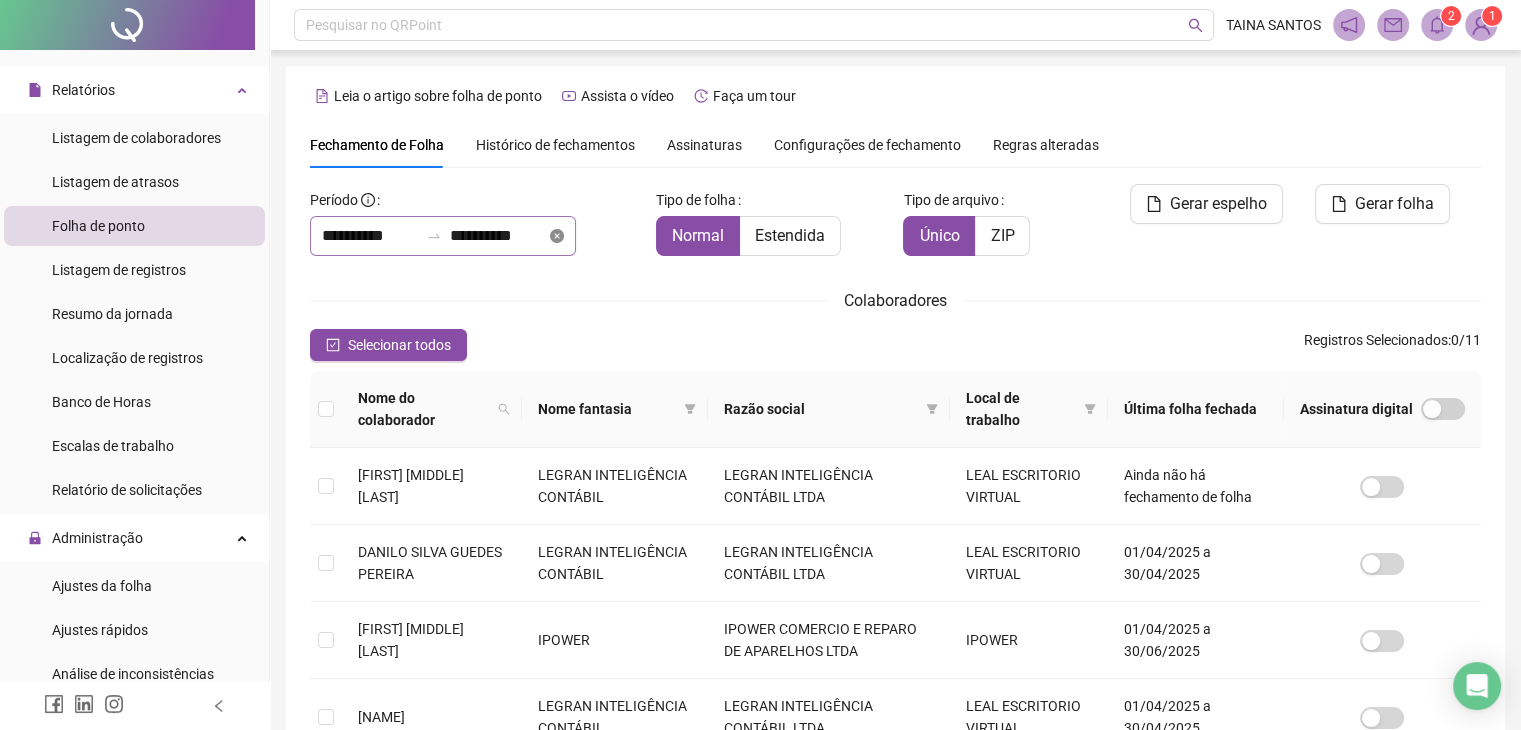 click 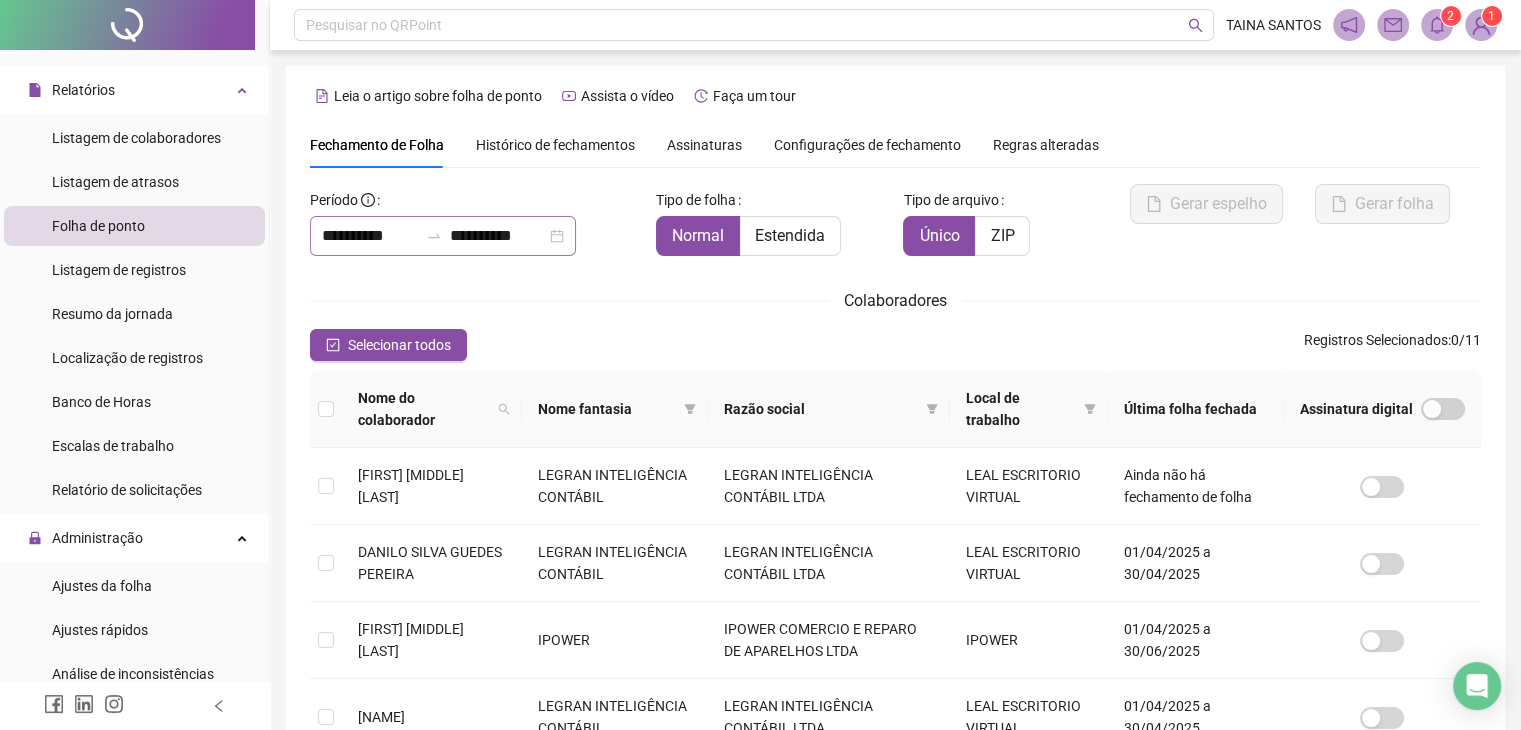 type 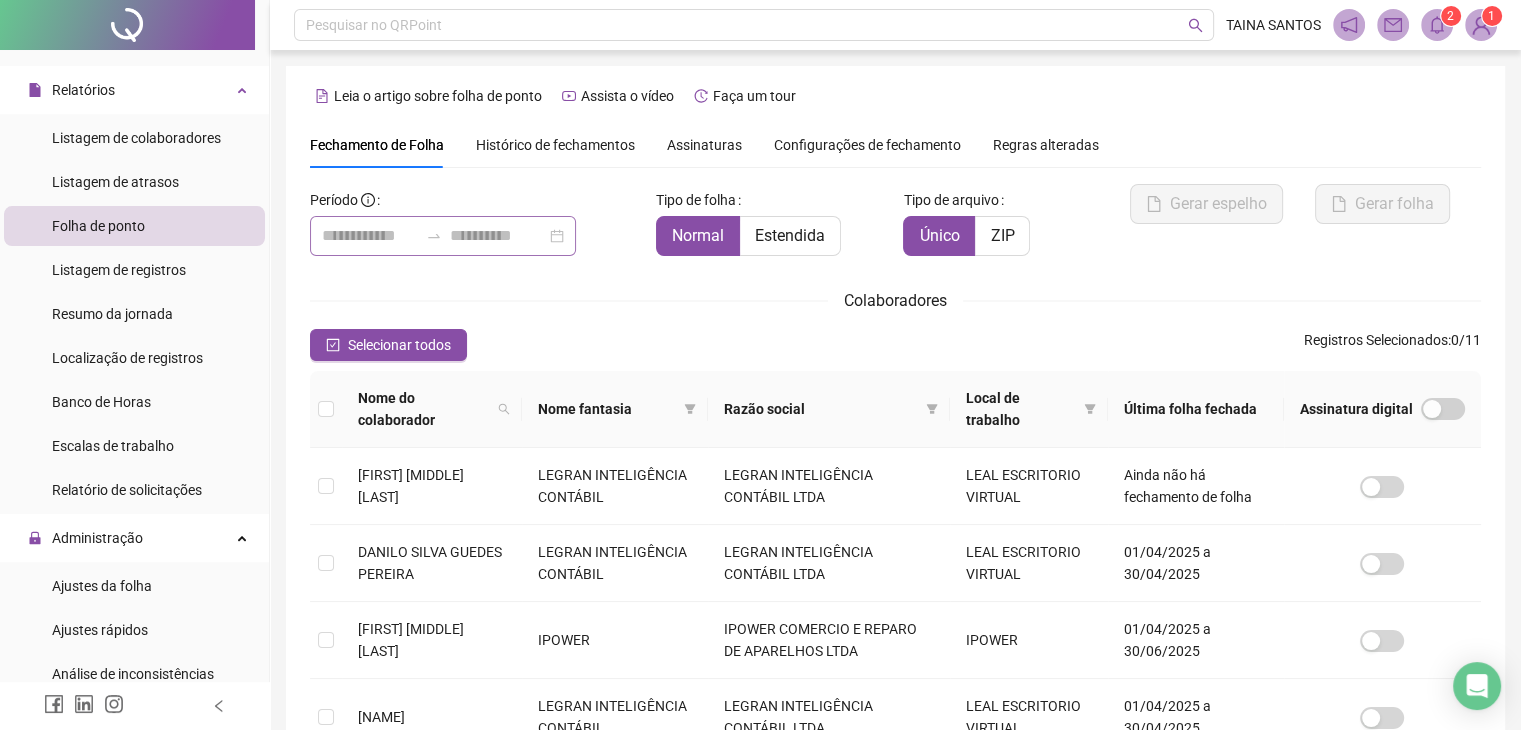 scroll, scrollTop: 44, scrollLeft: 0, axis: vertical 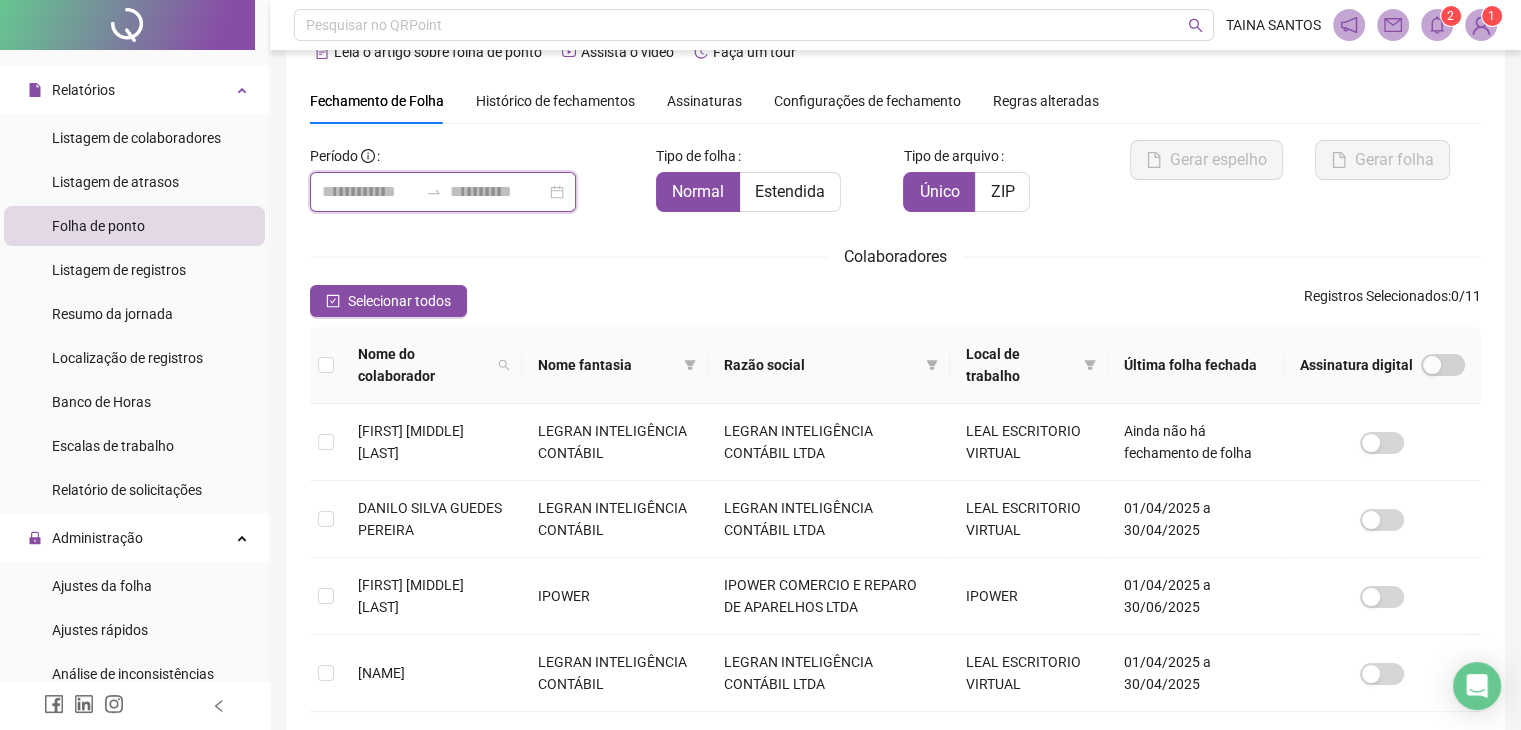click at bounding box center (370, 192) 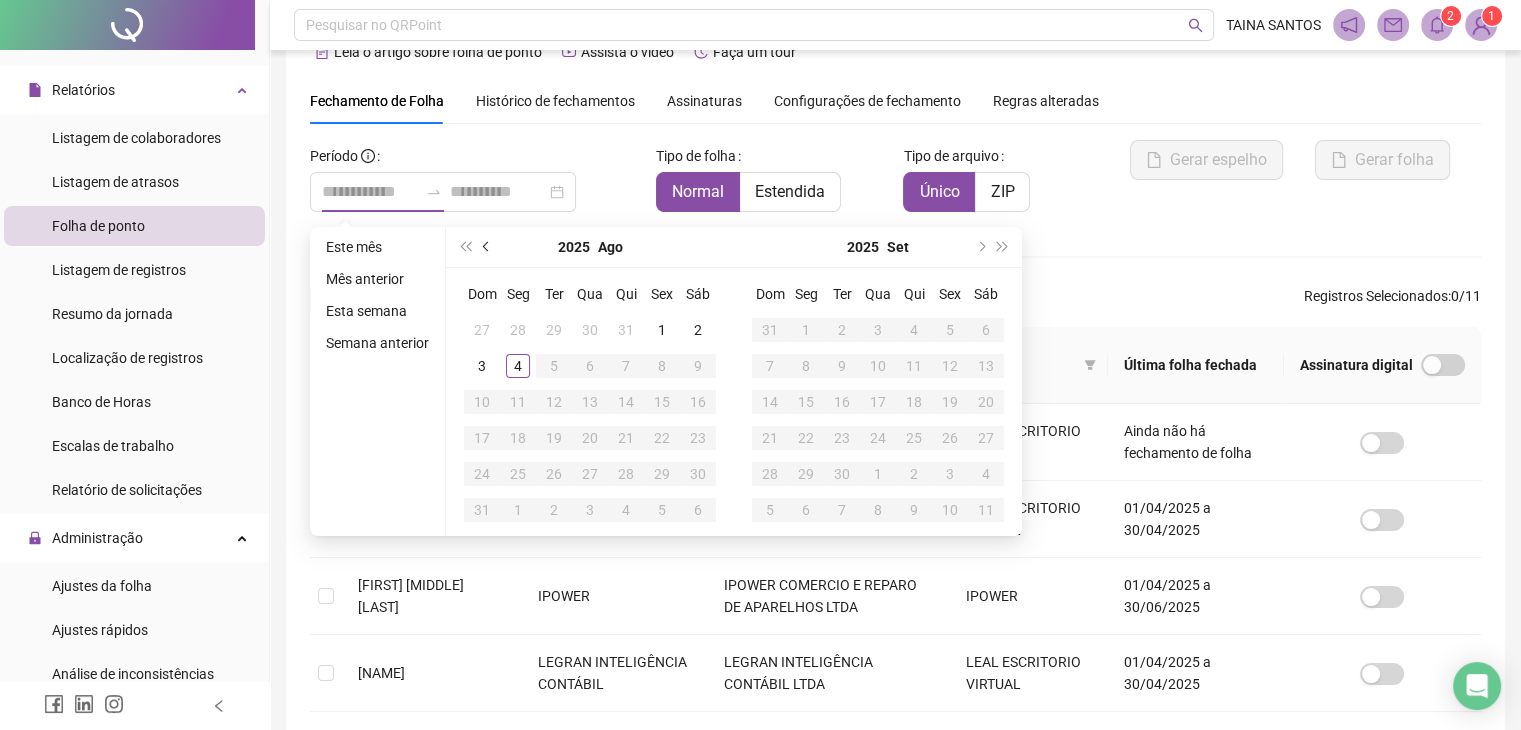 click at bounding box center (487, 247) 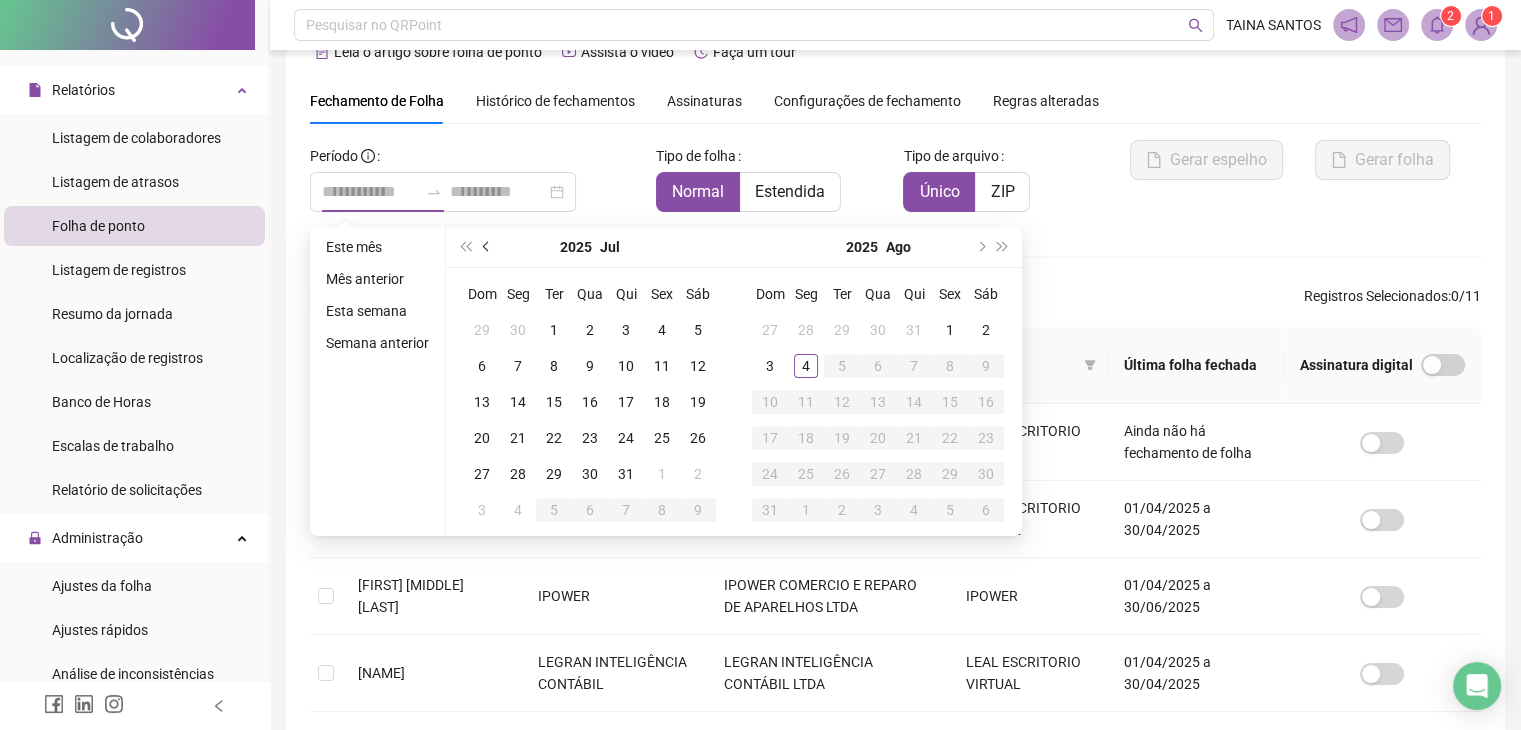 click at bounding box center (487, 247) 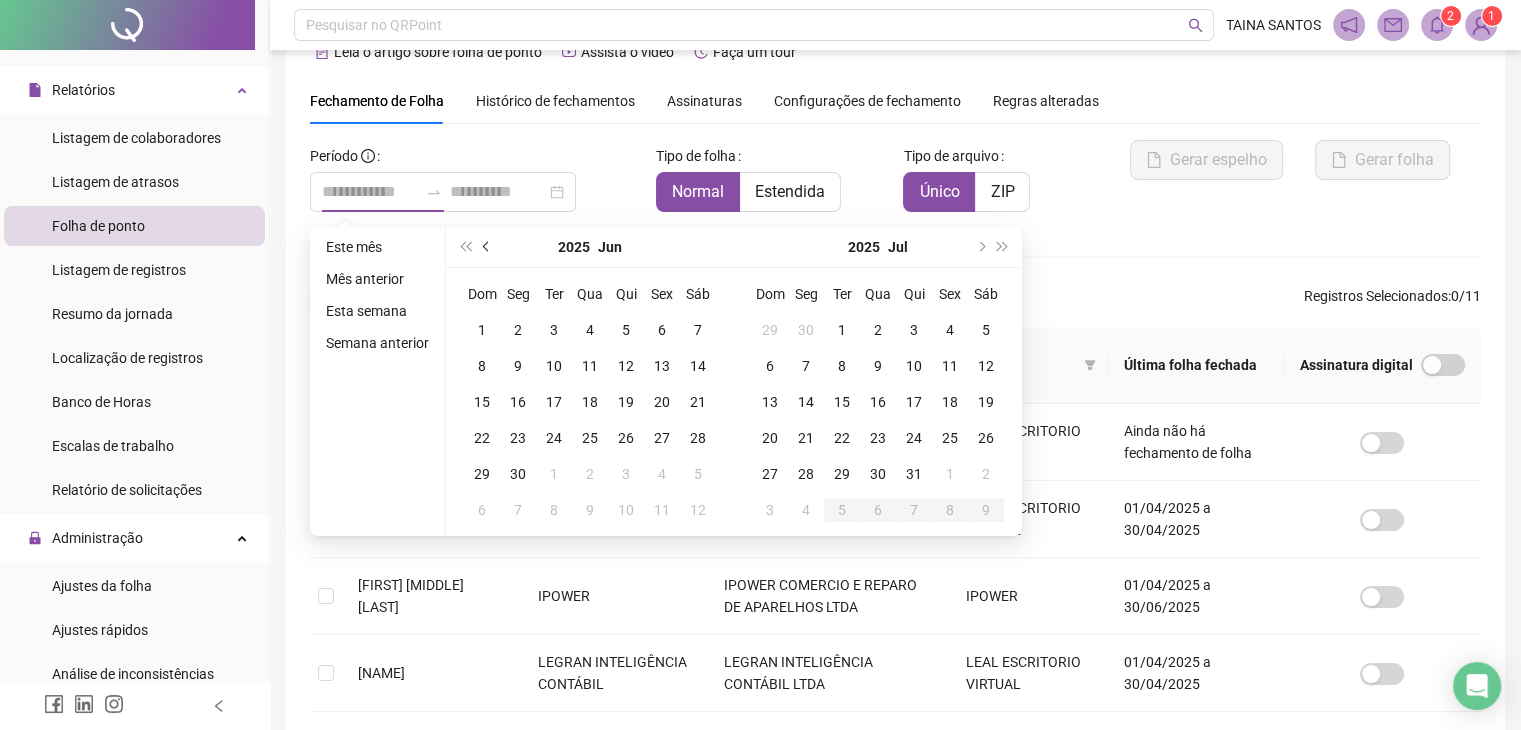 click at bounding box center [487, 247] 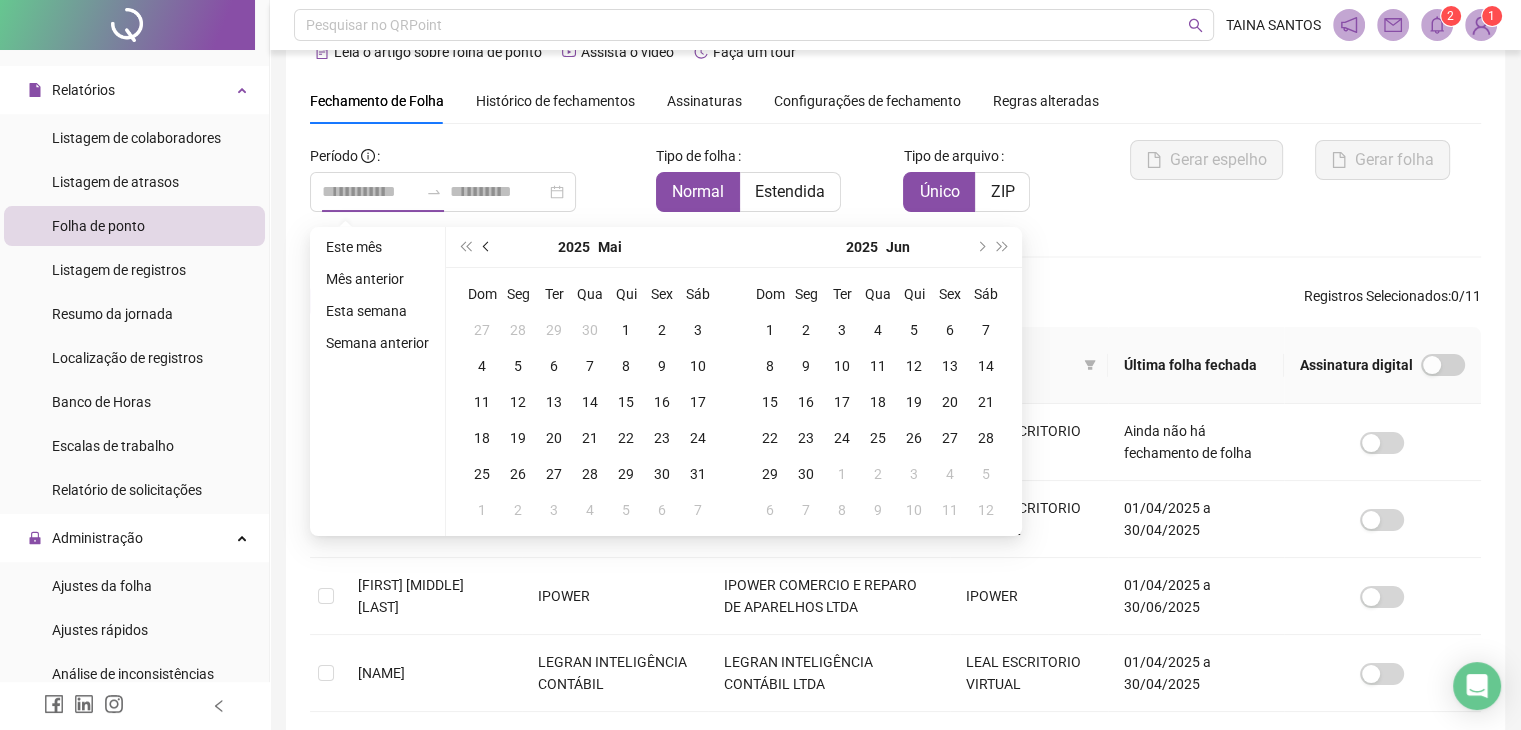 click at bounding box center (487, 247) 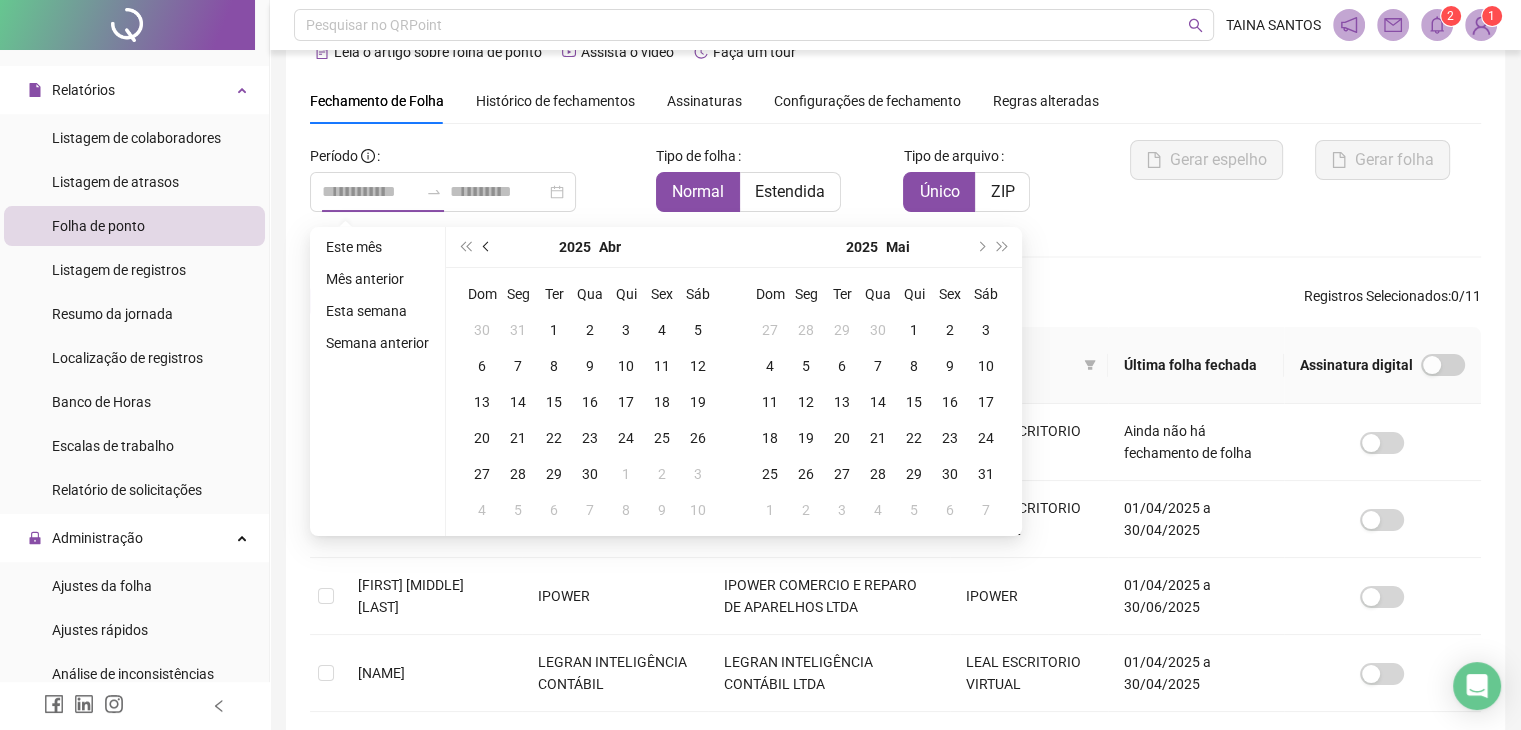 click at bounding box center (487, 247) 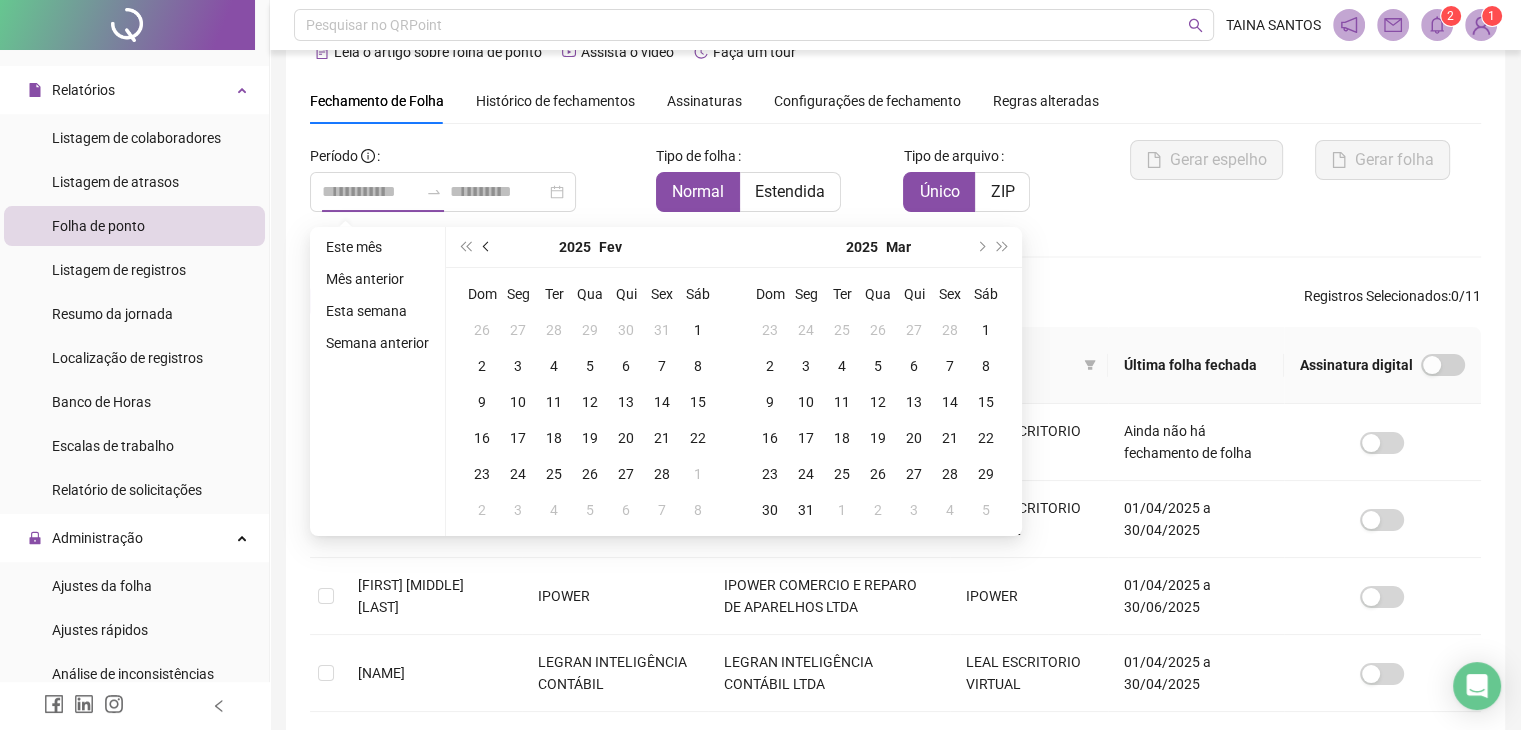 click at bounding box center [487, 247] 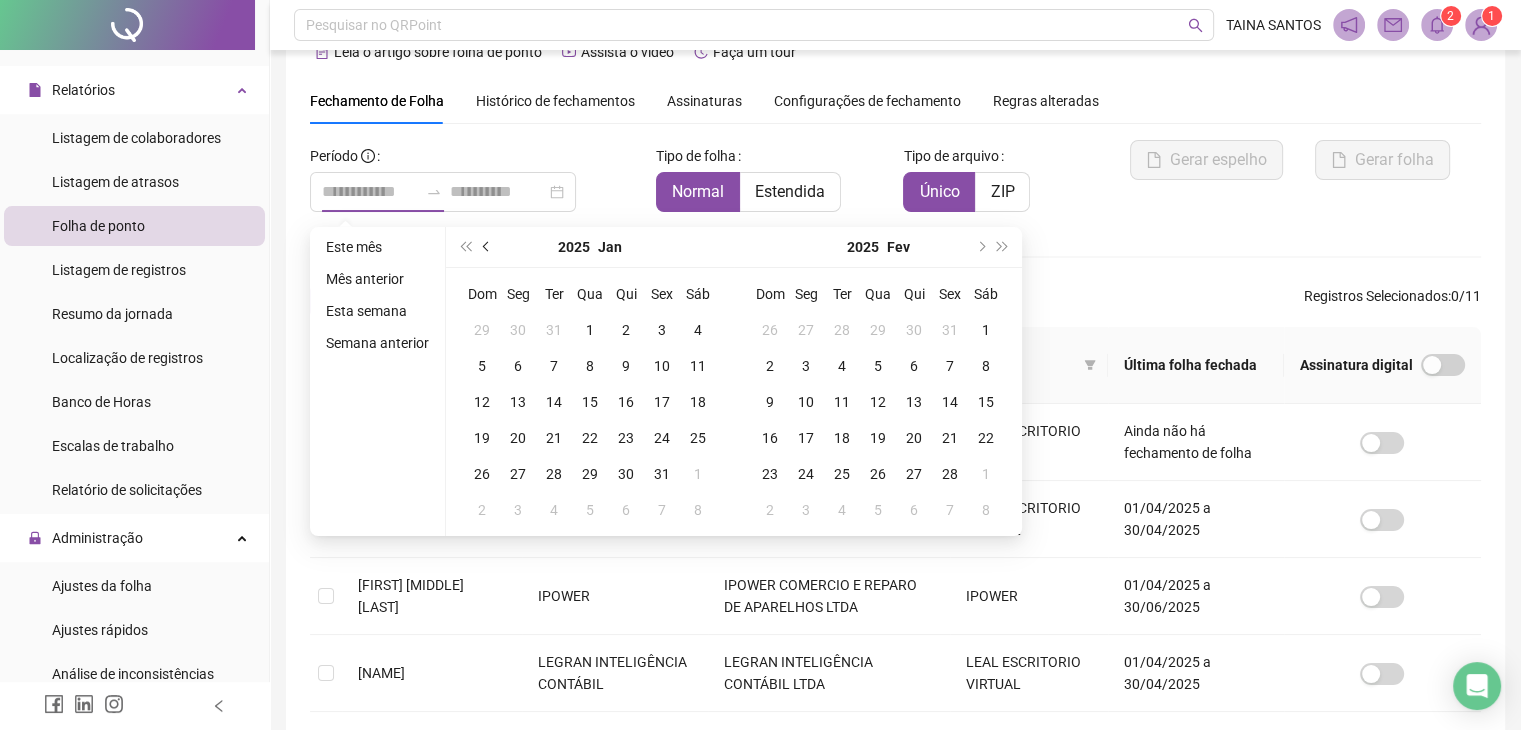 click at bounding box center [487, 247] 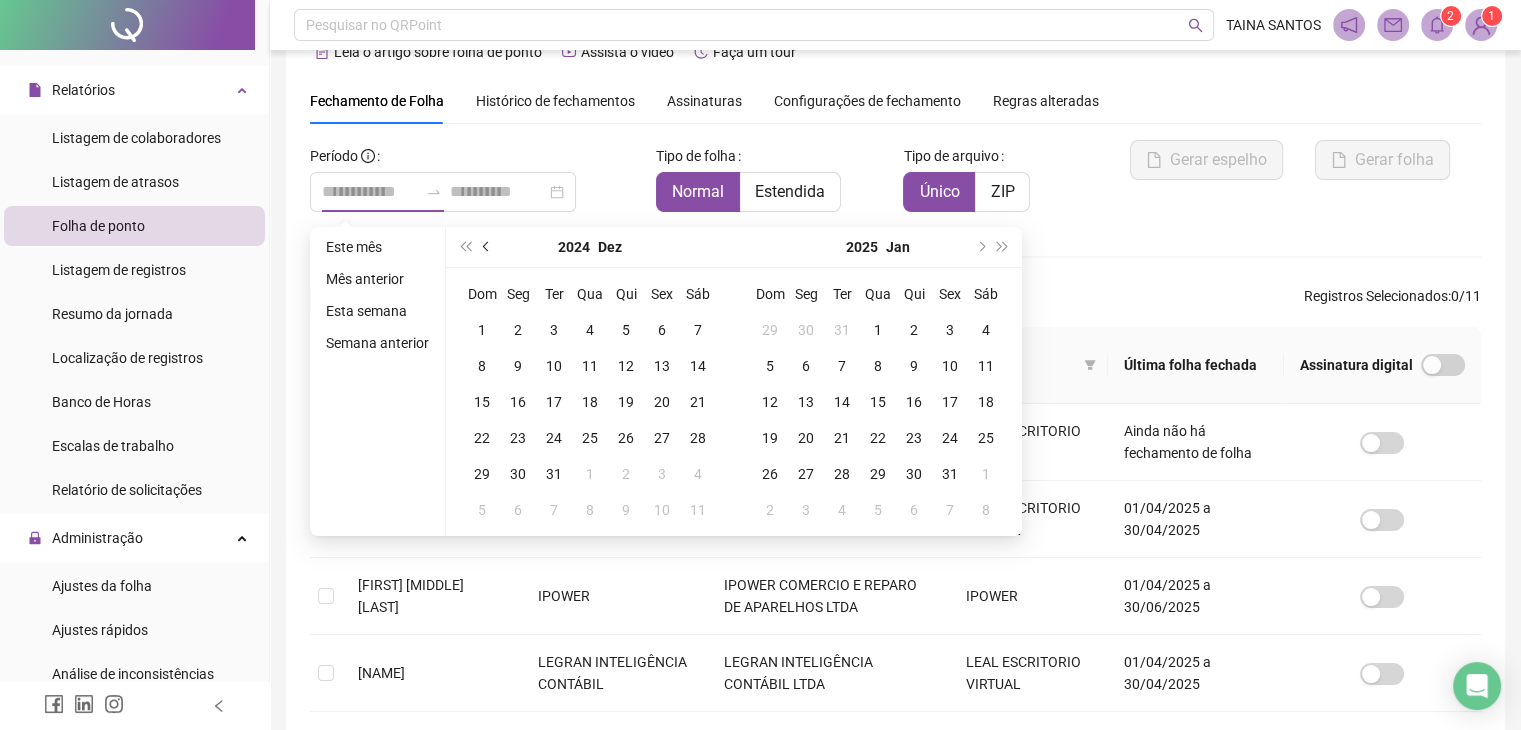 click at bounding box center [487, 247] 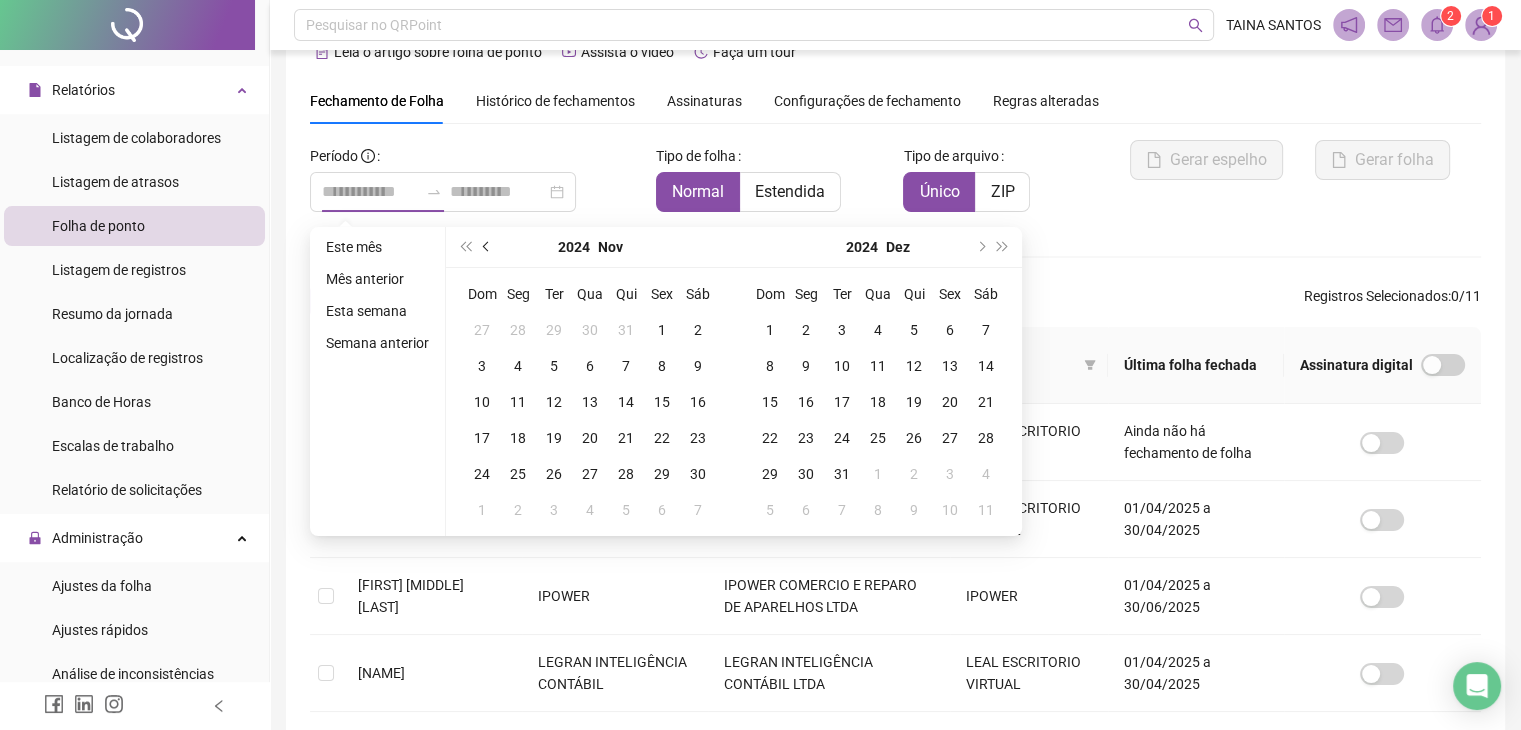 click at bounding box center [487, 247] 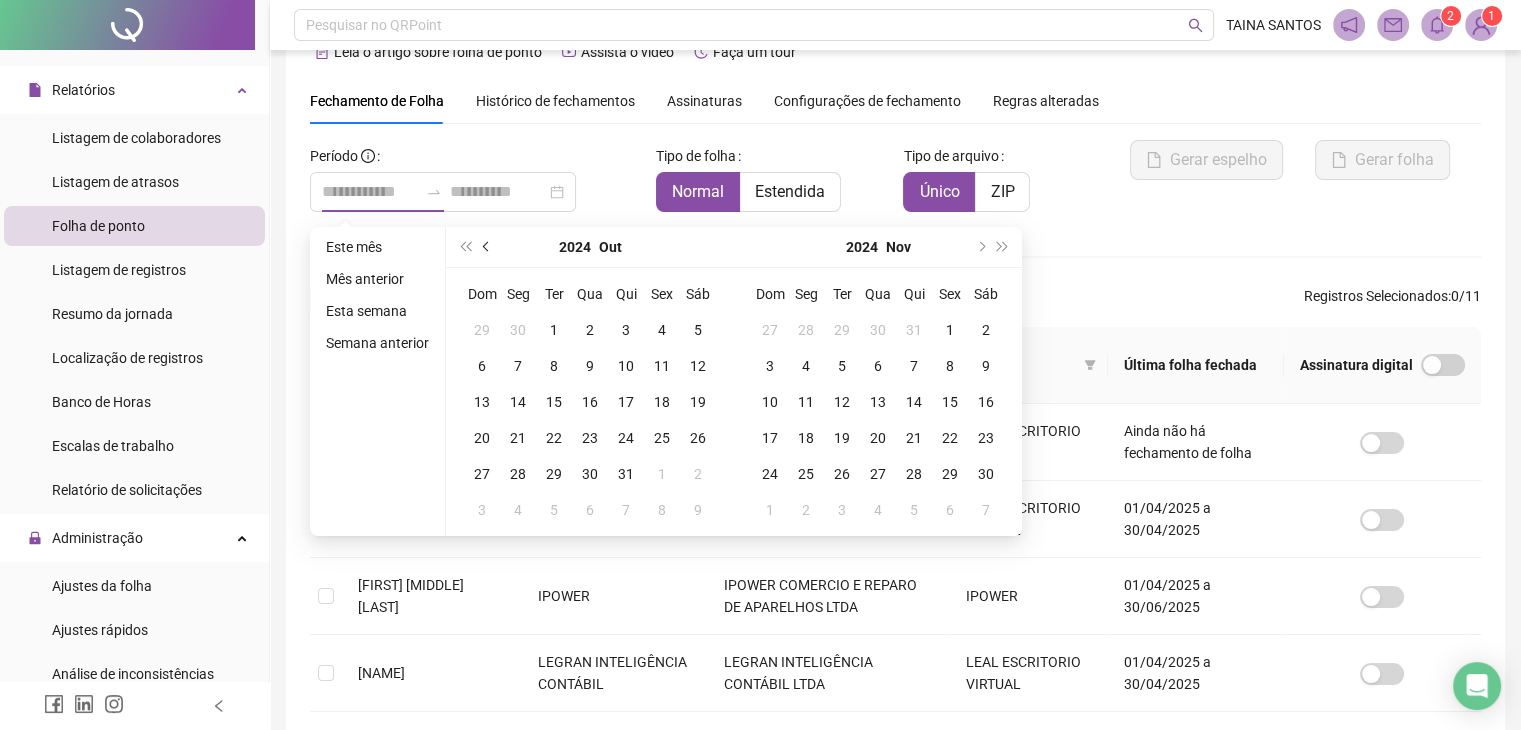 click at bounding box center (487, 247) 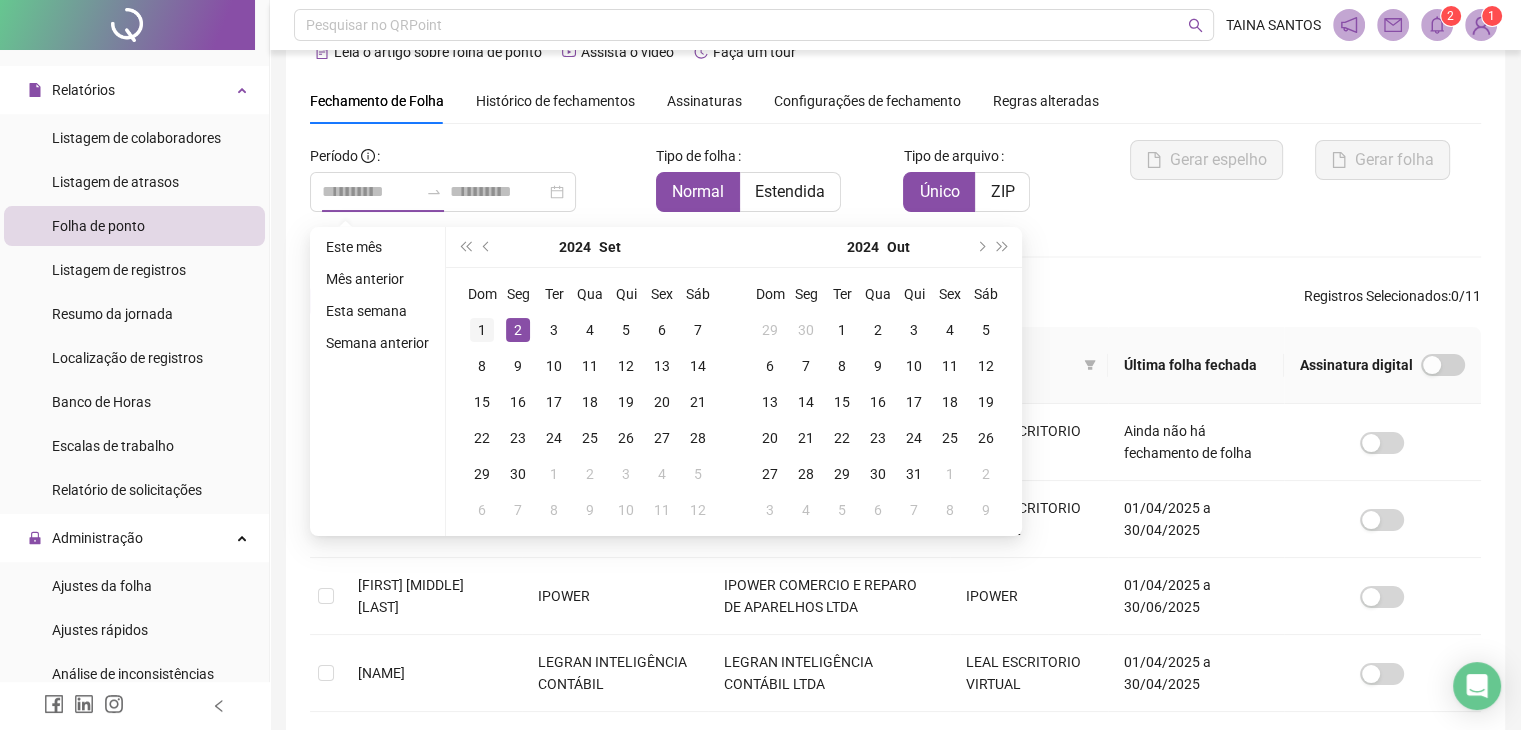 type on "**********" 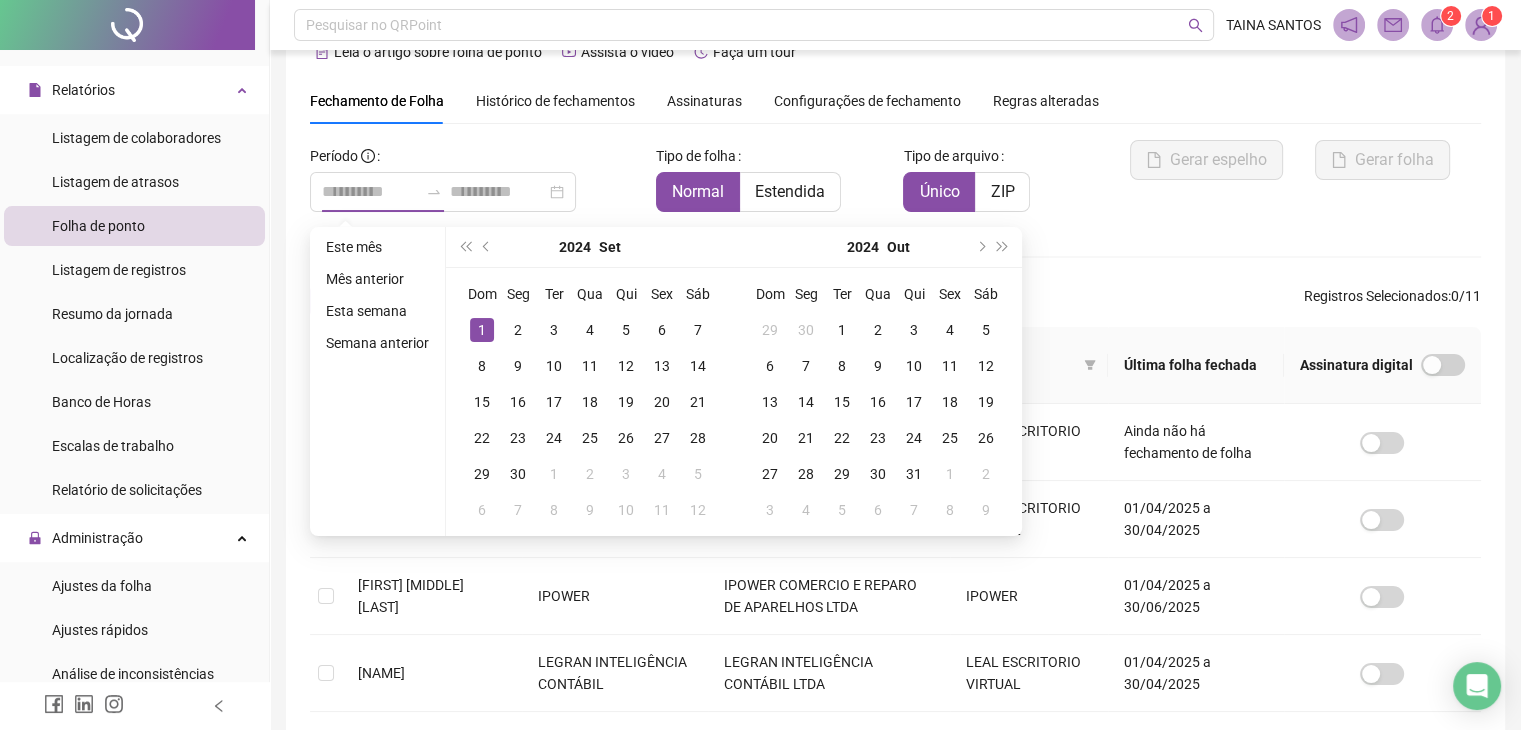 click on "1" at bounding box center [482, 330] 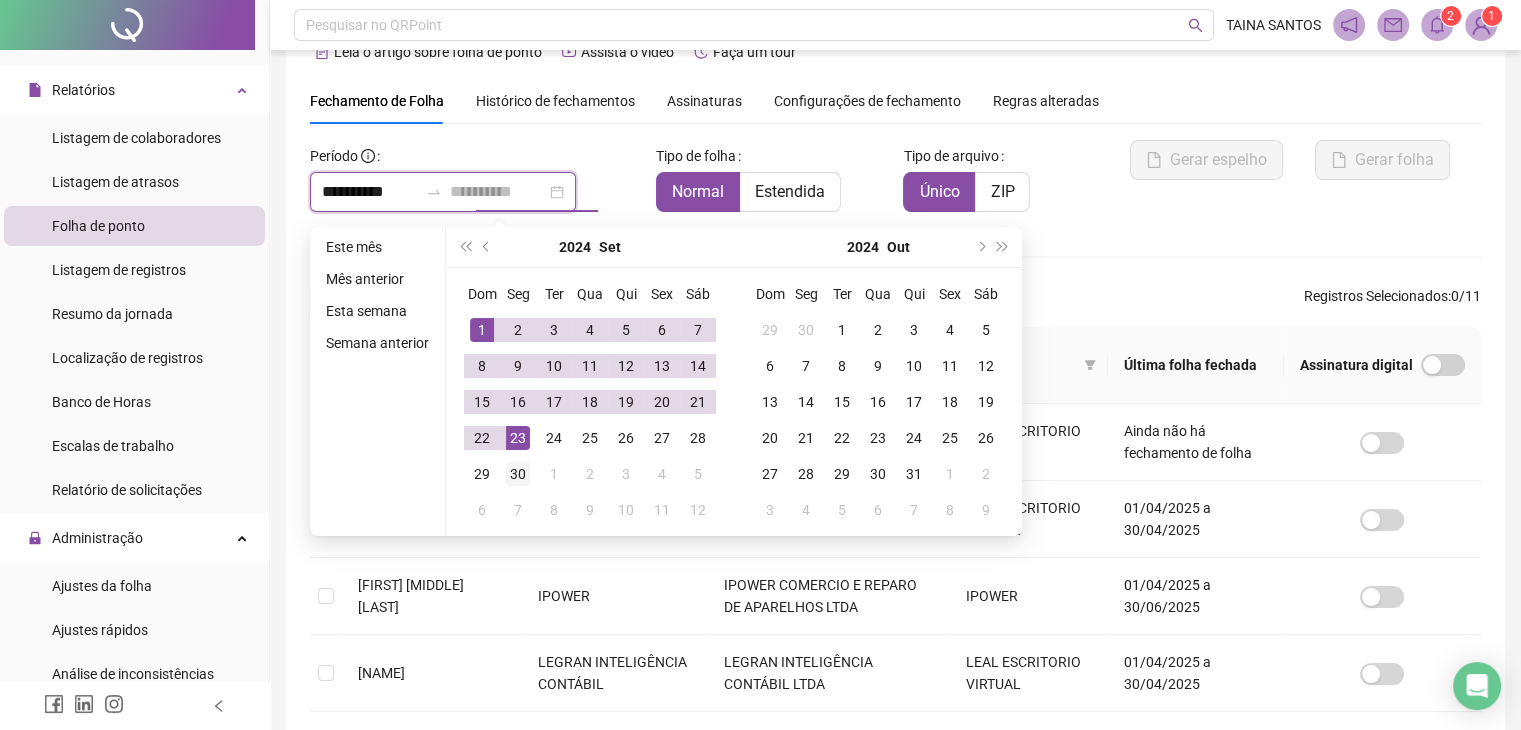 type on "**********" 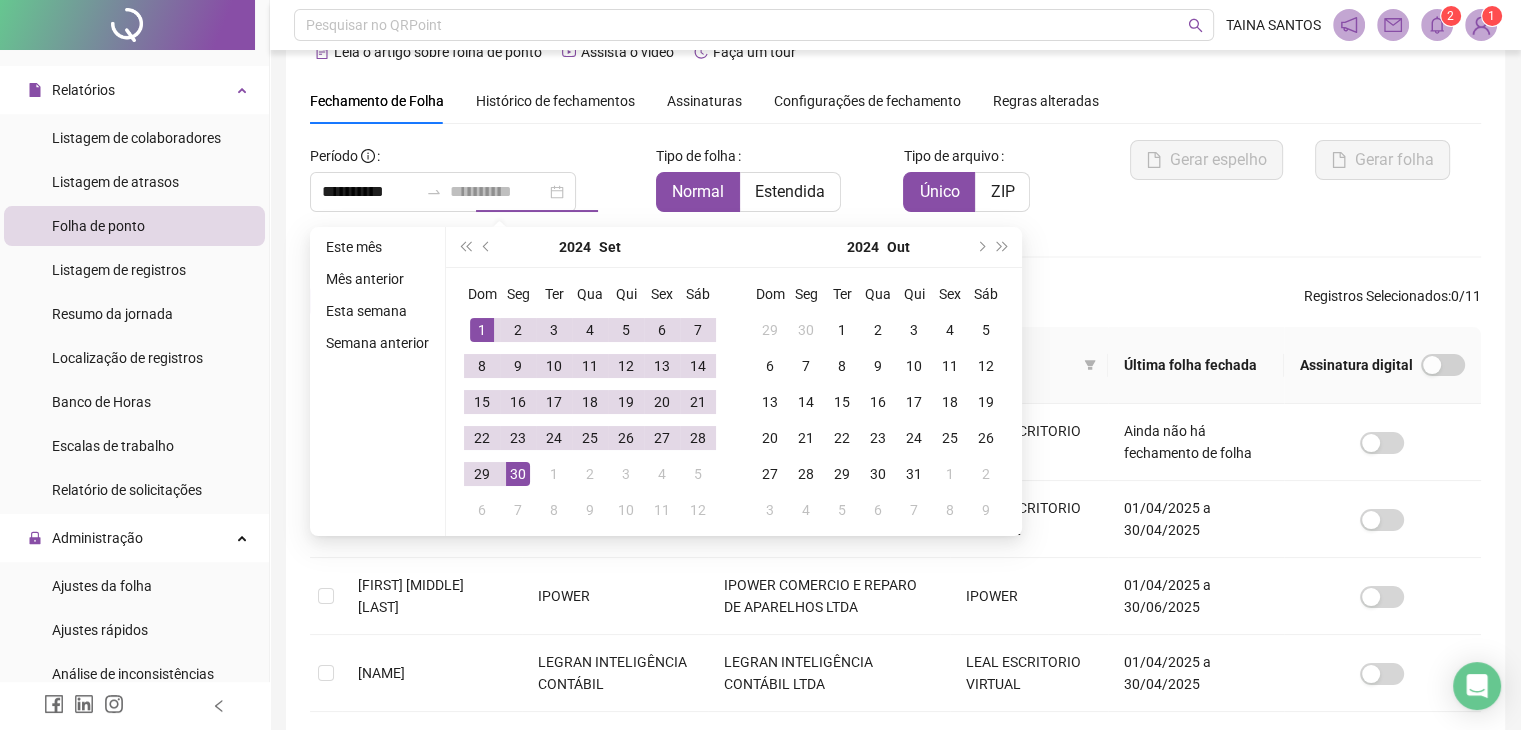 click on "30" at bounding box center [518, 474] 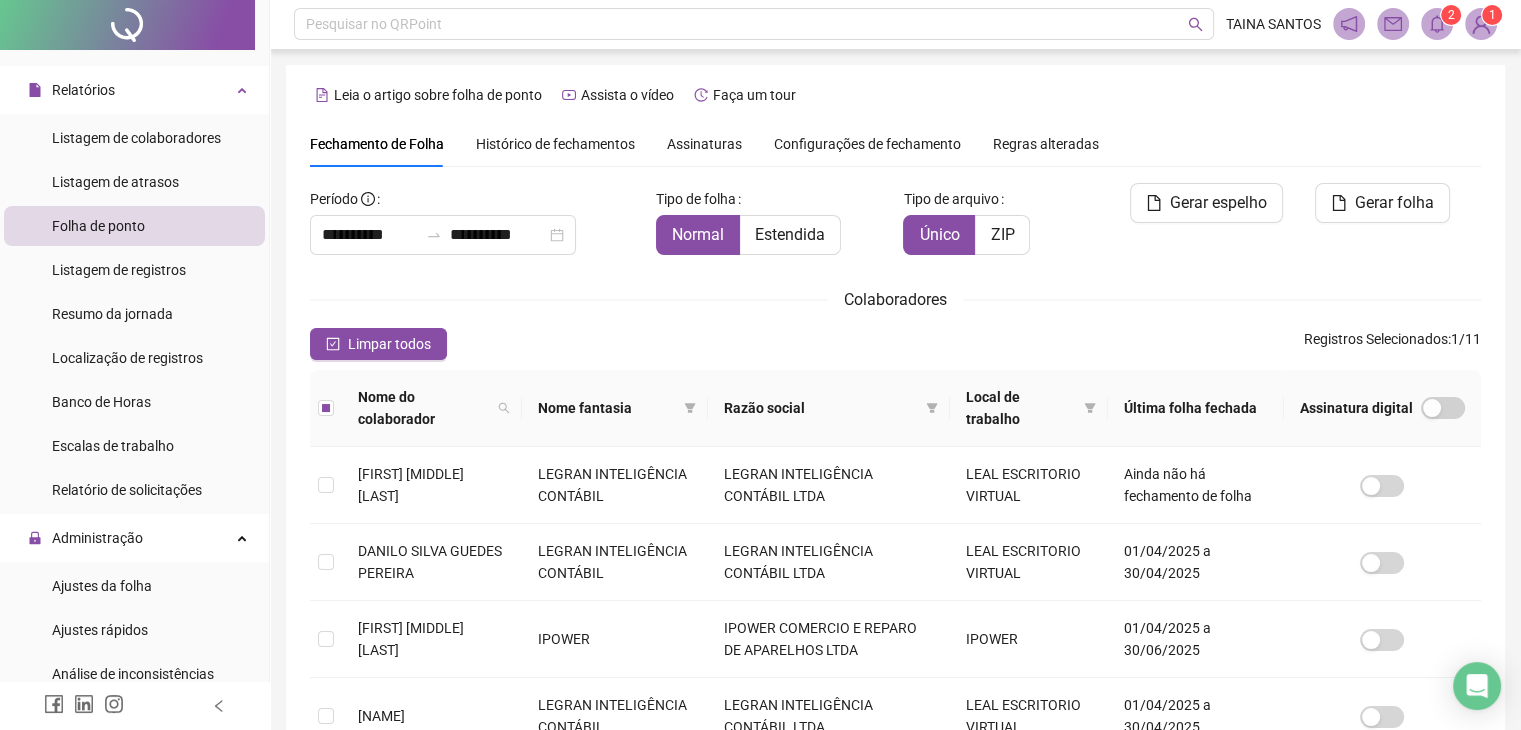 scroll, scrollTop: 0, scrollLeft: 0, axis: both 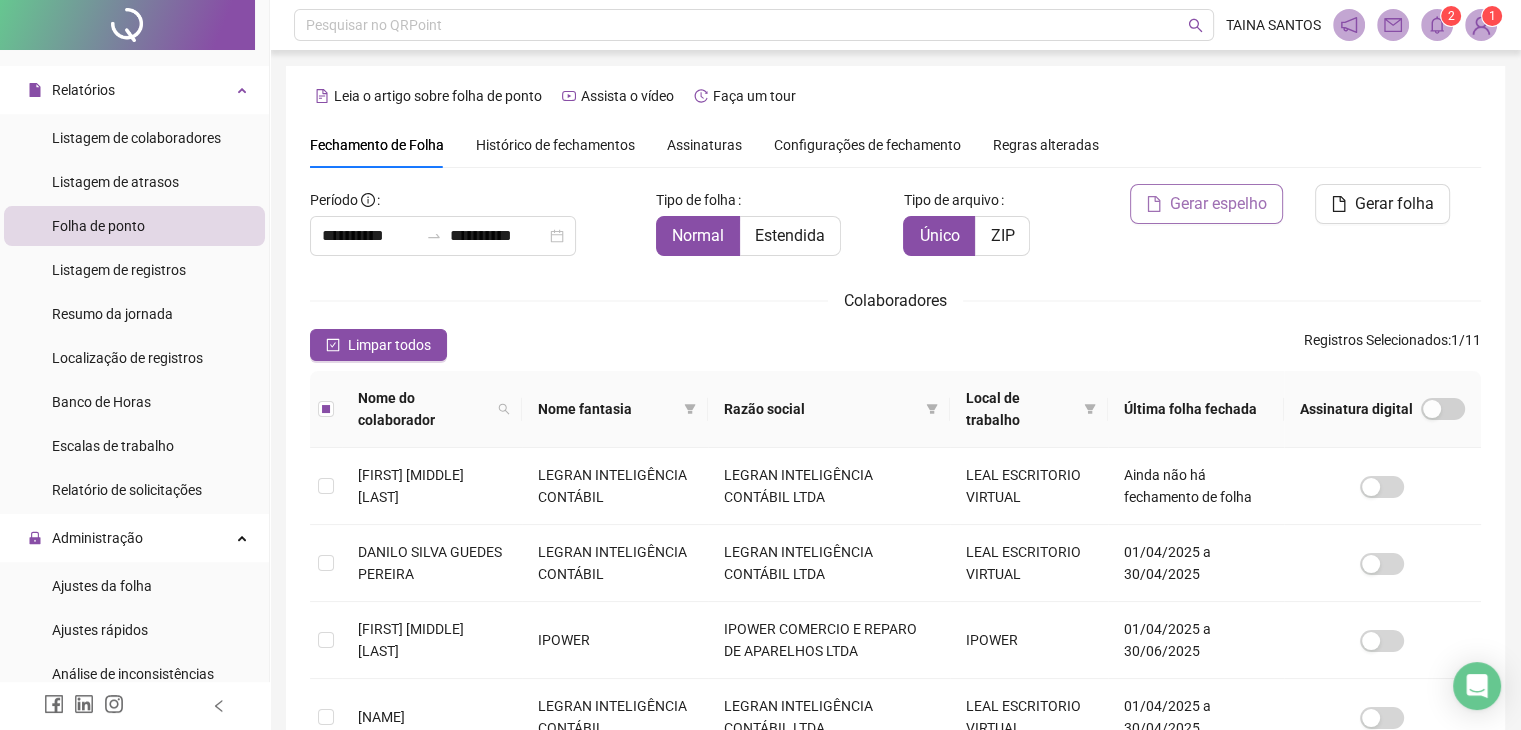 click on "Gerar espelho" at bounding box center [1218, 204] 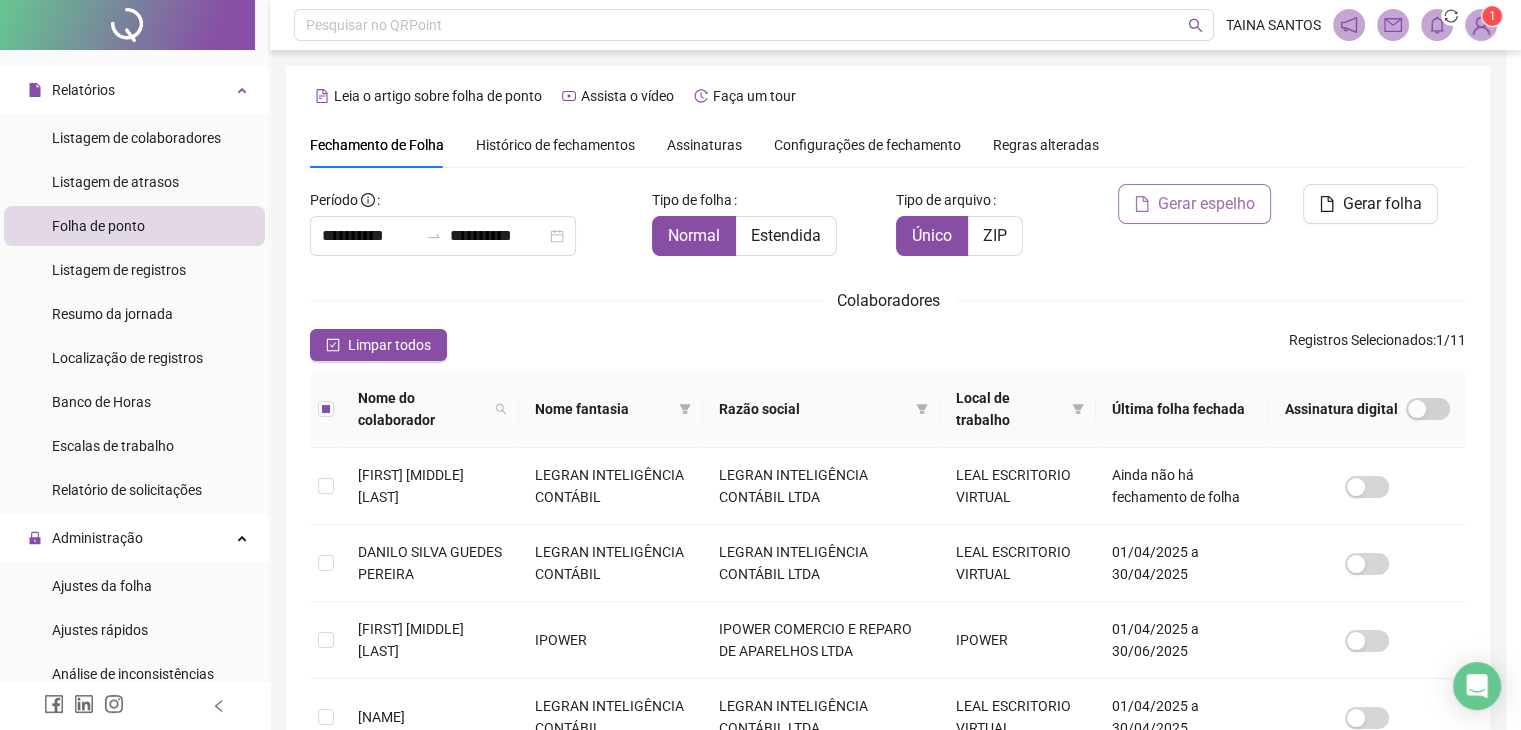 scroll, scrollTop: 44, scrollLeft: 0, axis: vertical 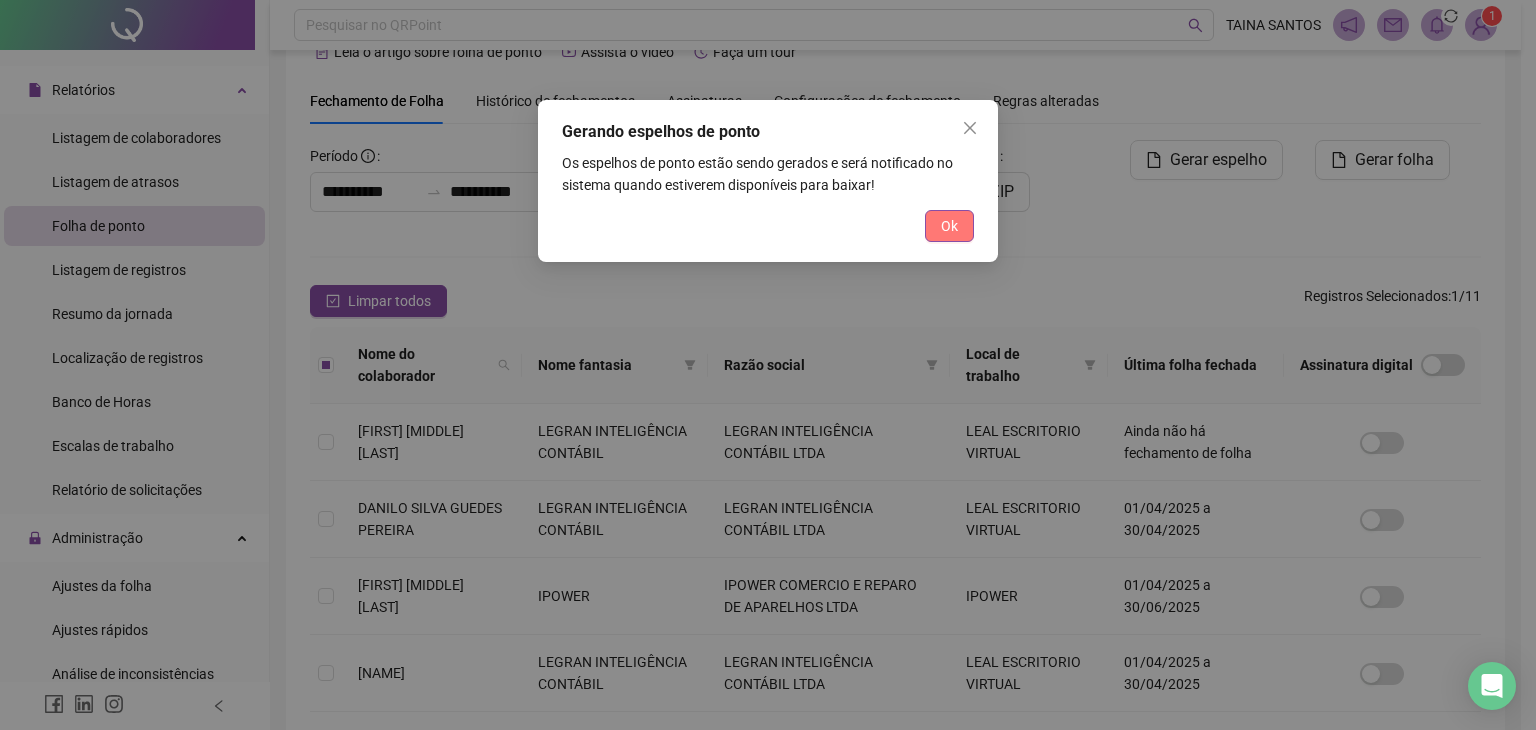 click on "Ok" at bounding box center [949, 226] 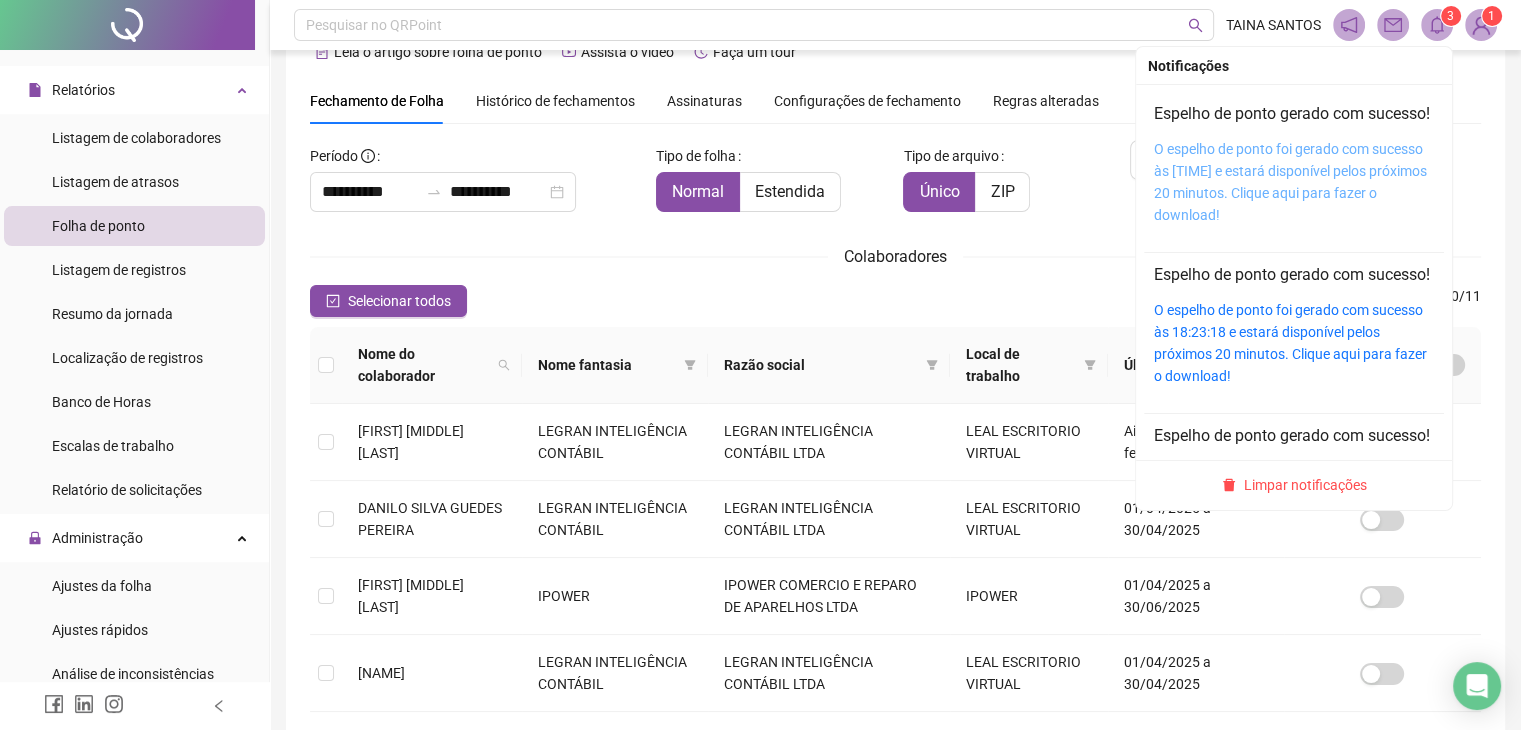 click on "O espelho de ponto foi gerado com sucesso às [TIME] e estará disponível pelos próximos 20 minutos.
Clique aqui para fazer o download!" at bounding box center [1290, 182] 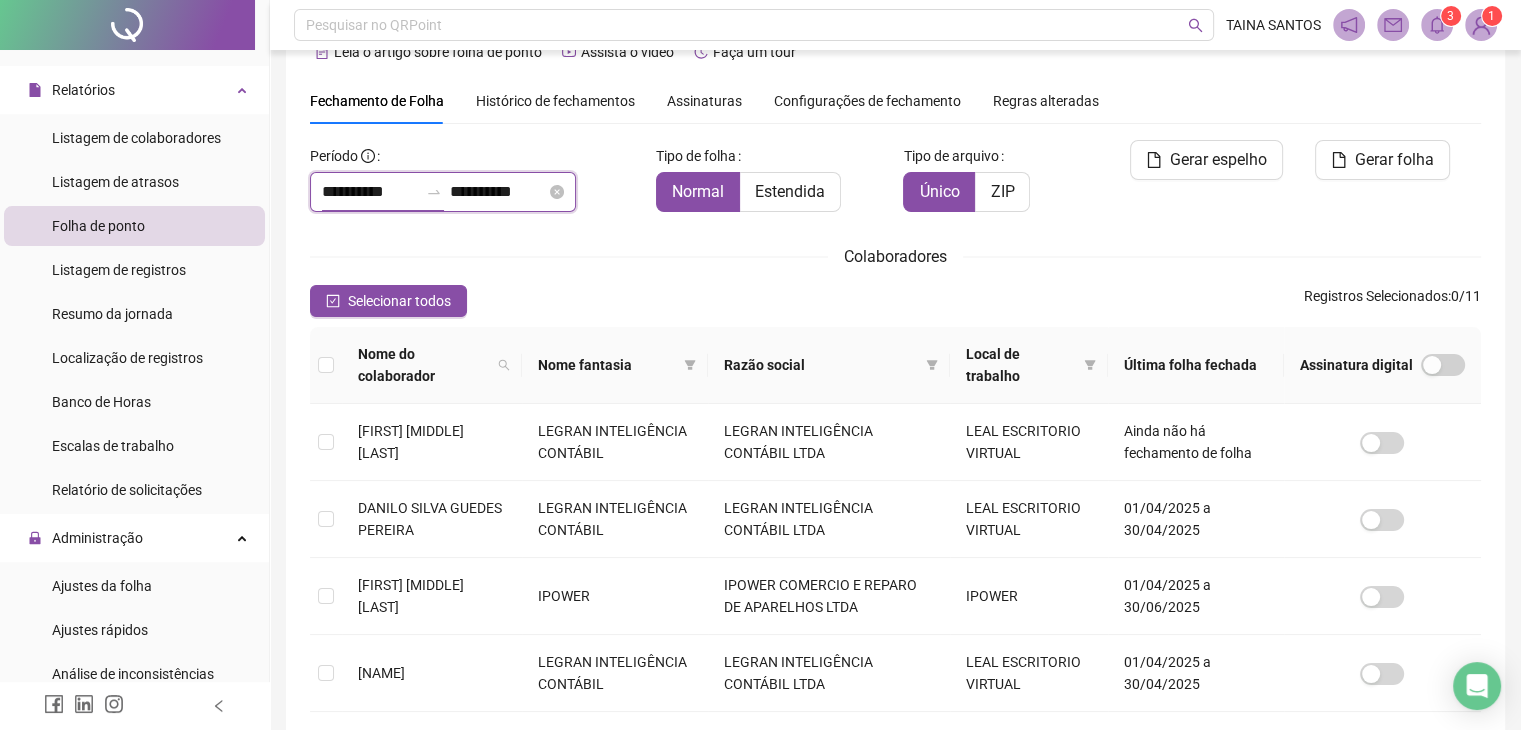 click on "**********" at bounding box center [370, 192] 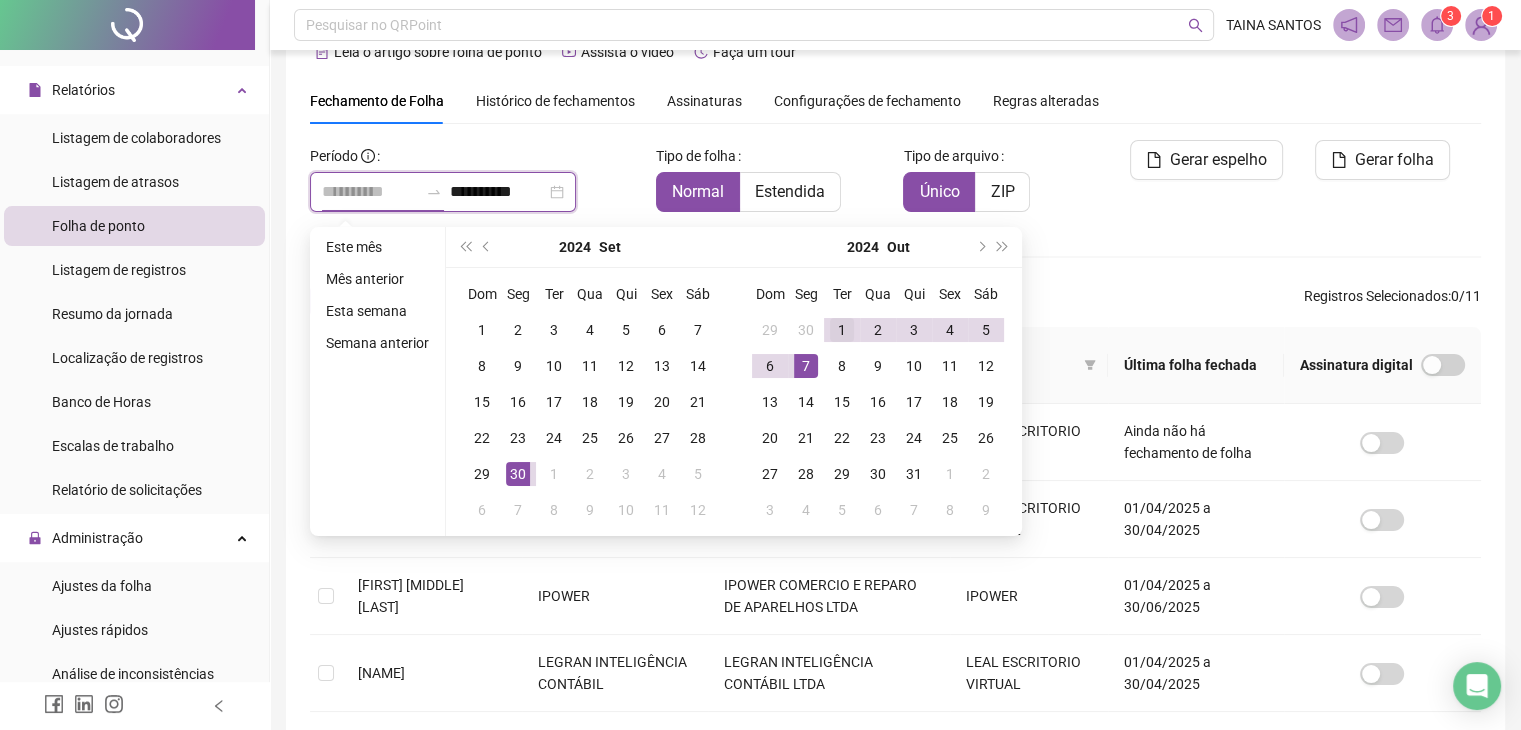 type on "**********" 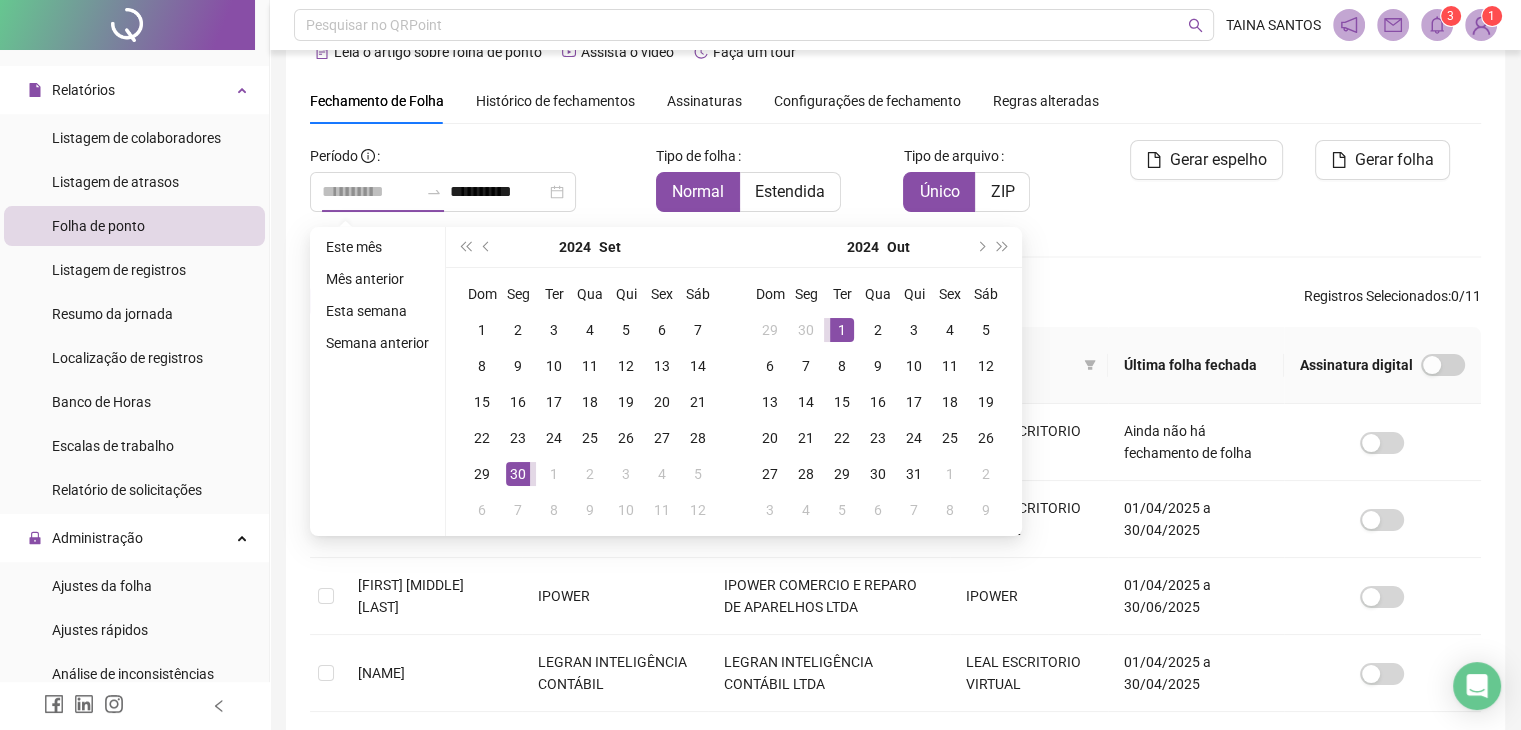 click on "1" at bounding box center [842, 330] 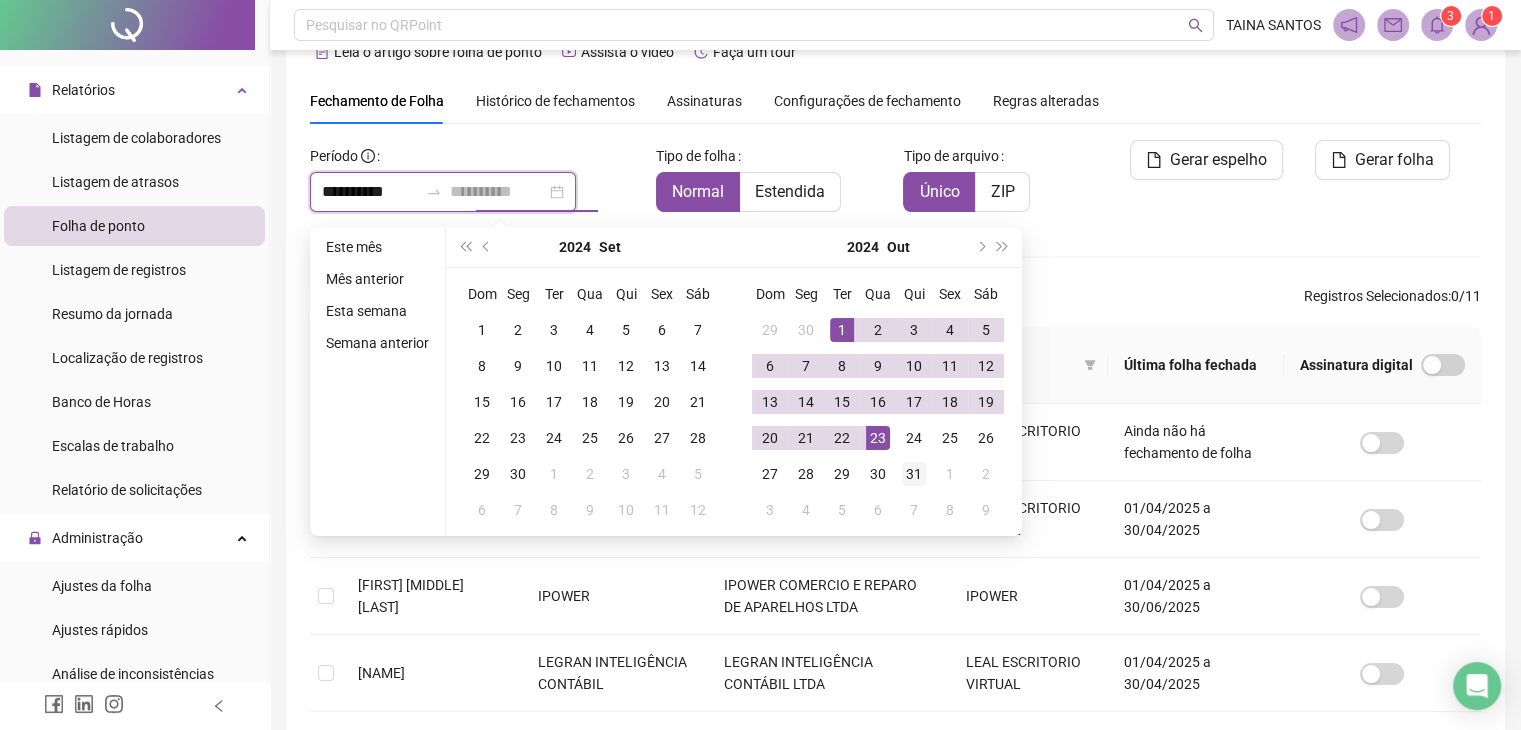 type on "**********" 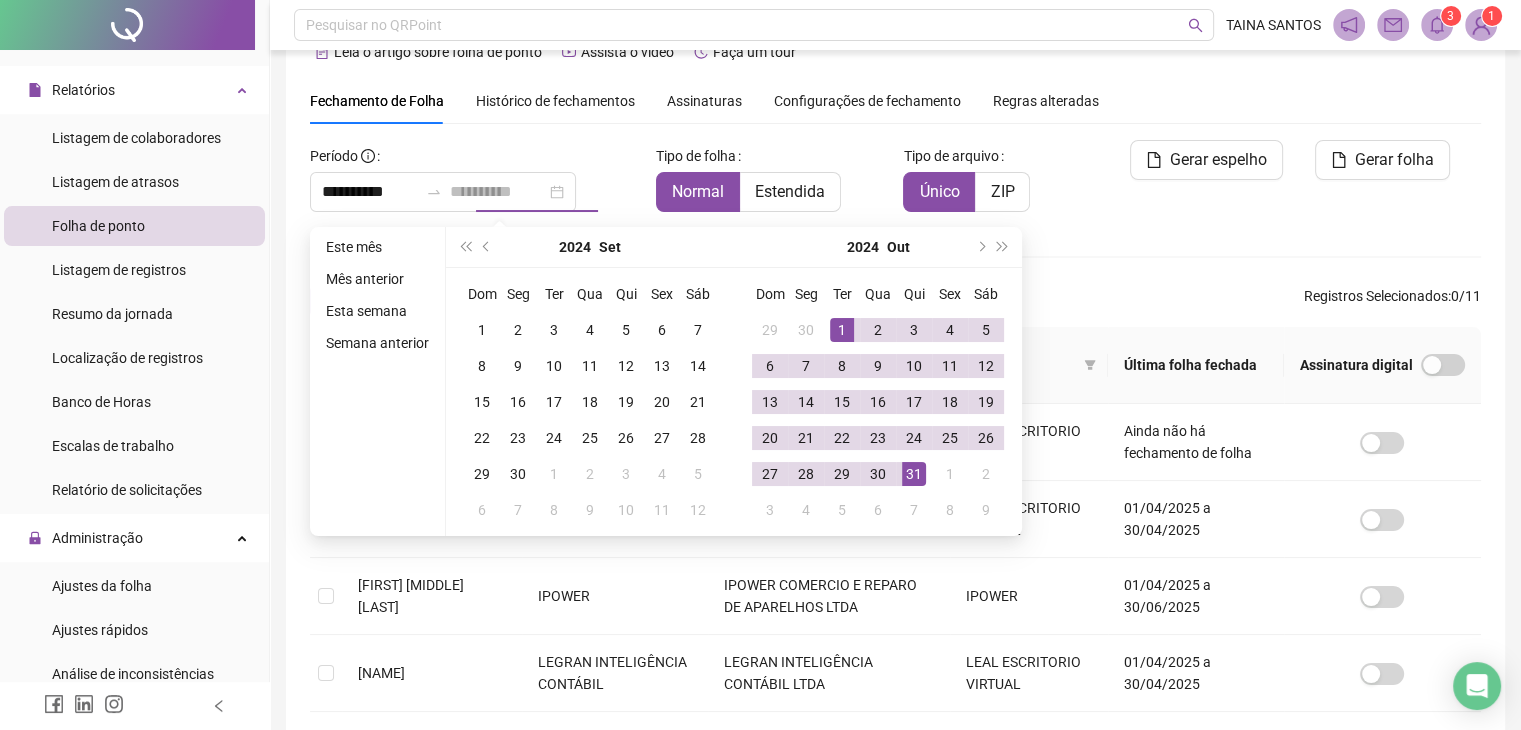 click on "31" at bounding box center (914, 474) 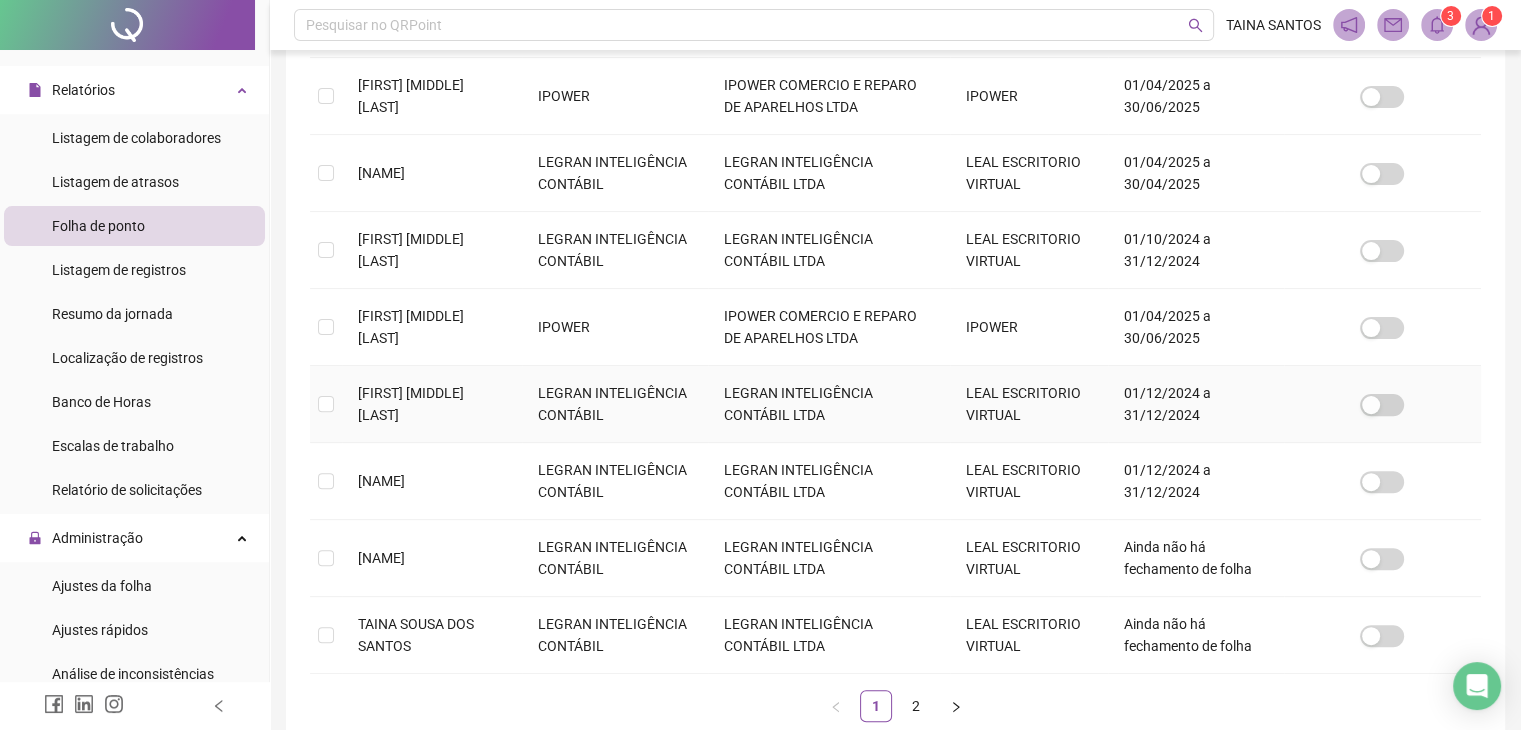 scroll, scrollTop: 660, scrollLeft: 0, axis: vertical 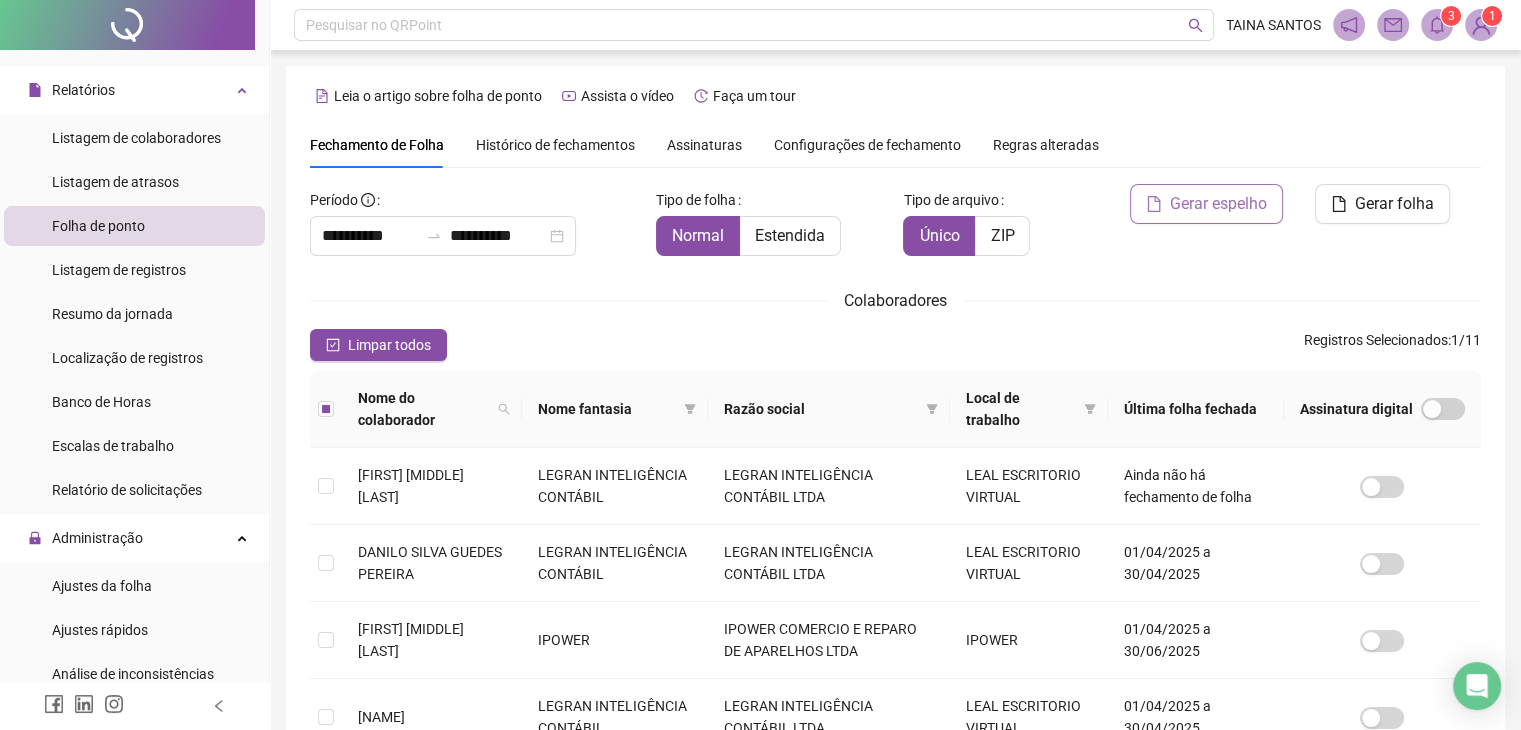 click on "Gerar espelho" at bounding box center [1218, 204] 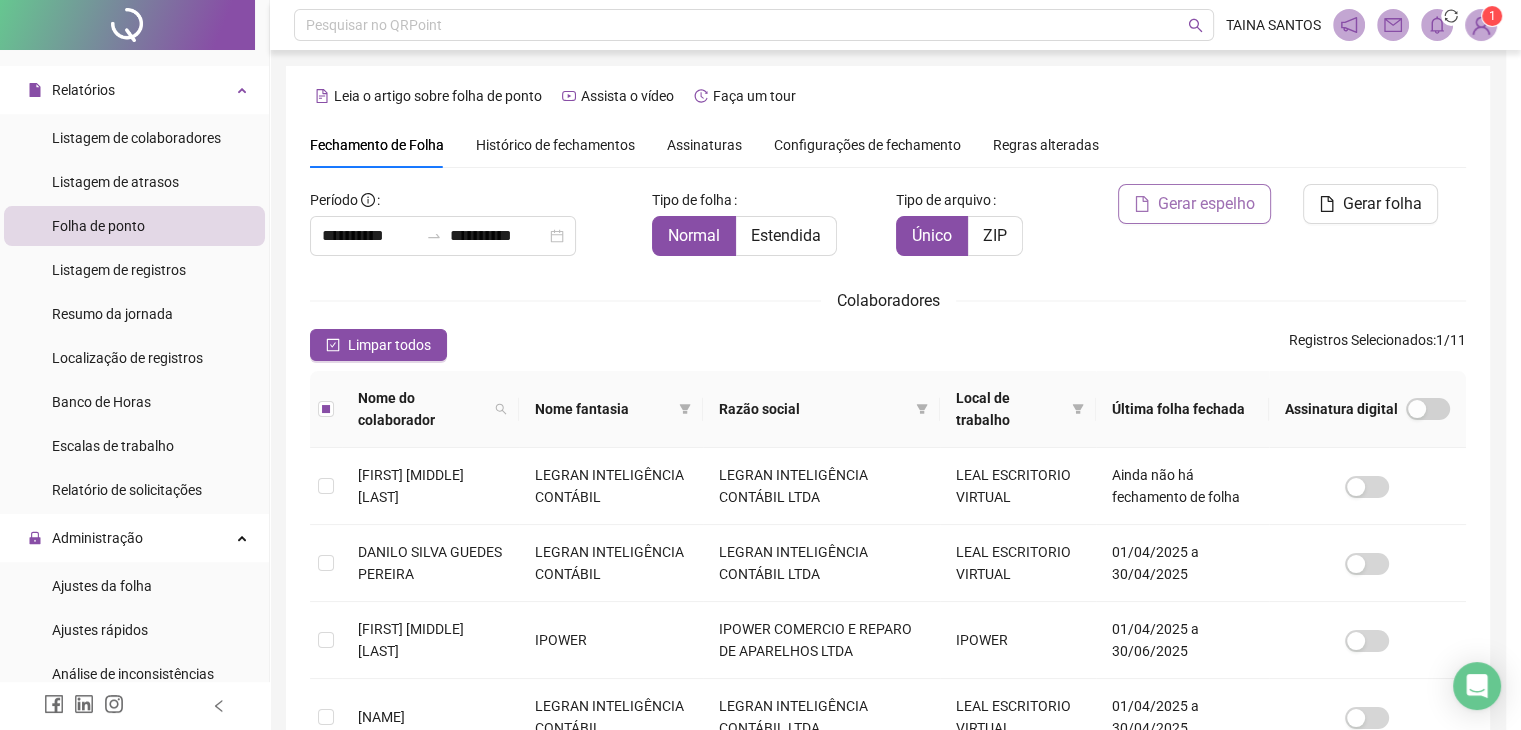 scroll, scrollTop: 44, scrollLeft: 0, axis: vertical 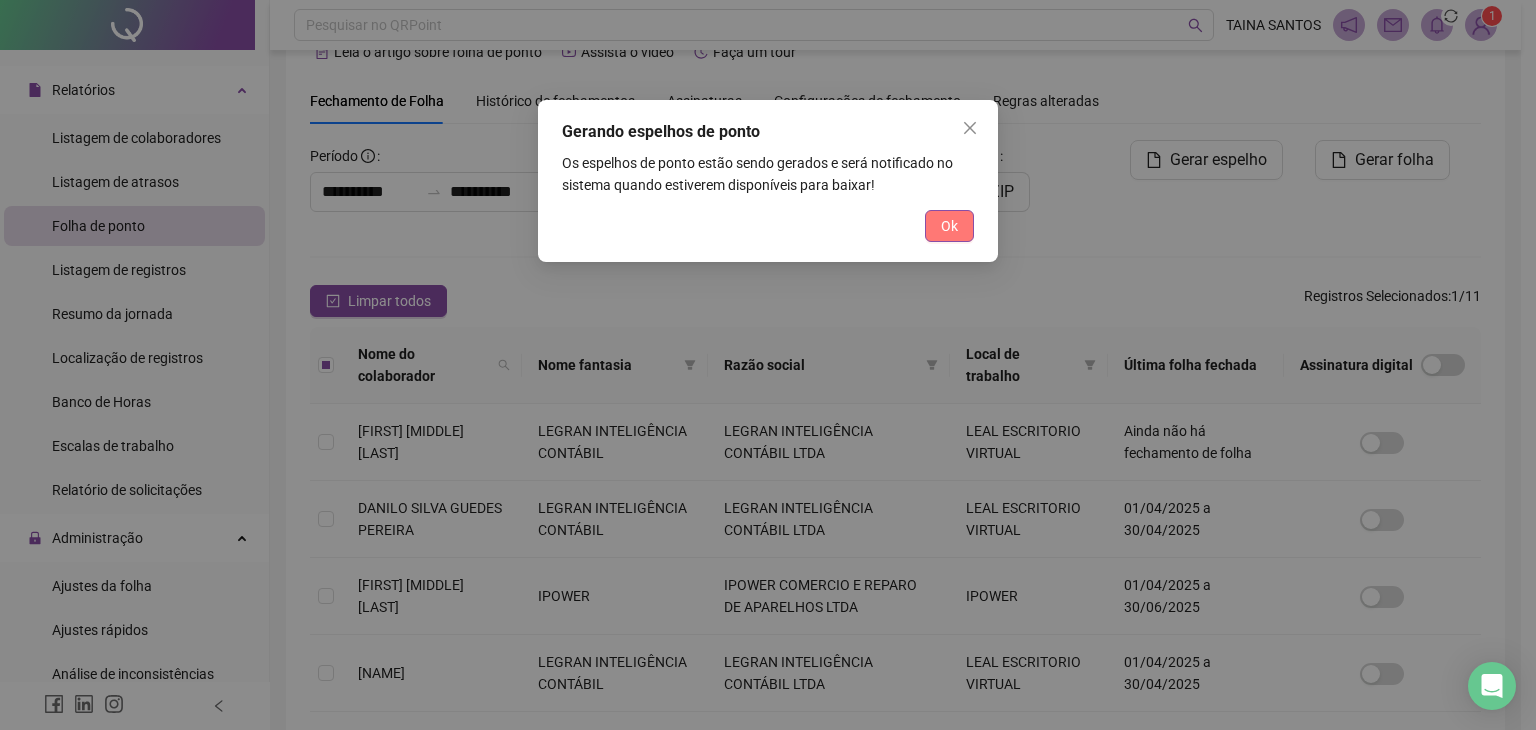 click on "Ok" at bounding box center [949, 226] 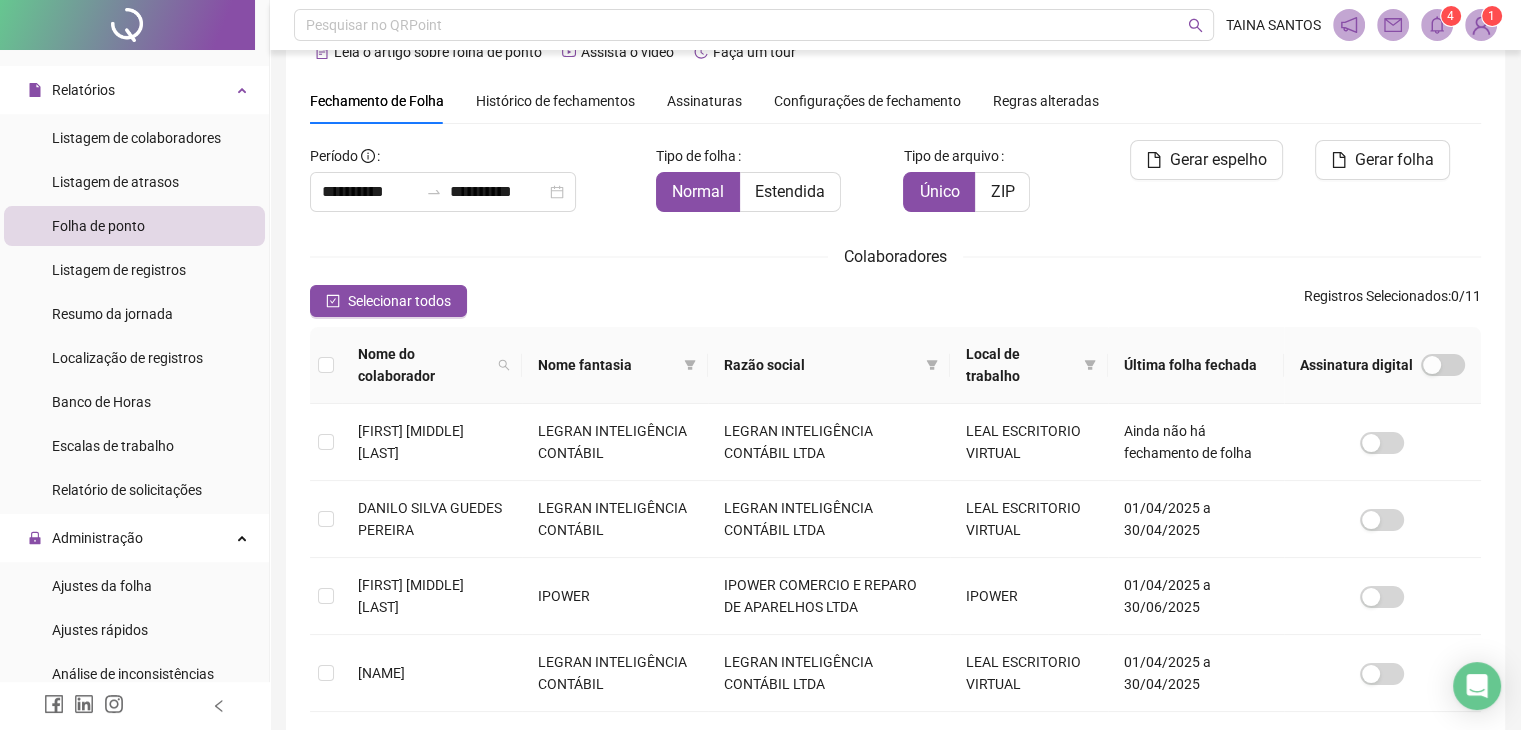 click at bounding box center (1437, 25) 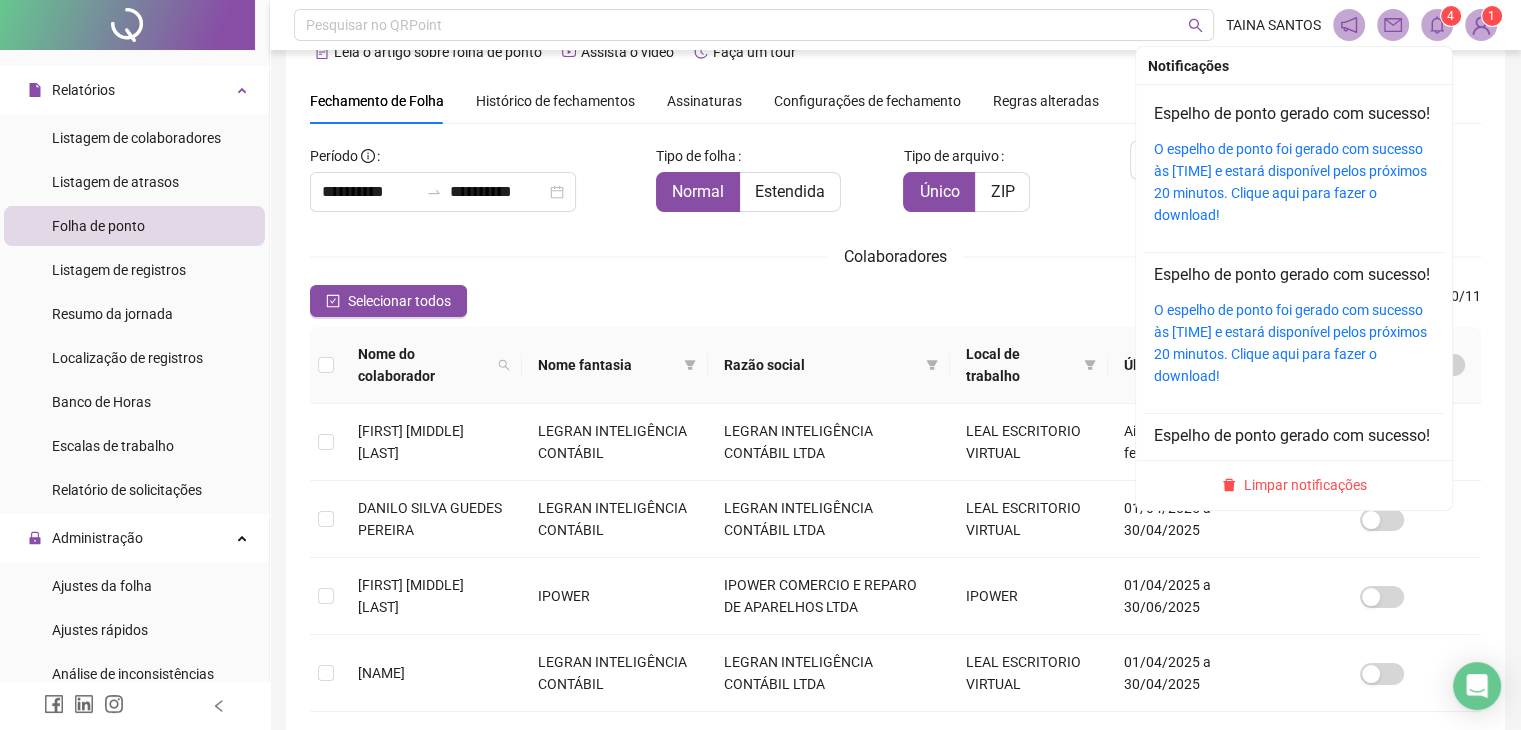 click on "O espelho de ponto foi gerado com sucesso às [TIME] e estará disponível pelos próximos 20 minutos.
Clique aqui para fazer o download!" at bounding box center [1294, 182] 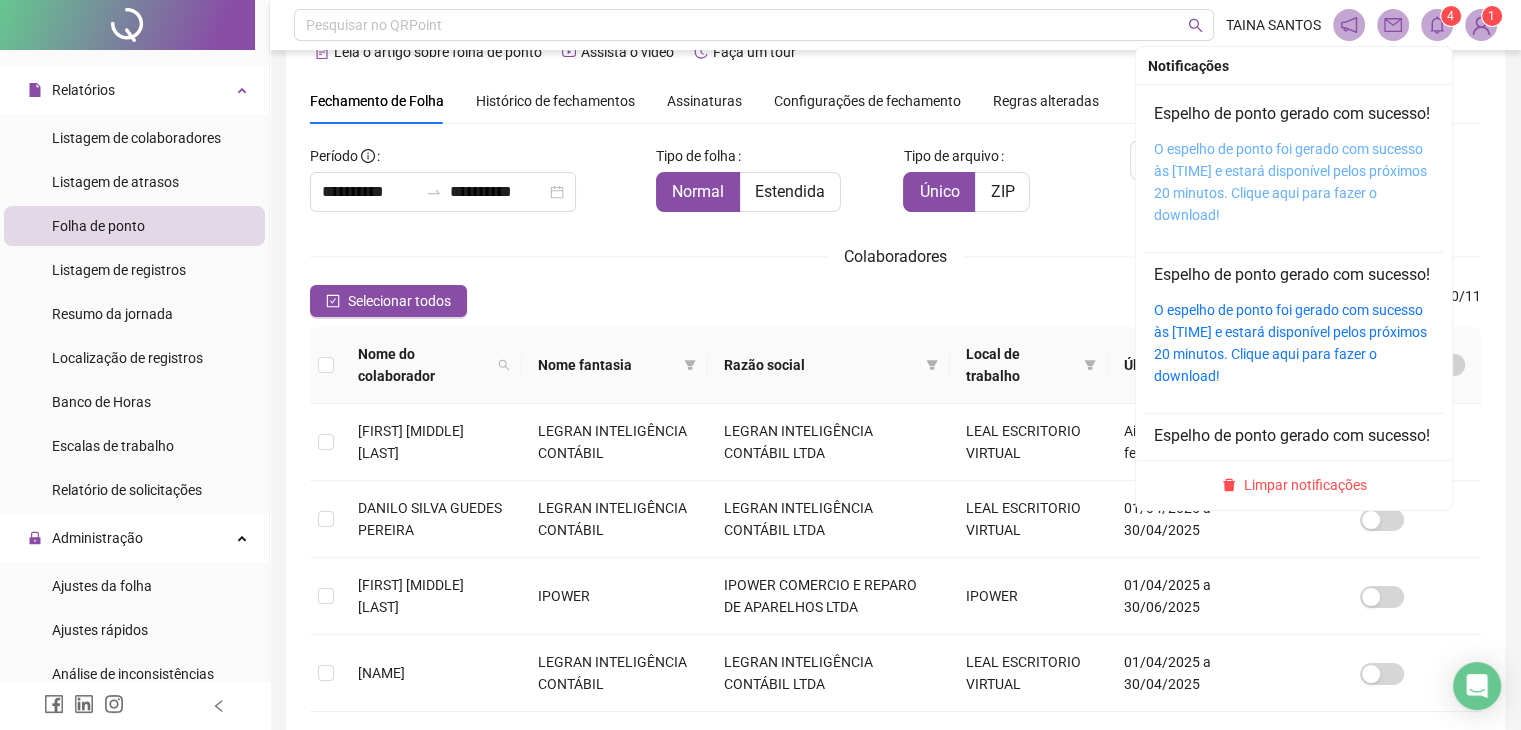 click on "O espelho de ponto foi gerado com sucesso às [TIME] e estará disponível pelos próximos 20 minutos.
Clique aqui para fazer o download!" at bounding box center (1290, 182) 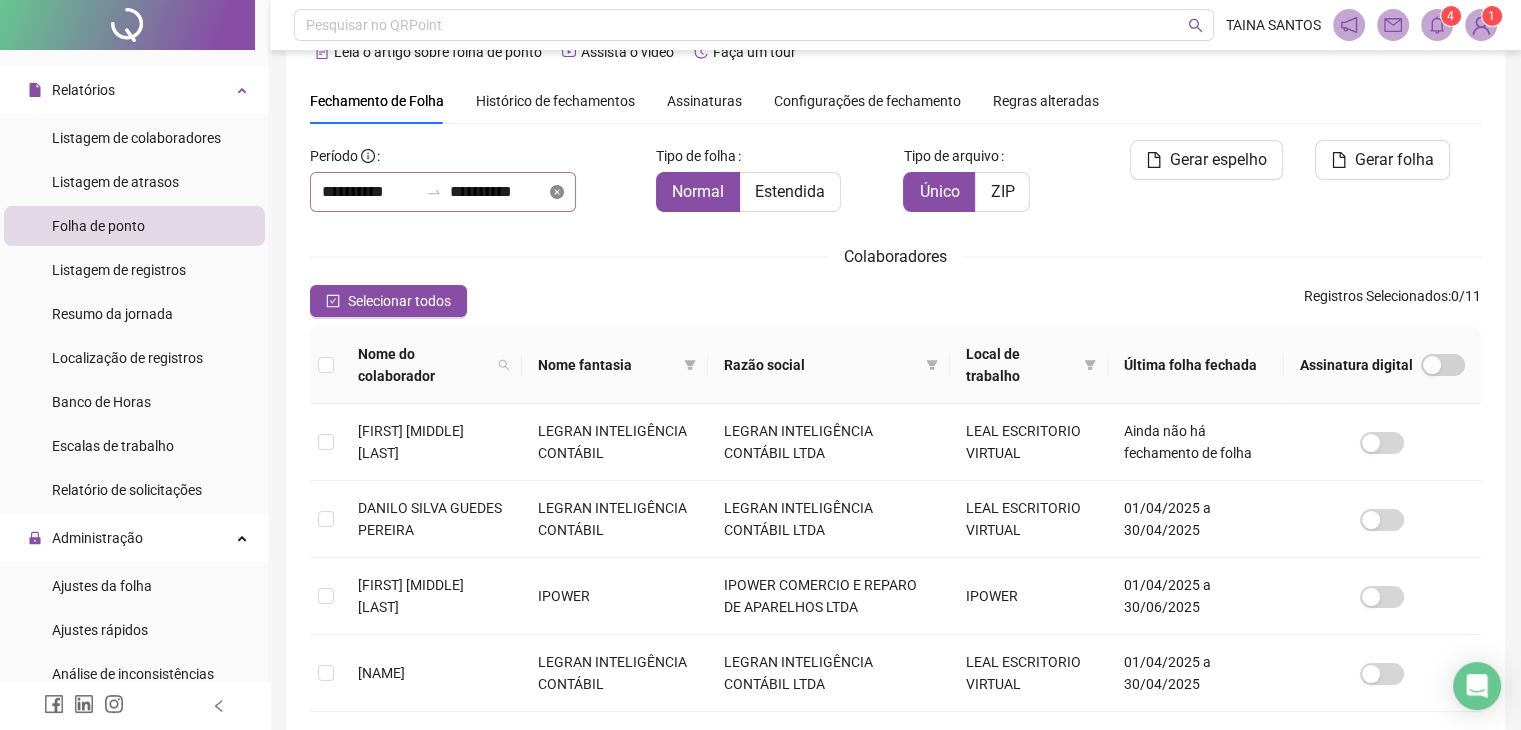 click 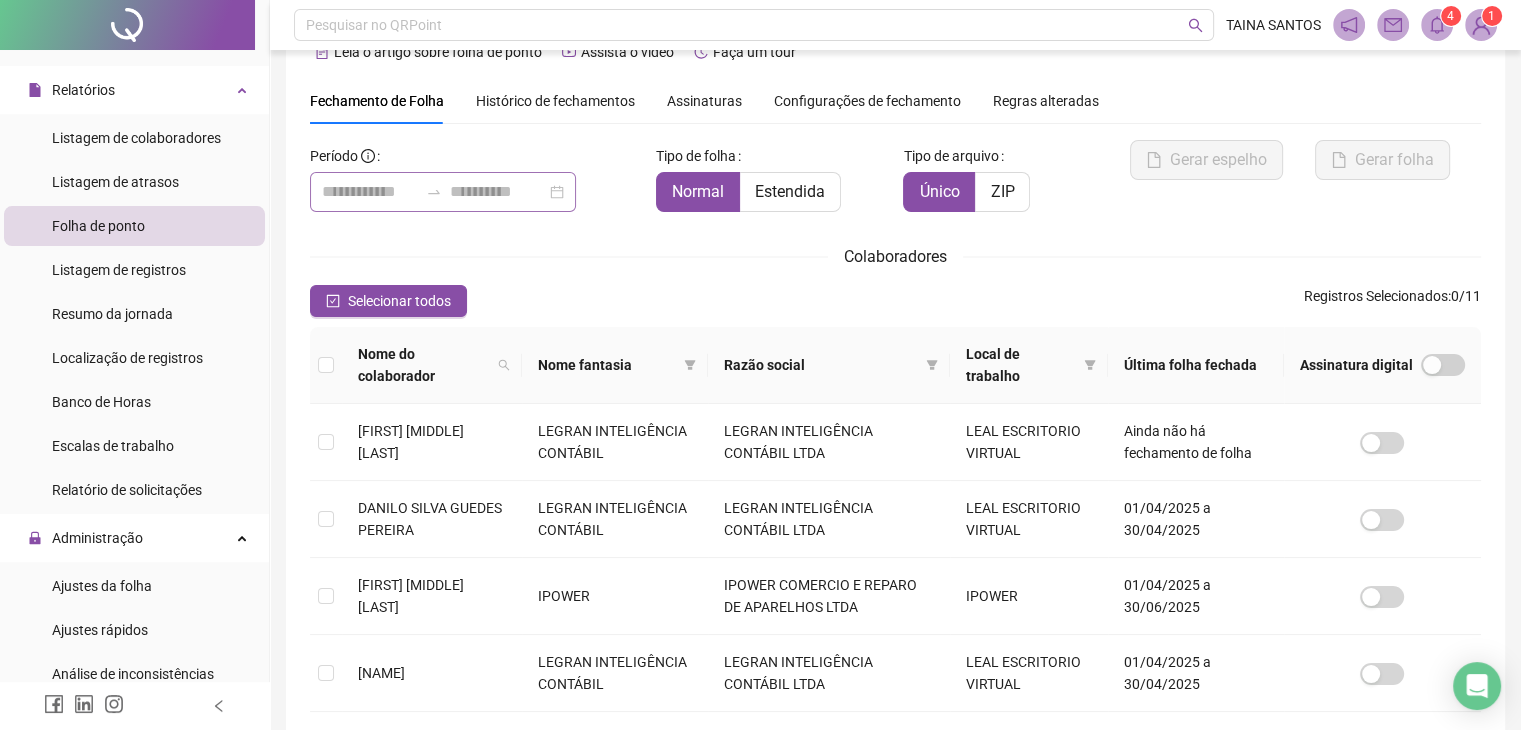 click at bounding box center [443, 192] 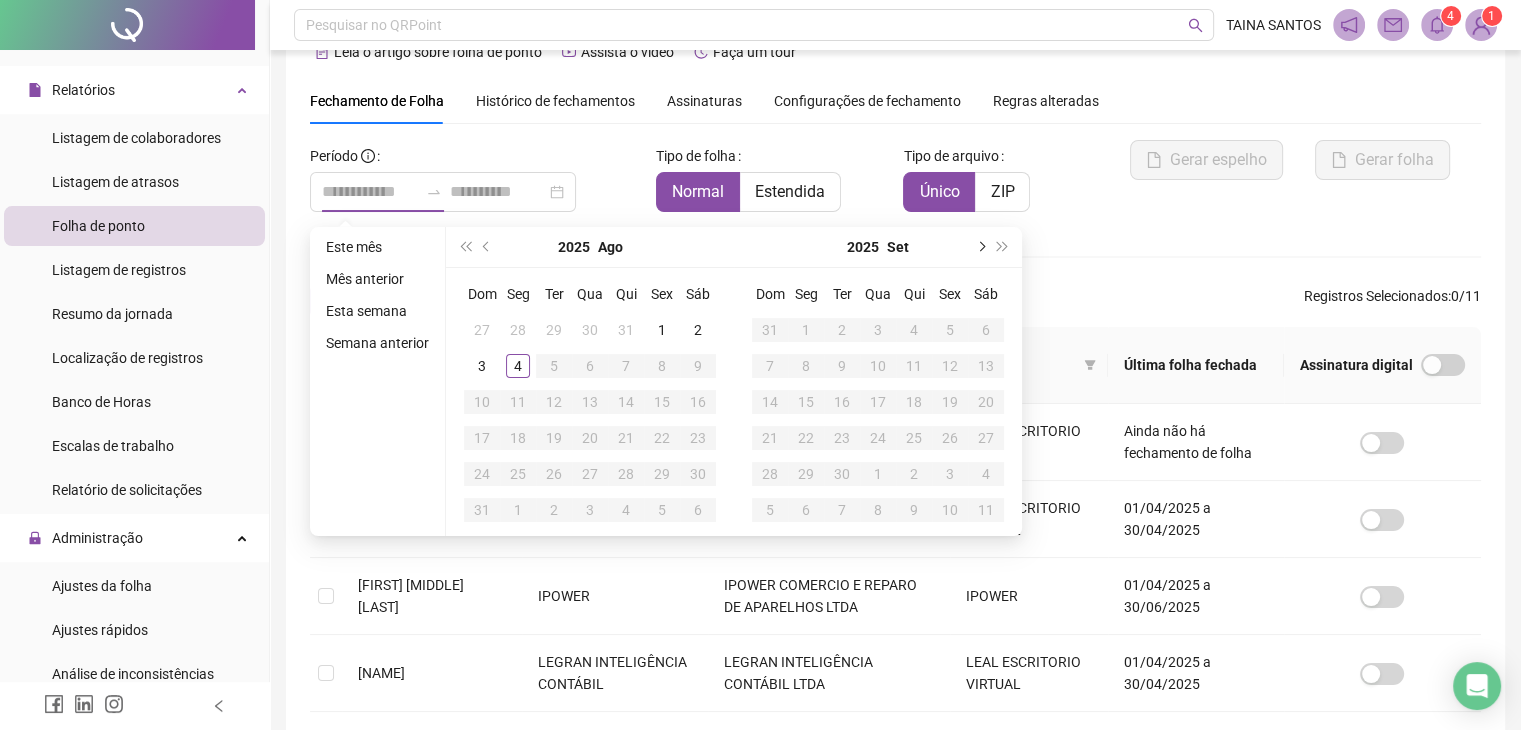 click at bounding box center [980, 247] 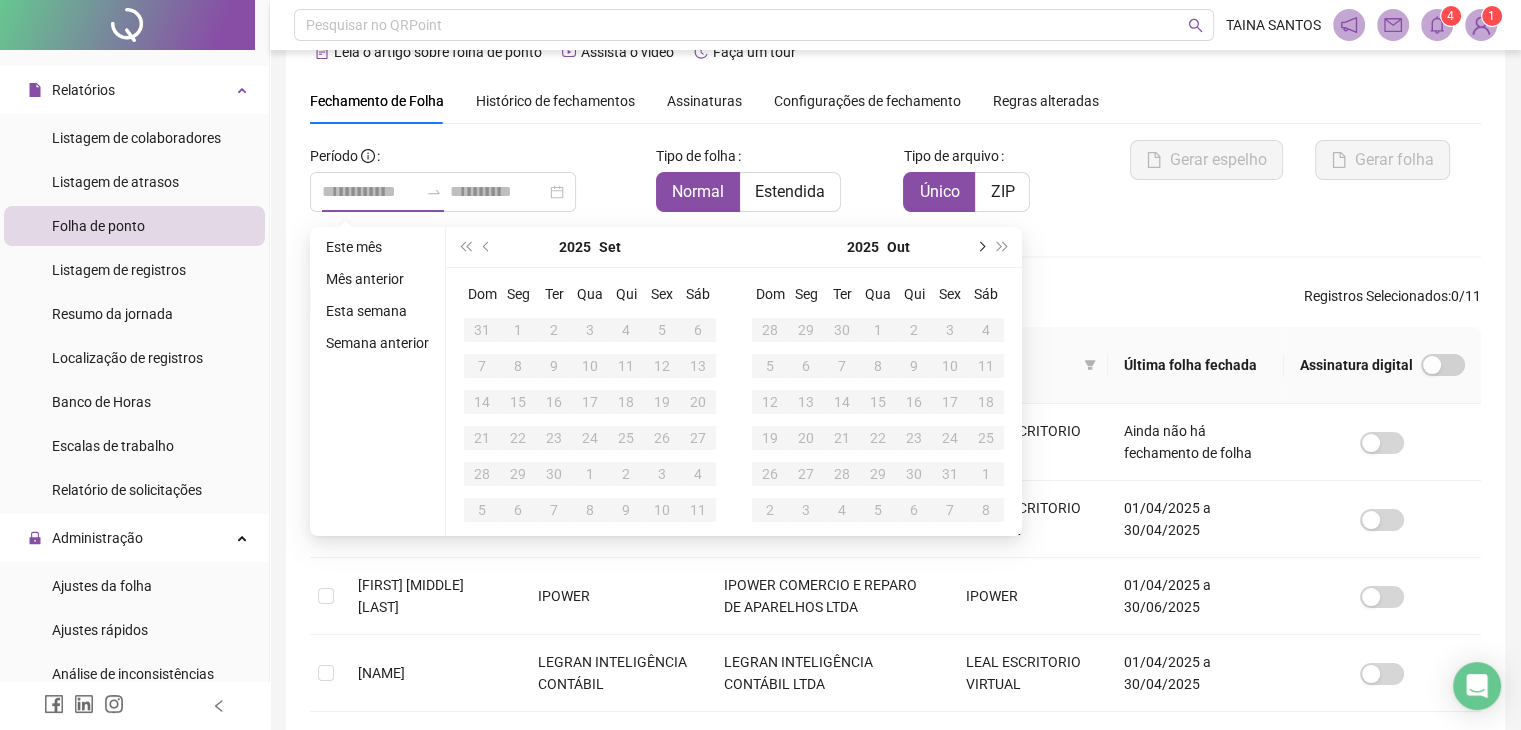 click at bounding box center (980, 247) 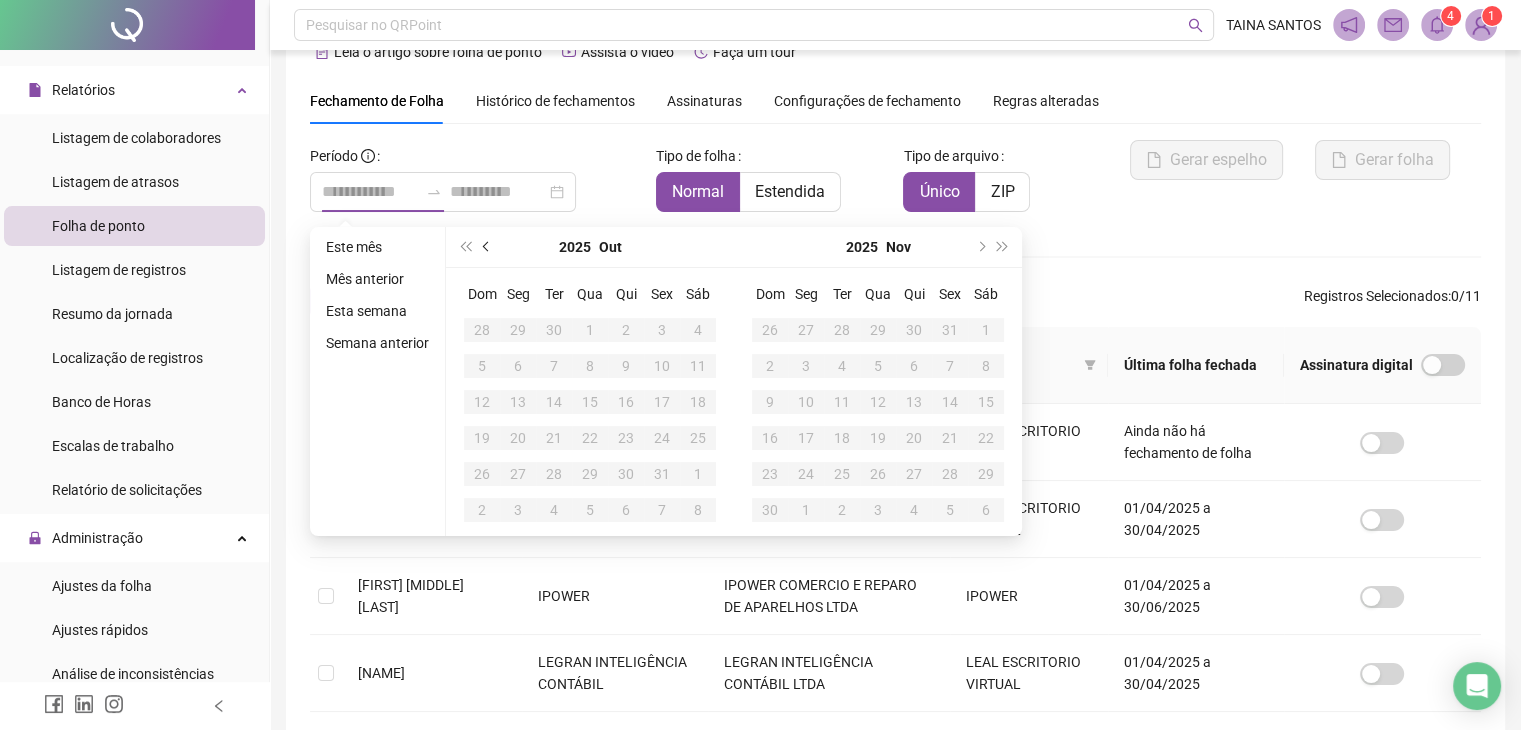 click at bounding box center [488, 247] 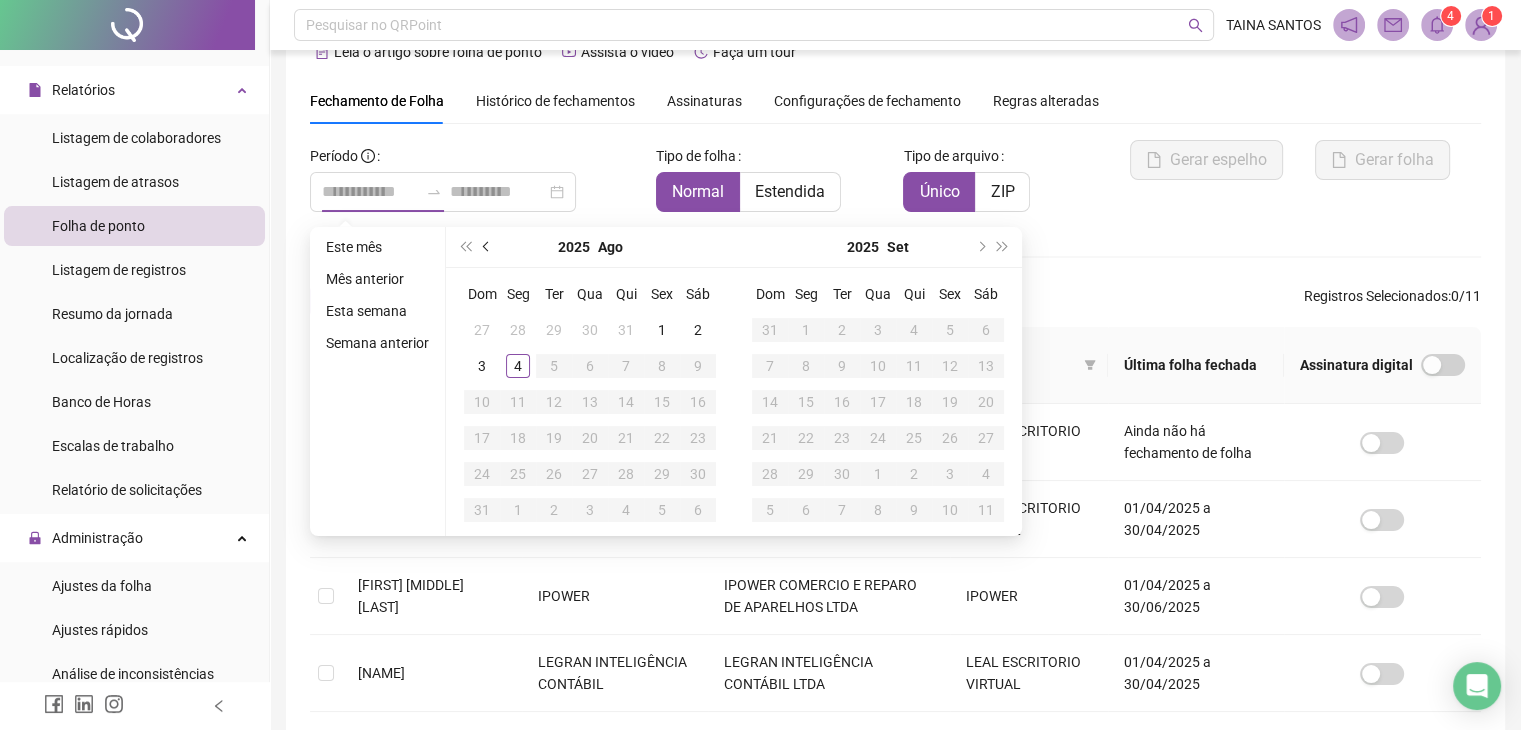 click at bounding box center (488, 247) 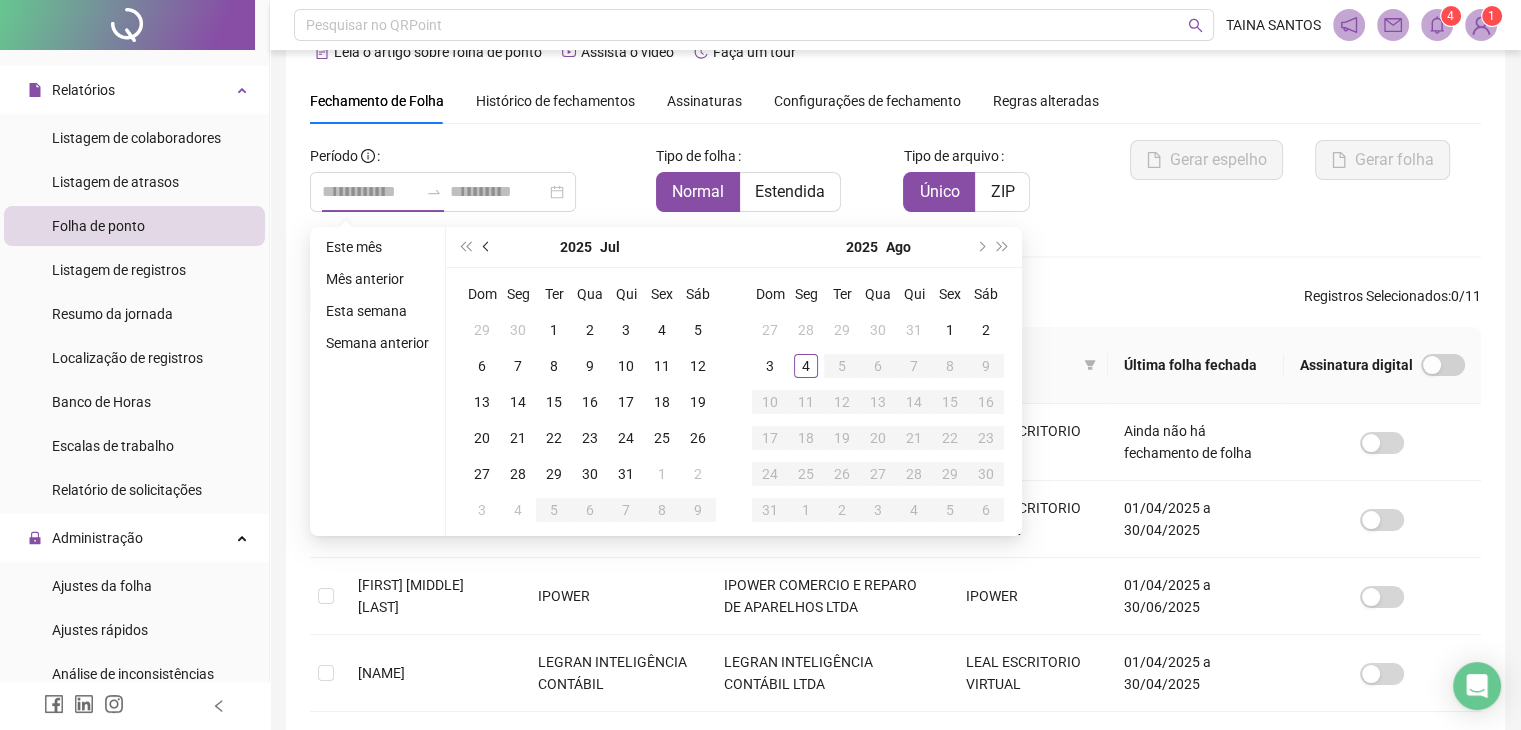 click at bounding box center [488, 247] 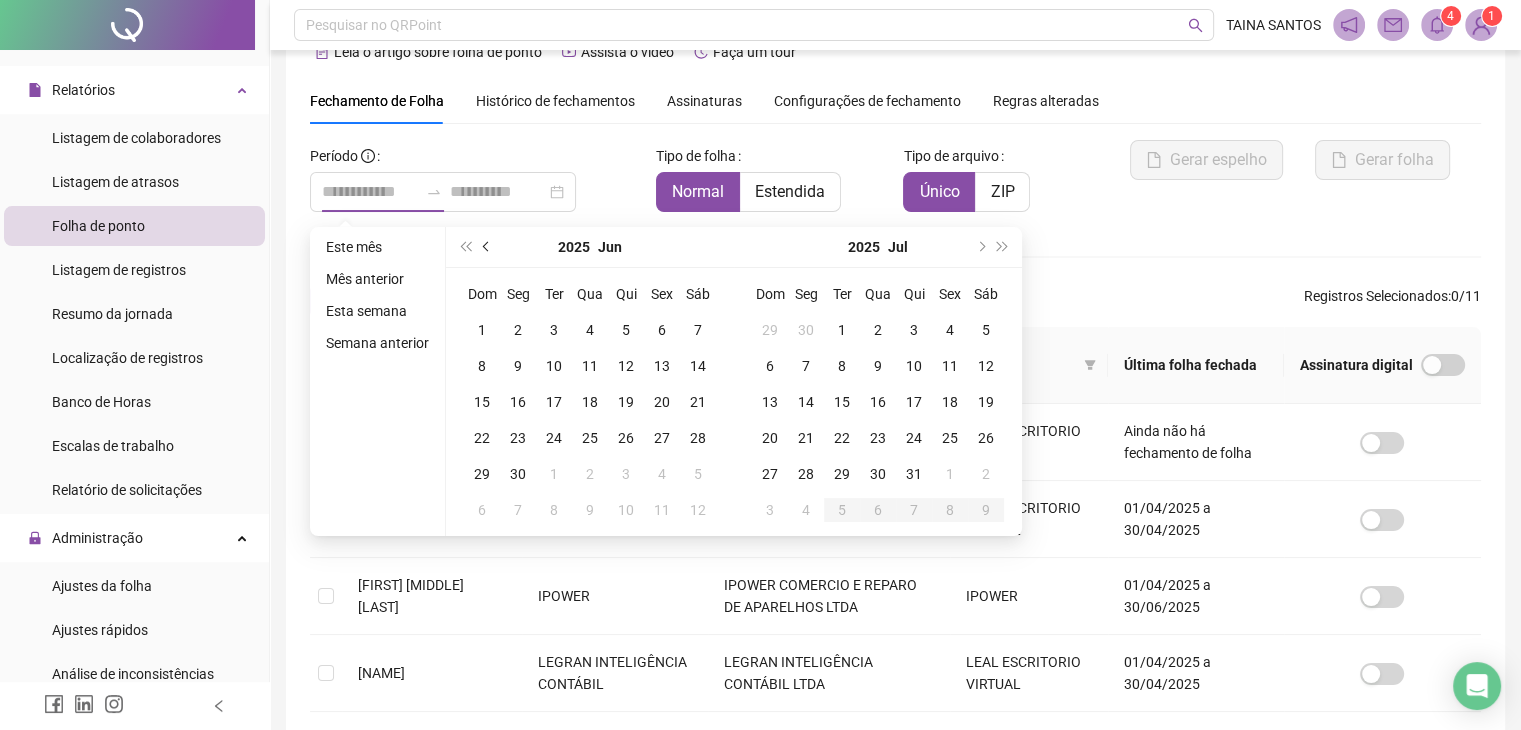 click at bounding box center (488, 247) 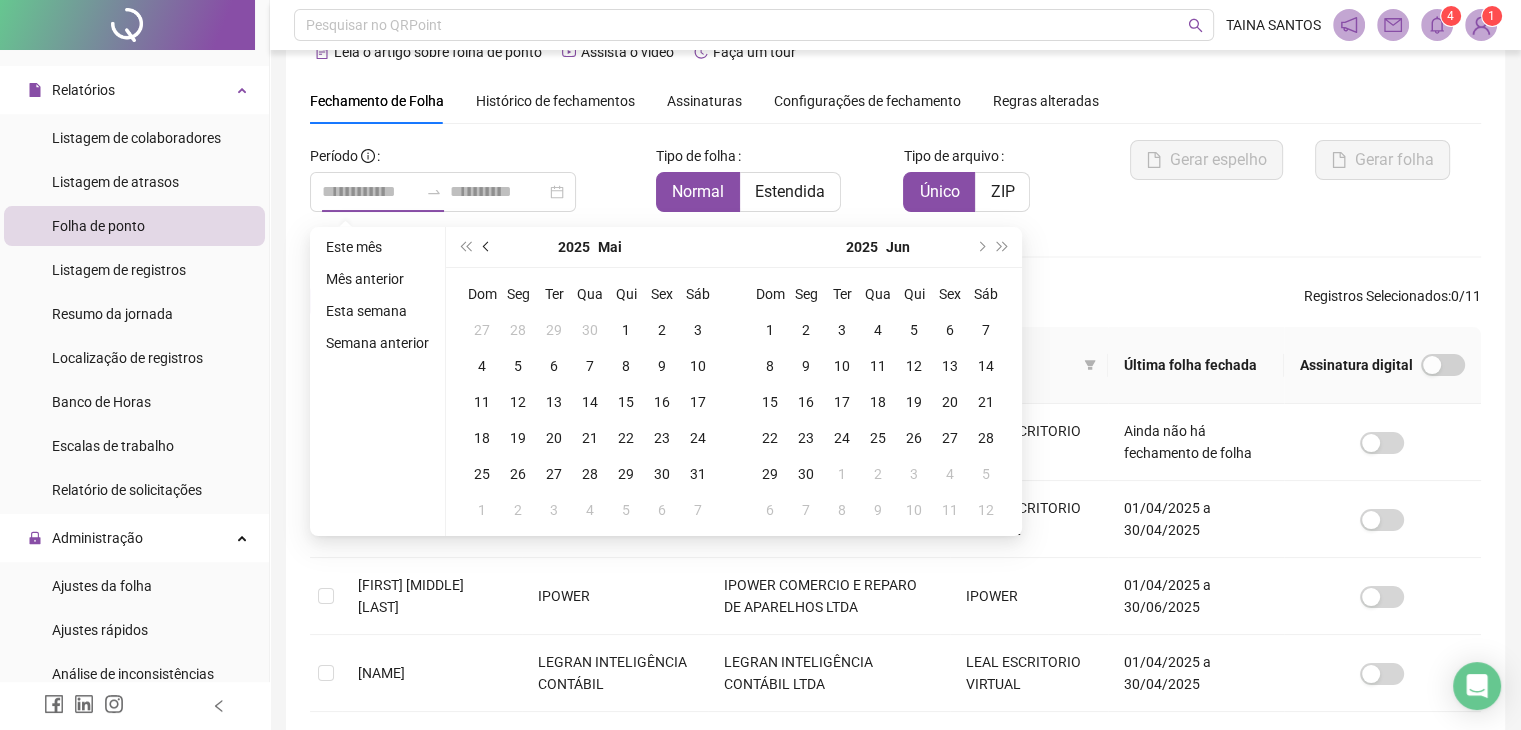 click at bounding box center [488, 247] 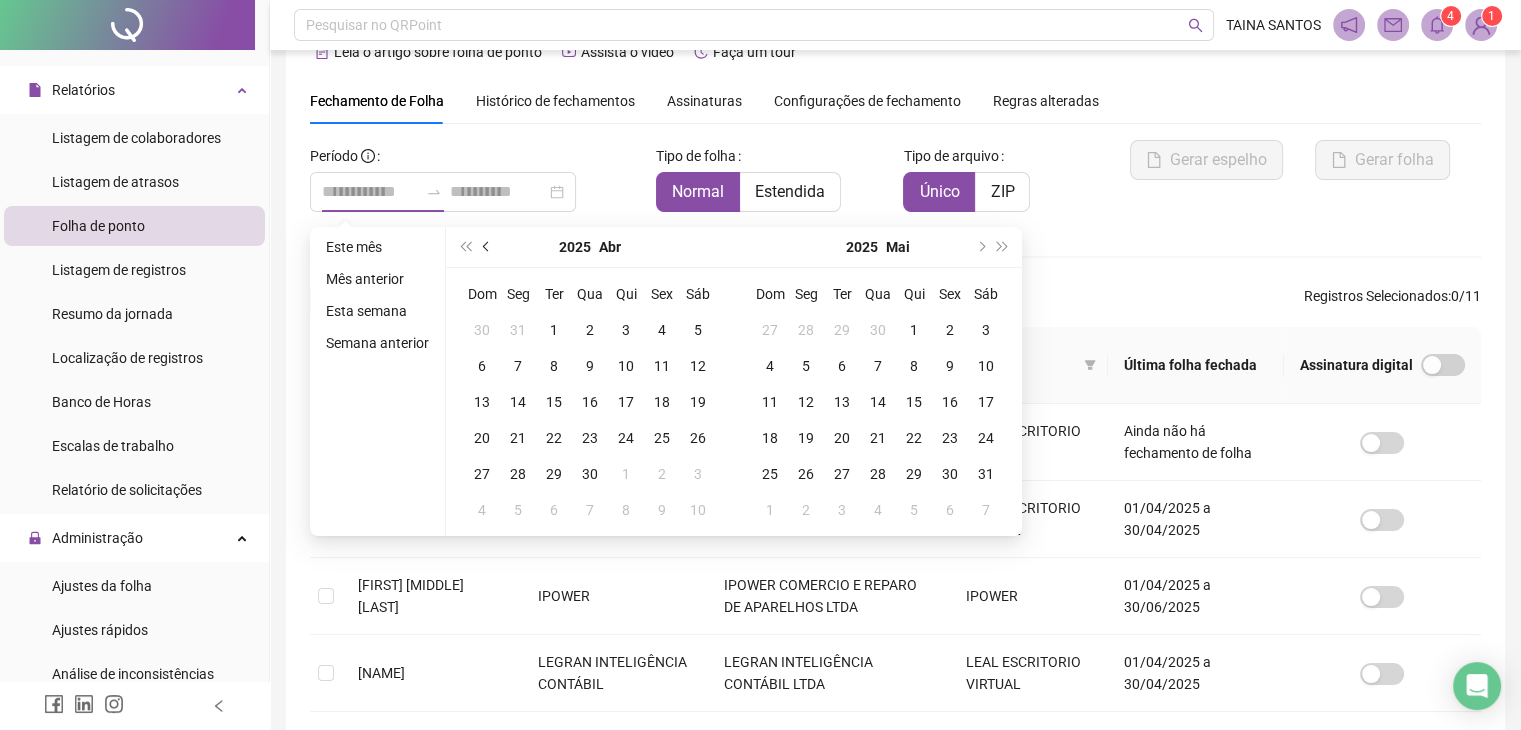 click at bounding box center (488, 247) 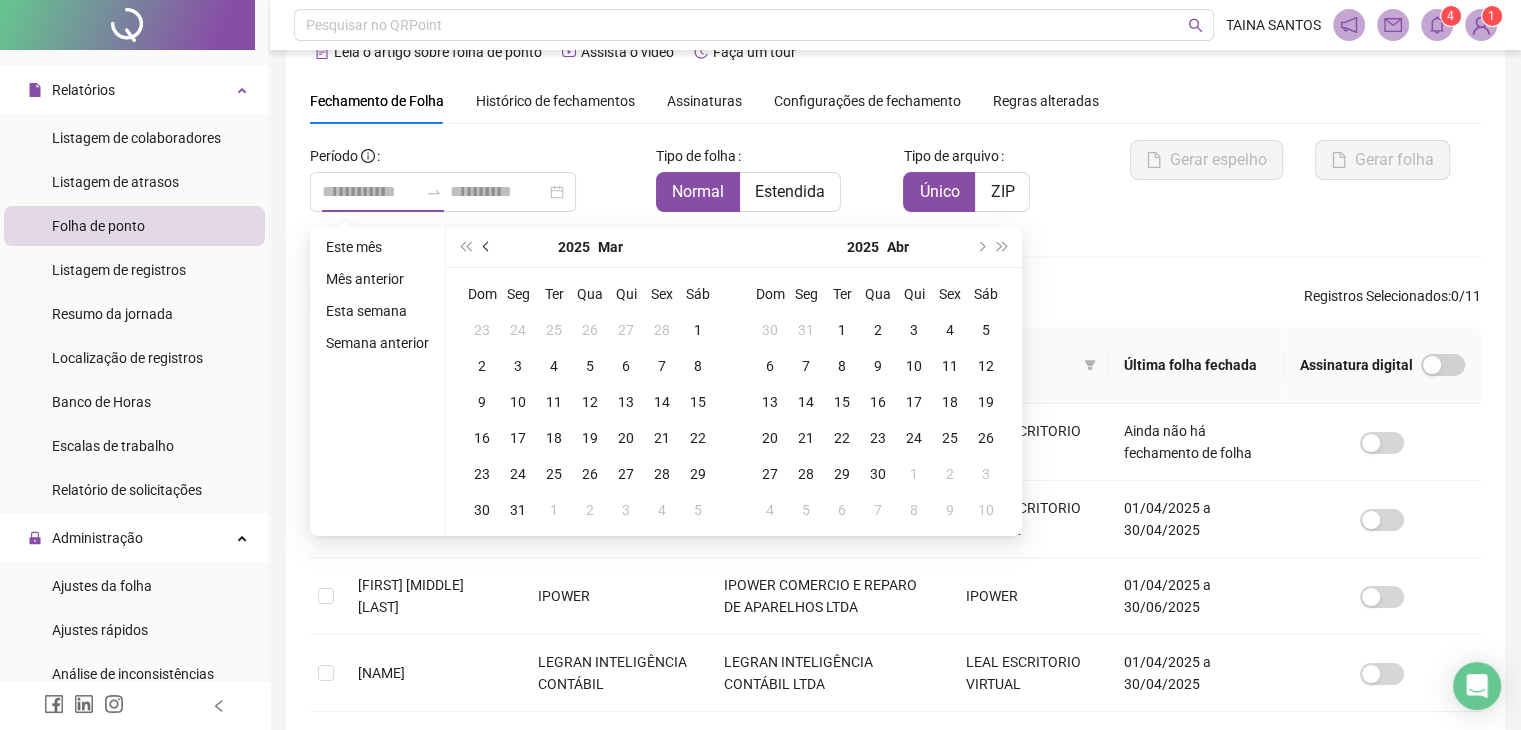 click at bounding box center (488, 247) 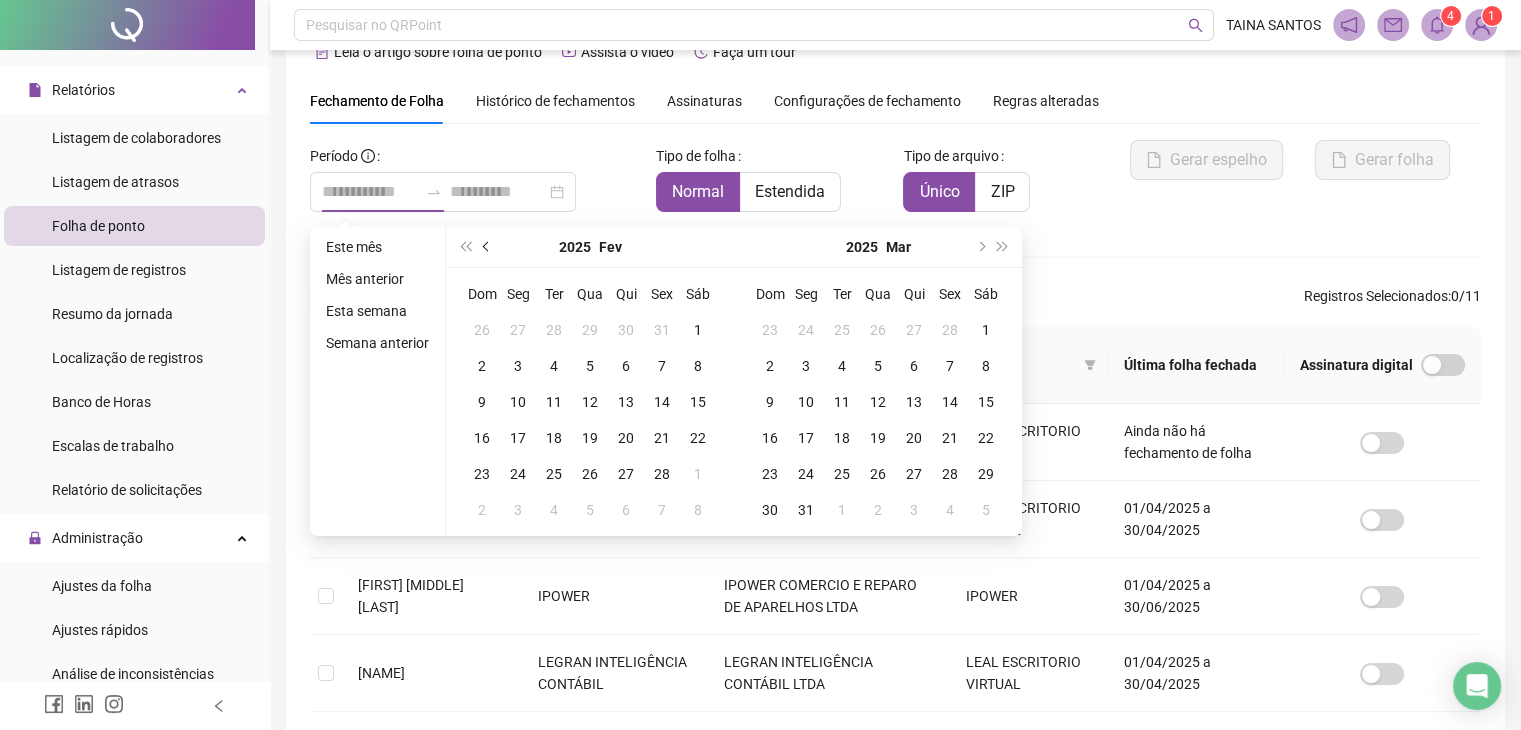 click at bounding box center [488, 247] 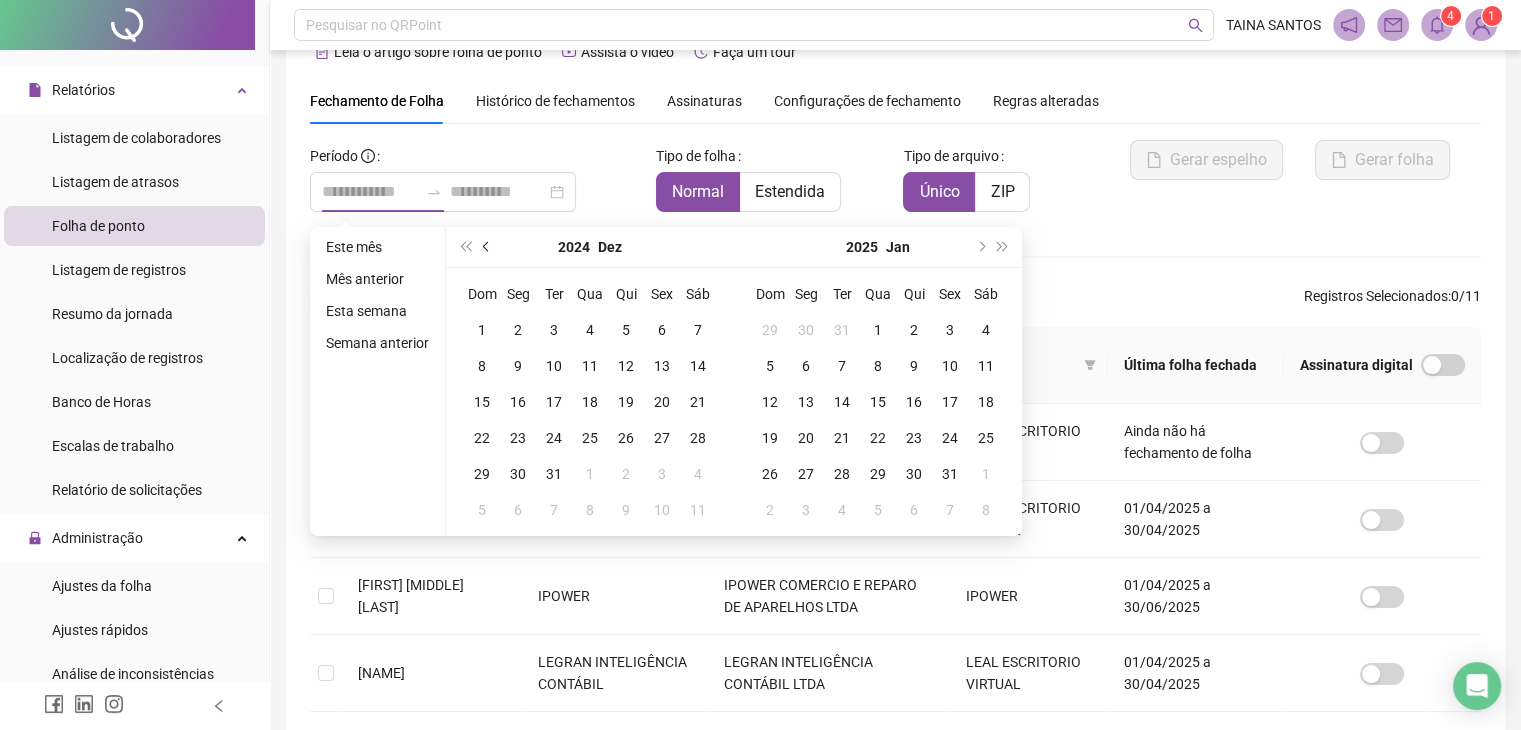 click at bounding box center (488, 247) 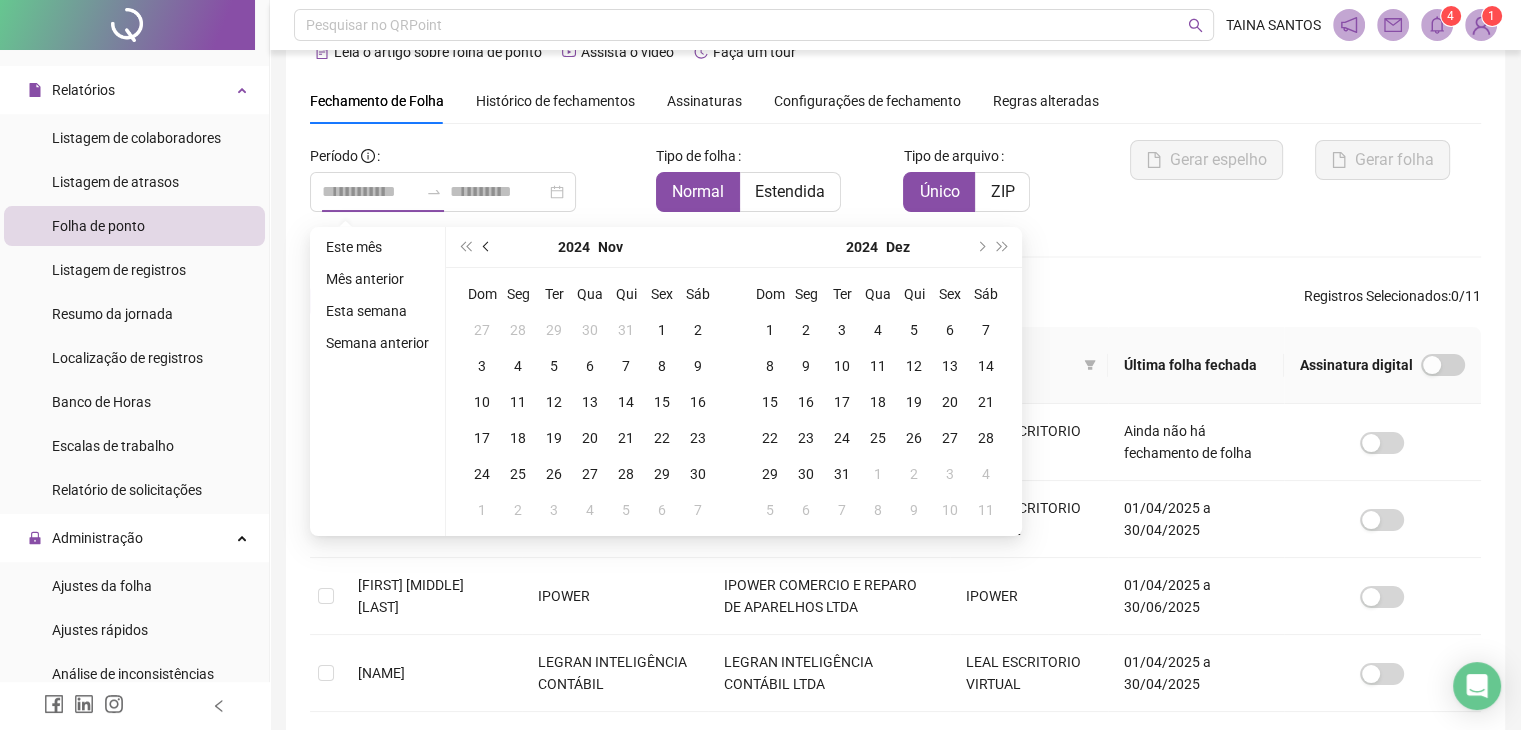 click at bounding box center (488, 247) 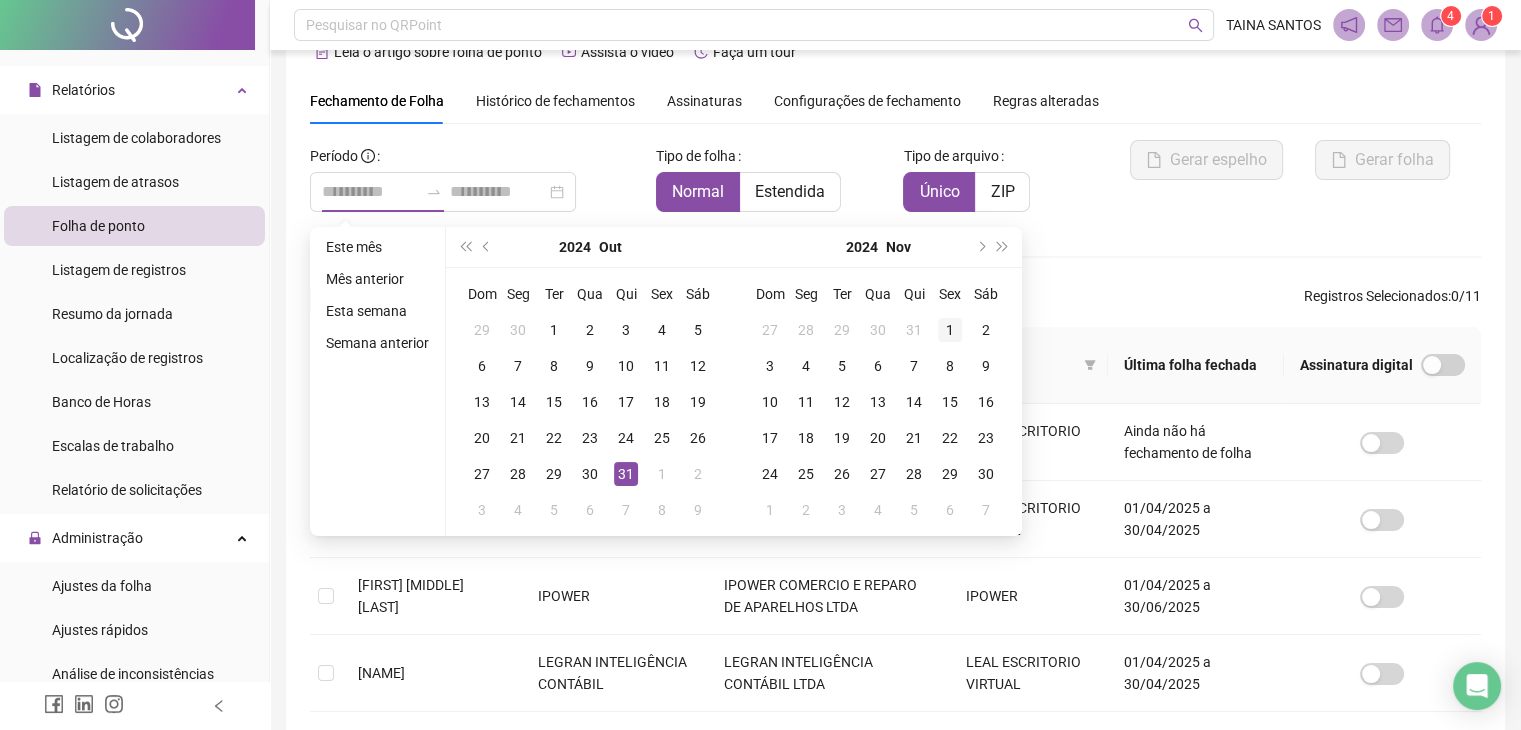 type on "**********" 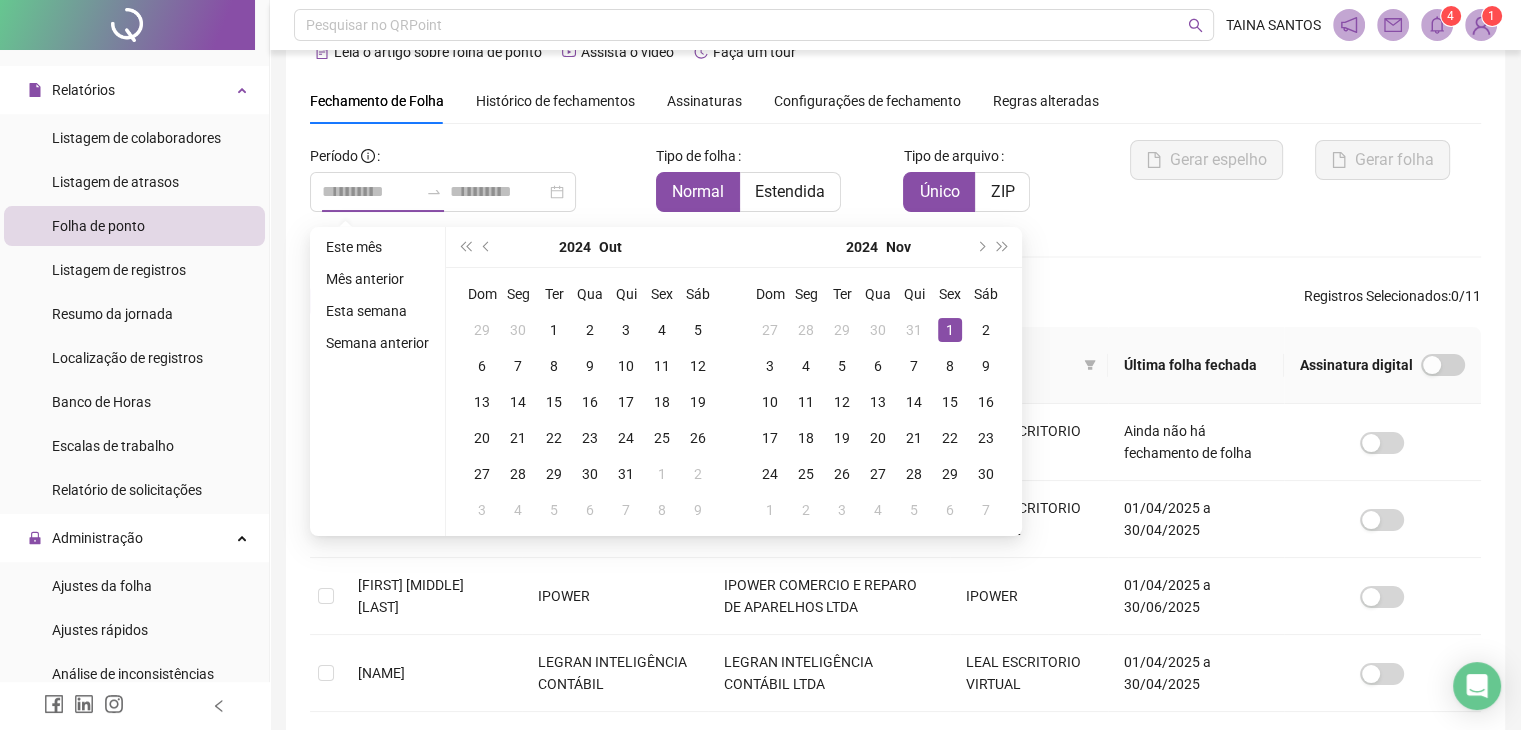 click on "1" at bounding box center (950, 330) 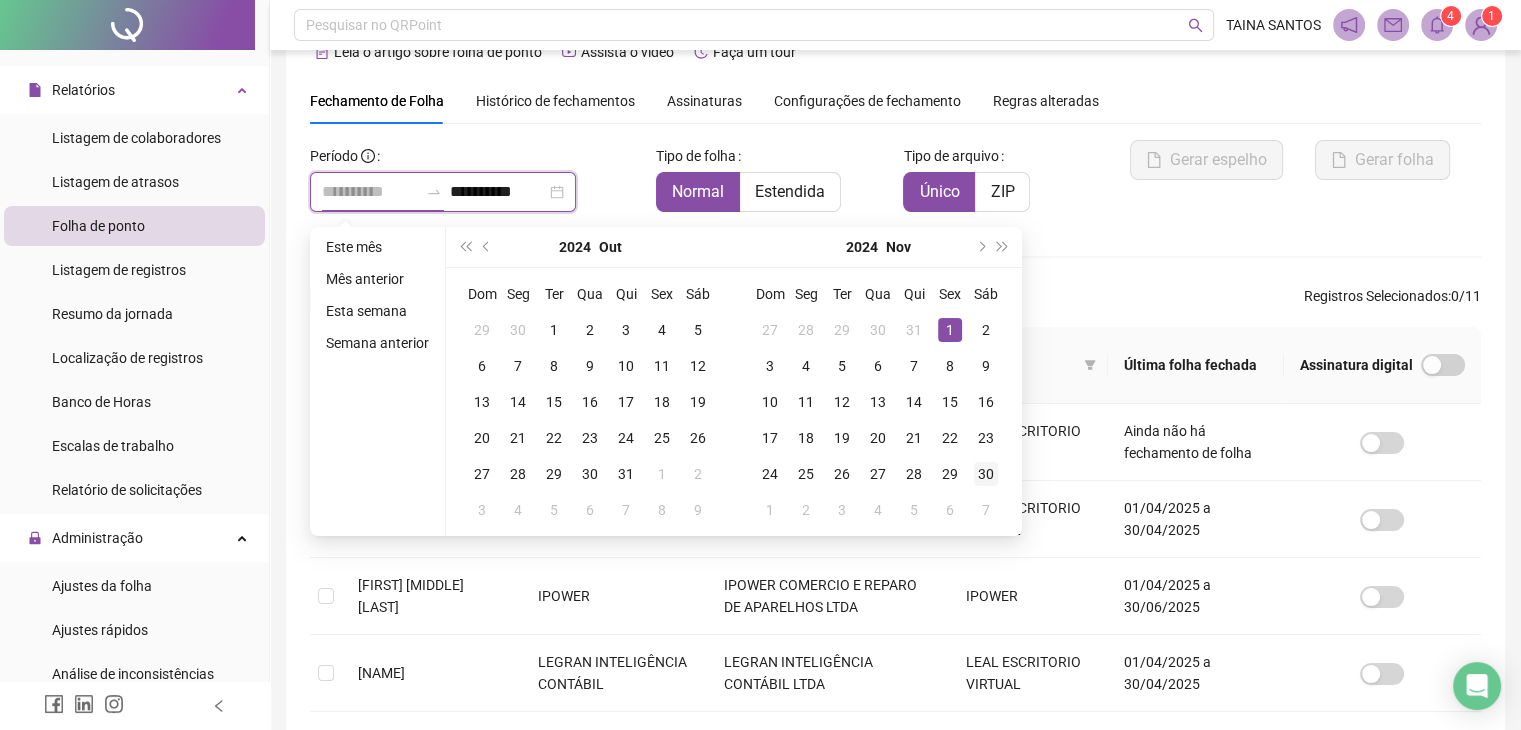 type on "**********" 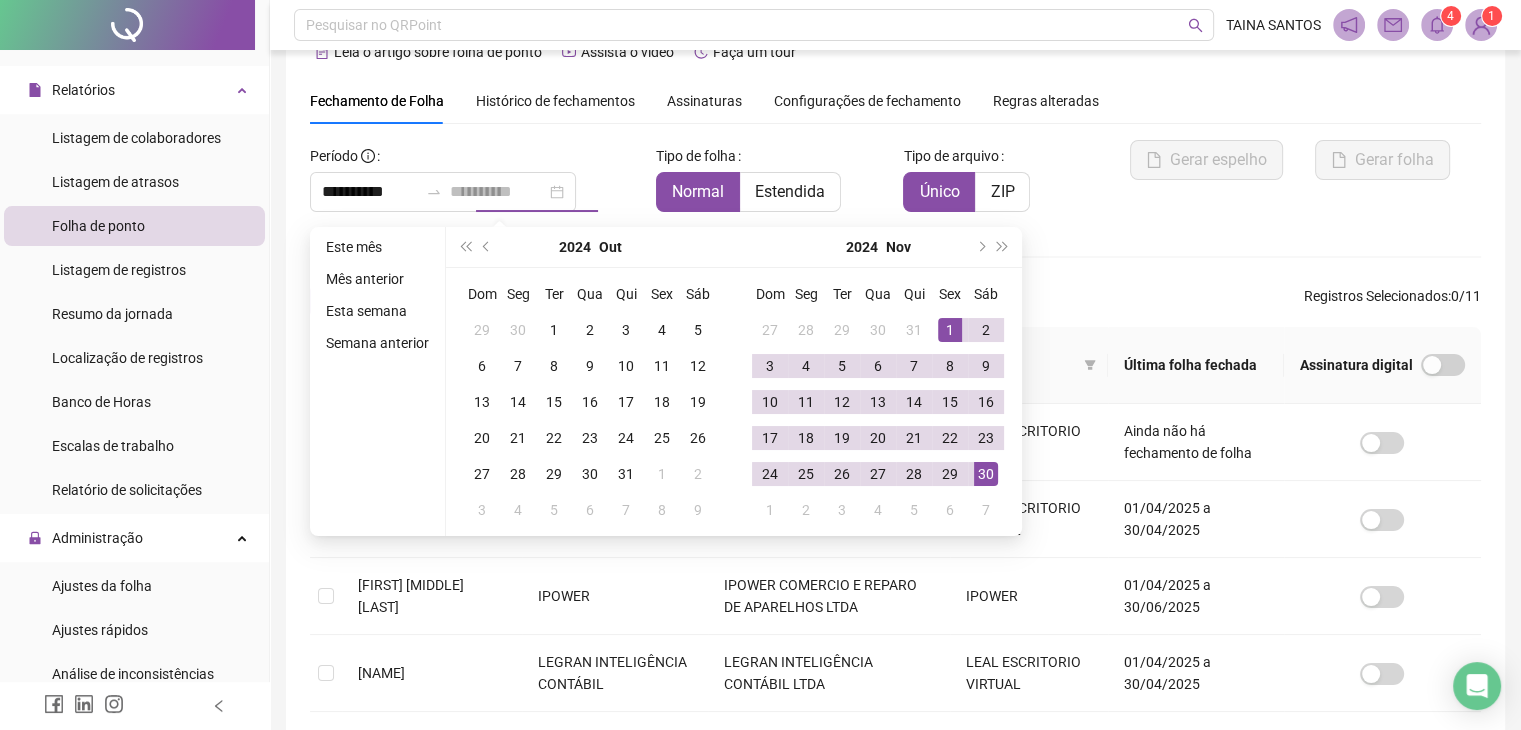 click on "30" at bounding box center (986, 474) 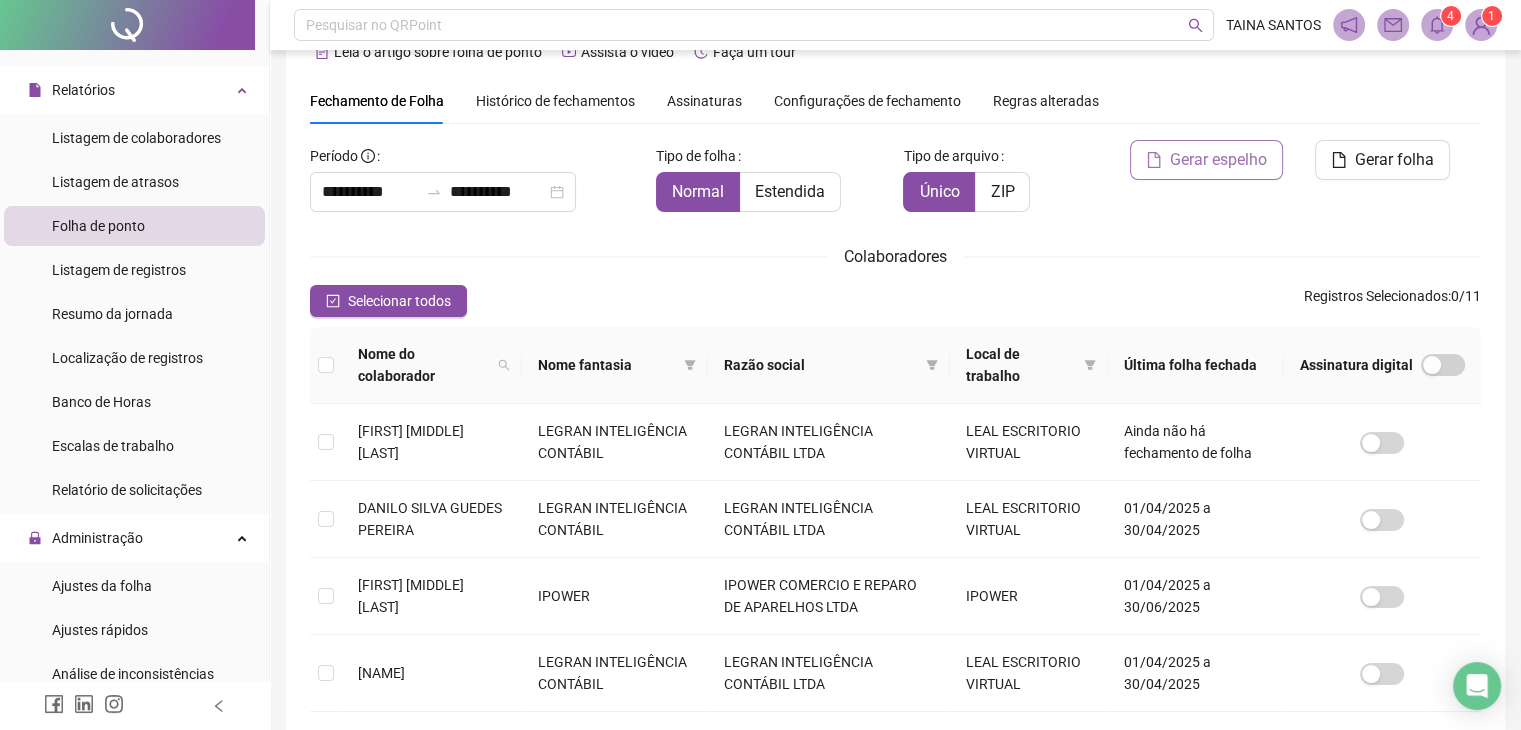 click on "Gerar espelho" at bounding box center [1218, 160] 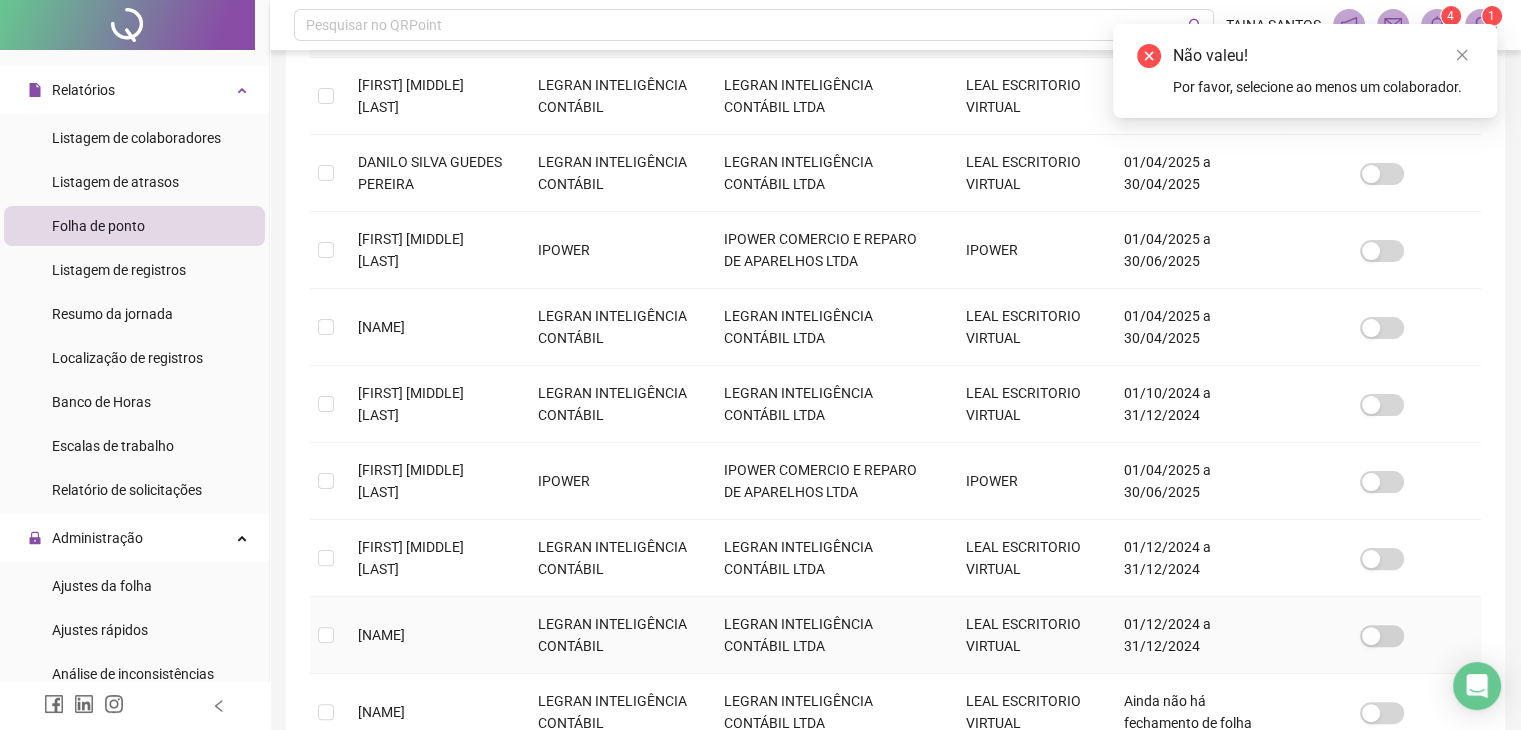 scroll, scrollTop: 544, scrollLeft: 0, axis: vertical 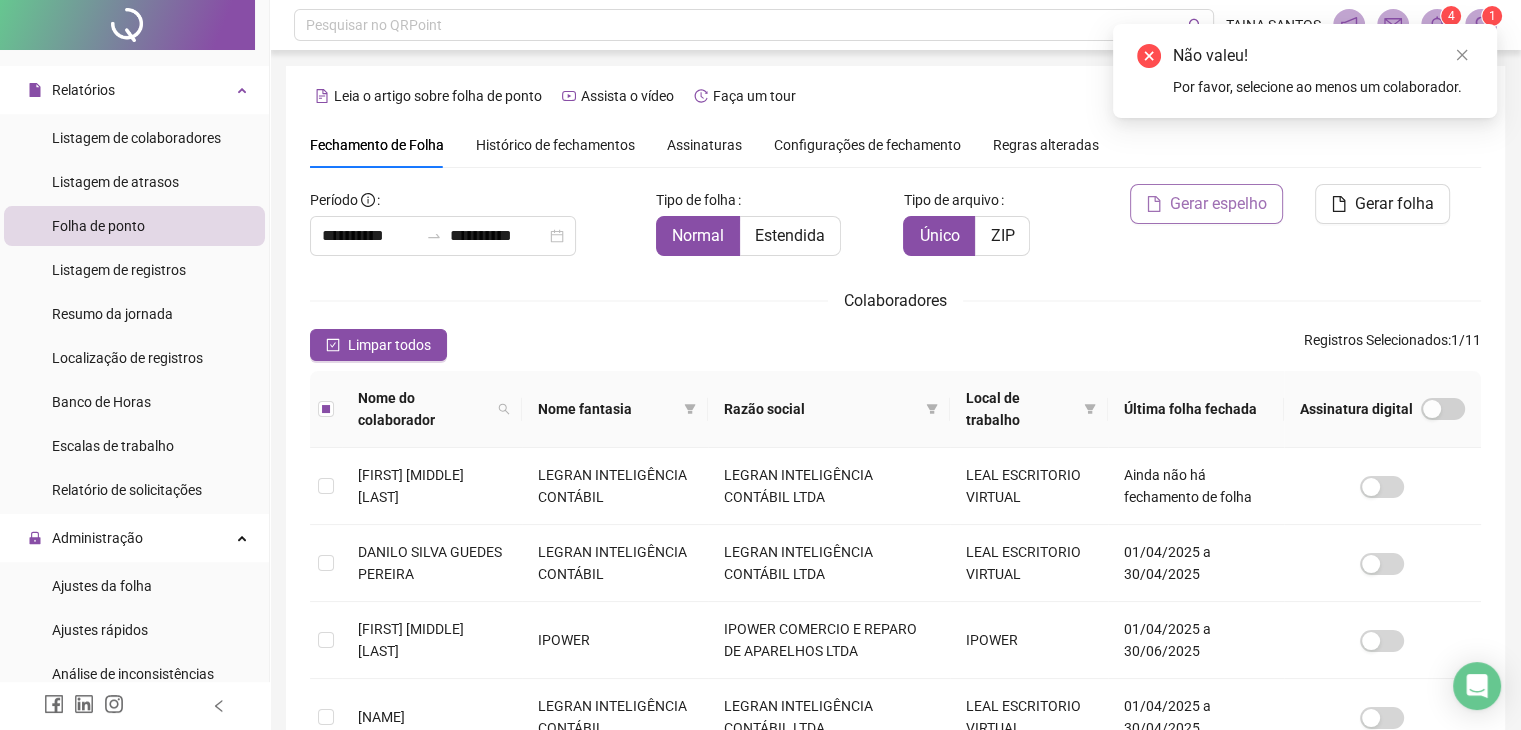 click on "Gerar espelho" at bounding box center (1218, 204) 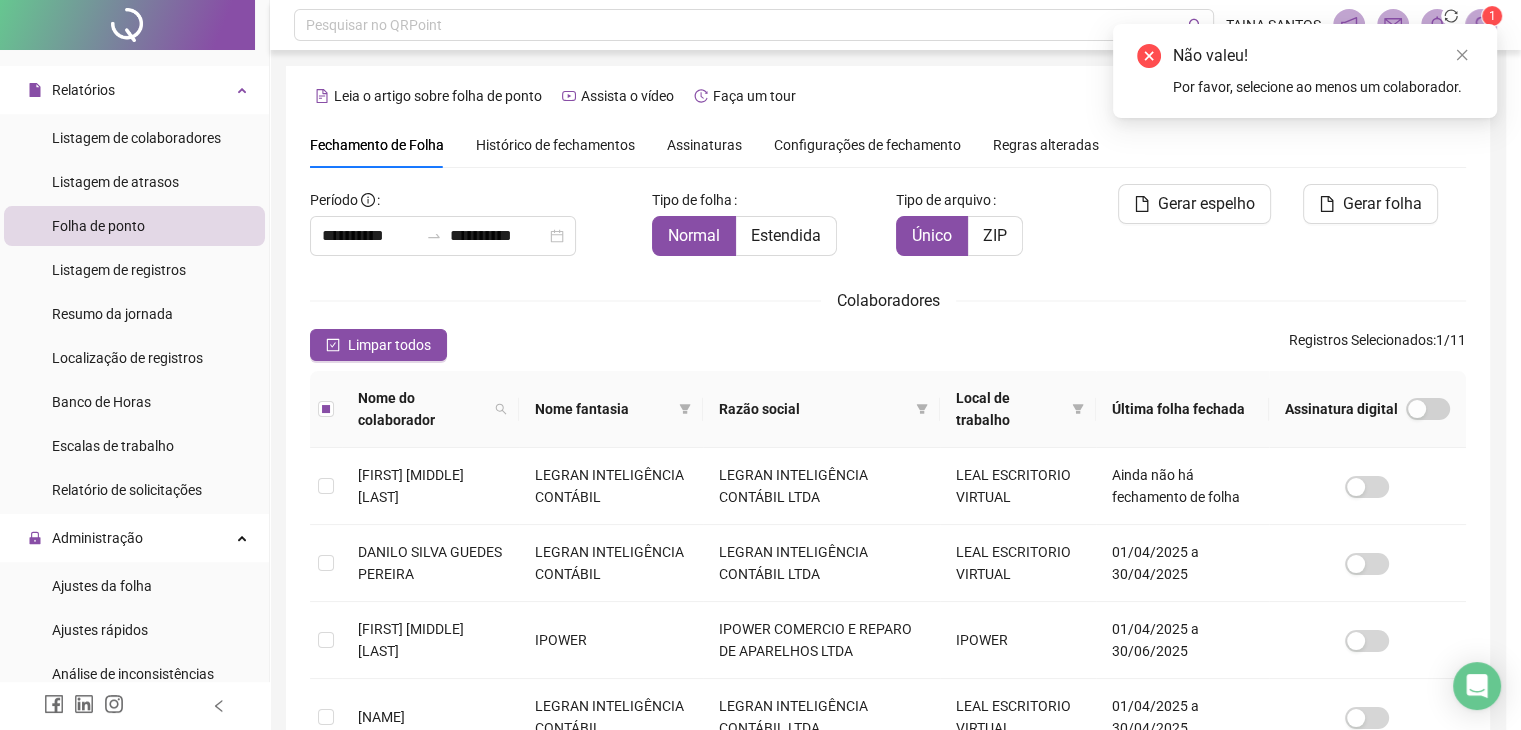 scroll, scrollTop: 44, scrollLeft: 0, axis: vertical 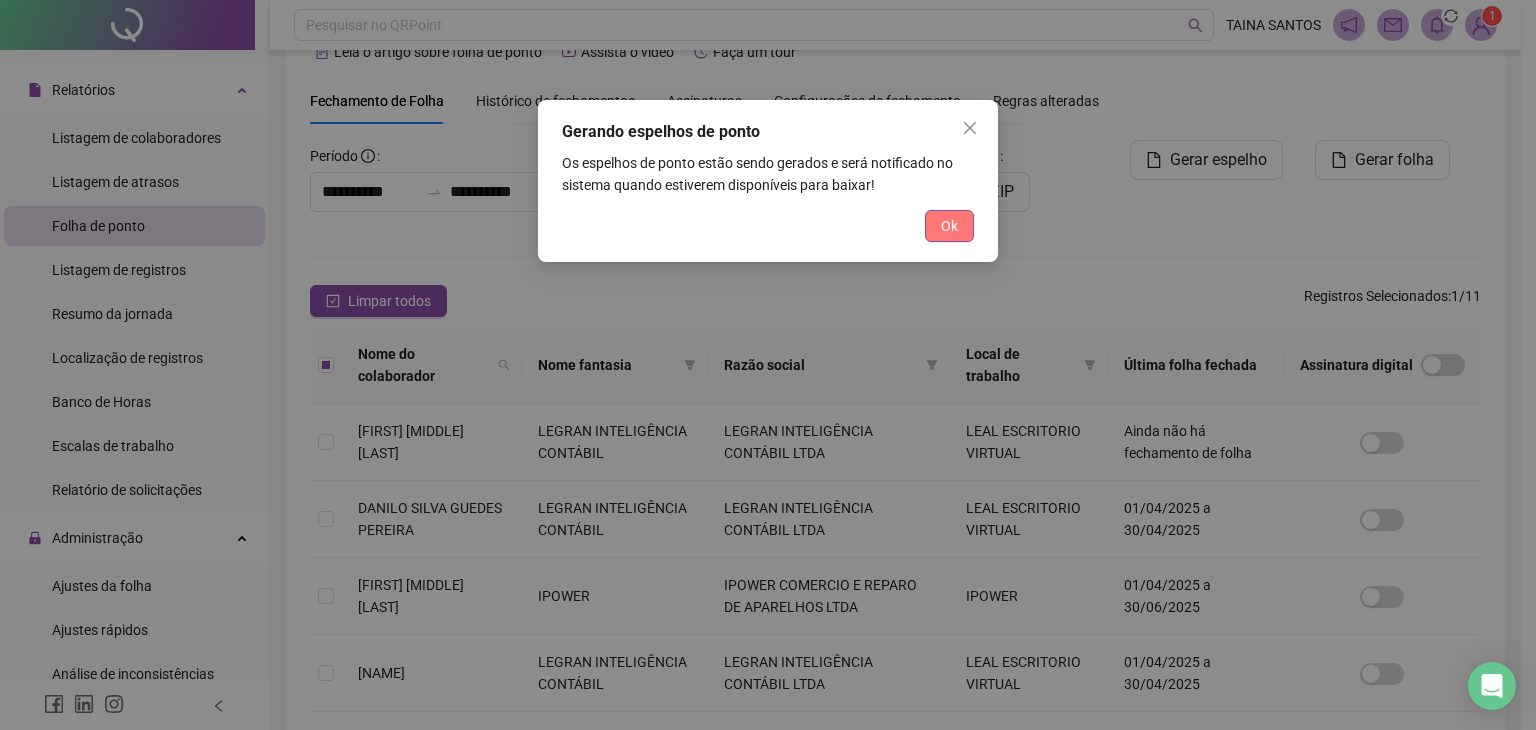 click on "Ok" at bounding box center (949, 226) 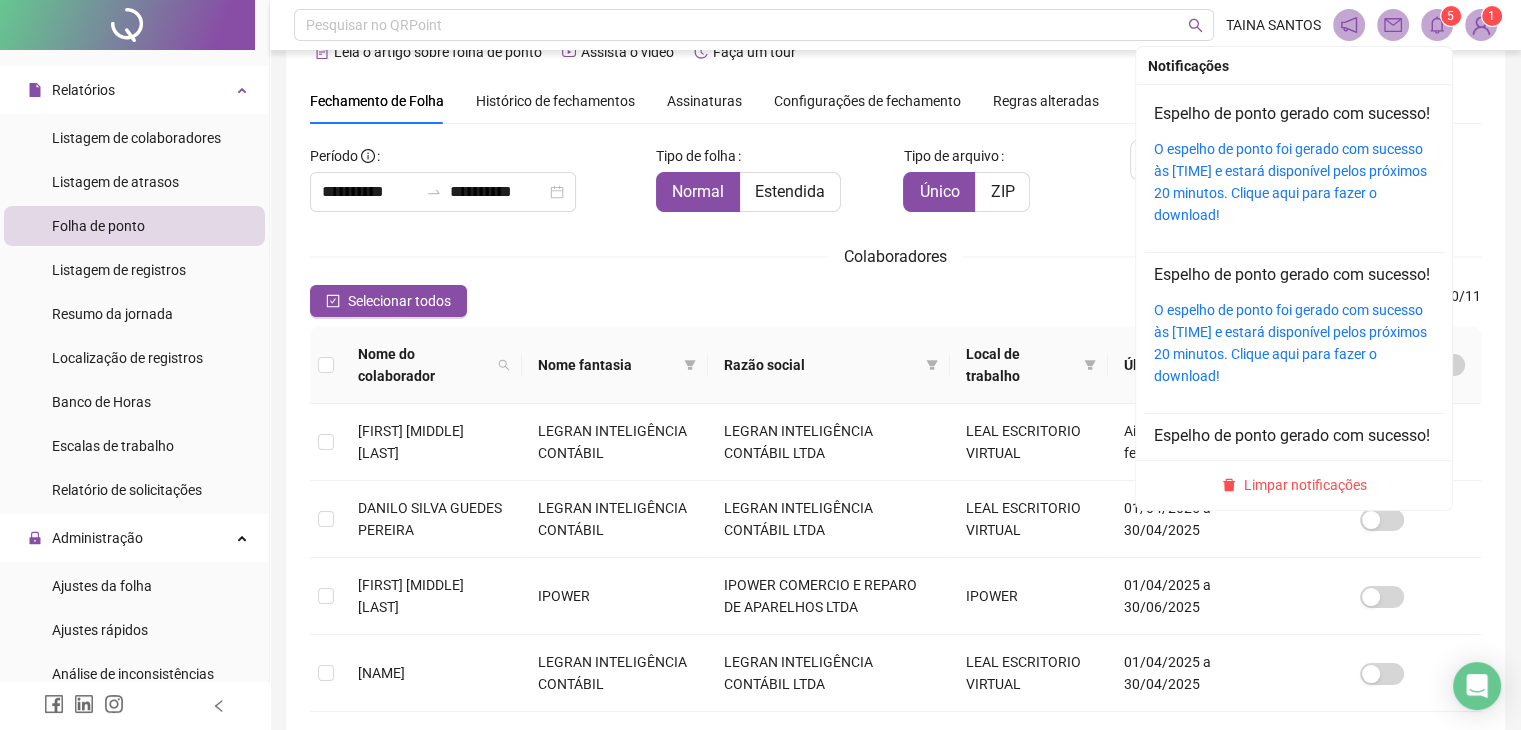click on "5" at bounding box center [1451, 16] 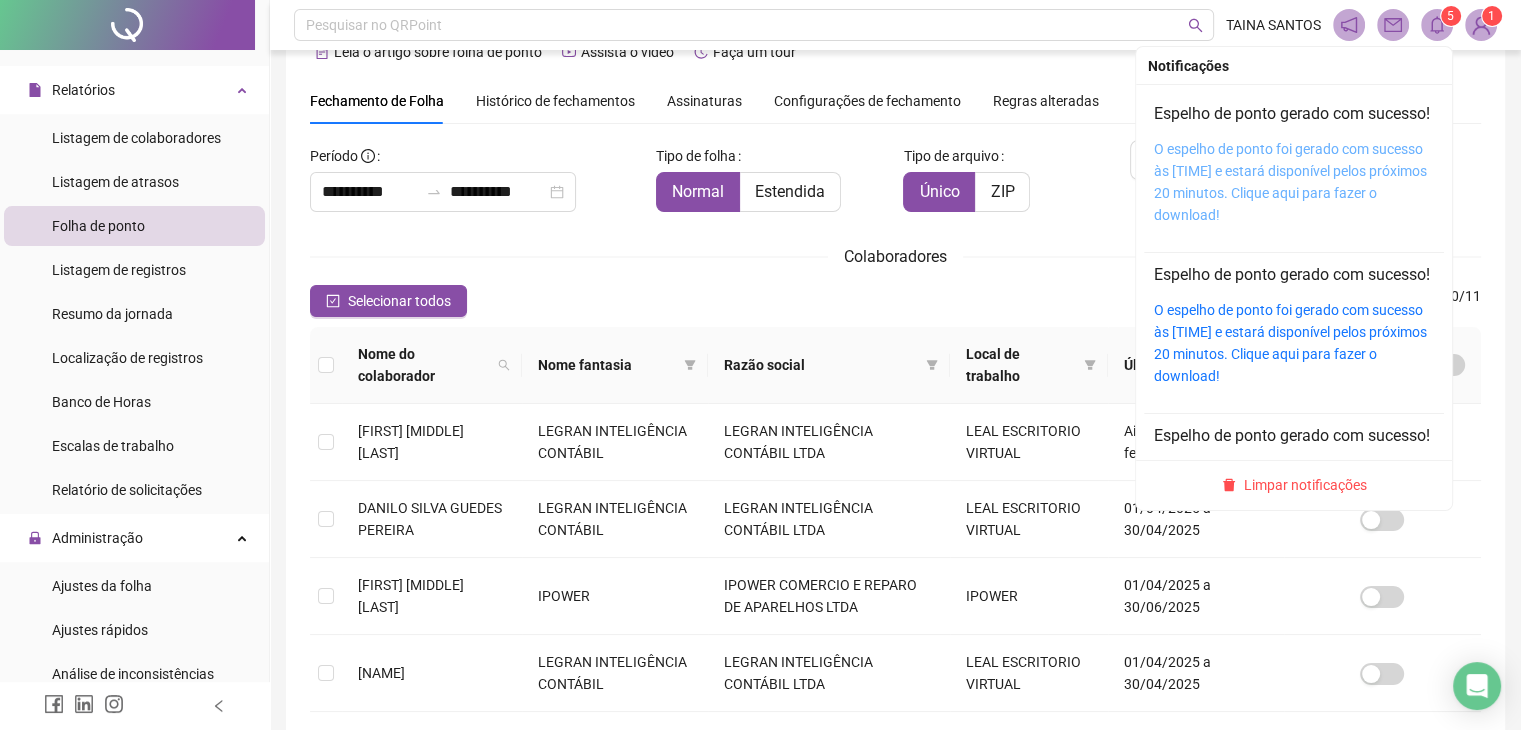 click on "O espelho de ponto foi gerado com sucesso às [TIME] e estará disponível pelos próximos 20 minutos.
Clique aqui para fazer o download!" at bounding box center (1290, 182) 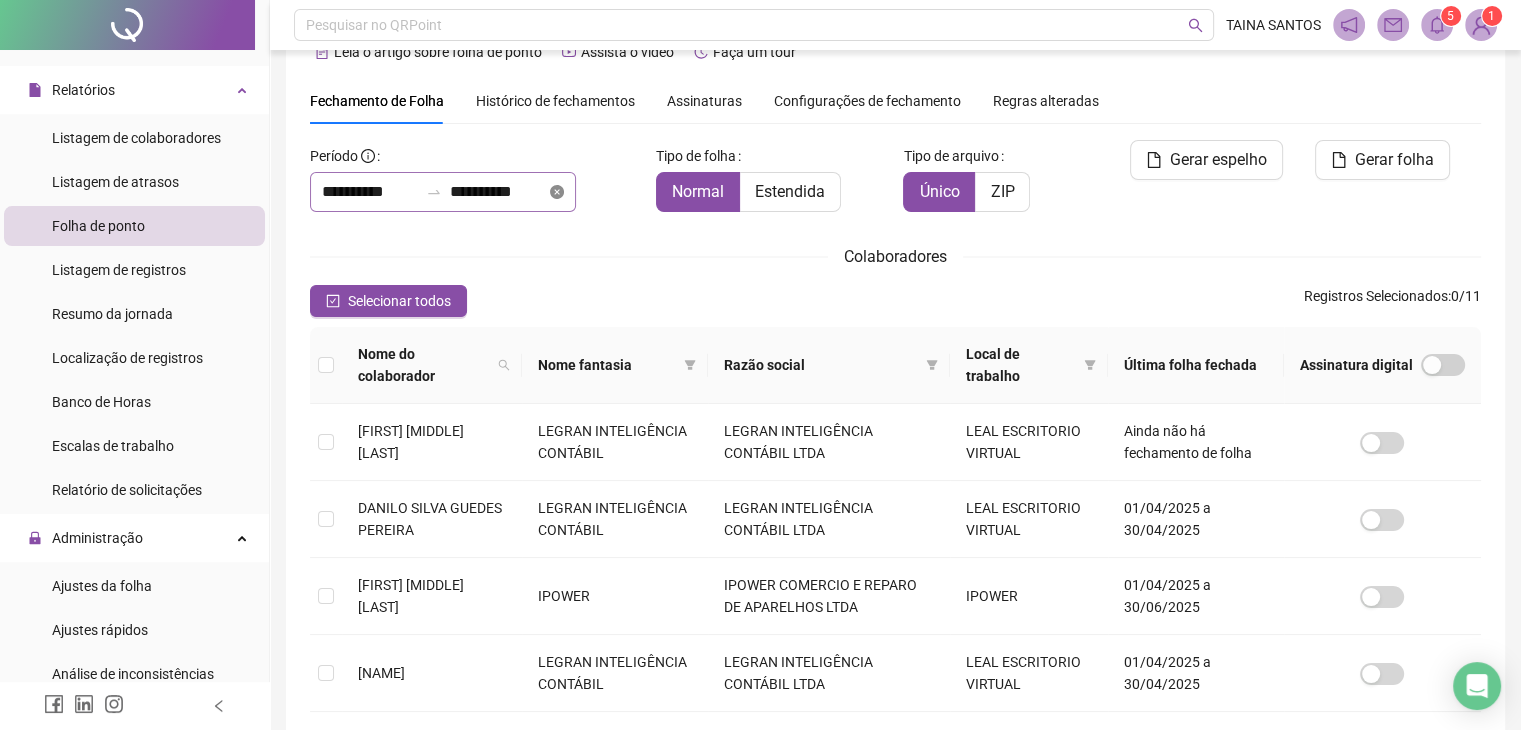 click 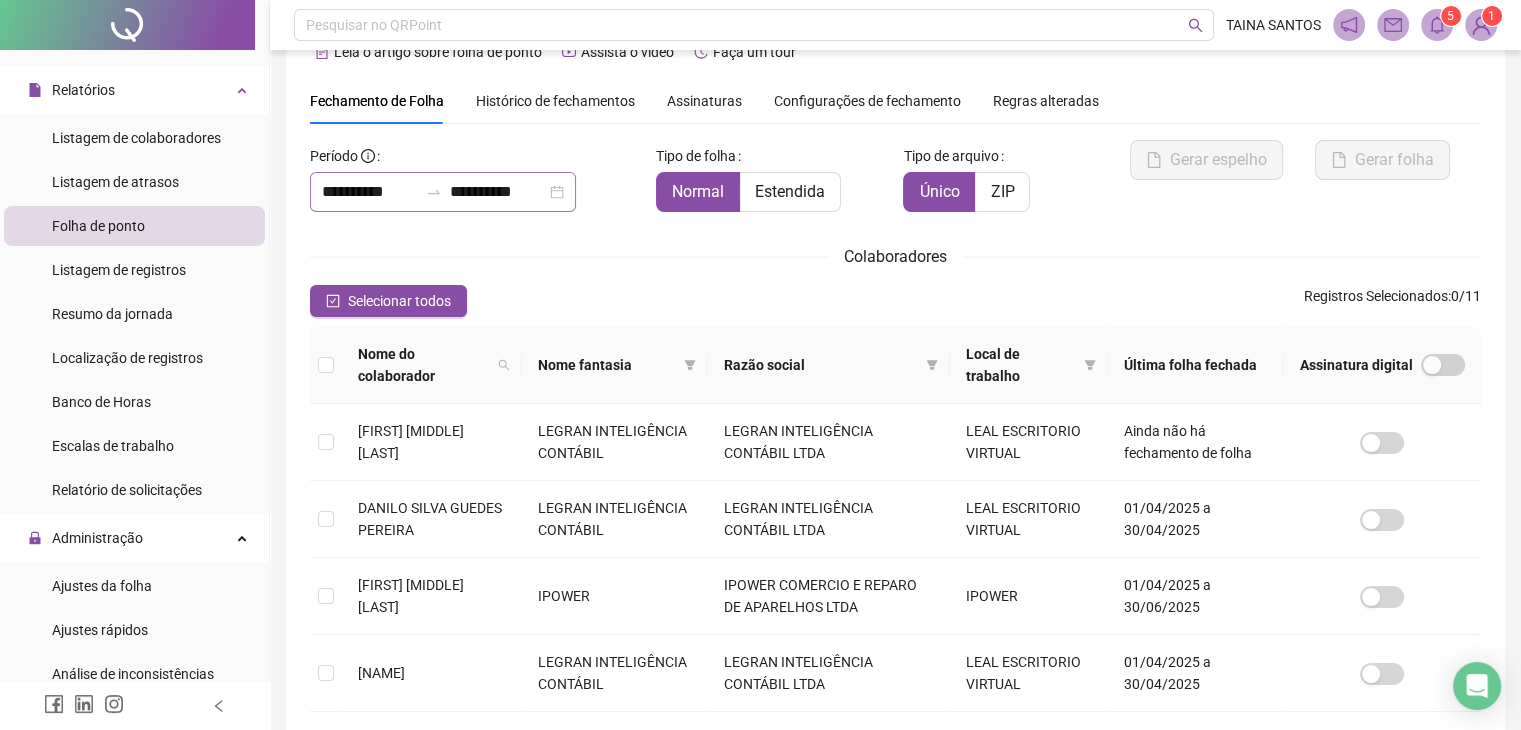 type 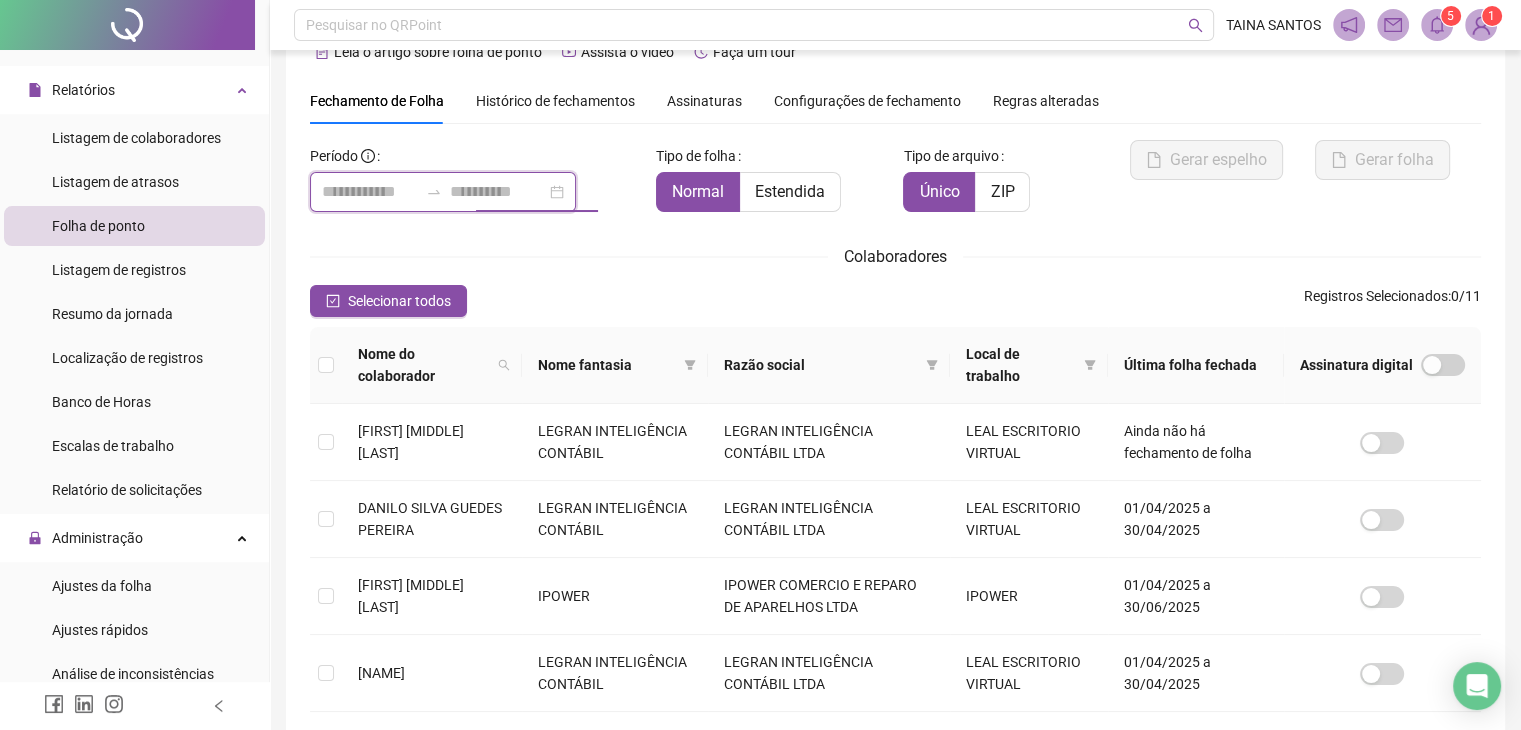click at bounding box center [498, 192] 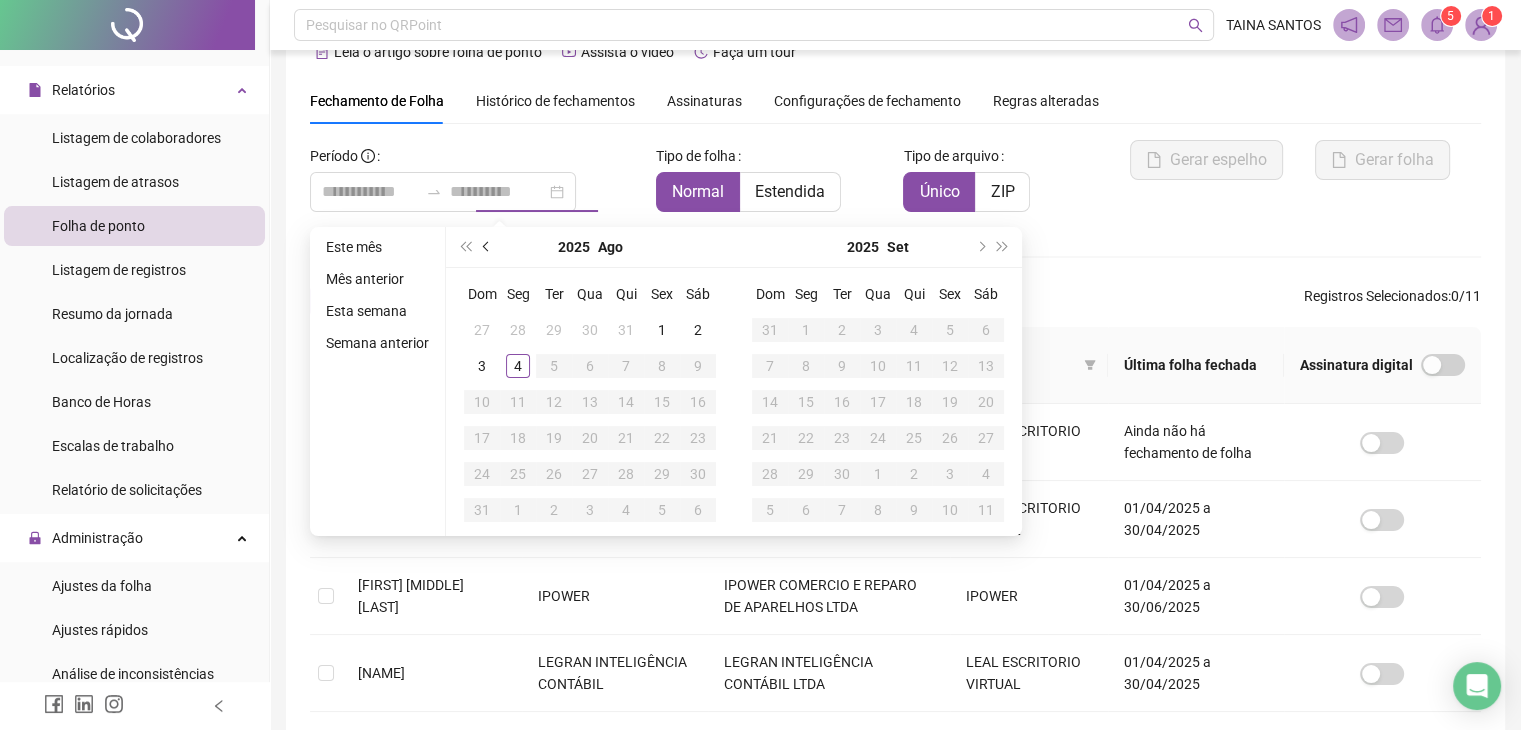 click at bounding box center [487, 247] 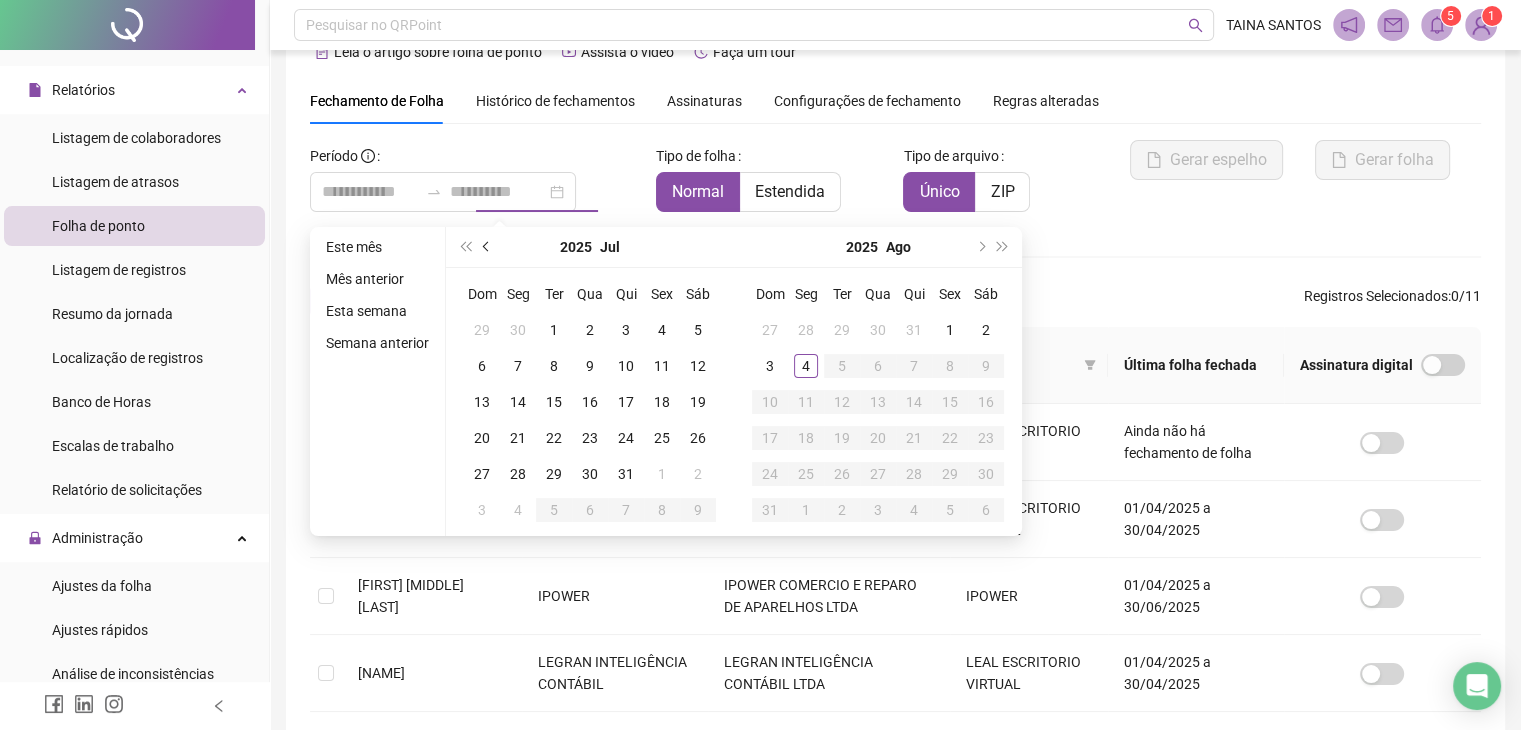 click at bounding box center [487, 247] 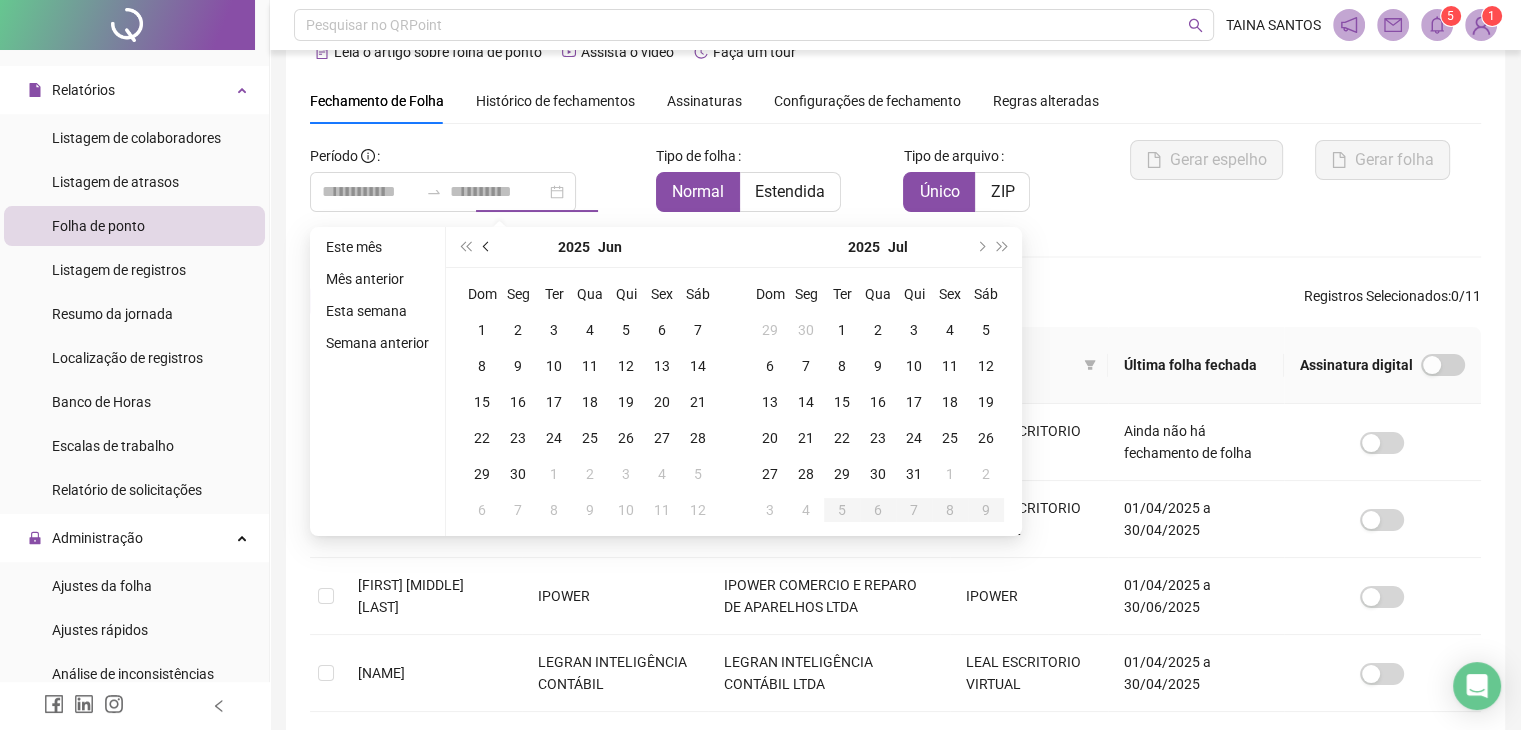 click at bounding box center [487, 247] 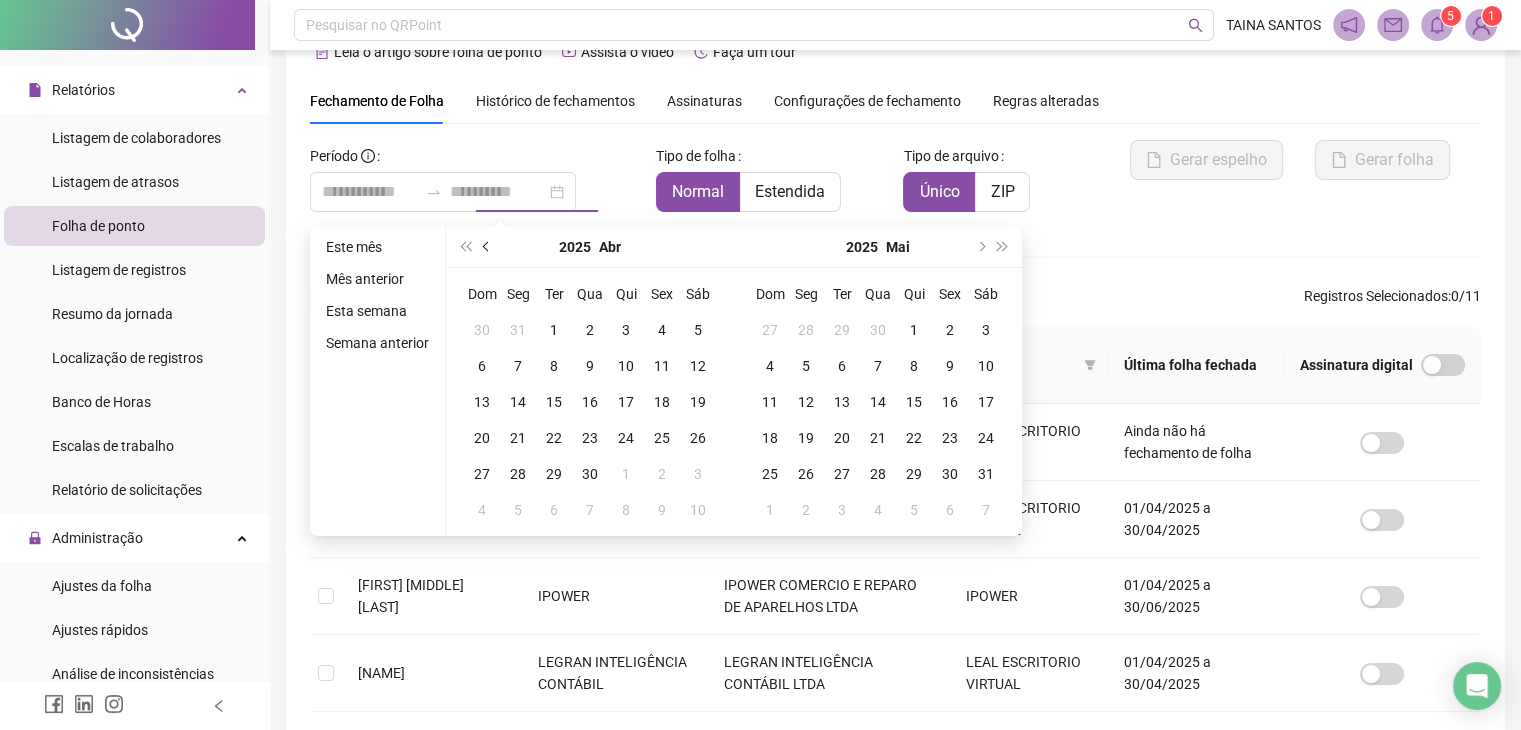click at bounding box center [487, 247] 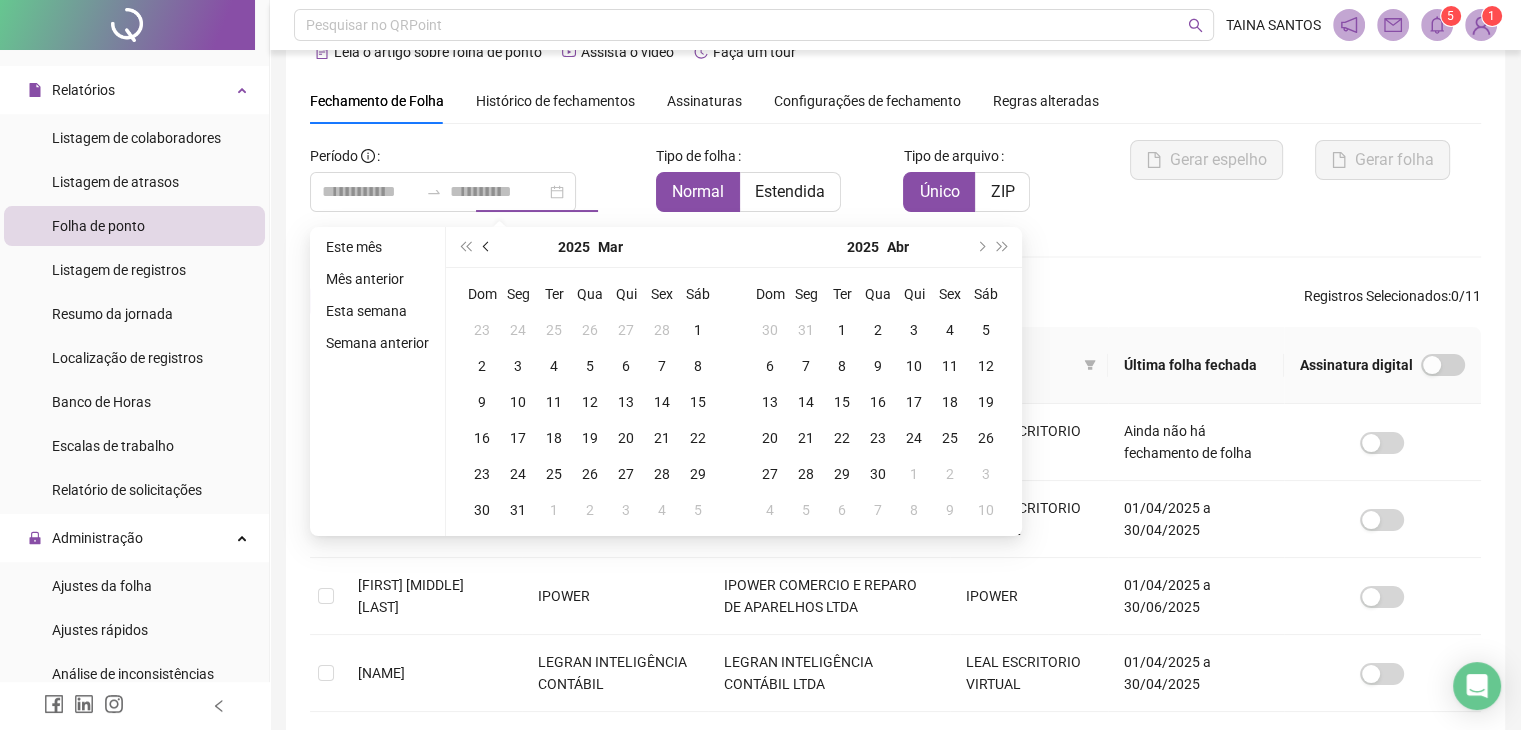 click at bounding box center [487, 247] 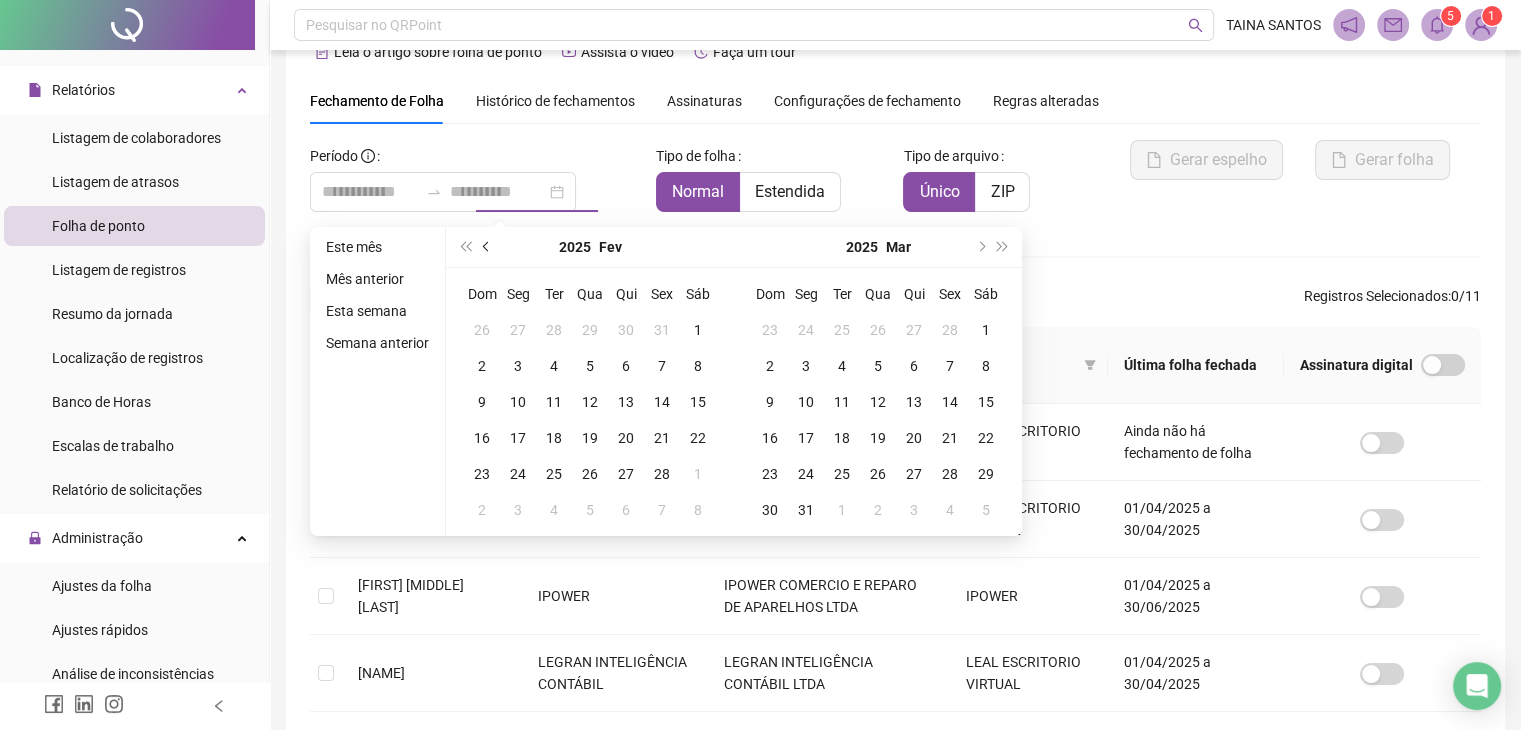 click at bounding box center (487, 247) 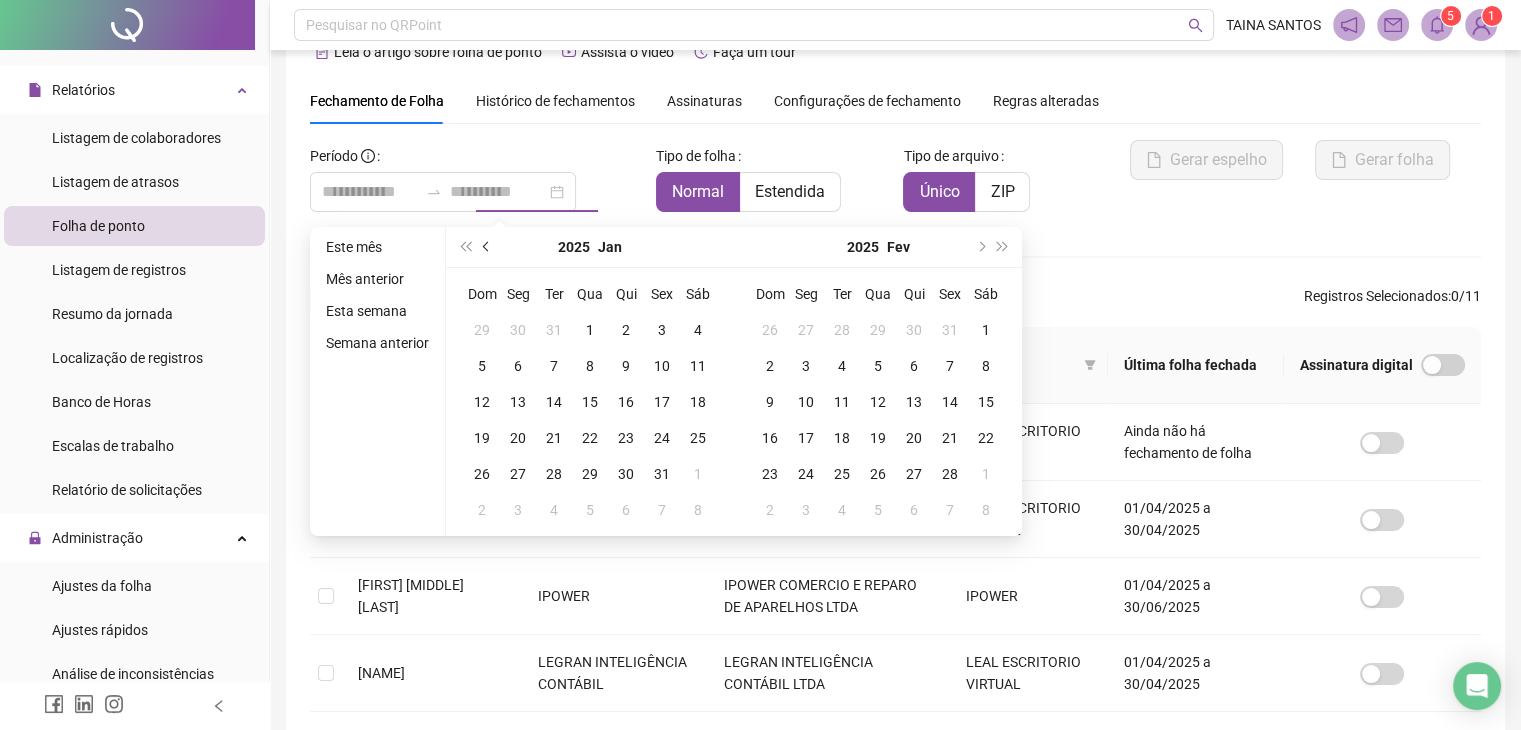 click at bounding box center [487, 247] 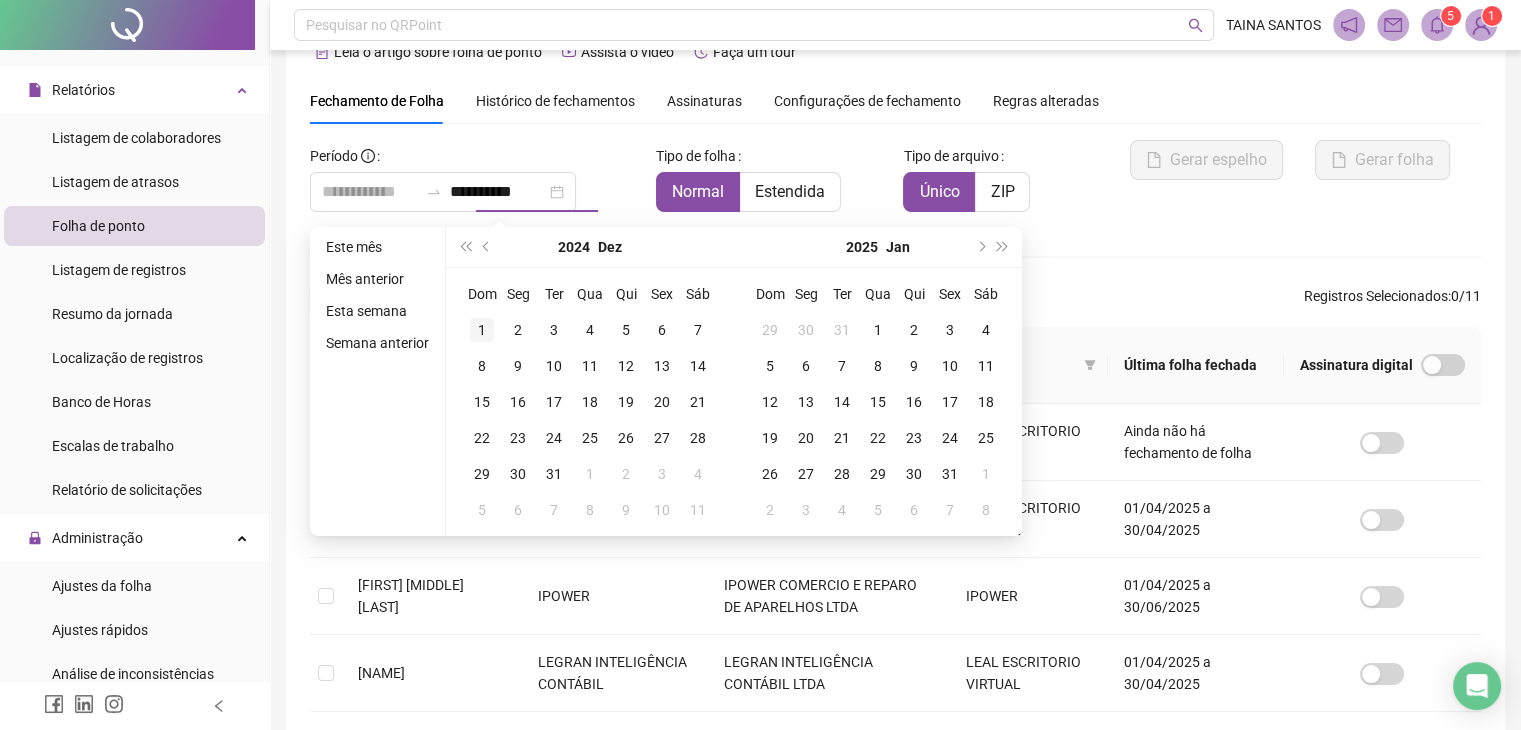type on "**********" 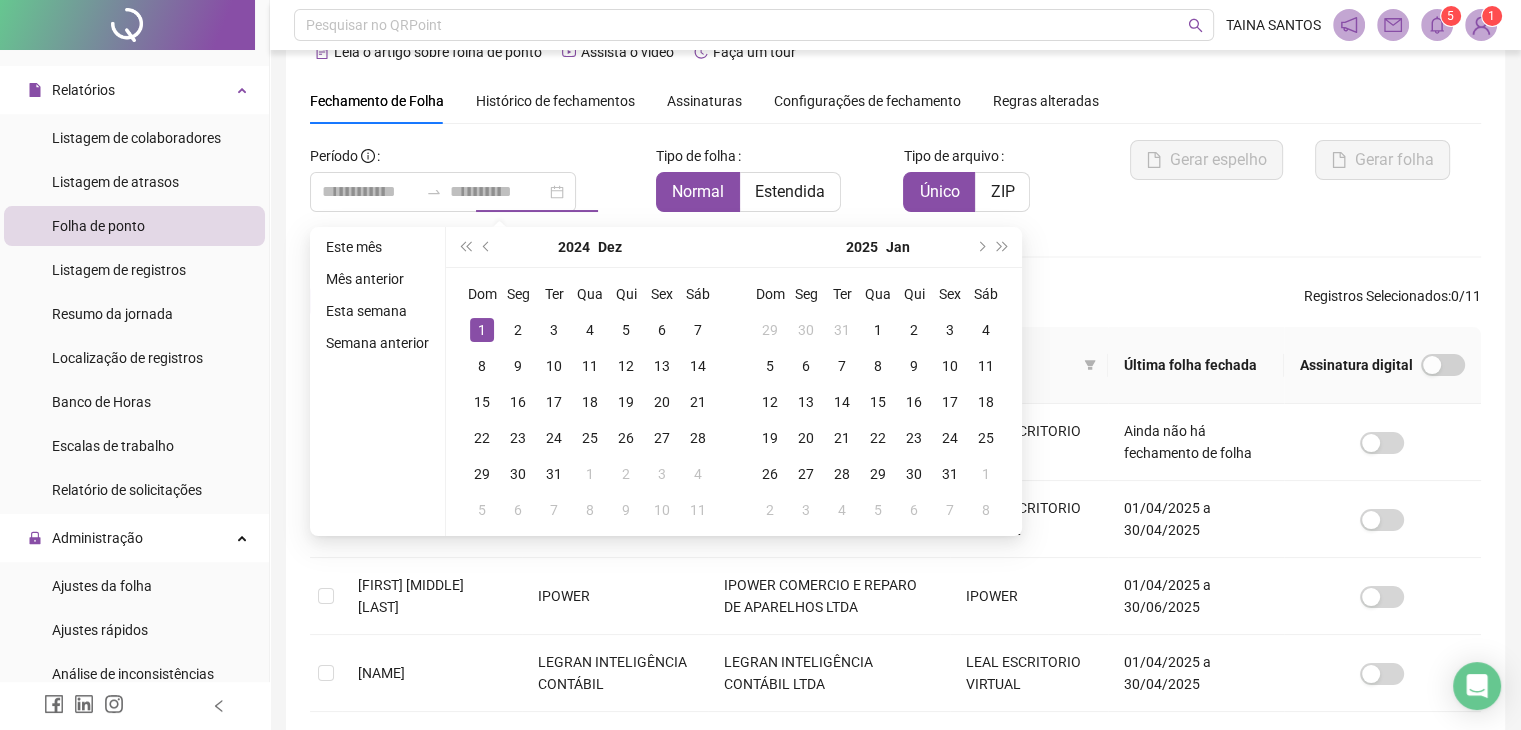 click on "1" at bounding box center [482, 330] 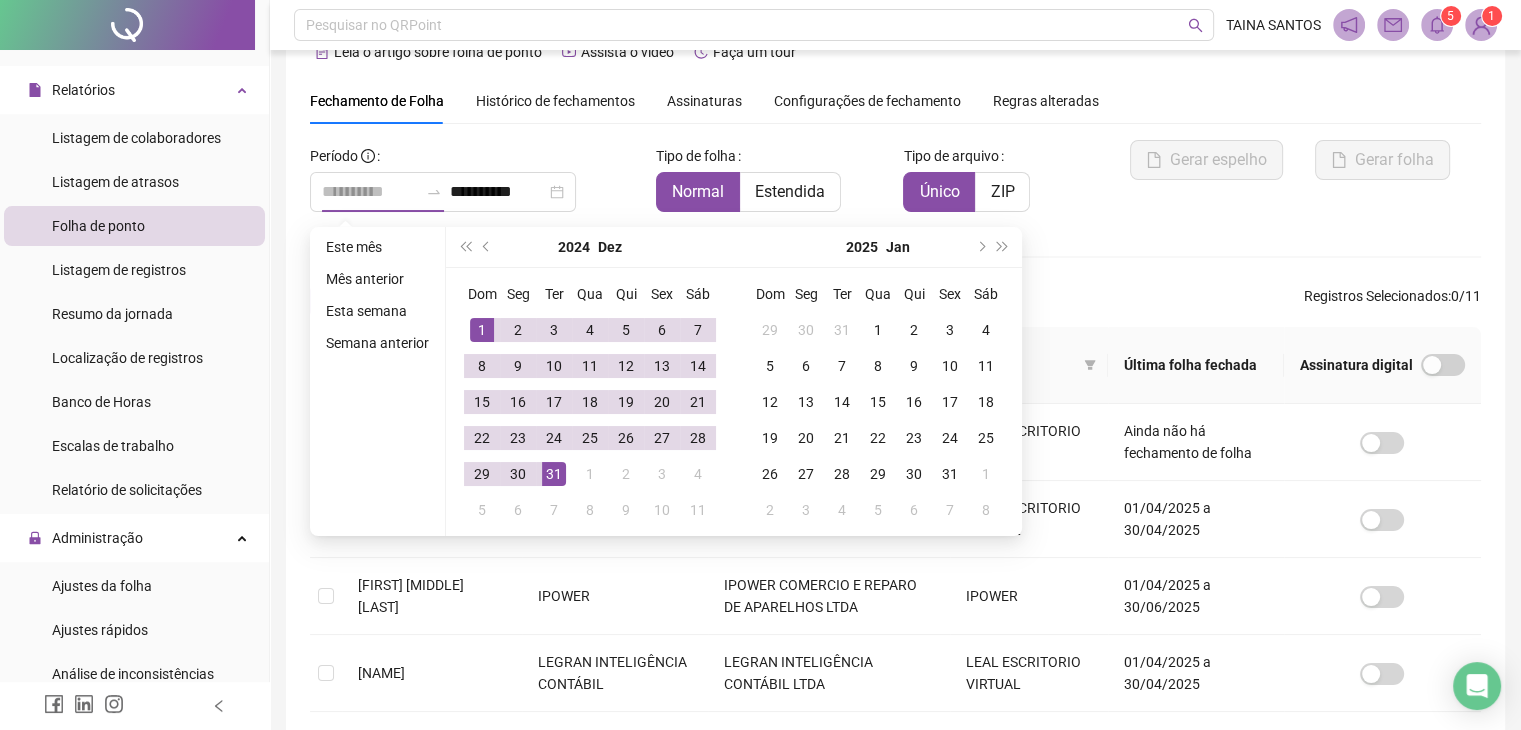 click on "31" at bounding box center (554, 474) 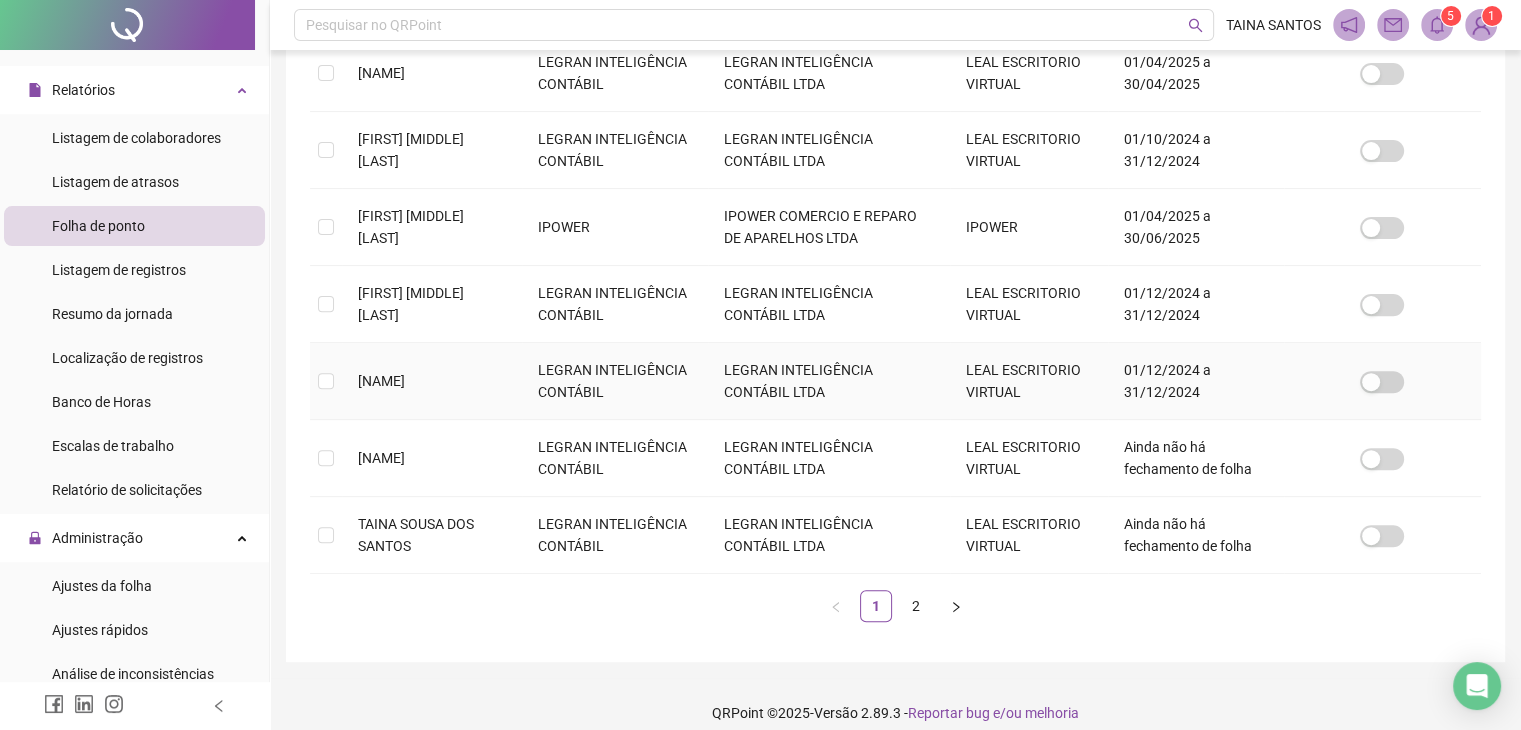 click at bounding box center [326, 381] 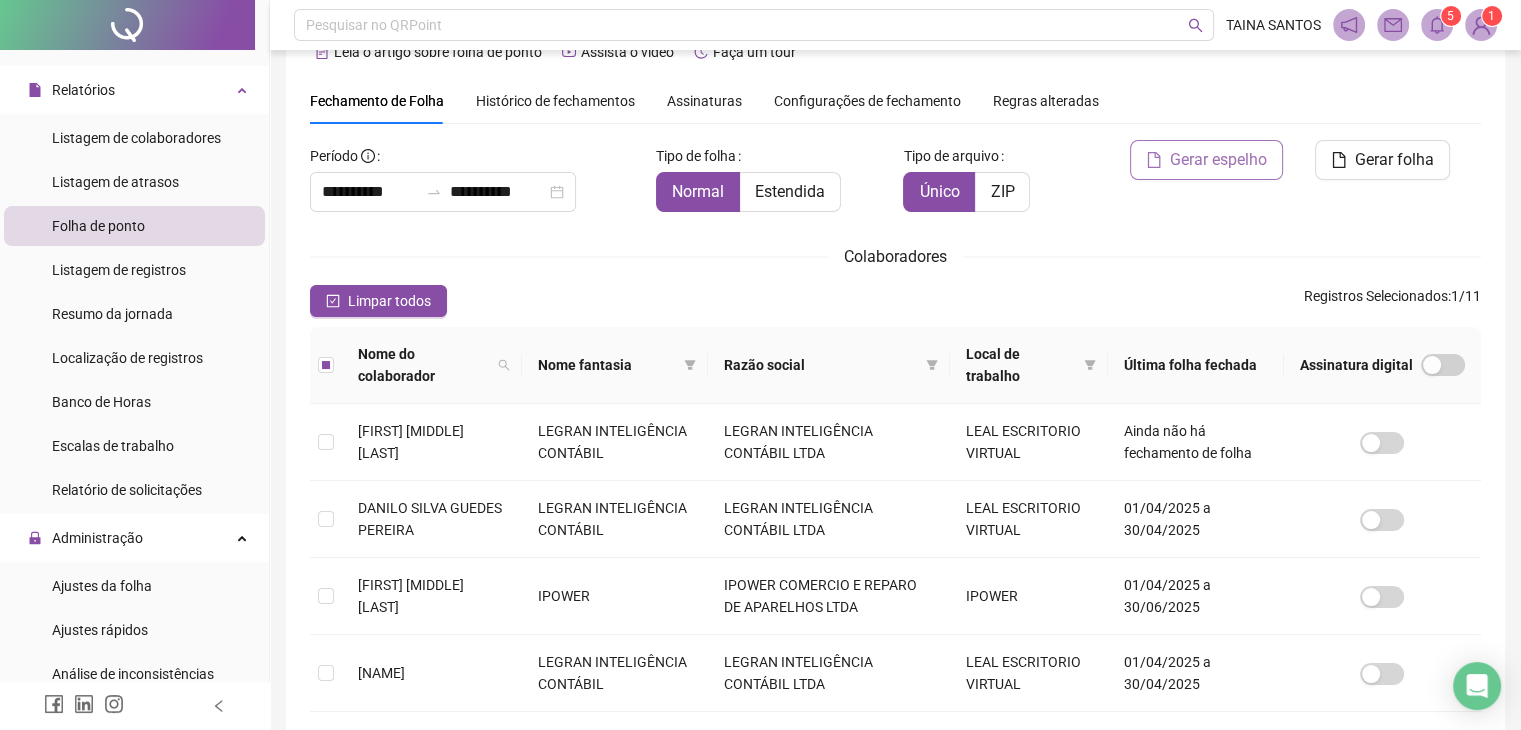 click on "Gerar espelho" at bounding box center (1218, 160) 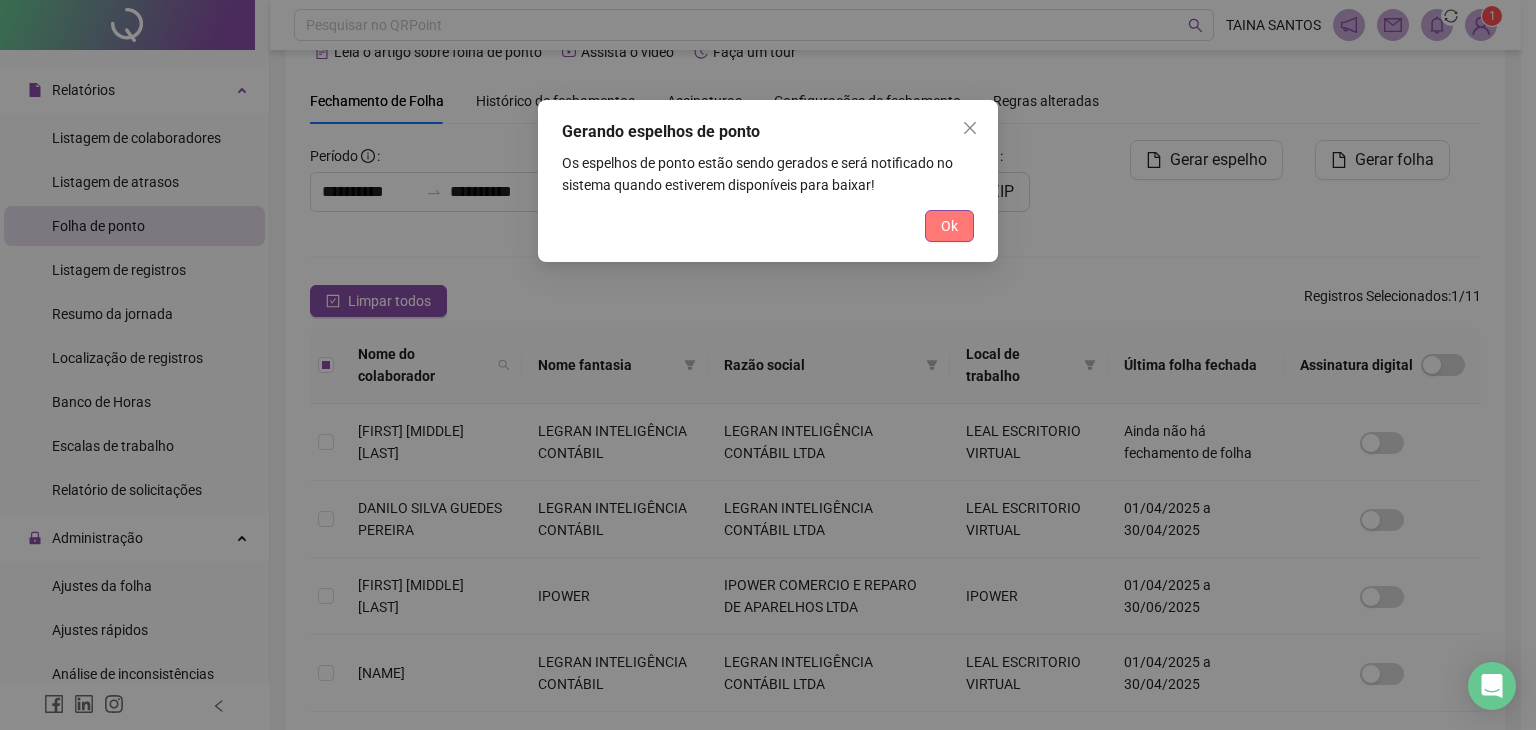 click on "Ok" at bounding box center [949, 226] 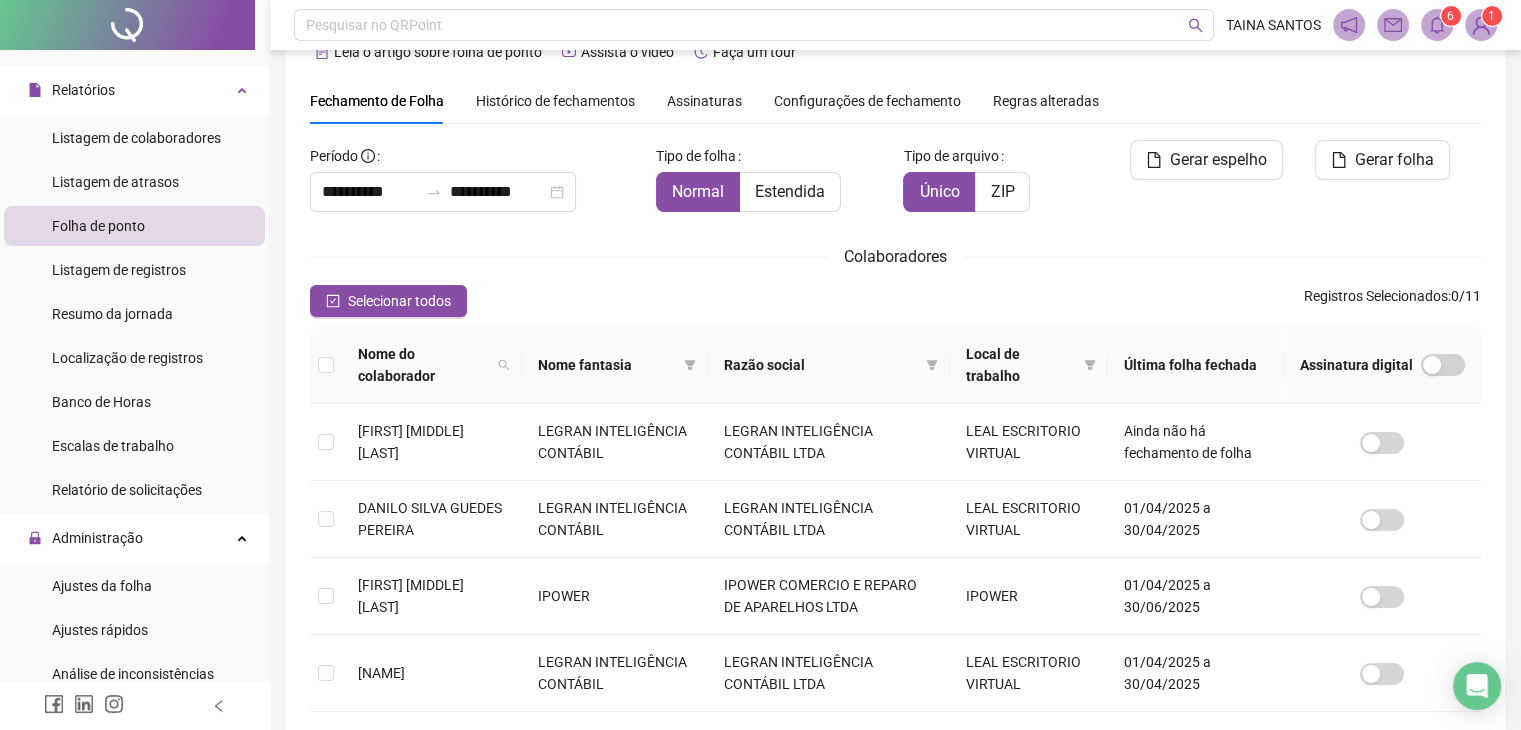 click on "6" at bounding box center [1451, 16] 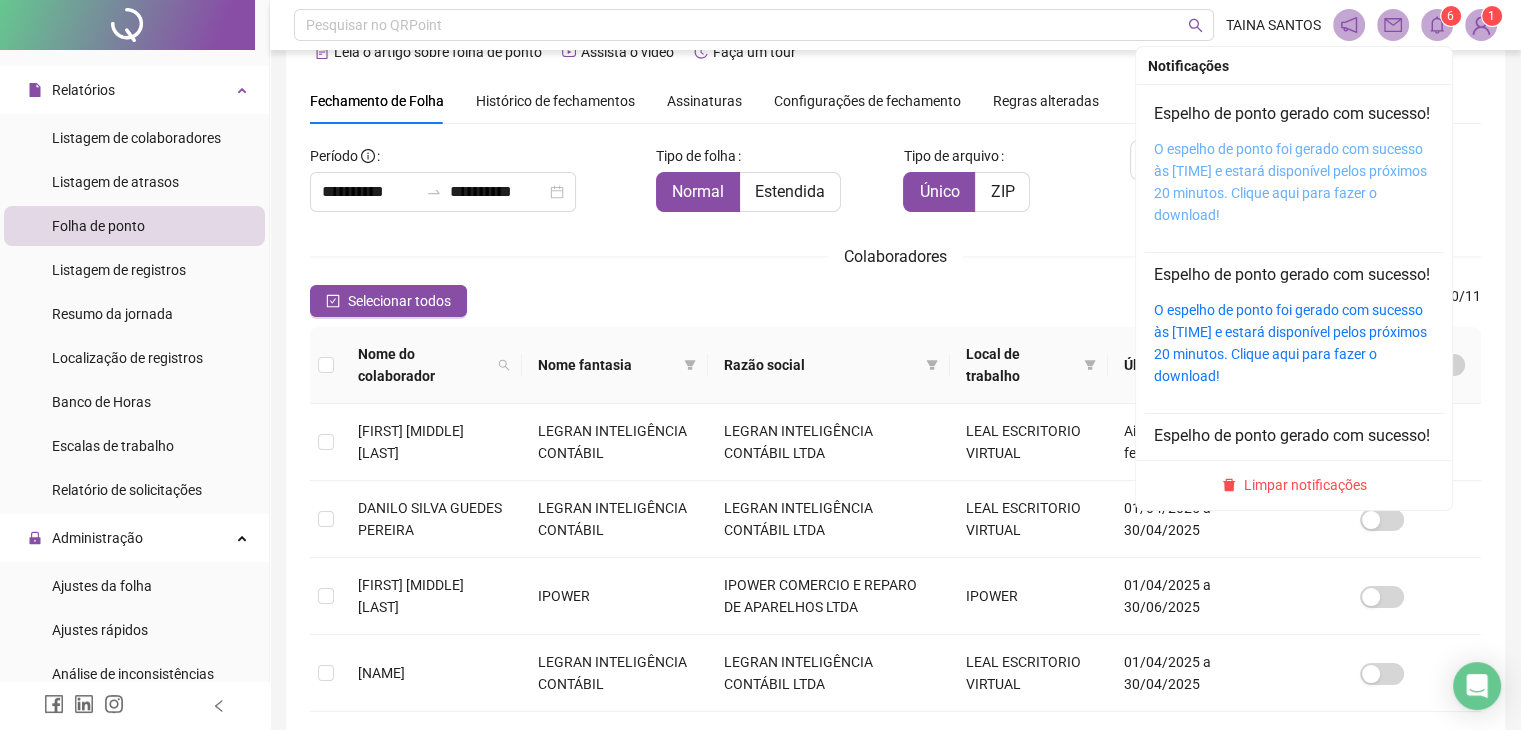 click on "O espelho de ponto foi gerado com sucesso às [TIME] e estará disponível pelos próximos 20 minutos.
Clique aqui para fazer o download!" at bounding box center [1290, 182] 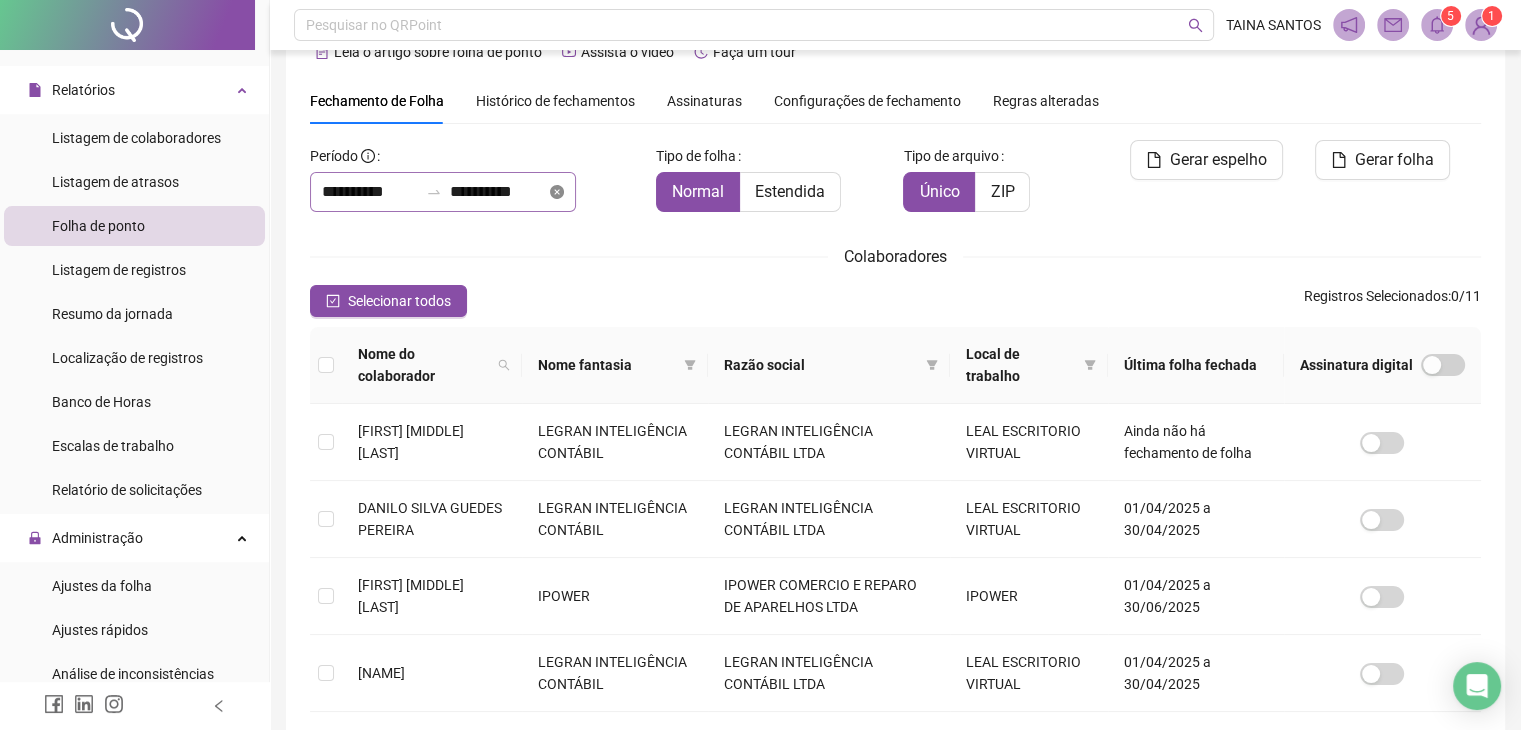 click 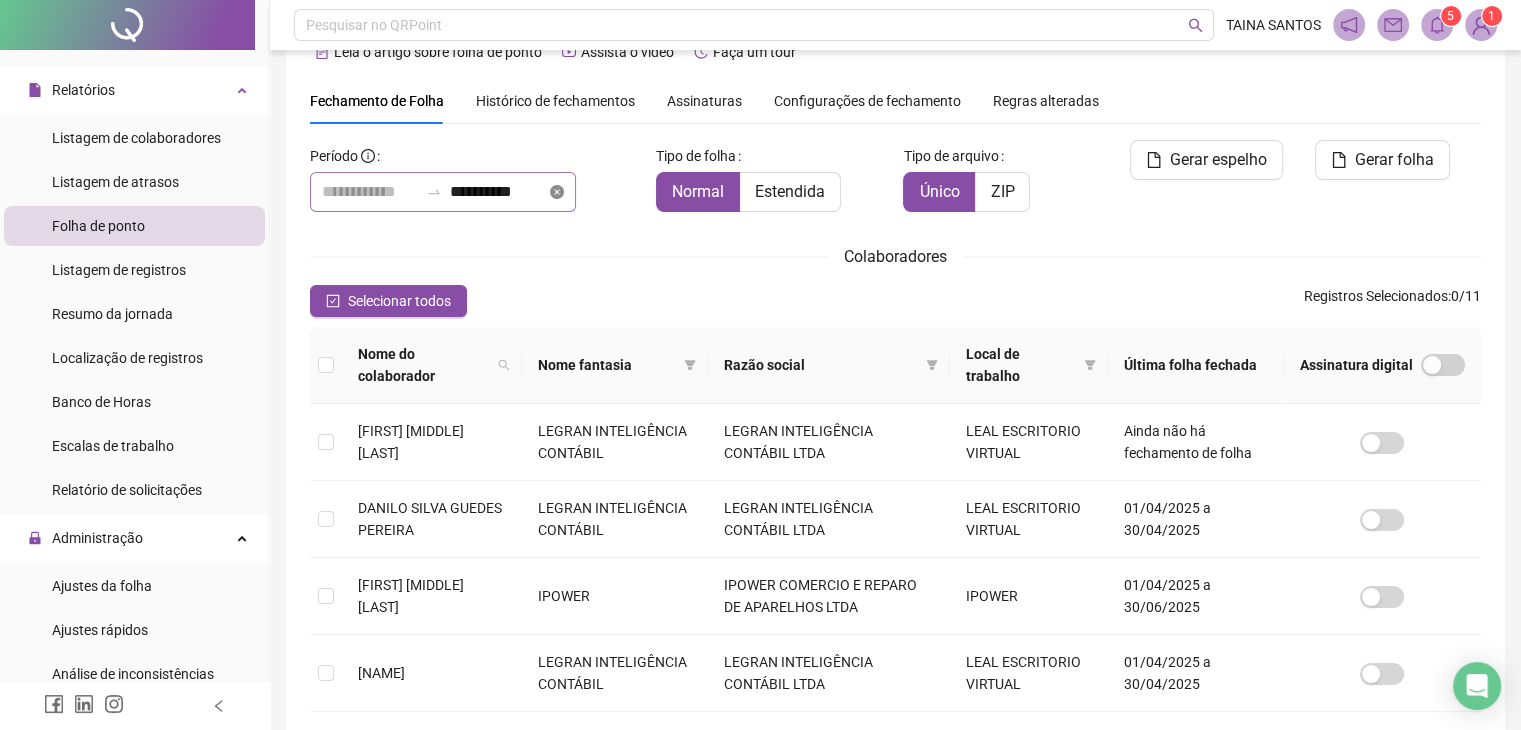 type 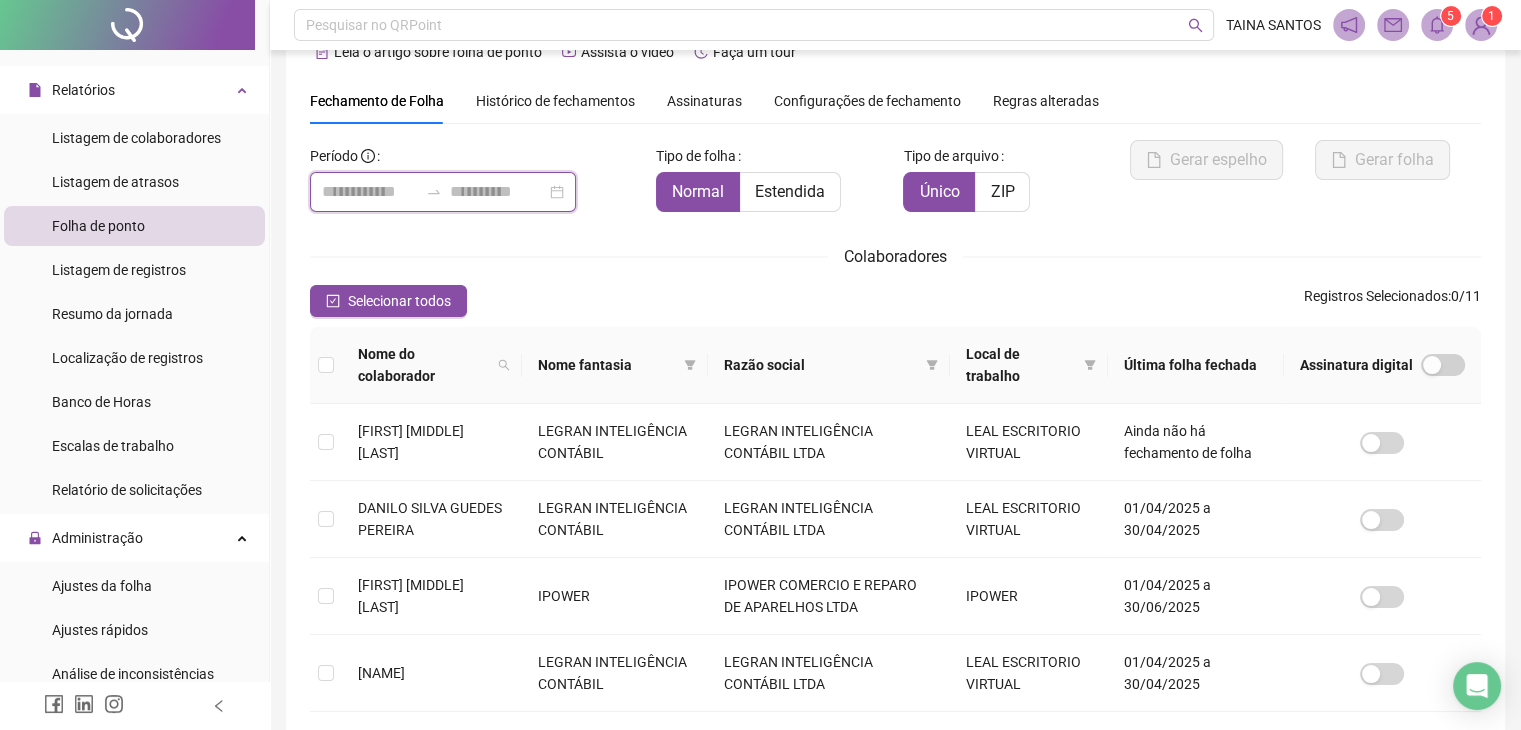 click at bounding box center [370, 192] 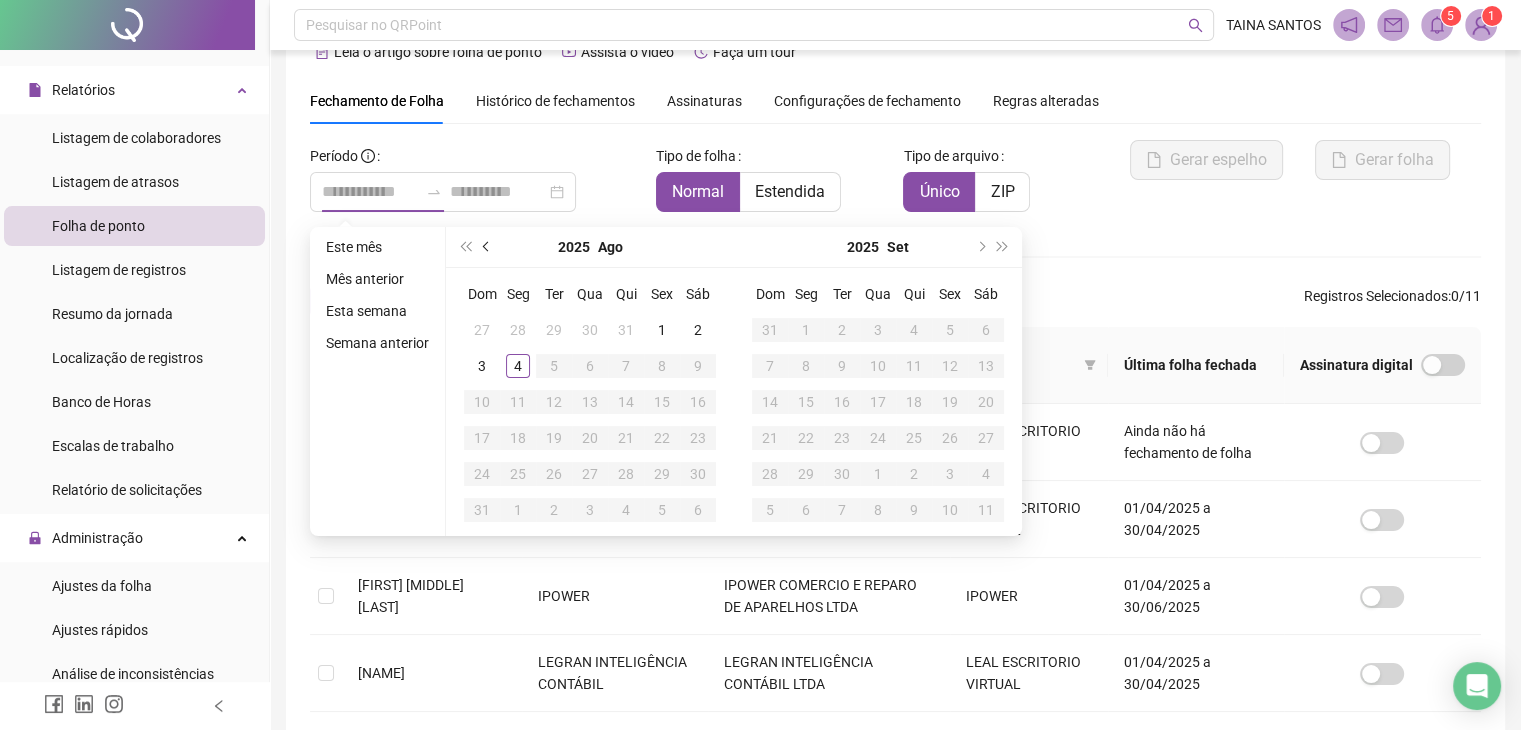 click at bounding box center [488, 247] 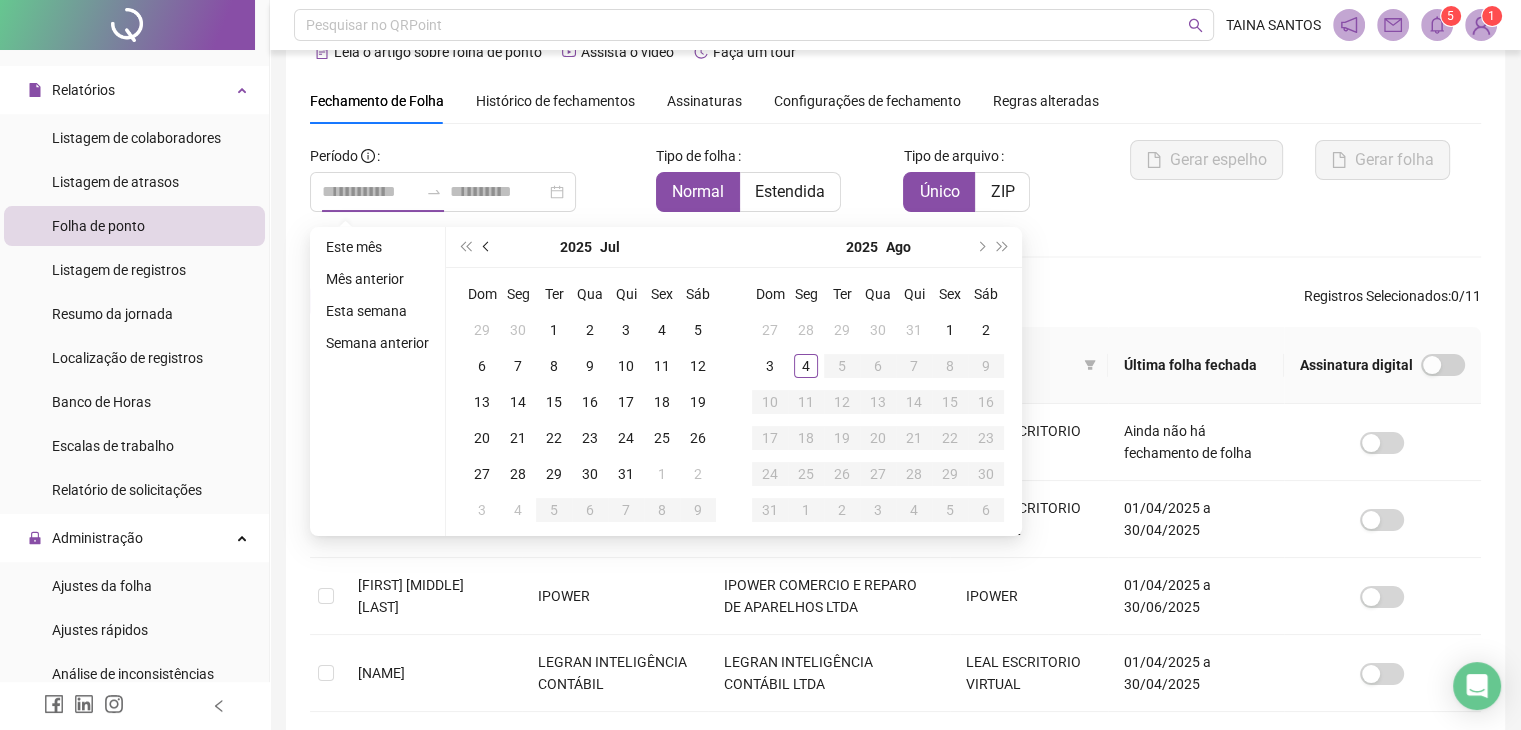 click at bounding box center (488, 247) 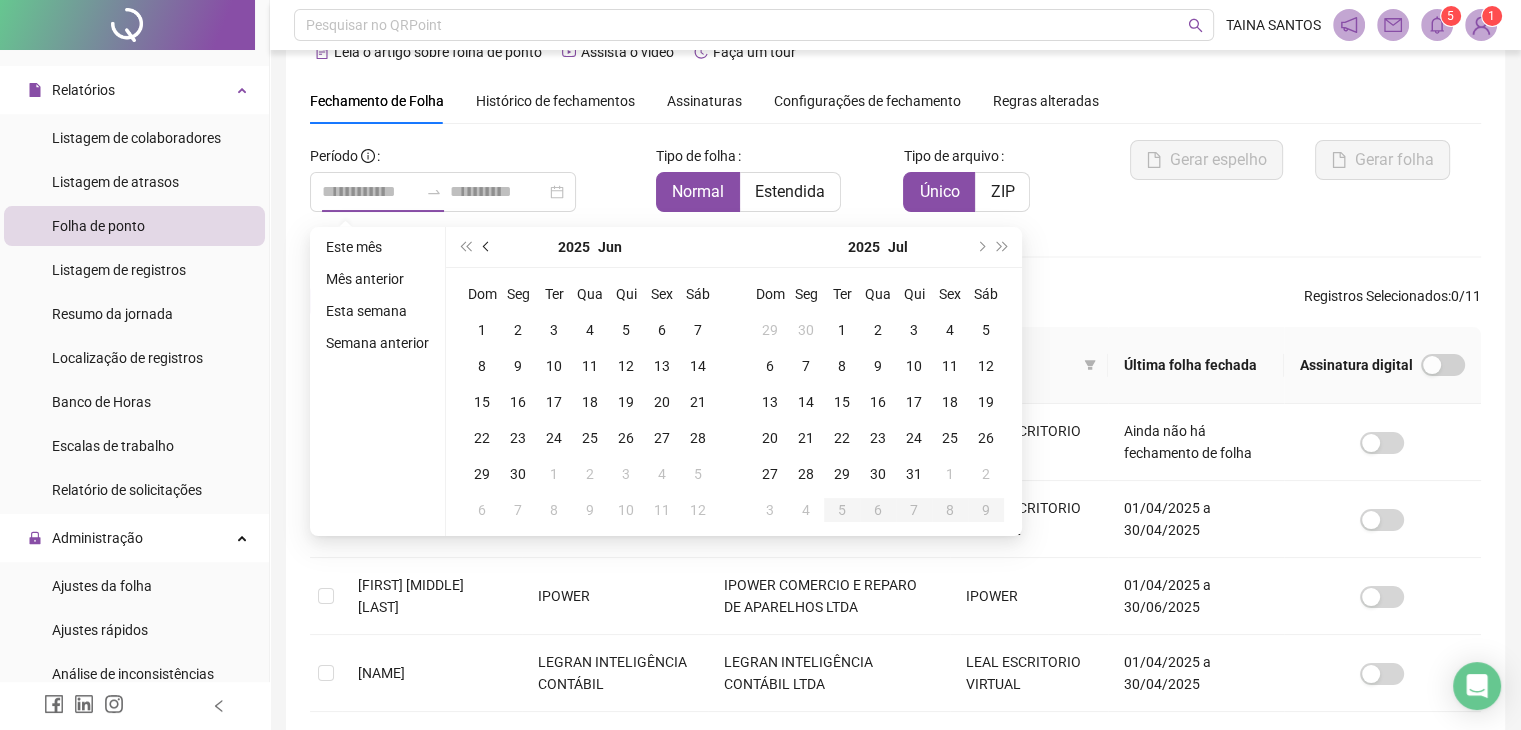click at bounding box center (488, 247) 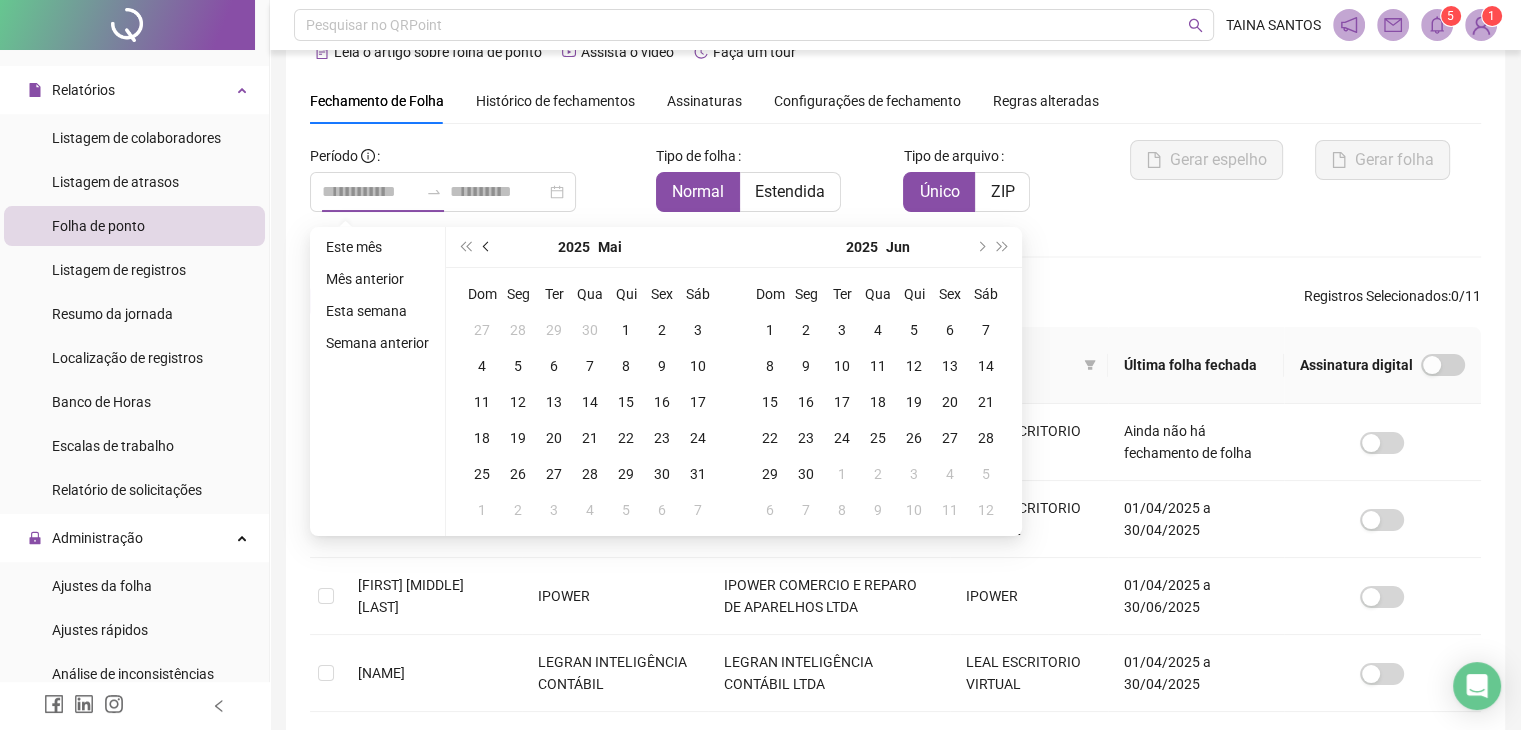 click at bounding box center [488, 247] 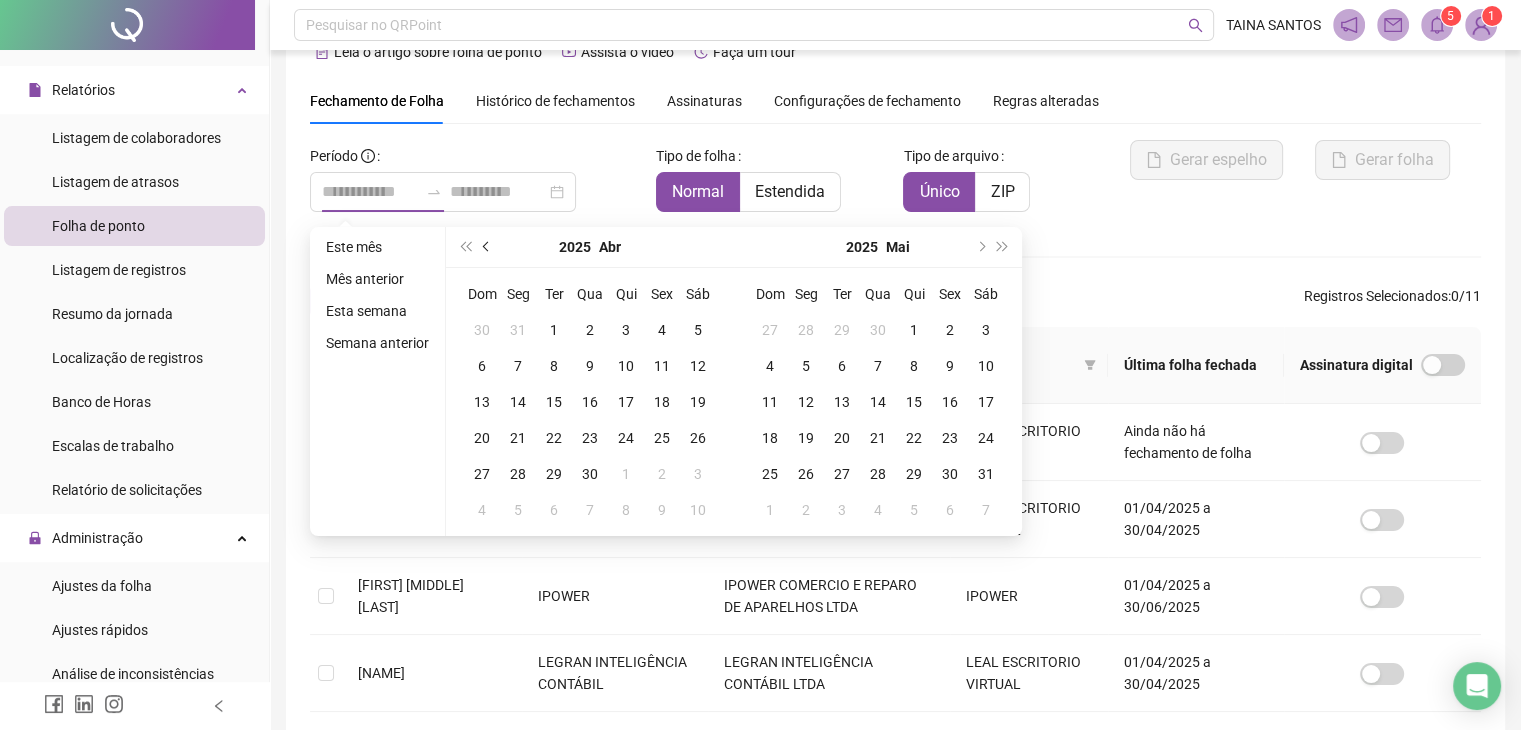 click at bounding box center [487, 247] 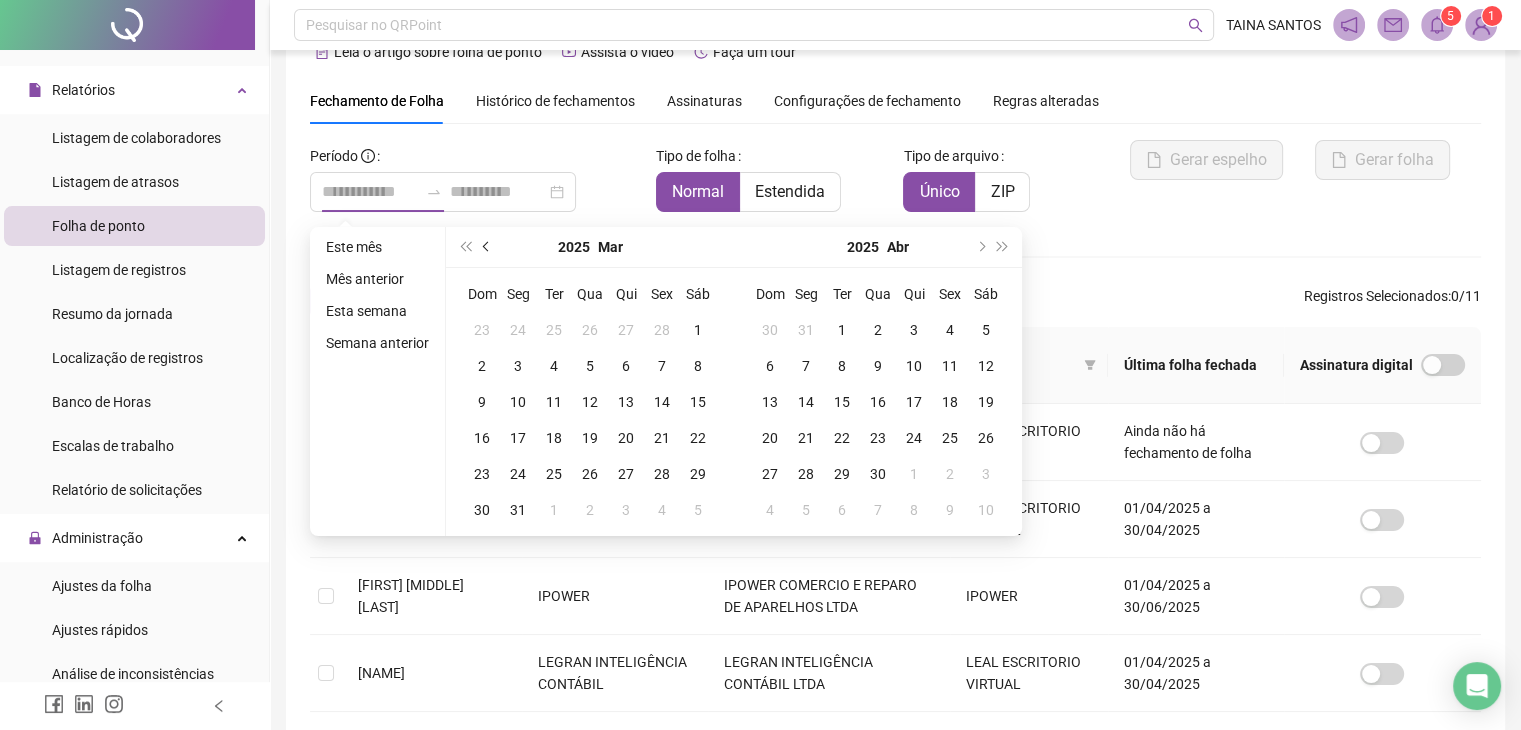 click at bounding box center (487, 247) 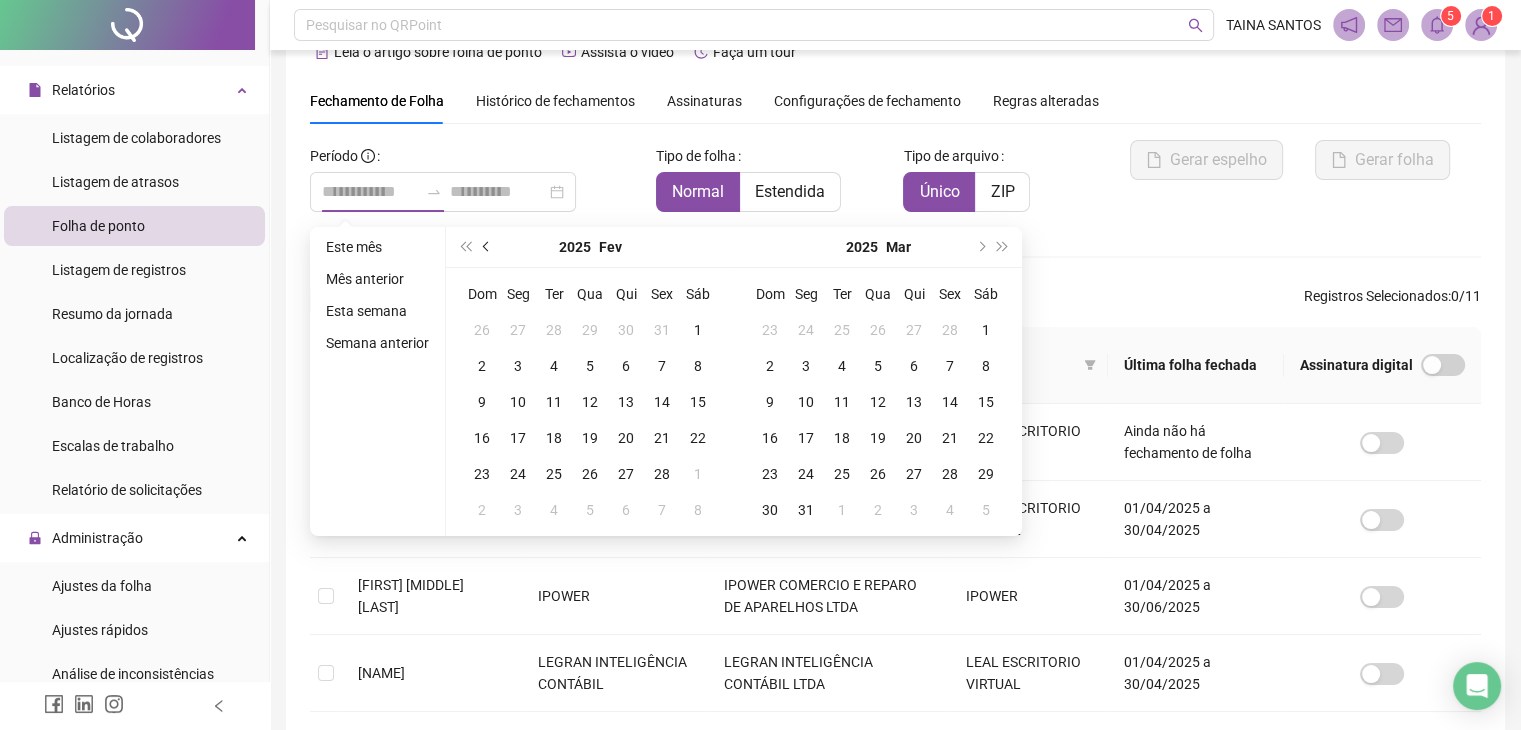 click at bounding box center [487, 247] 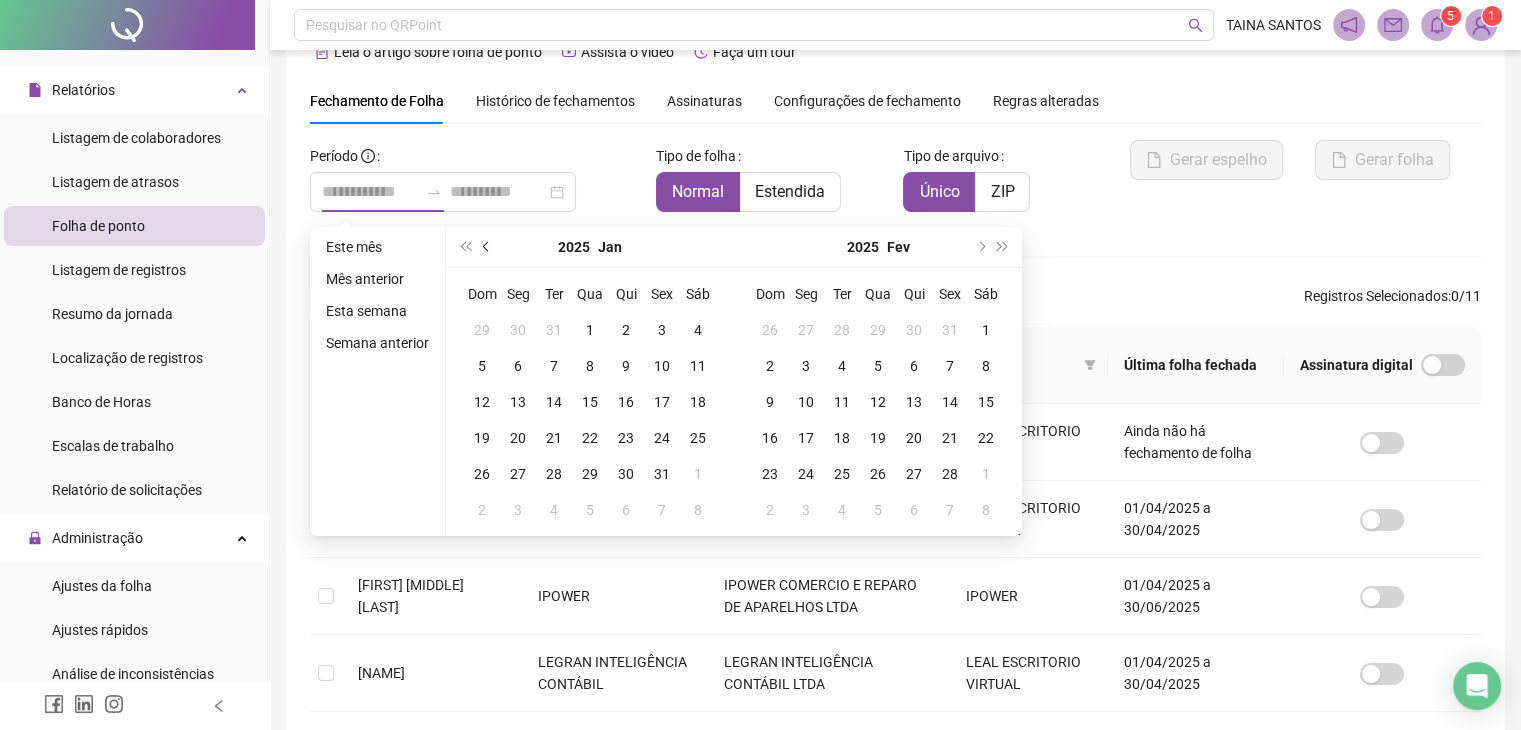click at bounding box center [487, 247] 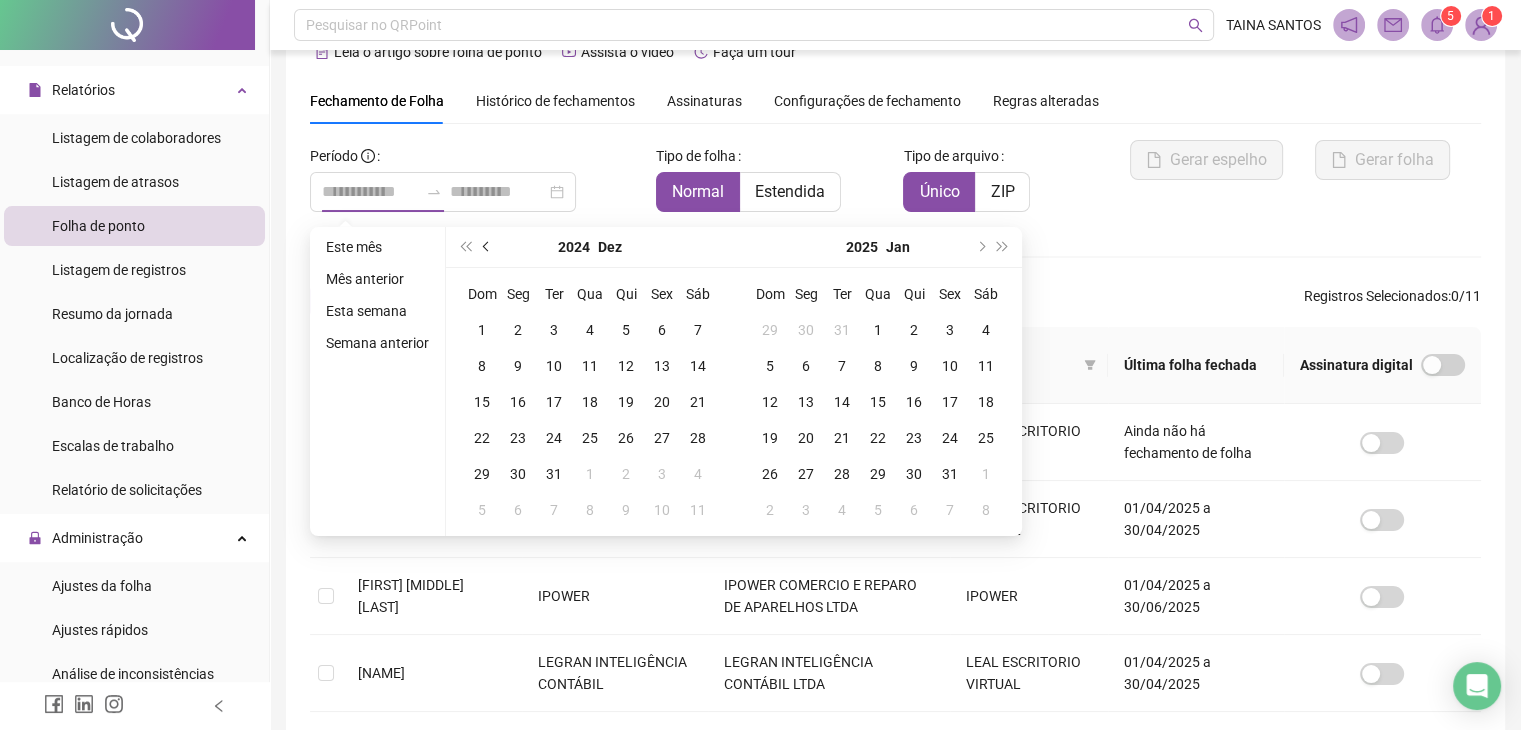 click at bounding box center [487, 247] 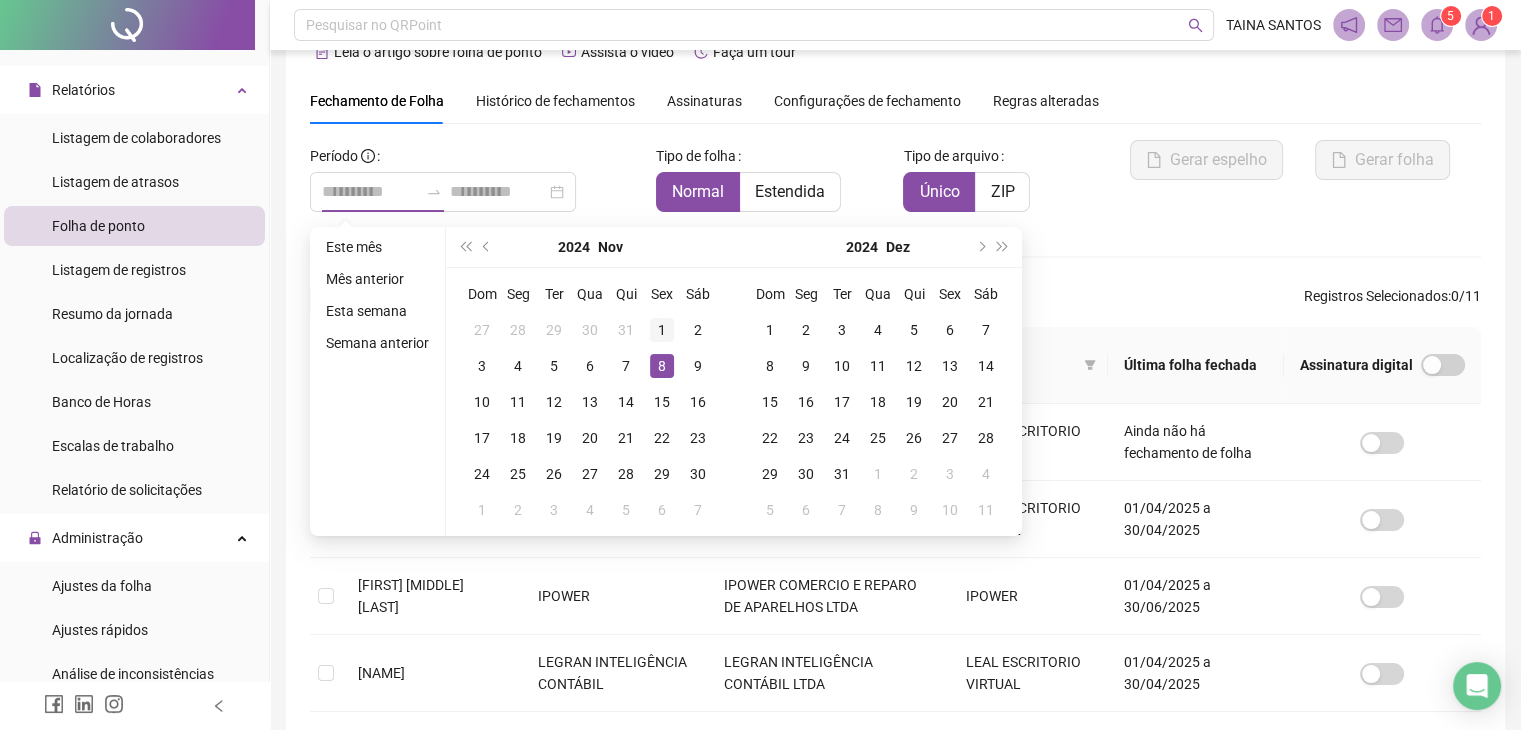 type on "**********" 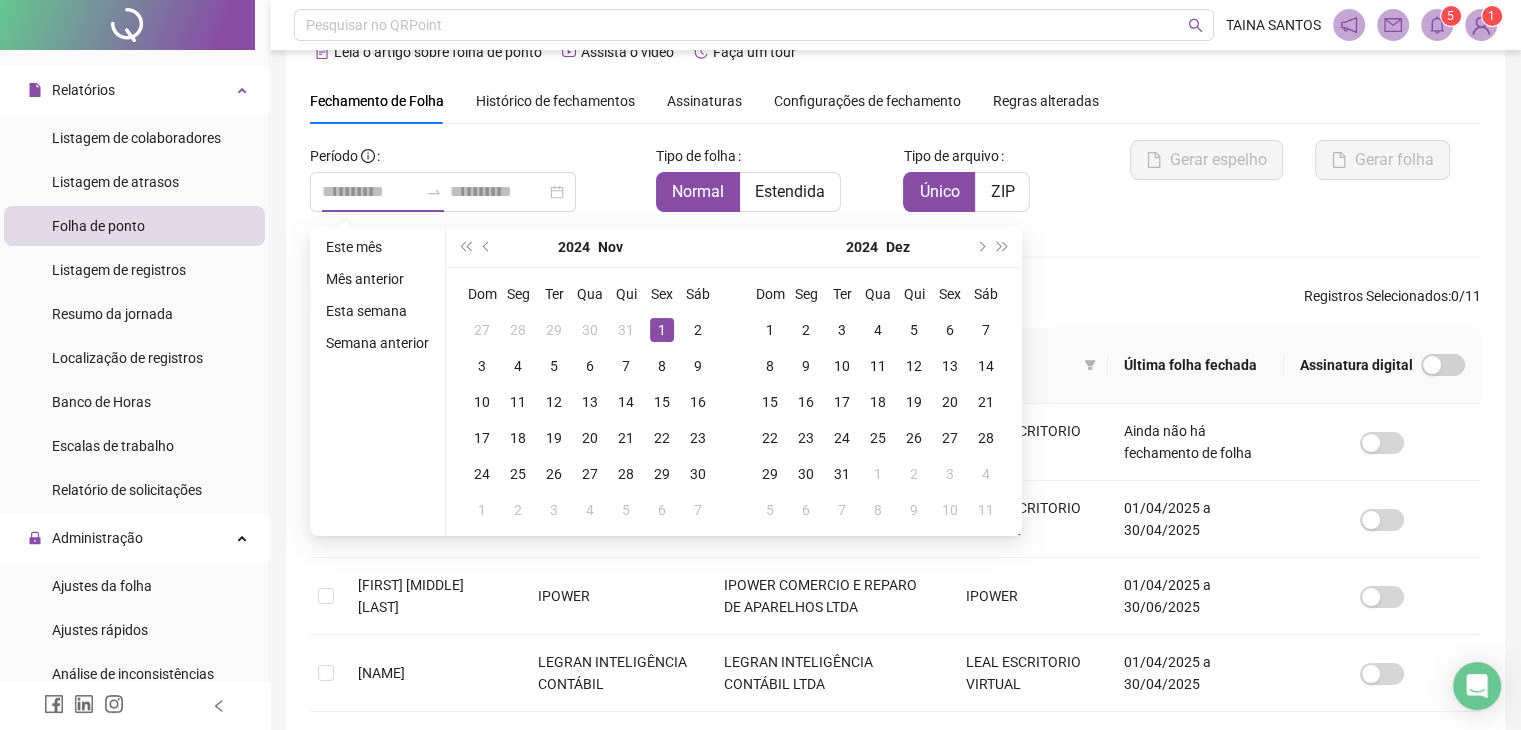 click on "1" at bounding box center [662, 330] 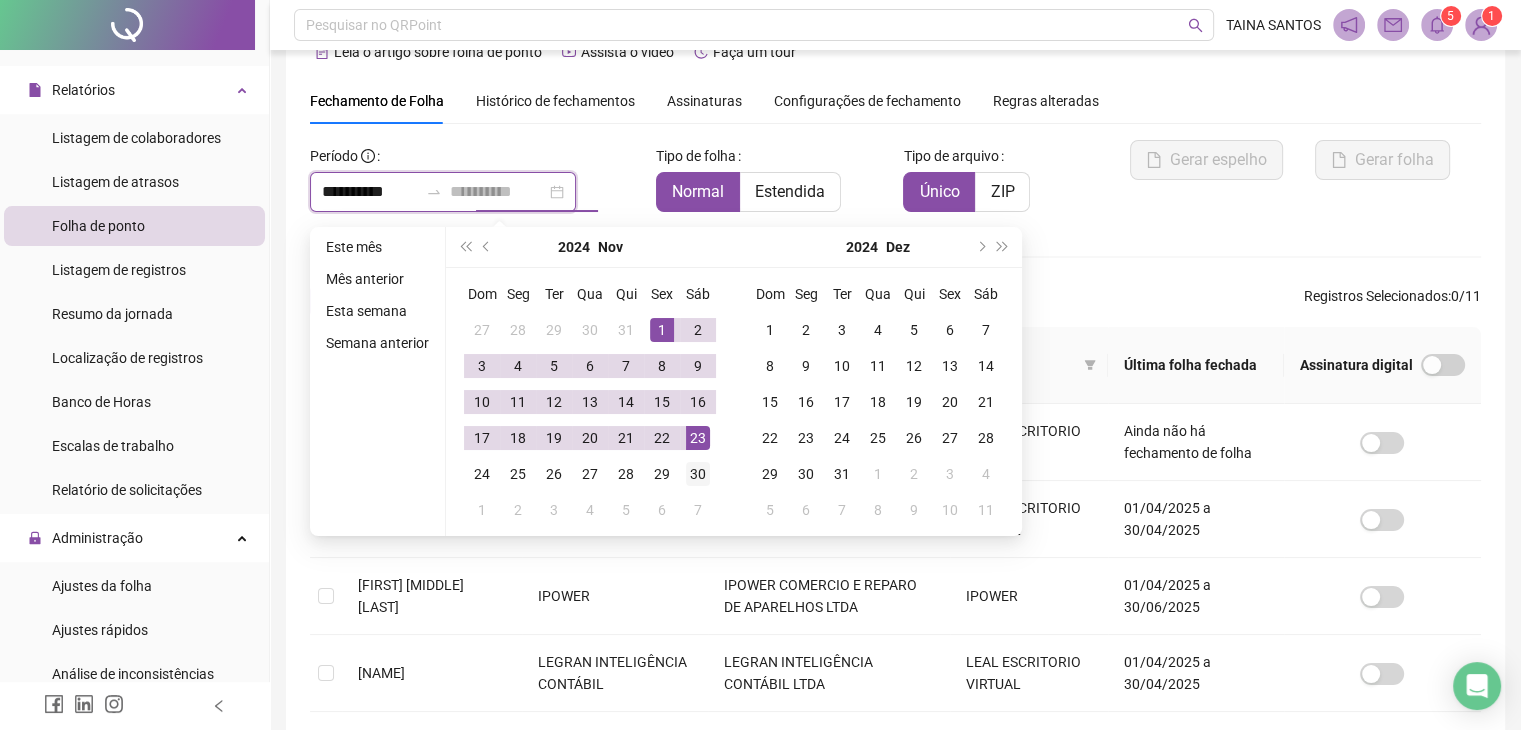 type on "**********" 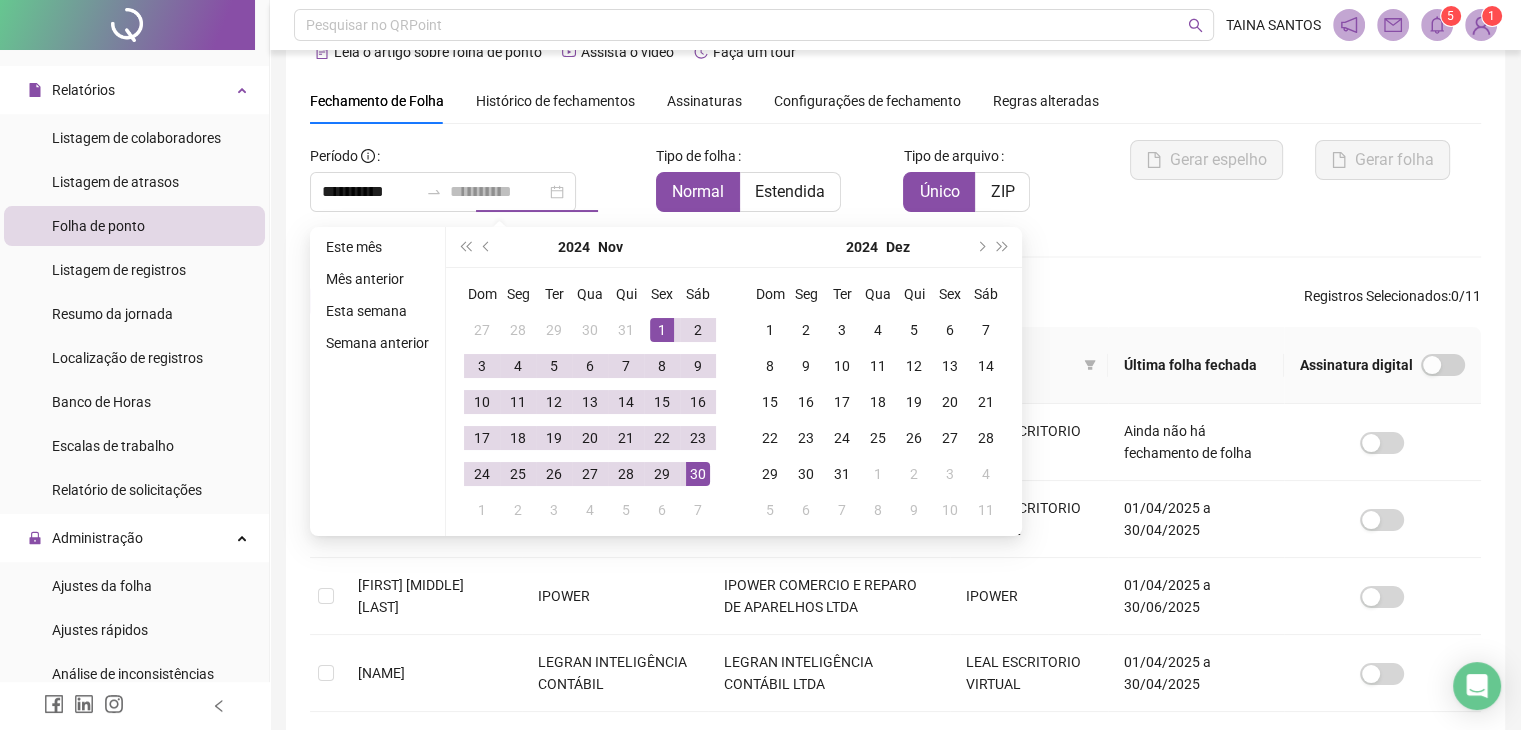click on "30" at bounding box center [698, 474] 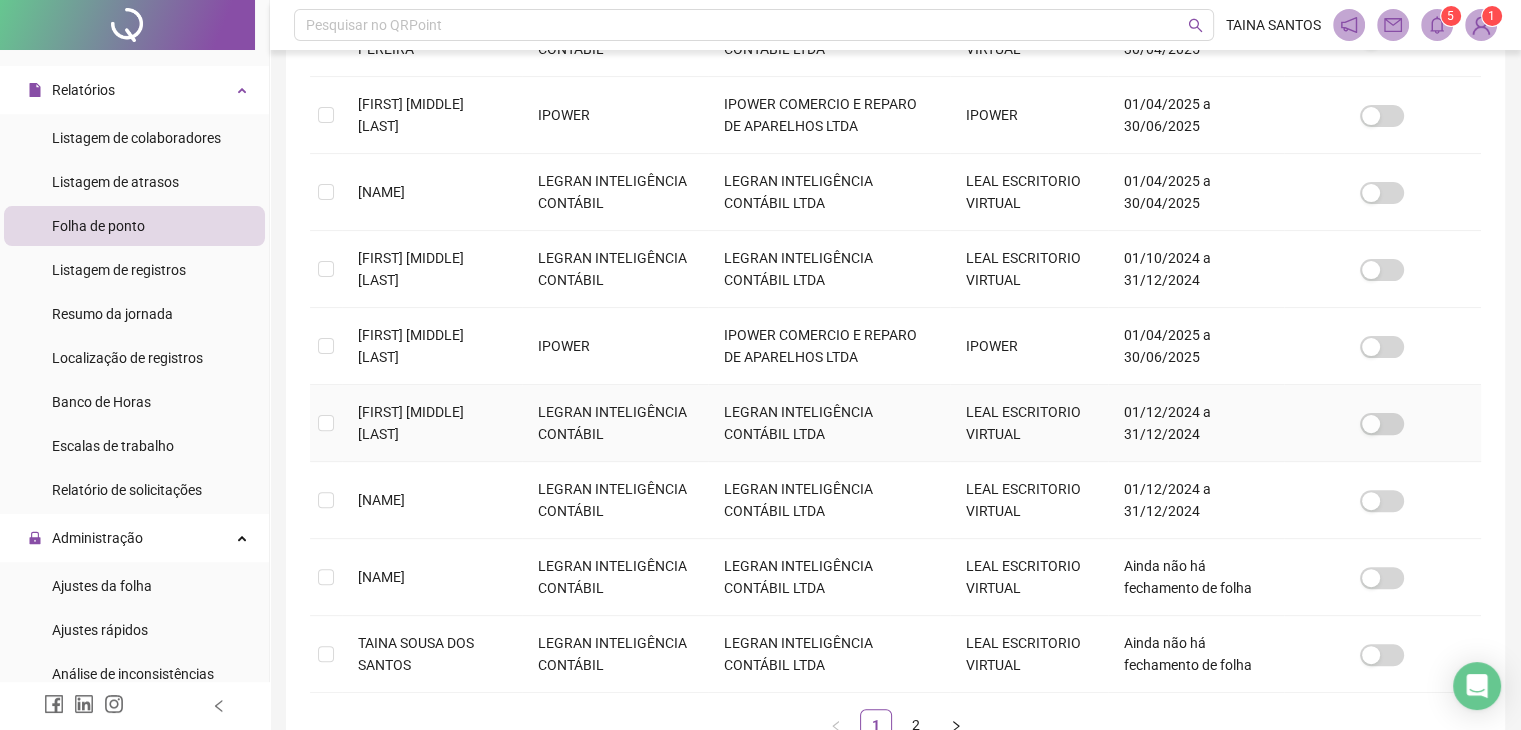 scroll, scrollTop: 644, scrollLeft: 0, axis: vertical 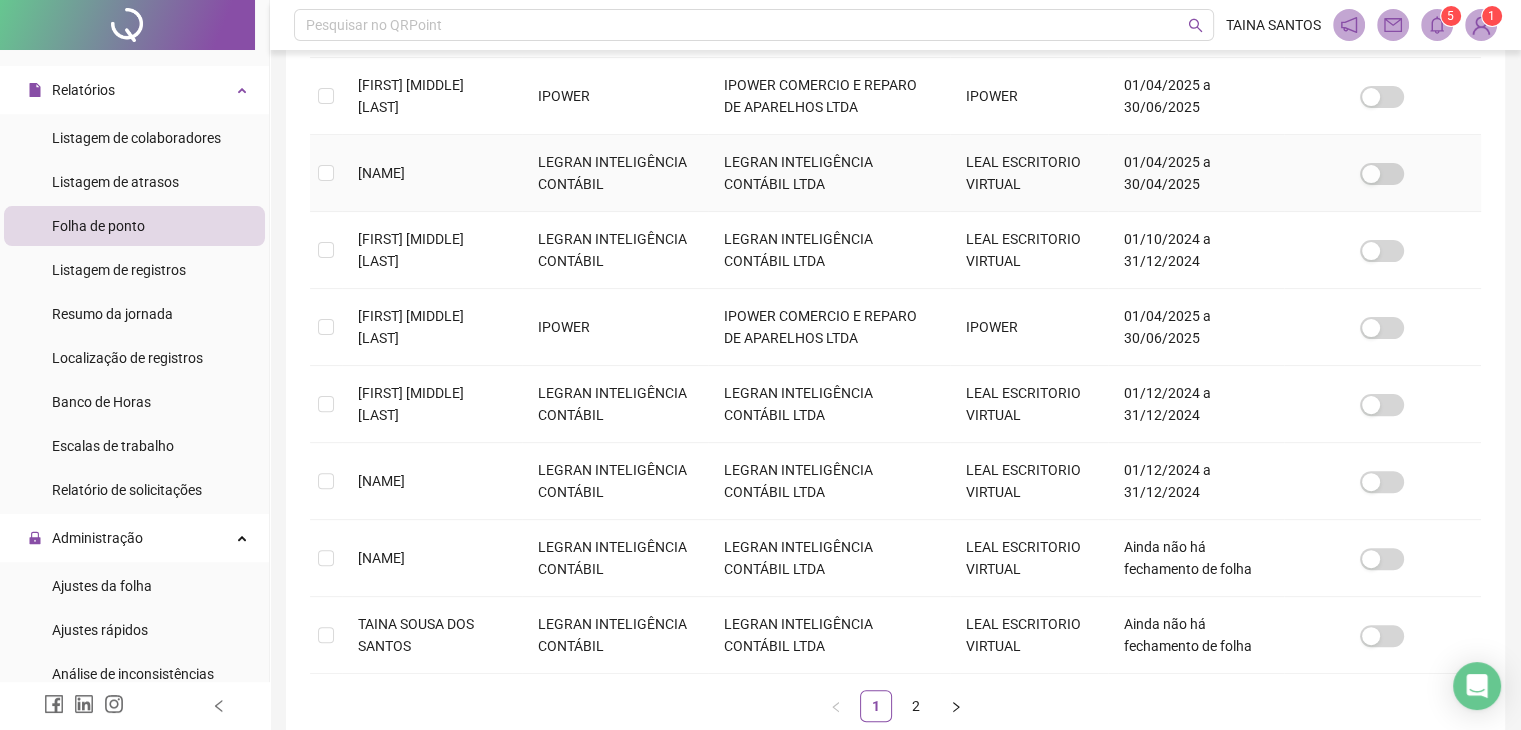 click at bounding box center [326, 173] 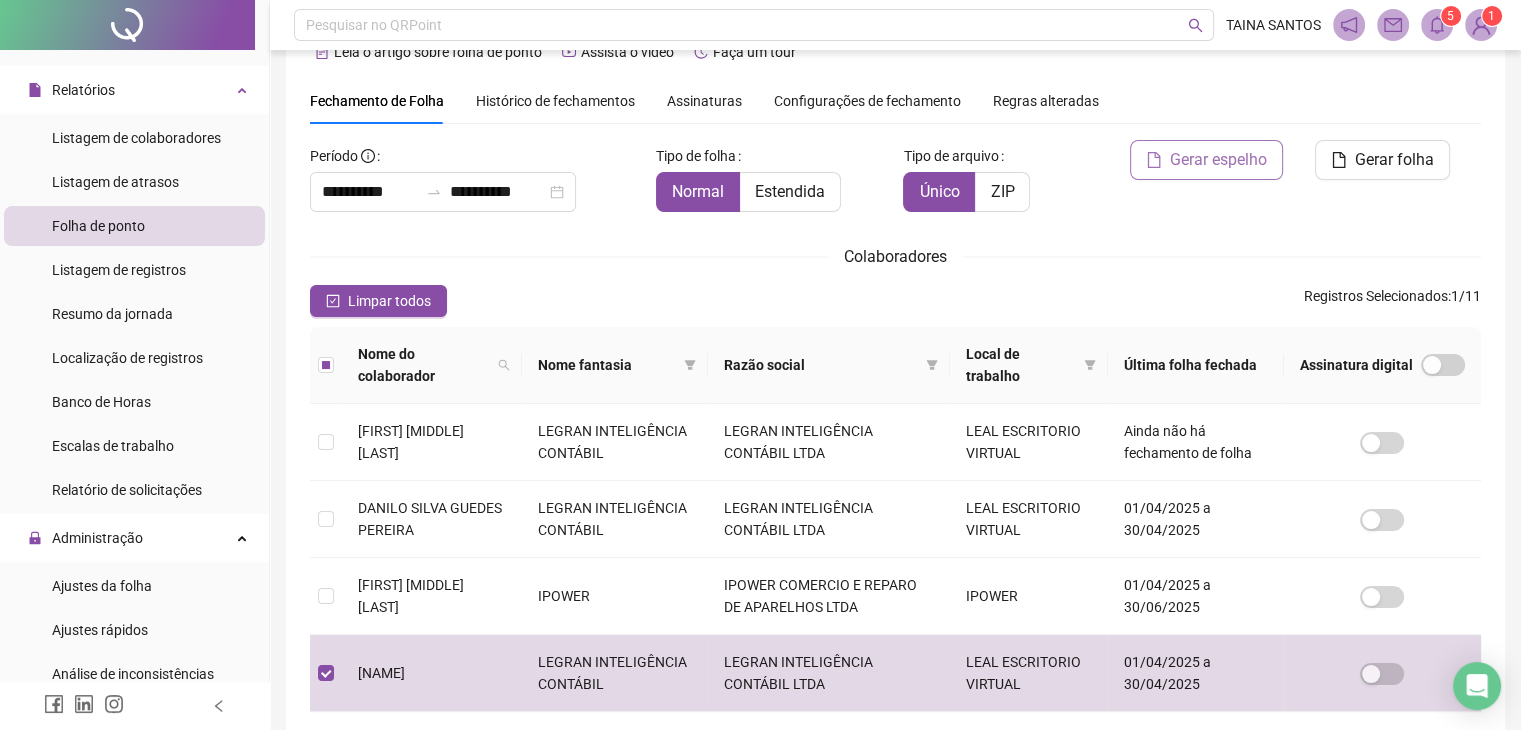 click on "Gerar espelho" at bounding box center (1206, 160) 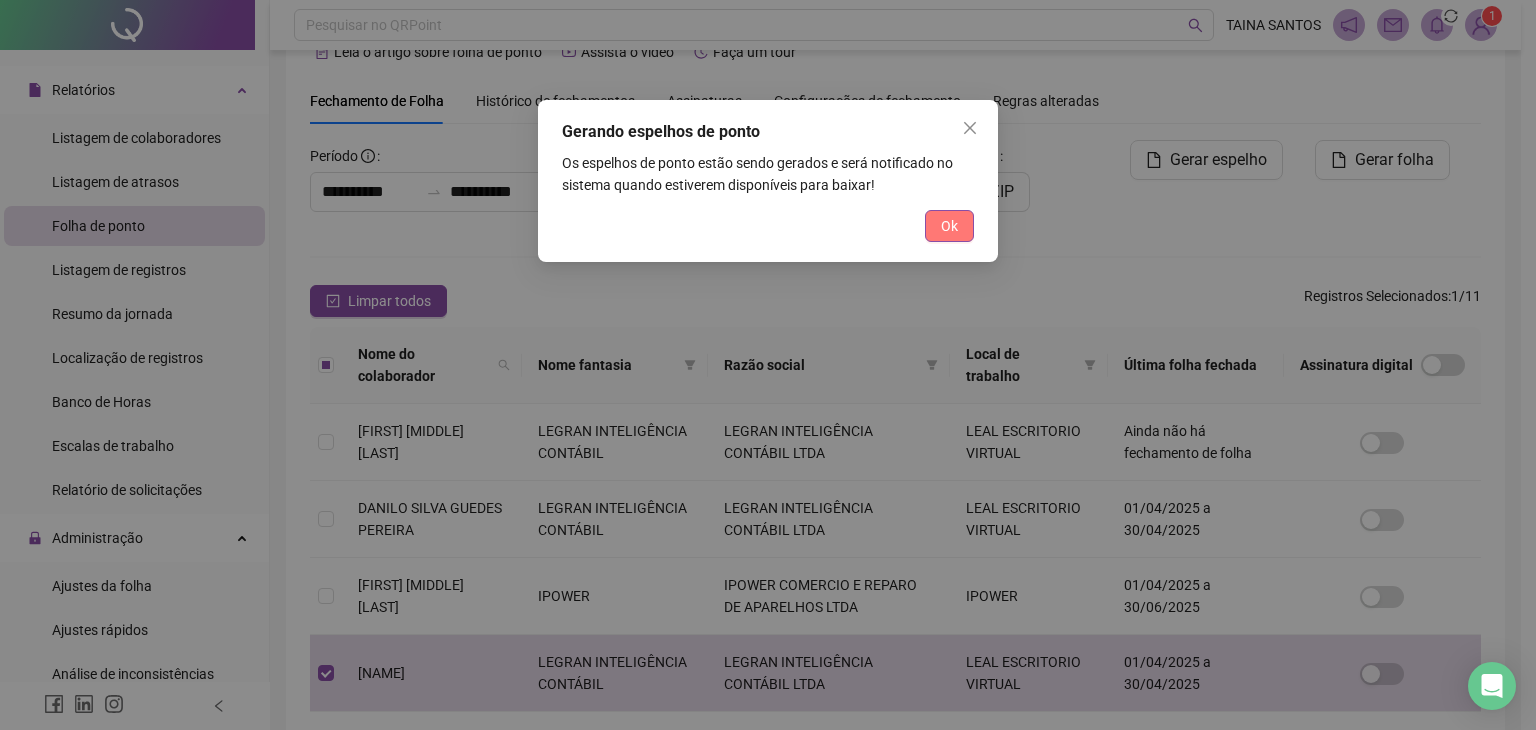 click on "Ok" at bounding box center [949, 226] 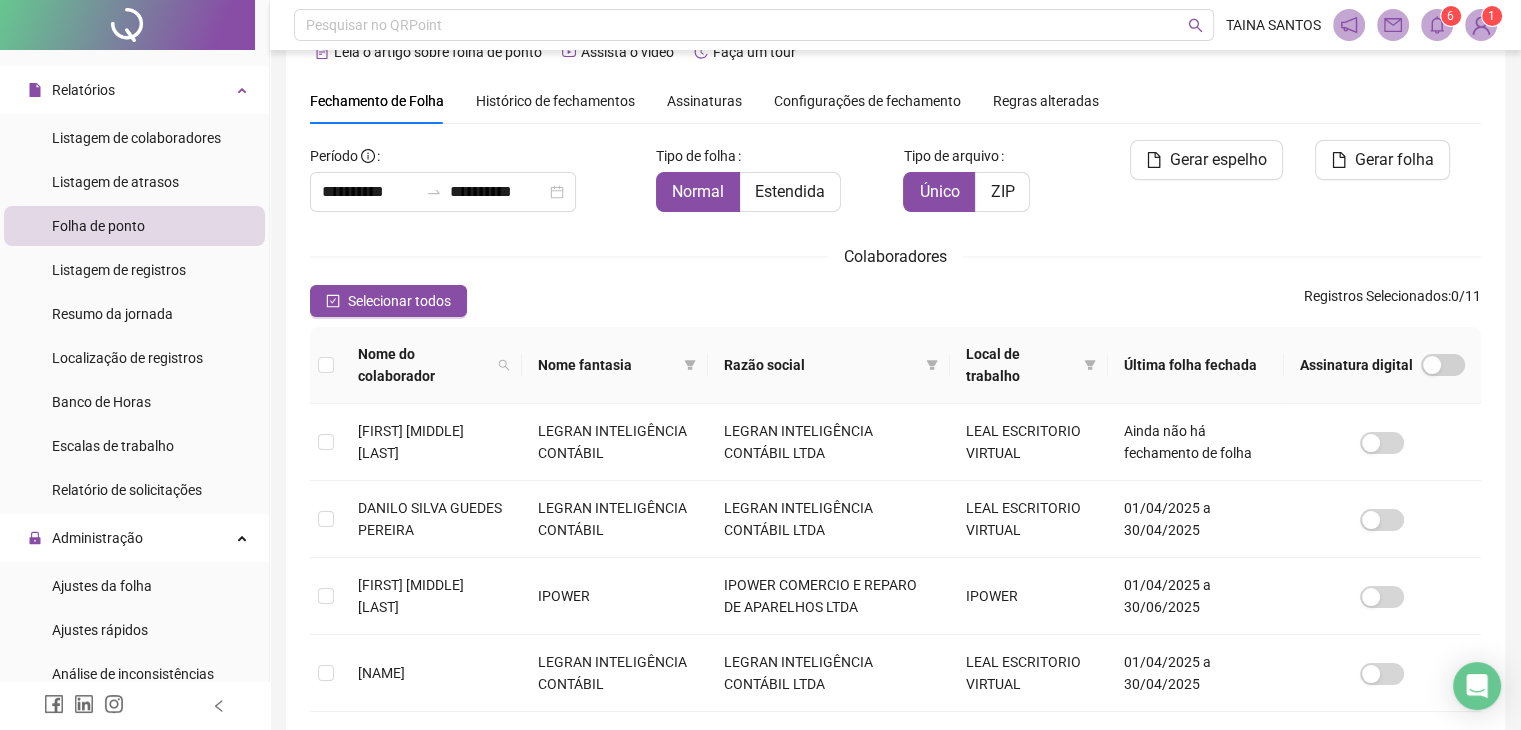click 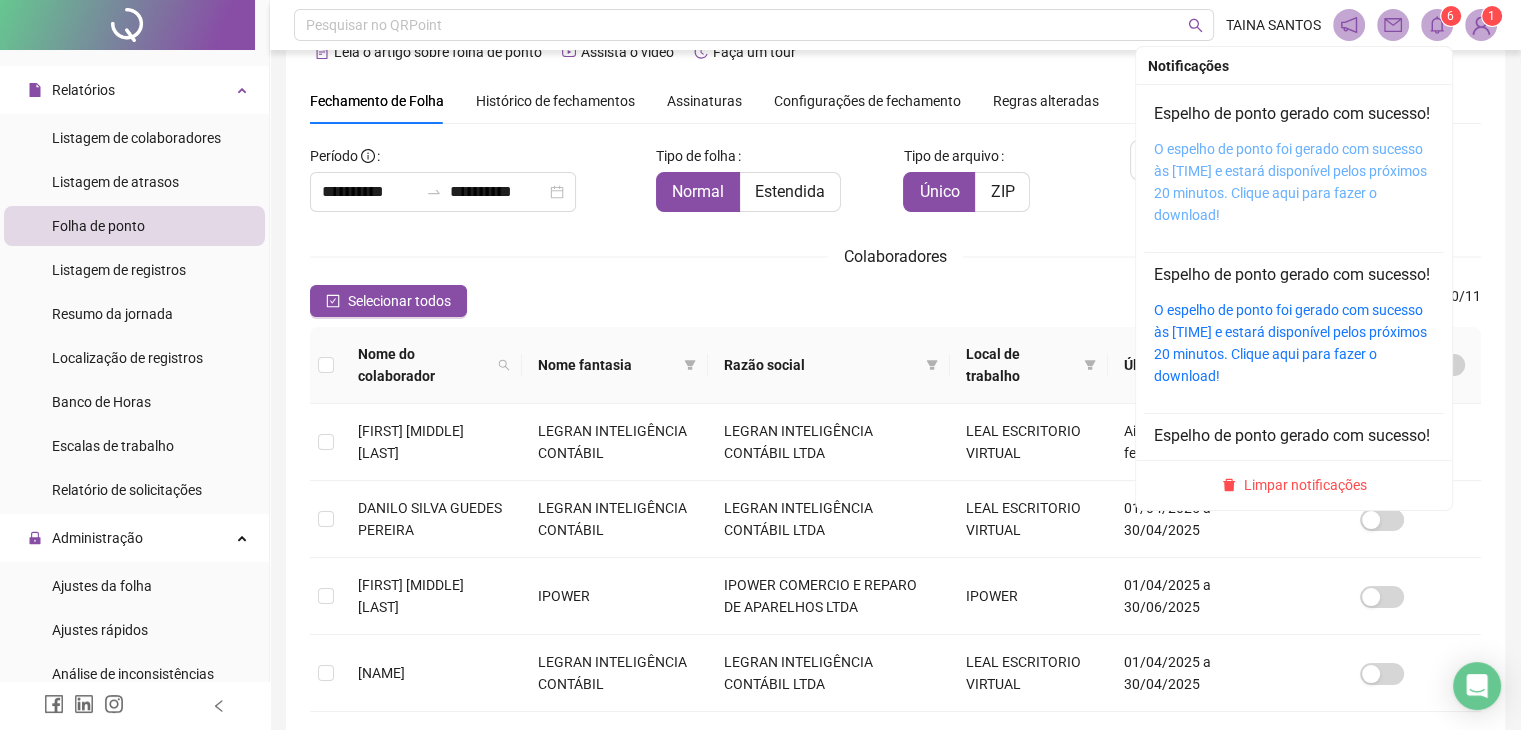click on "O espelho de ponto foi gerado com sucesso às [TIME] e estará disponível pelos próximos 20 minutos.
Clique aqui para fazer o download!" at bounding box center (1290, 182) 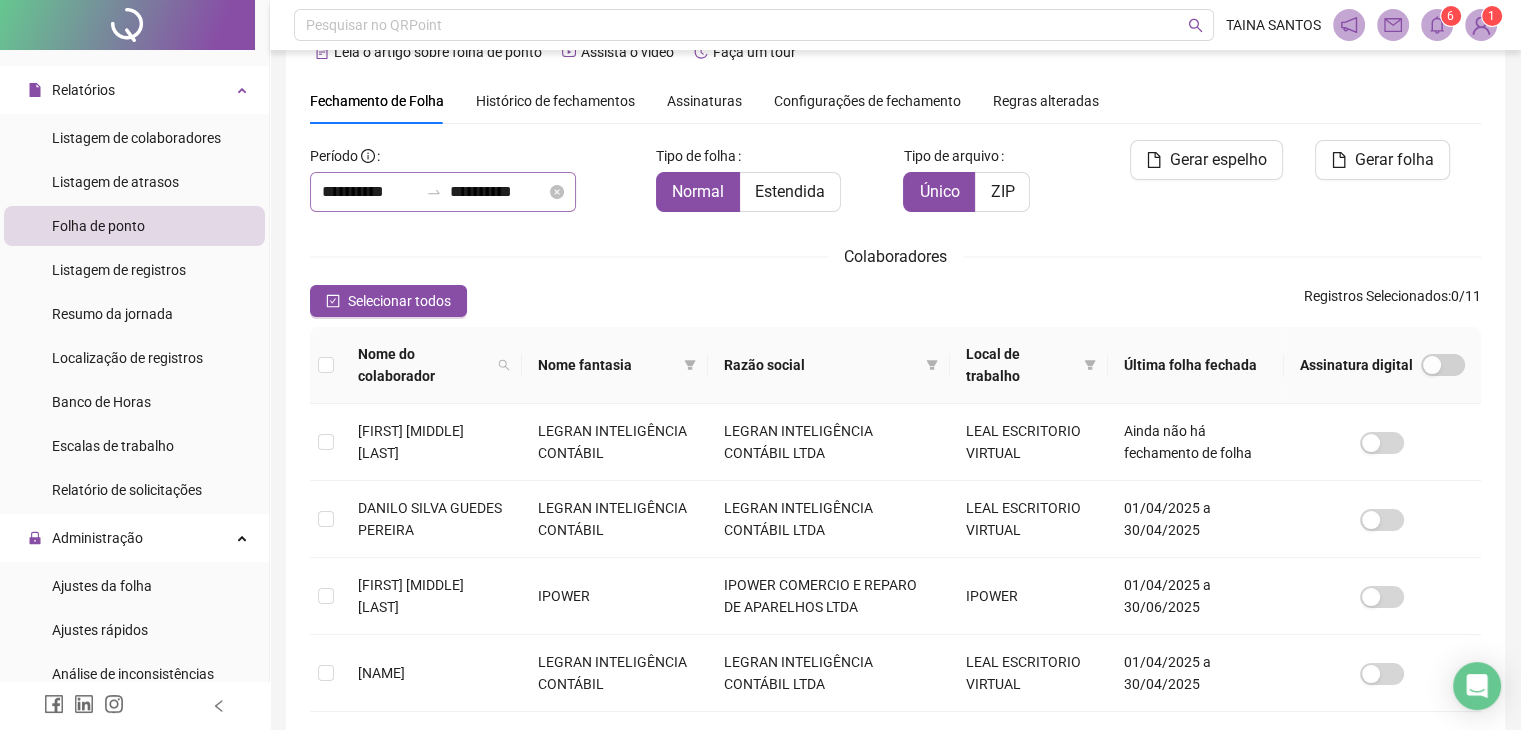 click on "**********" at bounding box center (443, 192) 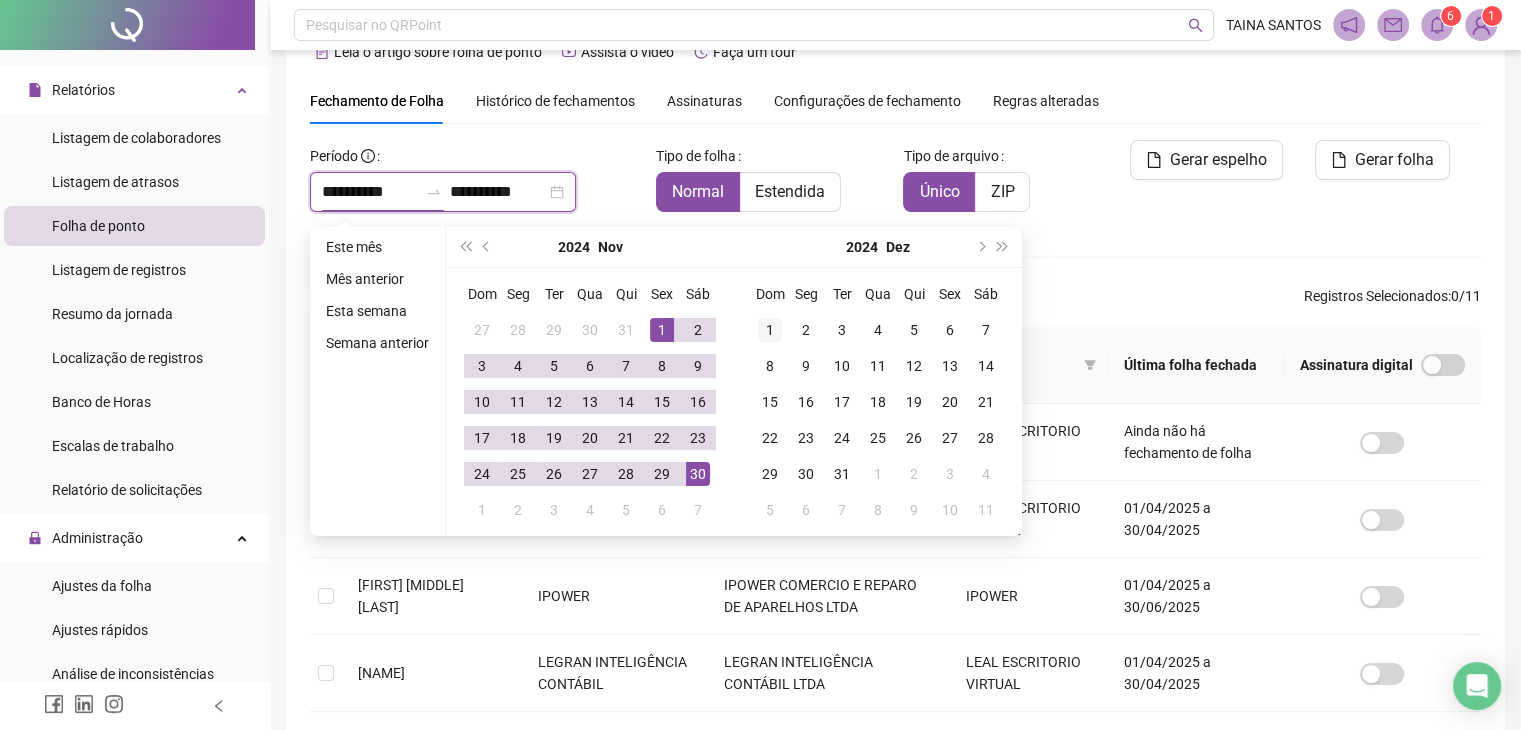type on "**********" 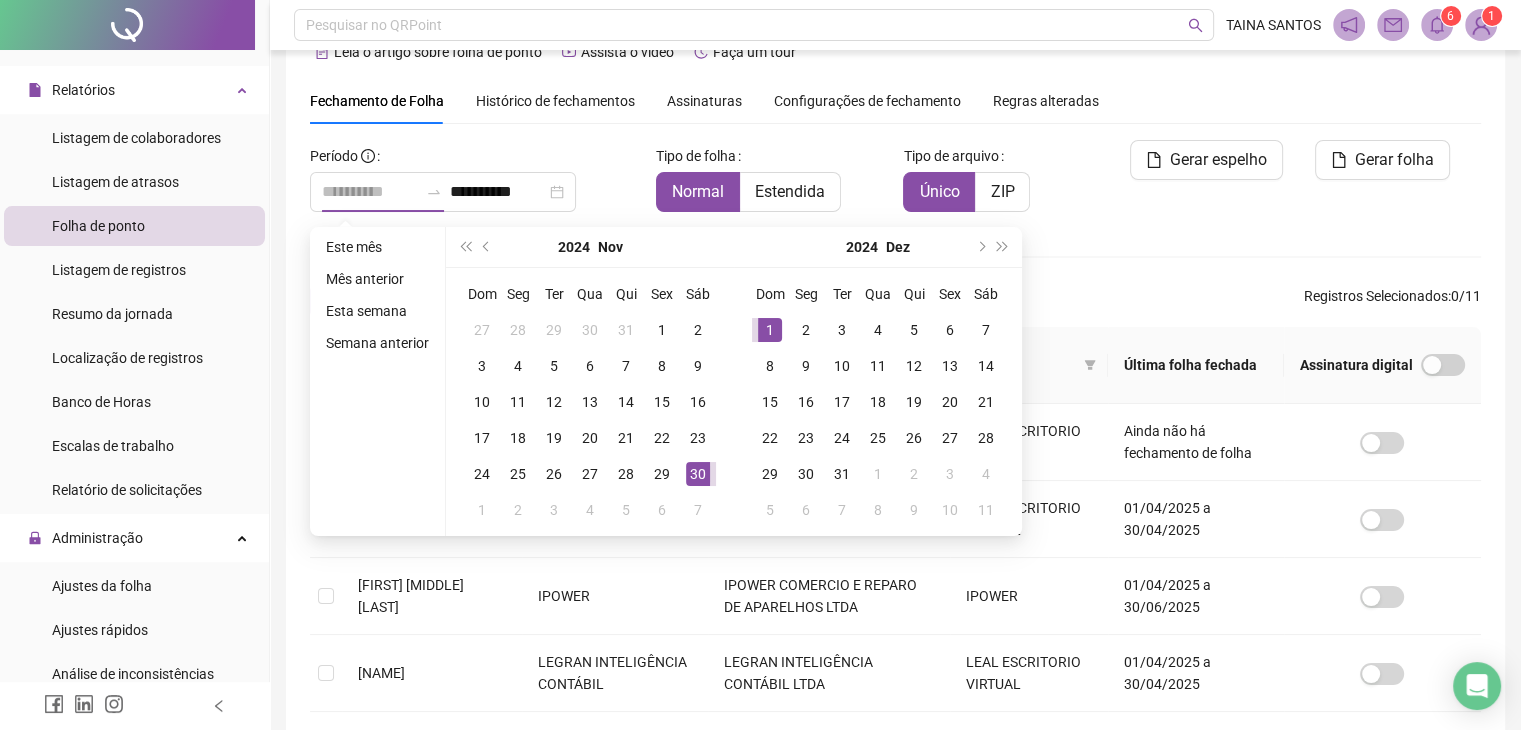 click on "1" at bounding box center [770, 330] 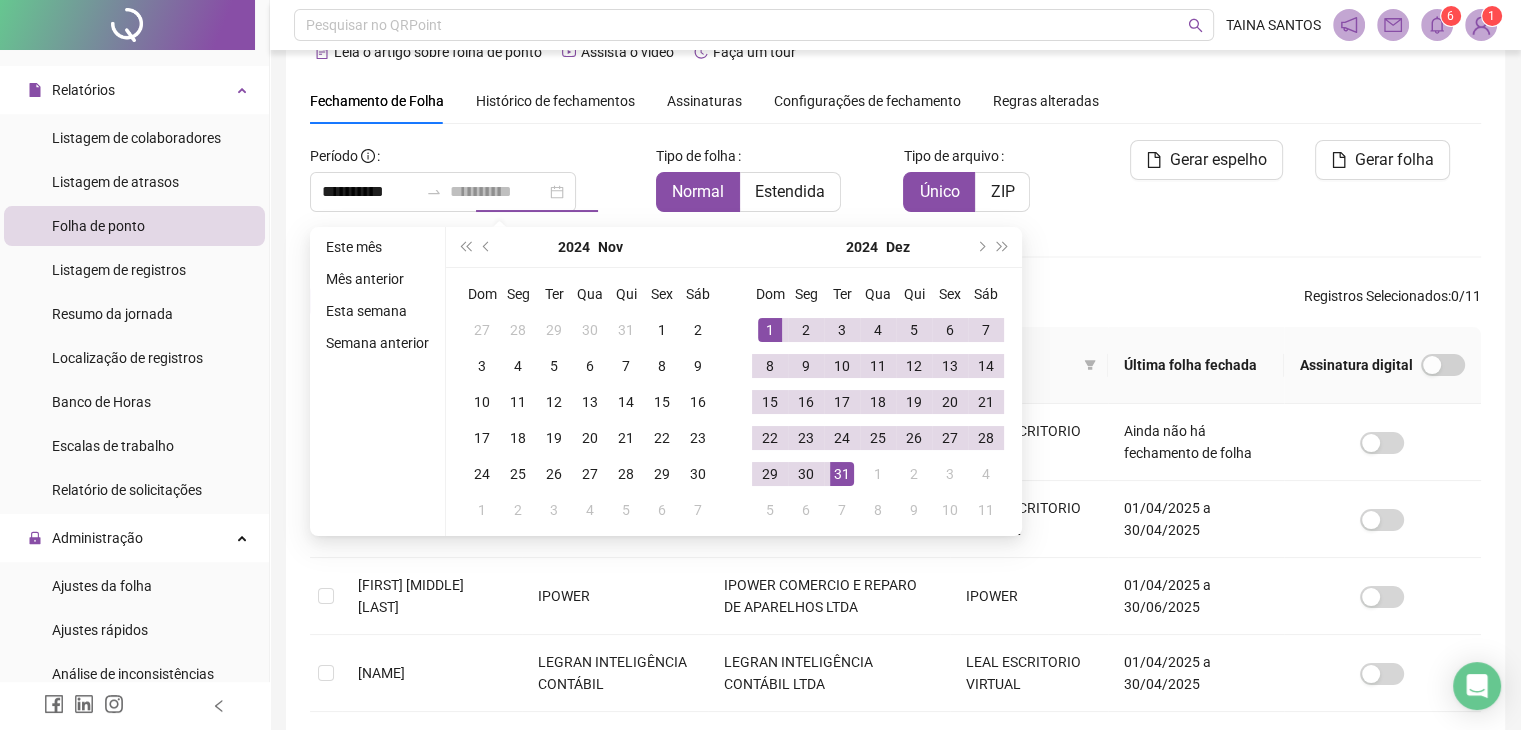 click on "31" at bounding box center (842, 474) 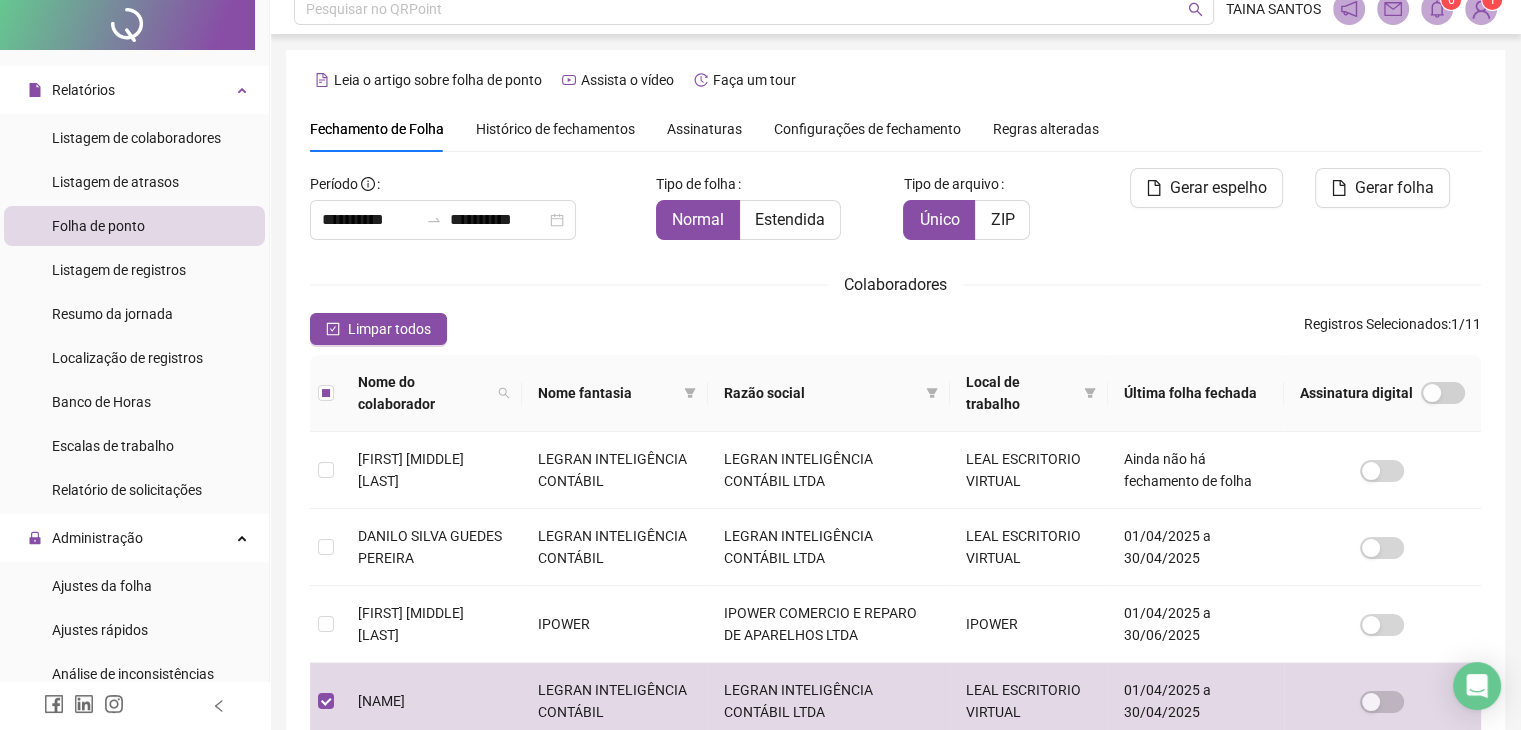 scroll, scrollTop: 0, scrollLeft: 0, axis: both 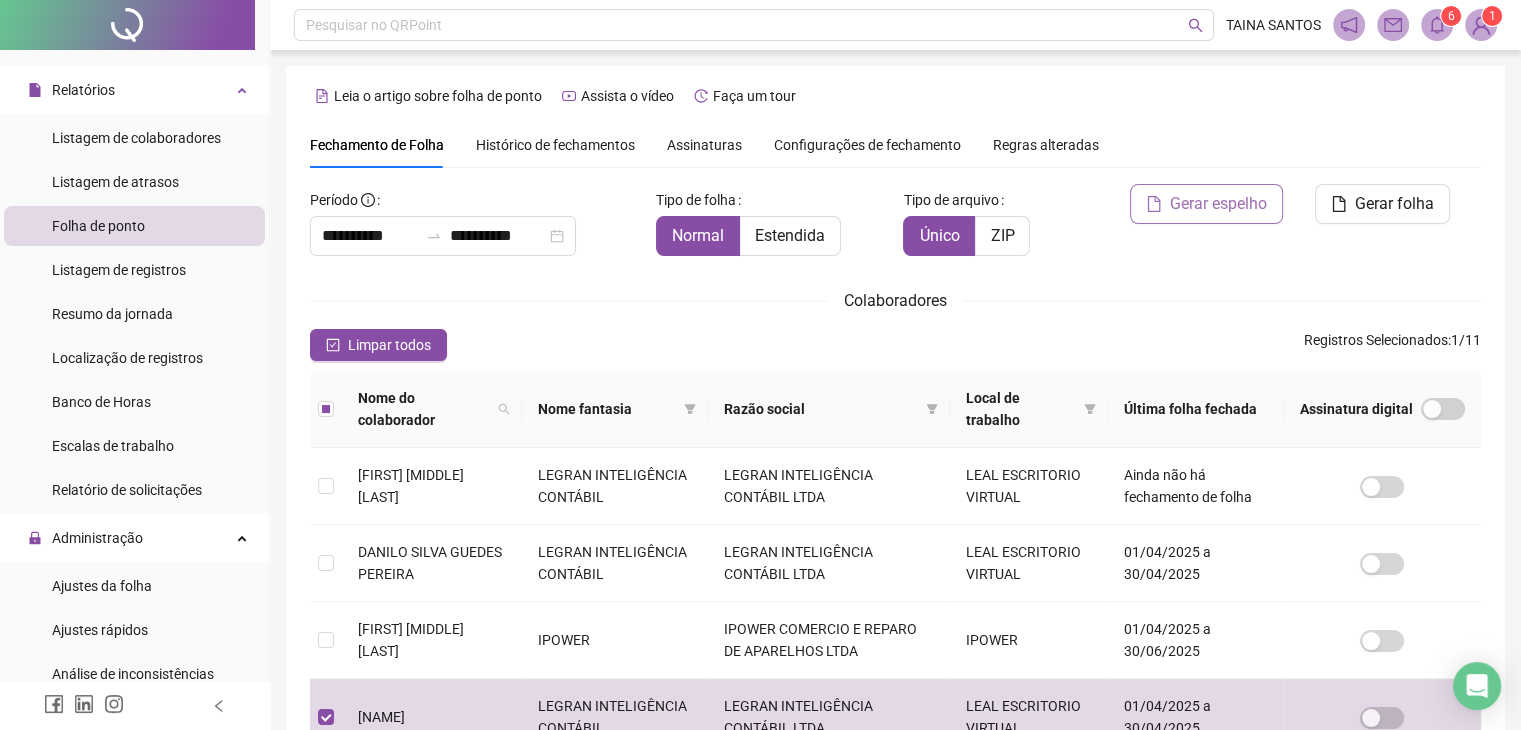 click on "Gerar espelho" at bounding box center [1206, 204] 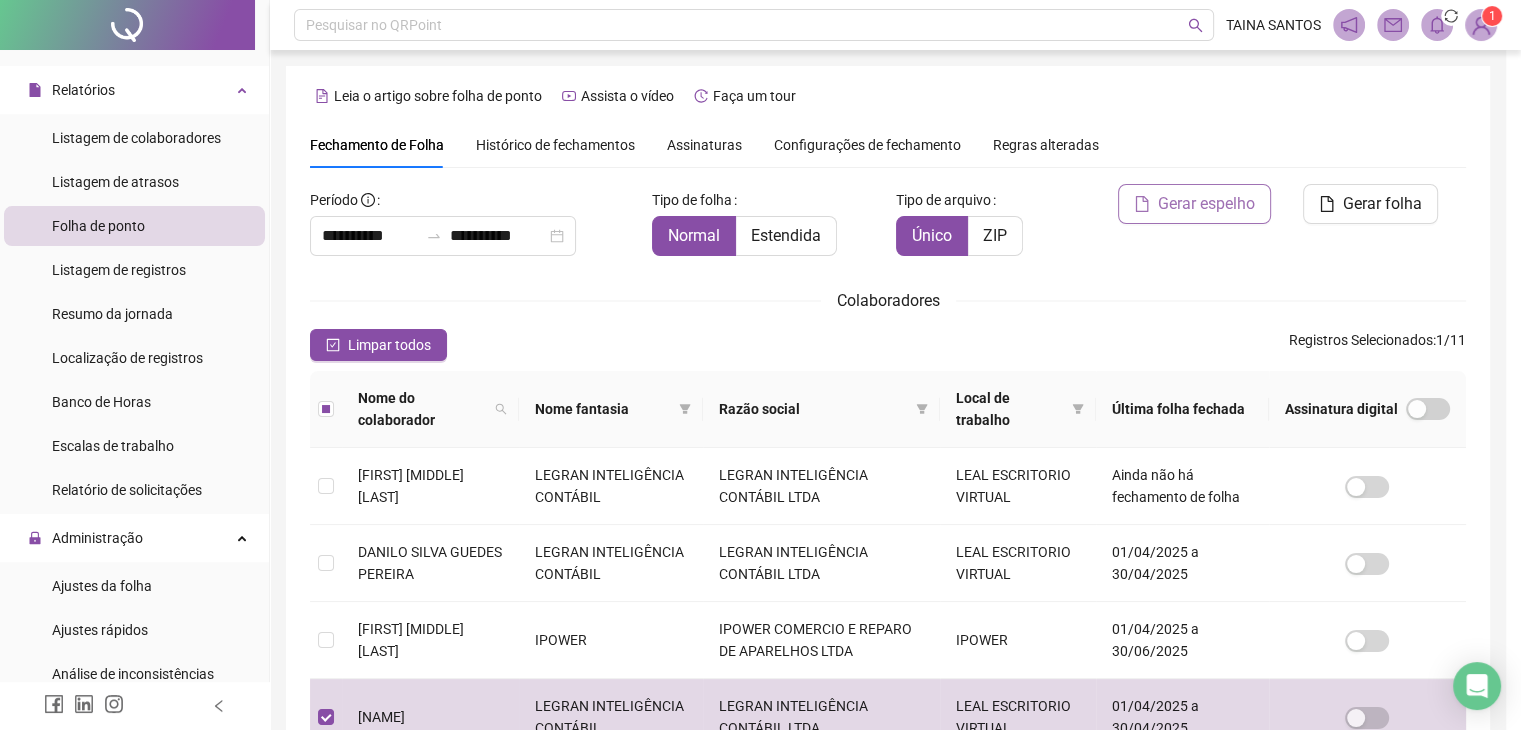 scroll, scrollTop: 44, scrollLeft: 0, axis: vertical 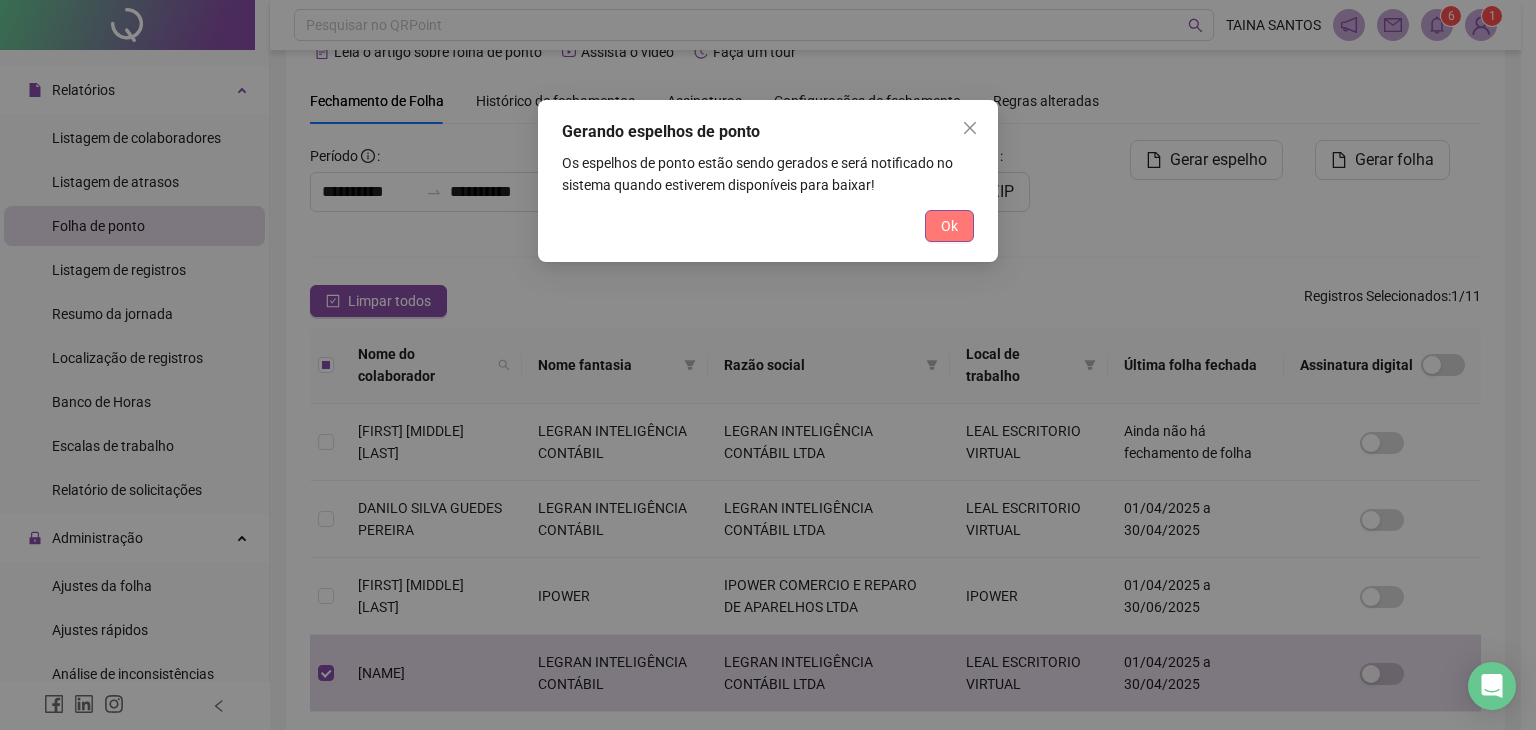 click on "Ok" at bounding box center [949, 226] 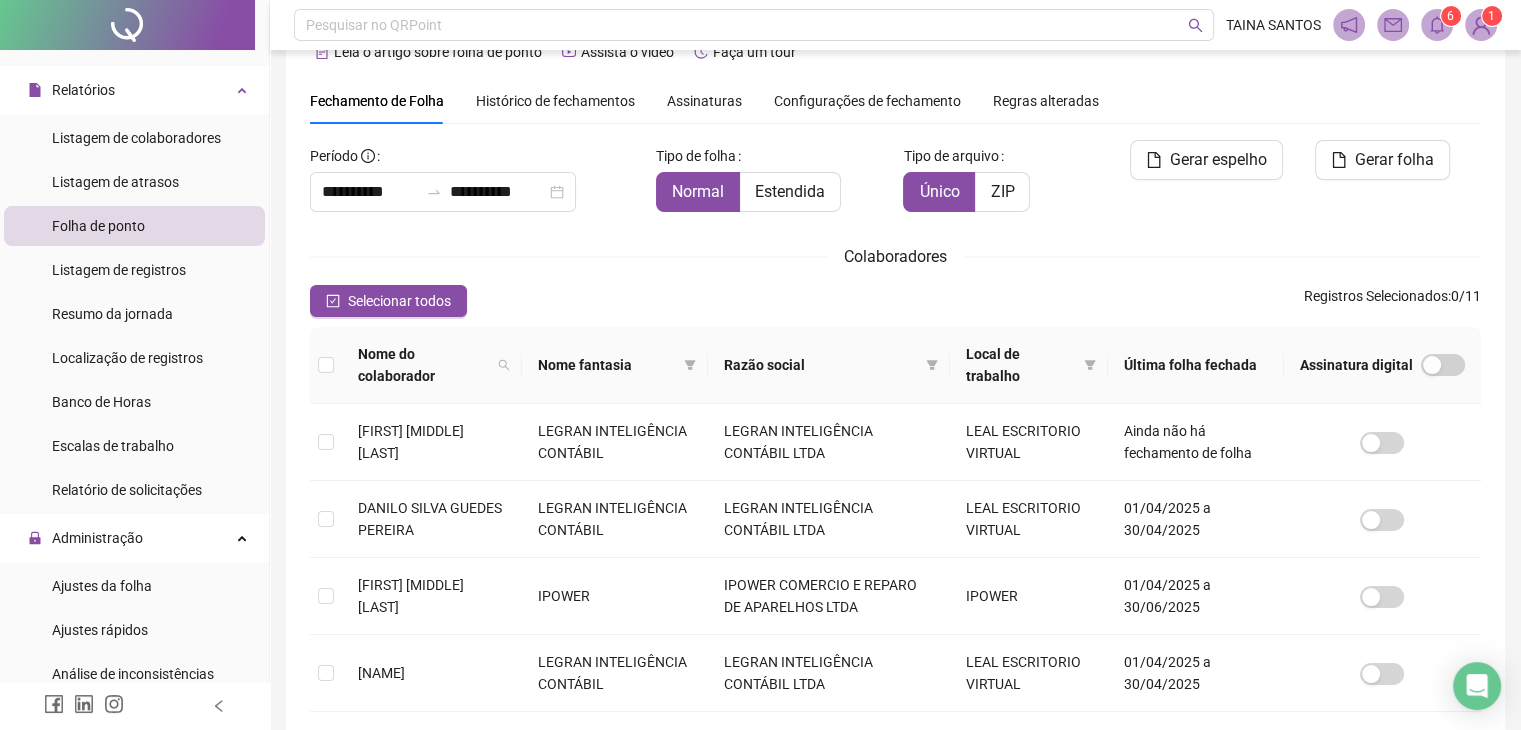 click on "6" at bounding box center (1451, 16) 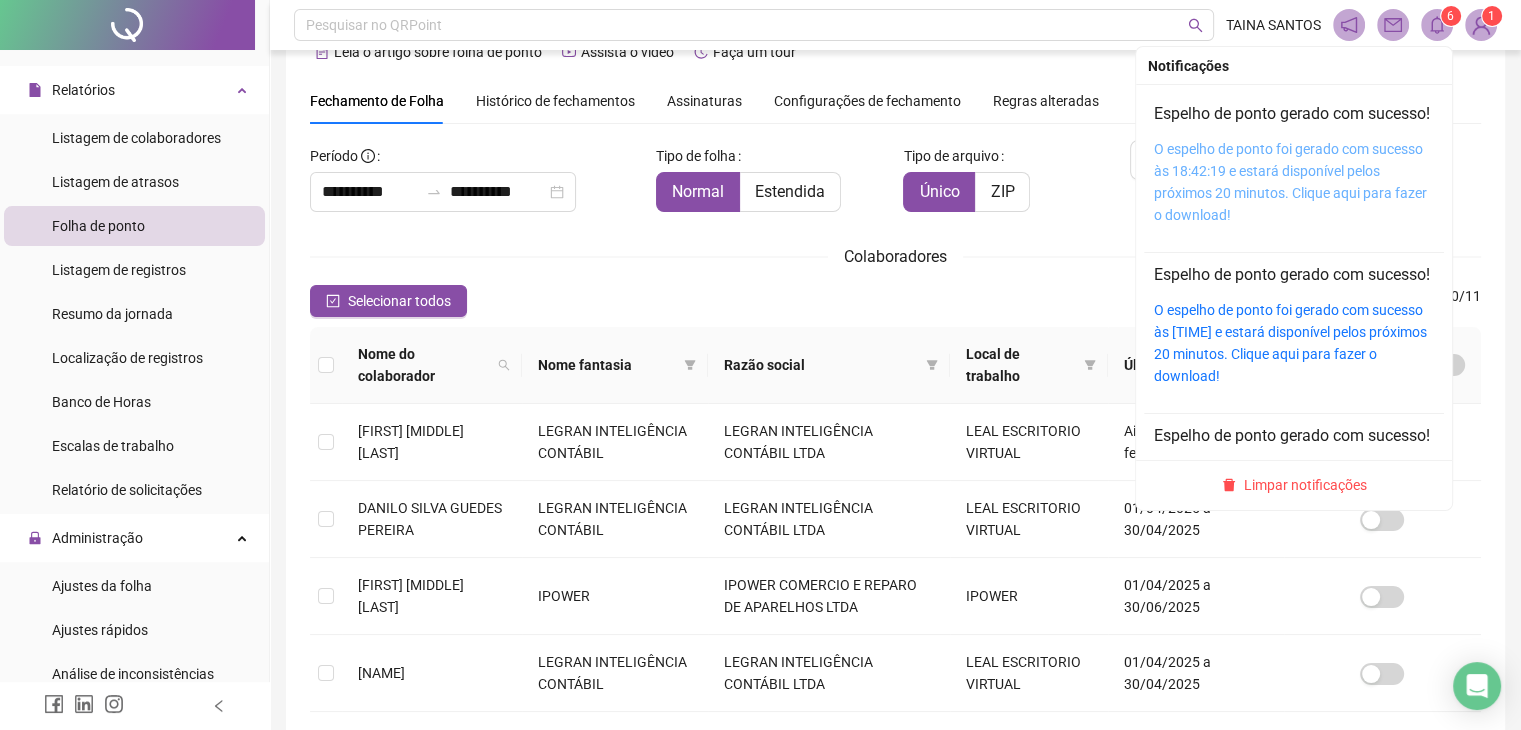 click on "O espelho de ponto foi gerado com sucesso às 18:42:19 e estará disponível pelos próximos 20 minutos.
Clique aqui para fazer o download!" at bounding box center [1290, 182] 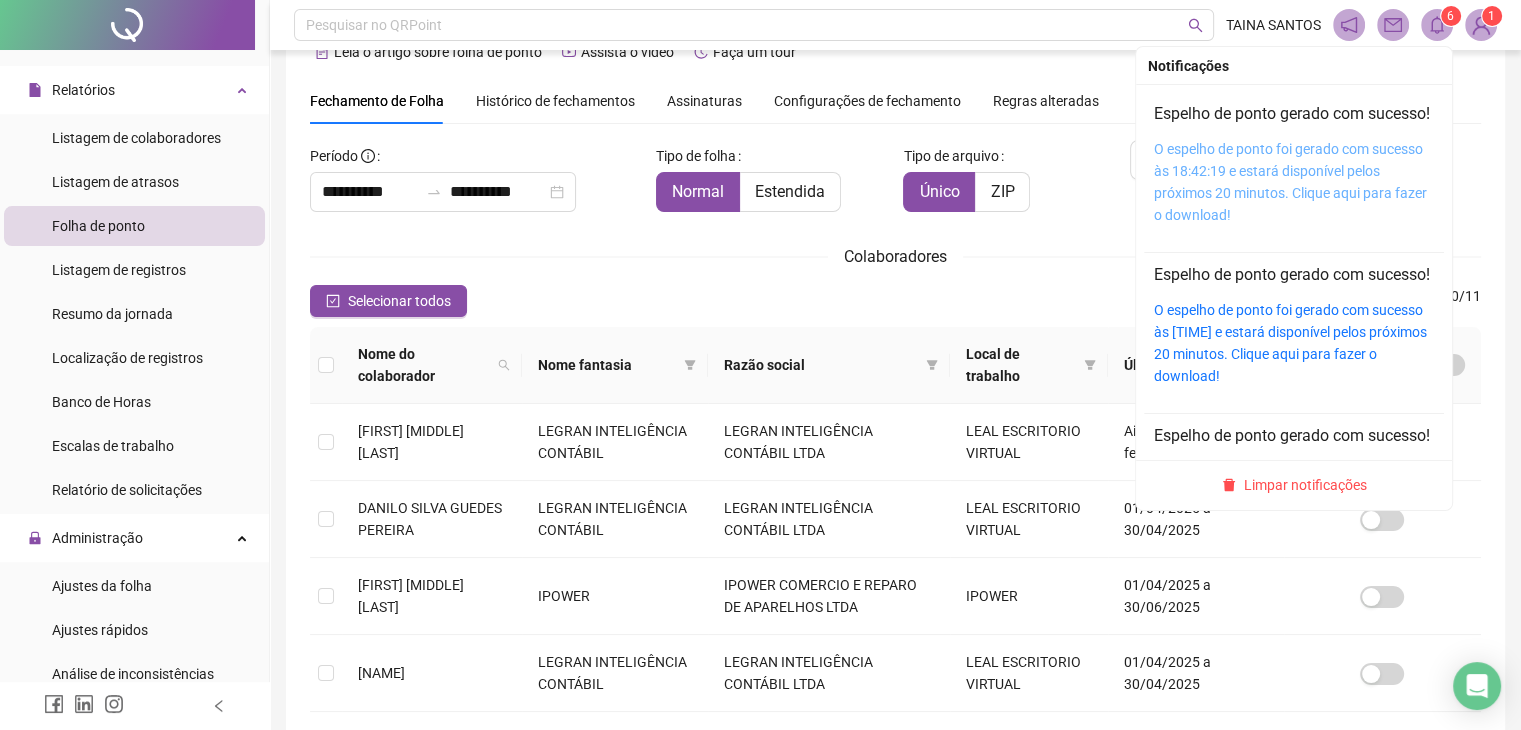 click on "O espelho de ponto foi gerado com sucesso às 18:42:19 e estará disponível pelos próximos 20 minutos.
Clique aqui para fazer o download!" at bounding box center (1290, 182) 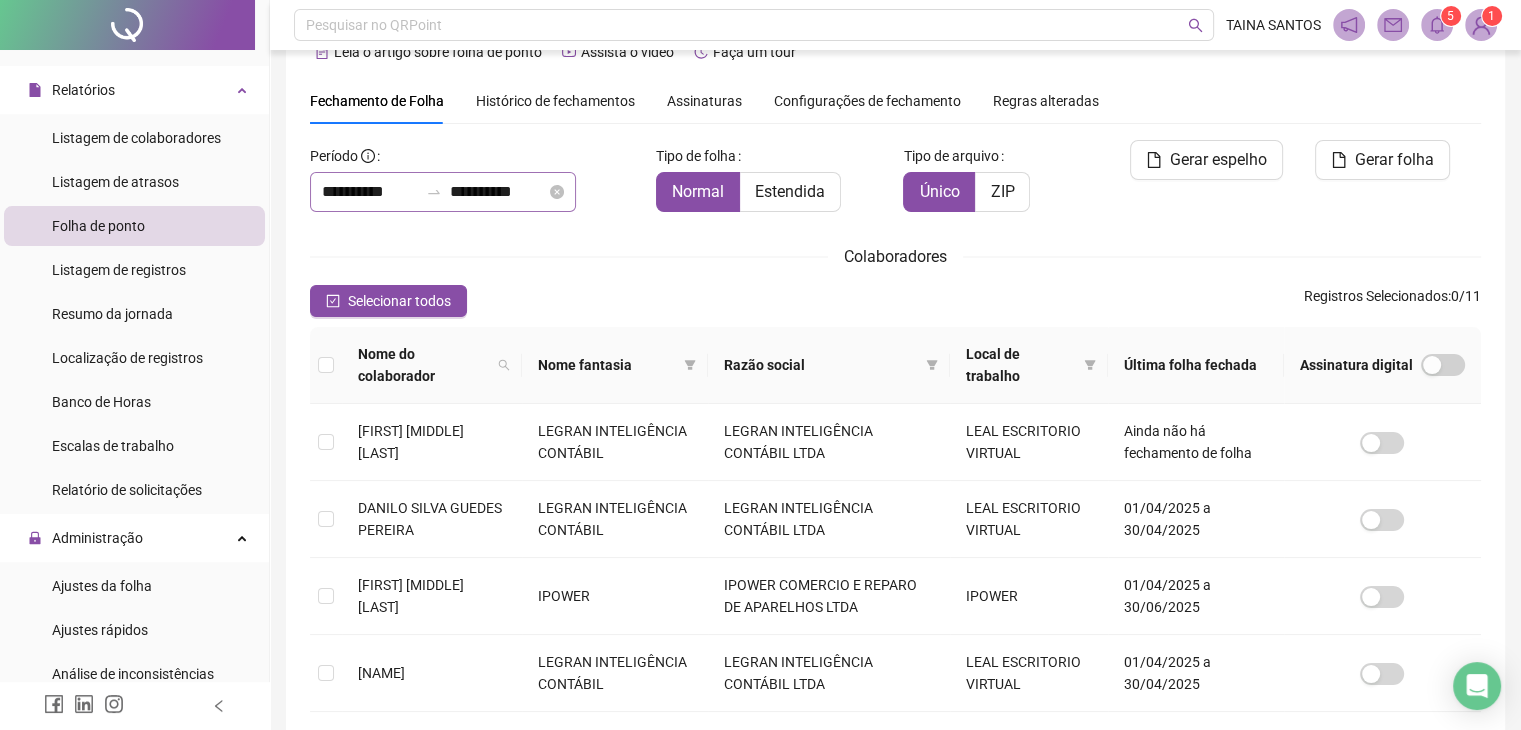 click on "**********" at bounding box center (443, 192) 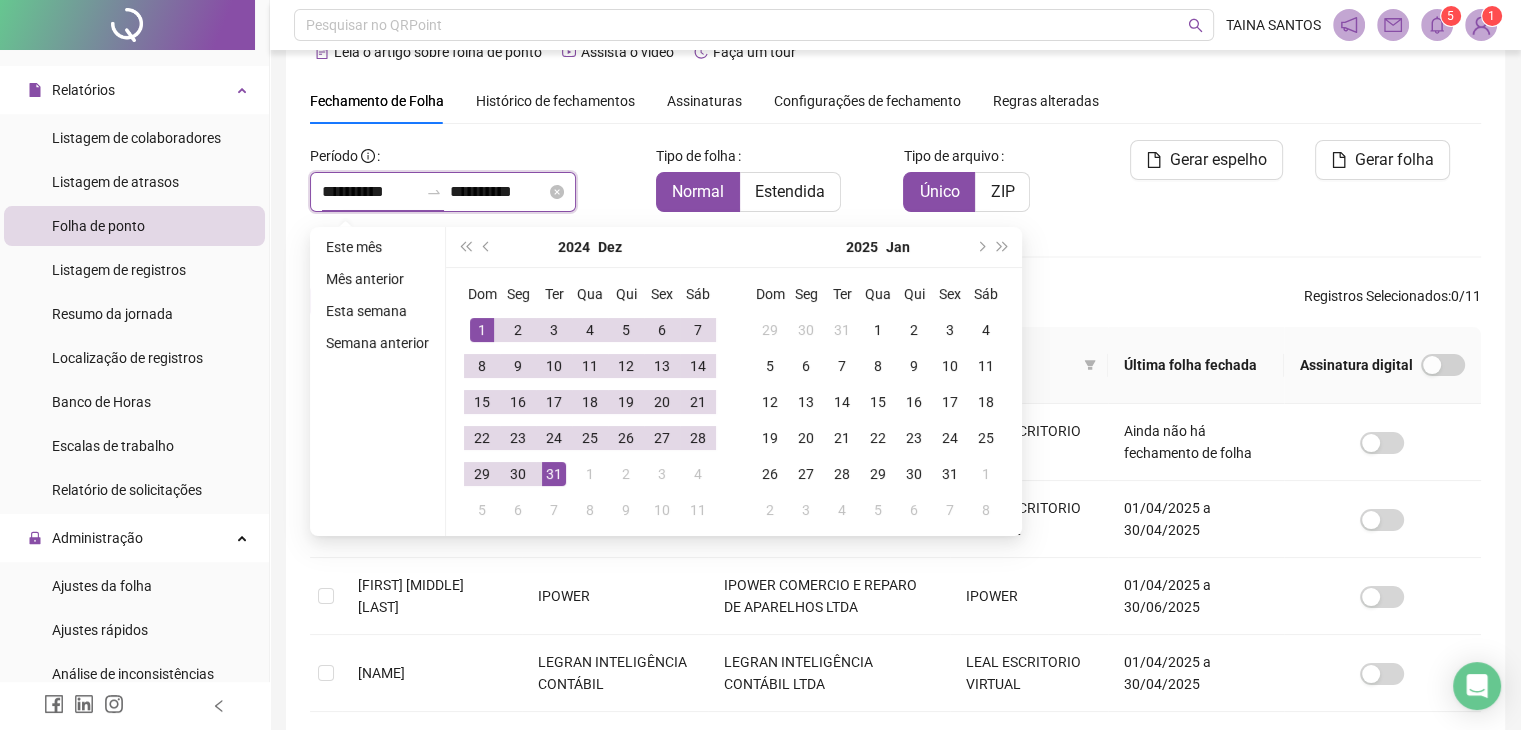 click on "**********" at bounding box center (498, 192) 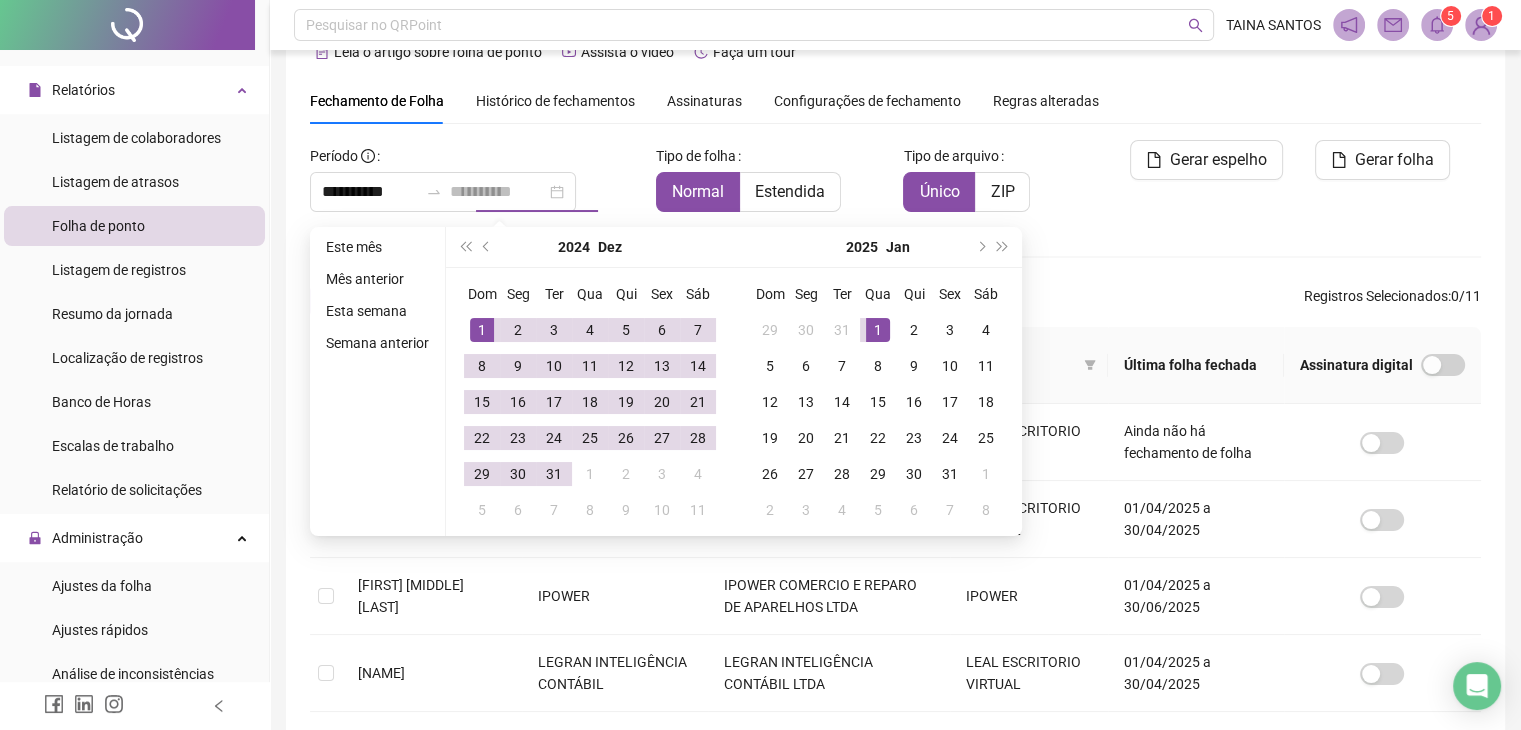 click on "1" at bounding box center (878, 330) 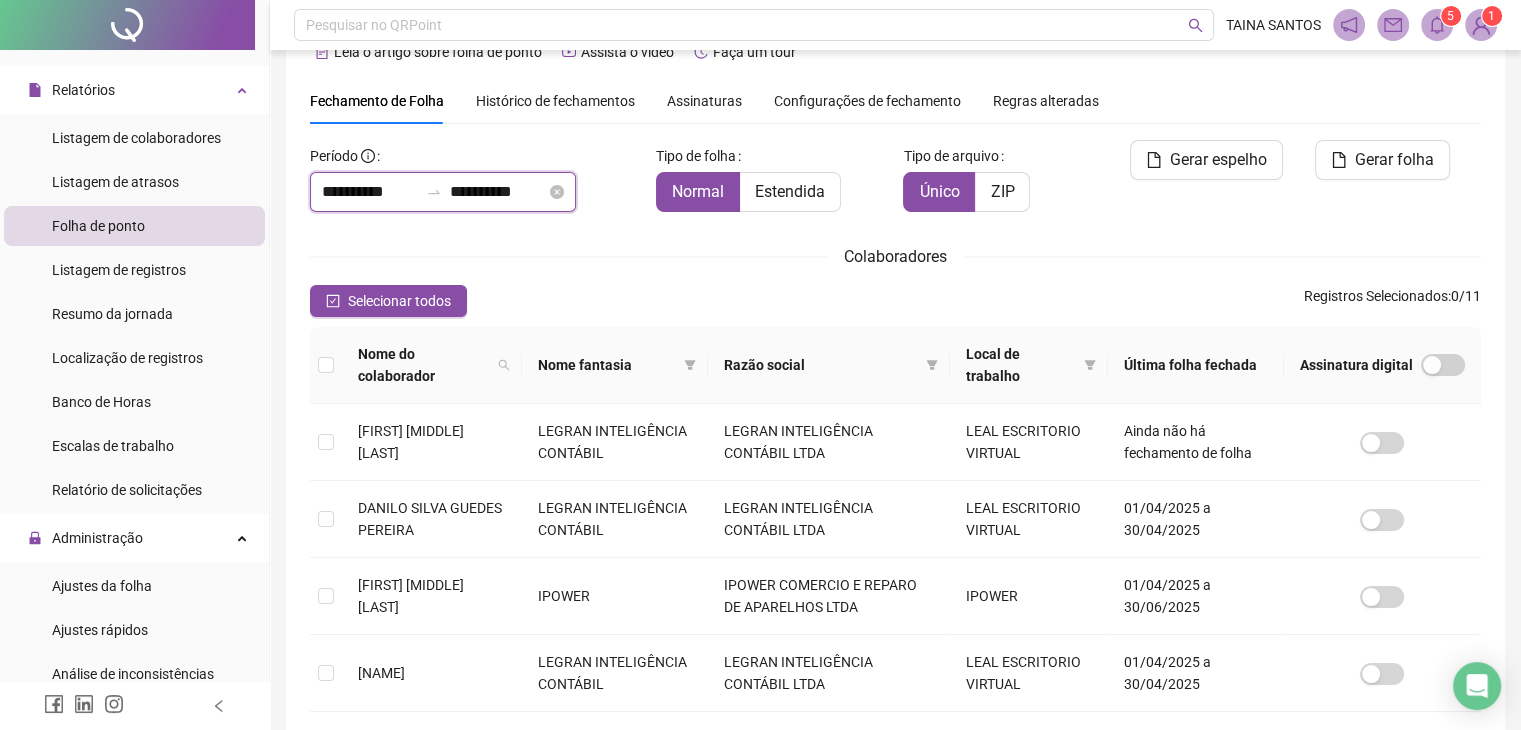click on "**********" at bounding box center [498, 192] 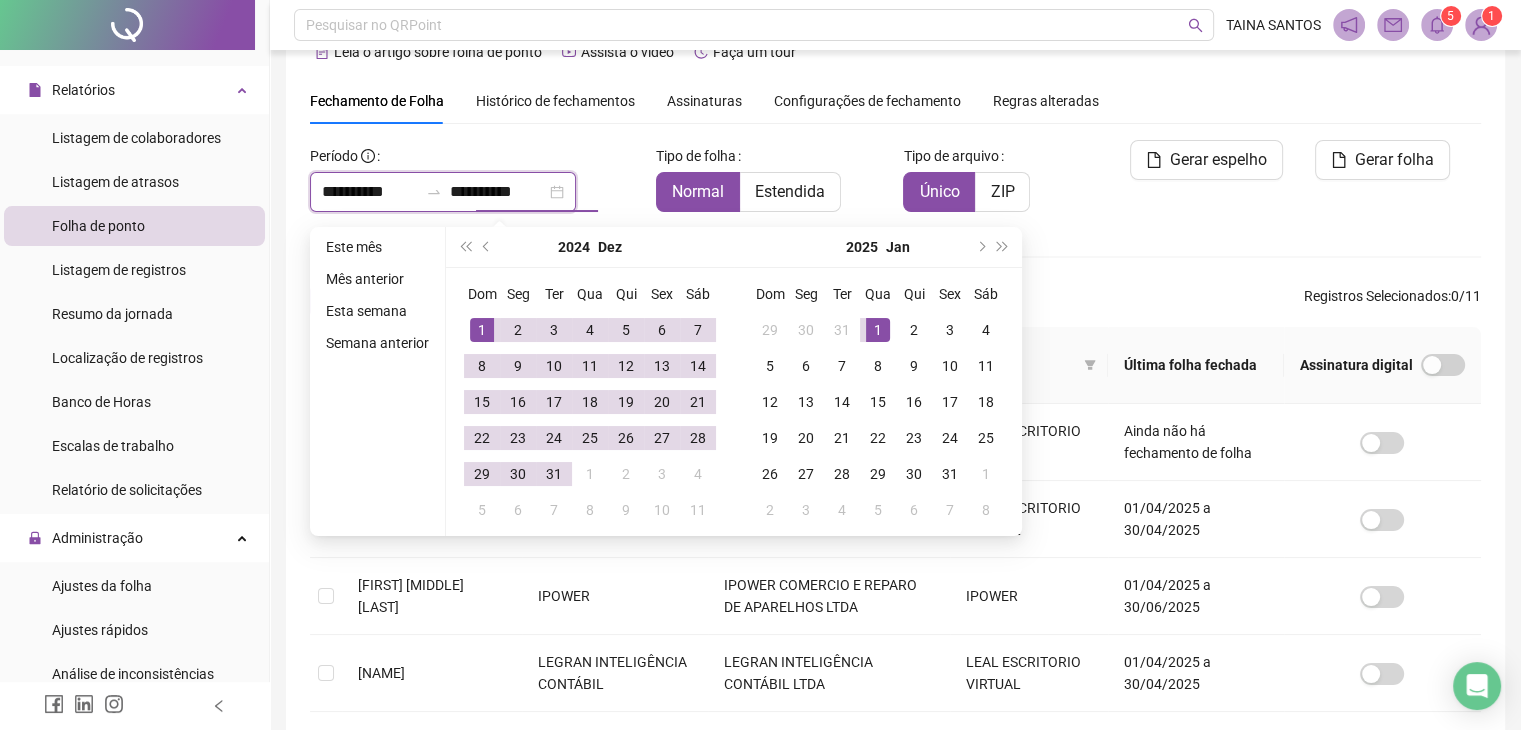 type on "**********" 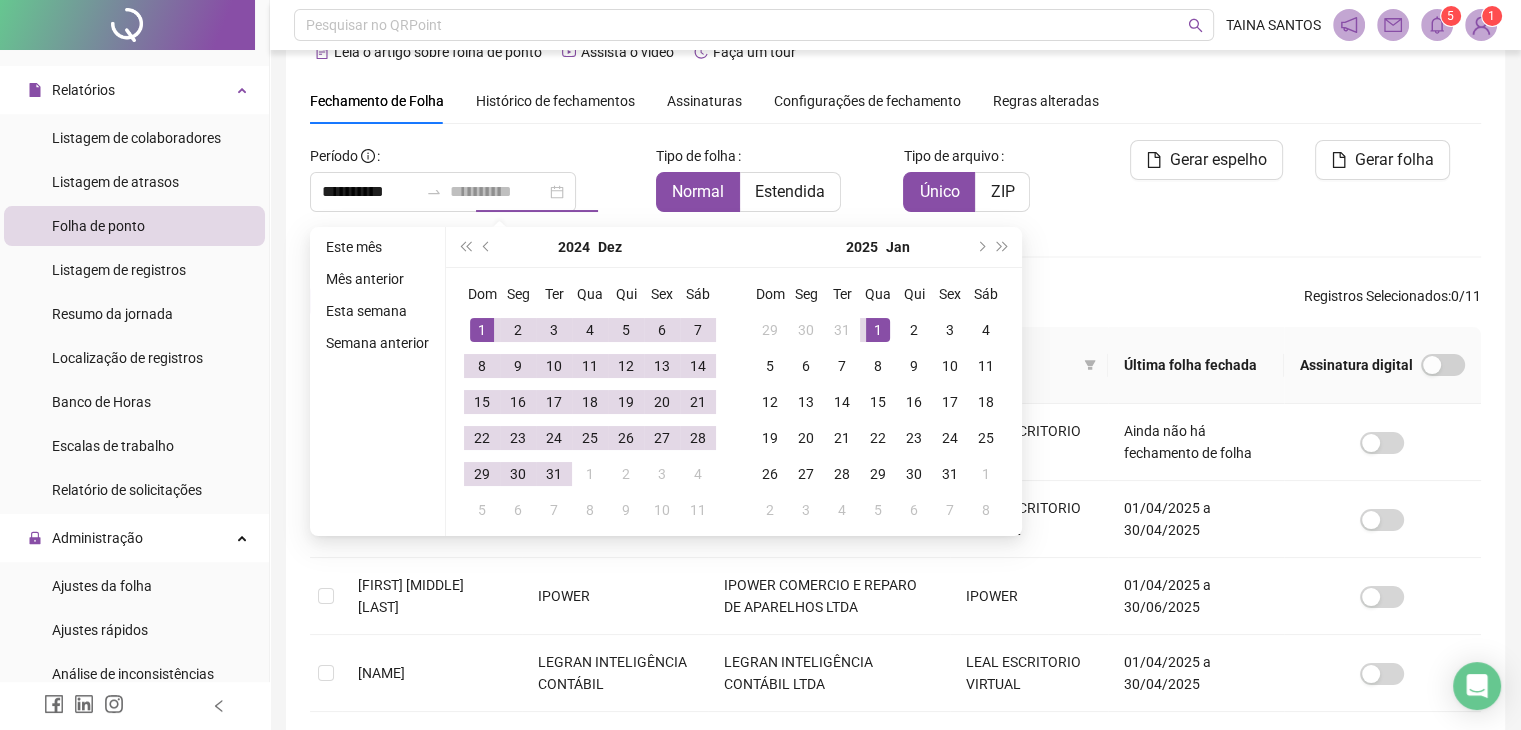 click on "1" at bounding box center (878, 330) 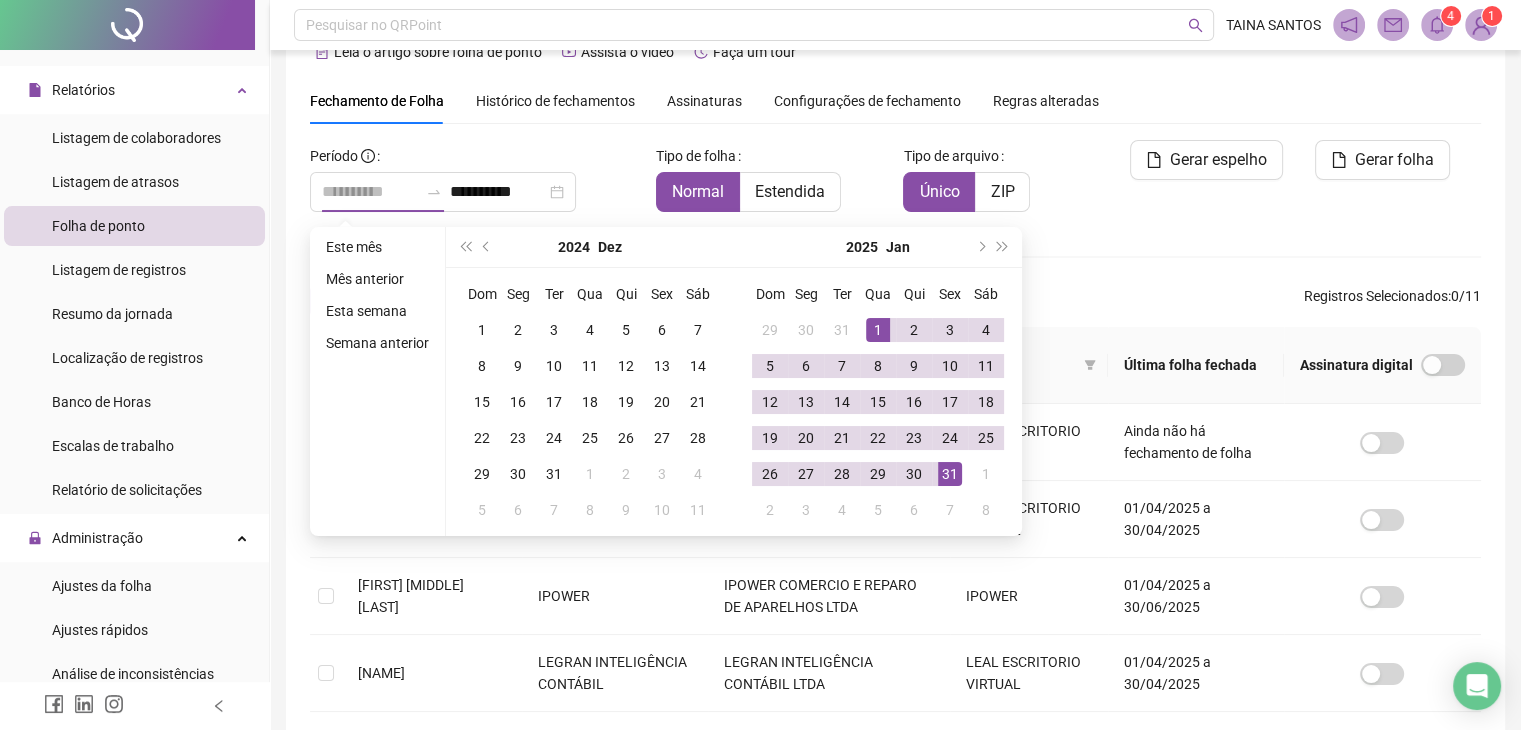 click on "31" at bounding box center (950, 474) 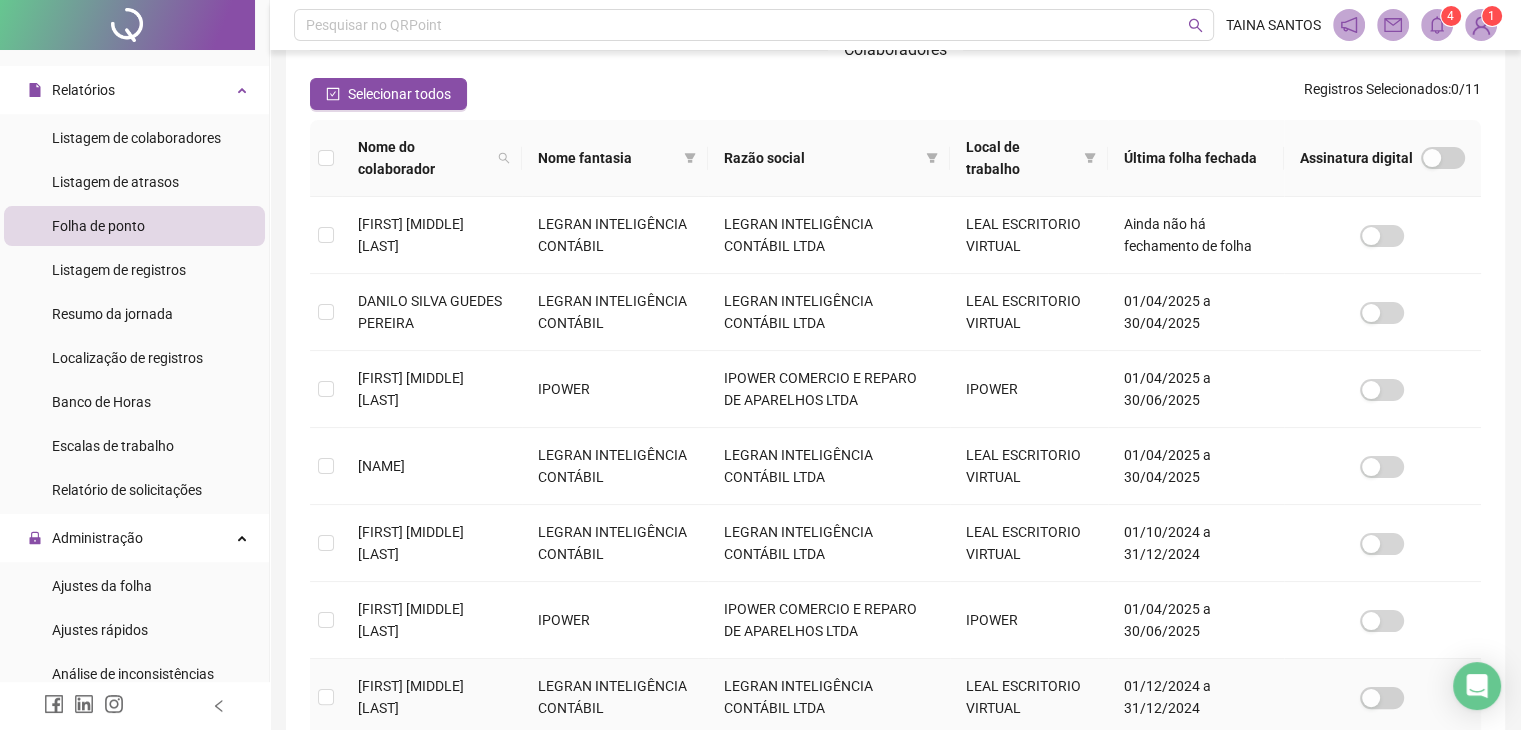 scroll, scrollTop: 544, scrollLeft: 0, axis: vertical 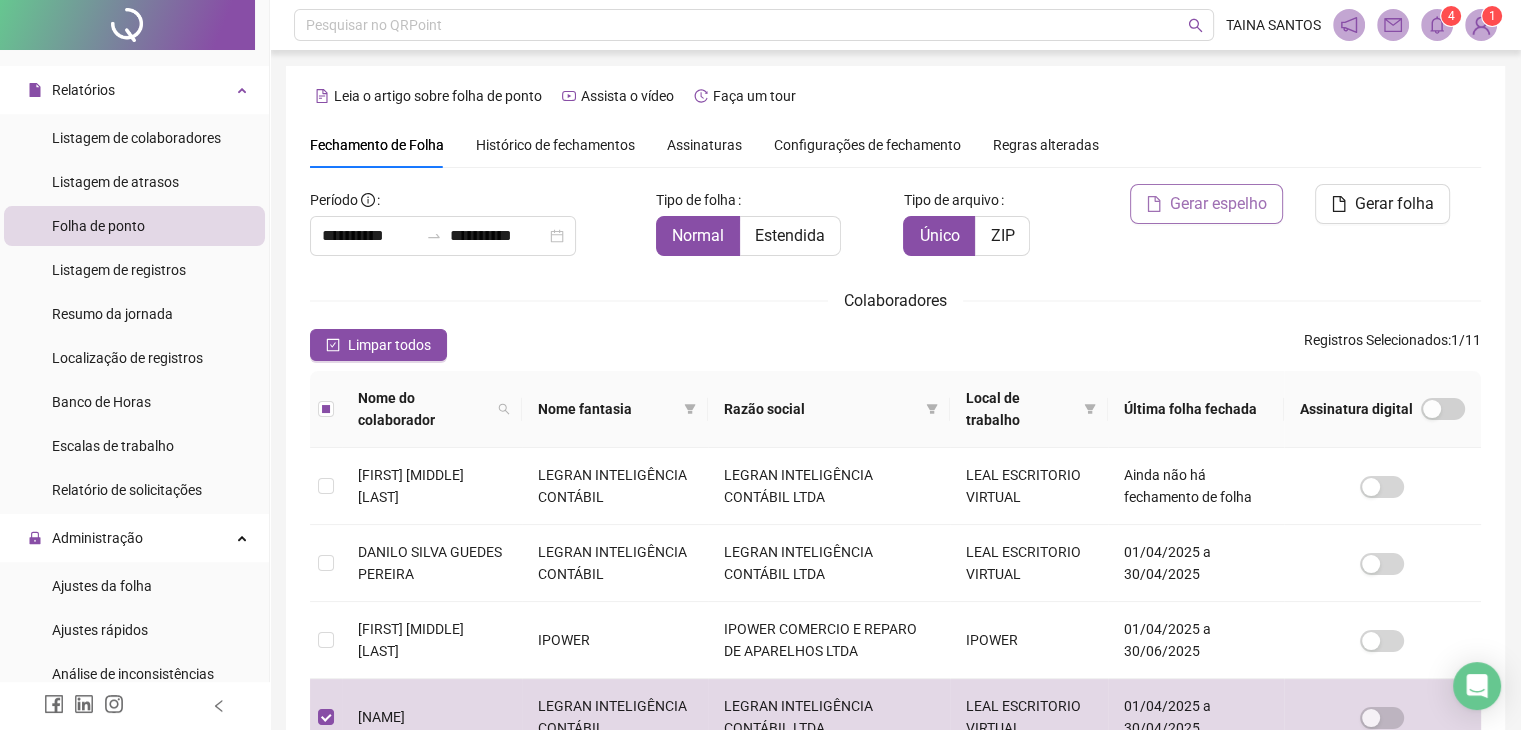 click on "Gerar espelho" at bounding box center (1218, 204) 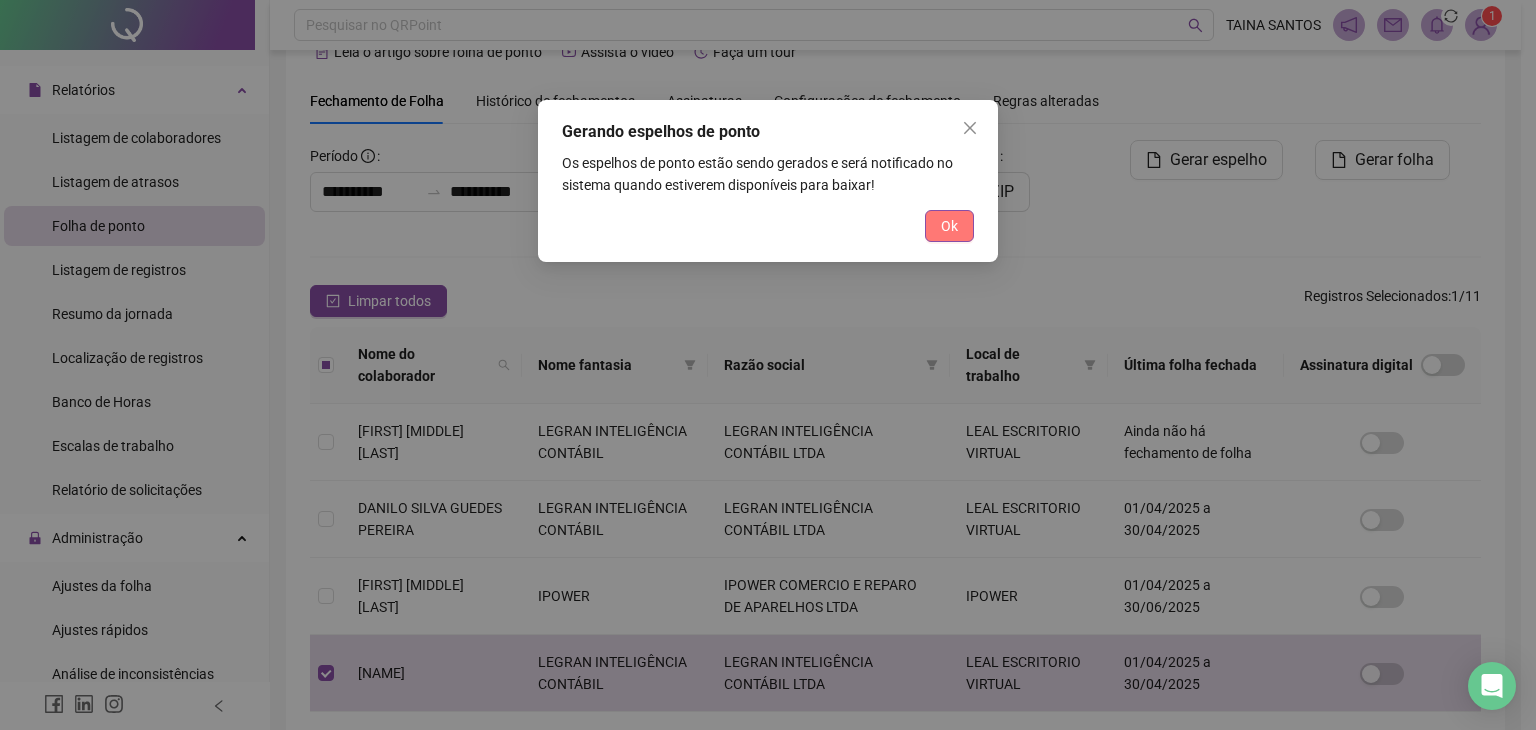 click on "Ok" at bounding box center [949, 226] 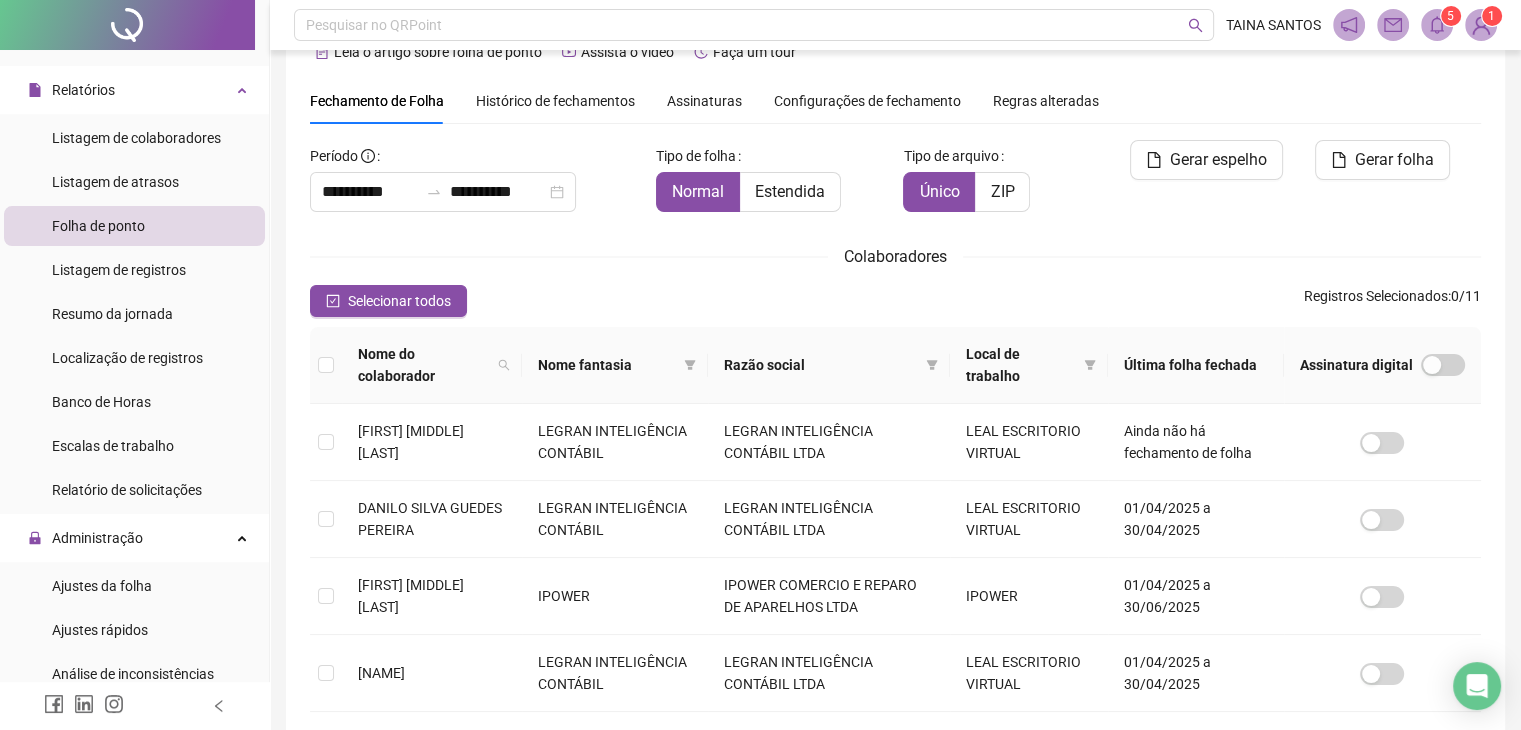 click at bounding box center [1437, 25] 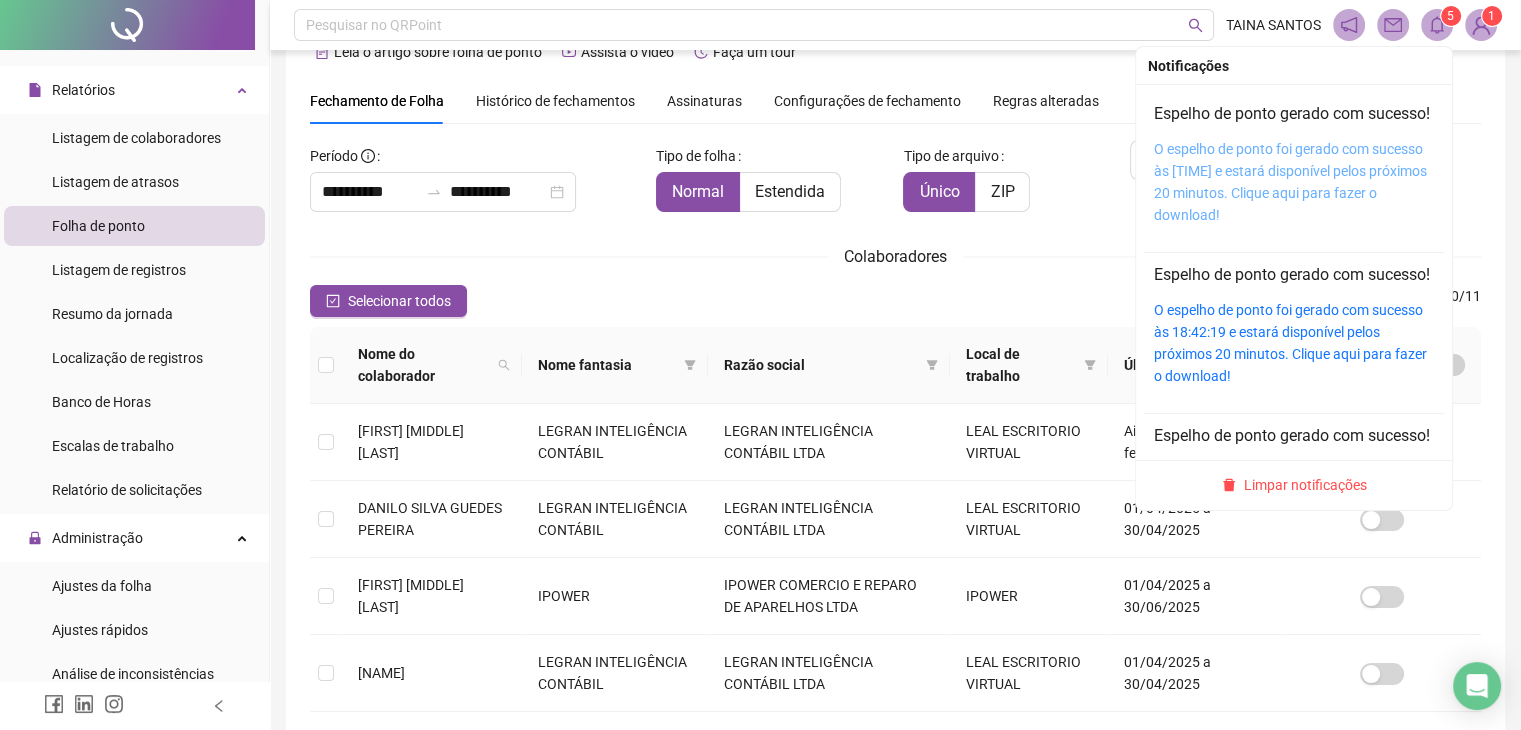 click on "O espelho de ponto foi gerado com sucesso às [TIME] e estará disponível pelos próximos 20 minutos.
Clique aqui para fazer o download!" at bounding box center (1290, 182) 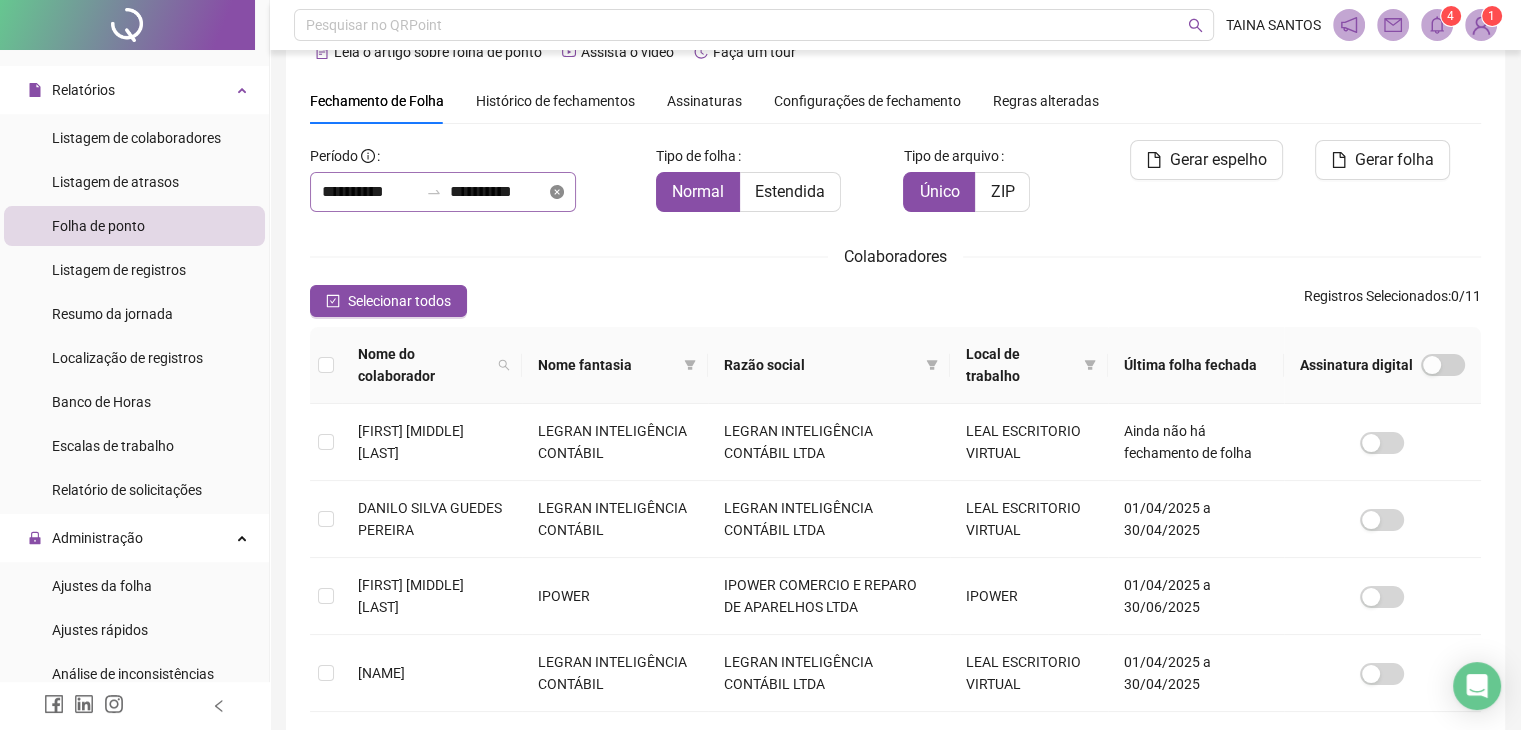click 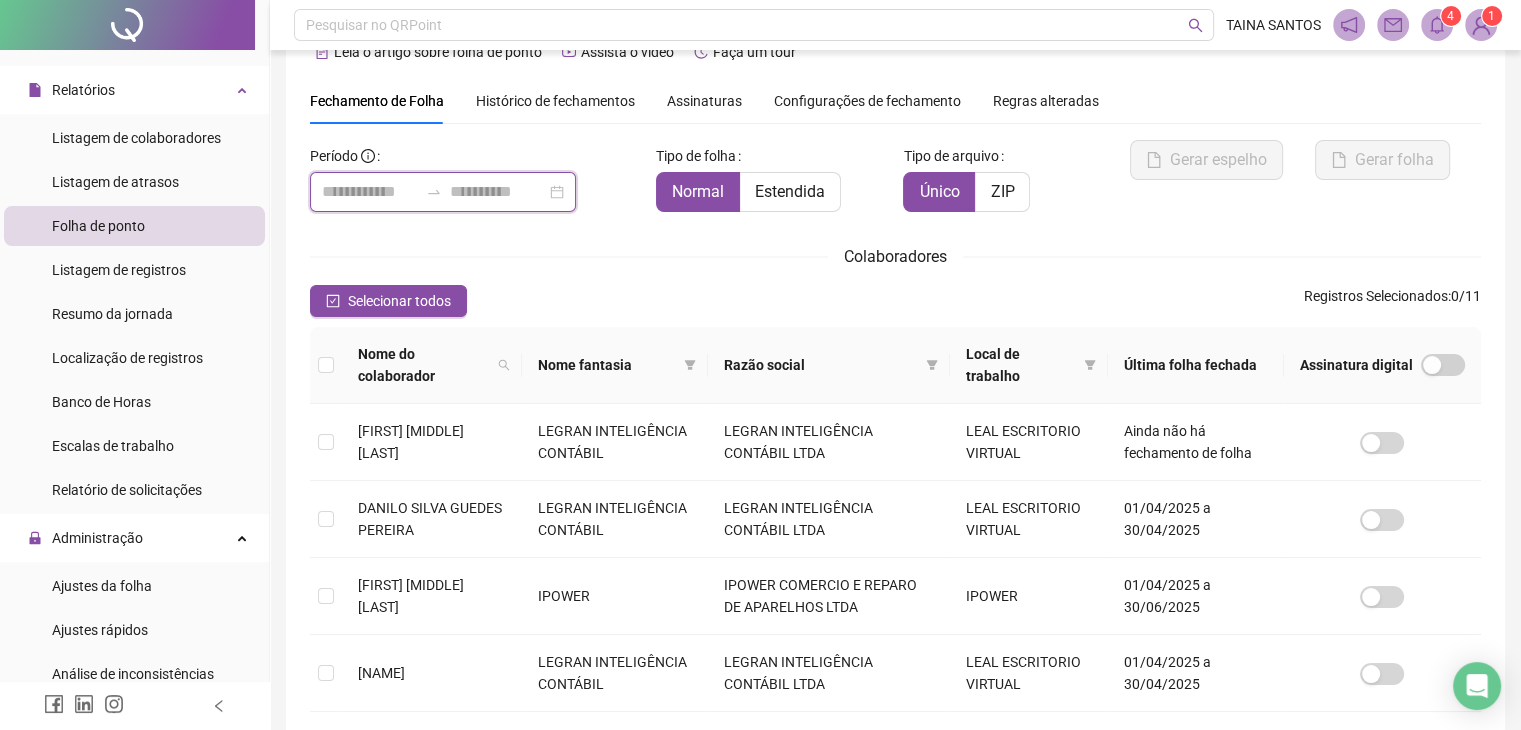 click at bounding box center (498, 192) 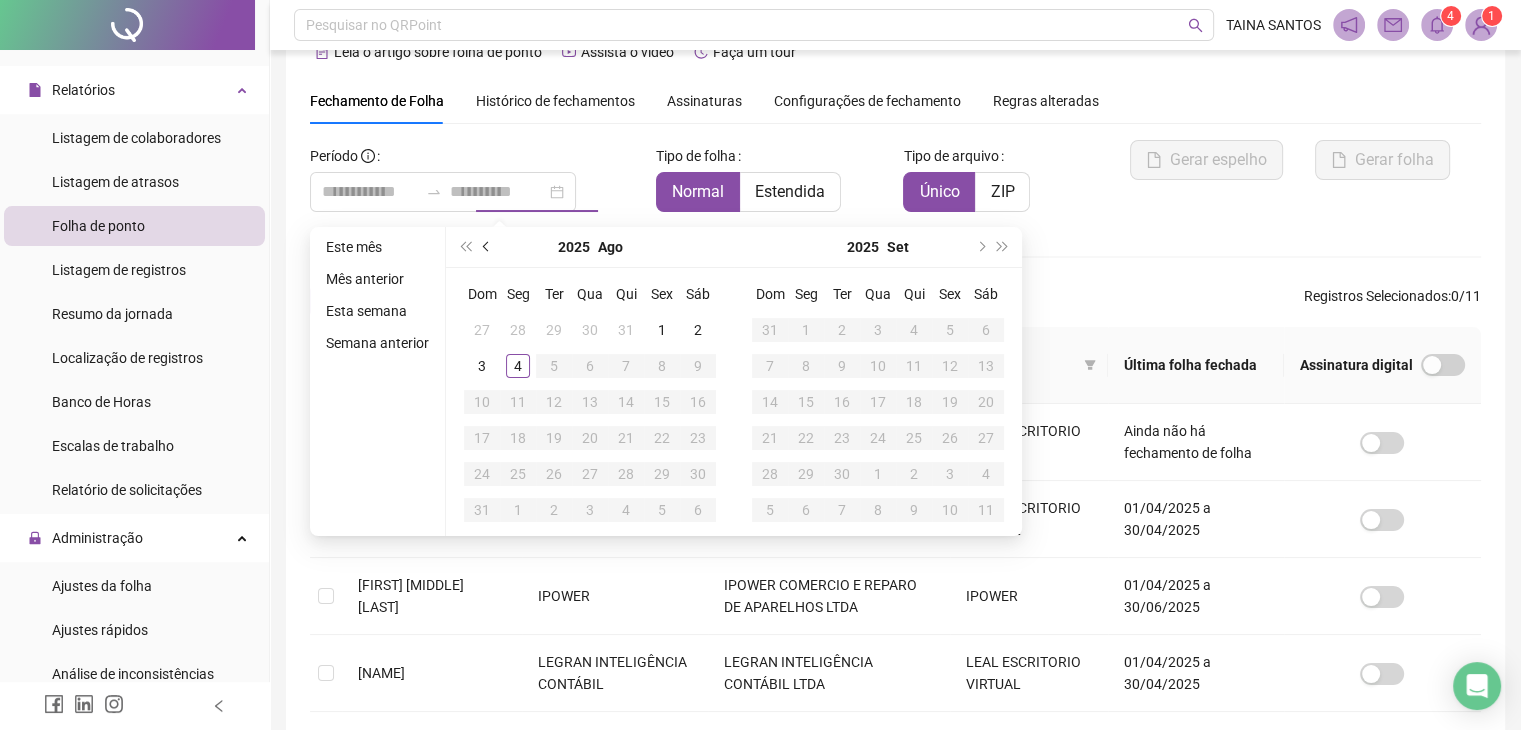 click at bounding box center [487, 247] 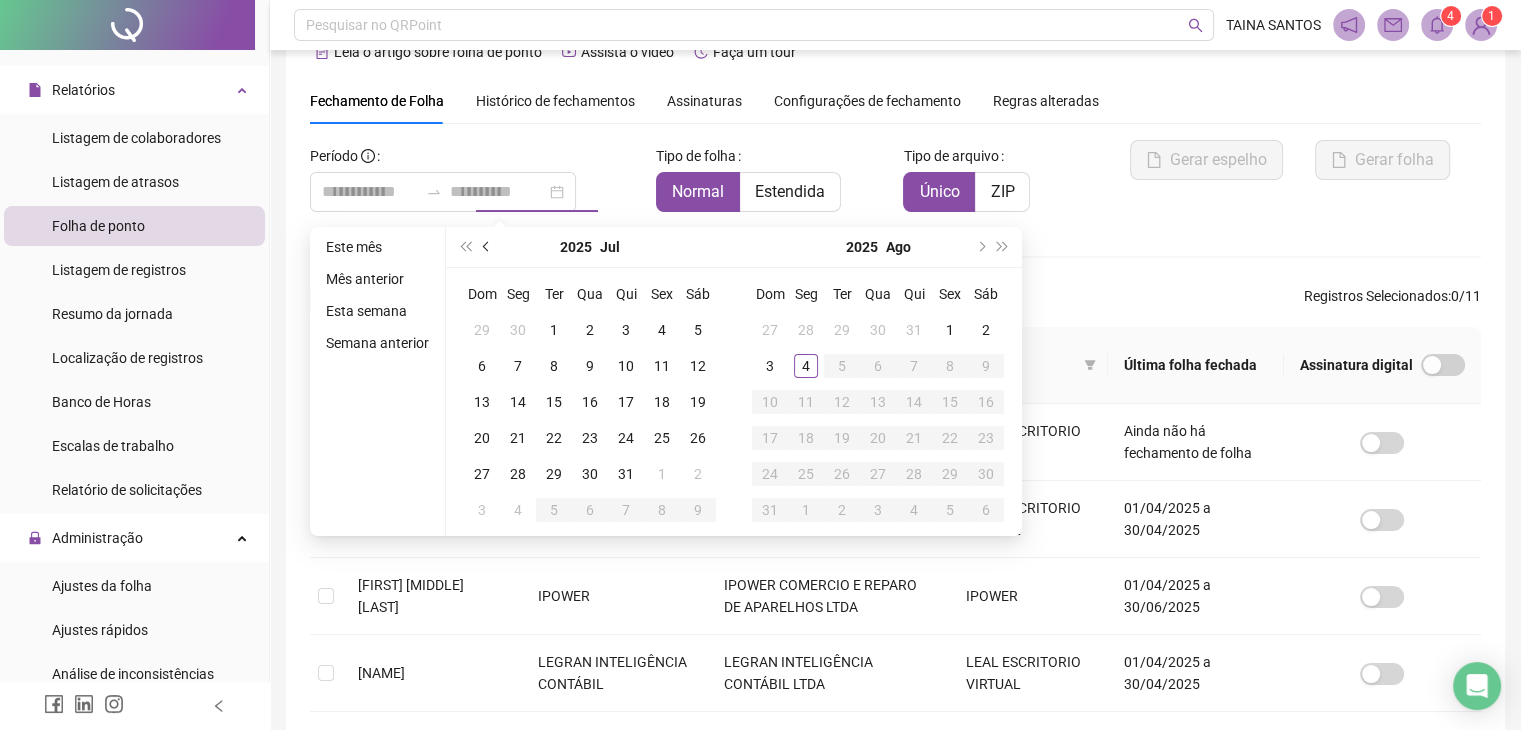 click at bounding box center [488, 247] 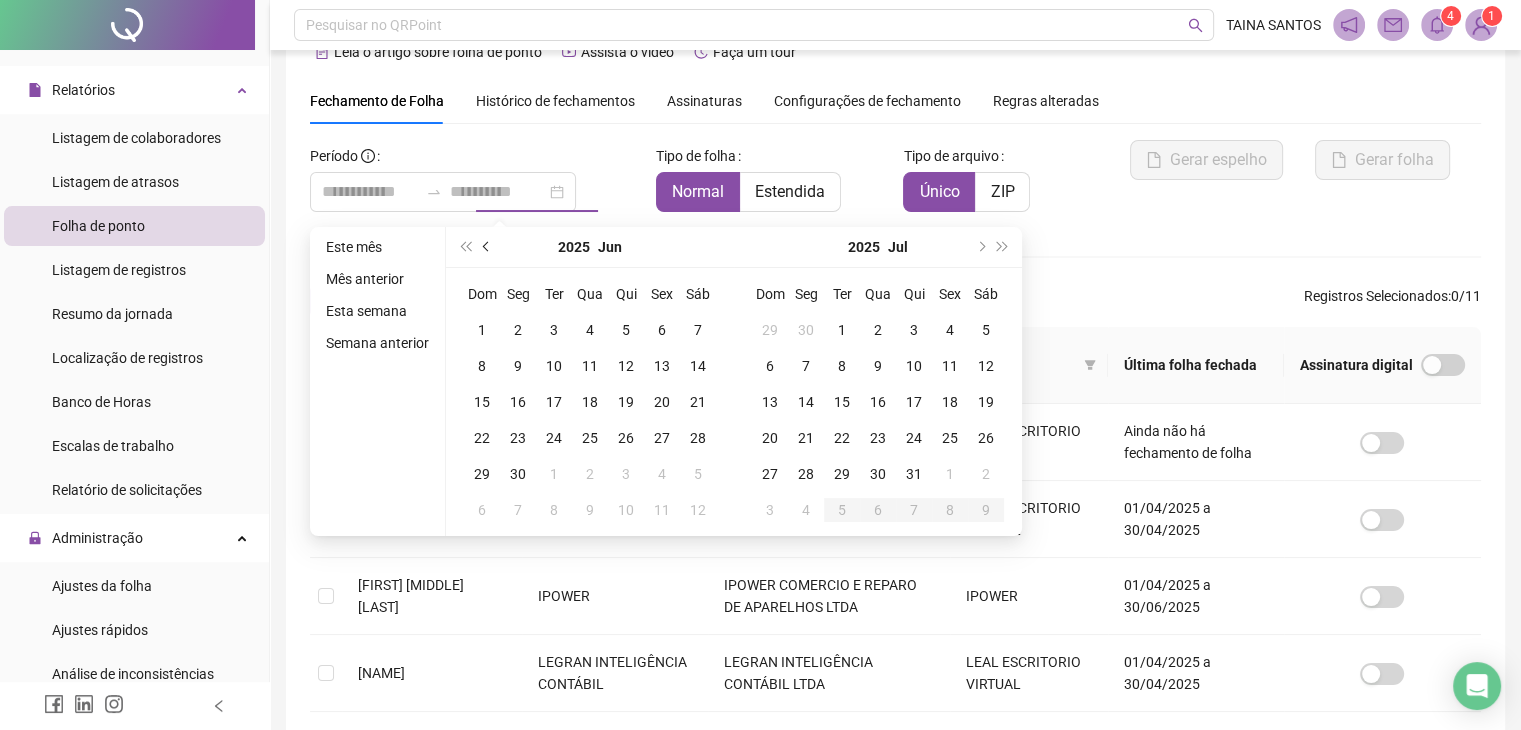 click at bounding box center (488, 247) 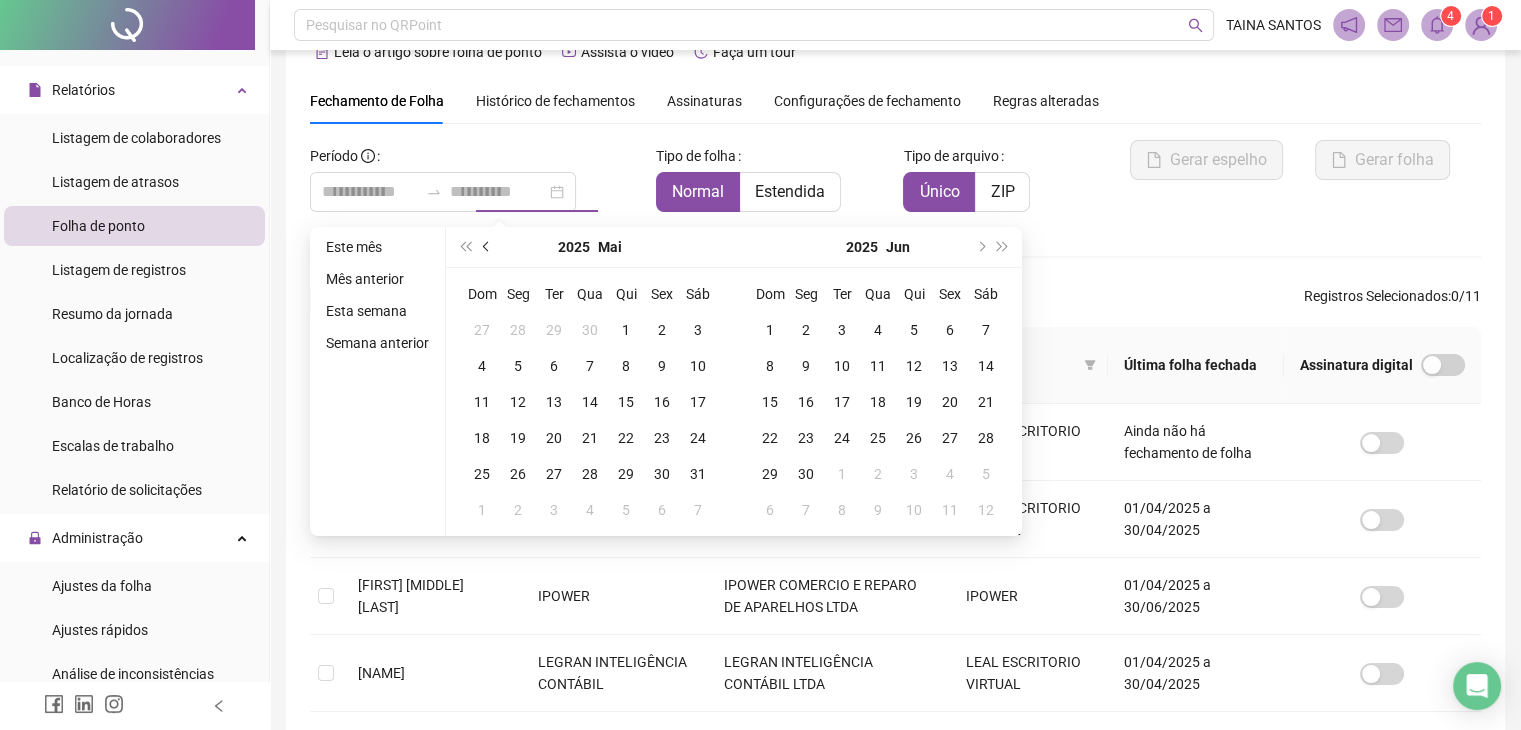 click at bounding box center [488, 247] 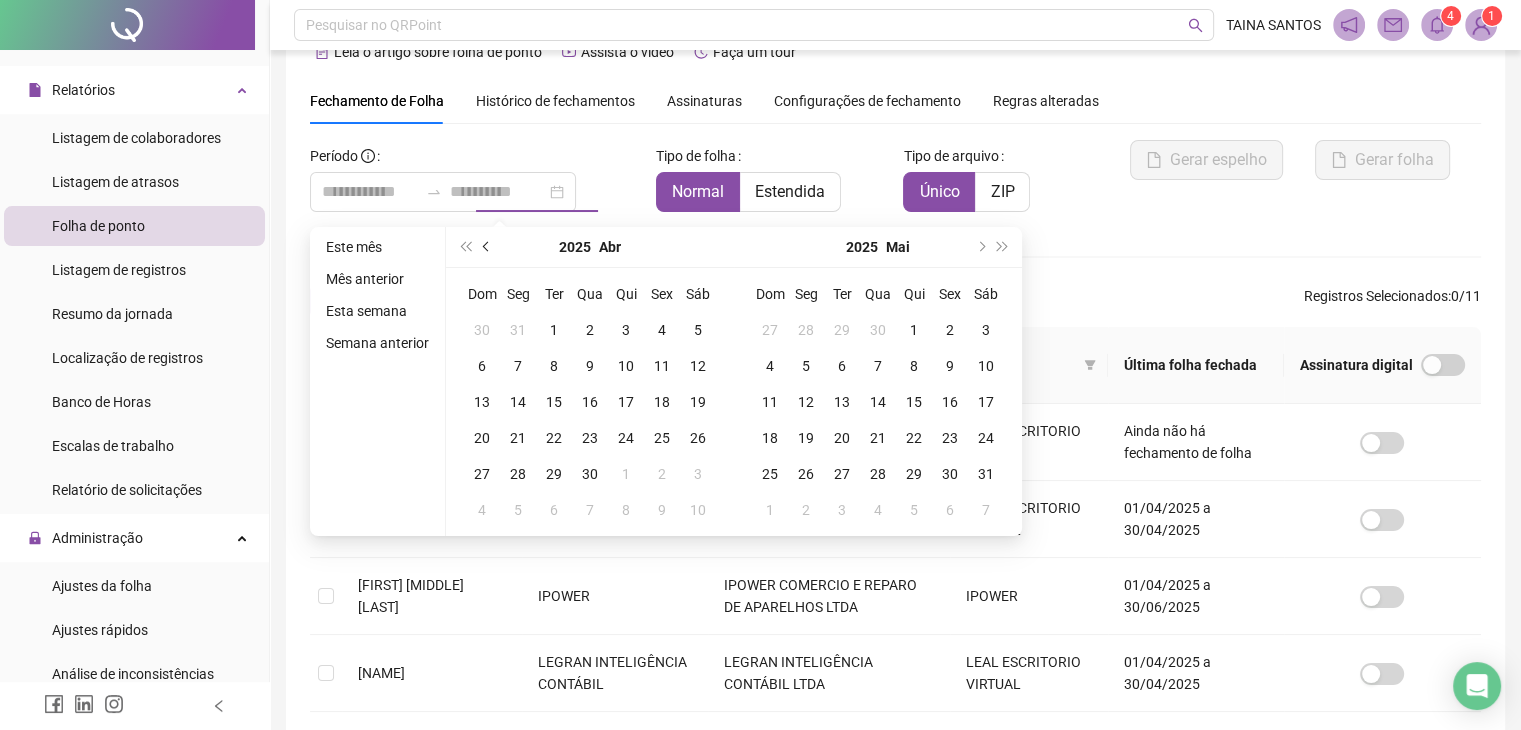 click at bounding box center (488, 247) 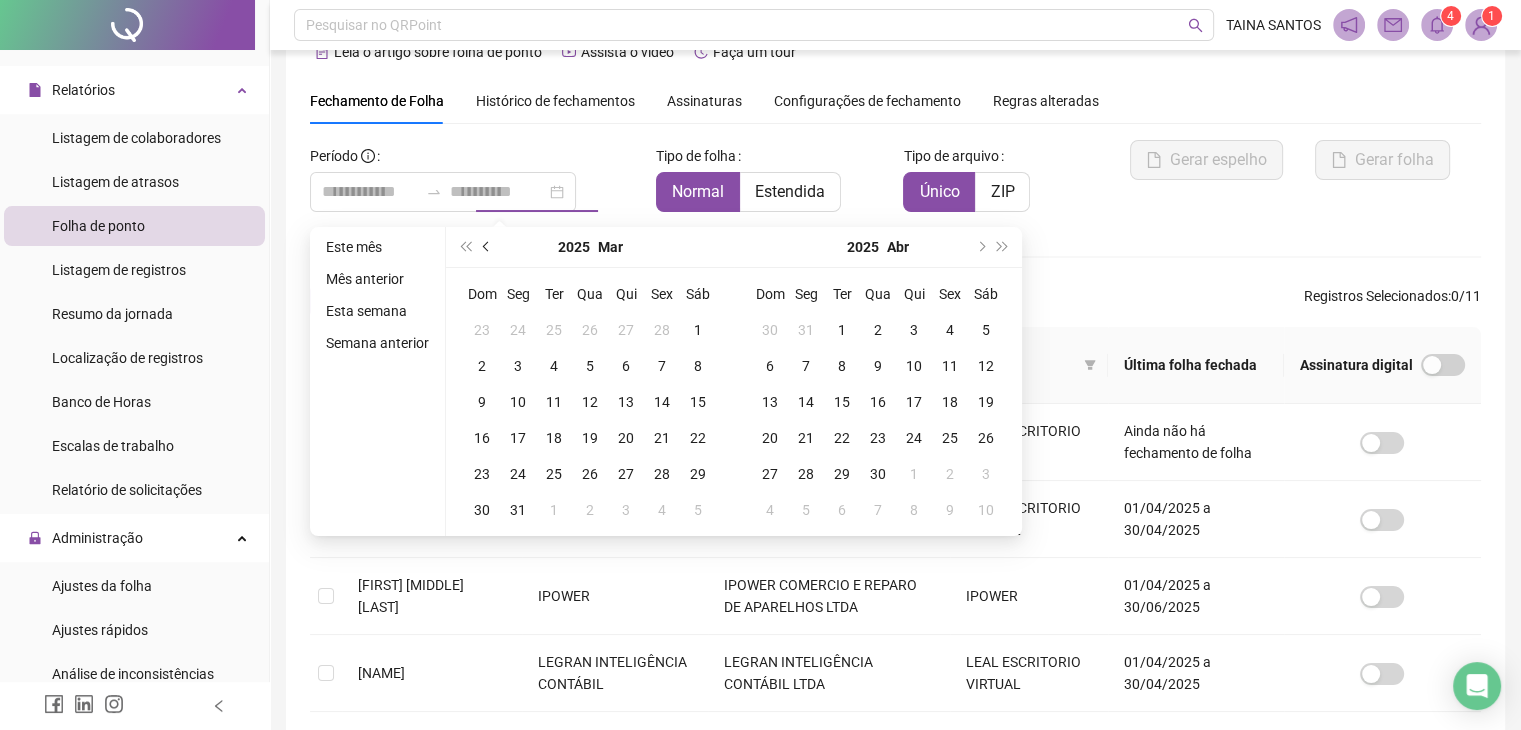 click at bounding box center (488, 247) 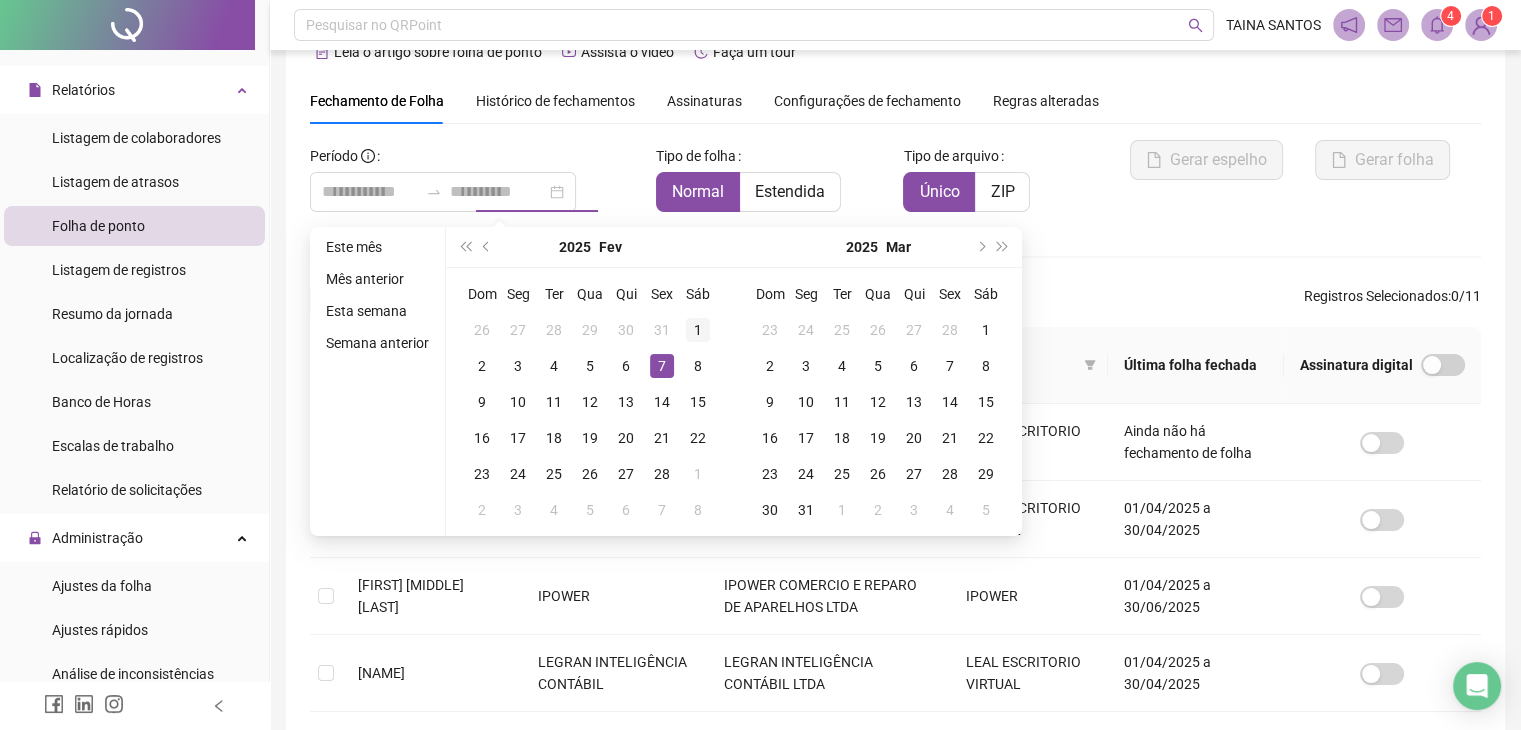 type on "**********" 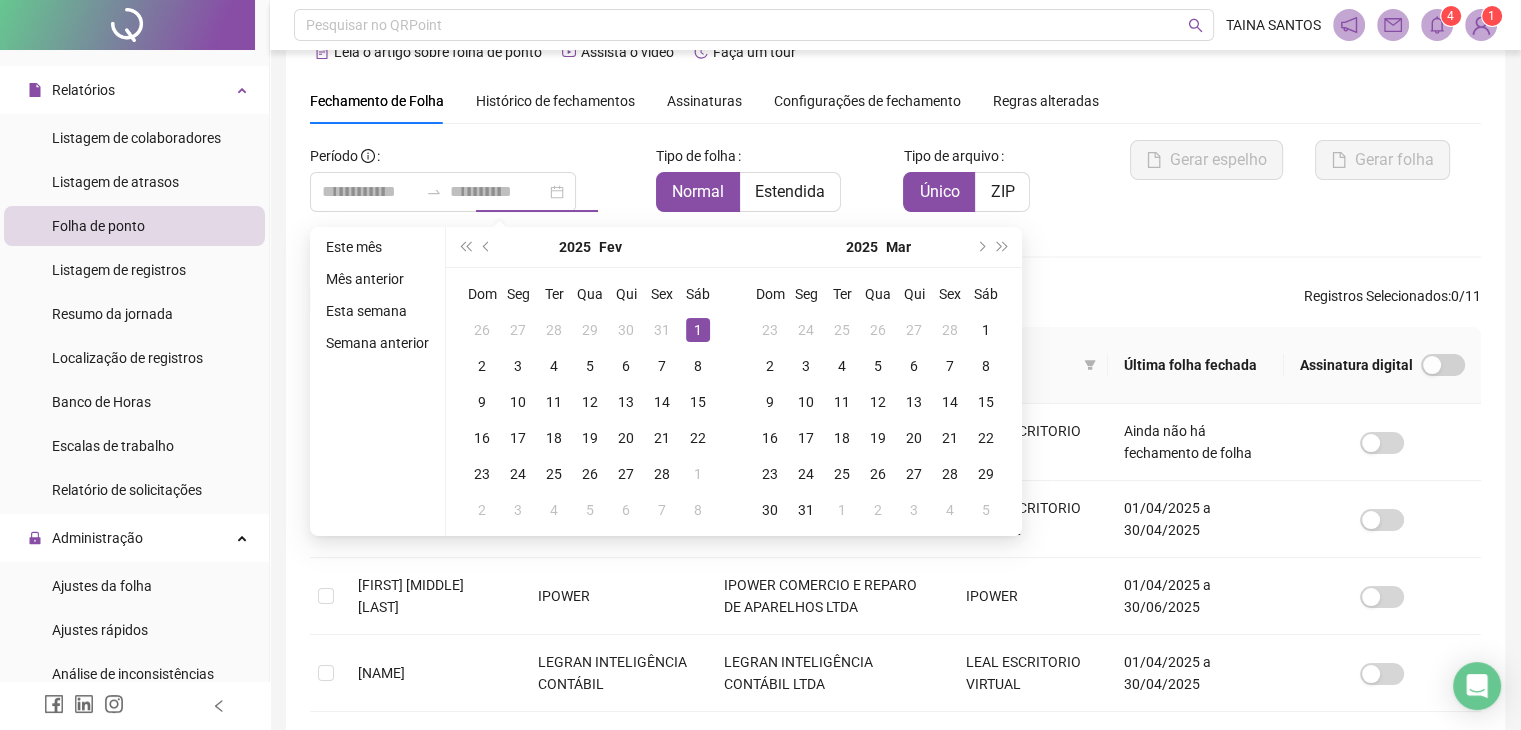 click on "1" at bounding box center (698, 330) 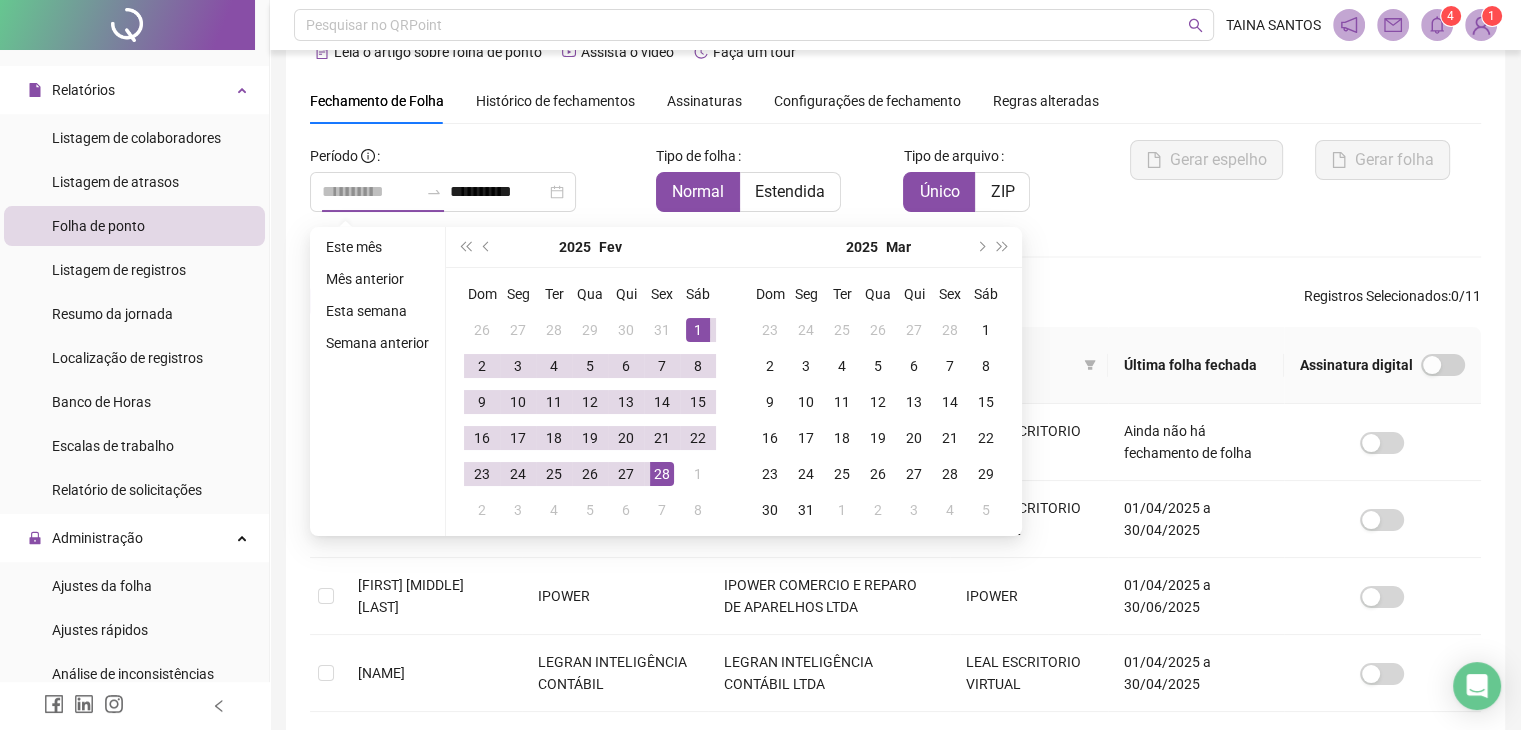 click on "28" at bounding box center [662, 474] 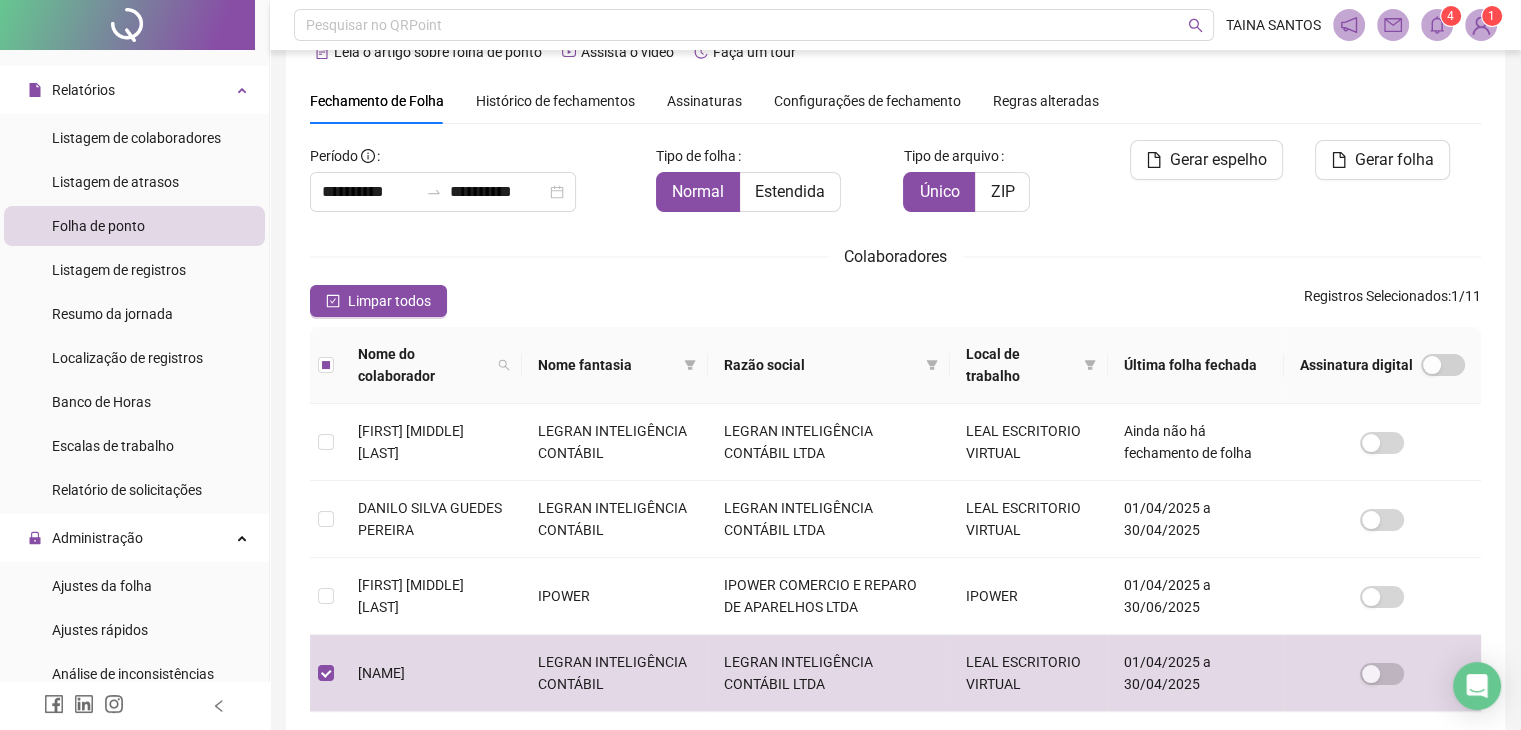 click on "**********" at bounding box center [895, 658] 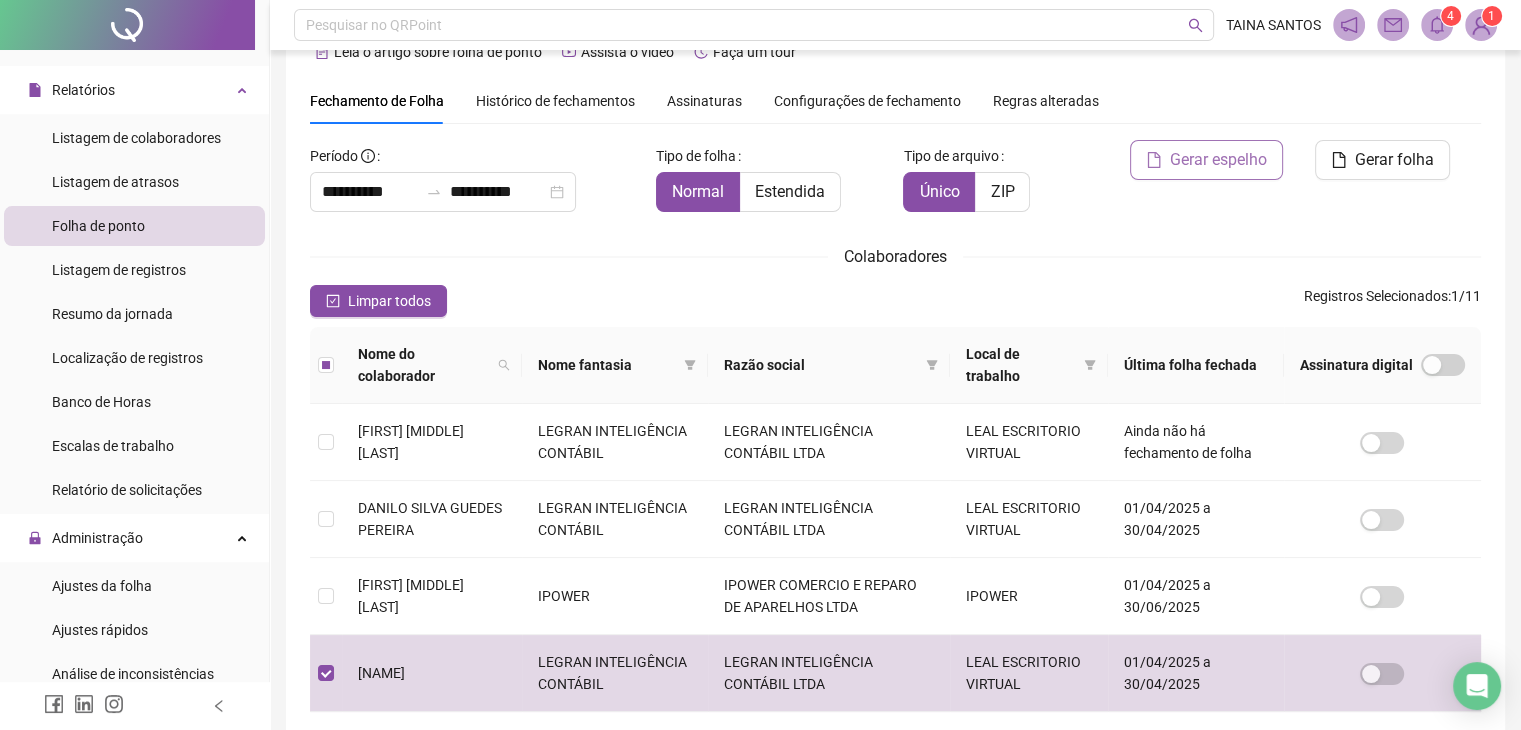 drag, startPoint x: 1179, startPoint y: 162, endPoint x: 1156, endPoint y: 149, distance: 26.41969 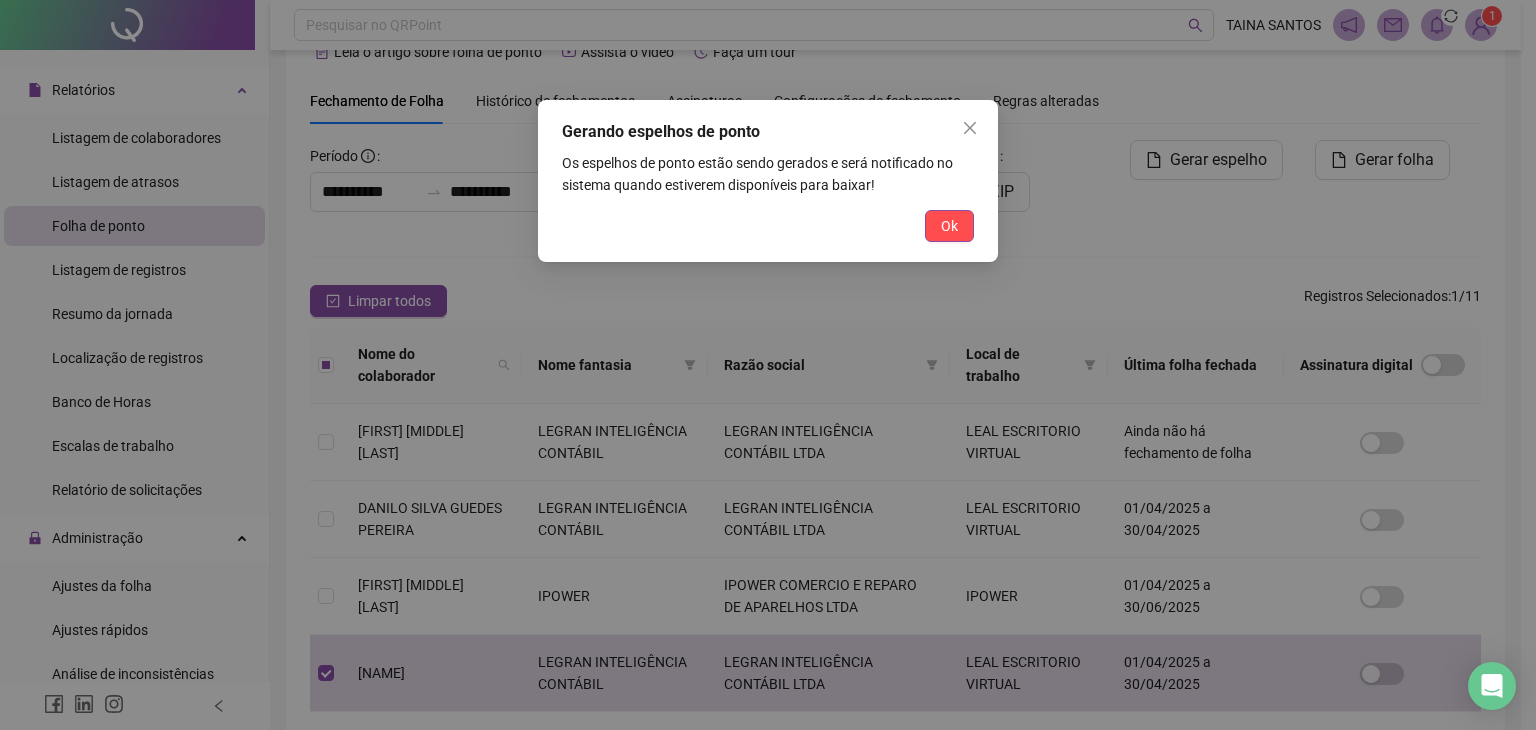 drag, startPoint x: 941, startPoint y: 225, endPoint x: 932, endPoint y: 212, distance: 15.811388 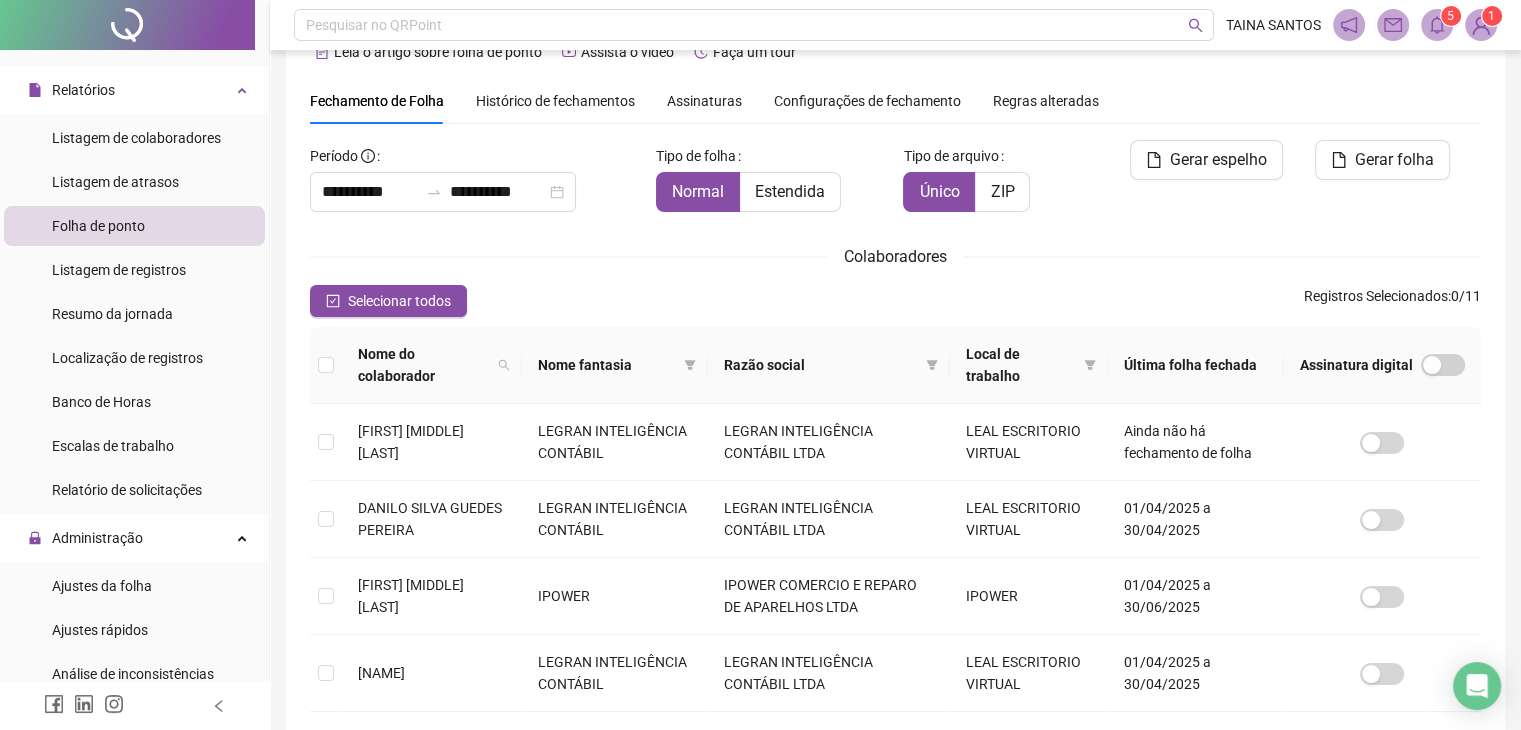click 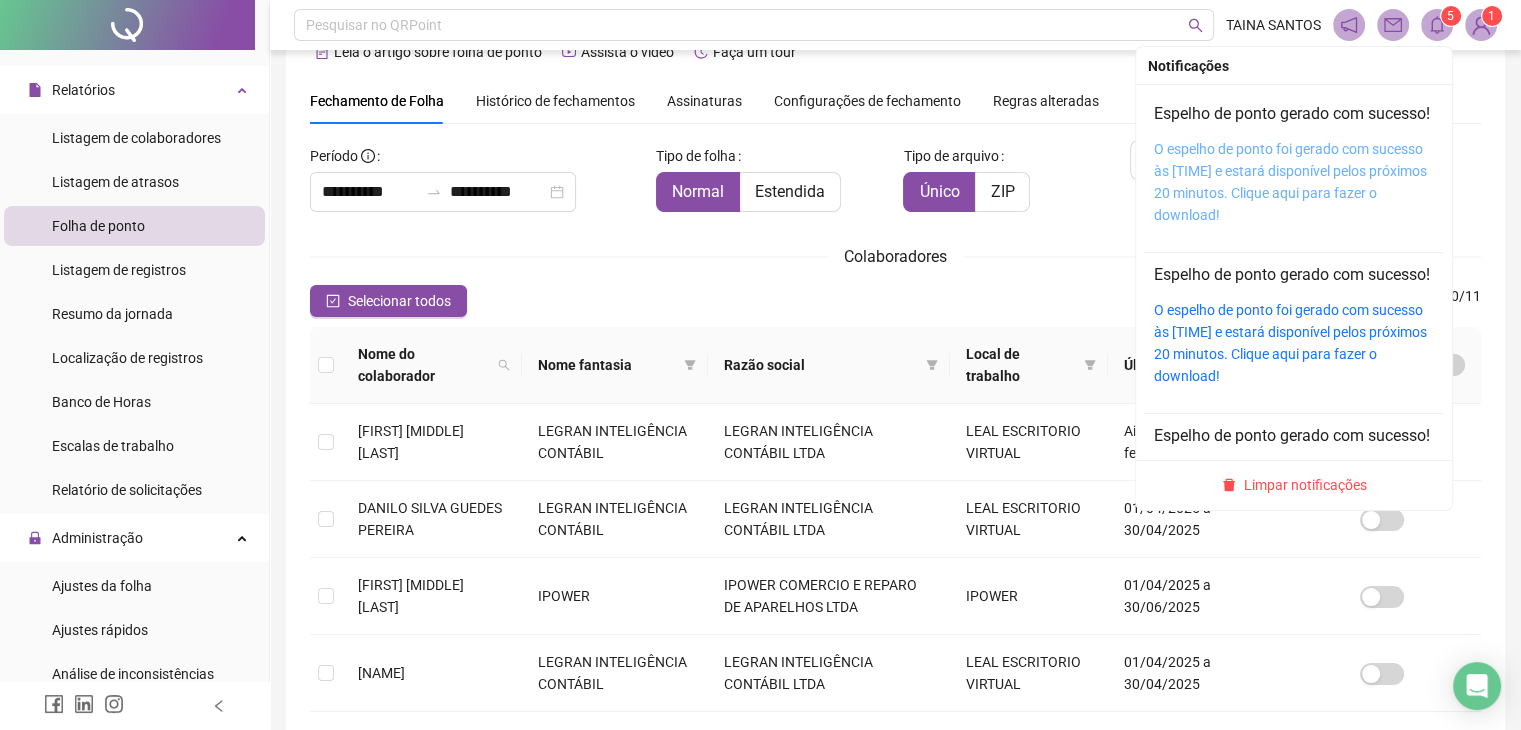 click on "O espelho de ponto foi gerado com sucesso às [TIME] e estará disponível pelos próximos 20 minutos.
Clique aqui para fazer o download!" at bounding box center (1290, 182) 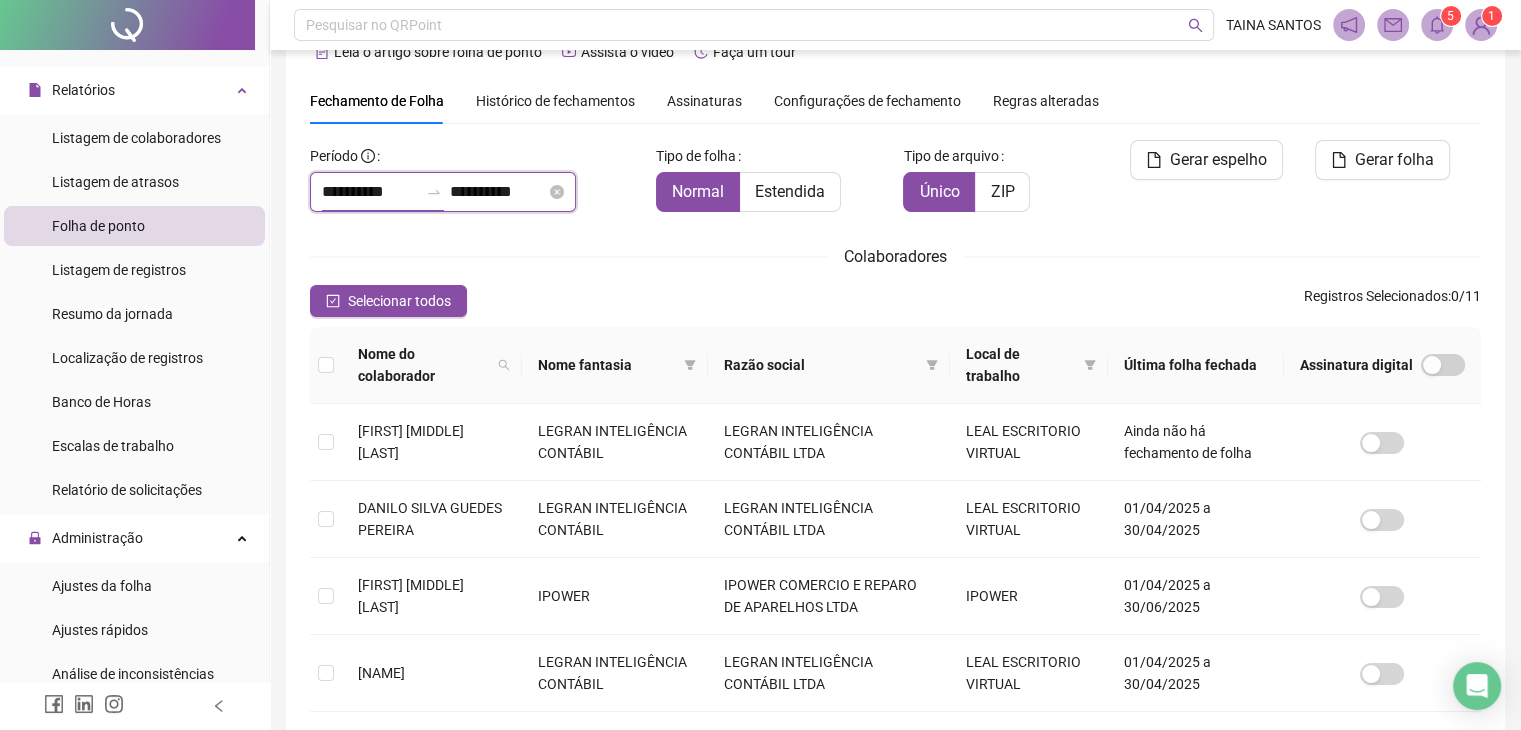 click on "**********" at bounding box center (370, 192) 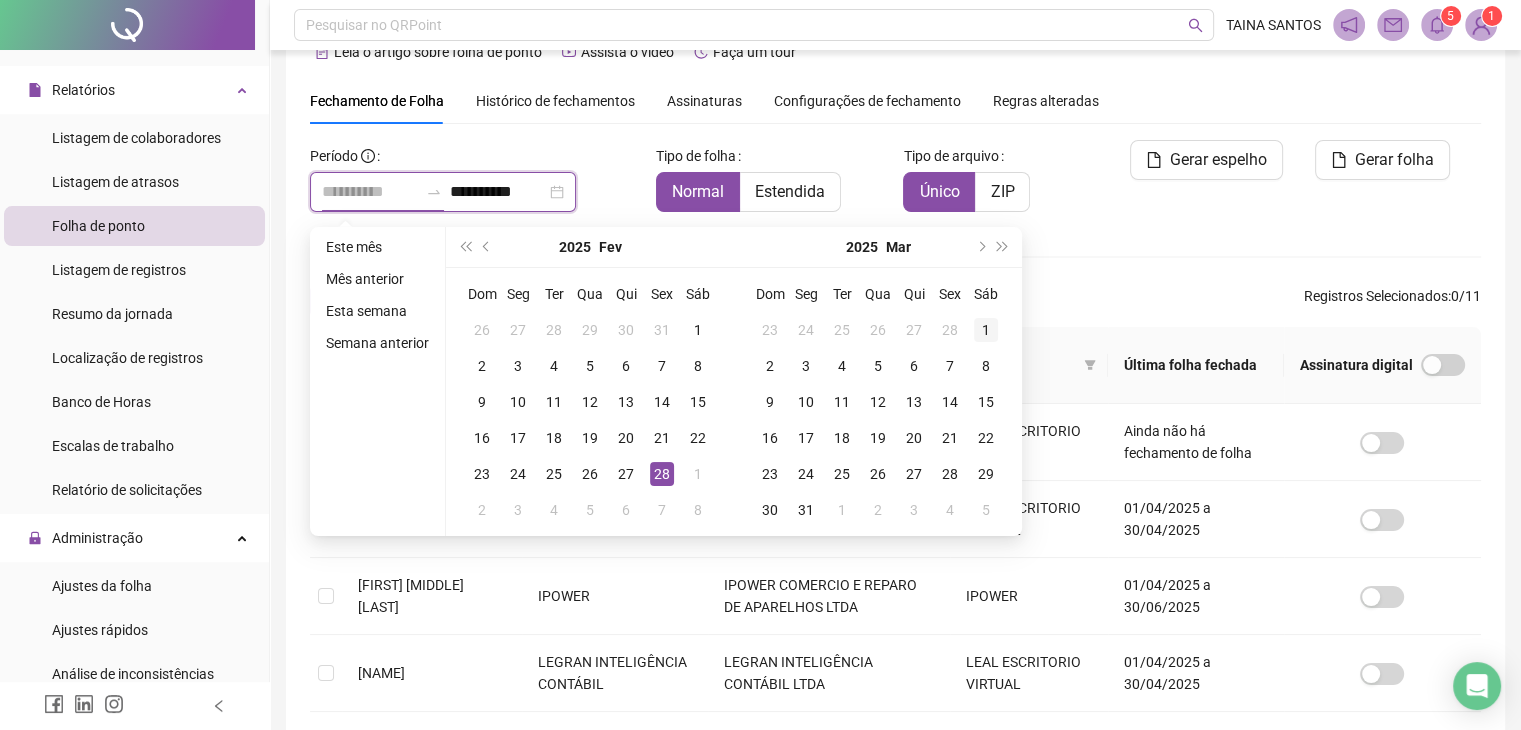 type on "**********" 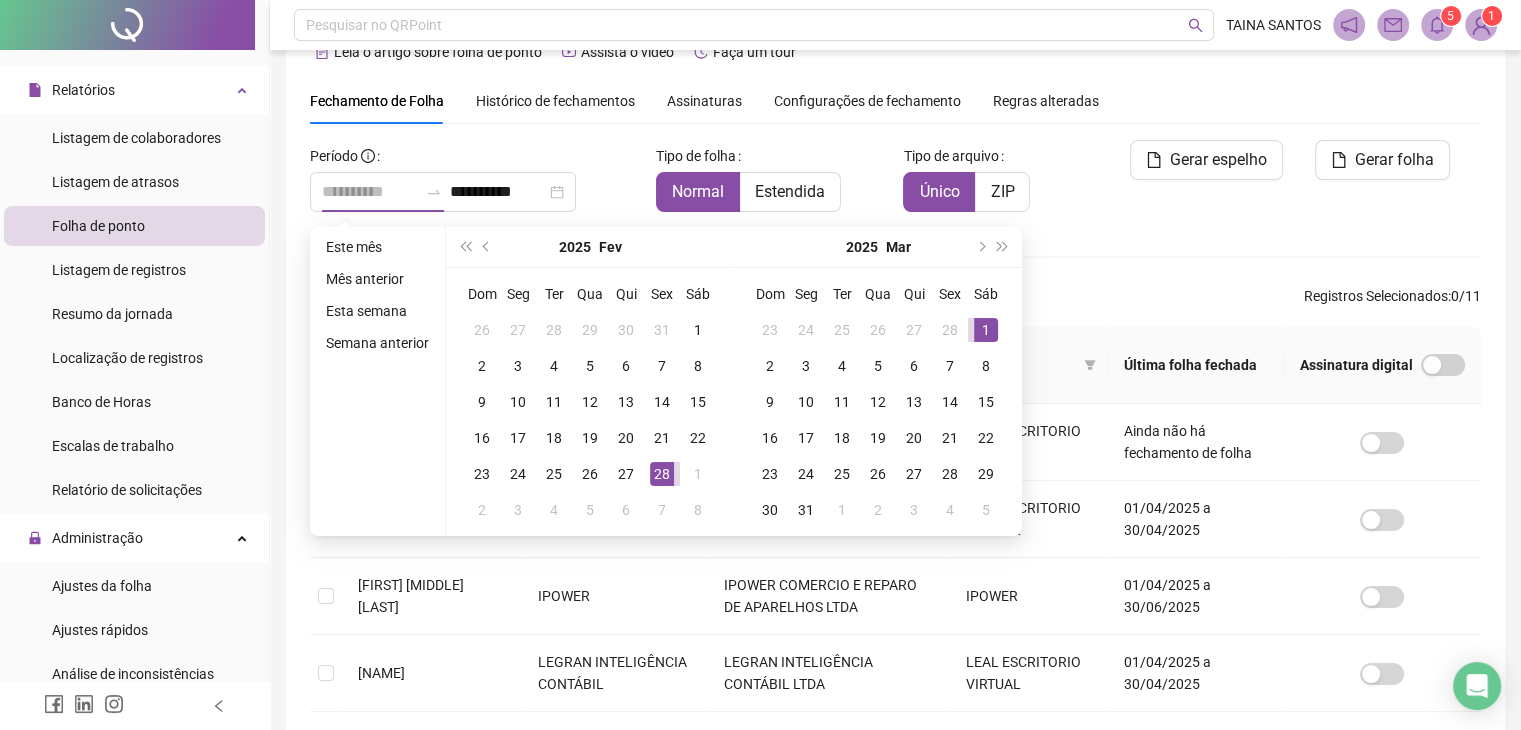 click on "1" at bounding box center (986, 330) 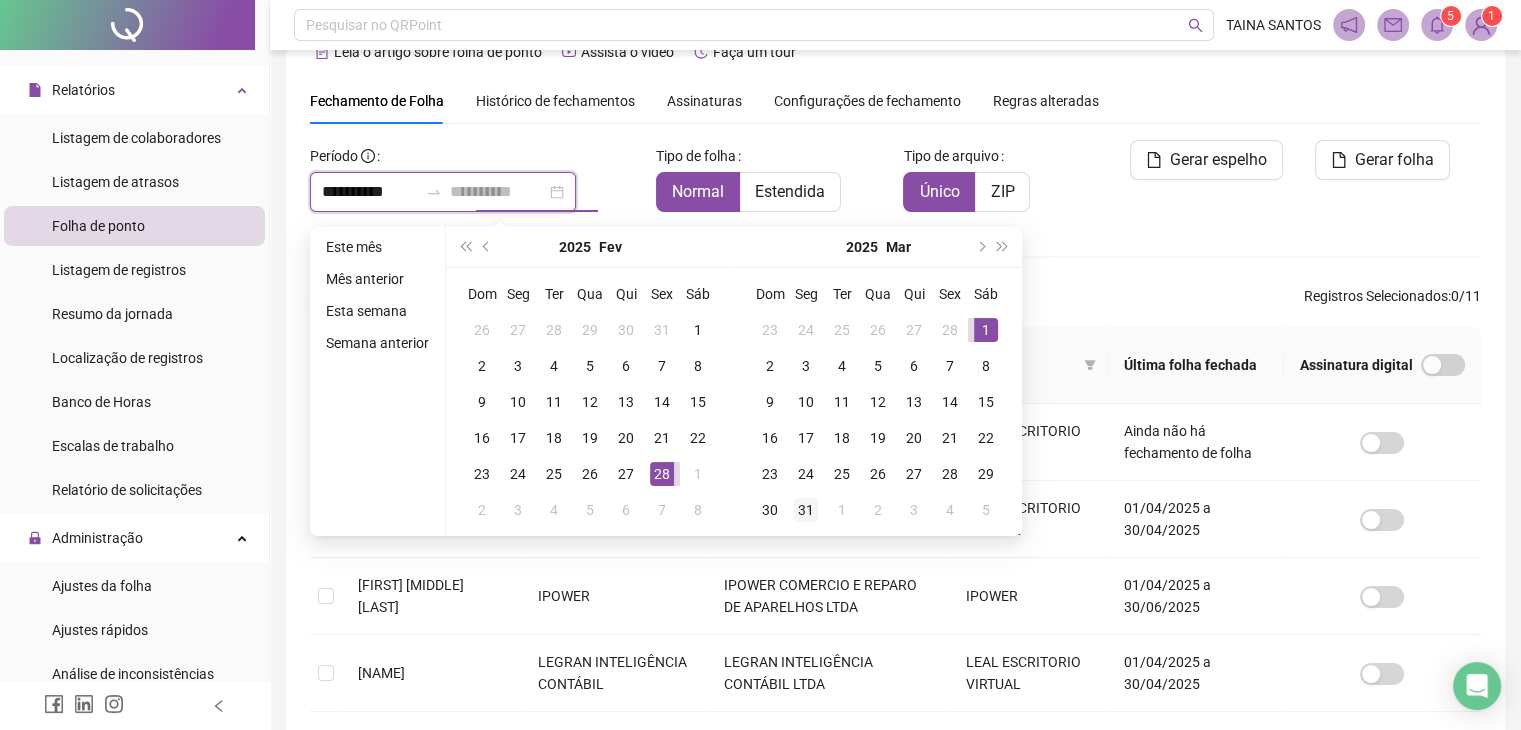 type on "**********" 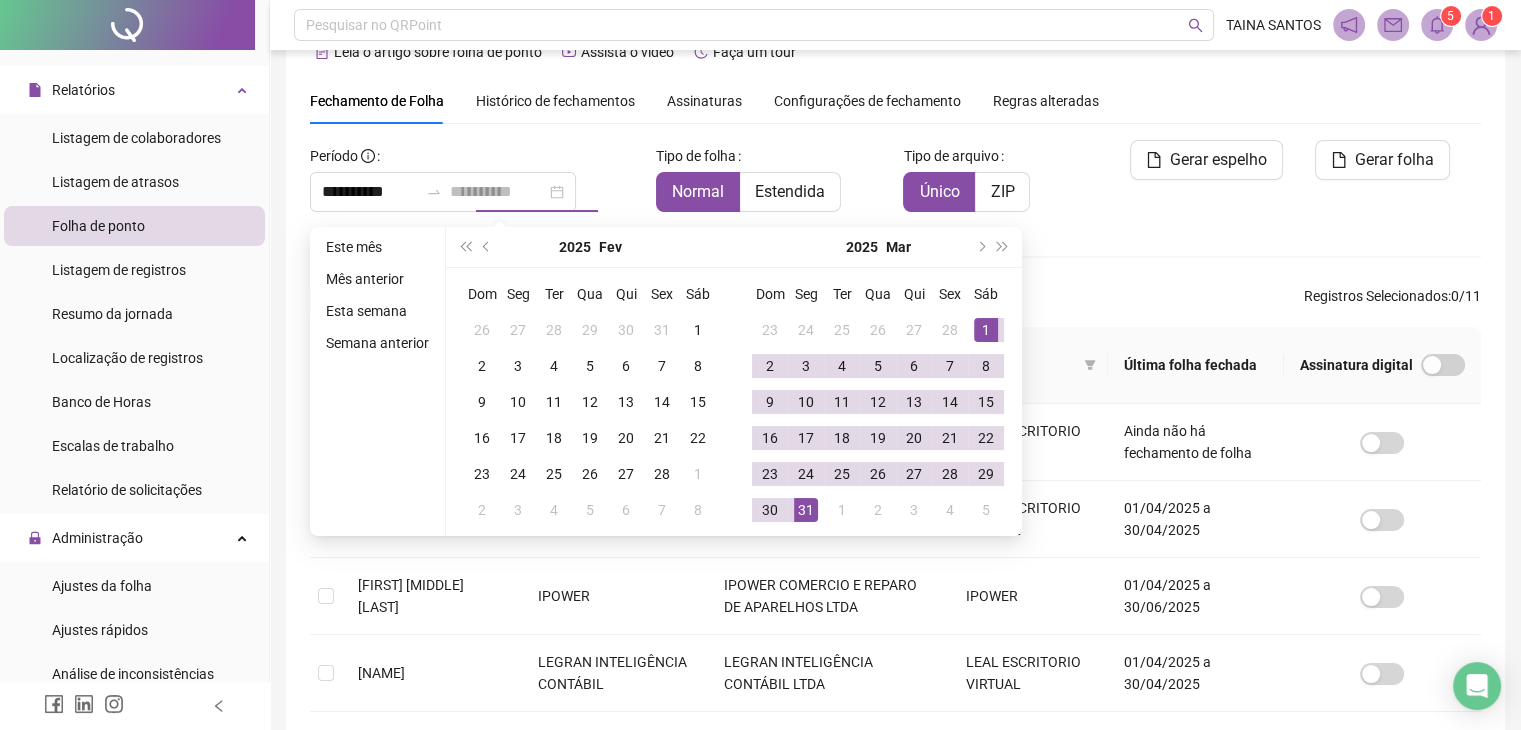click on "31" at bounding box center [806, 510] 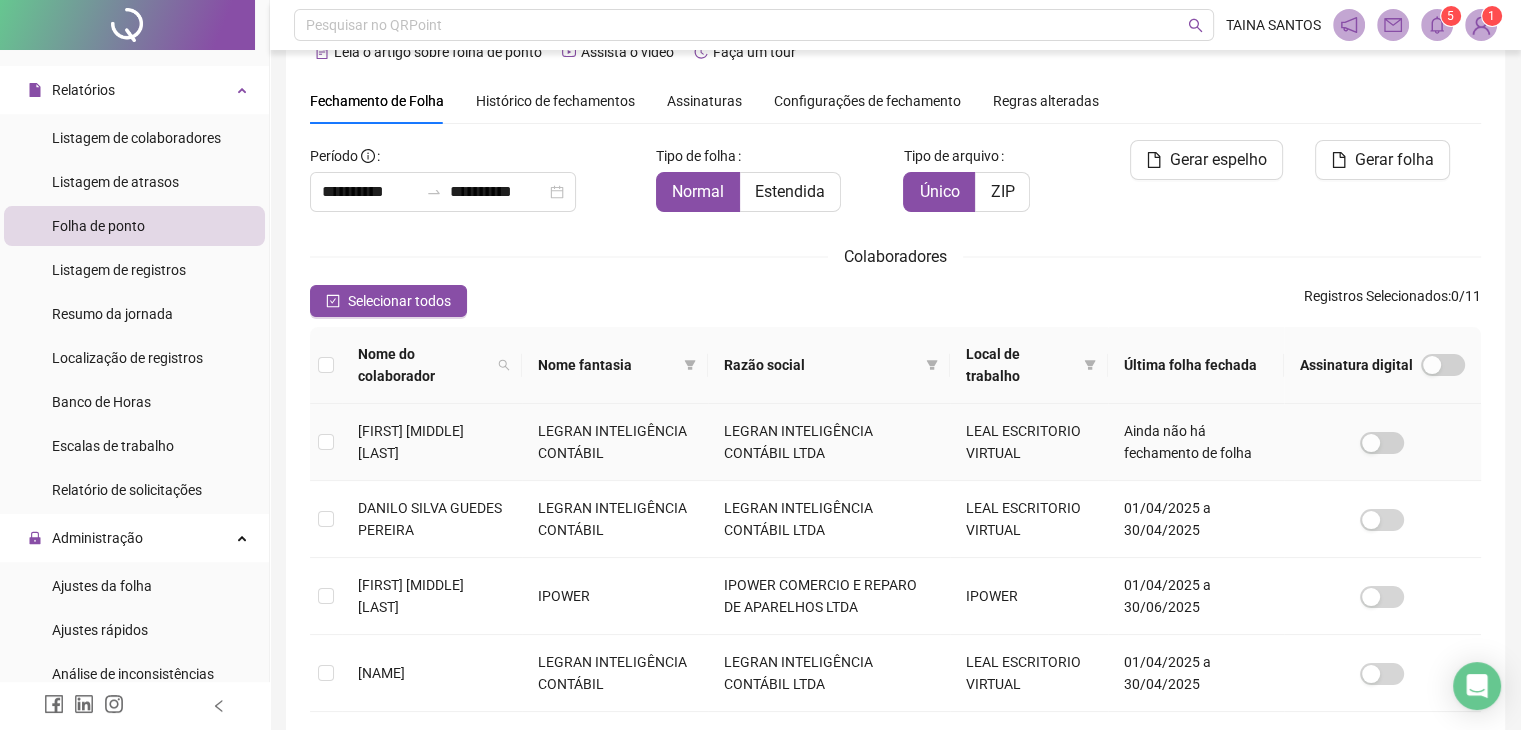 scroll, scrollTop: 144, scrollLeft: 0, axis: vertical 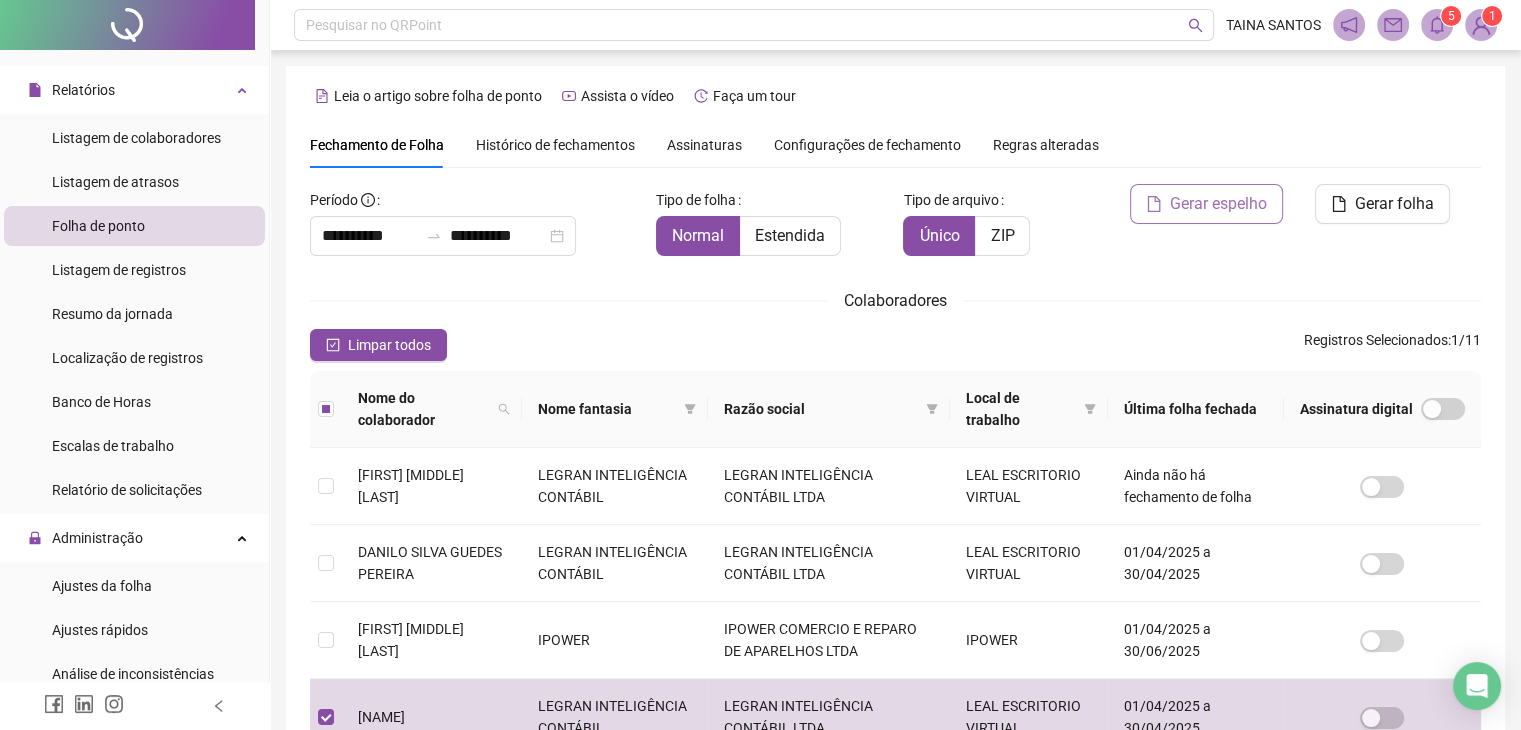 click on "Gerar espelho" at bounding box center [1218, 204] 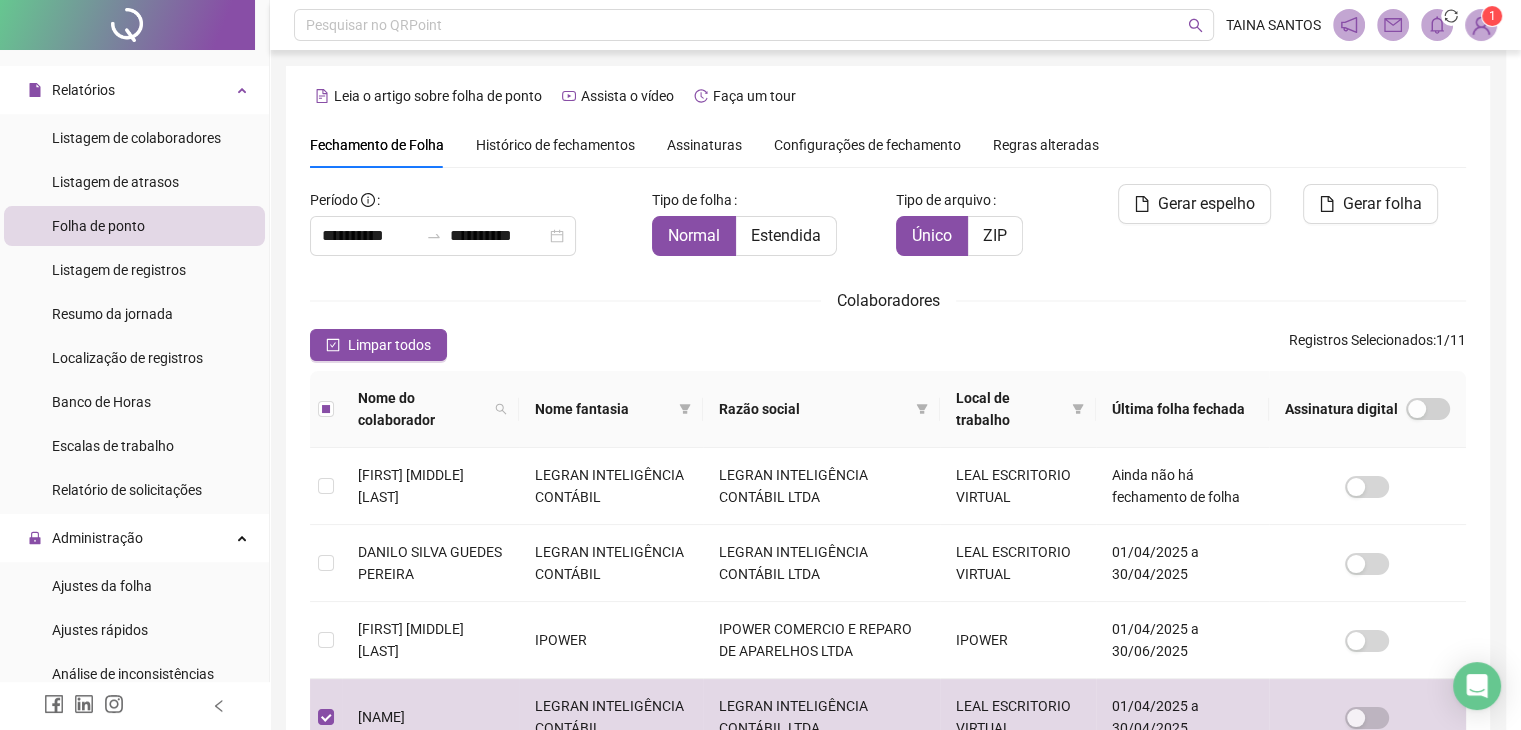 scroll, scrollTop: 44, scrollLeft: 0, axis: vertical 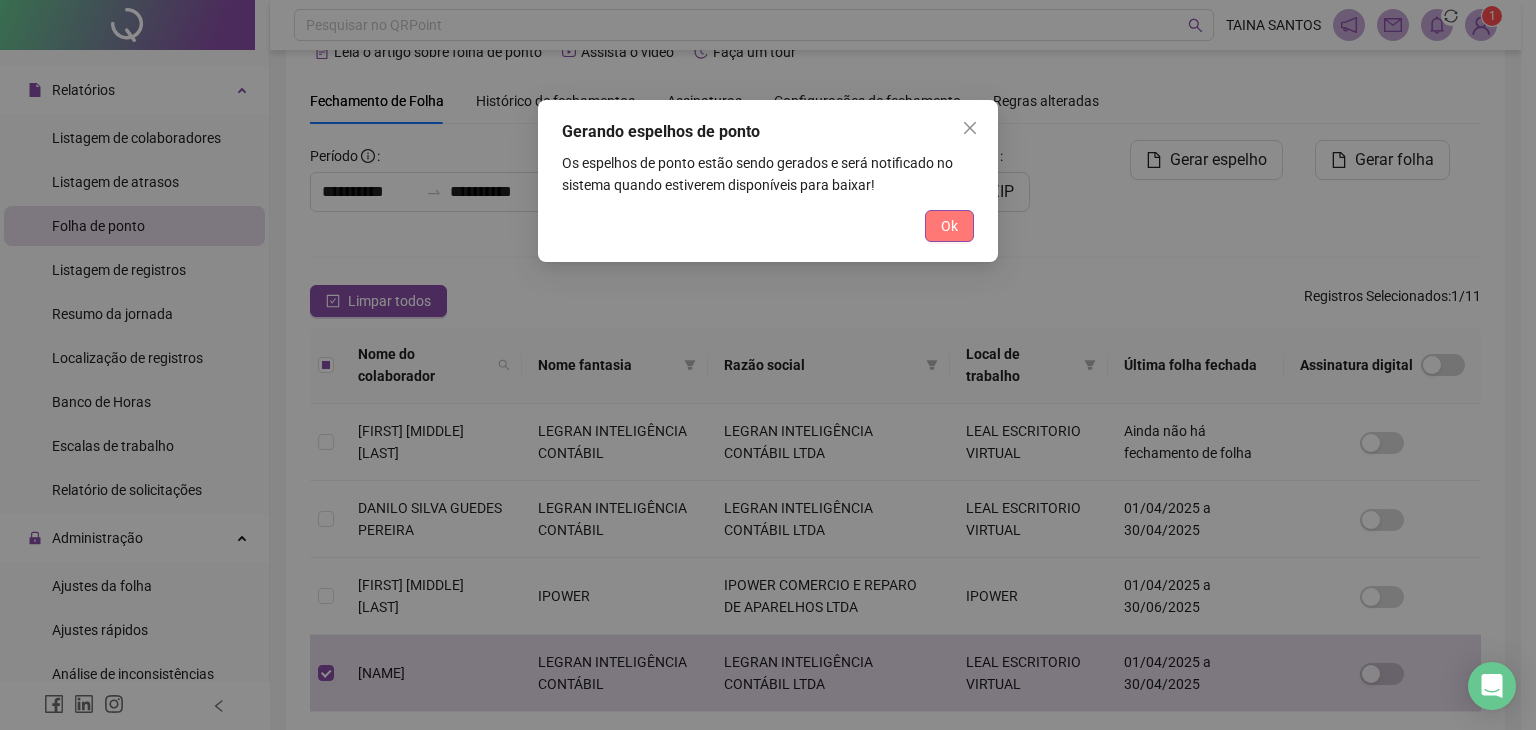 click on "Ok" at bounding box center (949, 226) 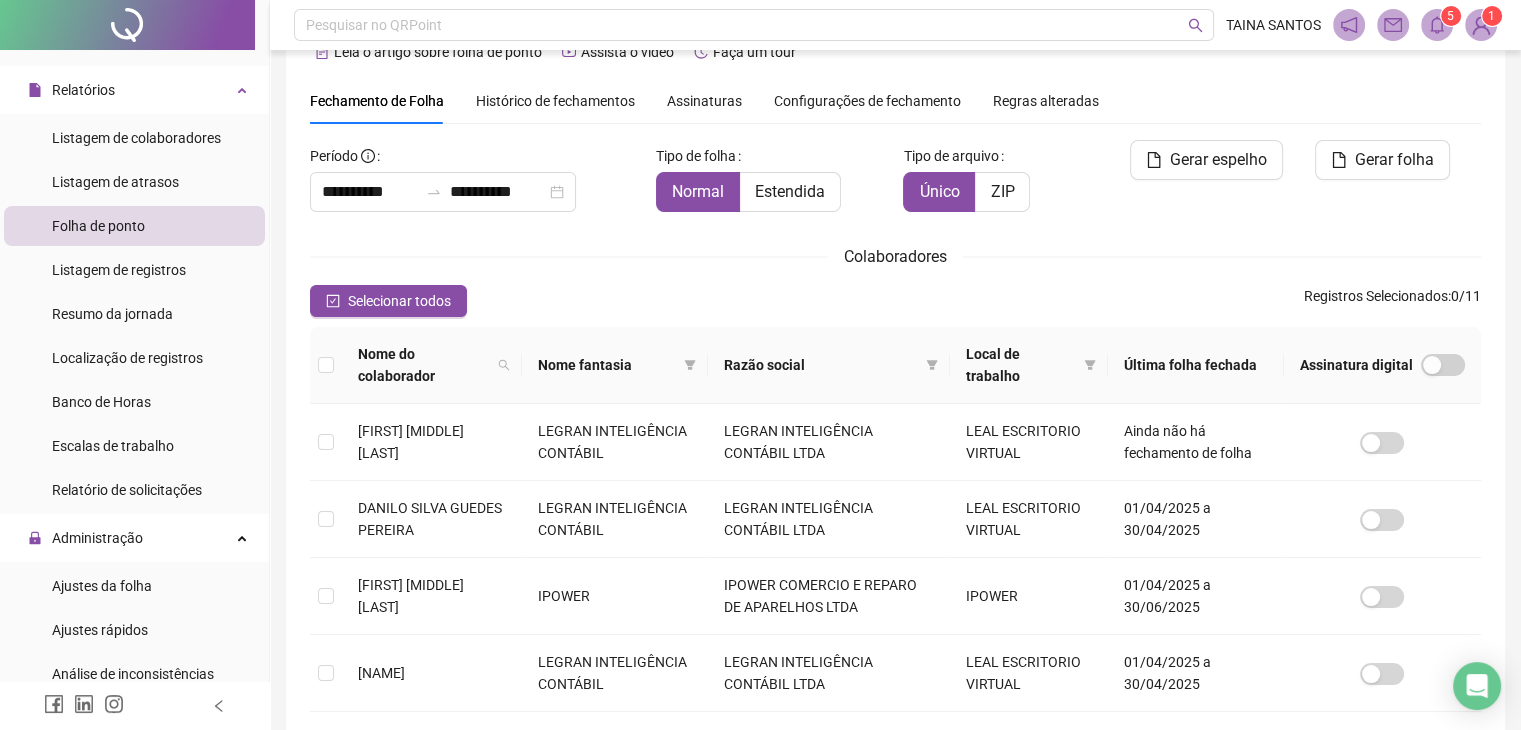 click at bounding box center (1437, 25) 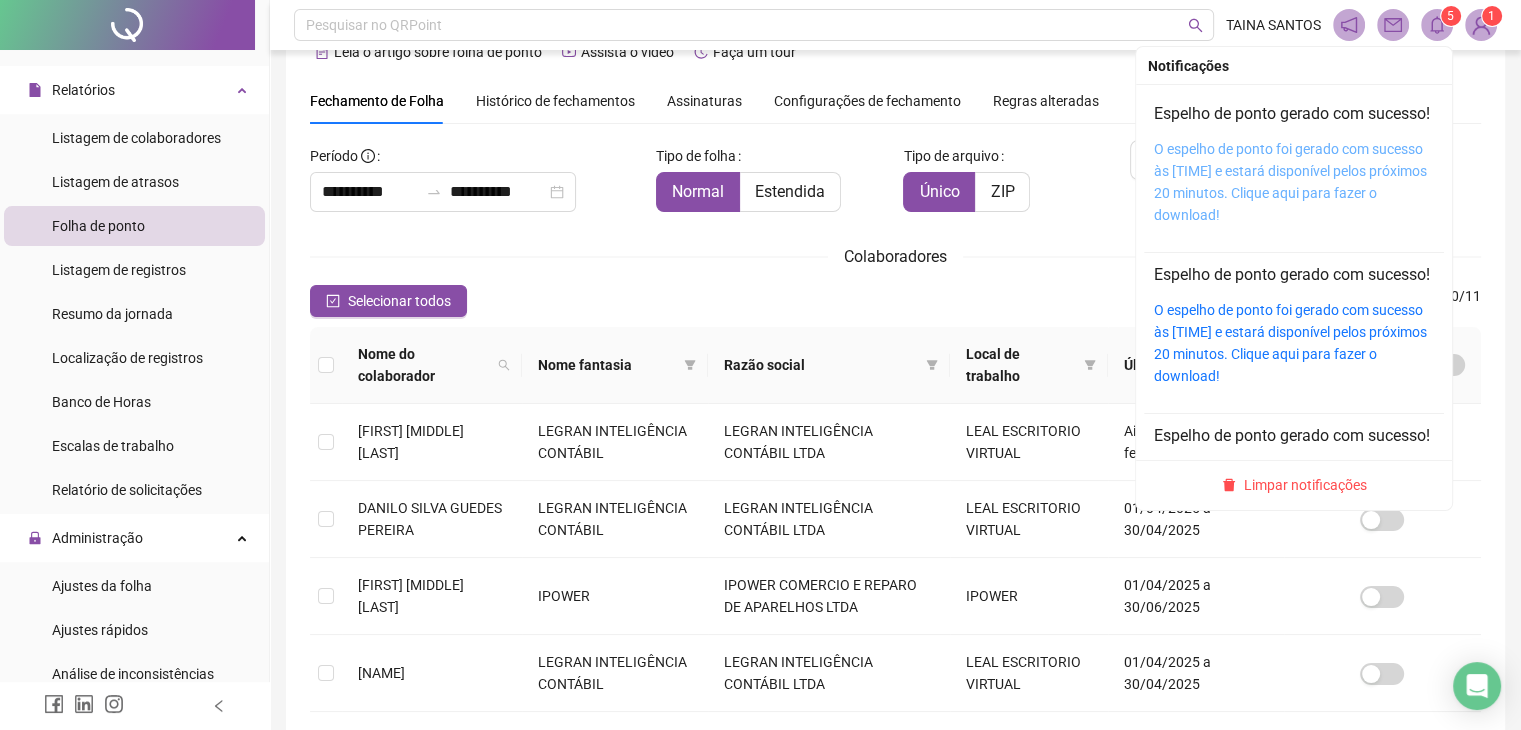 click on "O espelho de ponto foi gerado com sucesso às [TIME] e estará disponível pelos próximos 20 minutos.
Clique aqui para fazer o download!" at bounding box center (1290, 182) 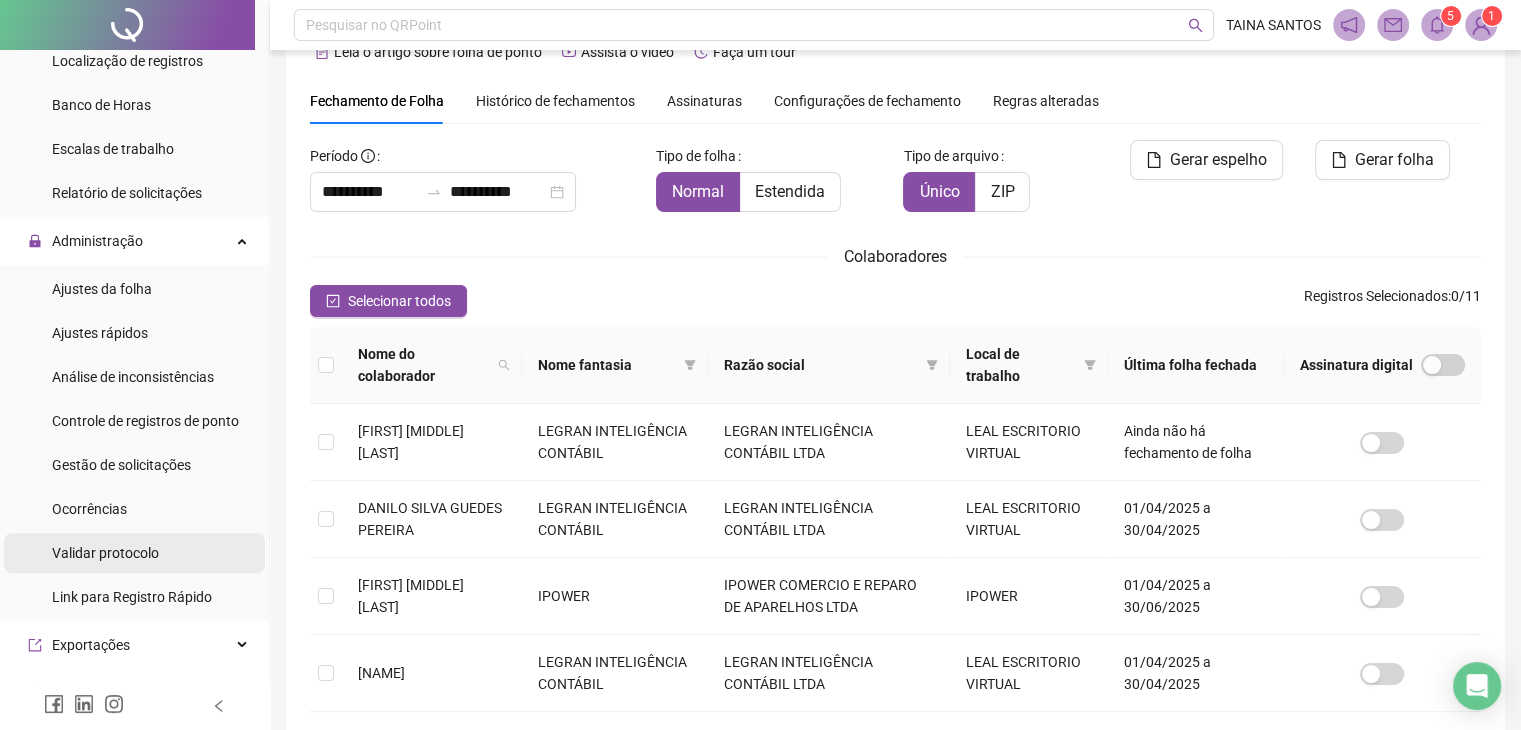 scroll, scrollTop: 644, scrollLeft: 0, axis: vertical 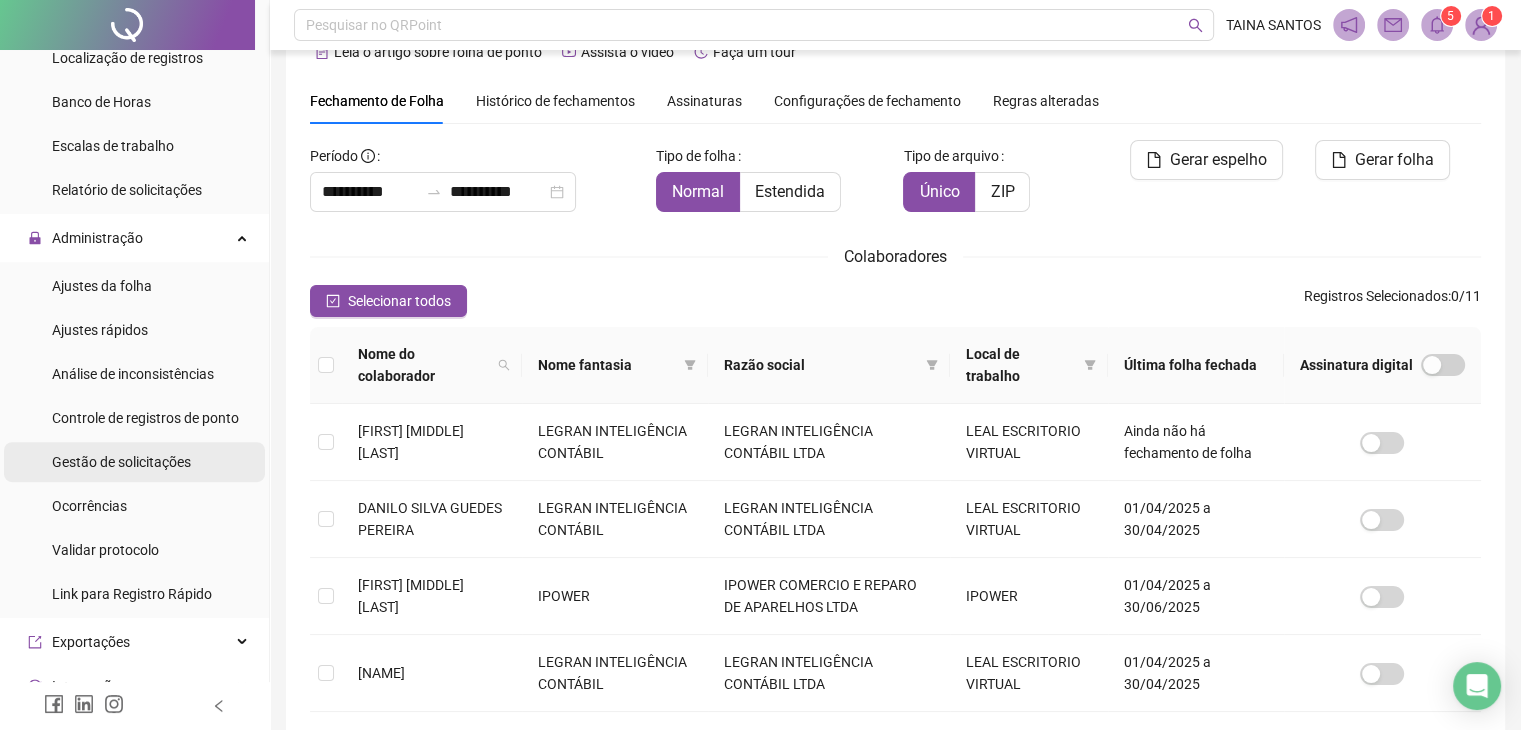 click on "Gestão de solicitações" at bounding box center [121, 462] 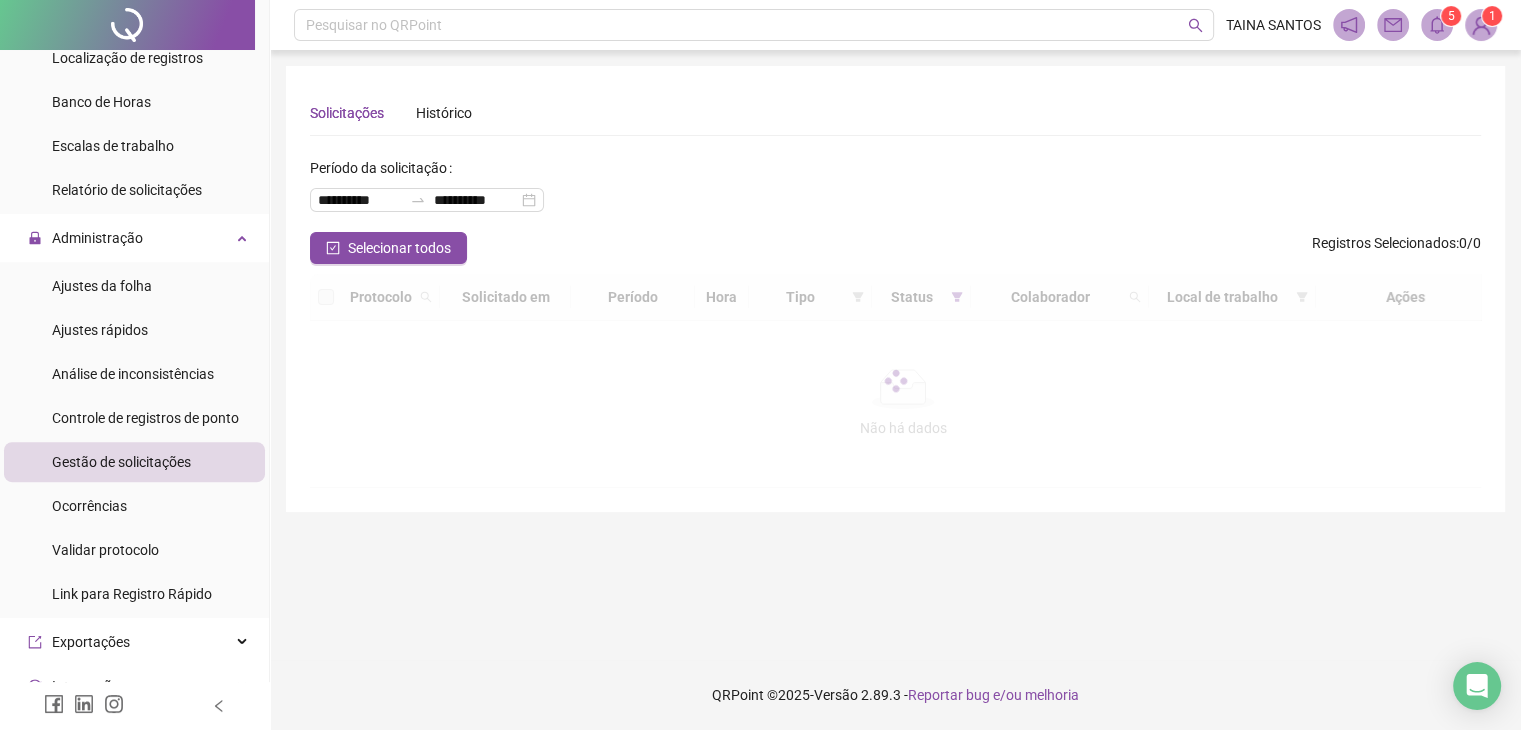scroll, scrollTop: 0, scrollLeft: 0, axis: both 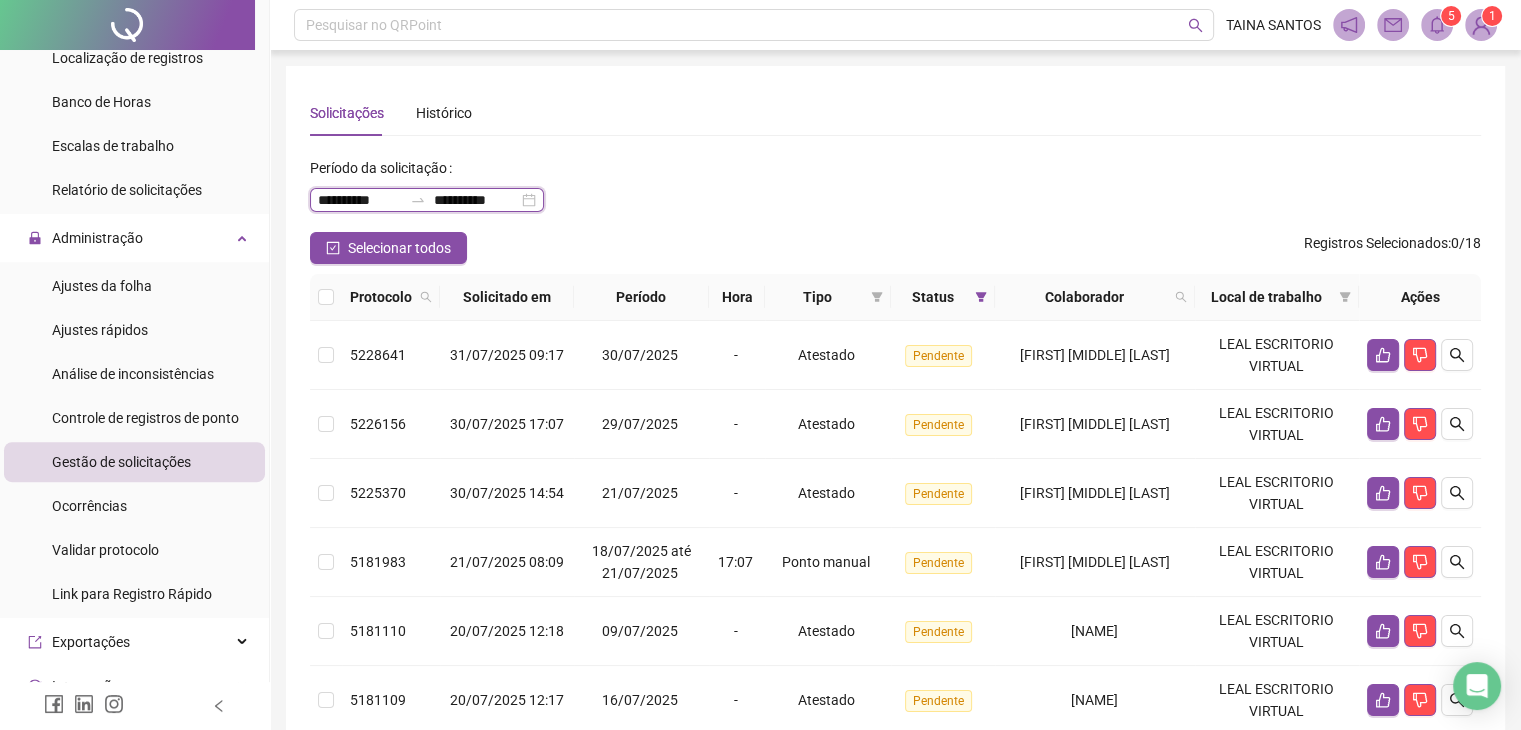 click on "**********" at bounding box center (476, 200) 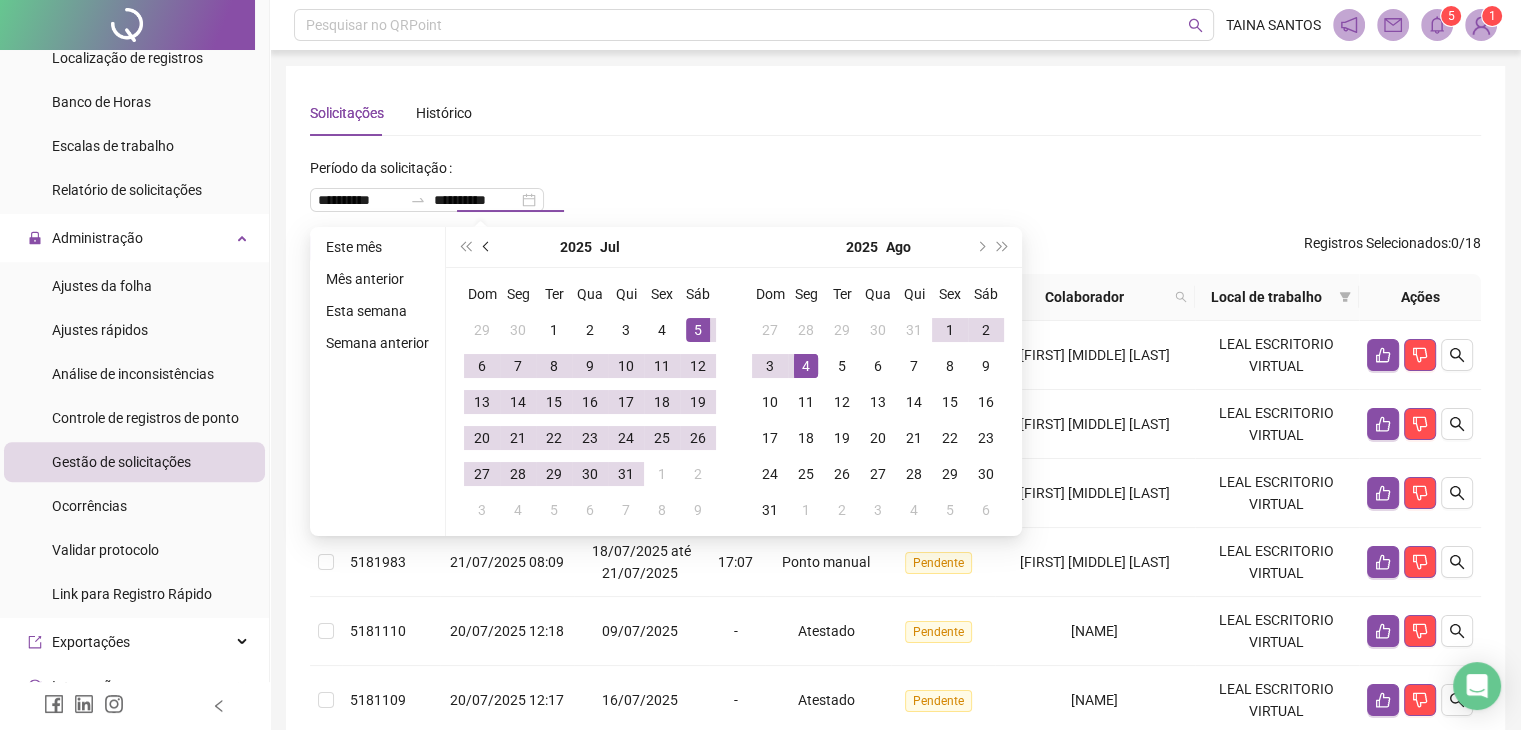 click at bounding box center (487, 247) 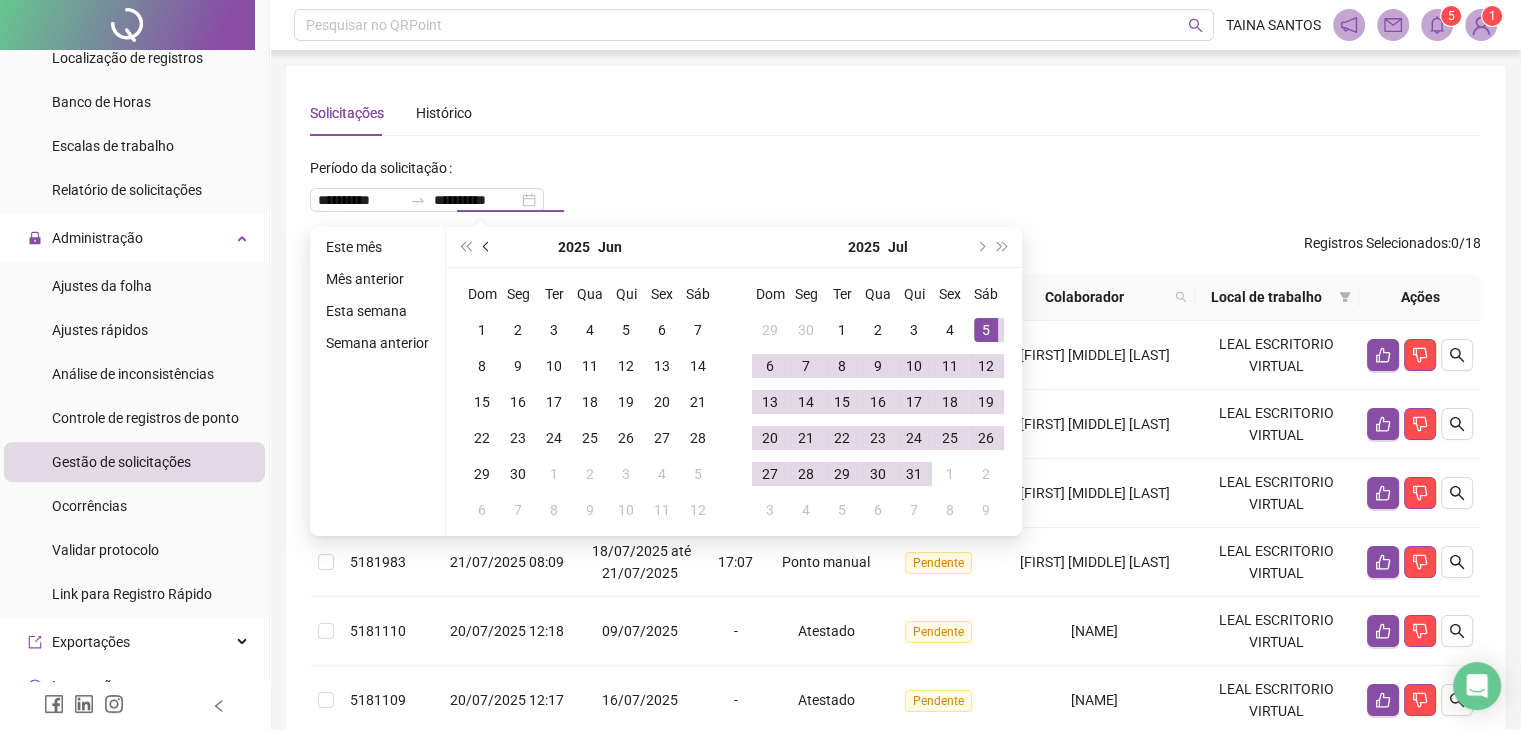 click at bounding box center (488, 247) 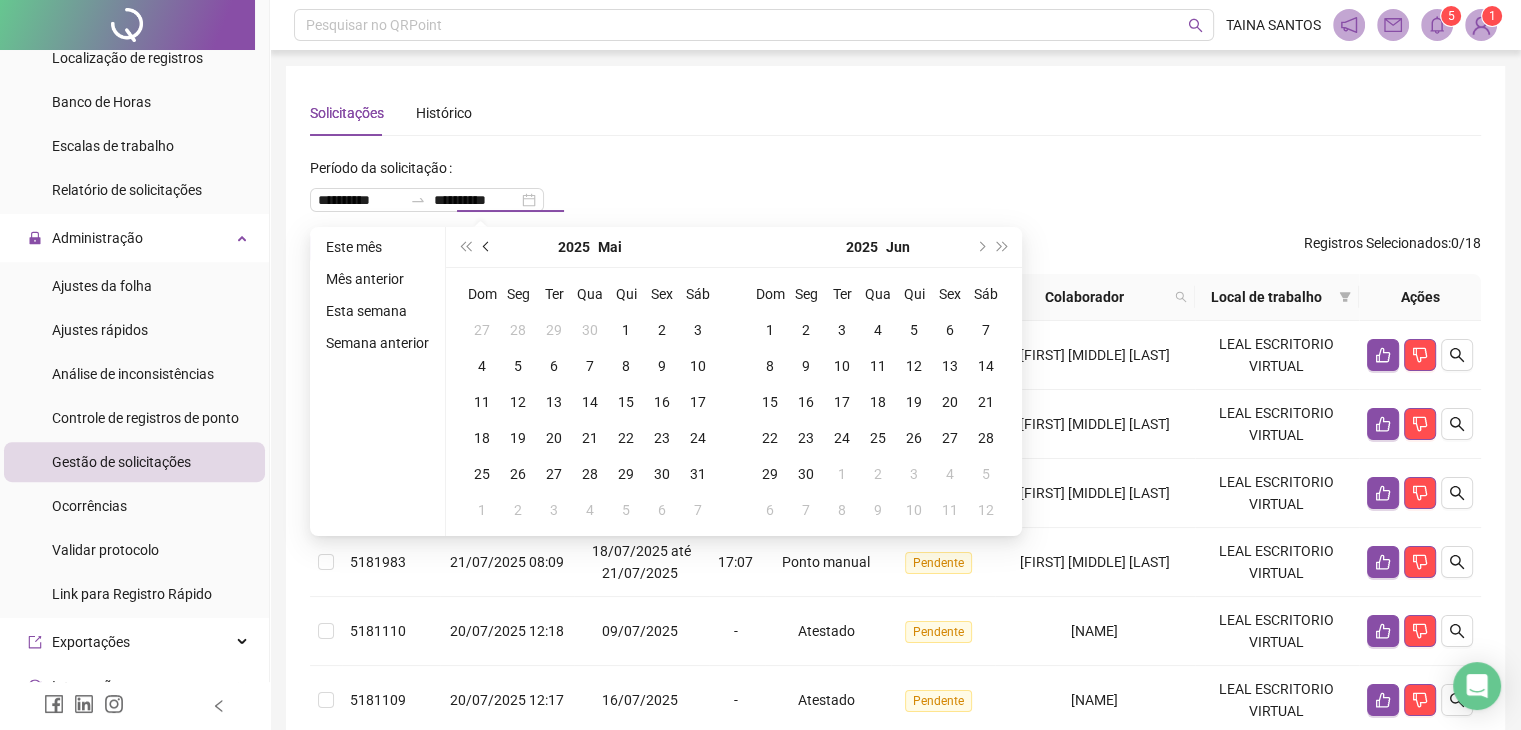 click at bounding box center (488, 247) 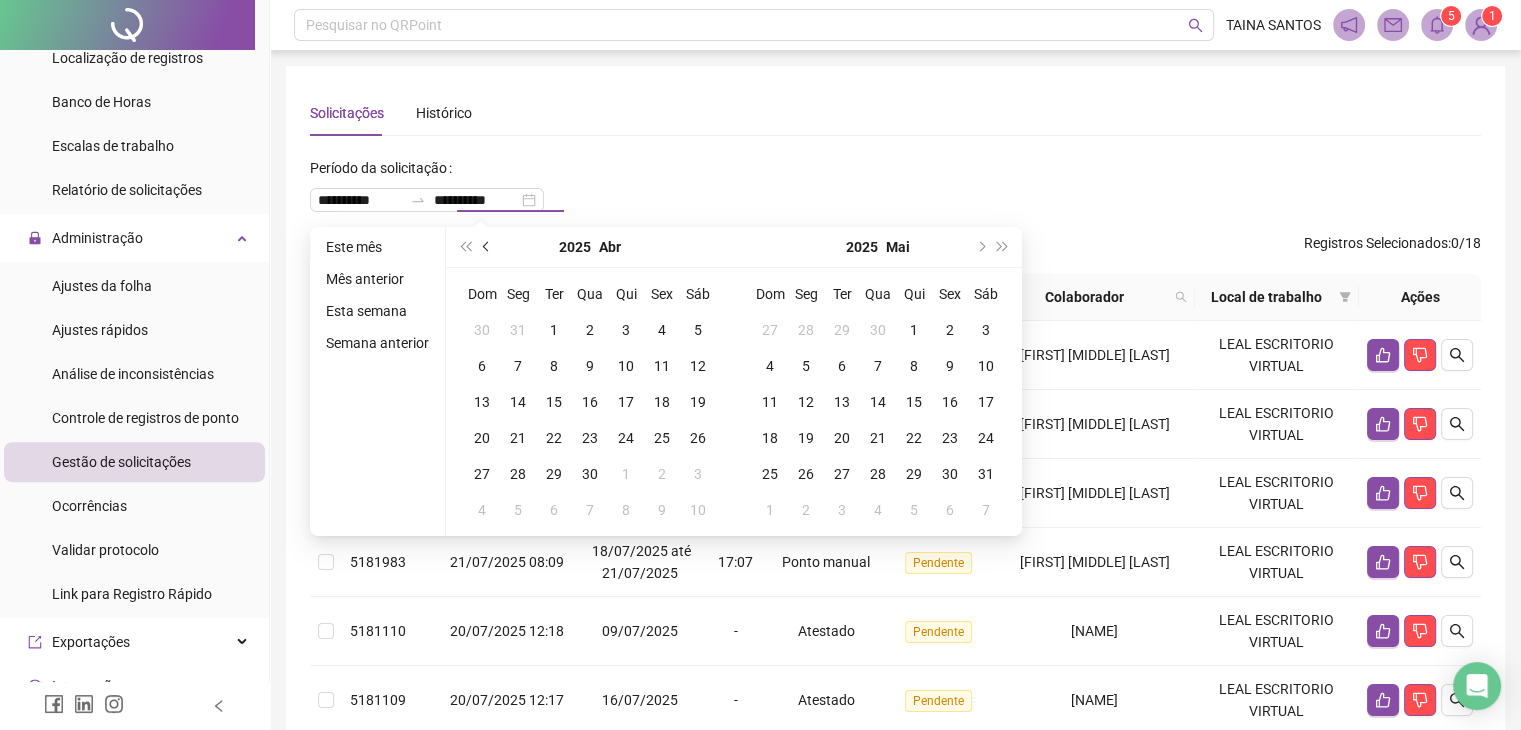 click at bounding box center (488, 247) 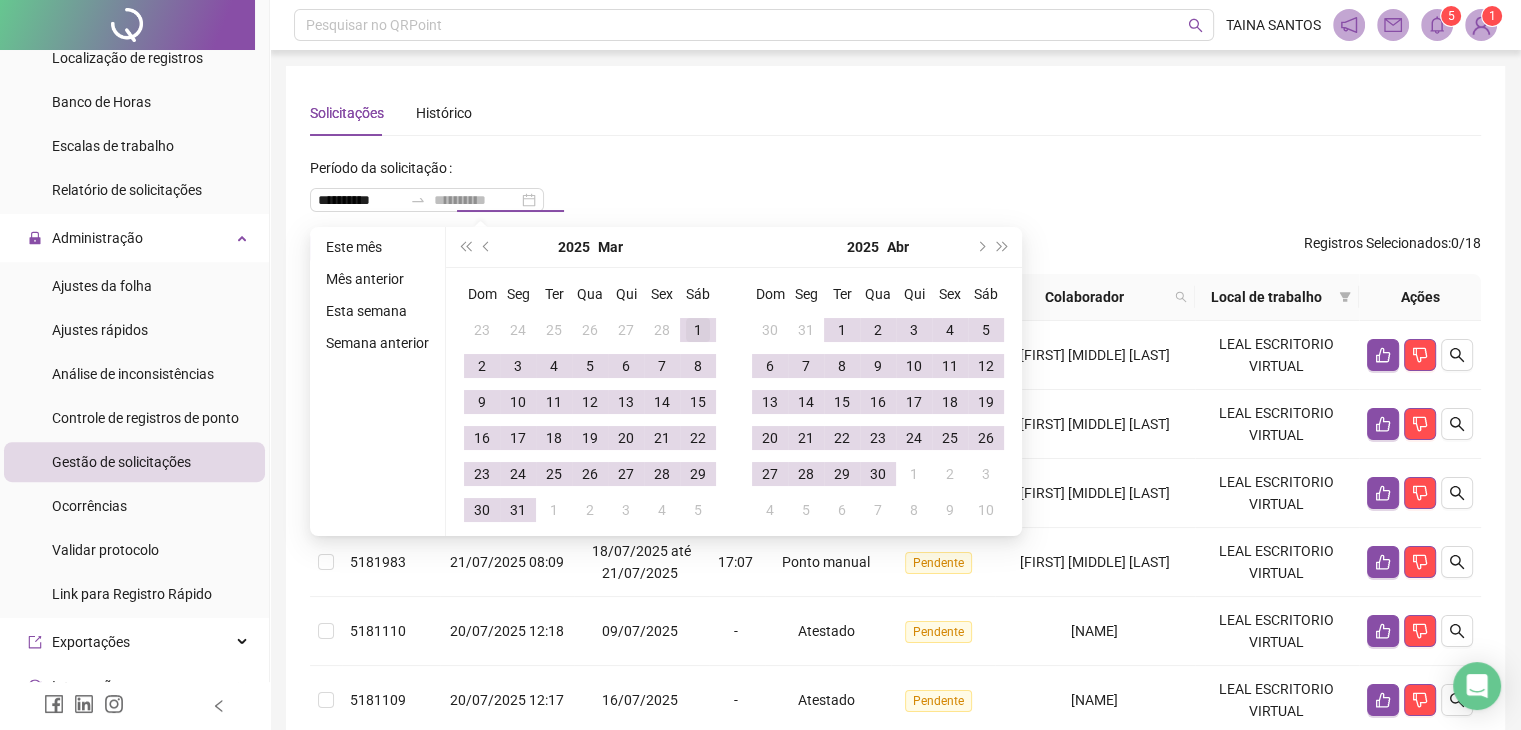 type on "**********" 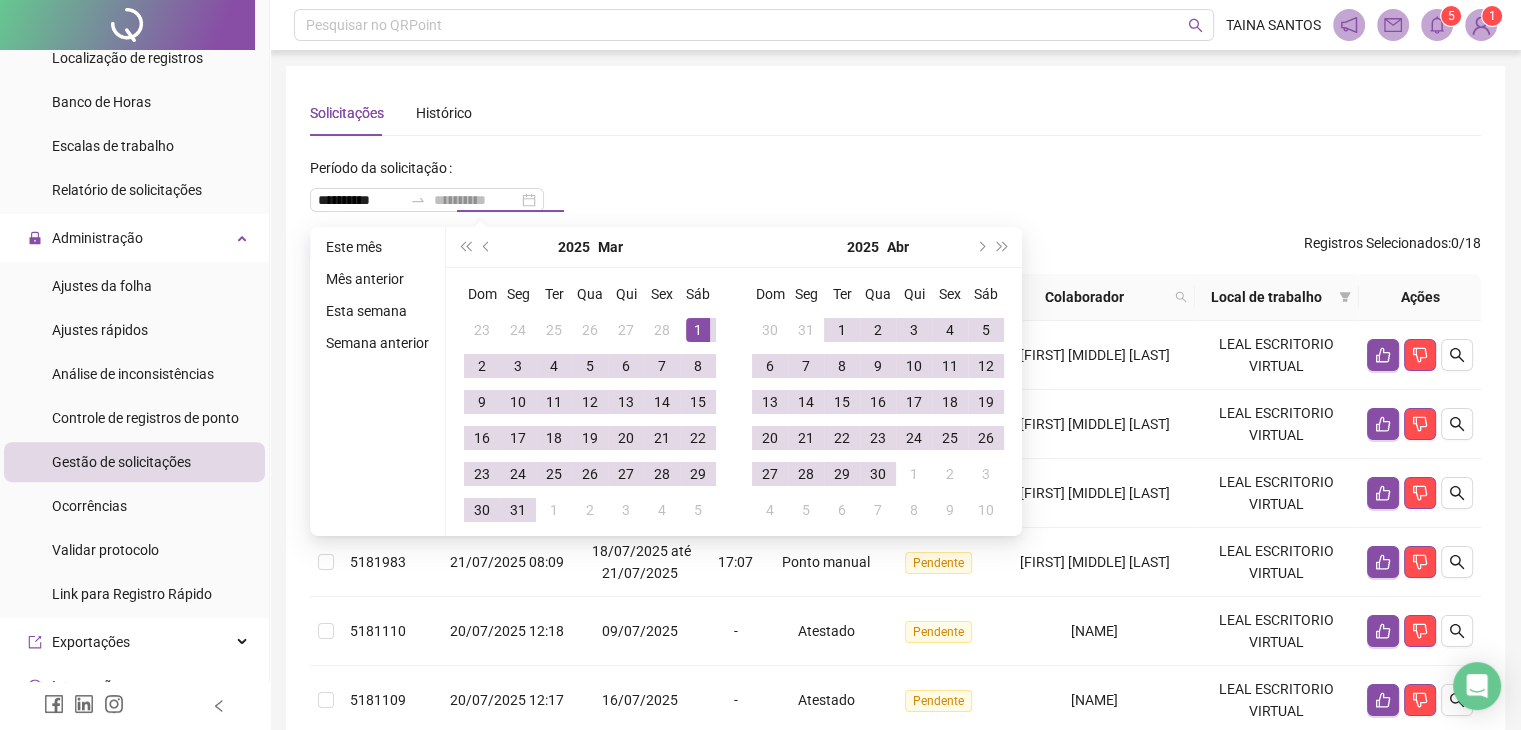 click on "1" at bounding box center (698, 330) 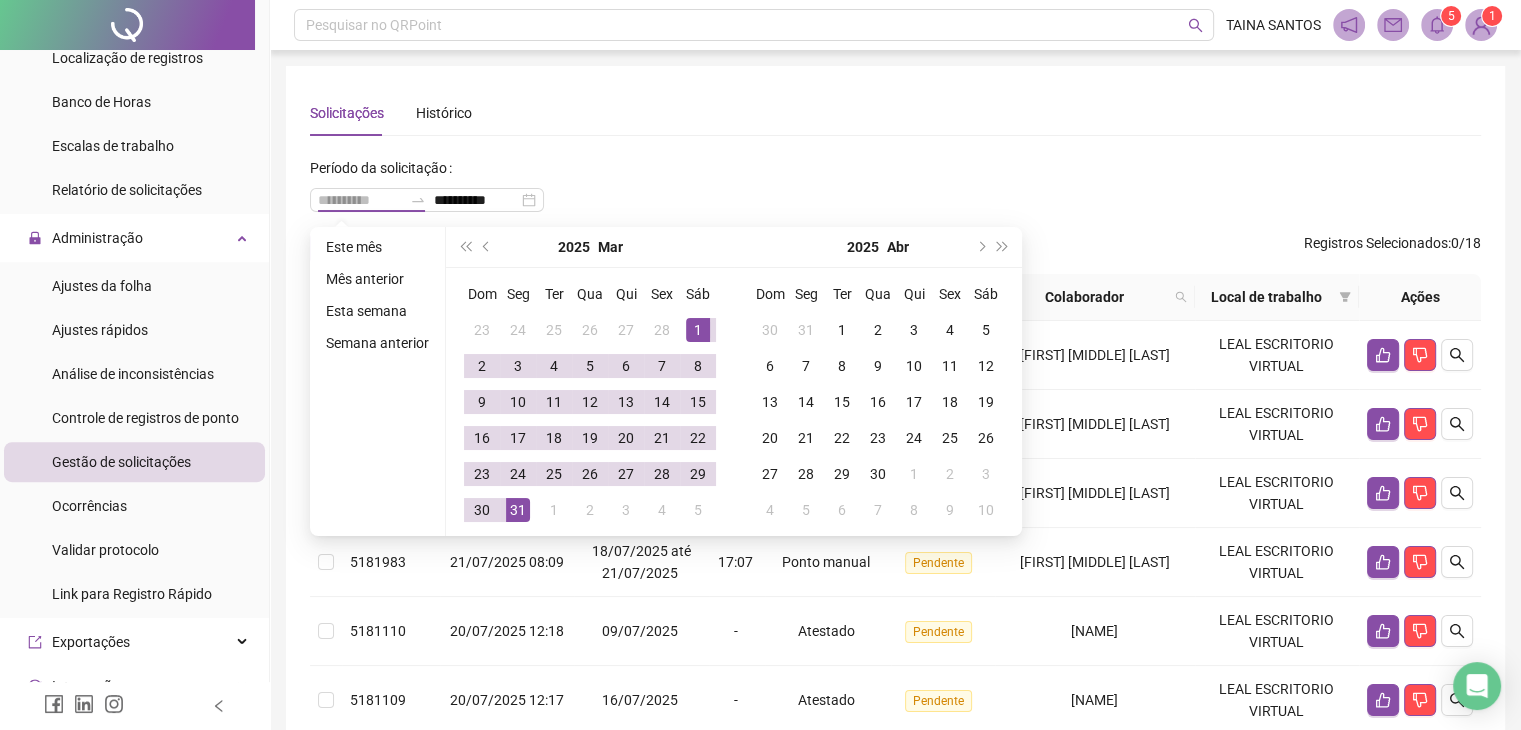 click on "31" at bounding box center (518, 510) 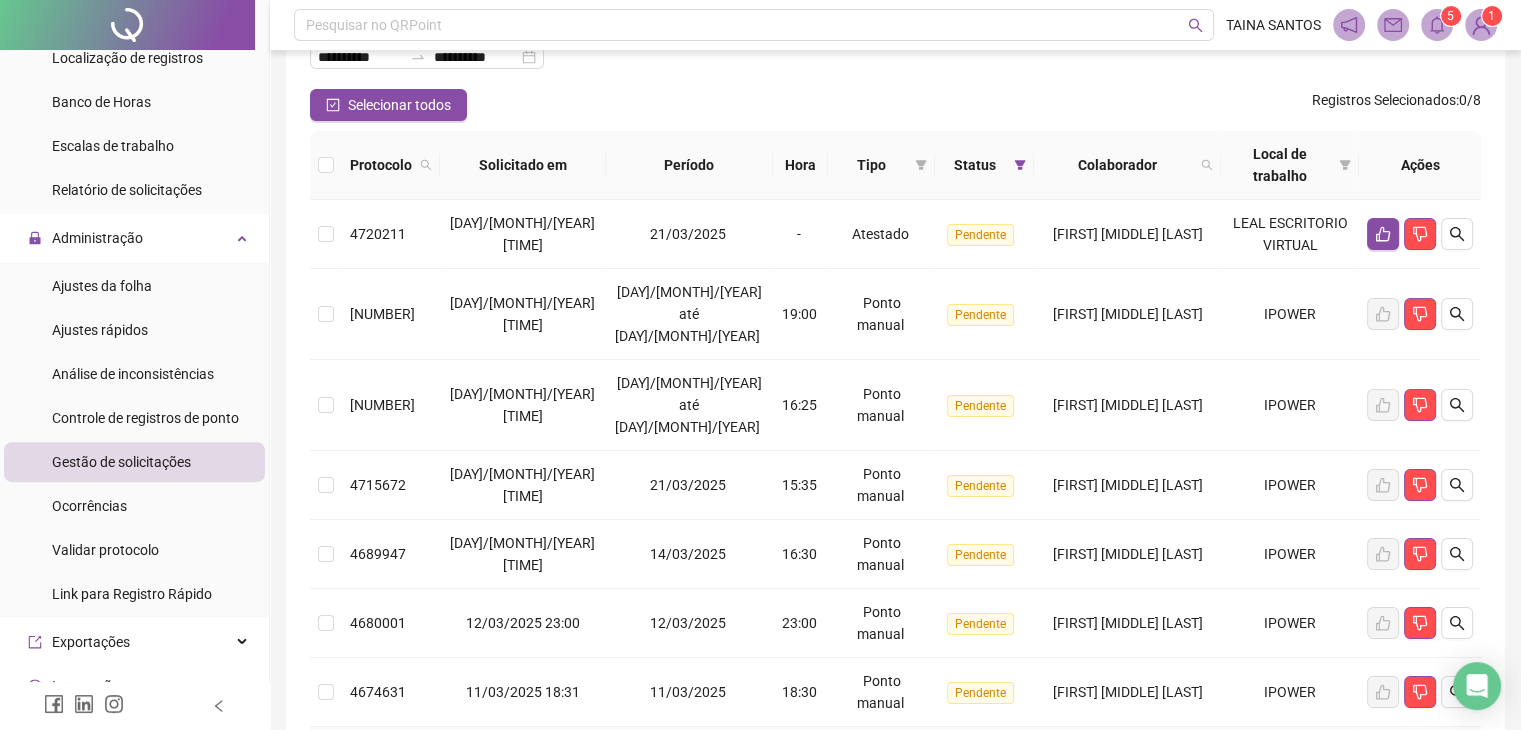 scroll, scrollTop: 0, scrollLeft: 0, axis: both 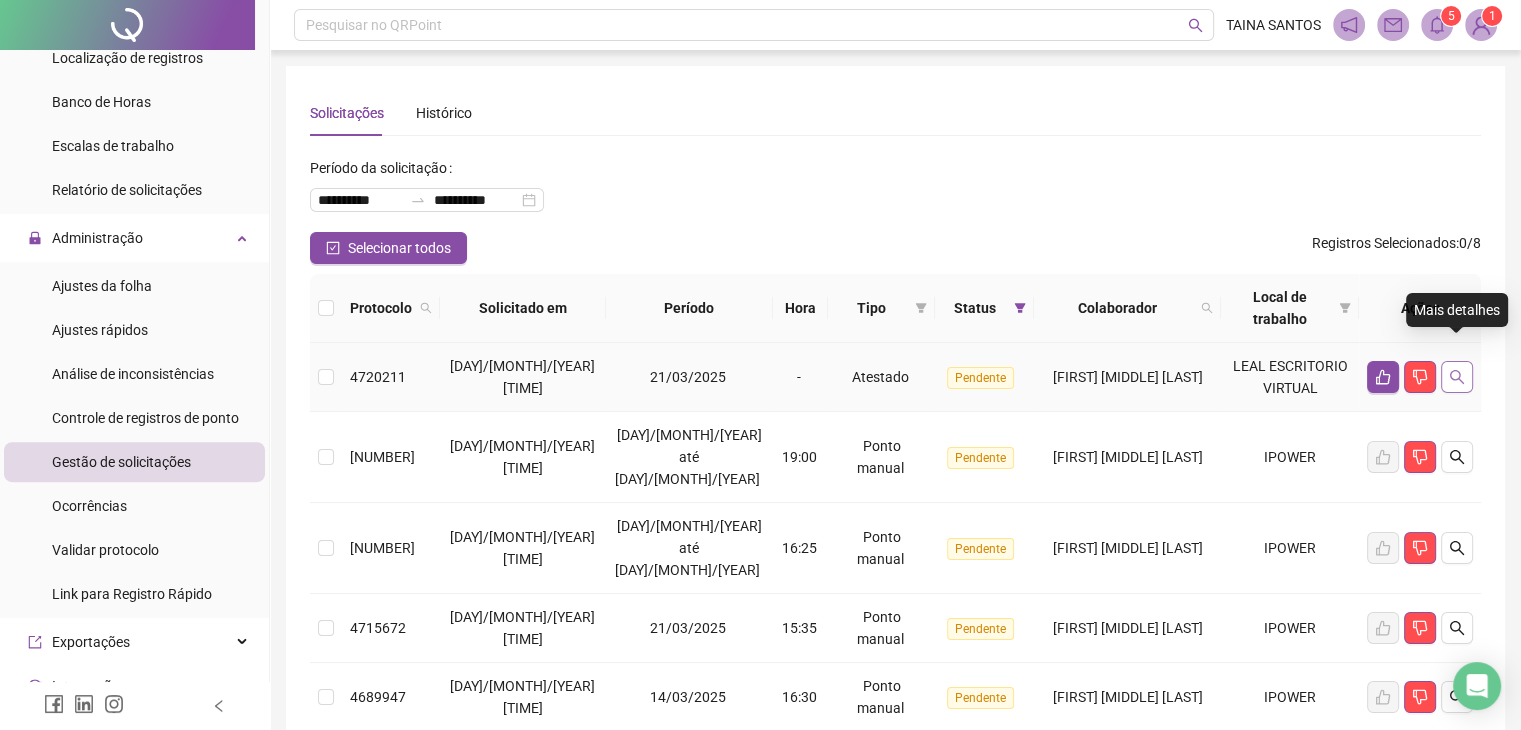 click 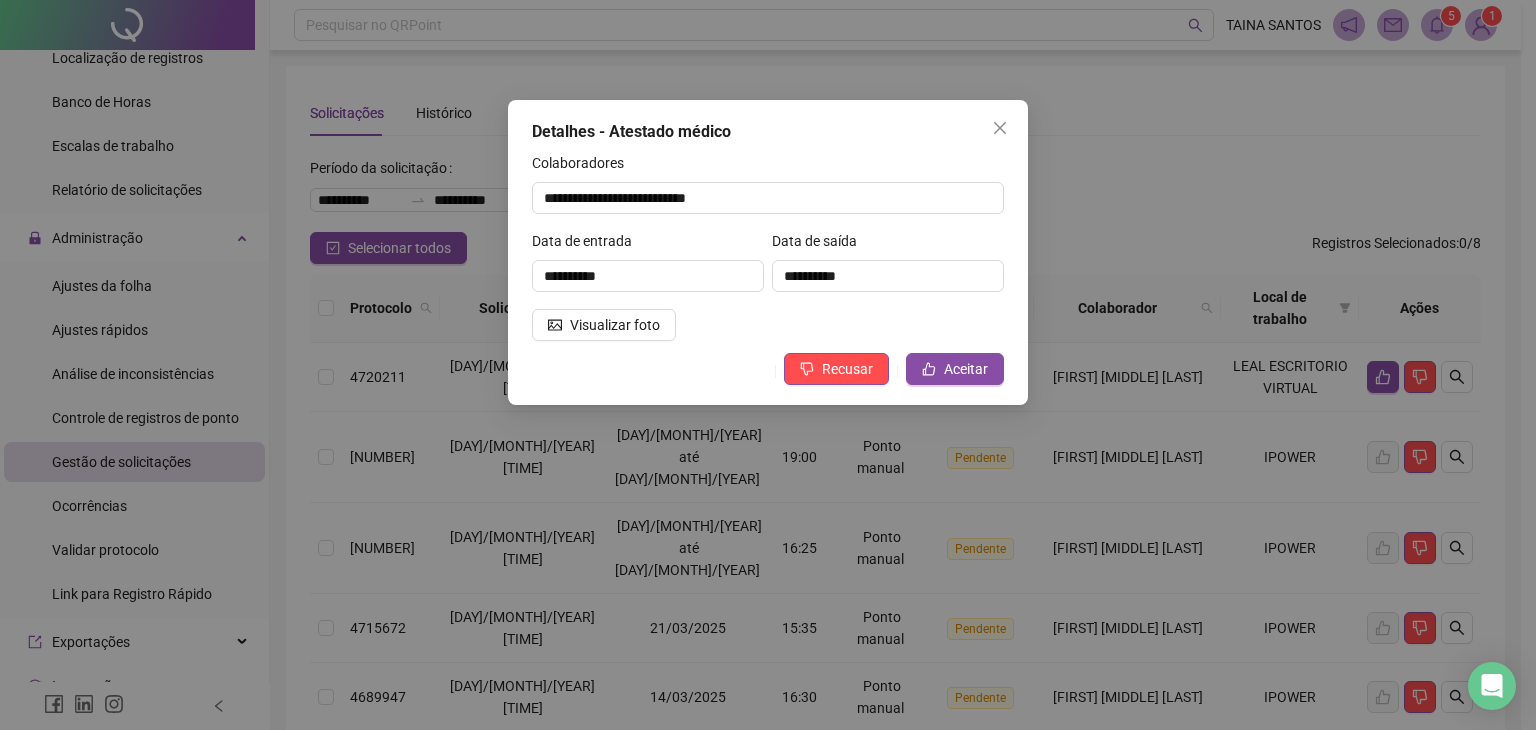 click on "**********" at bounding box center (768, 252) 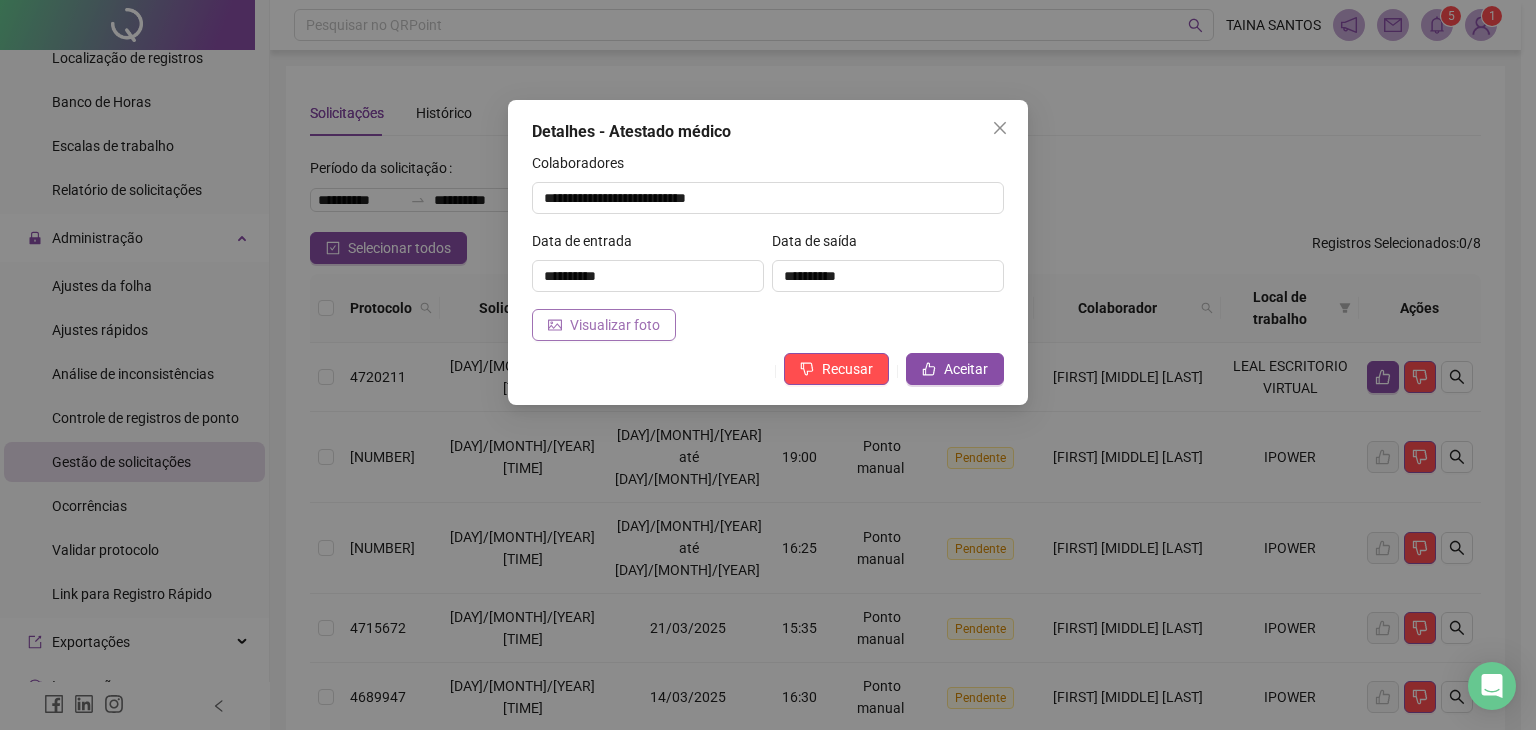 click on "Visualizar foto" at bounding box center (615, 325) 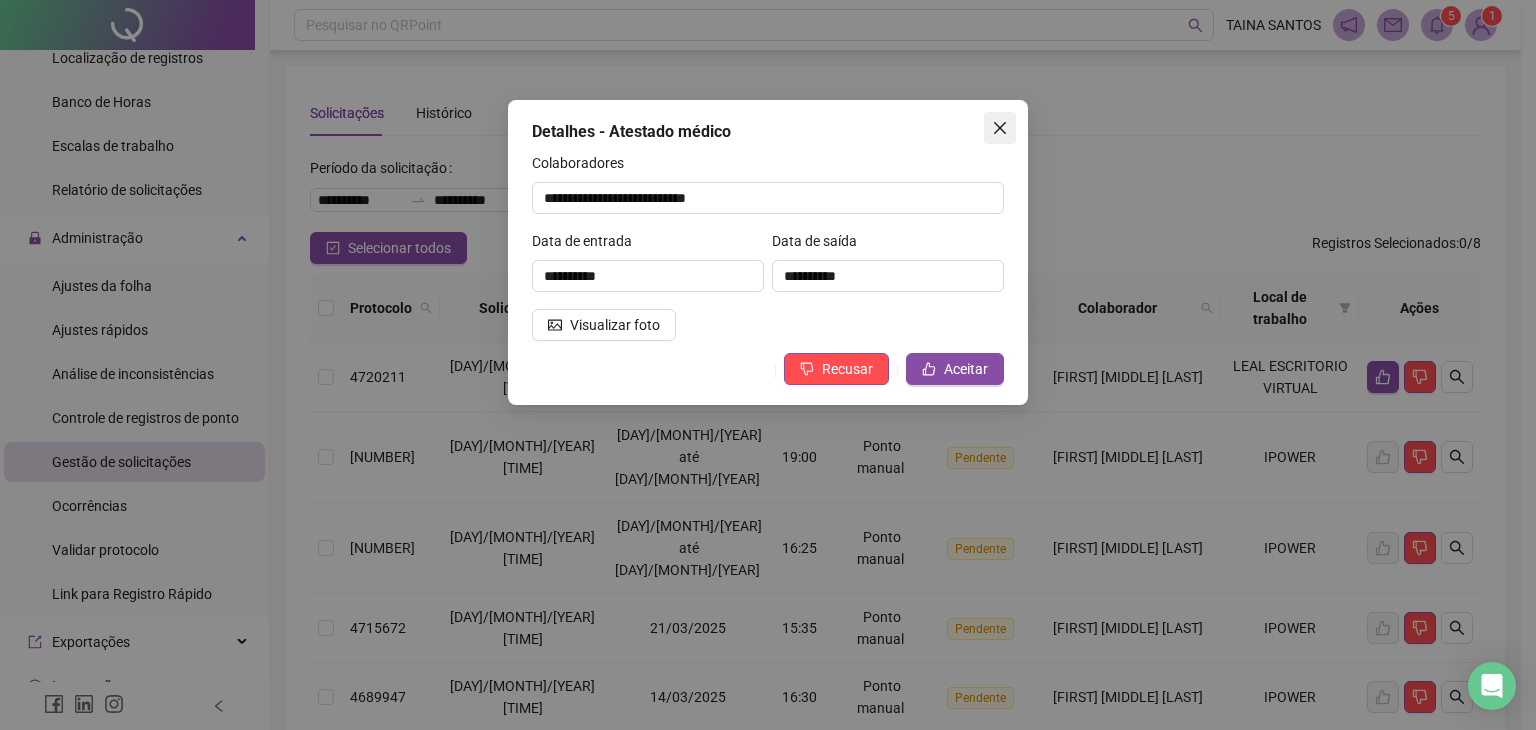 click 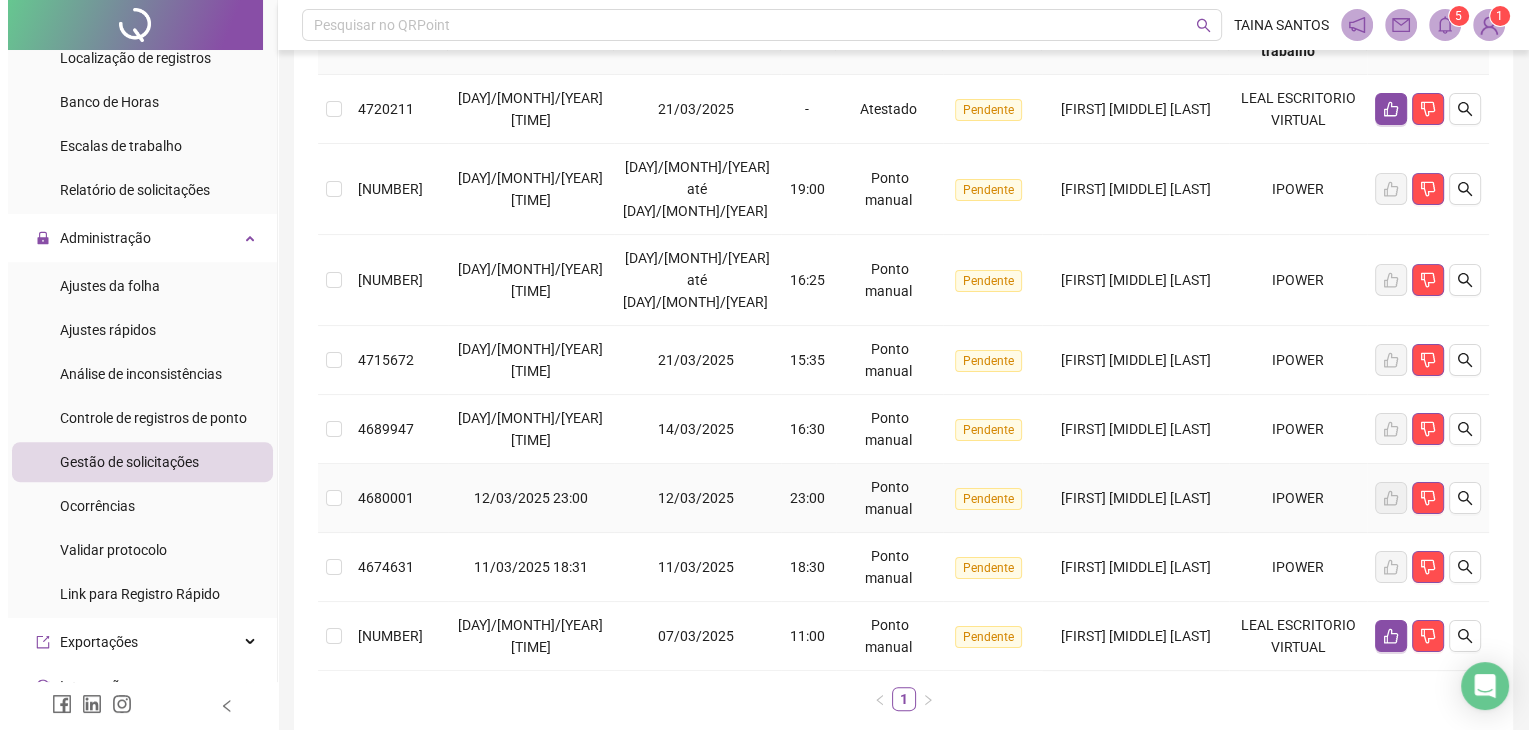 scroll, scrollTop: 300, scrollLeft: 0, axis: vertical 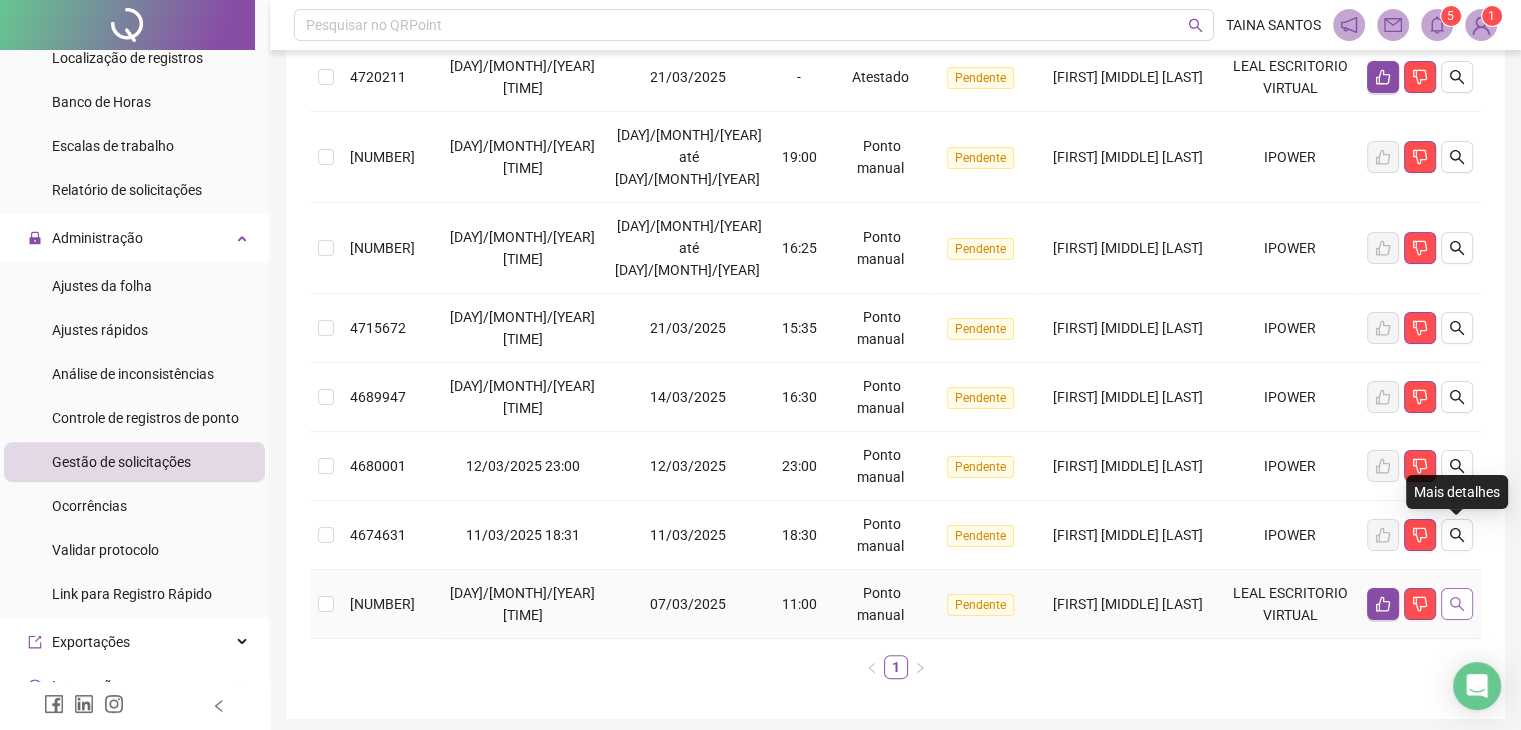 click at bounding box center [1457, 604] 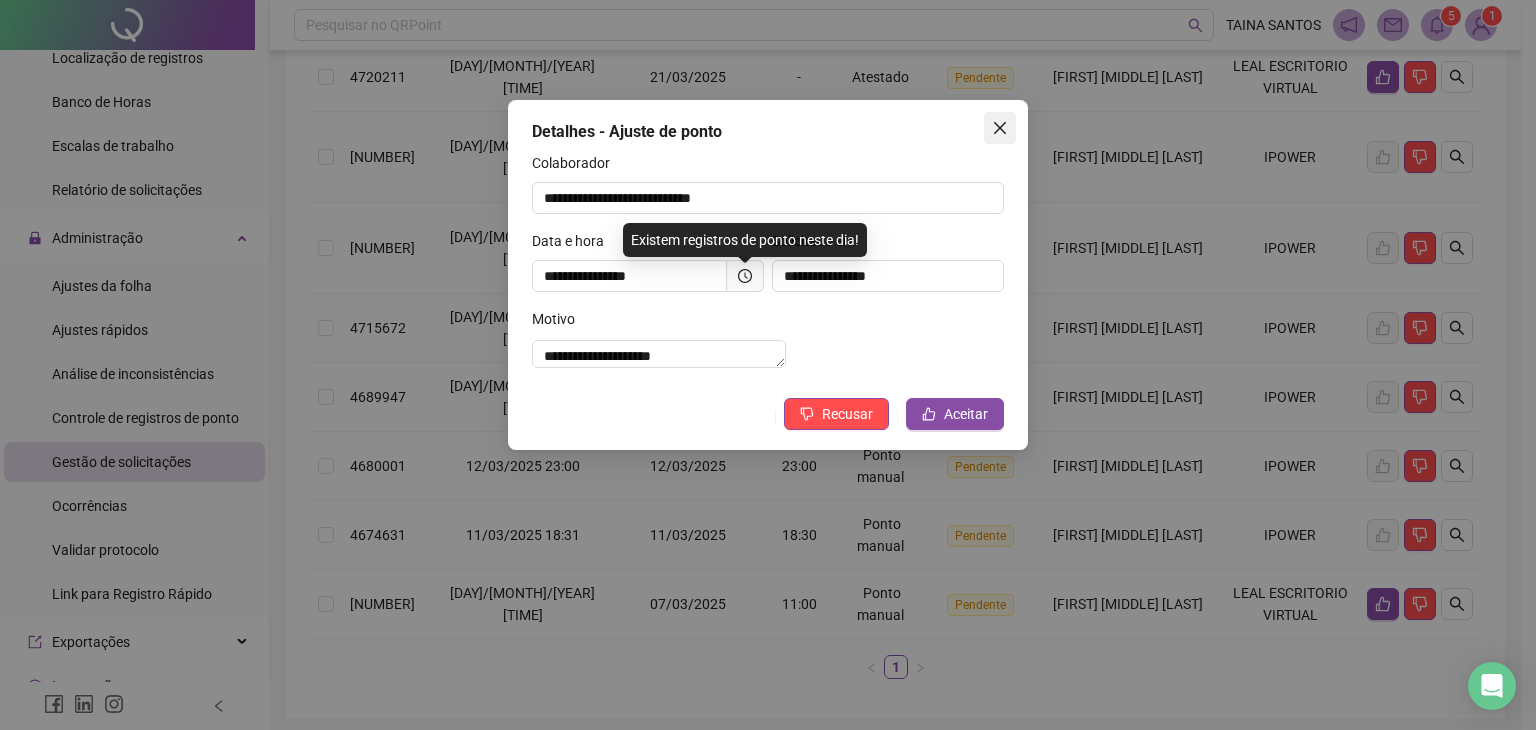 click 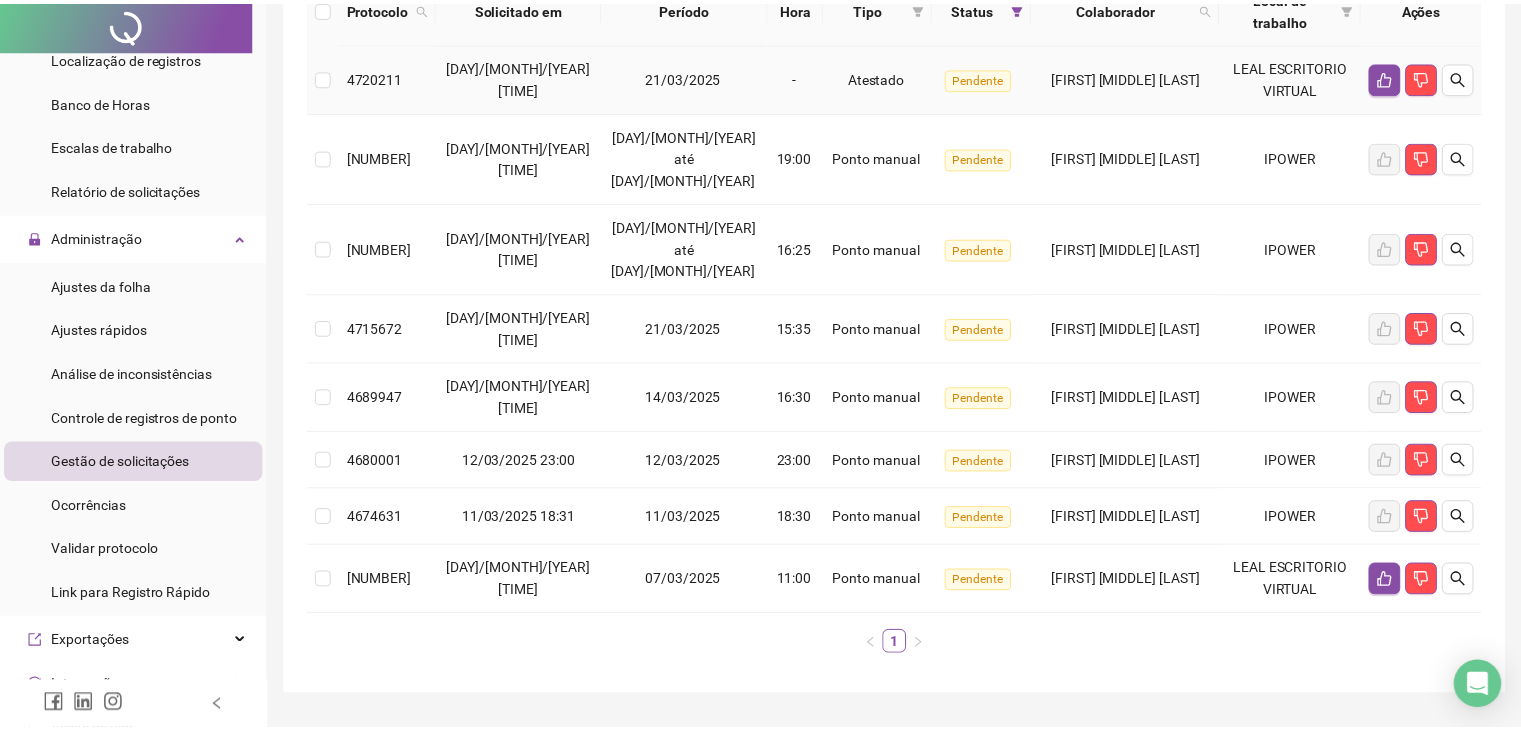 scroll, scrollTop: 0, scrollLeft: 0, axis: both 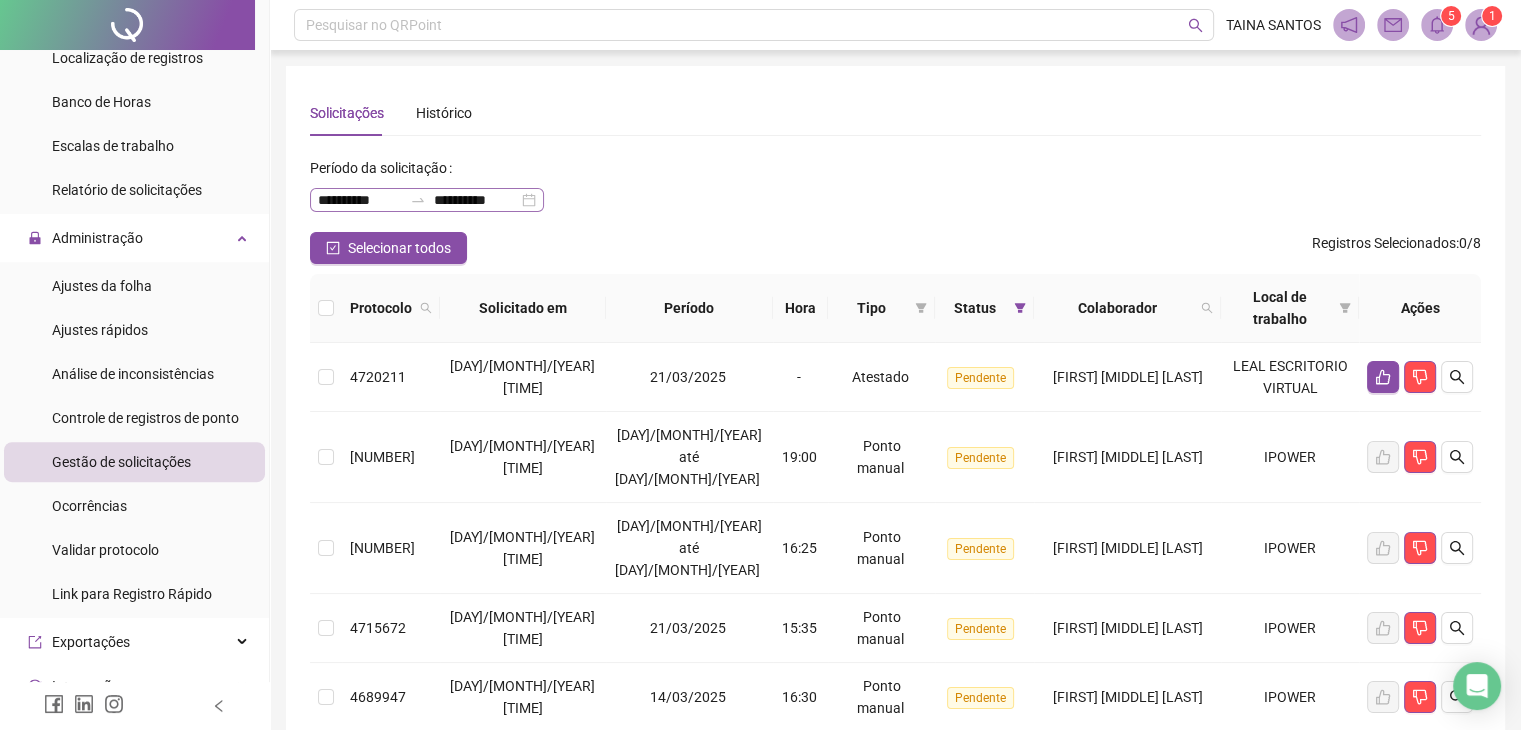 click on "**********" at bounding box center [427, 200] 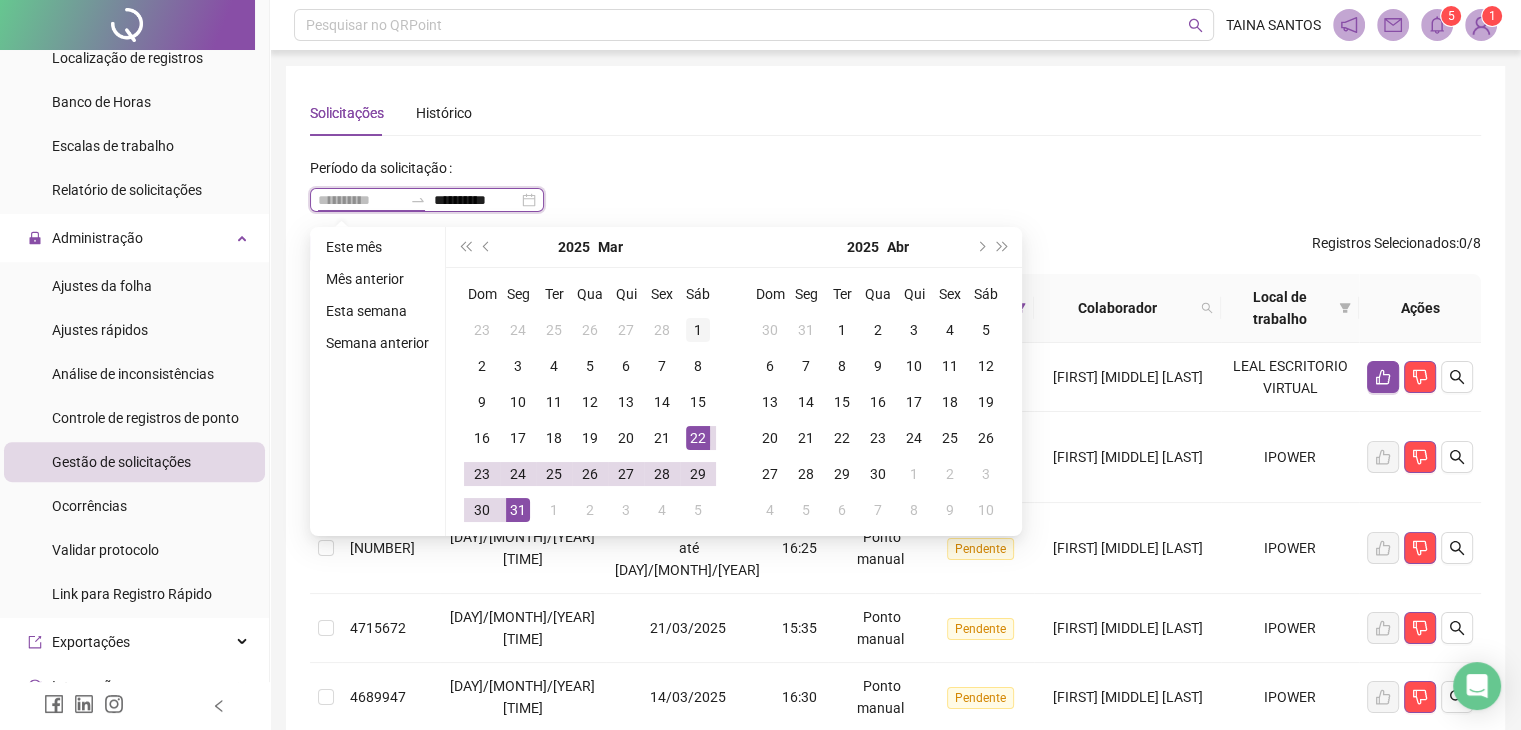 type on "**********" 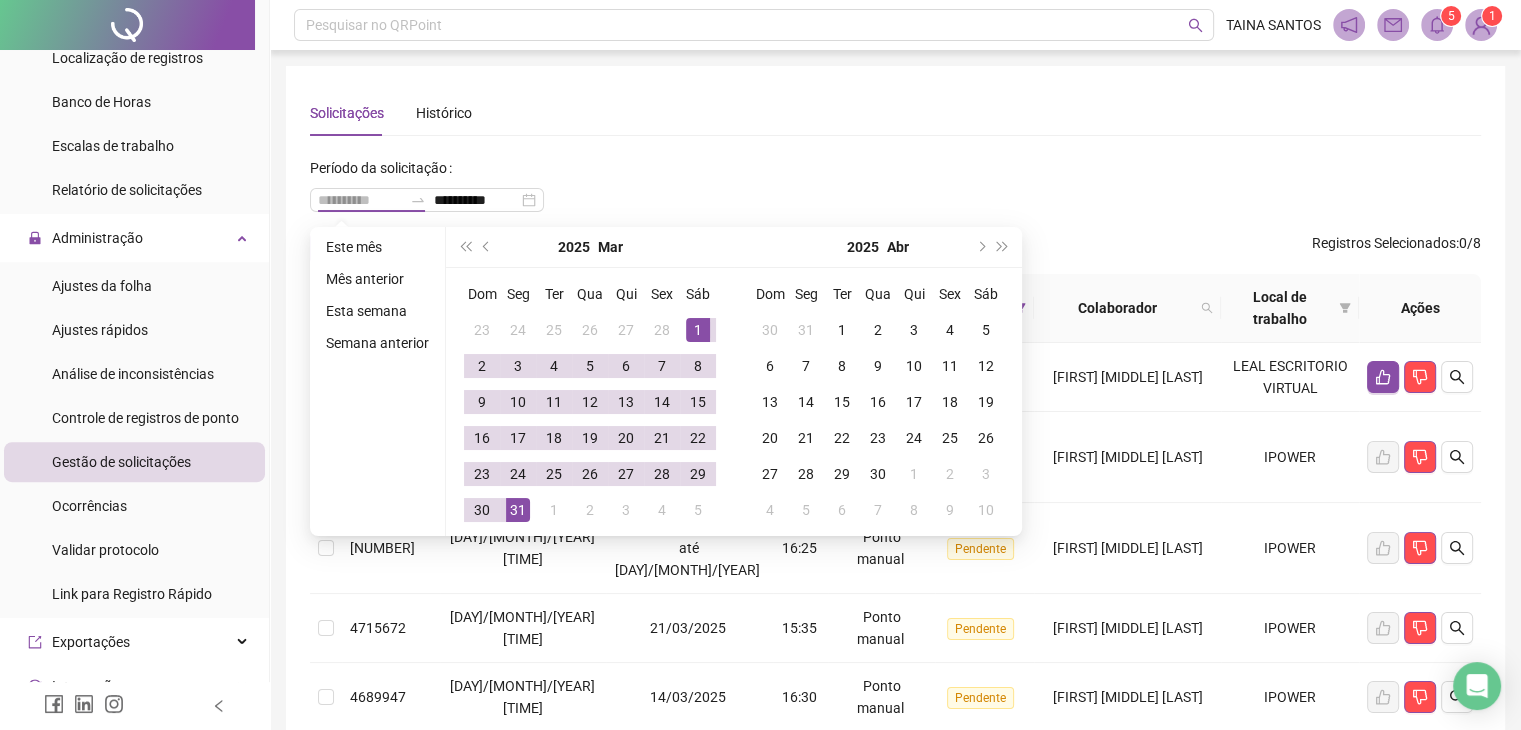 click on "1" at bounding box center (698, 330) 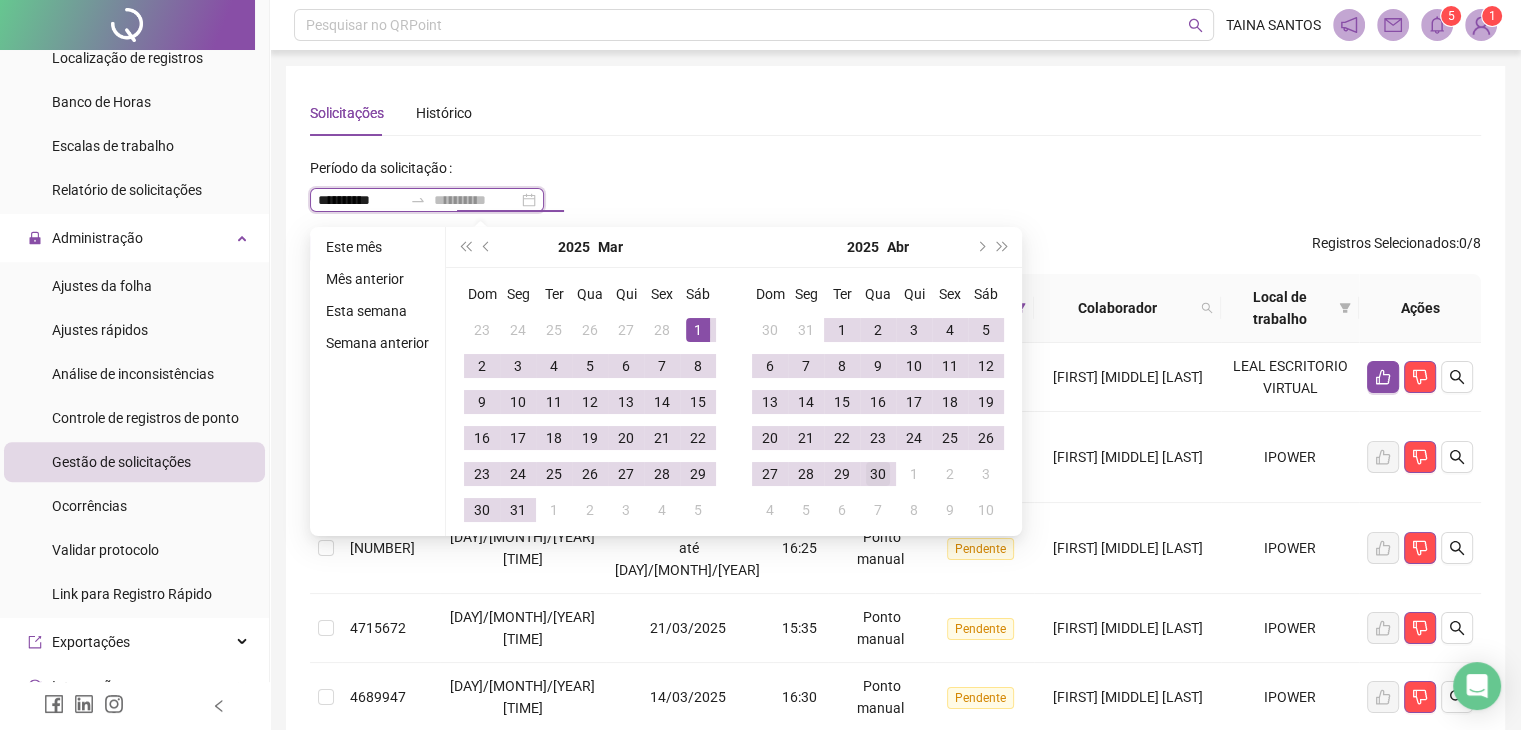 type on "**********" 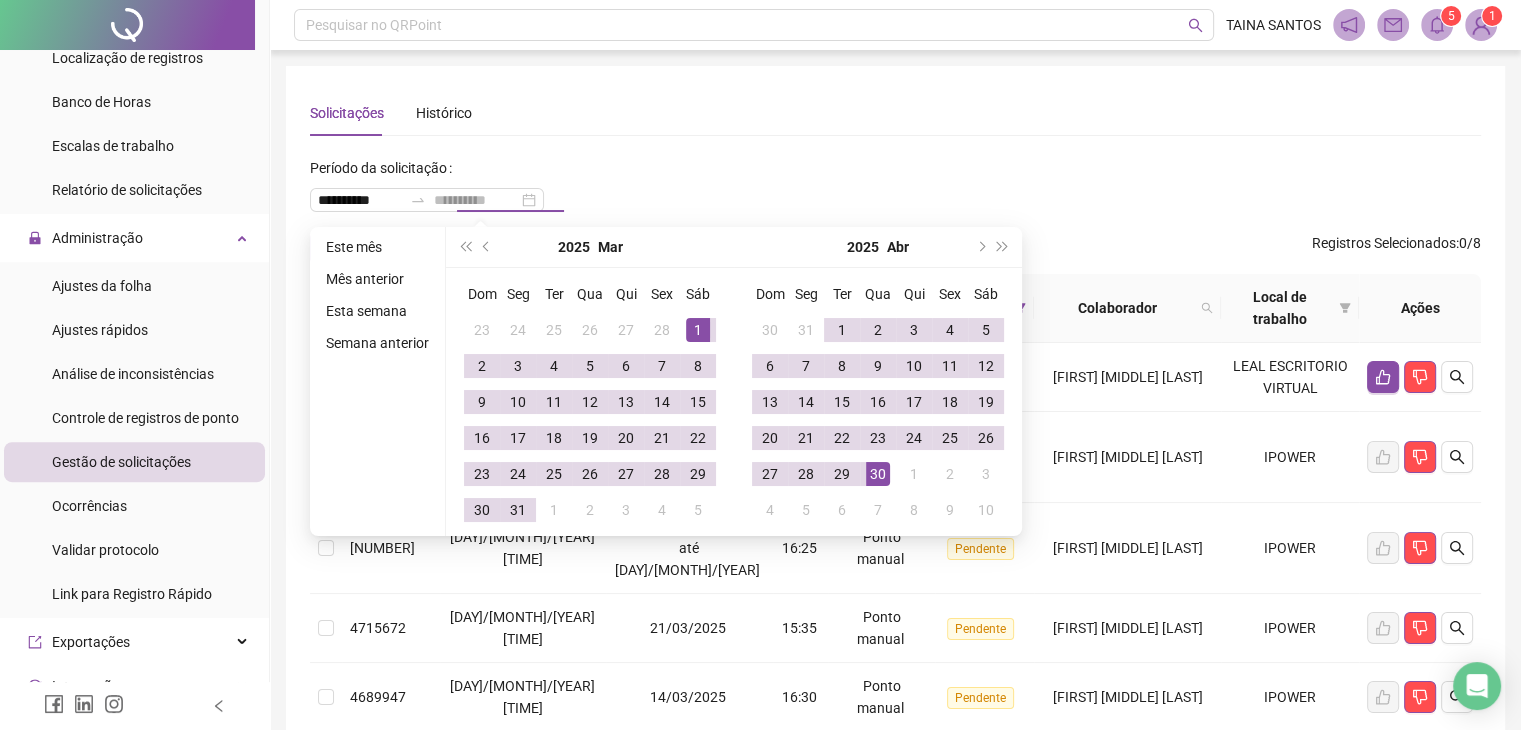 click on "30" at bounding box center (878, 474) 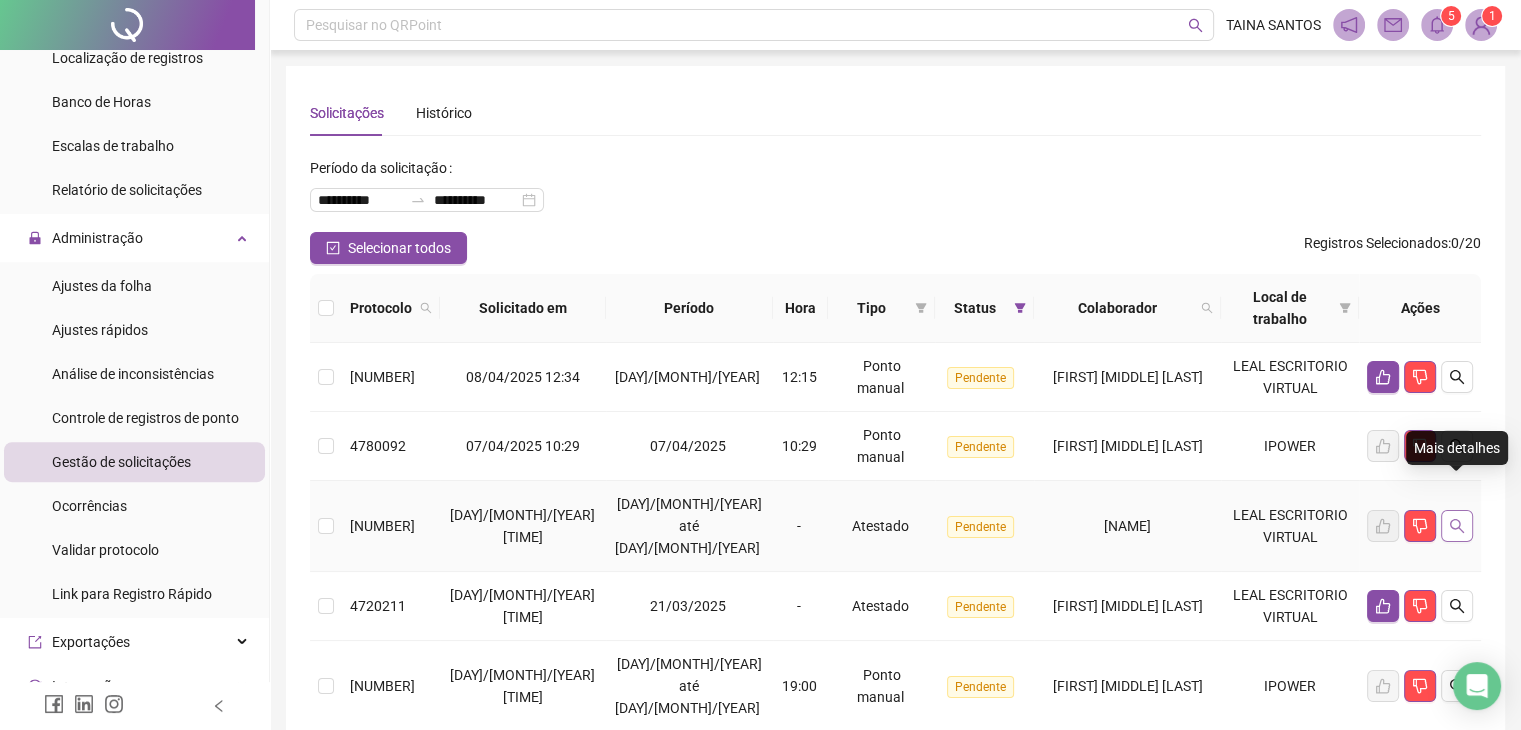 click 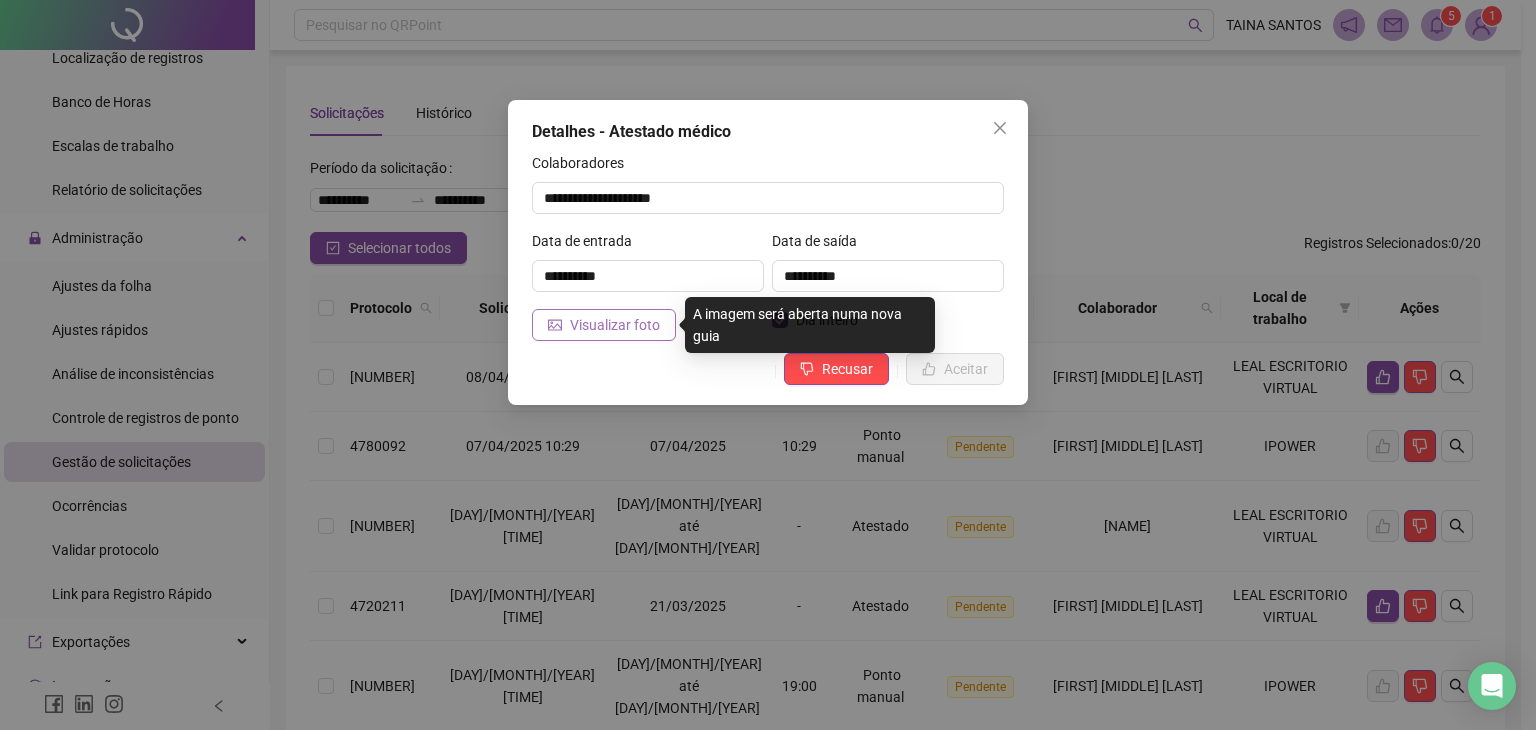 click on "Visualizar foto" at bounding box center [615, 325] 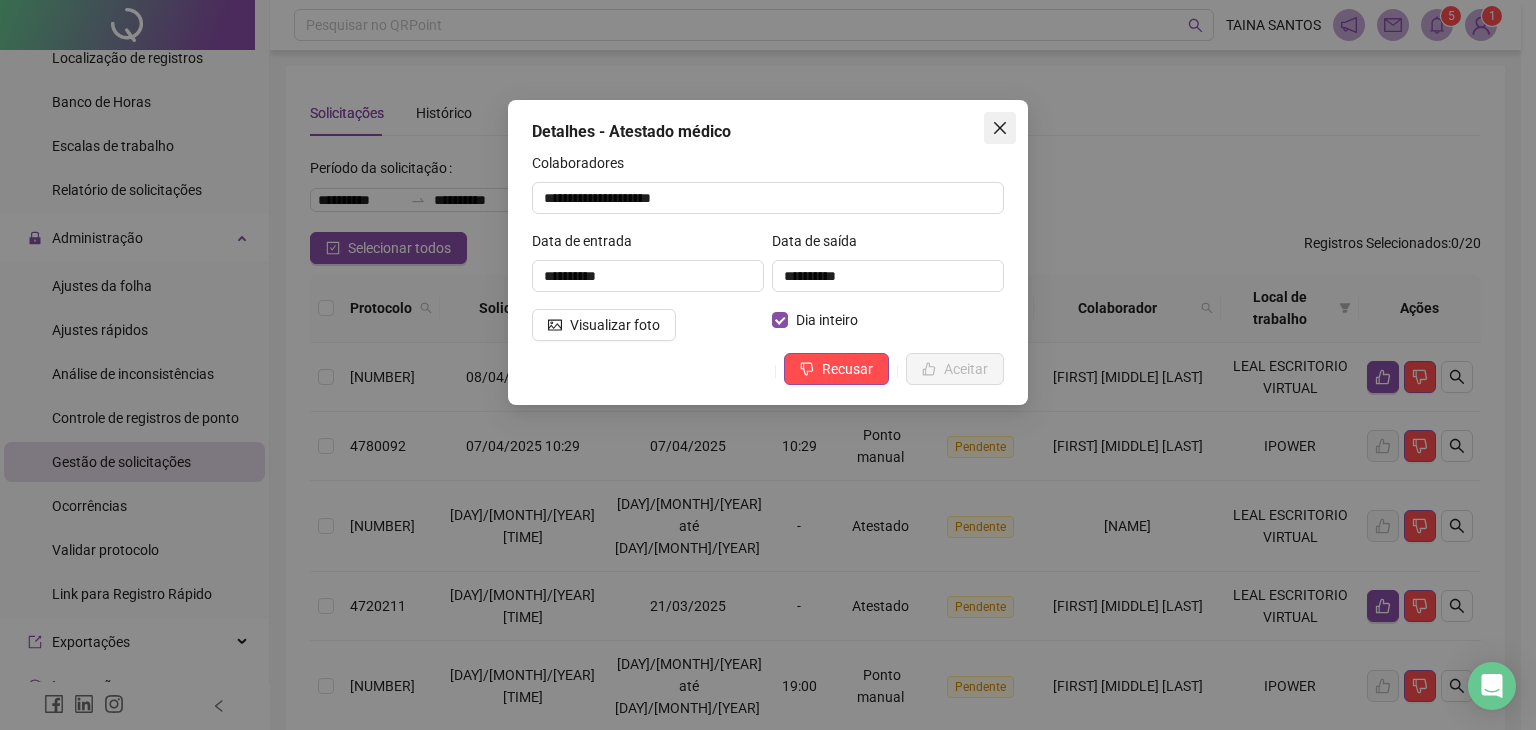 click at bounding box center [1000, 128] 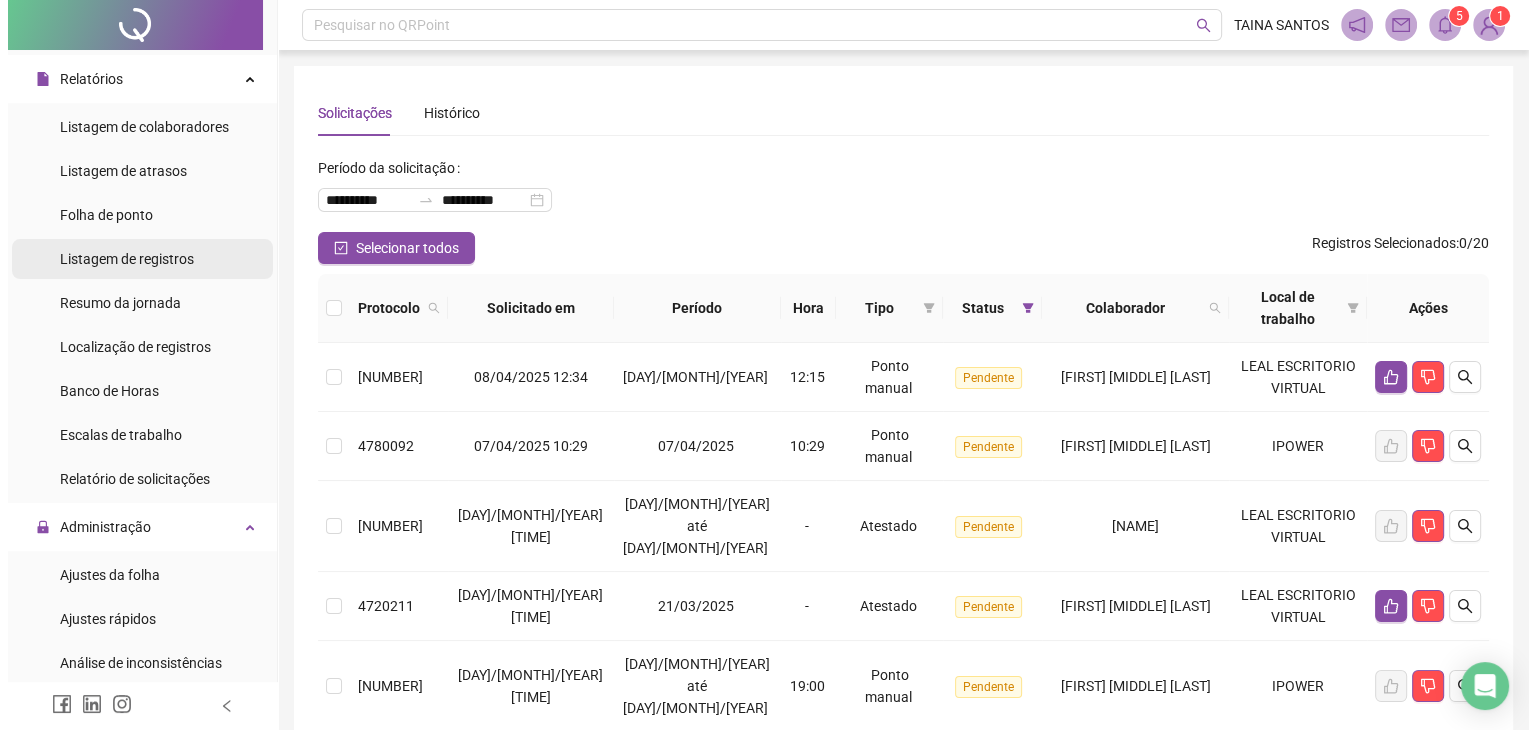 scroll, scrollTop: 344, scrollLeft: 0, axis: vertical 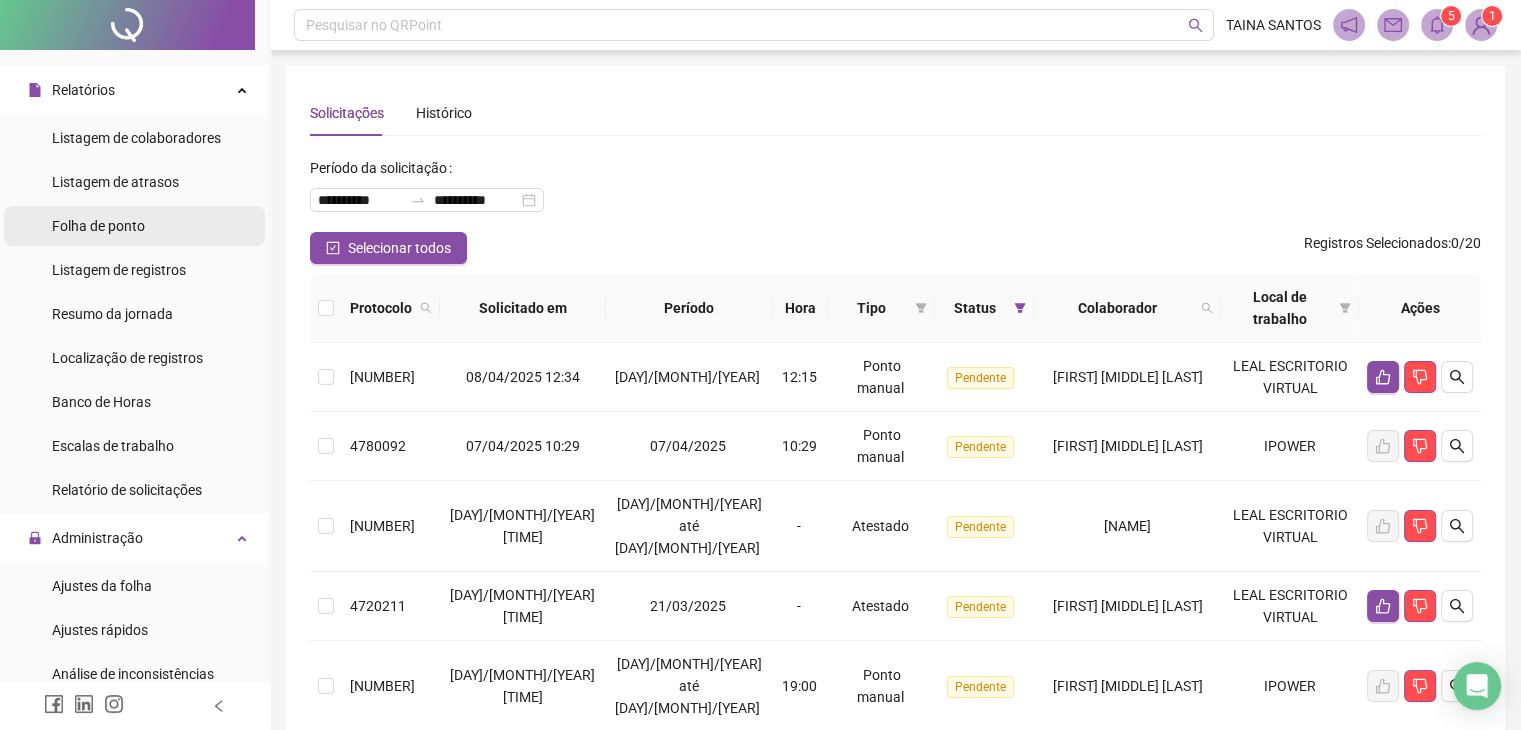 click on "Folha de ponto" at bounding box center [98, 226] 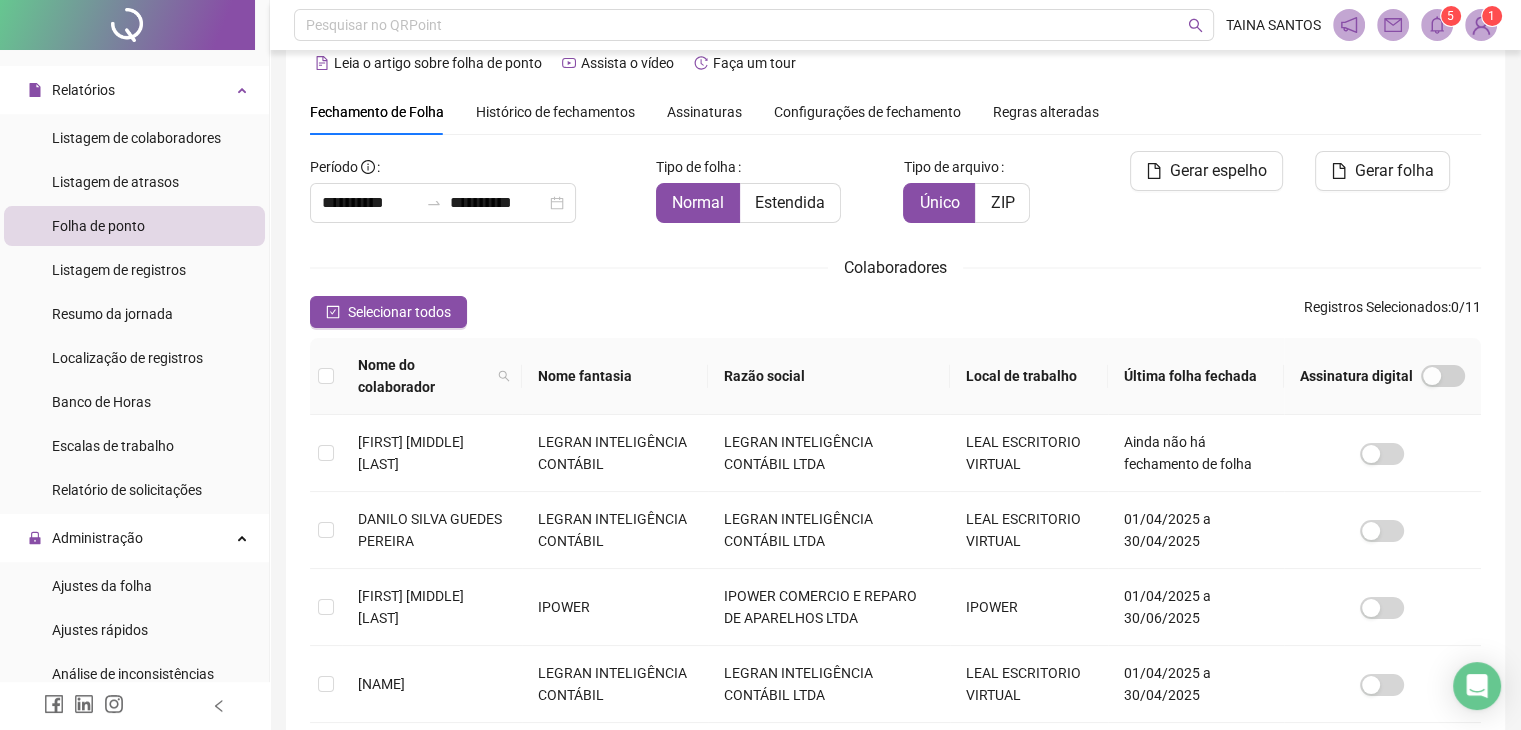 scroll, scrollTop: 44, scrollLeft: 0, axis: vertical 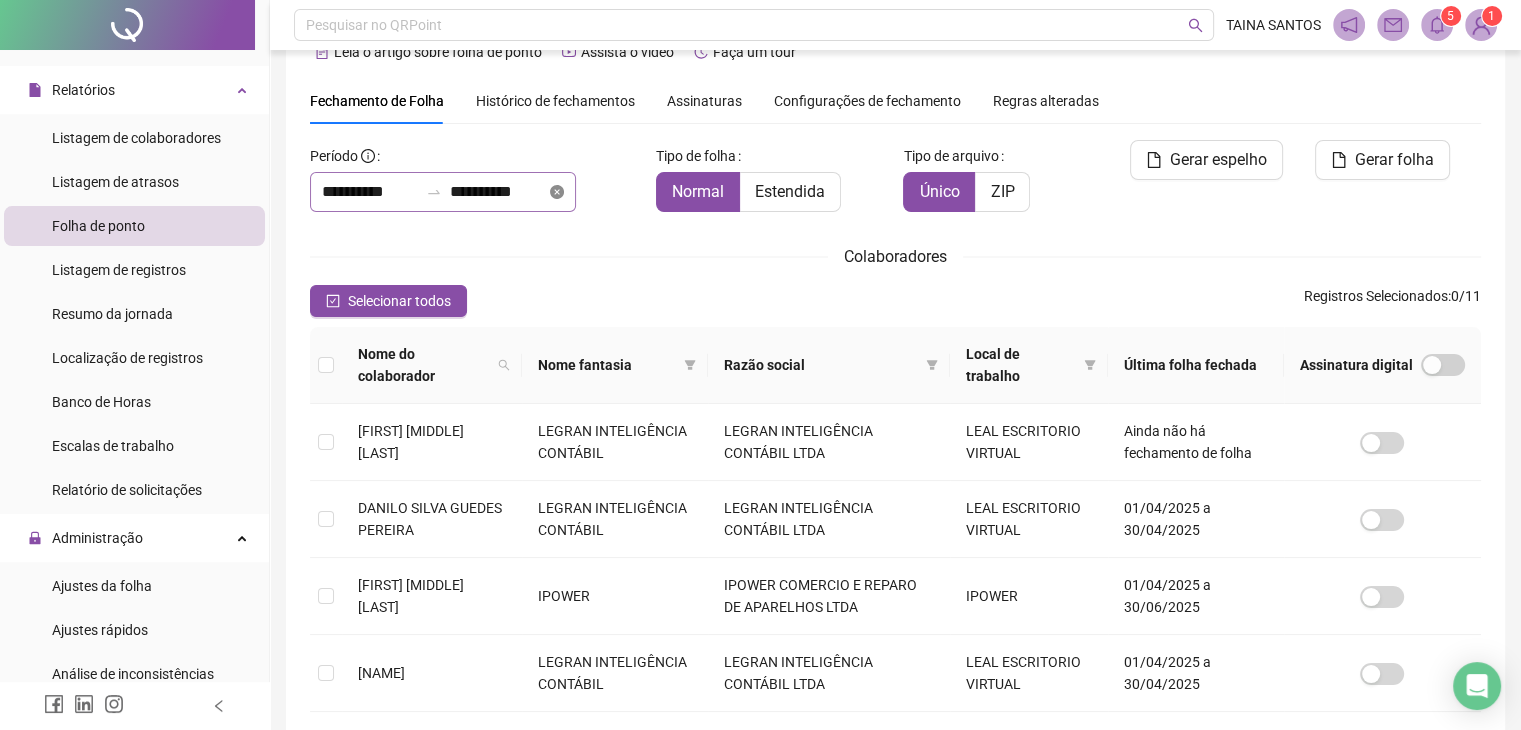 click 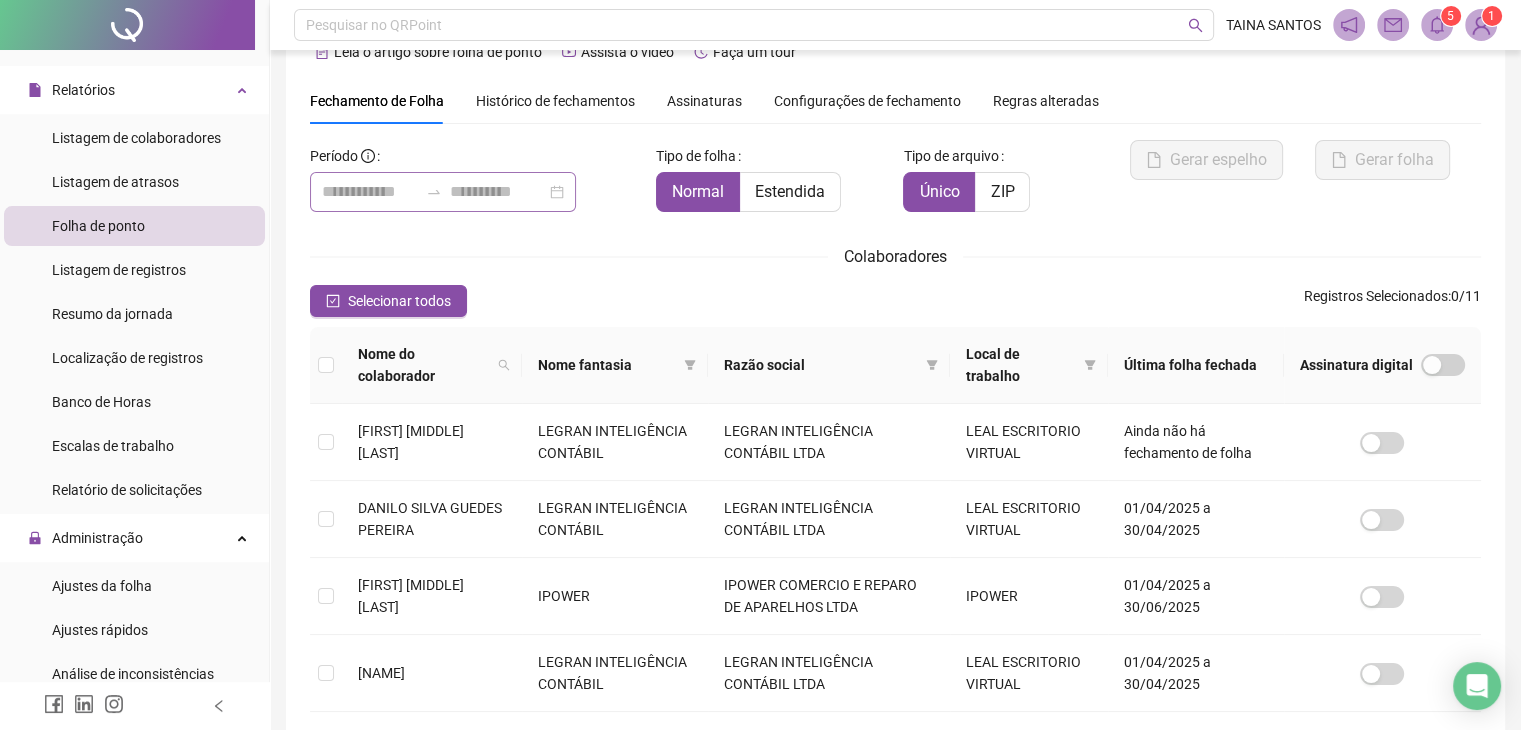 click at bounding box center (443, 192) 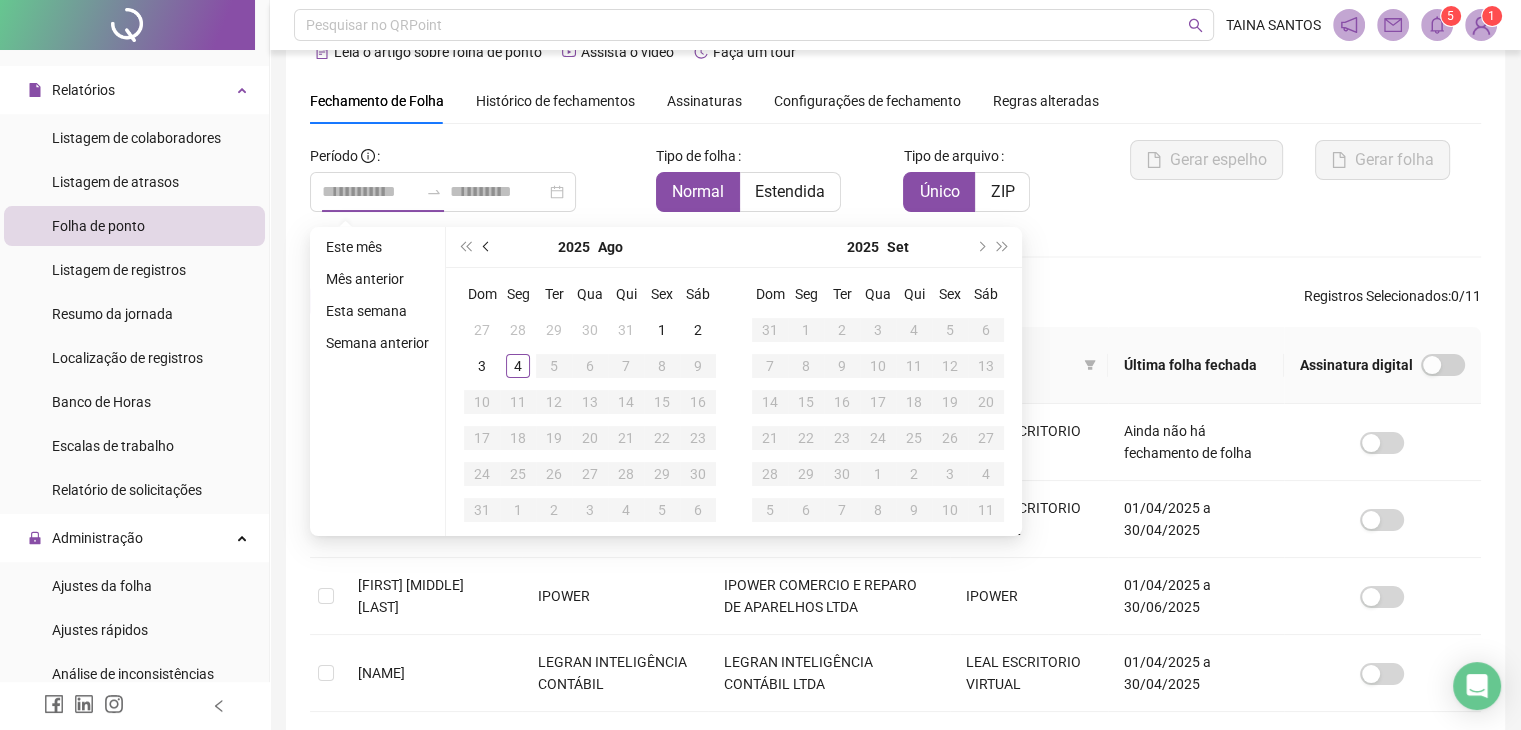 click at bounding box center (488, 247) 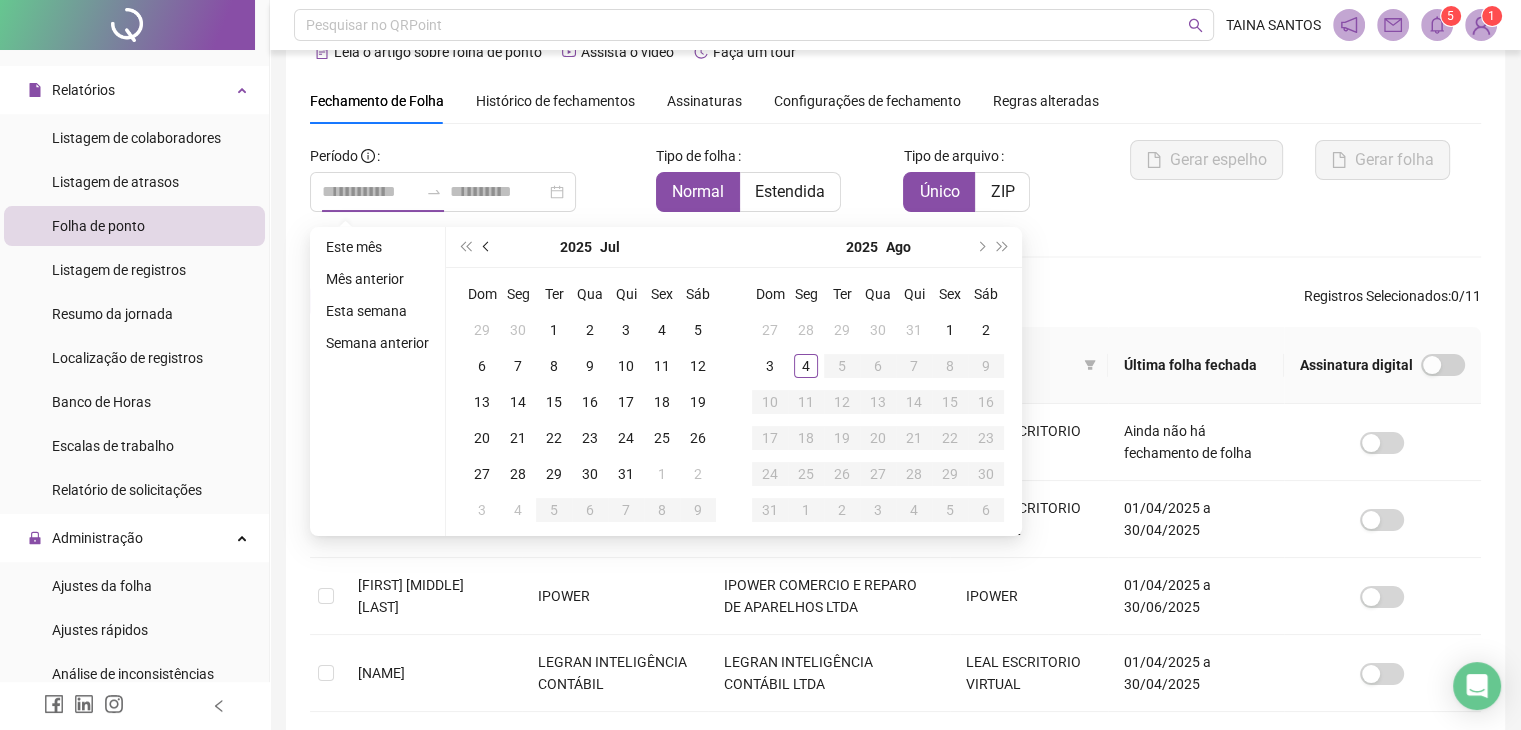 click at bounding box center [488, 247] 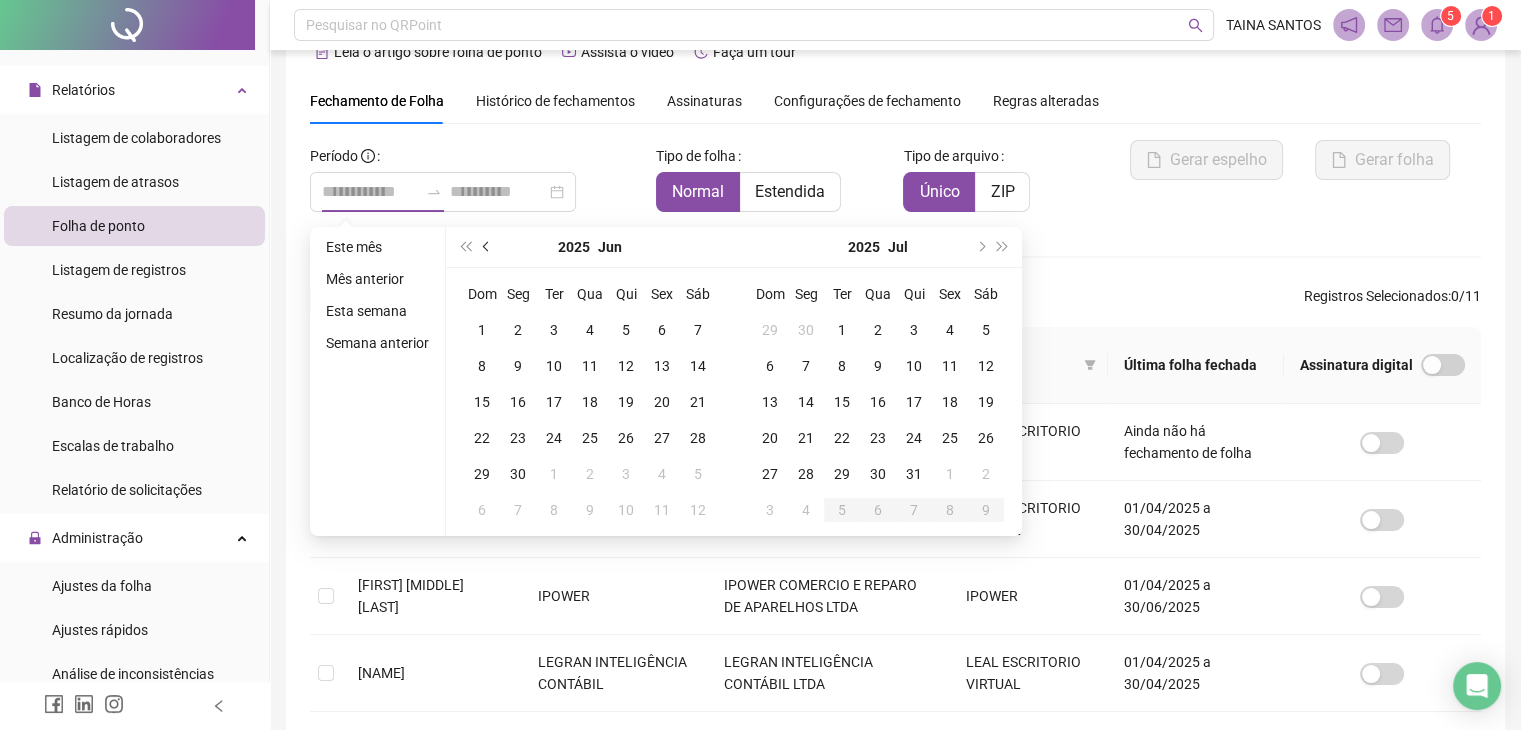 click at bounding box center (488, 247) 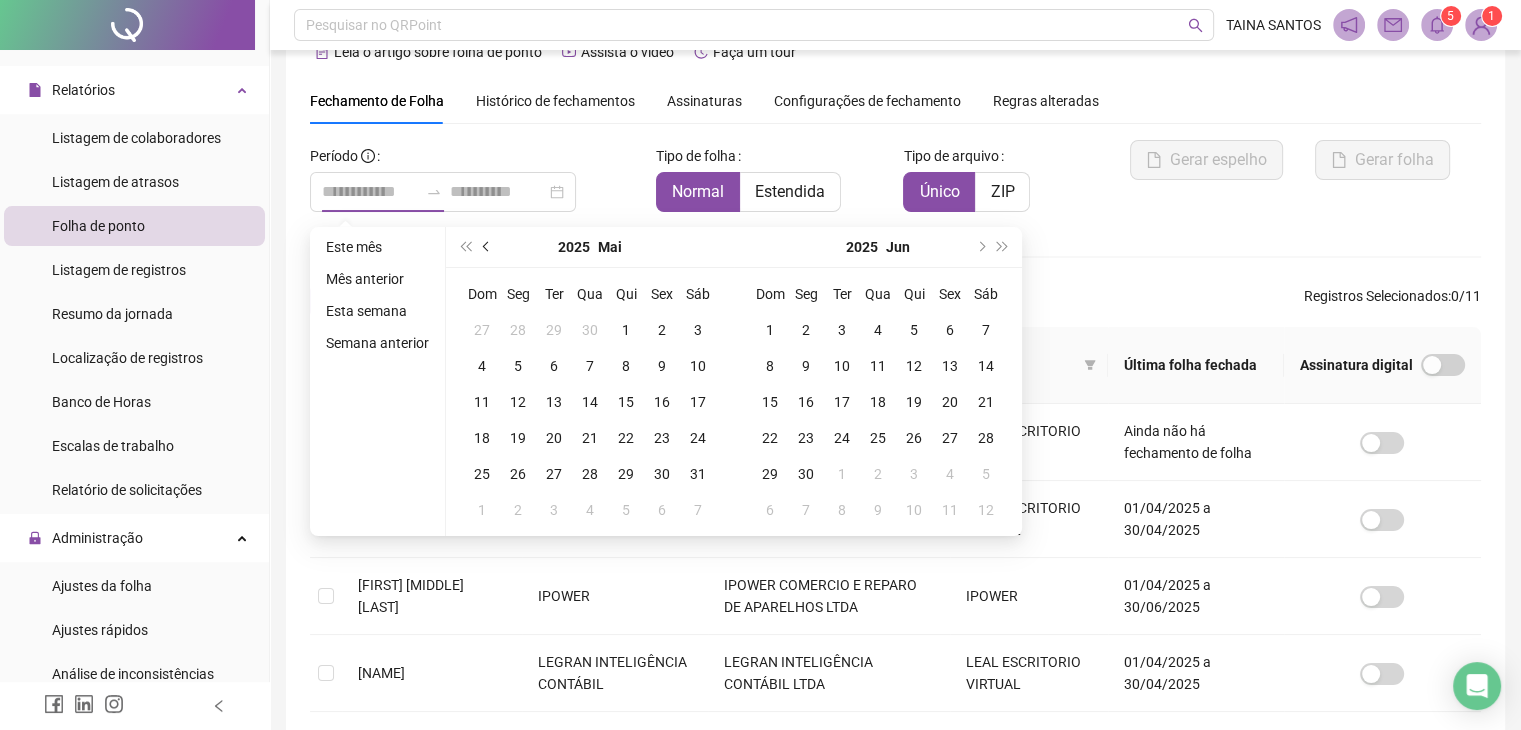 click at bounding box center [488, 247] 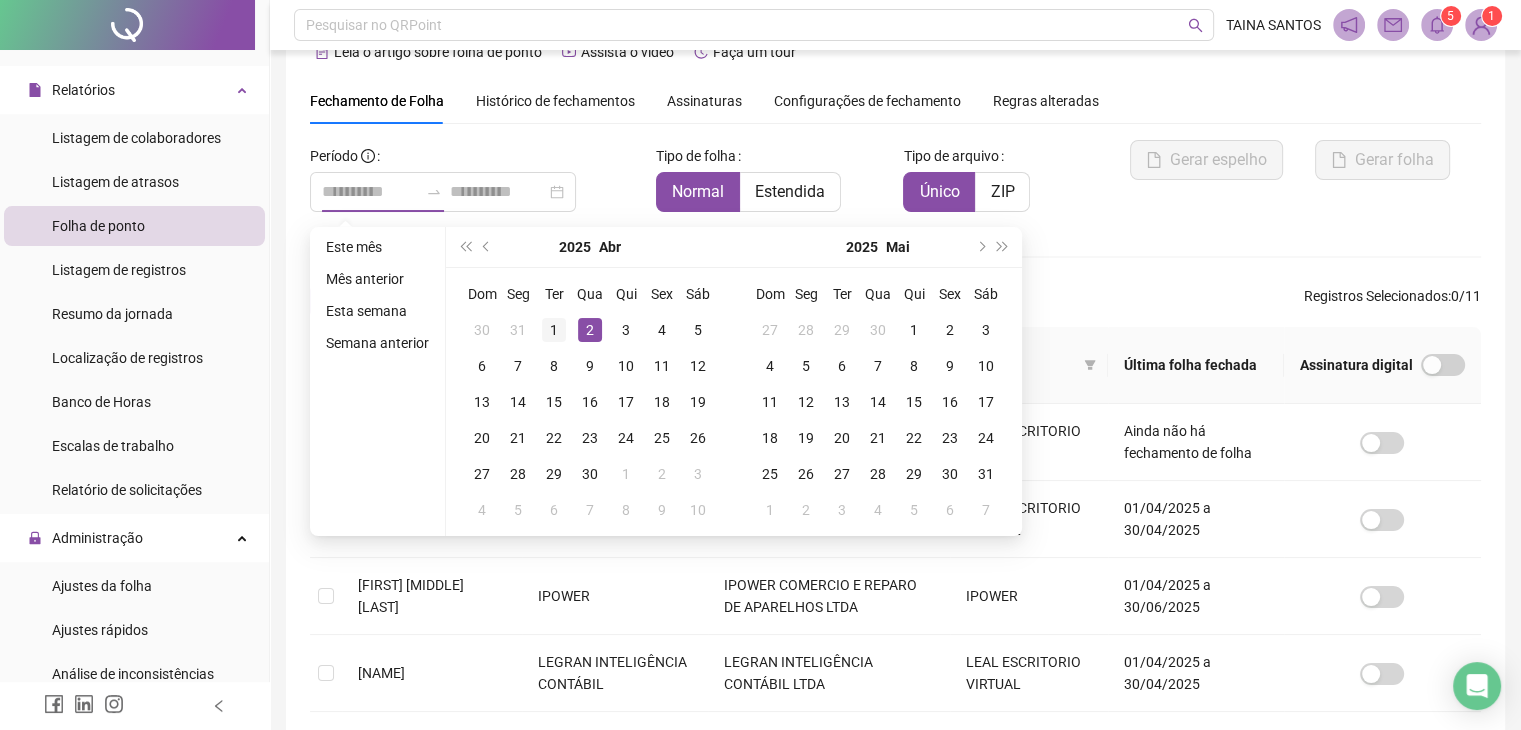 type on "**********" 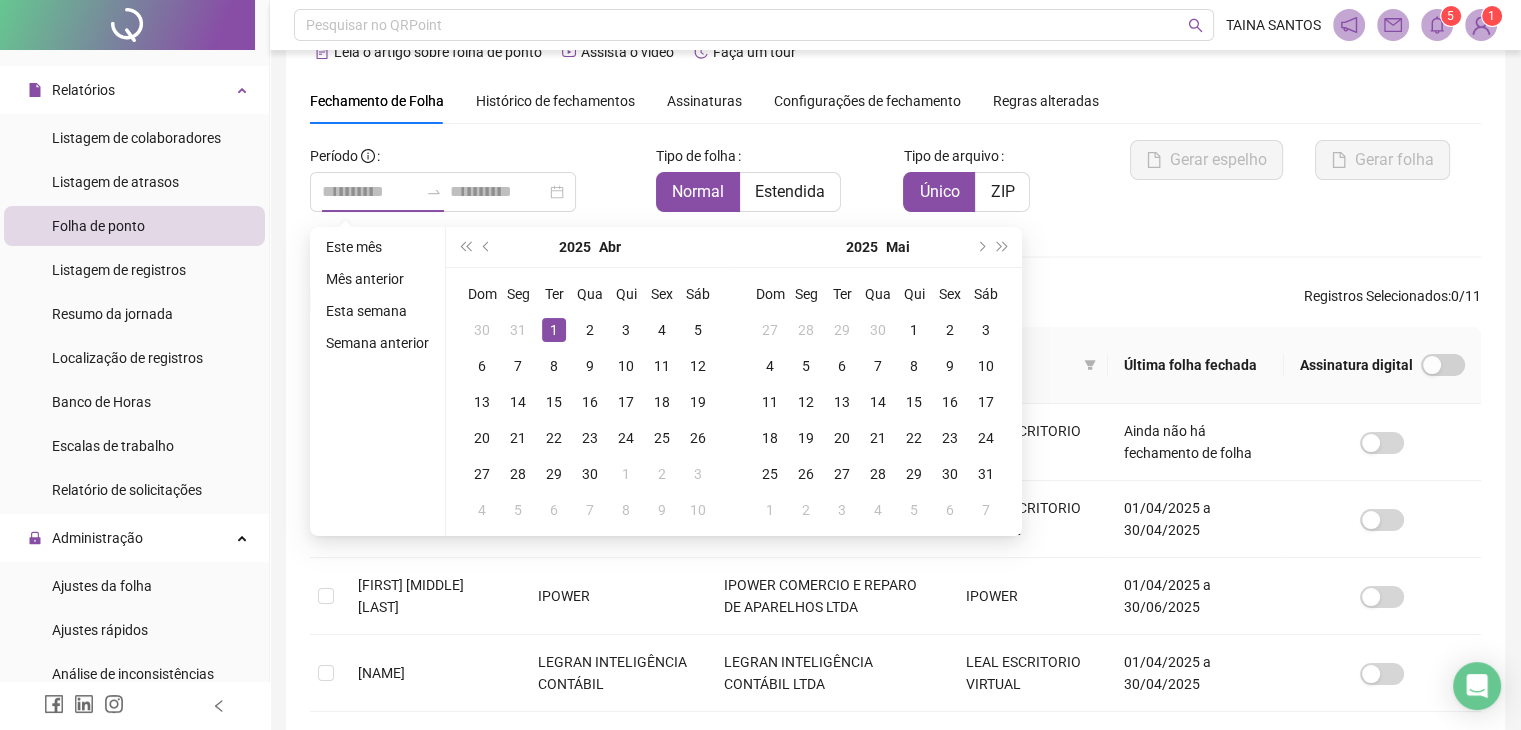 click on "1" at bounding box center (554, 330) 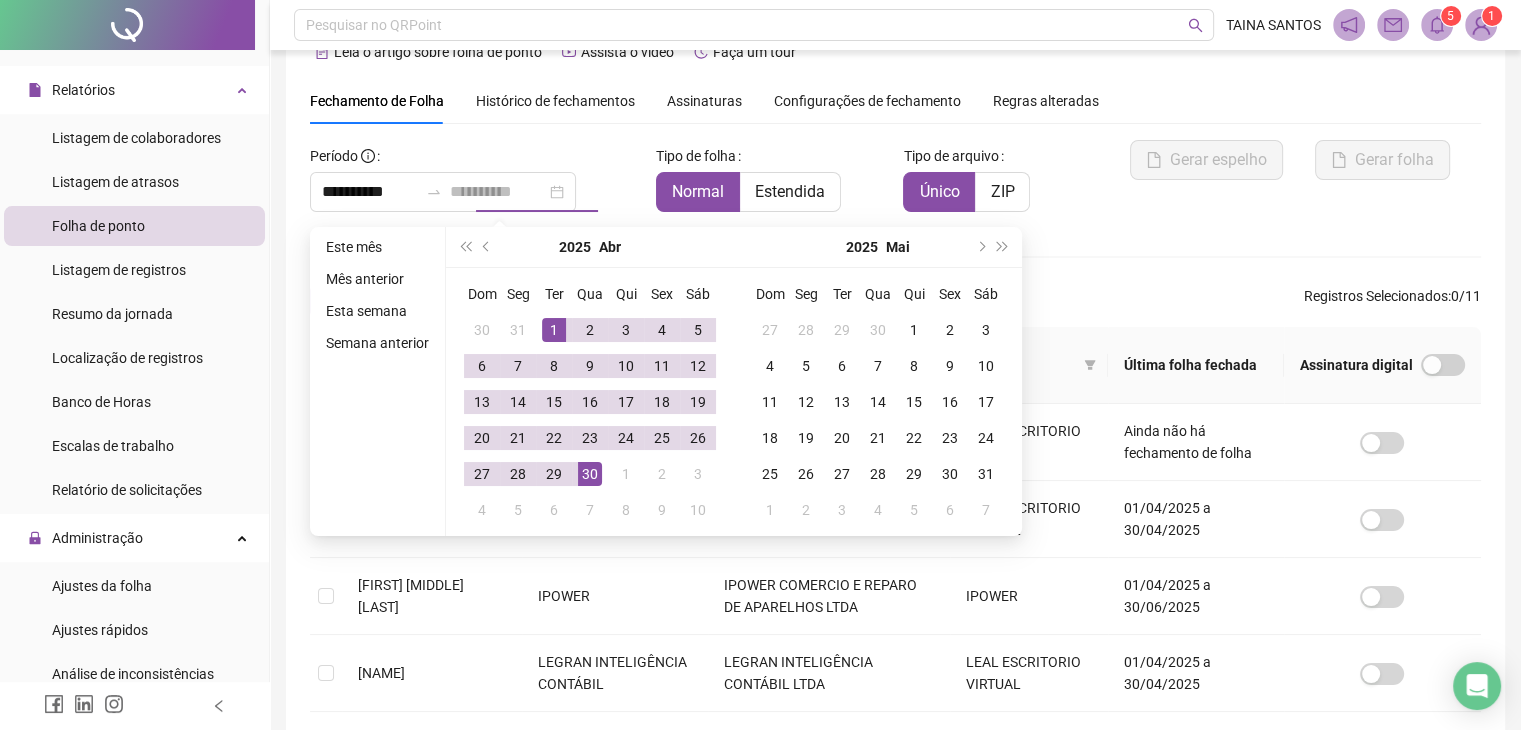 click on "30" at bounding box center [590, 474] 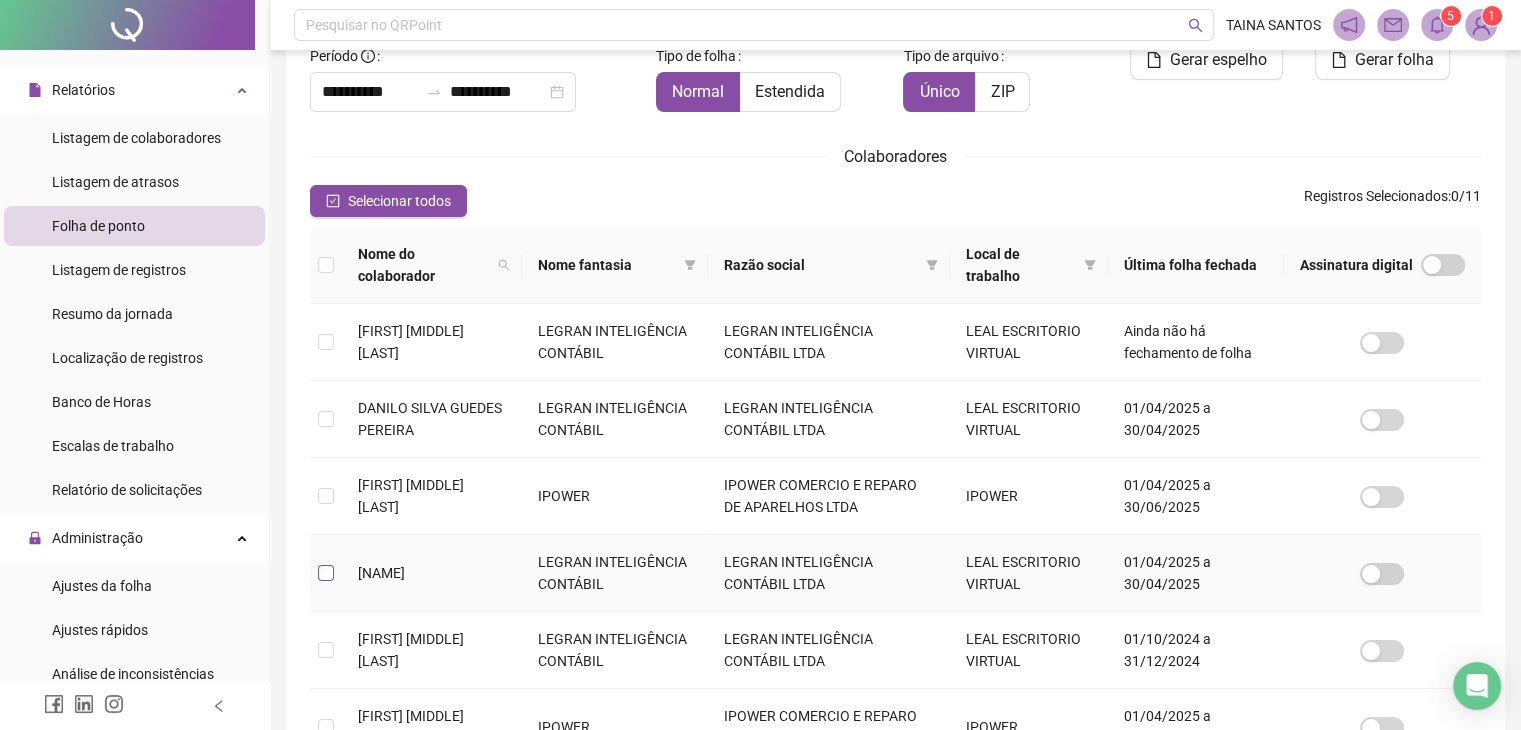 scroll, scrollTop: 44, scrollLeft: 0, axis: vertical 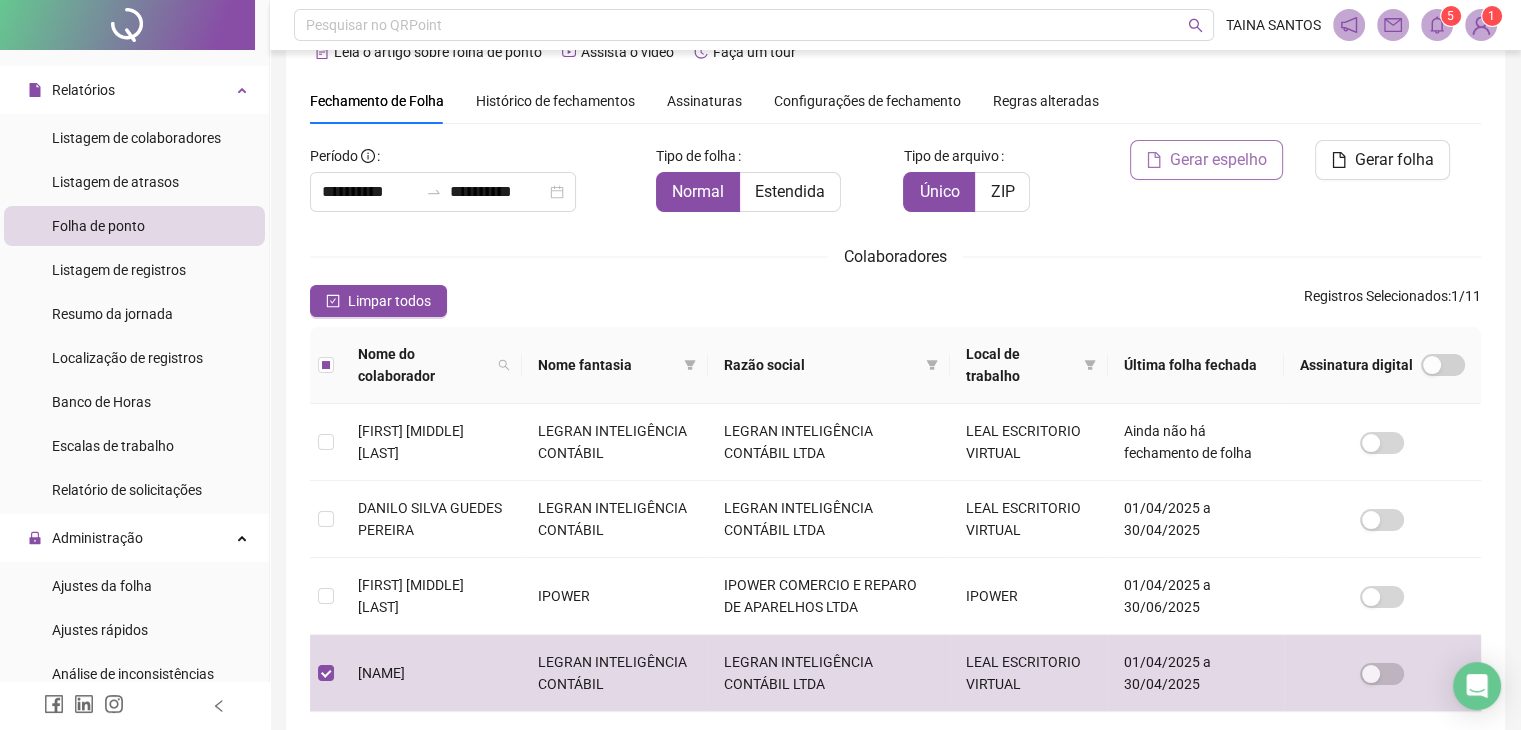 click on "Gerar espelho" at bounding box center [1218, 160] 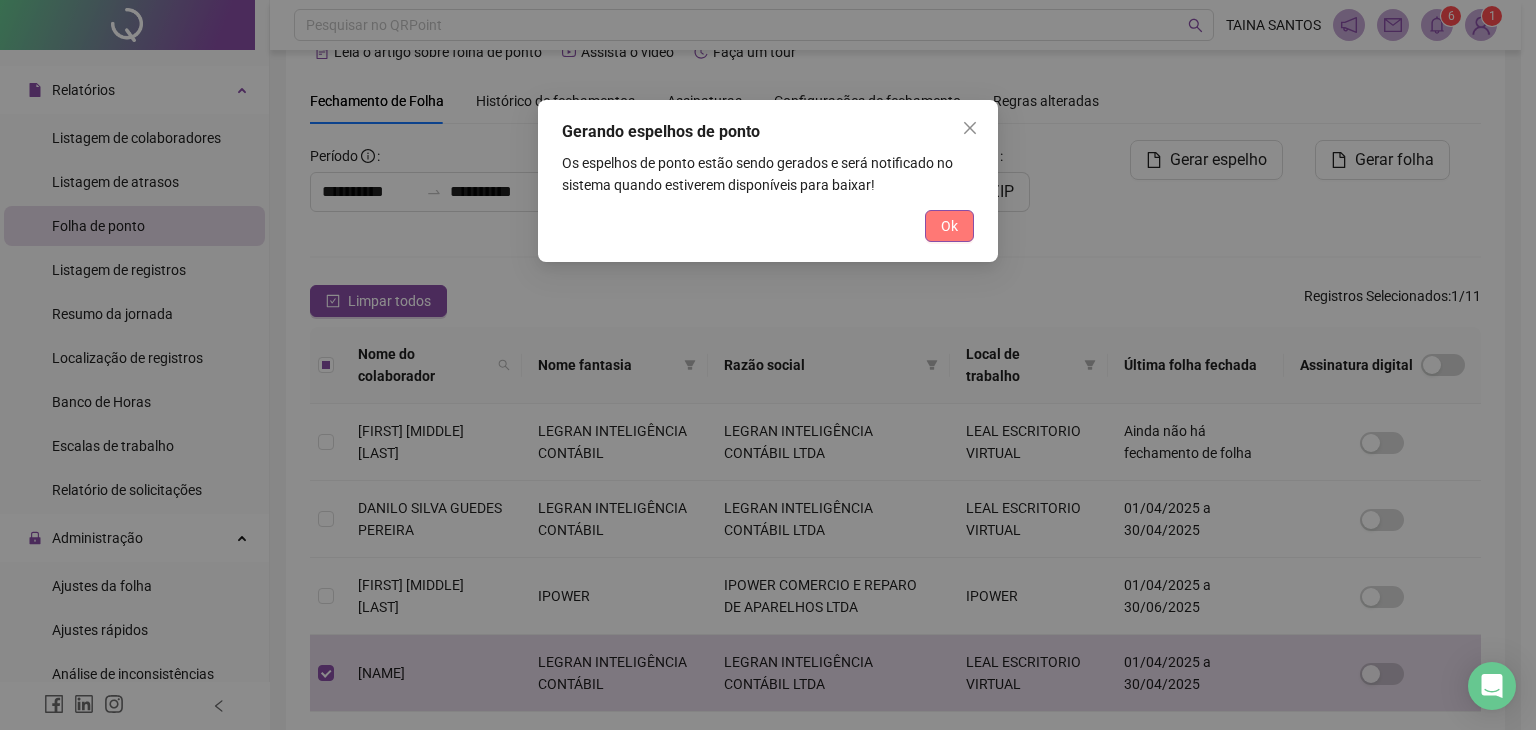click on "Ok" at bounding box center (949, 226) 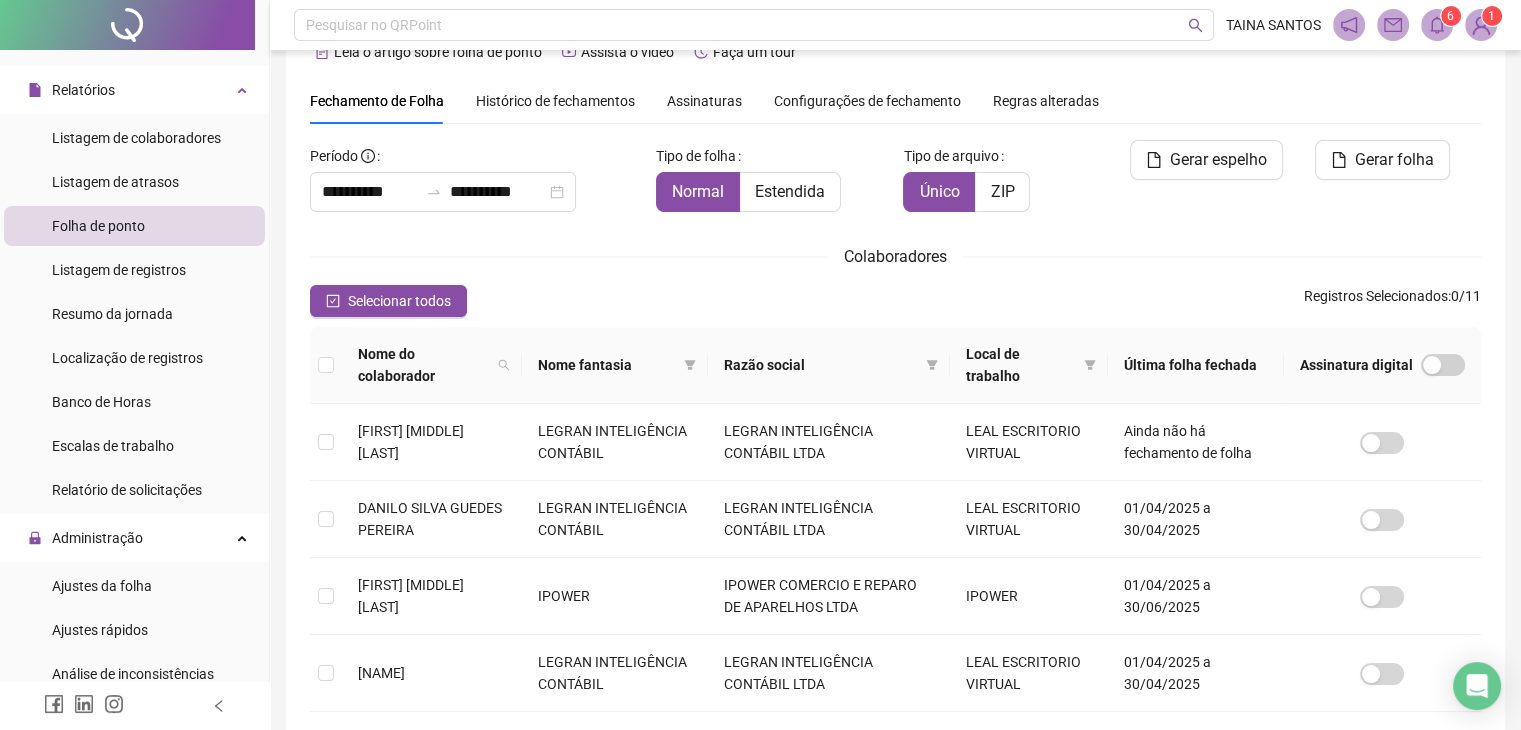click at bounding box center [1437, 25] 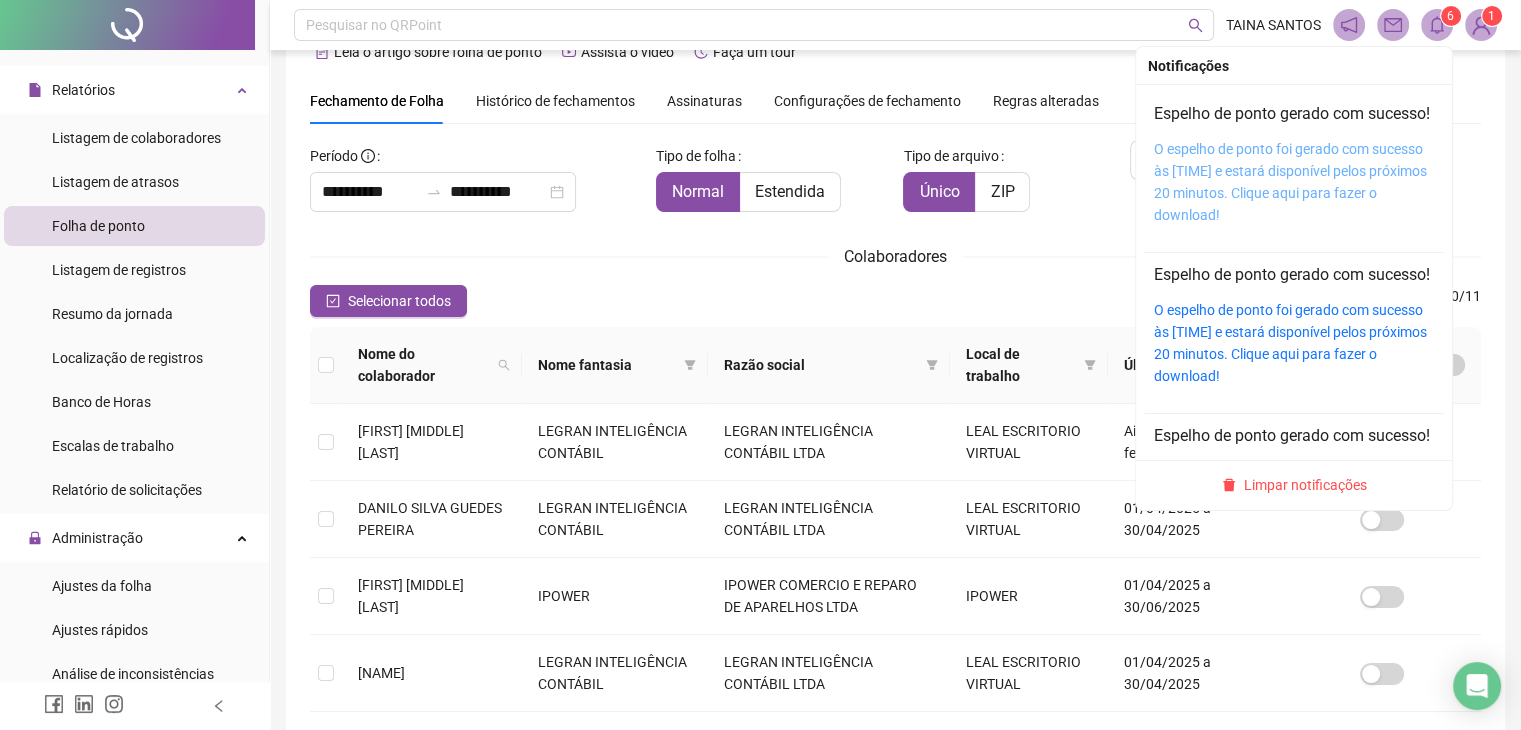 click on "O espelho de ponto foi gerado com sucesso às [TIME] e estará disponível pelos próximos 20 minutos.
Clique aqui para fazer o download!" at bounding box center [1290, 182] 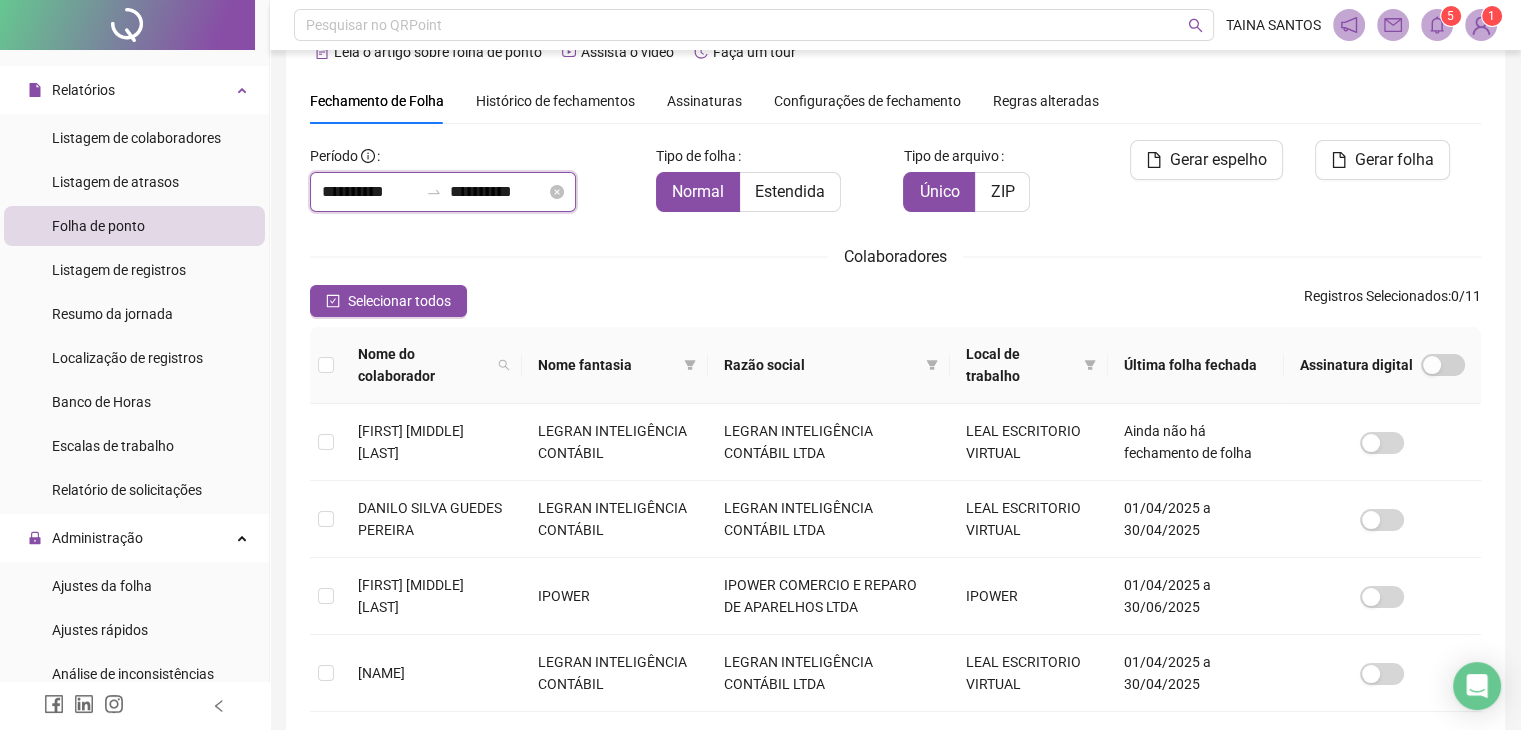 click on "**********" at bounding box center (498, 192) 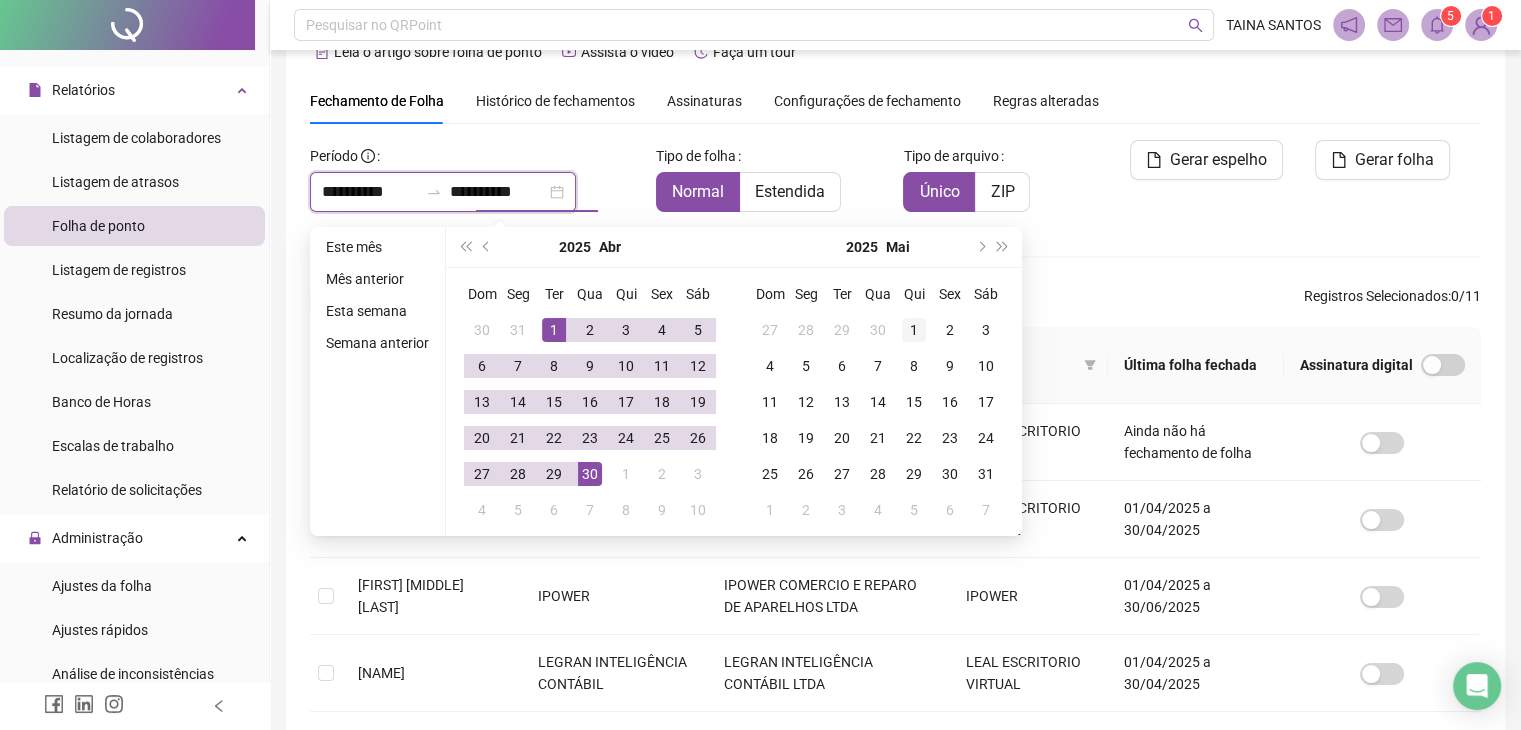 type on "**********" 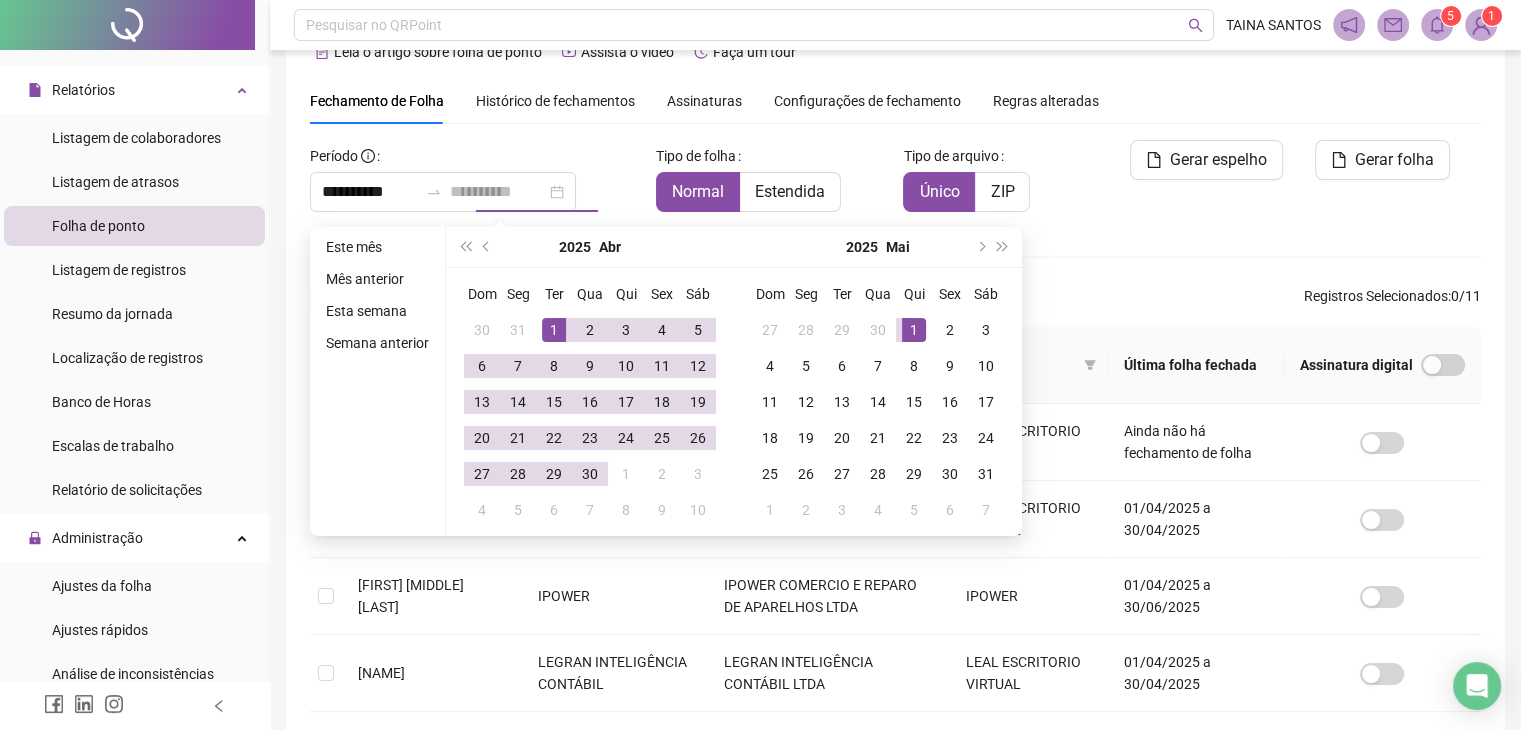 click on "1" at bounding box center [914, 330] 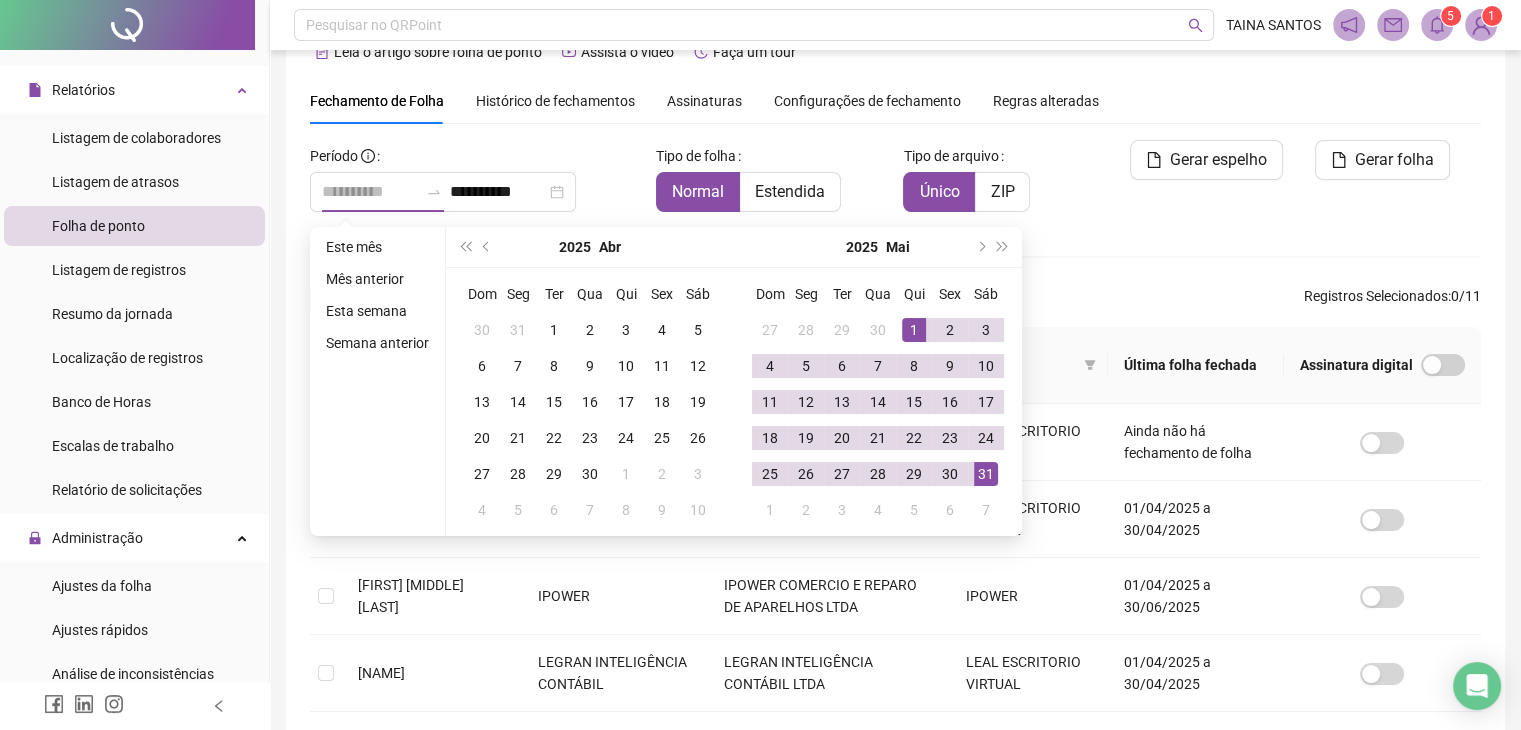 click on "31" at bounding box center [986, 474] 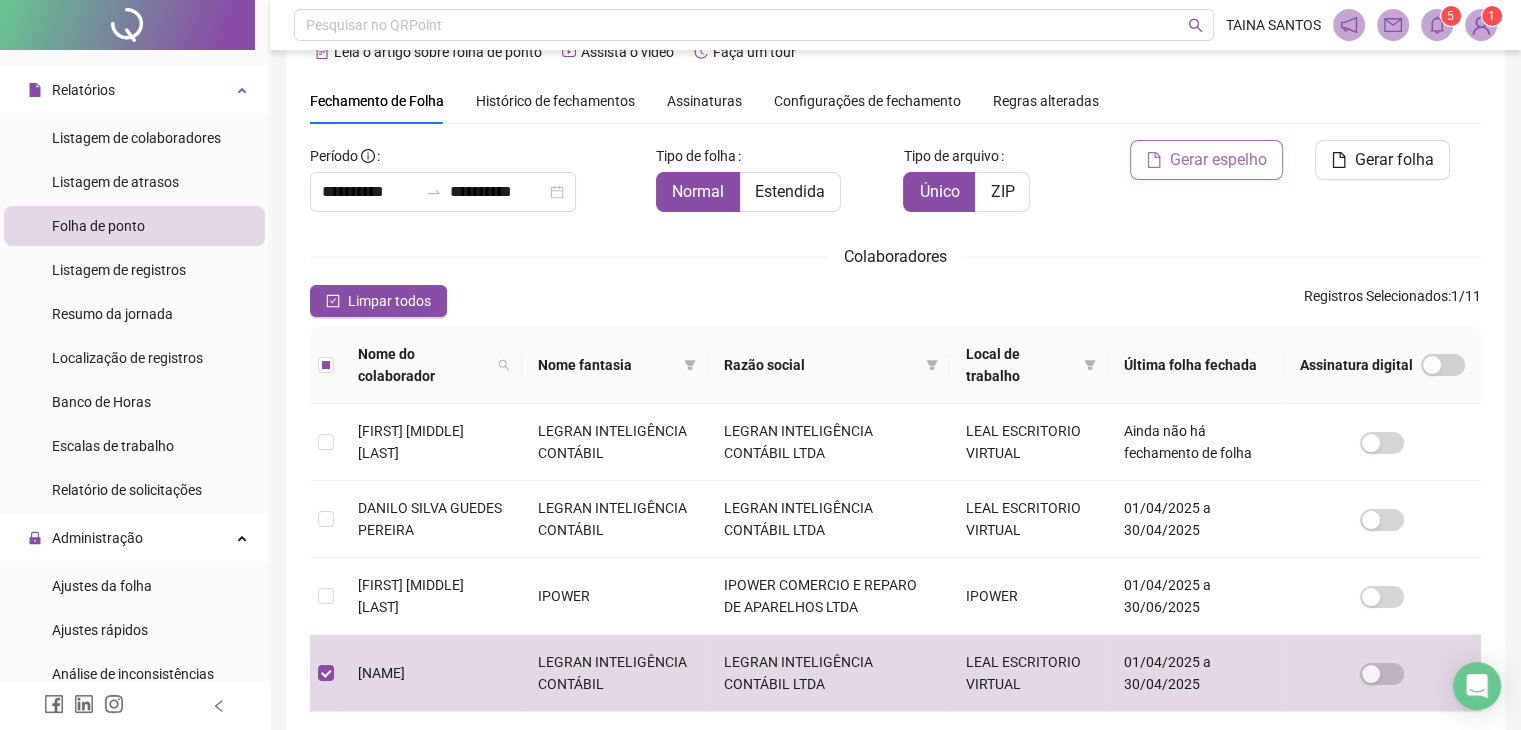 click on "Gerar espelho" at bounding box center (1218, 160) 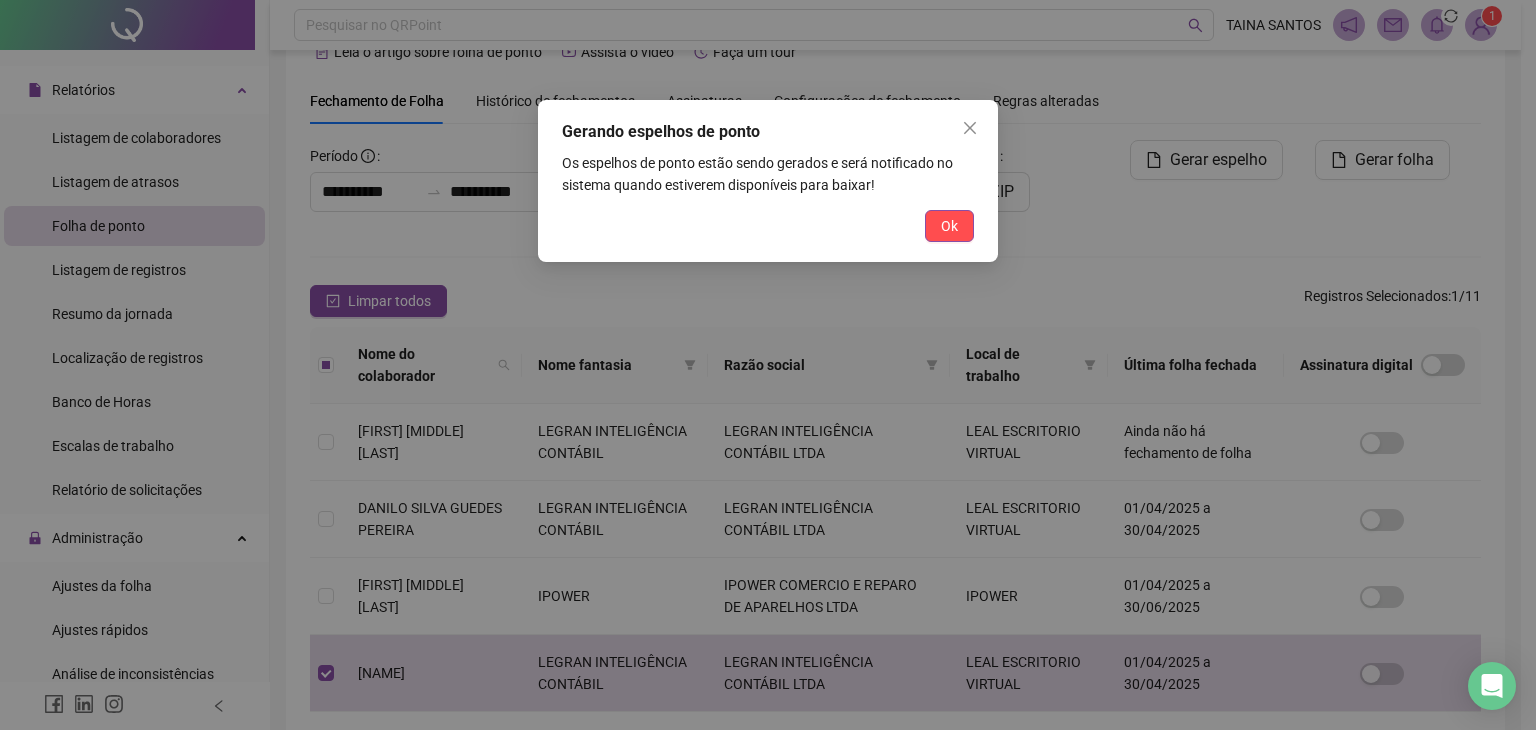 click on "Ok" at bounding box center (949, 226) 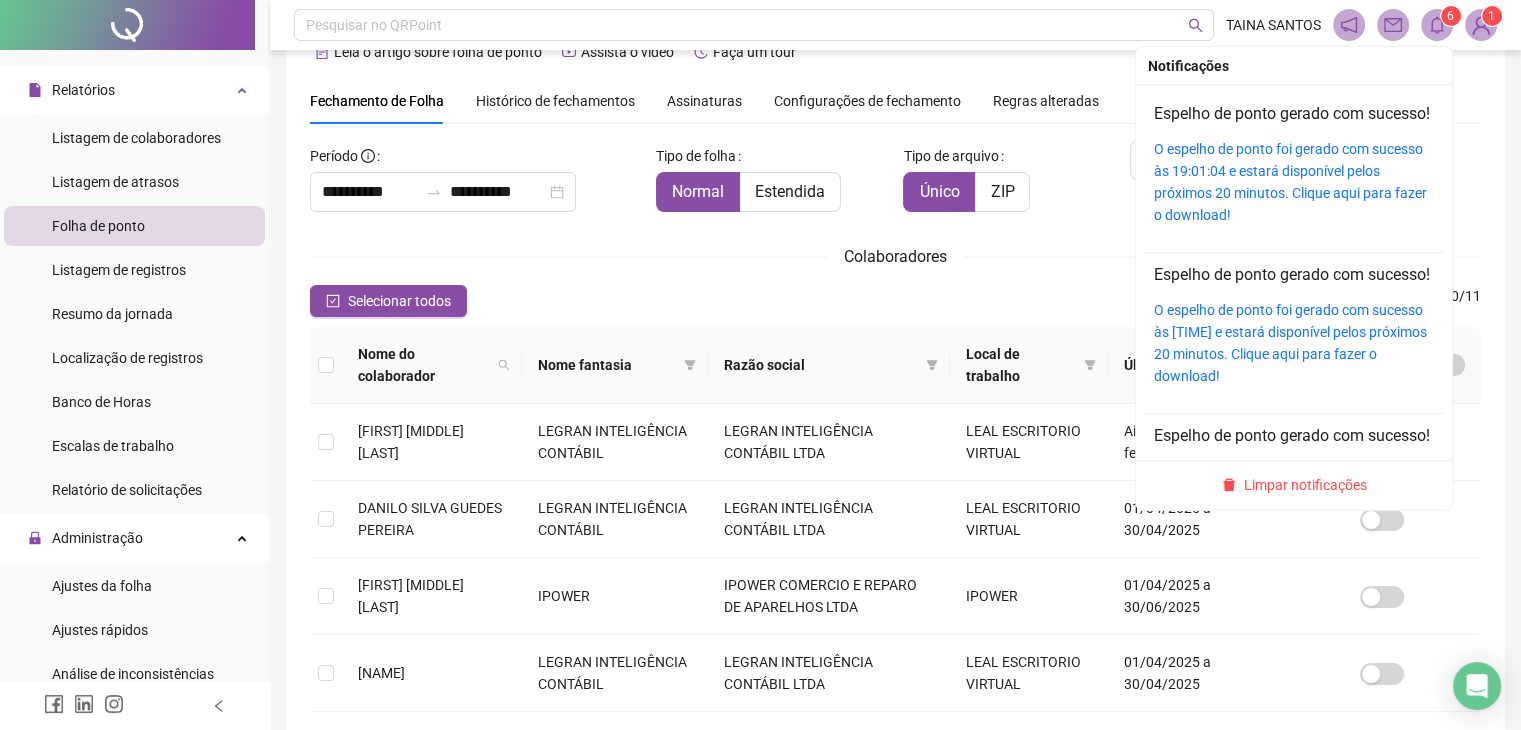click on "6" at bounding box center [1451, 16] 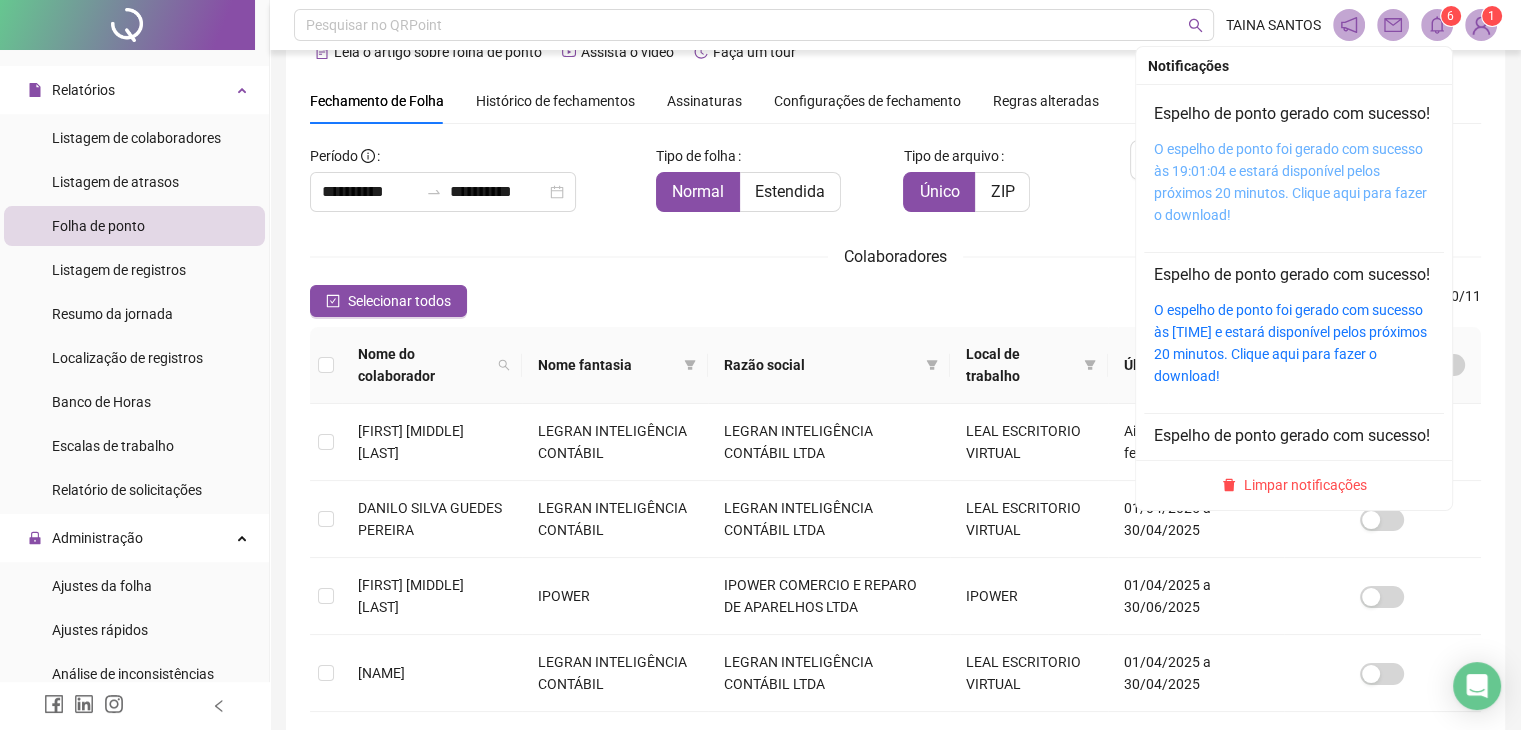 click on "O espelho de ponto foi gerado com sucesso às 19:01:04 e estará disponível pelos próximos 20 minutos.
Clique aqui para fazer o download!" at bounding box center [1290, 182] 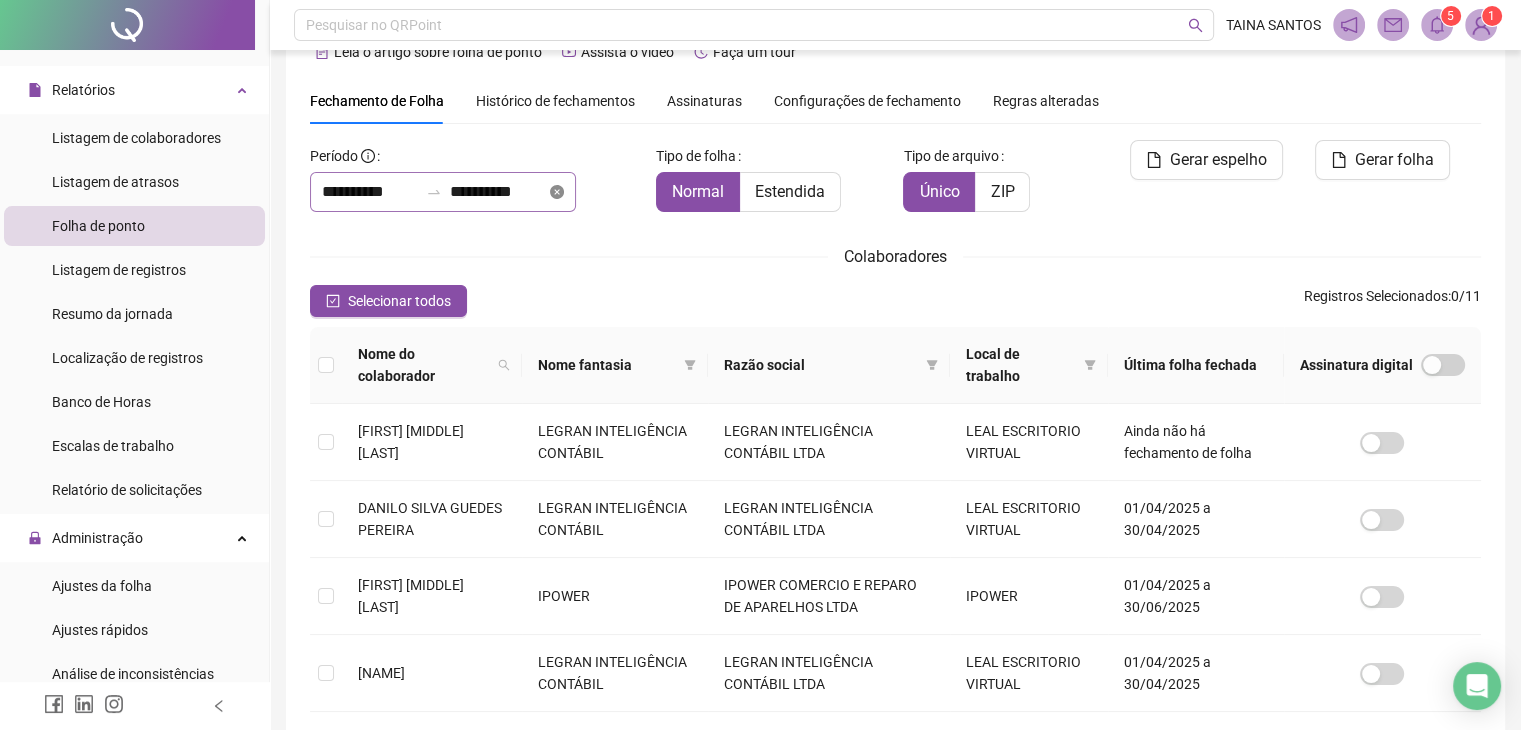click 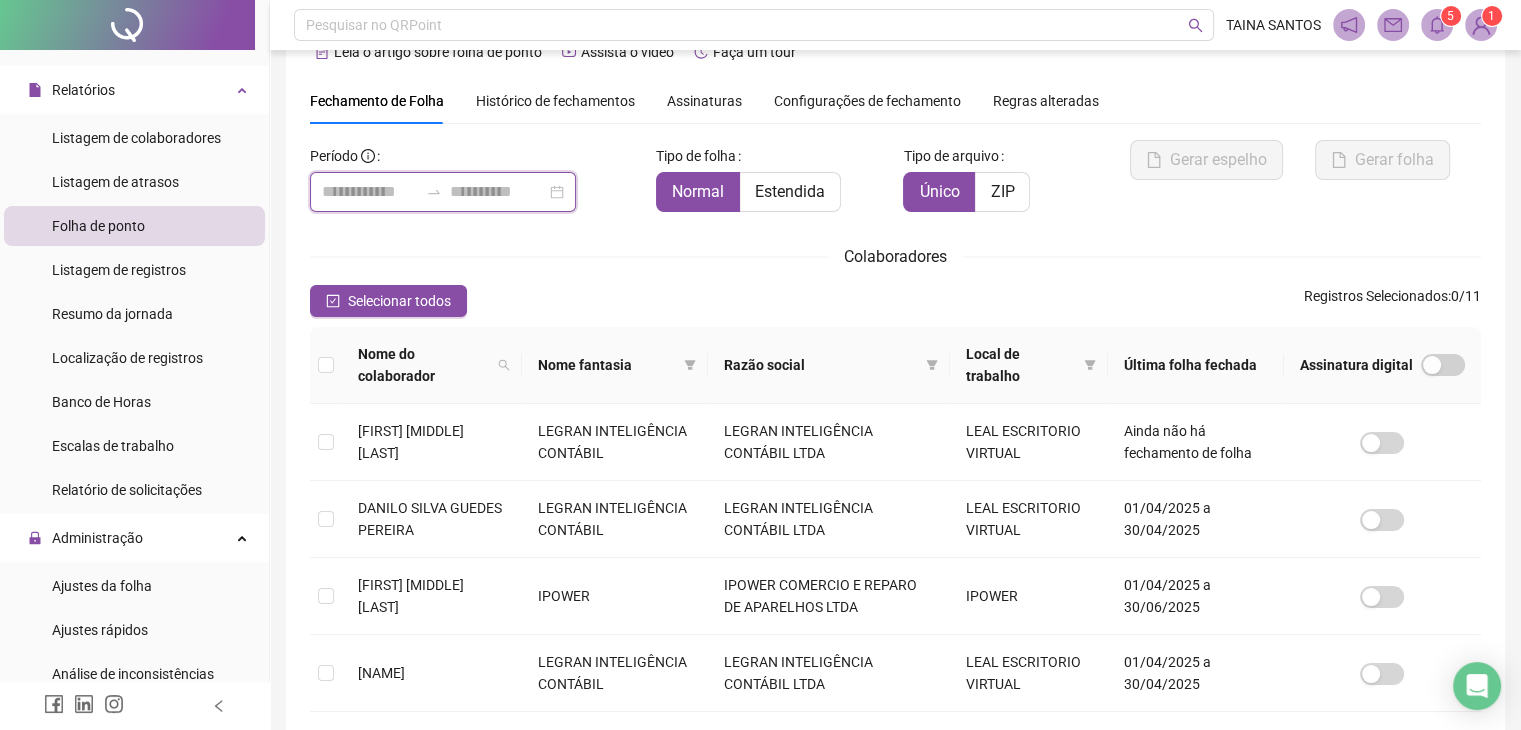 click at bounding box center [498, 192] 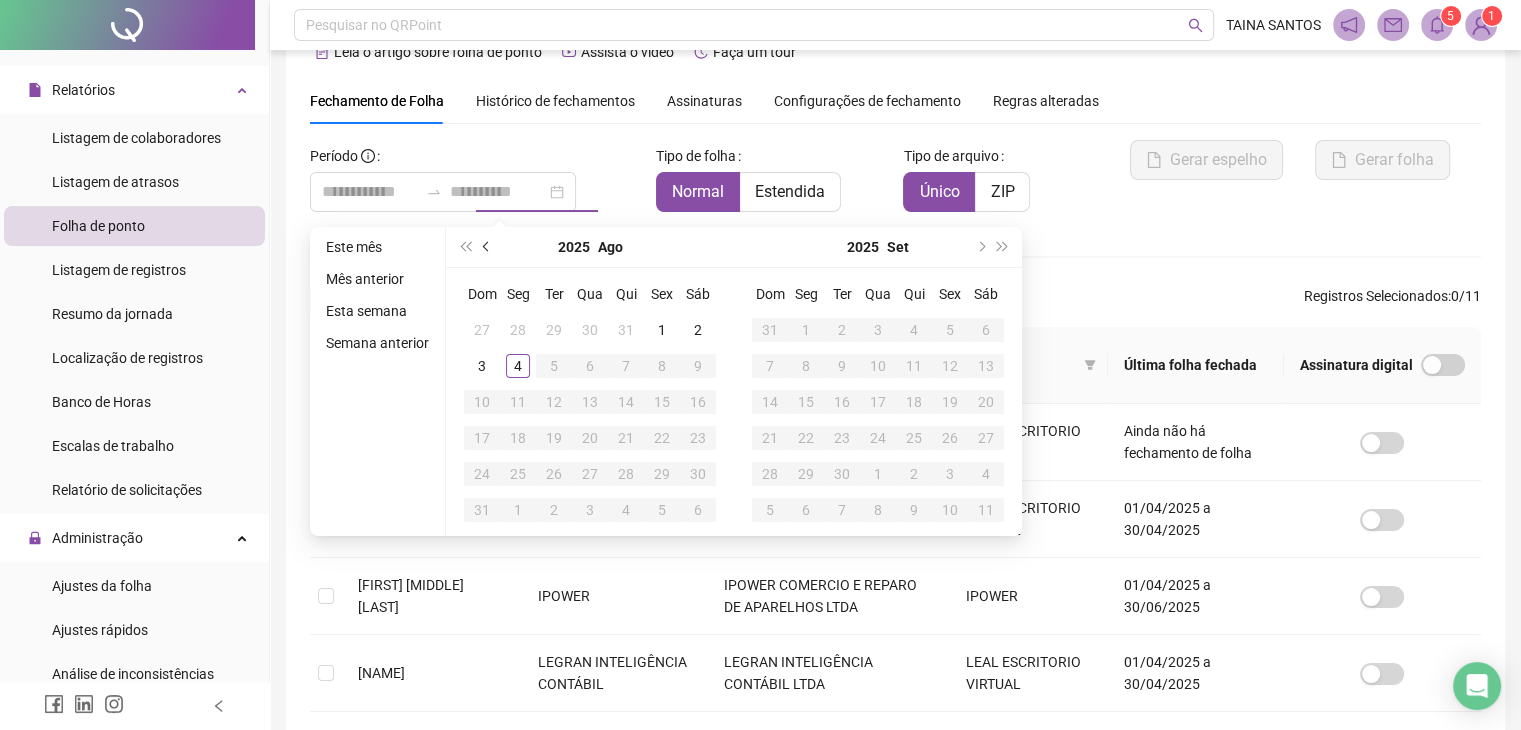 click at bounding box center [487, 247] 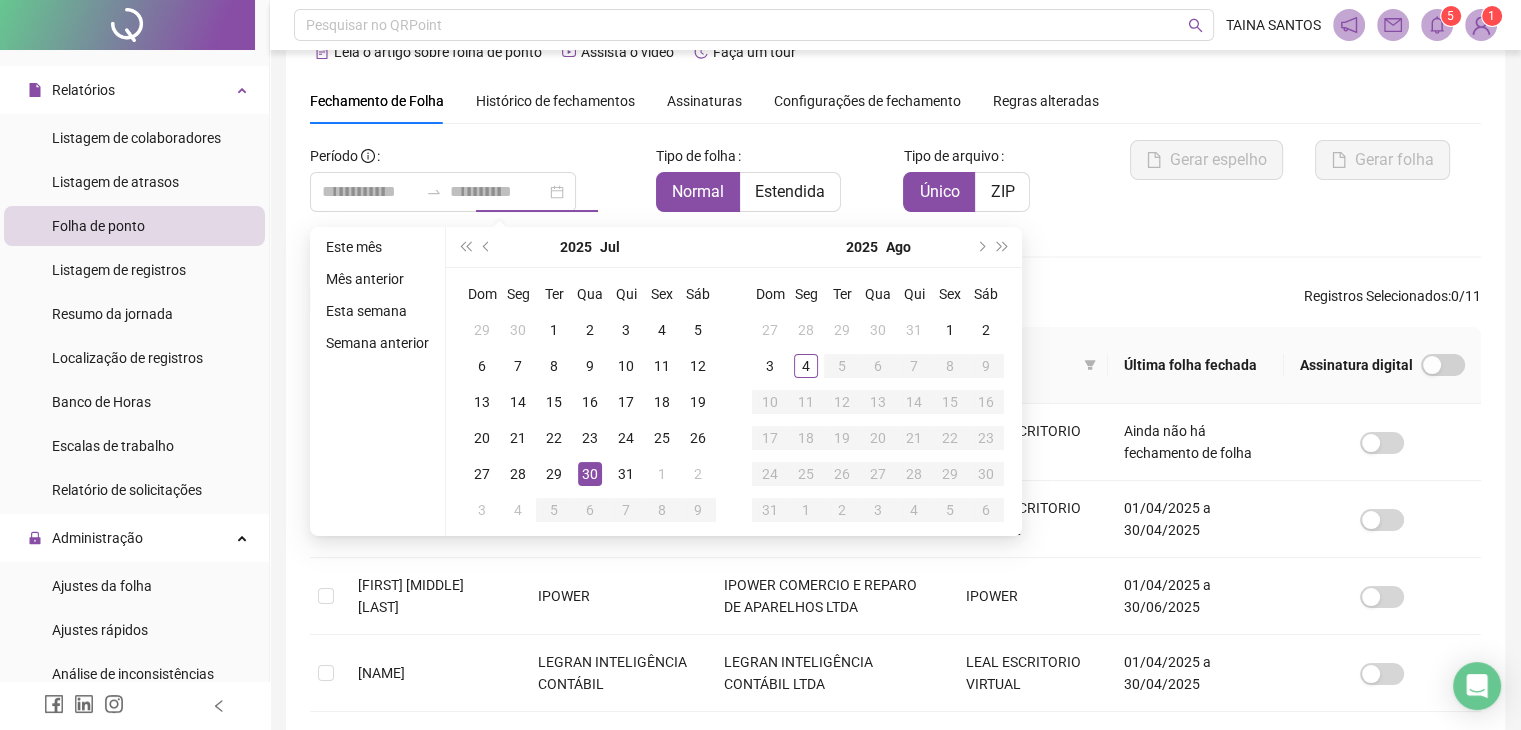 type on "**********" 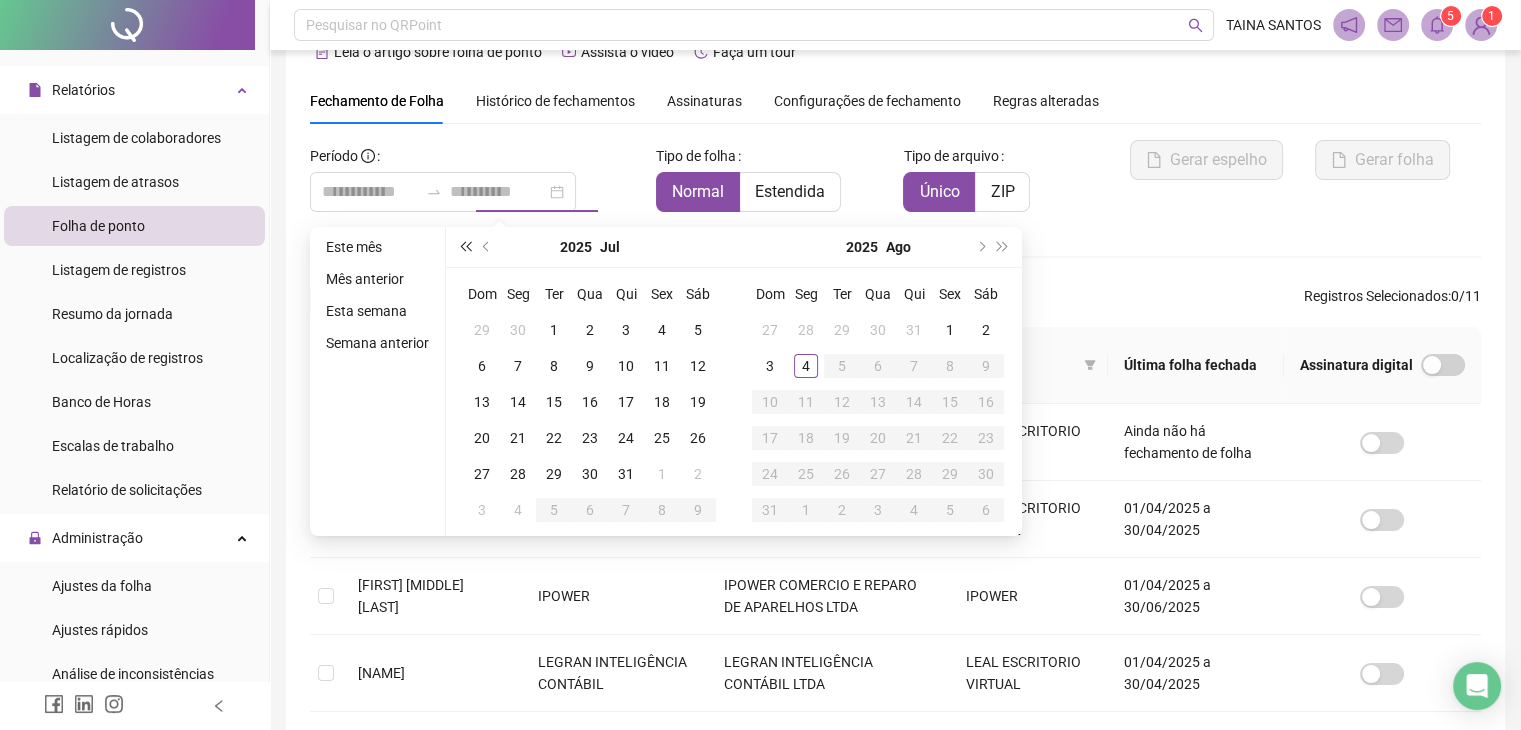 click at bounding box center (465, 247) 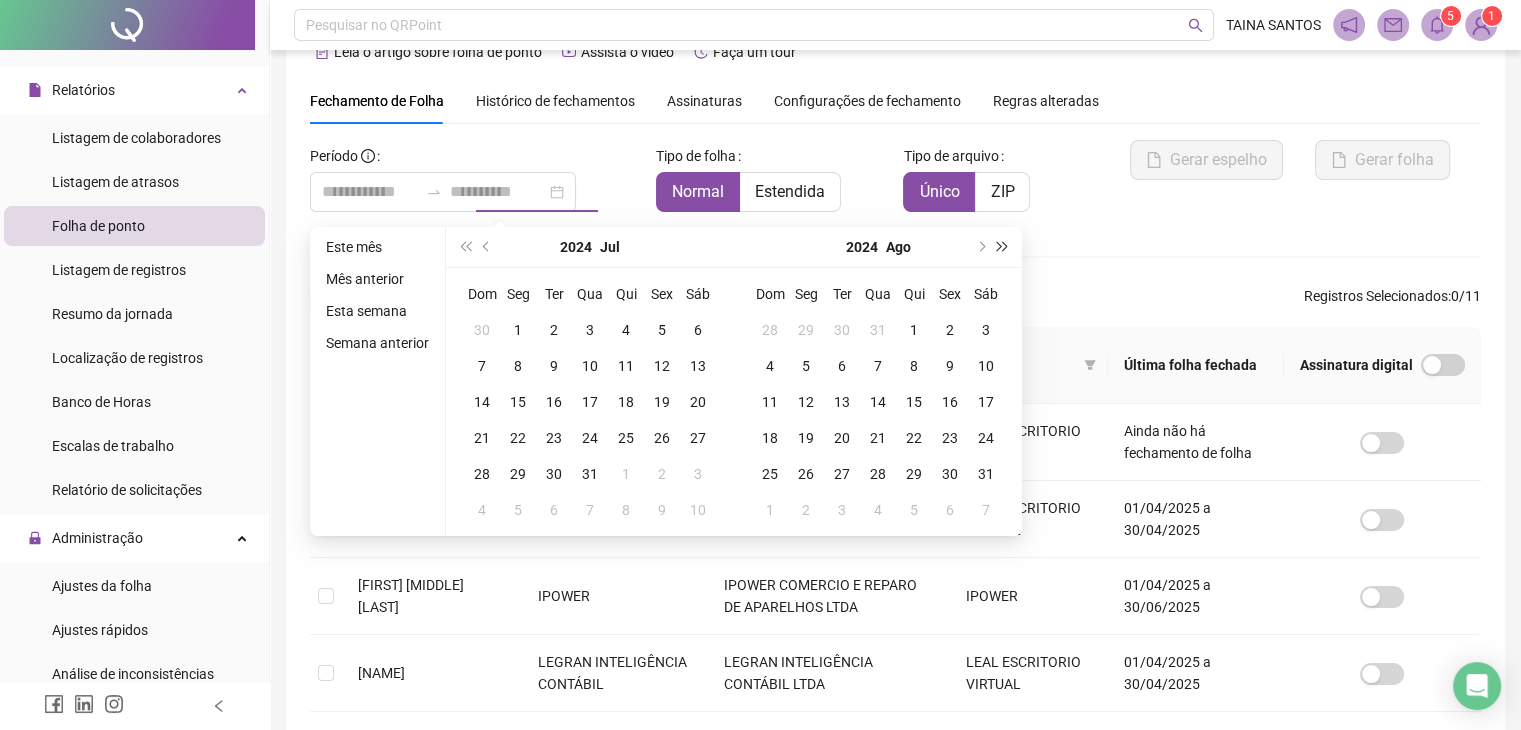 click at bounding box center [1003, 247] 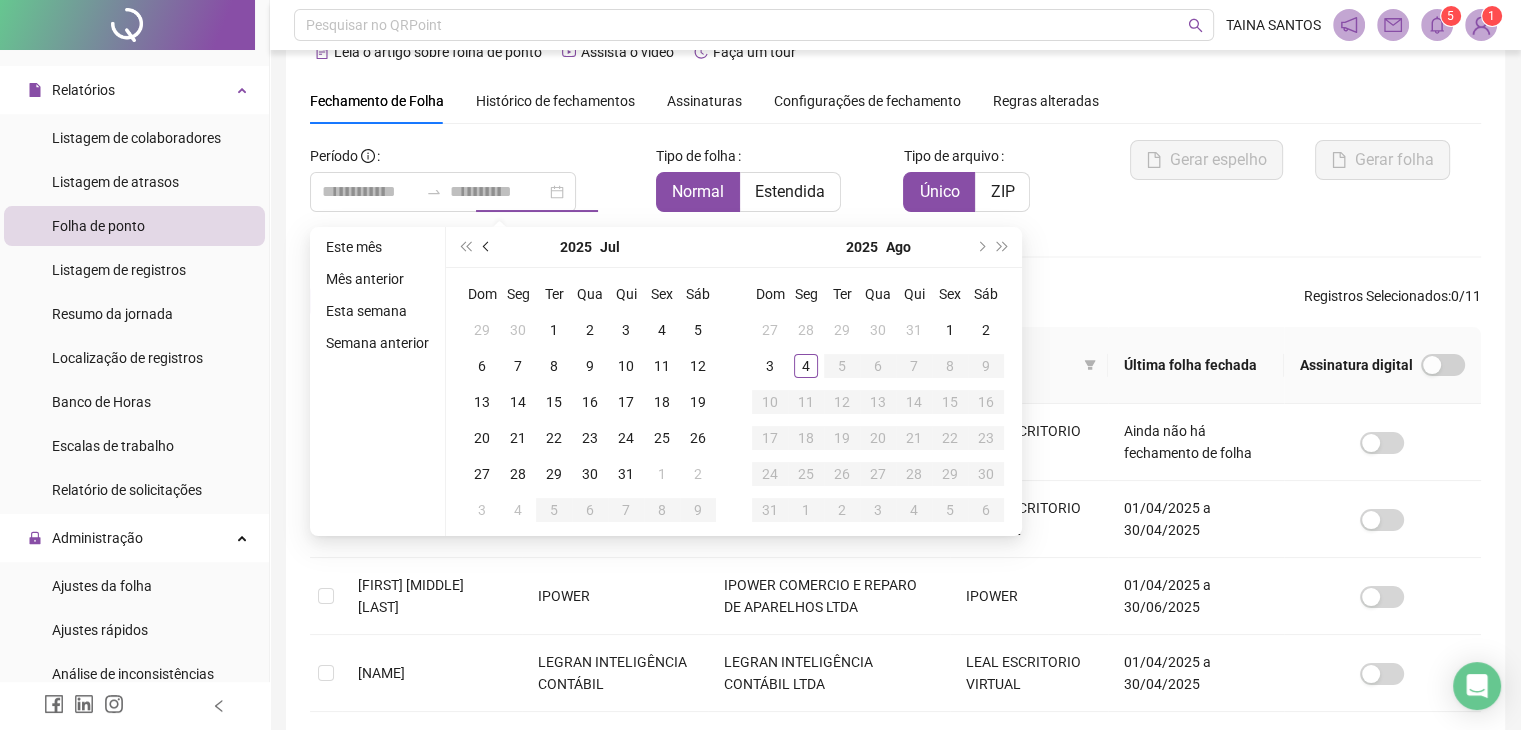 click at bounding box center [487, 247] 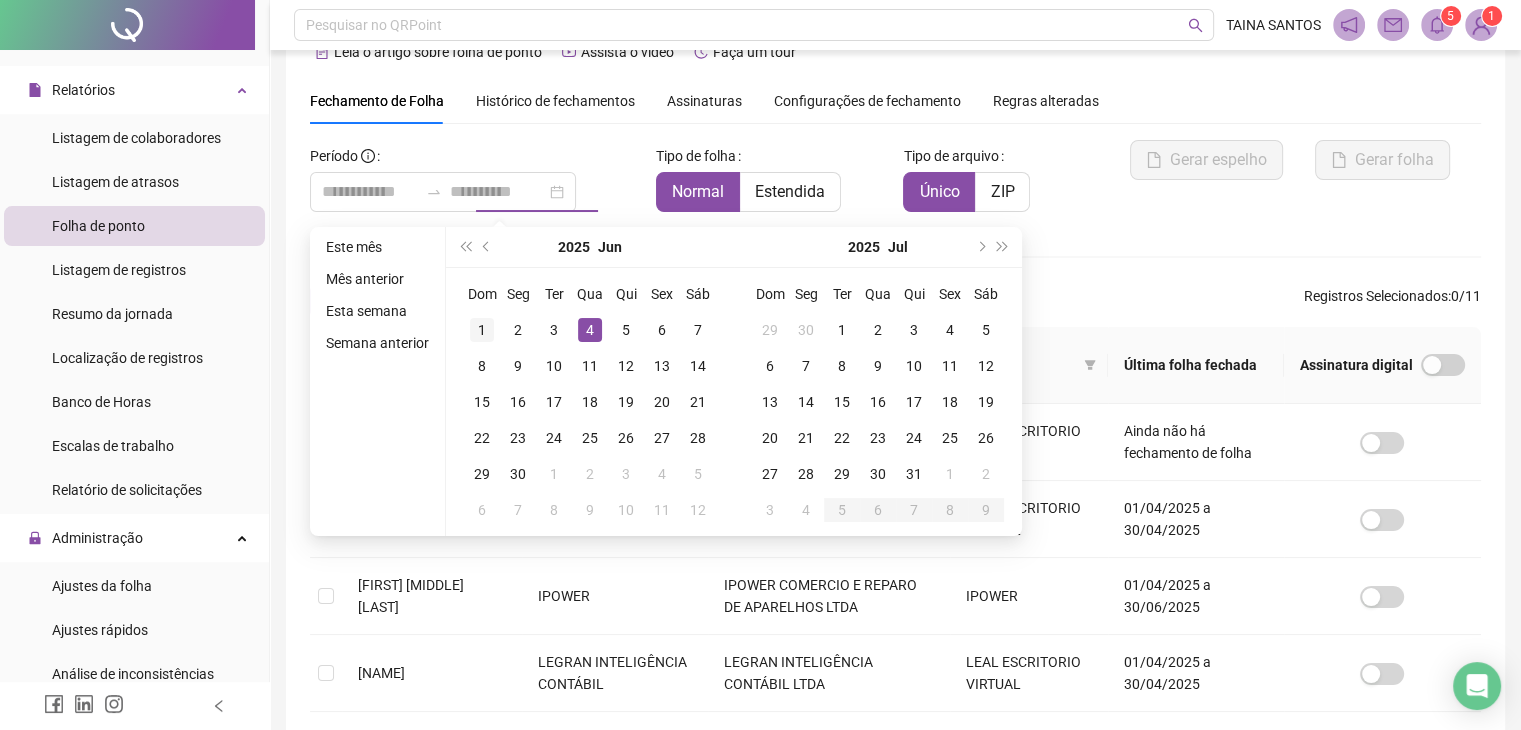 type on "**********" 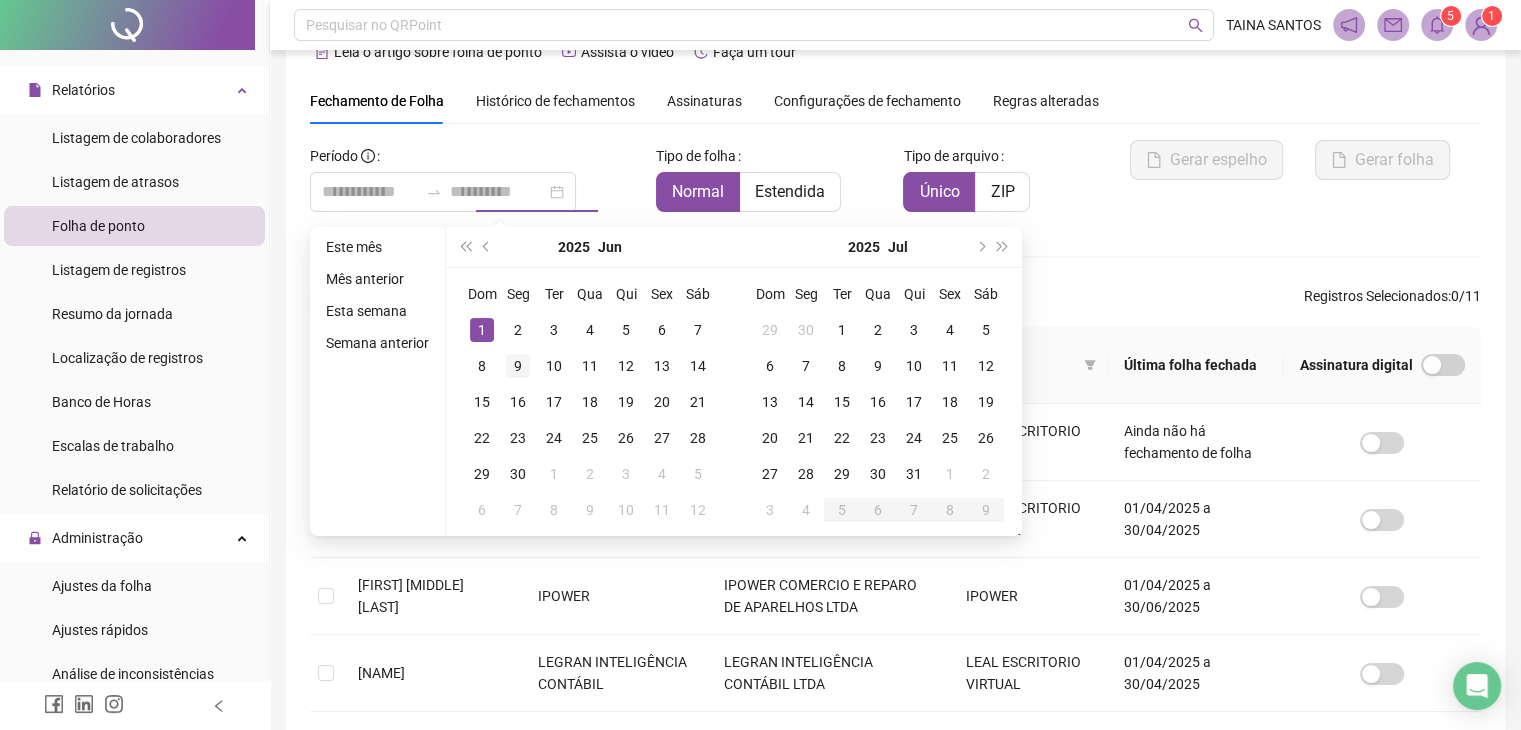 drag, startPoint x: 485, startPoint y: 326, endPoint x: 510, endPoint y: 379, distance: 58.60034 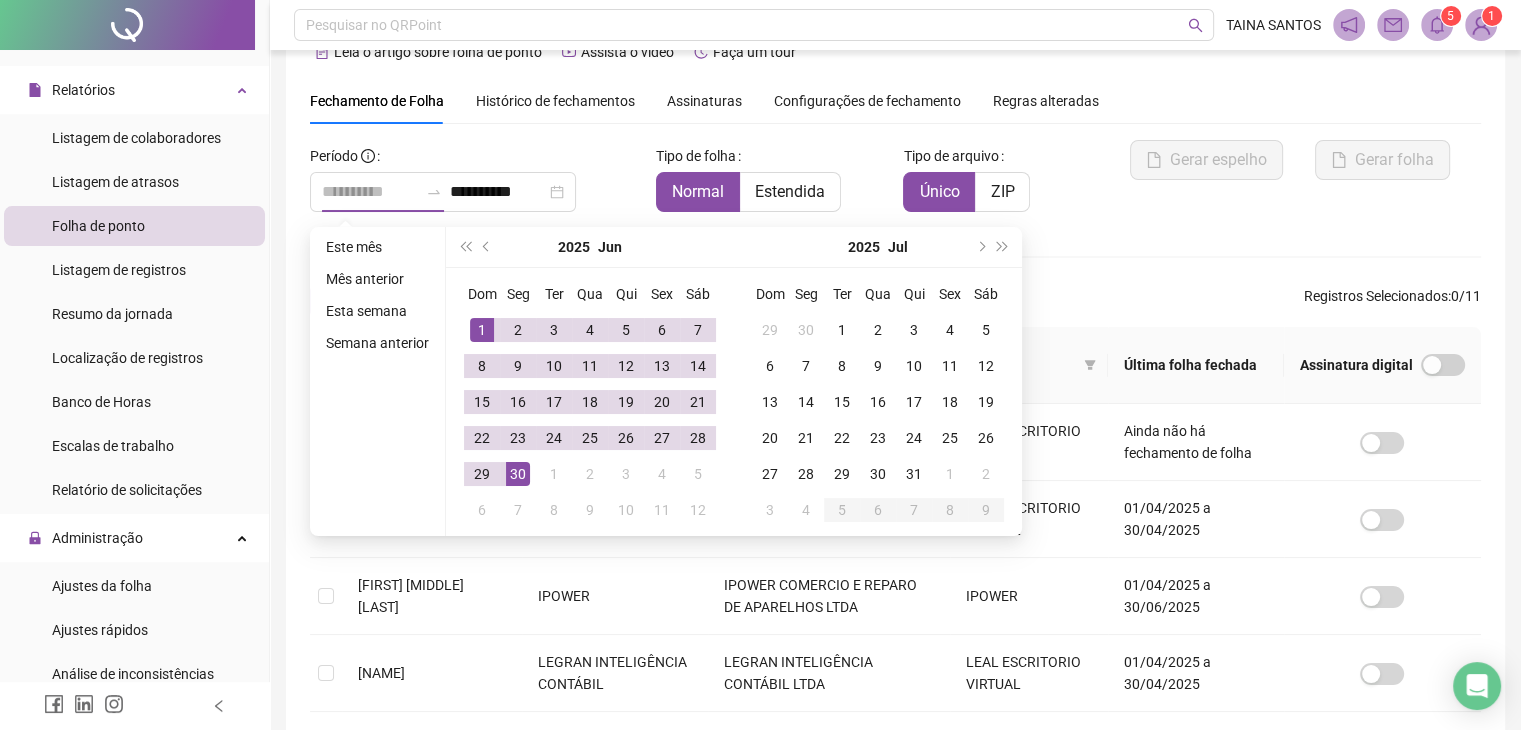 click on "30" at bounding box center (518, 474) 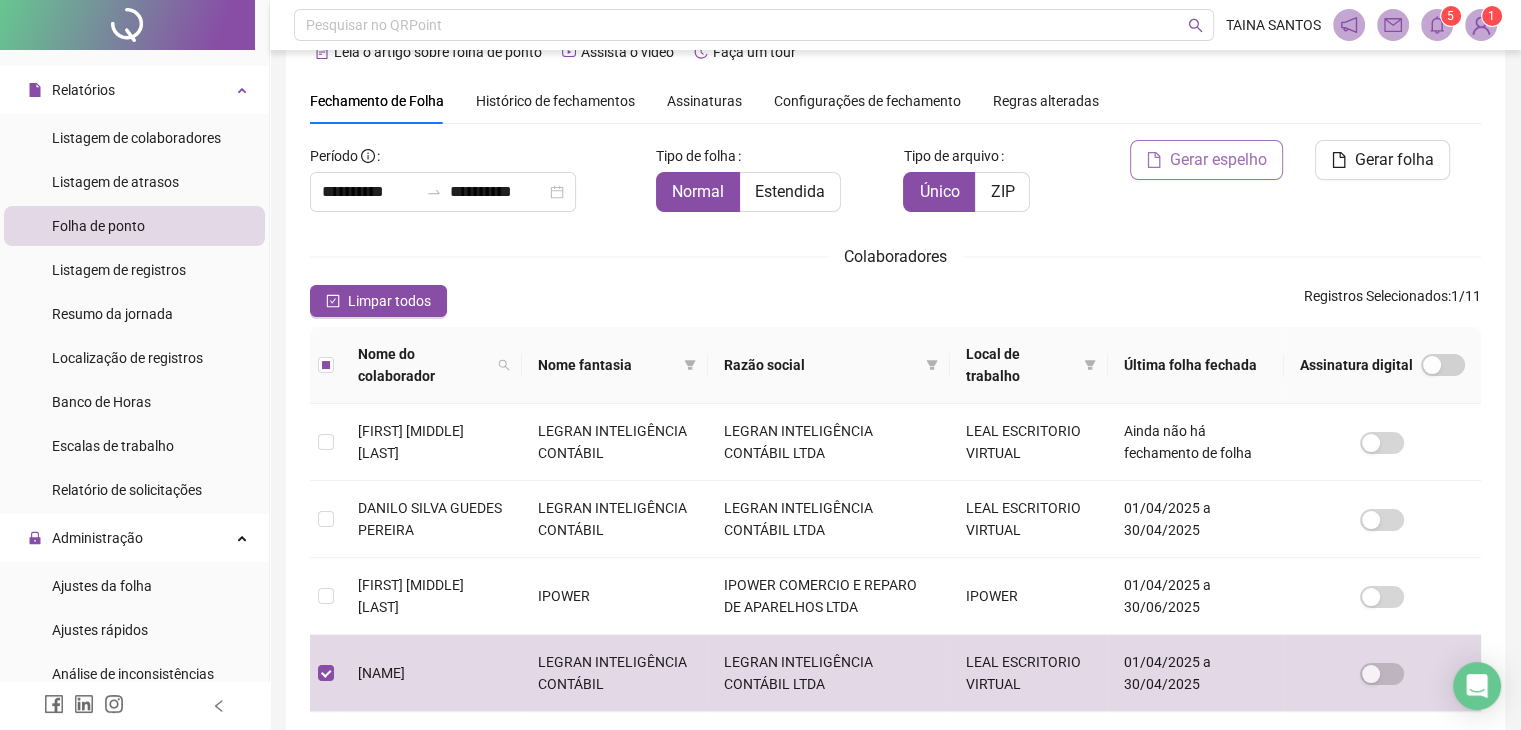 click on "Gerar espelho" at bounding box center [1218, 160] 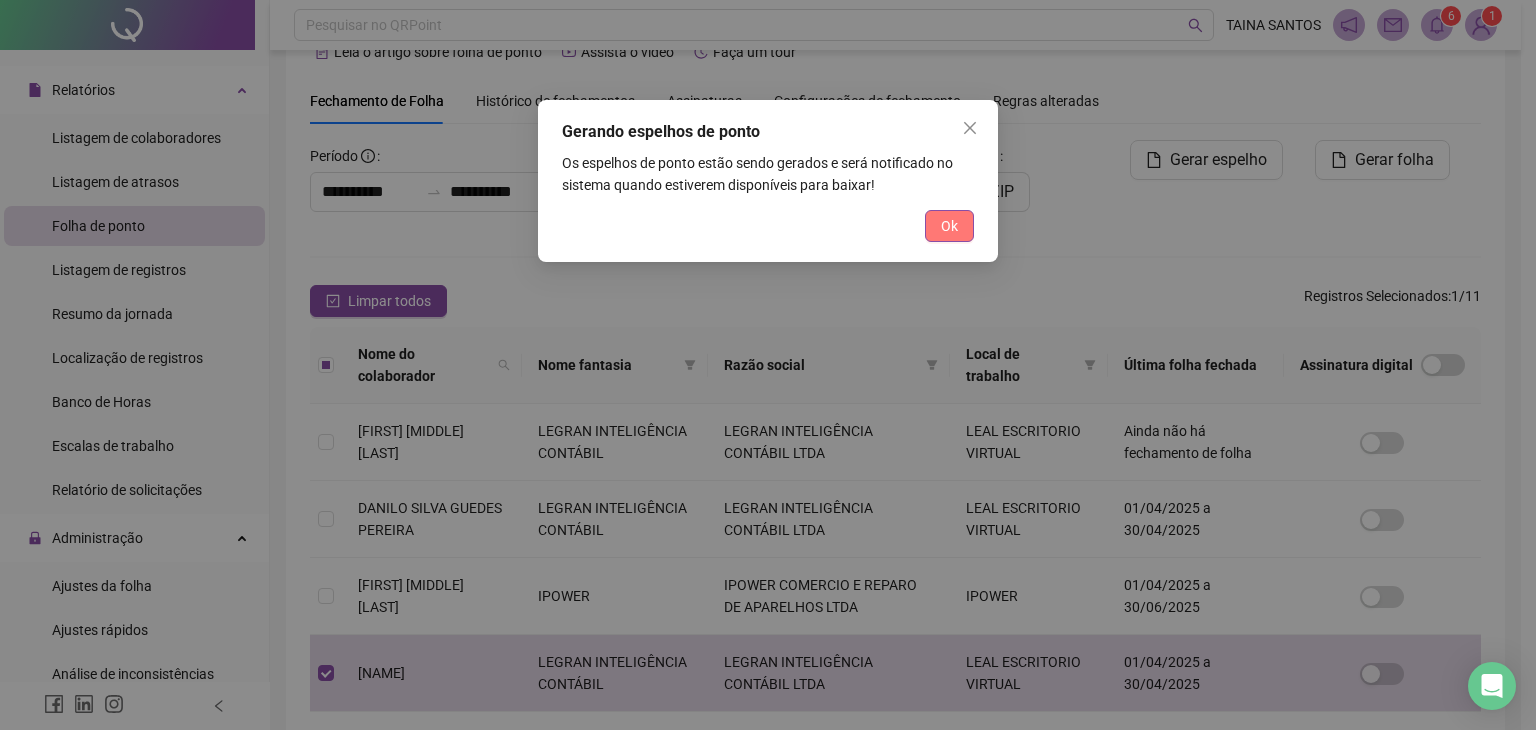 click on "Ok" at bounding box center [949, 226] 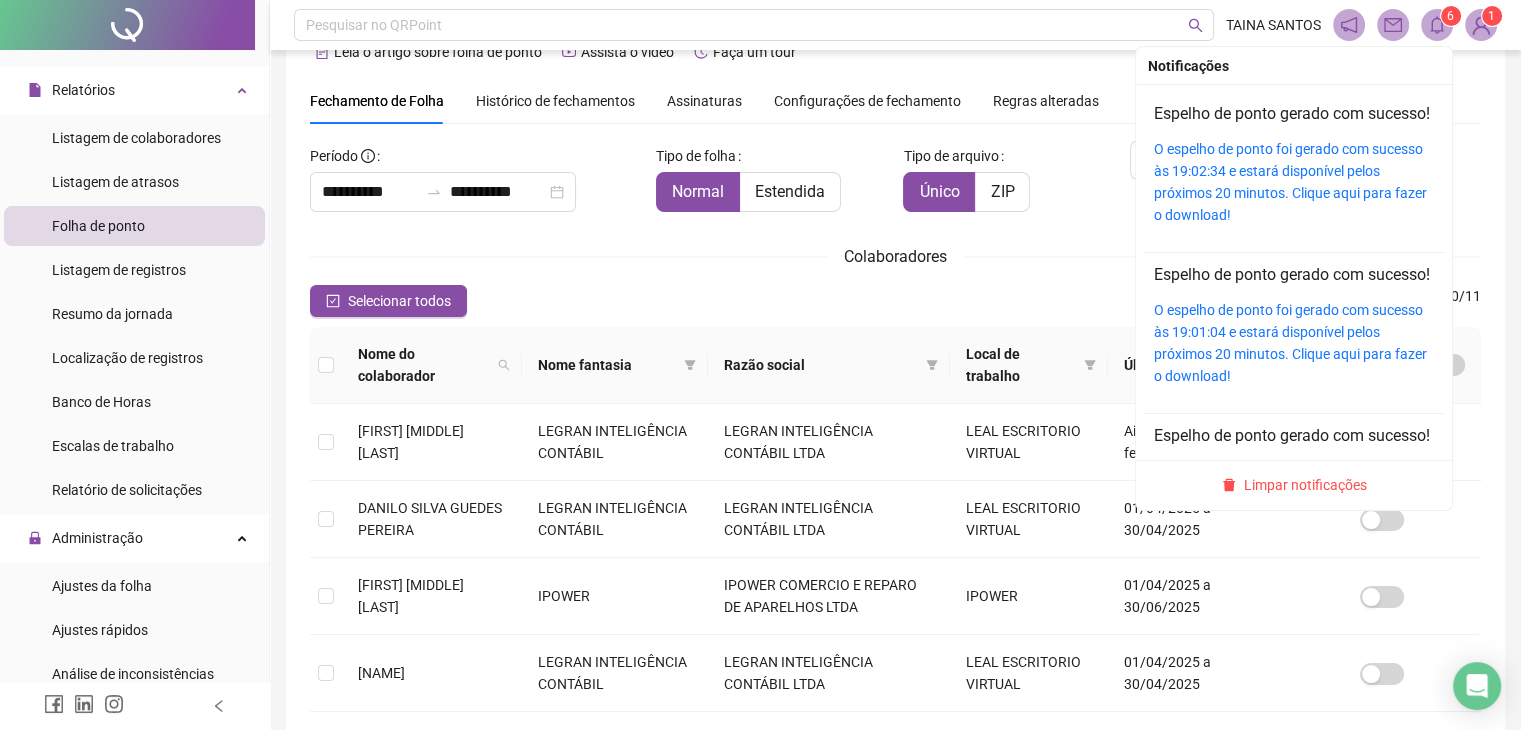 click 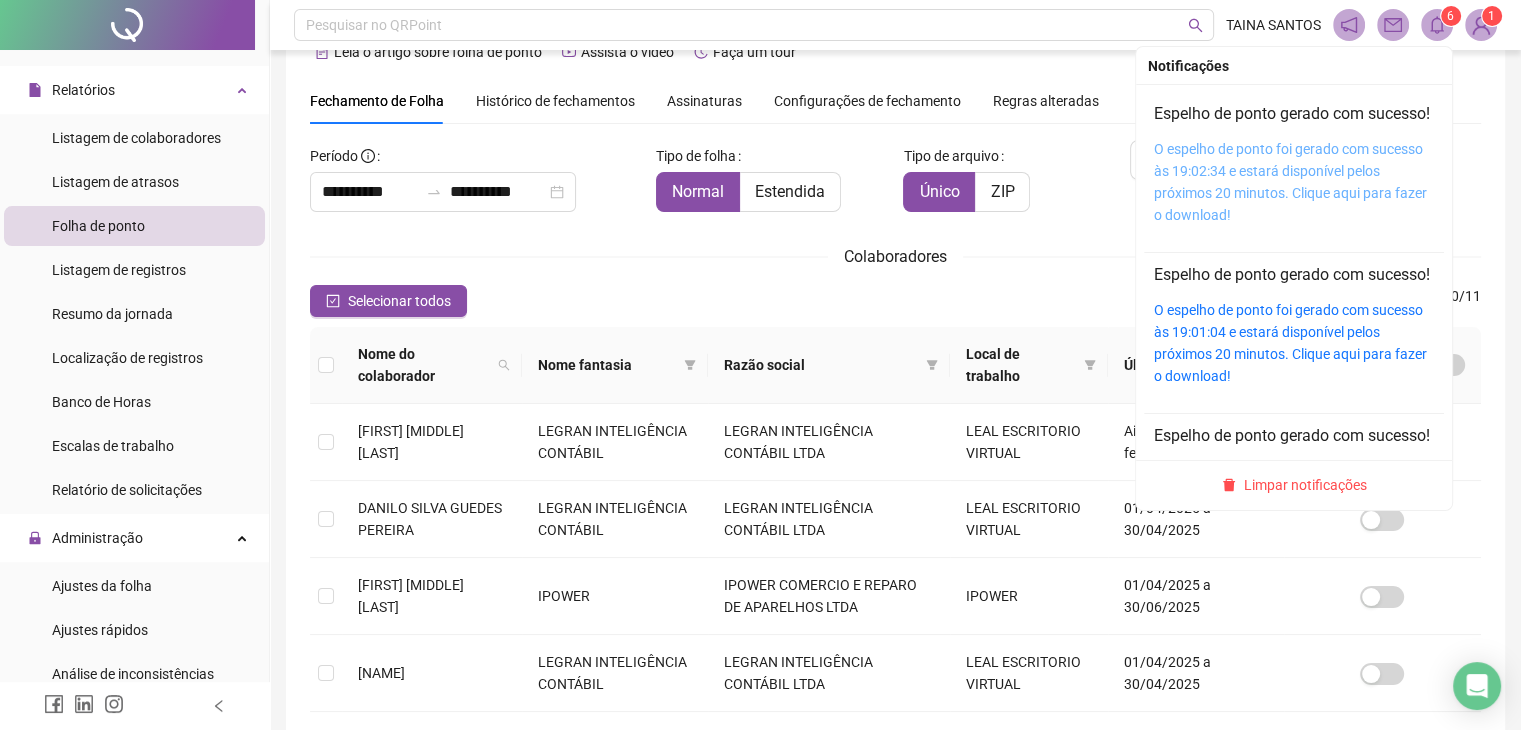 click on "O espelho de ponto foi gerado com sucesso às 19:02:34 e estará disponível pelos próximos 20 minutos.
Clique aqui para fazer o download!" at bounding box center [1290, 182] 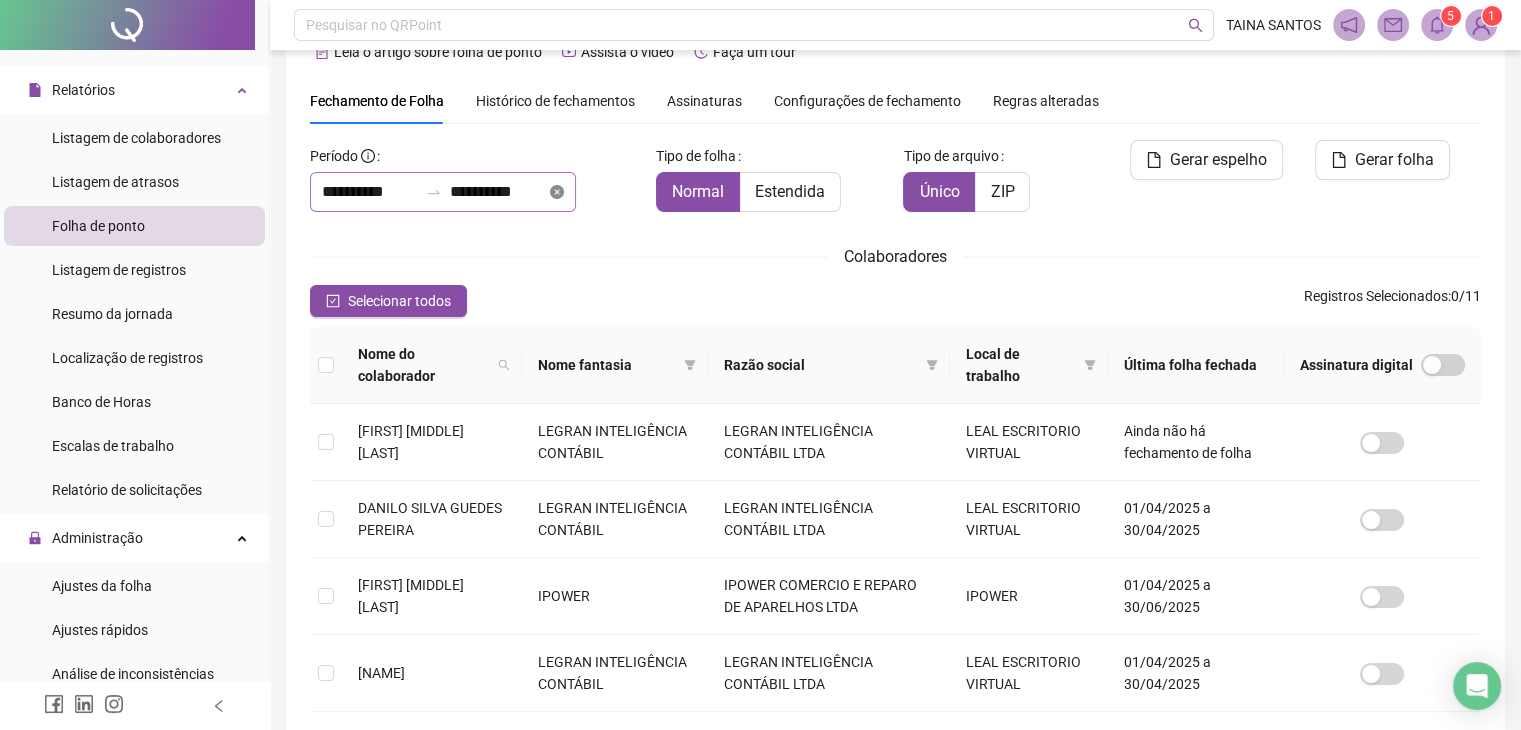 click 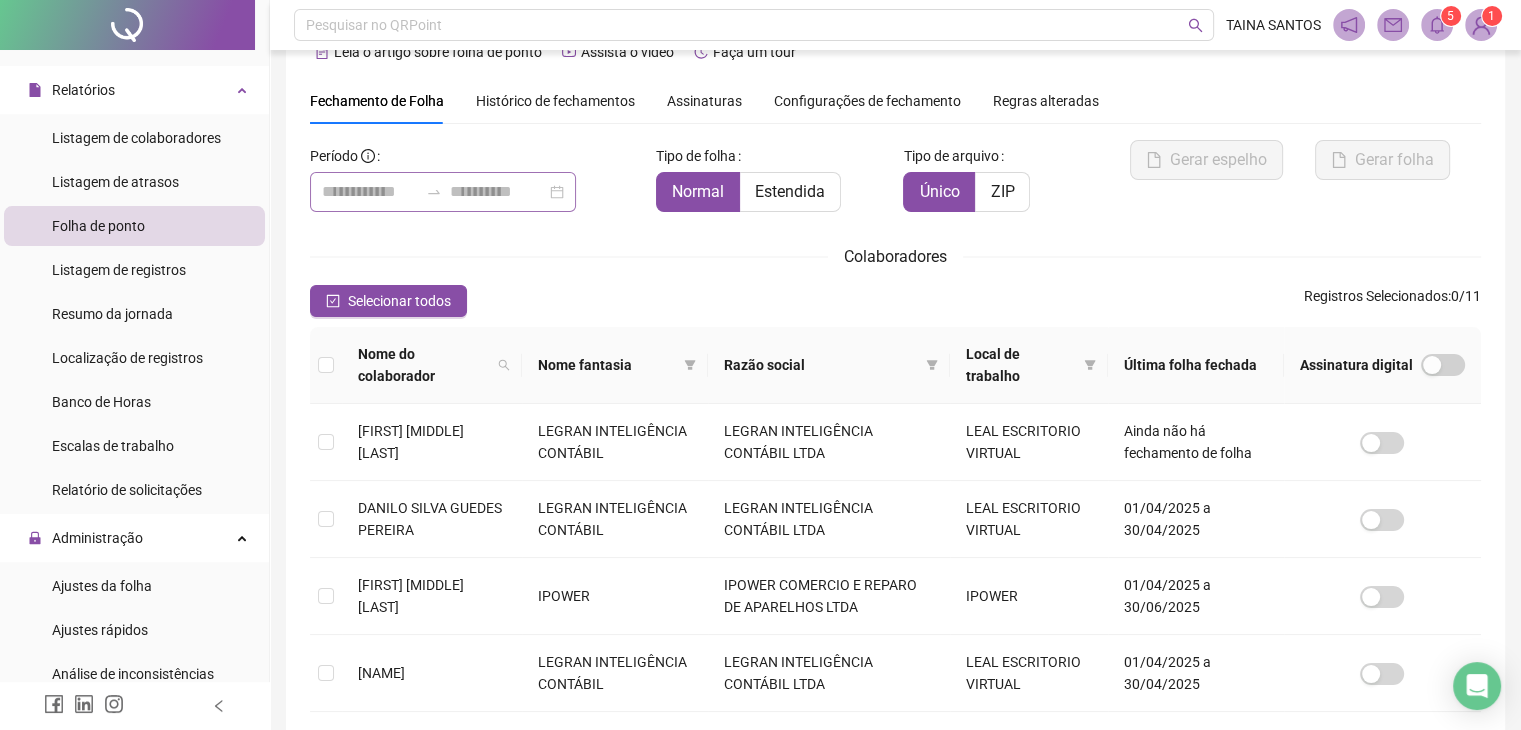 click at bounding box center (443, 192) 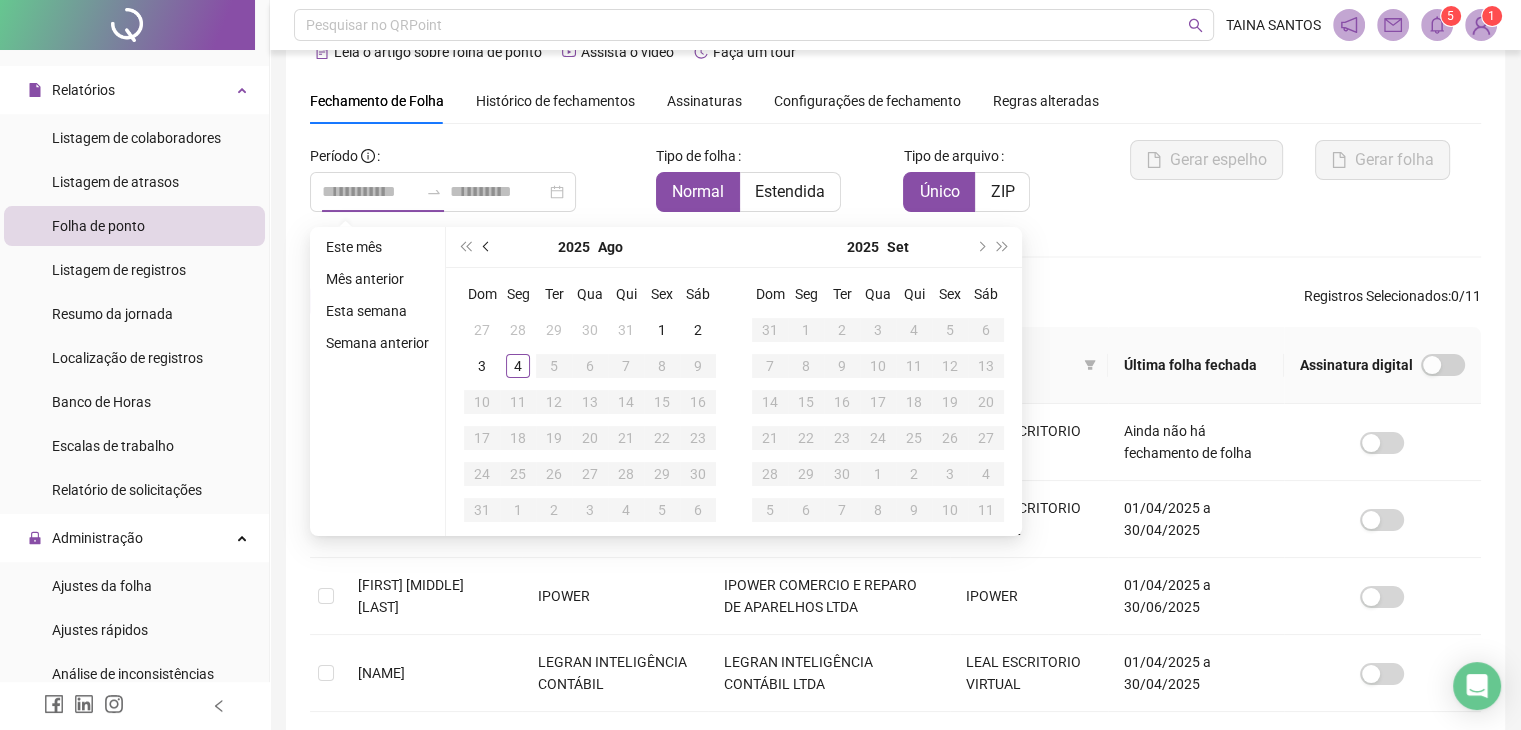 click at bounding box center (487, 247) 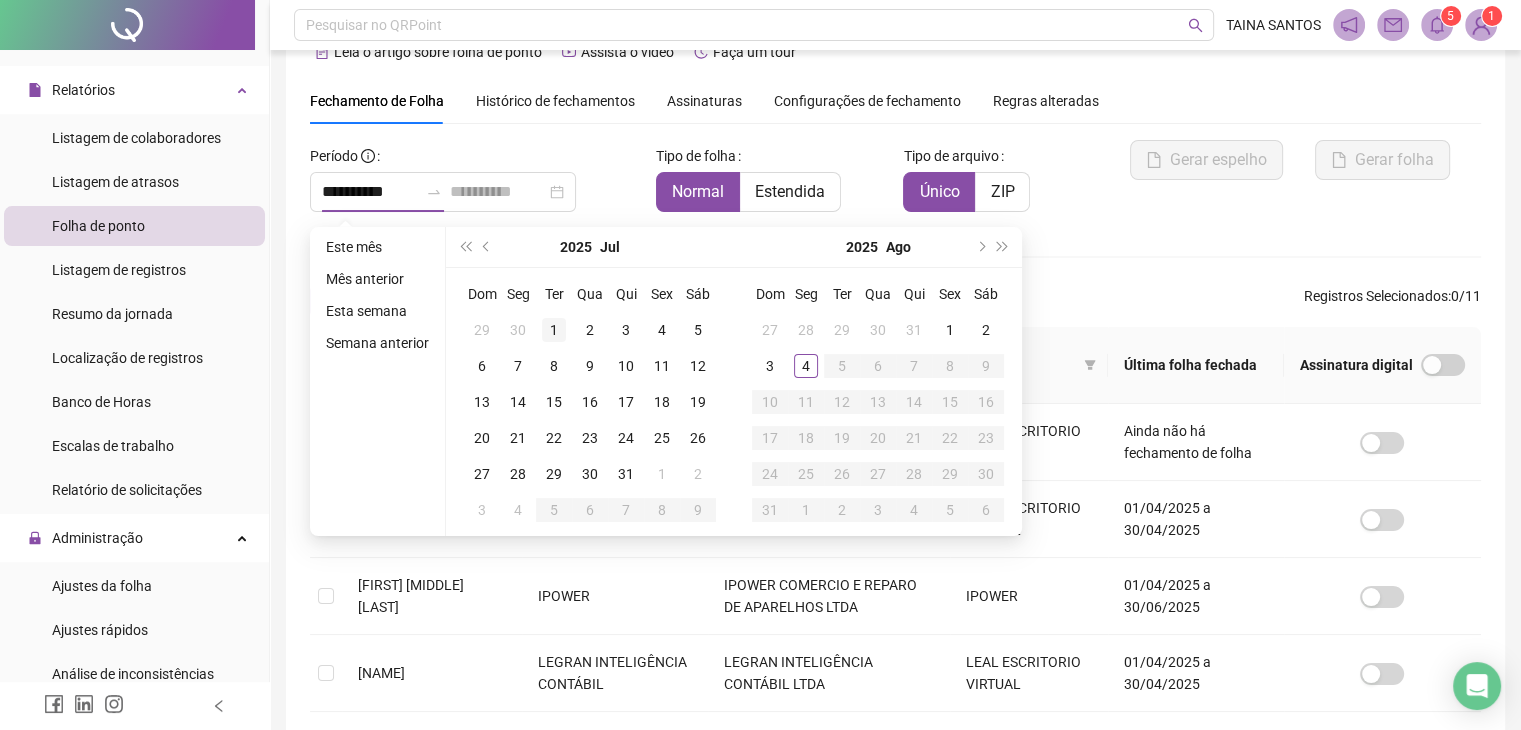 type on "**********" 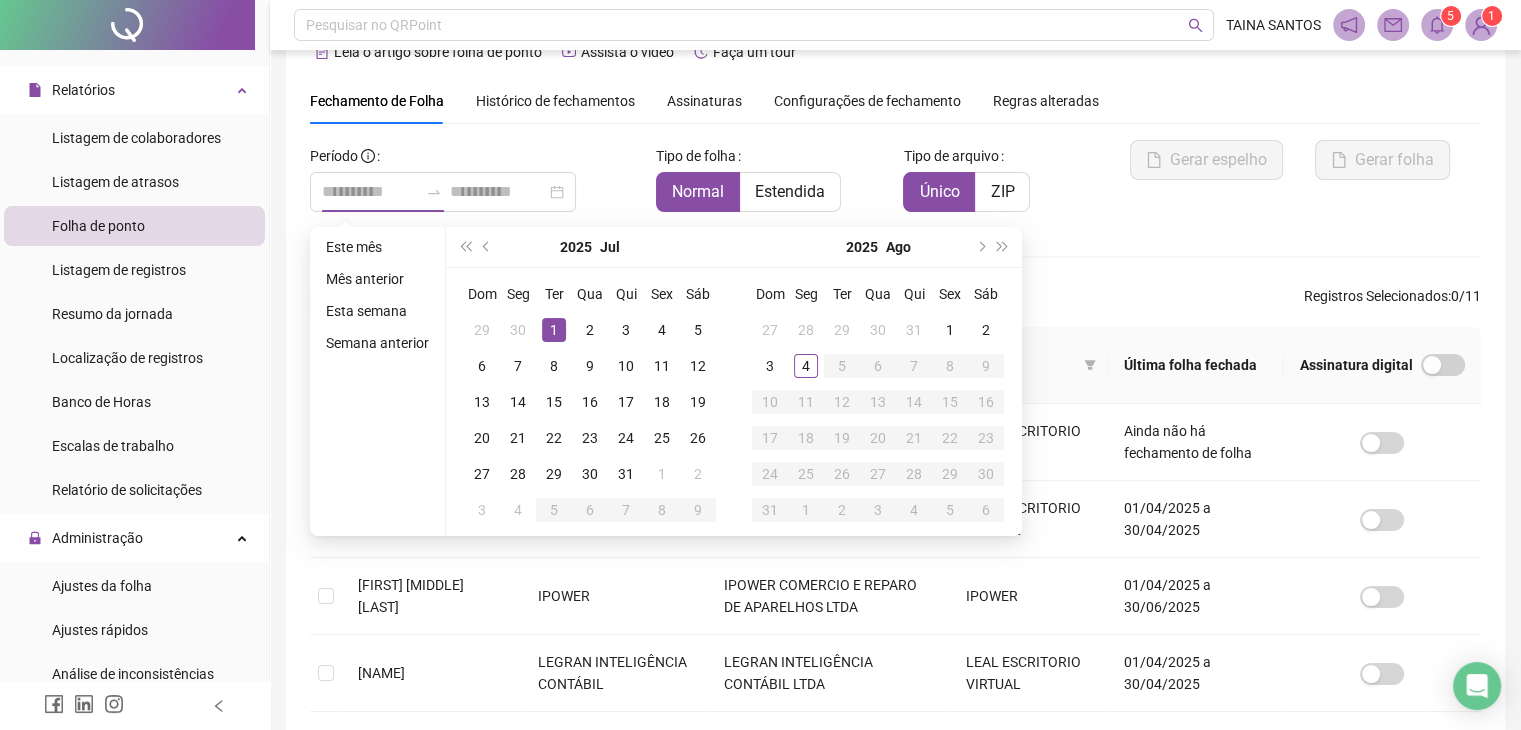 click on "1" at bounding box center (554, 330) 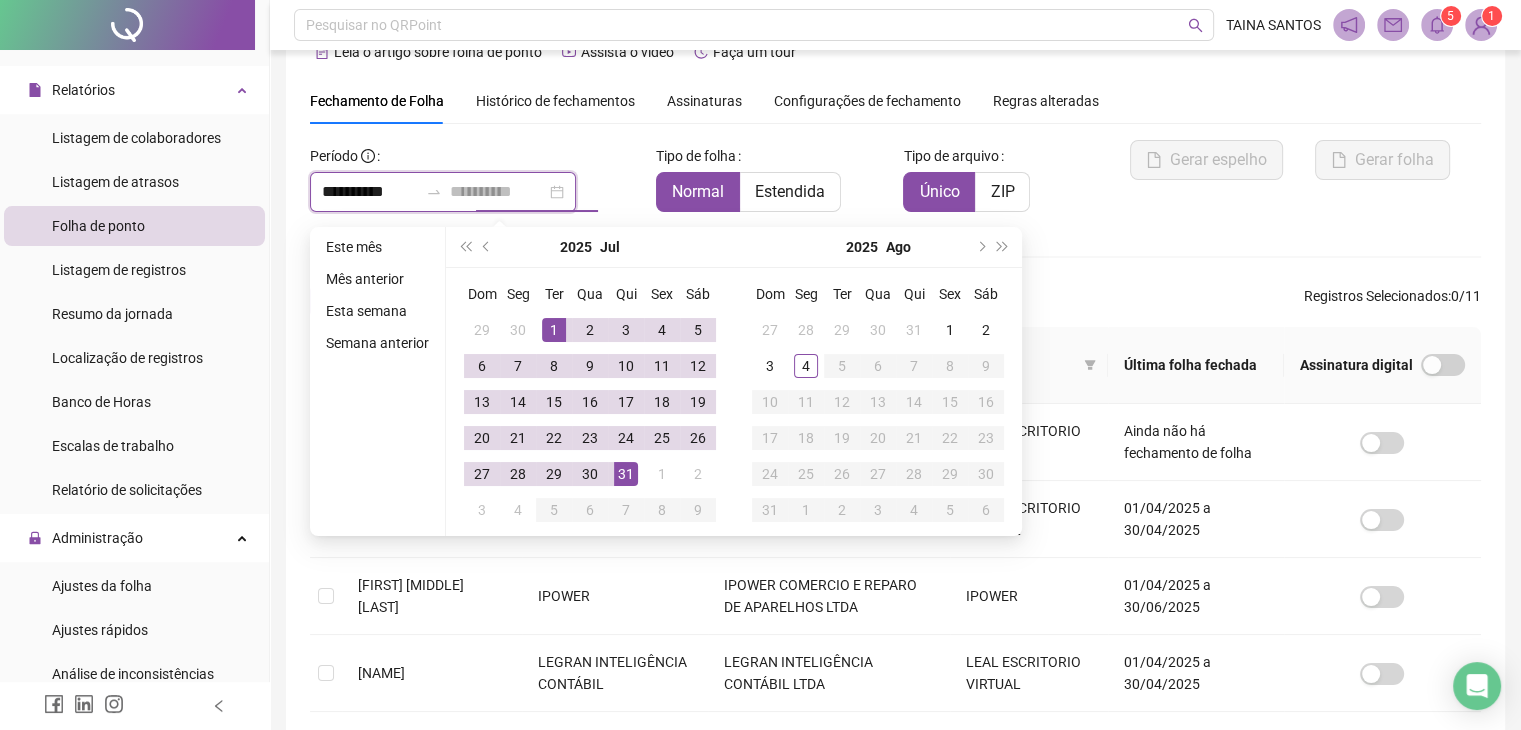 type on "**********" 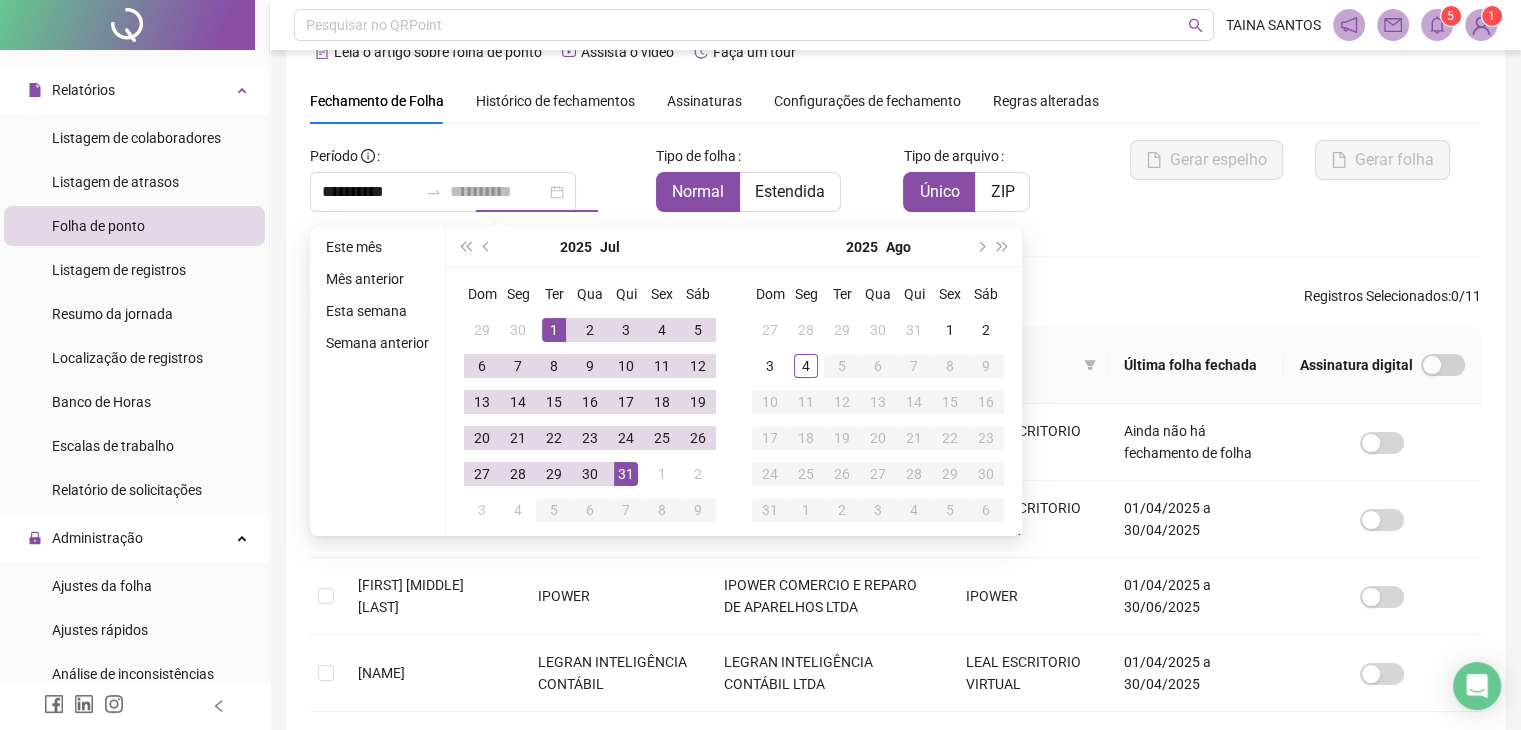 click on "31" at bounding box center (626, 474) 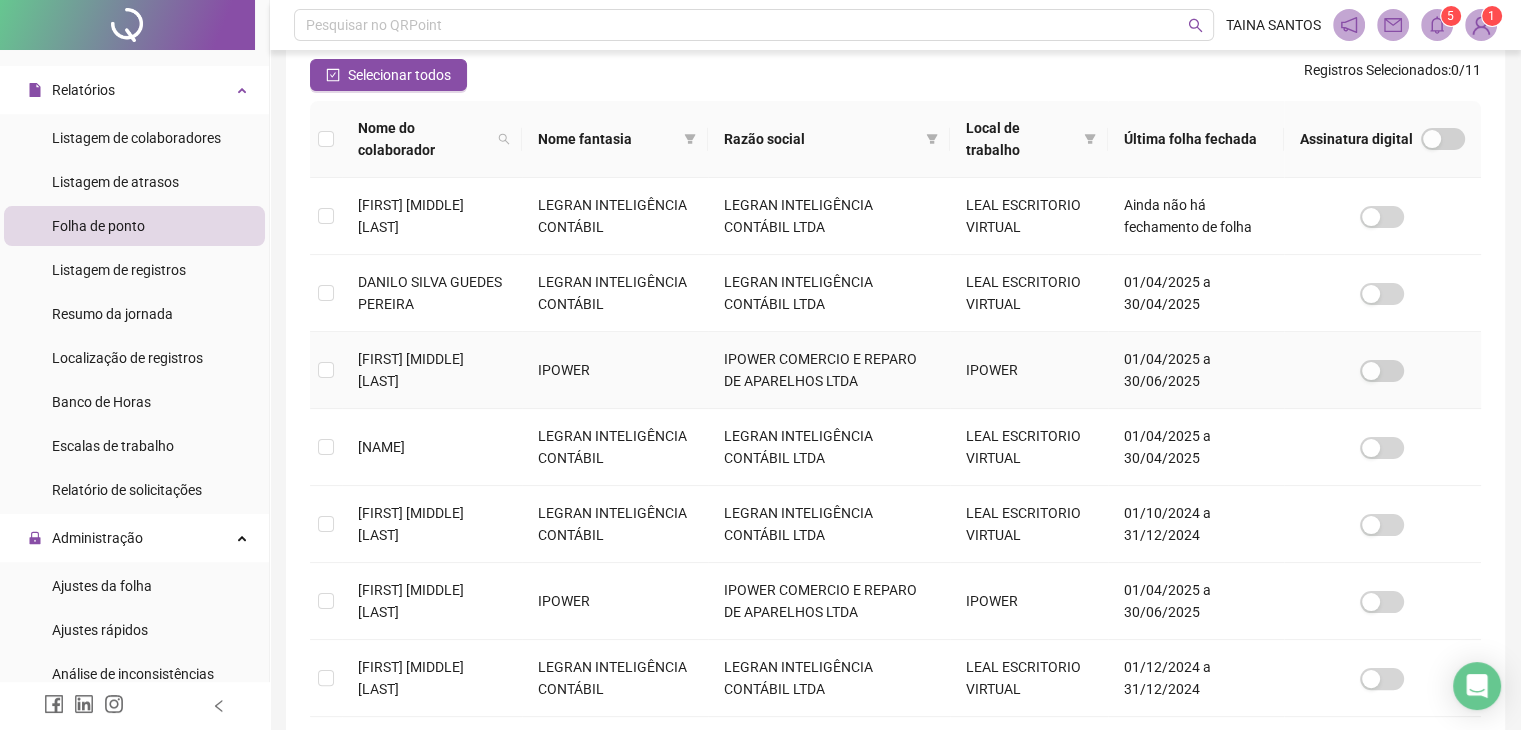 scroll, scrollTop: 444, scrollLeft: 0, axis: vertical 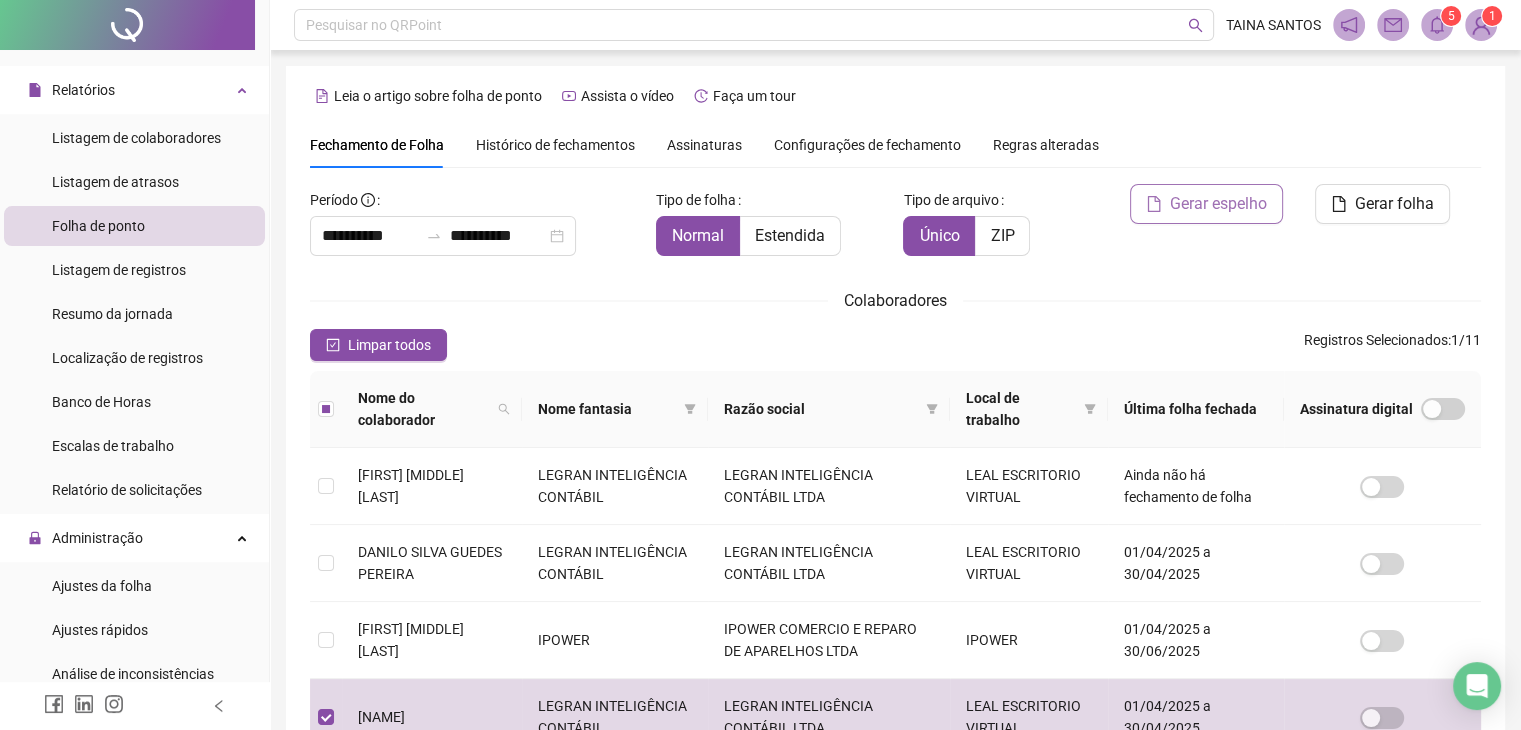 click on "Gerar espelho" at bounding box center (1218, 204) 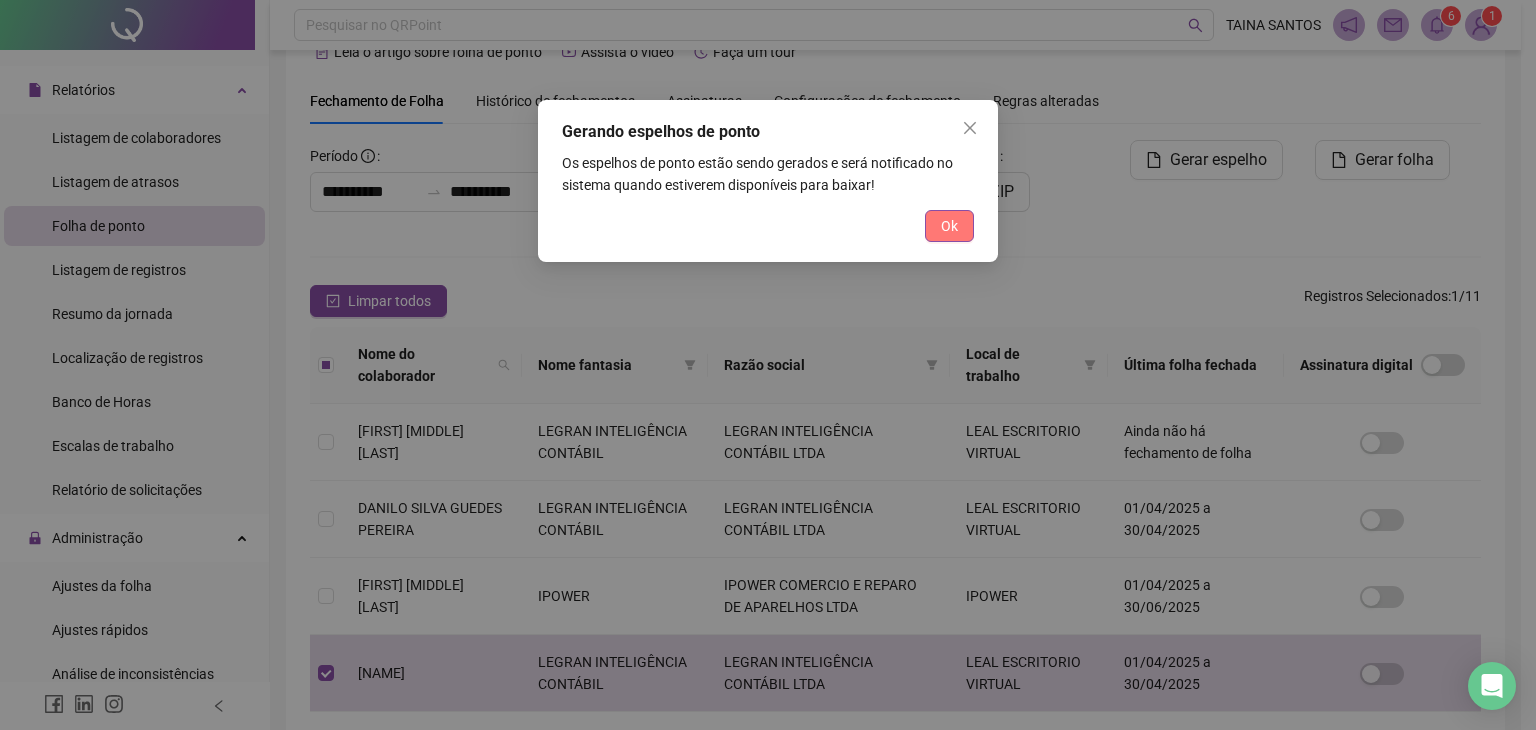 click on "Ok" at bounding box center (949, 226) 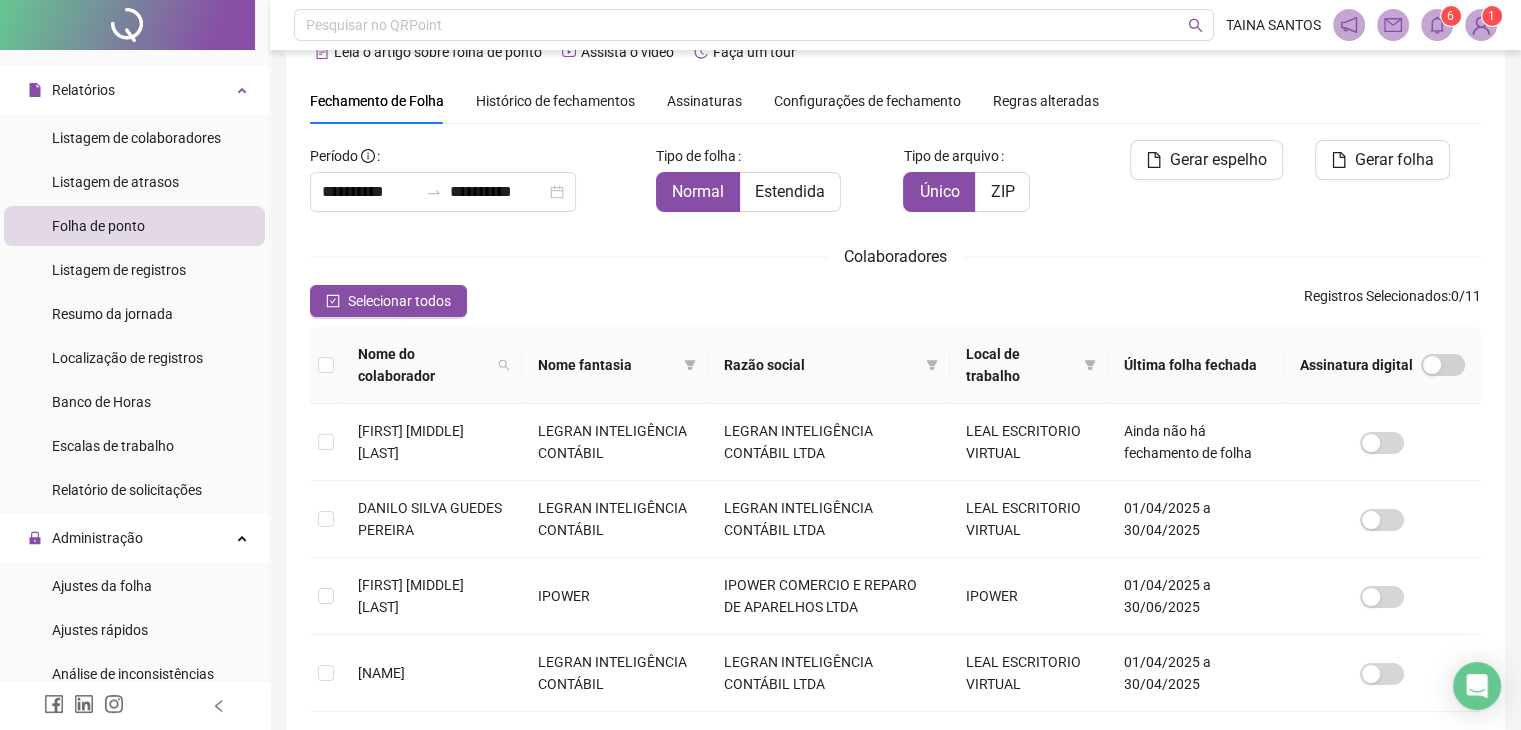 click at bounding box center [1437, 25] 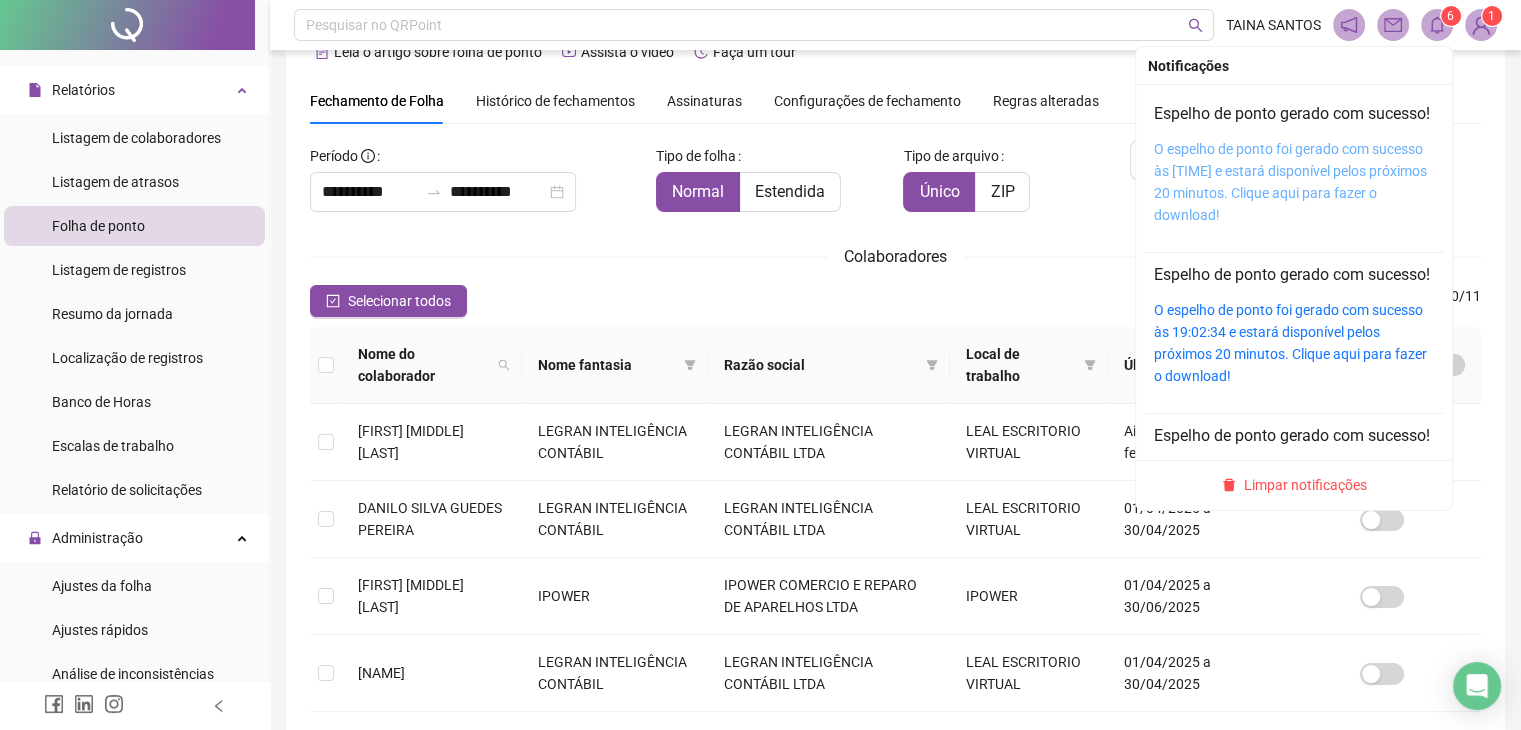 click on "O espelho de ponto foi gerado com sucesso às [TIME] e estará disponível pelos próximos 20 minutos.
Clique aqui para fazer o download!" at bounding box center [1290, 182] 